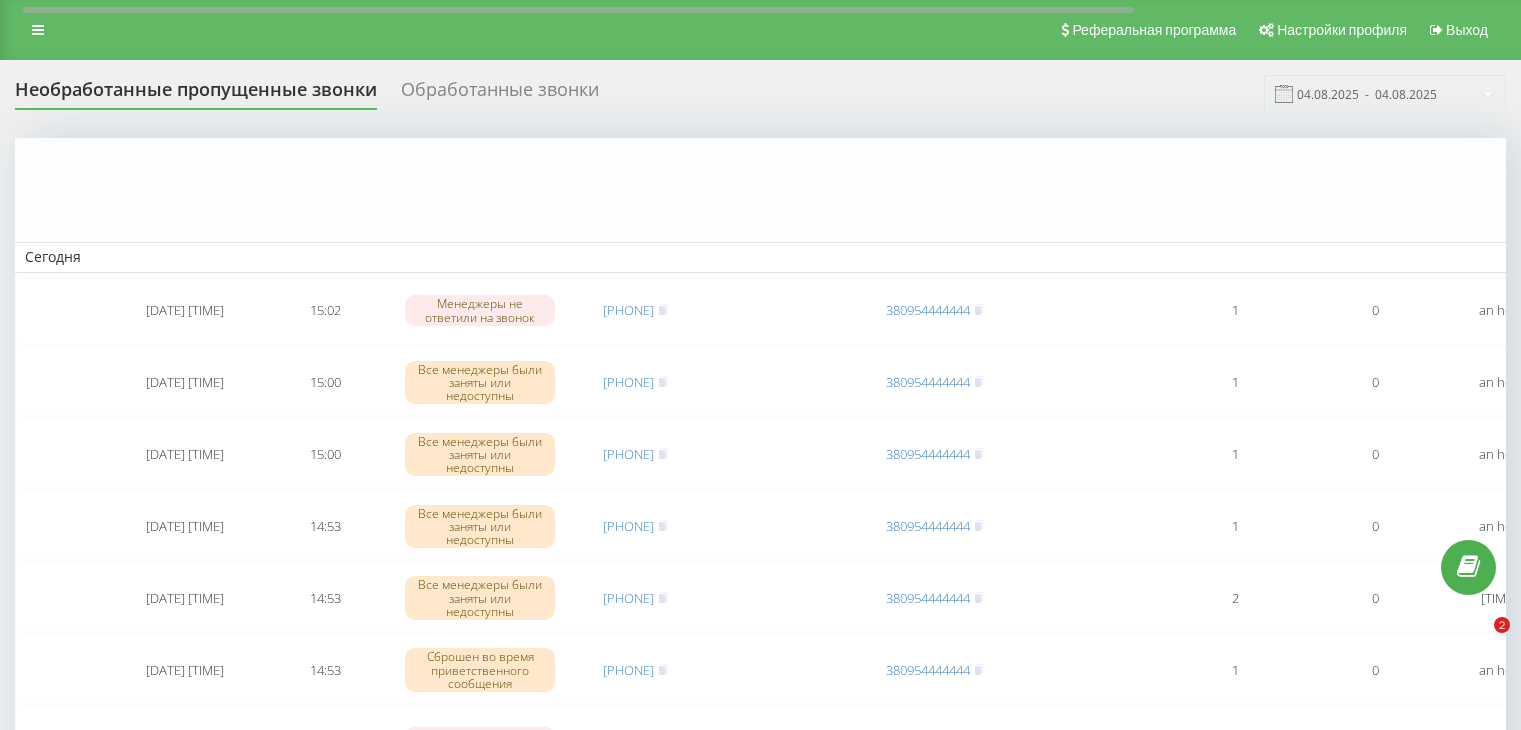 scroll, scrollTop: 1200, scrollLeft: 0, axis: vertical 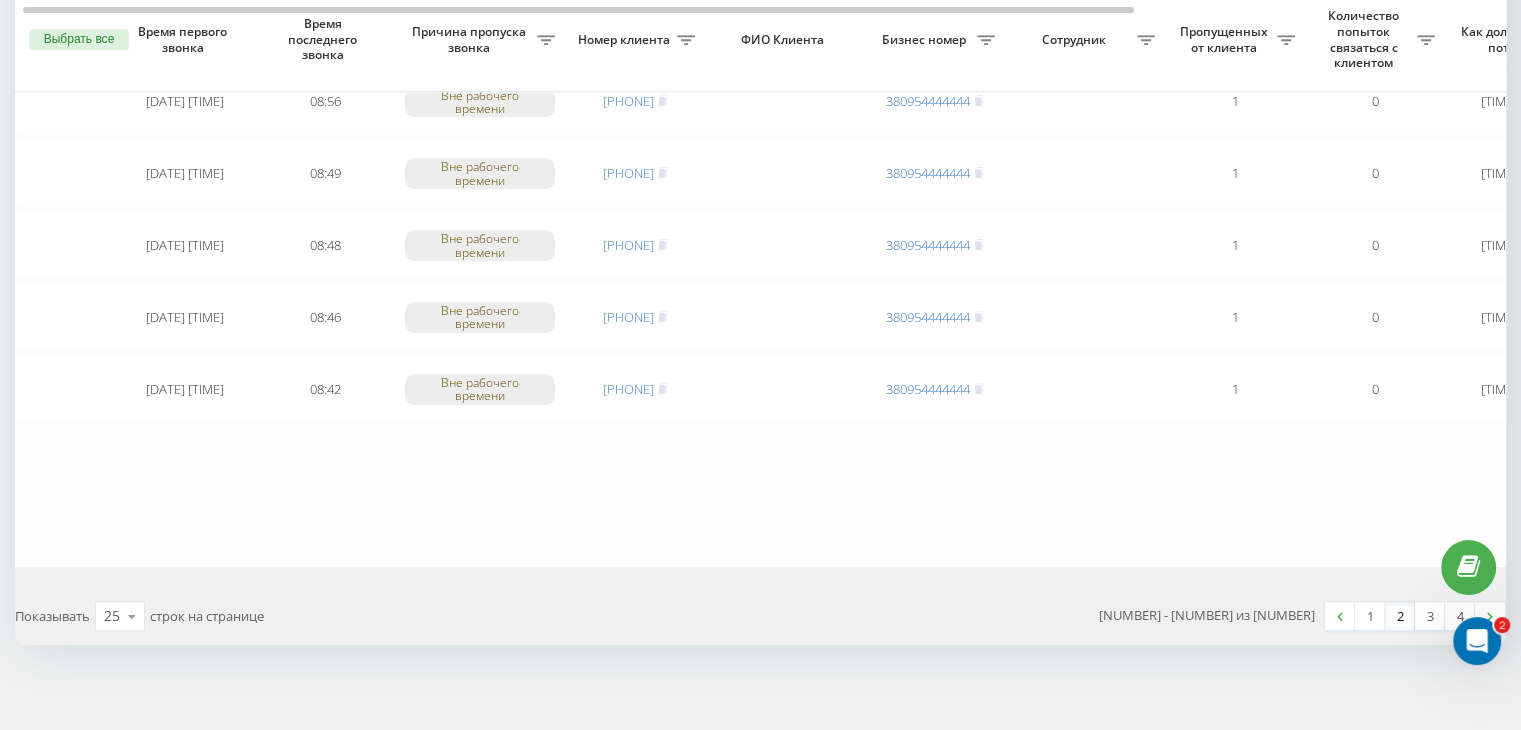 click on "2" at bounding box center [1400, 616] 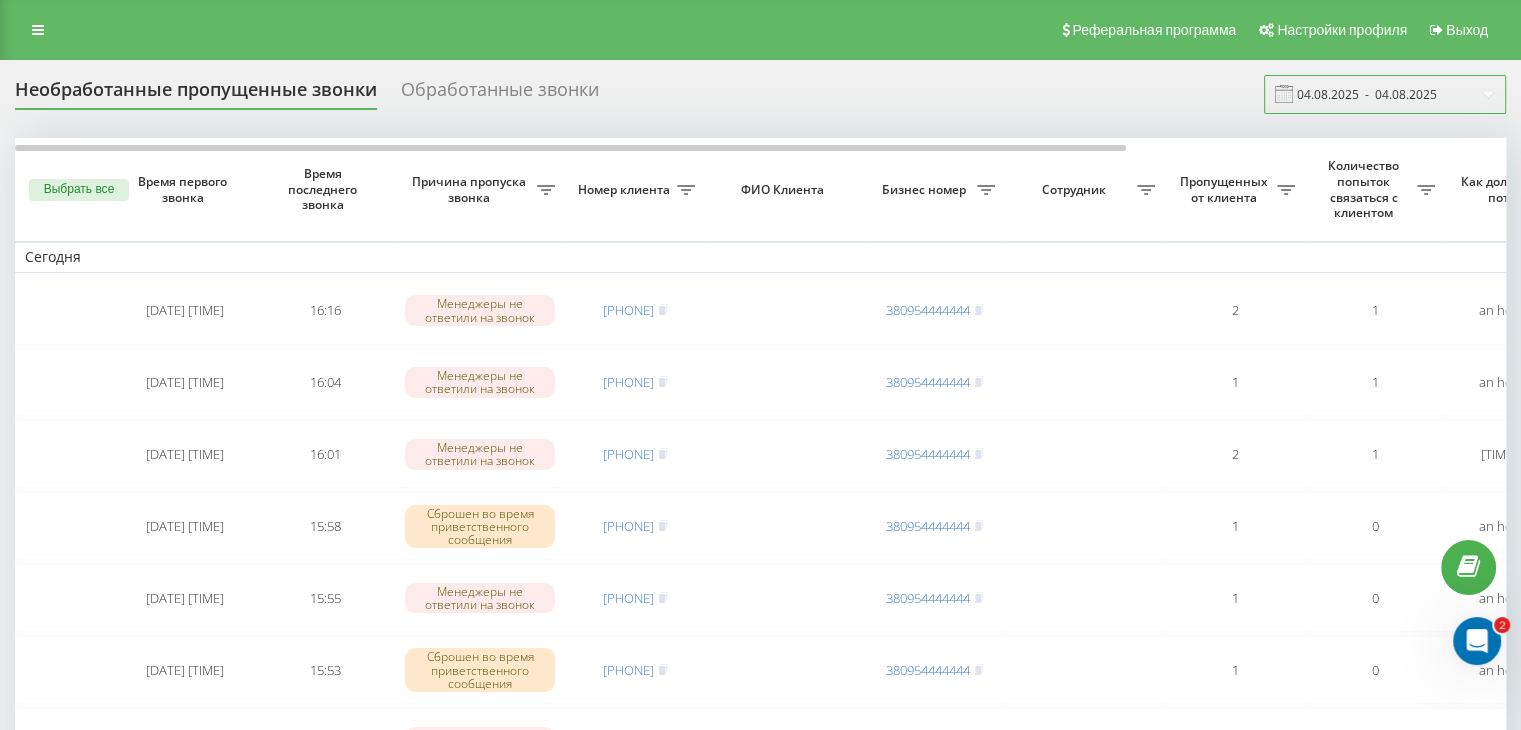 click on "04.08.2025  -  04.08.2025" at bounding box center (1385, 94) 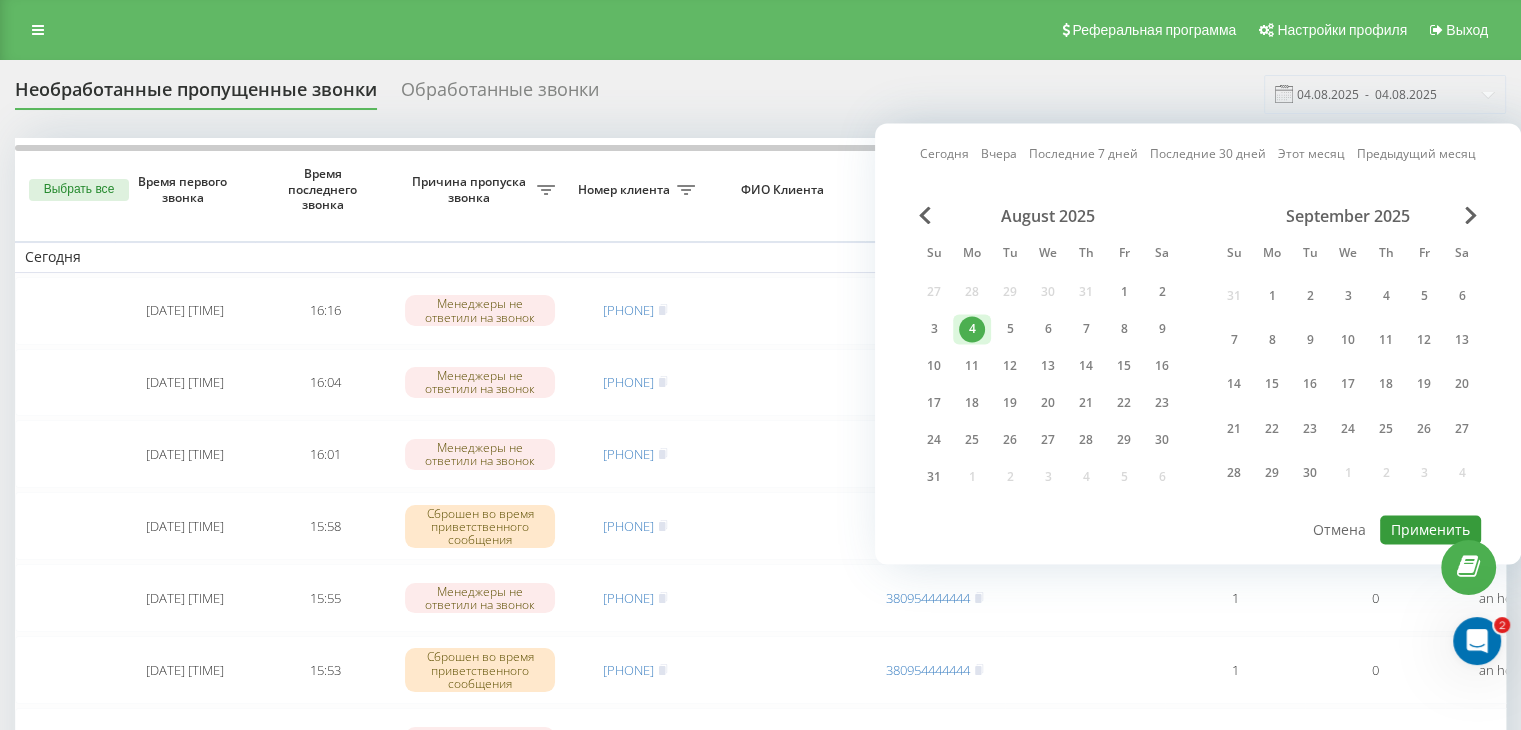 click on "Применить" at bounding box center (1430, 529) 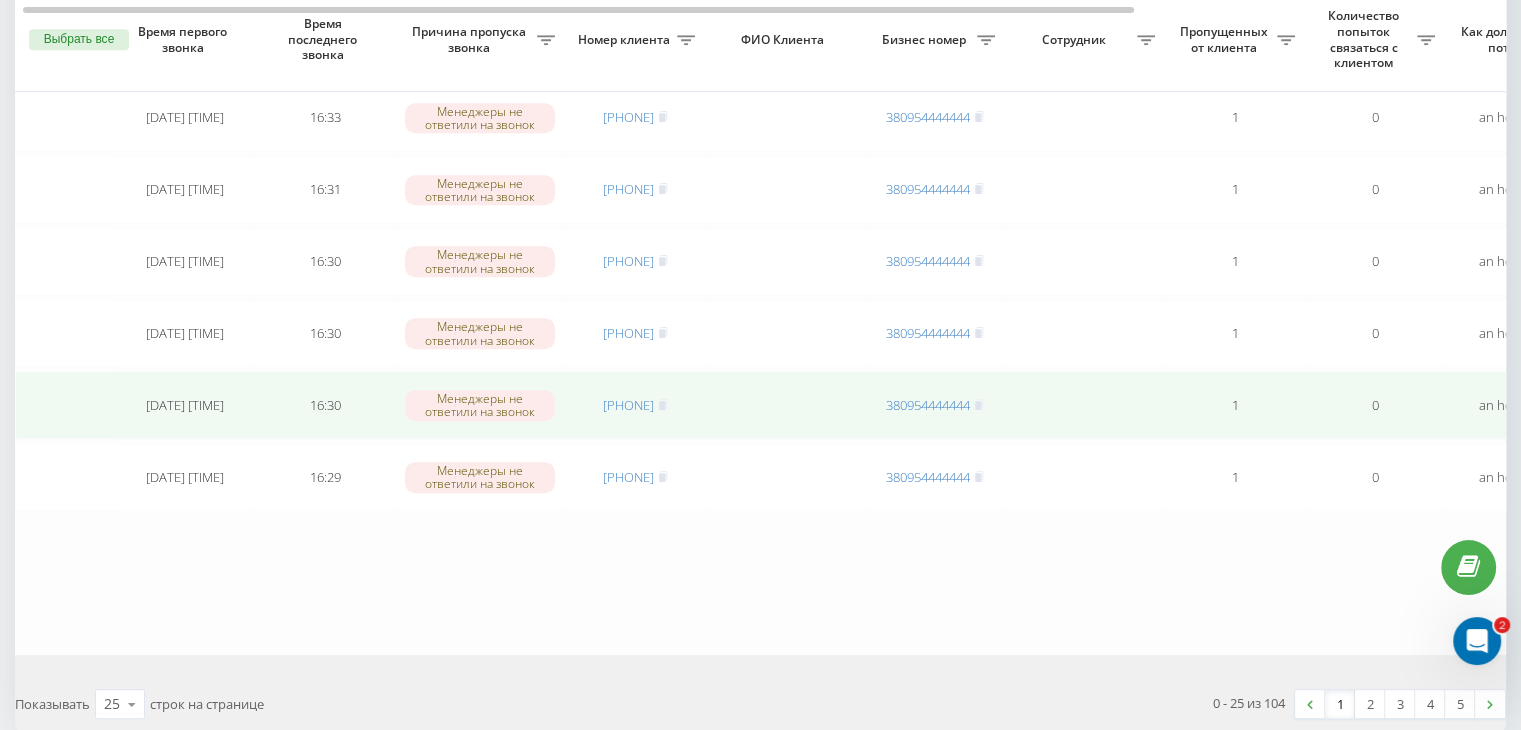 scroll, scrollTop: 1647, scrollLeft: 0, axis: vertical 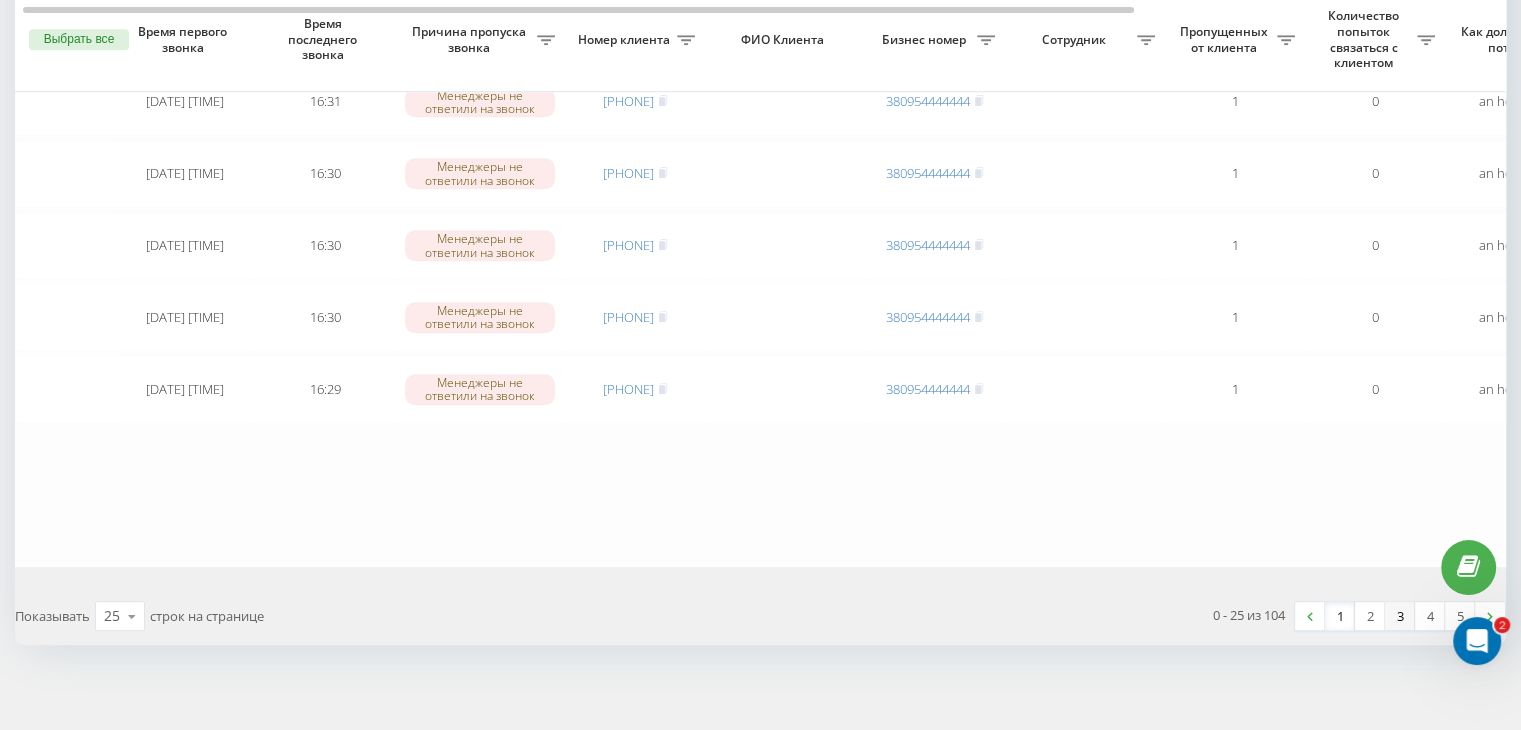 click on "3" at bounding box center [1400, 616] 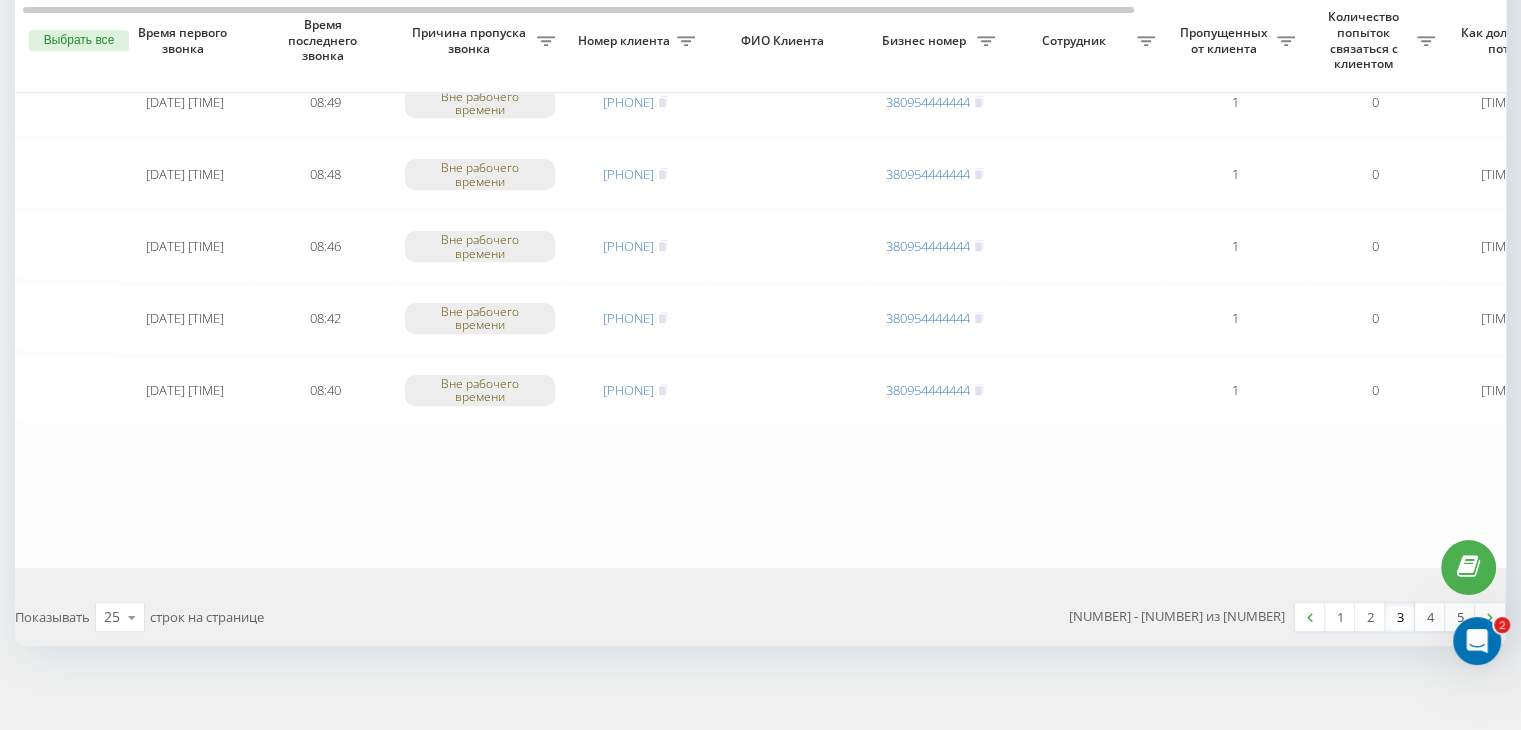 scroll, scrollTop: 1647, scrollLeft: 0, axis: vertical 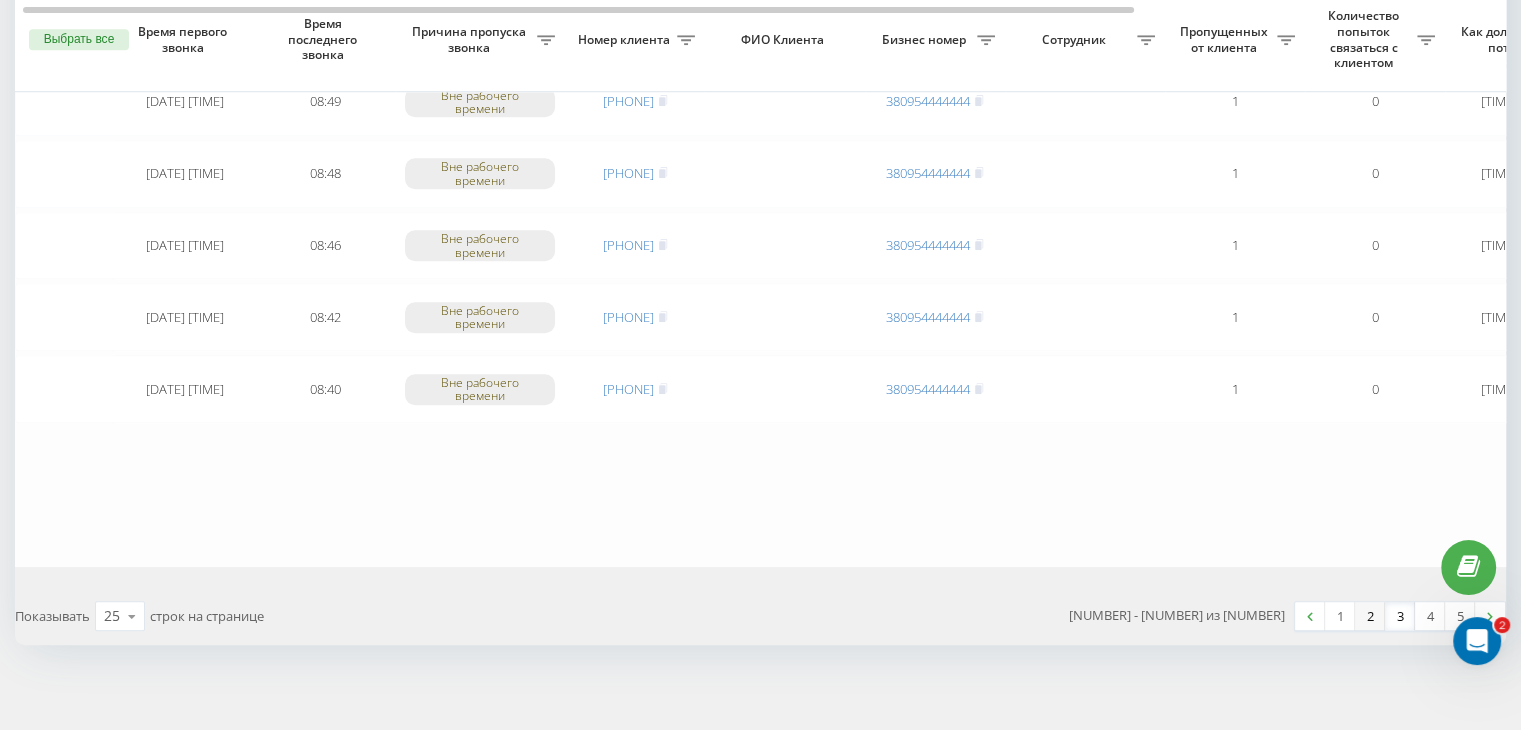 click on "2" at bounding box center [1370, 616] 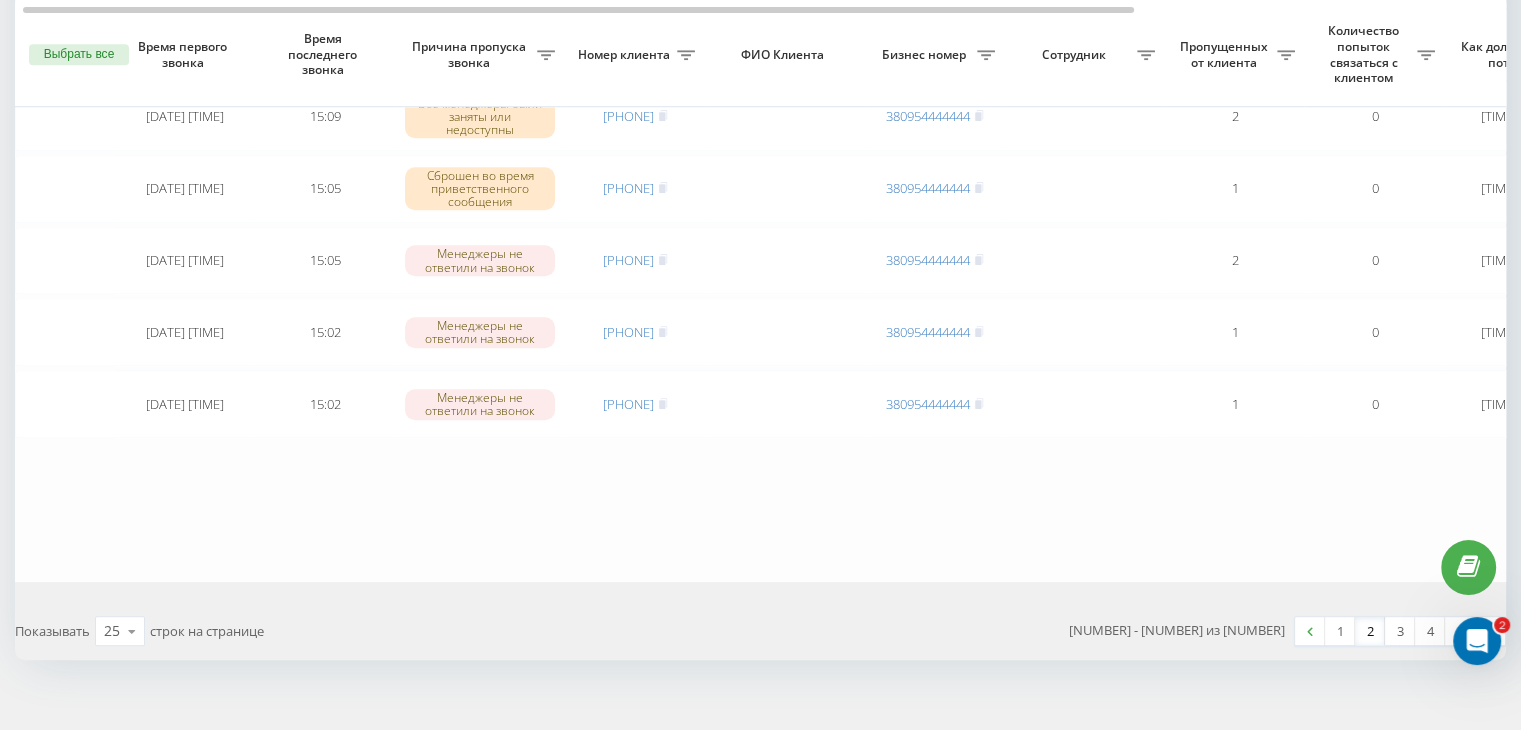 scroll, scrollTop: 1647, scrollLeft: 0, axis: vertical 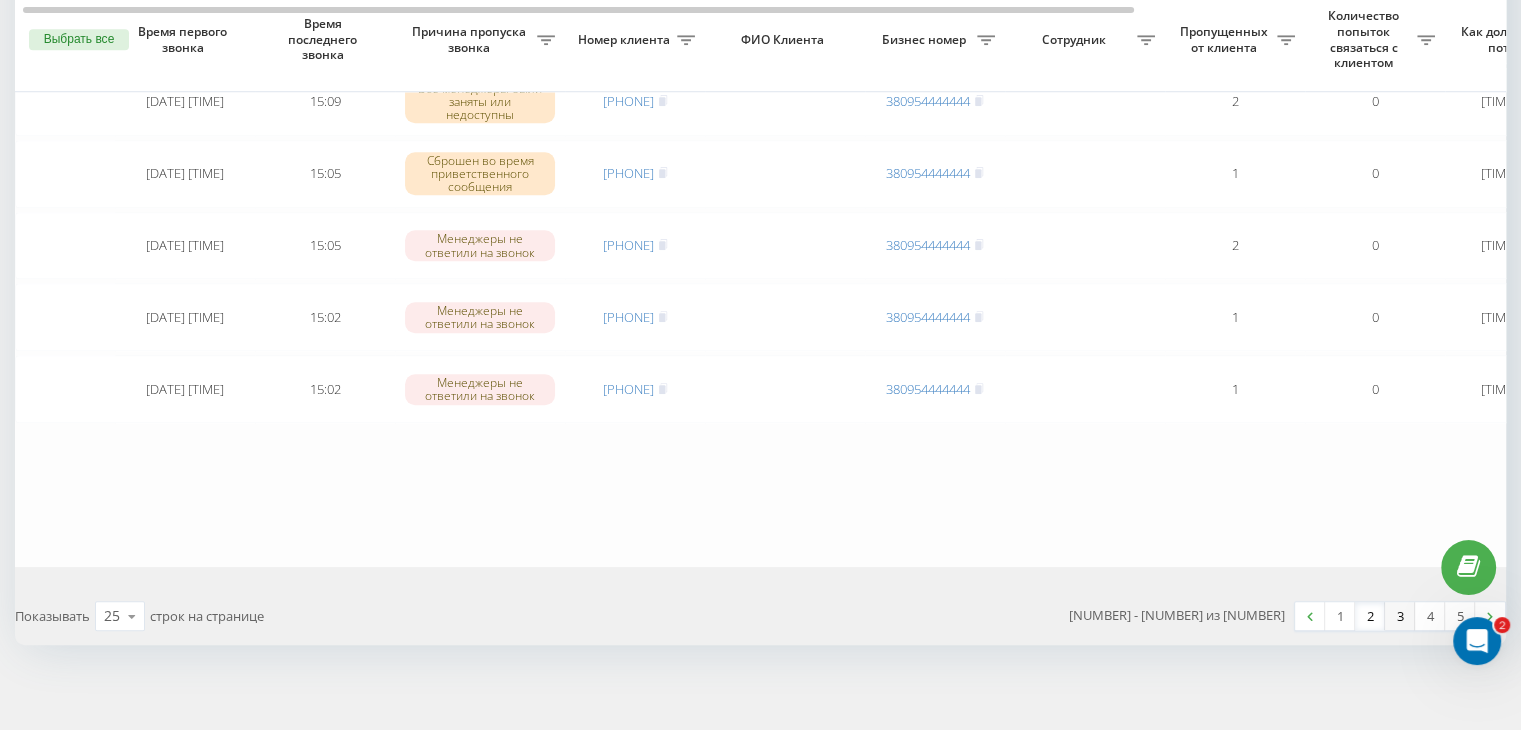 click on "3" at bounding box center [1400, 616] 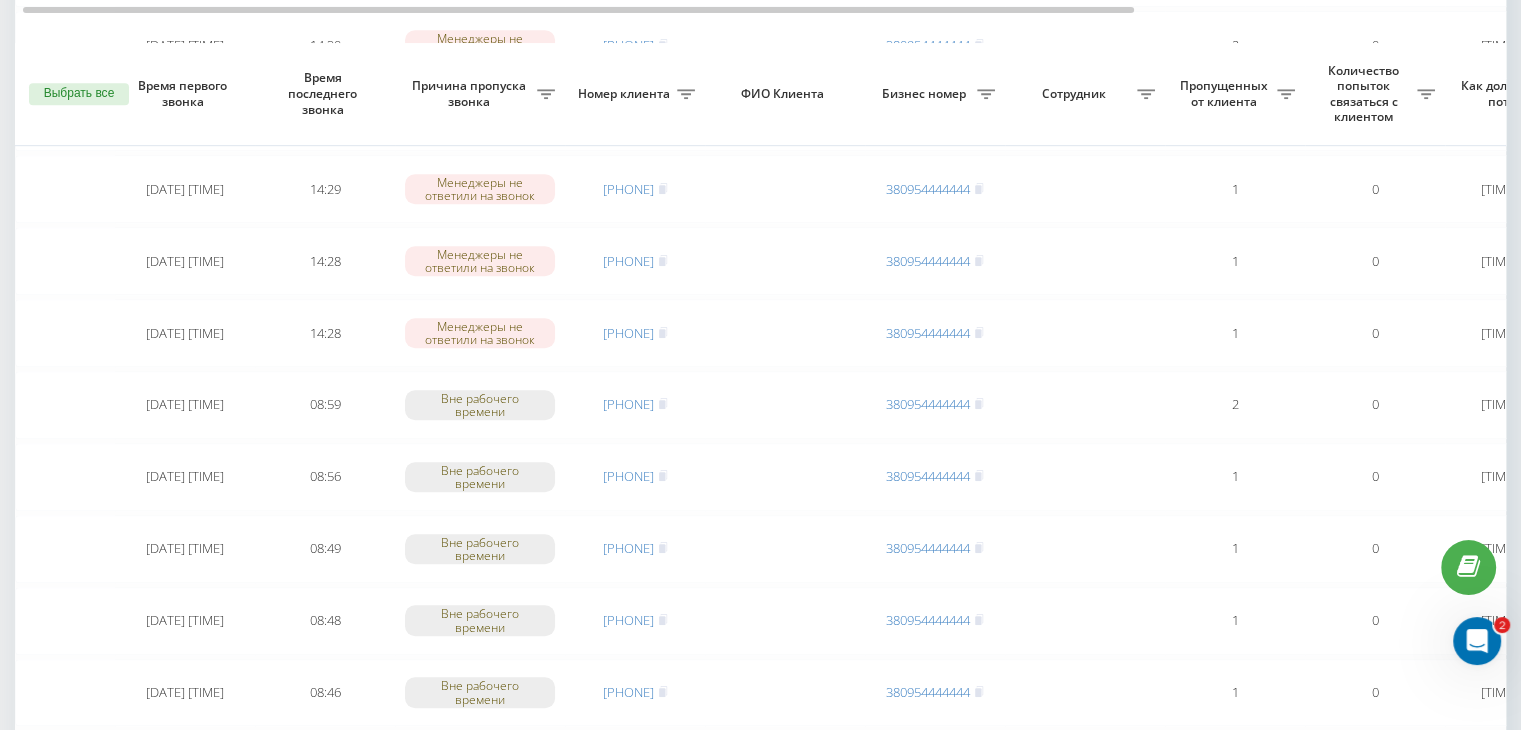 scroll, scrollTop: 1647, scrollLeft: 0, axis: vertical 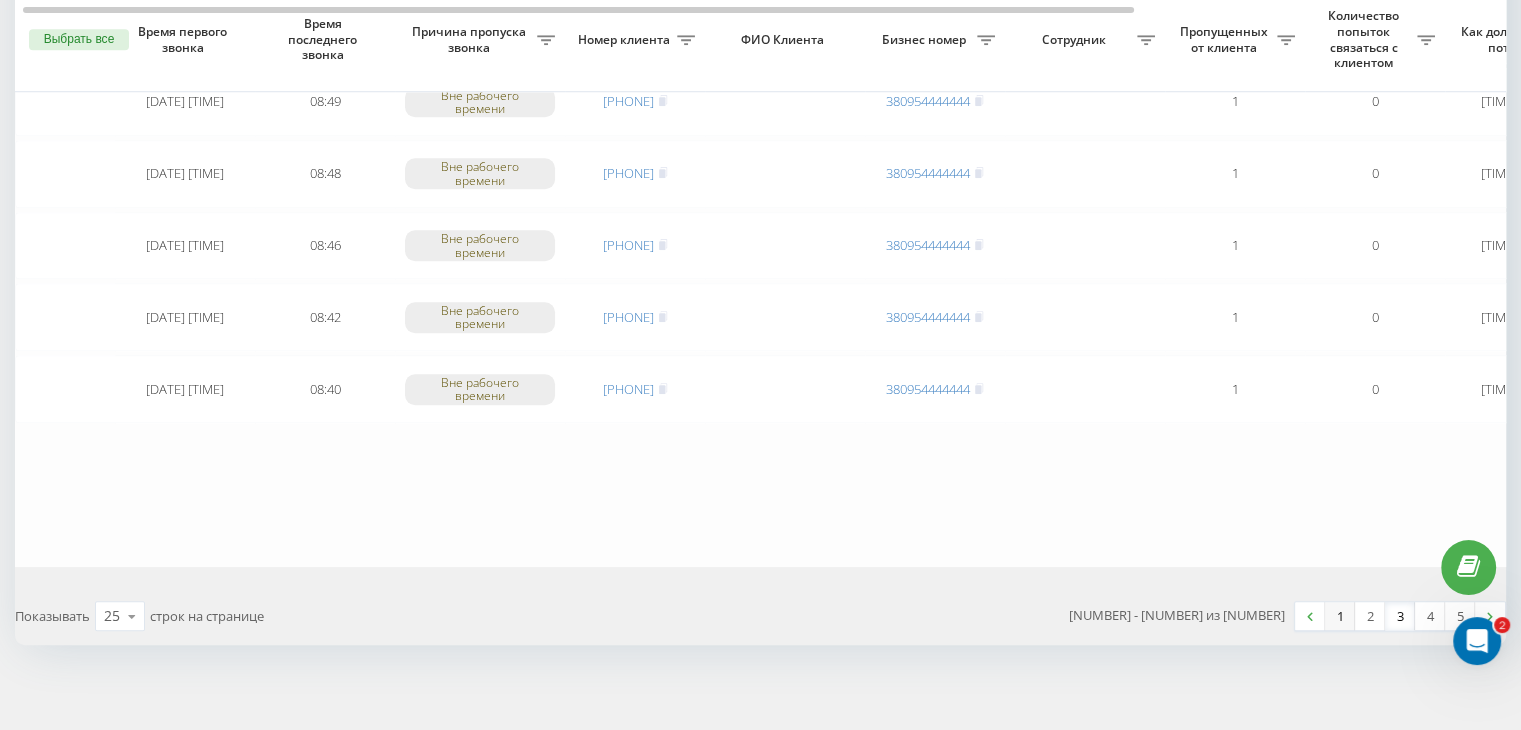 click on "1" at bounding box center (1340, 616) 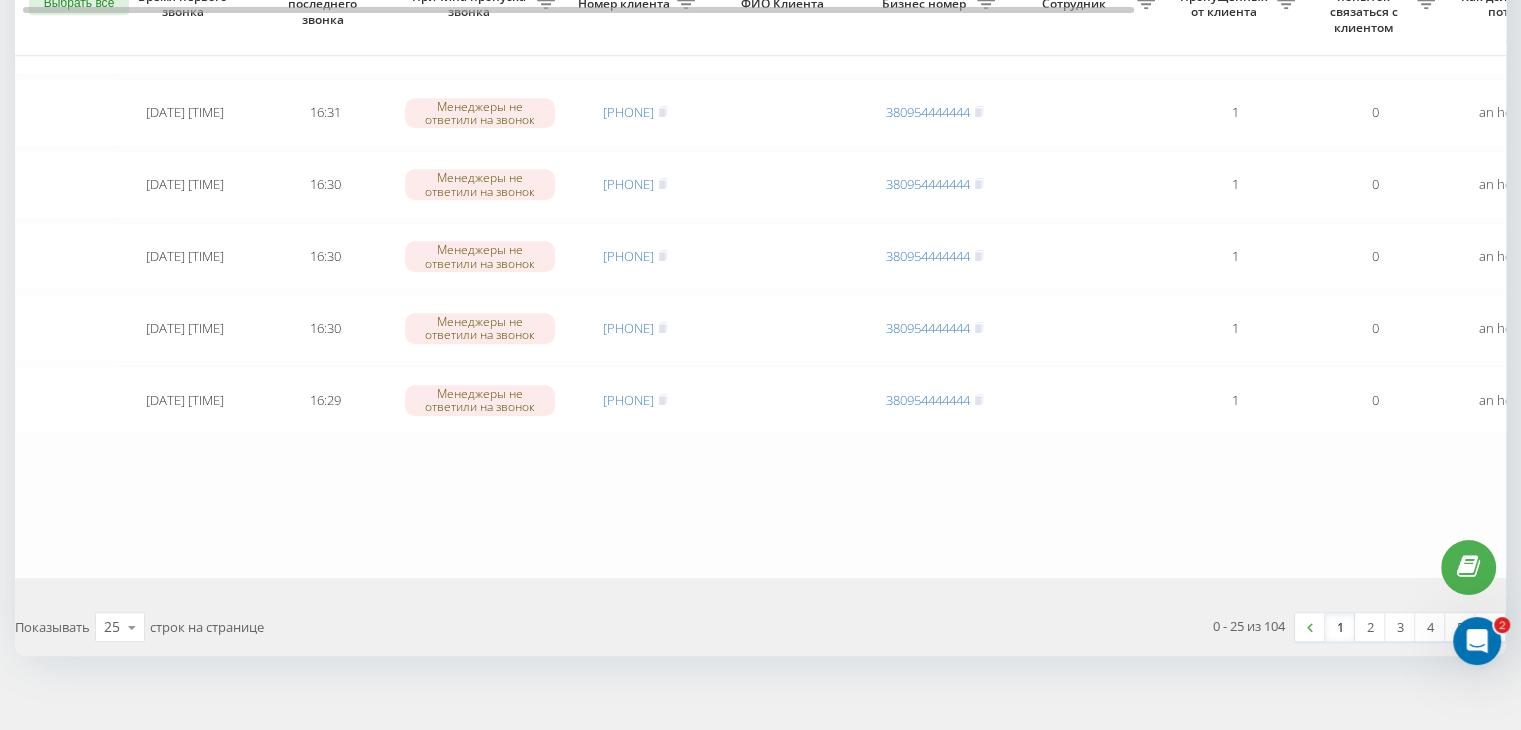 scroll, scrollTop: 1647, scrollLeft: 0, axis: vertical 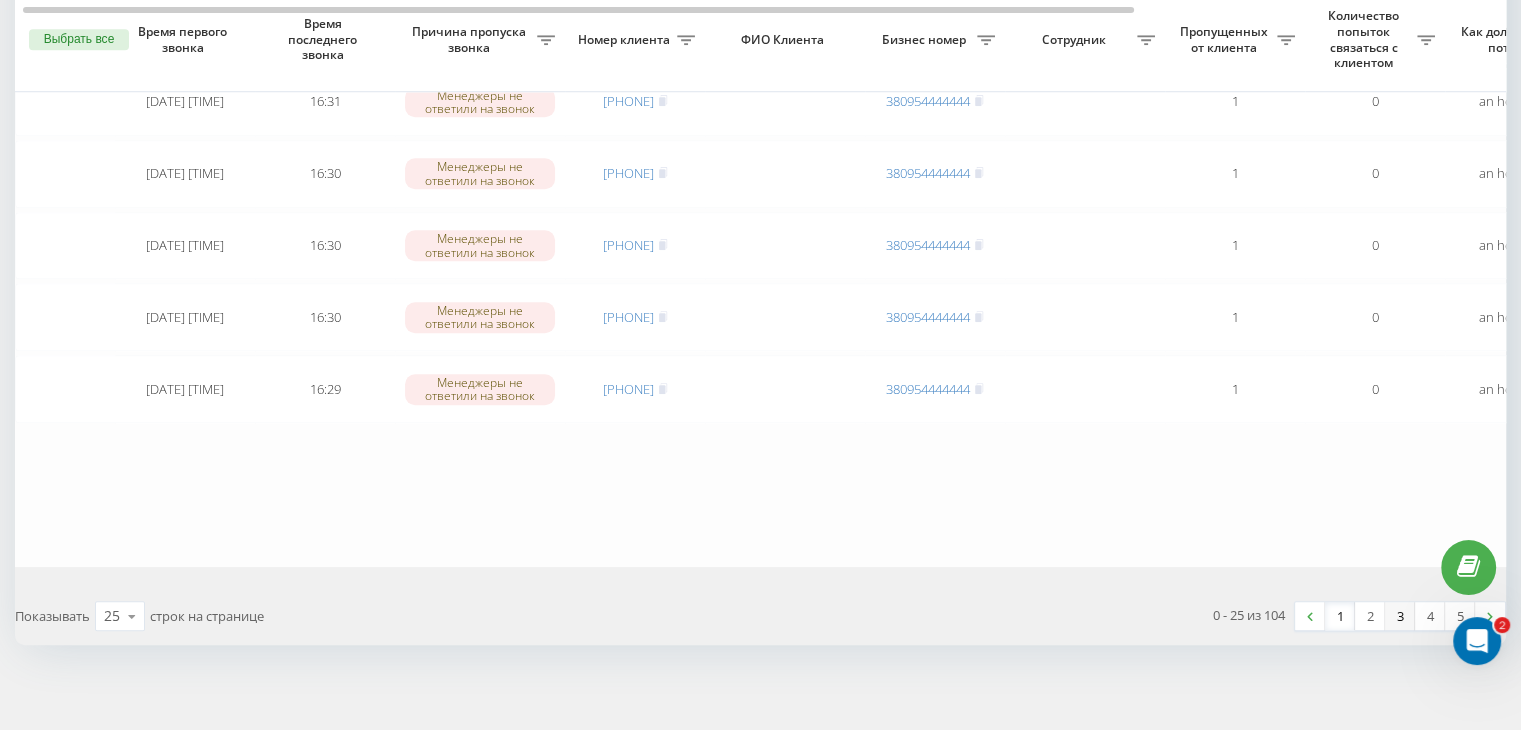 click on "3" at bounding box center [1400, 616] 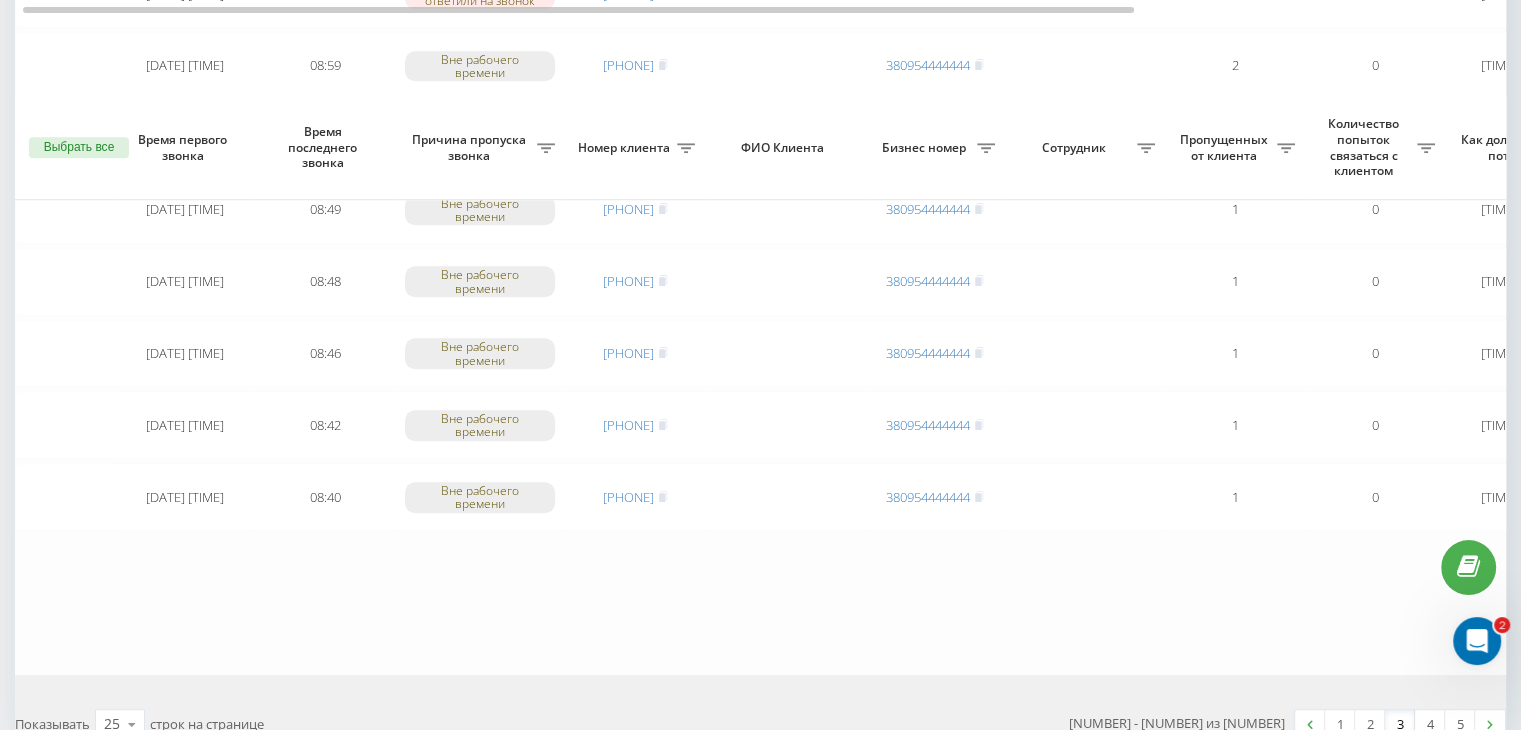 scroll, scrollTop: 1647, scrollLeft: 0, axis: vertical 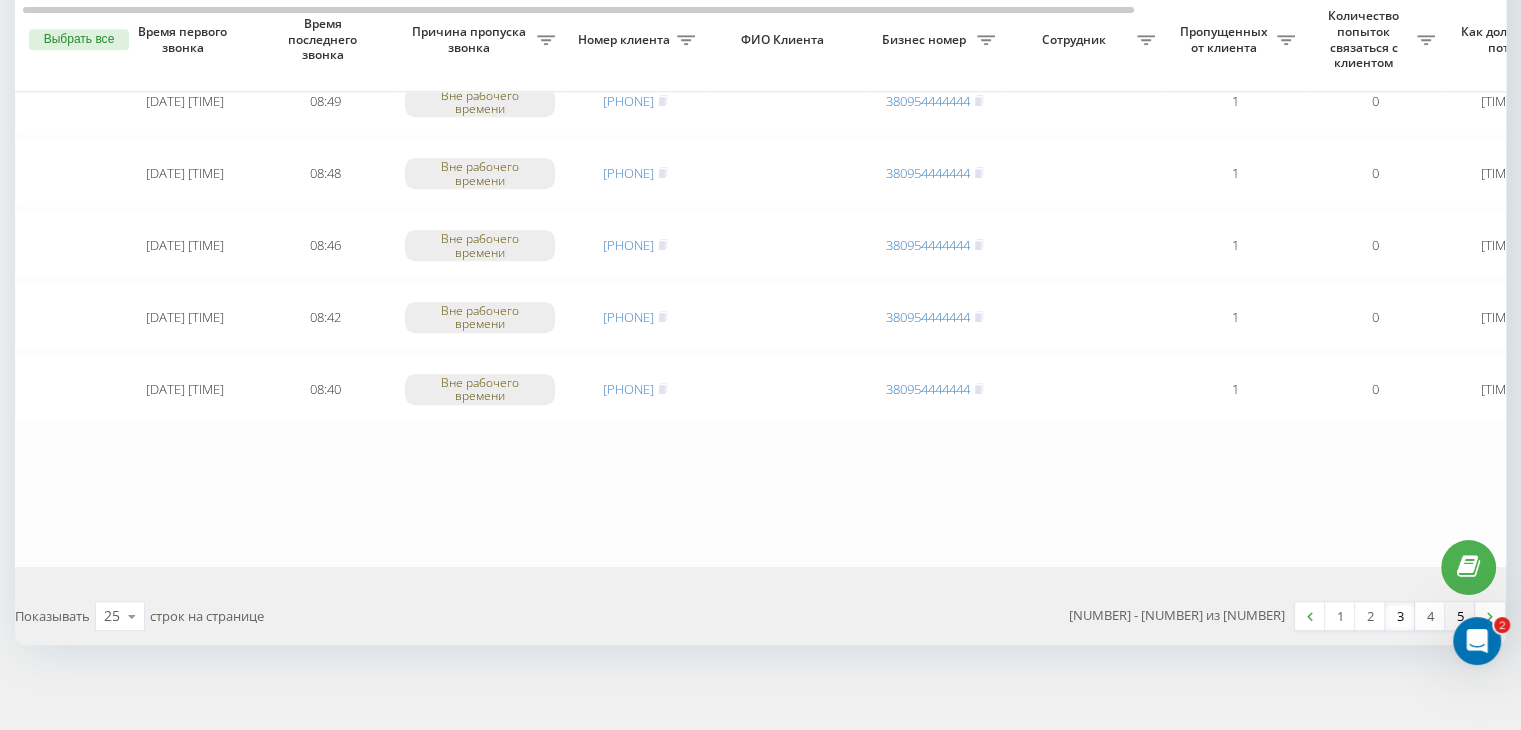 click on "5" at bounding box center (1460, 616) 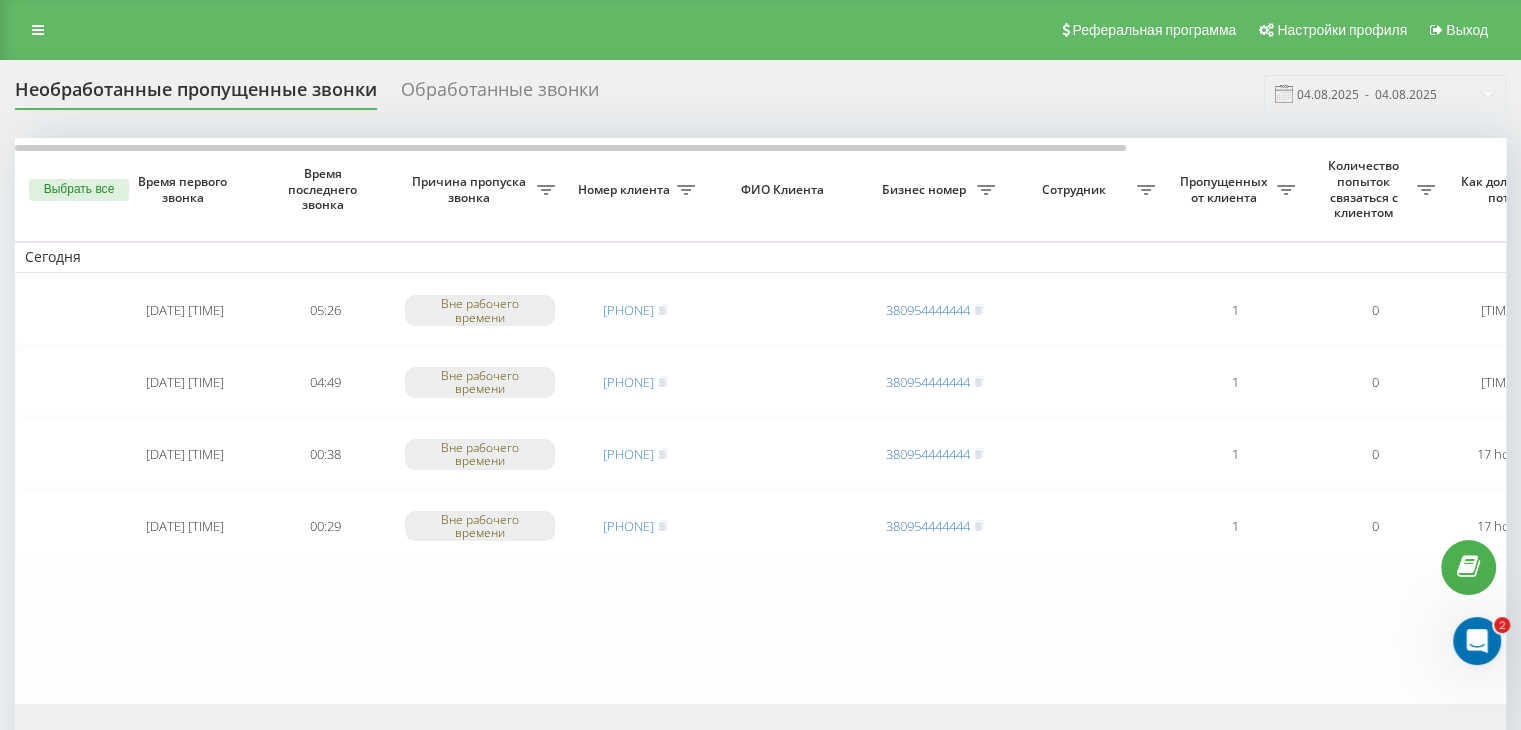 scroll, scrollTop: 144, scrollLeft: 0, axis: vertical 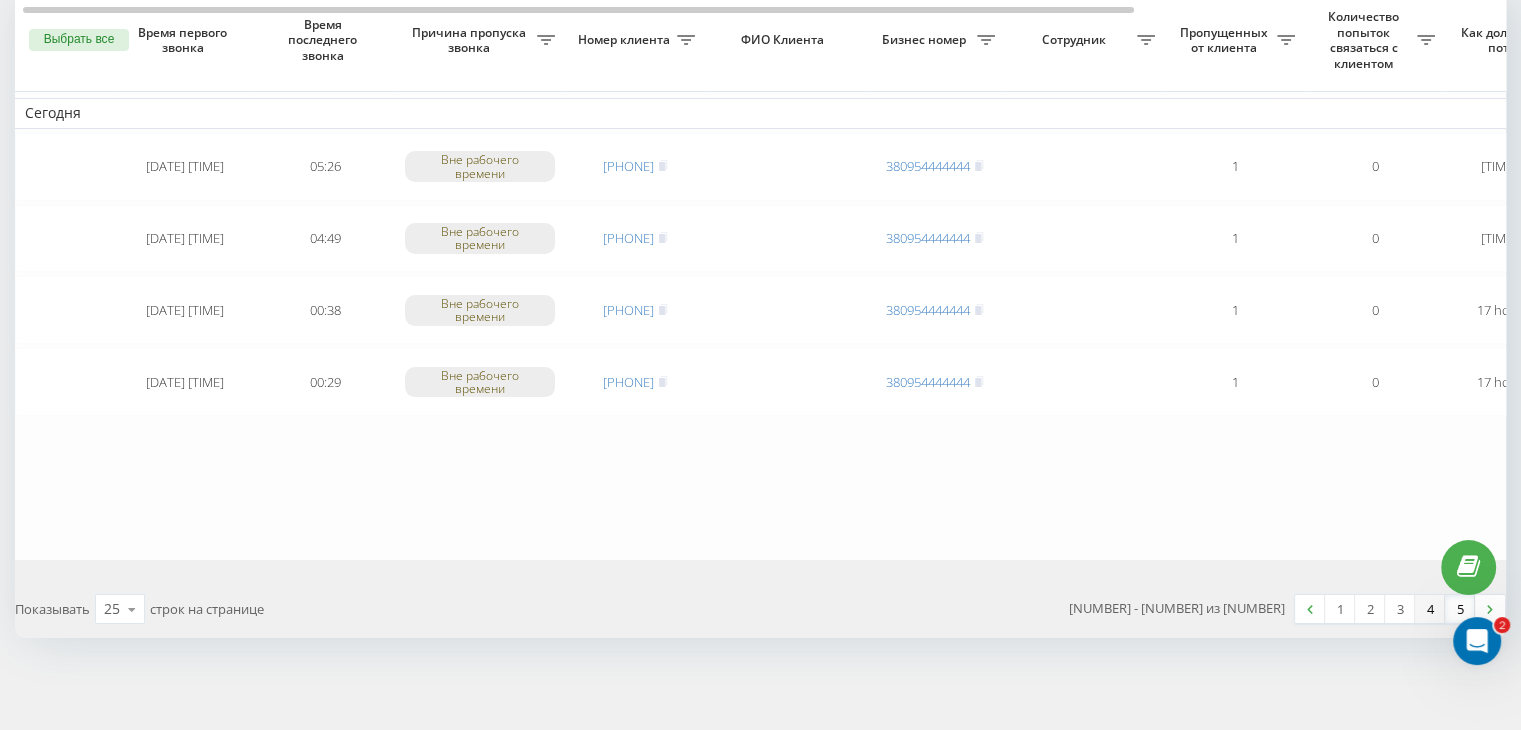 click on "4" at bounding box center [1430, 609] 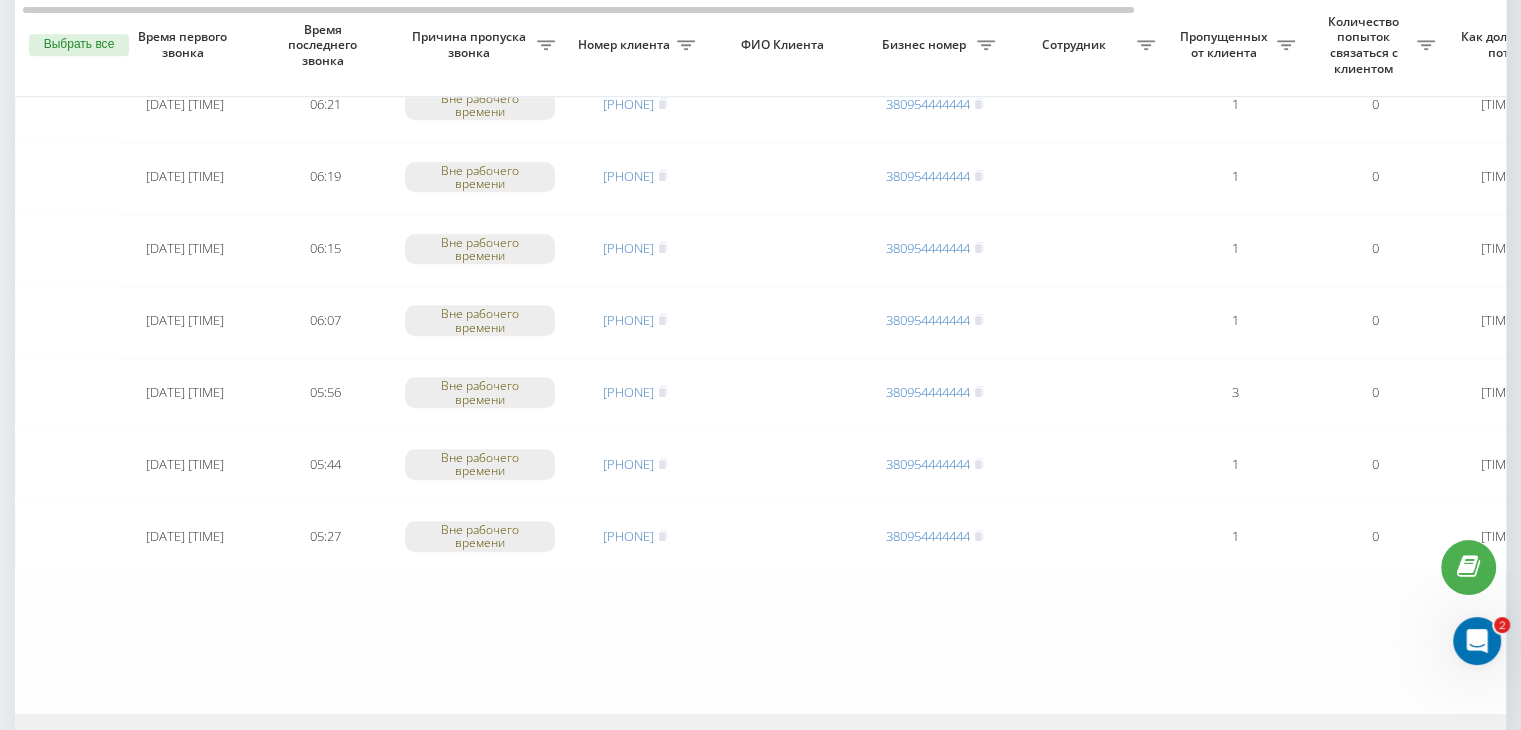 scroll, scrollTop: 1647, scrollLeft: 0, axis: vertical 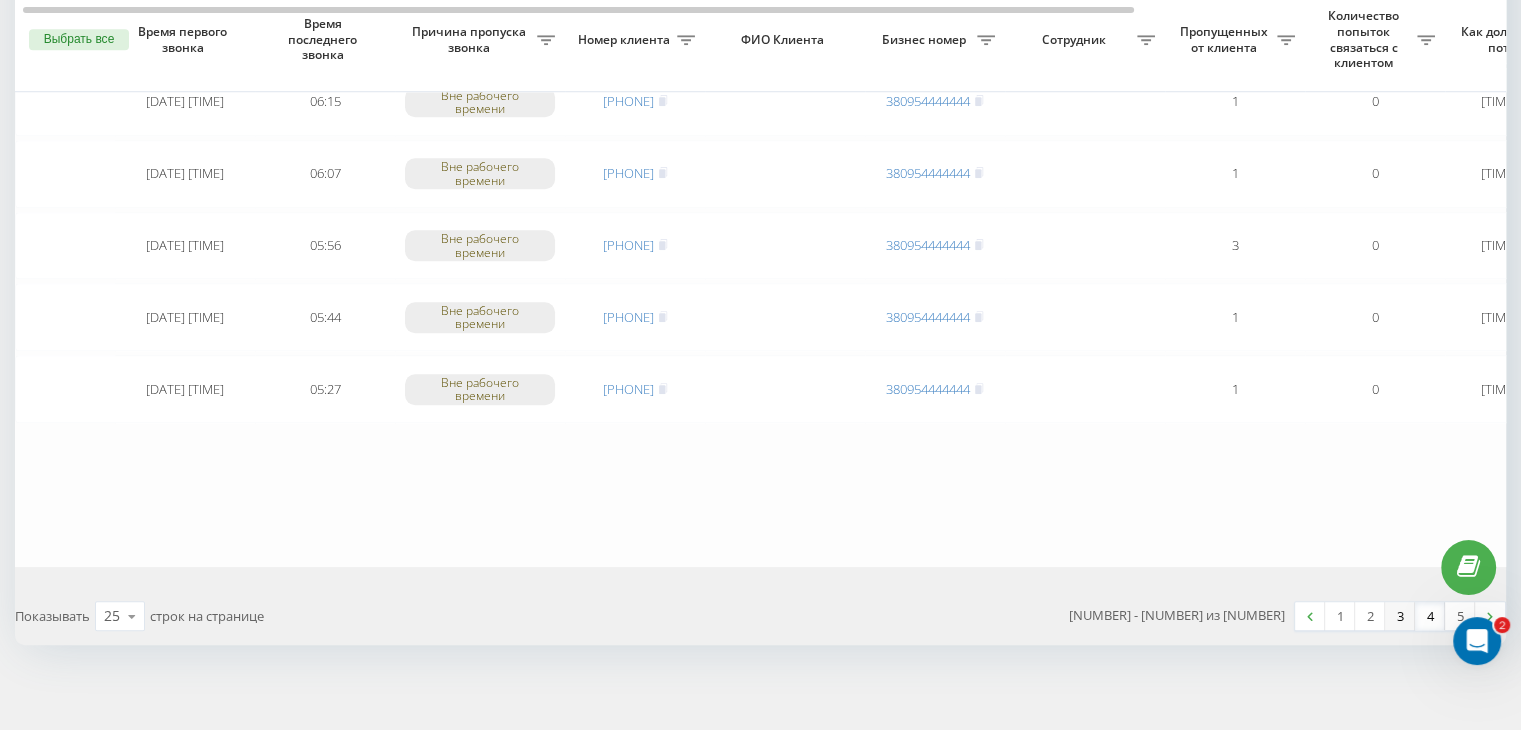 click on "3" at bounding box center [1400, 616] 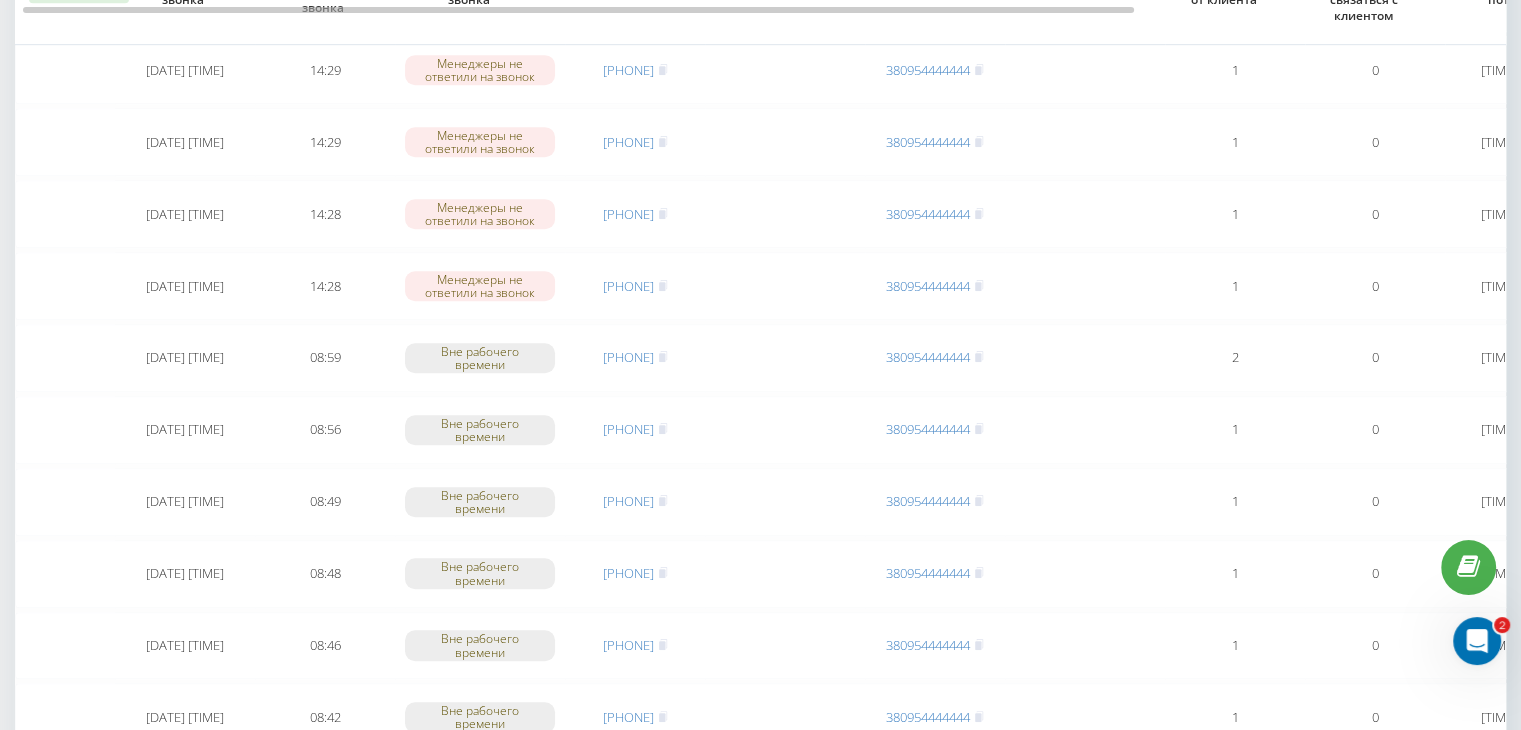 scroll, scrollTop: 1647, scrollLeft: 0, axis: vertical 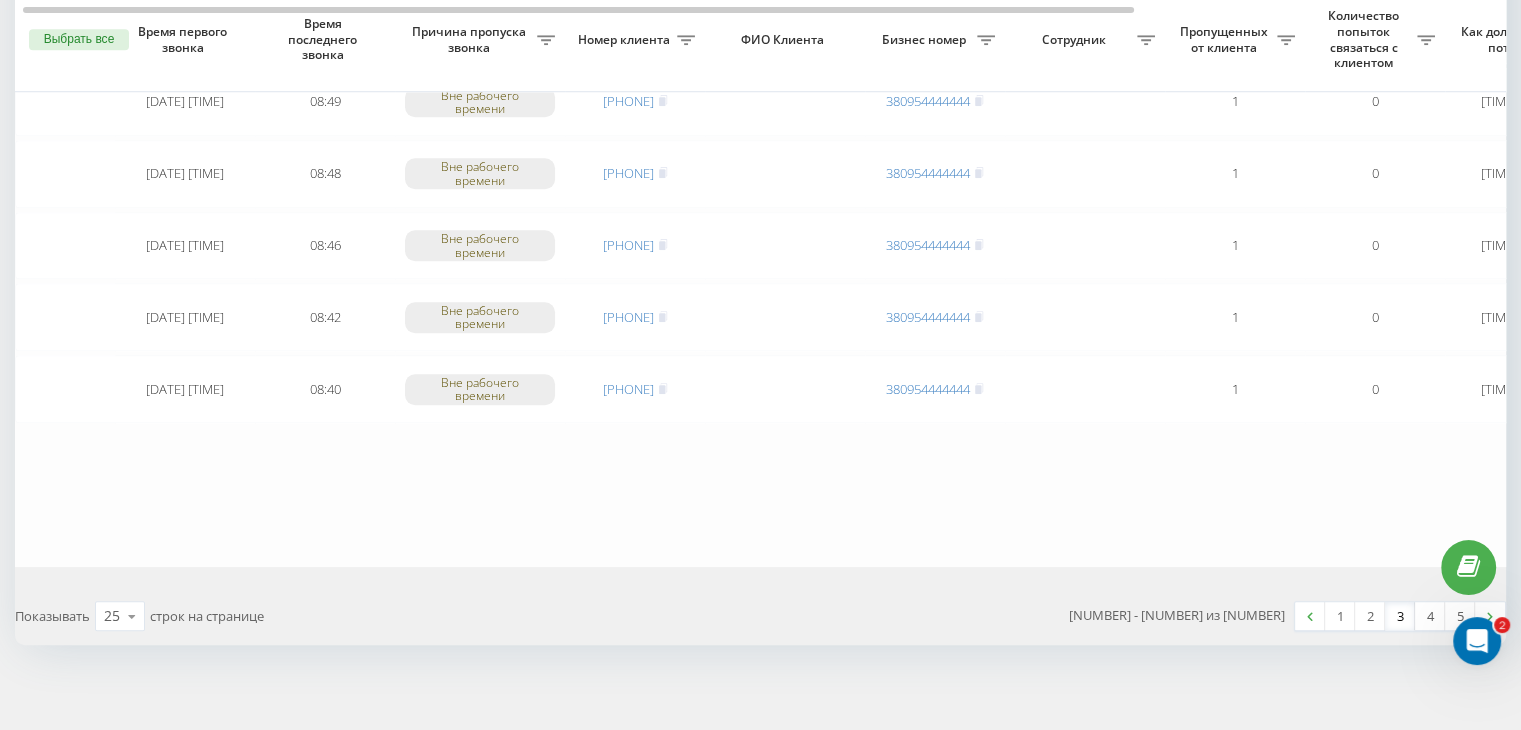 click on "3" at bounding box center [1400, 616] 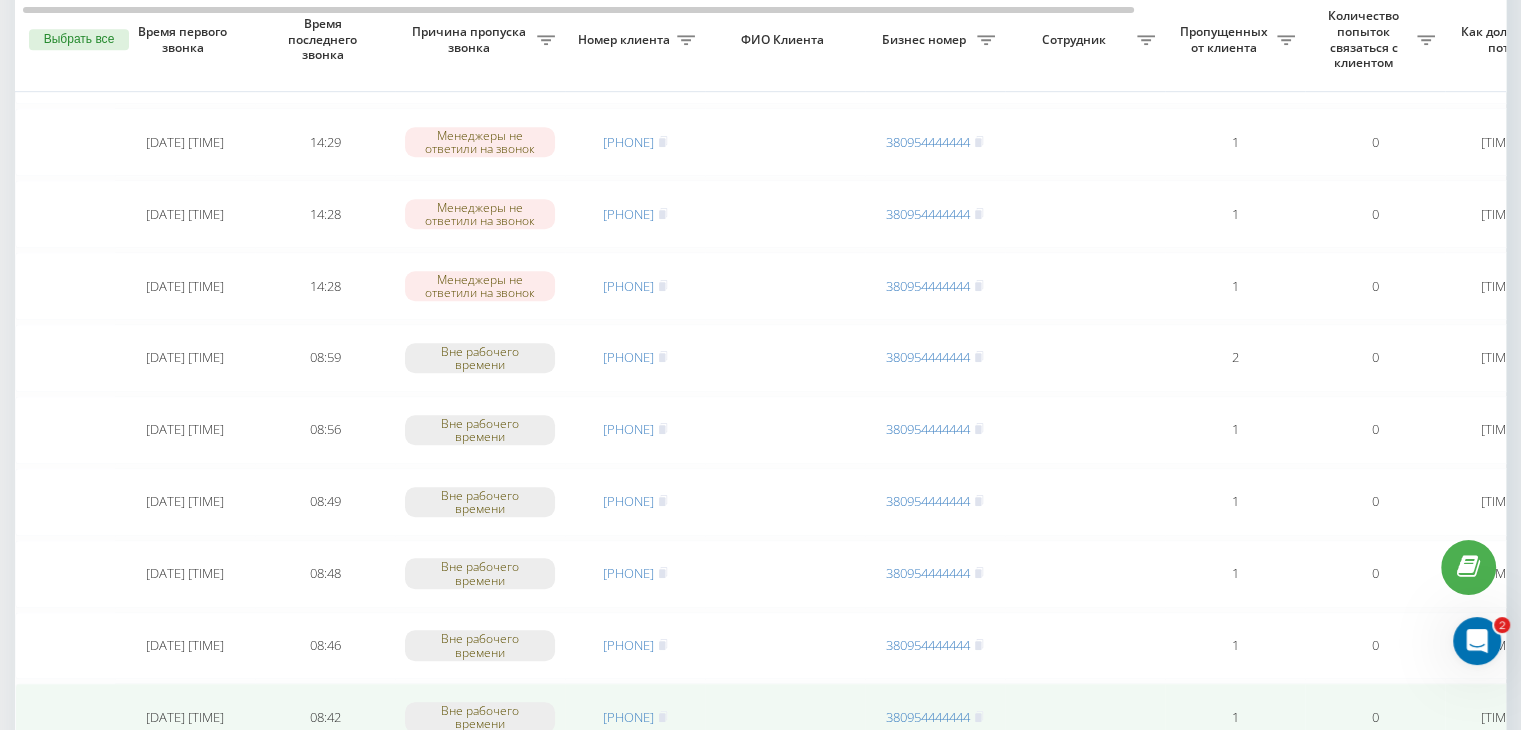 scroll, scrollTop: 1647, scrollLeft: 0, axis: vertical 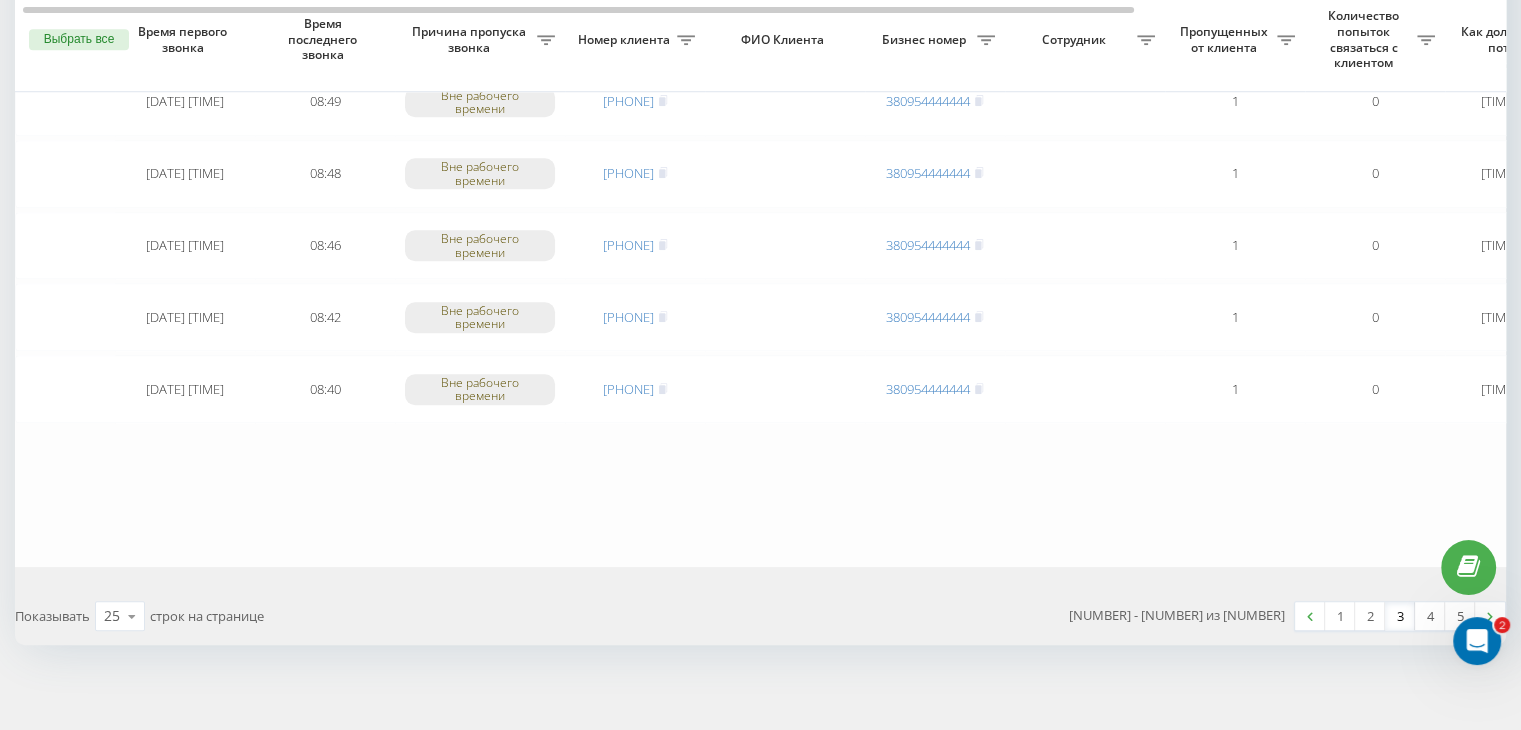 click on "3" at bounding box center (1400, 616) 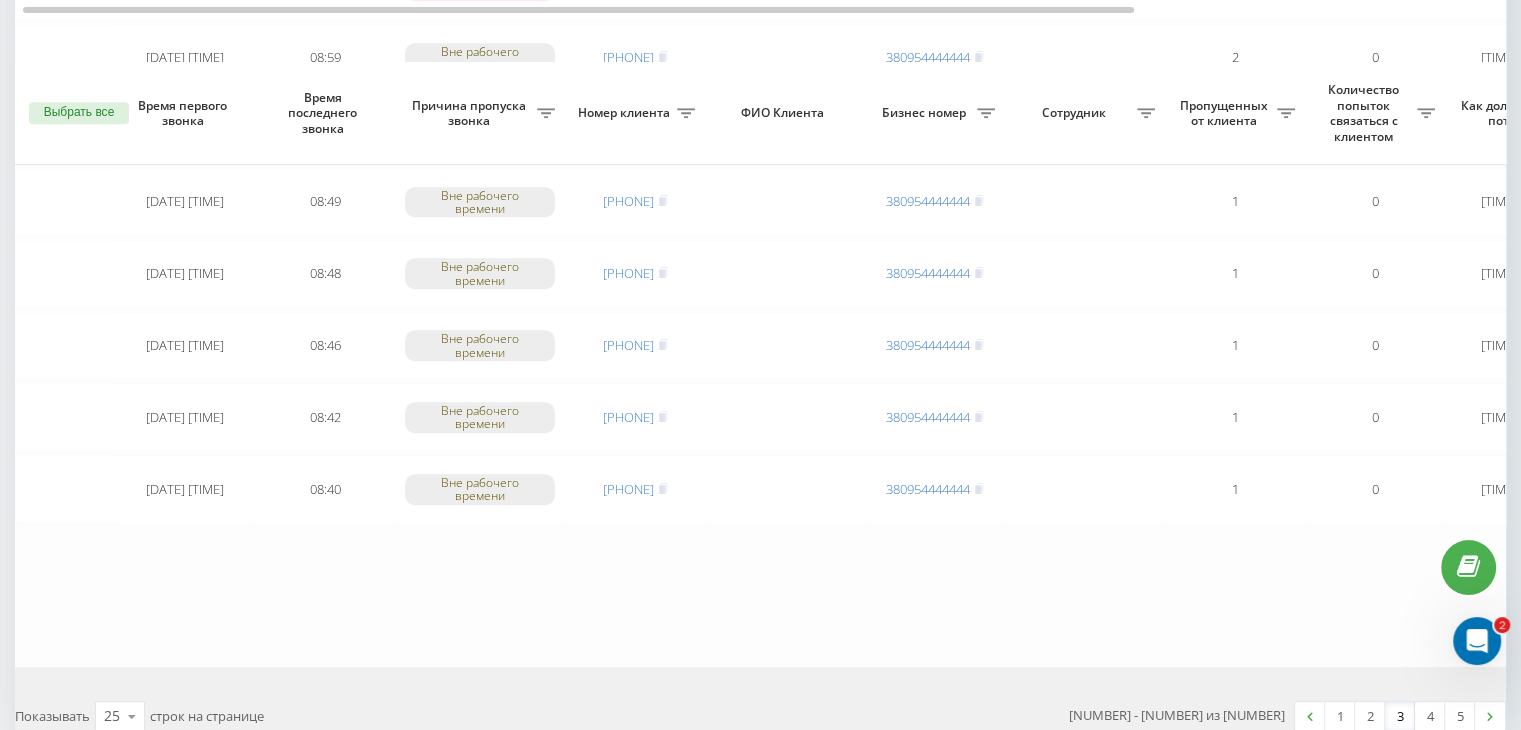 scroll, scrollTop: 1647, scrollLeft: 0, axis: vertical 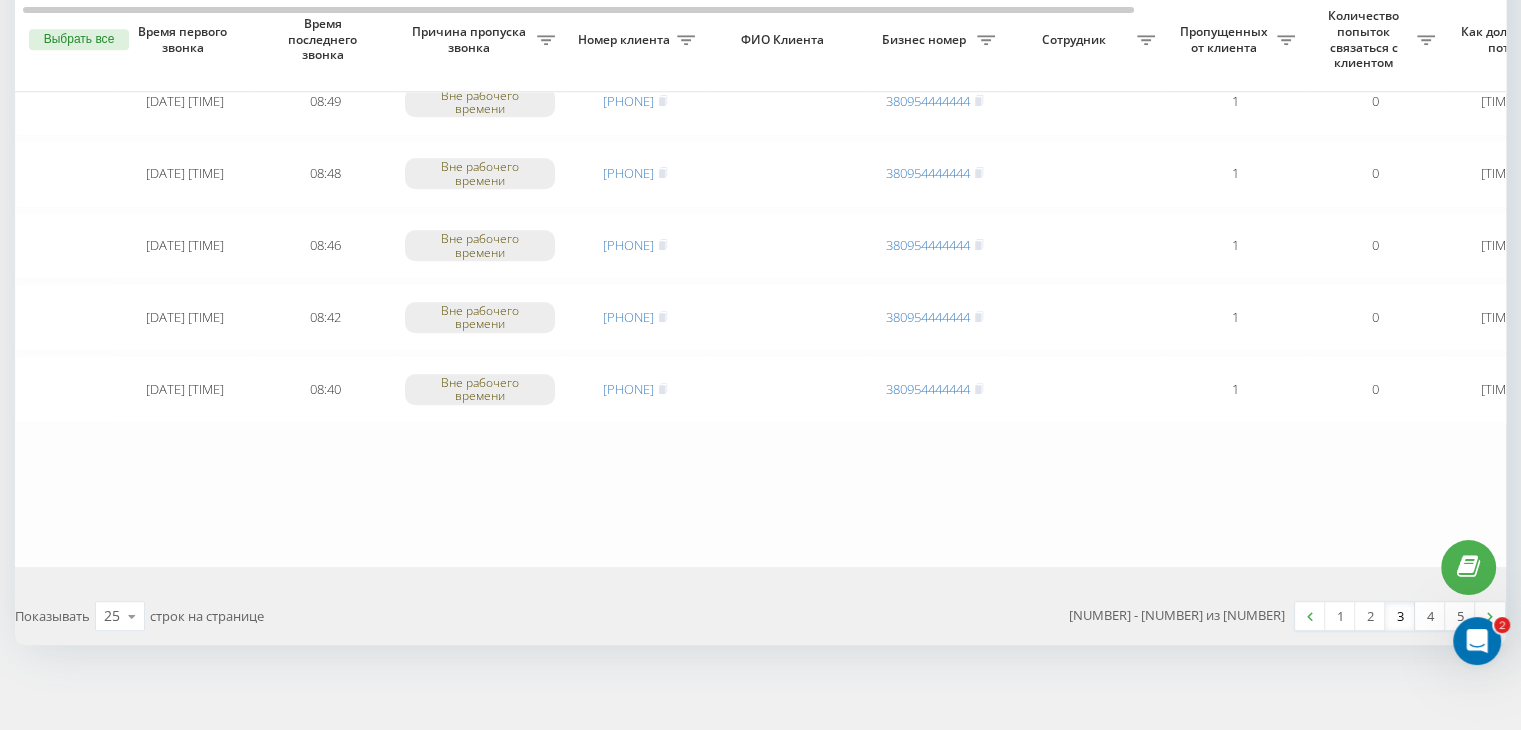 click on "3" at bounding box center [1400, 616] 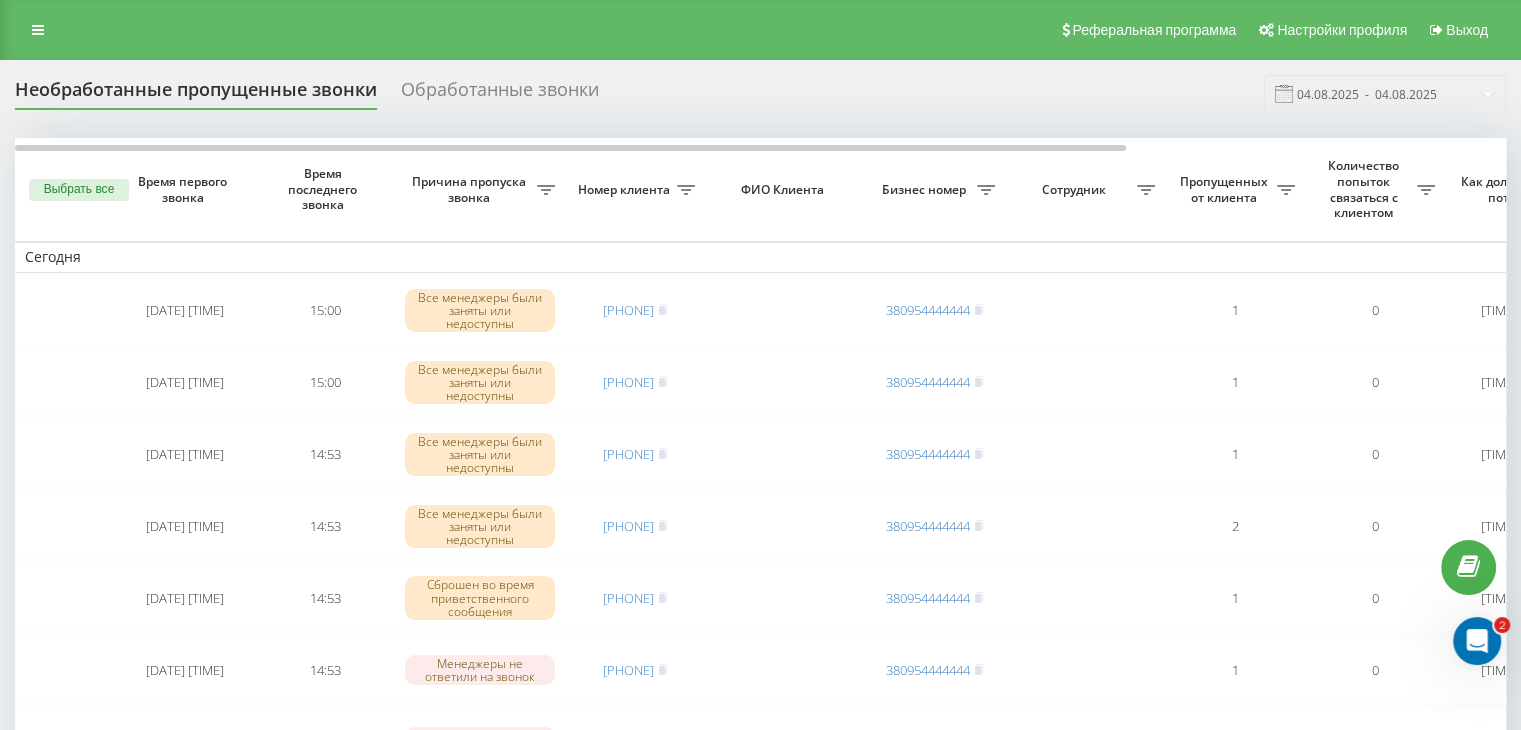 click on "Необработанные пропущенные звонки Обработанные звонки 04.08.2025  -  04.08.2025" at bounding box center [760, 94] 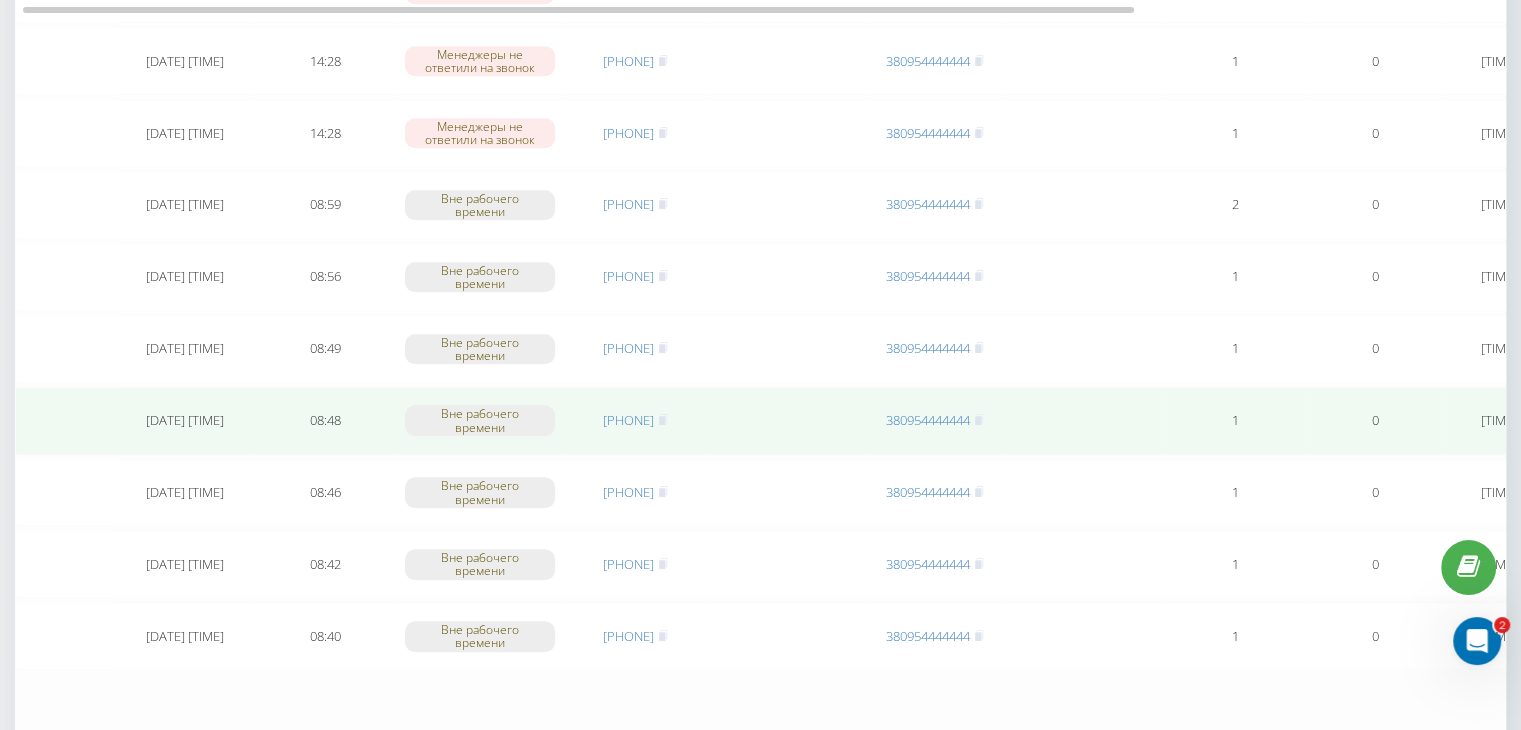 scroll, scrollTop: 1200, scrollLeft: 0, axis: vertical 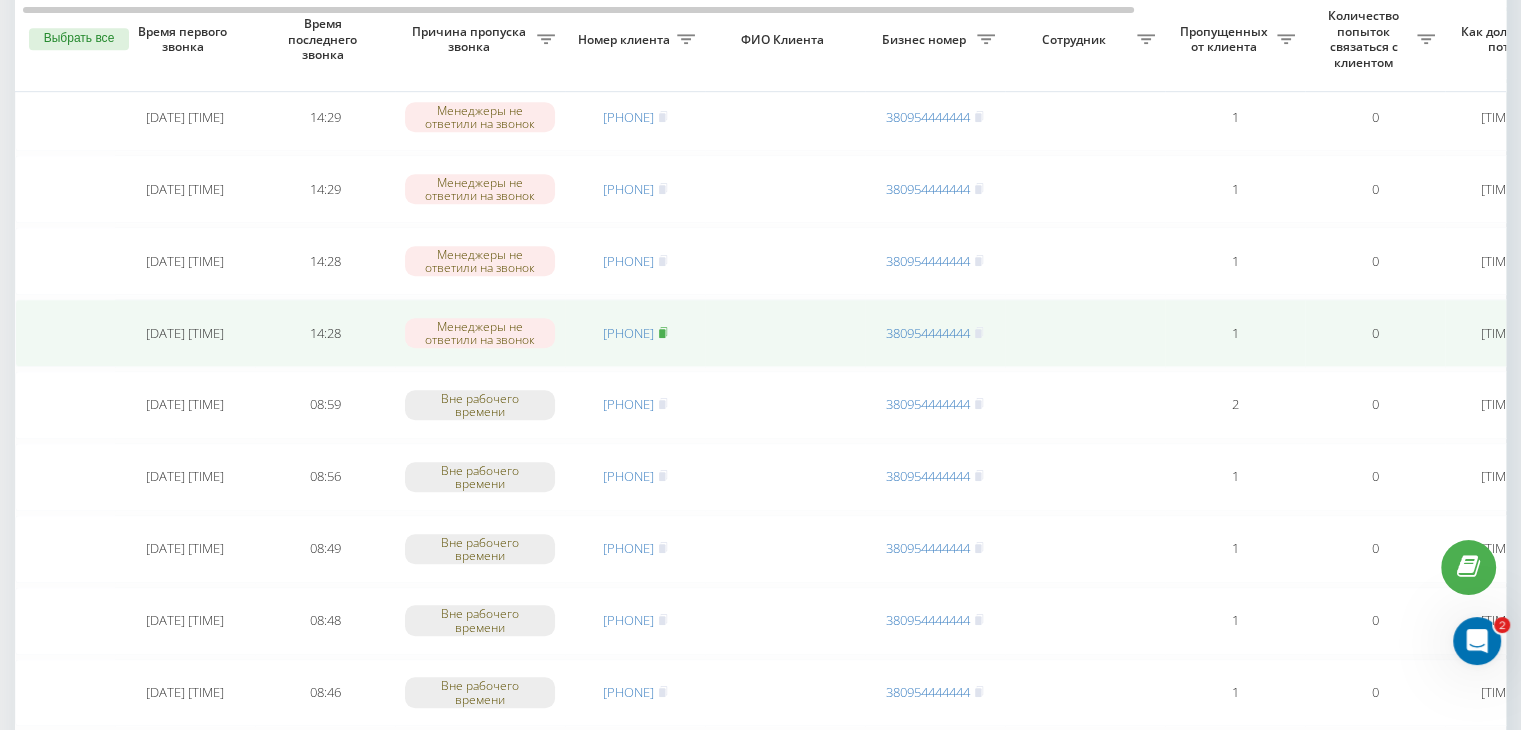 click 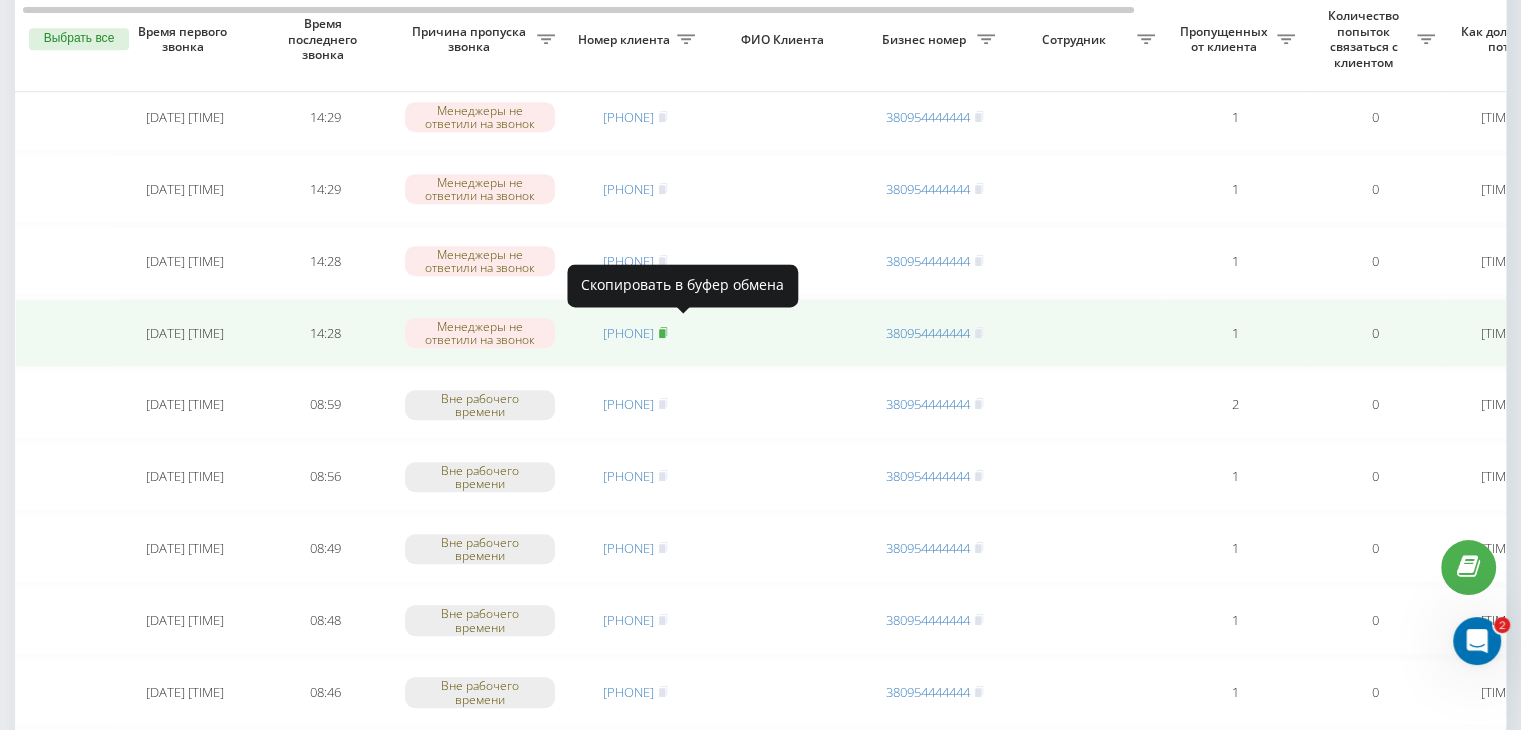 click 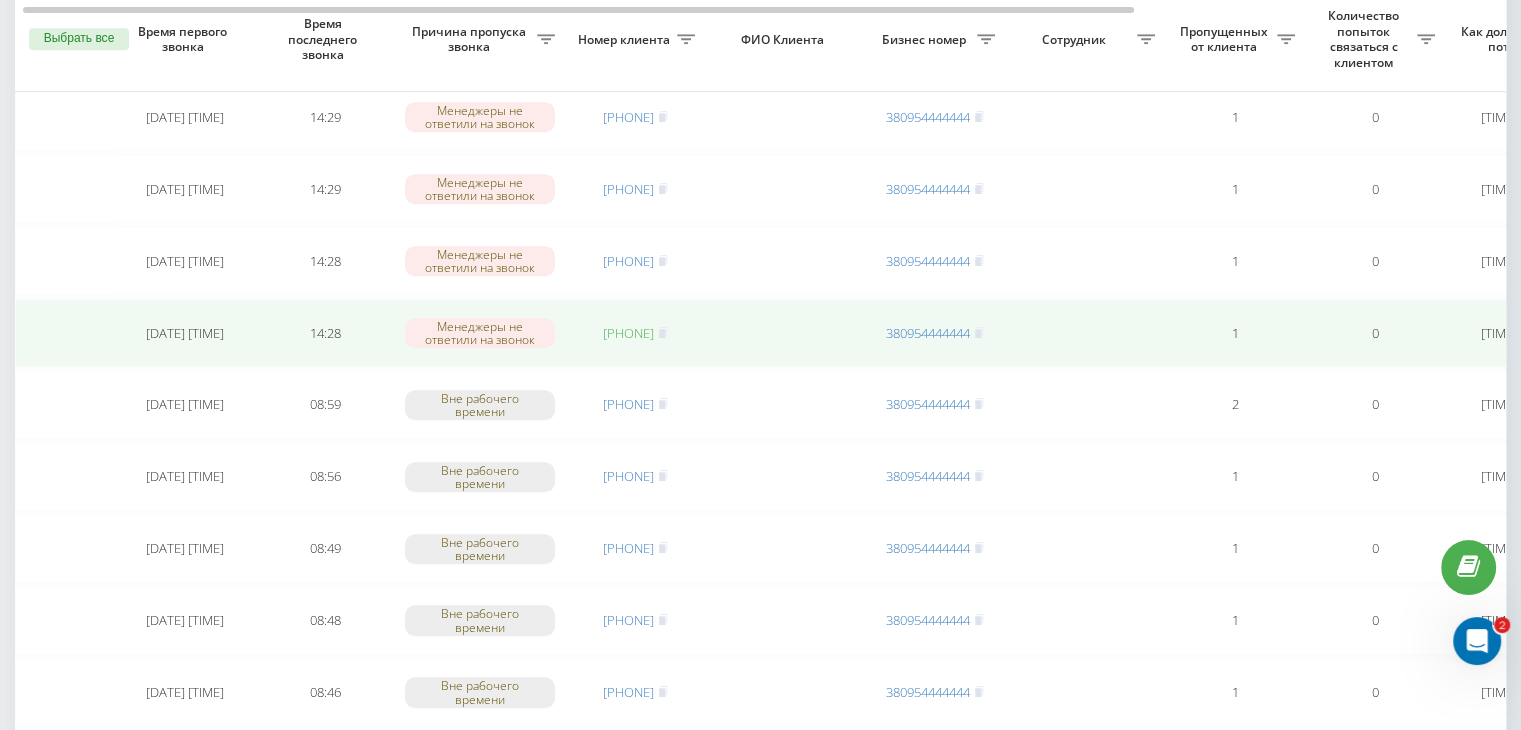 click on "[PHONE]" at bounding box center [628, 333] 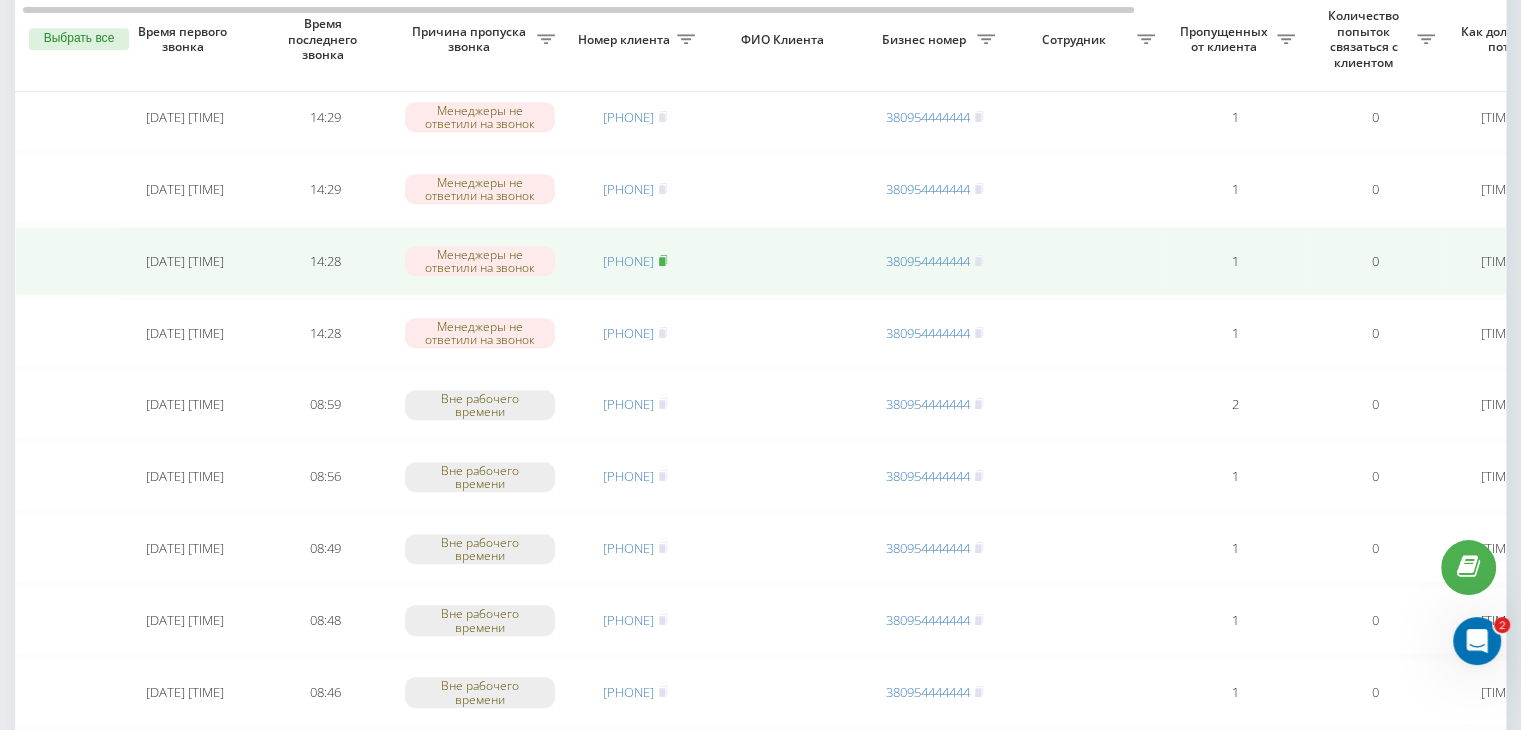 click 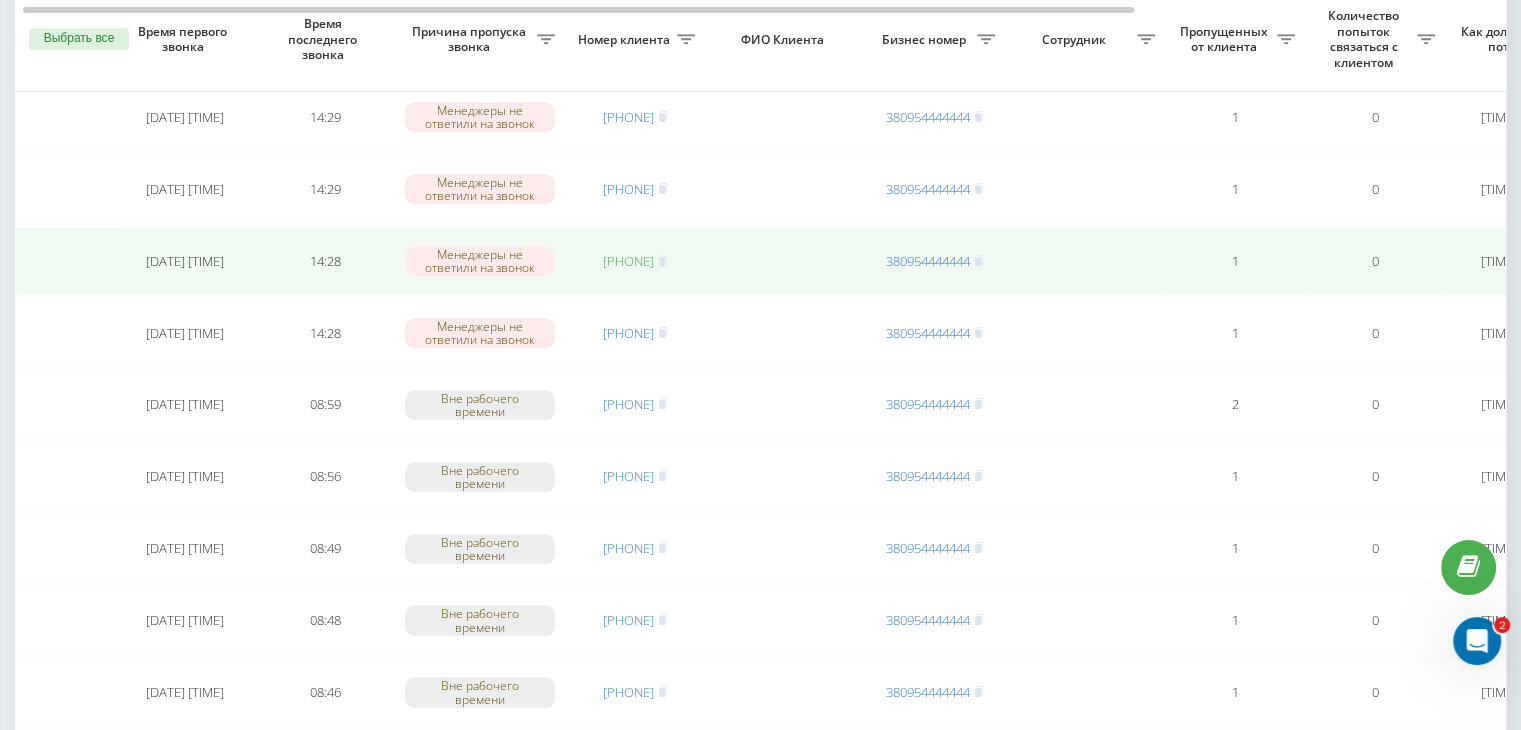 click on "380666612373" at bounding box center (628, 261) 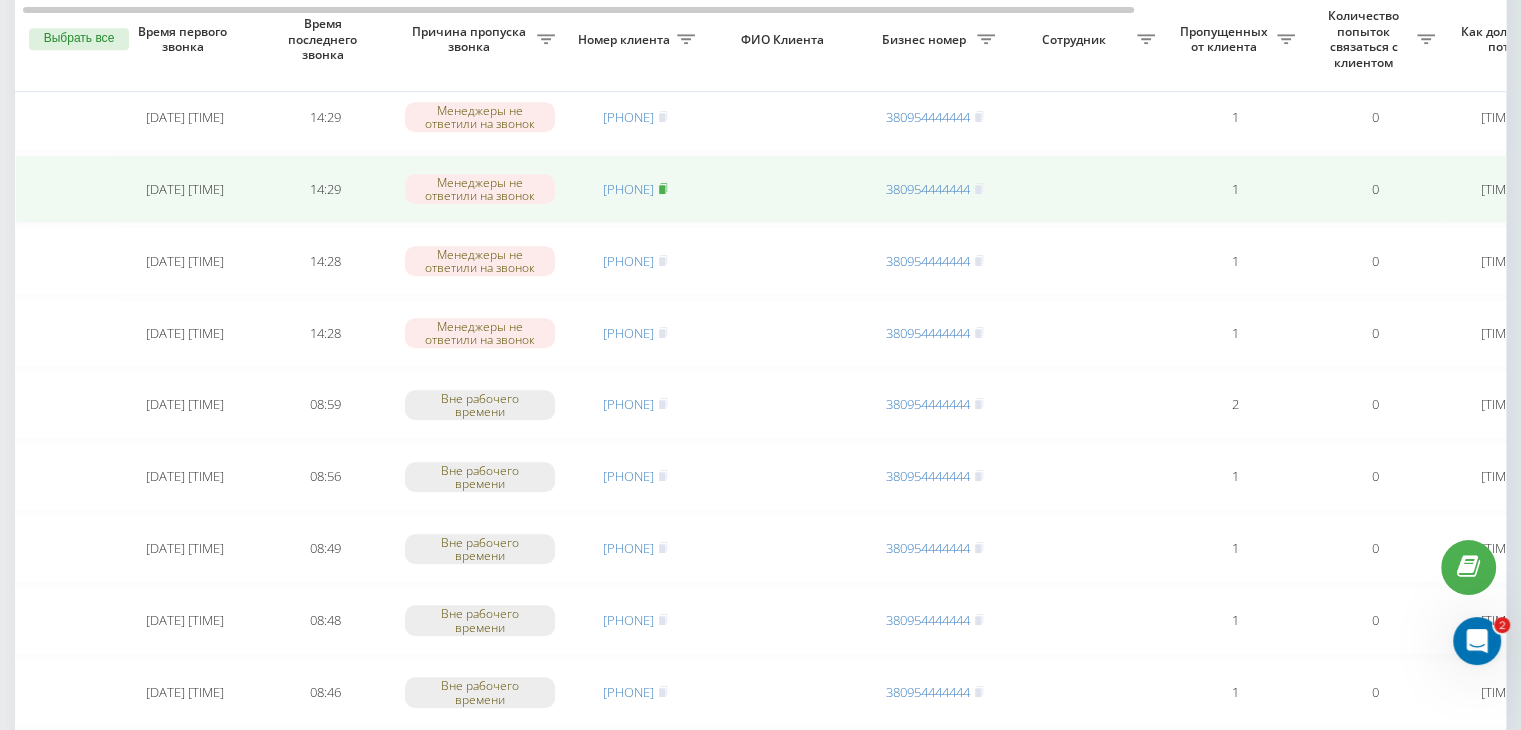 click 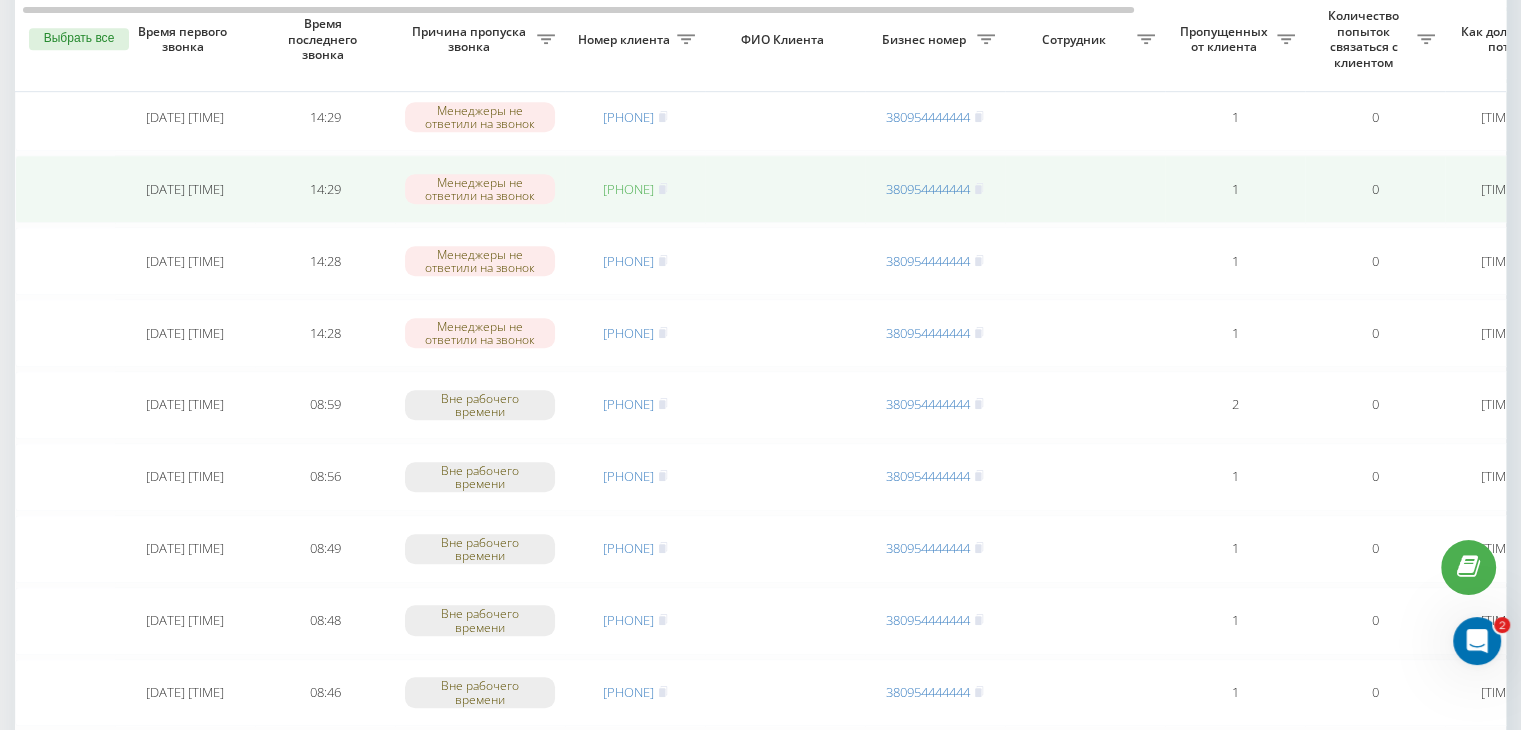 click on "380675623599" at bounding box center (628, 189) 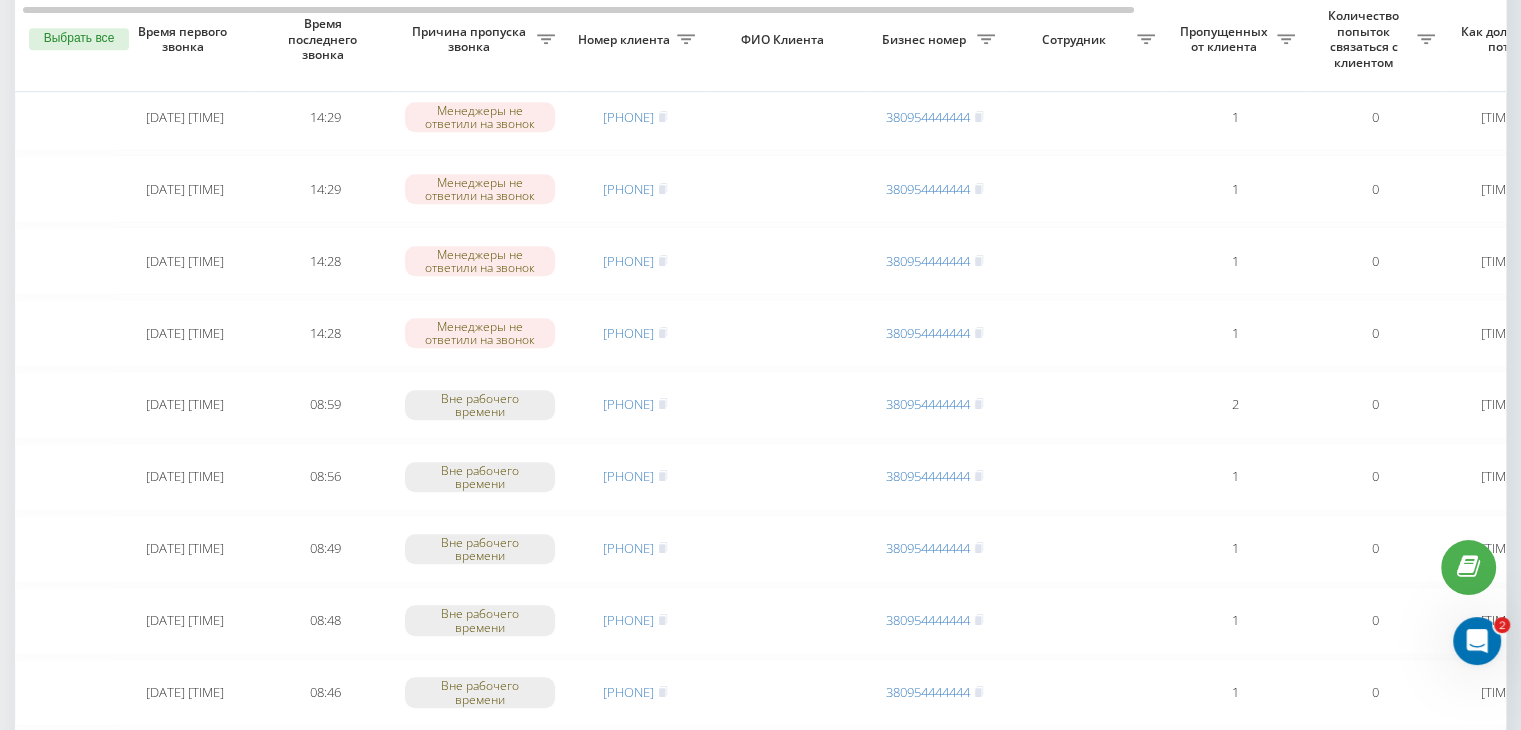 scroll, scrollTop: 1647, scrollLeft: 0, axis: vertical 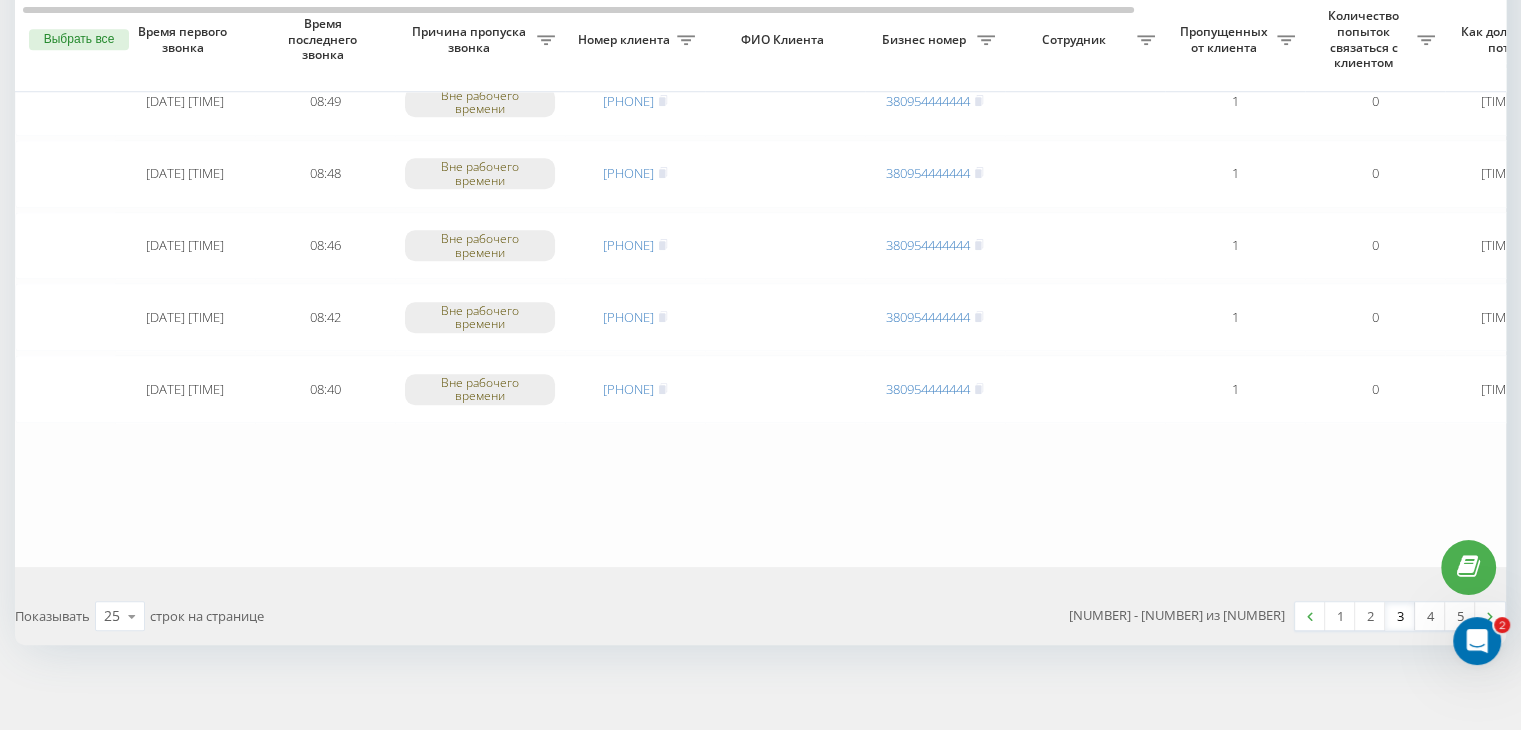 click on "3" at bounding box center [1400, 616] 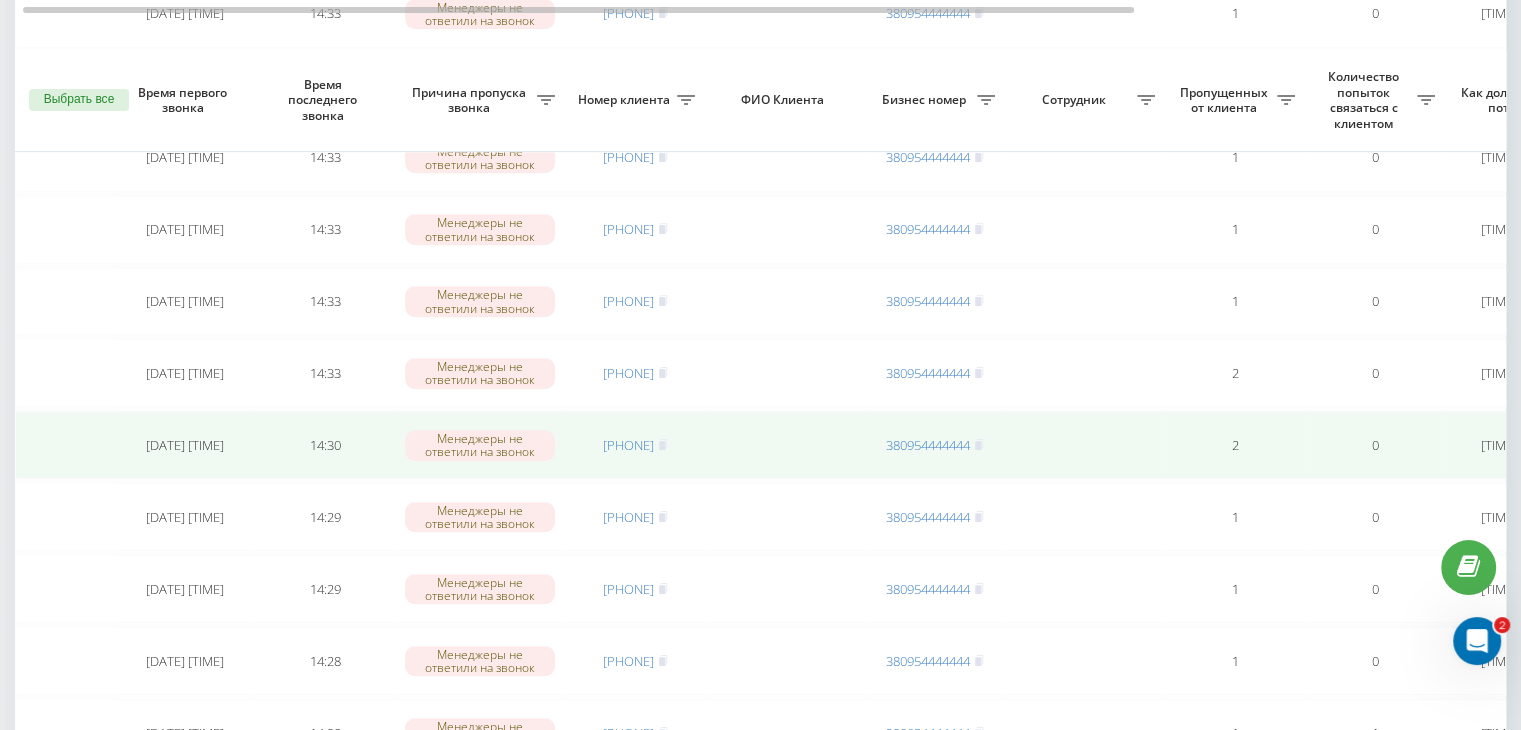 scroll, scrollTop: 1000, scrollLeft: 0, axis: vertical 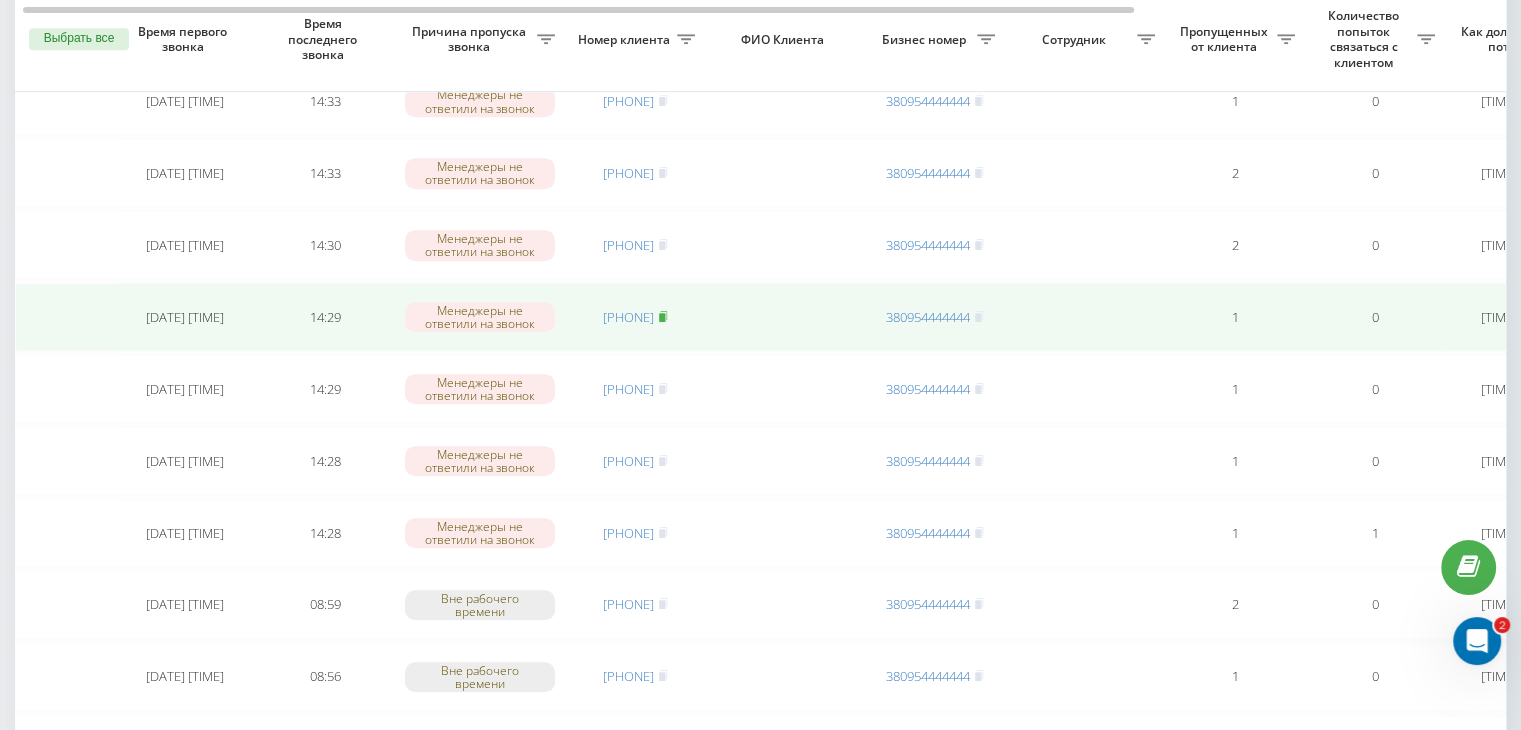 click at bounding box center [663, 317] 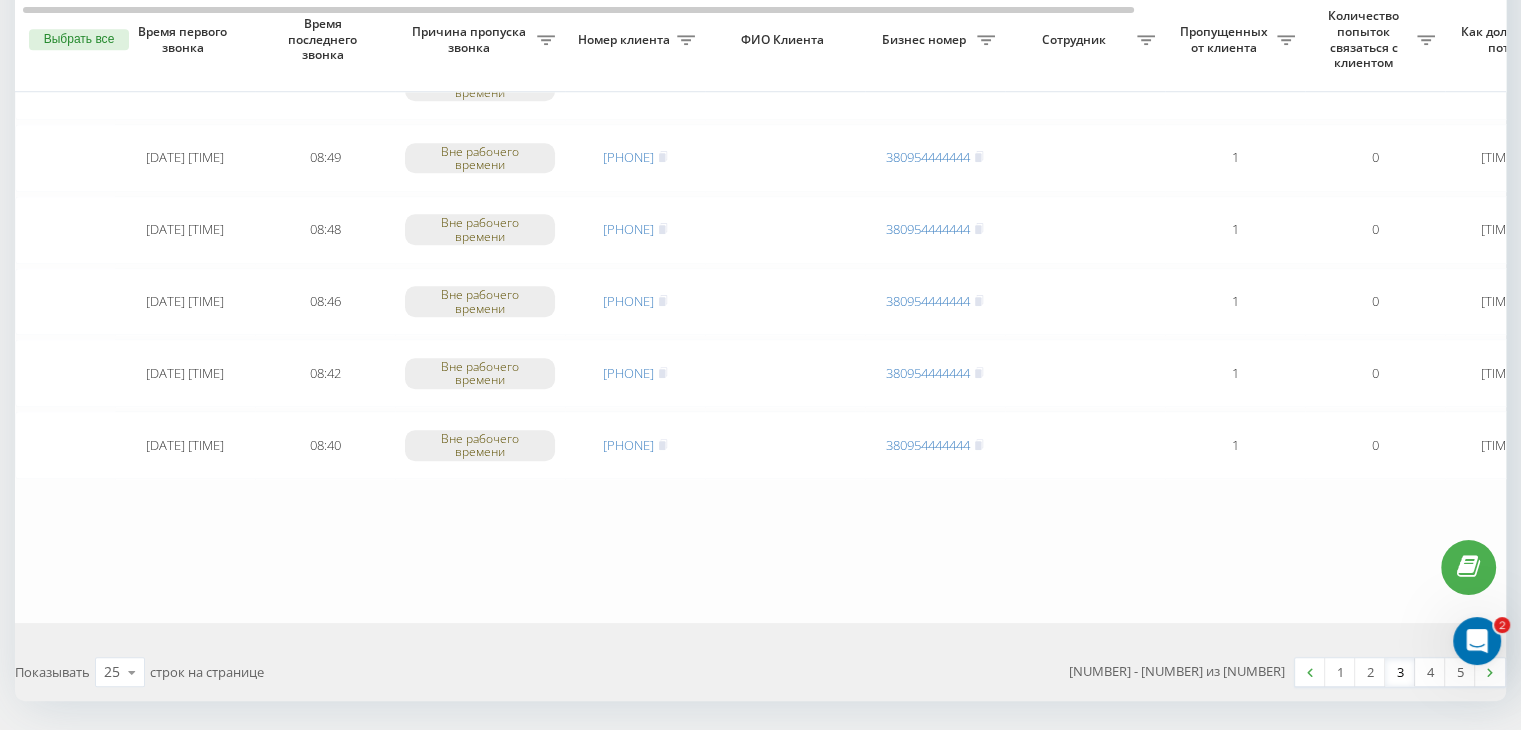 scroll, scrollTop: 1647, scrollLeft: 0, axis: vertical 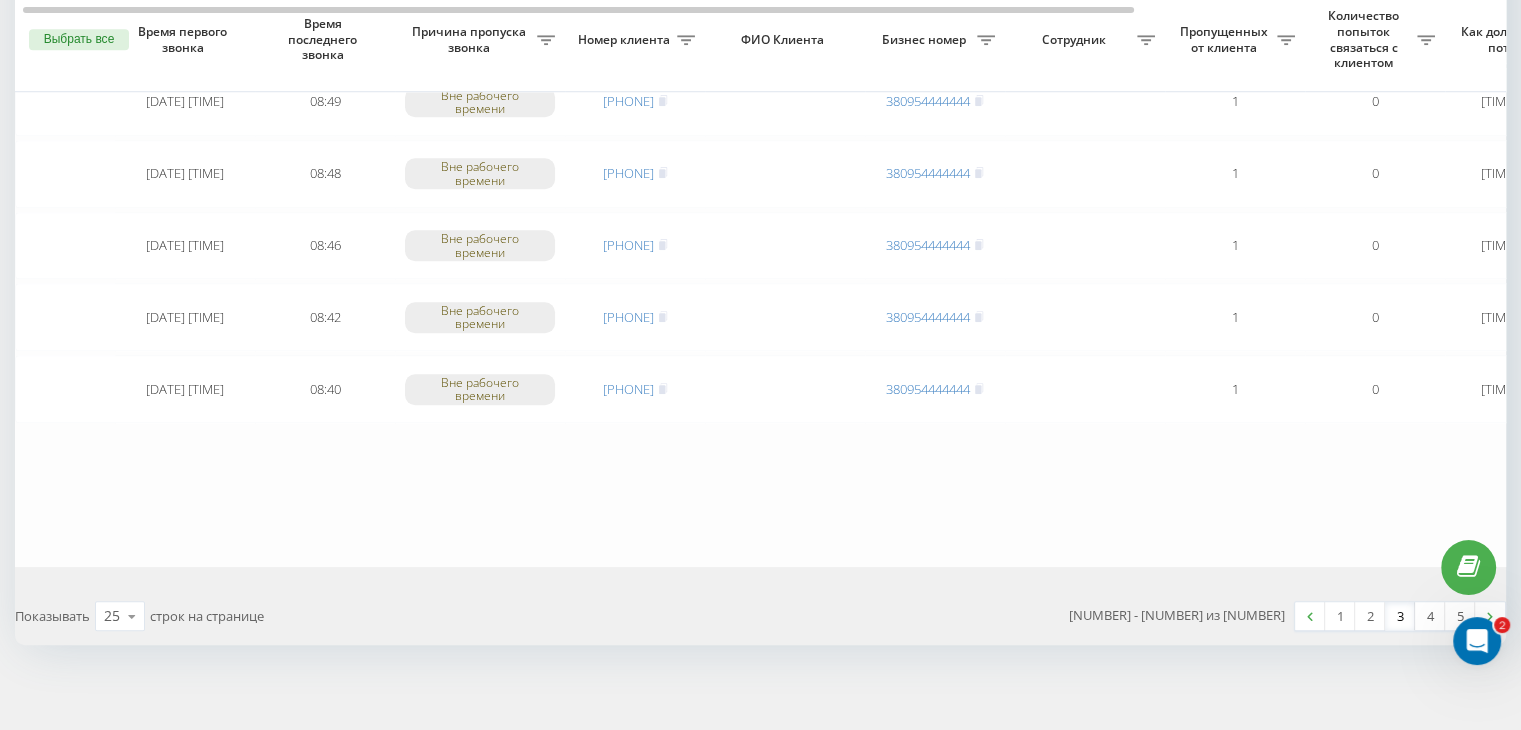 click on "3" at bounding box center (1400, 616) 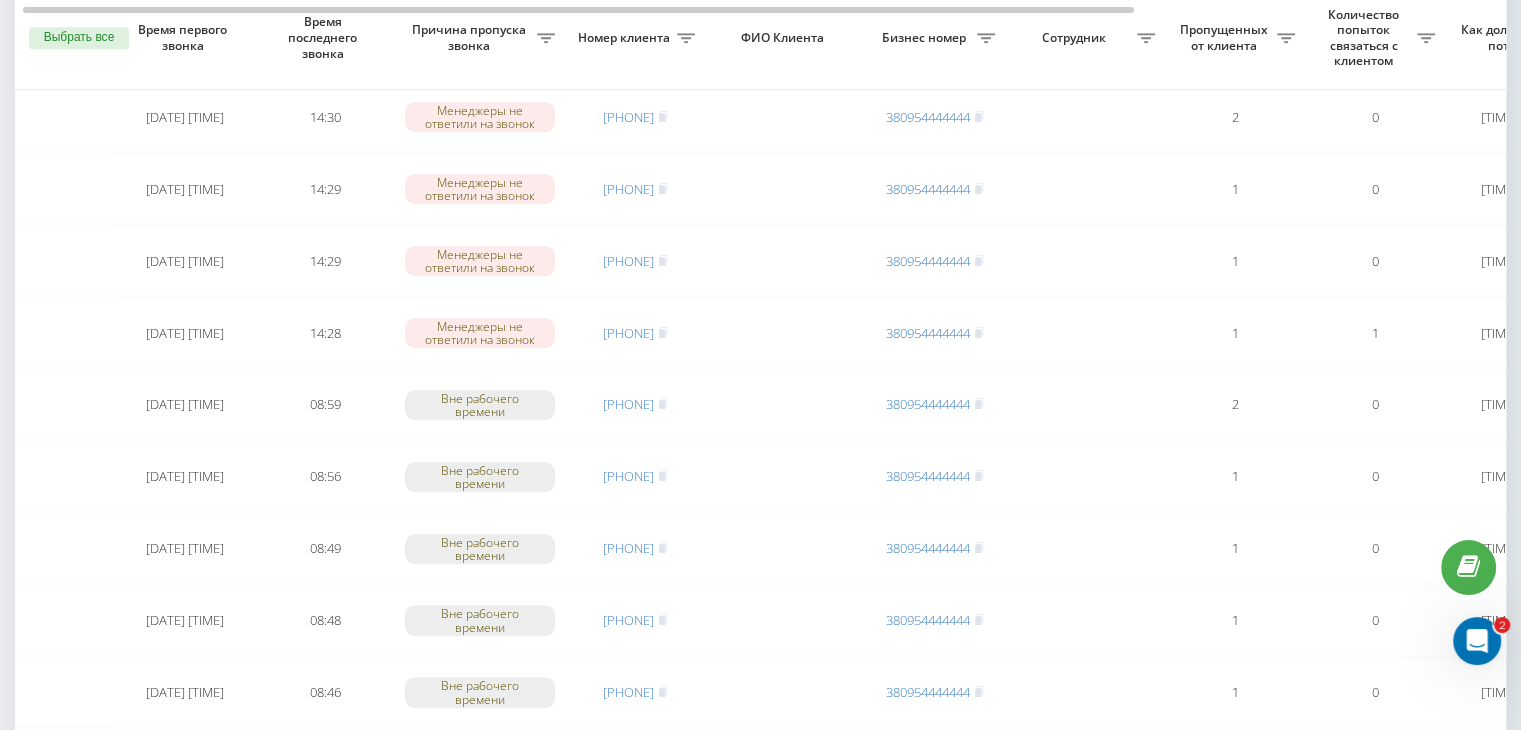 scroll, scrollTop: 1100, scrollLeft: 0, axis: vertical 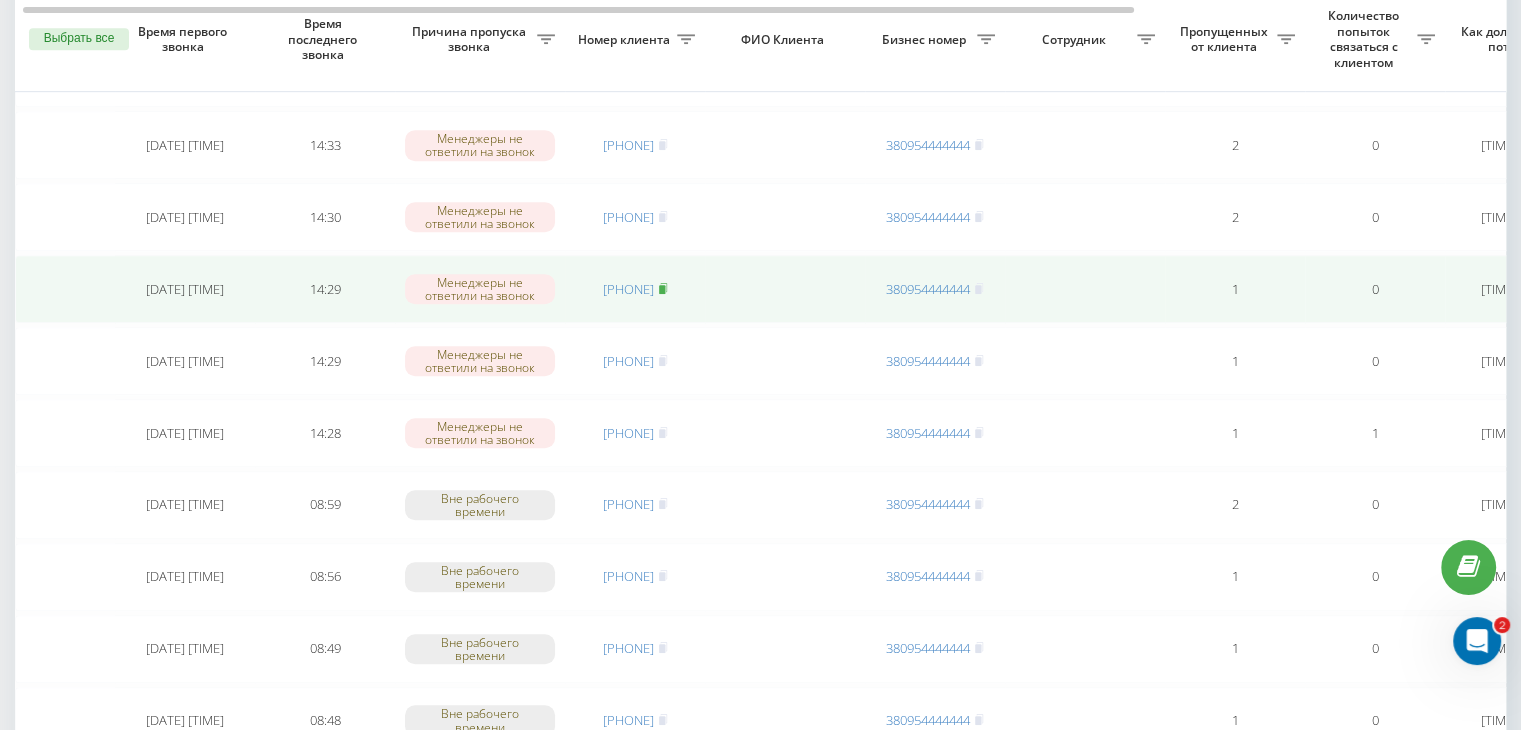 click 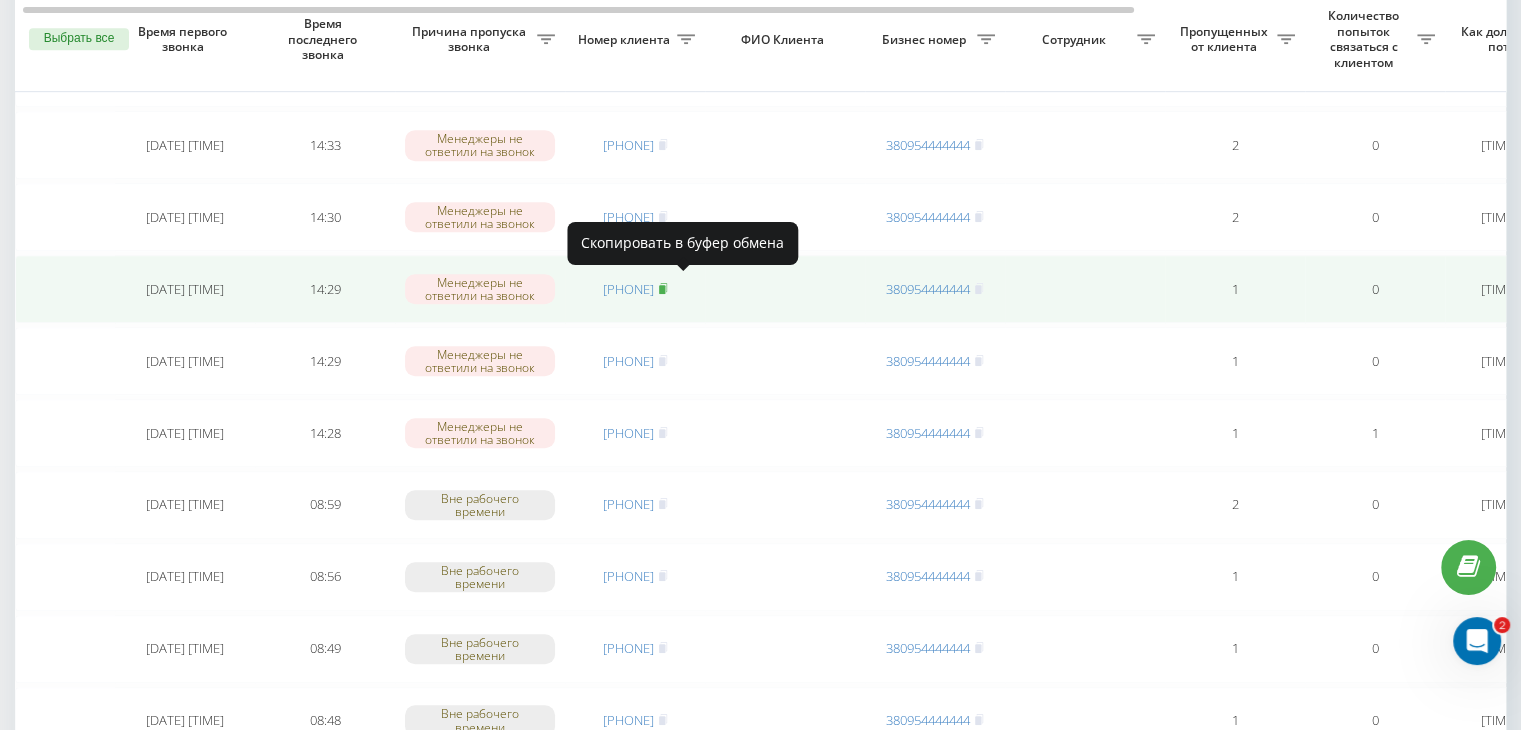 click 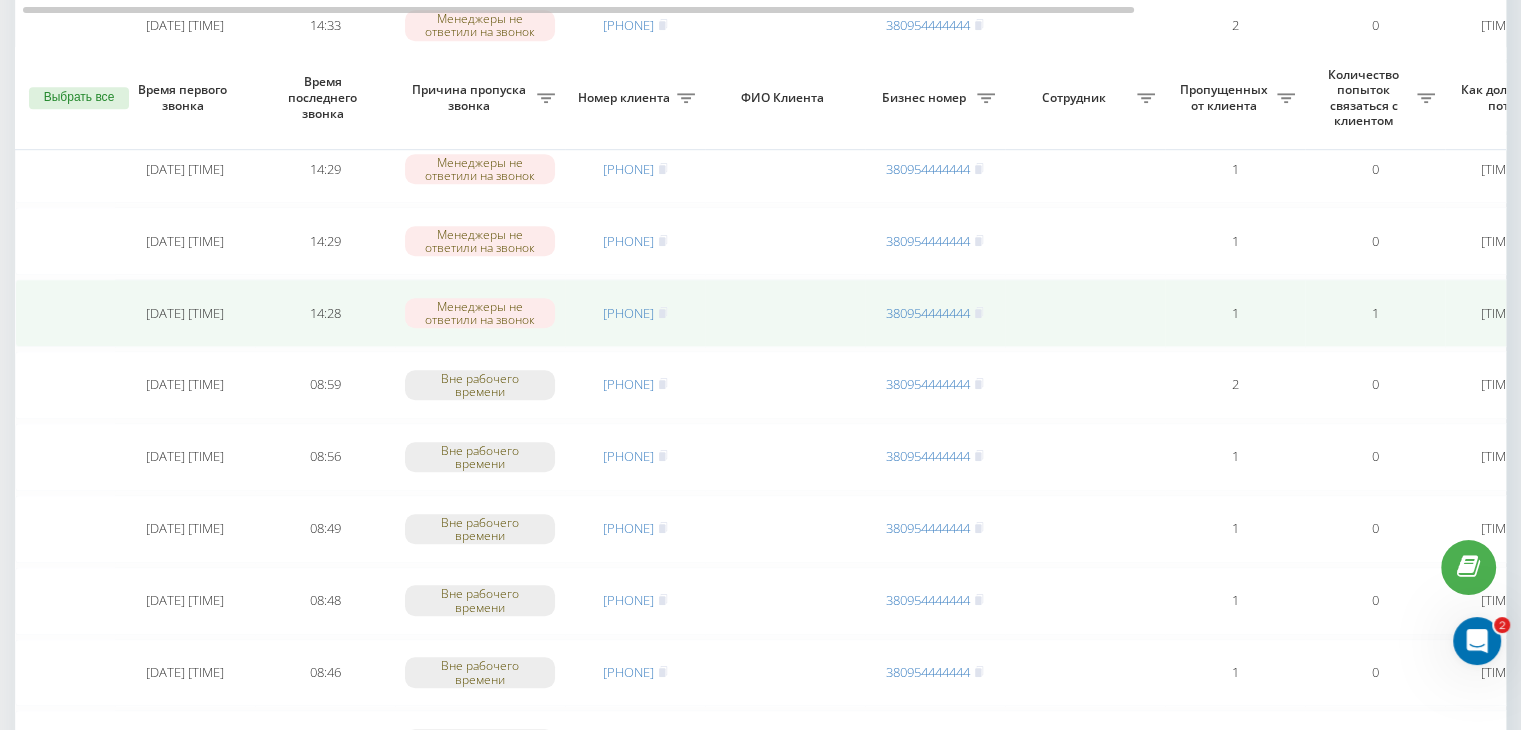 scroll, scrollTop: 1200, scrollLeft: 0, axis: vertical 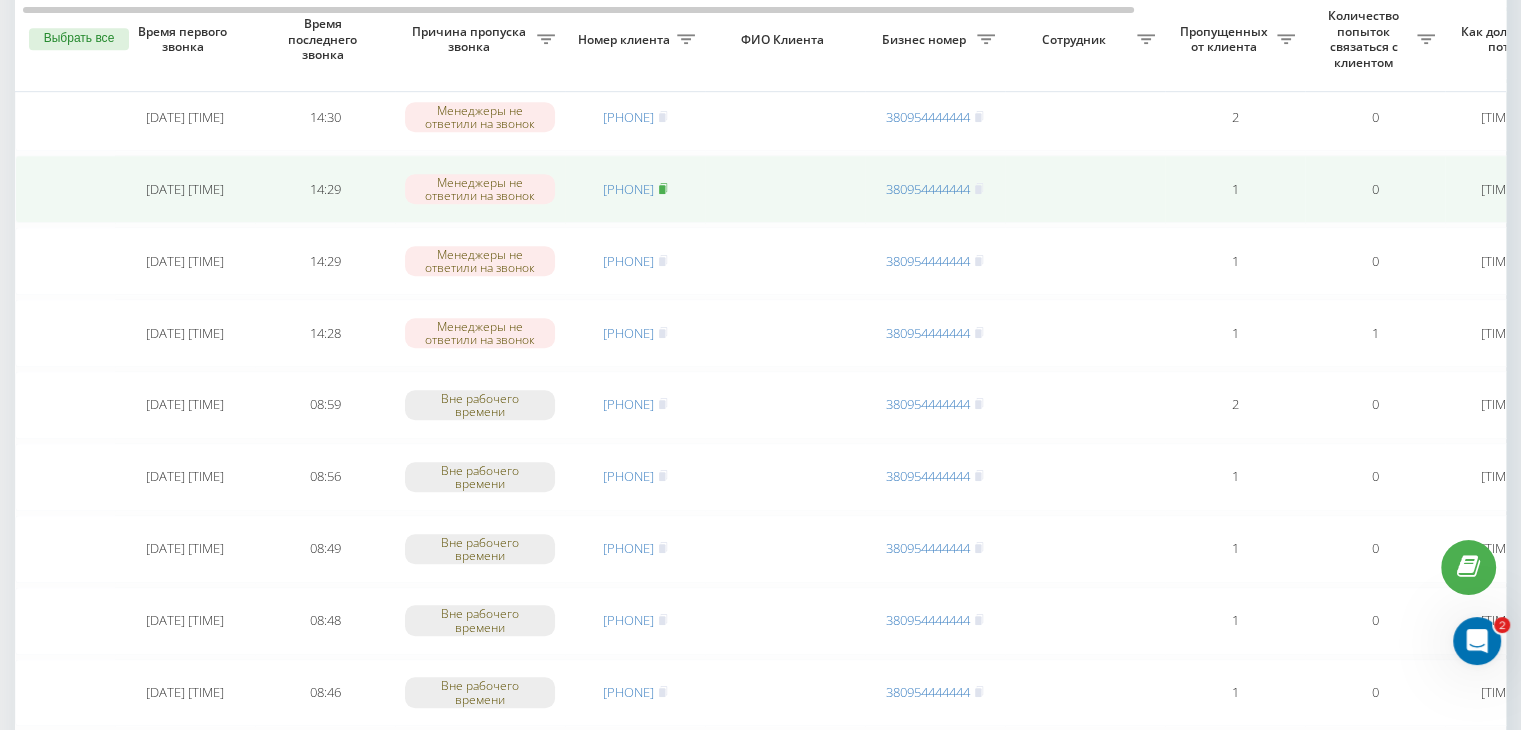 click 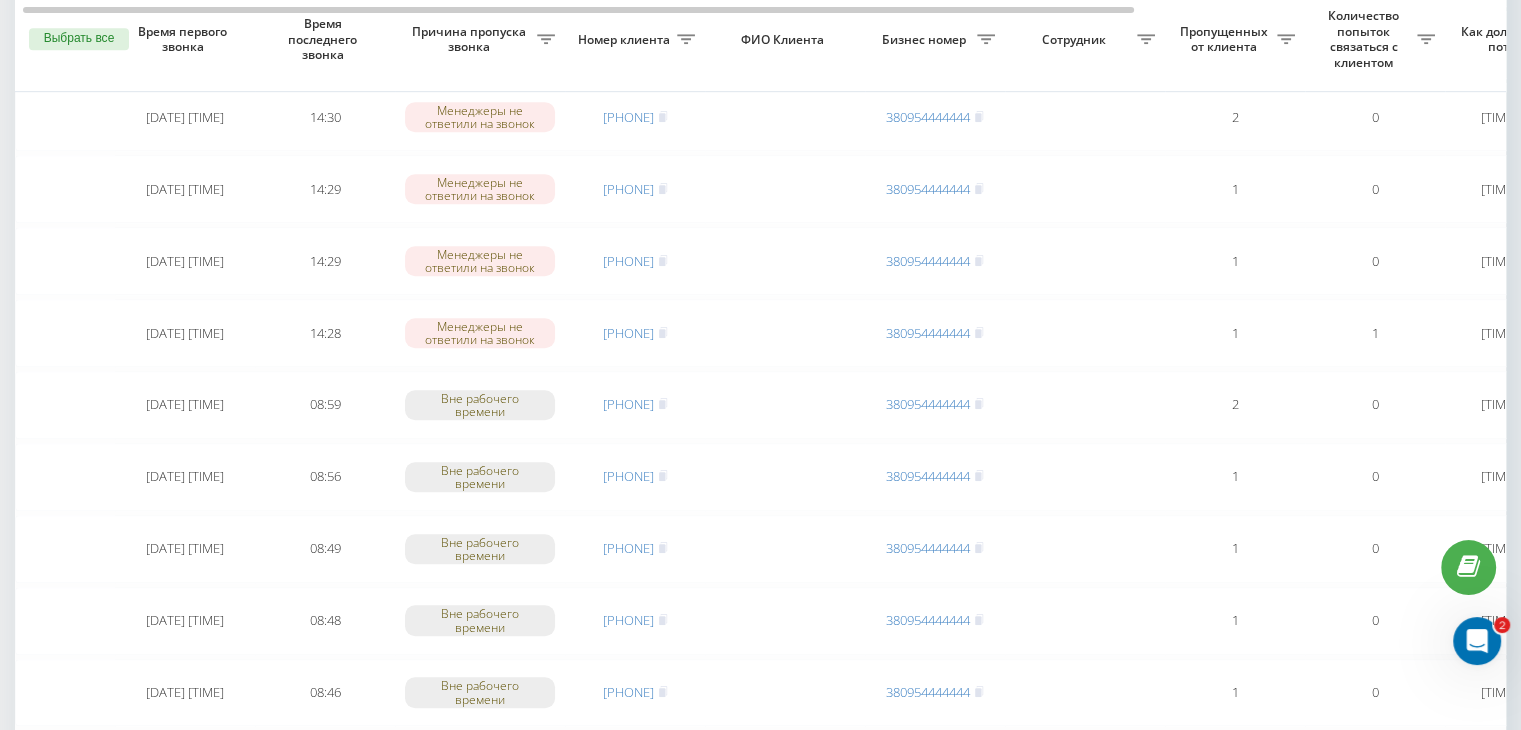 click on "Необработанные пропущенные звонки Обработанные звонки 04.08.2025  -  04.08.2025 Выбрать все Время первого звонка Время последнего звонка Причина пропуска звонка Номер клиента ФИО Клиента Бизнес номер Сотрудник Пропущенных от клиента Количество попыток связаться с клиентом Как долго звонок потерян Название схемы переадресации Комментарий к звонку Сегодня 2025-08-04 15:02:24 15:02 Менеджеры не ответили на звонок 380950095038 380954444444 1 0 3 hours ago ukrpas.com.ua Обработать Не удалось связаться Связался с клиентом с помощью другого канала Клиент перезвонил сам с другого номера 2025-08-04 15:00:50 1 0" at bounding box center (760, 23) 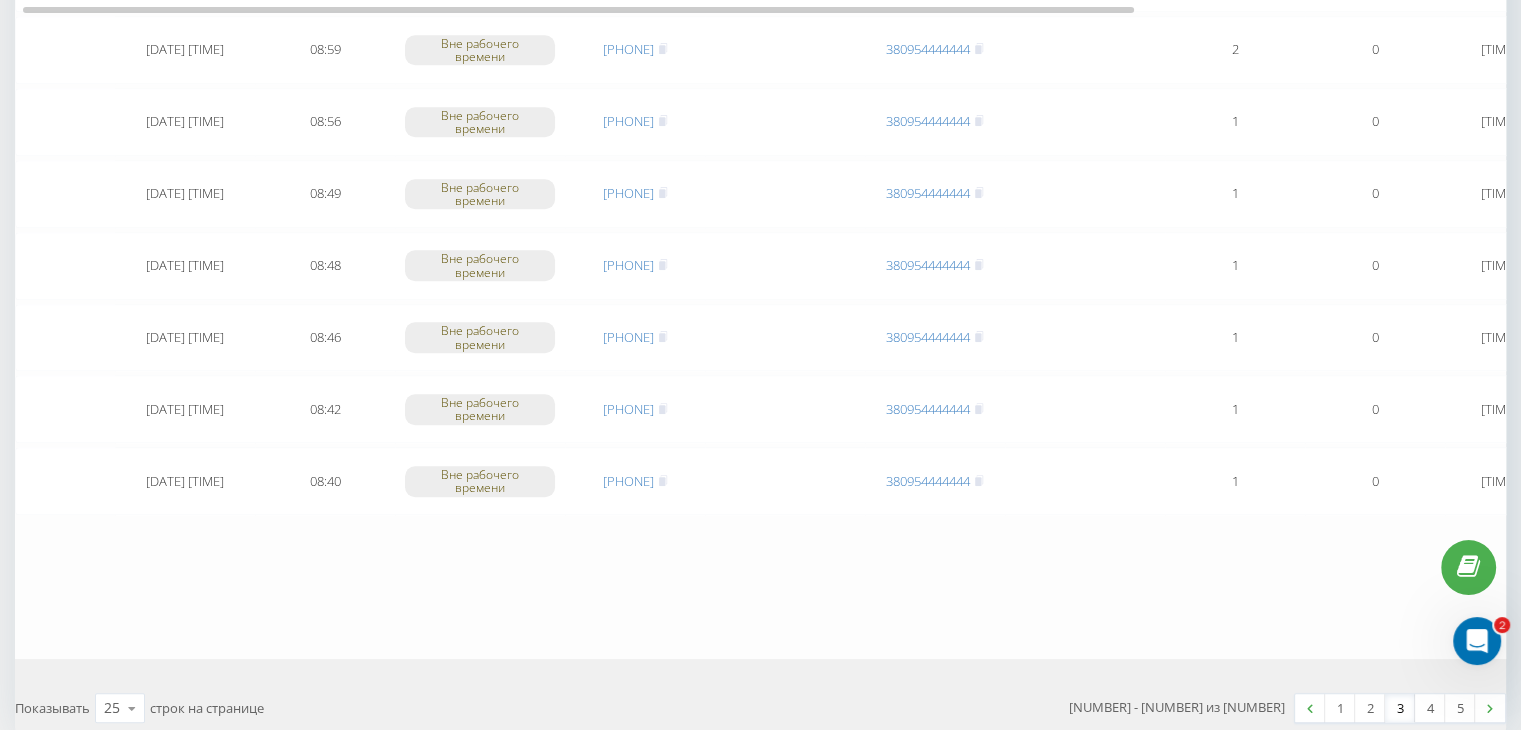 scroll, scrollTop: 1647, scrollLeft: 0, axis: vertical 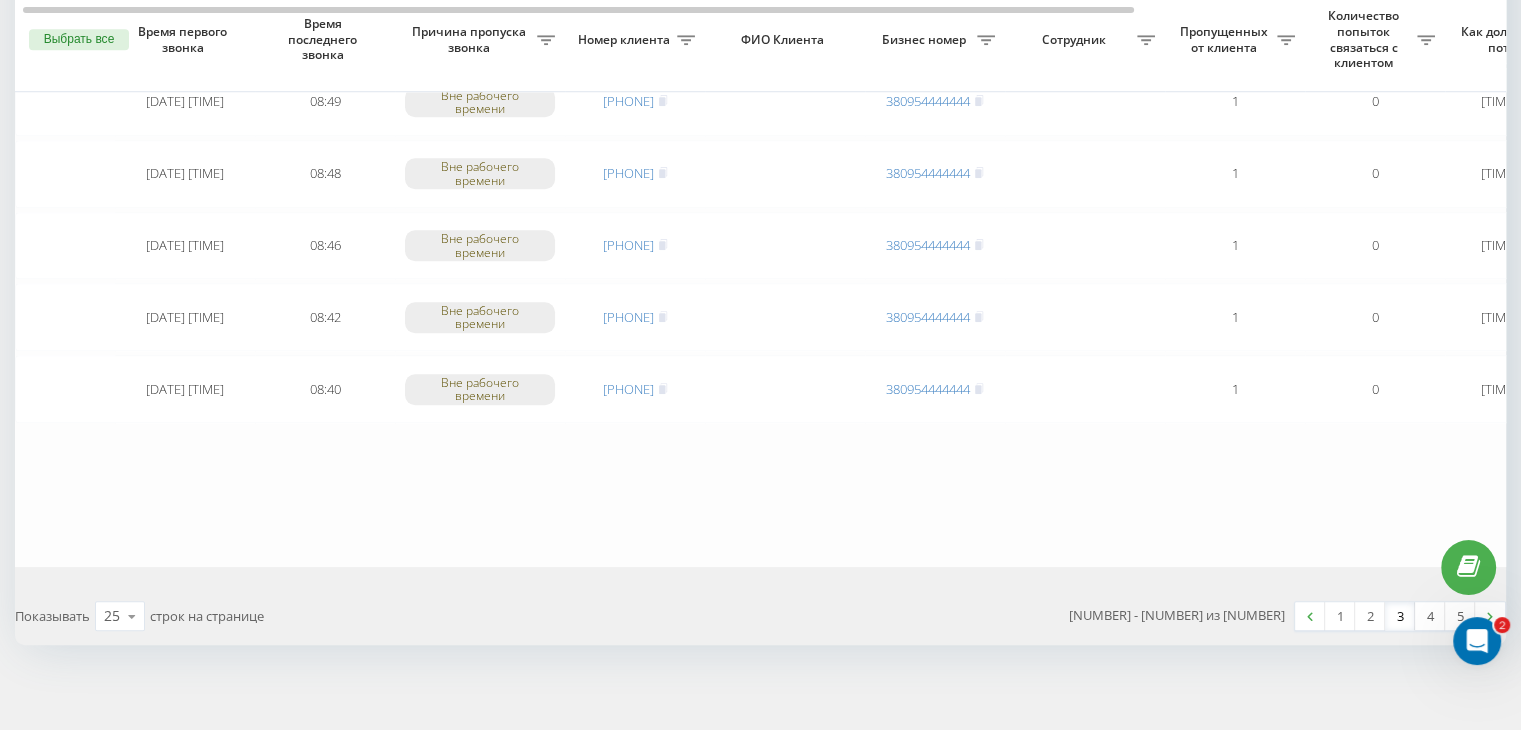 click on "3" at bounding box center (1400, 616) 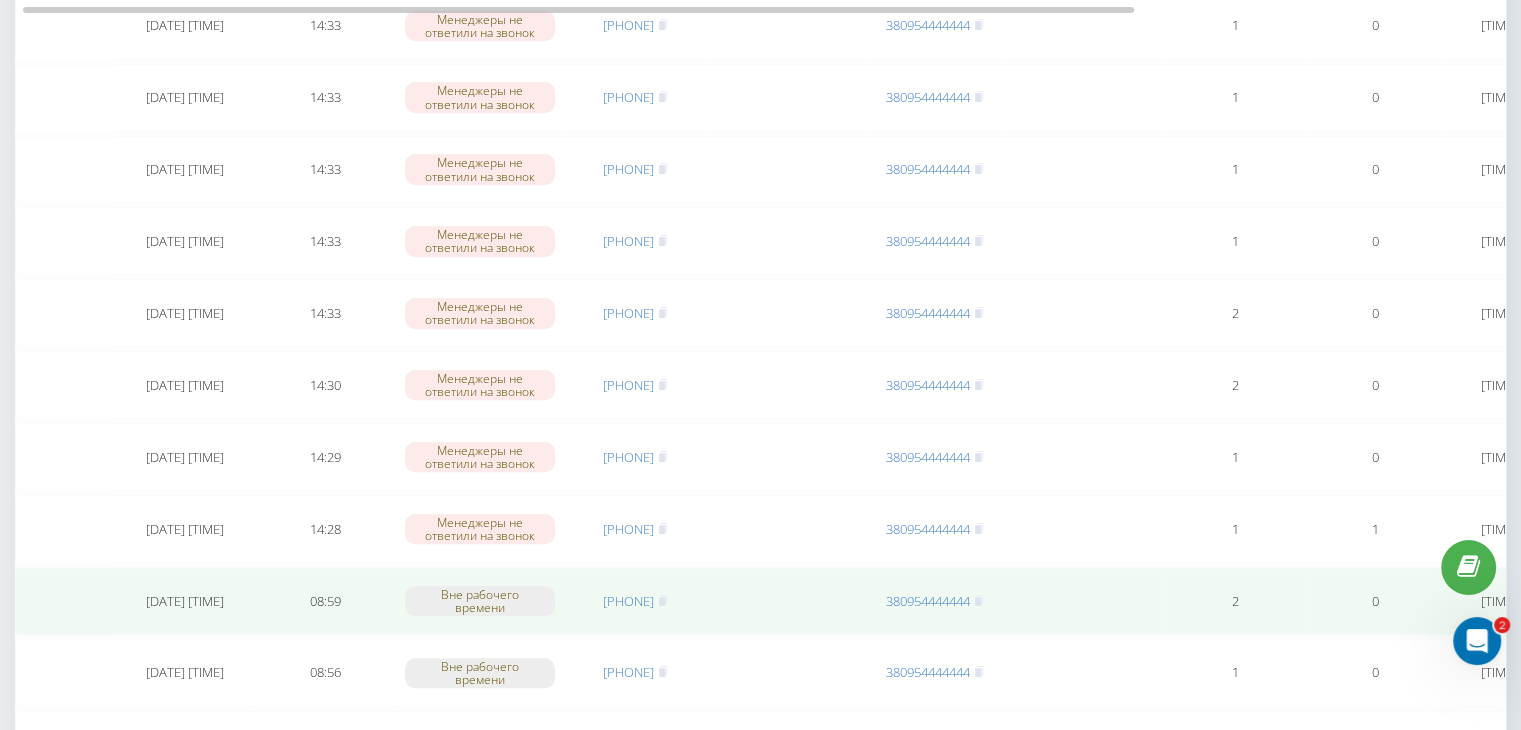 scroll, scrollTop: 1000, scrollLeft: 0, axis: vertical 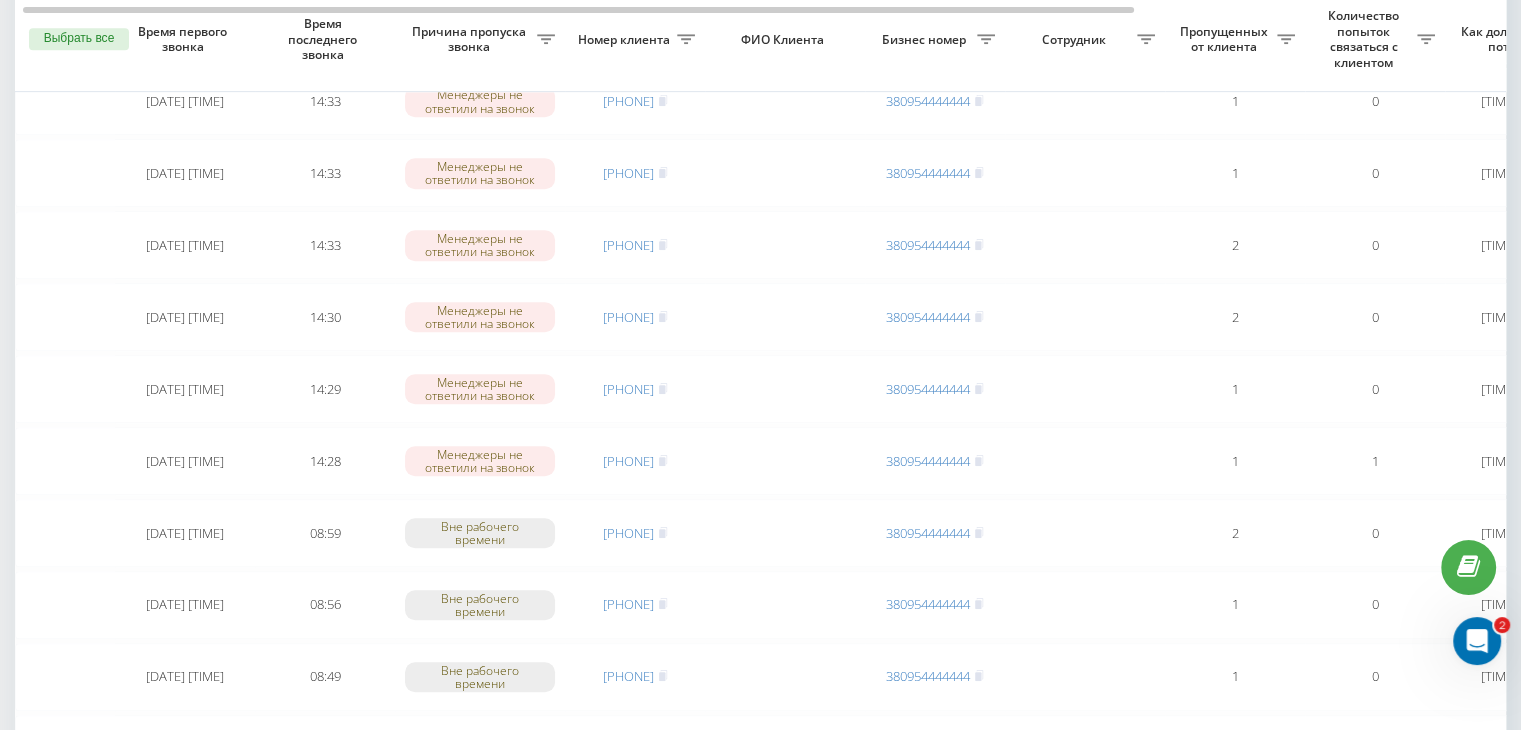 click on "Необработанные пропущенные звонки Обработанные звонки 04.08.2025  -  04.08.2025 Выбрать все Время первого звонка Время последнего звонка Причина пропуска звонка Номер клиента ФИО Клиента Бизнес номер Сотрудник Пропущенных от клиента Количество попыток связаться с клиентом Как долго звонок потерян Название схемы переадресации Комментарий к звонку Сегодня 2025-08-04 15:02:24 15:02 Менеджеры не ответили на звонок 380950095038 380954444444 1 0 3 hours ago ukrpas.com.ua Обработать Не удалось связаться Связался с клиентом с помощью другого канала Клиент перезвонил сам с другого номера 2025-08-04 15:00:50 1 0" at bounding box center (760, 223) 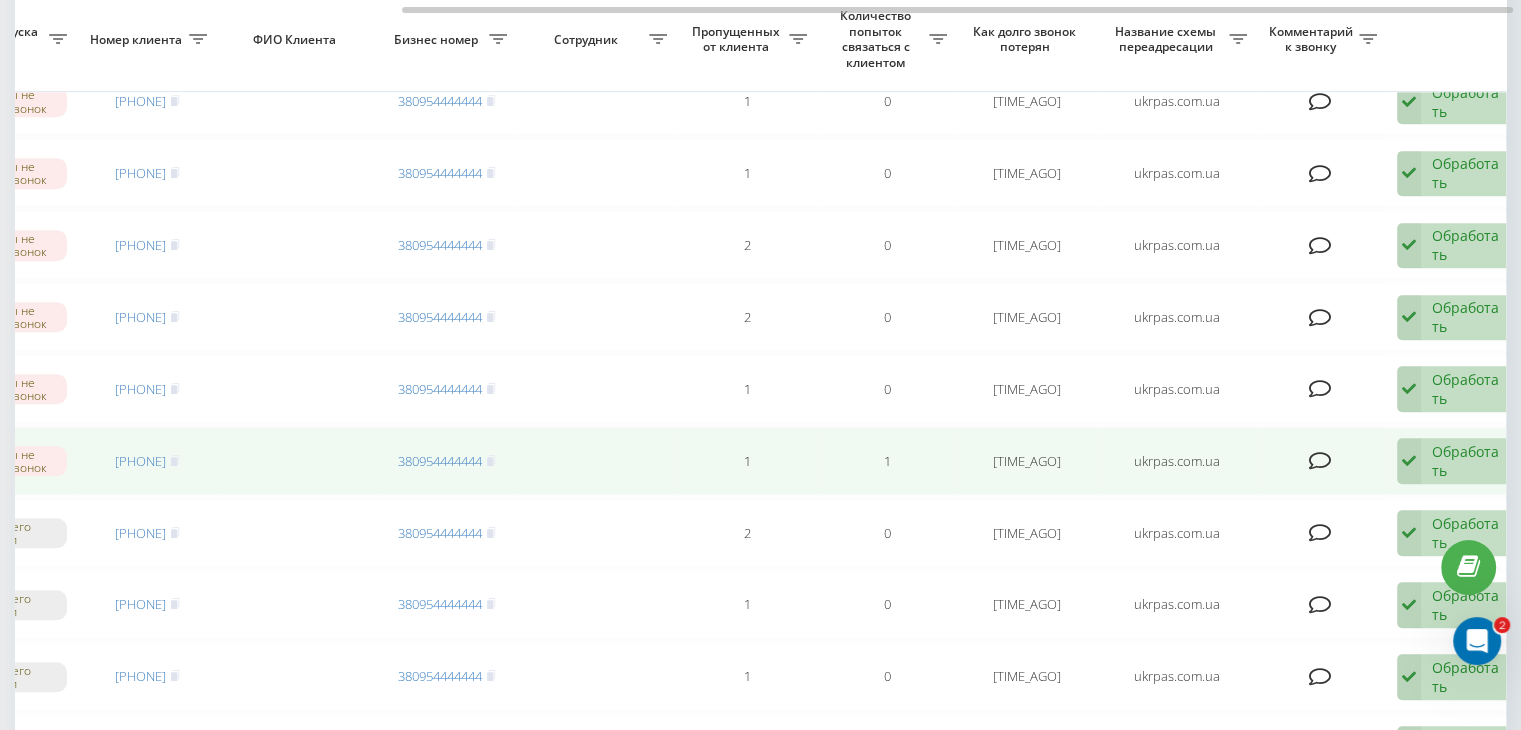 scroll, scrollTop: 0, scrollLeft: 508, axis: horizontal 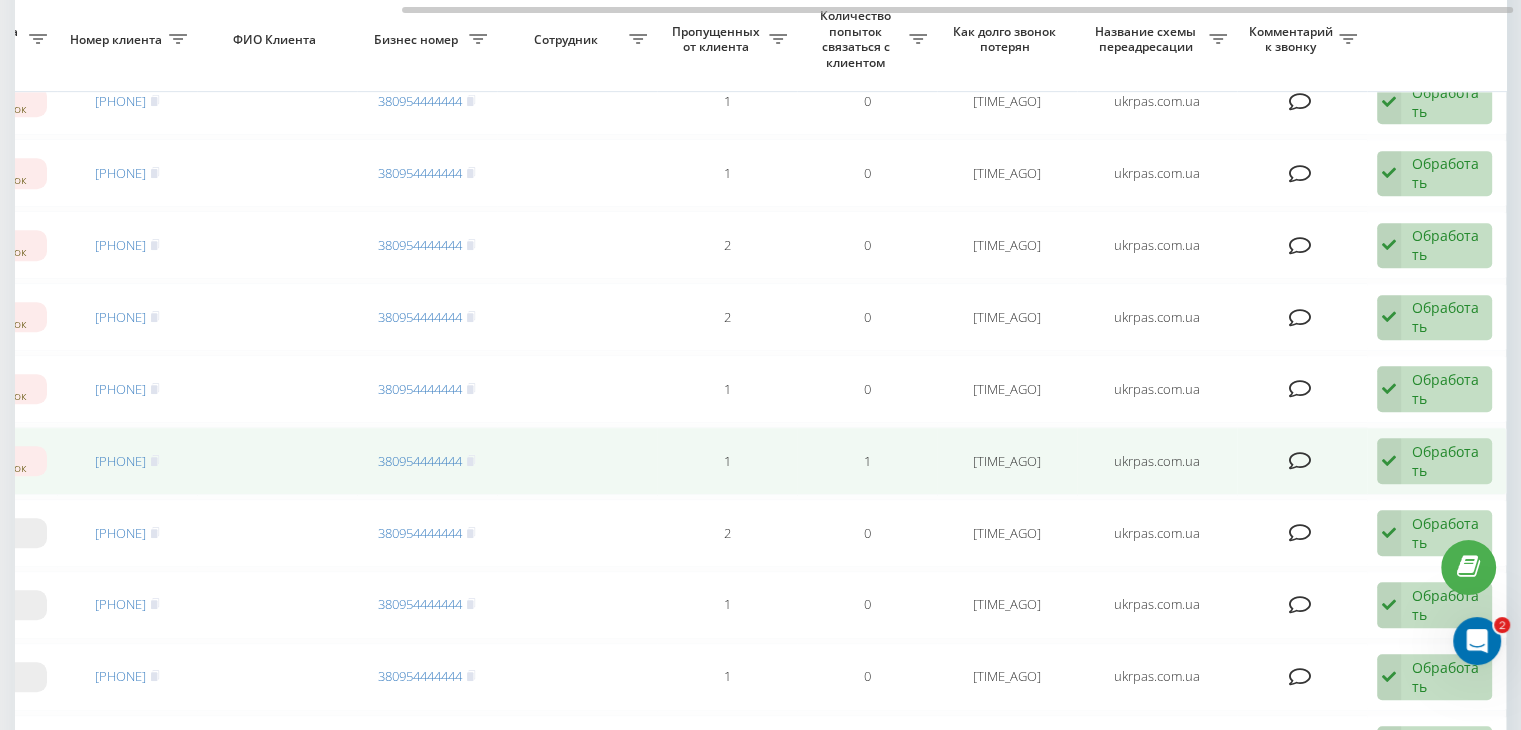 click on "Обработать" at bounding box center [1446, 461] 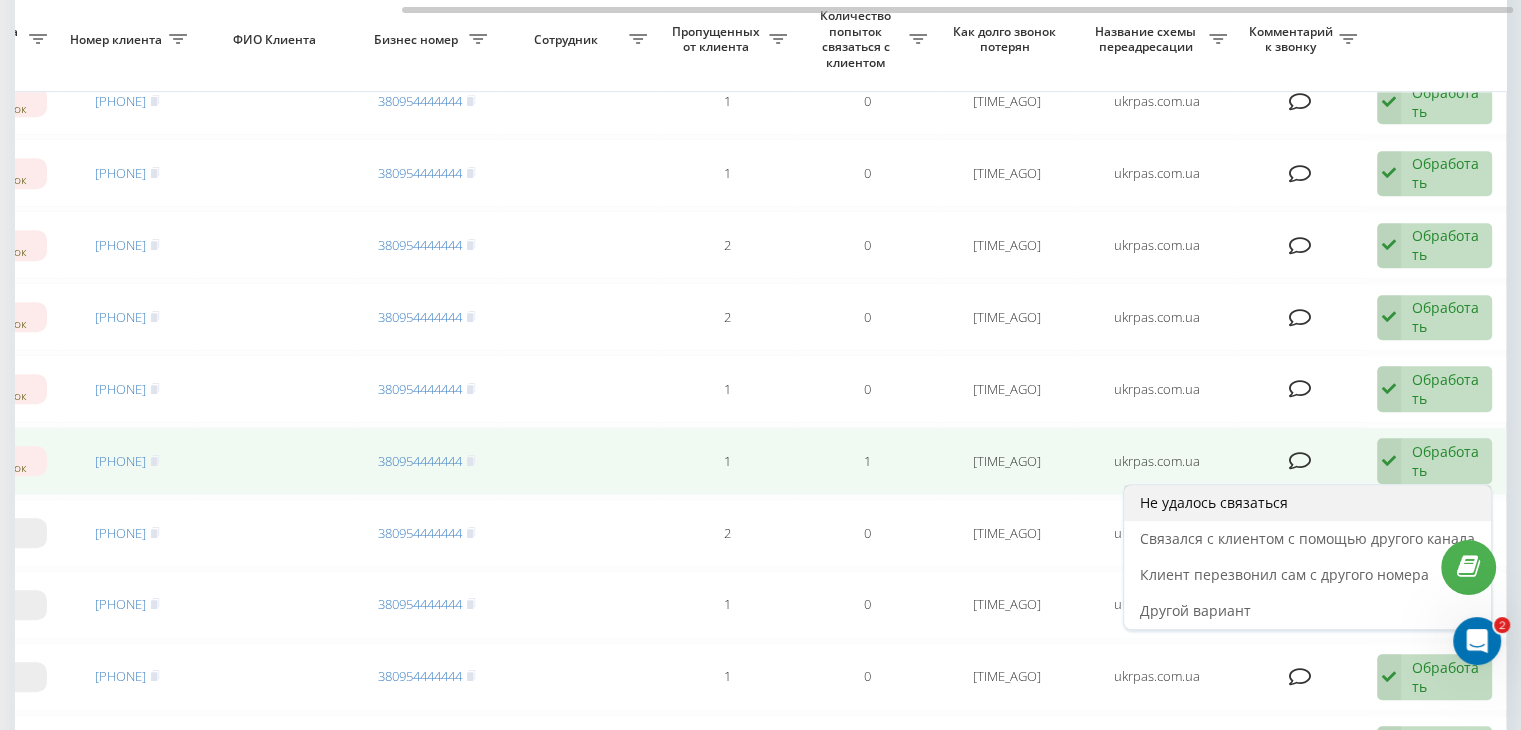 click on "Не удалось связаться" at bounding box center (1307, 503) 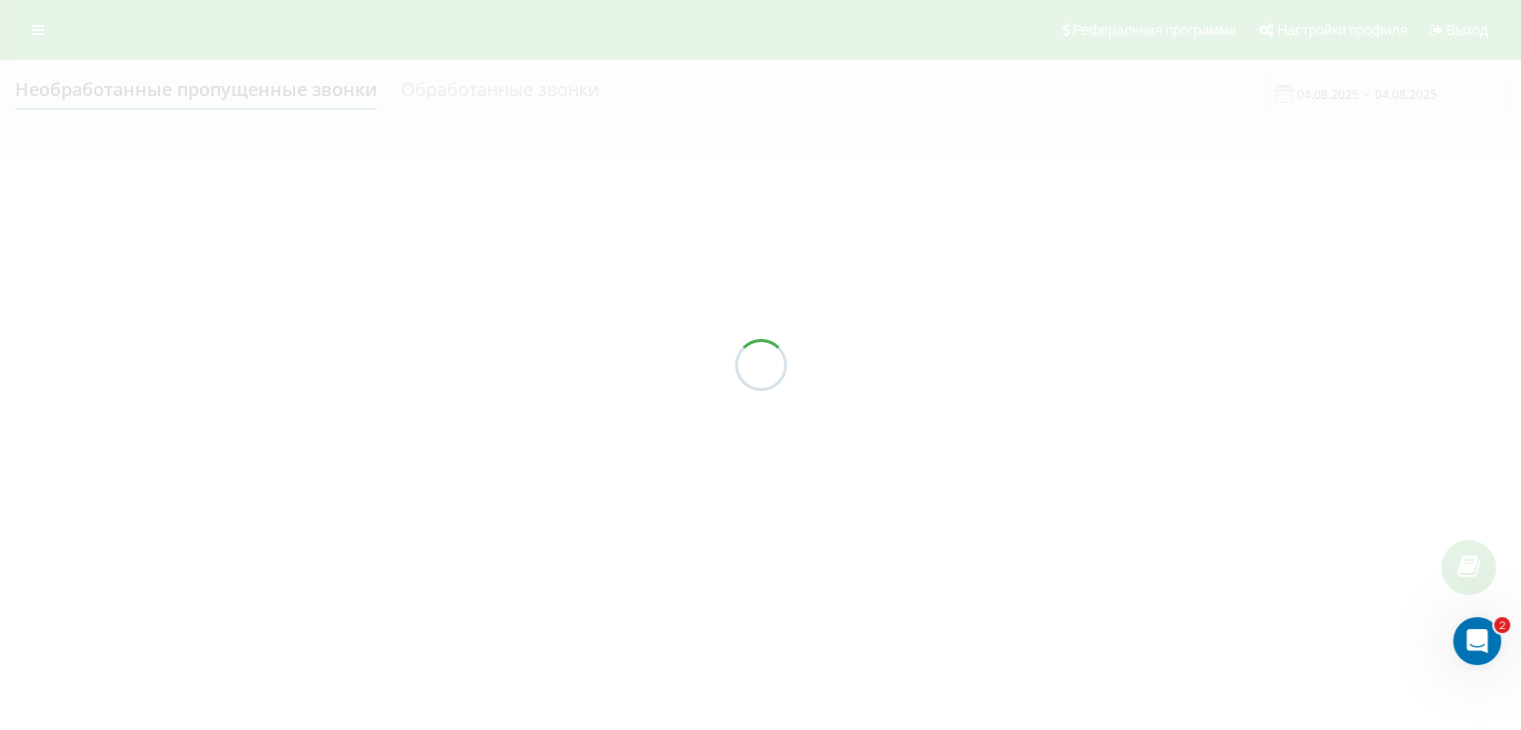 scroll, scrollTop: 0, scrollLeft: 0, axis: both 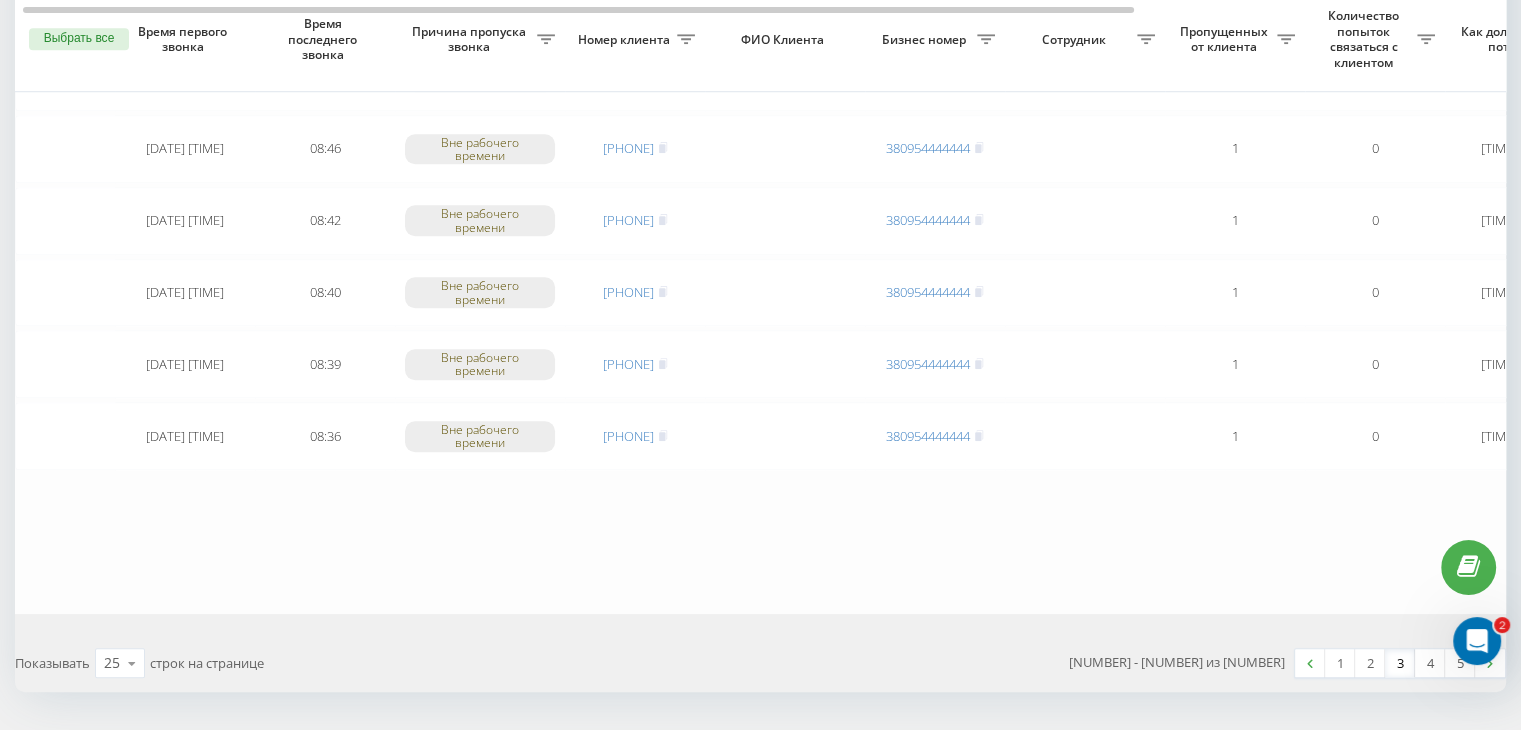 click on "3" at bounding box center (1400, 663) 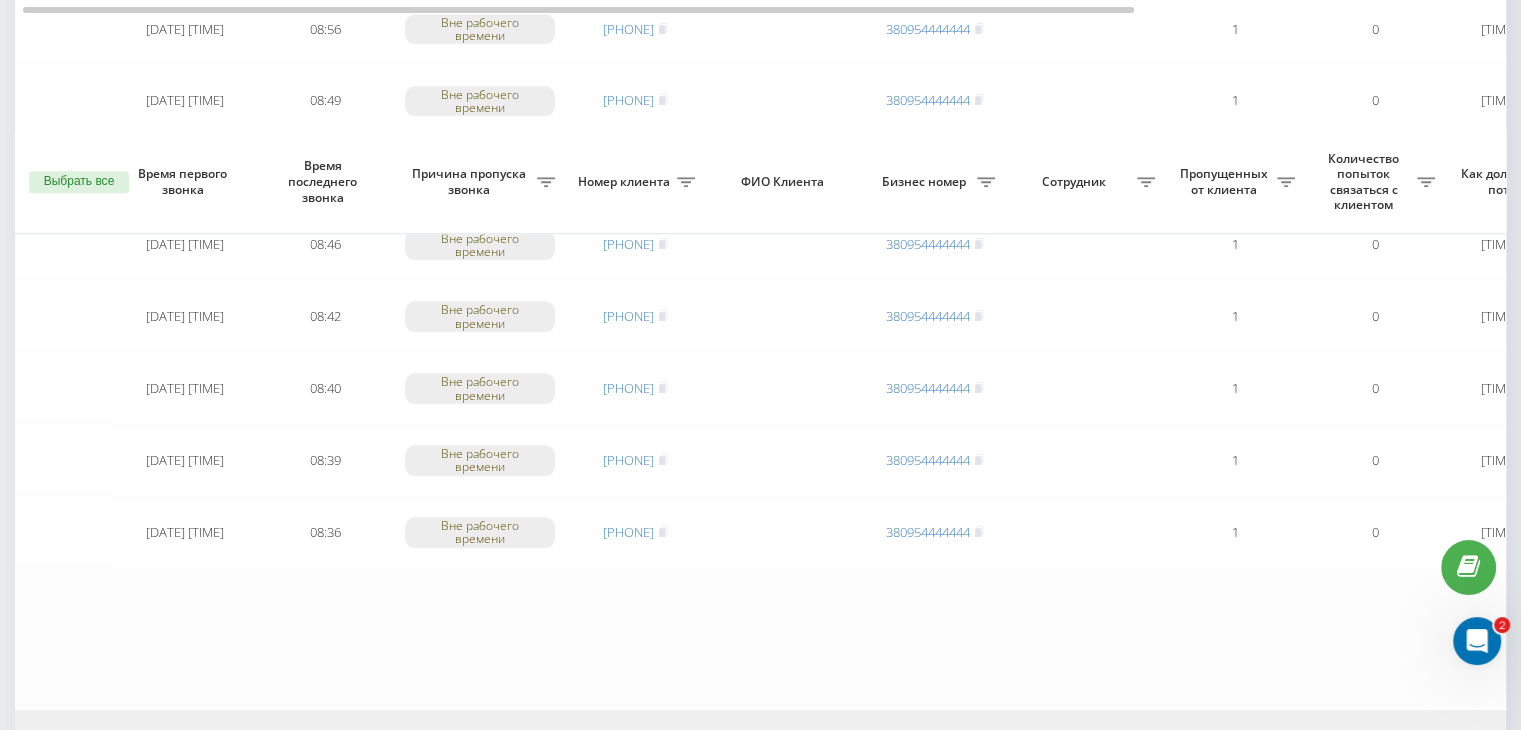 scroll, scrollTop: 1647, scrollLeft: 0, axis: vertical 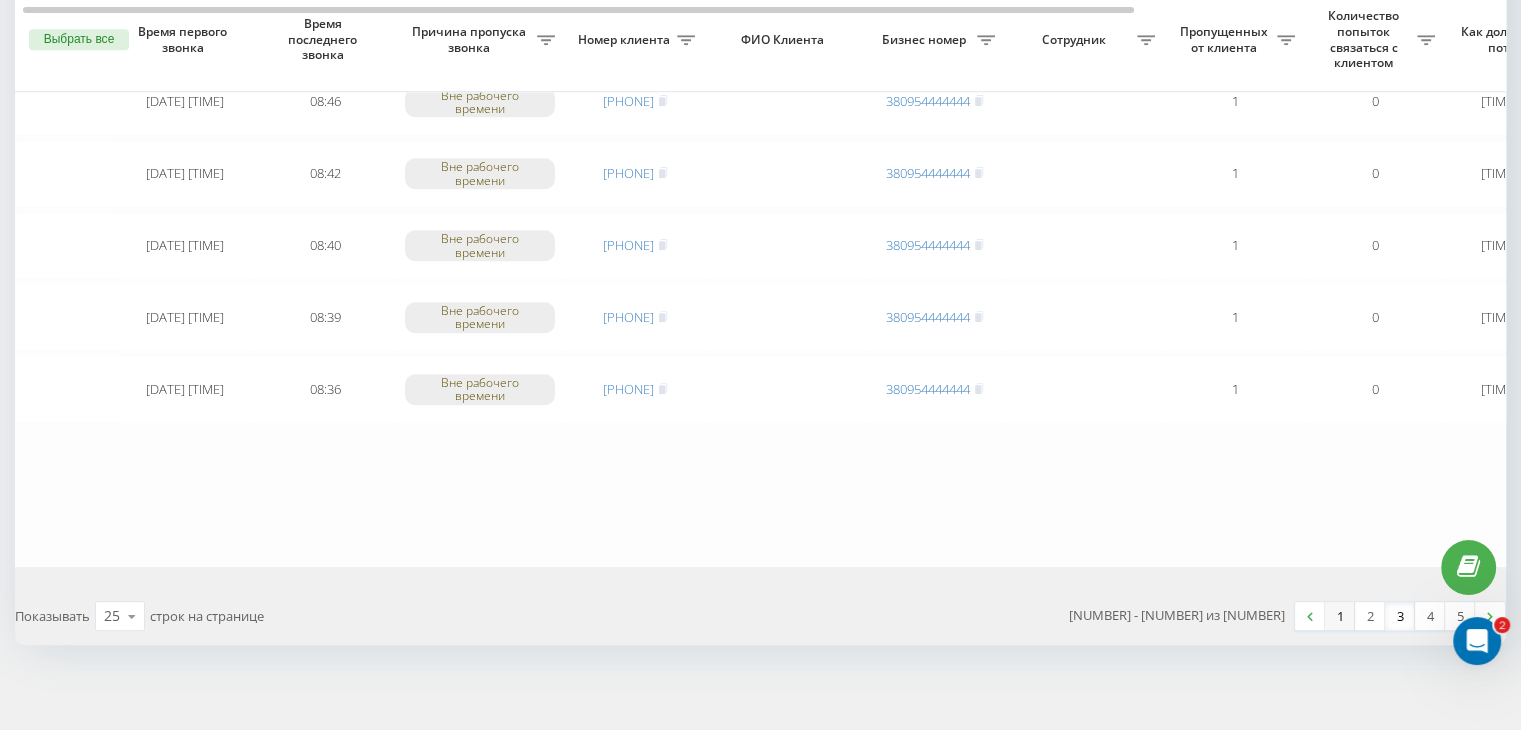 click on "1" at bounding box center (1340, 616) 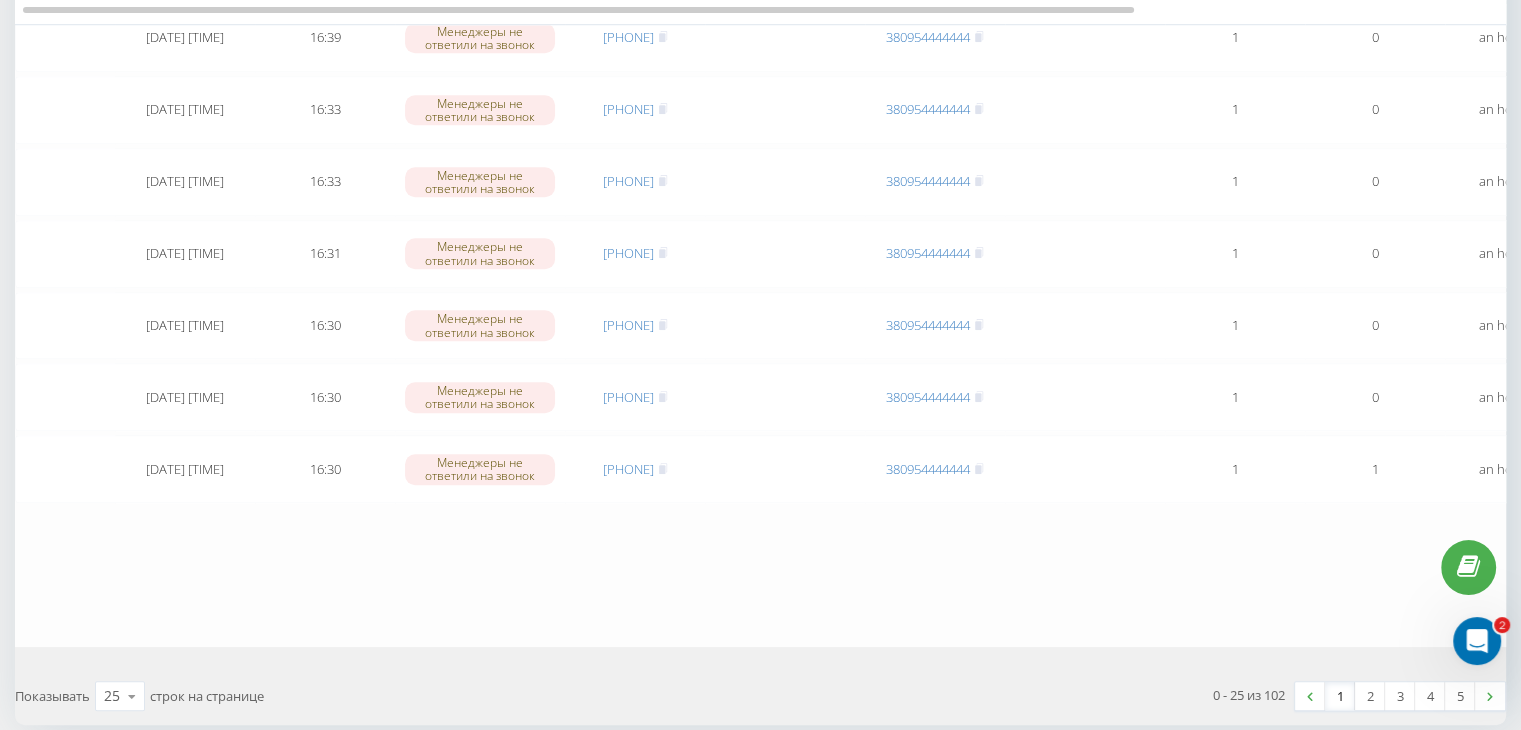 scroll, scrollTop: 1600, scrollLeft: 0, axis: vertical 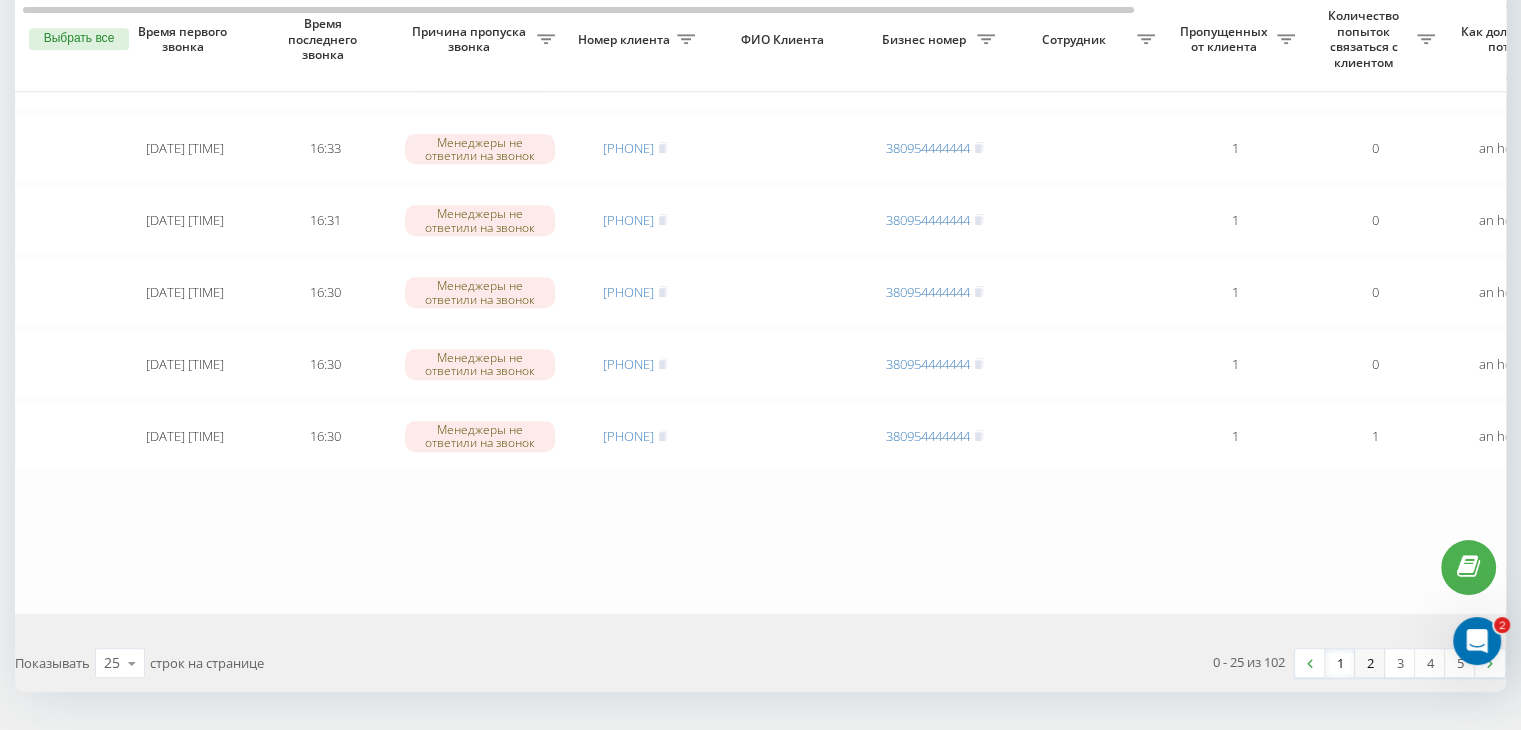 click on "2" at bounding box center (1370, 663) 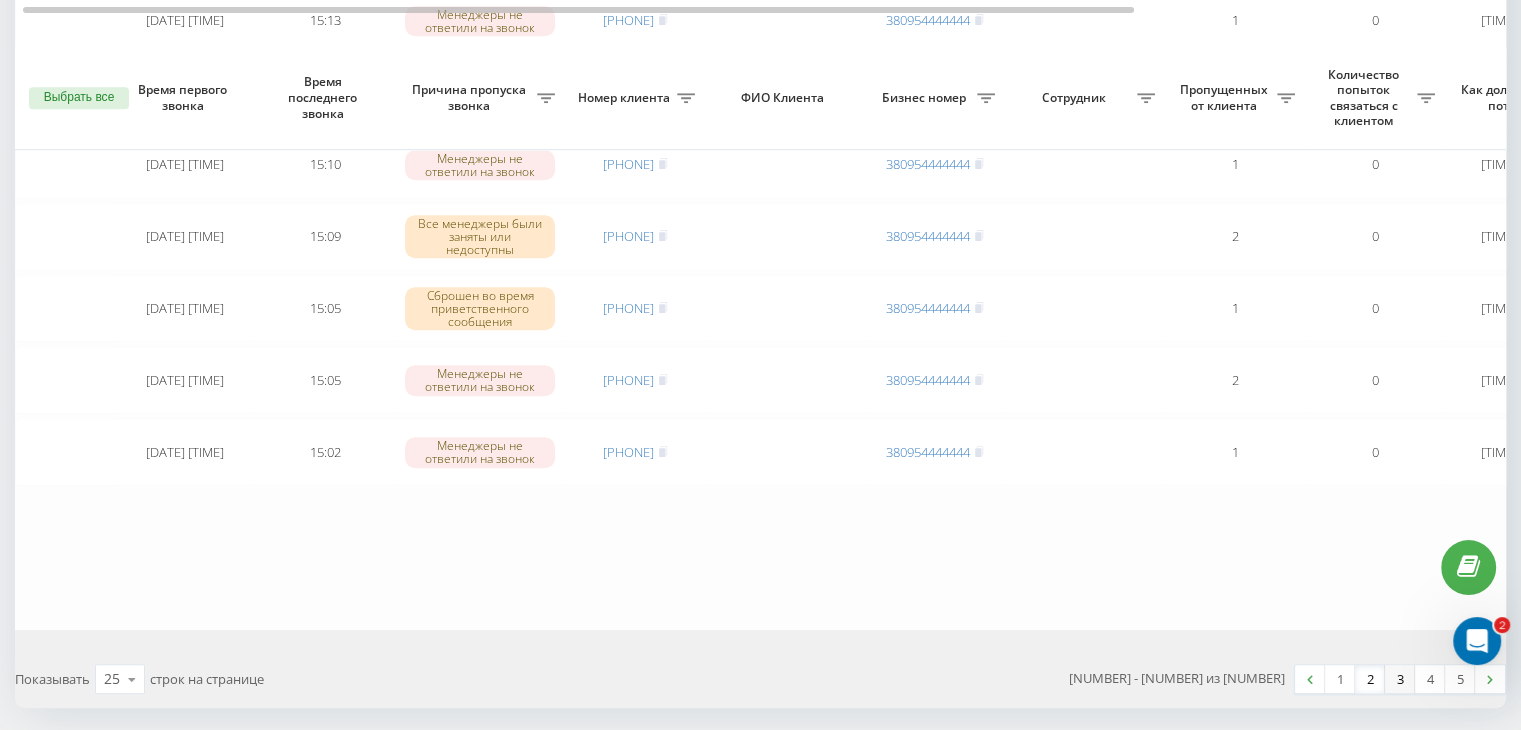scroll, scrollTop: 1647, scrollLeft: 0, axis: vertical 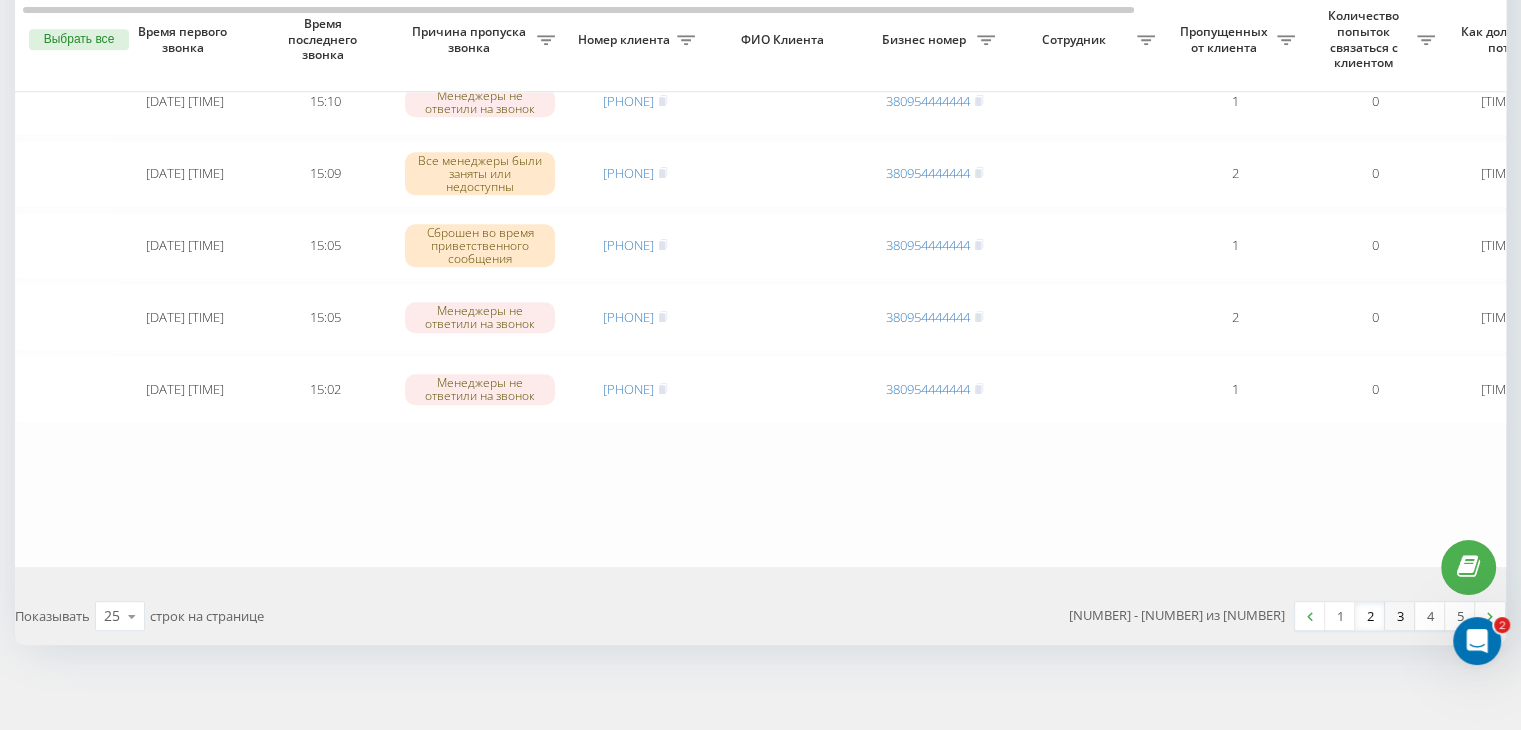 click on "3" at bounding box center [1400, 616] 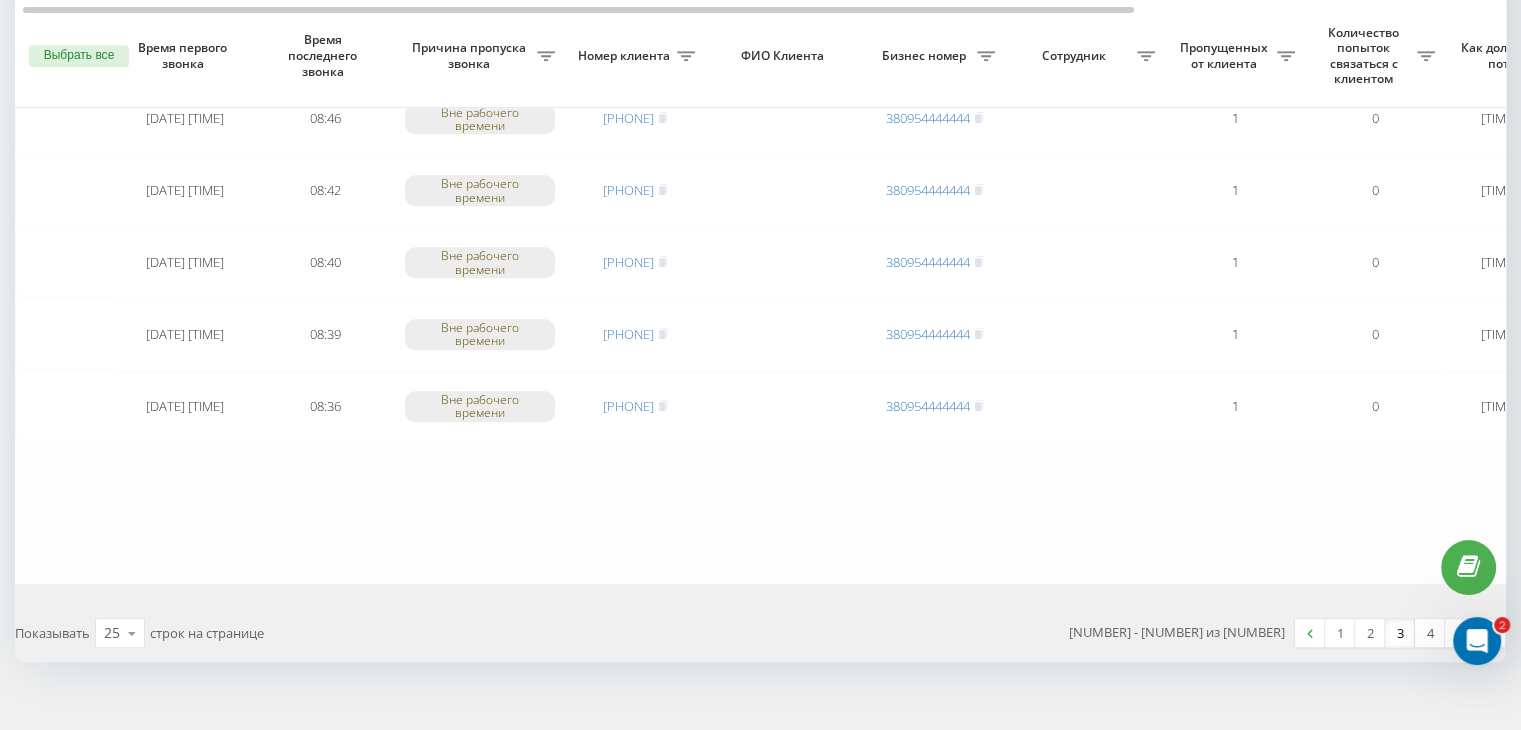scroll, scrollTop: 1647, scrollLeft: 0, axis: vertical 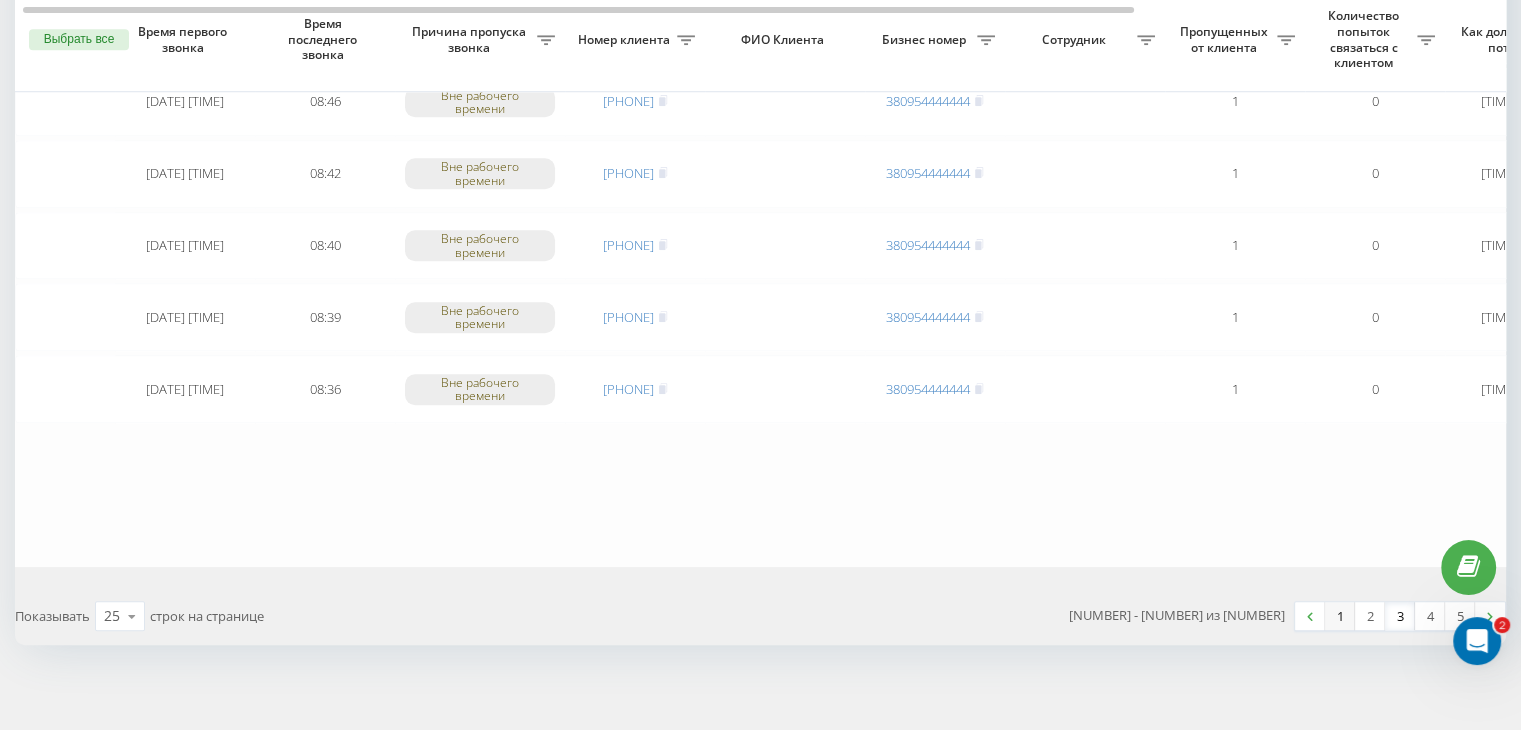 click on "1" at bounding box center (1340, 616) 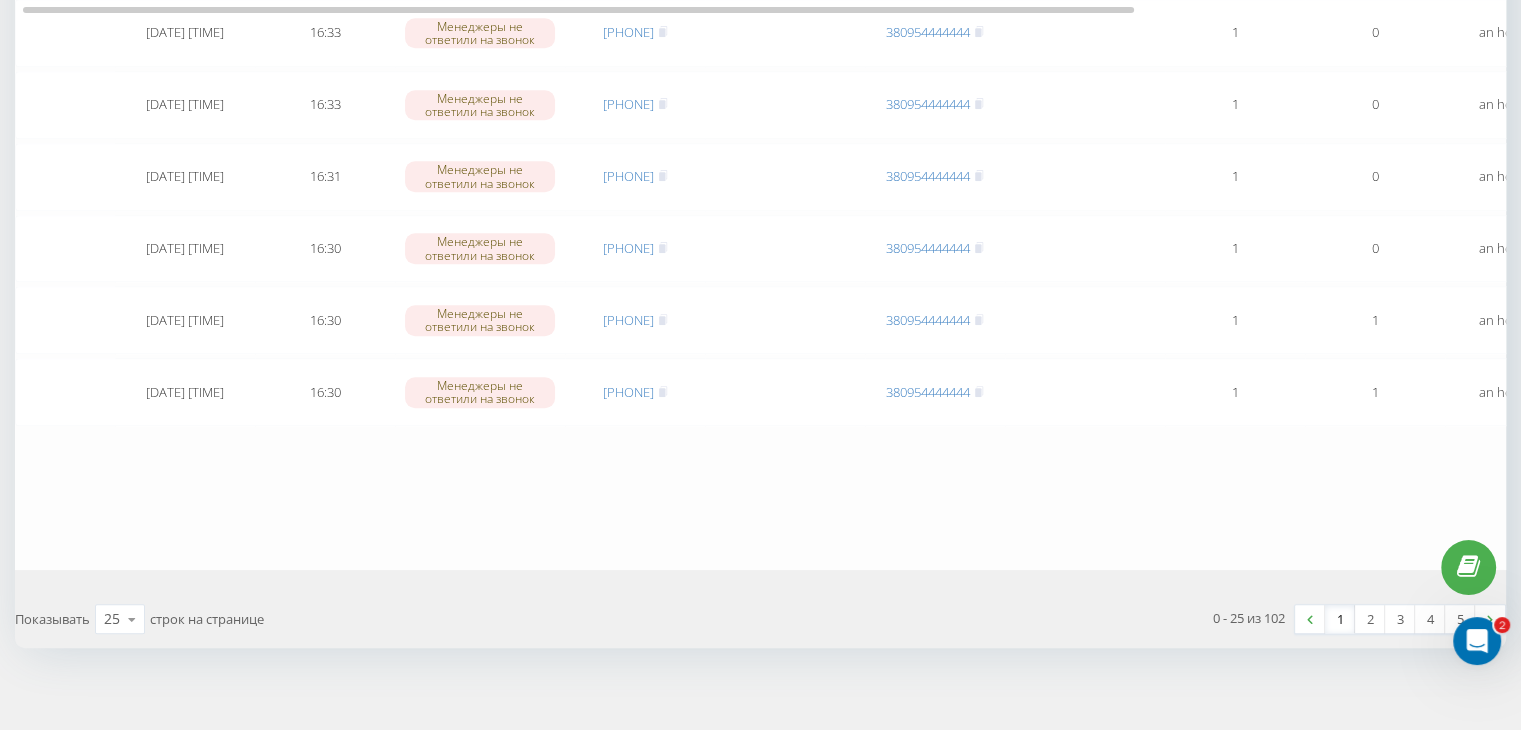 scroll, scrollTop: 1647, scrollLeft: 0, axis: vertical 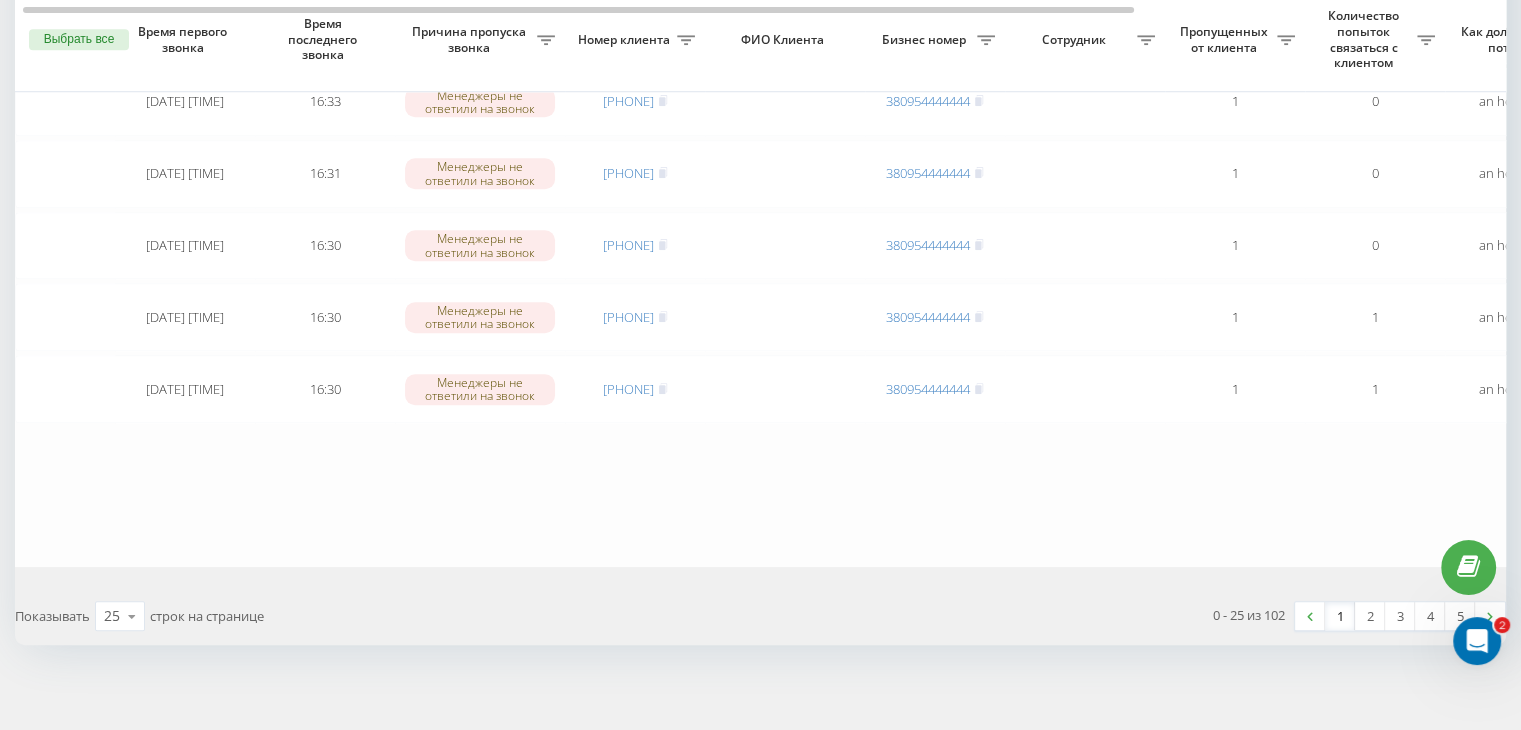 click on "1" at bounding box center (1340, 616) 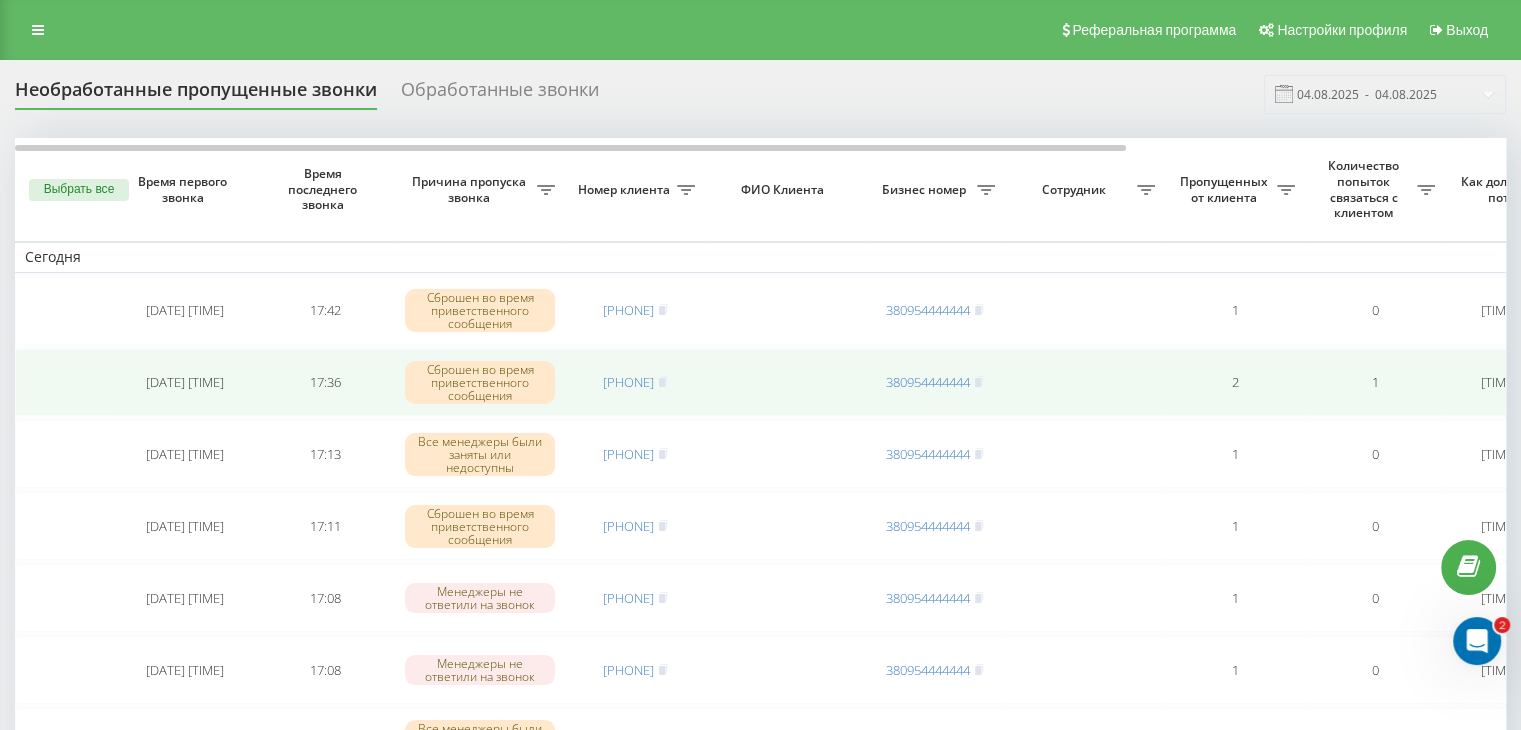 scroll, scrollTop: 400, scrollLeft: 0, axis: vertical 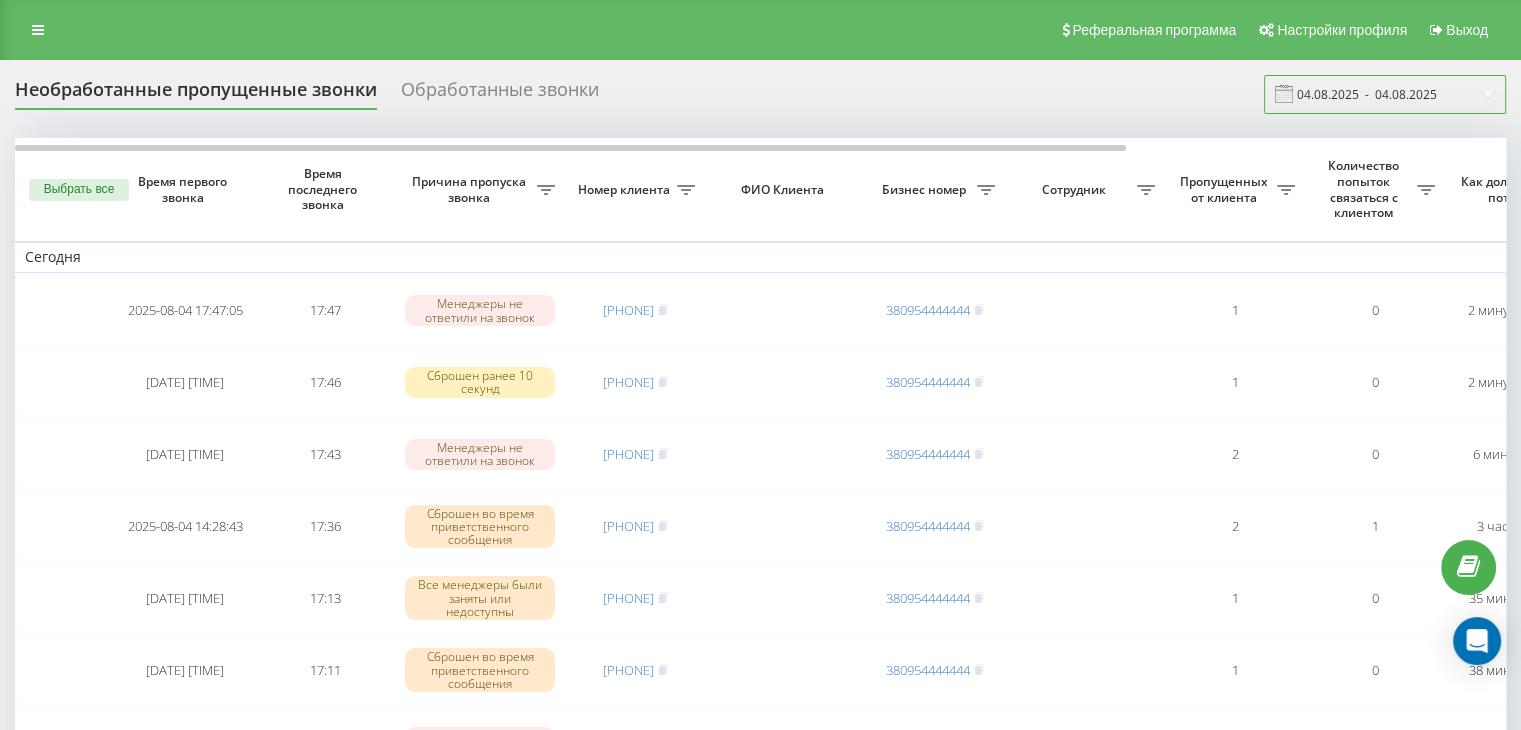 click on "04.08.2025  -  04.08.2025" at bounding box center (1385, 94) 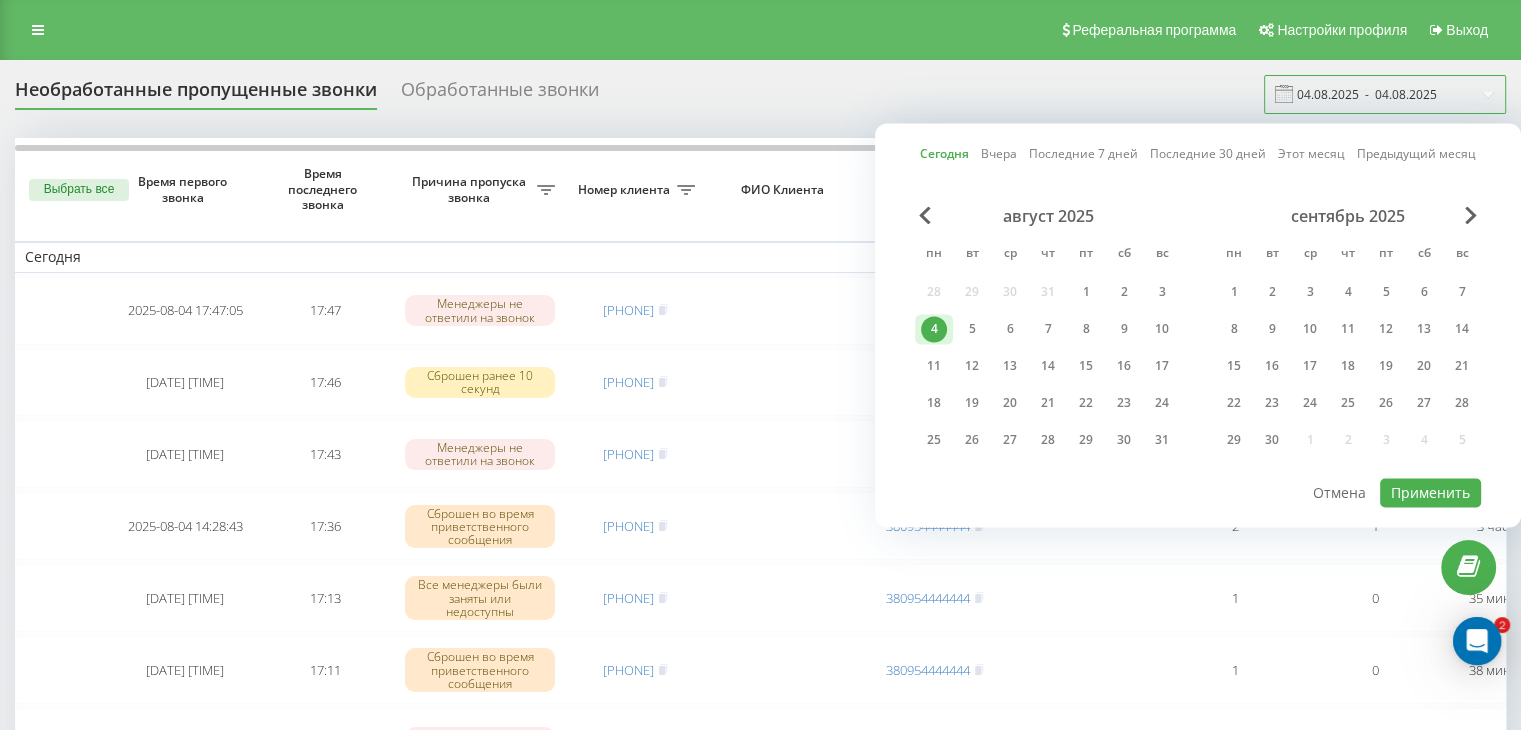 scroll, scrollTop: 0, scrollLeft: 0, axis: both 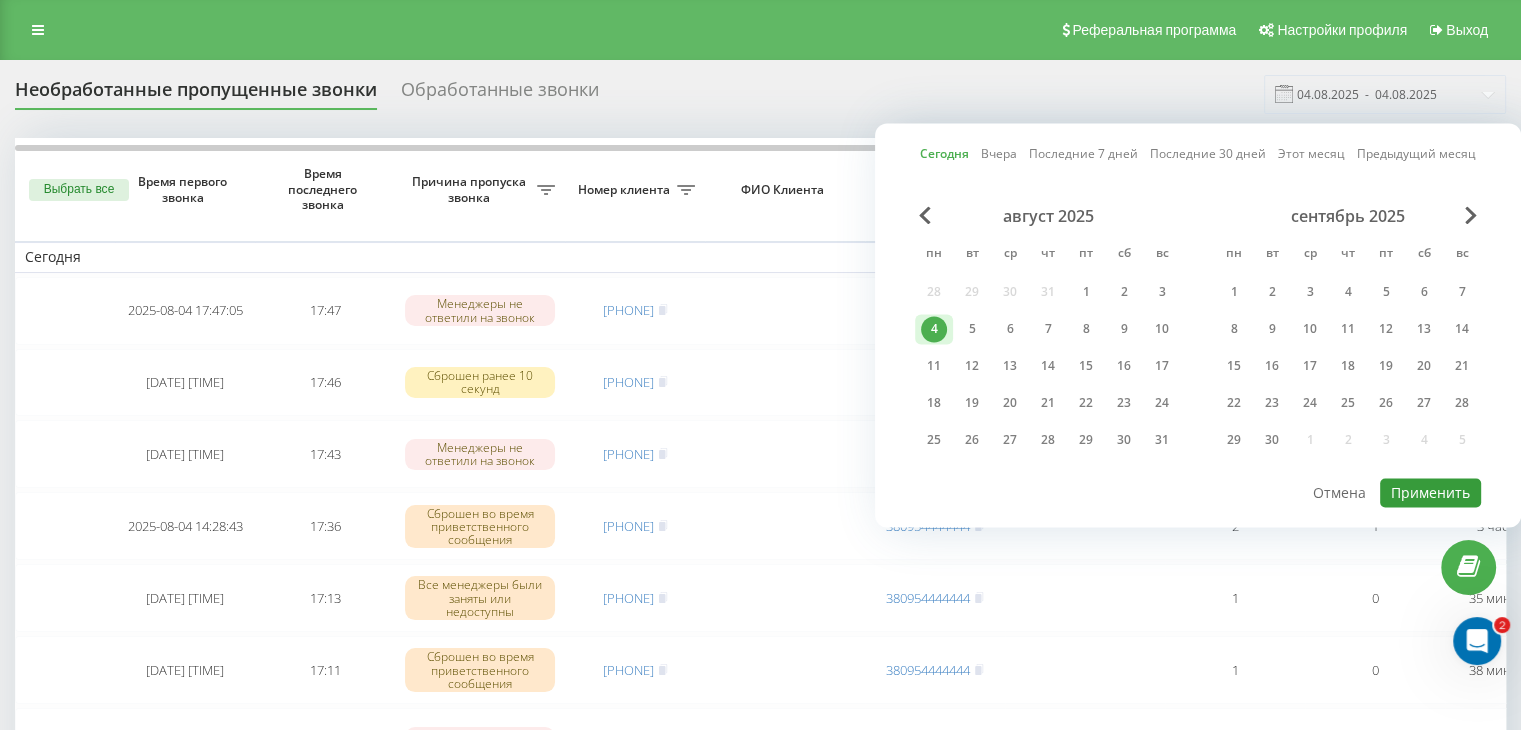 click on "Применить" at bounding box center [1430, 492] 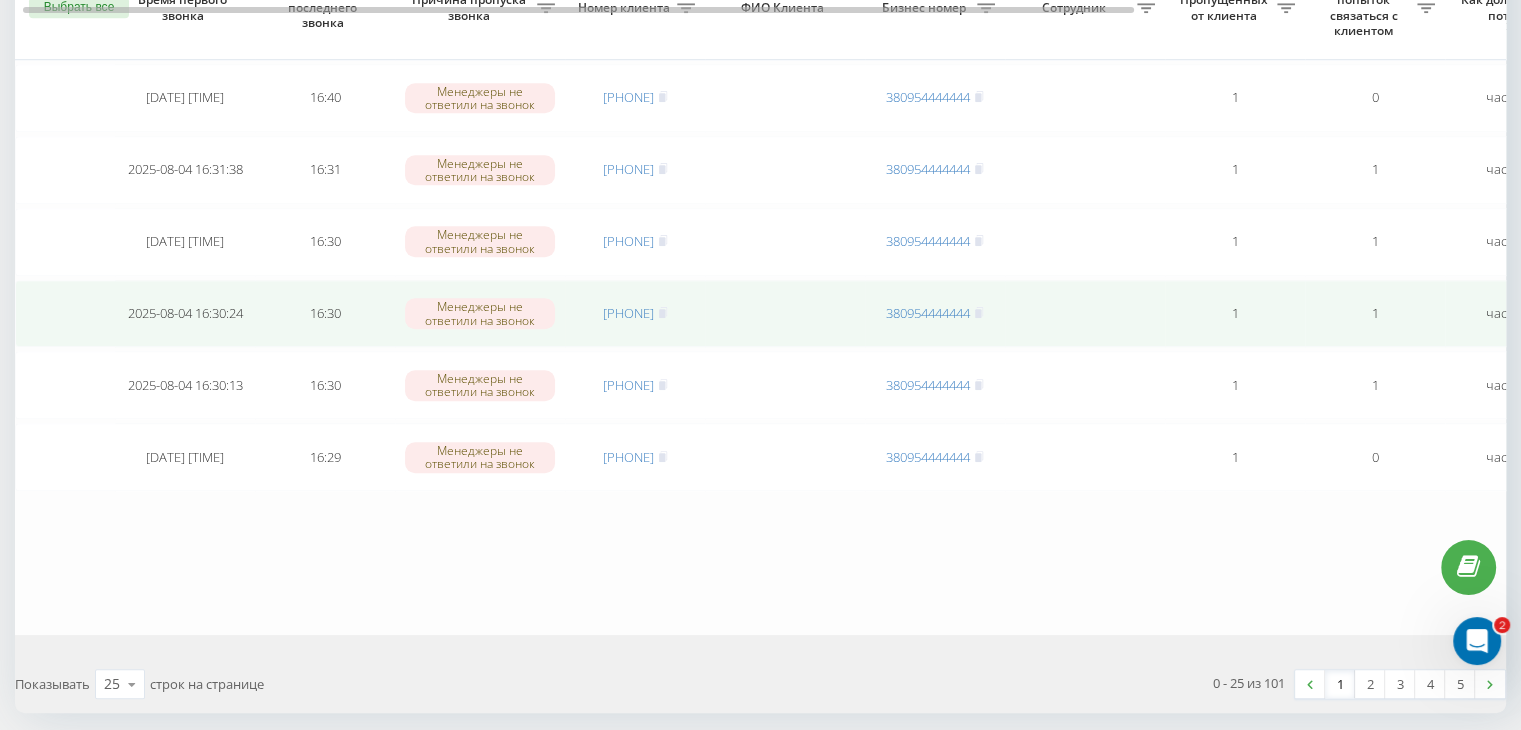scroll, scrollTop: 1547, scrollLeft: 0, axis: vertical 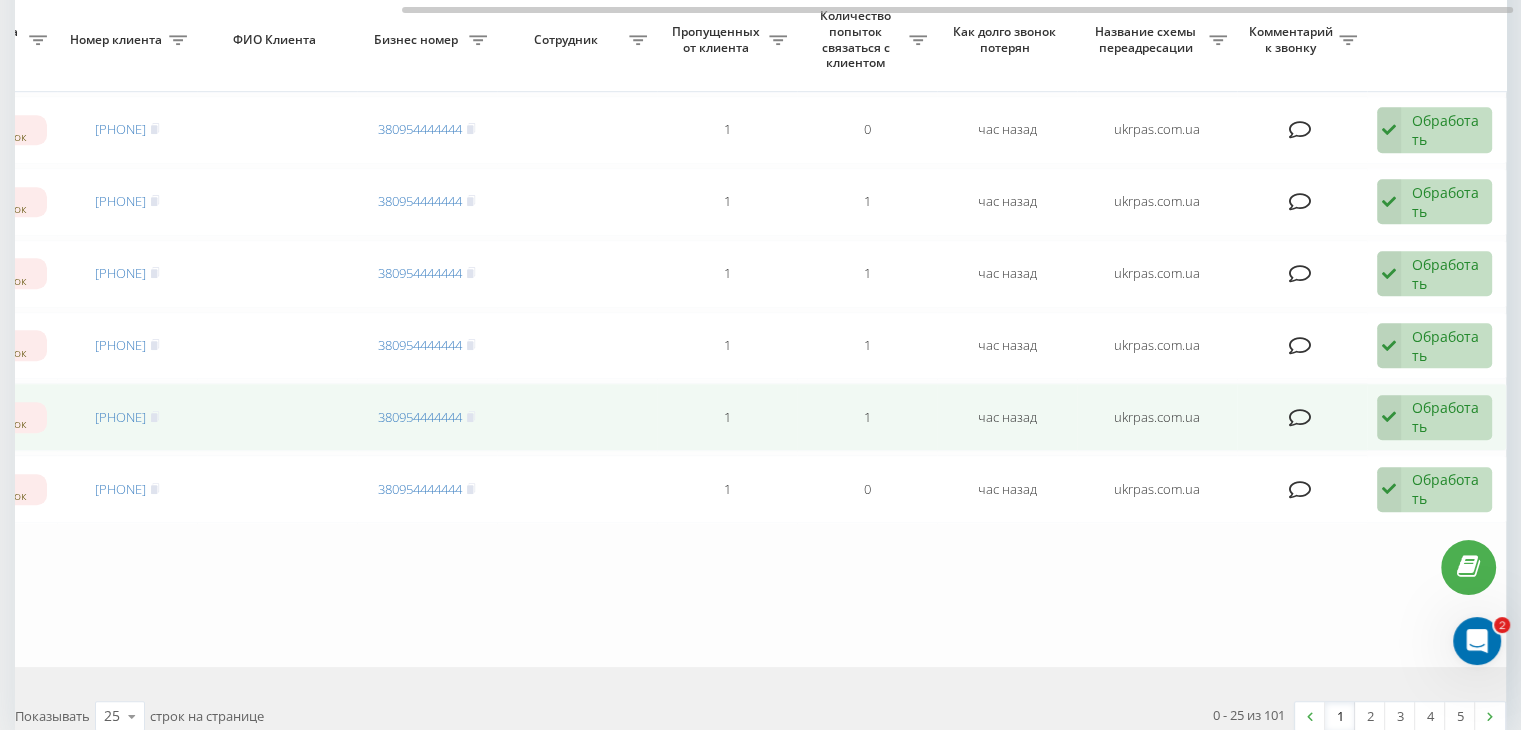 click on "Обработать" at bounding box center [1446, 417] 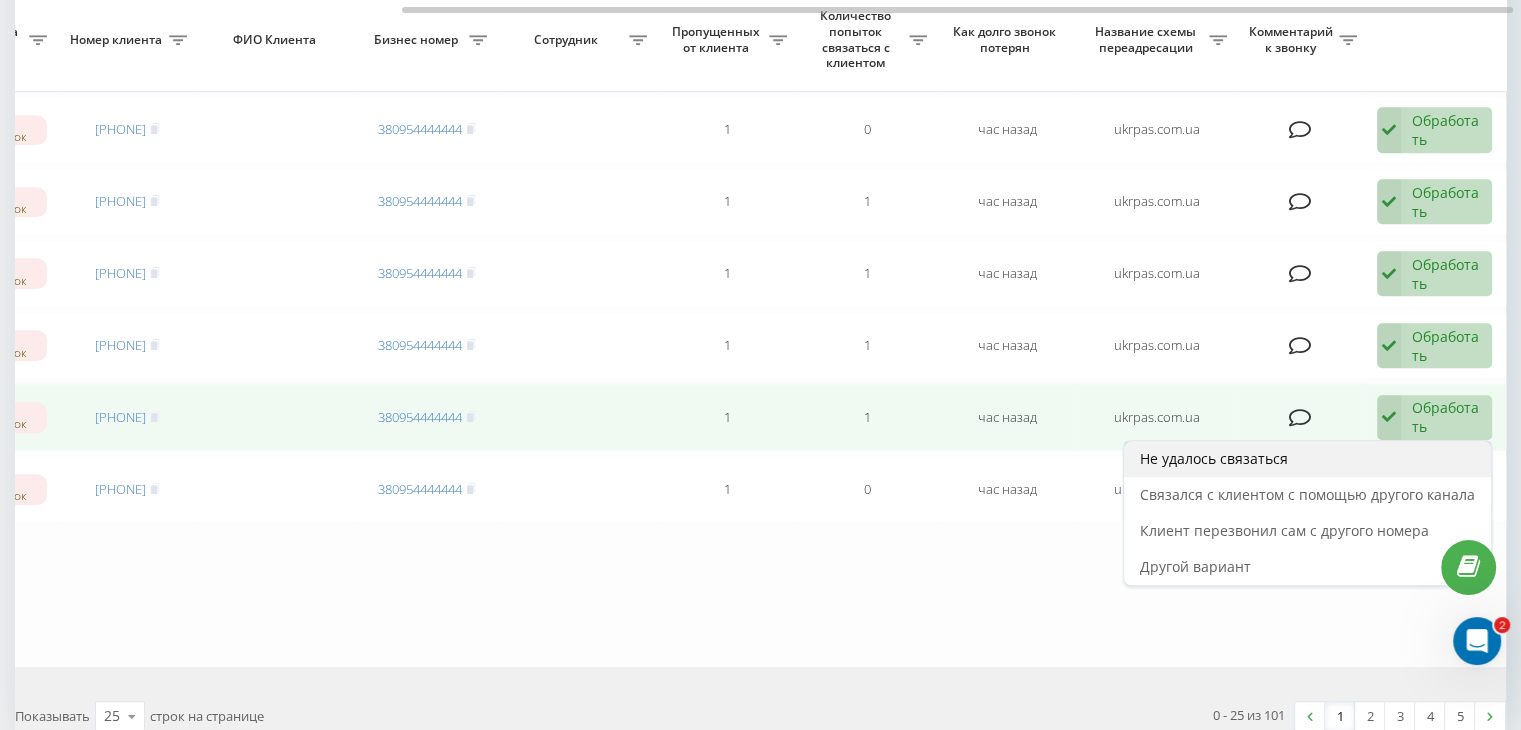 click on "Не удалось связаться" at bounding box center (1307, 459) 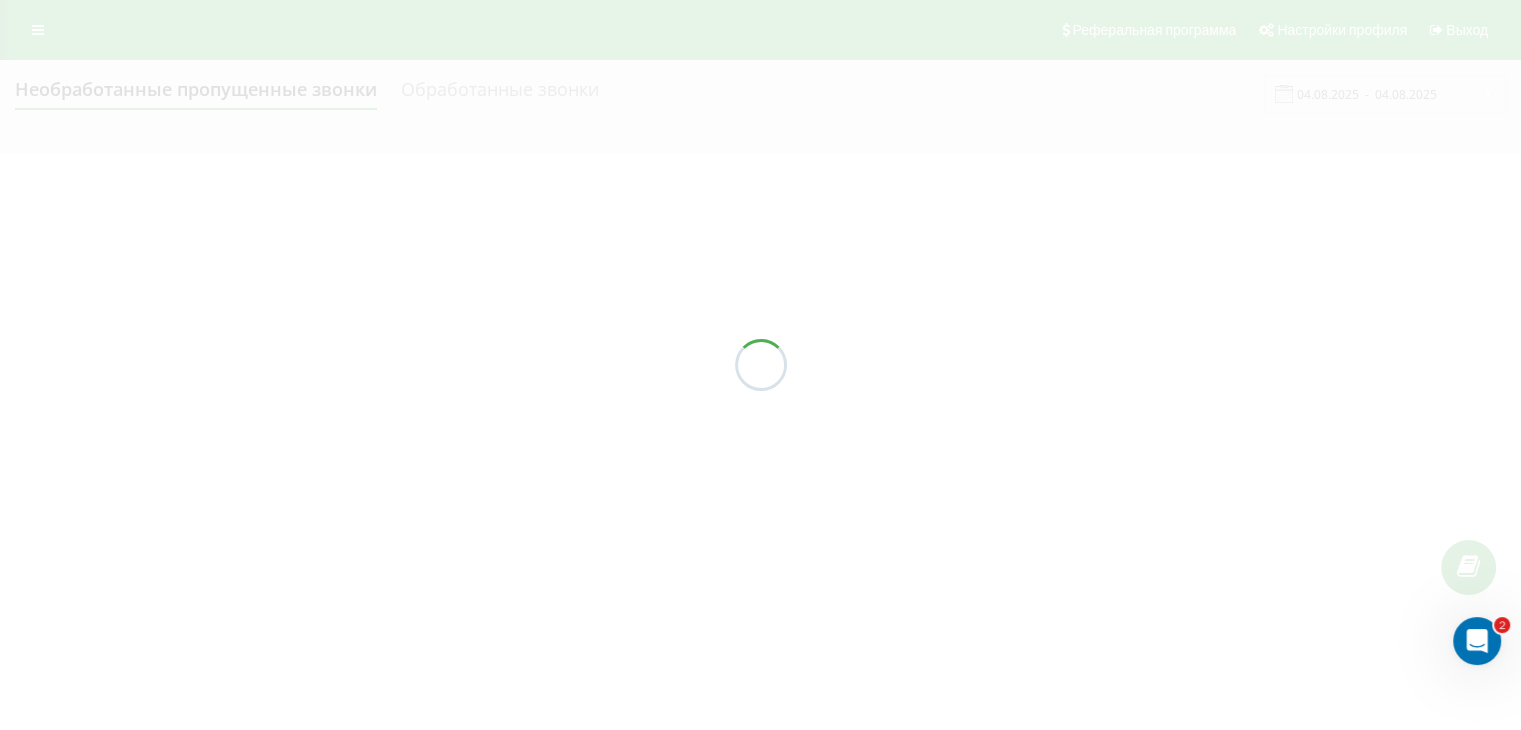scroll, scrollTop: 0, scrollLeft: 0, axis: both 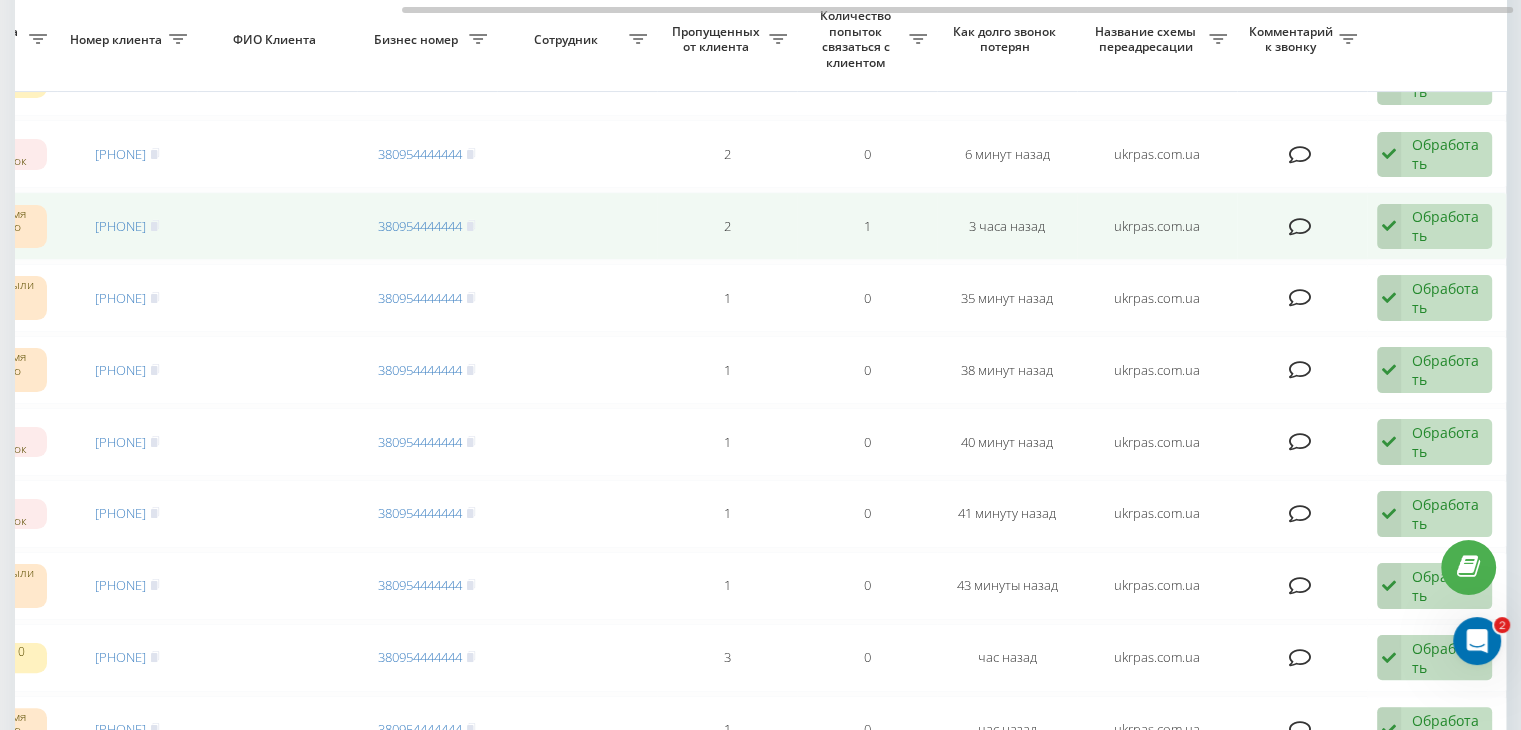 click on "Обработать" at bounding box center [1446, 226] 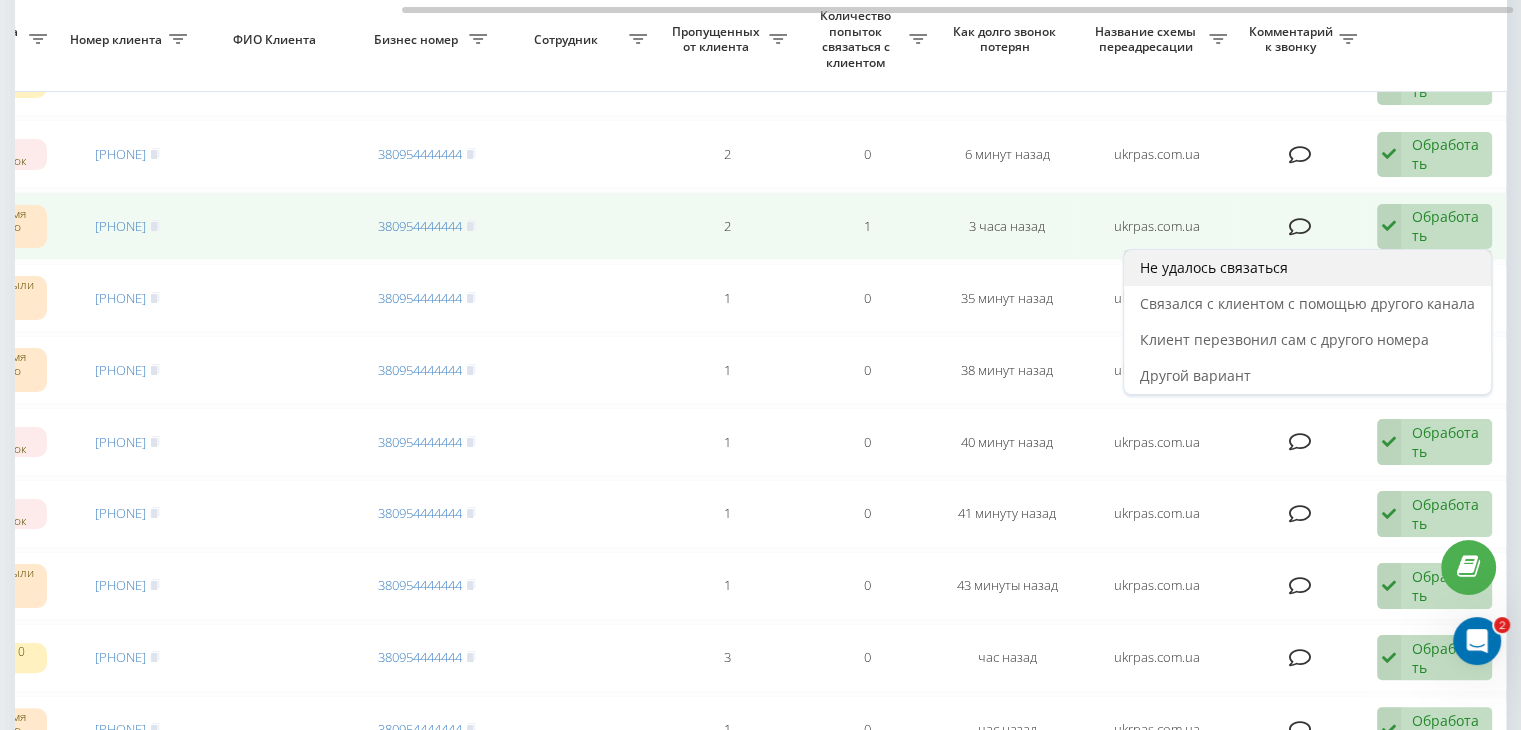 click on "Не удалось связаться" at bounding box center [1307, 268] 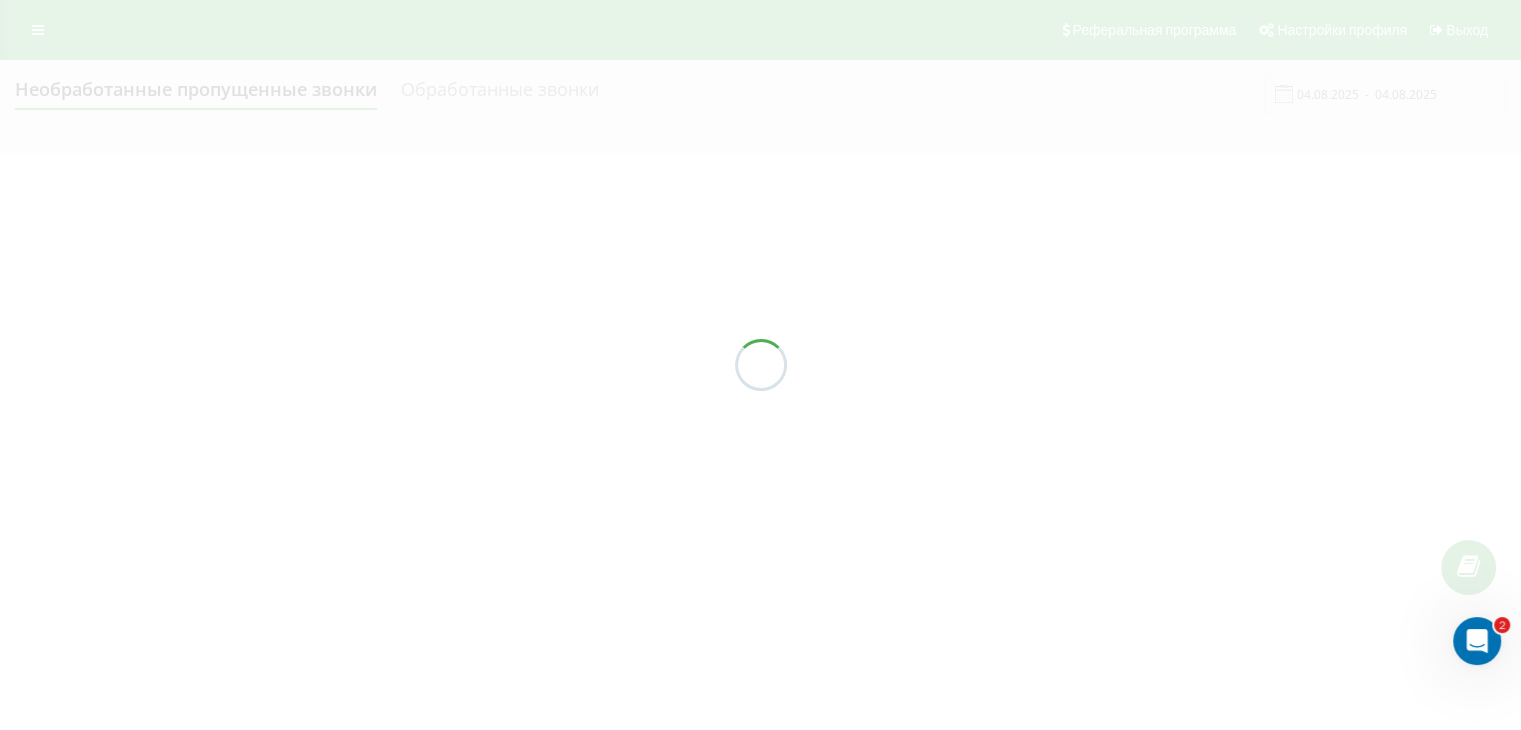 scroll, scrollTop: 0, scrollLeft: 0, axis: both 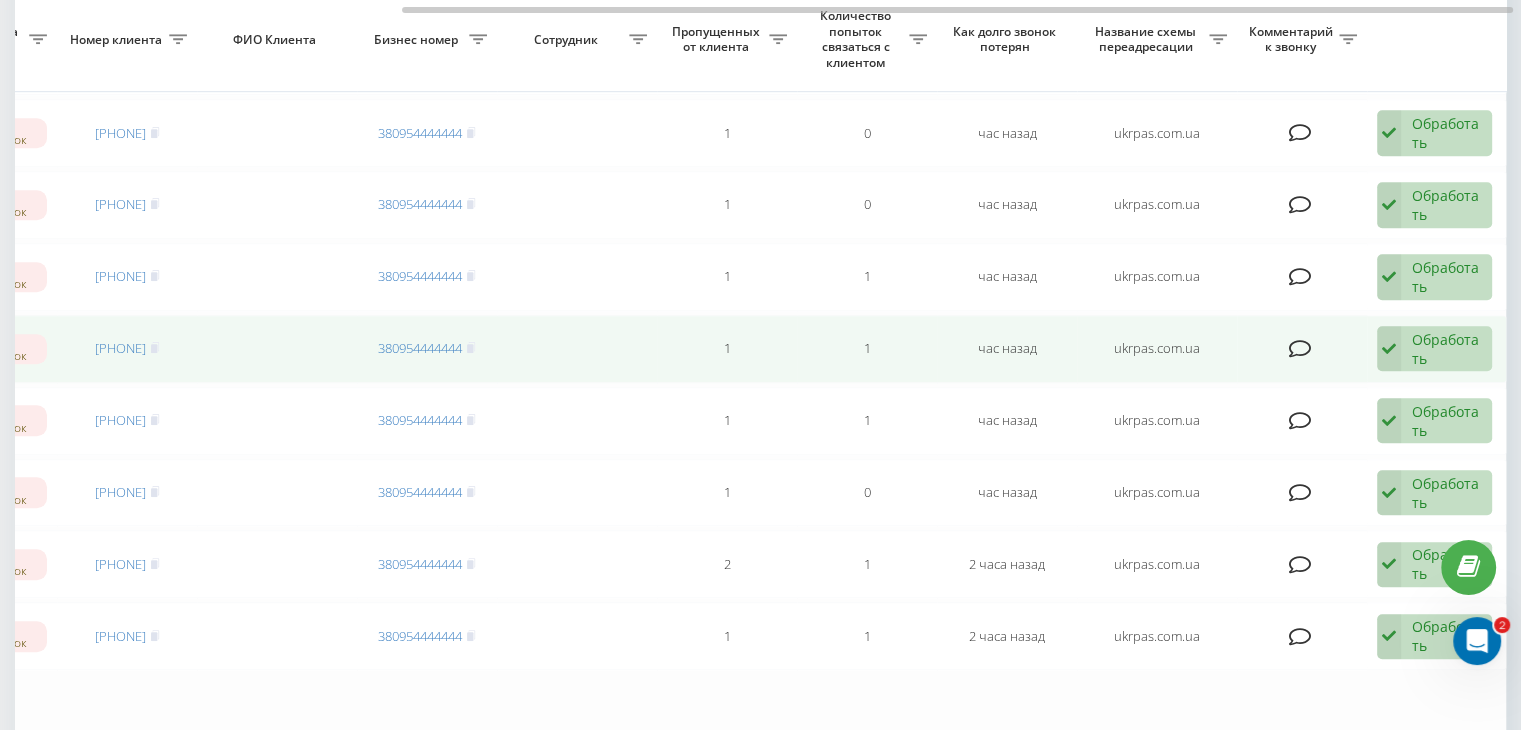 click on "Обработать" at bounding box center (1446, 349) 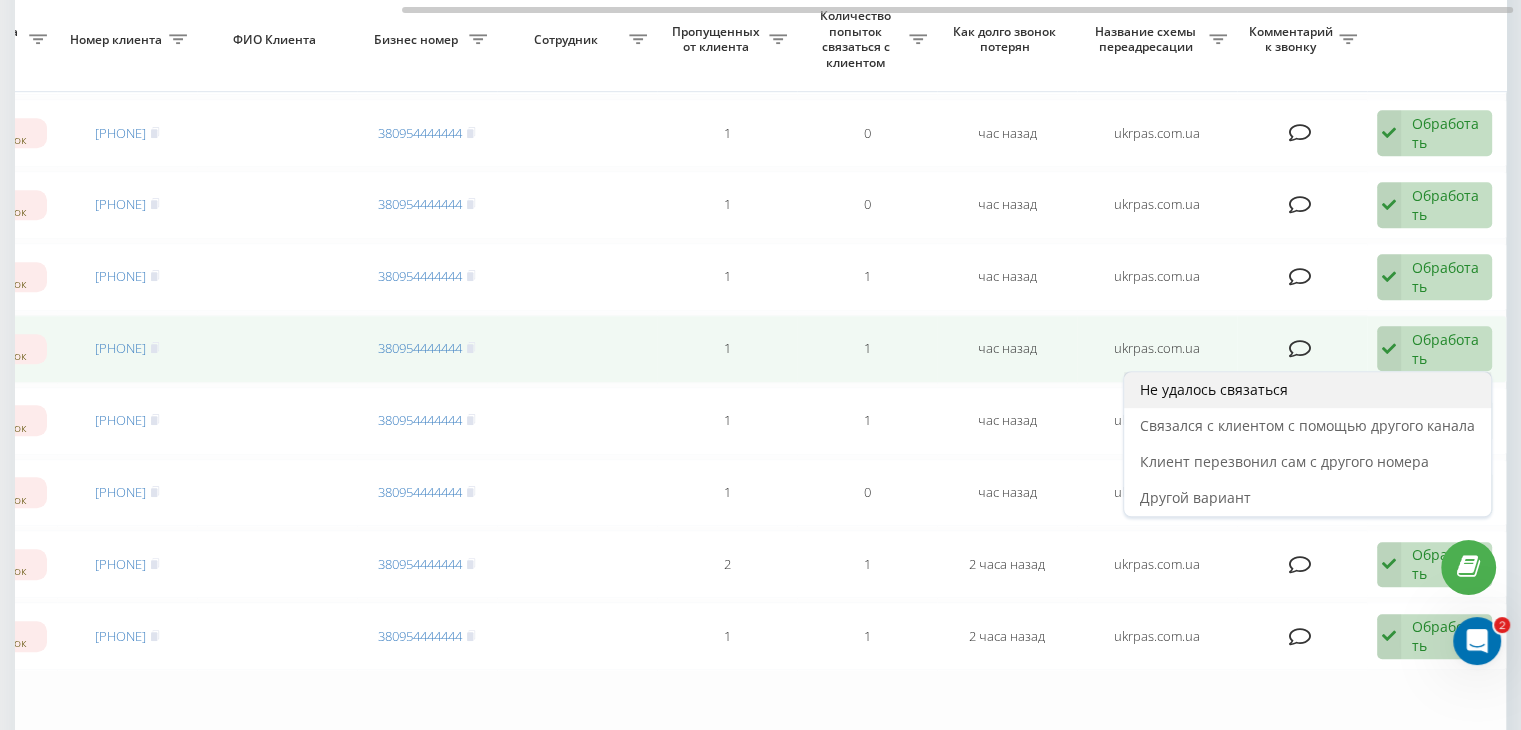 click on "Не удалось связаться" at bounding box center (1307, 390) 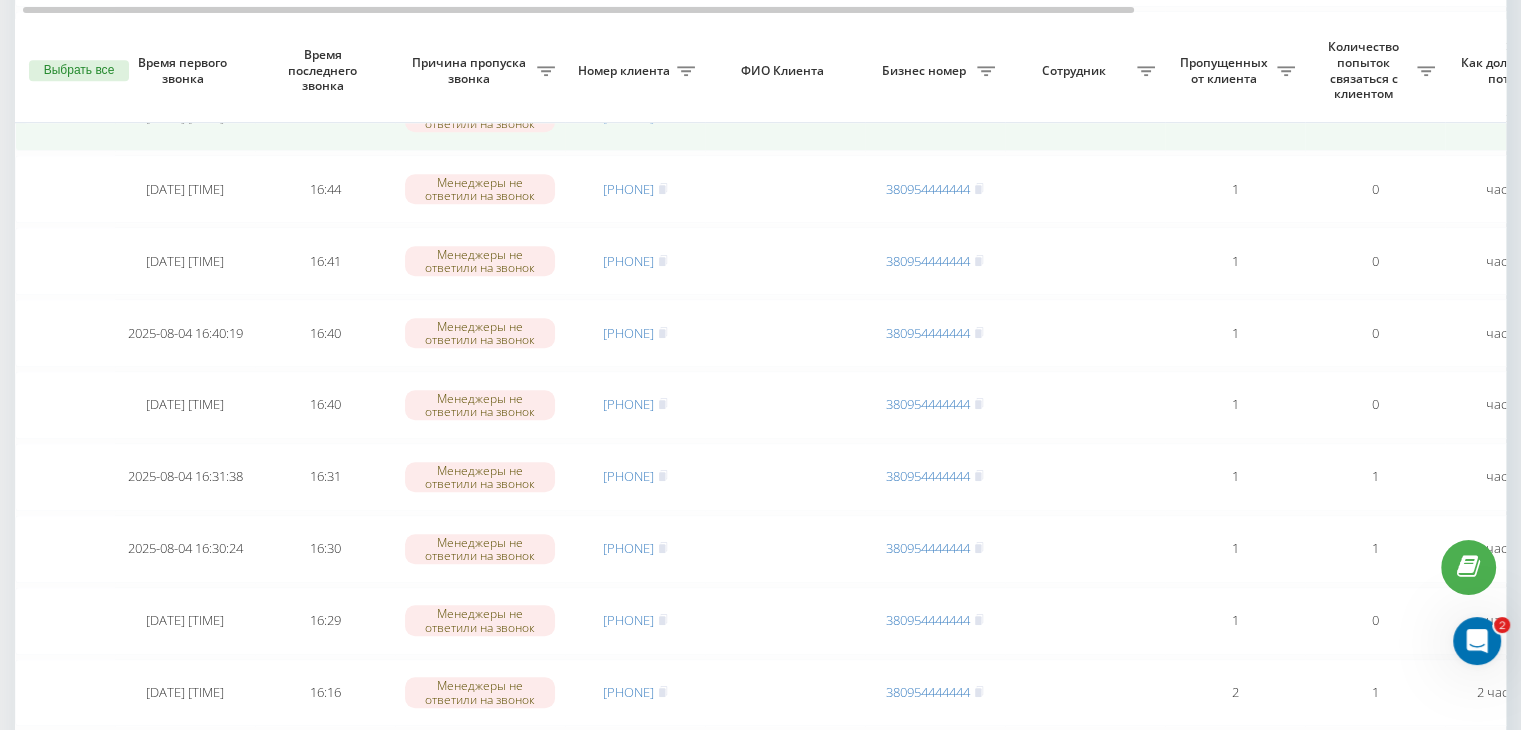 scroll, scrollTop: 1500, scrollLeft: 0, axis: vertical 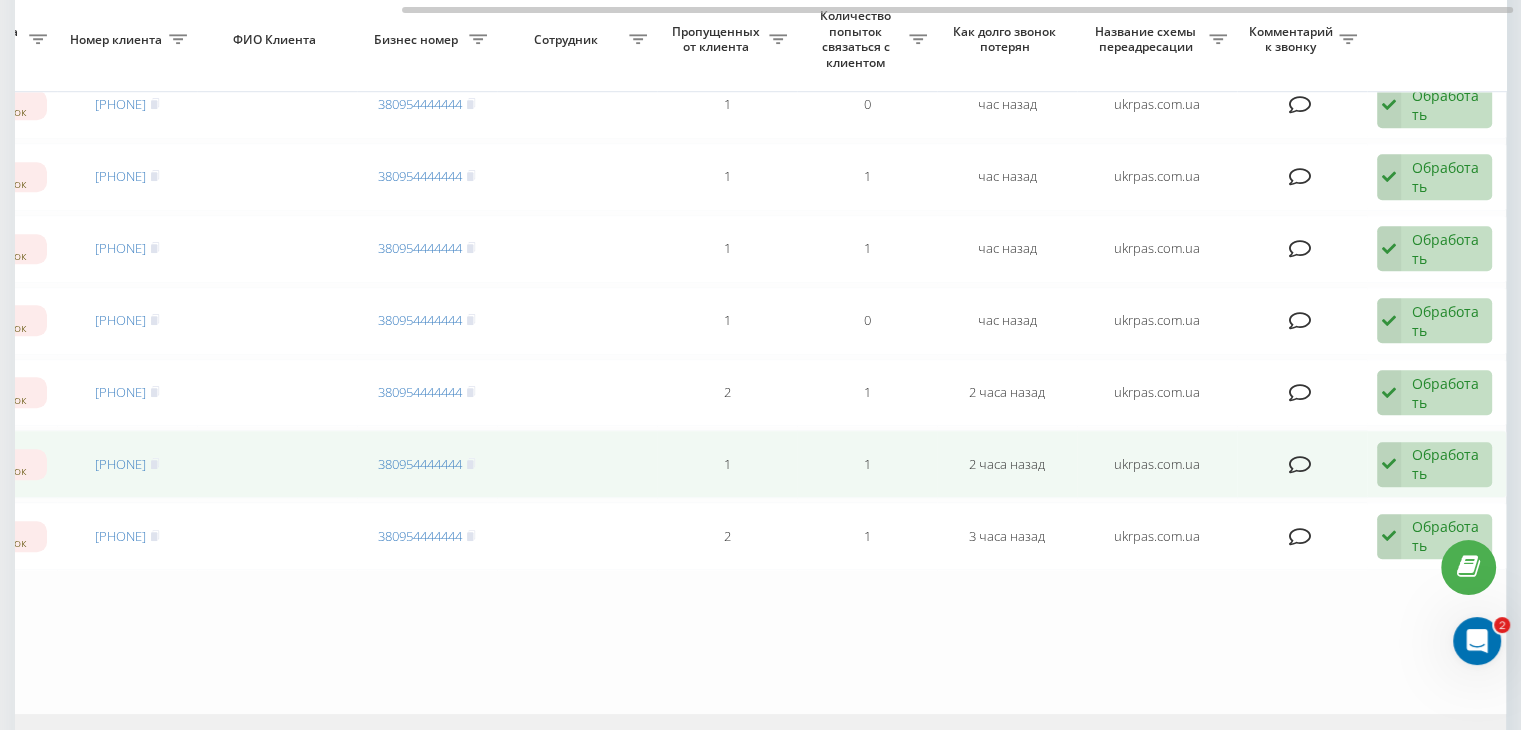 click on "Обработать Не удалось связаться Связался с клиентом с помощью другого канала Клиент перезвонил сам с другого номера Другой вариант" at bounding box center (1434, 465) 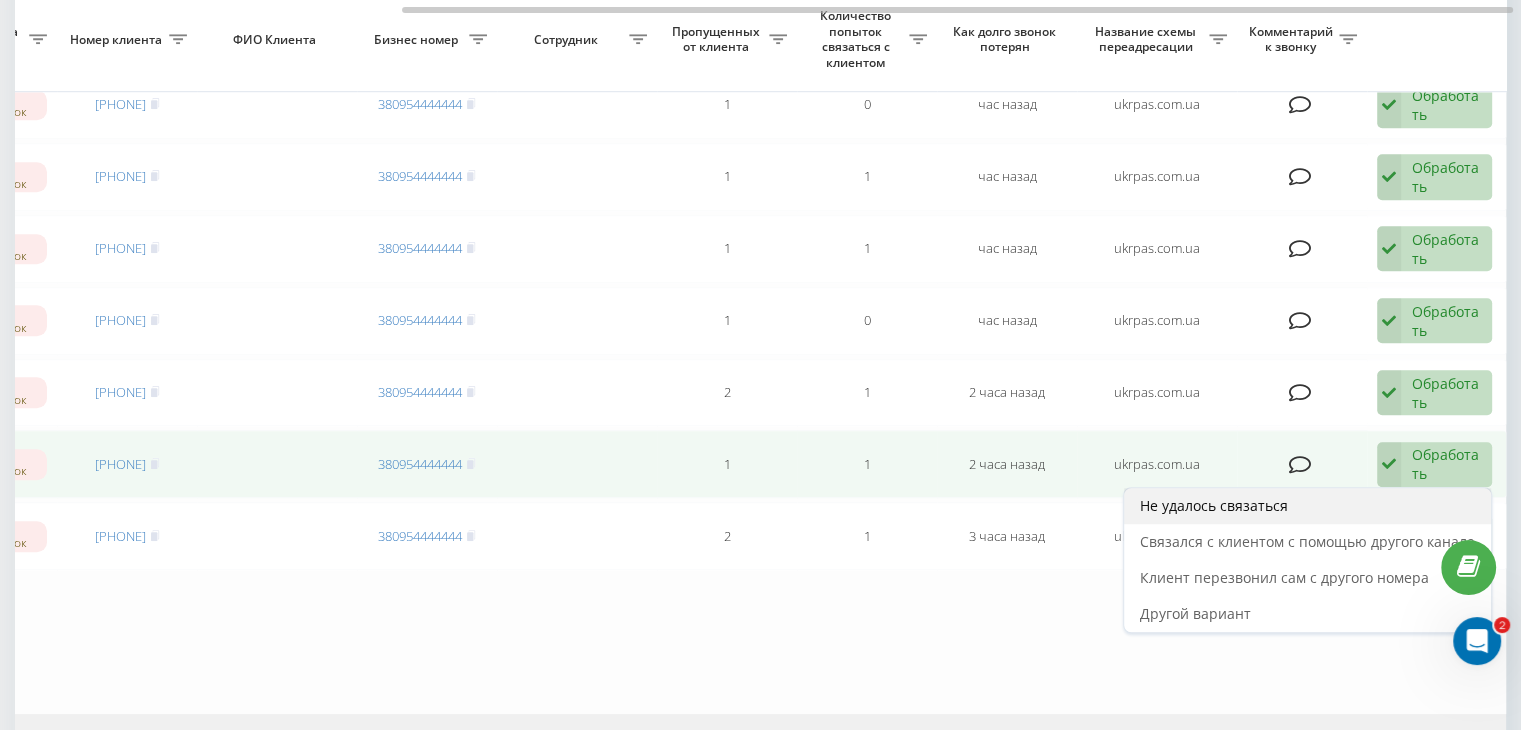 click on "Не удалось связаться" at bounding box center [1307, 506] 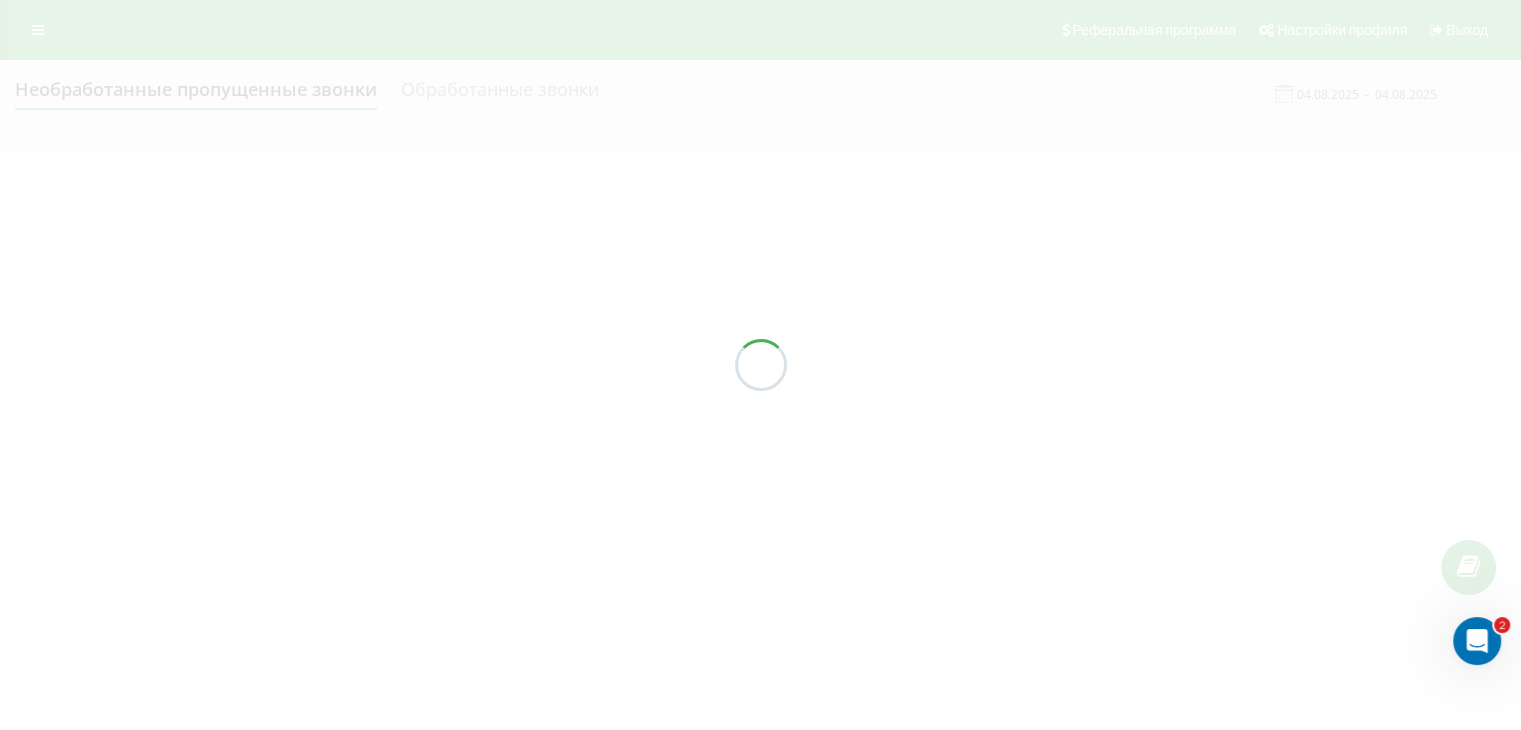 scroll, scrollTop: 0, scrollLeft: 0, axis: both 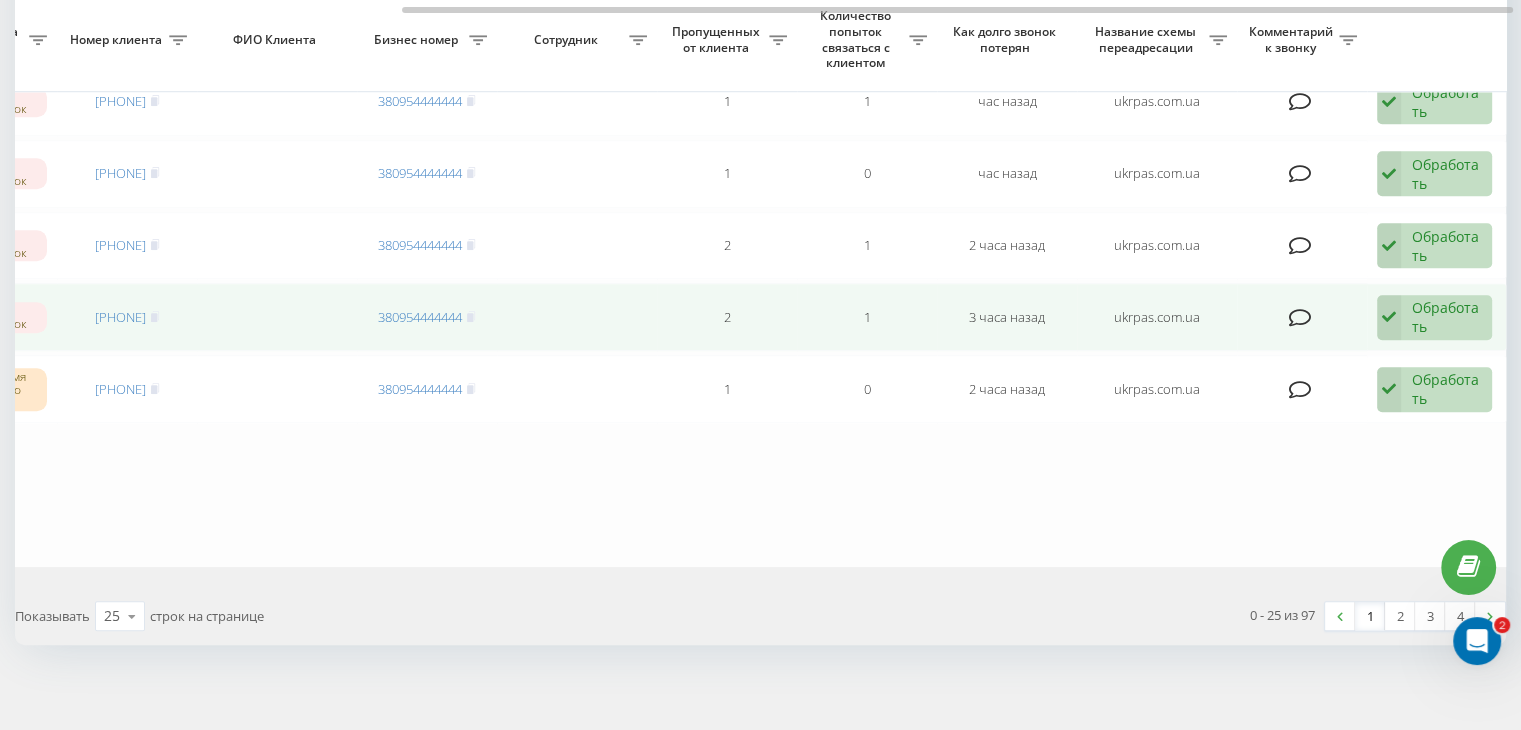 click on "Обработать" at bounding box center [1446, 317] 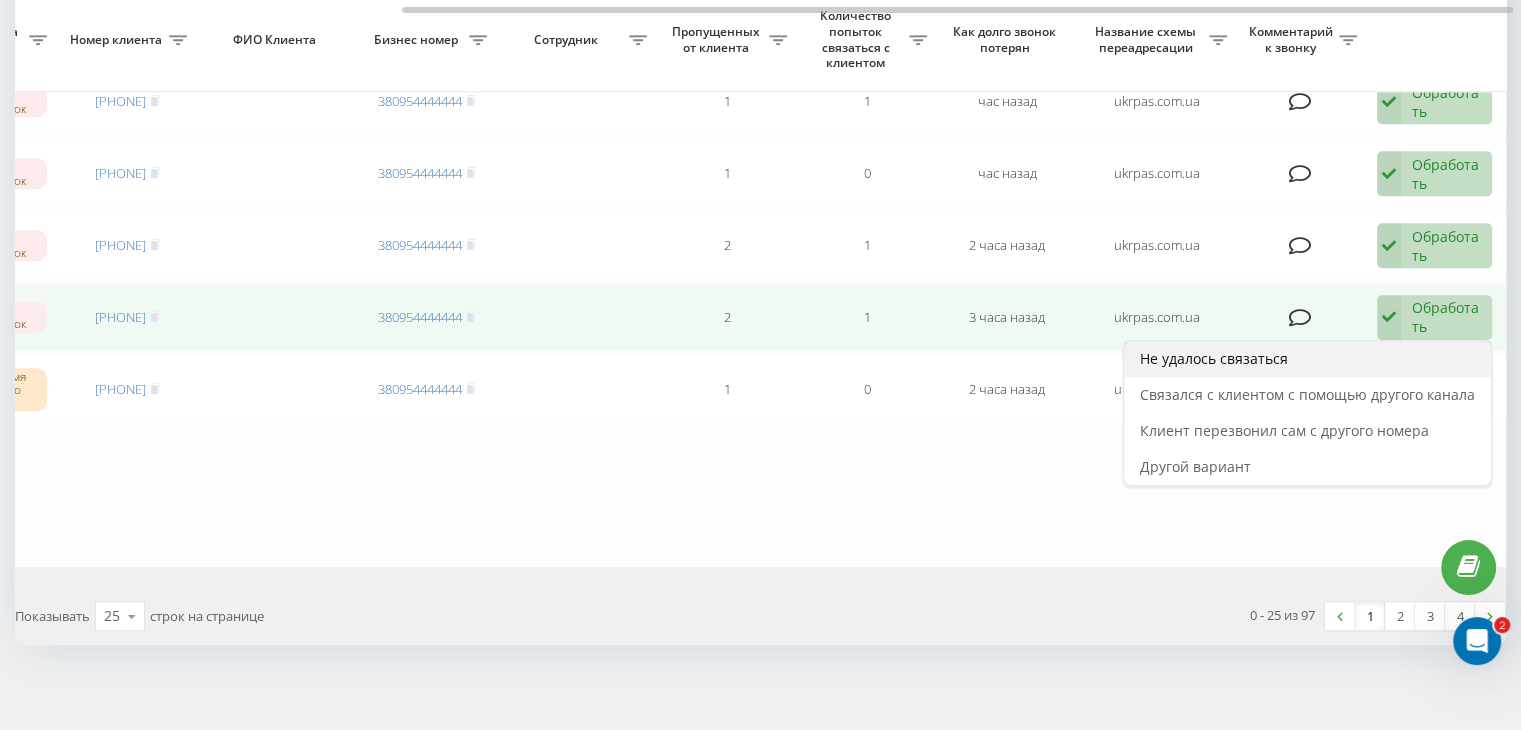 click on "Не удалось связаться" at bounding box center [1307, 359] 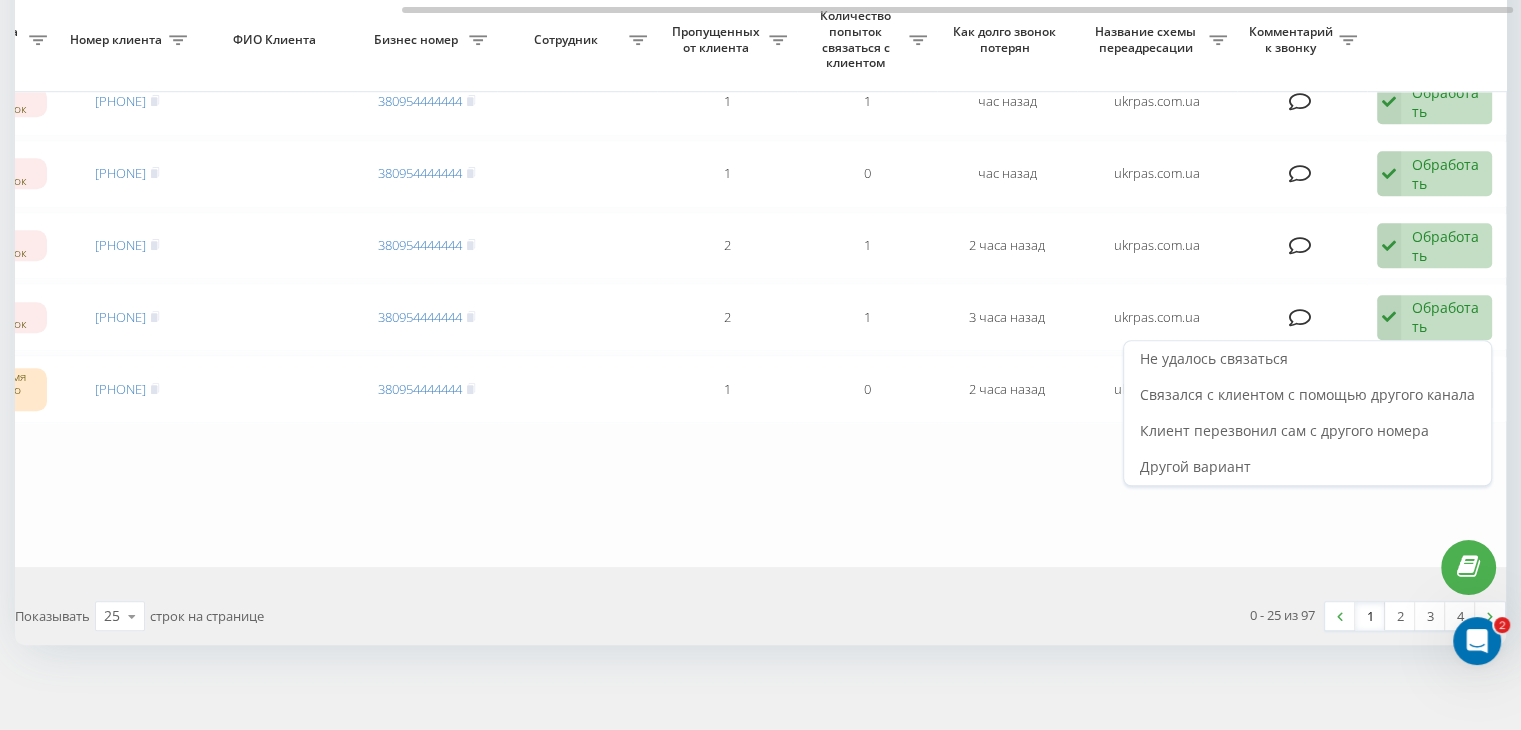 scroll, scrollTop: 0, scrollLeft: 0, axis: both 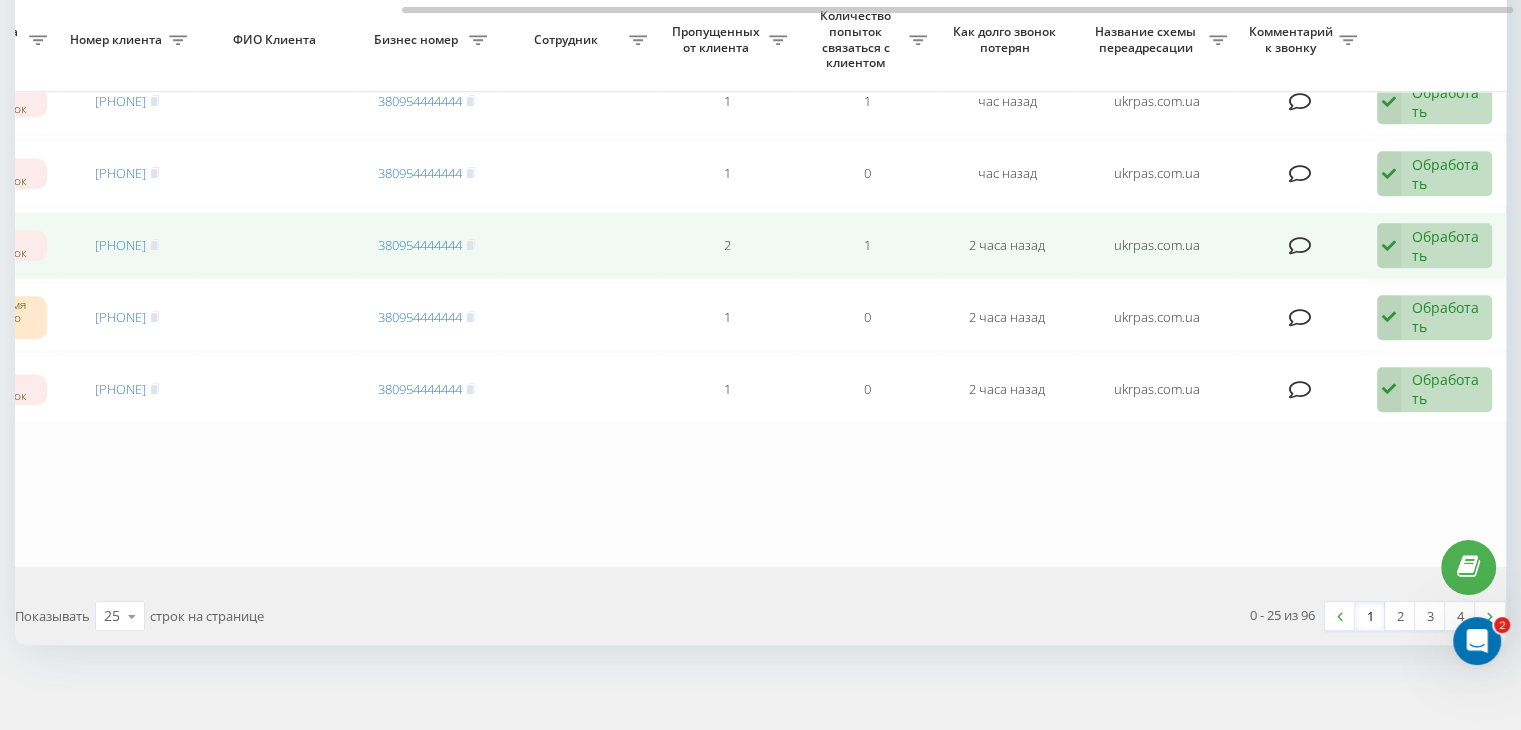 click on "Обработать" at bounding box center [1446, 246] 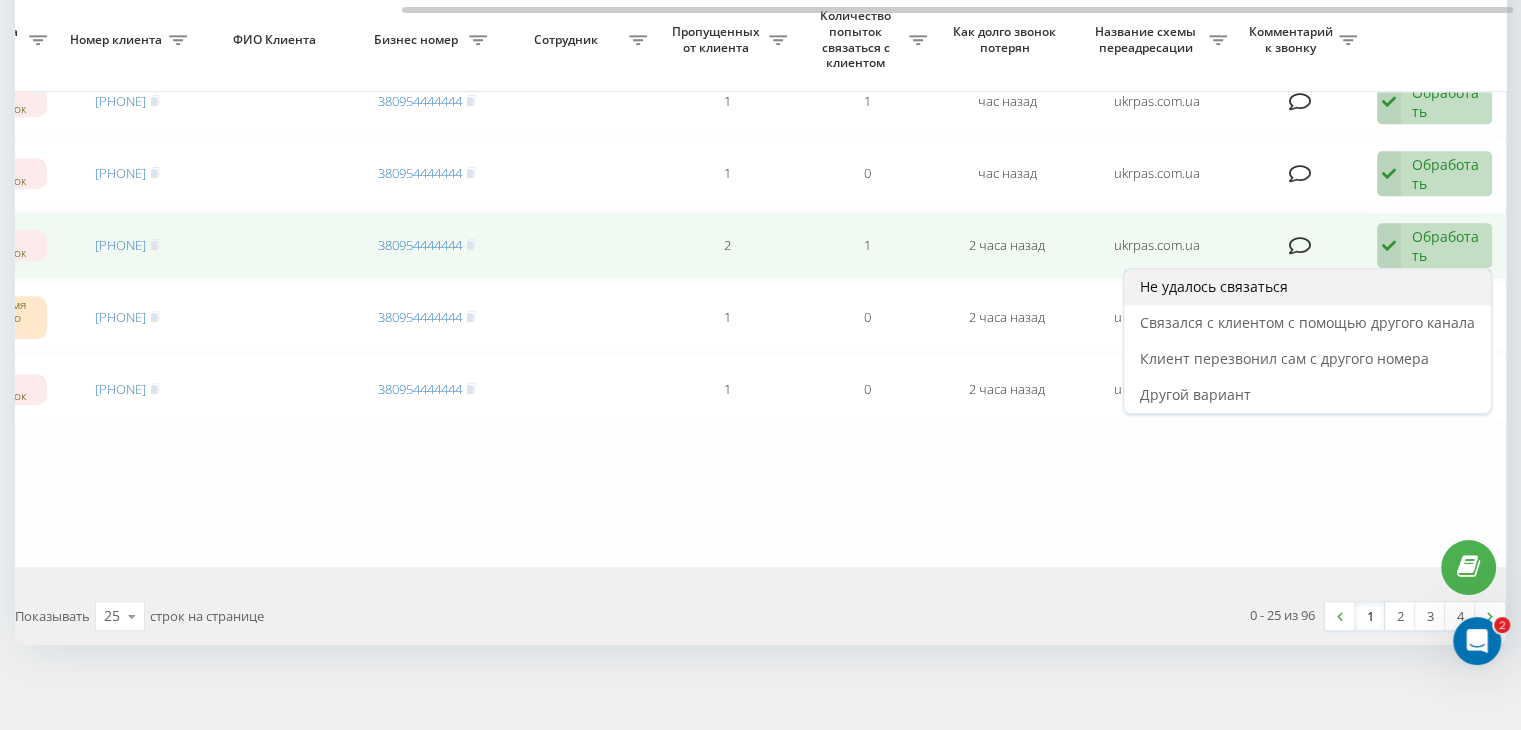 click on "Не удалось связаться" at bounding box center [1307, 287] 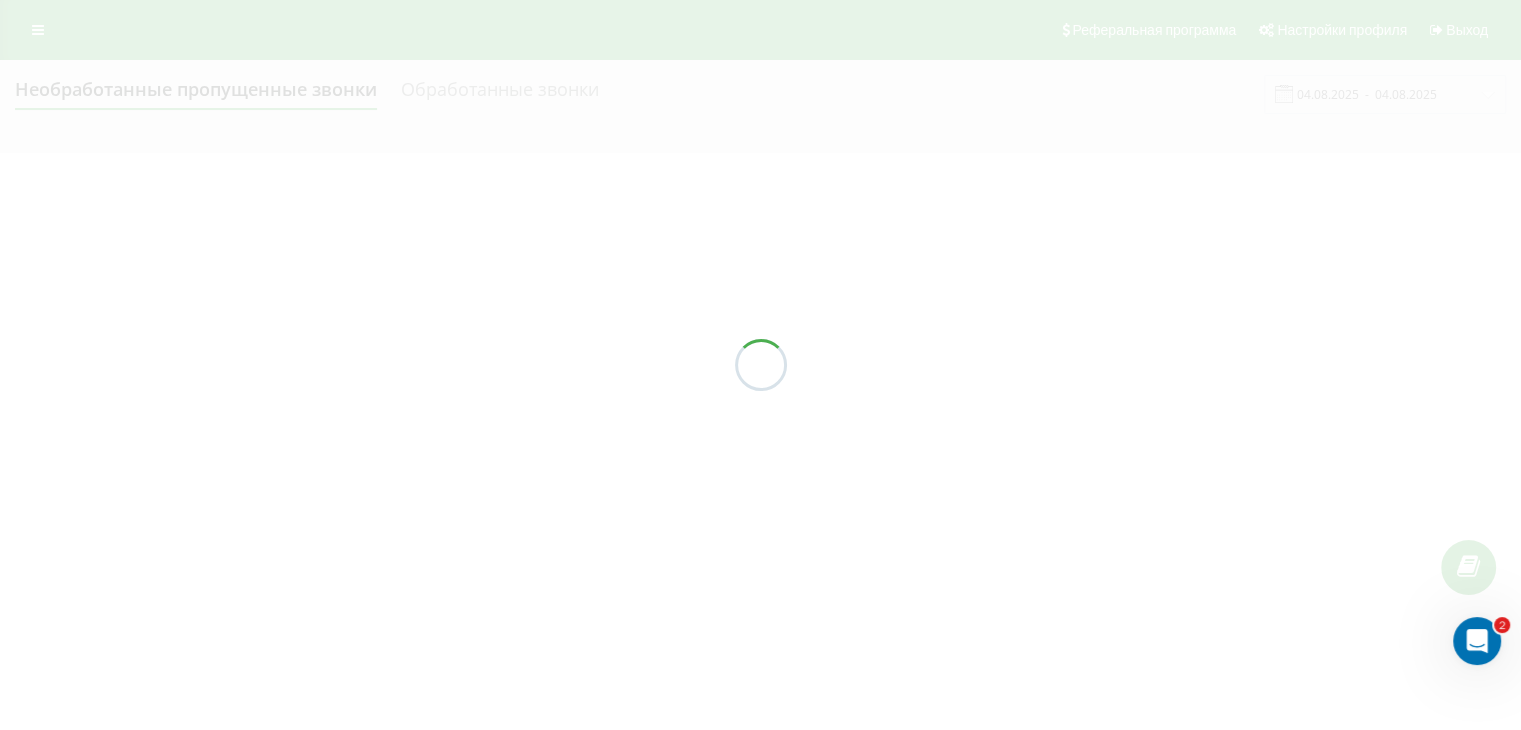 scroll, scrollTop: 0, scrollLeft: 0, axis: both 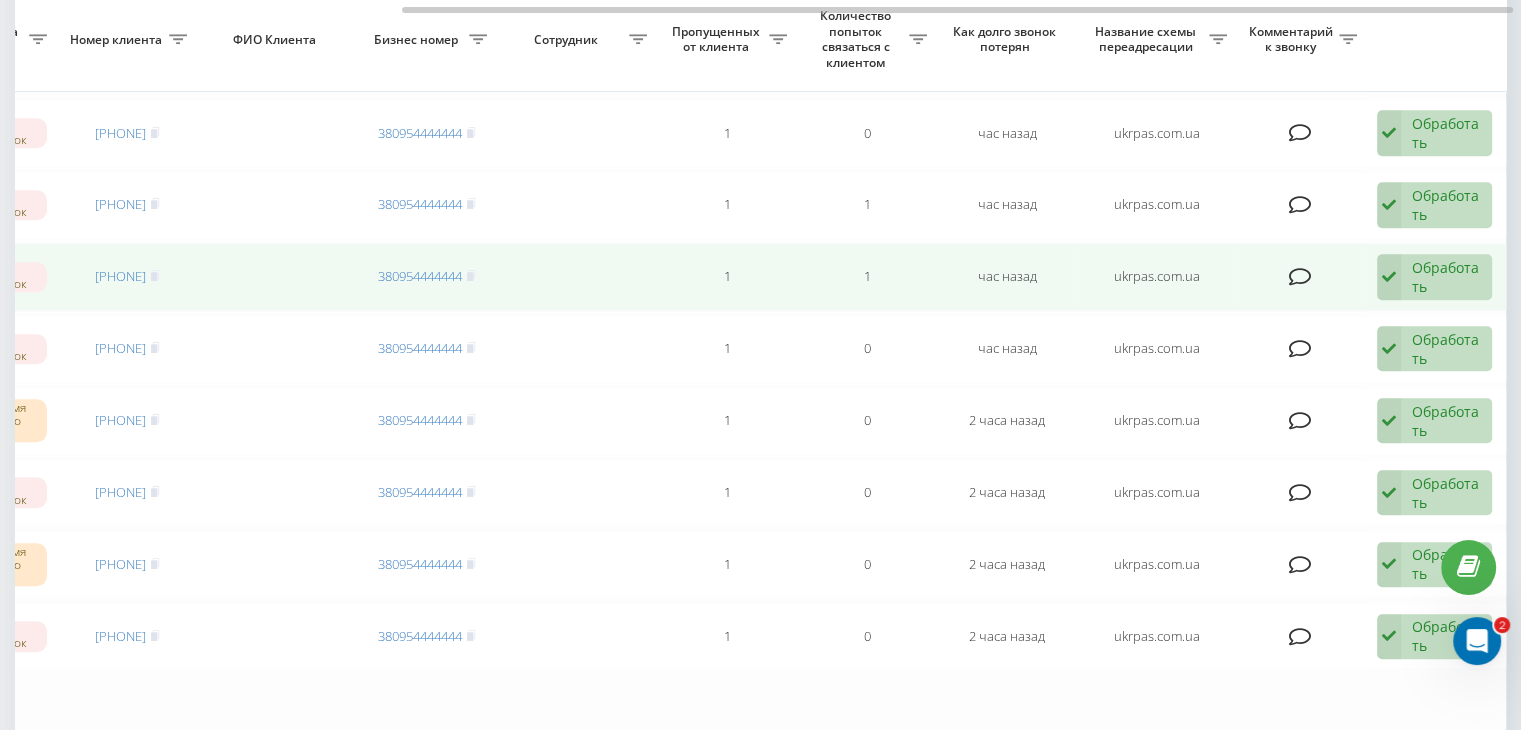 click on "Обработать" at bounding box center [1446, 277] 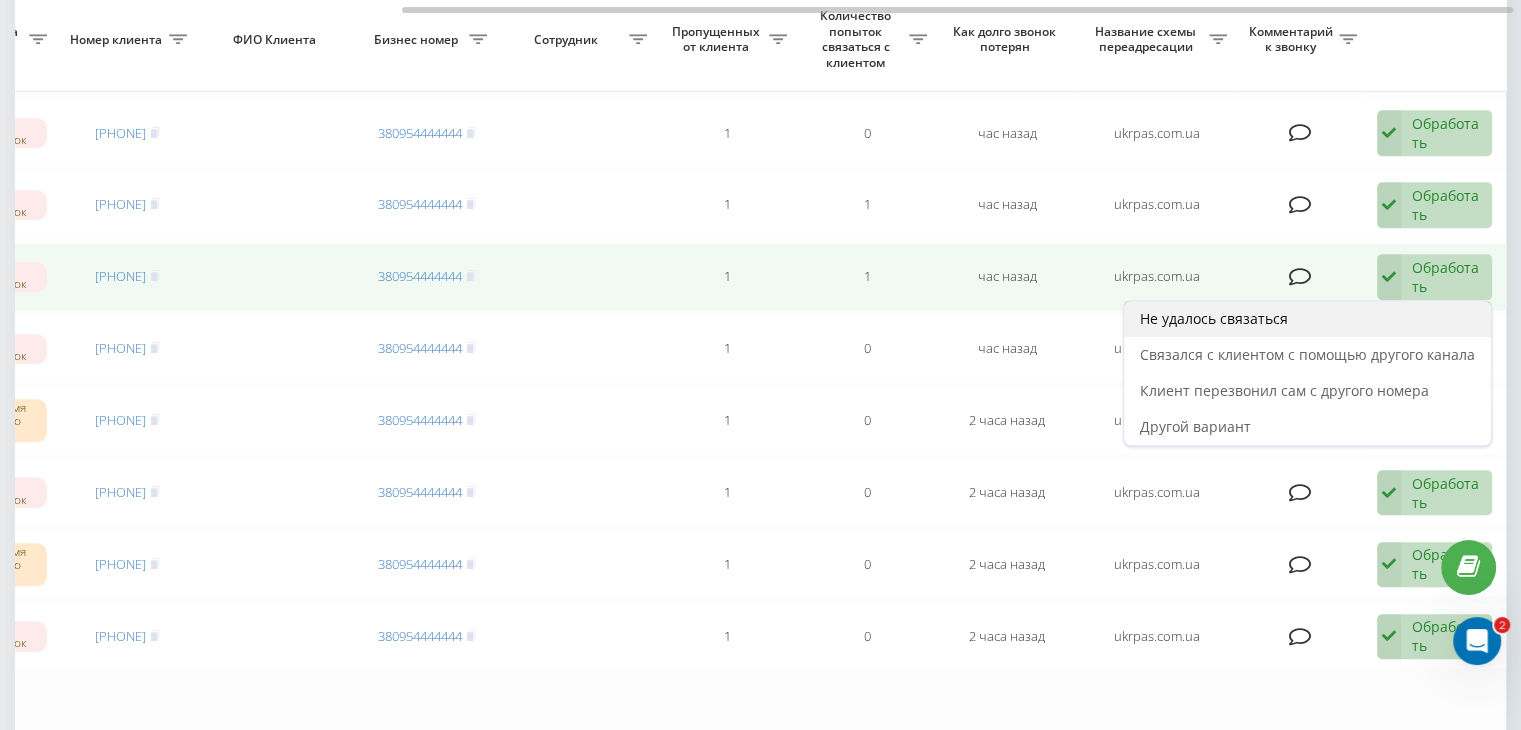 click on "Не удалось связаться" at bounding box center [1307, 319] 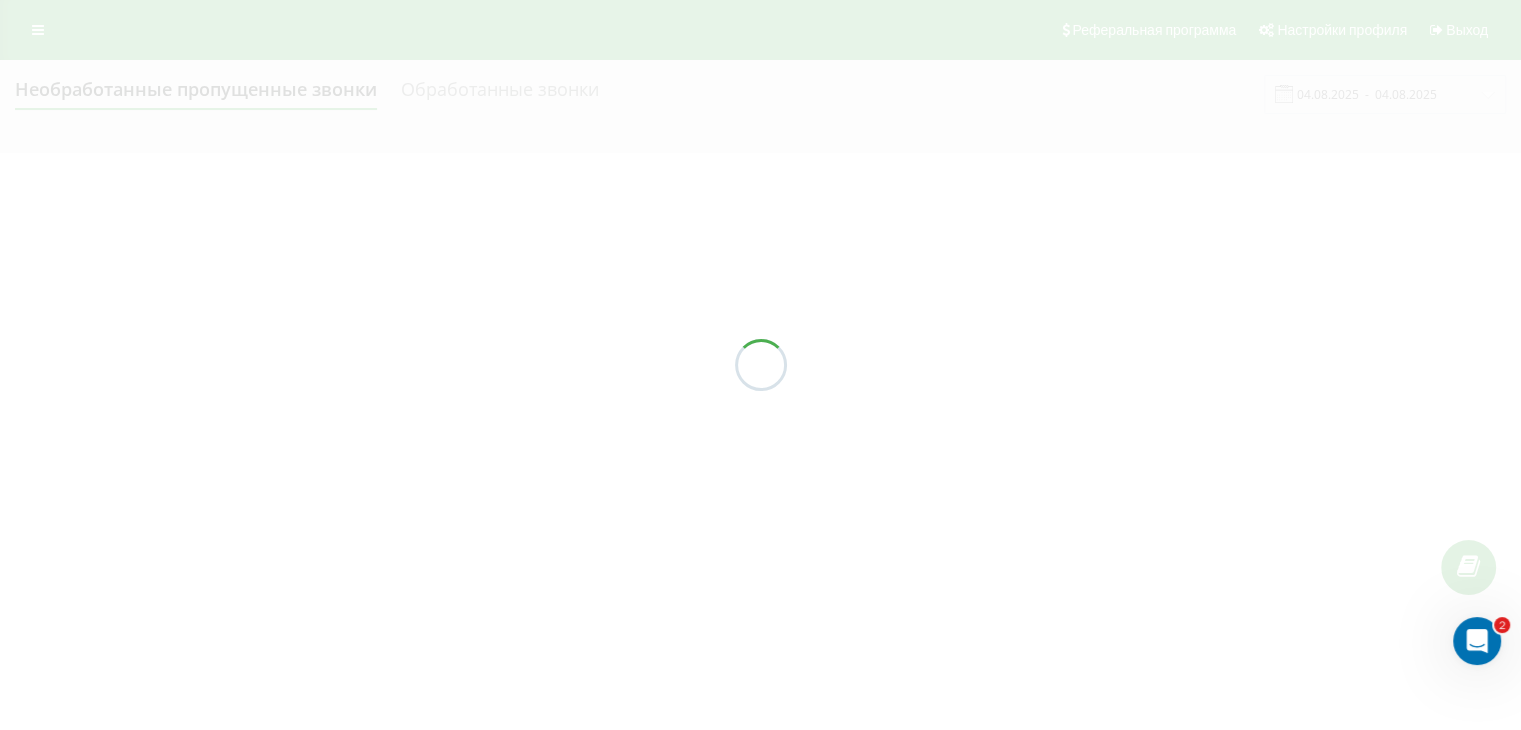 scroll, scrollTop: 0, scrollLeft: 0, axis: both 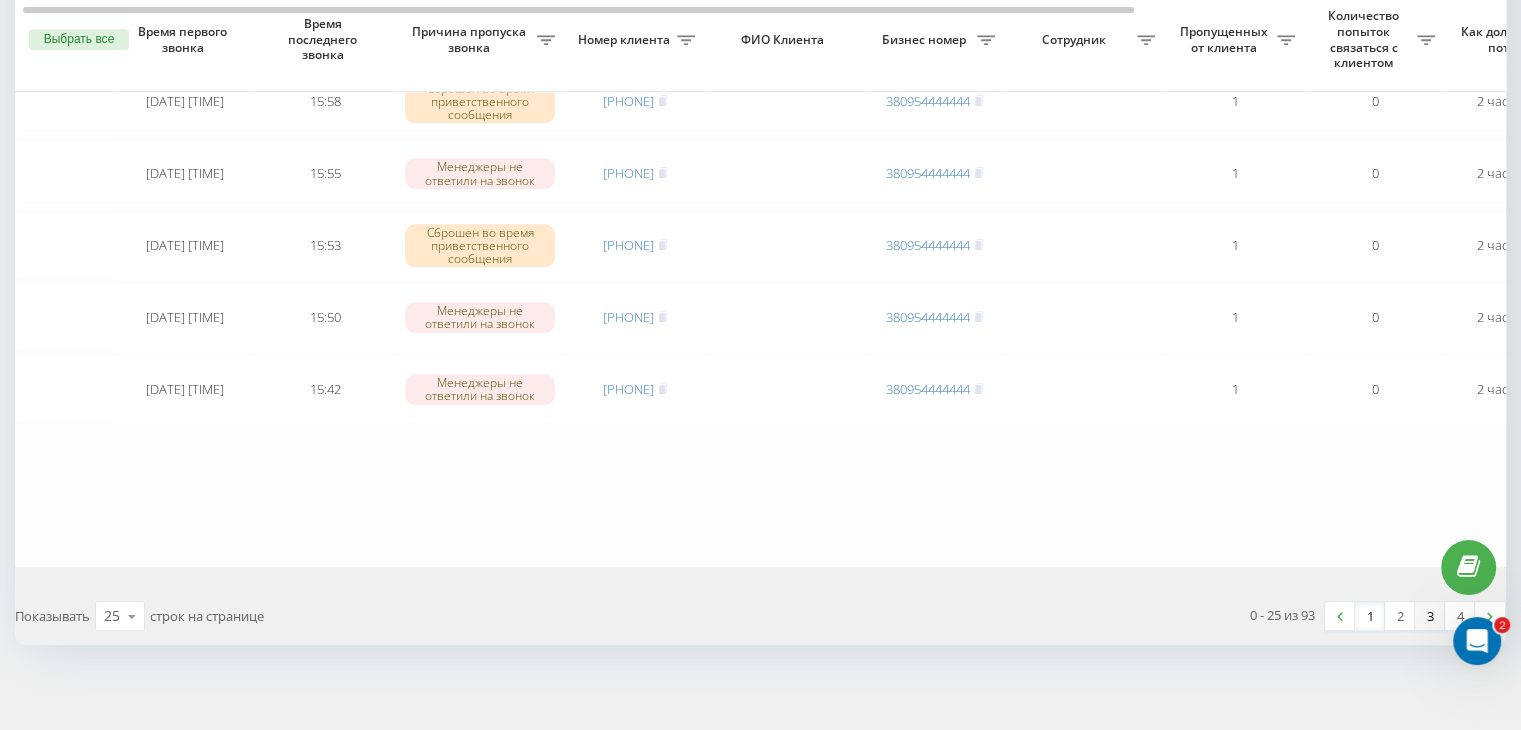click on "3" at bounding box center (1430, 616) 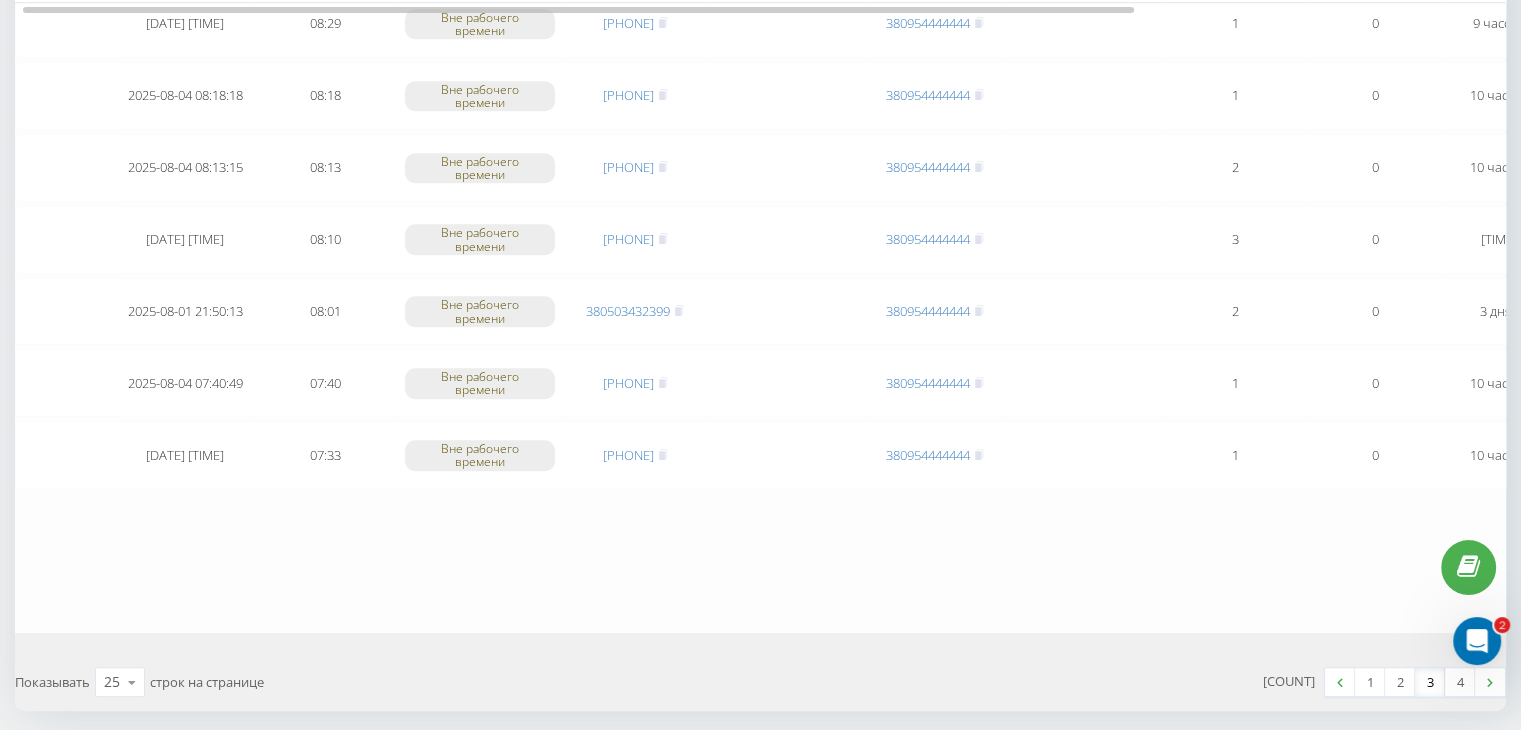 scroll, scrollTop: 1647, scrollLeft: 0, axis: vertical 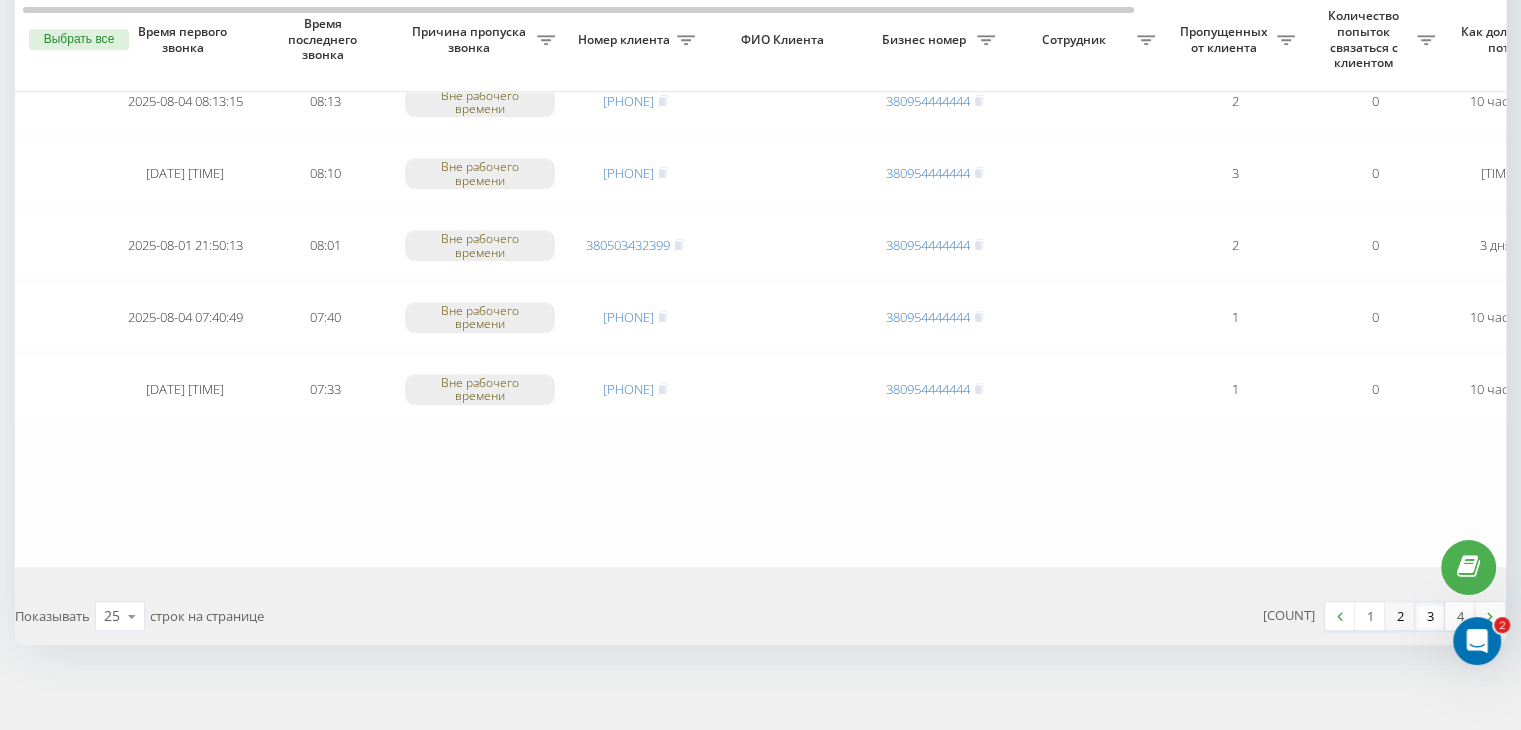 click on "2" at bounding box center (1400, 616) 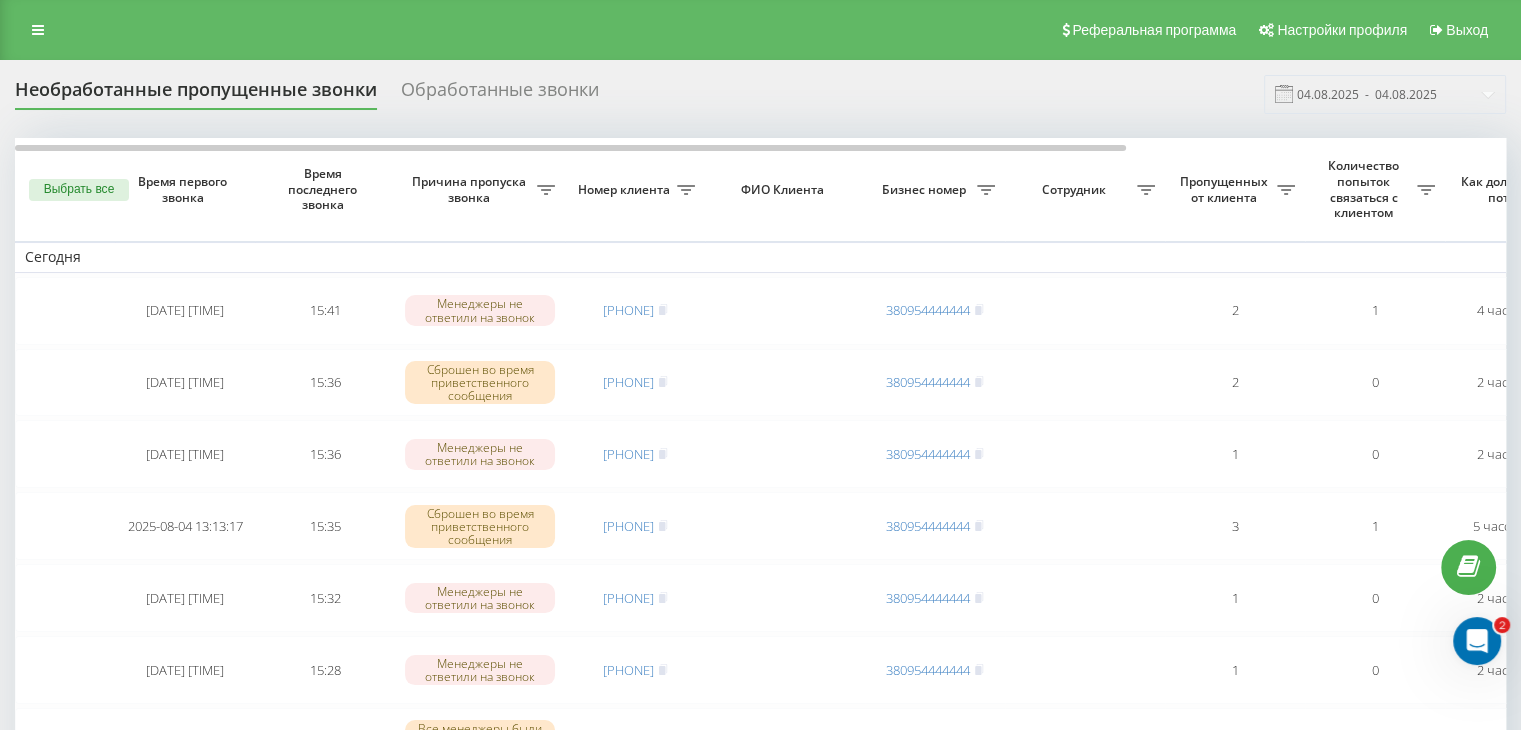 scroll, scrollTop: 100, scrollLeft: 0, axis: vertical 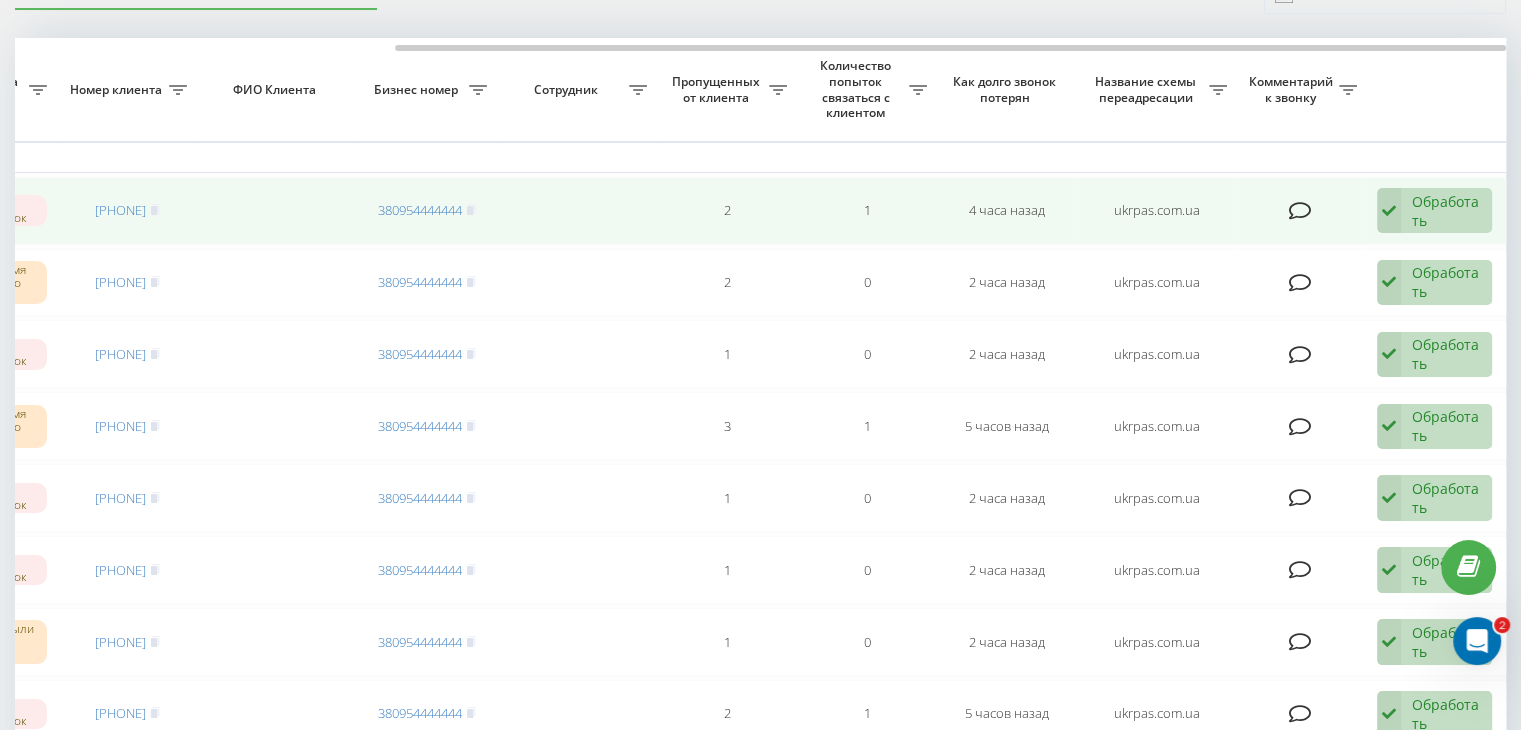 click on "Обработать" at bounding box center (1446, 211) 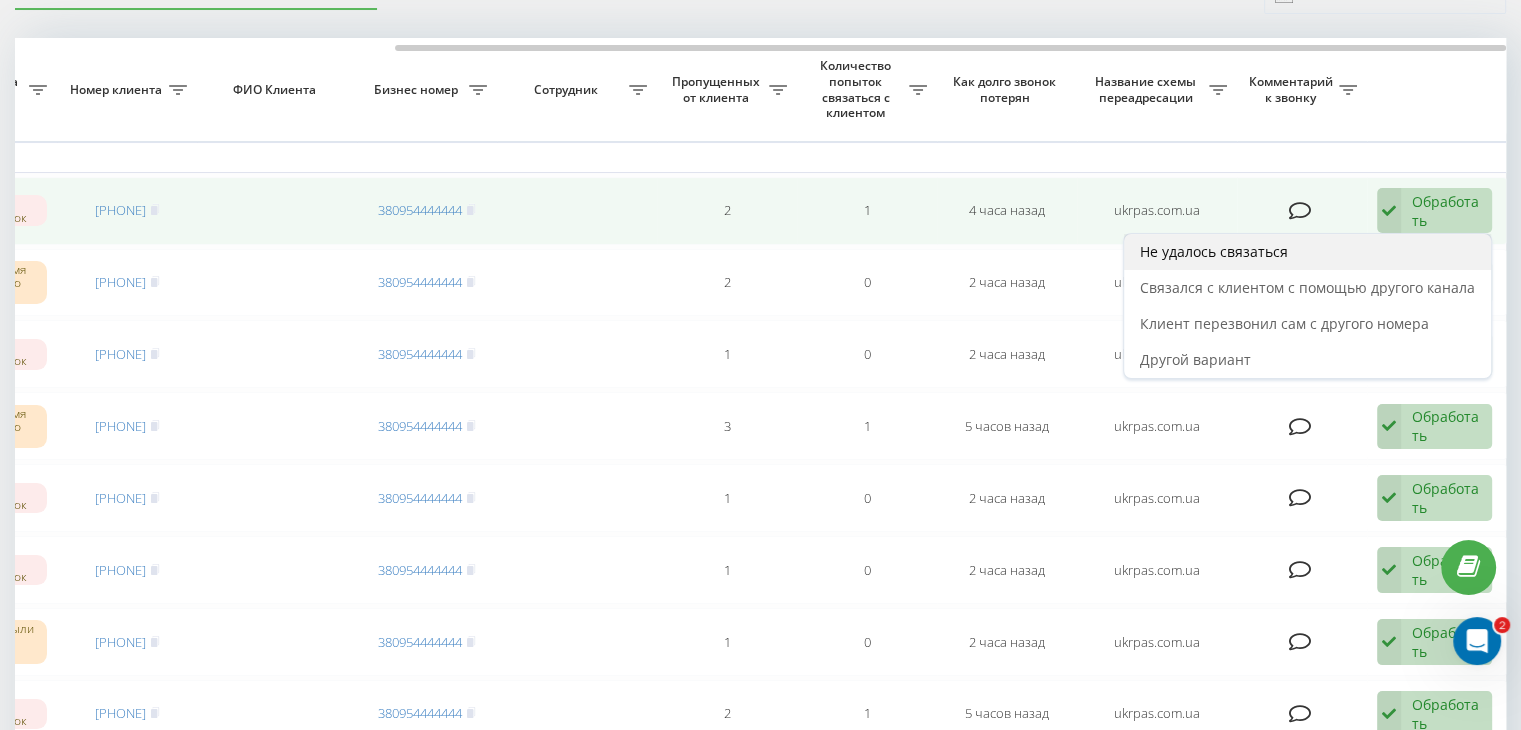 click on "Не удалось связаться" at bounding box center [1307, 252] 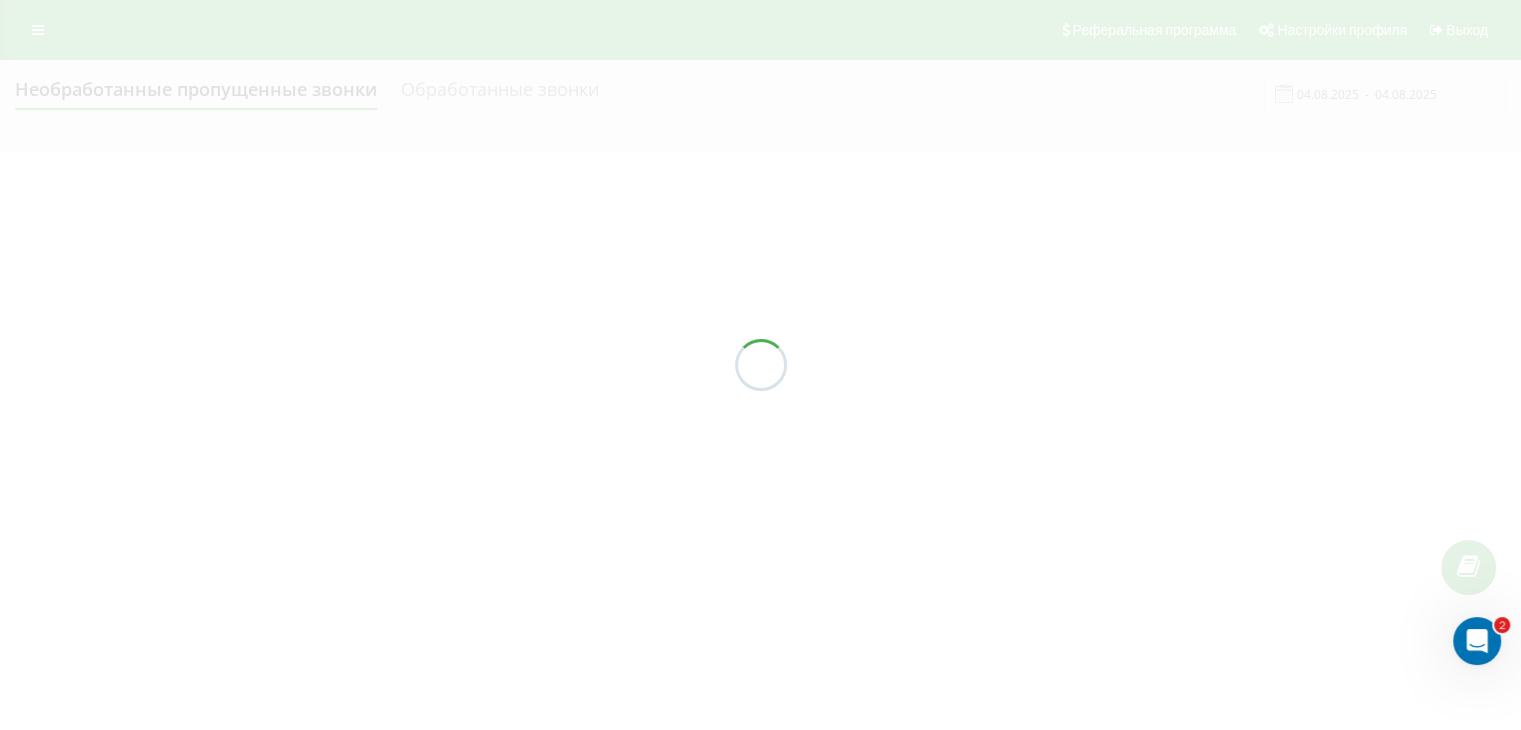 scroll, scrollTop: 0, scrollLeft: 0, axis: both 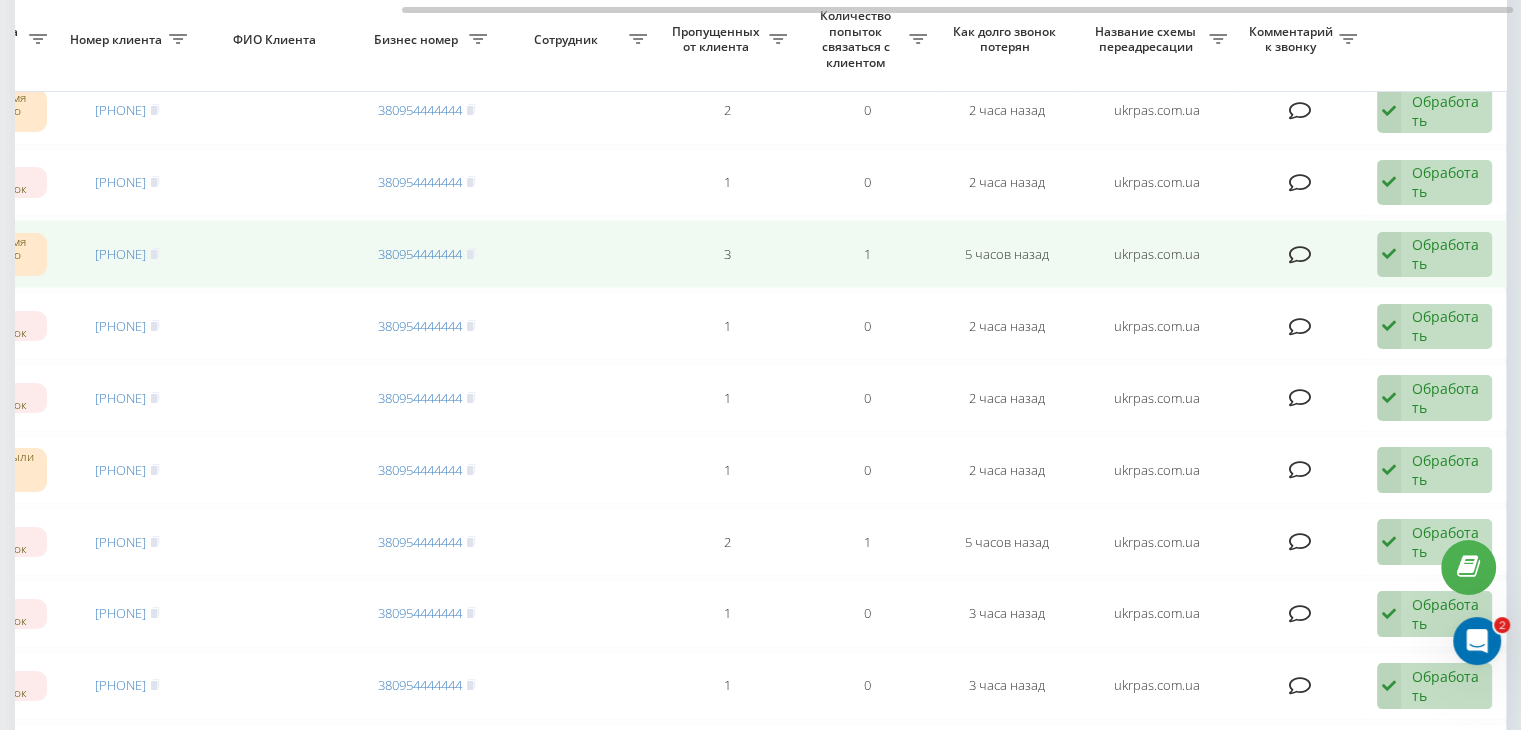 click on "Обработать Не удалось связаться Связался с клиентом с помощью другого канала Клиент перезвонил сам с другого номера Другой вариант" at bounding box center (1434, 255) 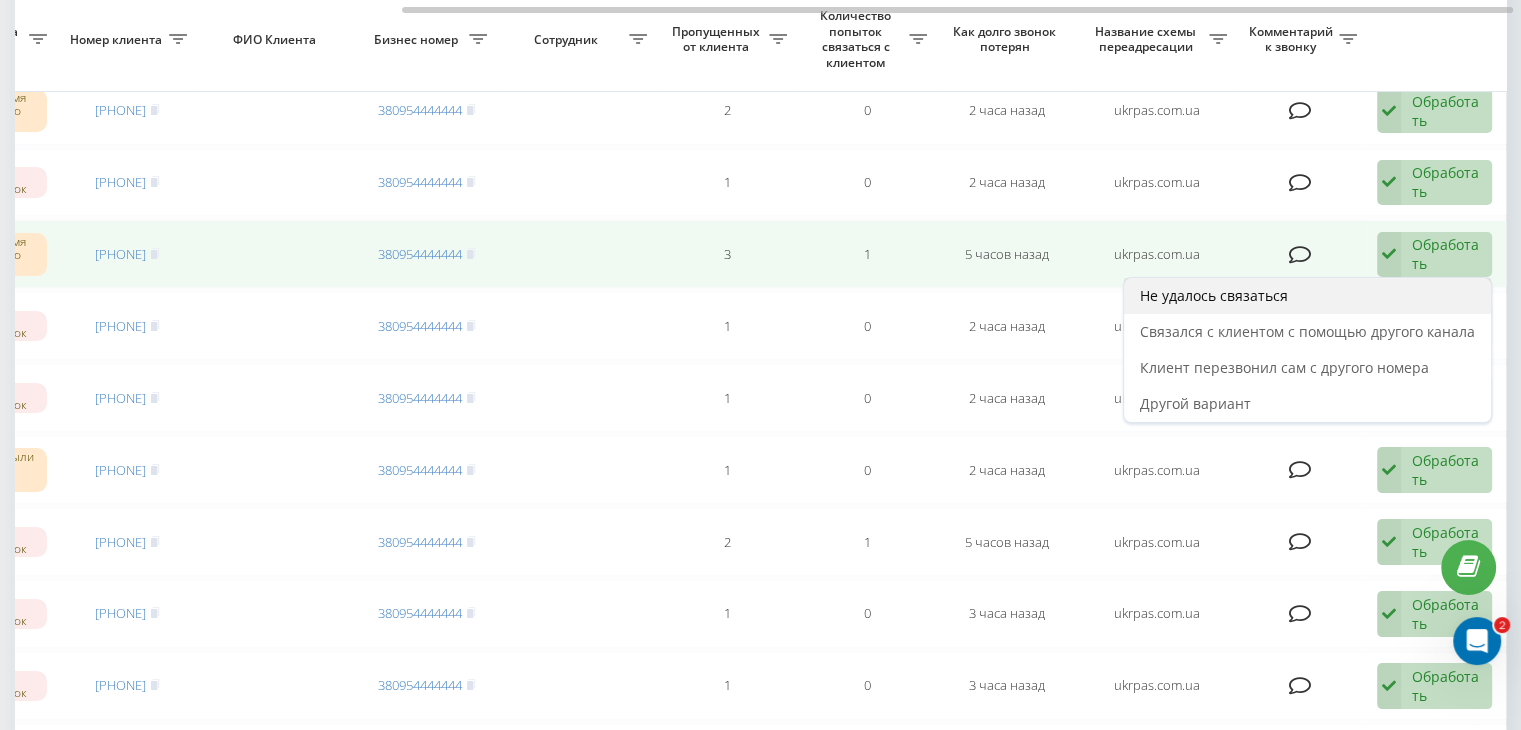 click on "Не удалось связаться" at bounding box center (1307, 296) 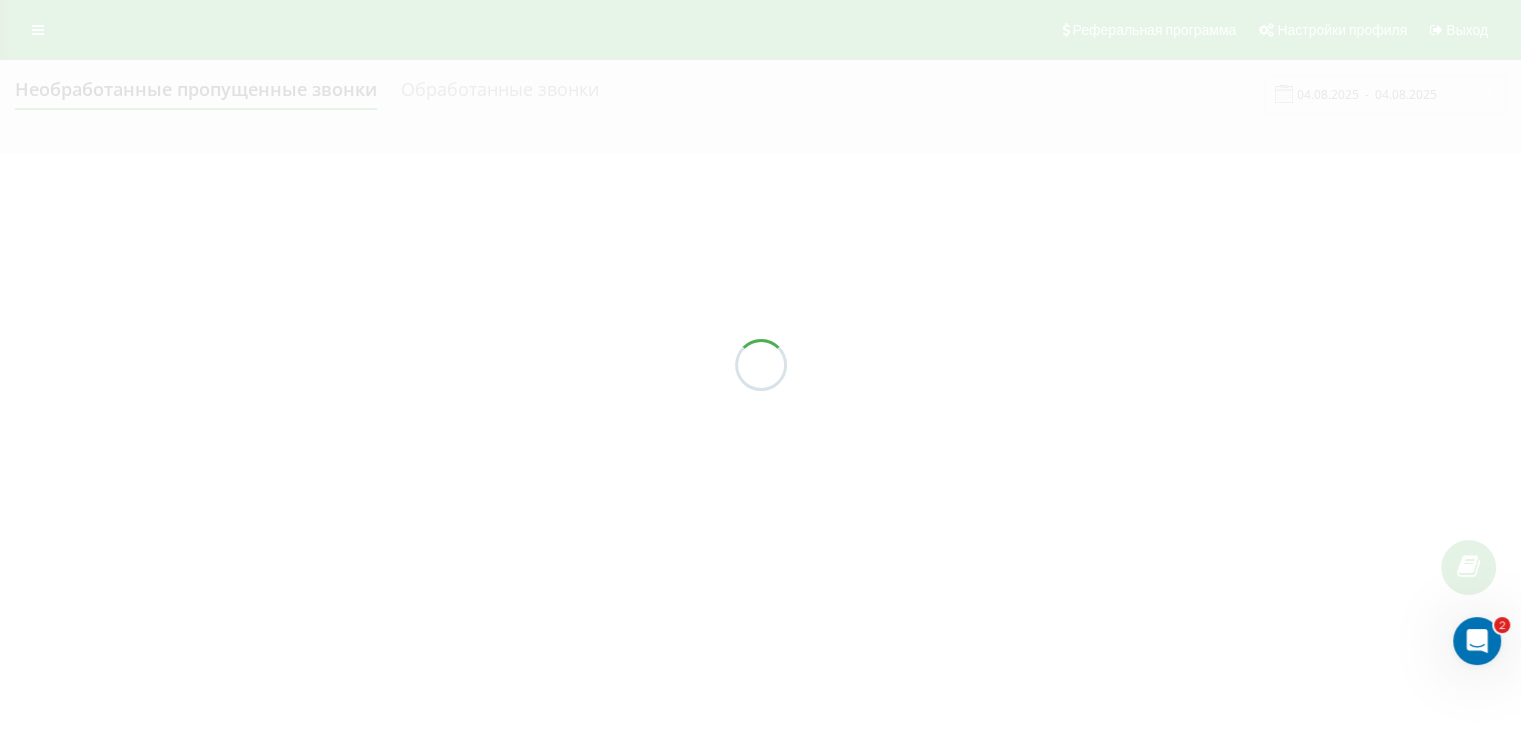 scroll, scrollTop: 0, scrollLeft: 0, axis: both 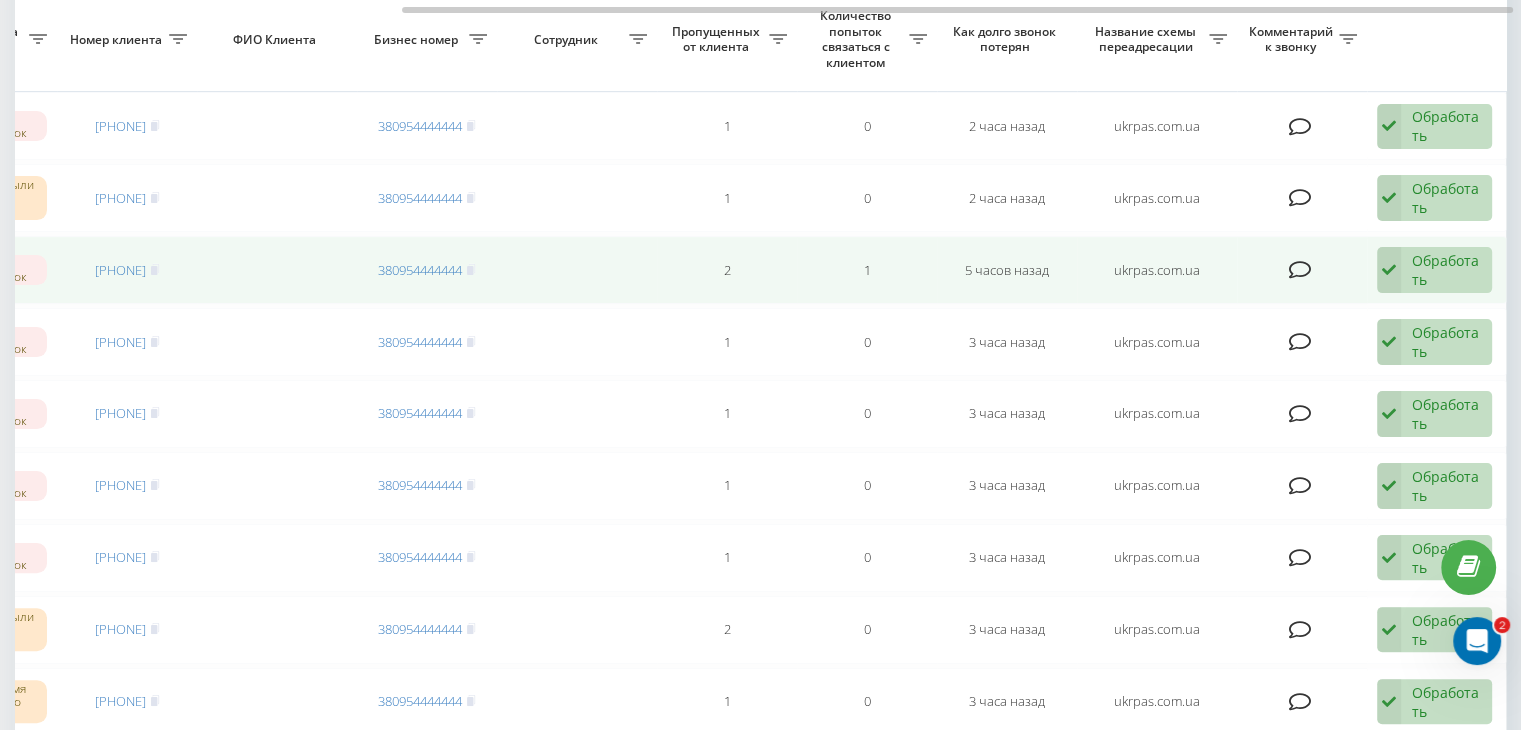 click on "Обработать" at bounding box center (1446, 270) 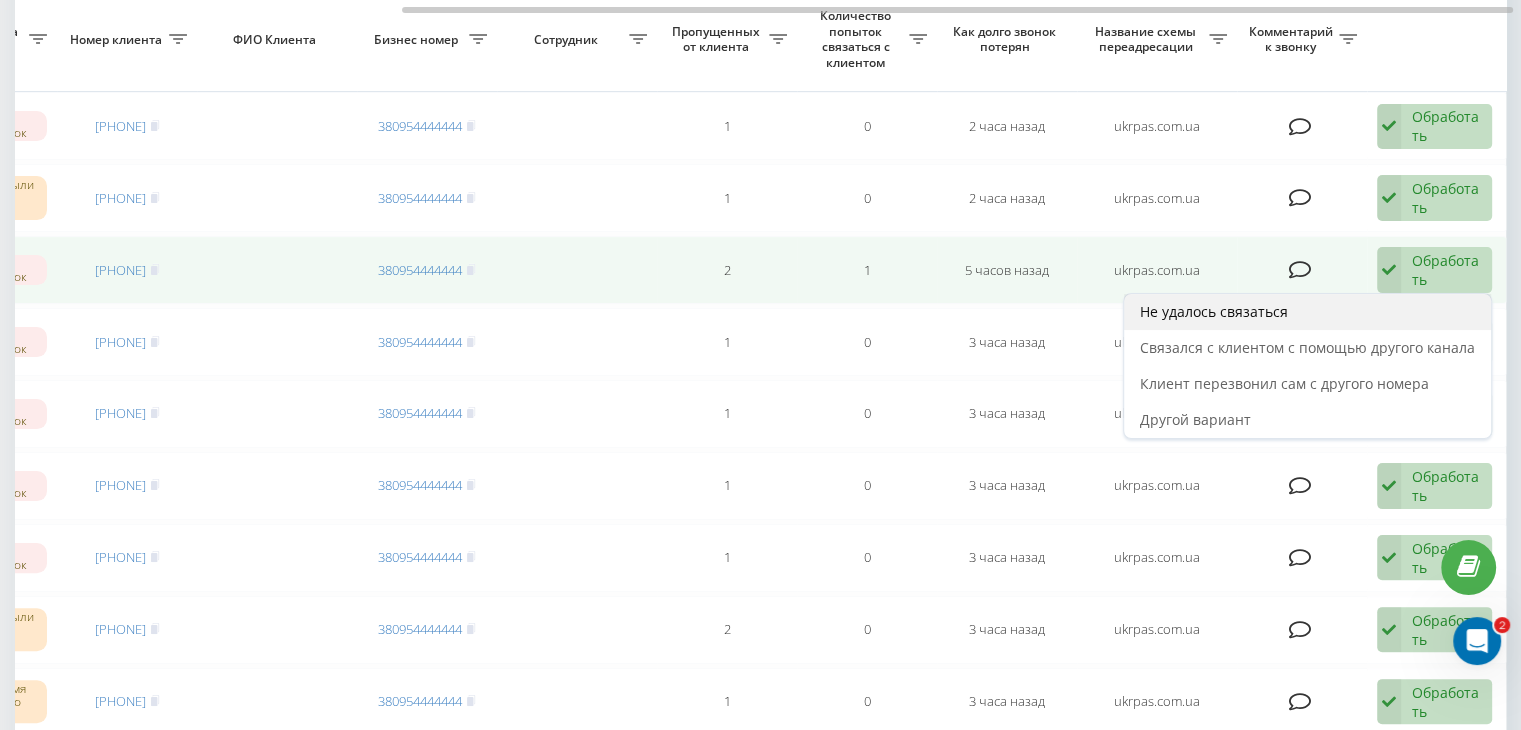 click on "Не удалось связаться" at bounding box center (1307, 312) 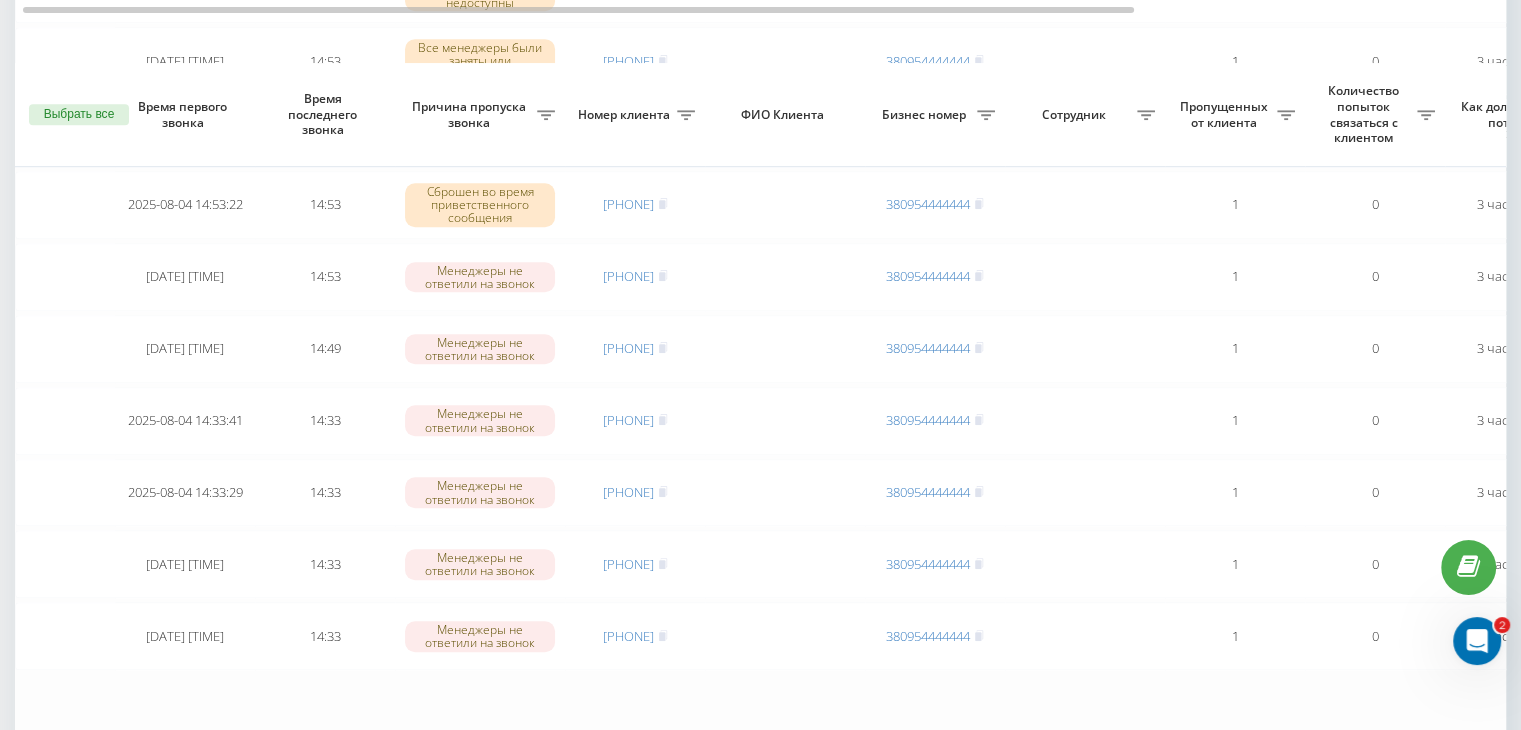 scroll, scrollTop: 1600, scrollLeft: 0, axis: vertical 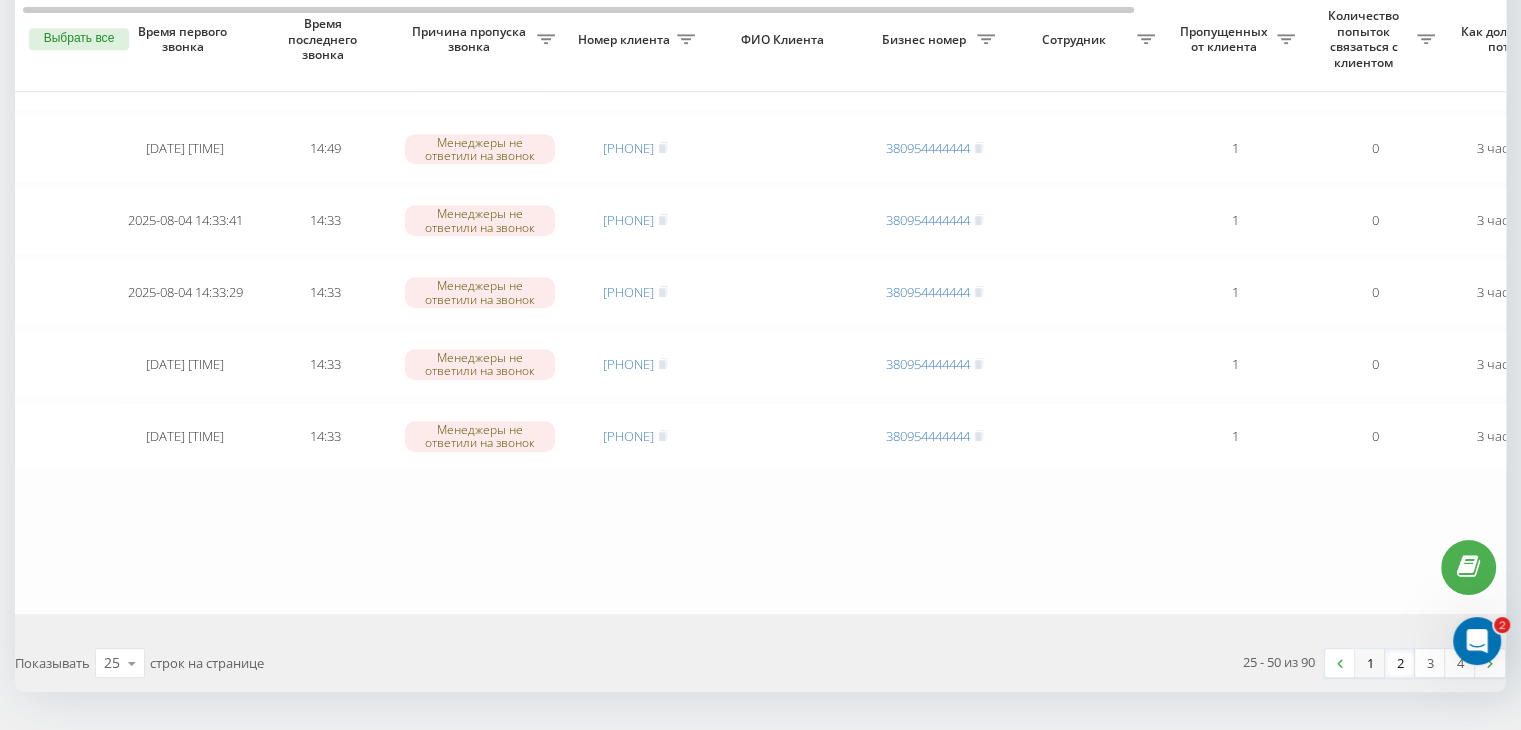 click on "1" at bounding box center [1370, 663] 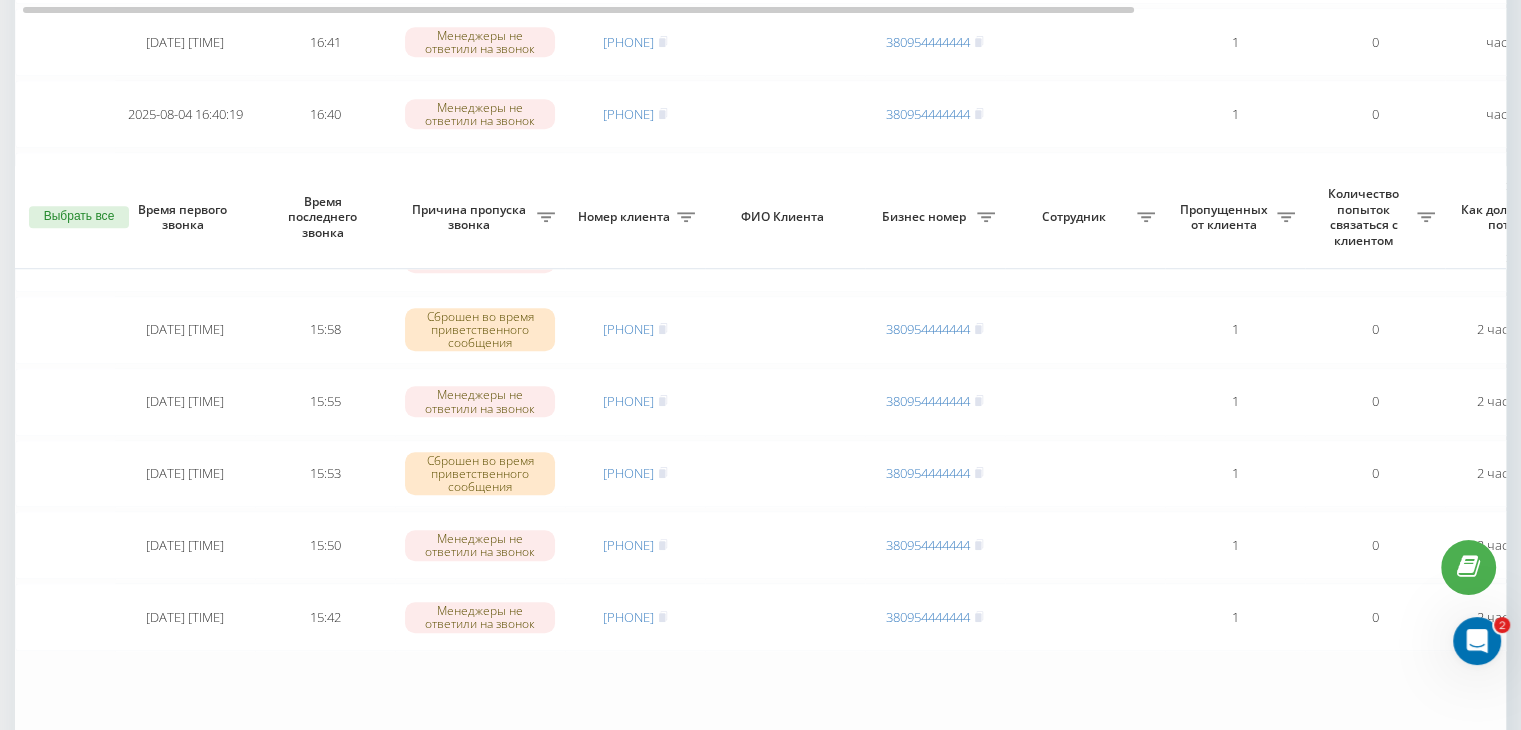 scroll, scrollTop: 1600, scrollLeft: 0, axis: vertical 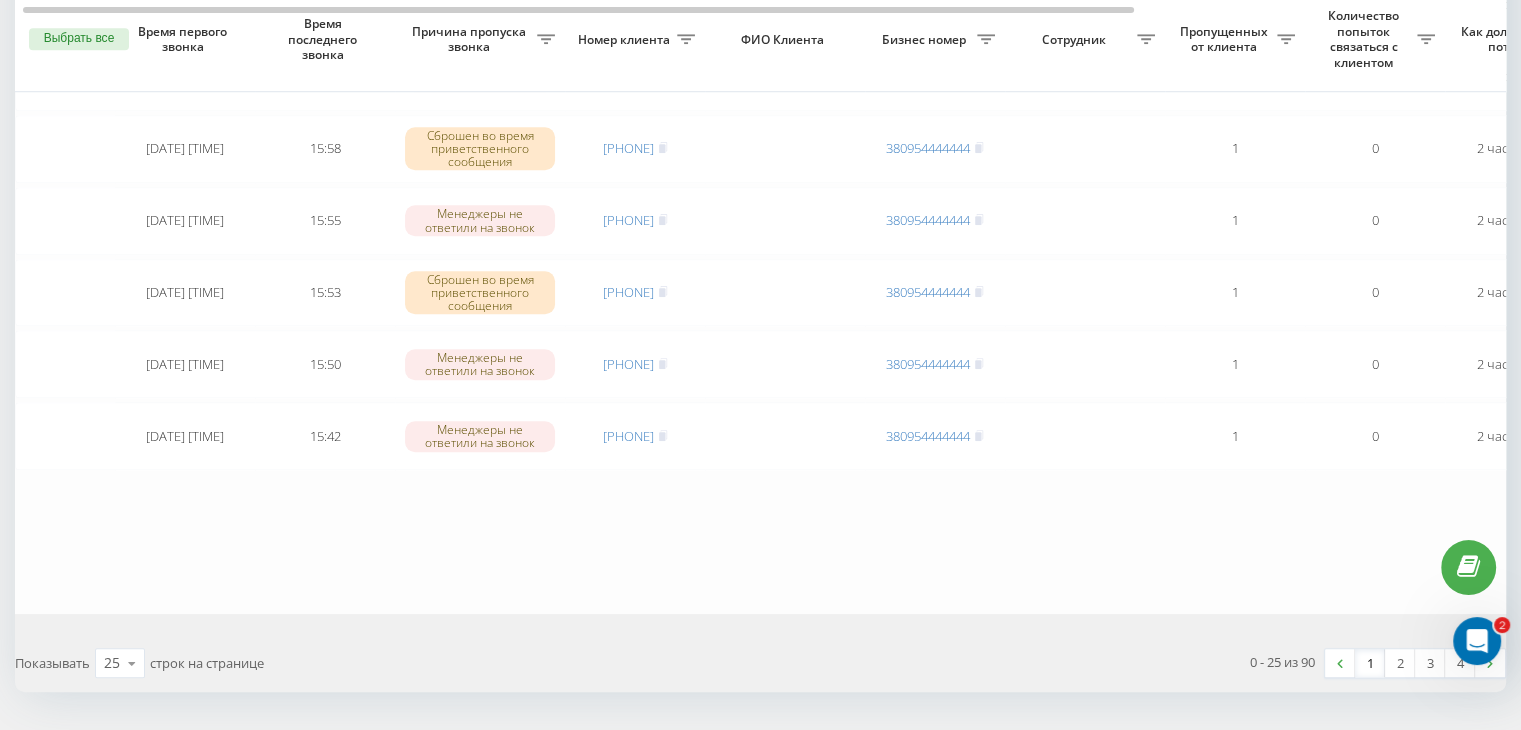 click on "1" at bounding box center [1370, 663] 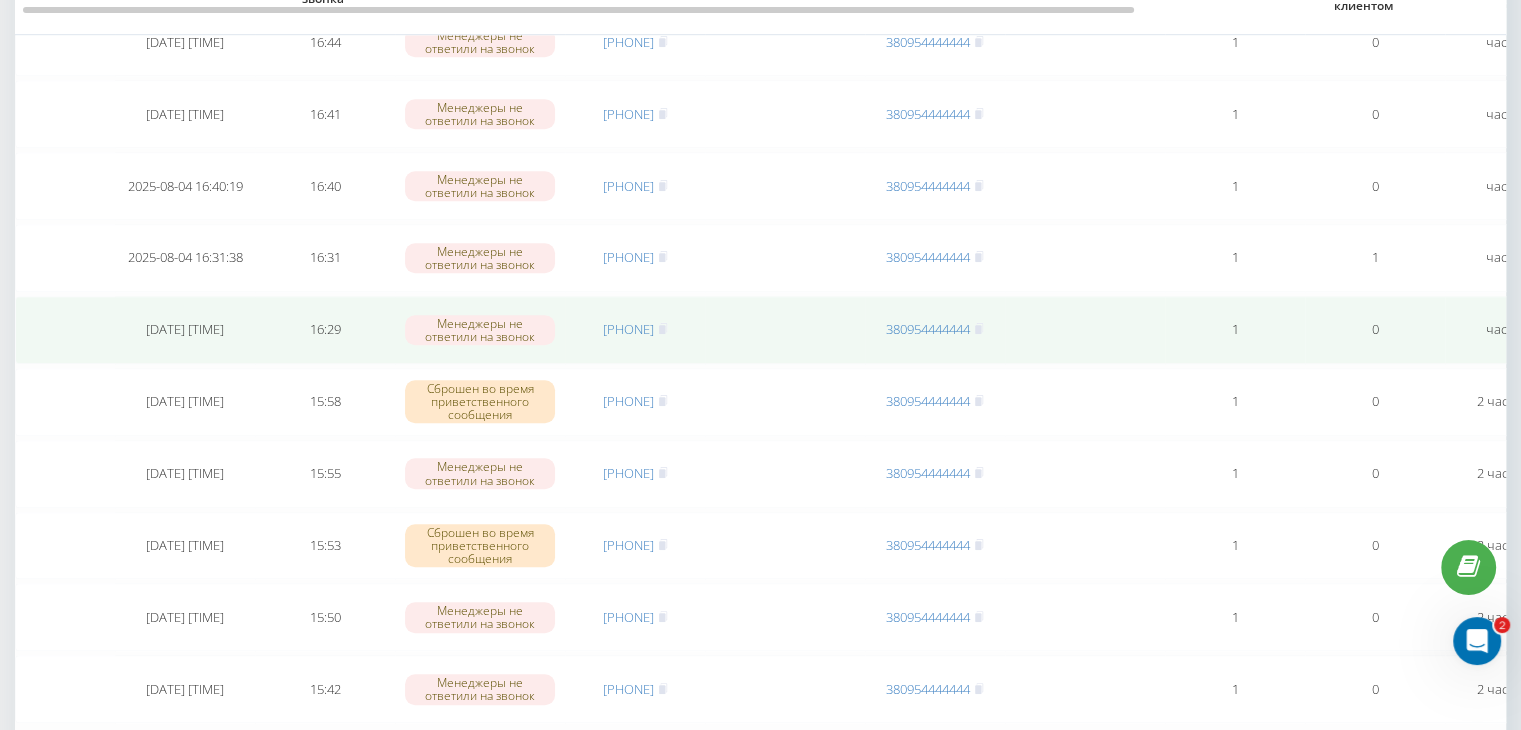 scroll, scrollTop: 1247, scrollLeft: 0, axis: vertical 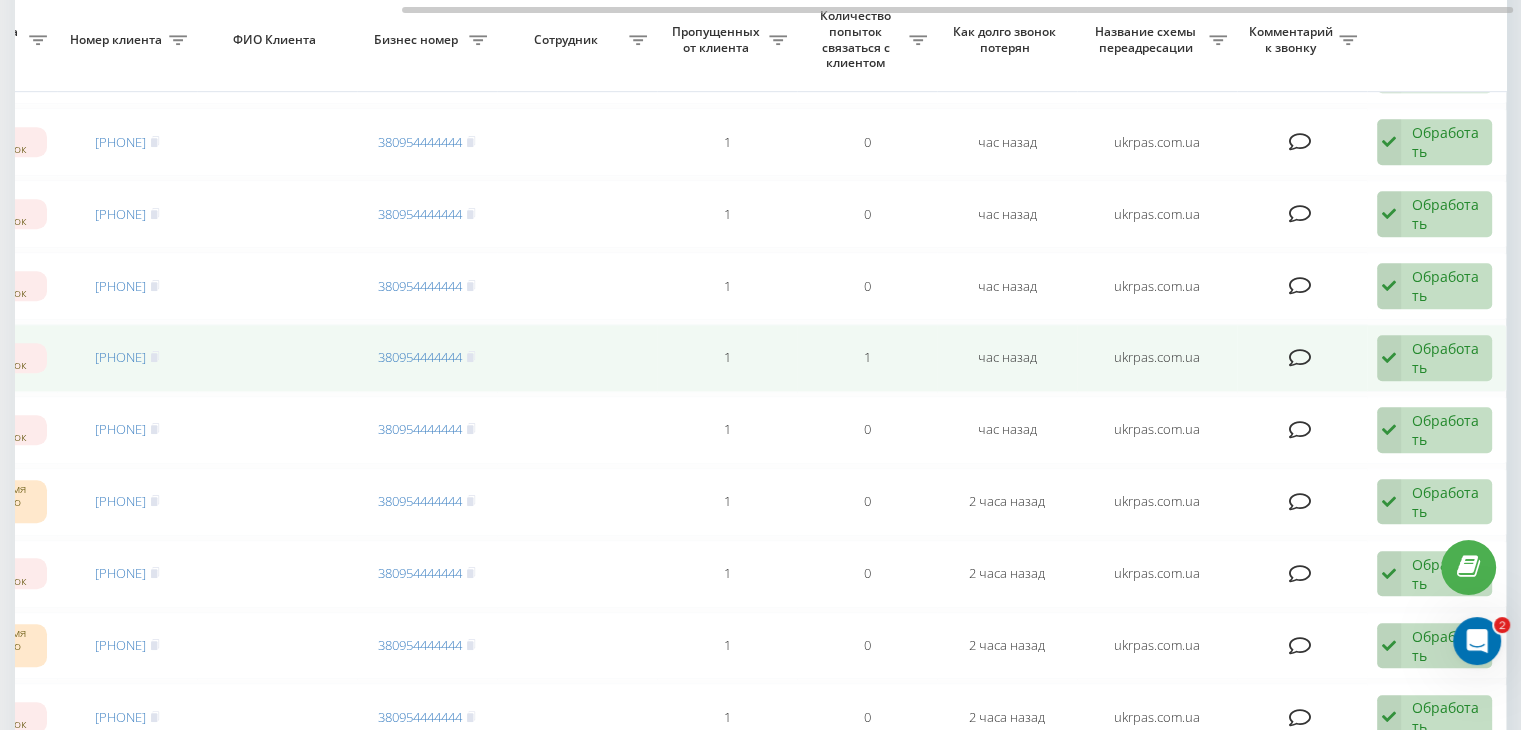 click on "Обработать" at bounding box center [1446, 358] 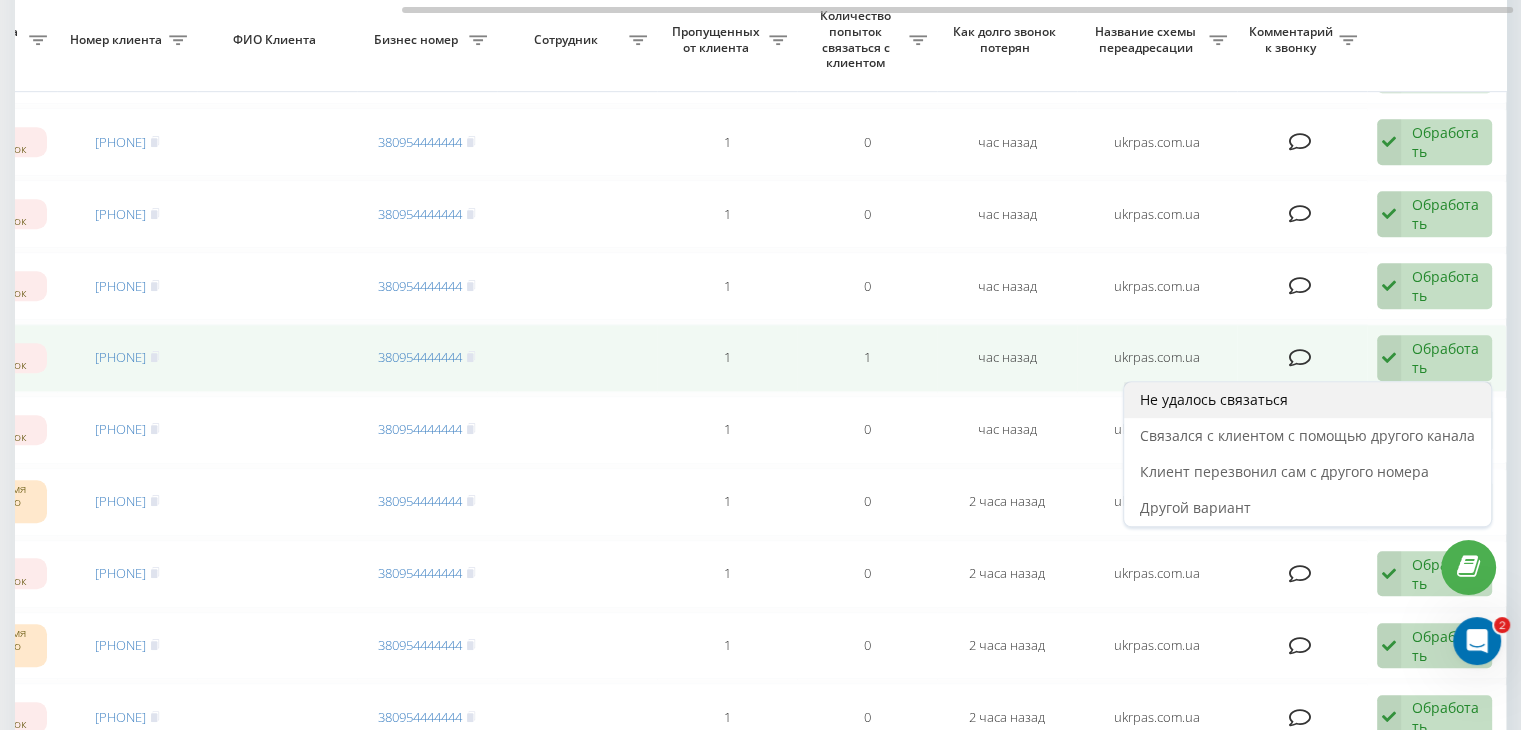 click on "Не удалось связаться" at bounding box center (1307, 400) 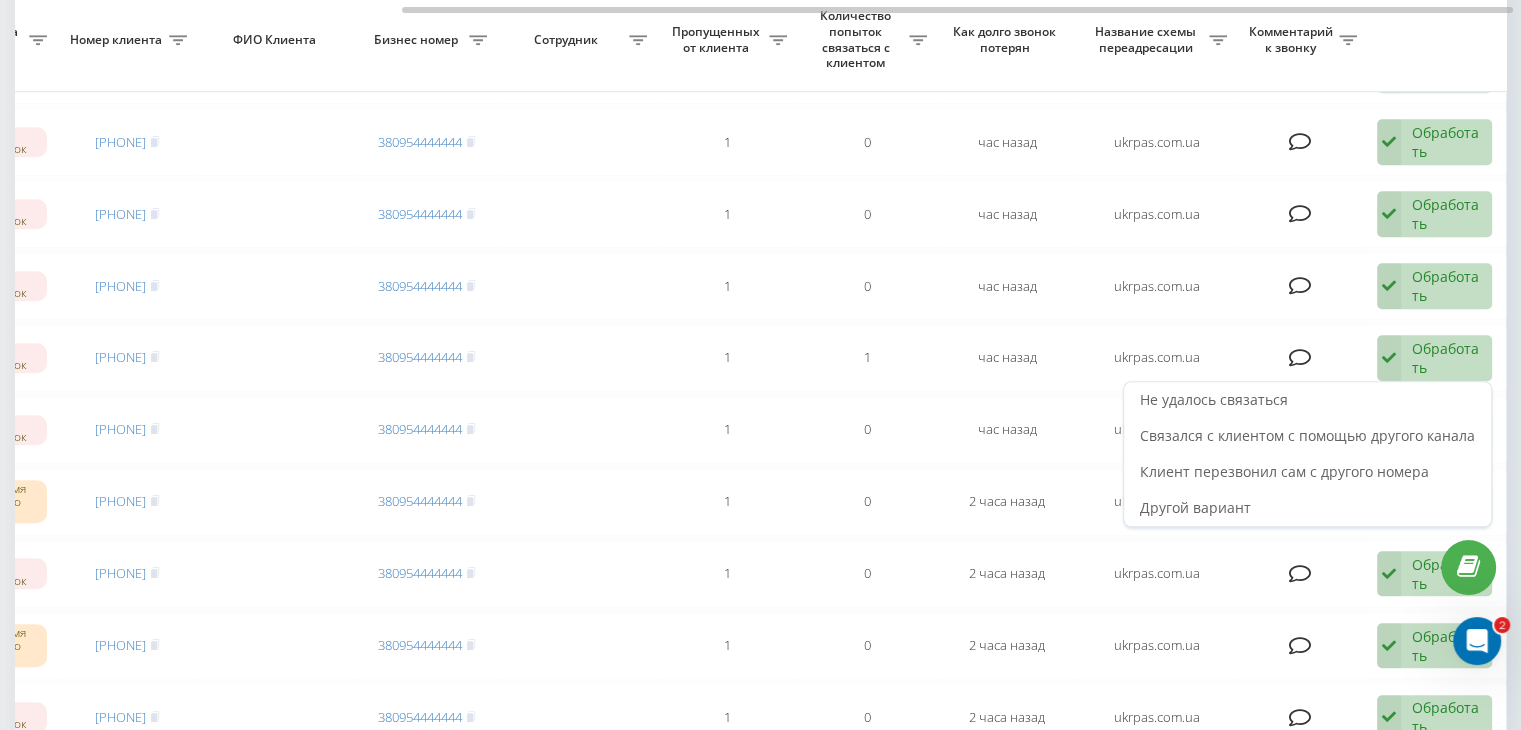 scroll, scrollTop: 0, scrollLeft: 0, axis: both 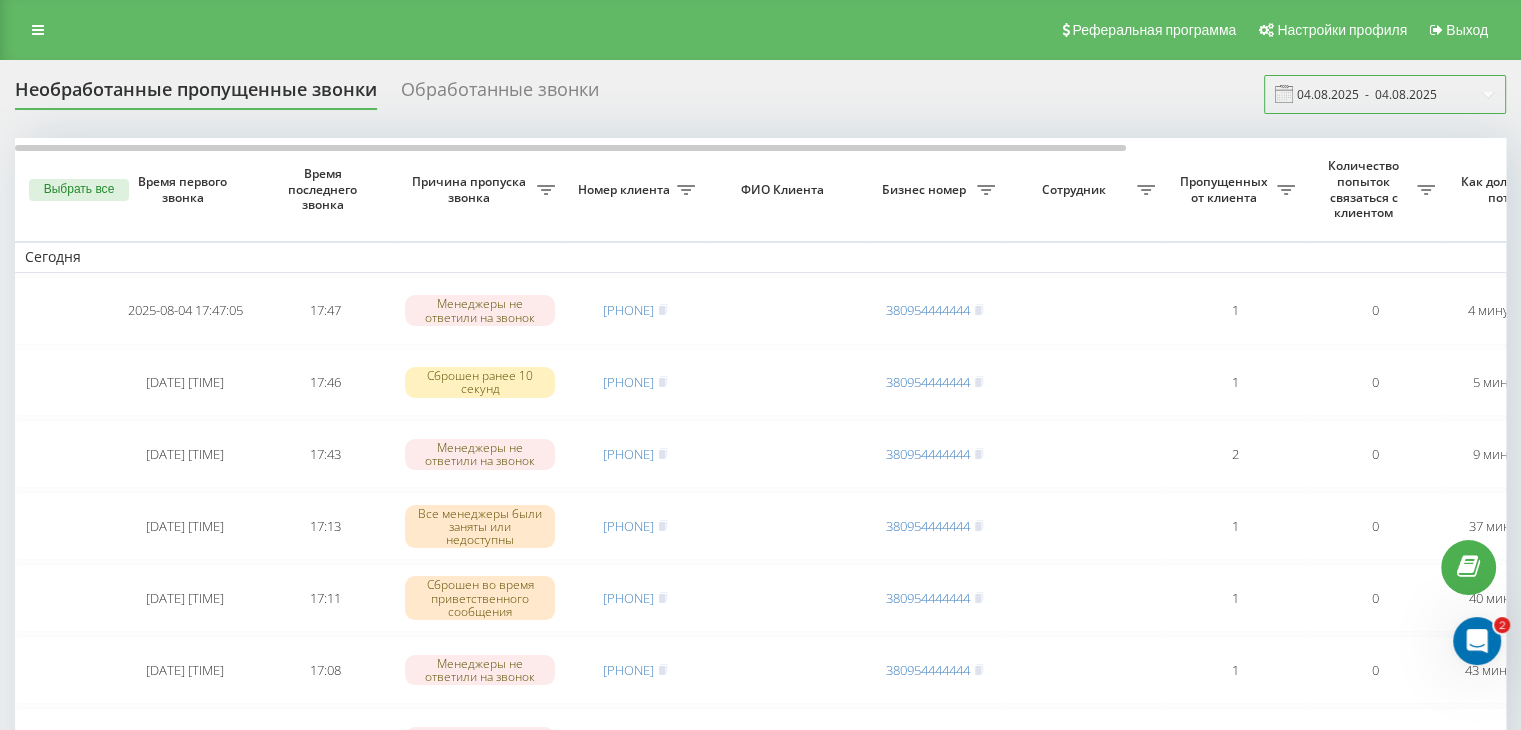 click on "04.08.2025  -  04.08.2025" at bounding box center [1385, 94] 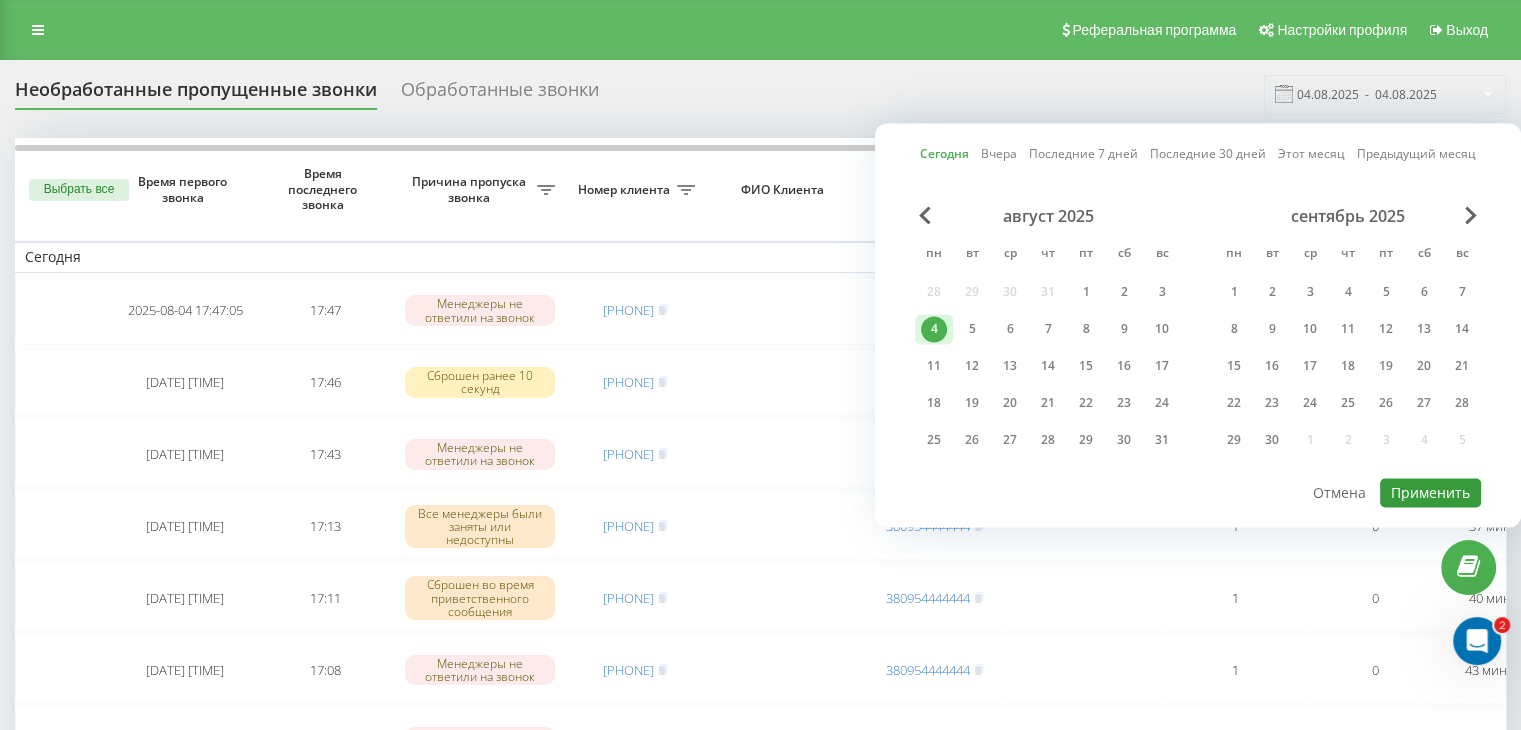 drag, startPoint x: 1394, startPoint y: 486, endPoint x: 1072, endPoint y: 617, distance: 347.6277 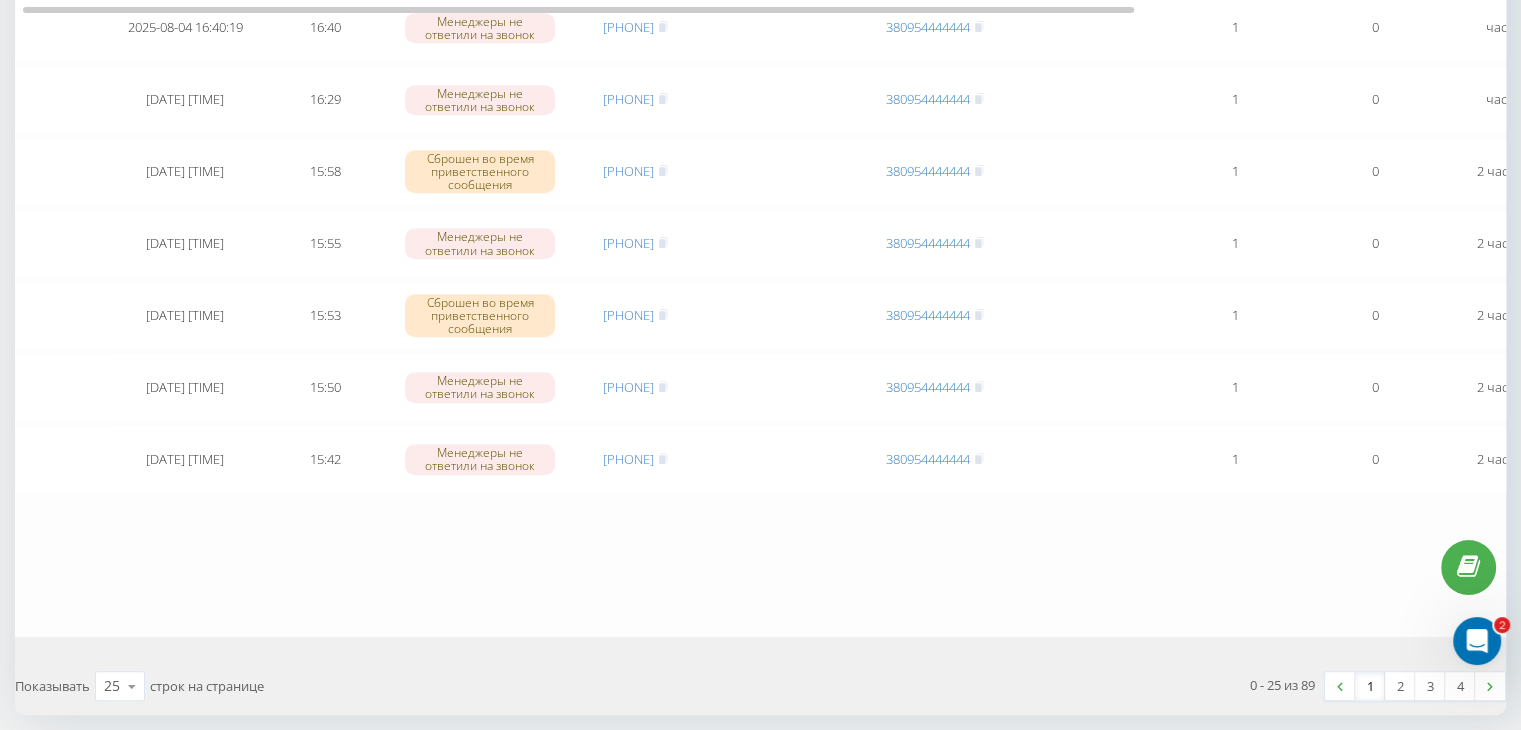 scroll, scrollTop: 1600, scrollLeft: 0, axis: vertical 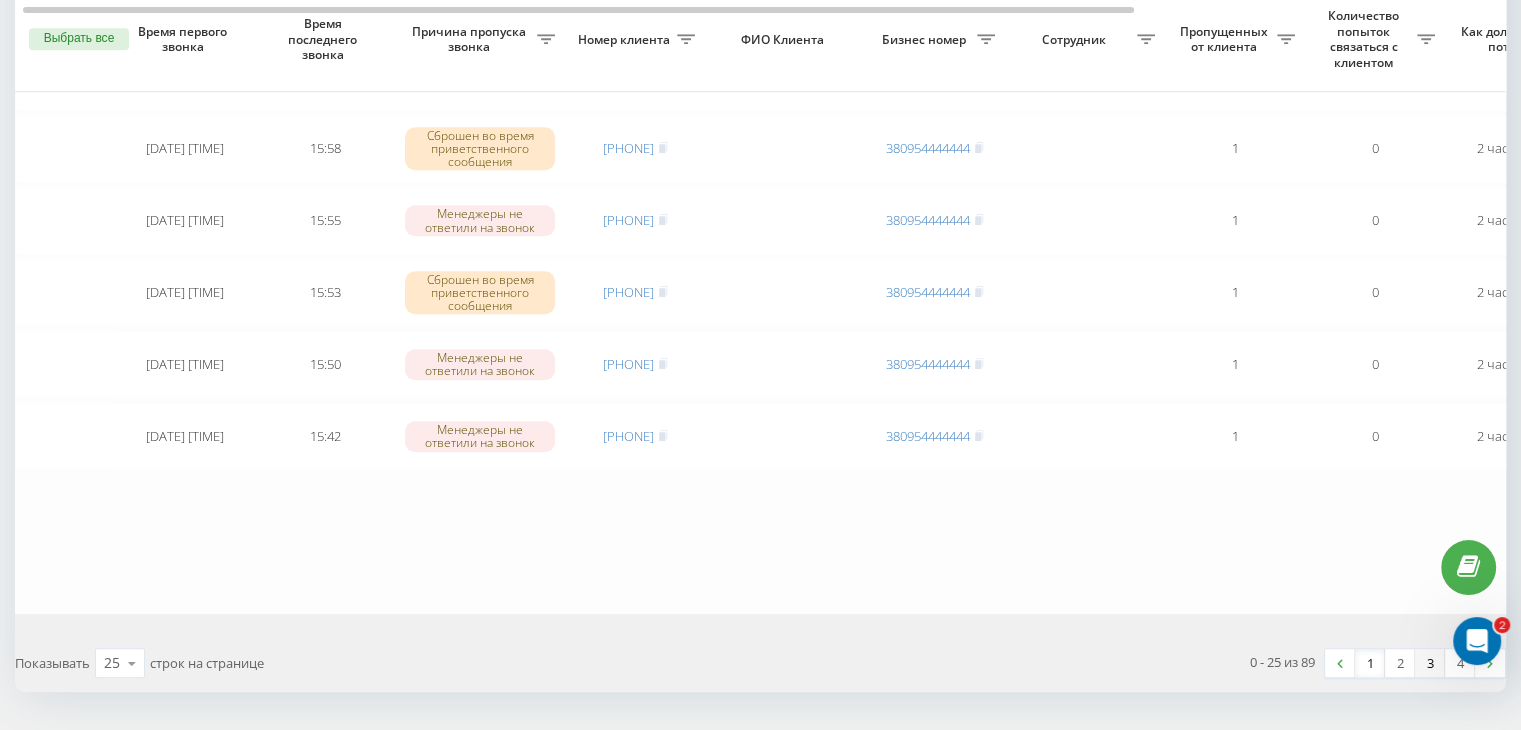 click on "3" at bounding box center [1430, 663] 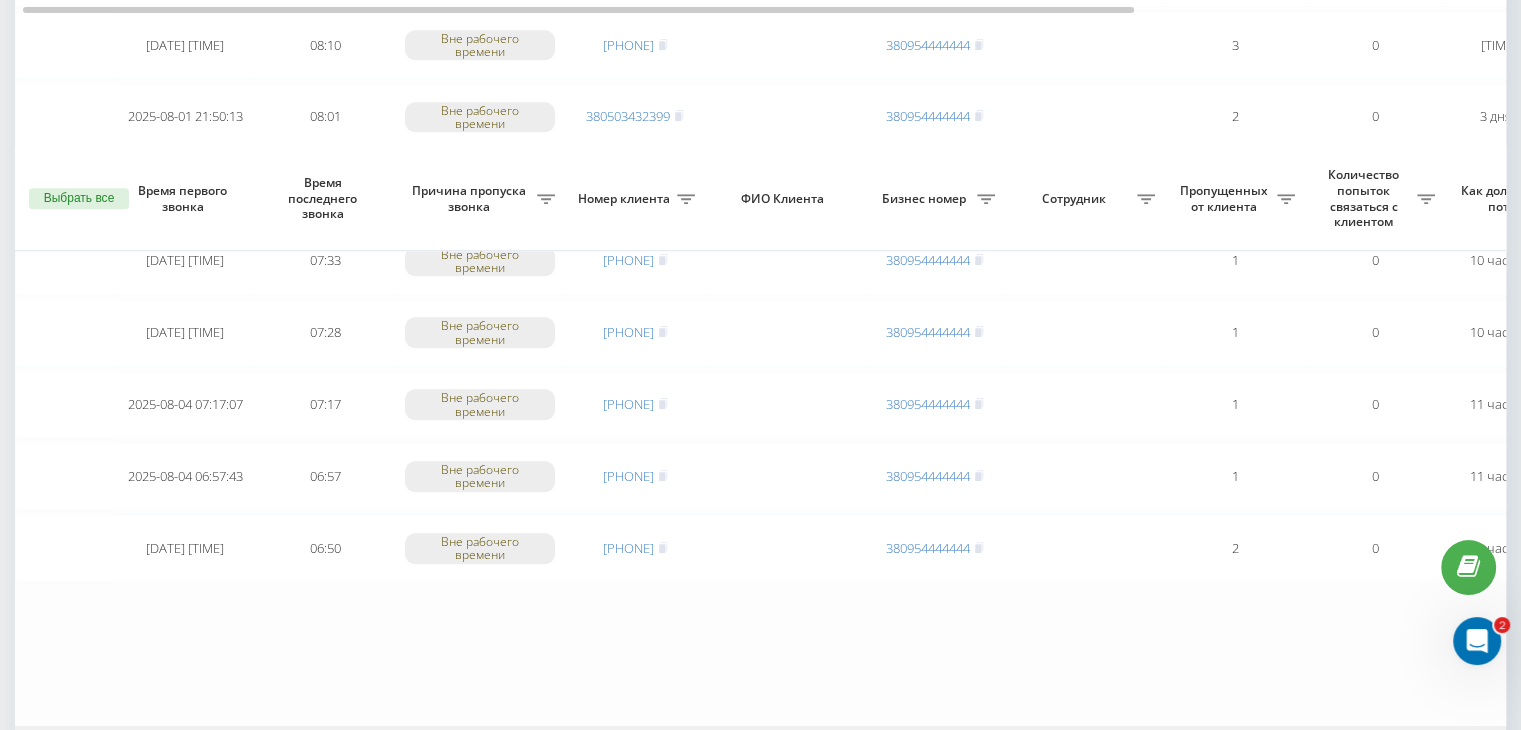 scroll, scrollTop: 1647, scrollLeft: 0, axis: vertical 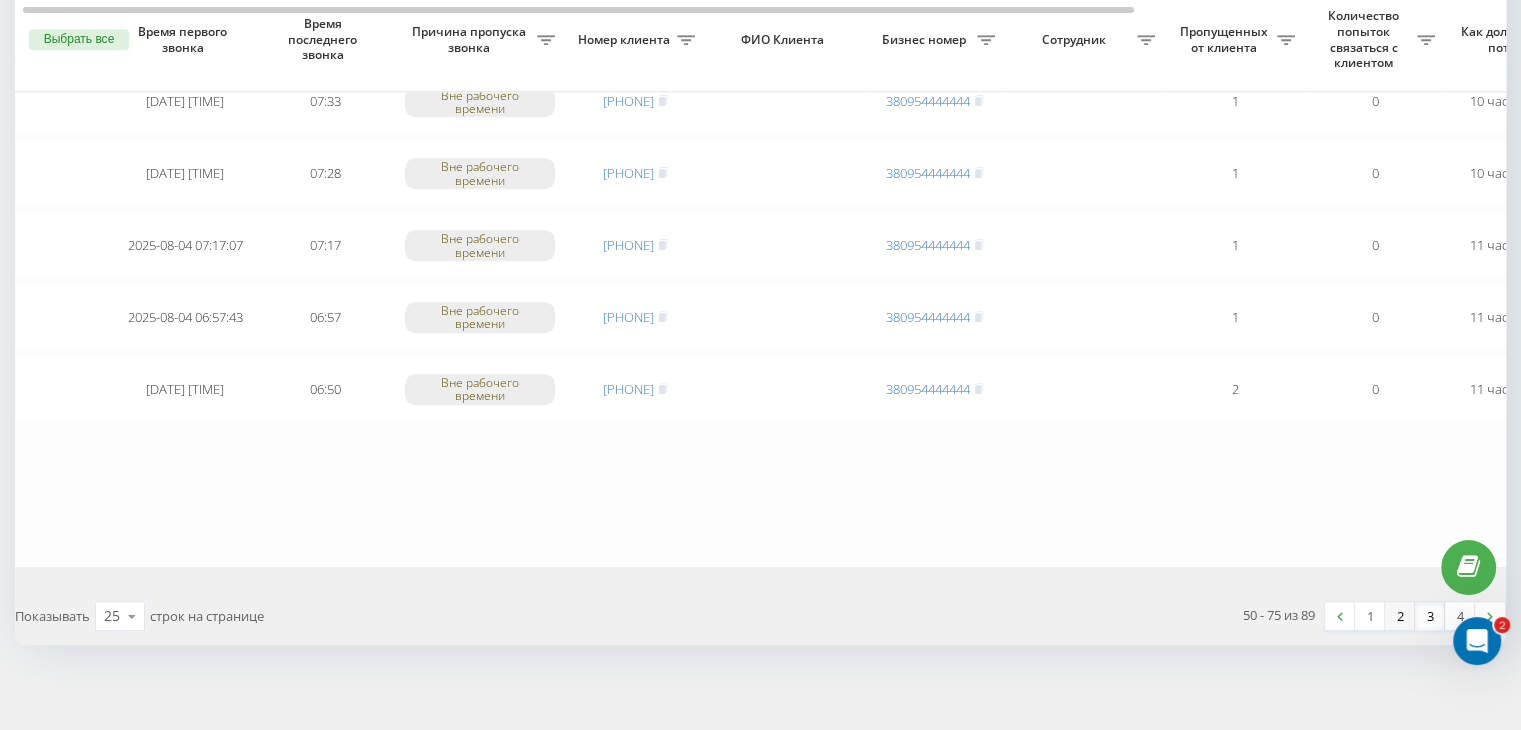 click on "2" at bounding box center [1400, 616] 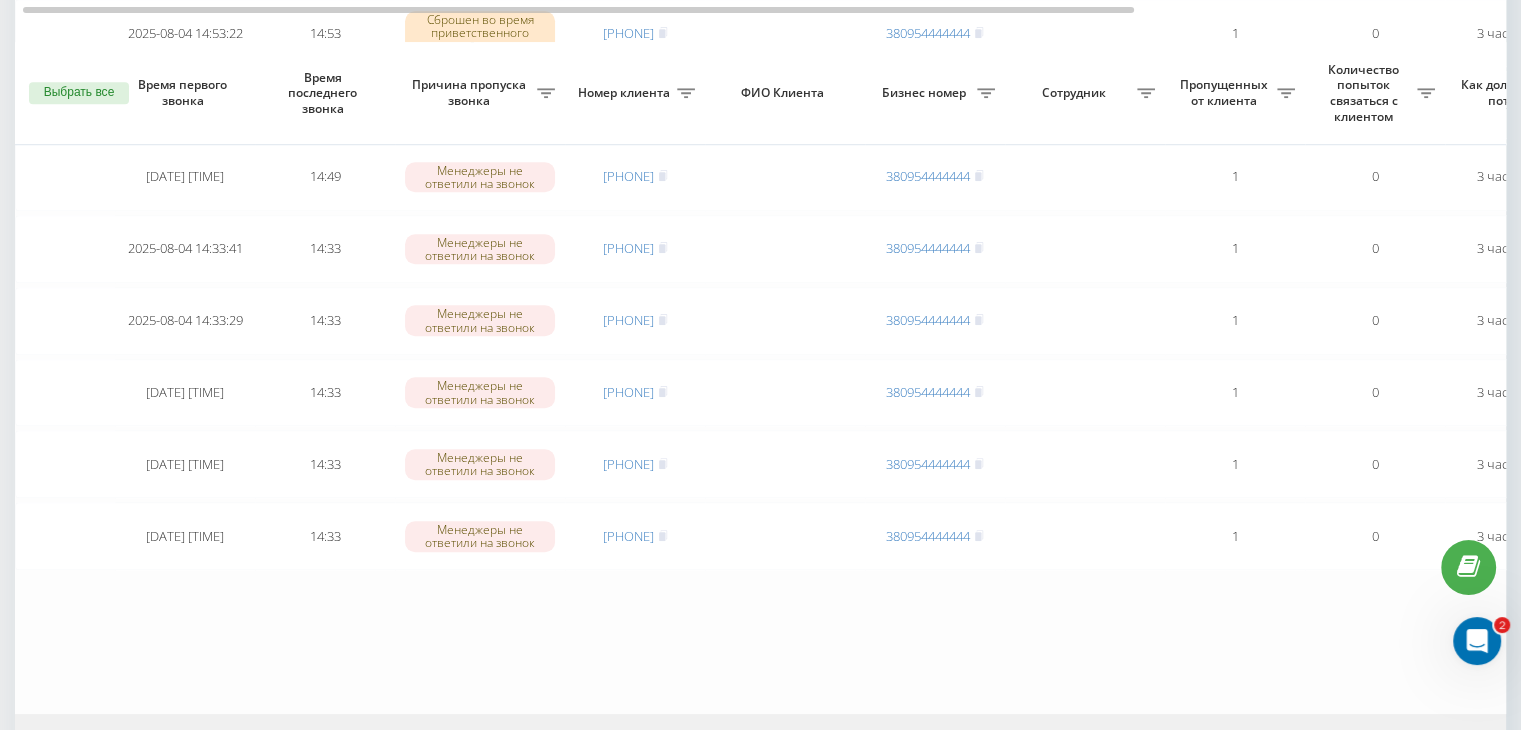scroll, scrollTop: 1600, scrollLeft: 0, axis: vertical 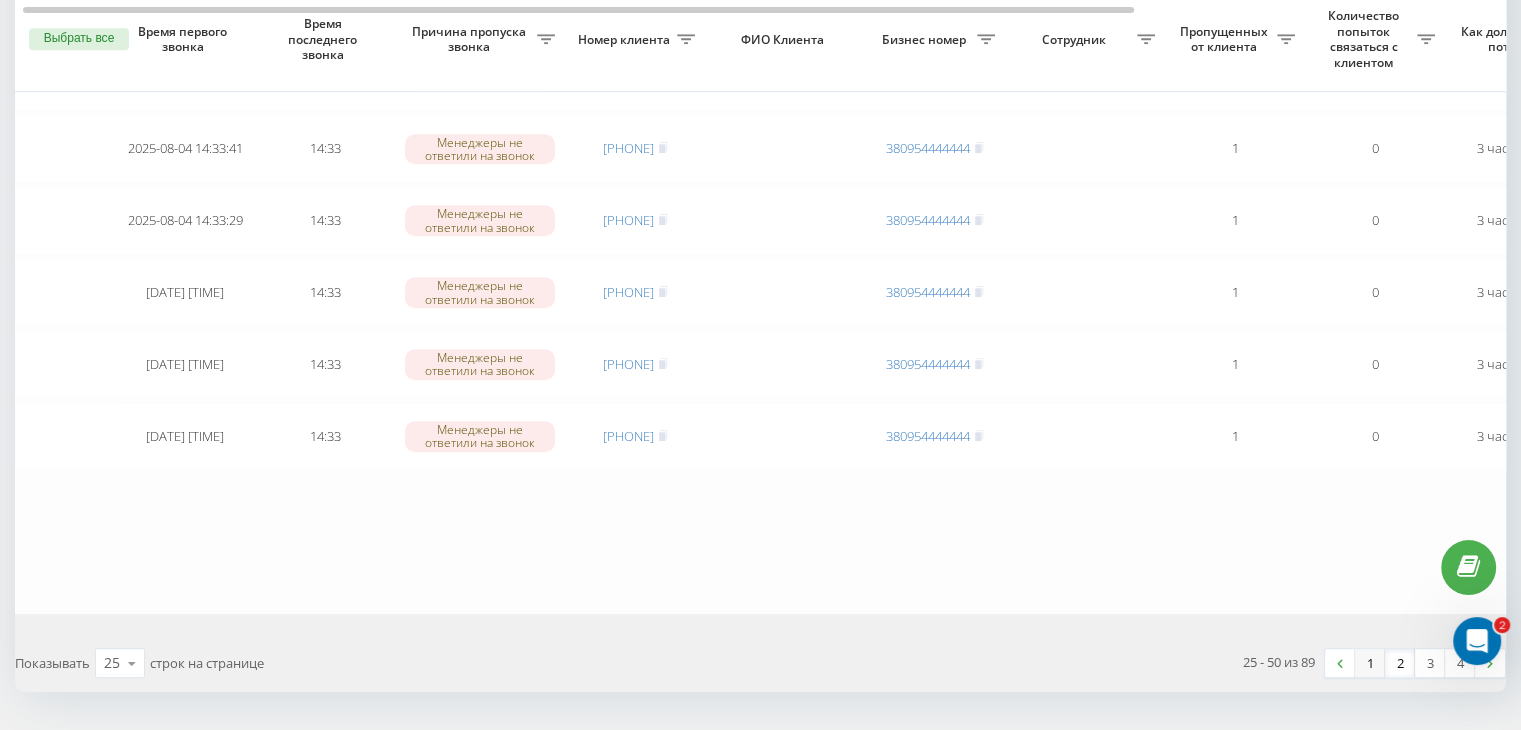 click on "1" at bounding box center (1370, 663) 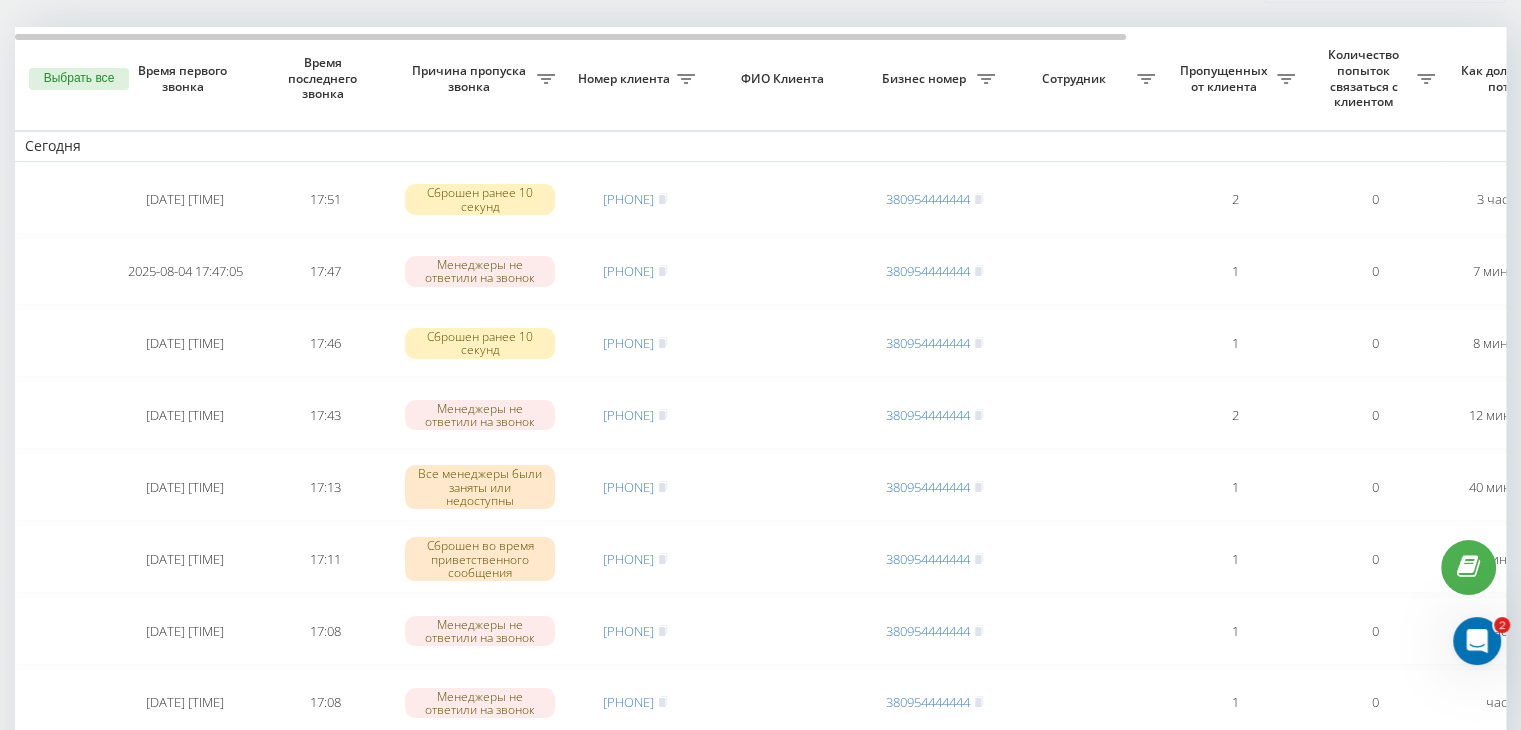 scroll, scrollTop: 0, scrollLeft: 0, axis: both 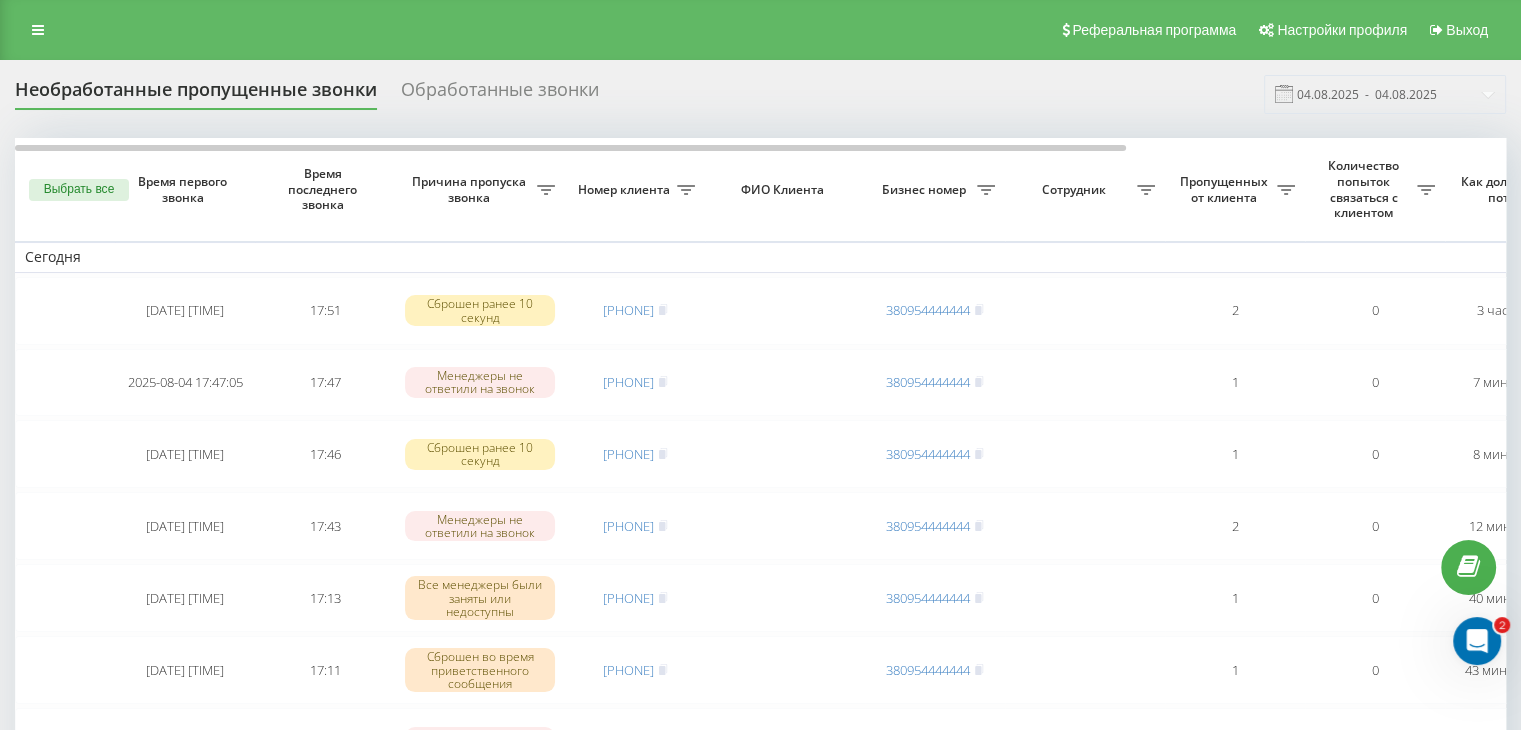 click on "Необработанные пропущенные звонки Обработанные звонки 04.08.2025  -  04.08.2025 Выбрать все Время первого звонка Время последнего звонка Причина пропуска звонка Номер клиента ФИО Клиента Бизнес номер Сотрудник Пропущенных от клиента Количество попыток связаться с клиентом Как долго звонок потерян Название схемы переадресации Комментарий к звонку Сегодня 2025-08-04 14:53:30 17:51 Сброшен ранее 10 секунд [PHONE] [PHONE] 2 0 3 часа назад ukrpas.com.ua Обработать Не удалось связаться Связался с клиентом с помощью другого канала Клиент перезвонил сам с другого номера Другой вариант 1 0" at bounding box center [760, 1223] 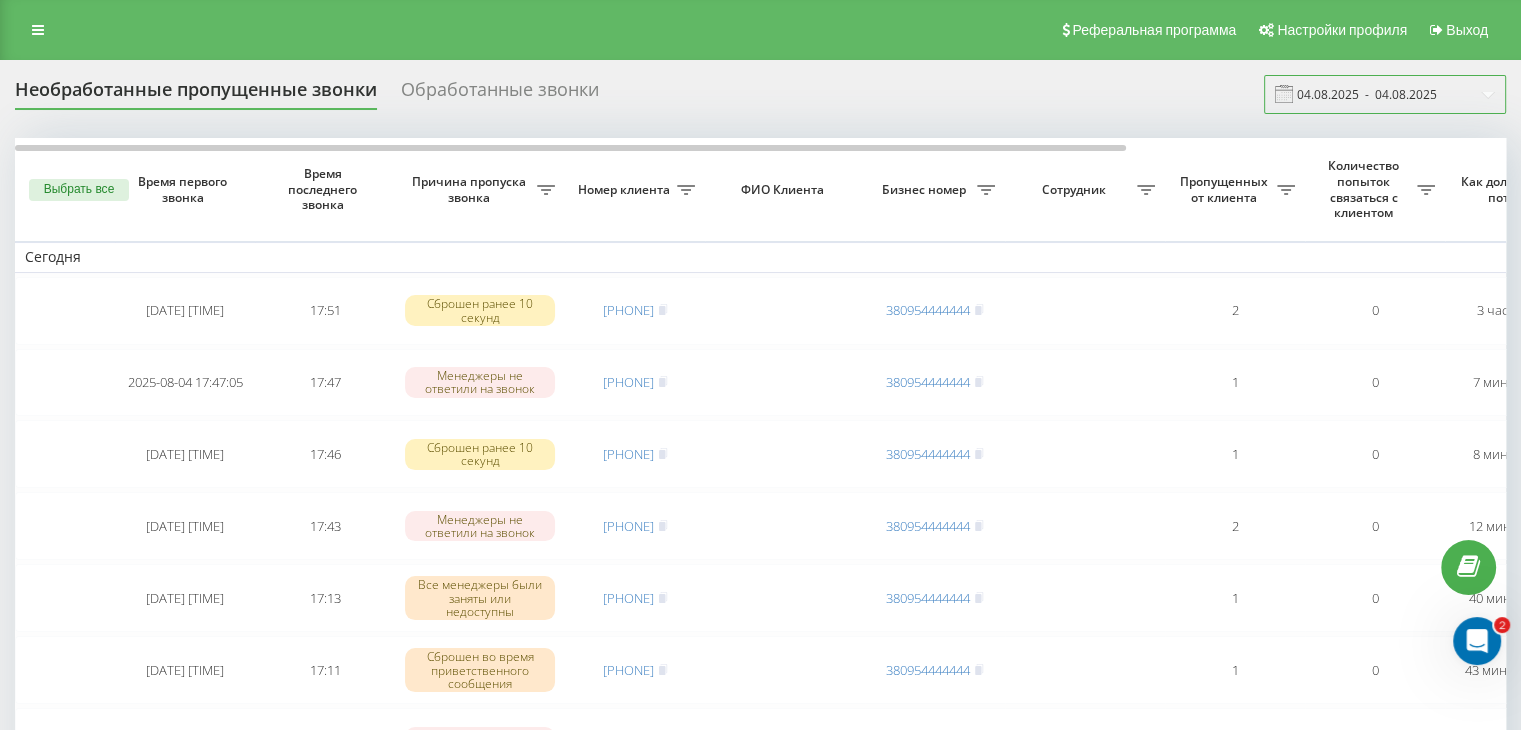click on "04.08.2025  -  04.08.2025" at bounding box center [1385, 94] 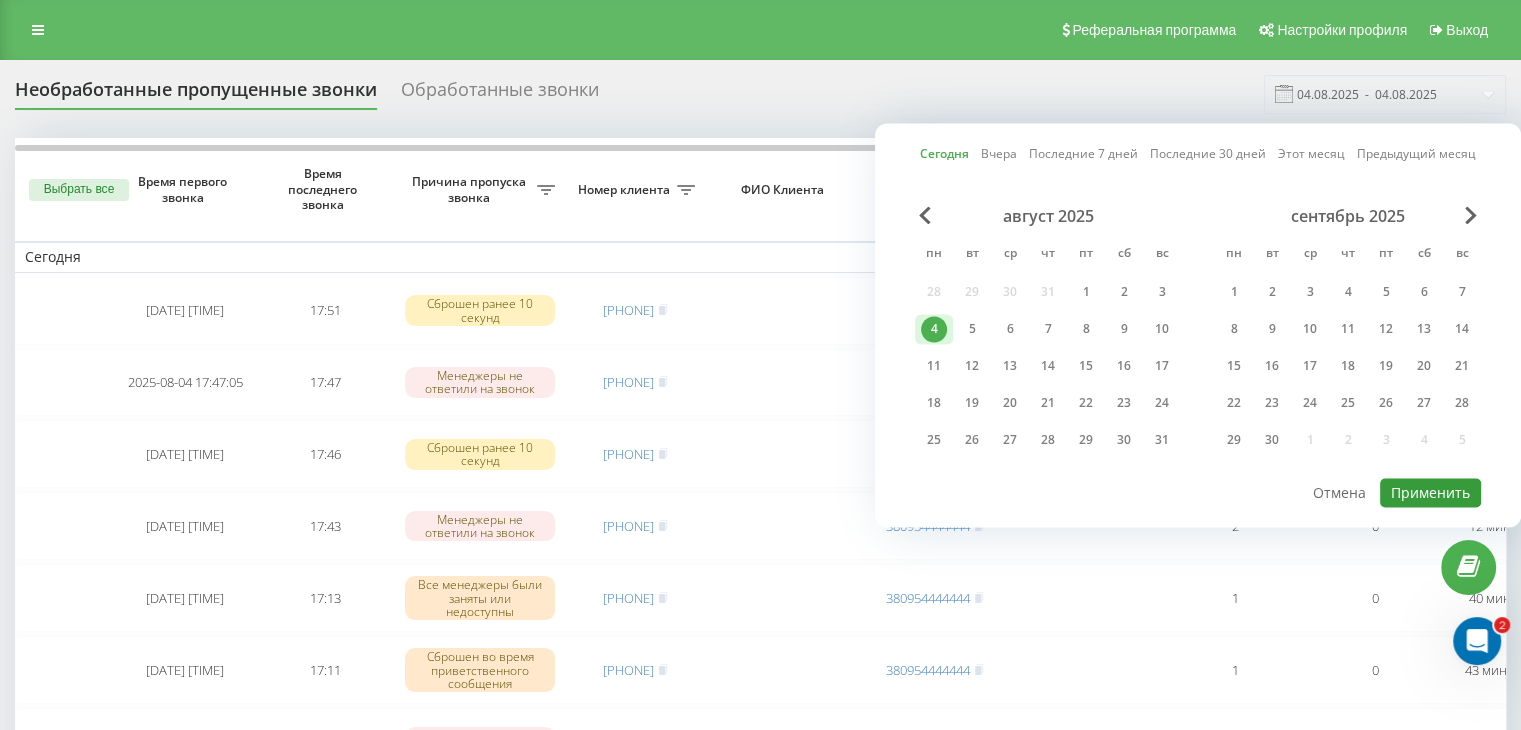 click on "Применить" at bounding box center [1430, 492] 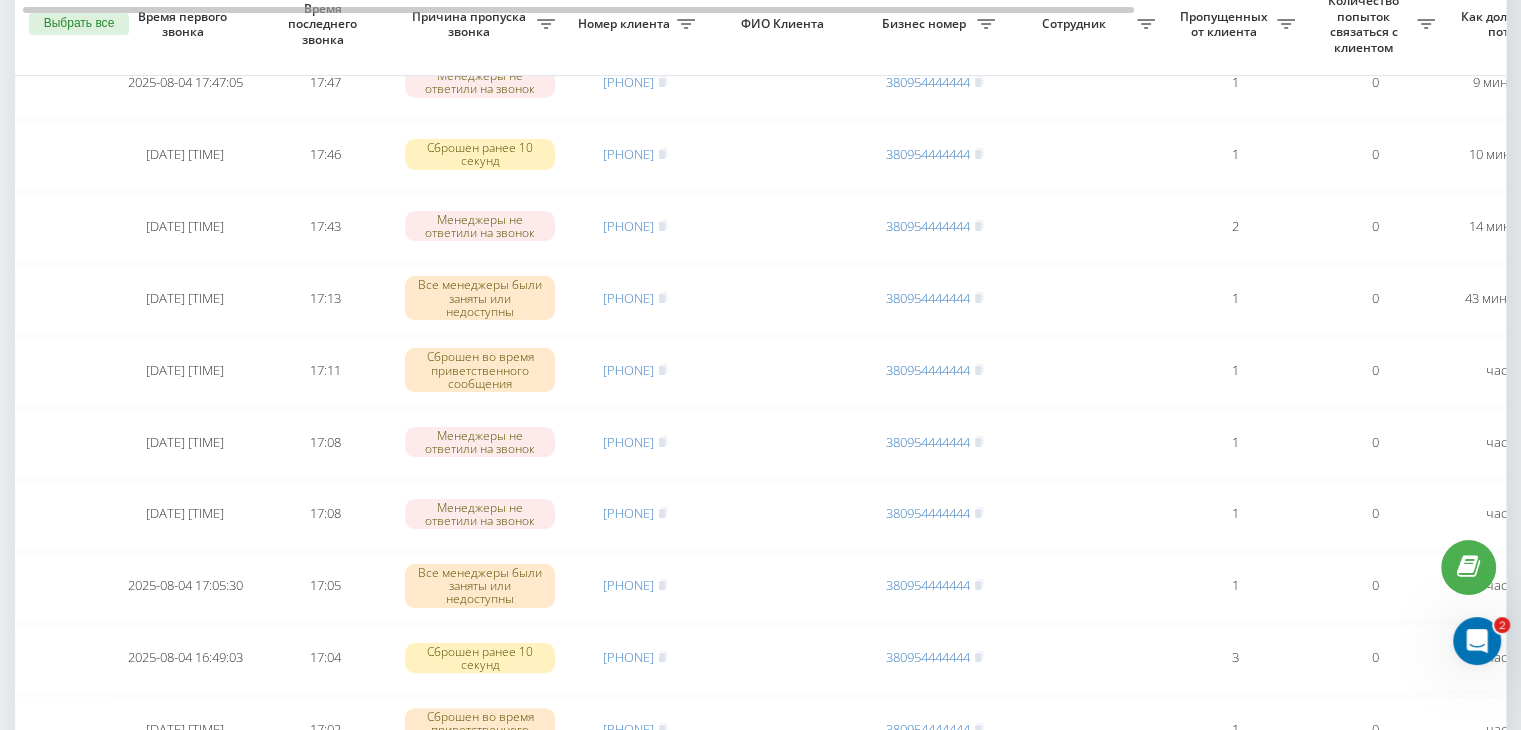 scroll, scrollTop: 0, scrollLeft: 0, axis: both 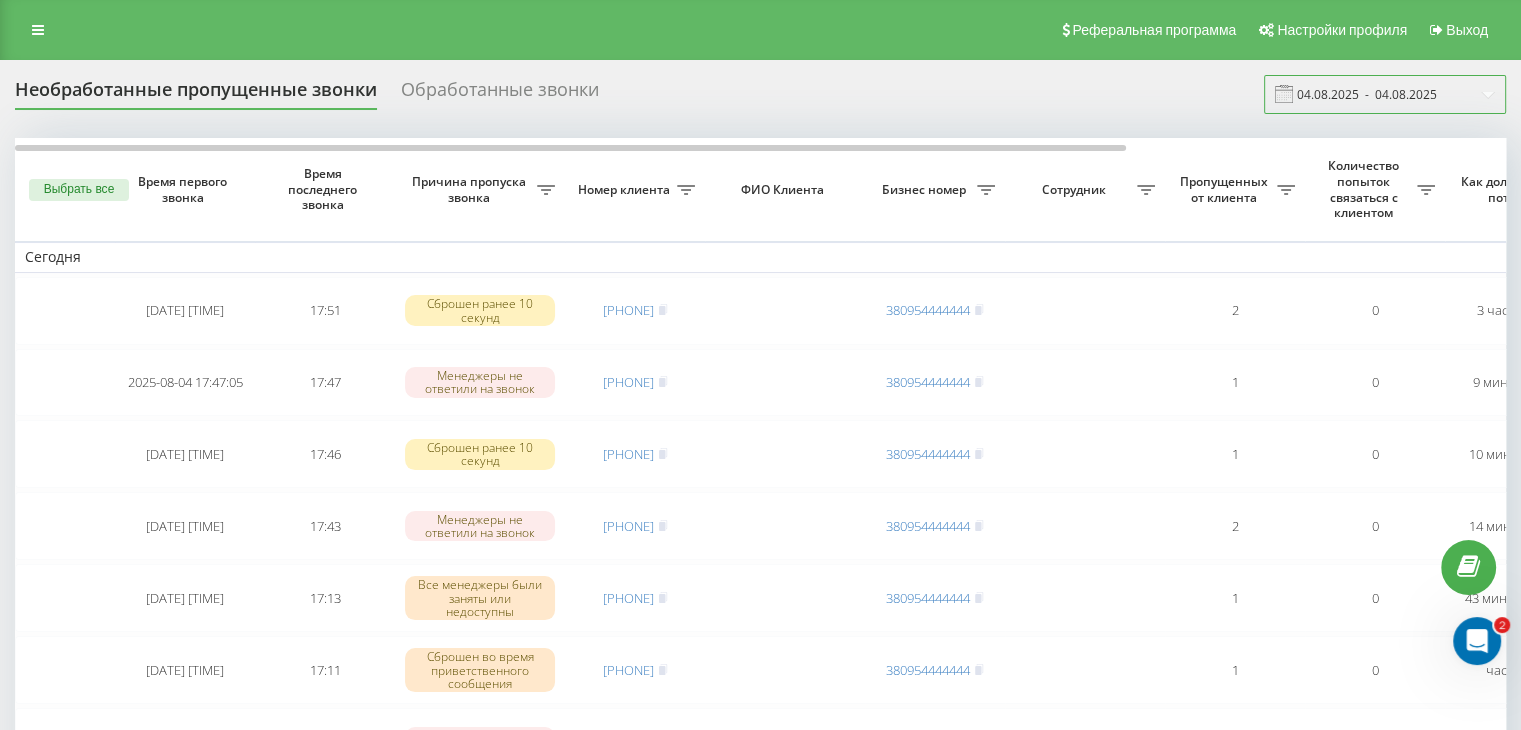 click on "04.08.2025  -  04.08.2025" at bounding box center [1385, 94] 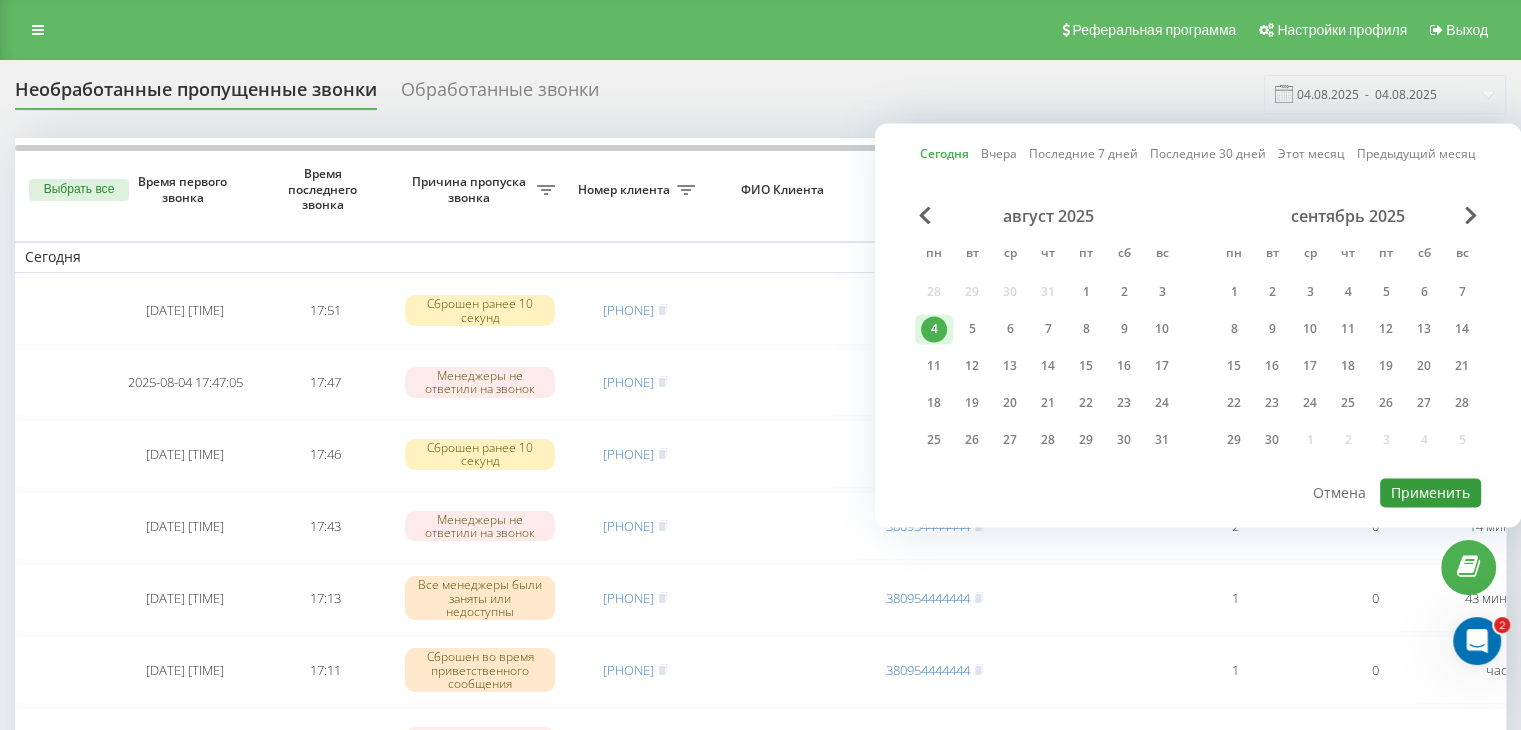 click on "Применить" at bounding box center (1430, 492) 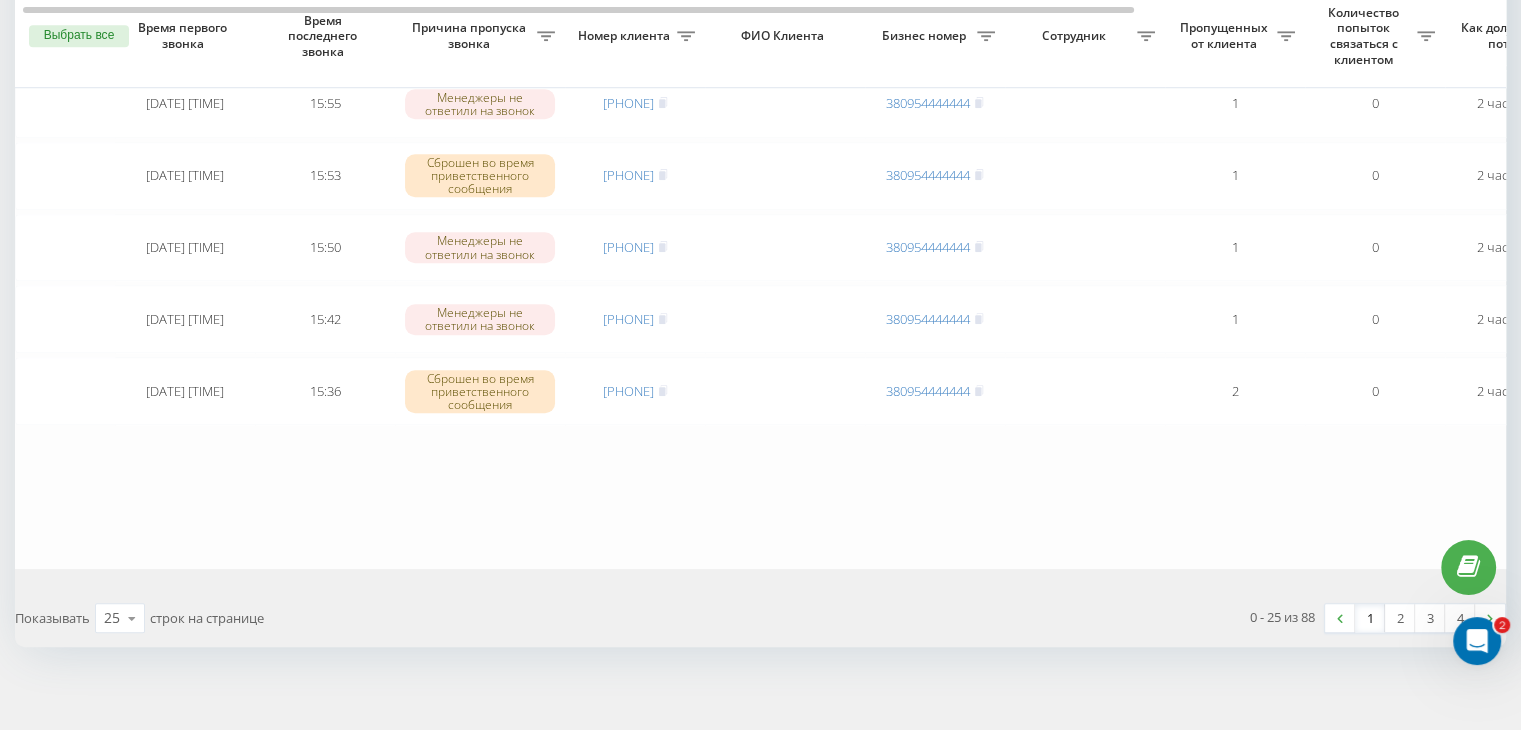 scroll, scrollTop: 1647, scrollLeft: 0, axis: vertical 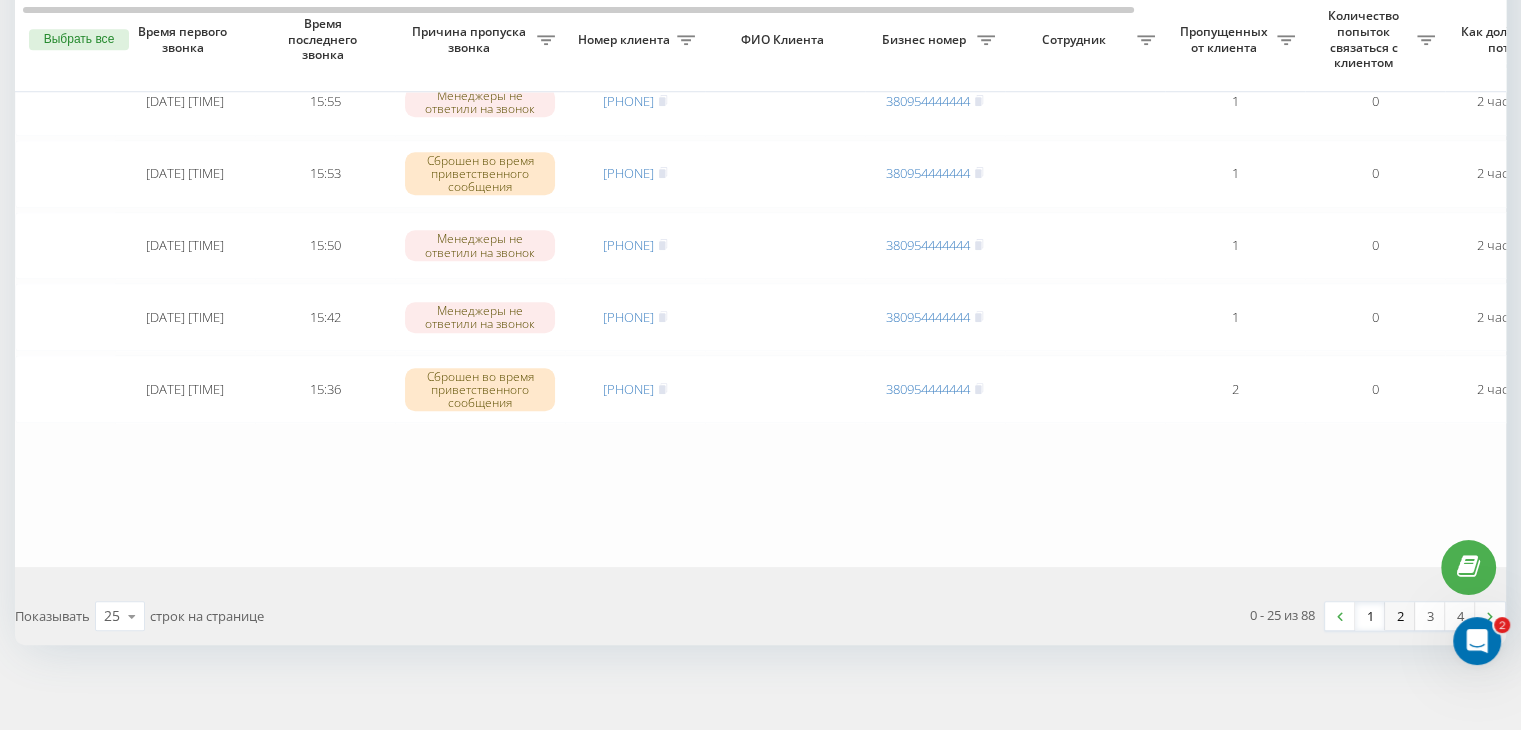 click on "2" at bounding box center [1400, 616] 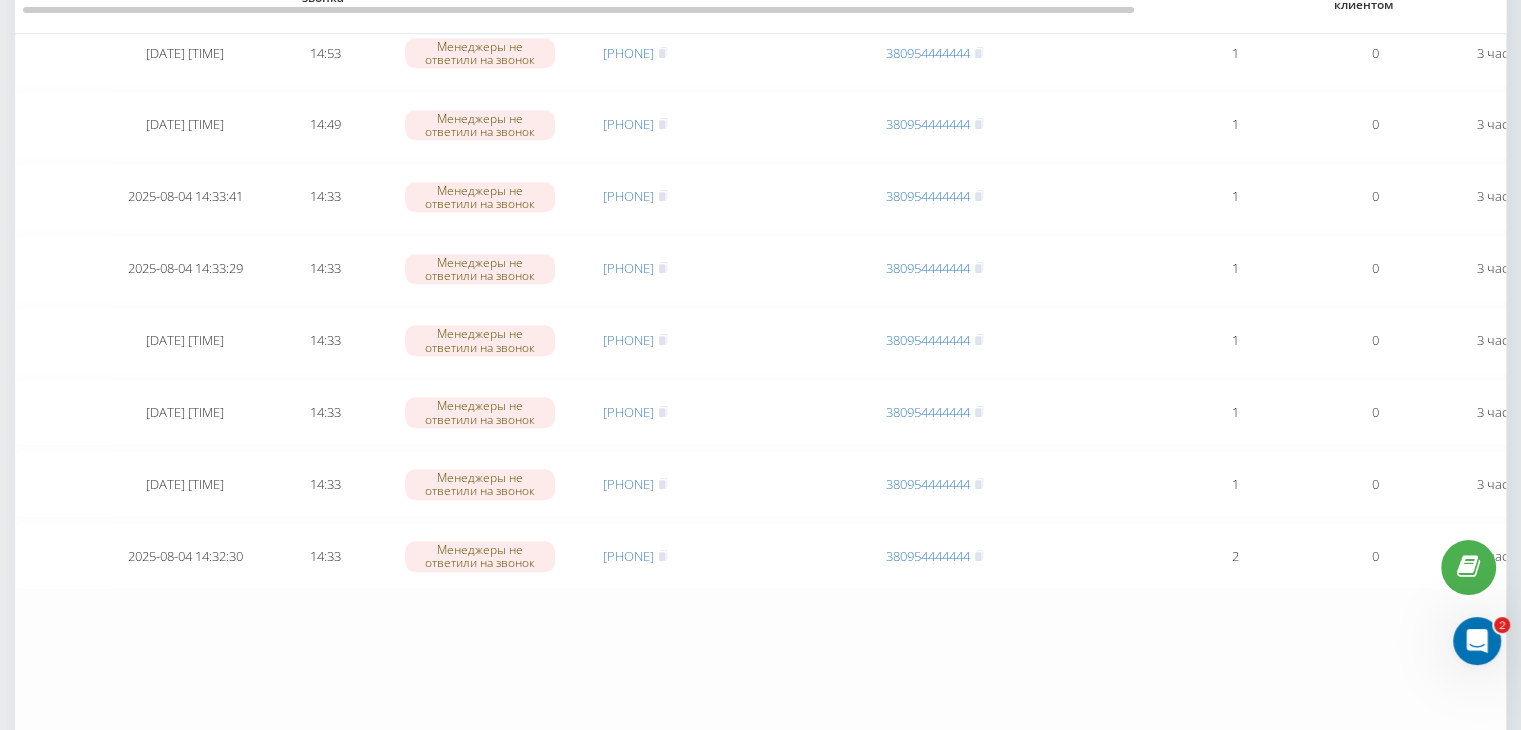 scroll, scrollTop: 1600, scrollLeft: 0, axis: vertical 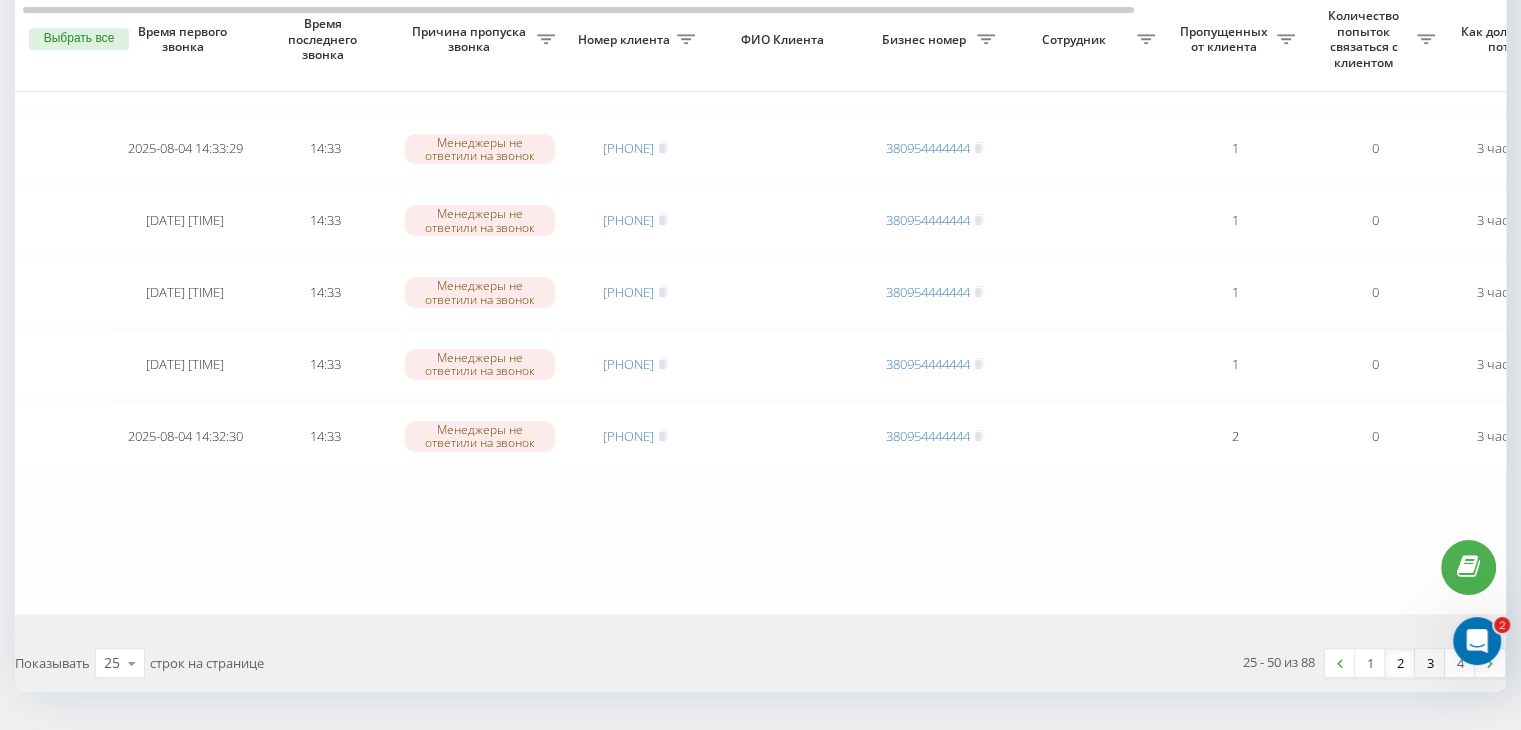 click on "3" at bounding box center [1430, 663] 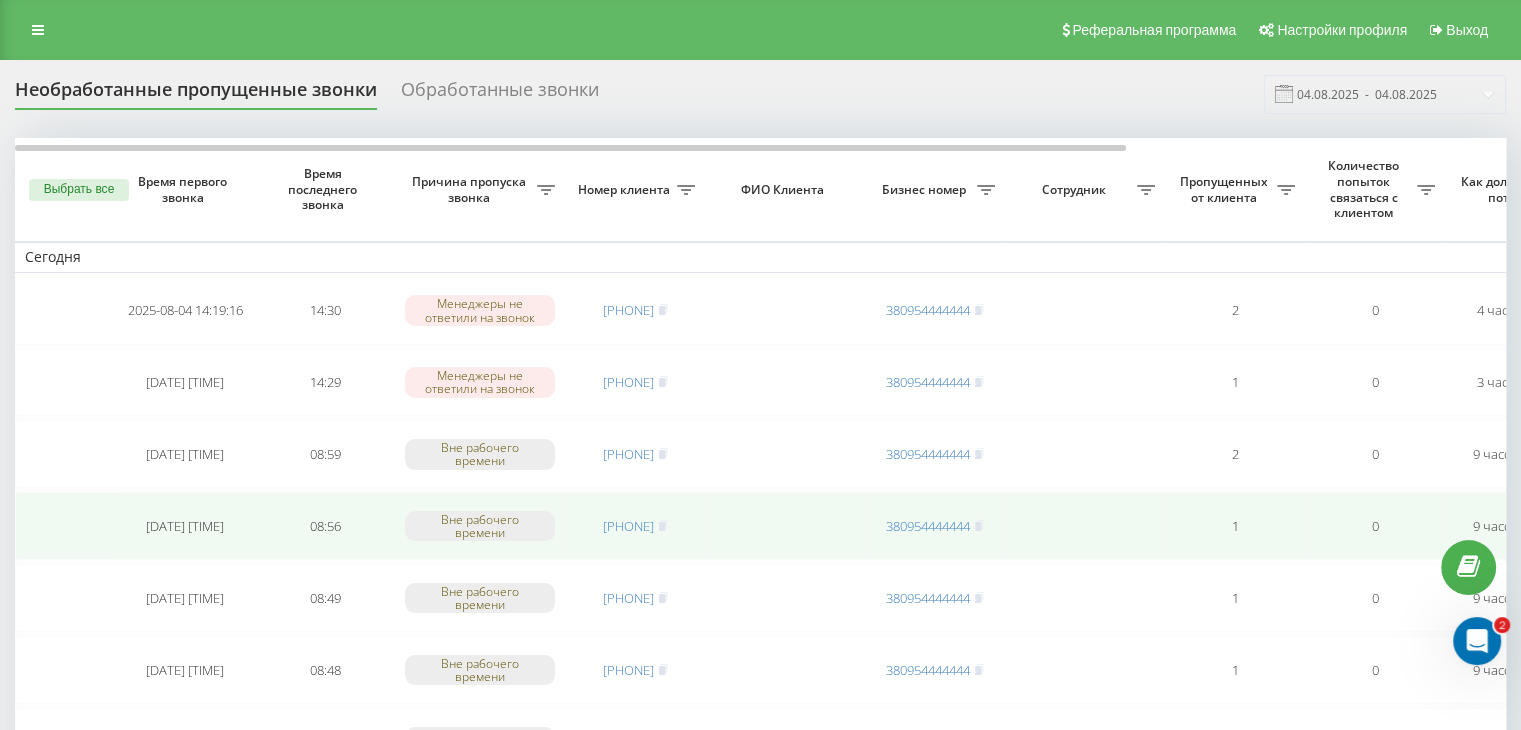 scroll, scrollTop: 100, scrollLeft: 0, axis: vertical 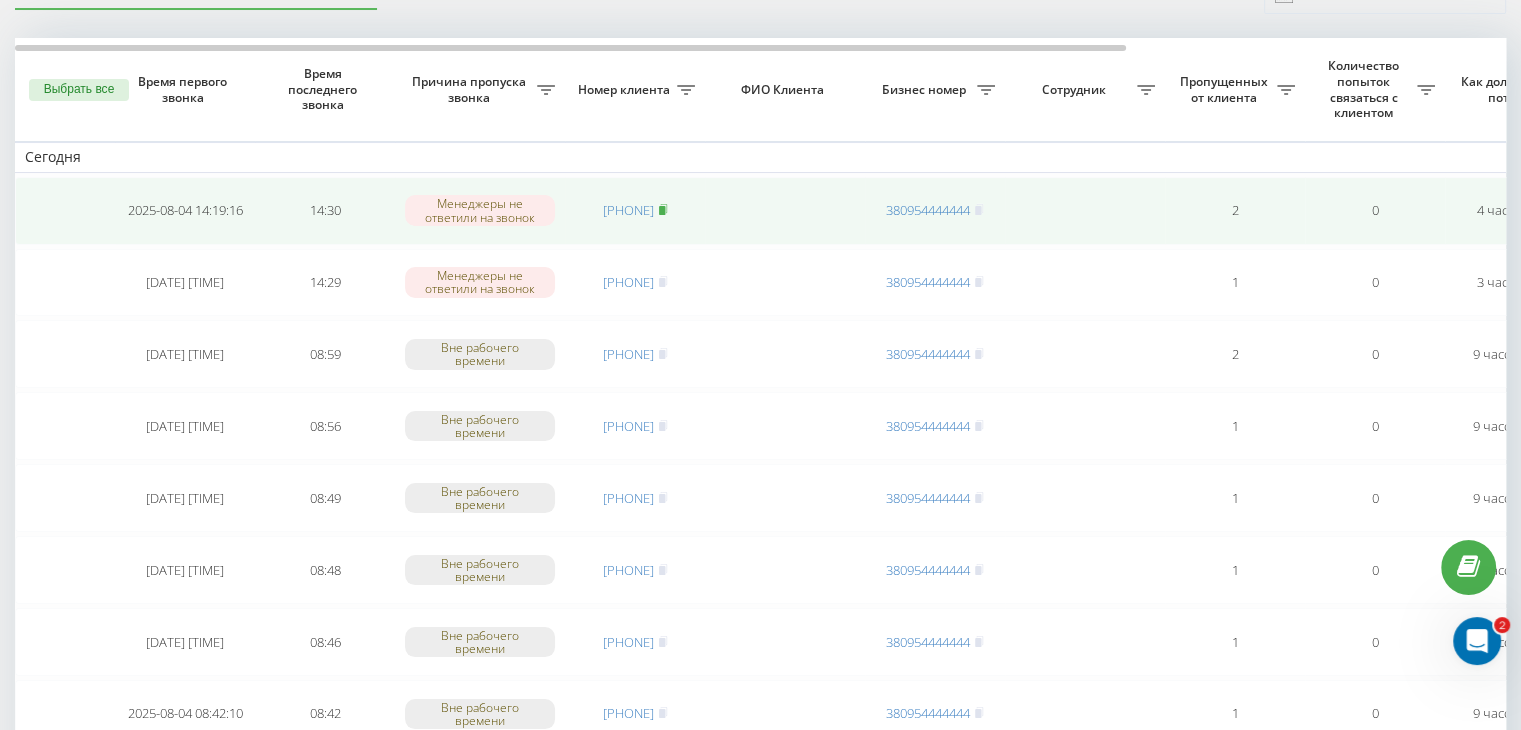 click 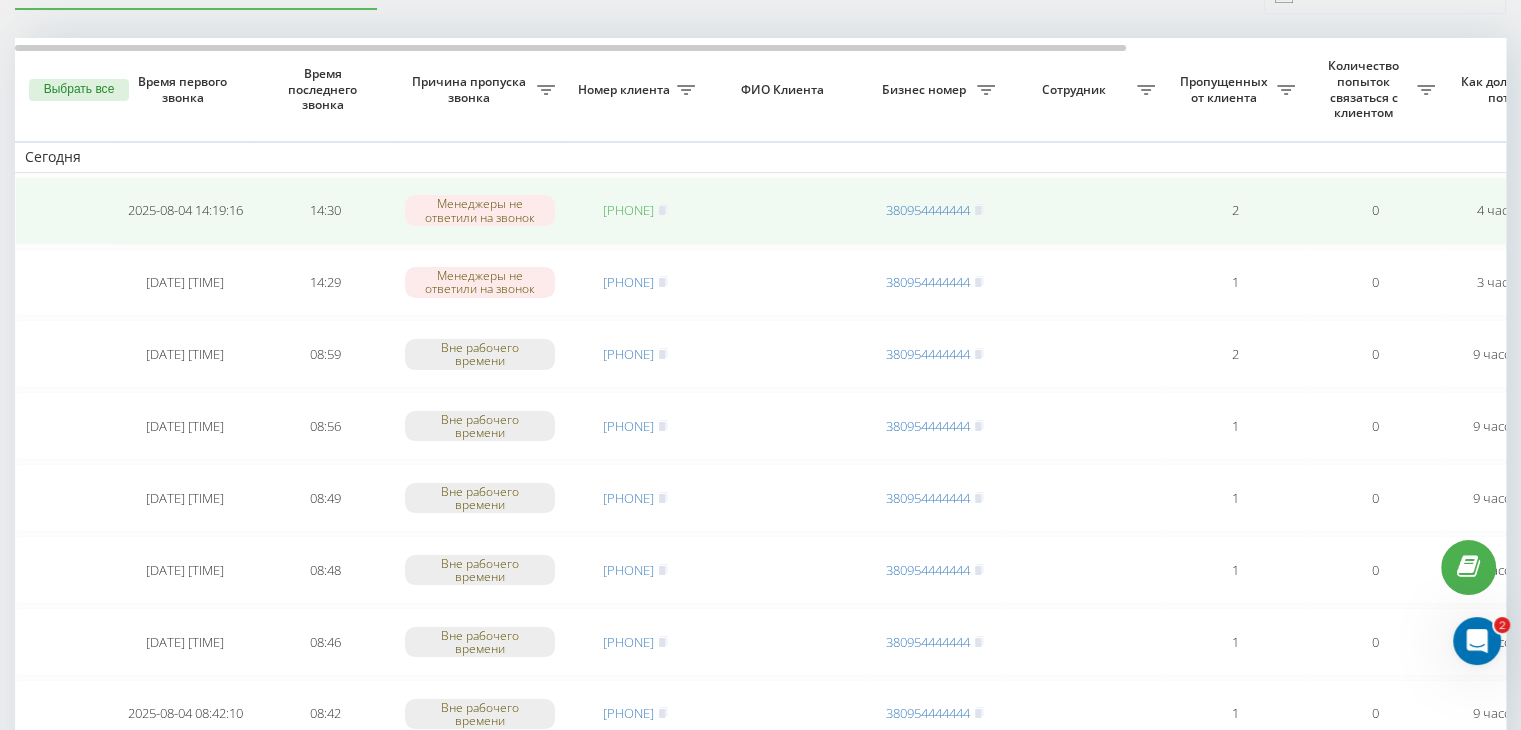 click on "[PHONE]" at bounding box center [628, 210] 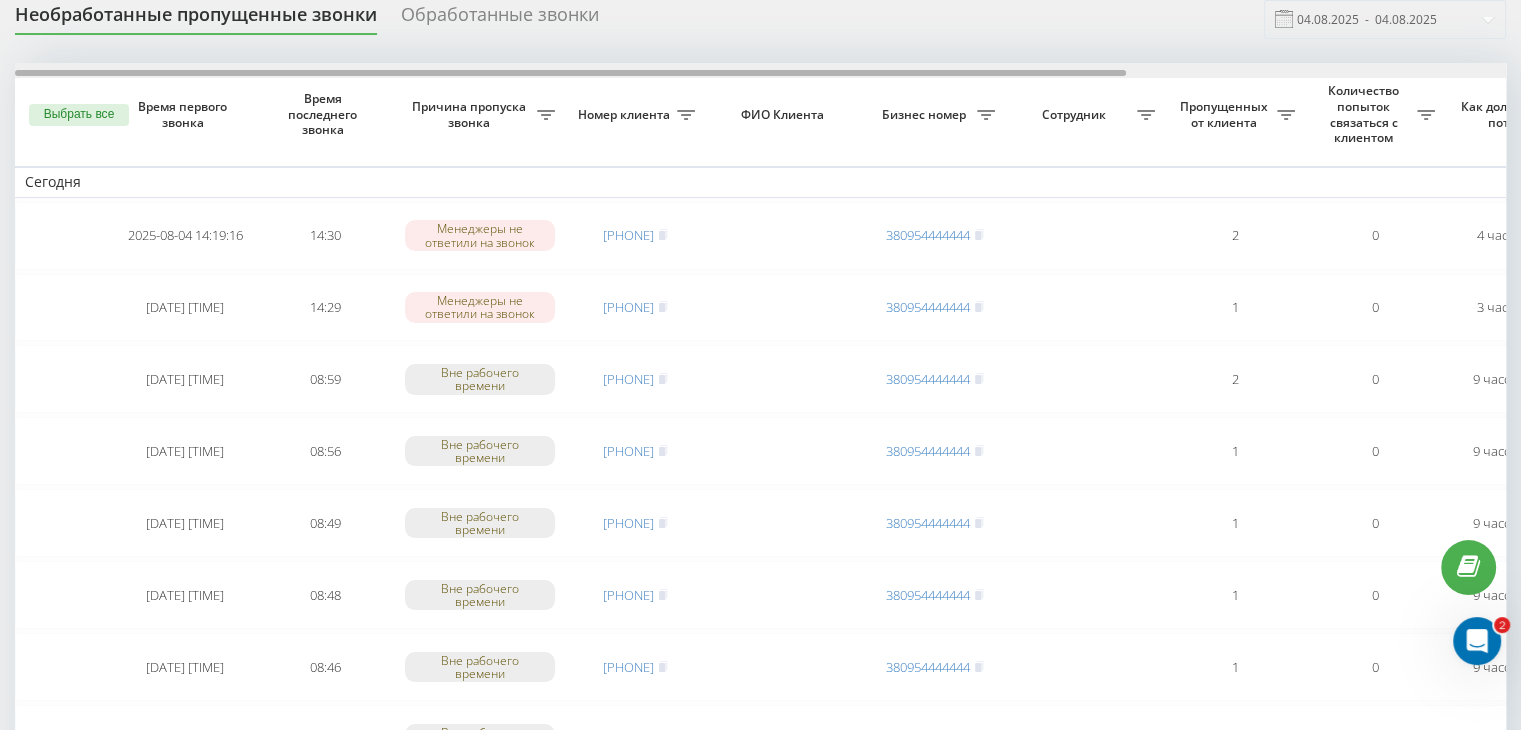 scroll, scrollTop: 0, scrollLeft: 0, axis: both 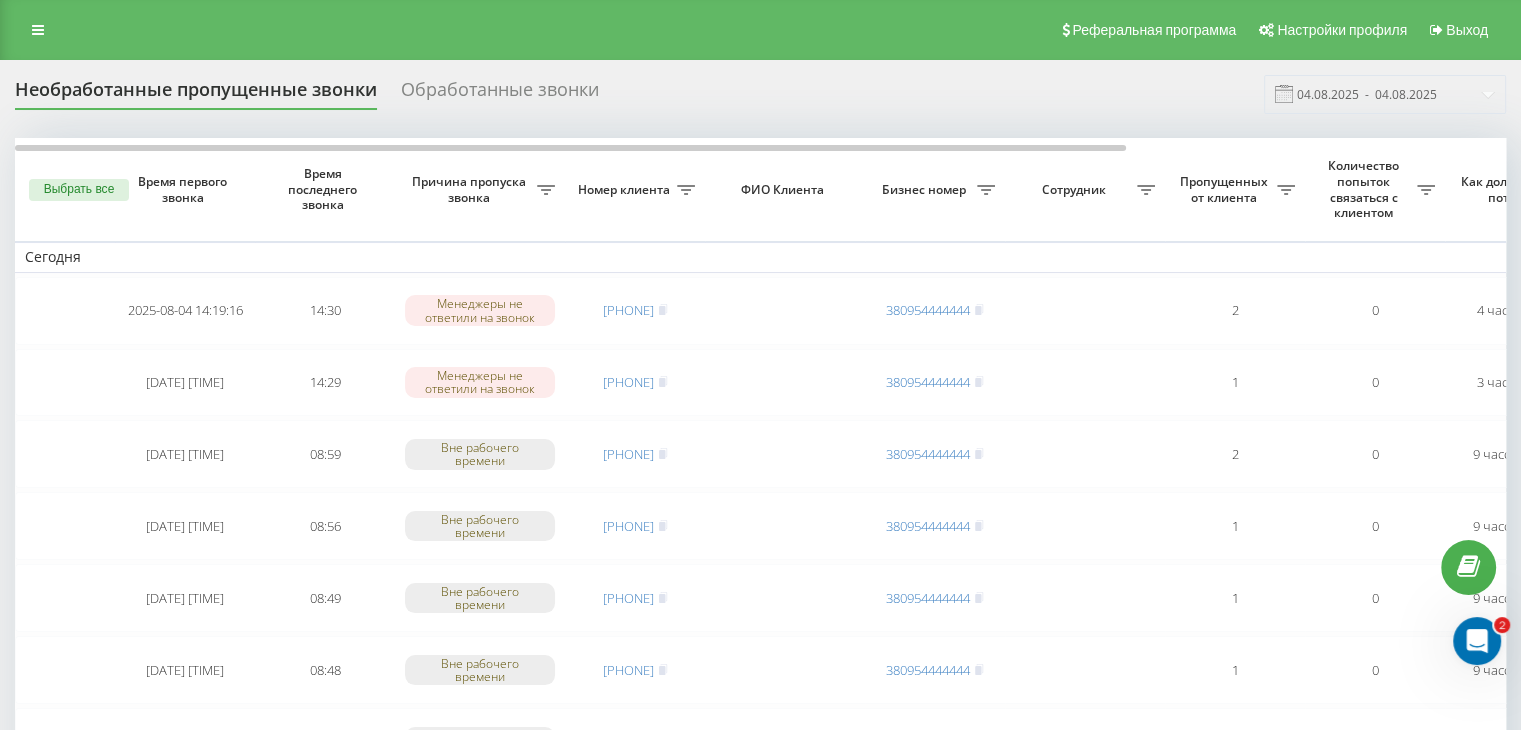 click on "Необработанные пропущенные звонки Обработанные звонки [DATE]  -  [DATE] Выбрать все Время первого звонка Время последнего звонка Причина пропуска звонка Номер клиента ФИО Клиента Бизнес номер Сотрудник Пропущенных от клиента Количество попыток связаться с клиентом Как долго звонок потерян Название схемы переадресации Комментарий к звонку Сегодня [DATE] [TIME] [TIME] Менеджеры не ответили на звонок [PHONE] [PHONE] 2 0 4 часа назад ukrpas.com.ua Обработать Не удалось связаться Связался с клиентом с помощью другого канала Клиент перезвонил сам с другого номера [TIME] 1 0 2 0" at bounding box center [760, 1183] 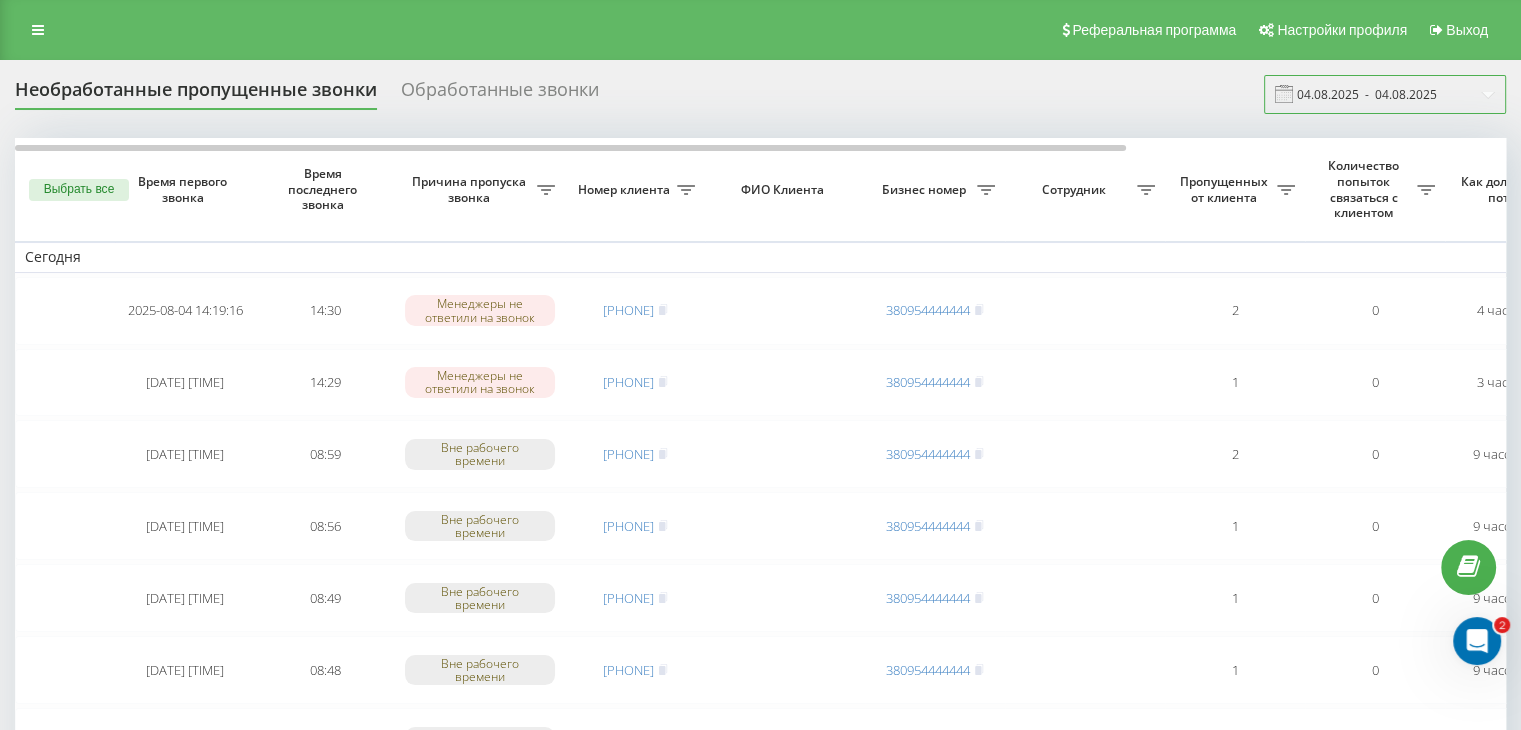 click on "04.08.2025  -  04.08.2025" at bounding box center (1385, 94) 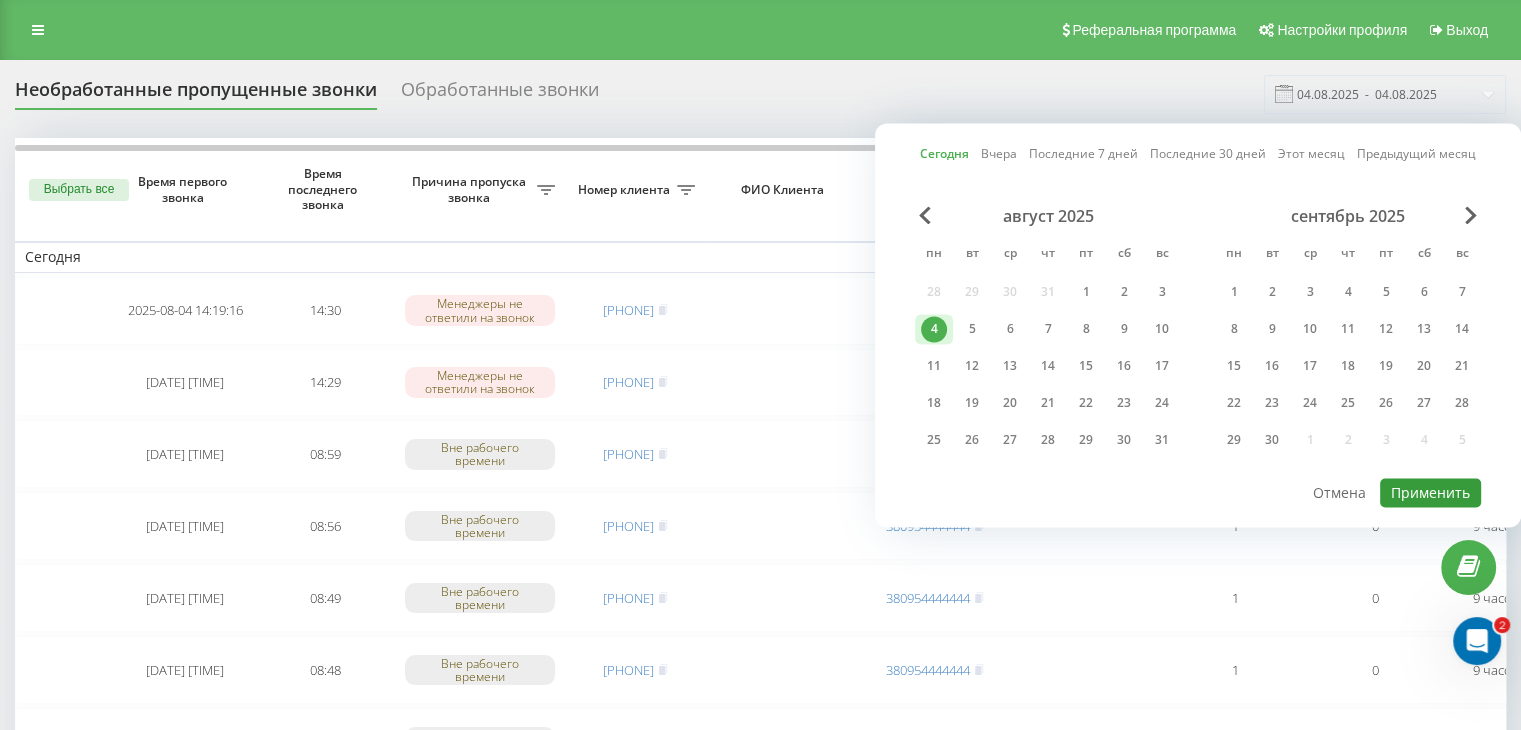 click on "Применить" at bounding box center [1430, 492] 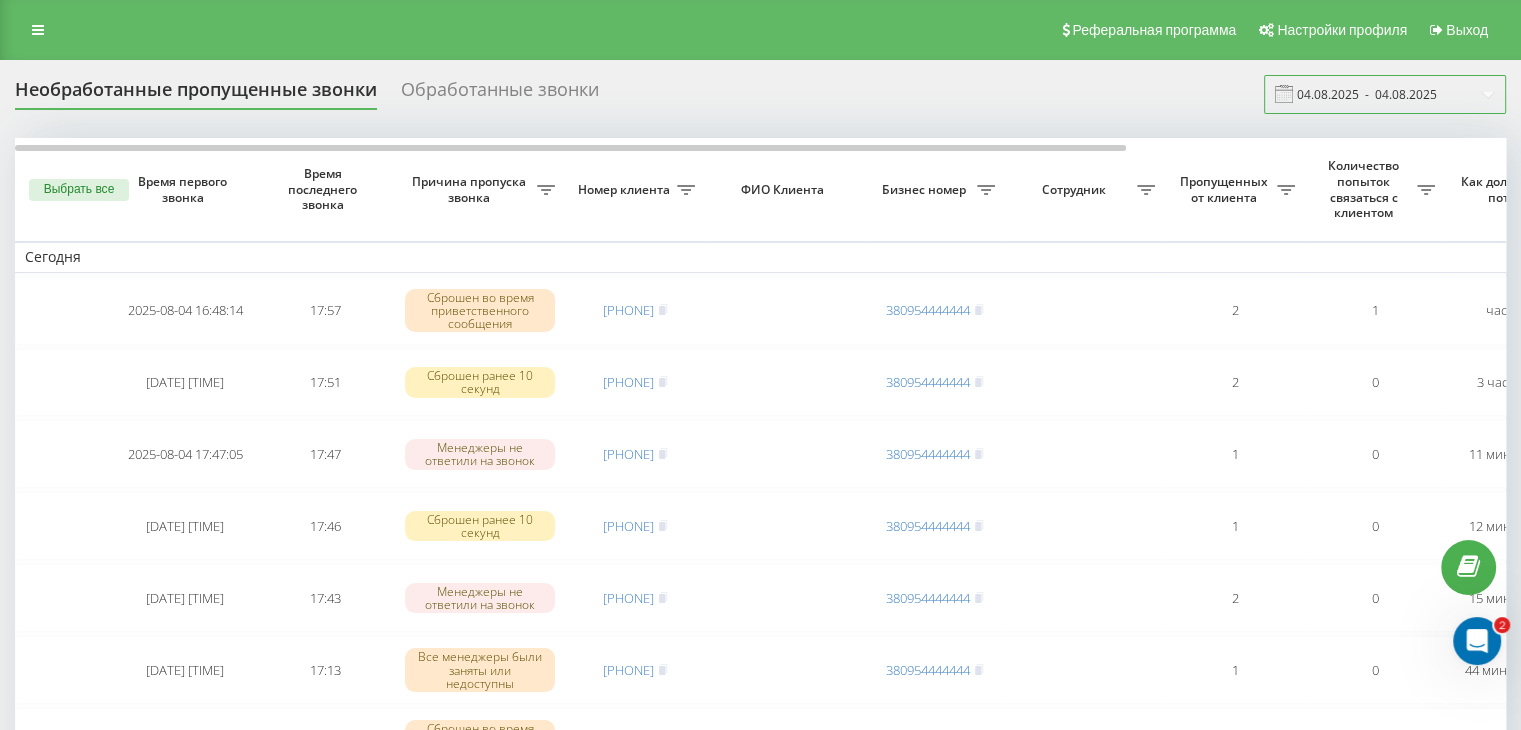 click on "04.08.2025  -  04.08.2025" at bounding box center (1385, 94) 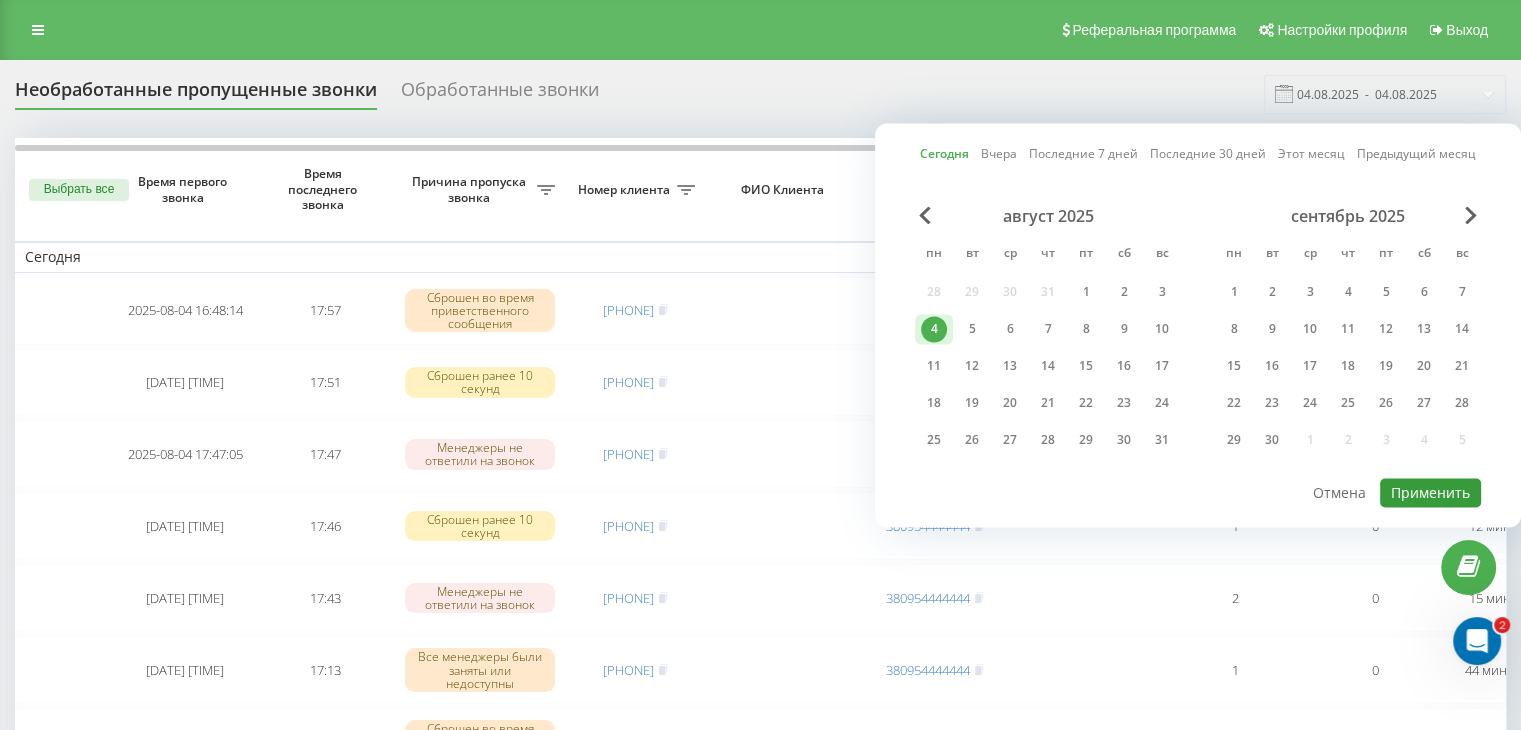 click on "Применить" at bounding box center (1430, 492) 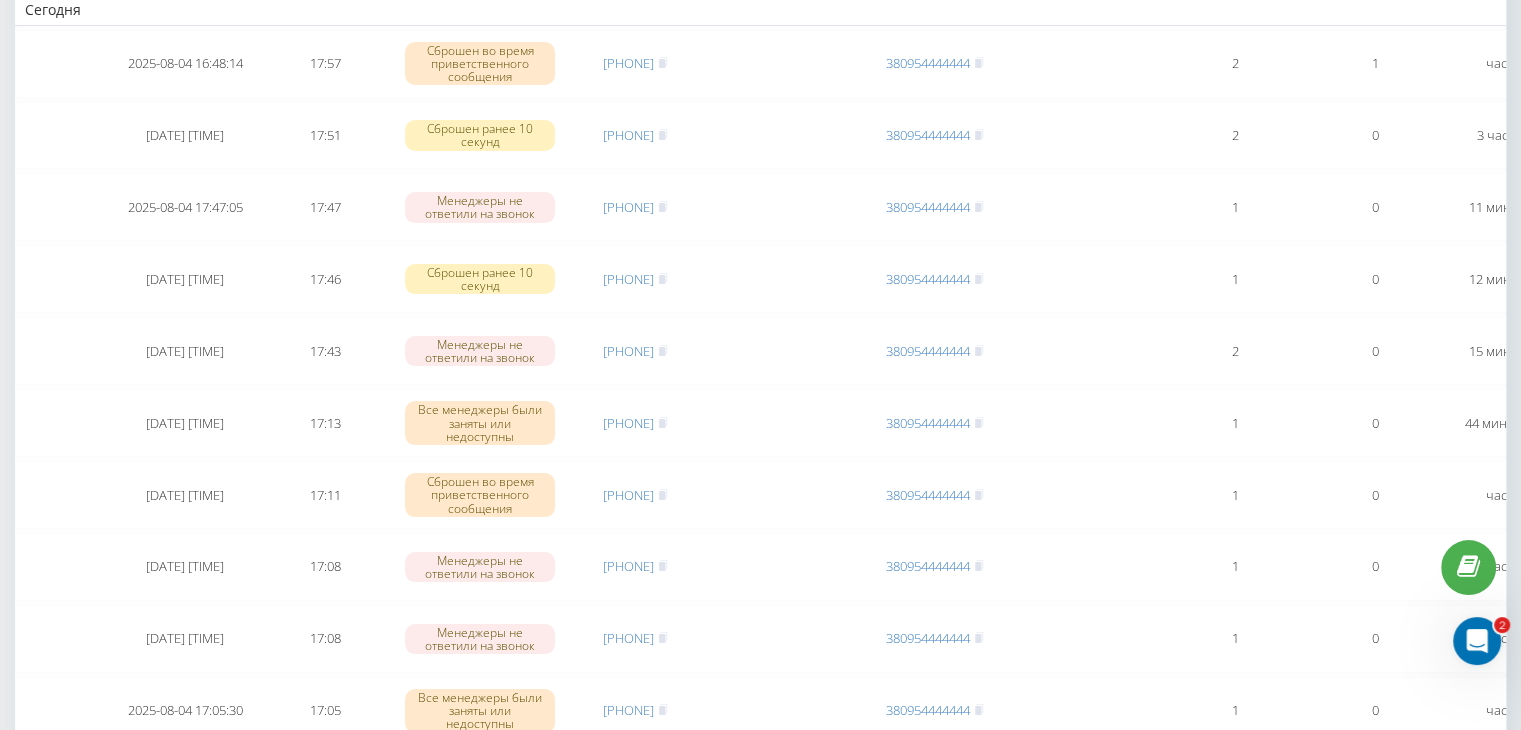 scroll, scrollTop: 0, scrollLeft: 0, axis: both 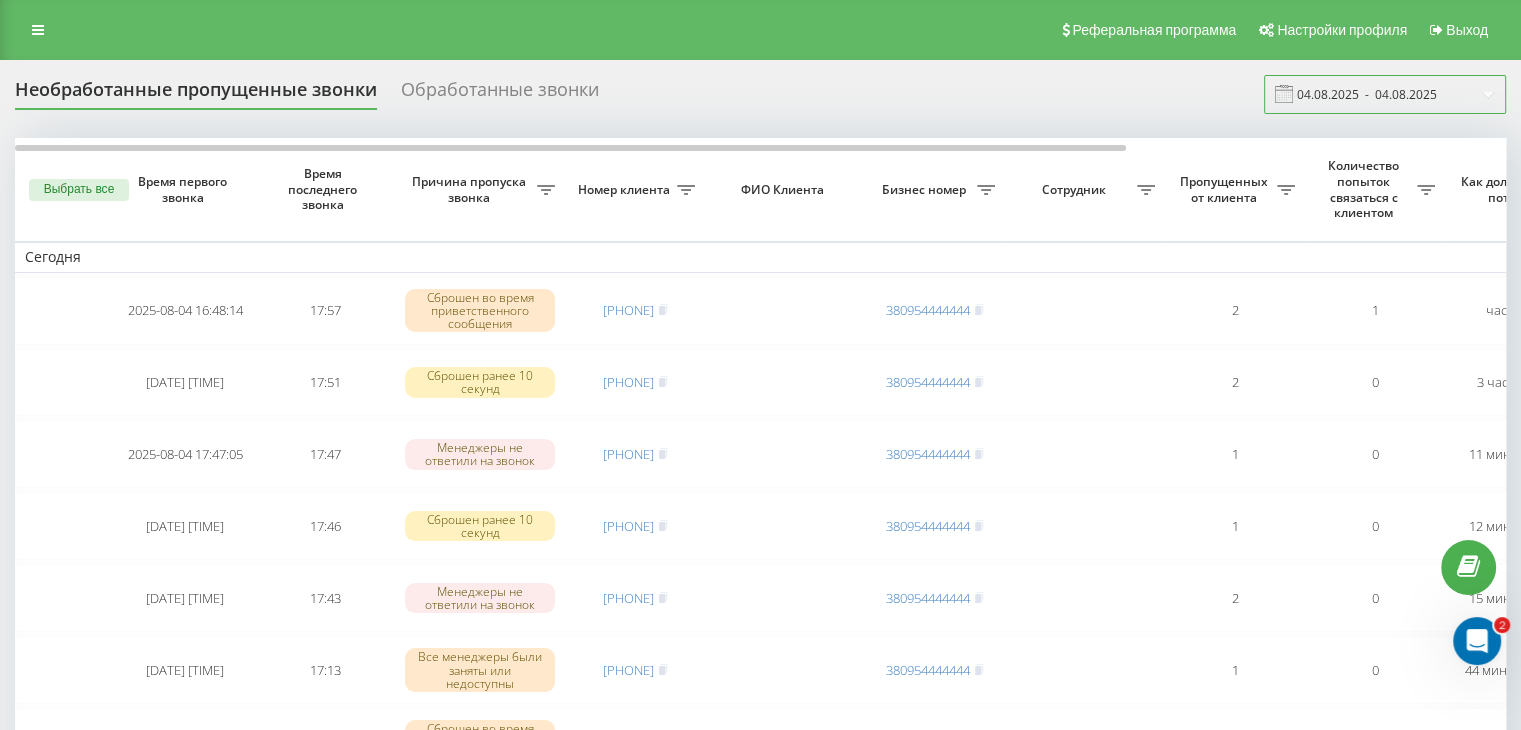 click on "04.08.2025  -  04.08.2025" at bounding box center (1385, 94) 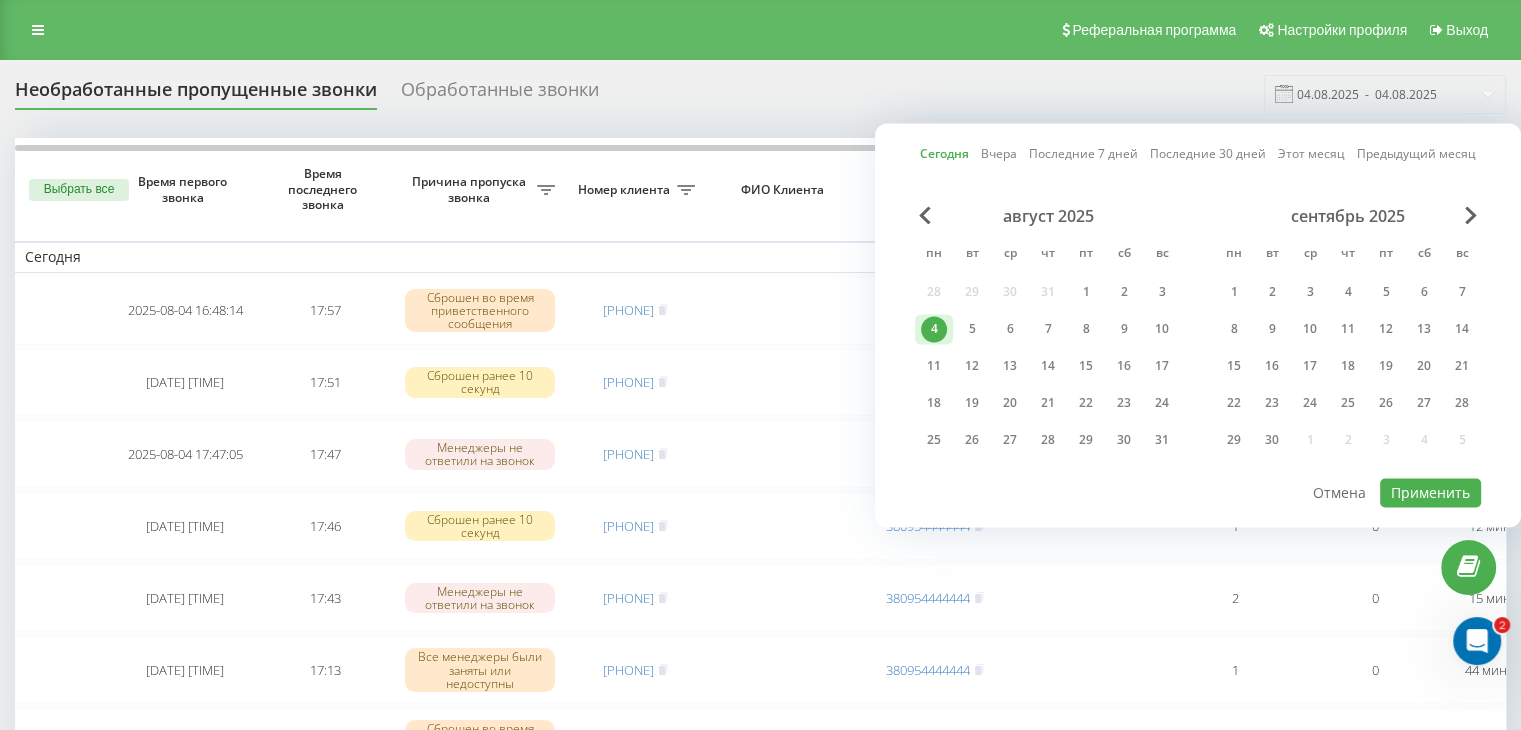 click on "август 2025 пн вт ср чт пт сб вс 28 29 30 31 1 2 3 4 5 6 7 8 9 10 11 12 13 14 15 16 17 18 19 20 21 22 23 24 25 26 27 28 29 30 31 сентябрь 2025 пн вт ср чт пт сб вс 1 2 3 4 5 6 7 8 9 10 11 12 13 14 15 16 17 18 19 20 21 22 23 24 25 26 27 28 29 30 1 2 3 4 5" at bounding box center [1198, 341] 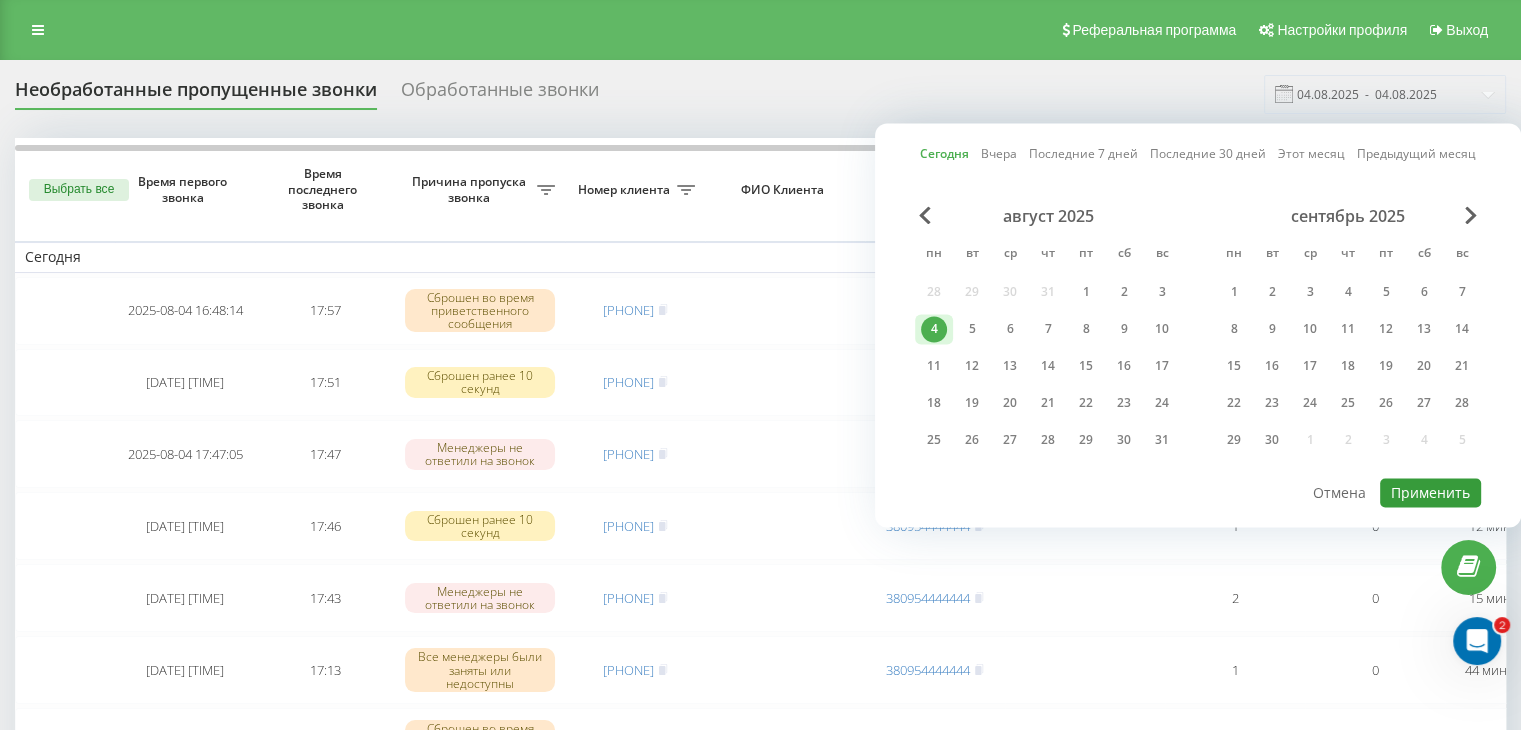 click on "Применить" at bounding box center [1430, 492] 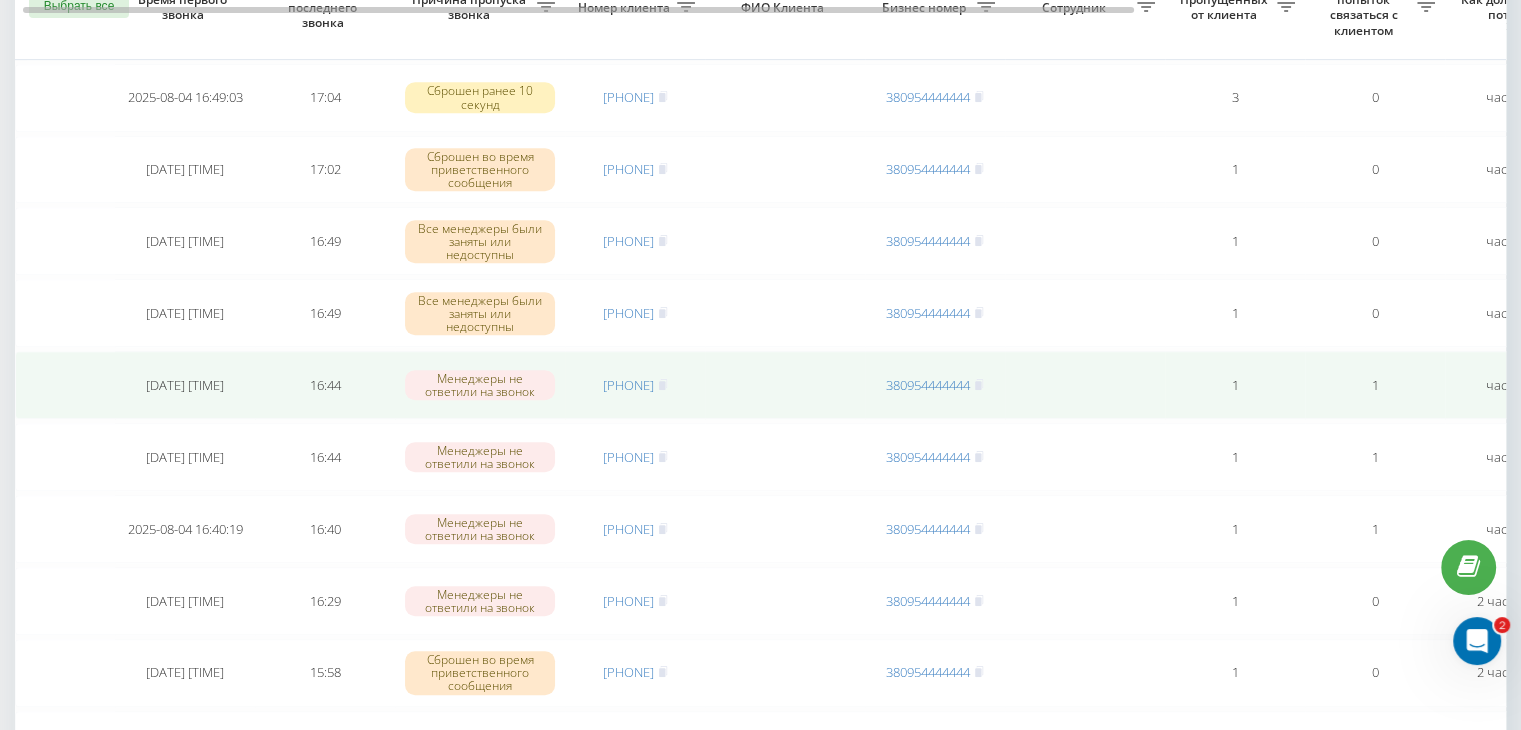 scroll, scrollTop: 900, scrollLeft: 0, axis: vertical 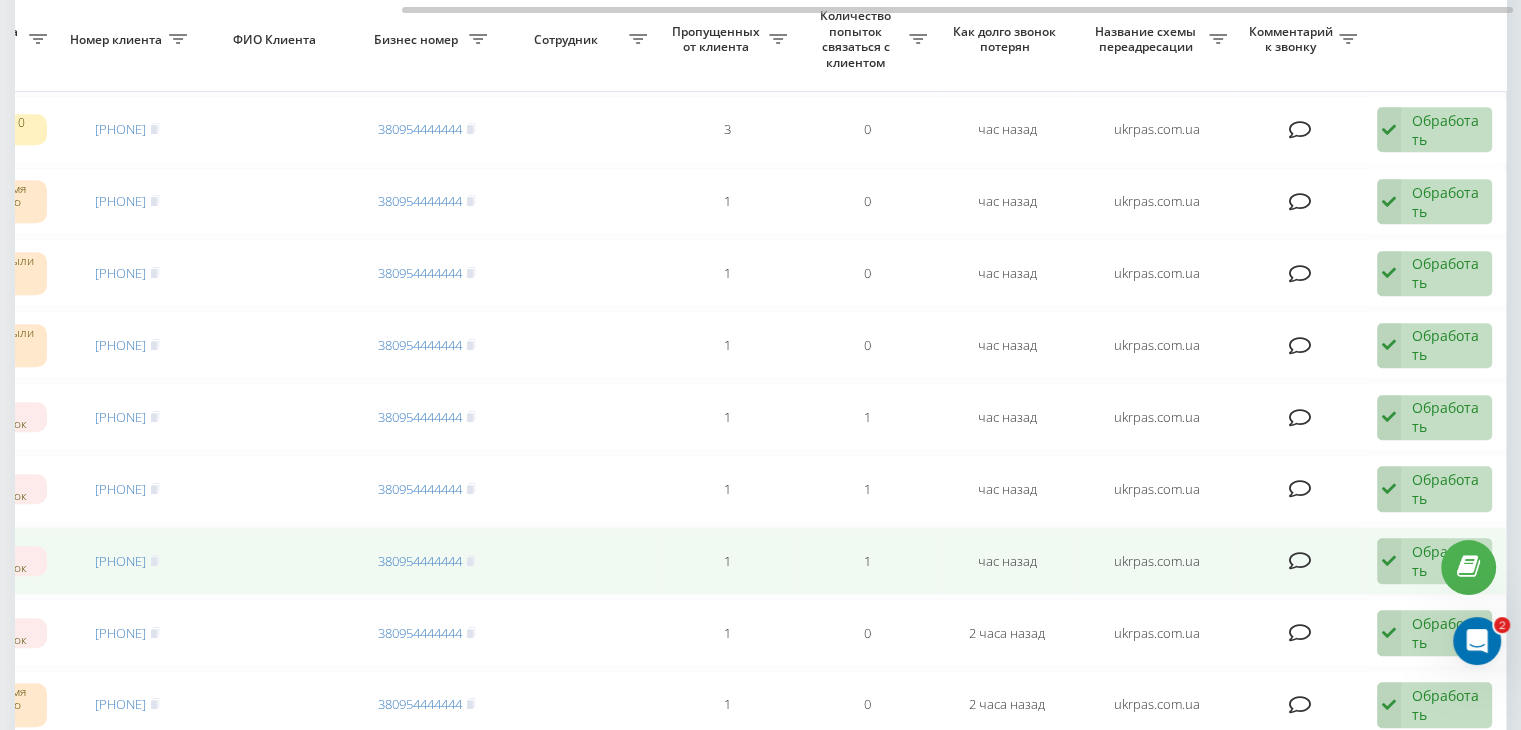 click at bounding box center [1389, 561] 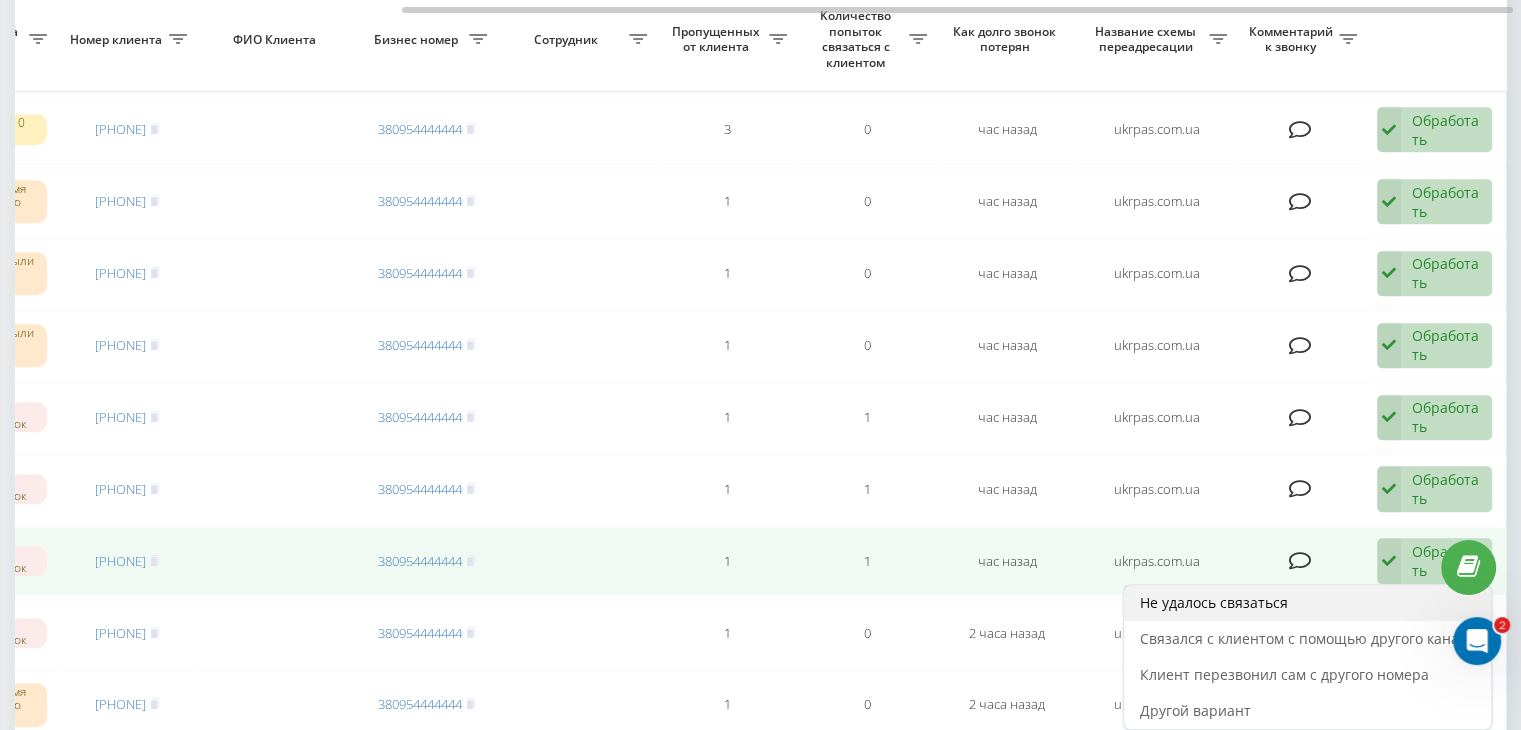 click on "Не удалось связаться" at bounding box center [1307, 603] 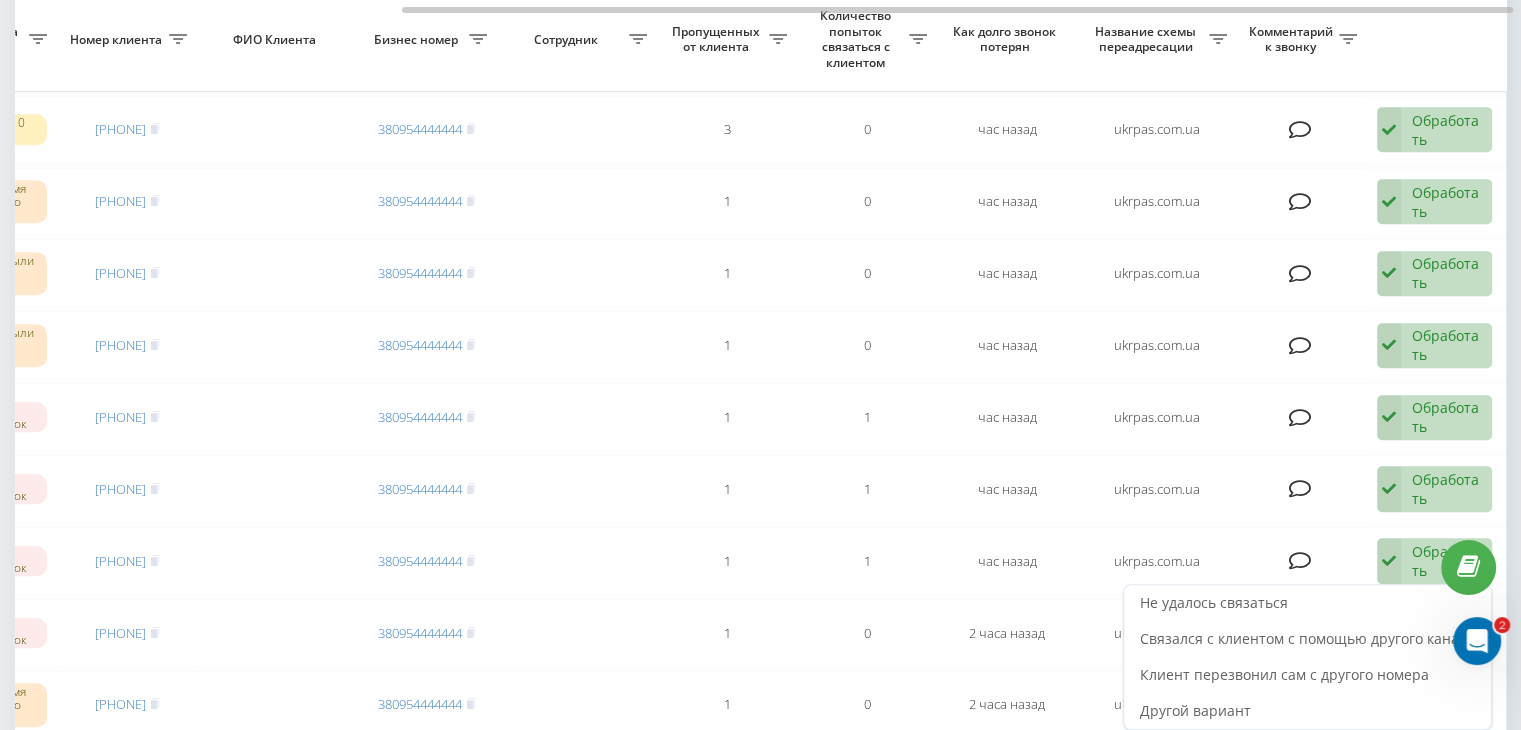 scroll, scrollTop: 0, scrollLeft: 0, axis: both 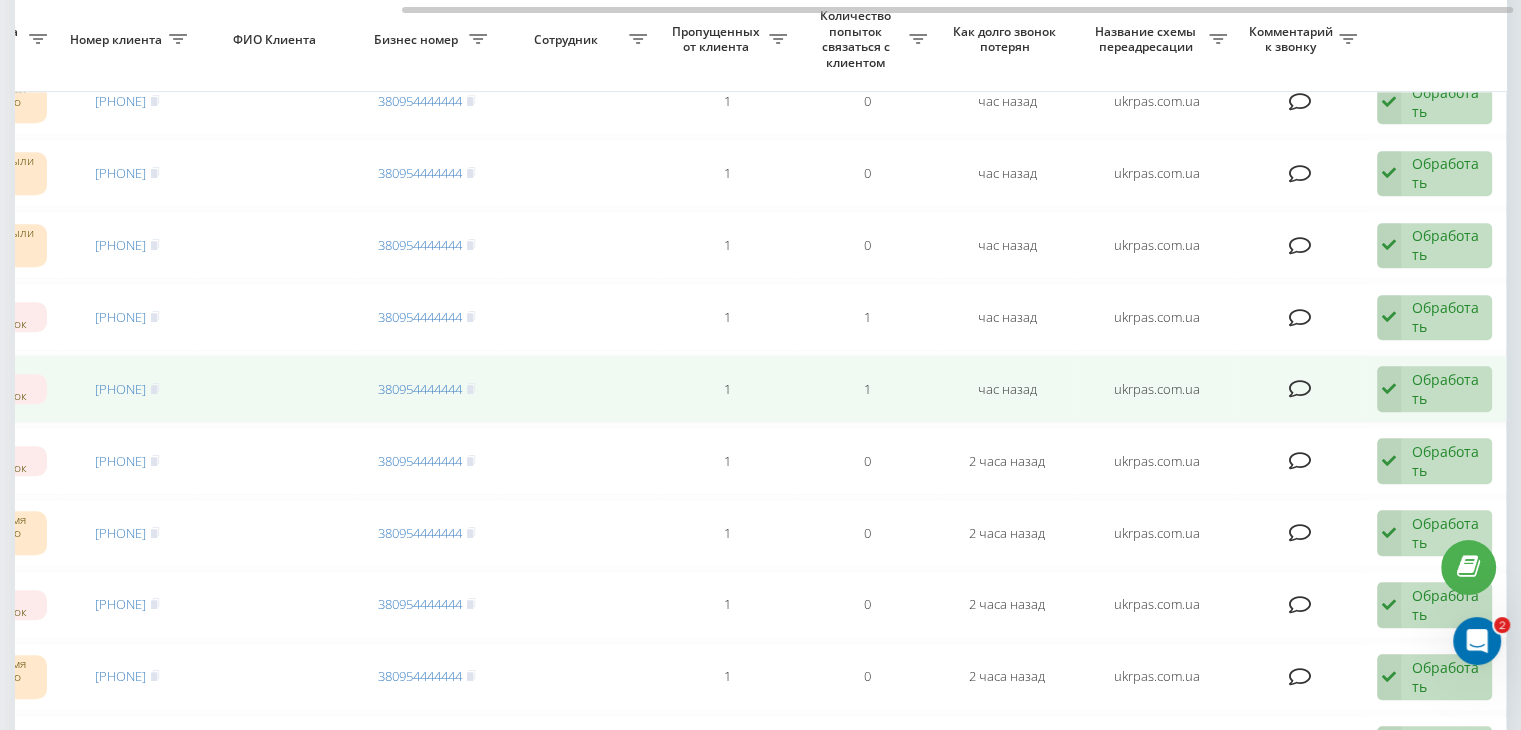 drag, startPoint x: 1419, startPoint y: 395, endPoint x: 1407, endPoint y: 398, distance: 12.369317 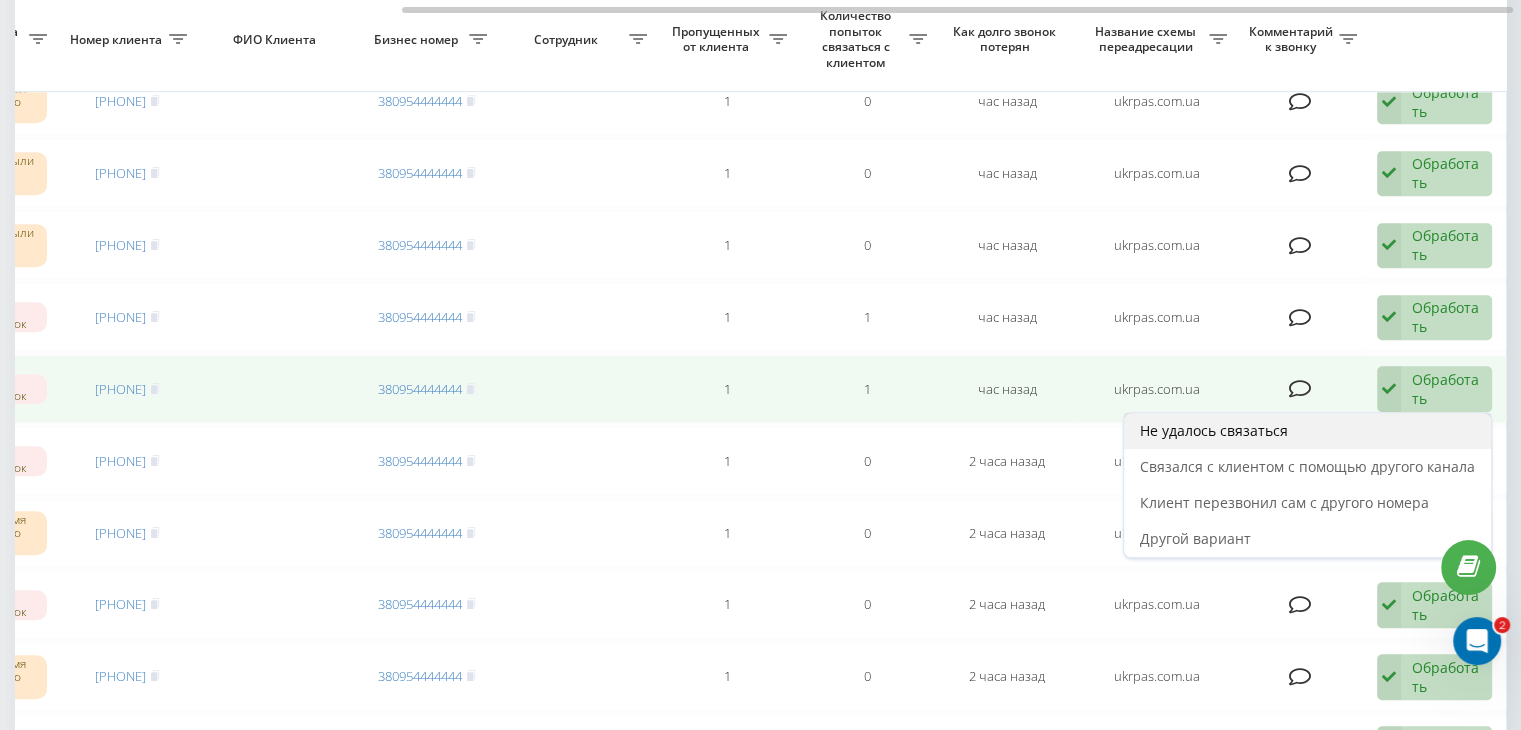 click on "Не удалось связаться" at bounding box center [1307, 431] 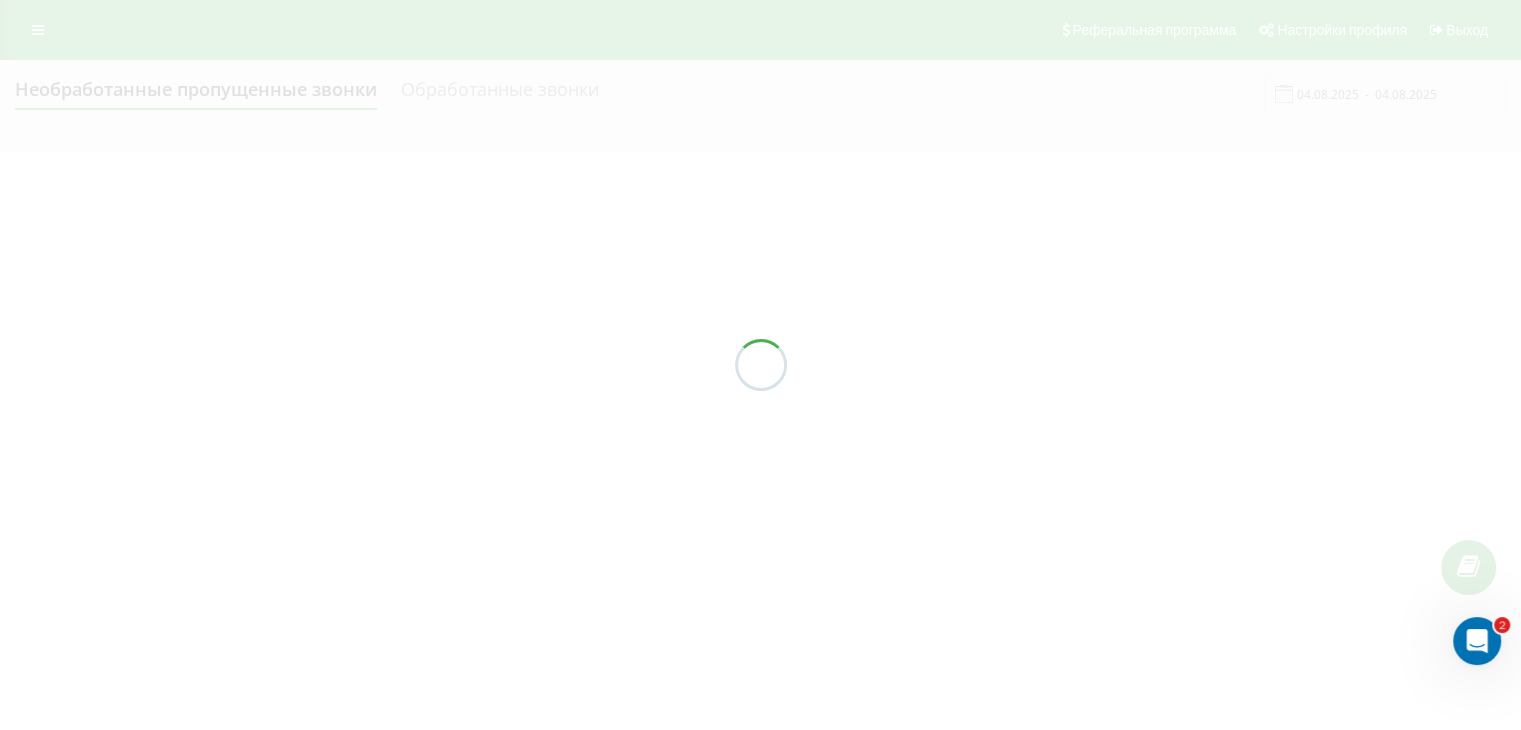 scroll, scrollTop: 0, scrollLeft: 0, axis: both 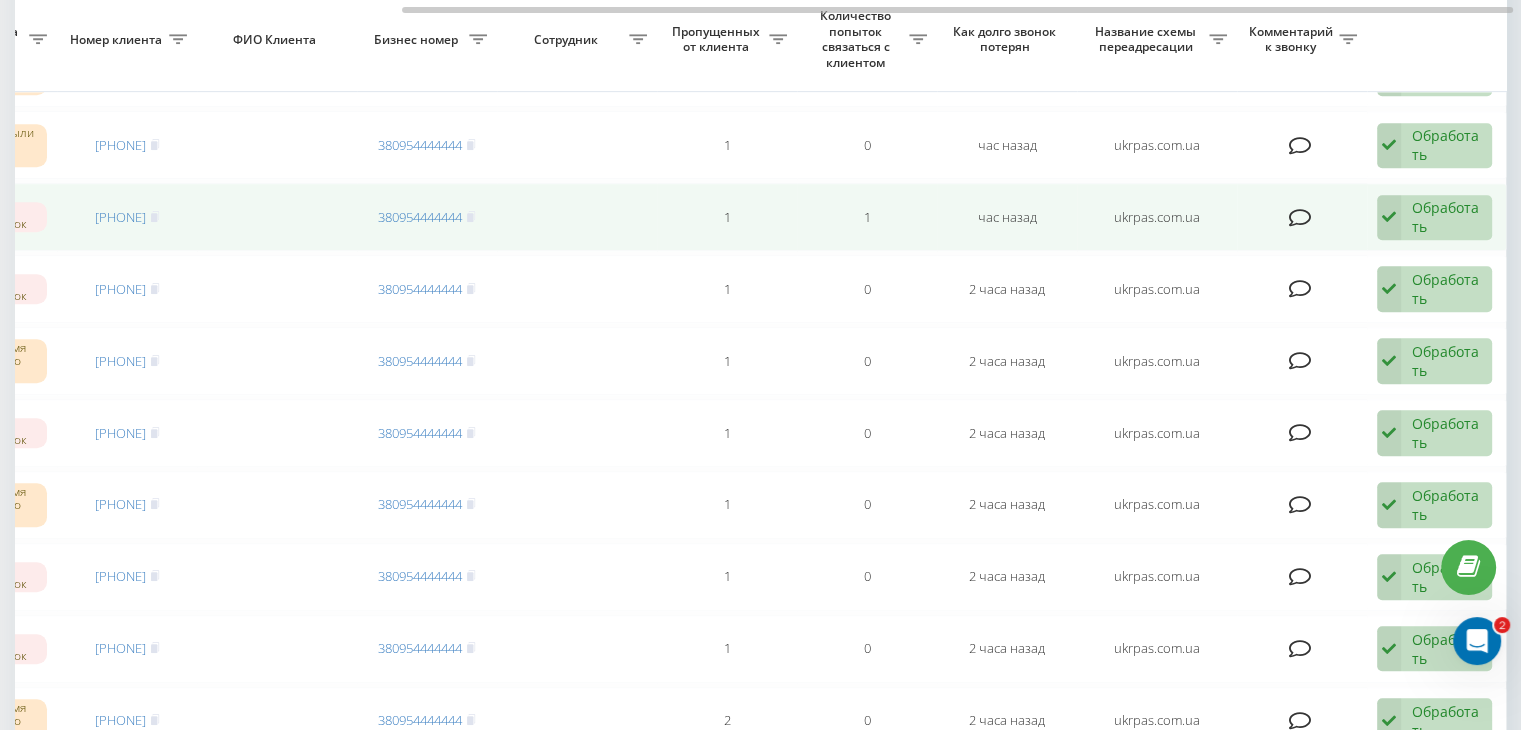 click on "Обработать" at bounding box center [1446, 217] 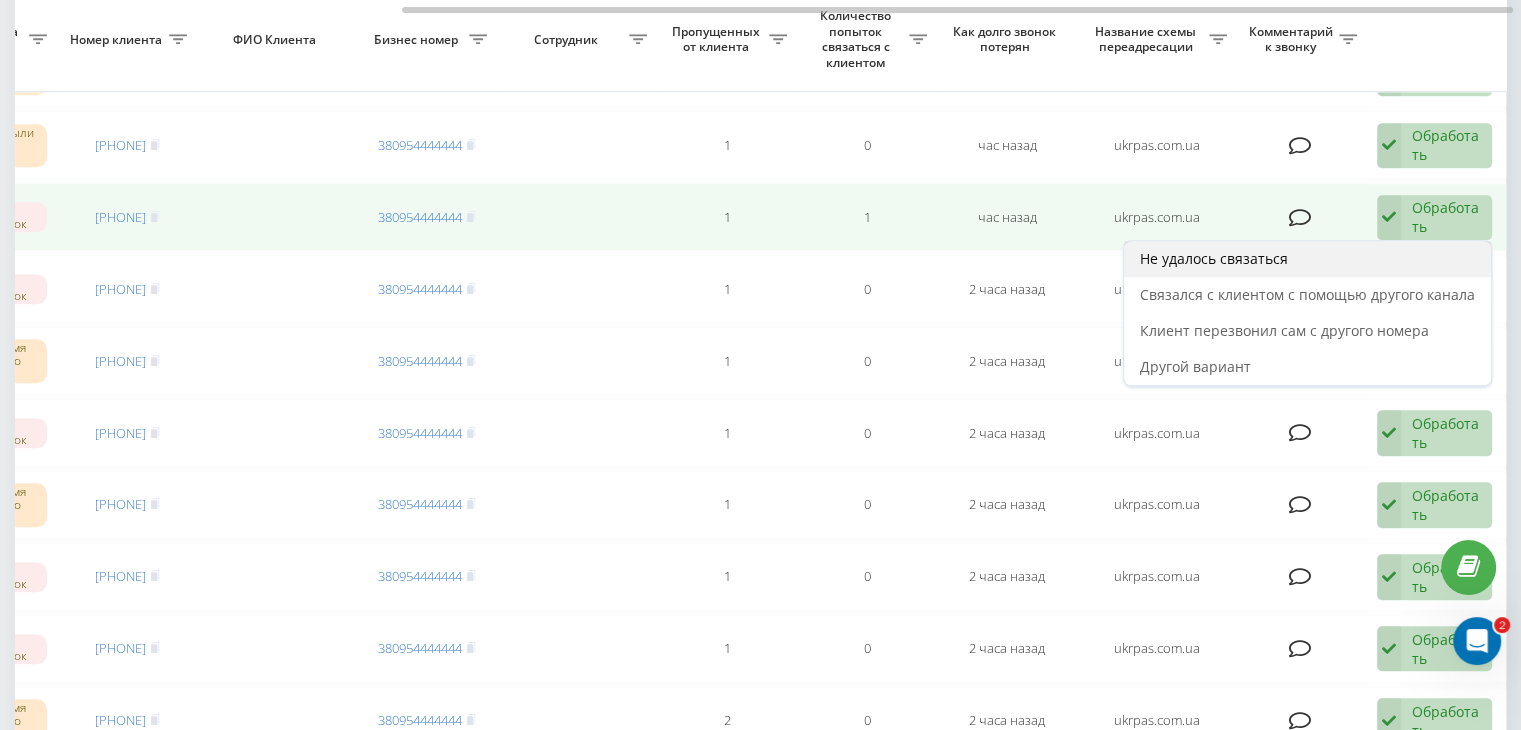 drag, startPoint x: 1402, startPoint y: 247, endPoint x: 1384, endPoint y: 262, distance: 23.43075 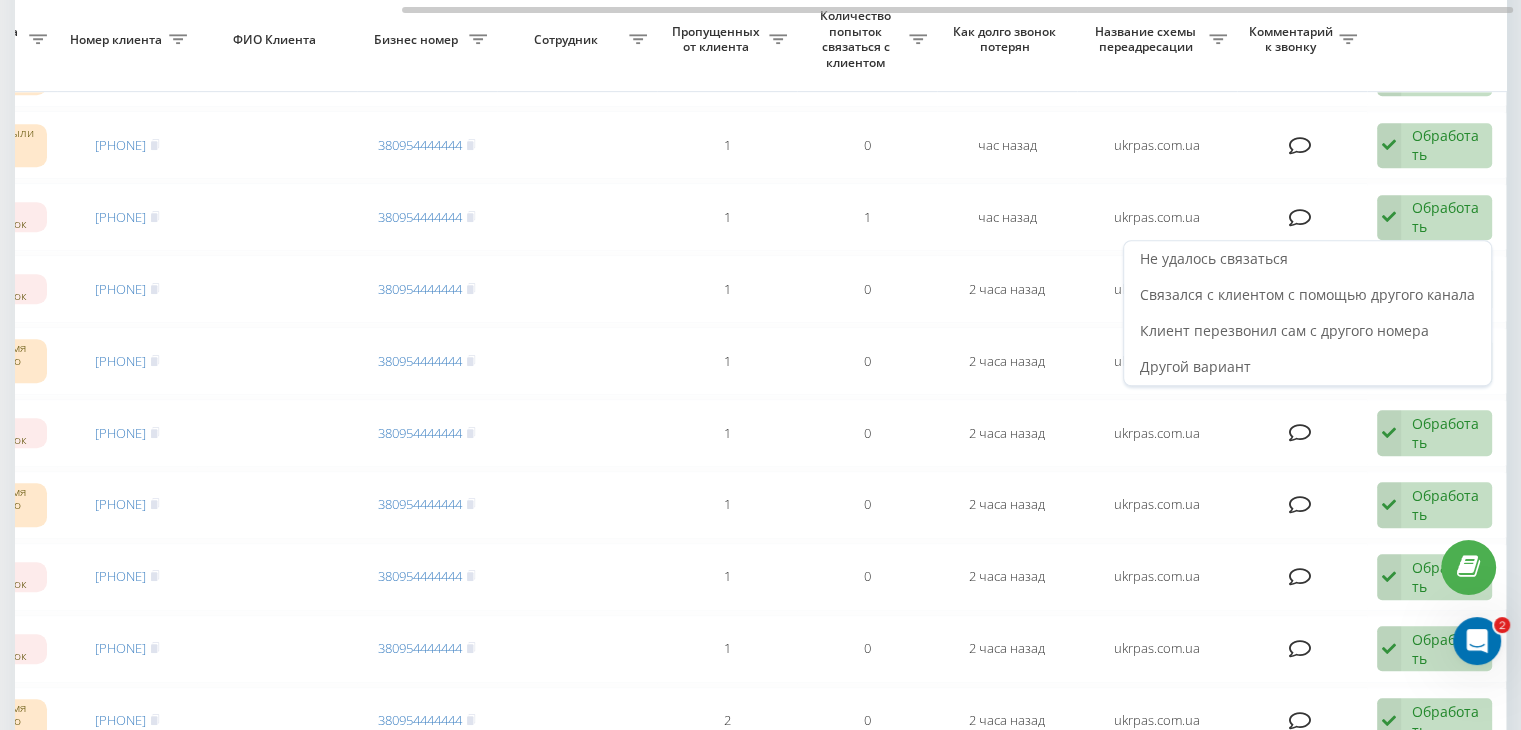 click on "Не удалось связаться" at bounding box center [1307, 259] 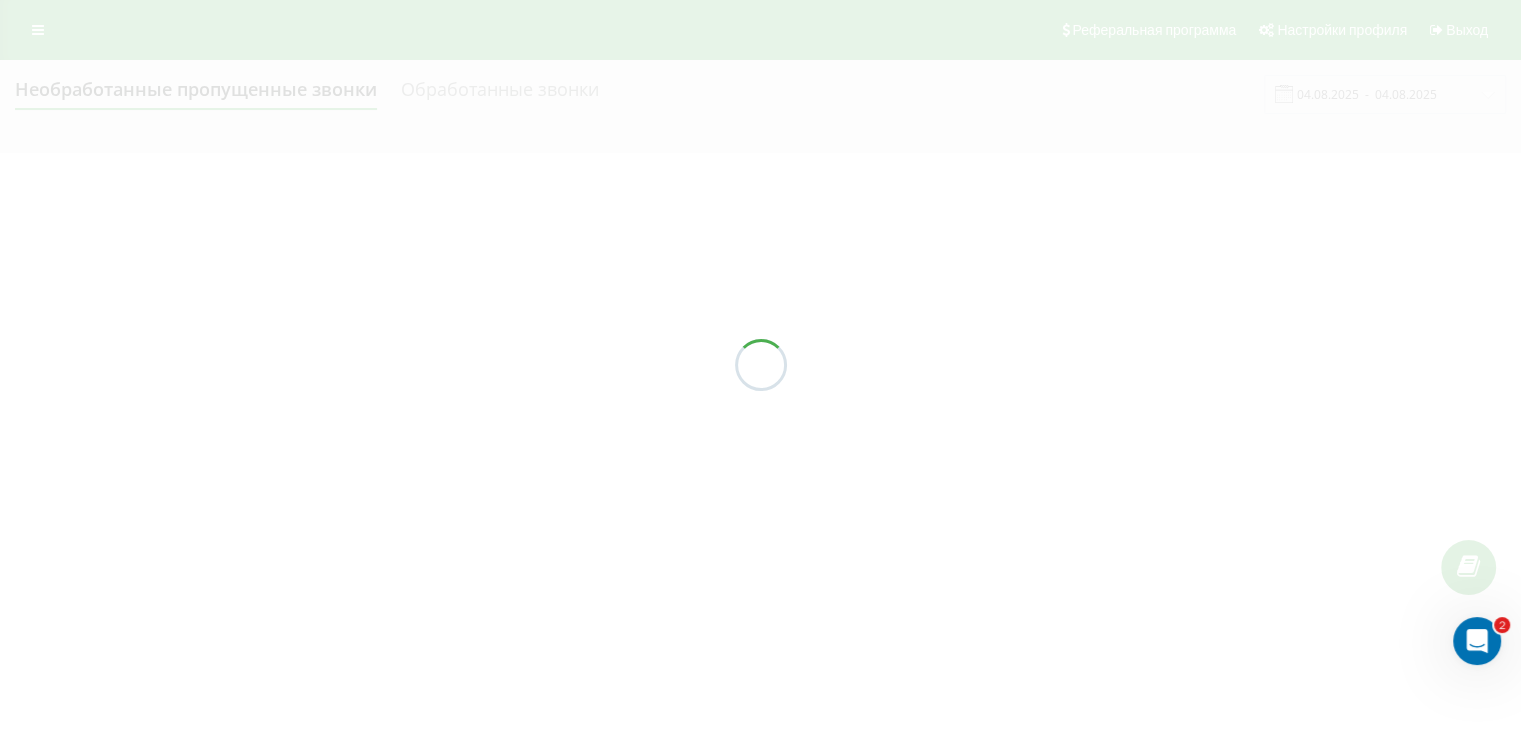 scroll, scrollTop: 0, scrollLeft: 0, axis: both 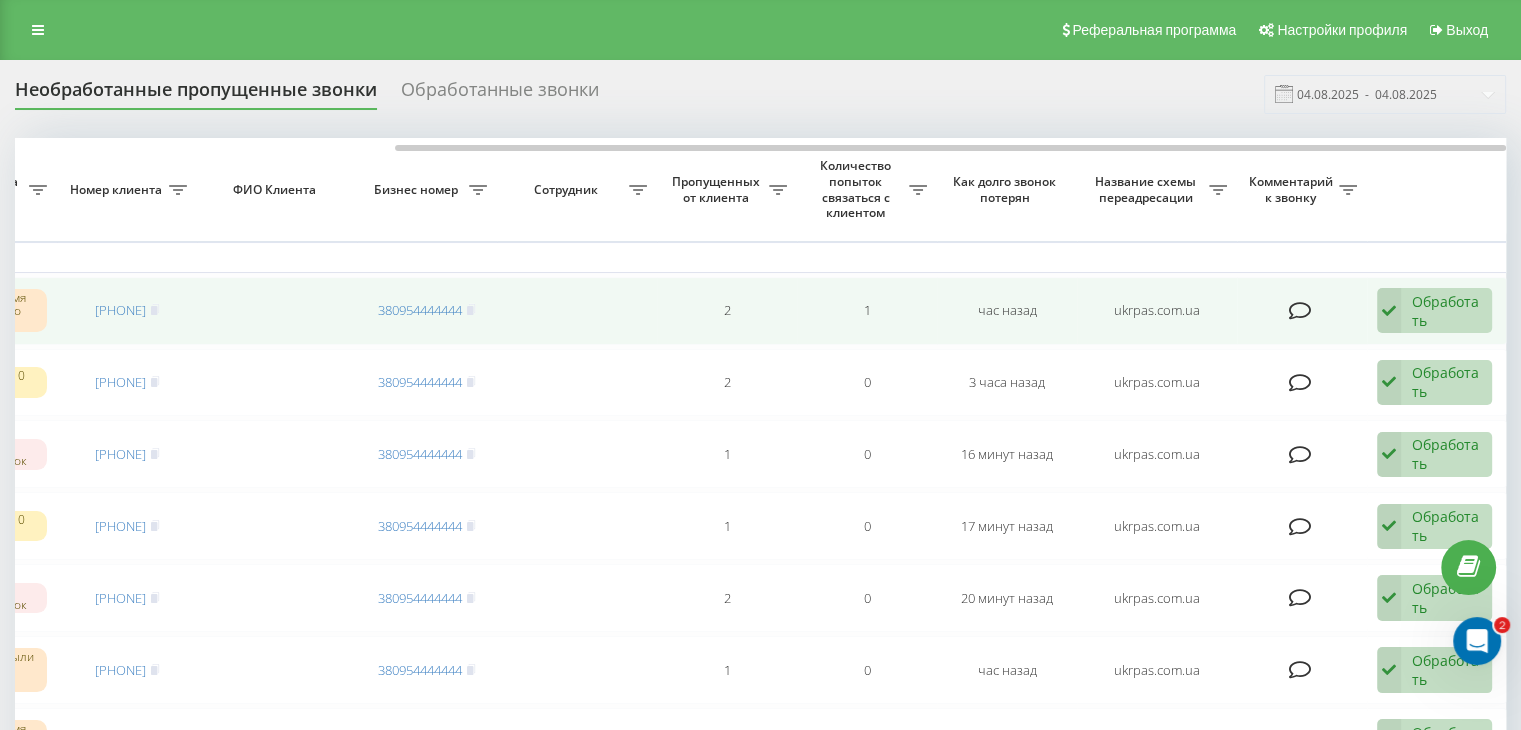 click on "Обработать Не удалось связаться Связался с клиентом с помощью другого канала Клиент перезвонил сам с другого номера Другой вариант" at bounding box center (1434, 311) 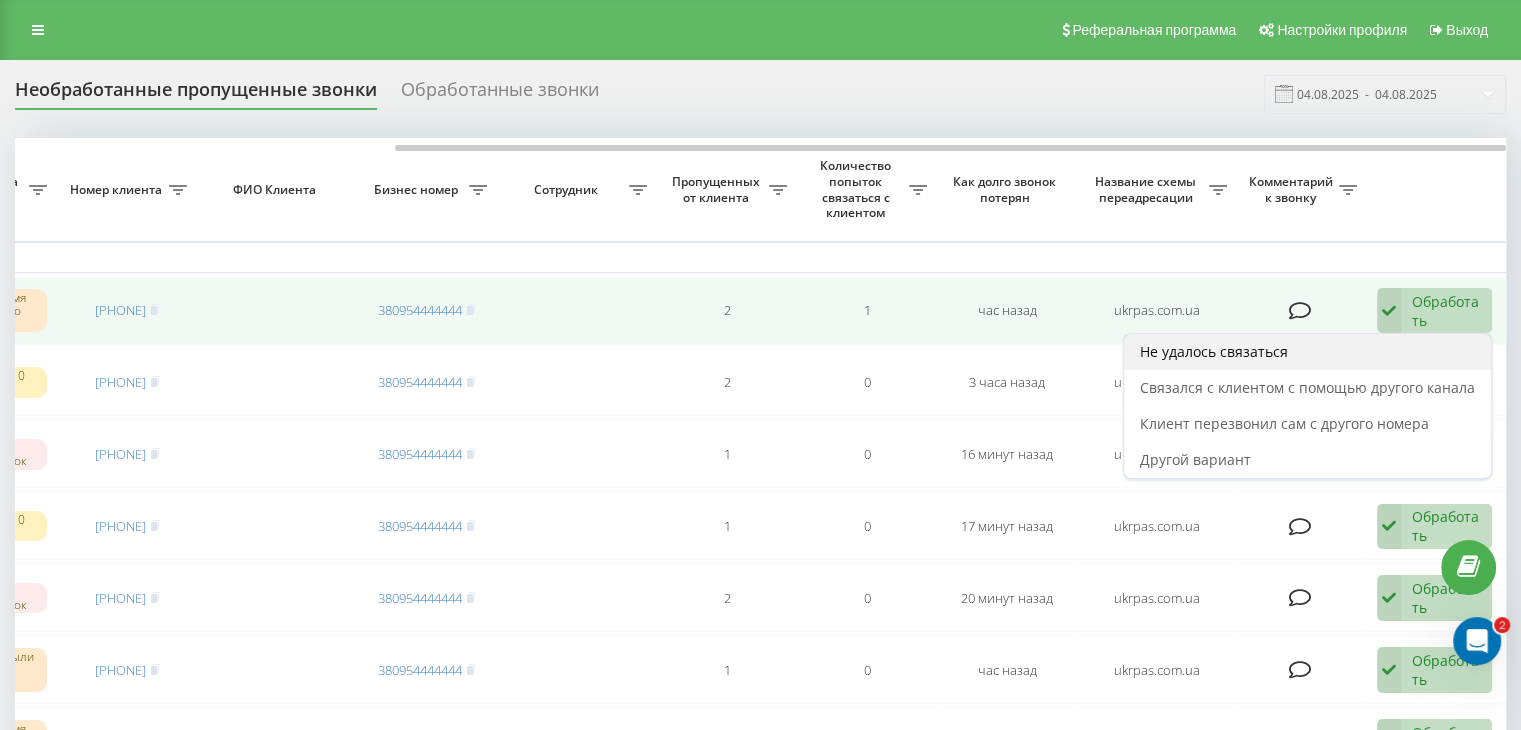 click on "Не удалось связаться" at bounding box center [1307, 352] 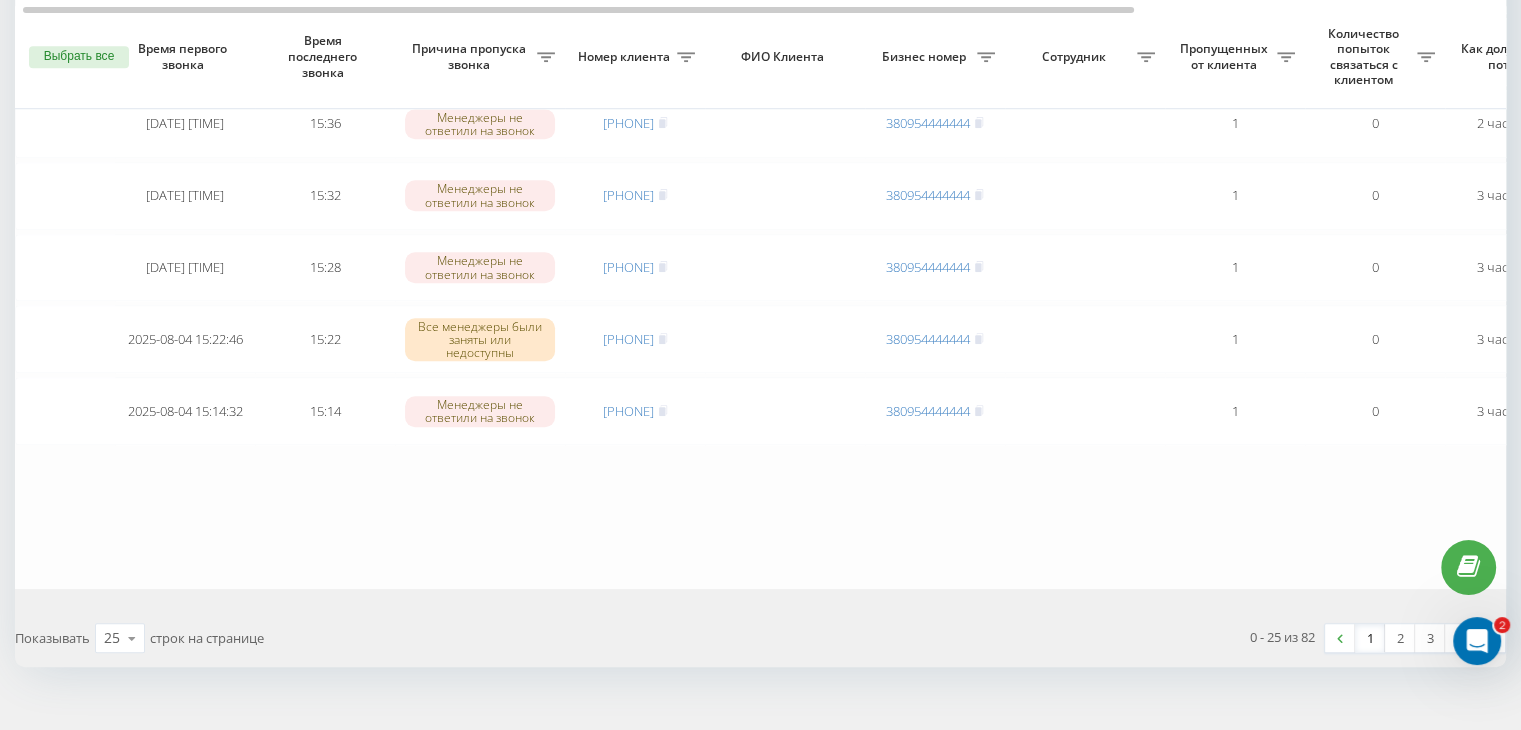scroll, scrollTop: 1647, scrollLeft: 0, axis: vertical 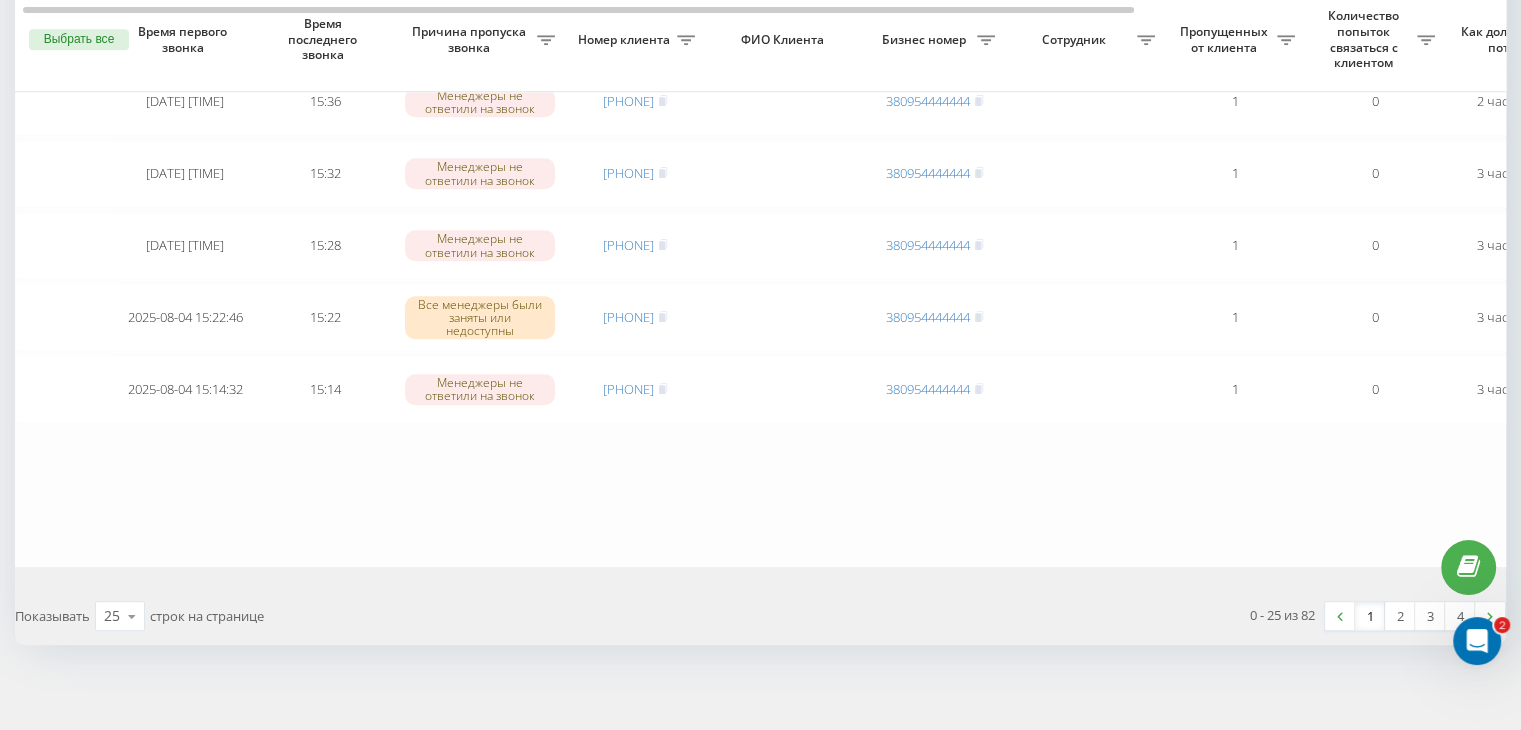 click on "1" at bounding box center (1370, 616) 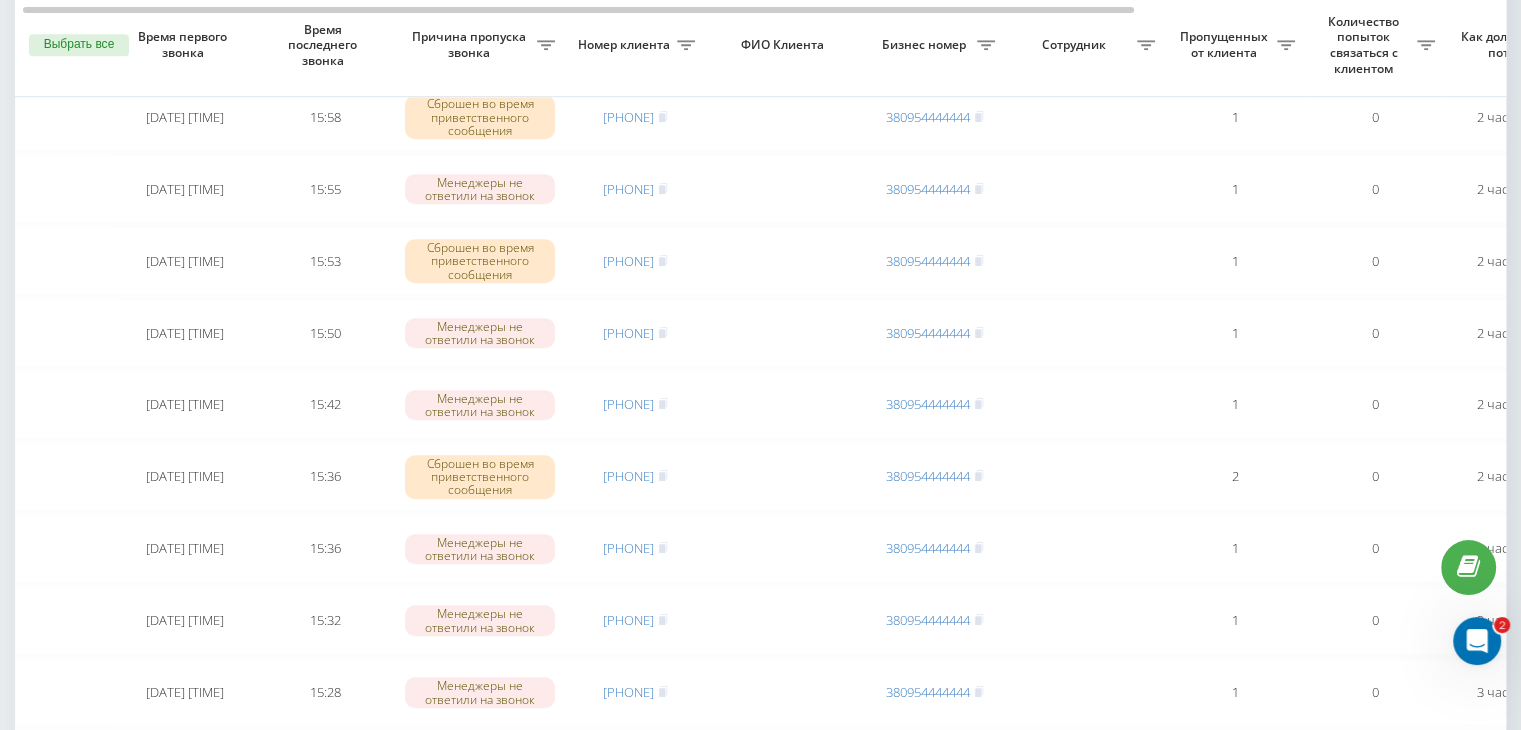 scroll, scrollTop: 1647, scrollLeft: 0, axis: vertical 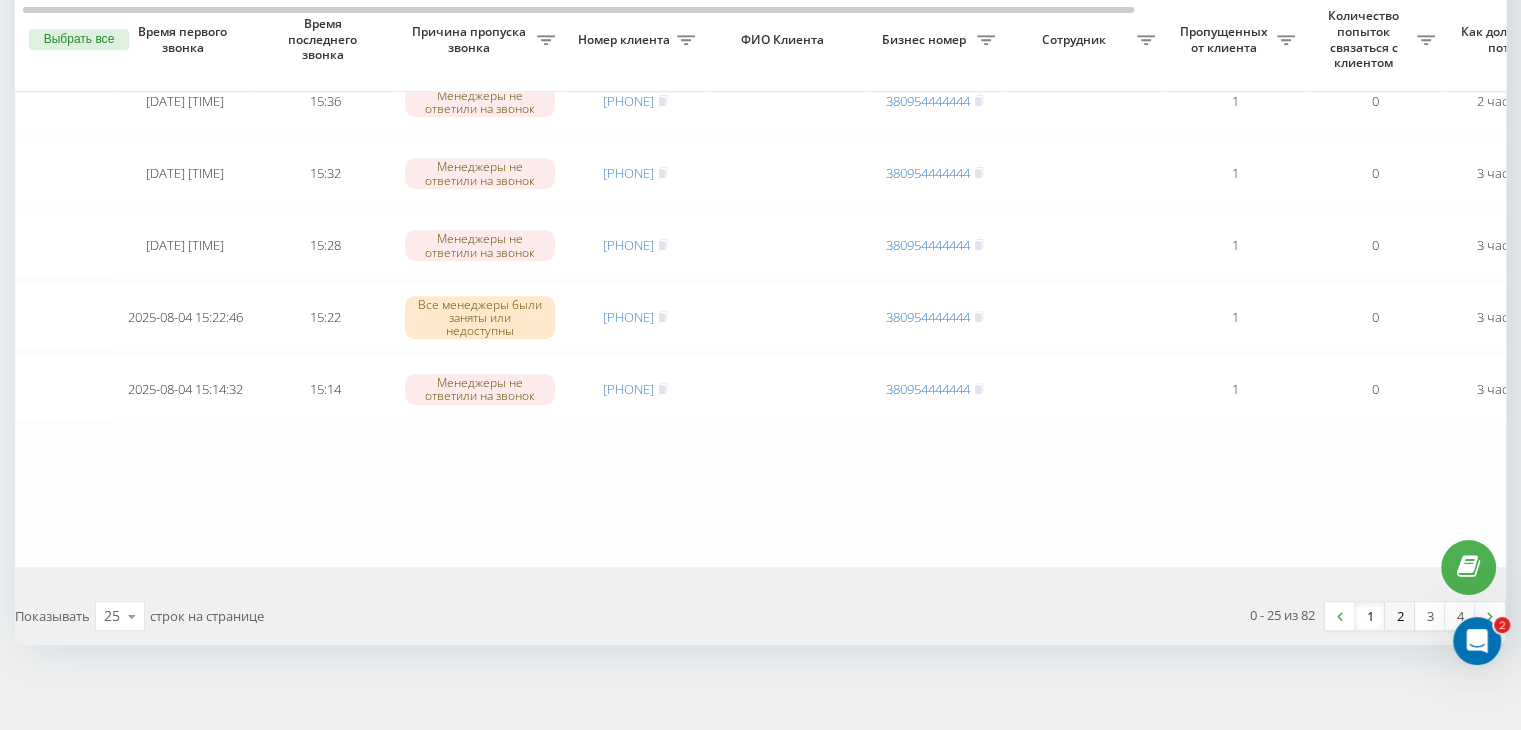 click on "2" at bounding box center (1400, 616) 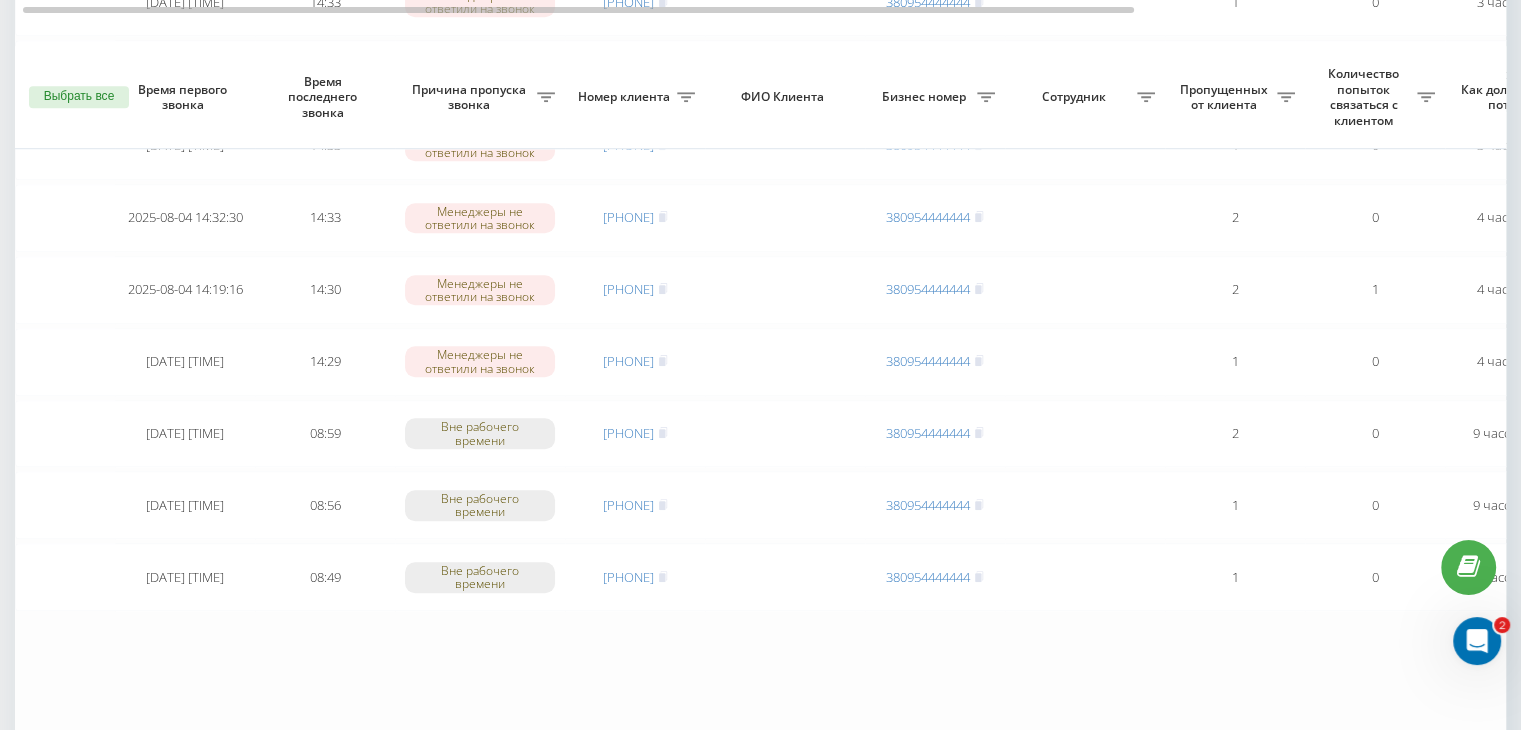 scroll, scrollTop: 1447, scrollLeft: 0, axis: vertical 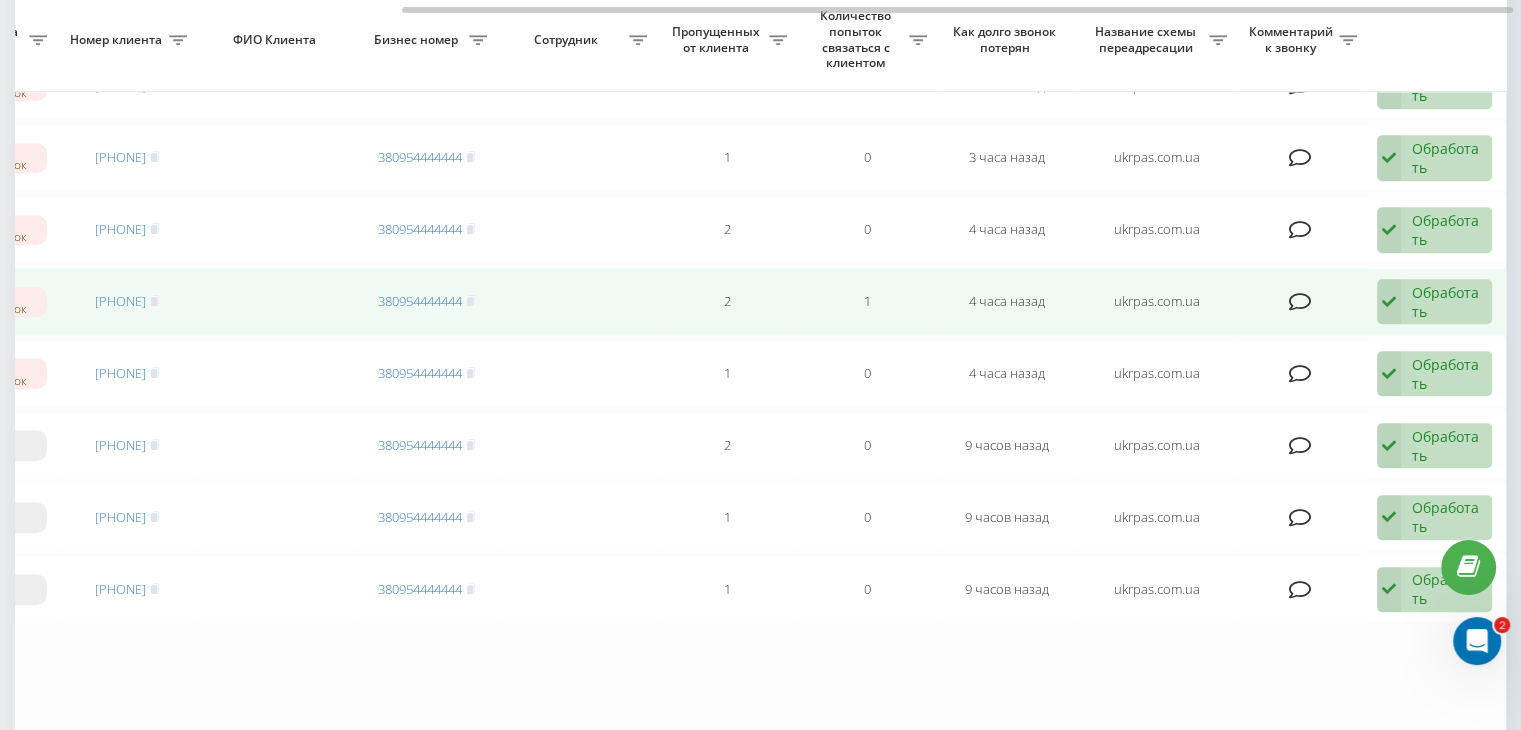 click on "Обработать" at bounding box center (1446, 302) 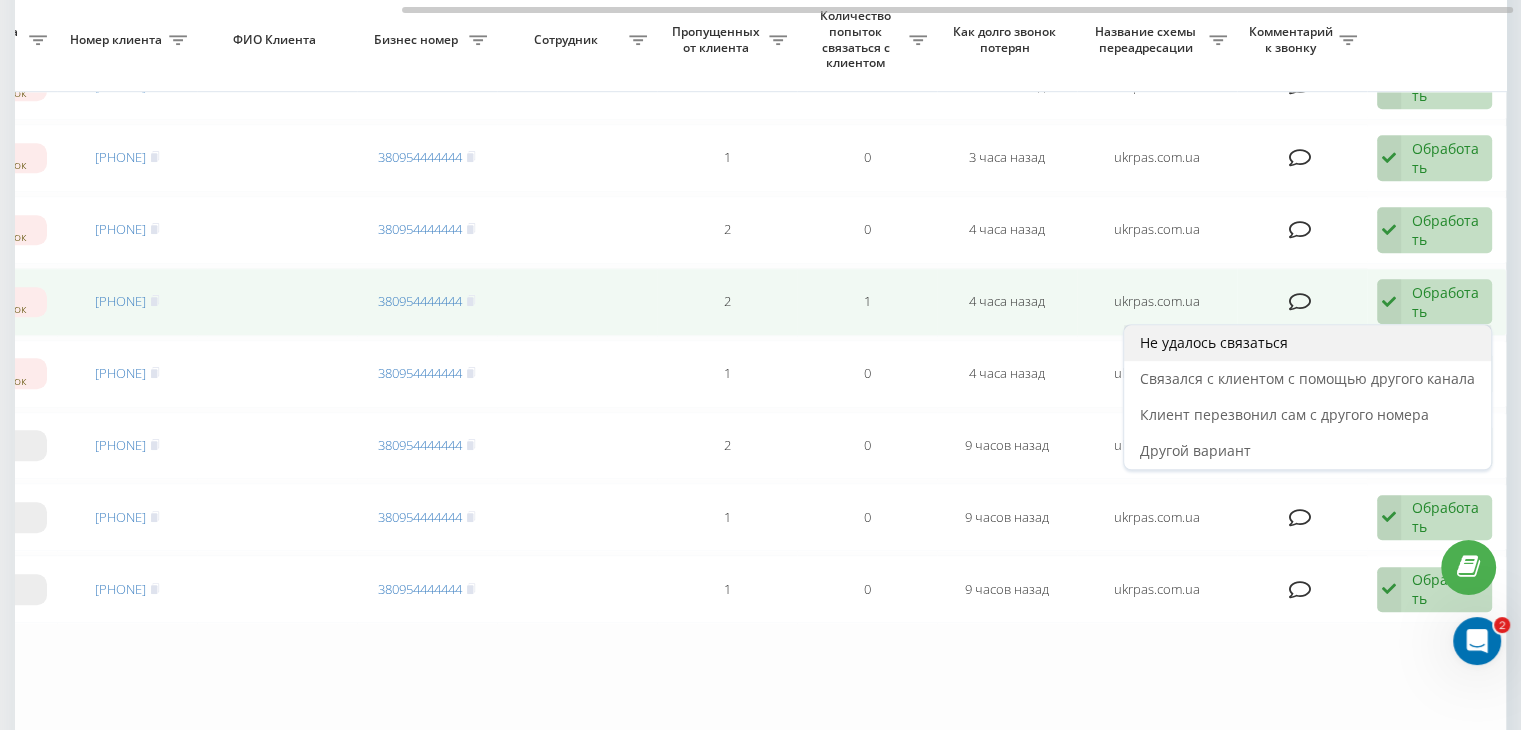 click on "Не удалось связаться" at bounding box center (1307, 343) 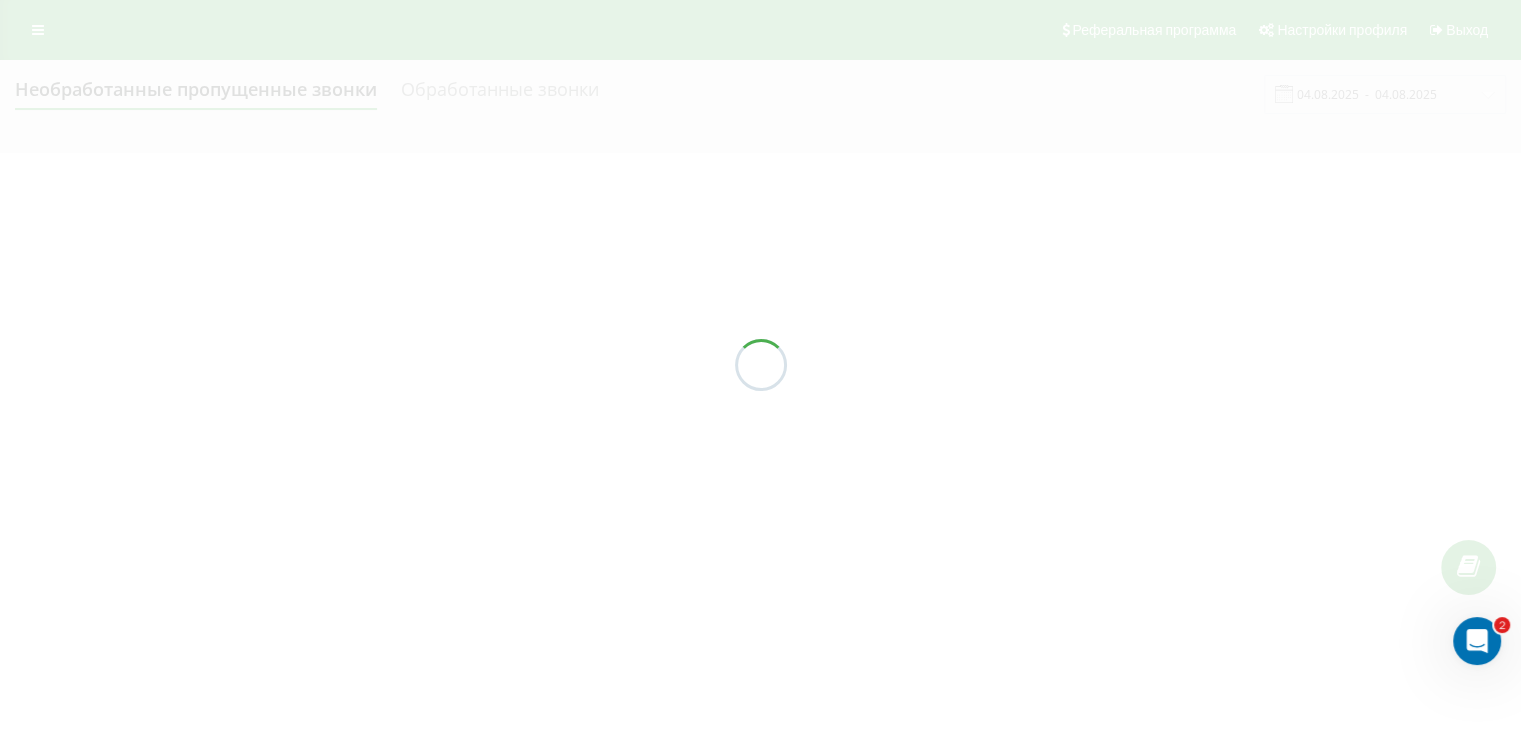 scroll, scrollTop: 0, scrollLeft: 0, axis: both 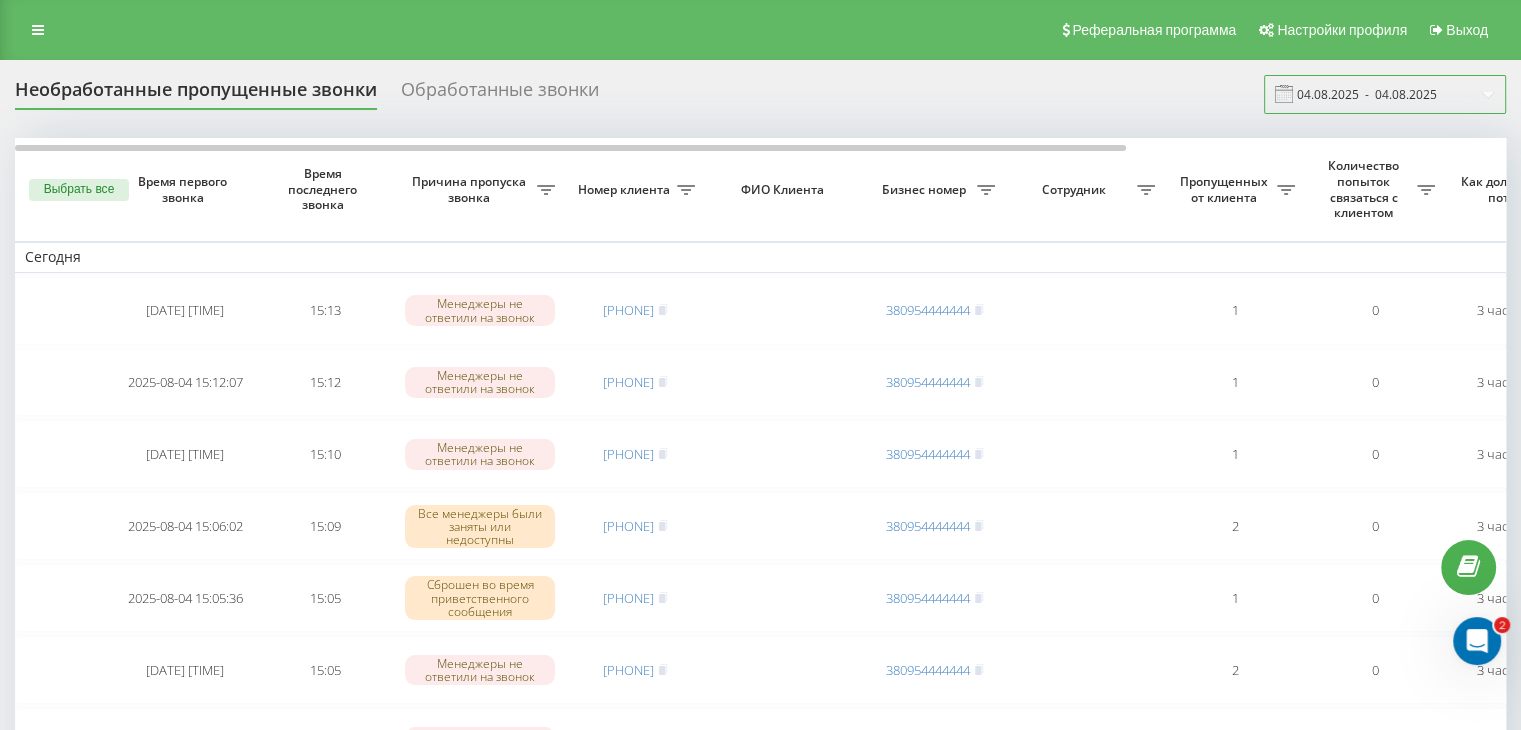 click on "04.08.2025  -  04.08.2025" at bounding box center (1385, 94) 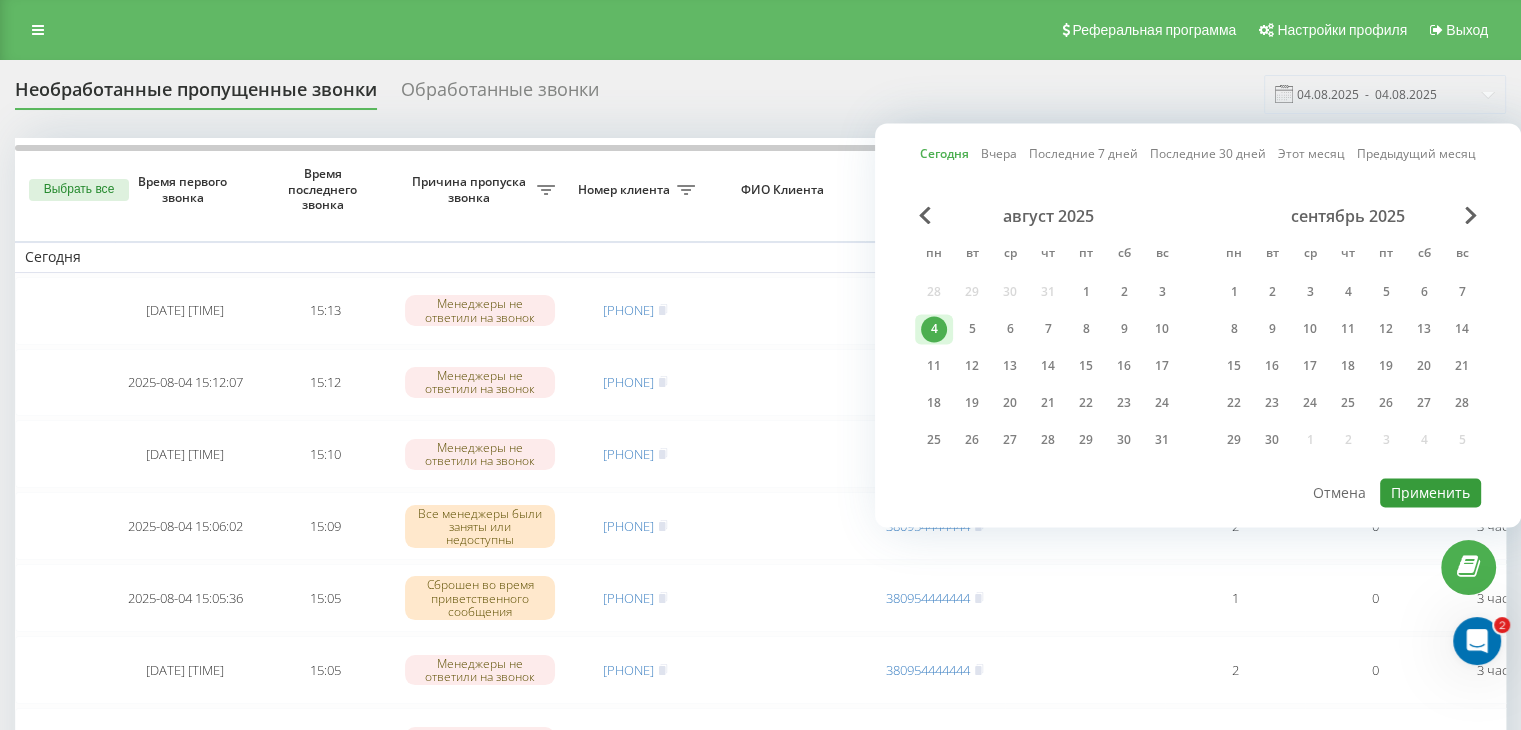 click on "Применить" at bounding box center [1430, 492] 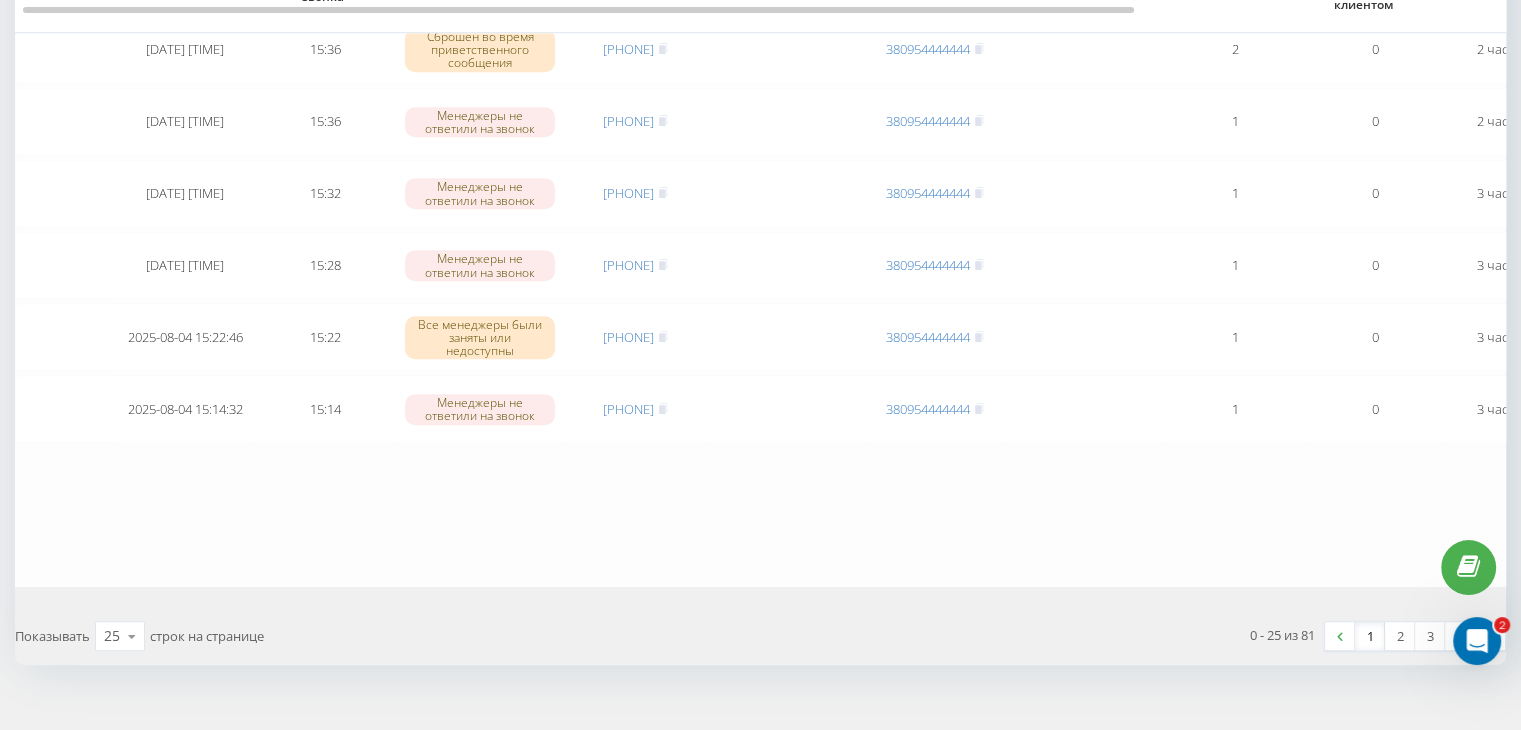 scroll, scrollTop: 1647, scrollLeft: 0, axis: vertical 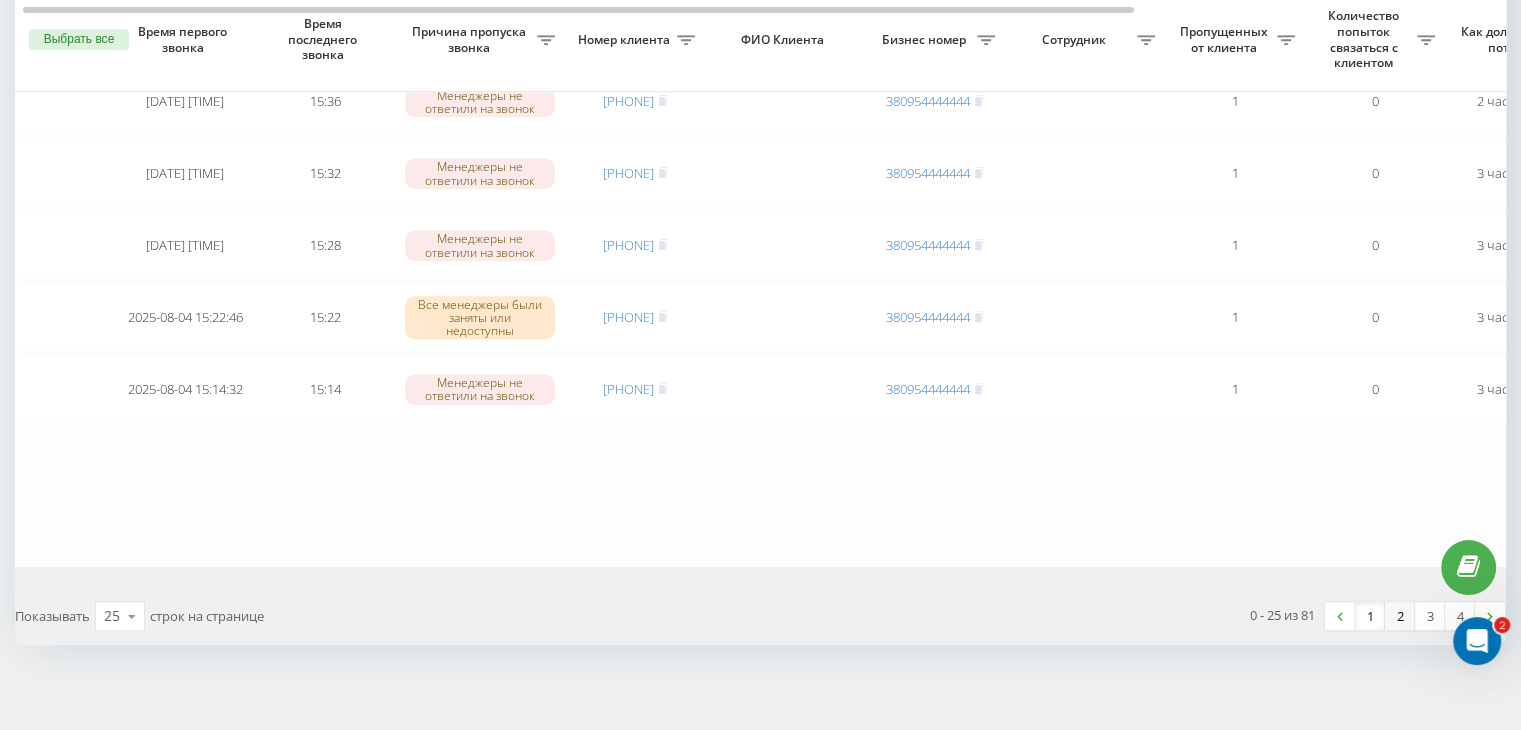 click on "2" at bounding box center [1400, 616] 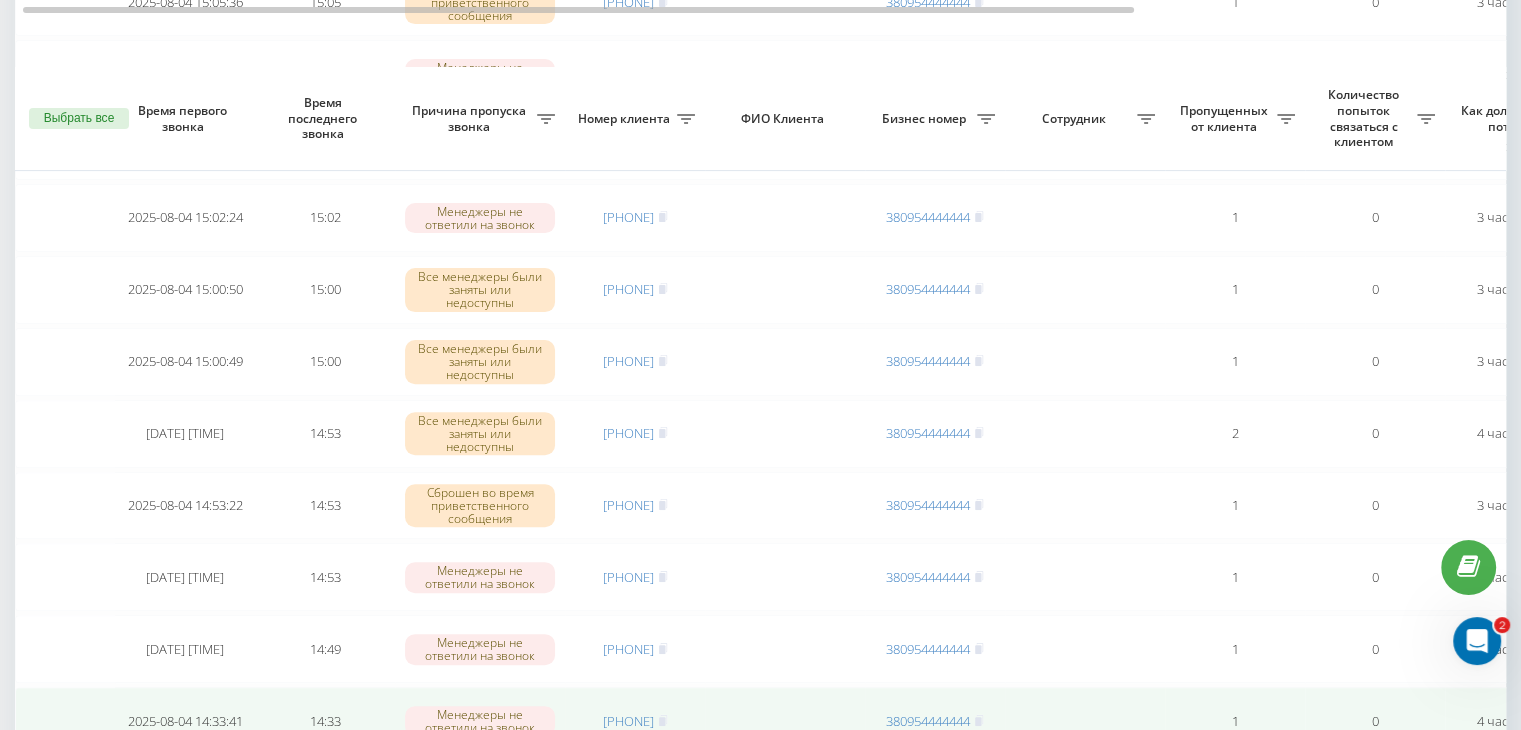 scroll, scrollTop: 700, scrollLeft: 0, axis: vertical 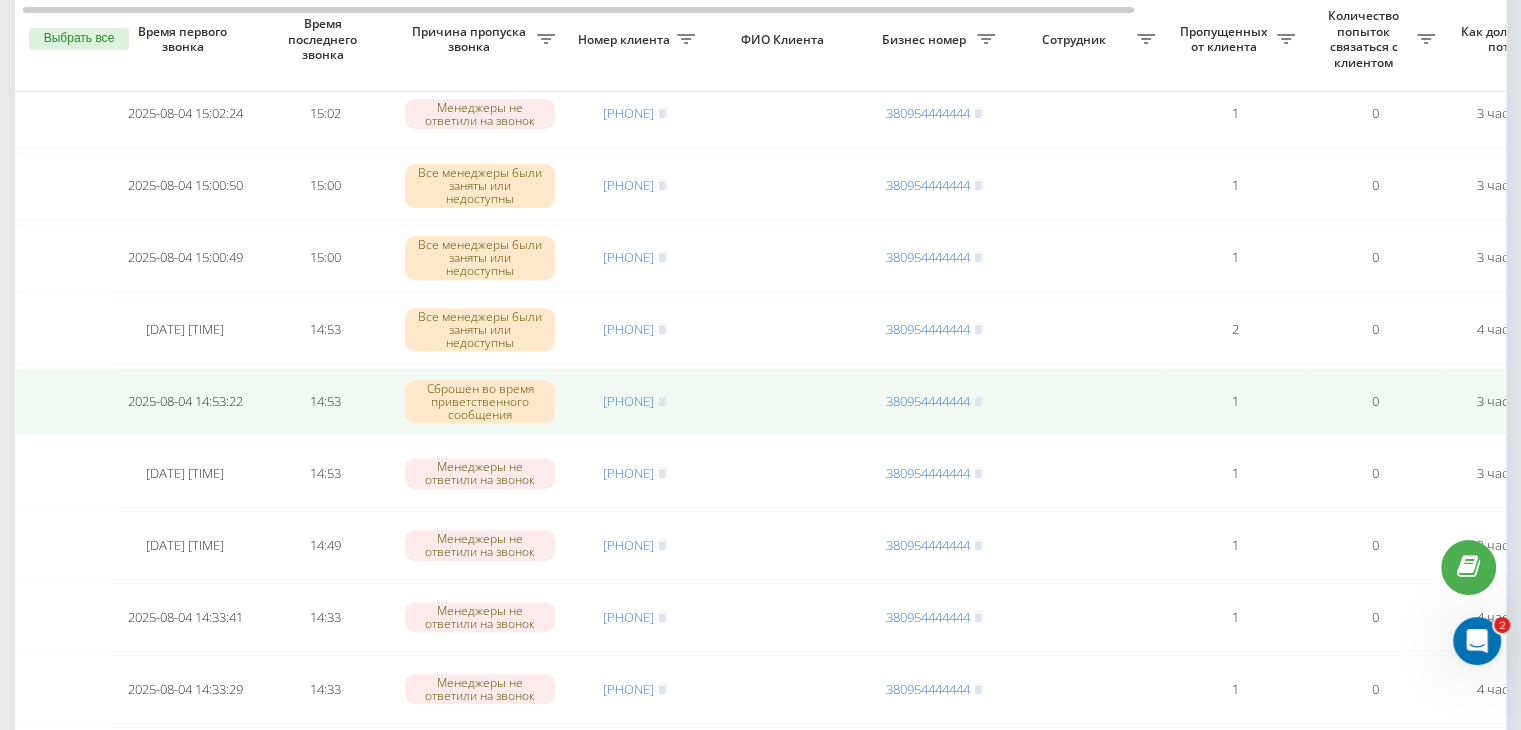 drag, startPoint x: 0, startPoint y: 360, endPoint x: 380, endPoint y: 380, distance: 380.52594 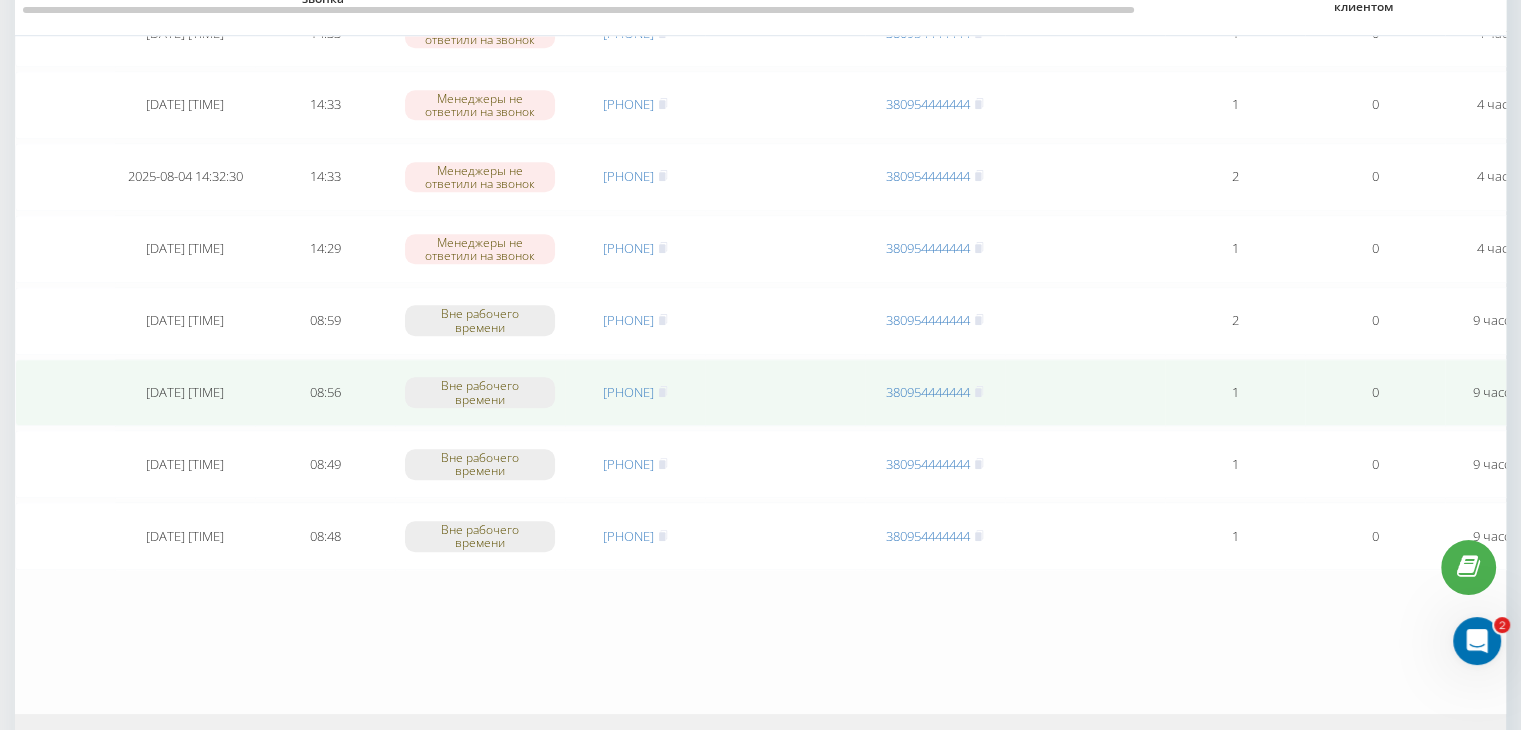 scroll, scrollTop: 1400, scrollLeft: 0, axis: vertical 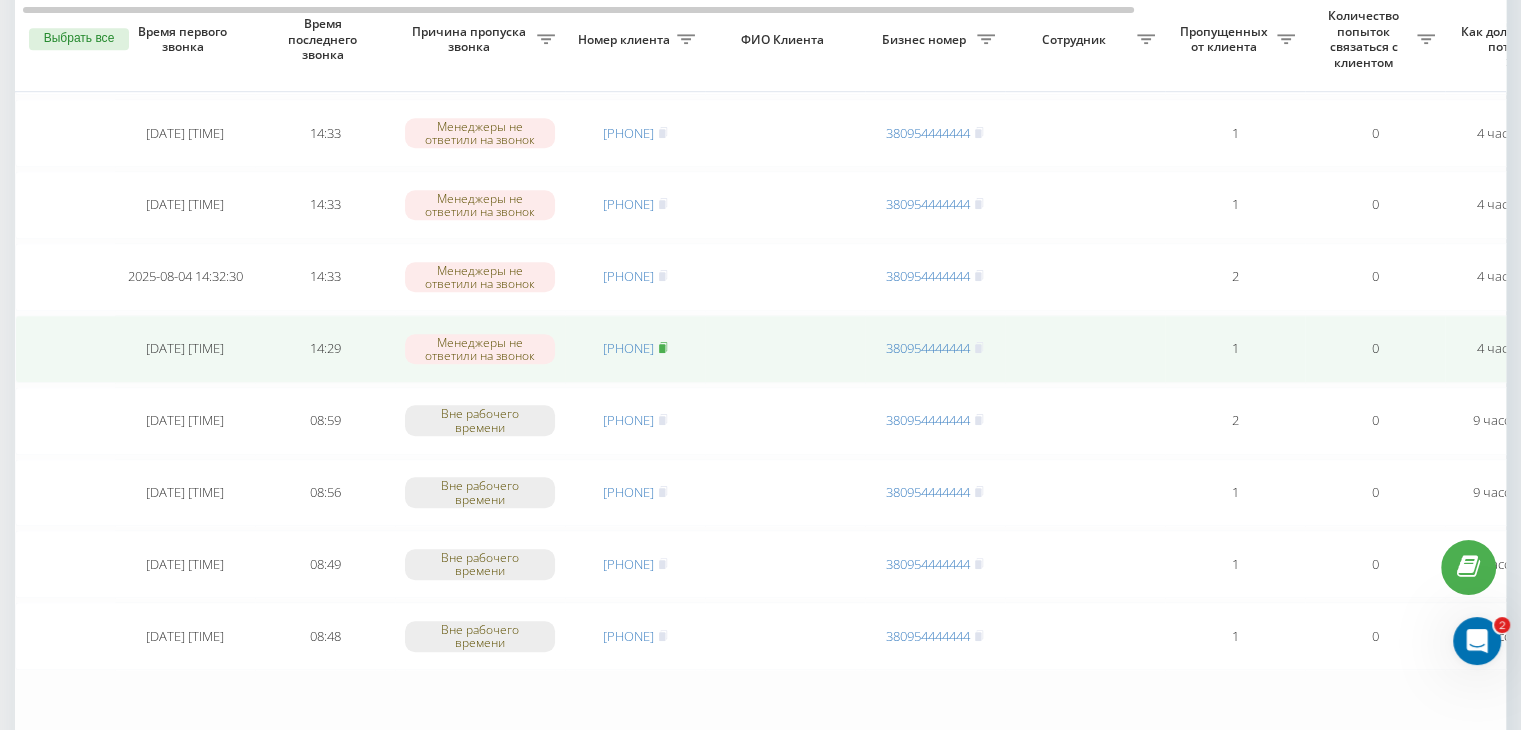 click 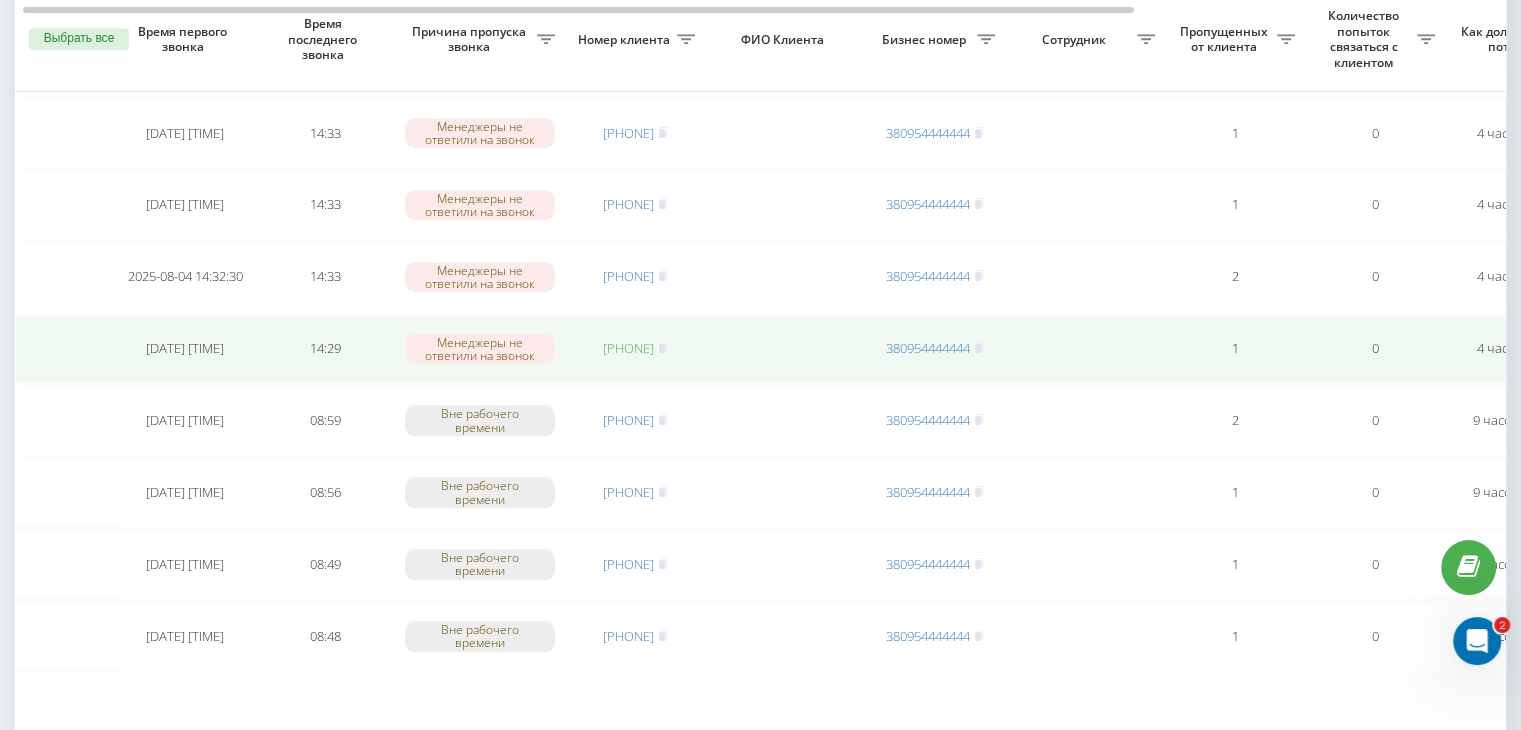 click on "[PHONE]" at bounding box center [628, 348] 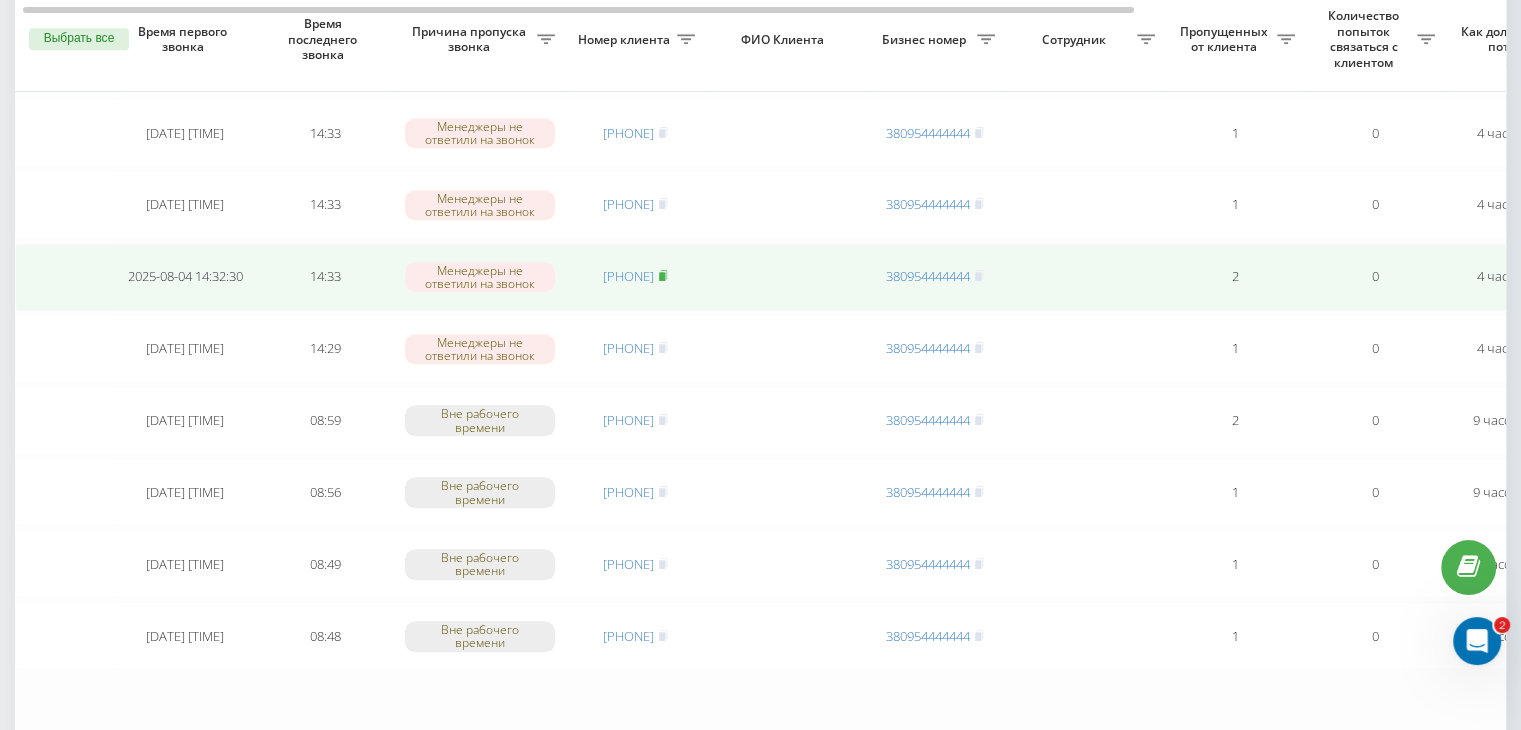 click 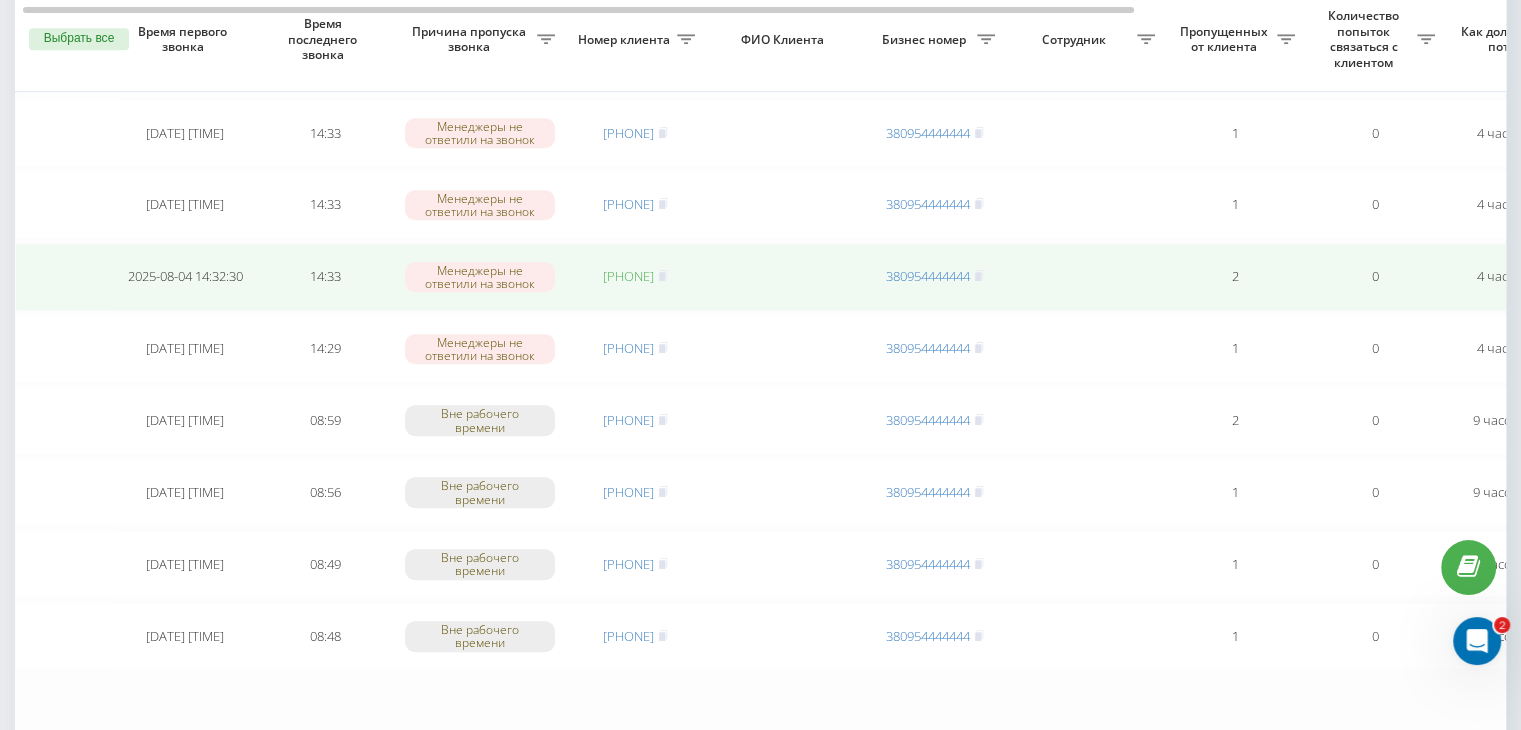 click on "[PHONE]" at bounding box center [628, 276] 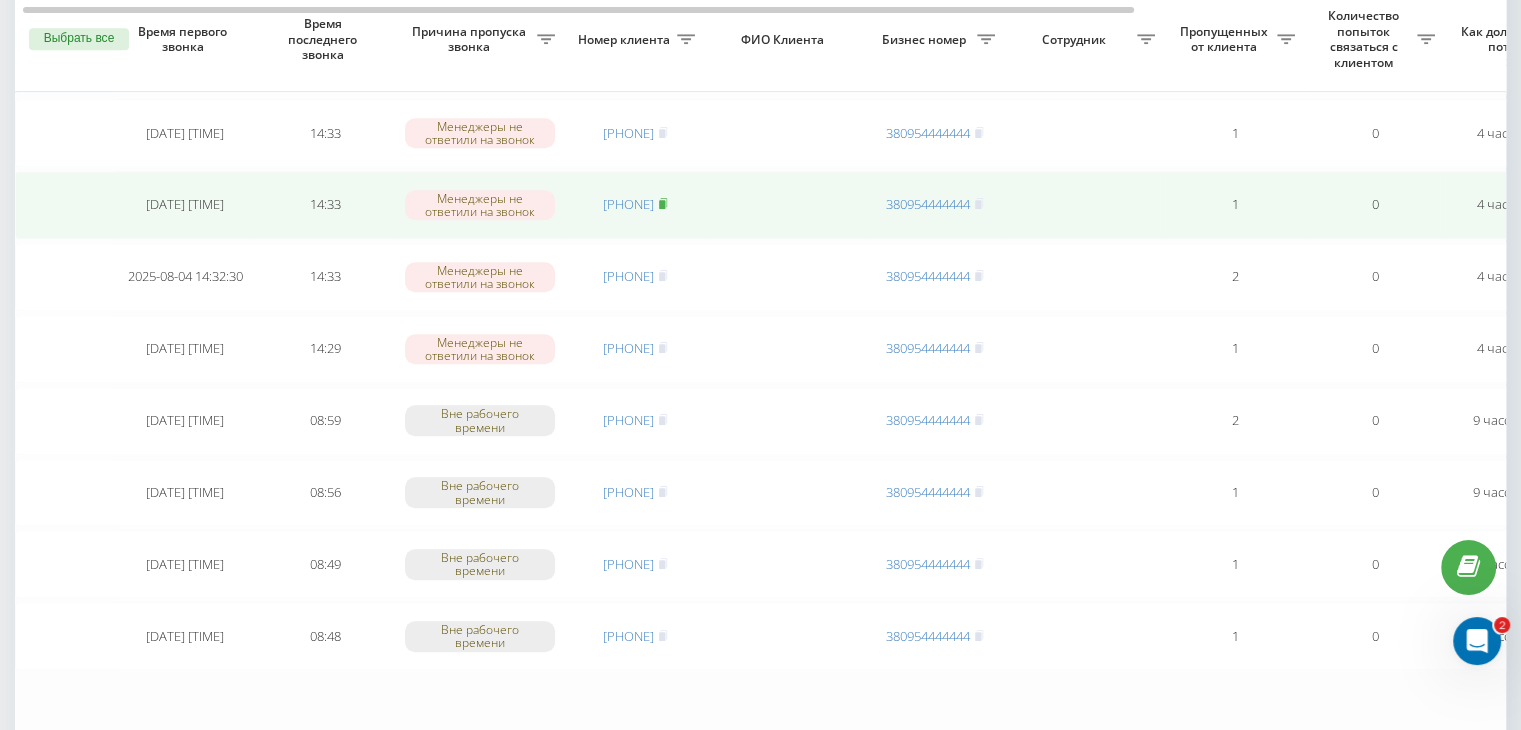 click 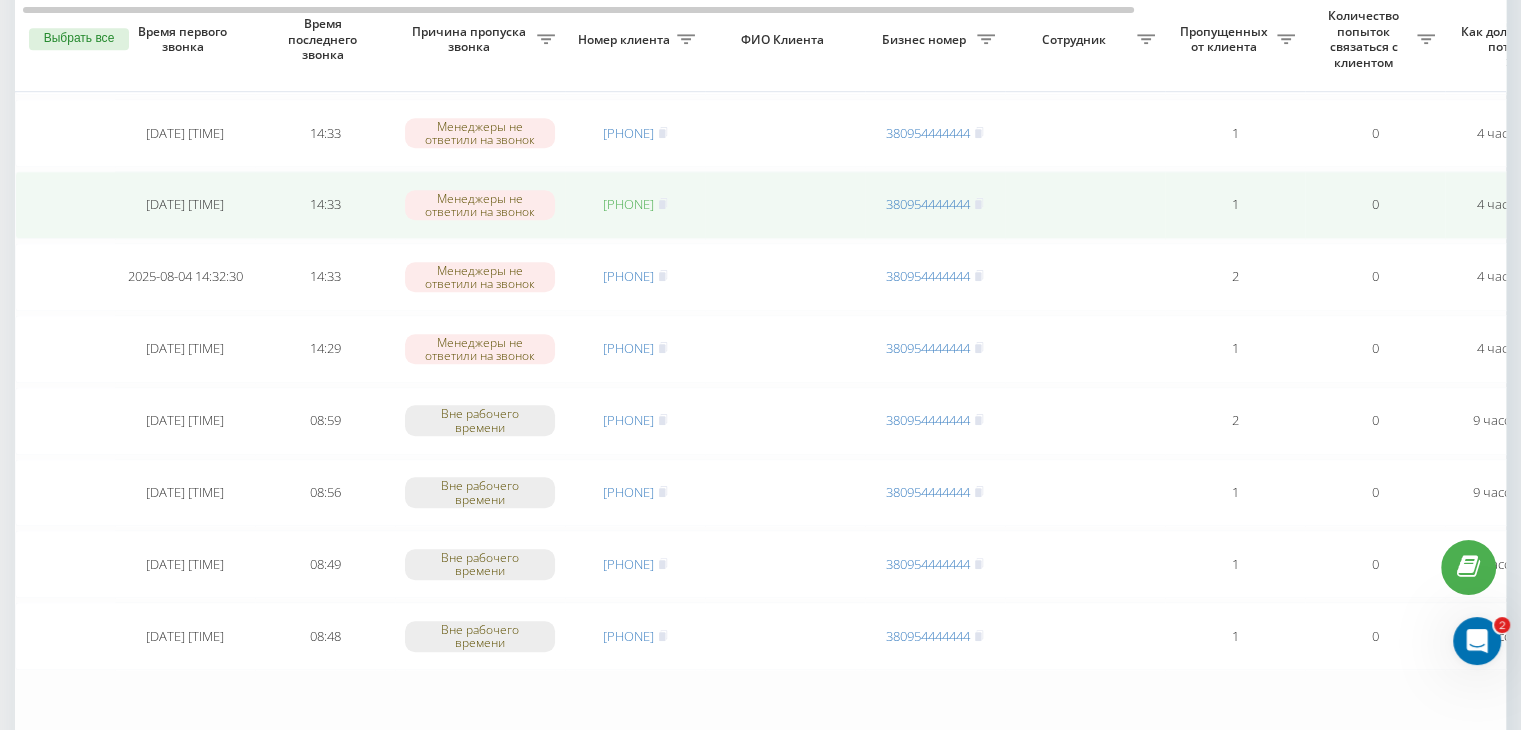 click on "[PHONE]" at bounding box center [628, 204] 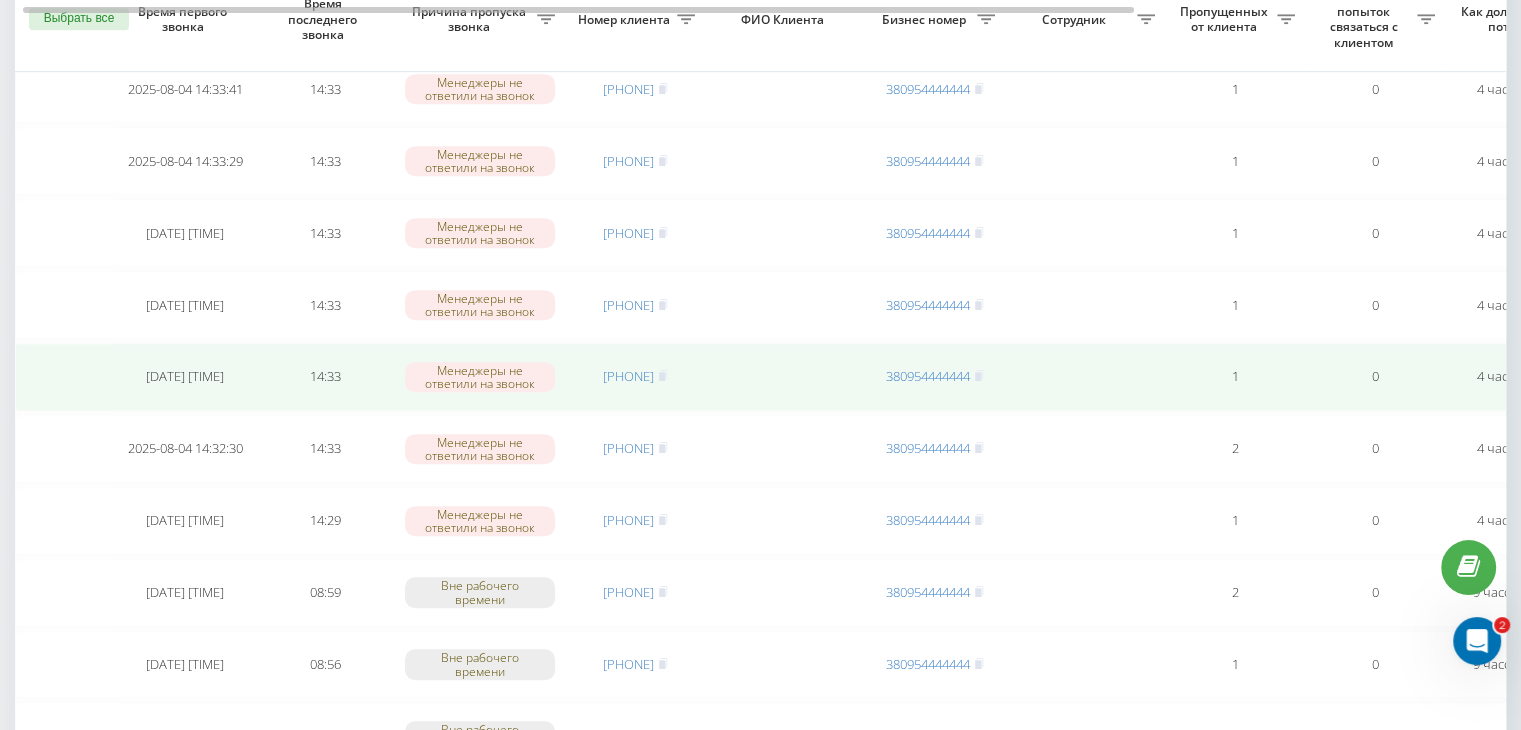 scroll, scrollTop: 1200, scrollLeft: 0, axis: vertical 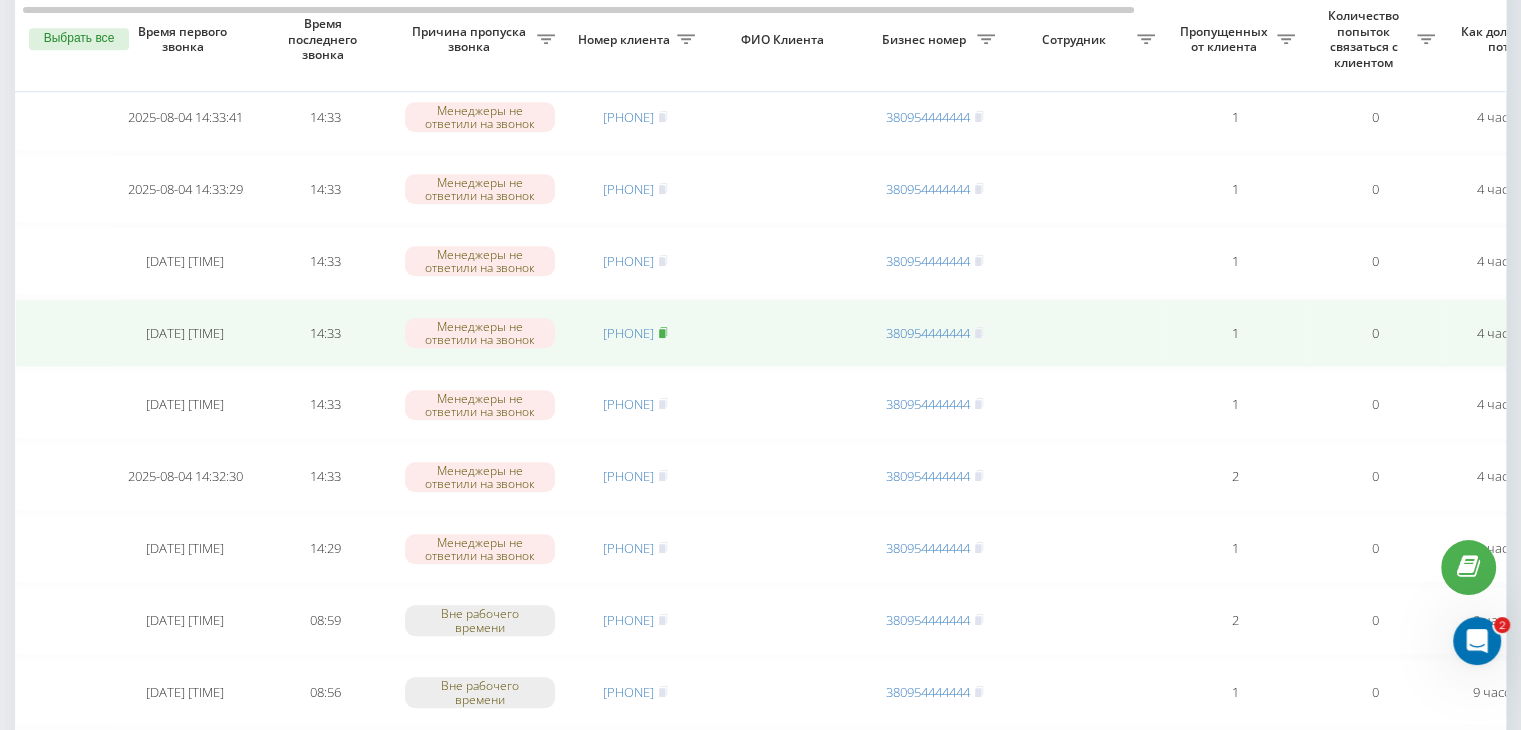 click 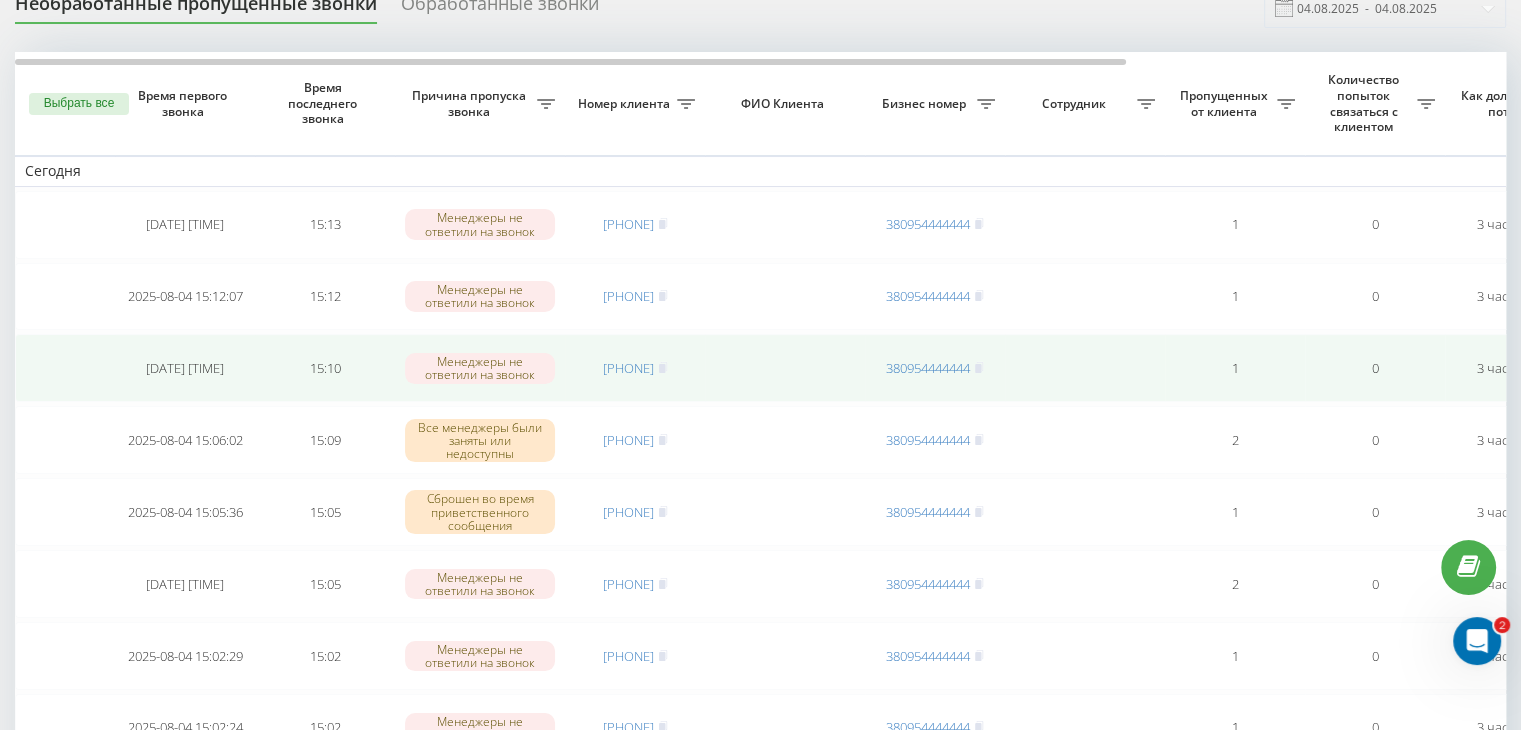 scroll, scrollTop: 0, scrollLeft: 0, axis: both 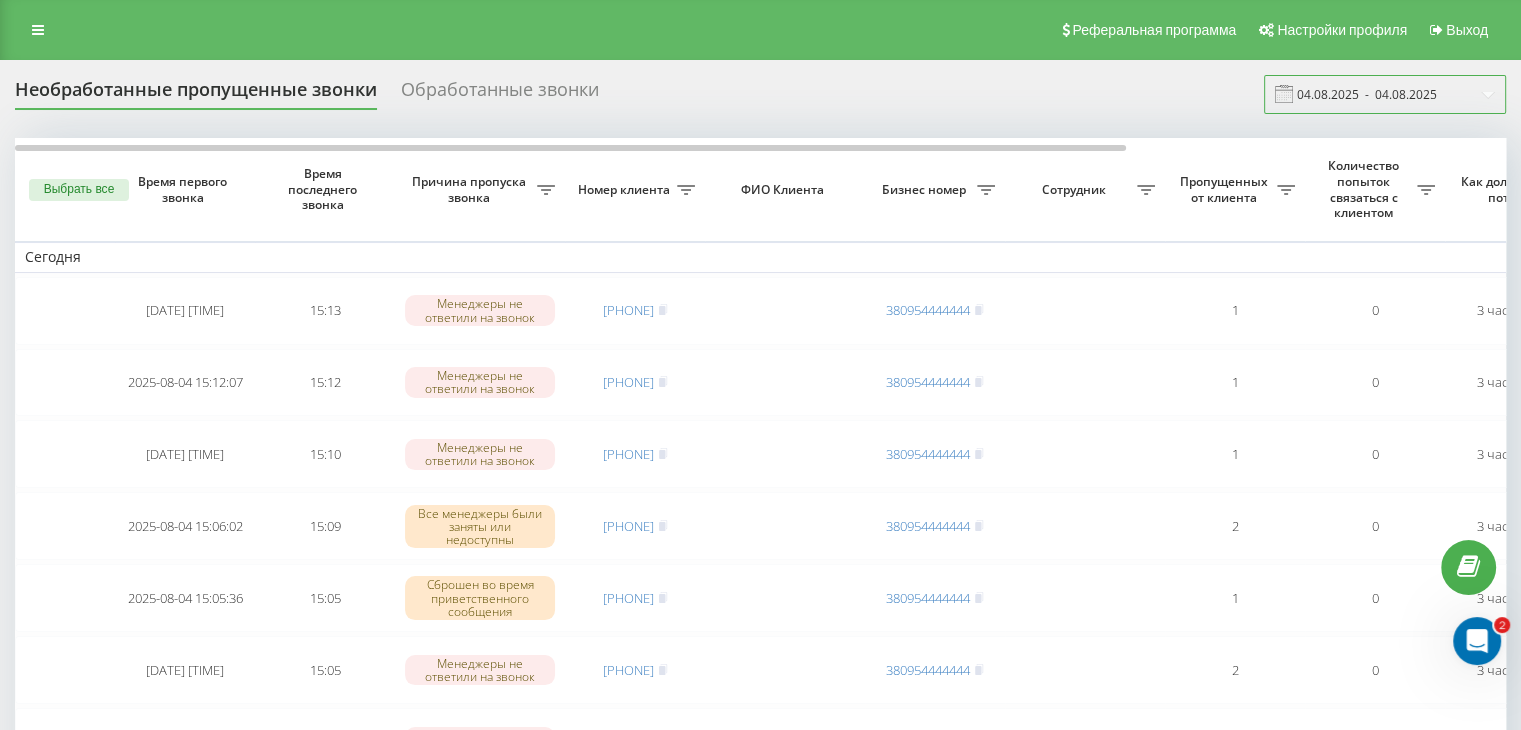 drag, startPoint x: 1452, startPoint y: 77, endPoint x: 1448, endPoint y: 106, distance: 29.274563 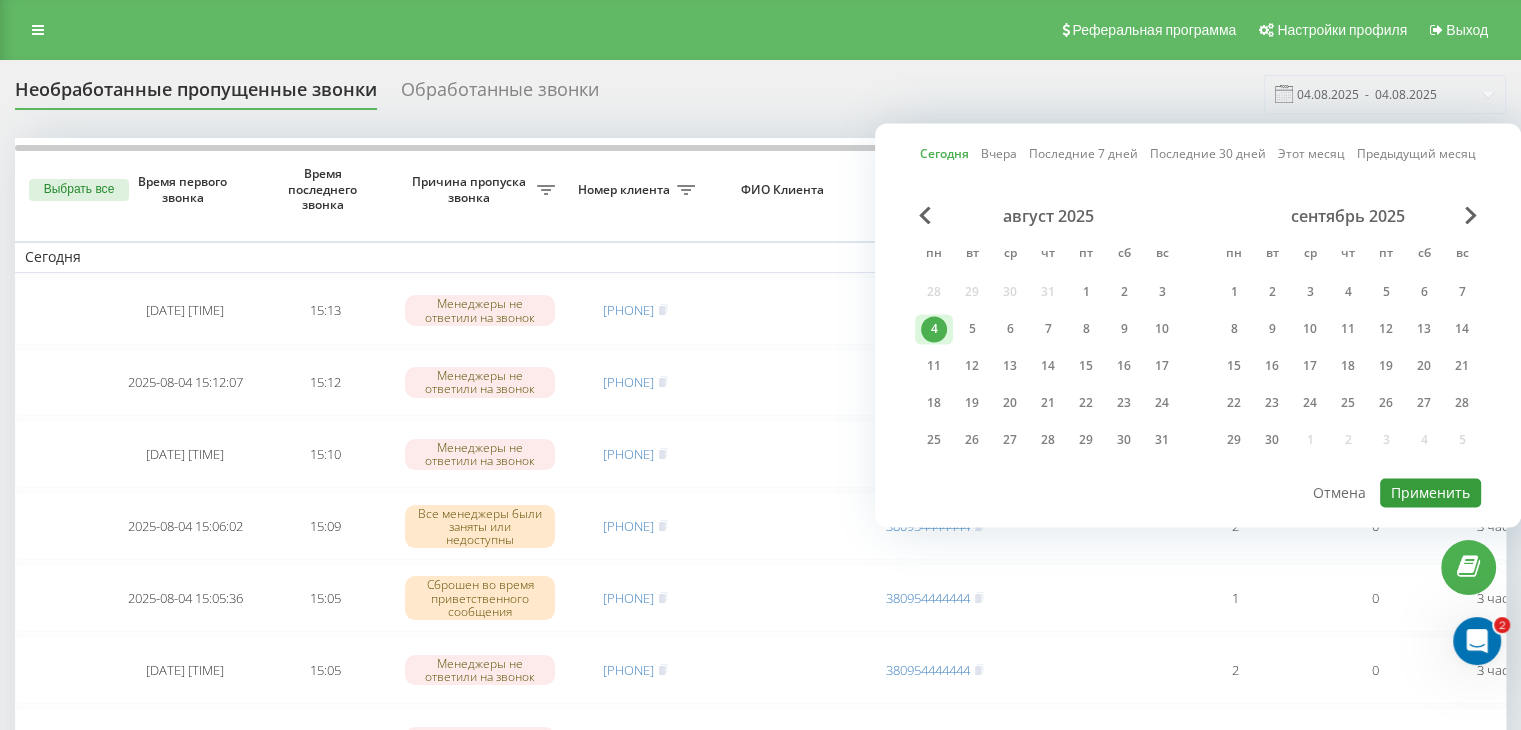click on "Применить" at bounding box center [1430, 492] 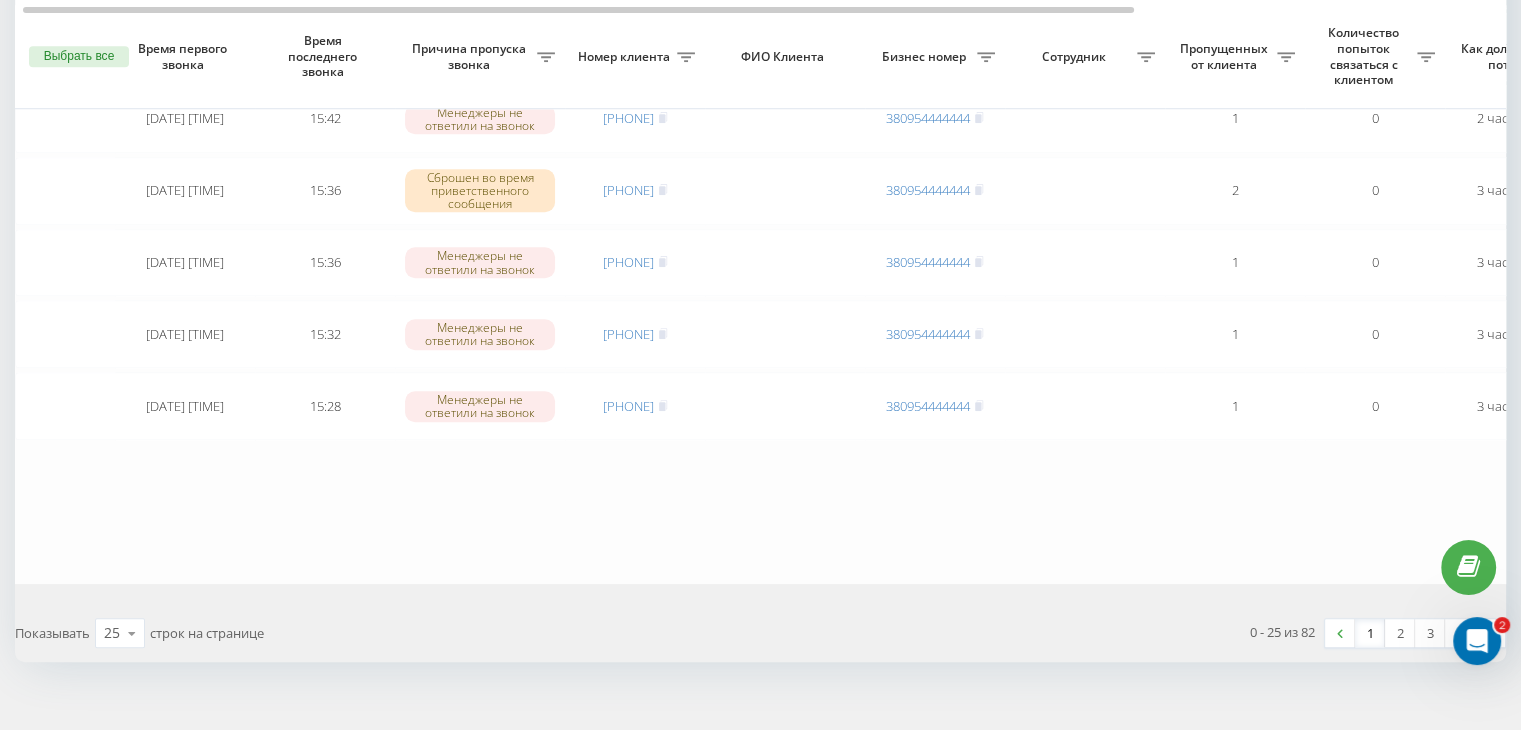scroll, scrollTop: 1647, scrollLeft: 0, axis: vertical 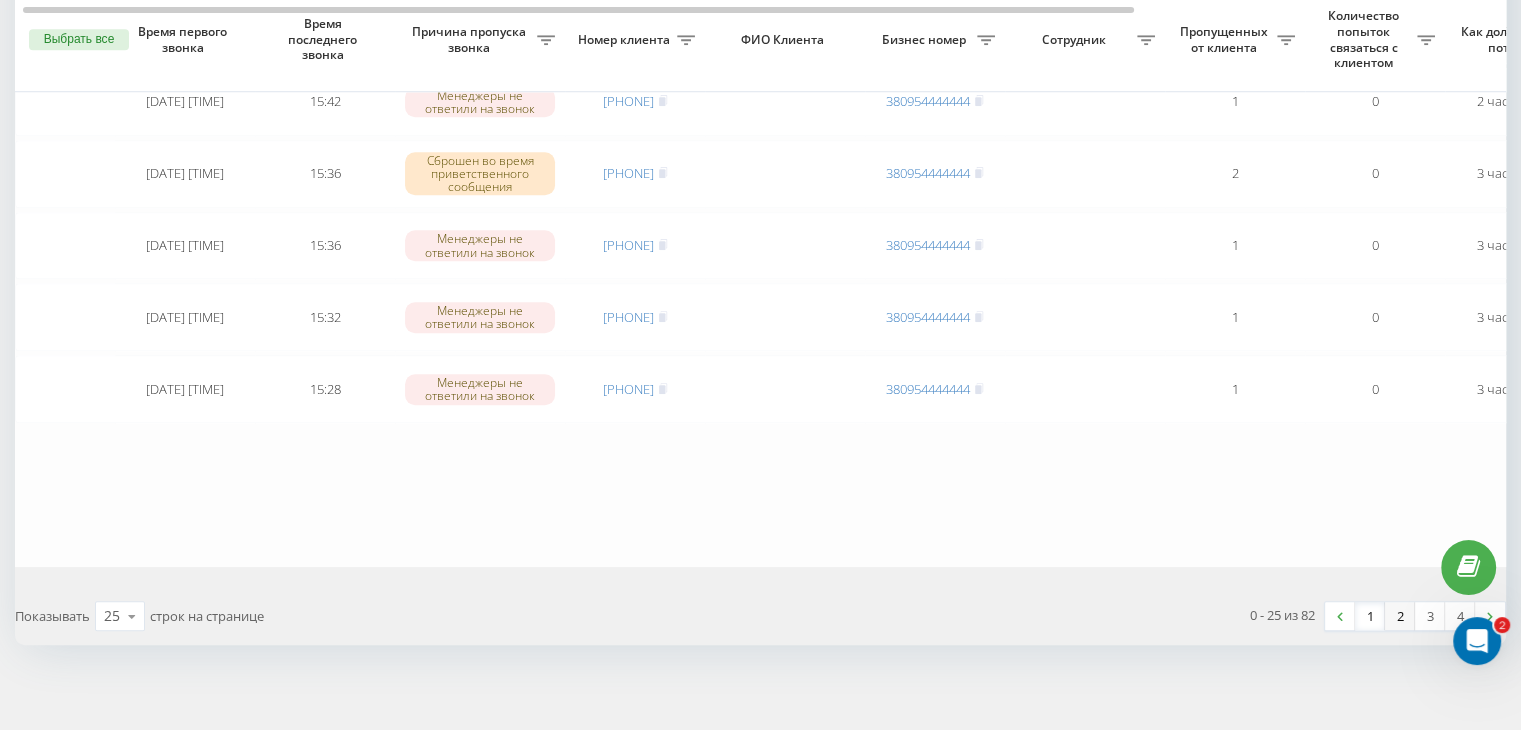 click on "2" at bounding box center (1400, 616) 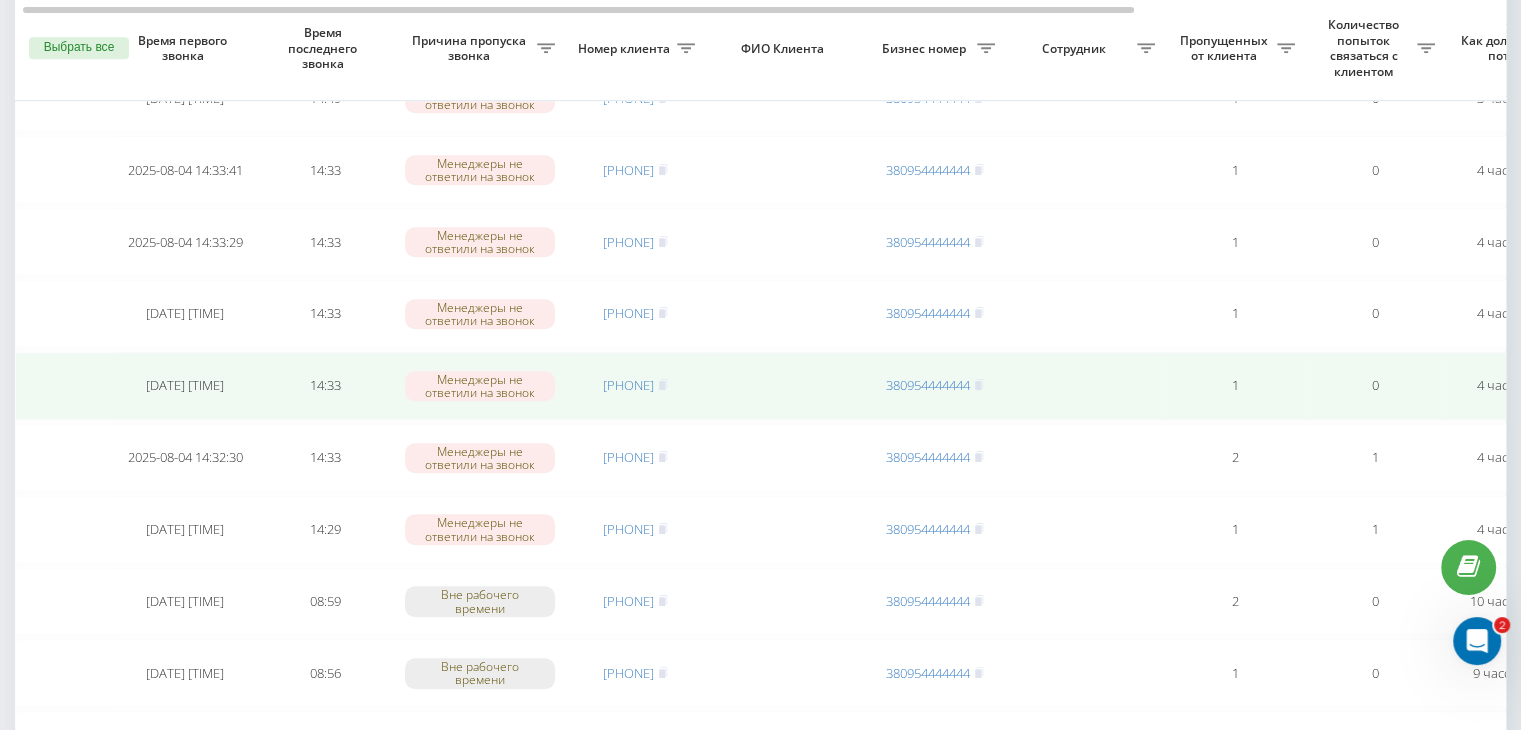 scroll, scrollTop: 1300, scrollLeft: 0, axis: vertical 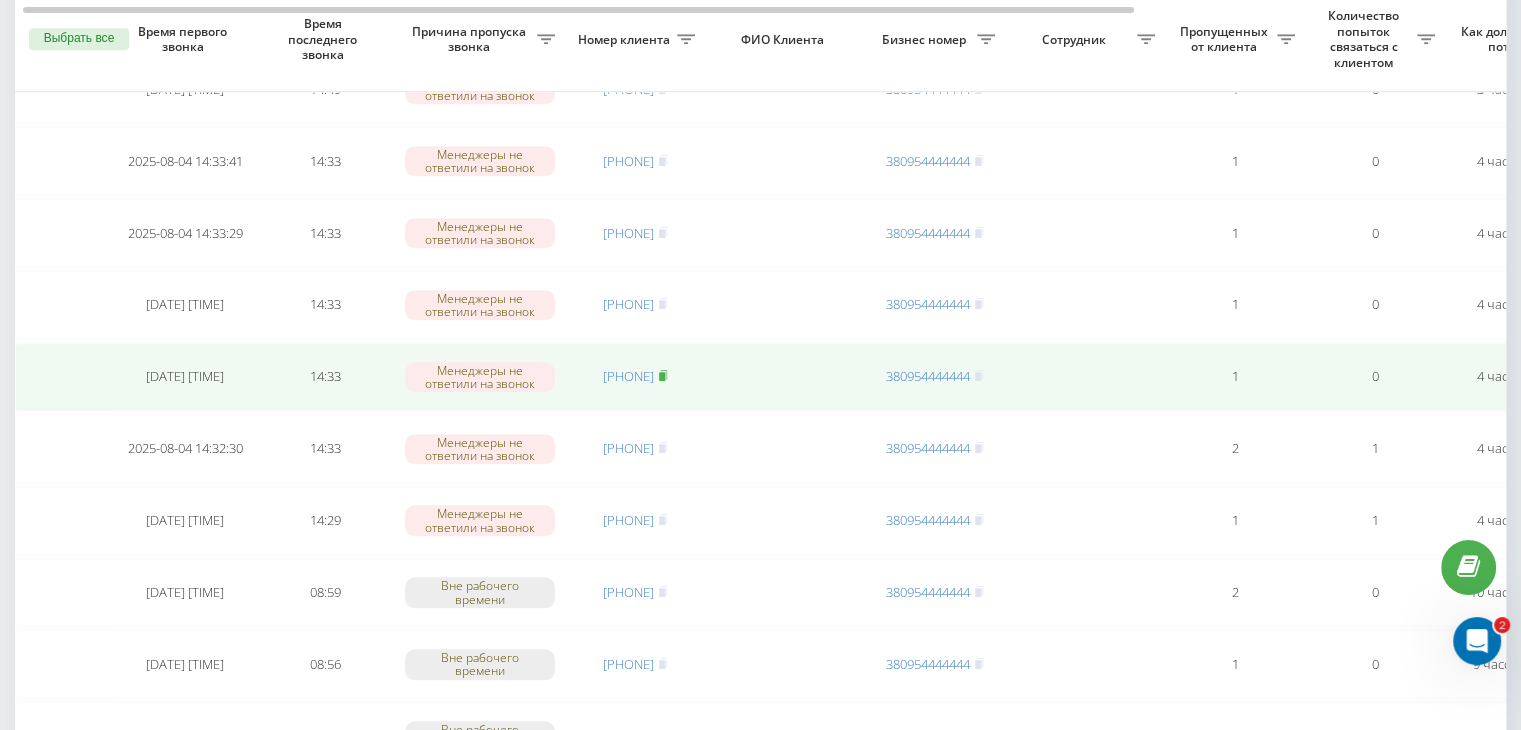click 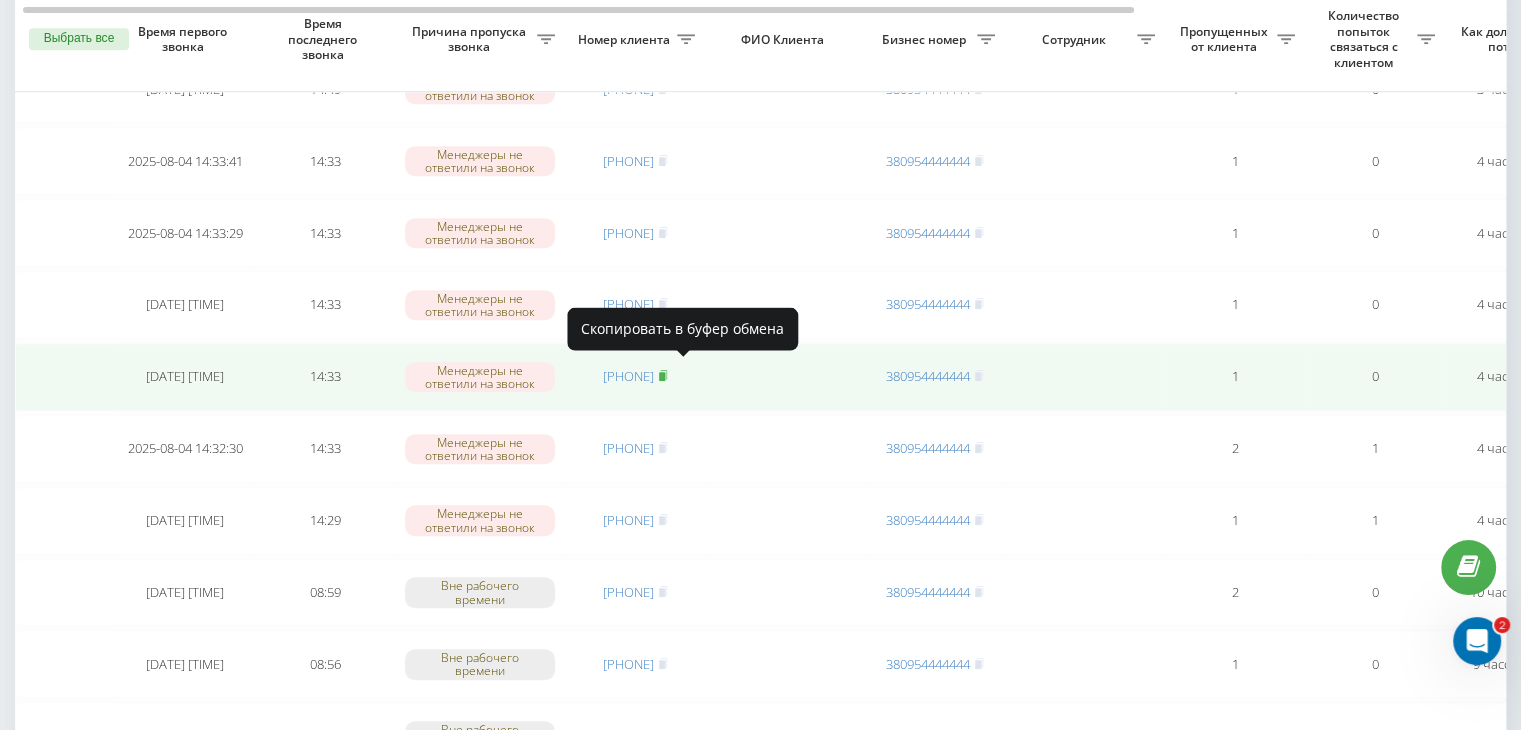 click 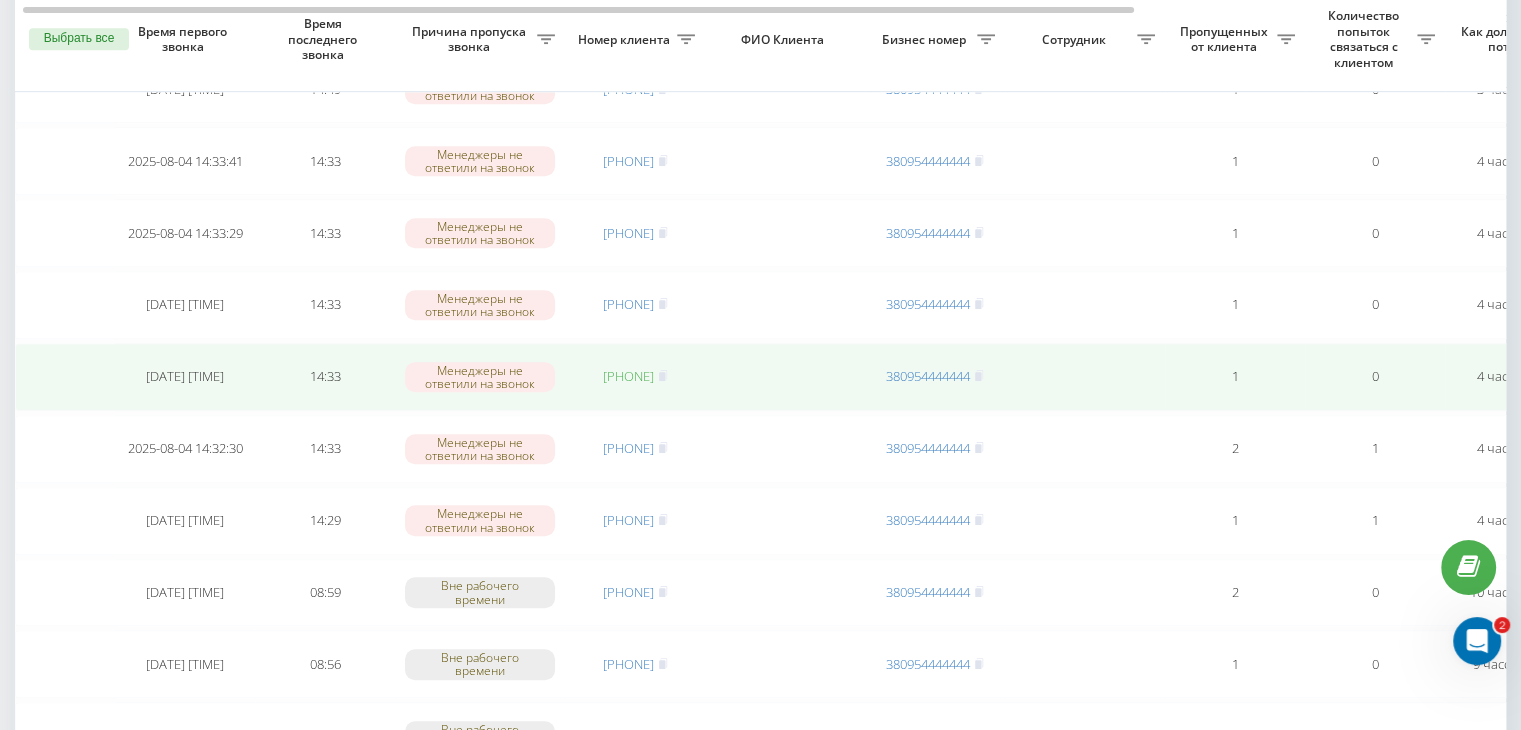 click on "[PHONE]" at bounding box center [628, 376] 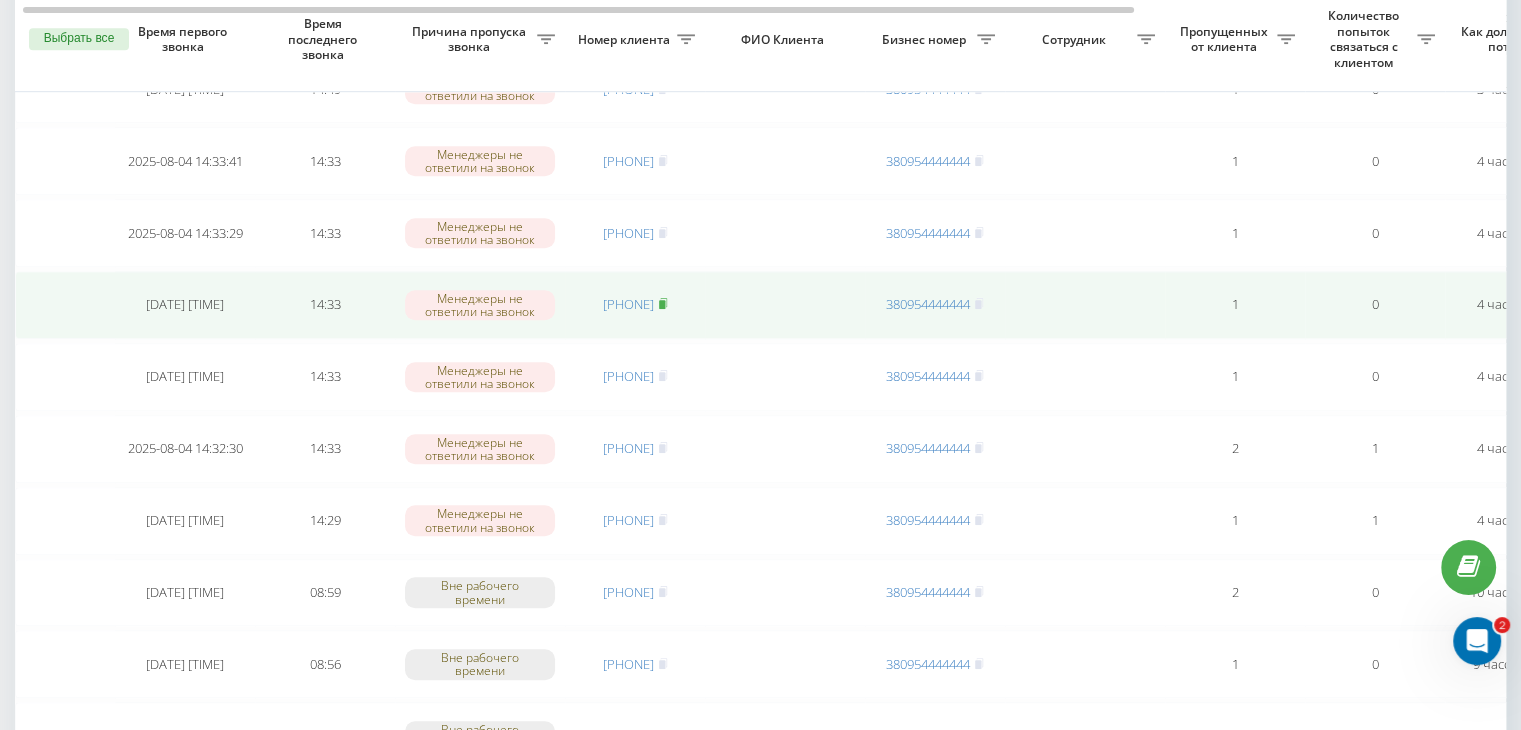 click 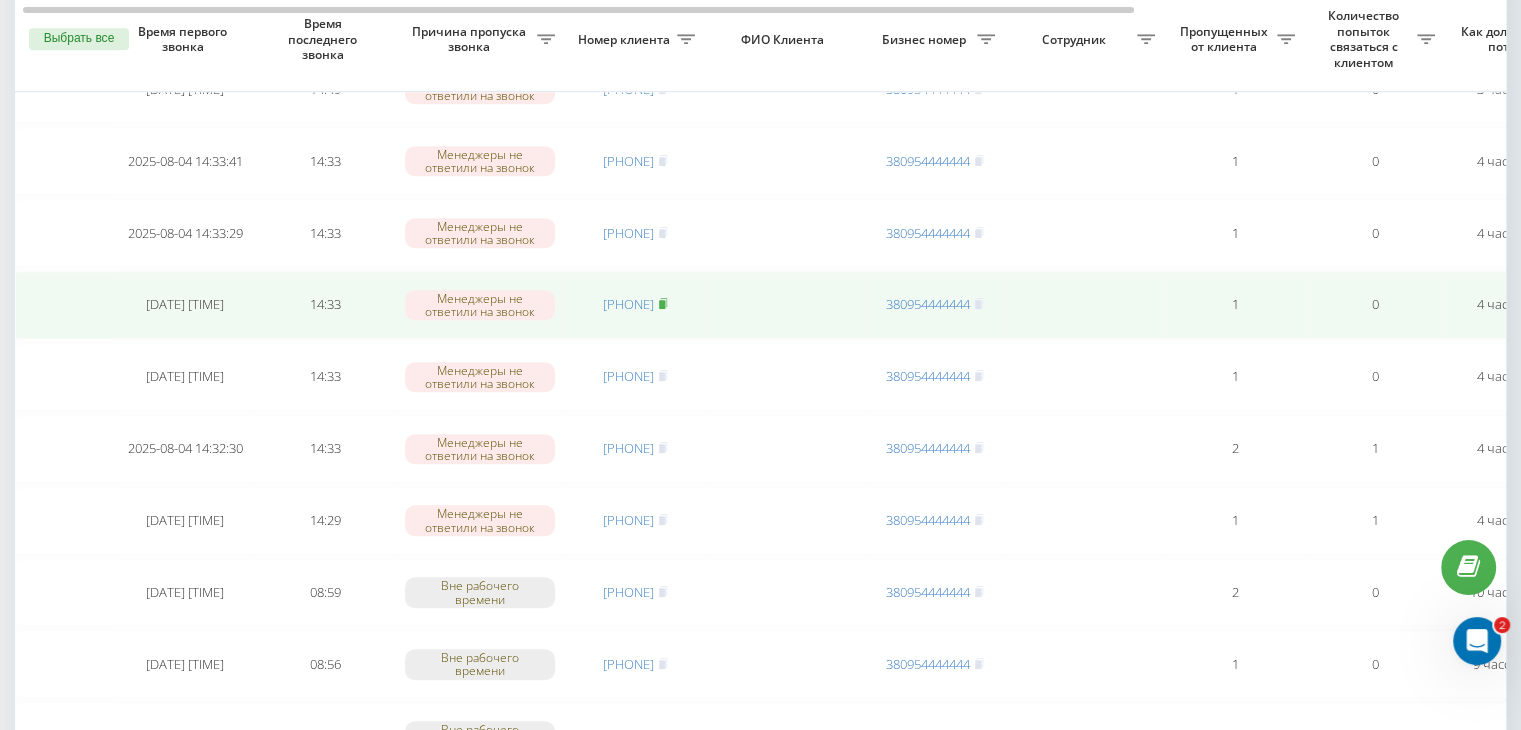 click 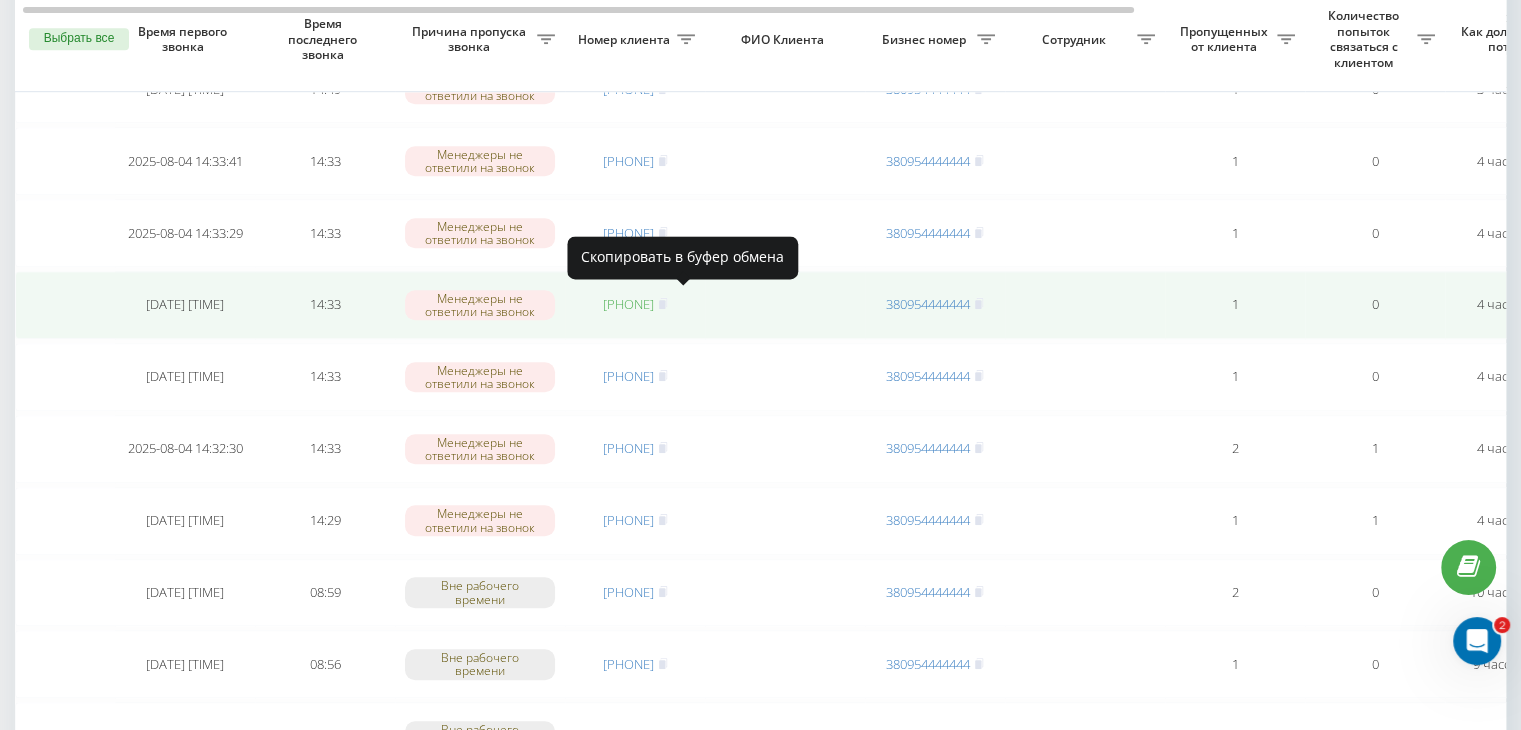 click on "[PHONE]" at bounding box center [628, 304] 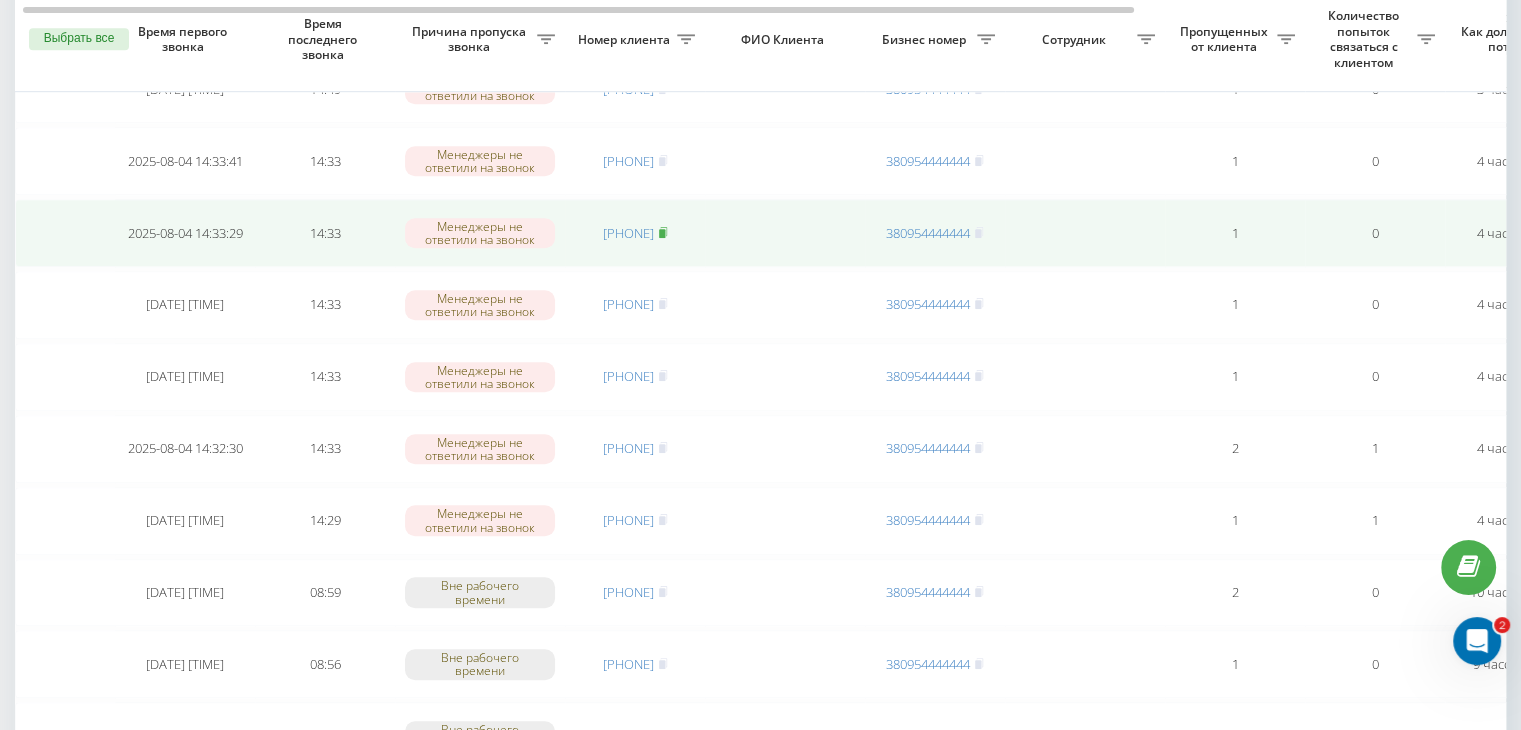 click 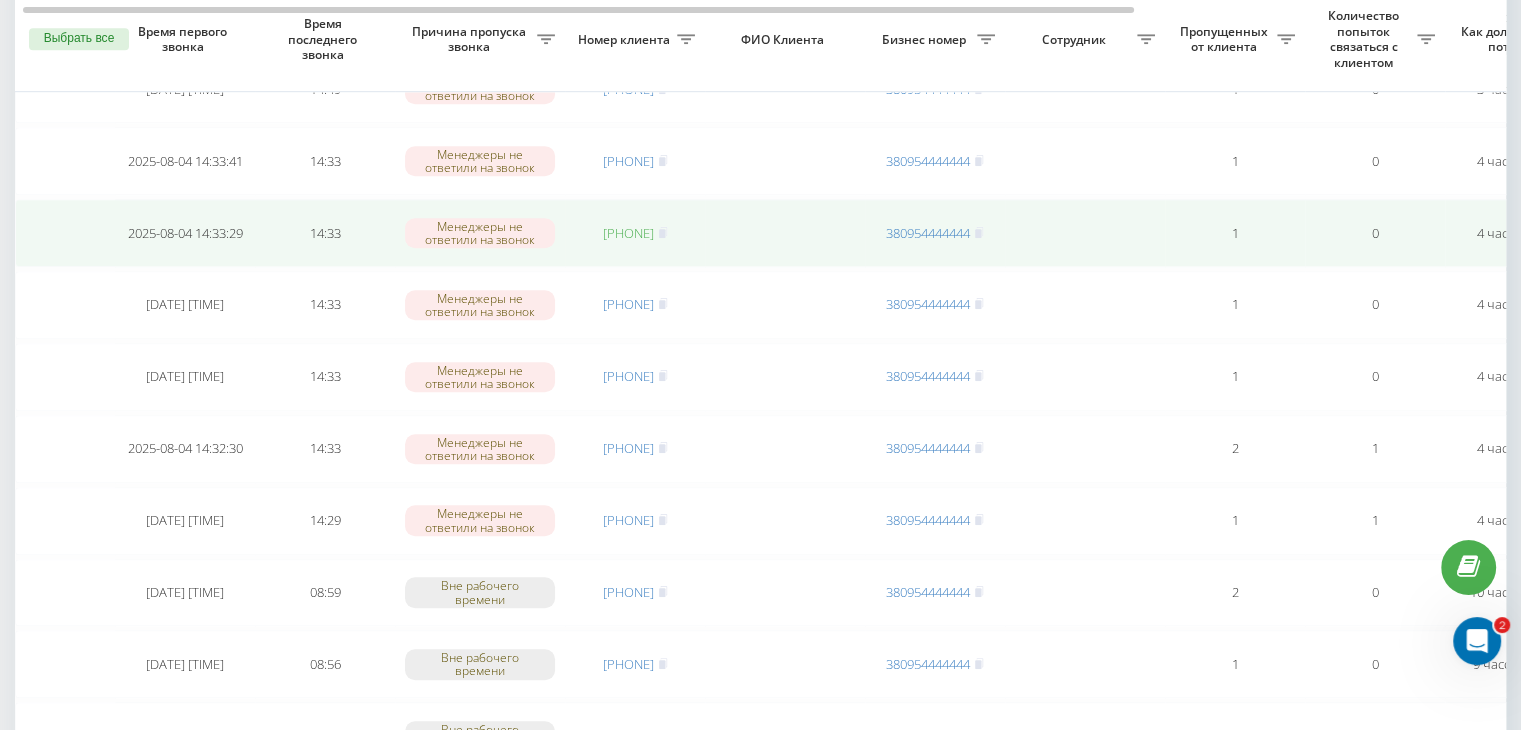click on "[PHONE]" at bounding box center (628, 233) 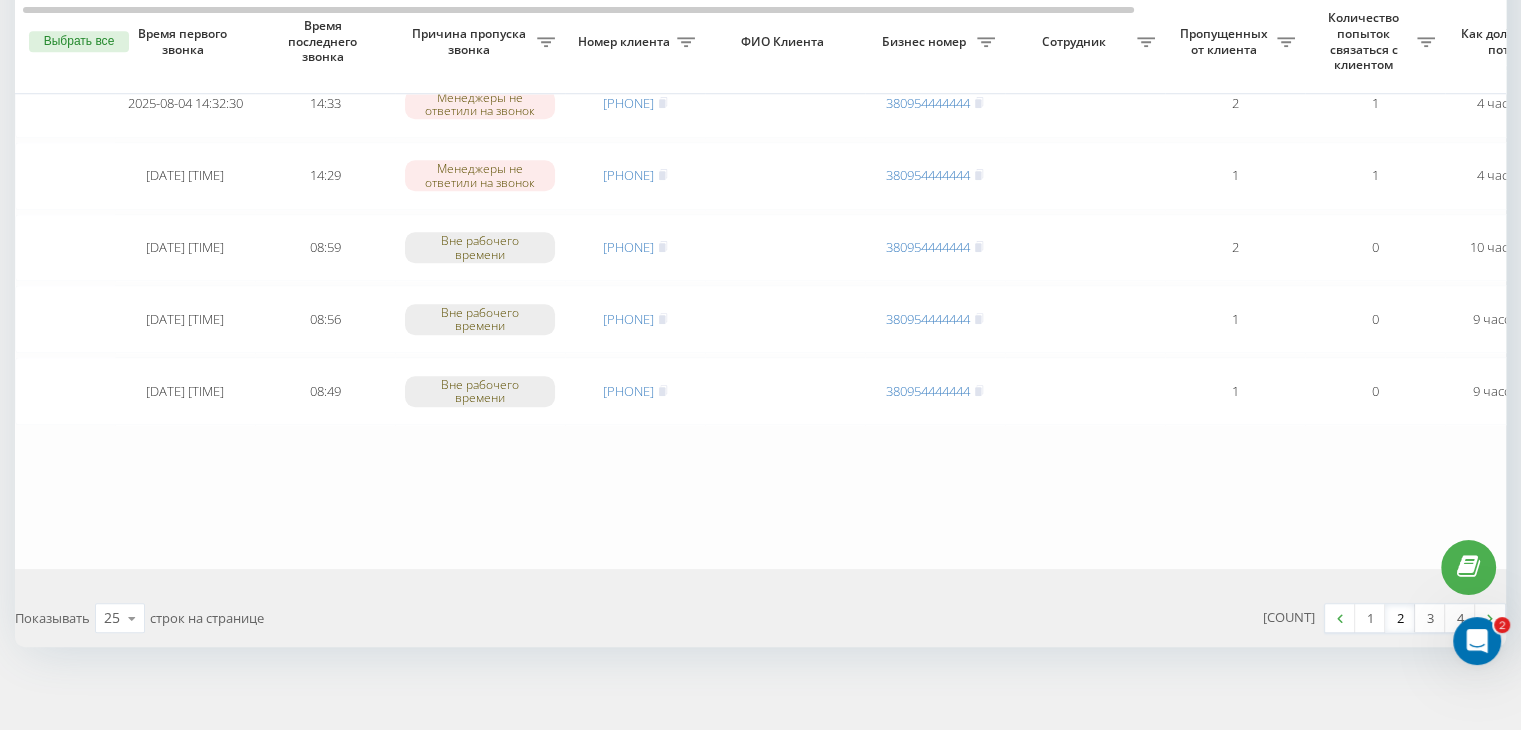 scroll, scrollTop: 1647, scrollLeft: 0, axis: vertical 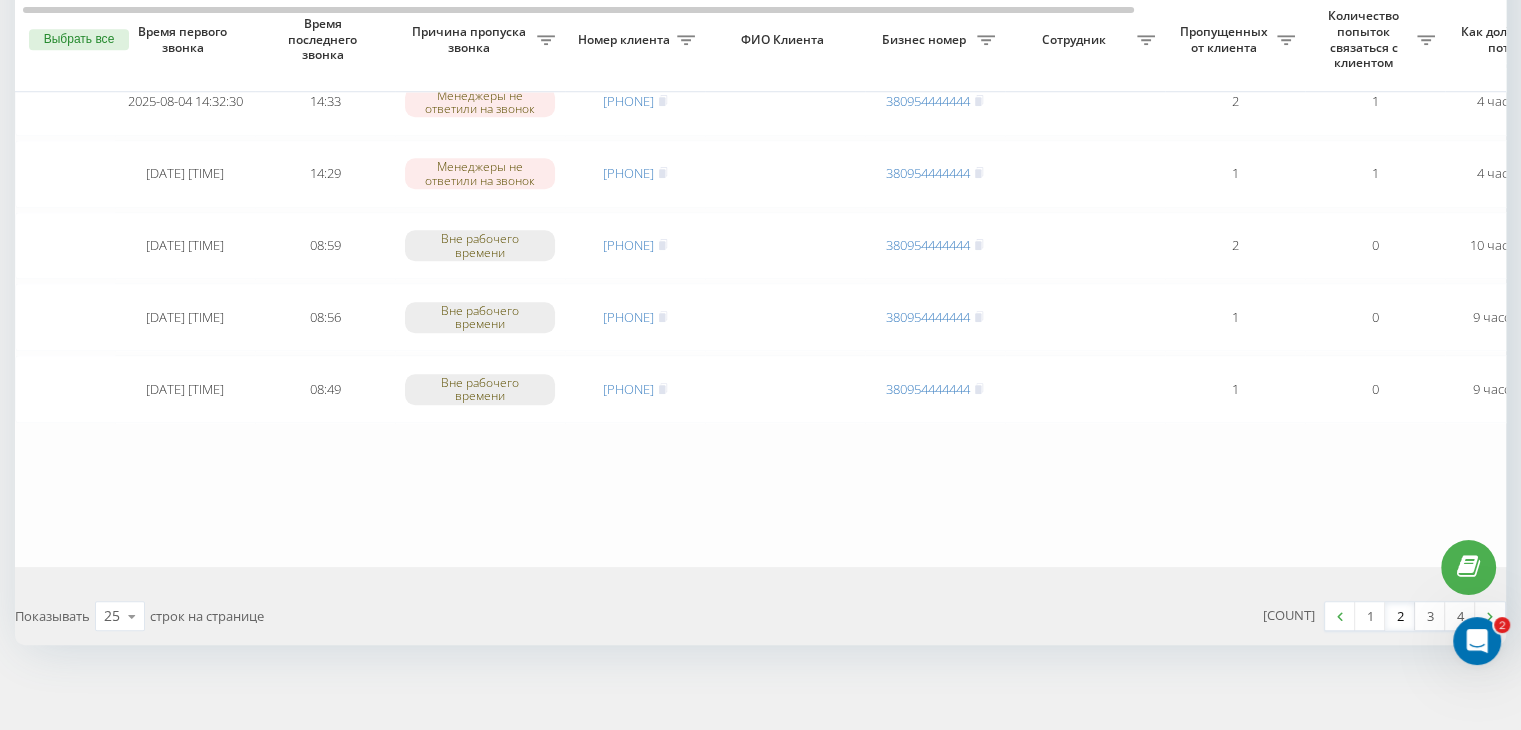 click on "2" at bounding box center (1400, 616) 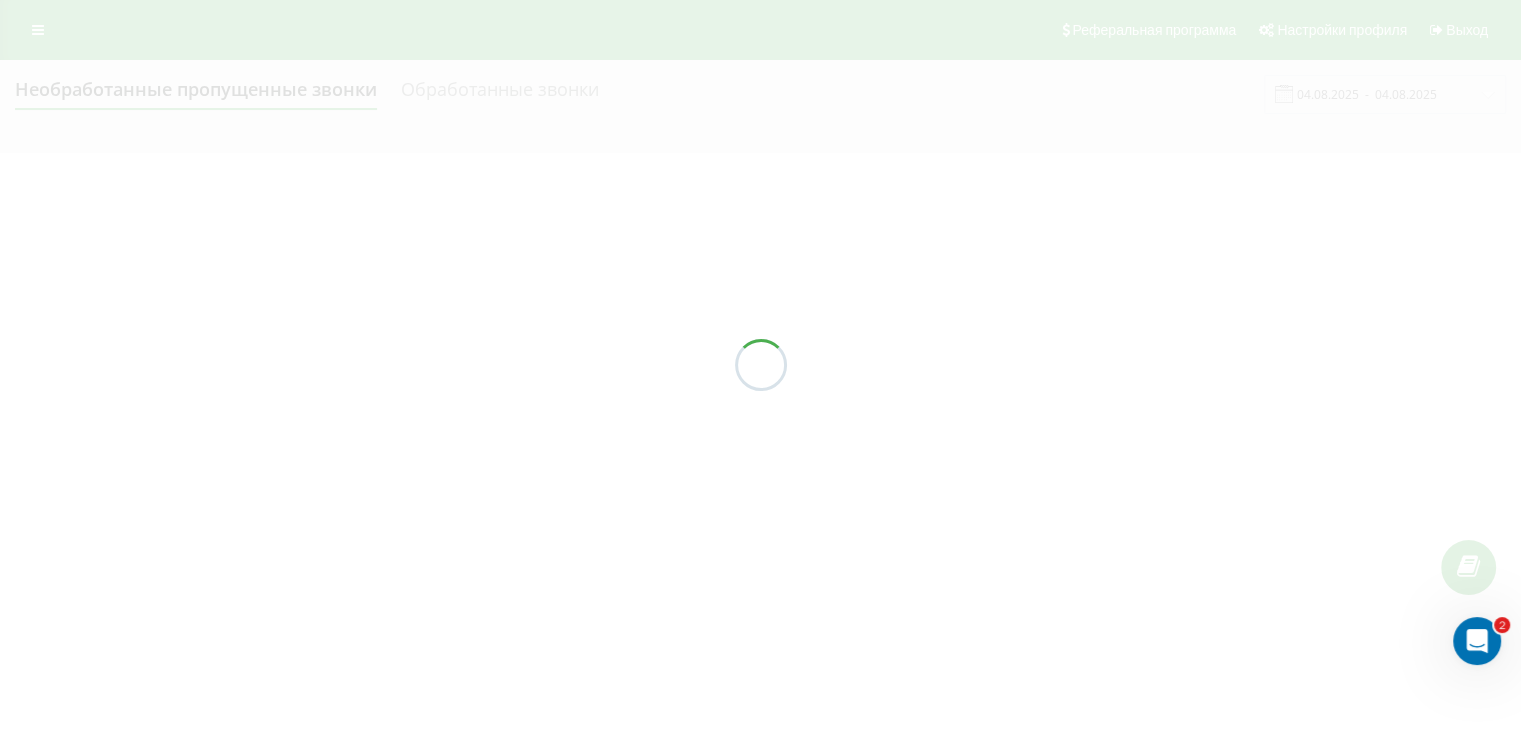 scroll, scrollTop: 0, scrollLeft: 0, axis: both 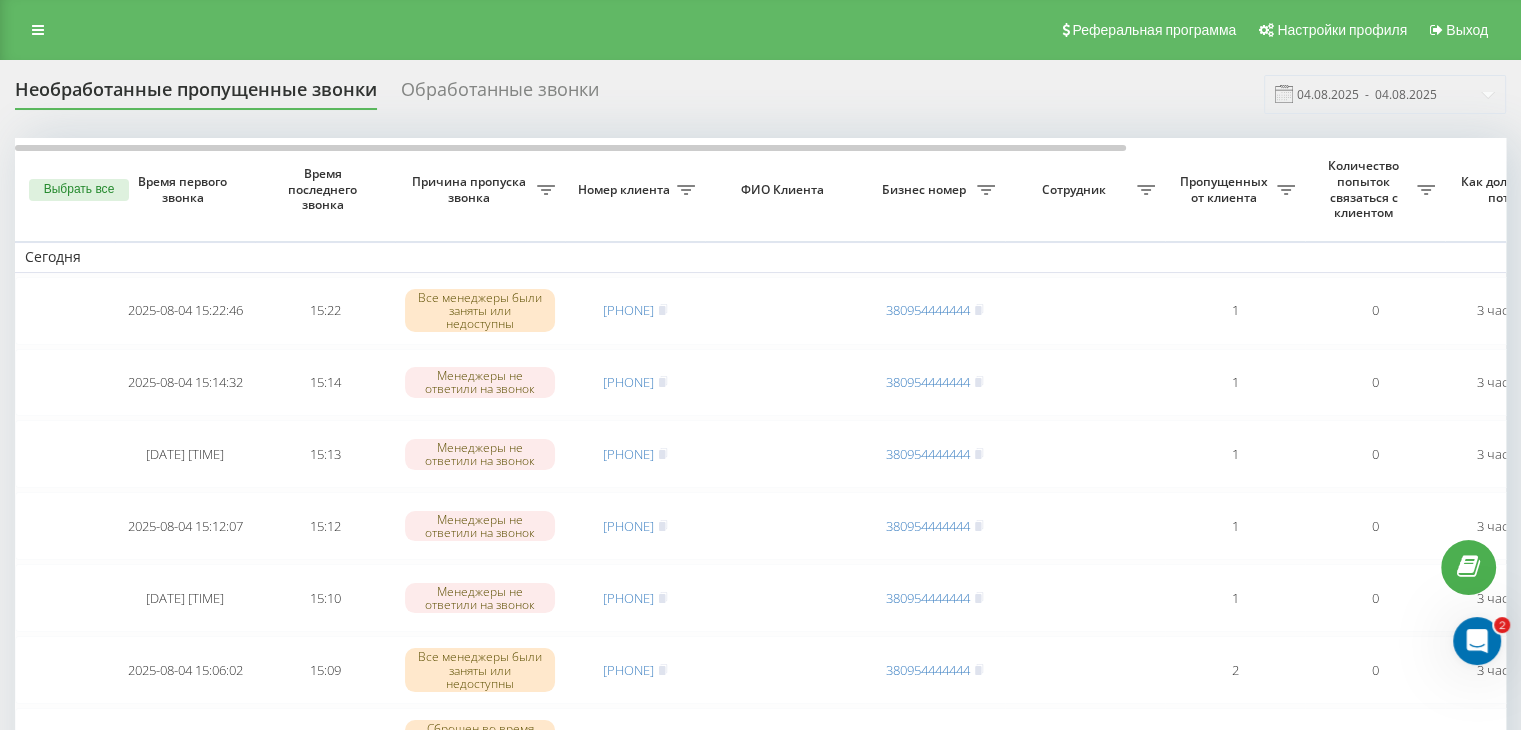 click on "Необработанные пропущенные звонки Обработанные звонки 04.08.2025  -  04.08.2025" at bounding box center (760, 94) 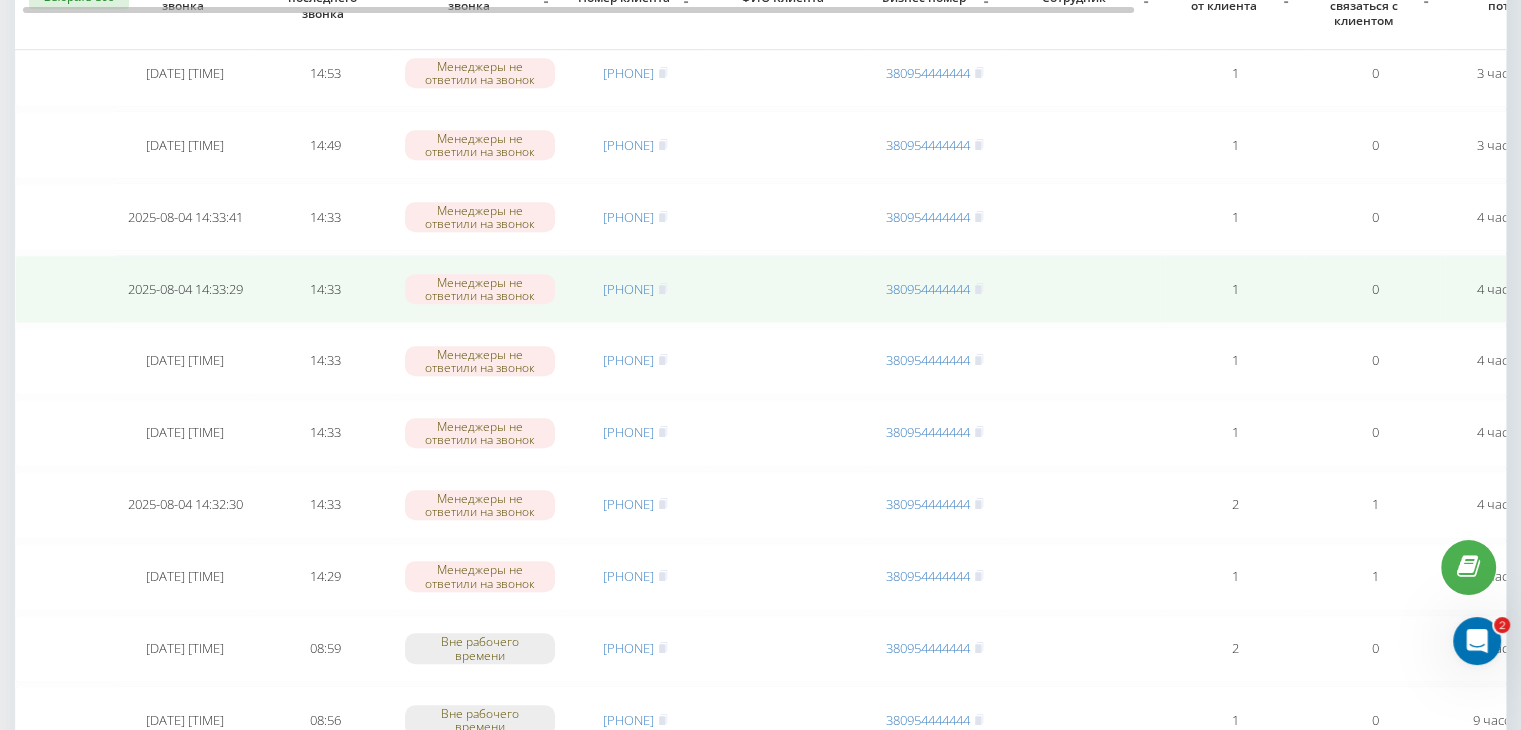 scroll, scrollTop: 1200, scrollLeft: 0, axis: vertical 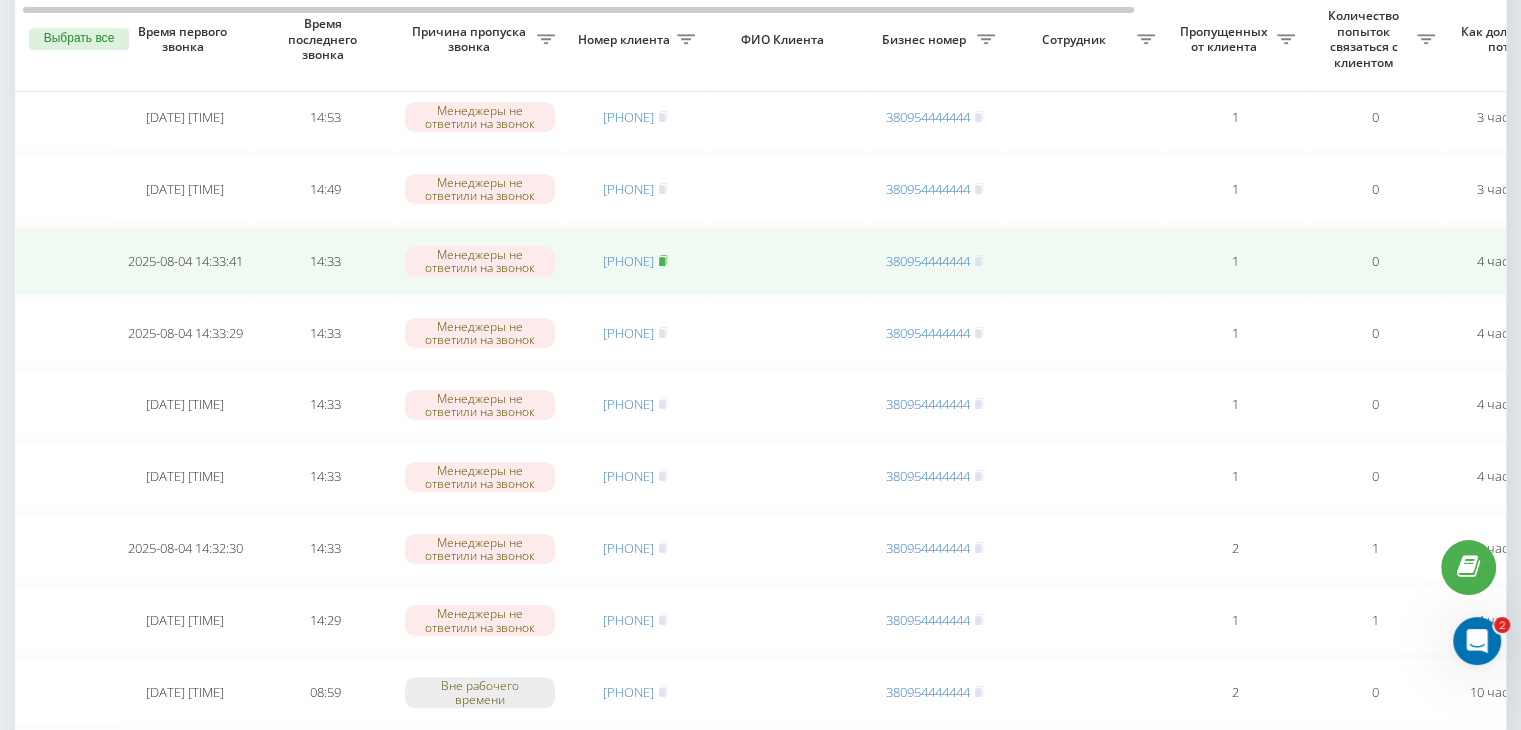 click 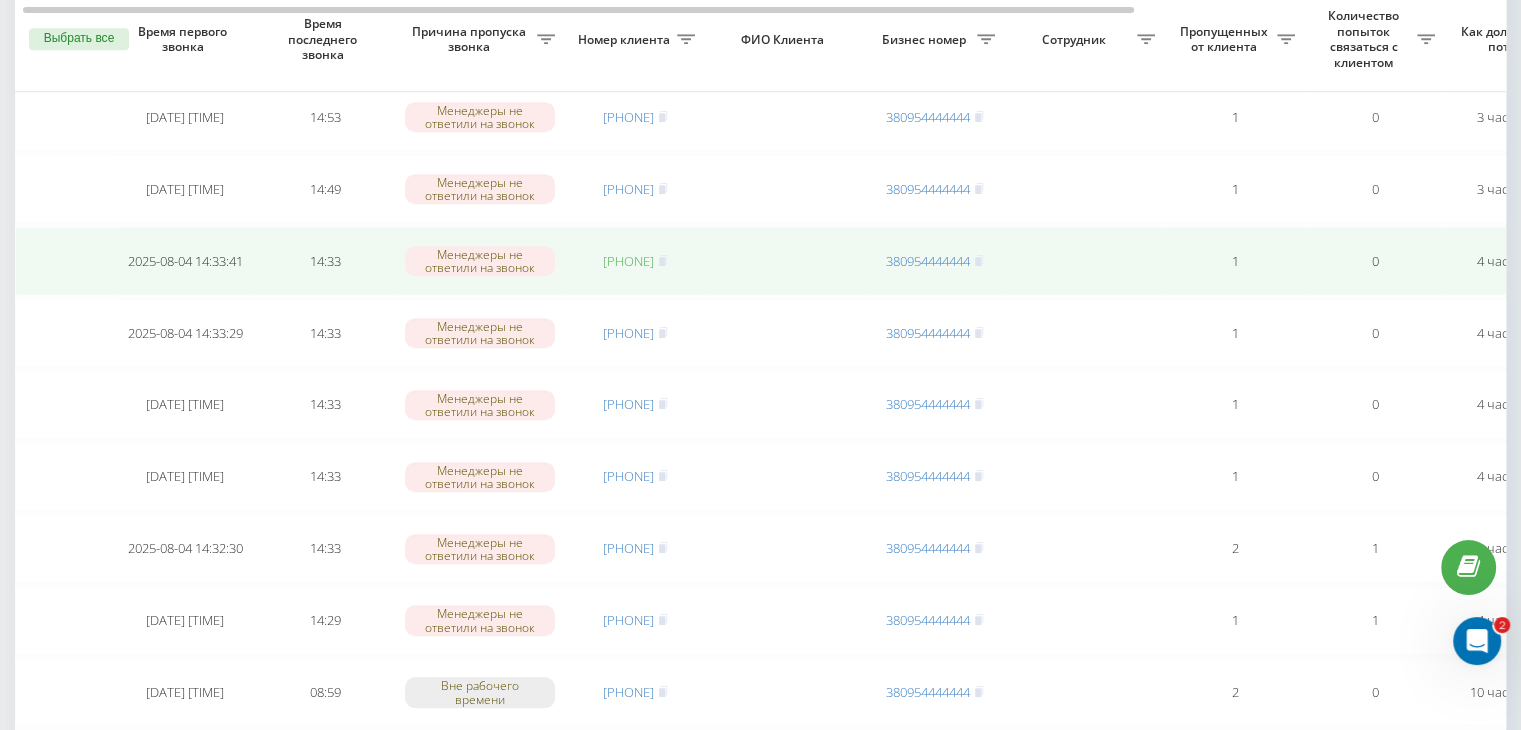 click on "[PHONE]" at bounding box center (628, 261) 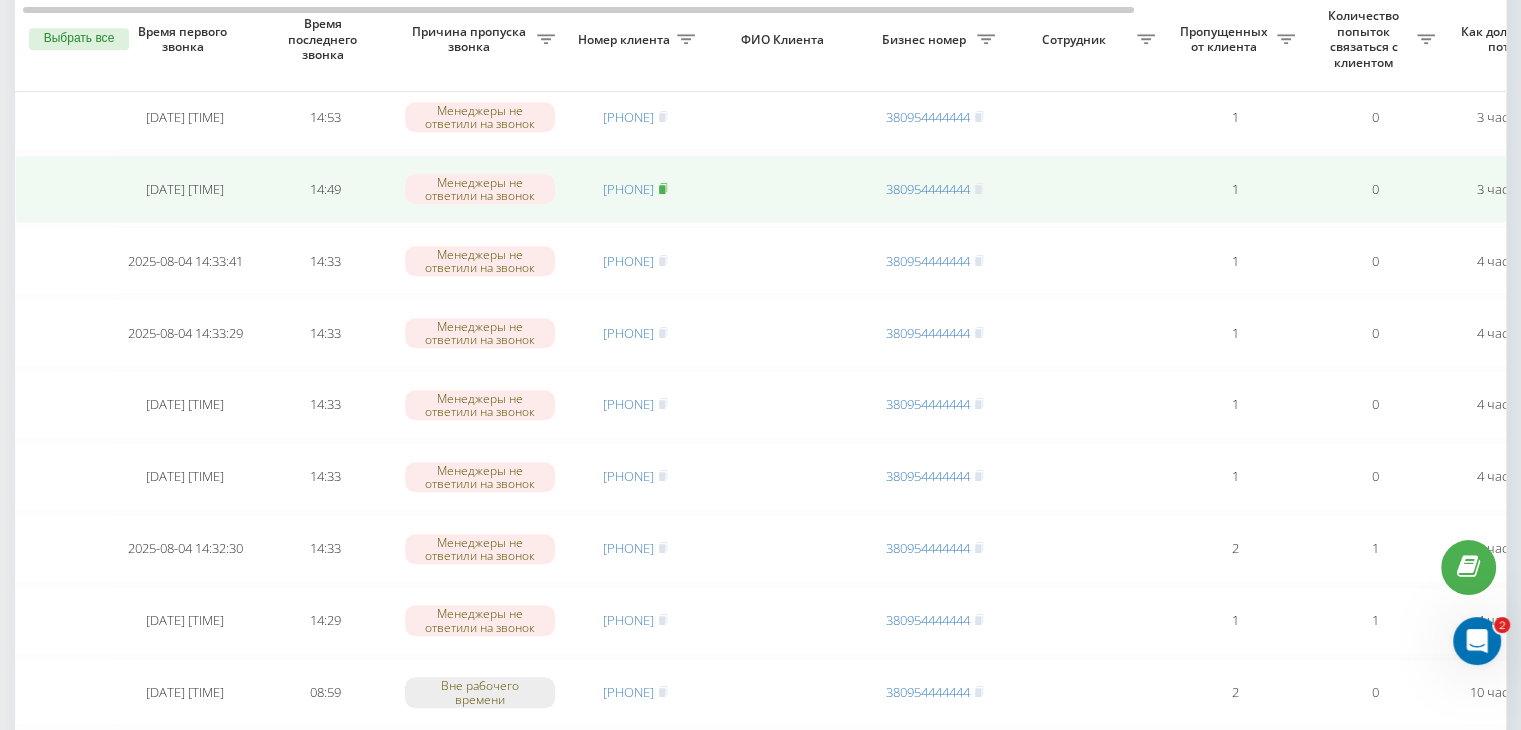 drag, startPoint x: 680, startPoint y: 177, endPoint x: 680, endPoint y: 189, distance: 12 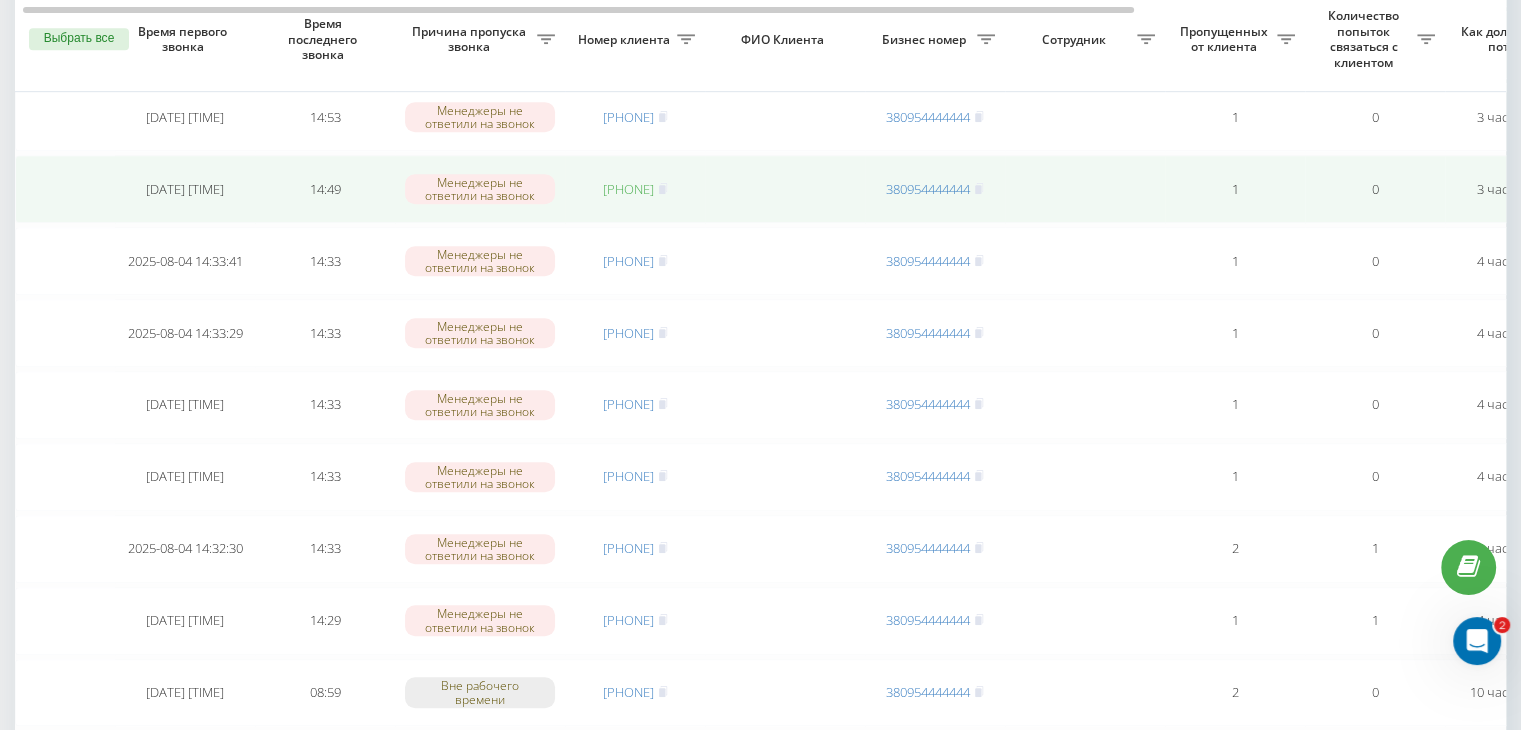 click on "[PHONE]" at bounding box center (628, 189) 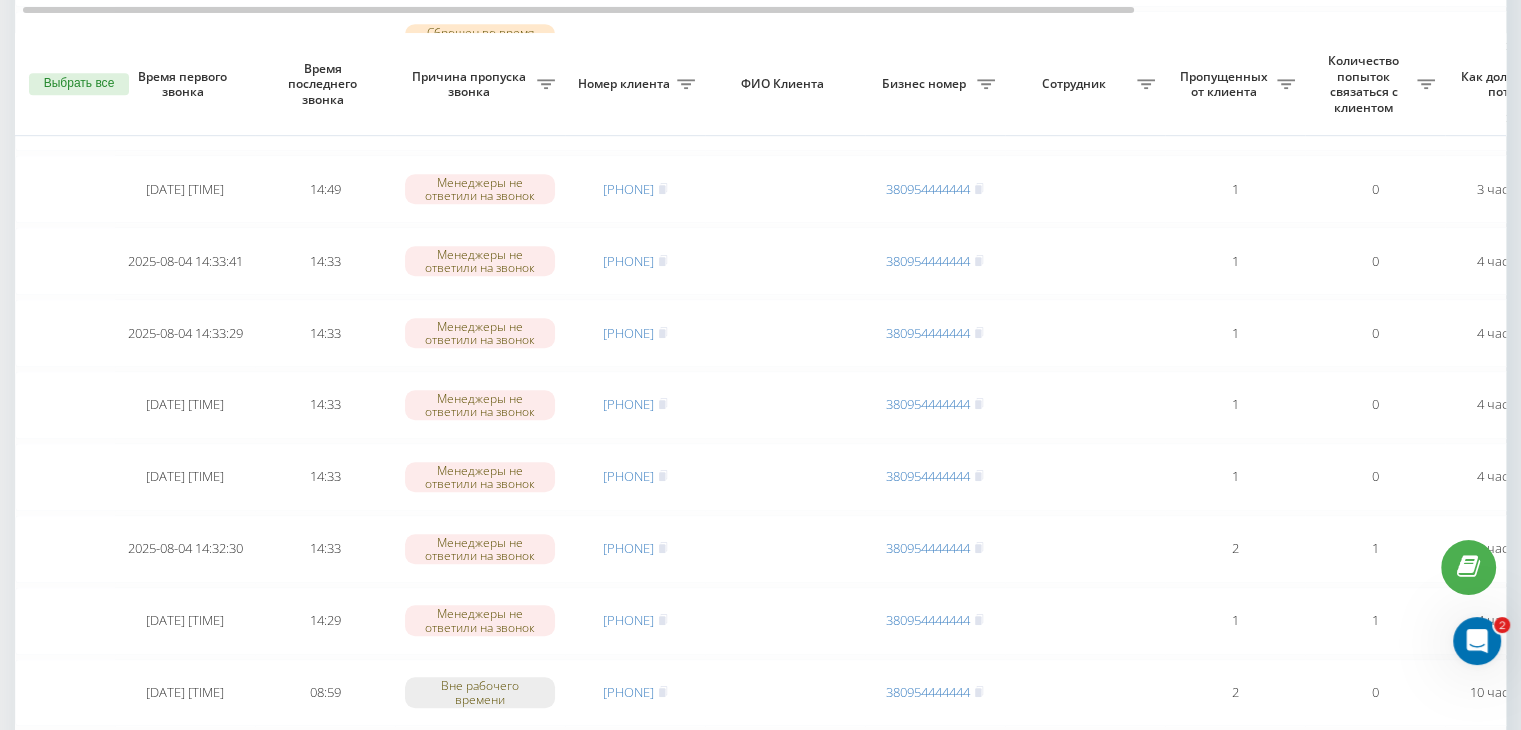 scroll, scrollTop: 1647, scrollLeft: 0, axis: vertical 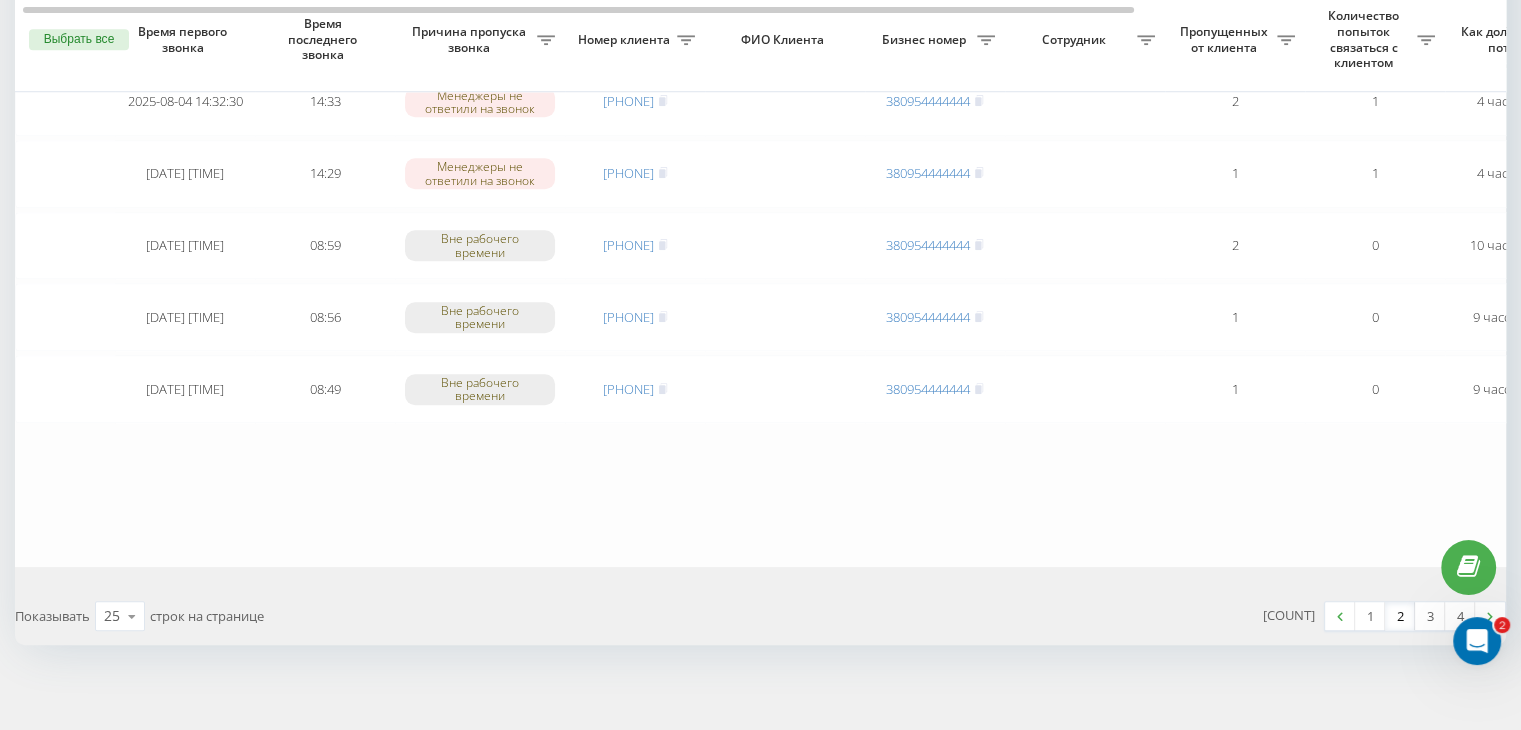 click on "2" at bounding box center (1400, 616) 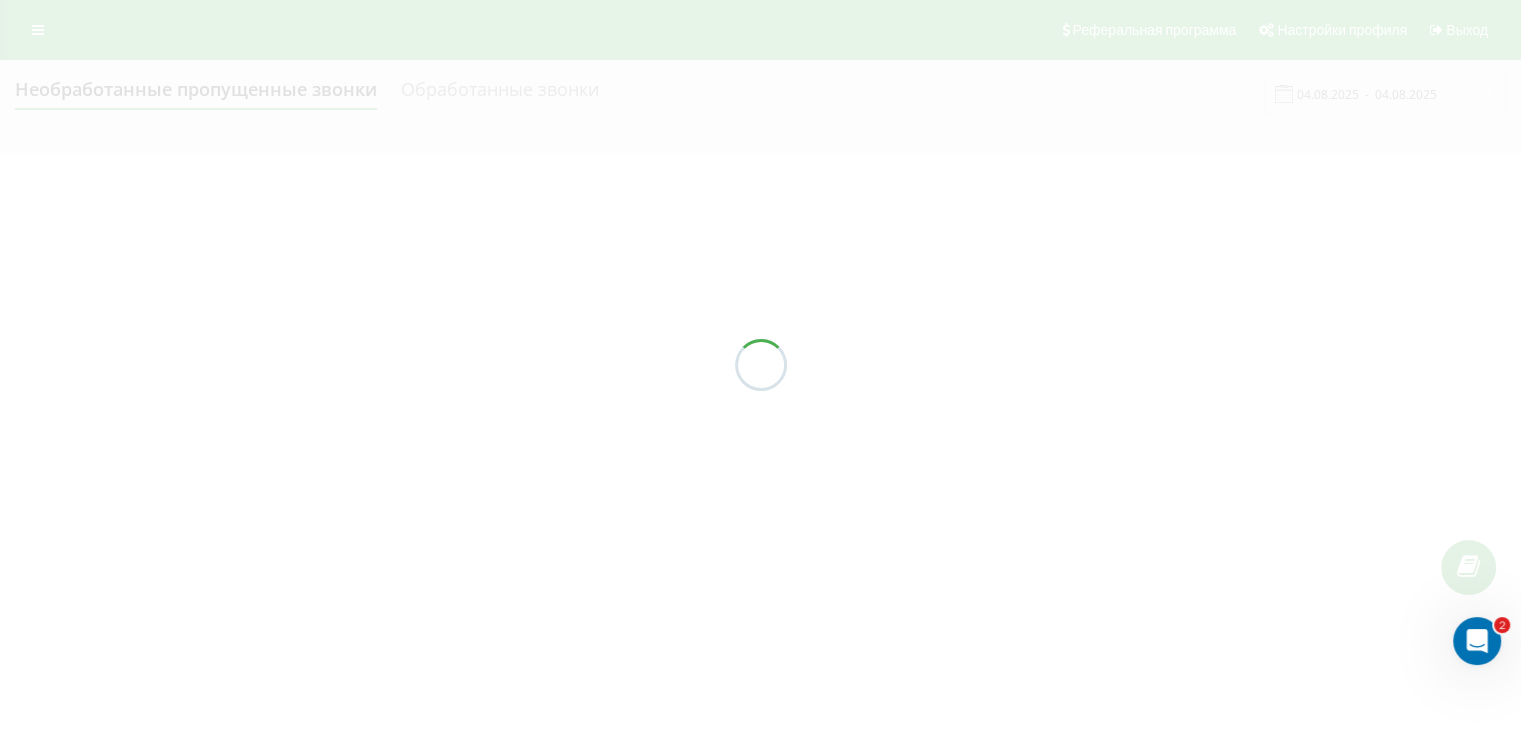 scroll, scrollTop: 0, scrollLeft: 0, axis: both 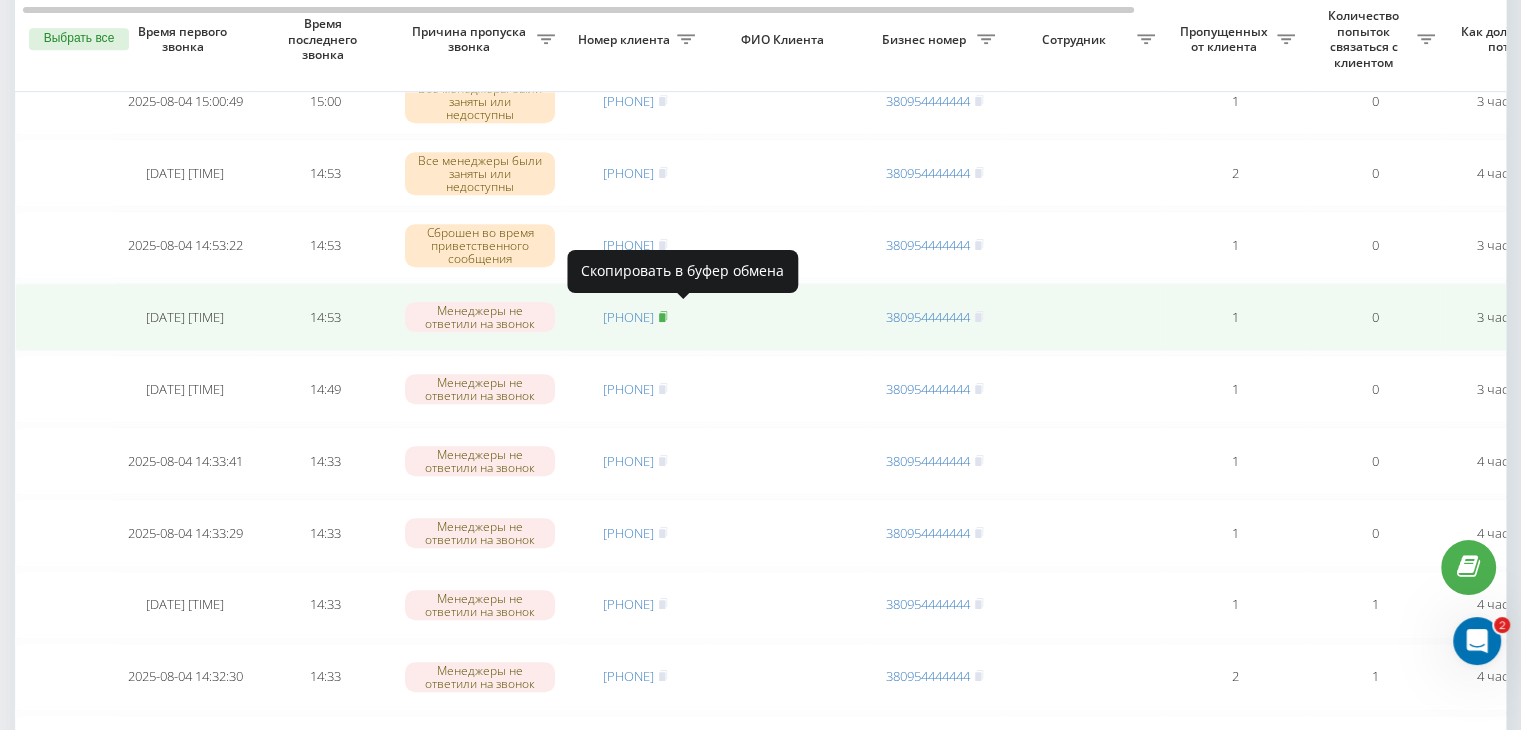 click 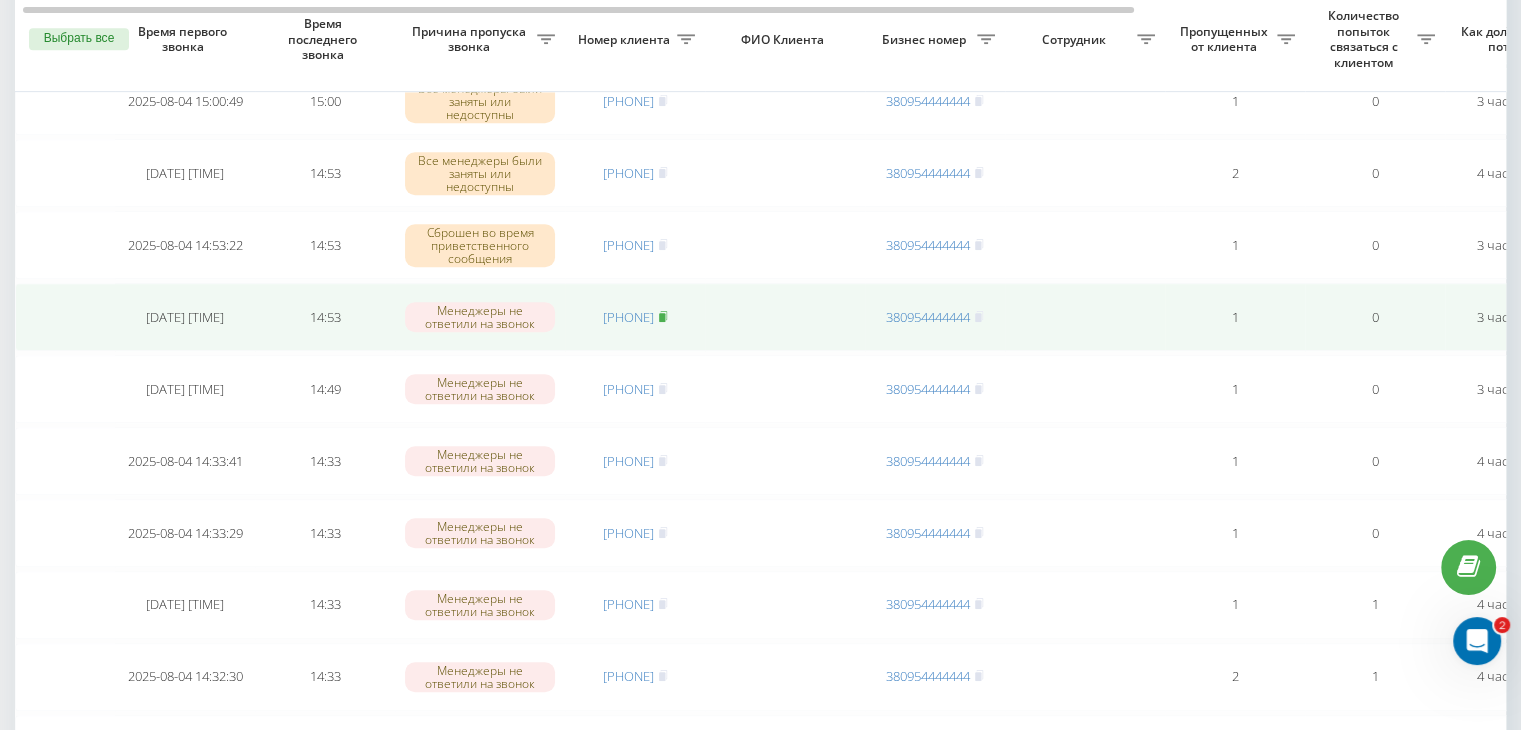 click 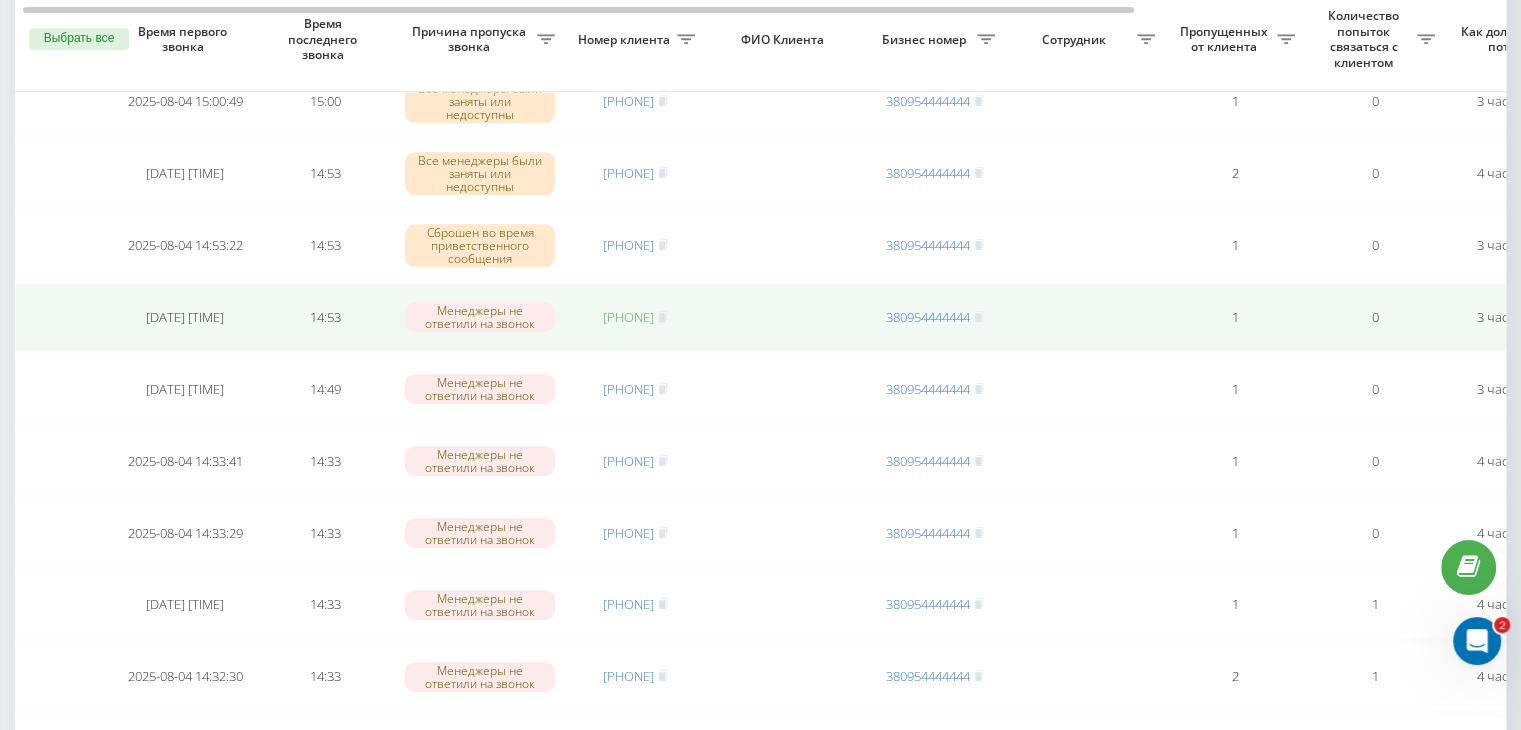 click on "[PHONE]" at bounding box center [628, 317] 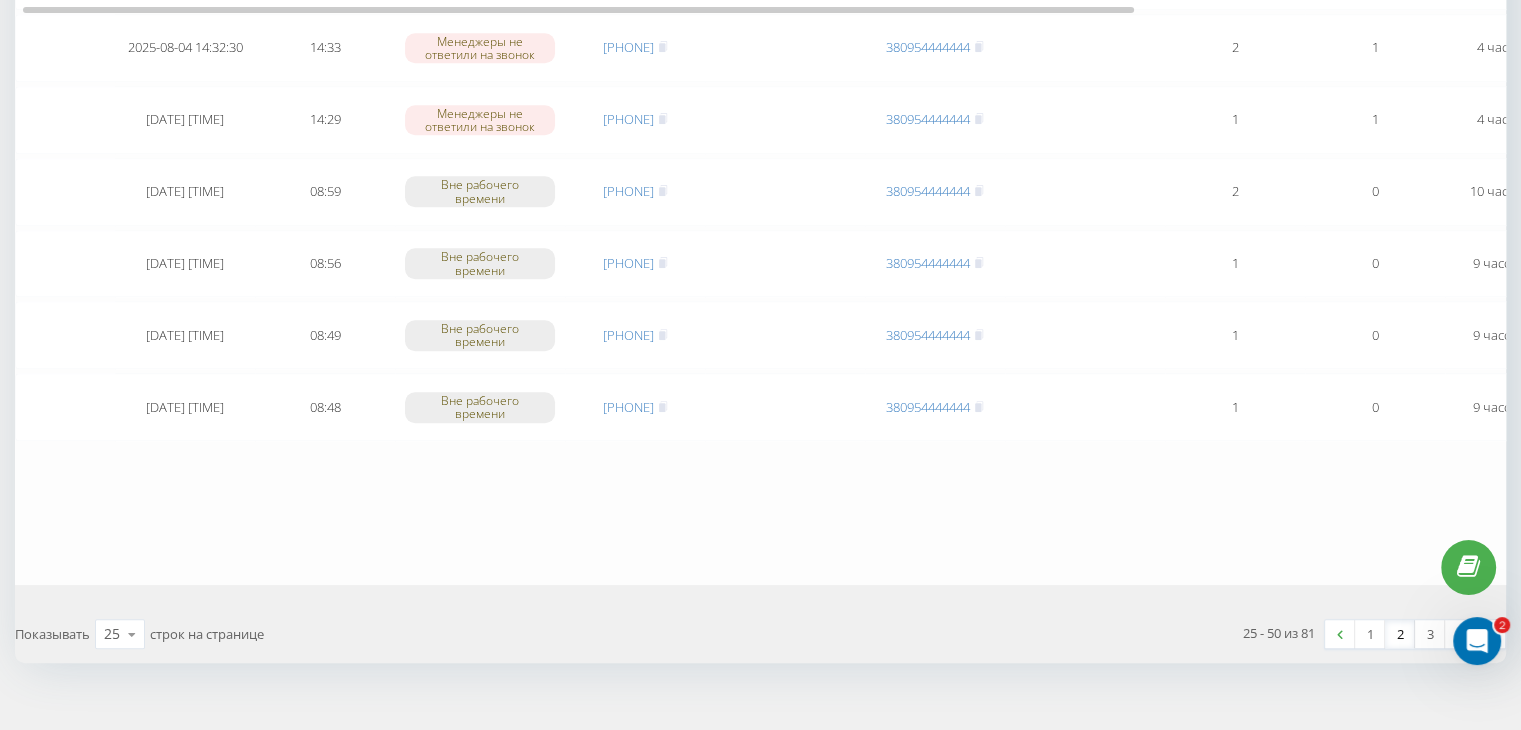 scroll, scrollTop: 1647, scrollLeft: 0, axis: vertical 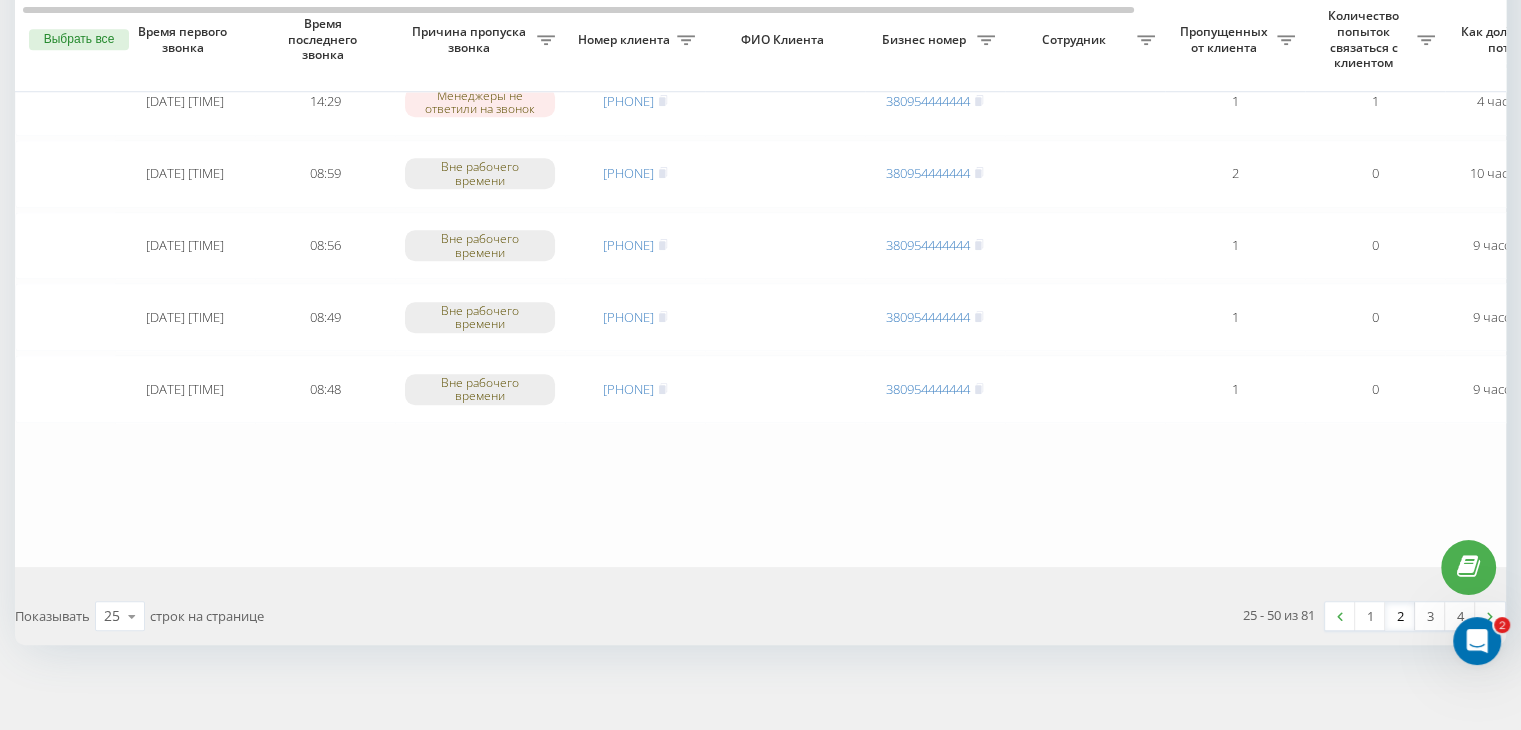 click on "2" at bounding box center [1400, 616] 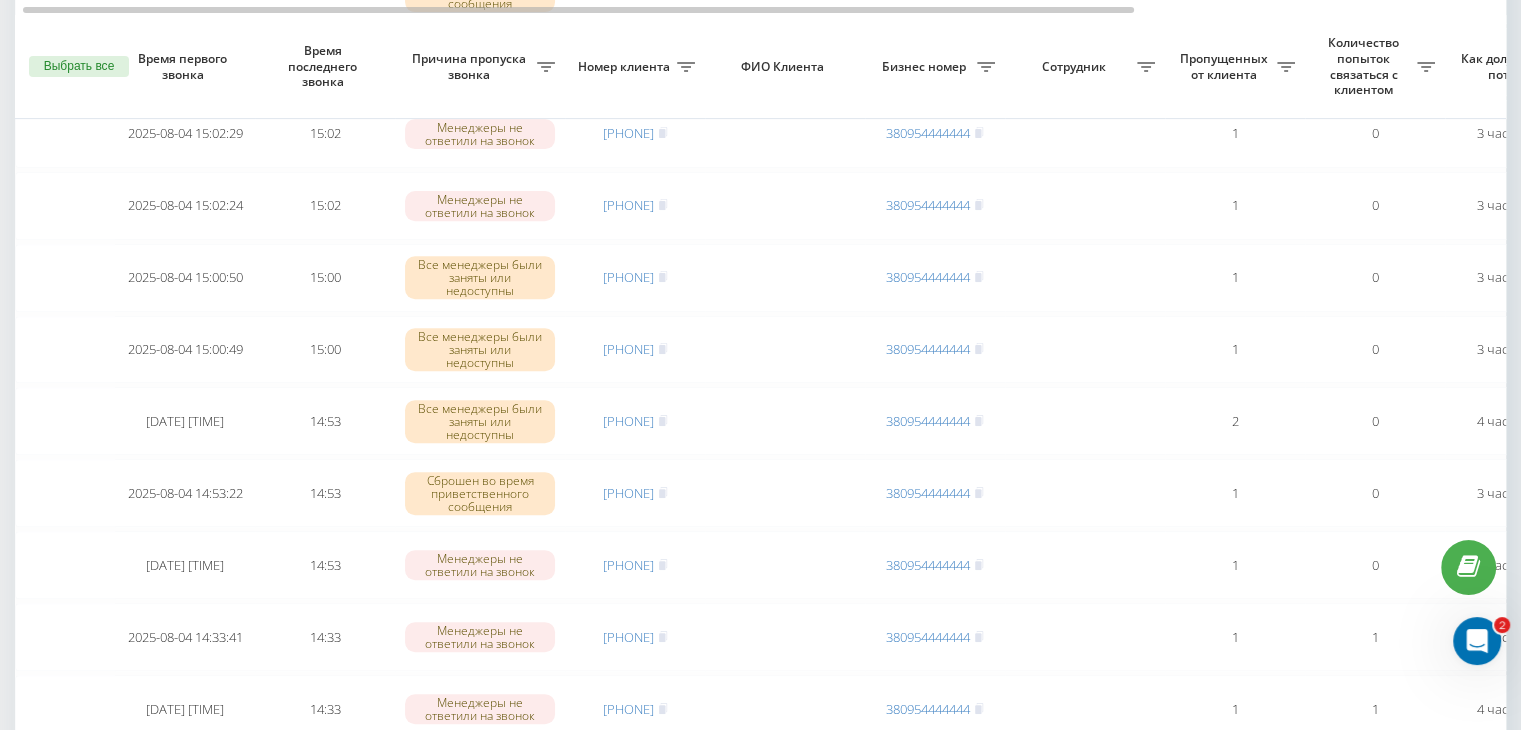 scroll, scrollTop: 800, scrollLeft: 0, axis: vertical 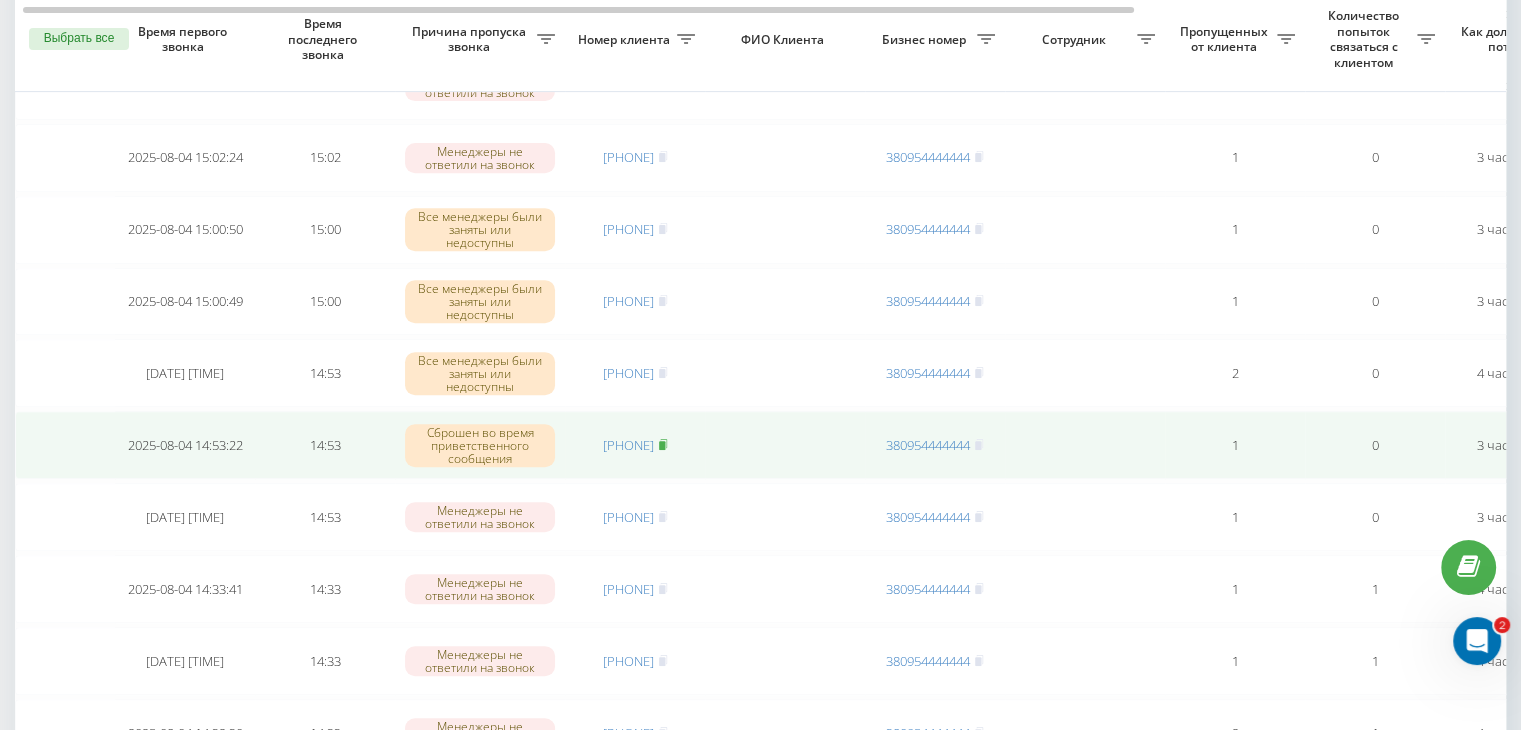 click 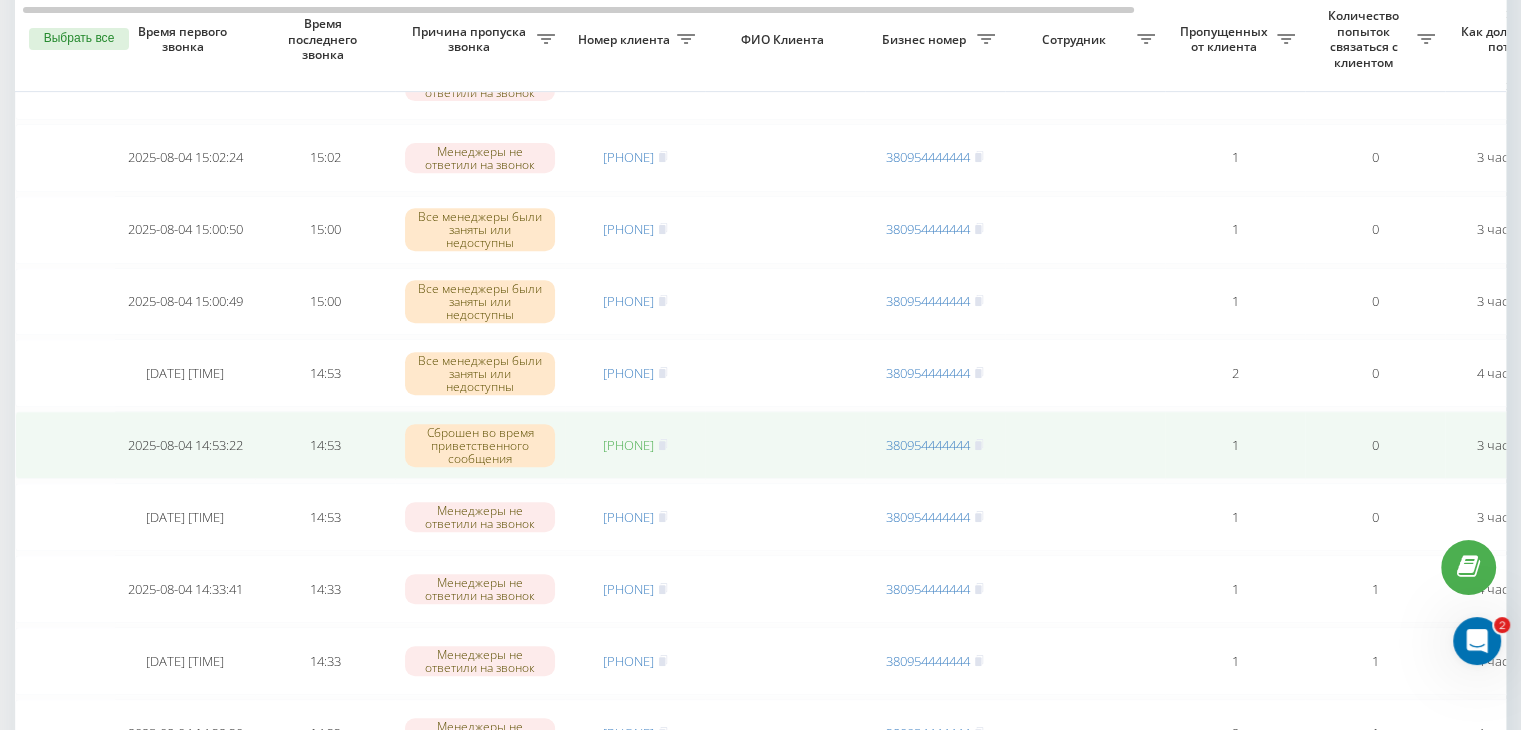 click on "[PHONE]" at bounding box center [628, 445] 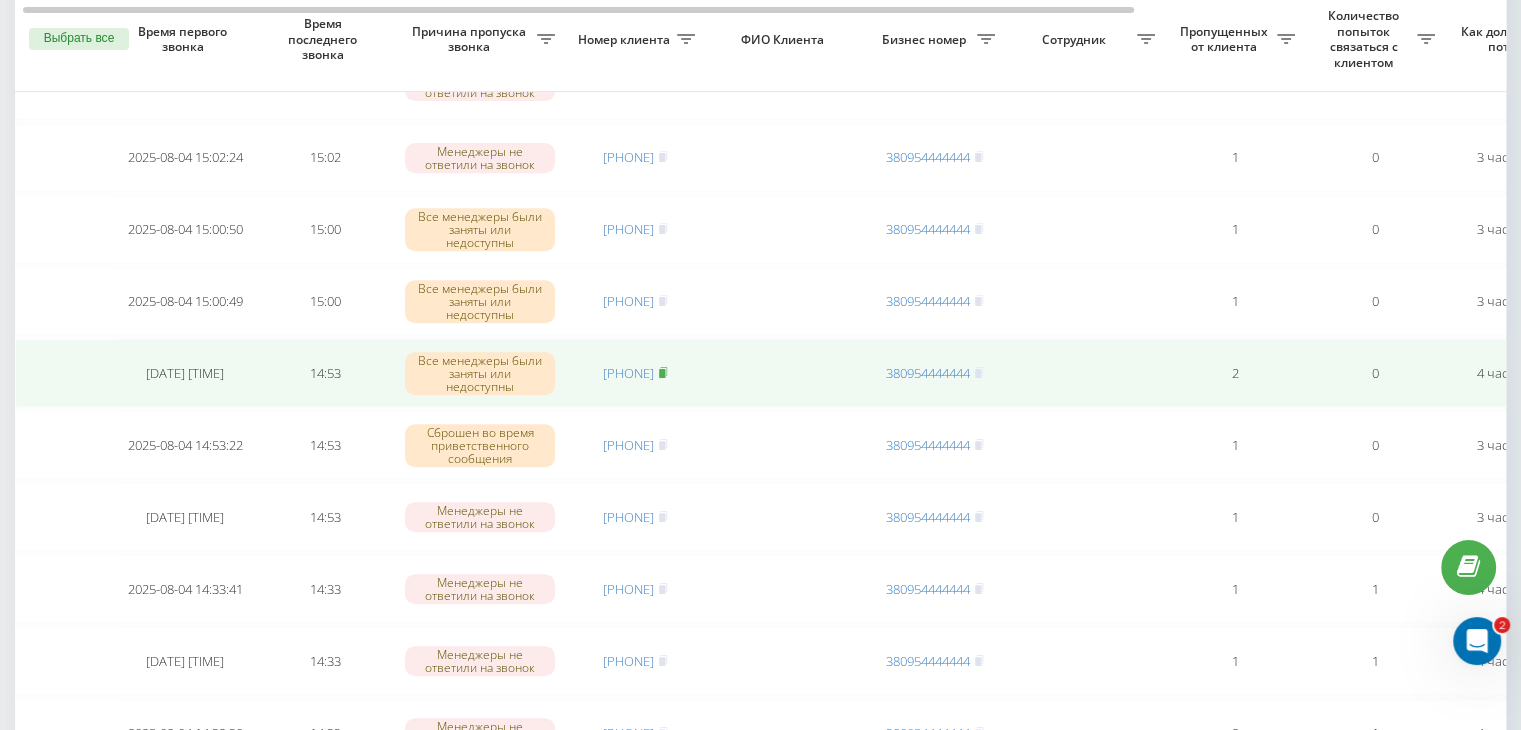 click 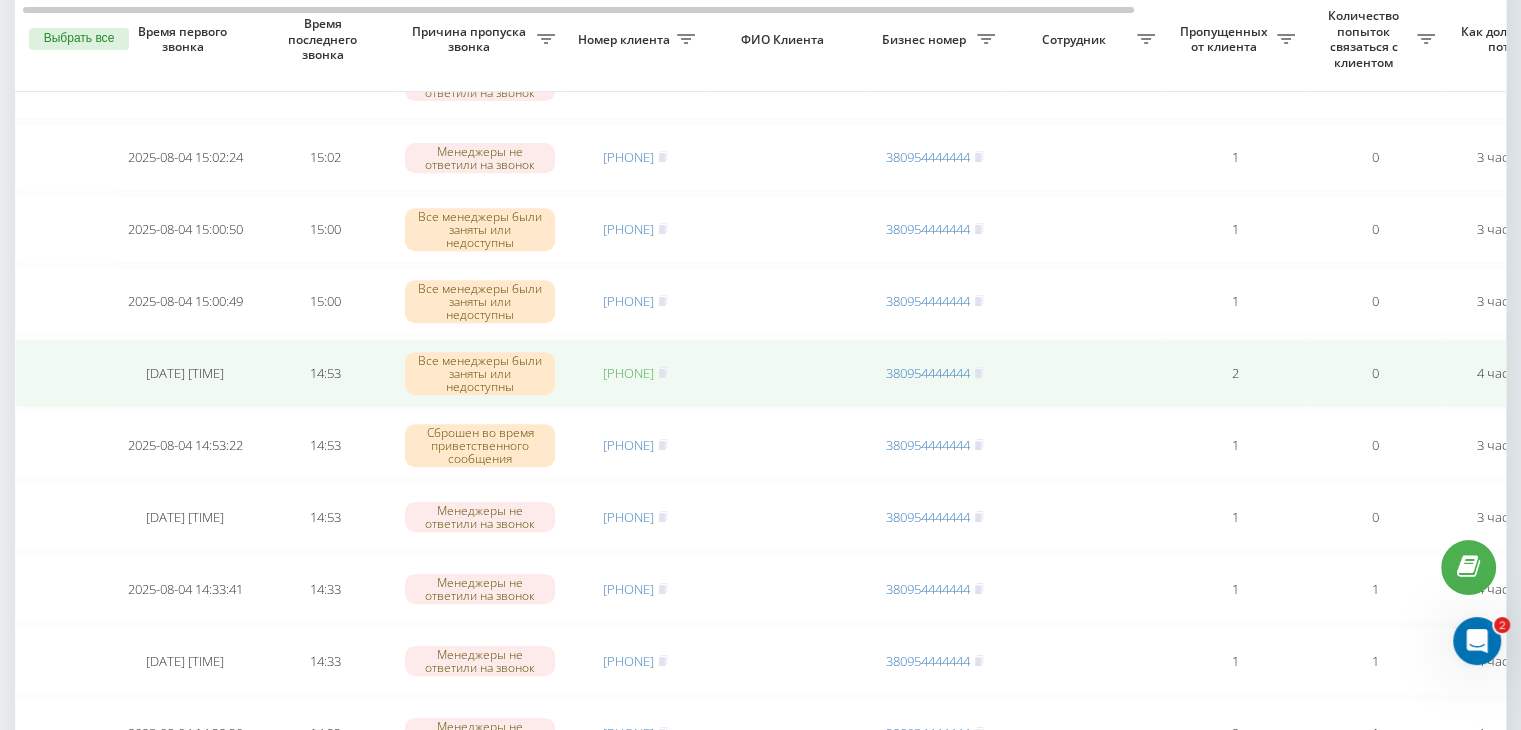 click on "[PHONE]" at bounding box center [628, 373] 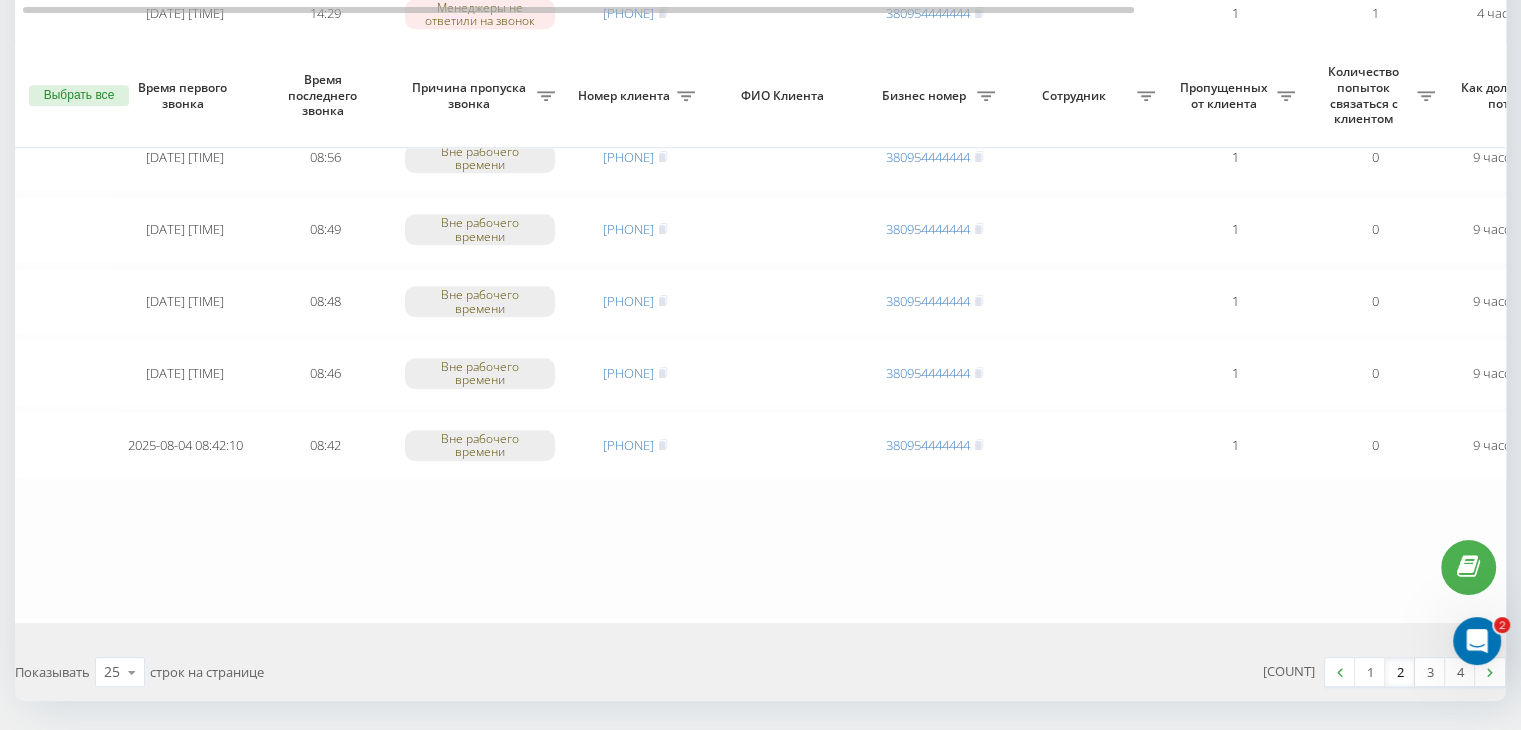 scroll, scrollTop: 1647, scrollLeft: 0, axis: vertical 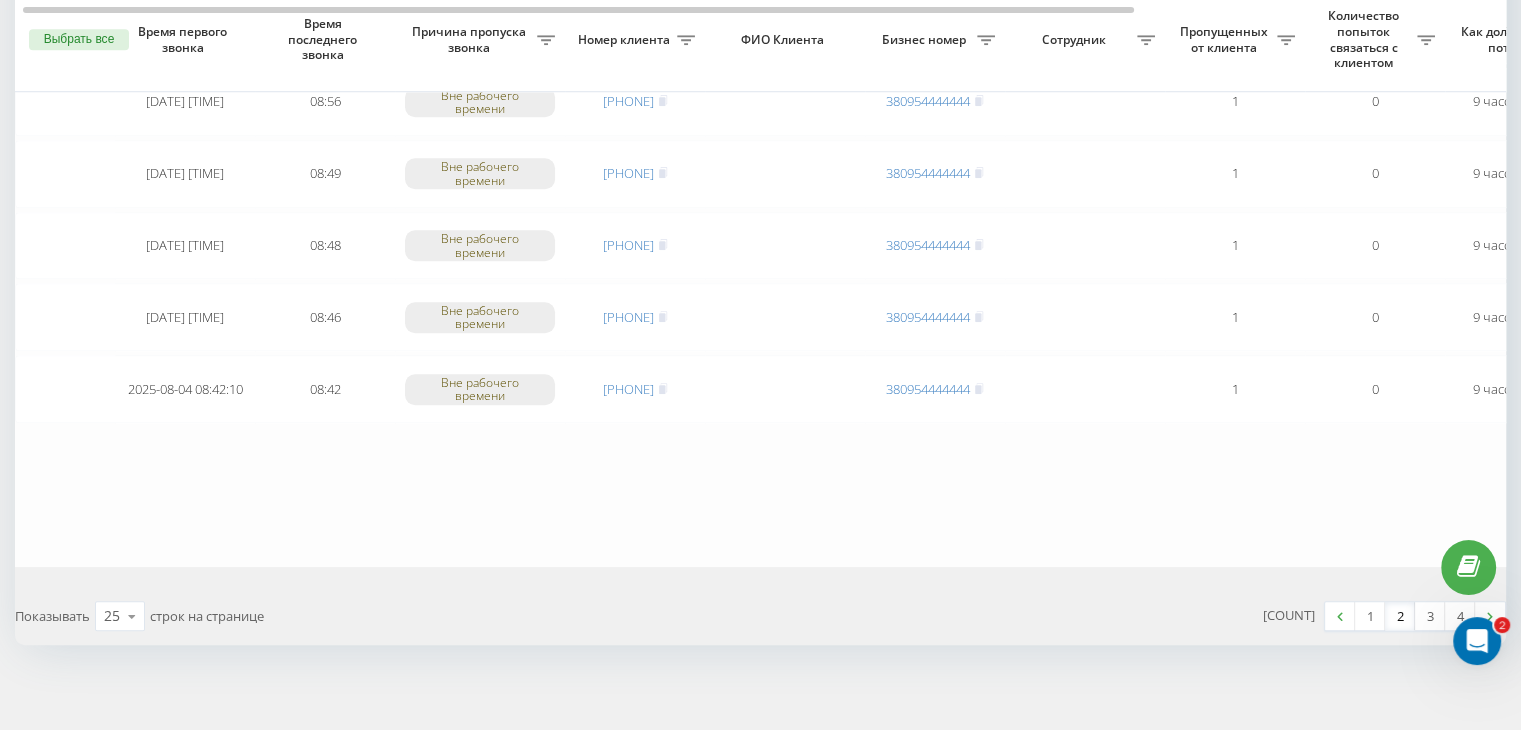click on "[COUNT] 1 2 3 4" at bounding box center [1141, 616] 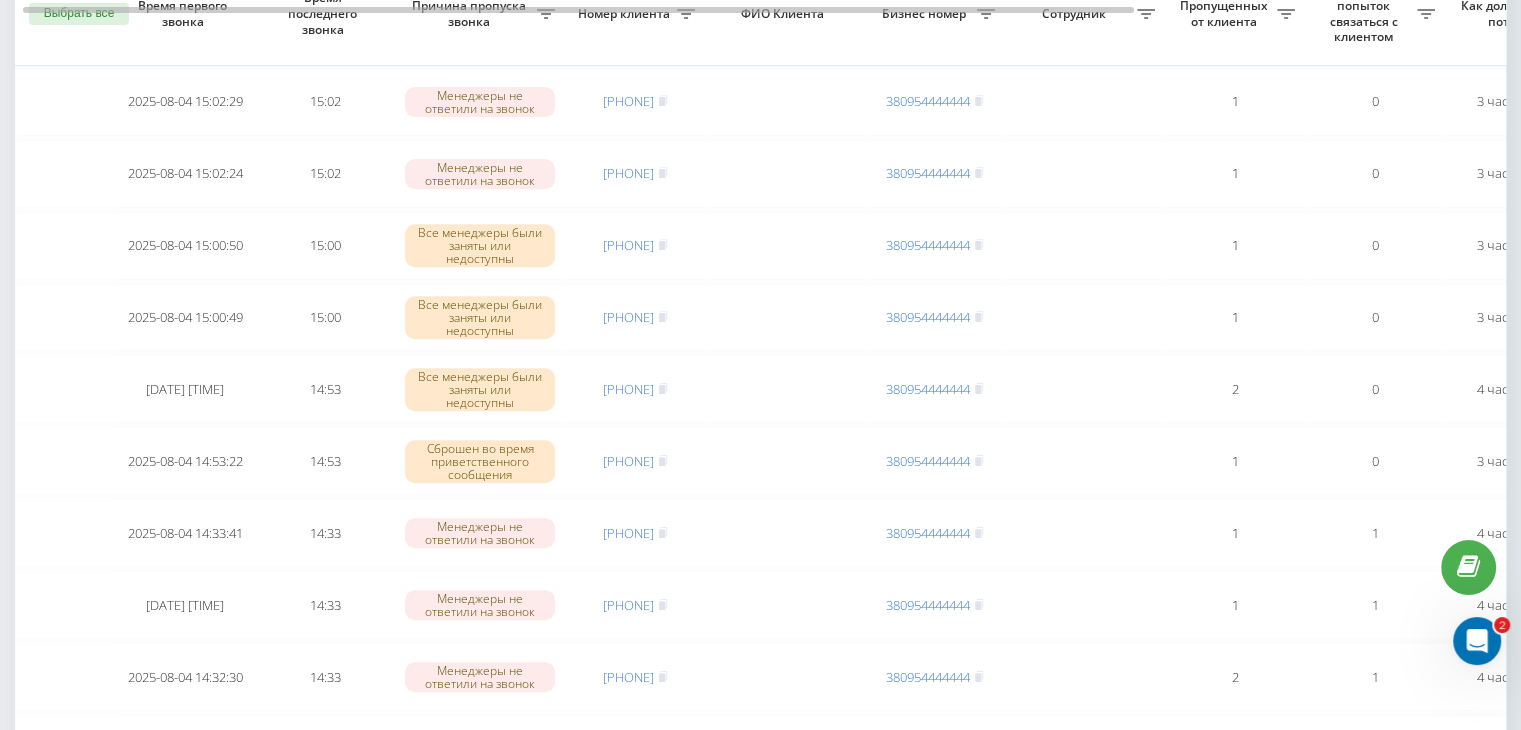 scroll, scrollTop: 800, scrollLeft: 0, axis: vertical 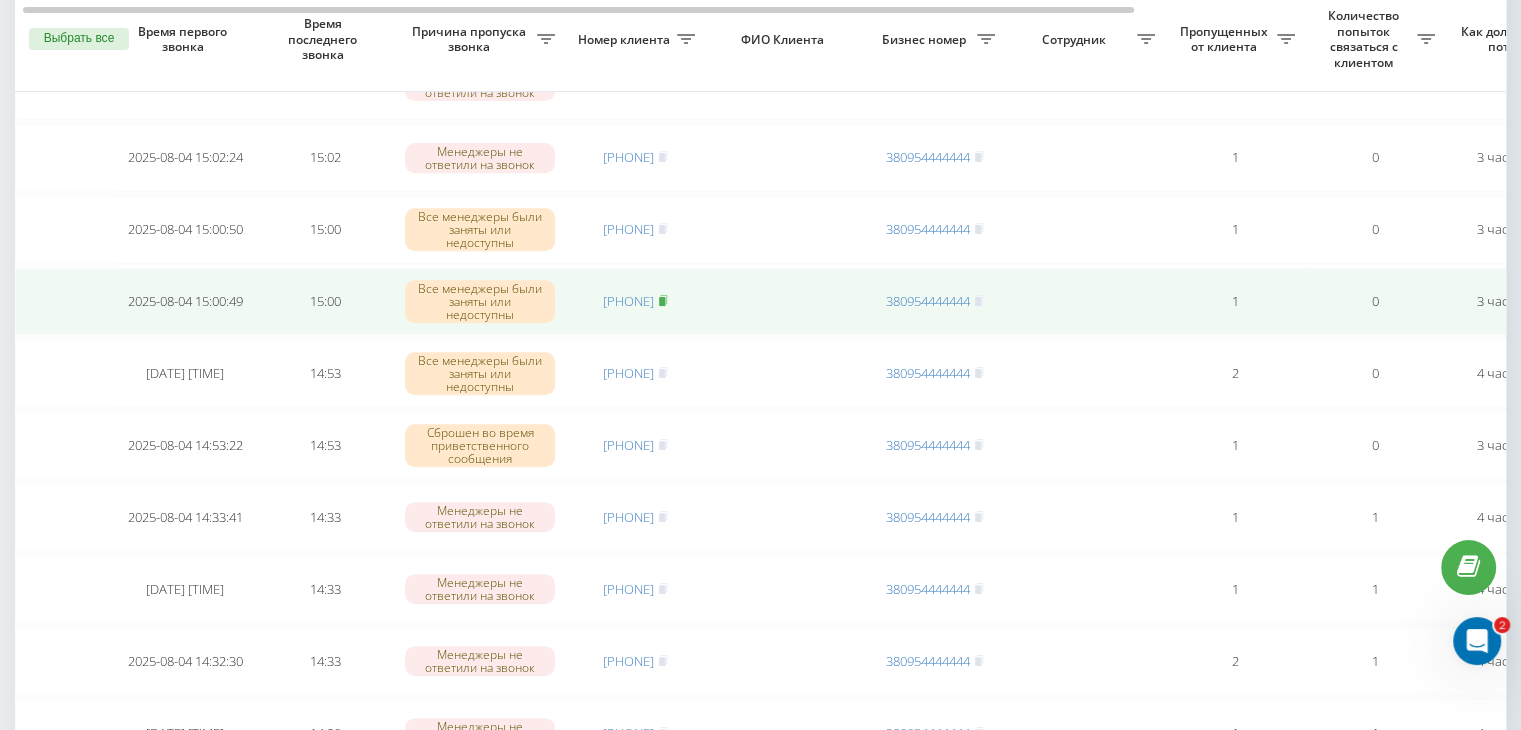click 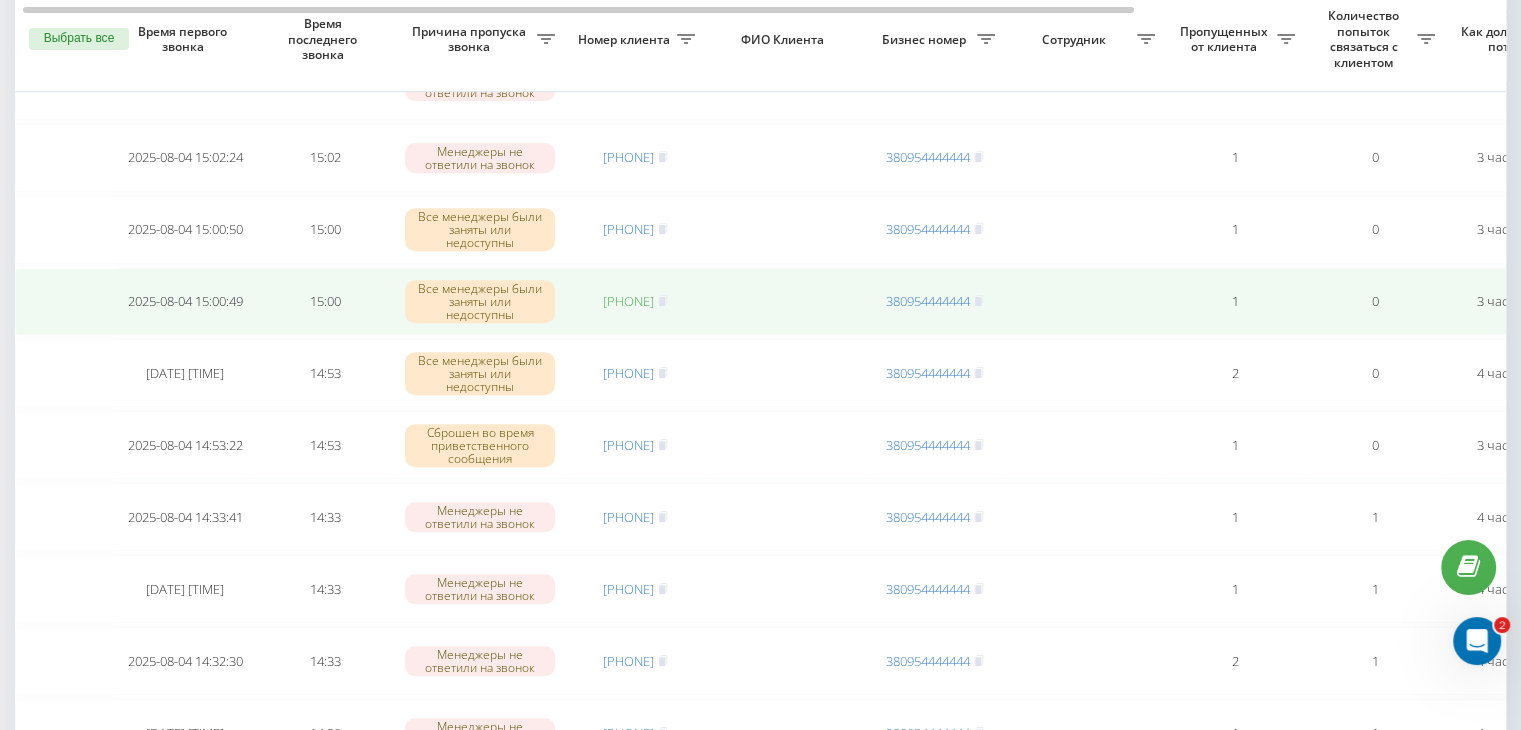 click on "[PHONE]" at bounding box center [628, 301] 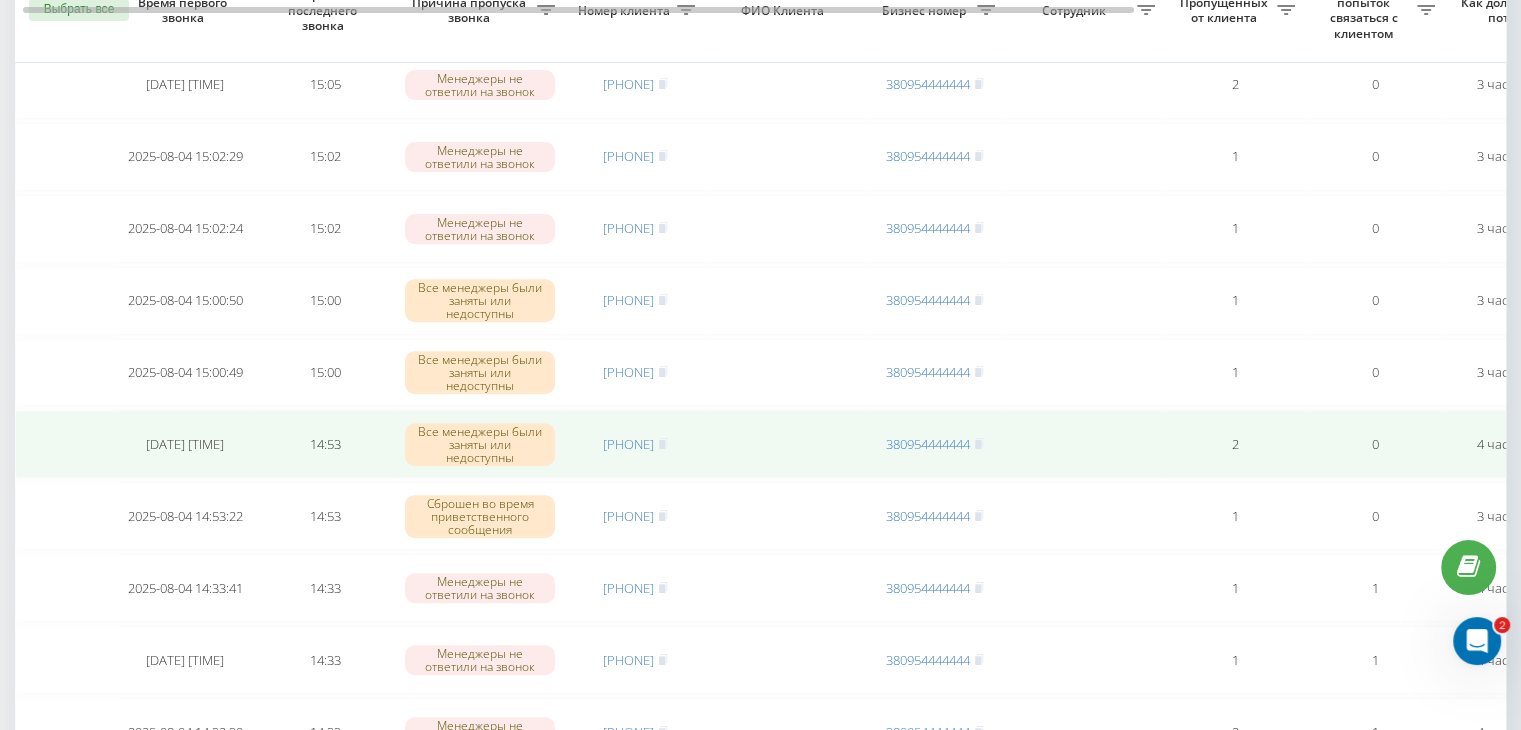 scroll, scrollTop: 700, scrollLeft: 0, axis: vertical 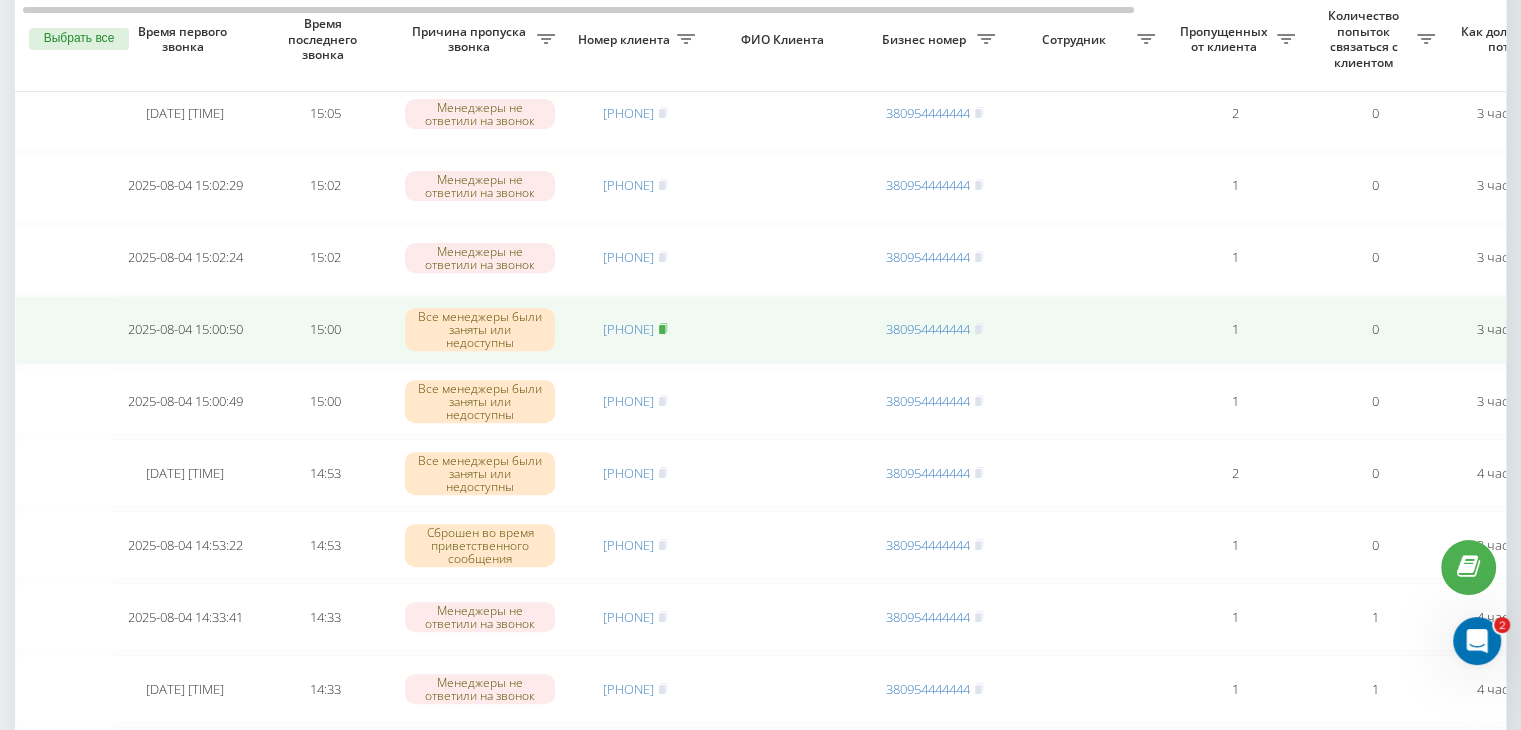 click 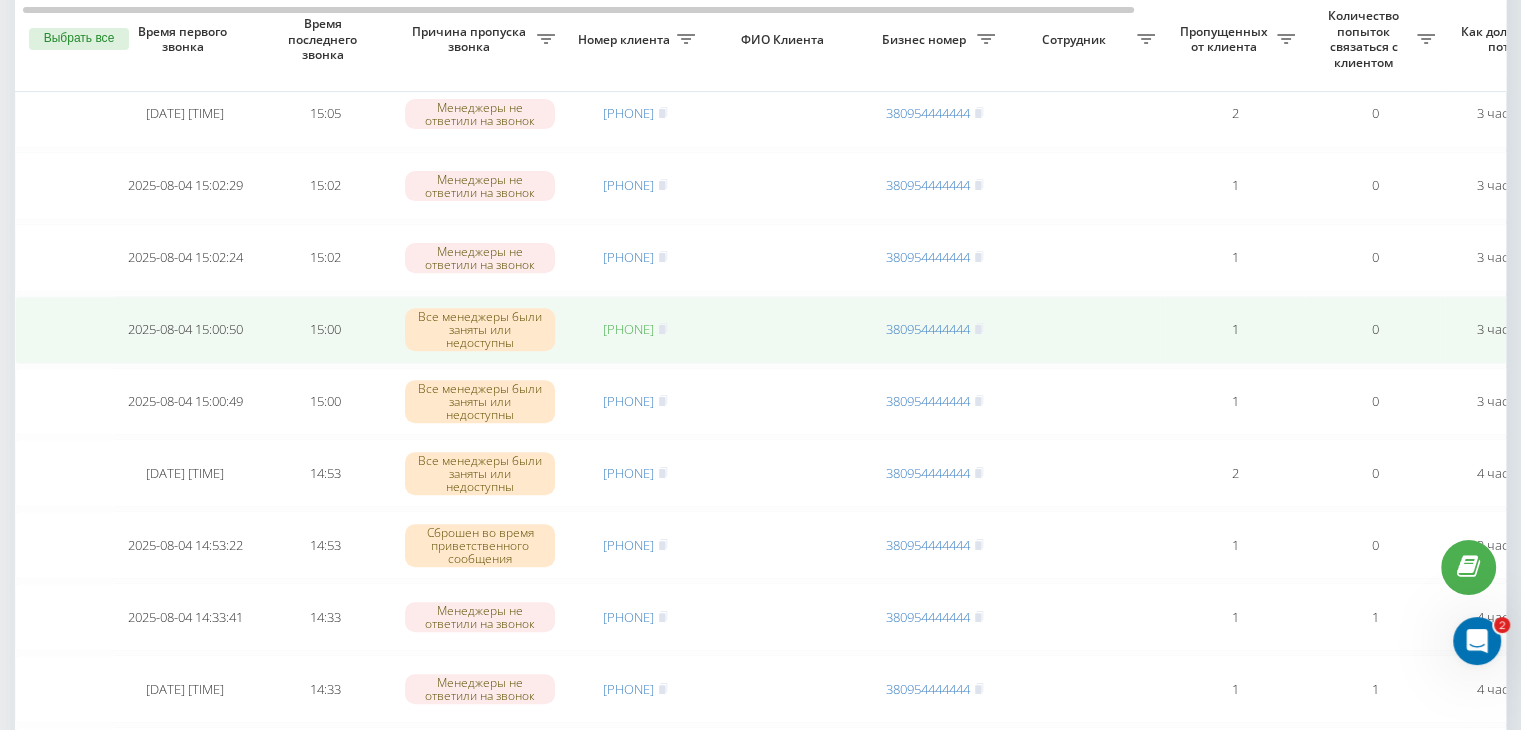 click on "[PHONE]" at bounding box center [628, 329] 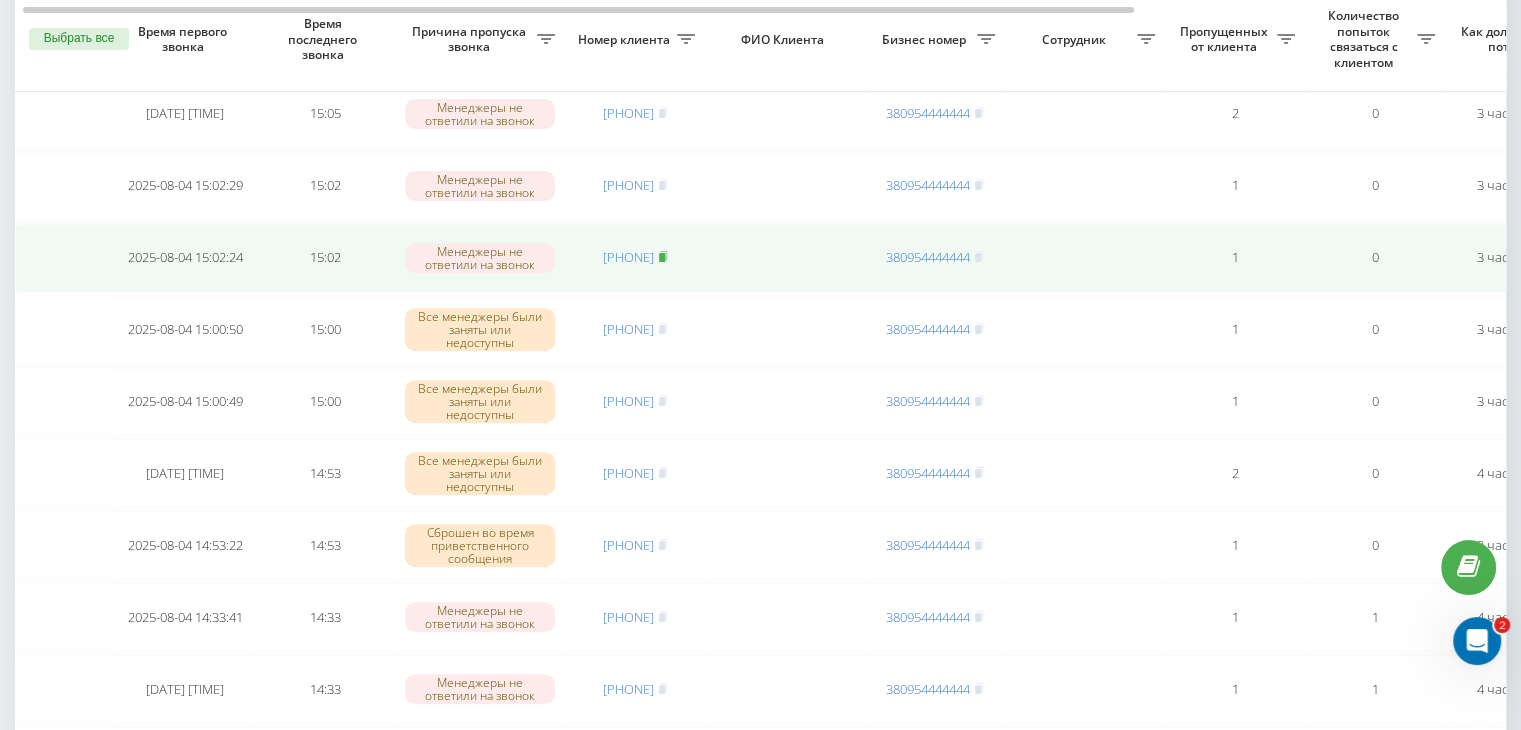 click 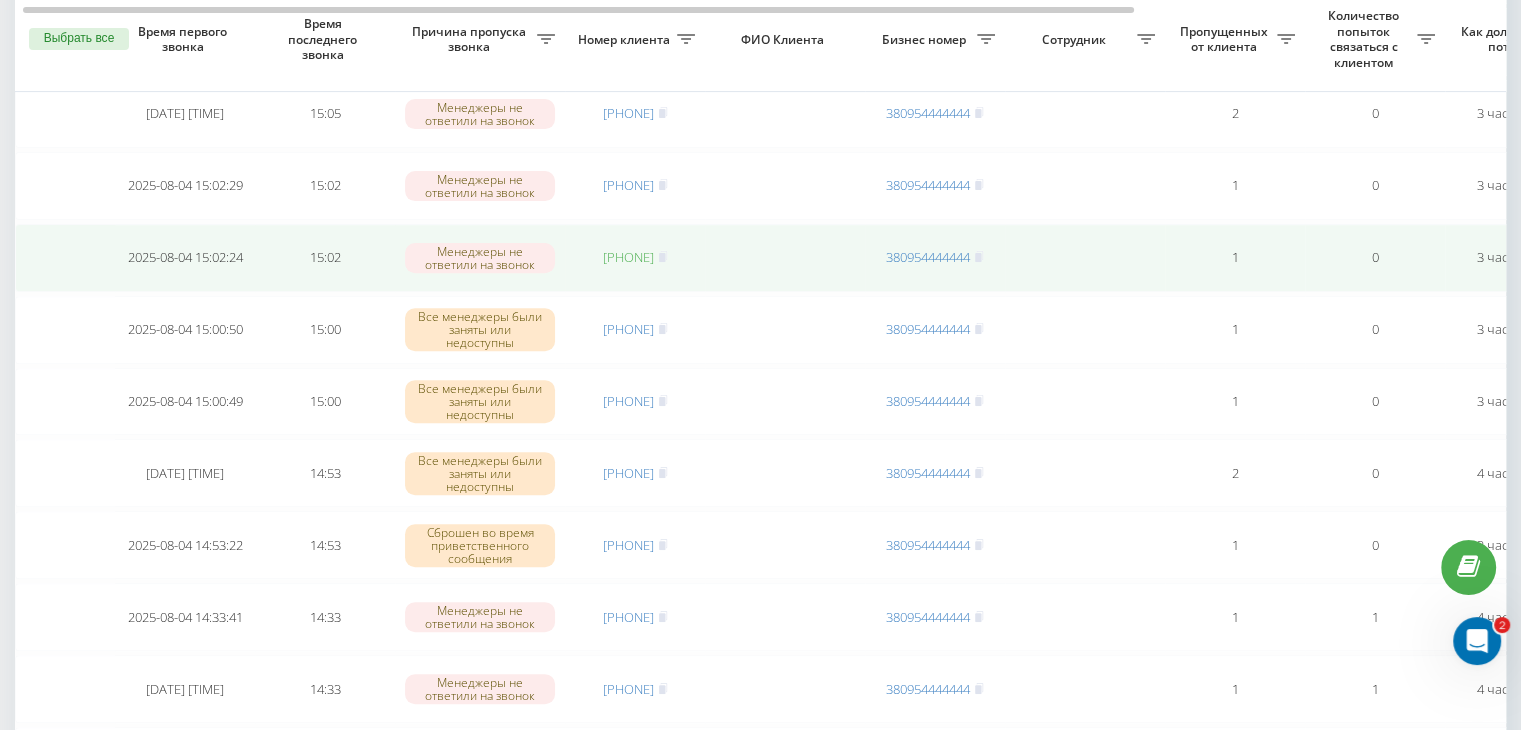 click on "[PHONE]" at bounding box center [628, 257] 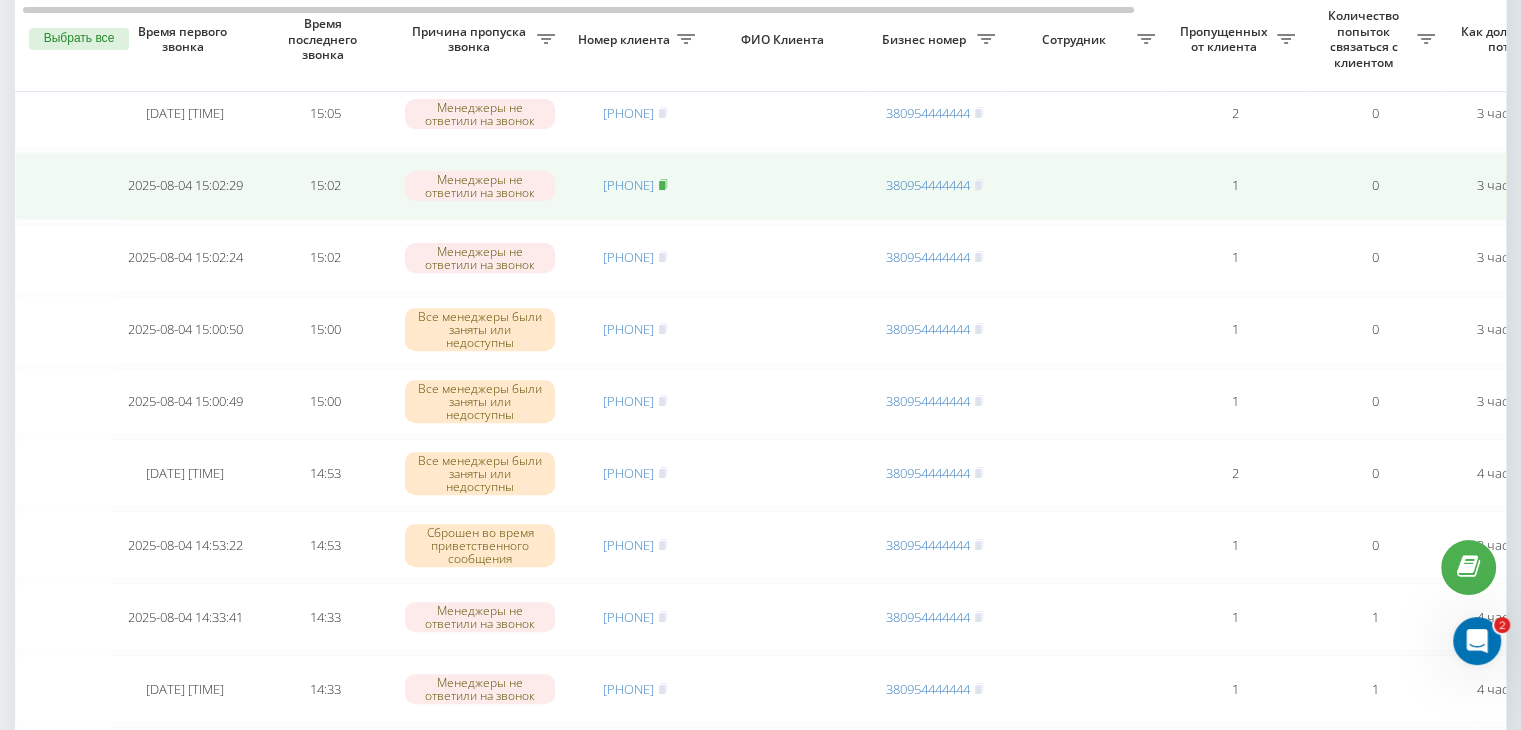 click 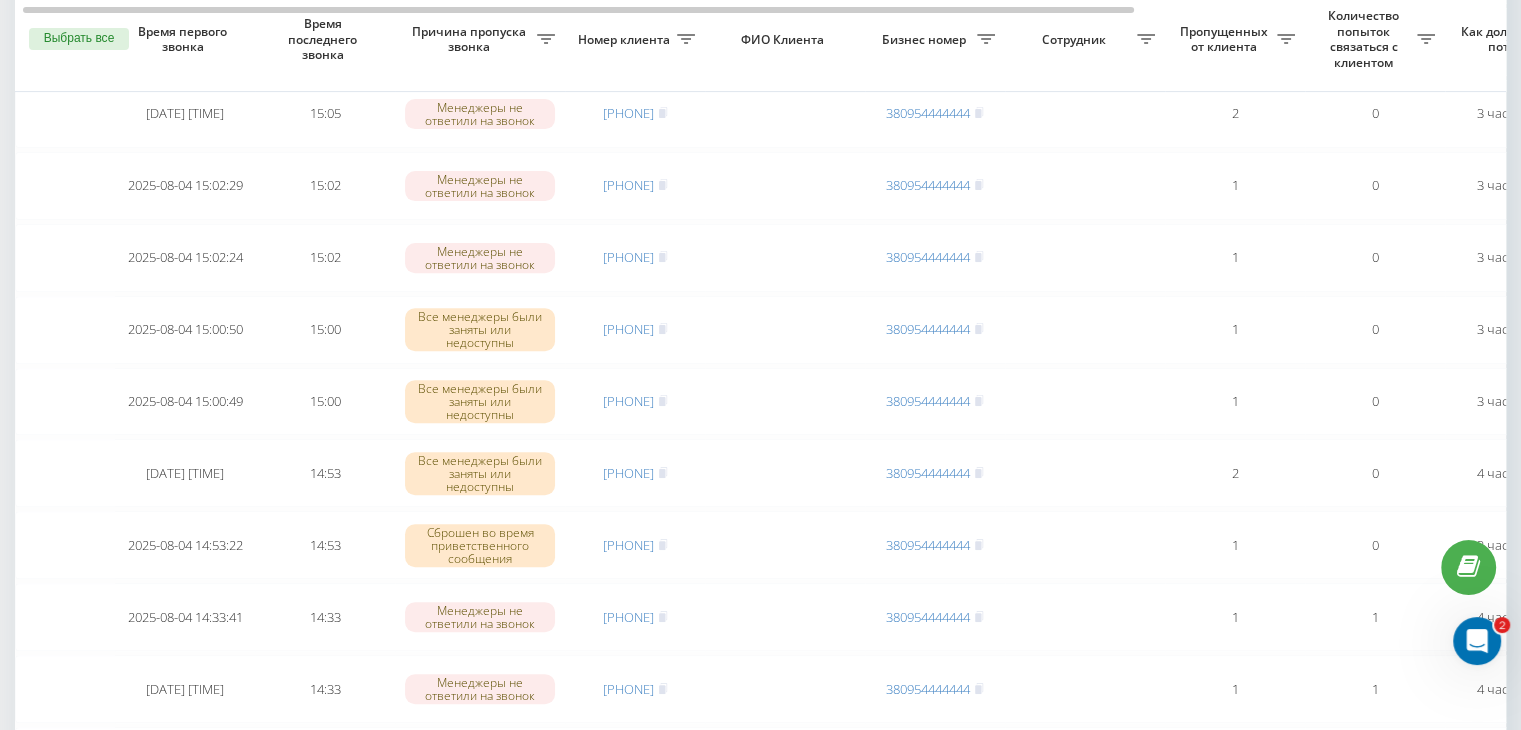 click on "Необработанные пропущенные звонки Обработанные звонки 04.08.2025  -  04.08.2025 Выбрать все Время первого звонка Время последнего звонка Причина пропуска звонка Номер клиента ФИО Клиента Бизнес номер Сотрудник Пропущенных от клиента Количество попыток связаться с клиентом Как долго звонок потерян Название схемы переадресации Комментарий к звонку Сегодня 2025-08-04 15:22:46 15:22 Все менеджеры были заняты или недоступны [PHONE] [PHONE] 1 0 3 часа назад ukrpas.com.ua Обработать Не удалось связаться Связался с клиентом с помощью другого канала Другой вариант 2025-08-04 15:14:32 15:14 [PHONE] 1" at bounding box center (760, 523) 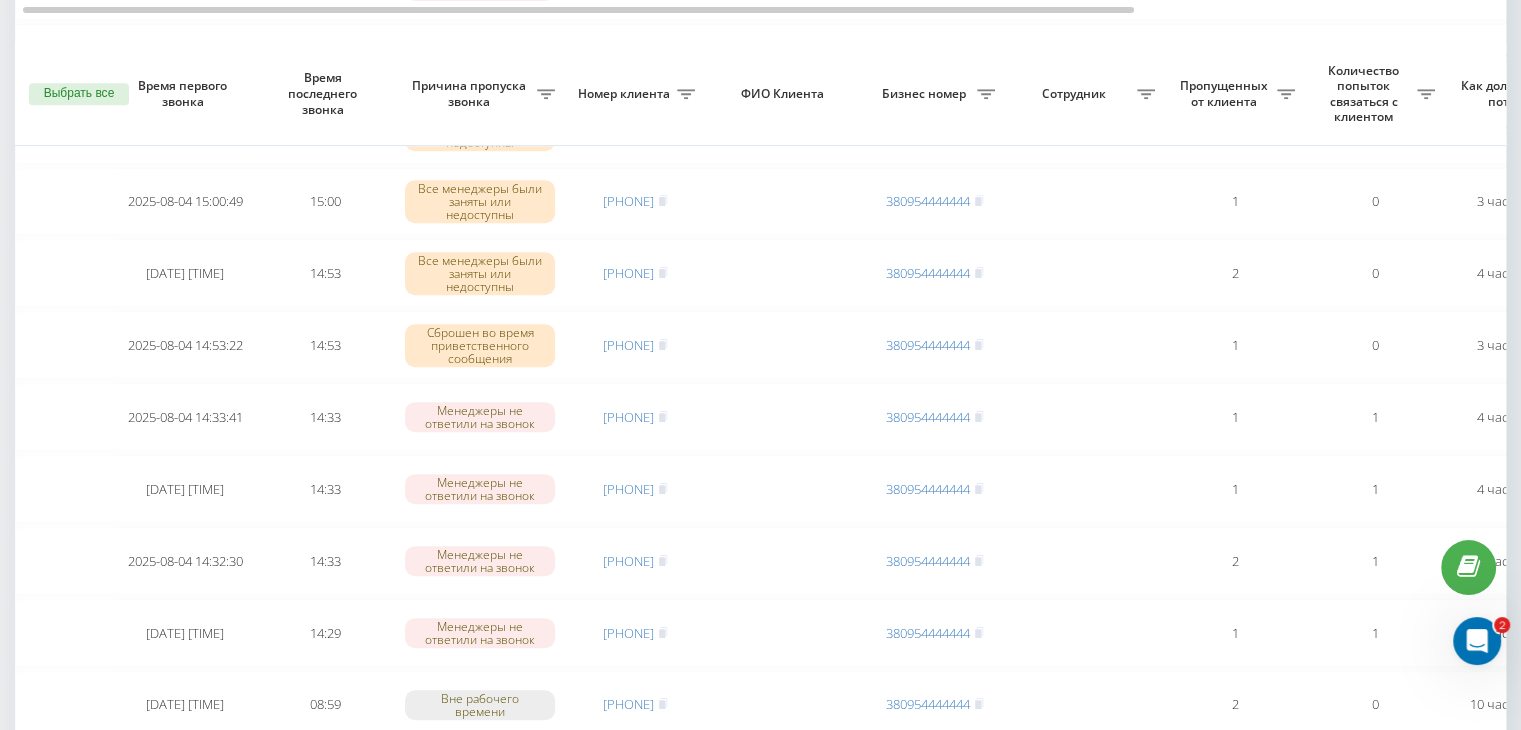 scroll, scrollTop: 1647, scrollLeft: 0, axis: vertical 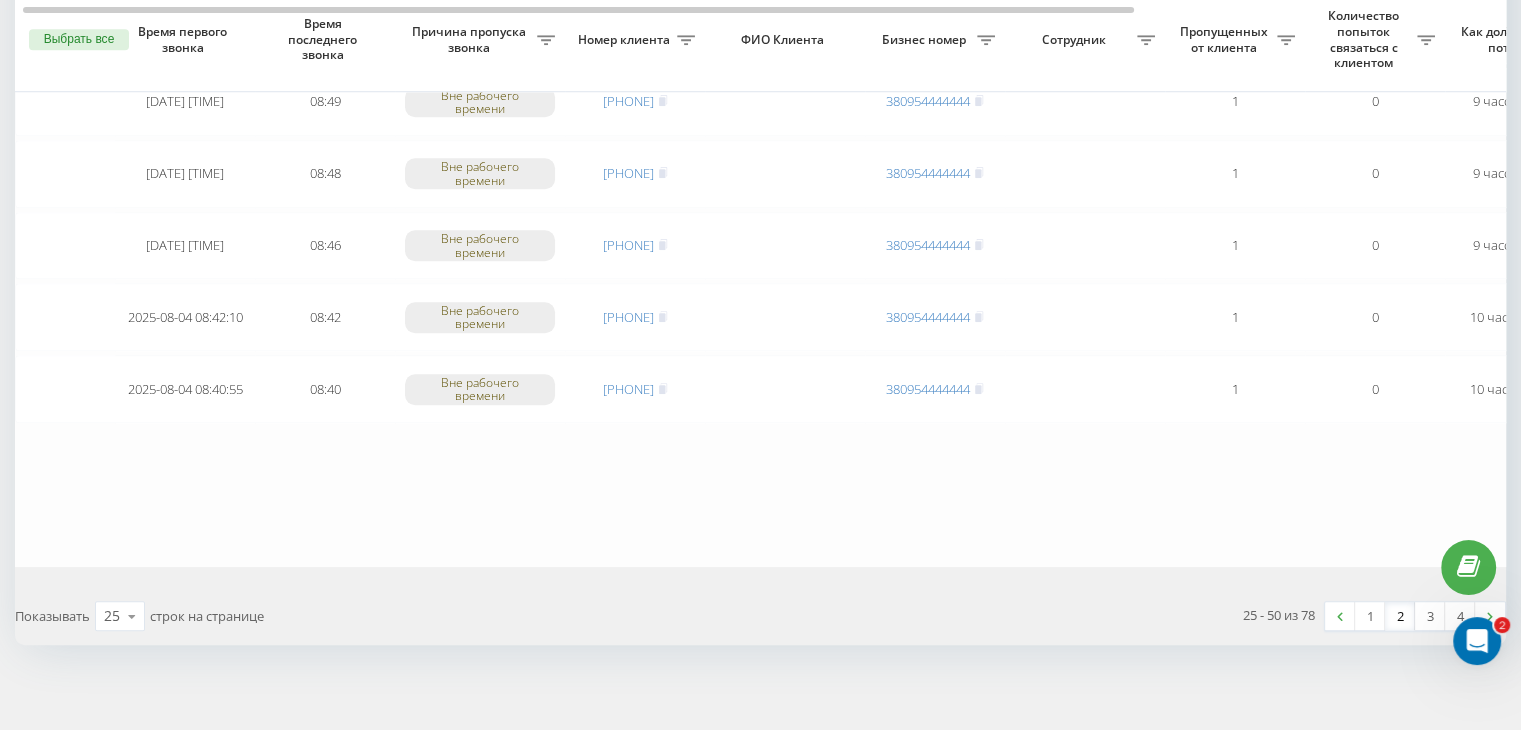 click on "2" at bounding box center [1400, 616] 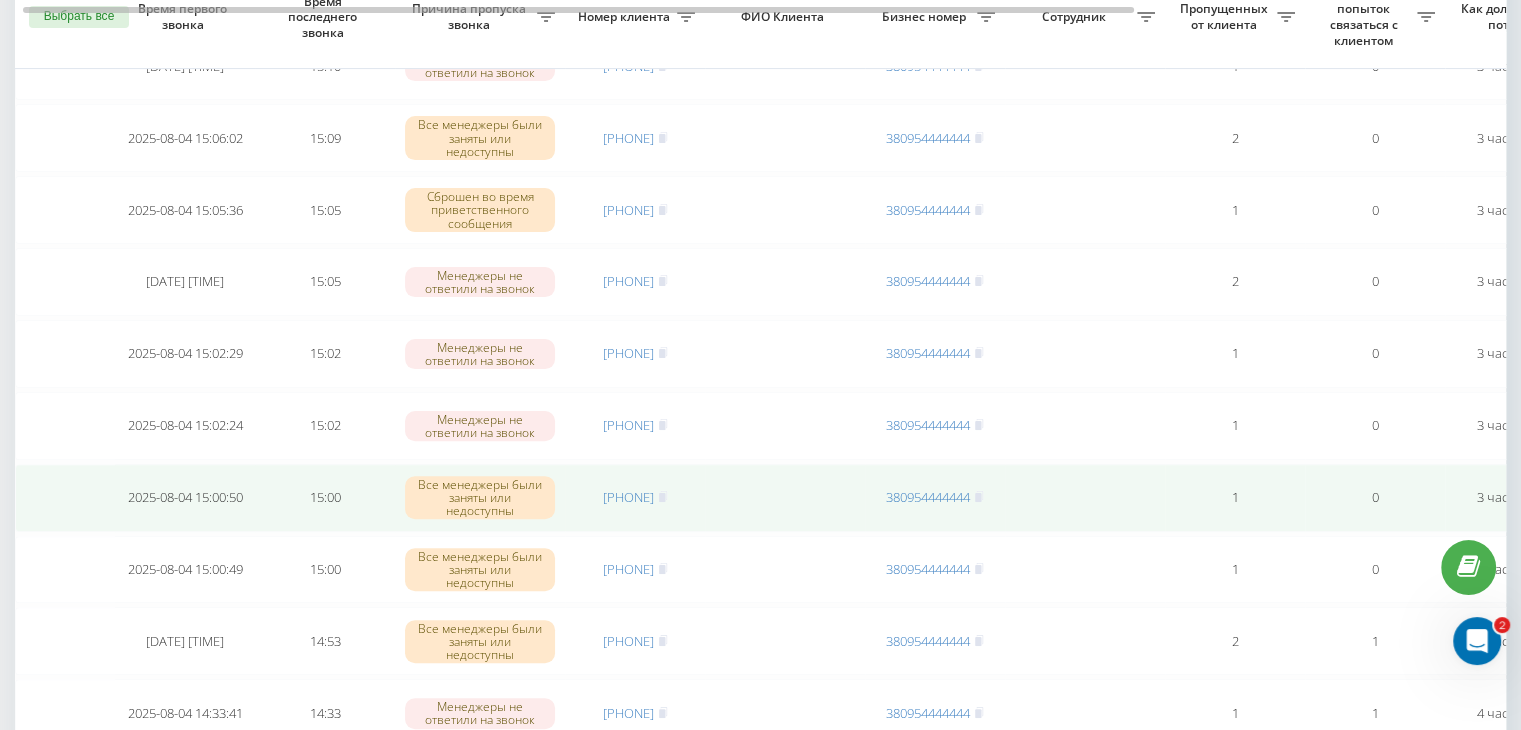 scroll, scrollTop: 500, scrollLeft: 0, axis: vertical 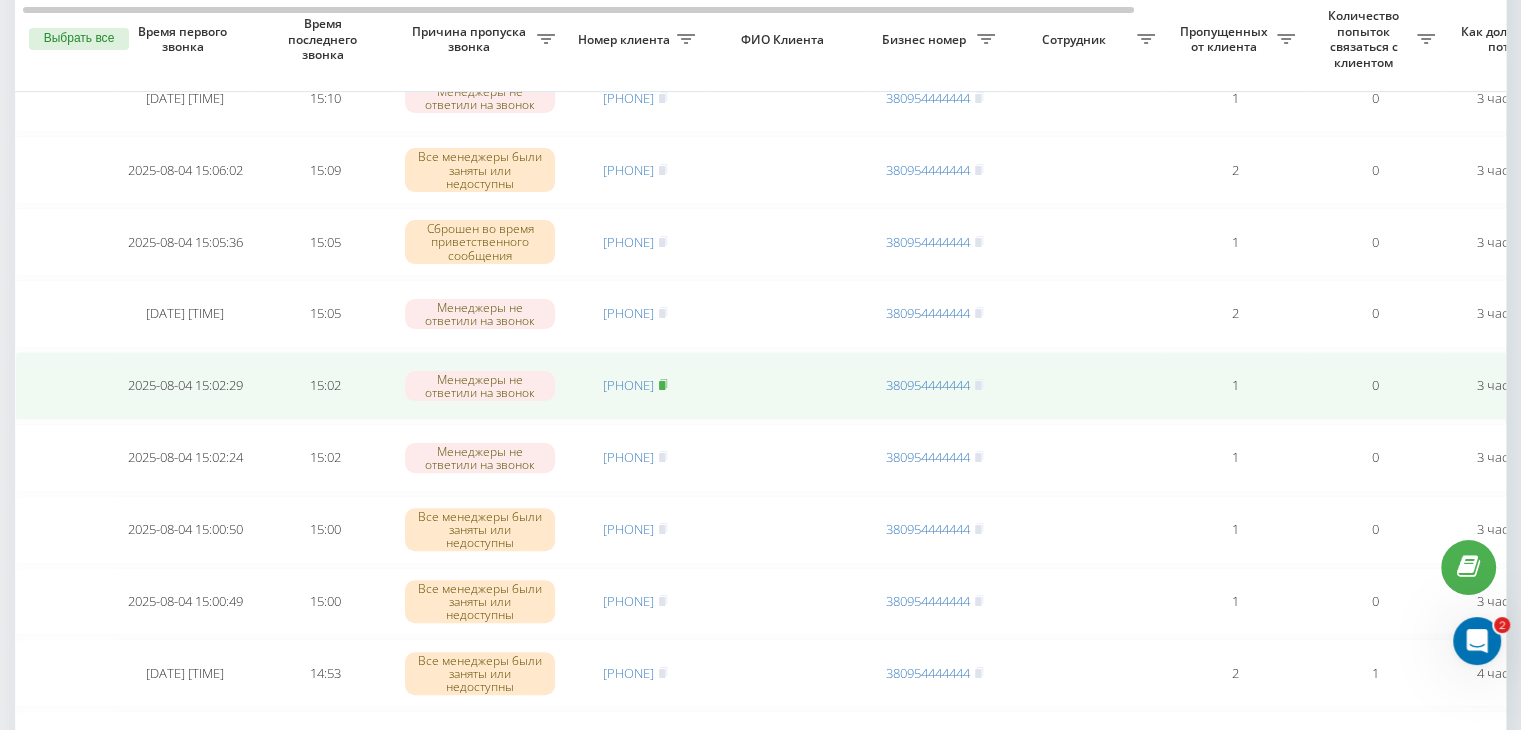 click 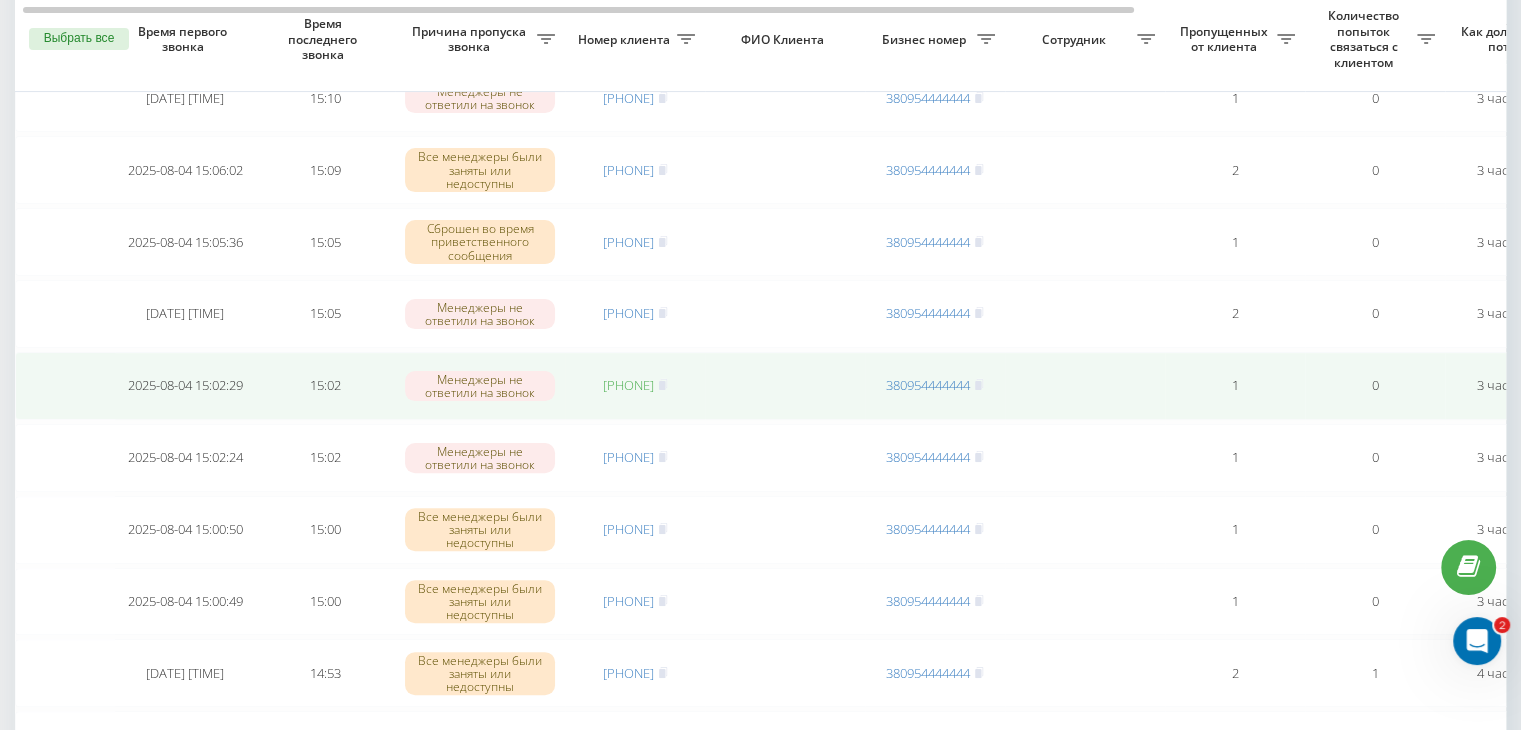 click on "[PHONE]" at bounding box center [628, 385] 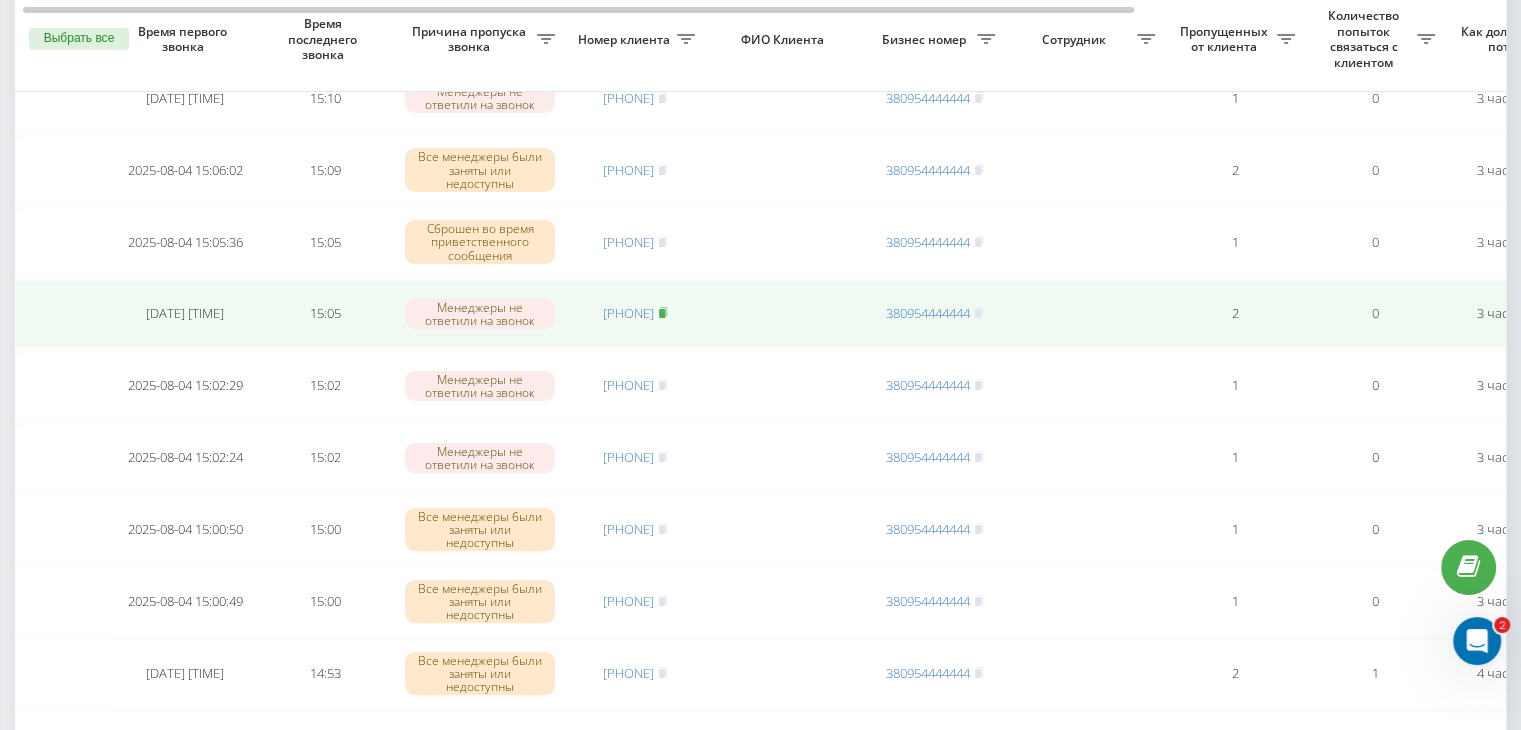 click 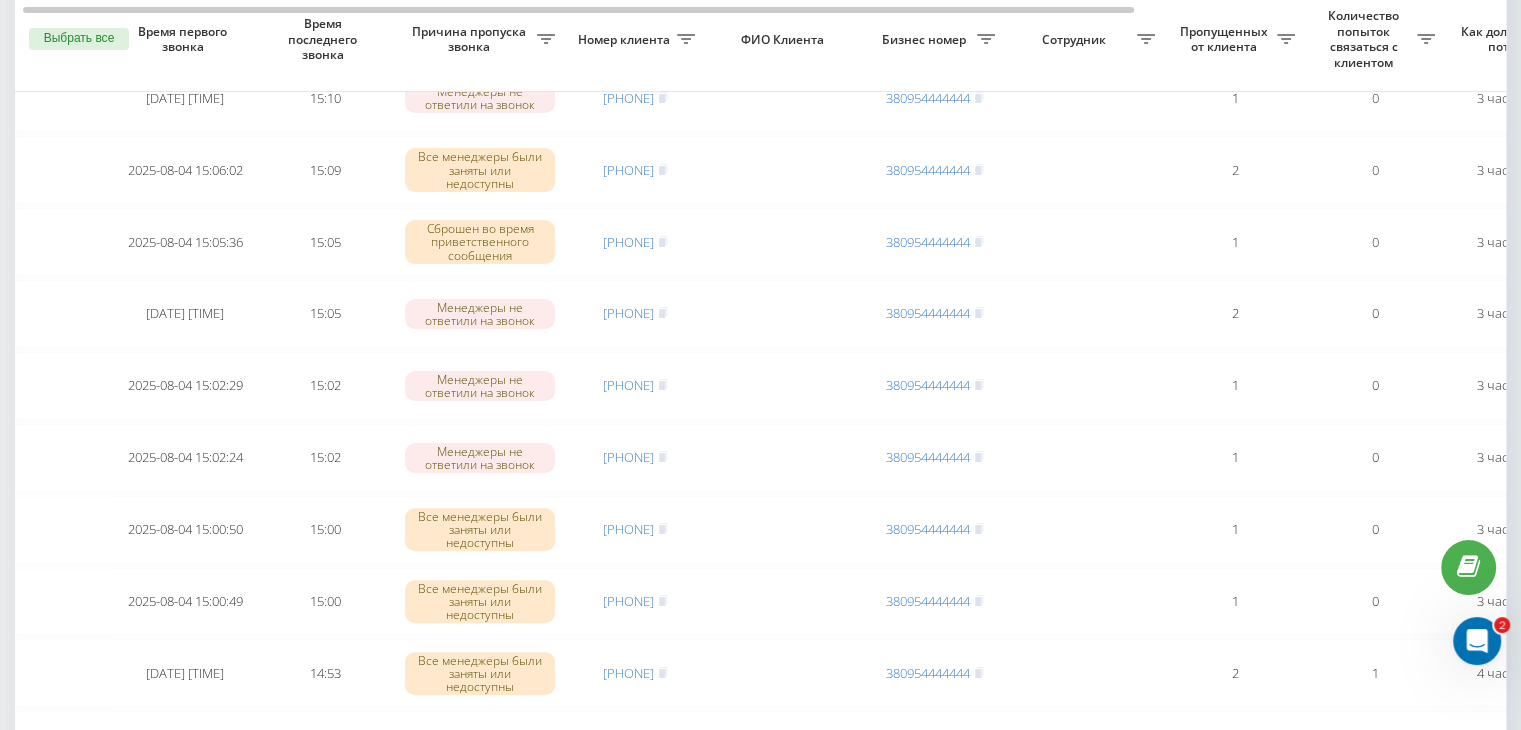click on "Необработанные пропущенные звонки Обработанные звонки 04.08.2025  -  04.08.2025 Выбрать все Время первого звонка Время последнего звонка Причина пропуска звонка Номер клиента ФИО Клиента Бизнес номер Сотрудник Пропущенных от клиента Количество попыток связаться с клиентом Как долго звонок потерян Название схемы переадресации Комментарий к звонку Сегодня 2025-08-04 15:22:46 15:22 Все менеджеры были заняты или недоступны [PHONE] [PHONE] 1 0 3 часа назад ukrpas.com.ua Обработать Не удалось связаться Связался с клиентом с помощью другого канала Другой вариант 2025-08-04 15:14:32 15:14 [PHONE] 1" at bounding box center [760, 723] 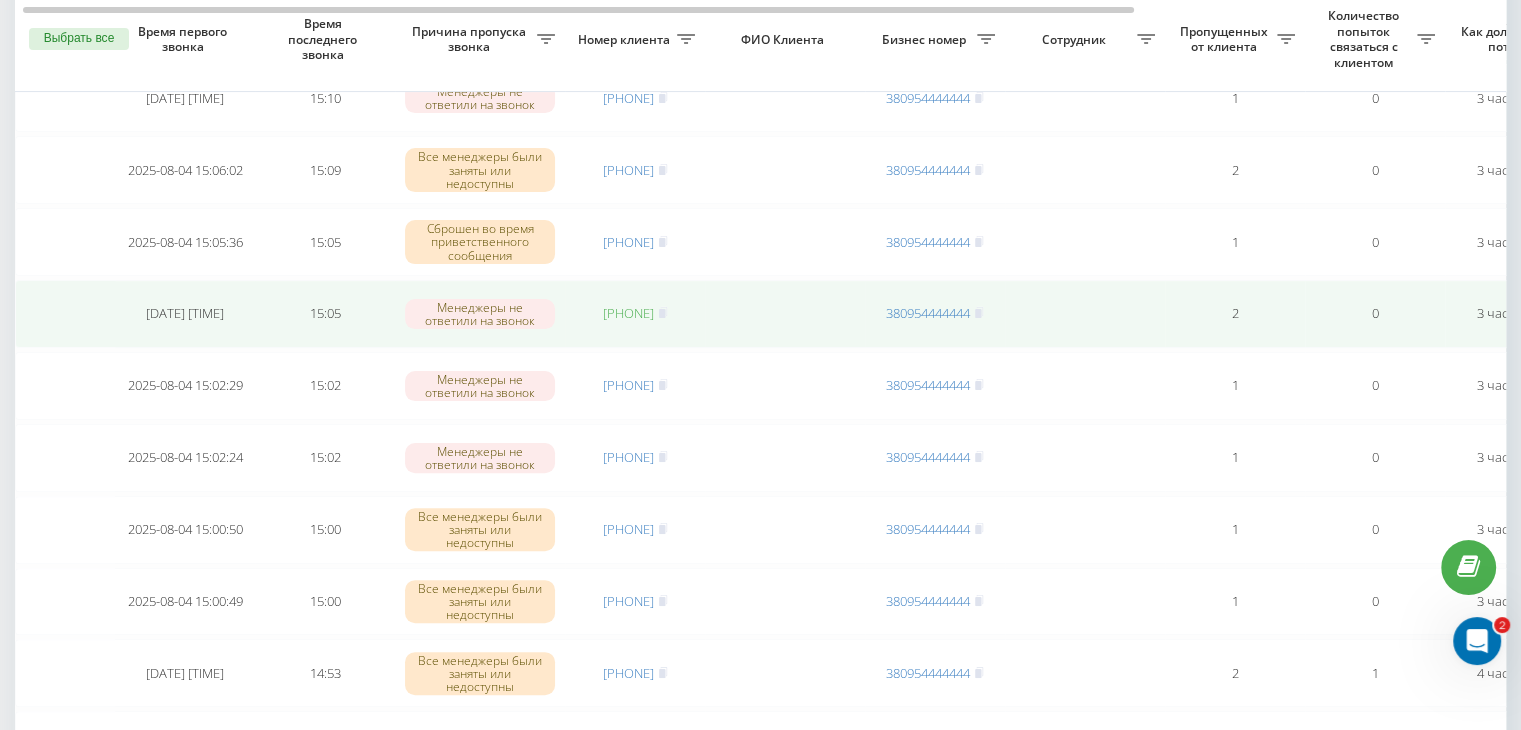 click on "[PHONE]" at bounding box center [628, 313] 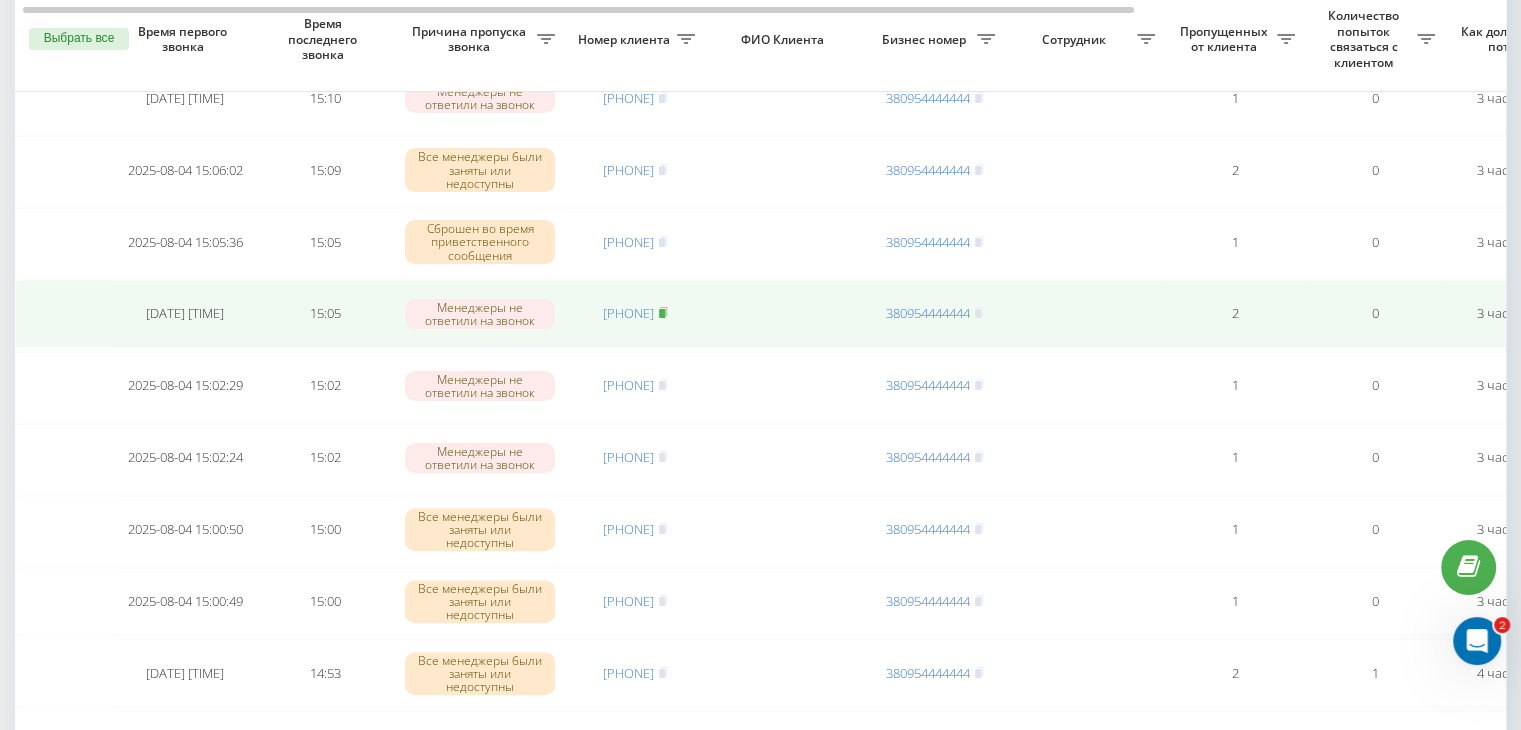 click 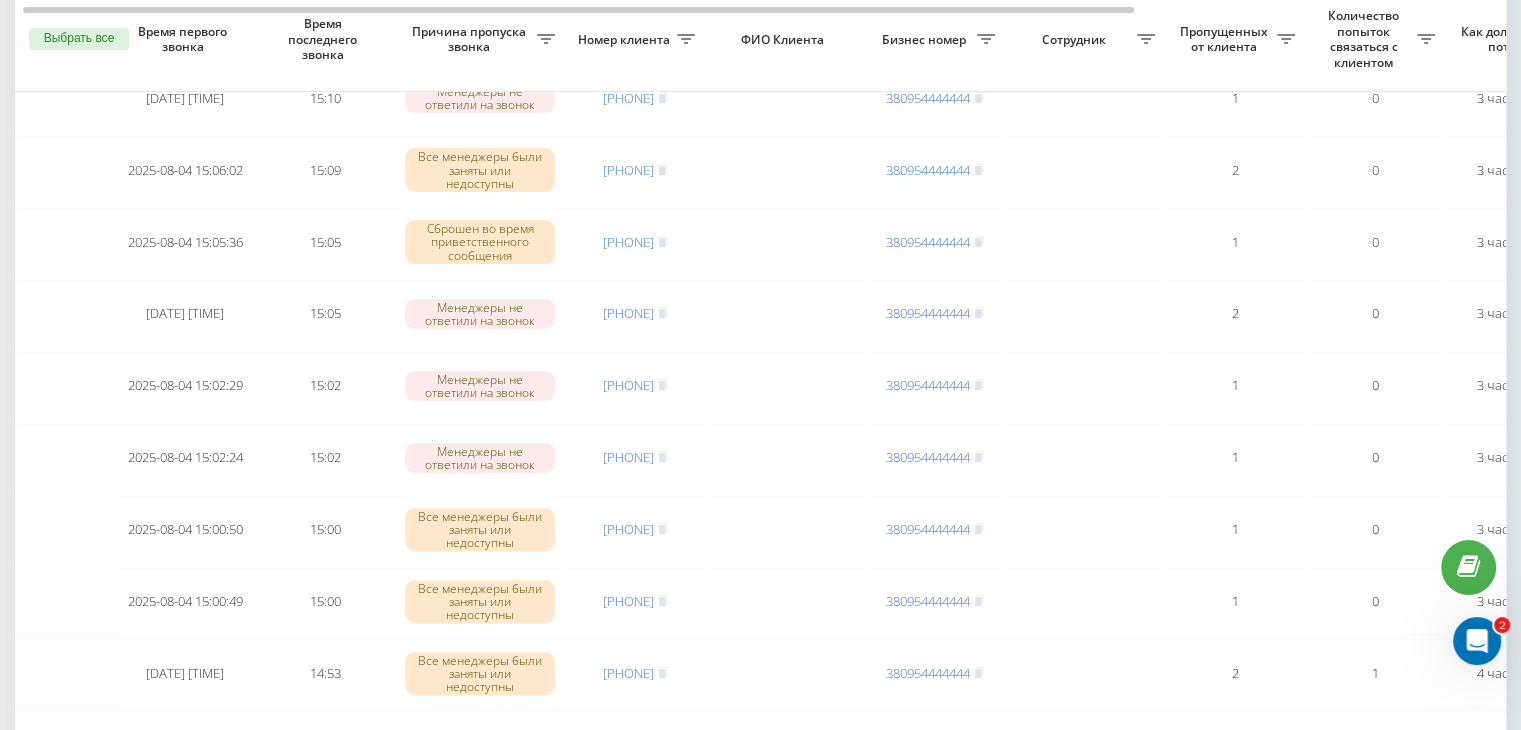 click on "Необработанные пропущенные звонки Обработанные звонки 04.08.2025  -  04.08.2025 Выбрать все Время первого звонка Время последнего звонка Причина пропуска звонка Номер клиента ФИО Клиента Бизнес номер Сотрудник Пропущенных от клиента Количество попыток связаться с клиентом Как долго звонок потерян Название схемы переадресации Комментарий к звонку Сегодня 2025-08-04 15:22:46 15:22 Все менеджеры были заняты или недоступны [PHONE] [PHONE] 1 0 3 часа назад ukrpas.com.ua Обработать Не удалось связаться Связался с клиентом с помощью другого канала Другой вариант 2025-08-04 15:14:32 15:14 [PHONE] 1" at bounding box center [760, 723] 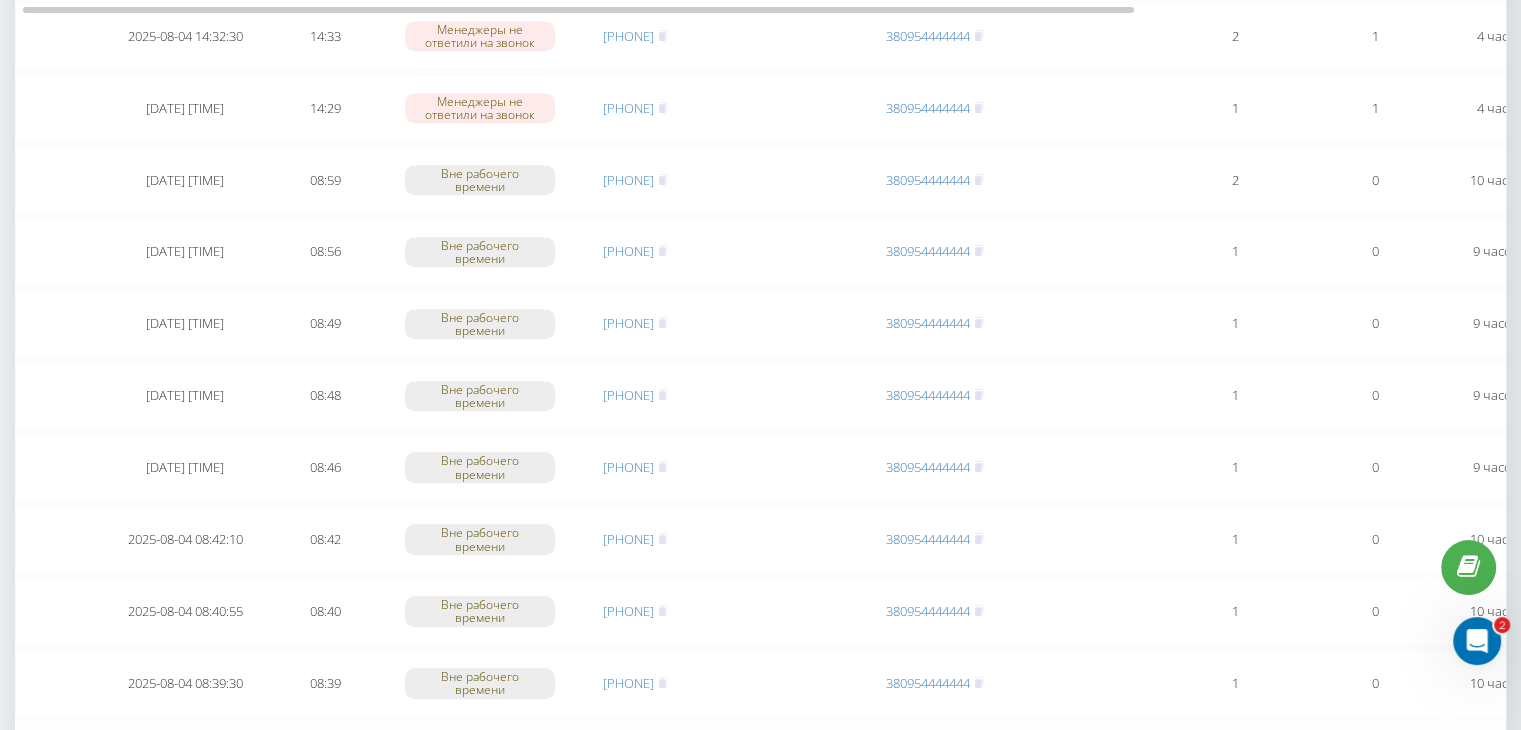 scroll, scrollTop: 1600, scrollLeft: 0, axis: vertical 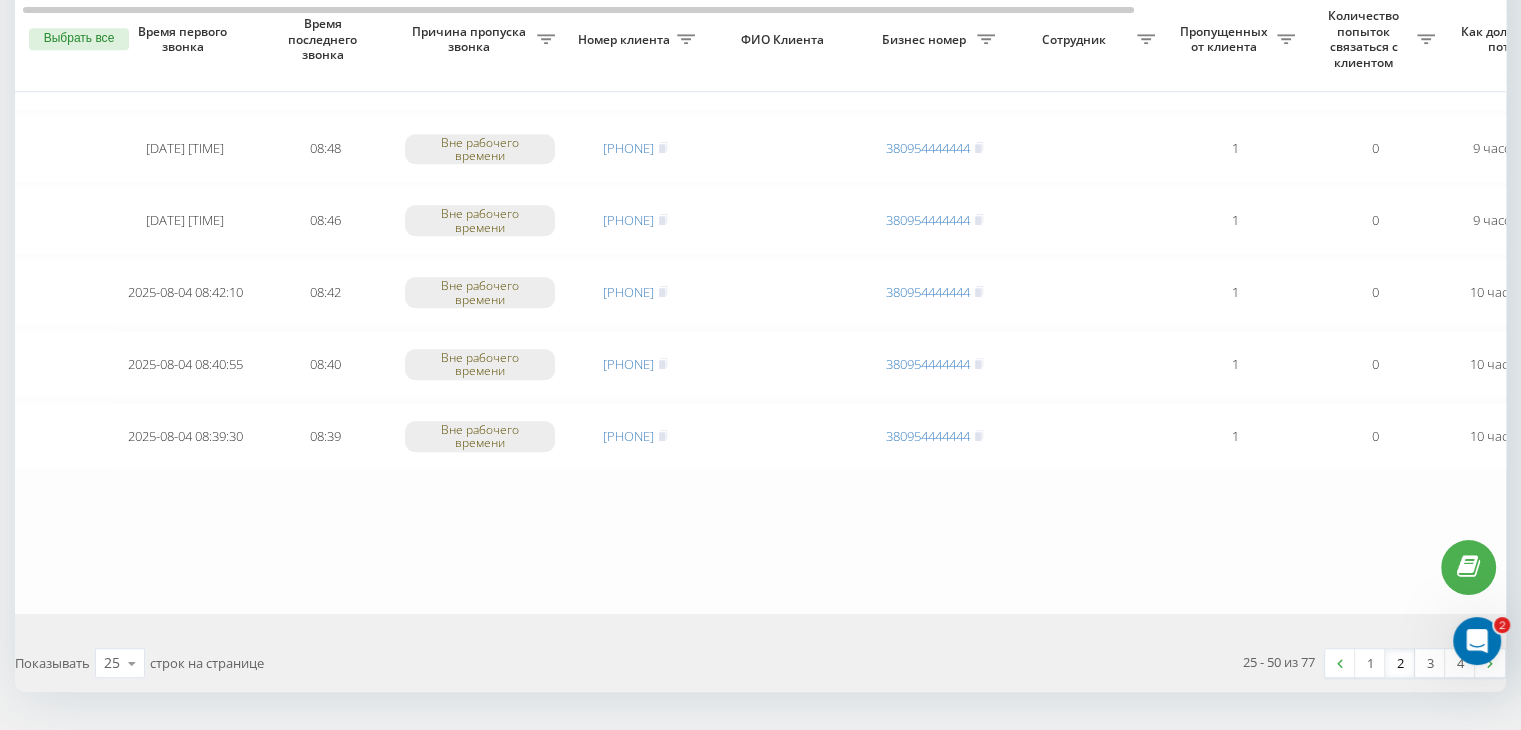 click on "2" at bounding box center (1400, 663) 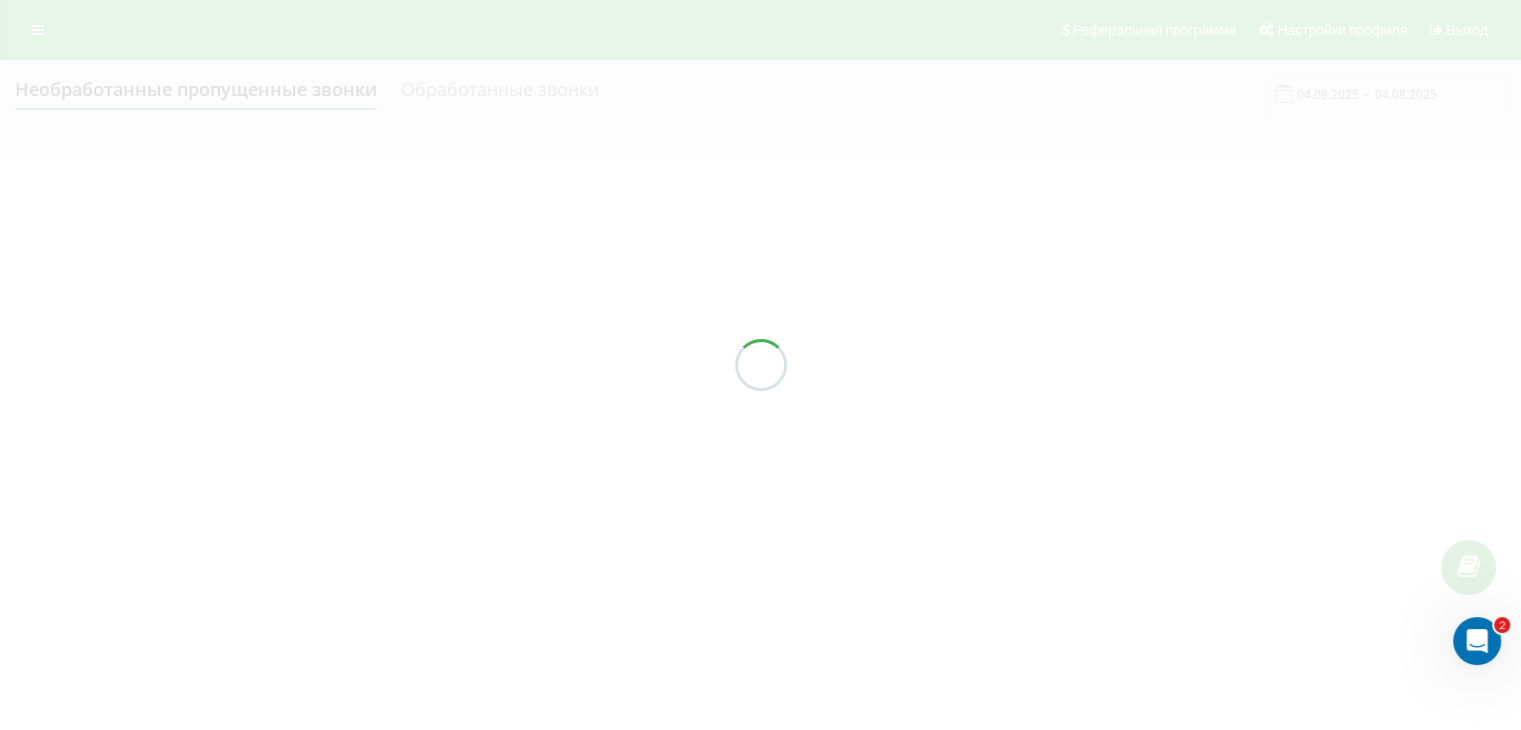 scroll, scrollTop: 0, scrollLeft: 0, axis: both 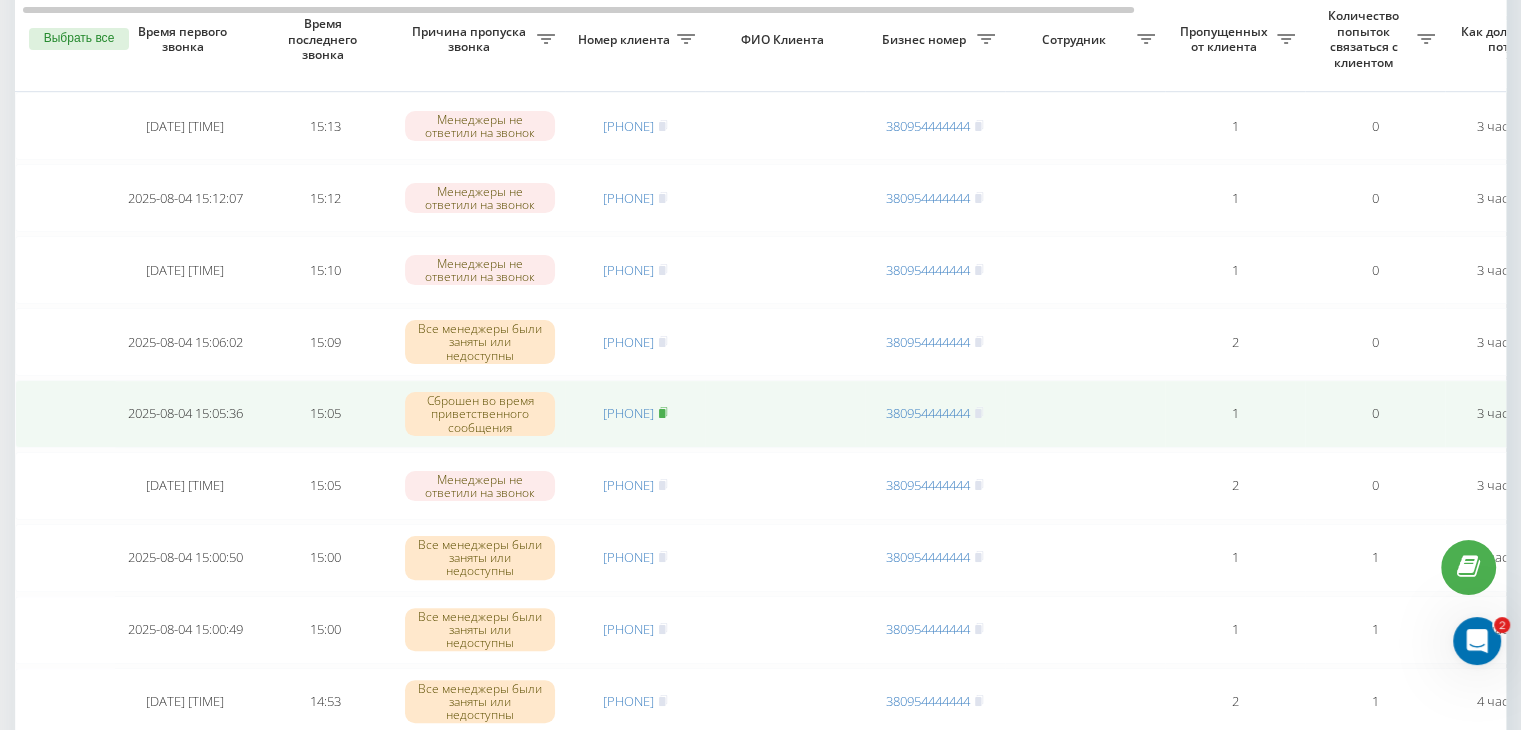click 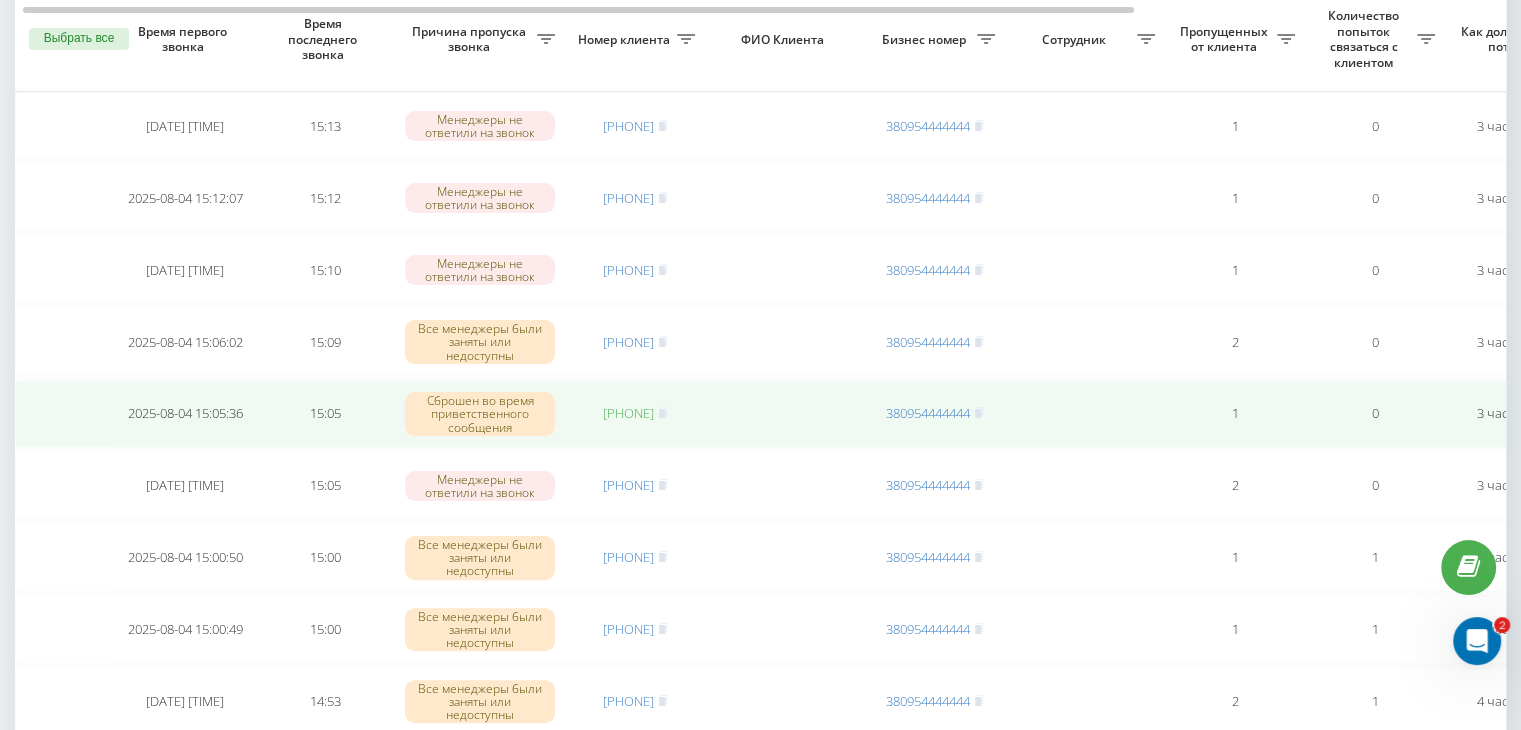 click on "[PHONE]" at bounding box center [628, 413] 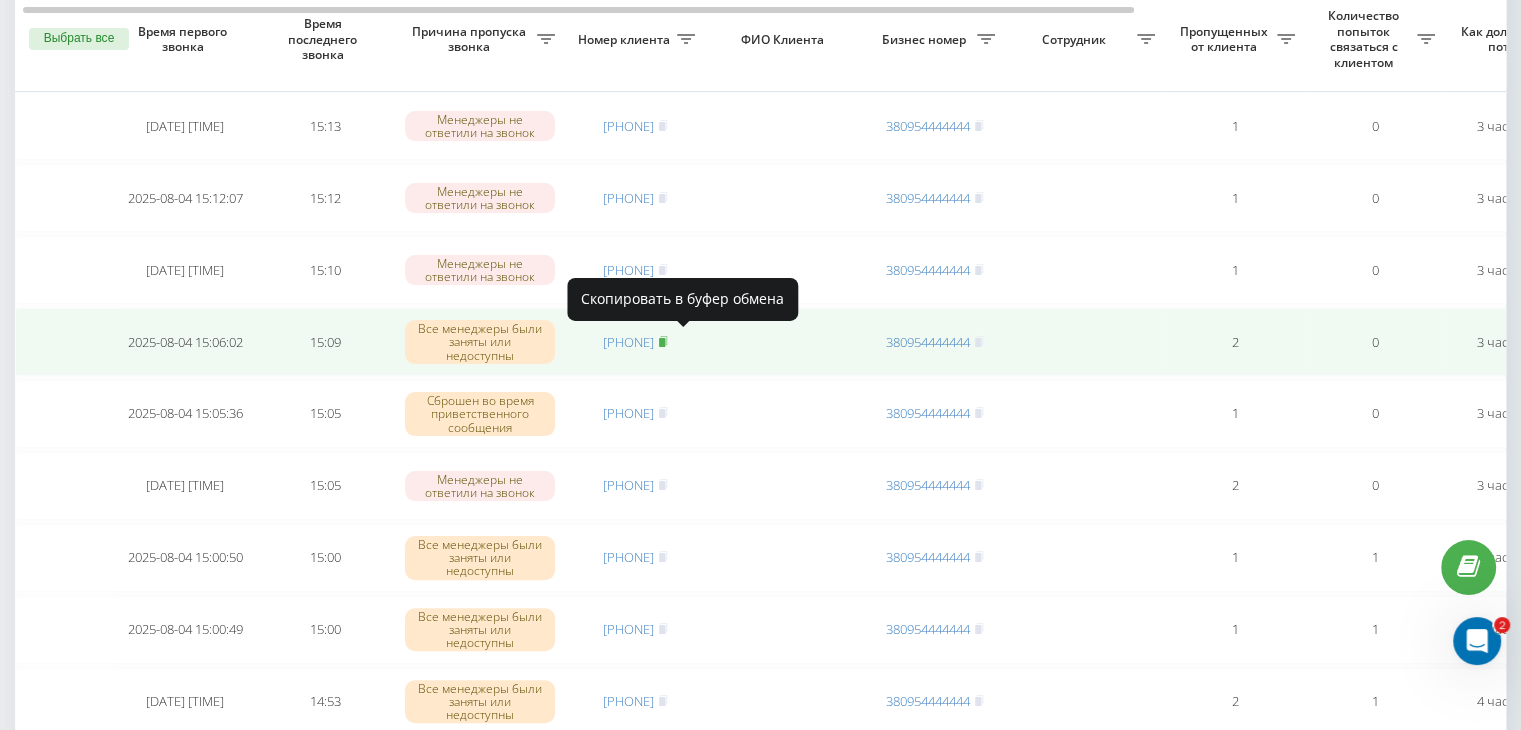 click 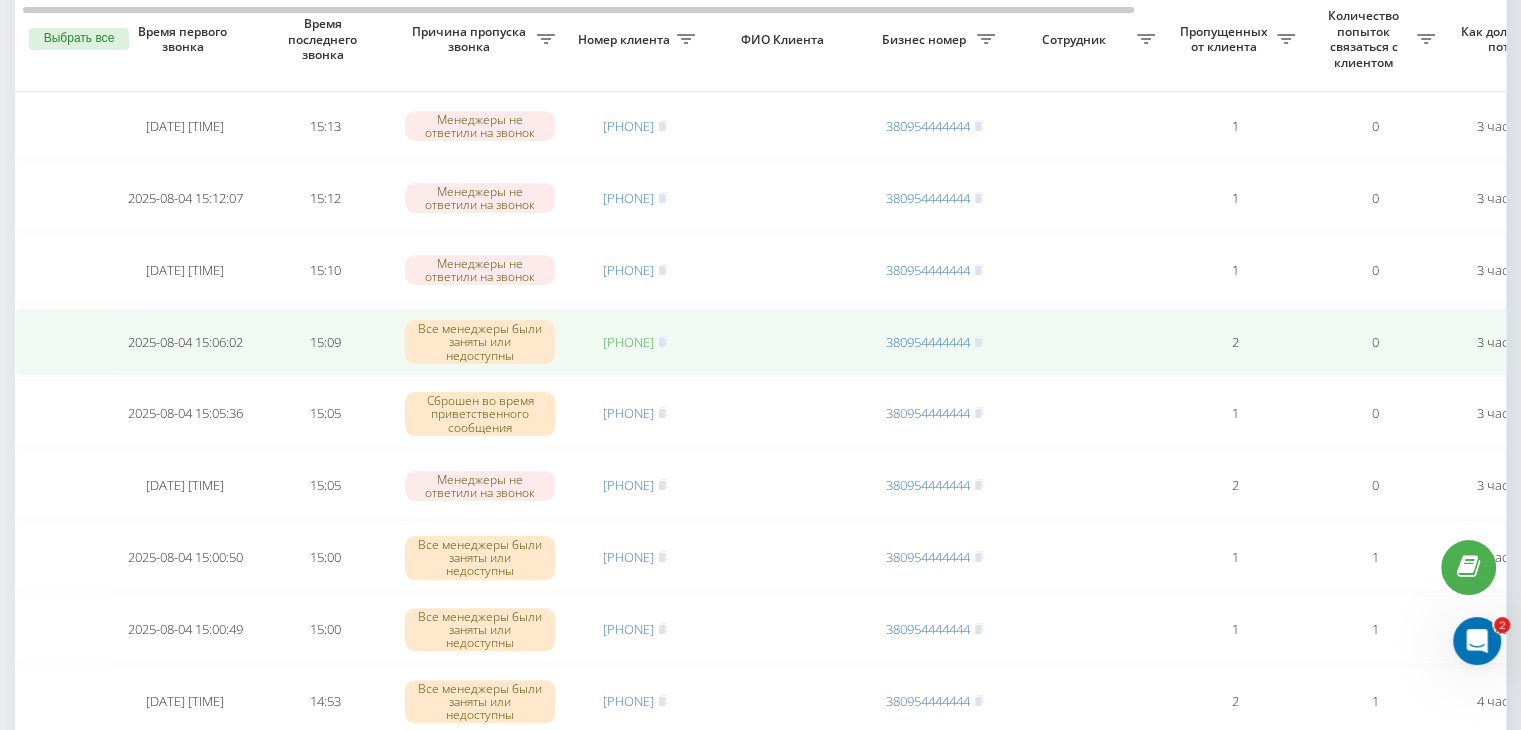 click on "[PHONE]" at bounding box center [628, 342] 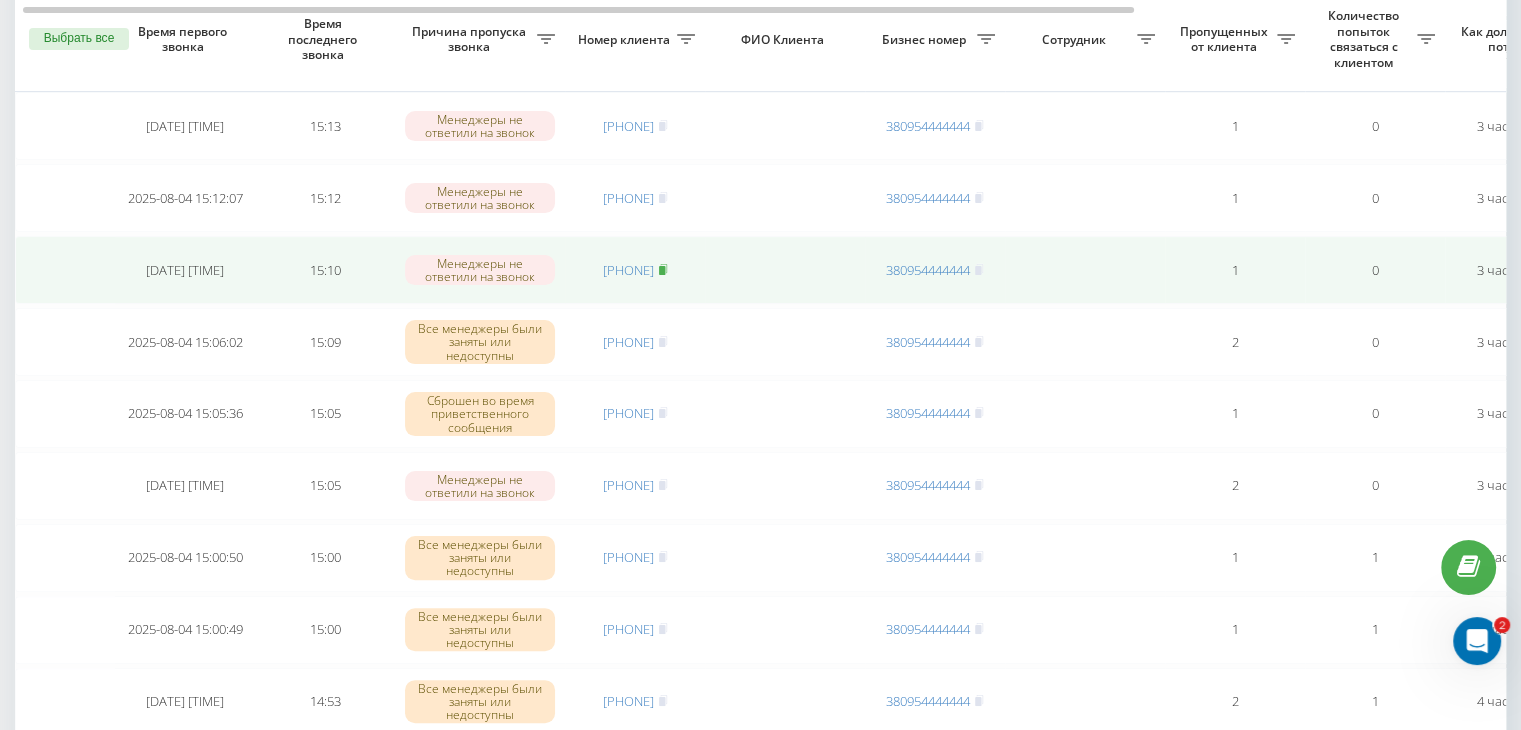 click 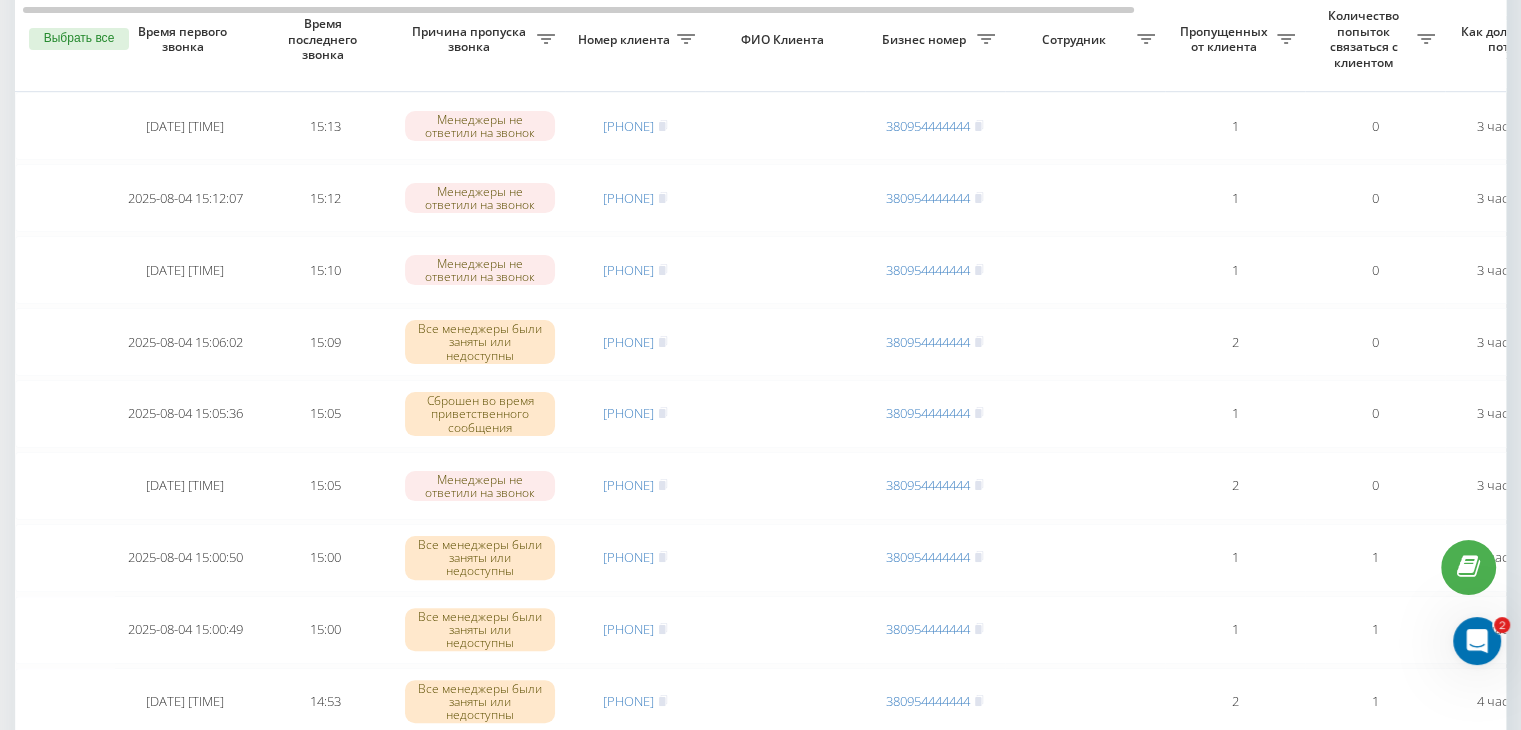 click on "Необработанные пропущенные звонки Обработанные звонки 04.08.2025  -  04.08.2025 Выбрать все Время первого звонка Время последнего звонка Причина пропуска звонка Номер клиента ФИО Клиента Бизнес номер Сотрудник Пропущенных от клиента Количество попыток связаться с клиентом Как долго звонок потерян Название схемы переадресации Комментарий к звонку Сегодня 2025-08-04 15:28:46 15:28 Менеджеры не ответили на звонок [PHONE] [PHONE] 1 0 3 часа назад ukrpas.com.ua Обработать Не удалось связаться Связался с клиентом с помощью другого канала Клиент перезвонил сам с другого номера 15:22 1 0 1 0" at bounding box center [760, 823] 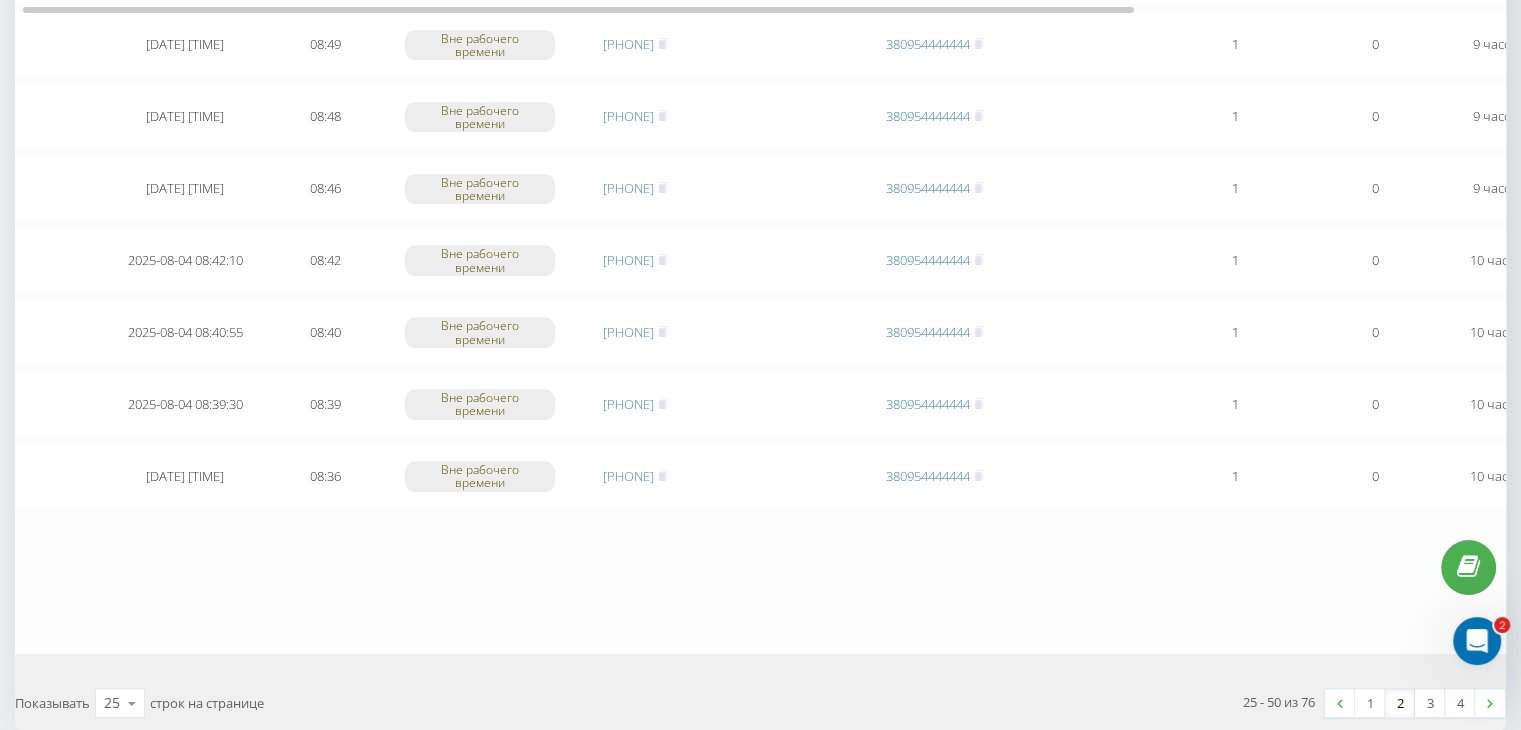 scroll, scrollTop: 1647, scrollLeft: 0, axis: vertical 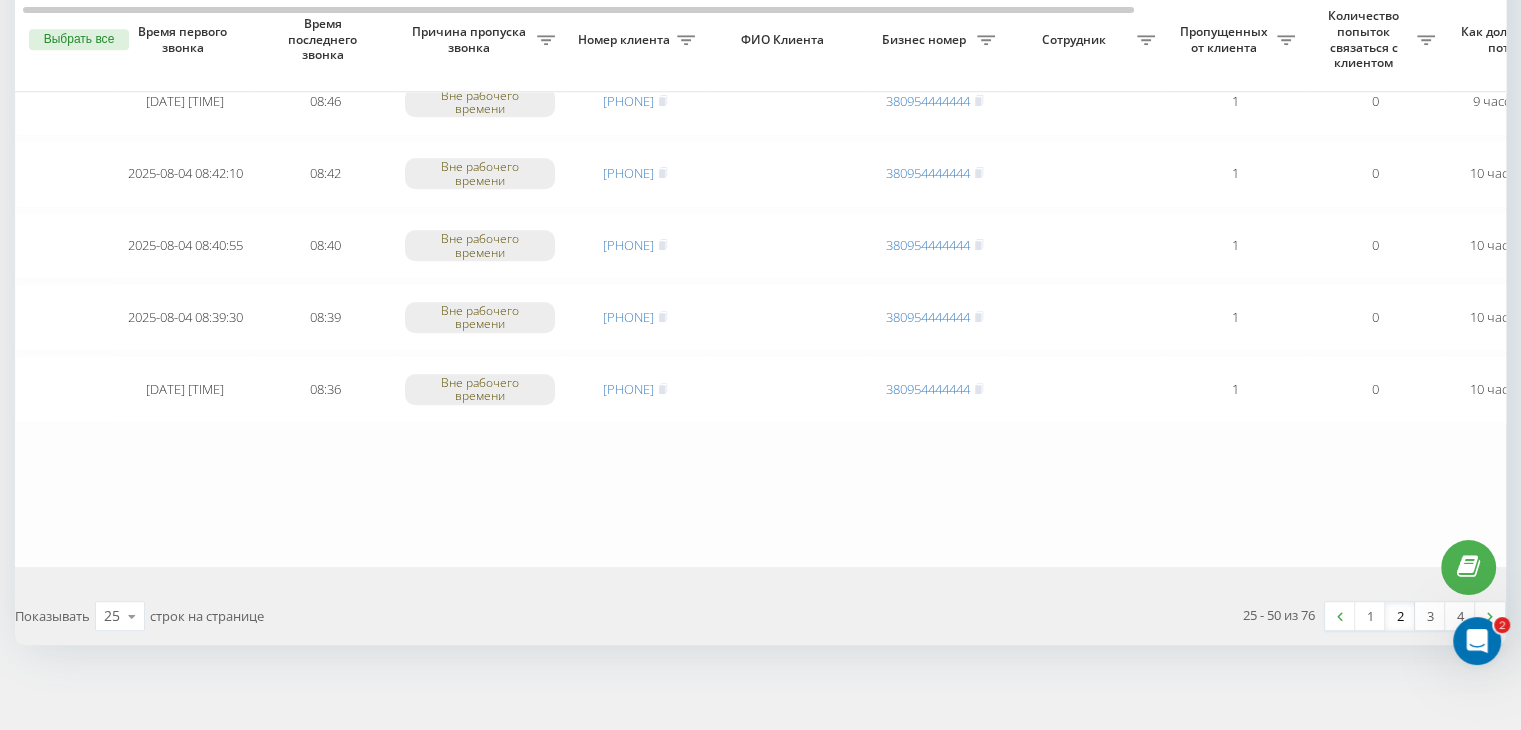 click on "2" at bounding box center (1400, 616) 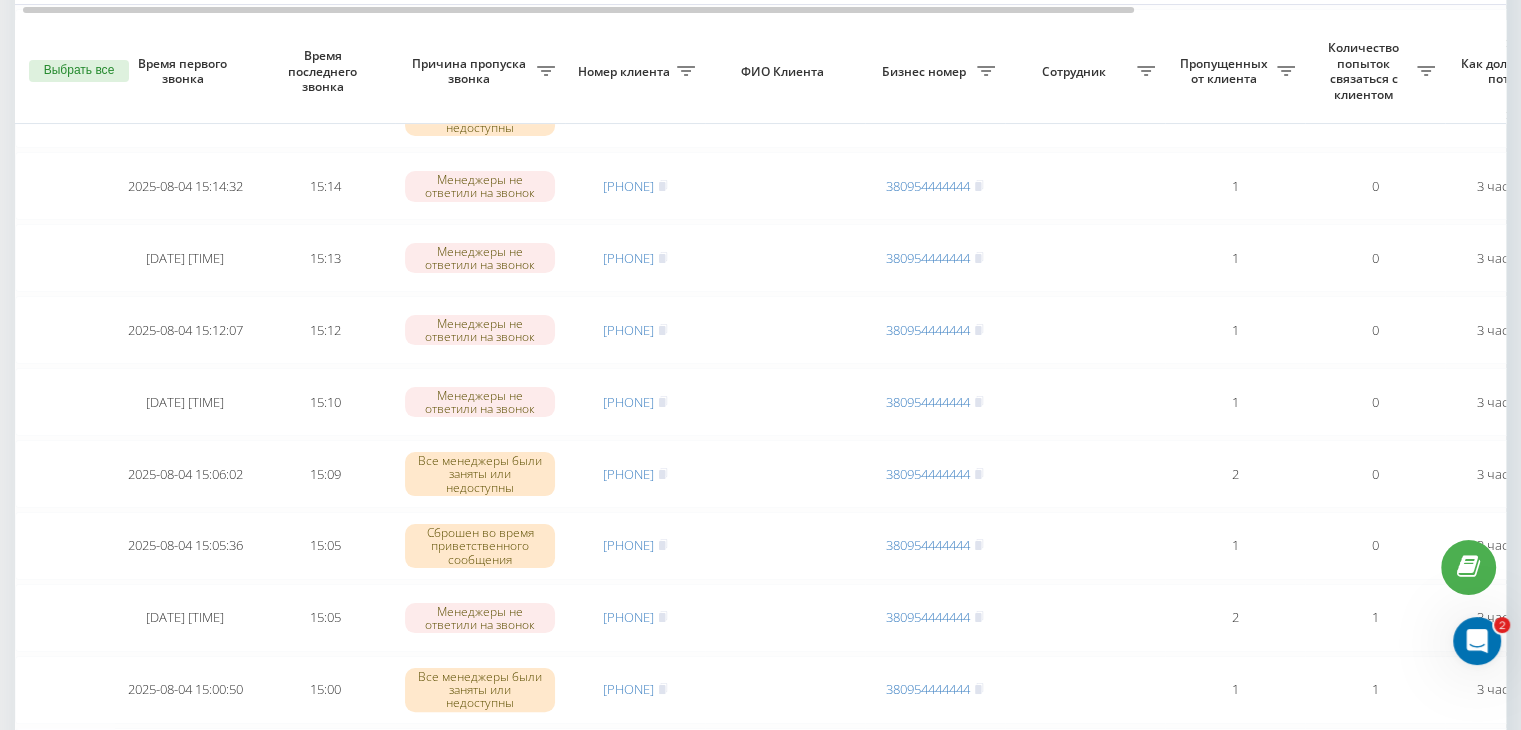 scroll, scrollTop: 300, scrollLeft: 0, axis: vertical 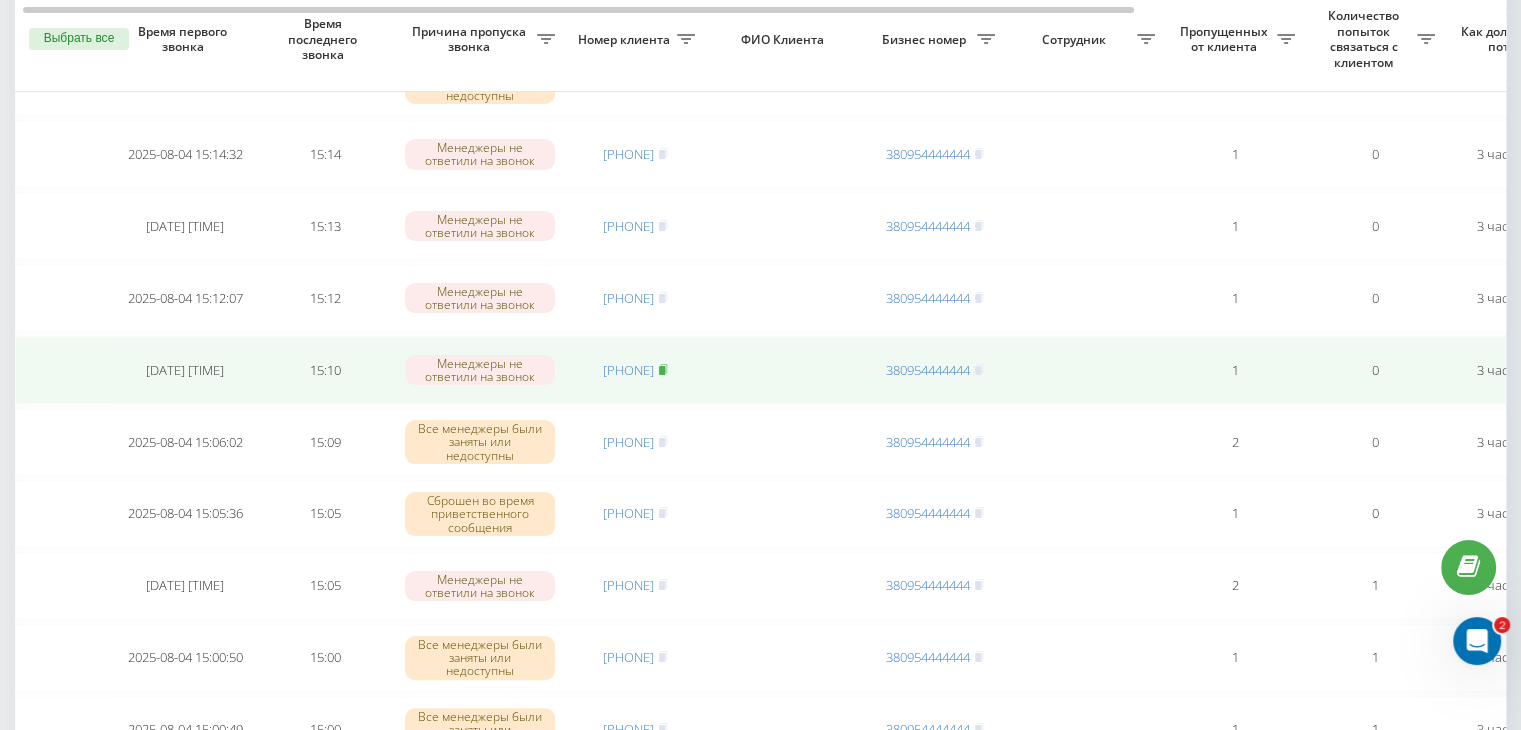 click 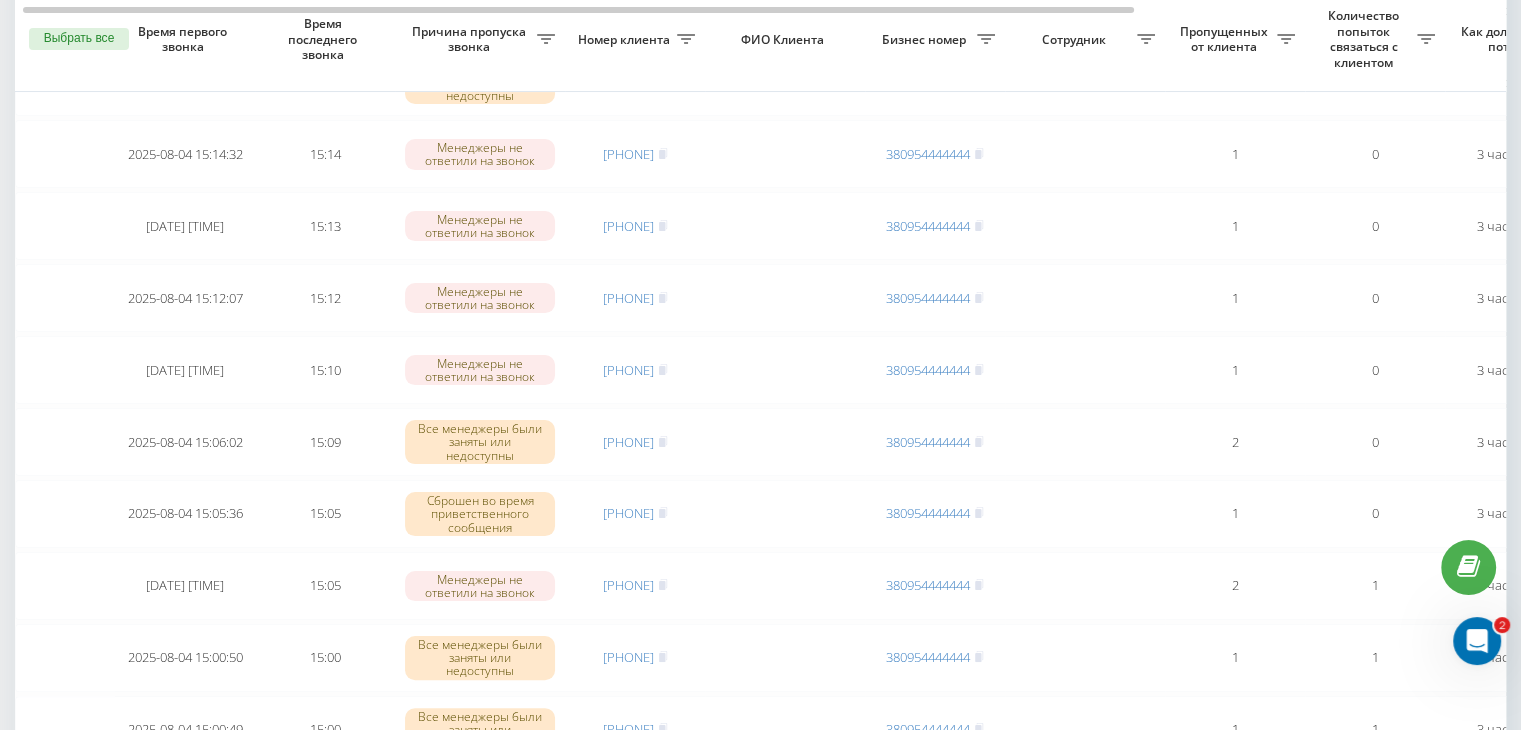 click on "Необработанные пропущенные звонки Обработанные звонки 04.08.2025  -  04.08.2025 Выбрать все Время первого звонка Время последнего звонка Причина пропуска звонка Номер клиента ФИО Клиента Бизнес номер Сотрудник Пропущенных от клиента Количество попыток связаться с клиентом Как долго звонок потерян Название схемы переадресации Комментарий к звонку Сегодня 2025-08-04 15:28:46 15:28 Менеджеры не ответили на звонок [PHONE] [PHONE] 1 0 3 часа назад ukrpas.com.ua Обработать Не удалось связаться Связался с клиентом с помощью другого канала Клиент перезвонил сам с другого номера 15:22 1 0 1 0" at bounding box center (760, 923) 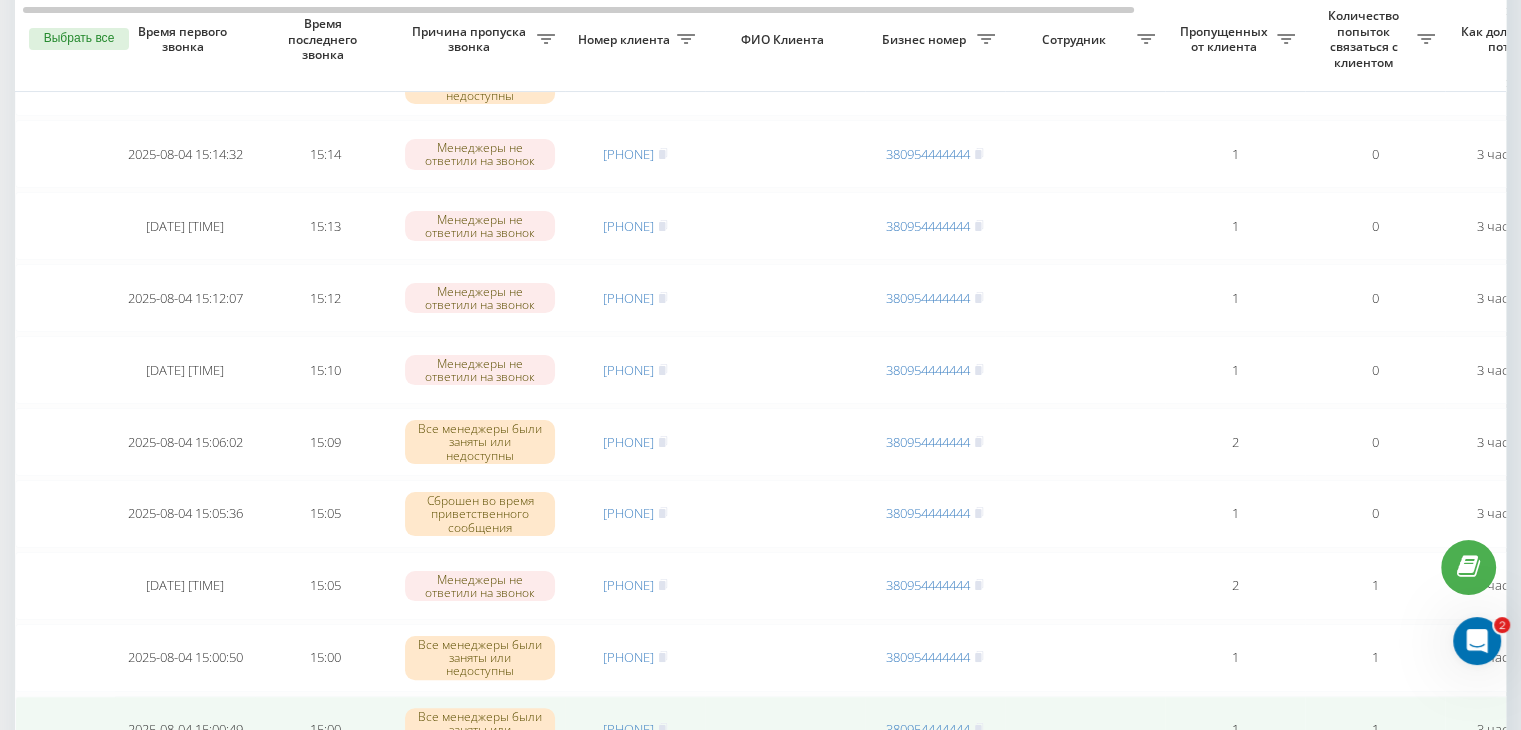click at bounding box center (785, 730) 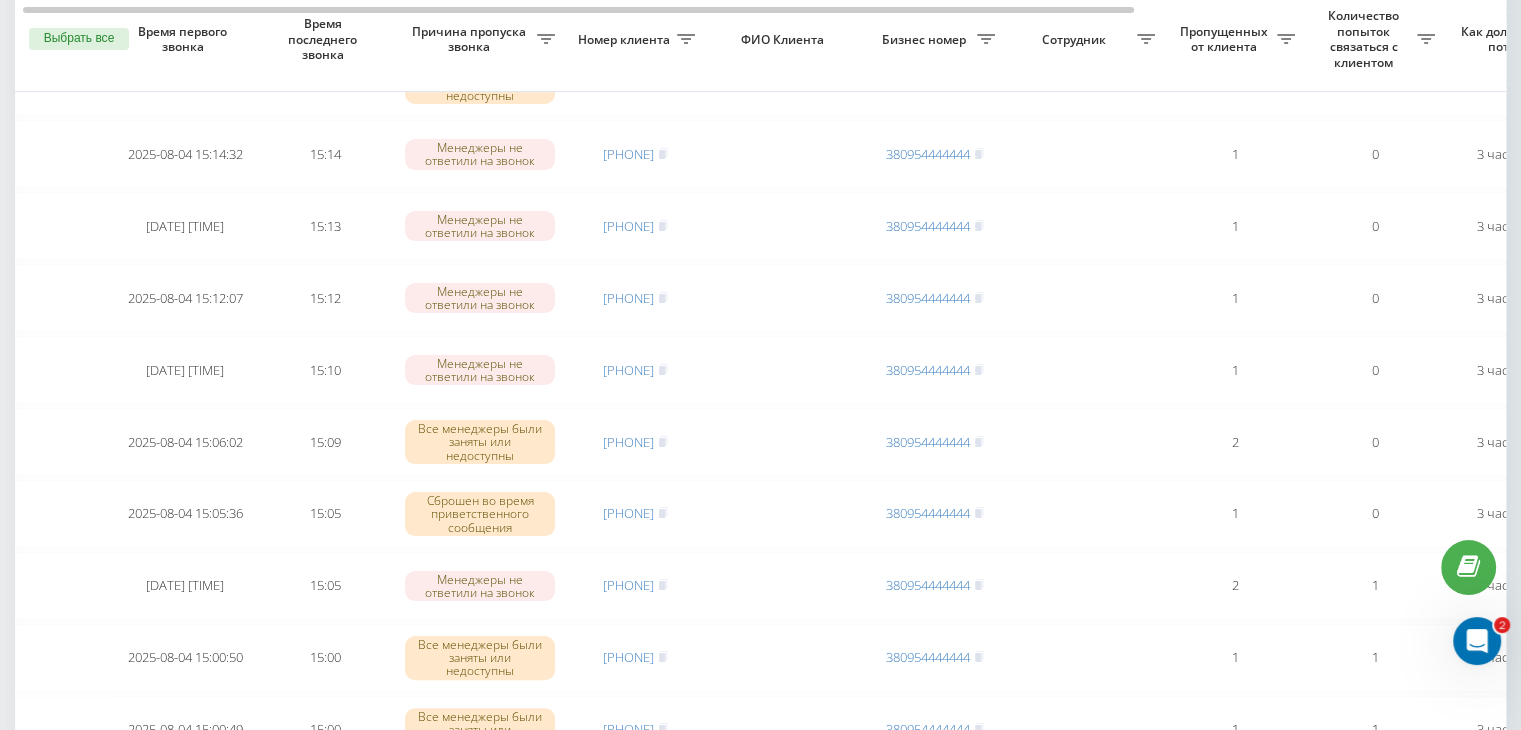 click on "Необработанные пропущенные звонки Обработанные звонки 04.08.2025  -  04.08.2025 Выбрать все Время первого звонка Время последнего звонка Причина пропуска звонка Номер клиента ФИО Клиента Бизнес номер Сотрудник Пропущенных от клиента Количество попыток связаться с клиентом Как долго звонок потерян Название схемы переадресации Комментарий к звонку Сегодня 2025-08-04 15:28:46 15:28 Менеджеры не ответили на звонок [PHONE] [PHONE] 1 0 3 часа назад ukrpas.com.ua Обработать Не удалось связаться Связался с клиентом с помощью другого канала Клиент перезвонил сам с другого номера 15:22 1 0 1 0" at bounding box center (760, 923) 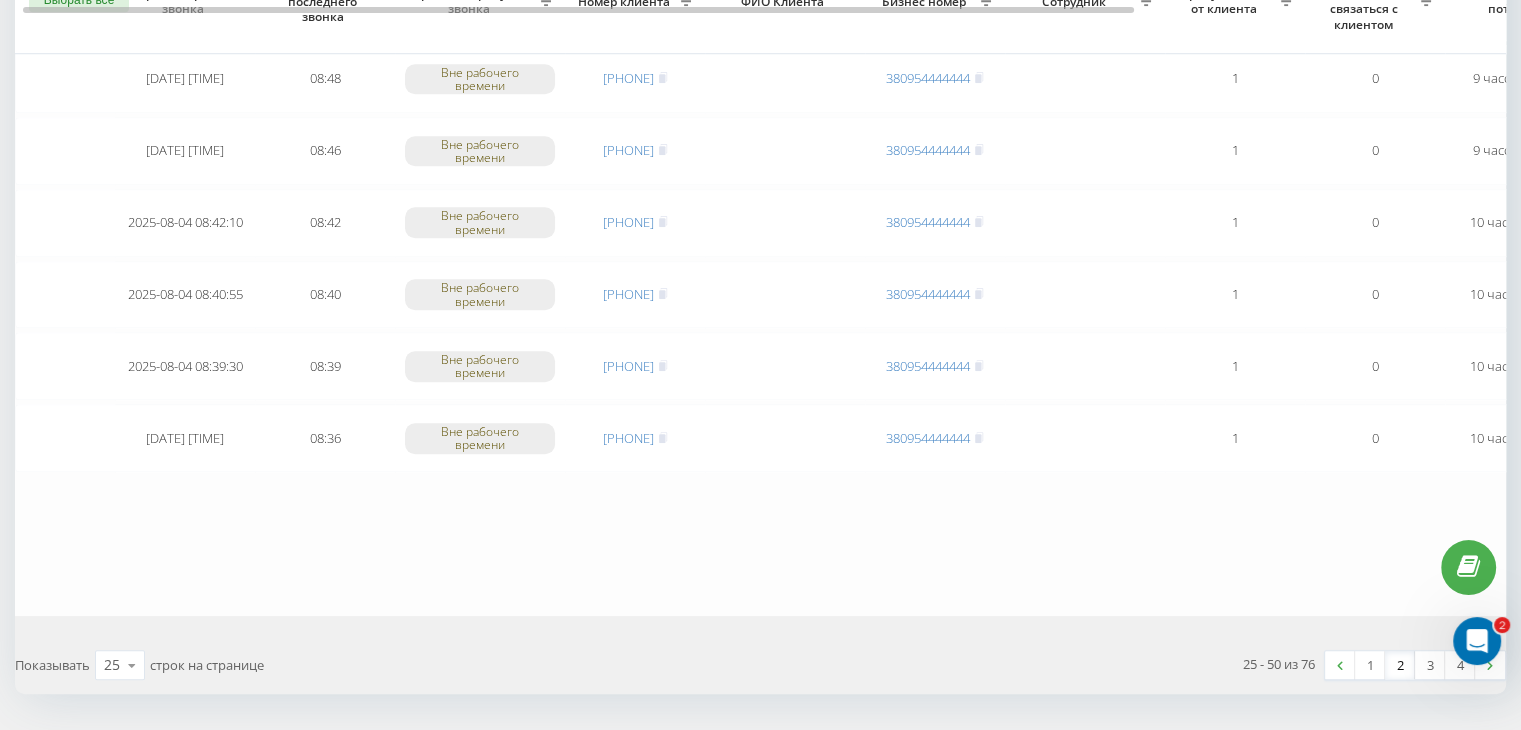 scroll, scrollTop: 1647, scrollLeft: 0, axis: vertical 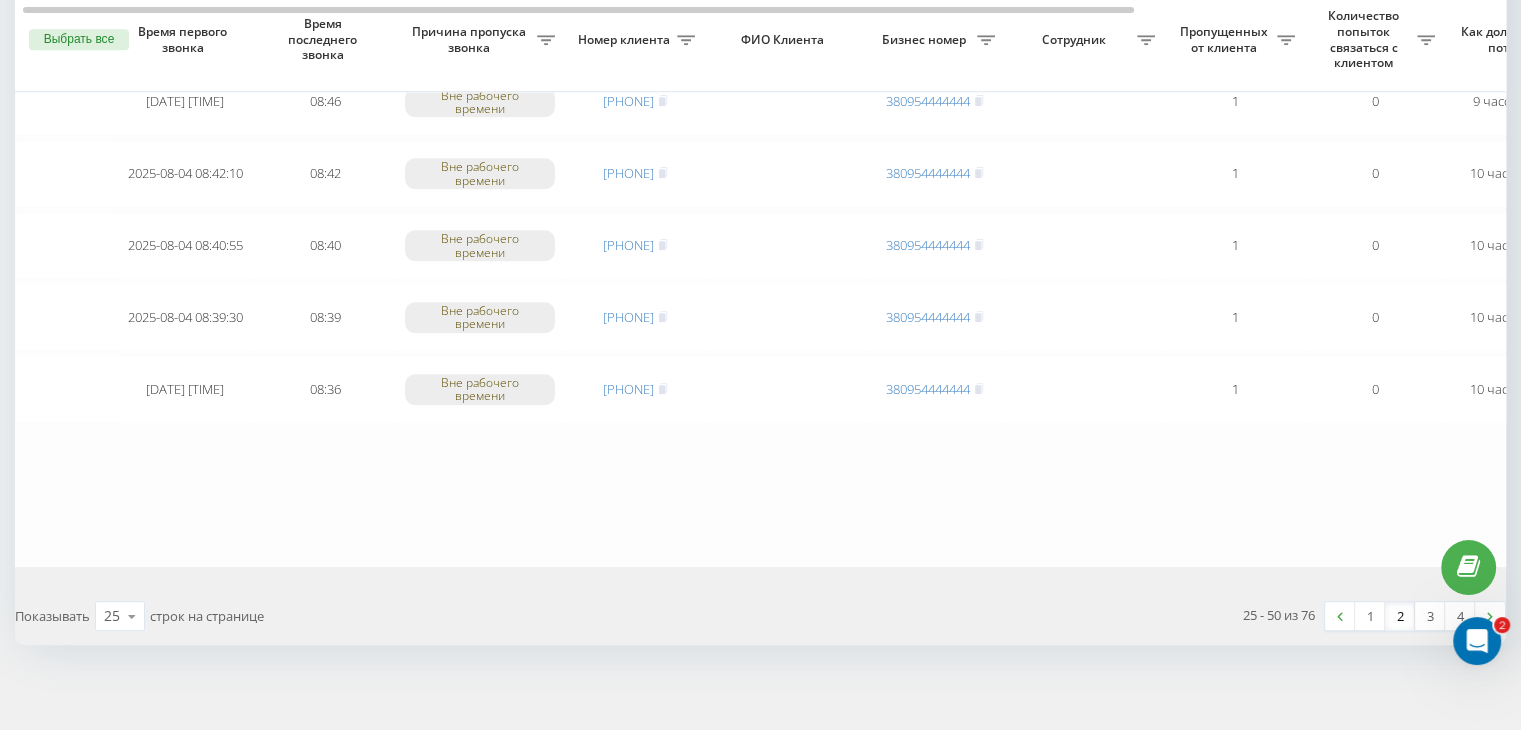 click on "2" at bounding box center (1400, 616) 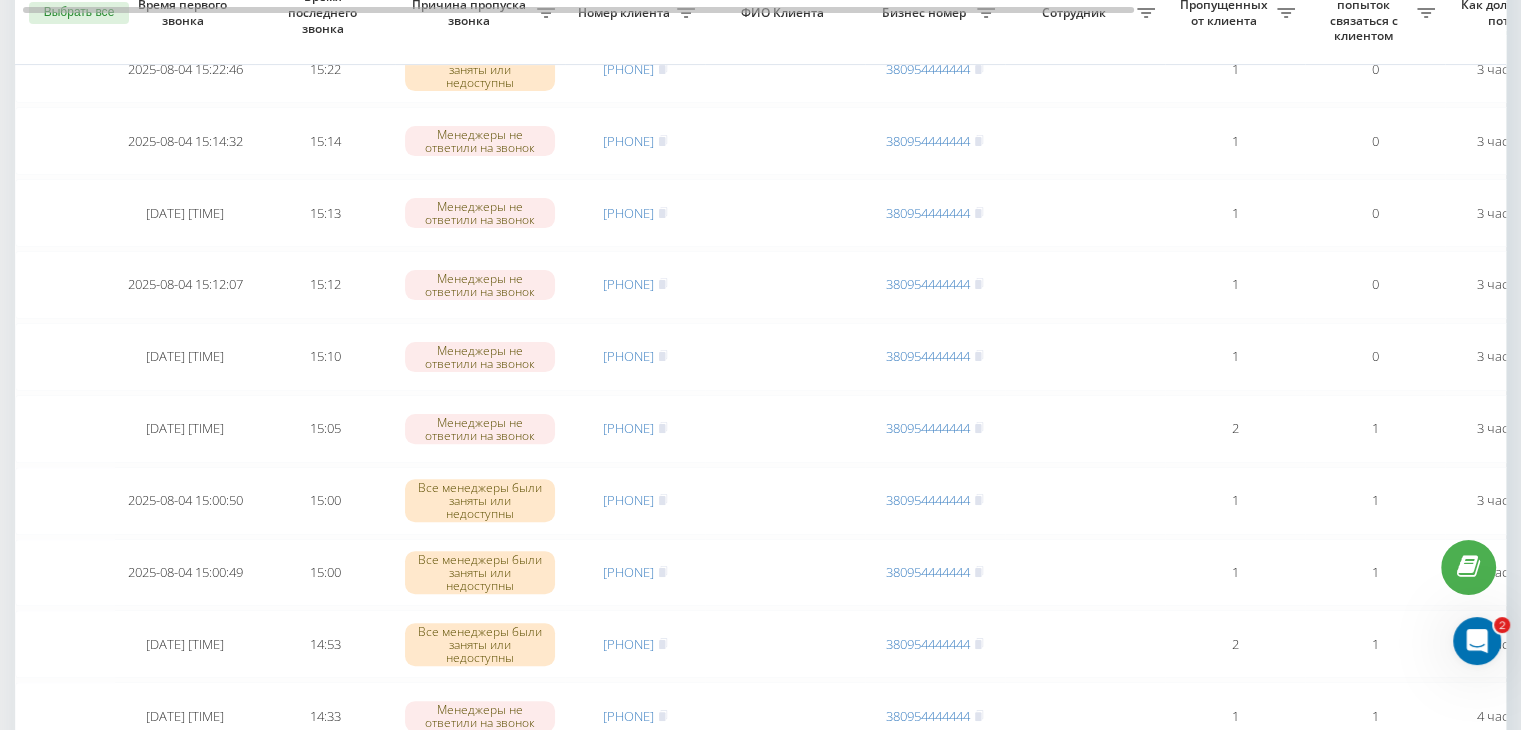 scroll, scrollTop: 500, scrollLeft: 0, axis: vertical 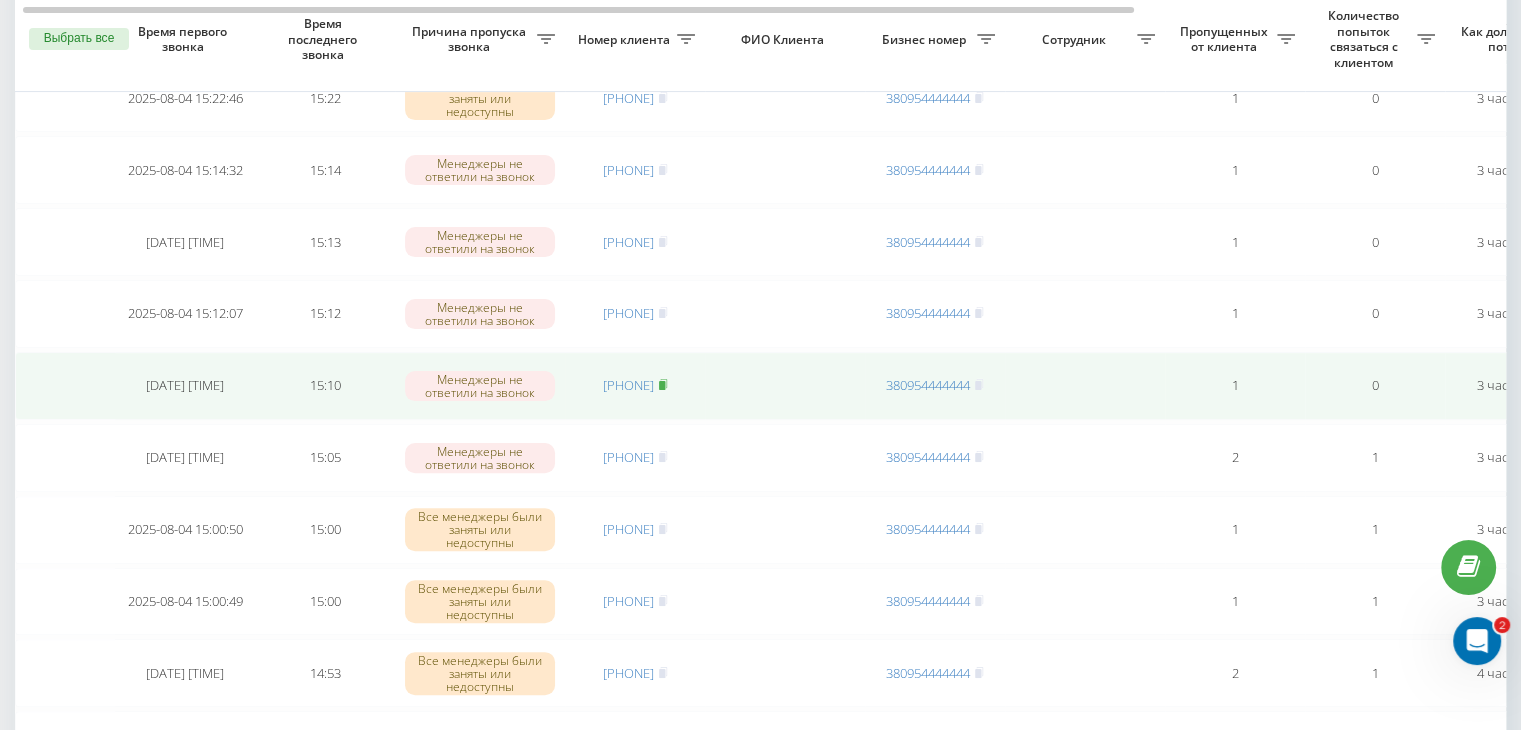 click 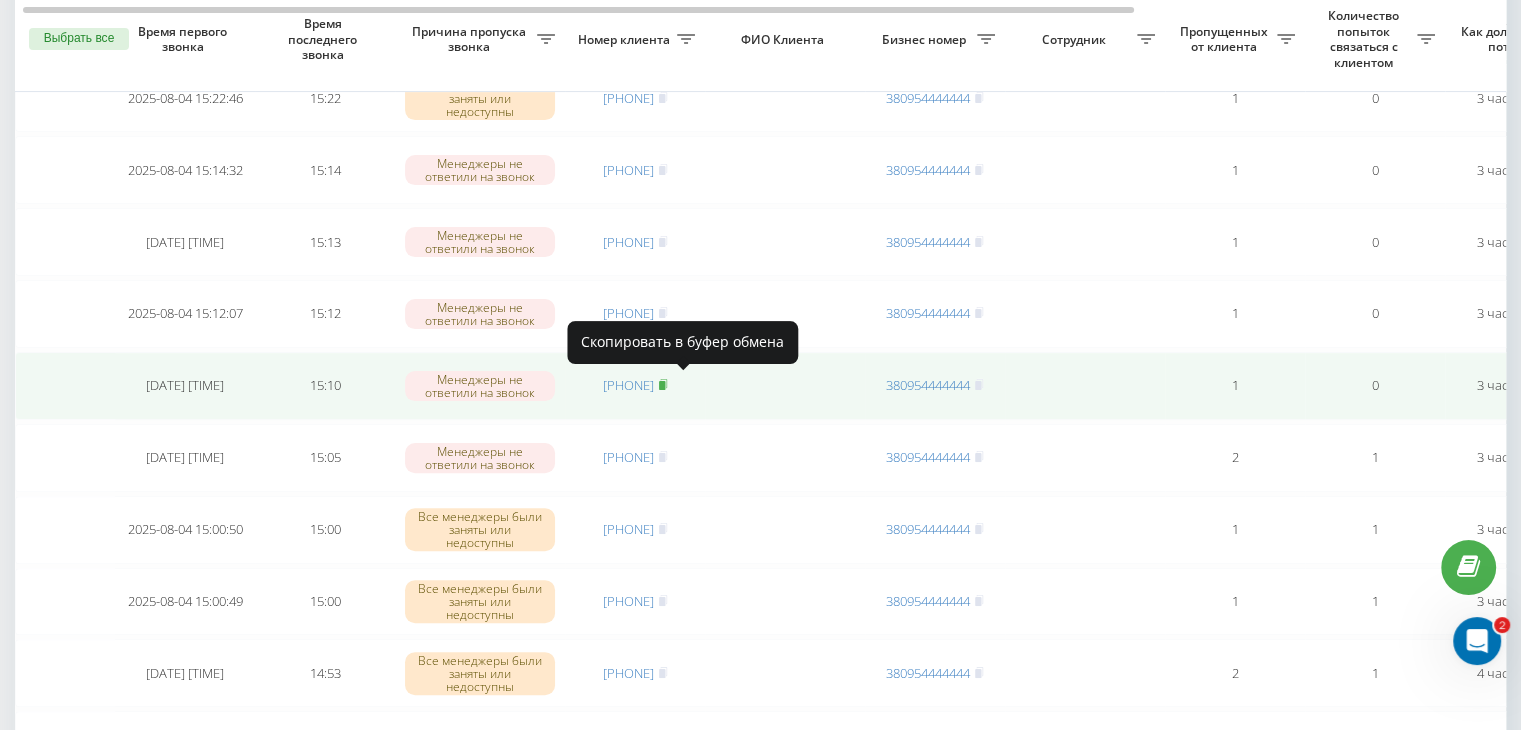 click 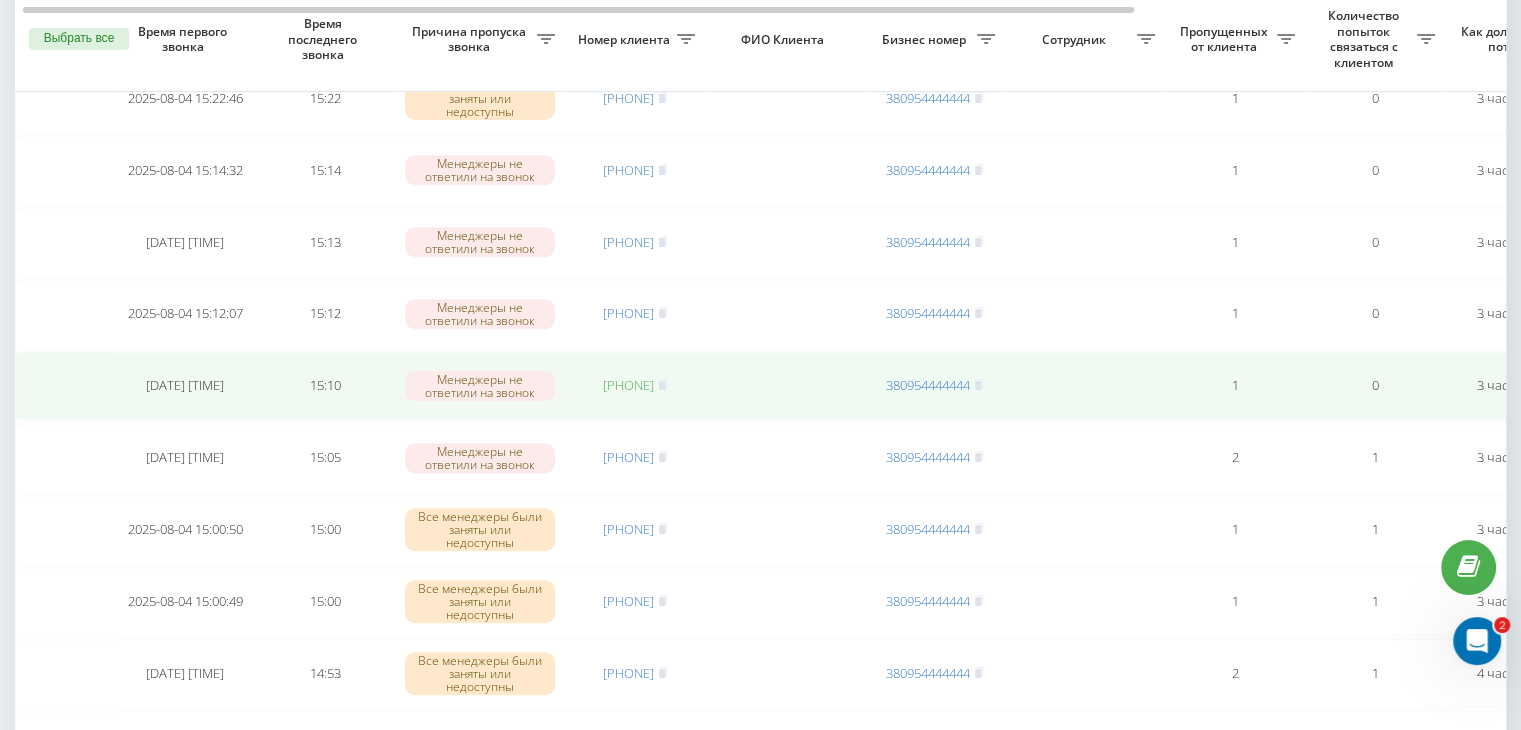 click on "[PHONE]" at bounding box center [628, 385] 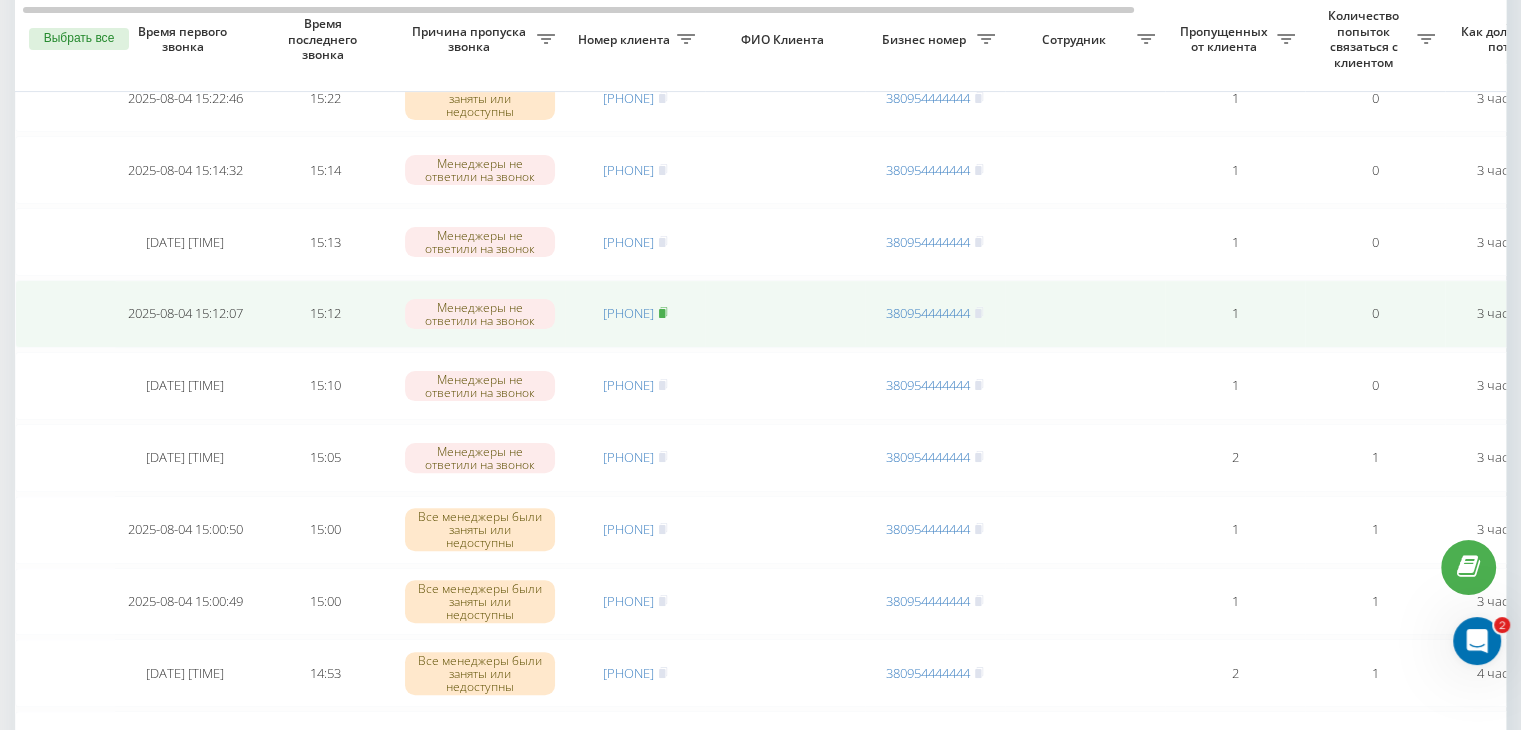 click 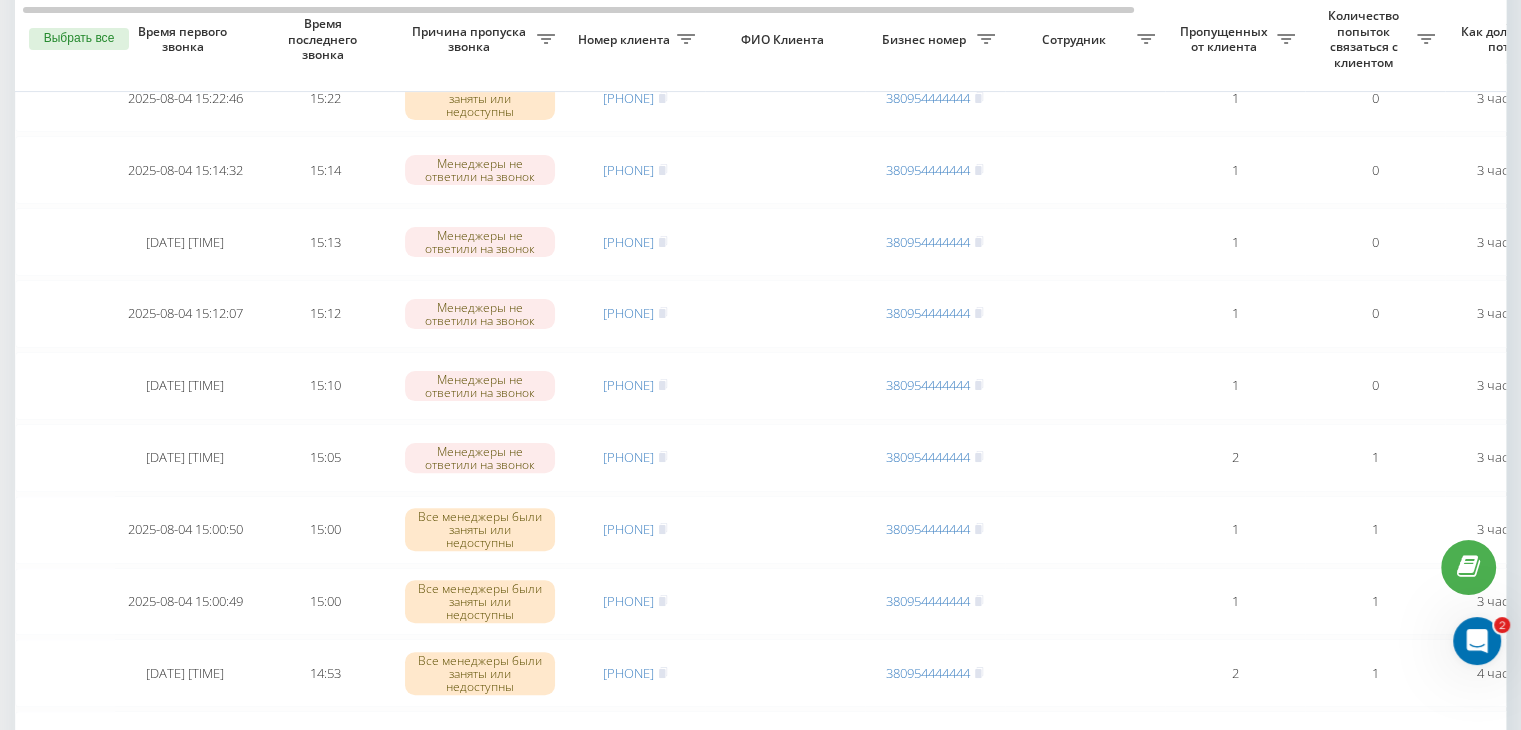 click on "Необработанные пропущенные звонки Обработанные звонки 04.08.2025  -  04.08.2025 Выбрать все Время первого звонка Время последнего звонка Причина пропуска звонка Номер клиента ФИО Клиента Бизнес номер Сотрудник Пропущенных от клиента Количество попыток связаться с клиентом Как долго звонок потерян Название схемы переадресации Комментарий к звонку Сегодня [DATE] [TIME] [TIME] Сброшен во время приветственного сообщения [PHONE] [PHONE] 2 0 [TIME] ukrpas.com.ua Обработать Не удалось связаться Связался с клиентом с помощью другого канала Другой вариант [DATE] [TIME] [TIME] 1 0 [TIME]" at bounding box center [760, 723] 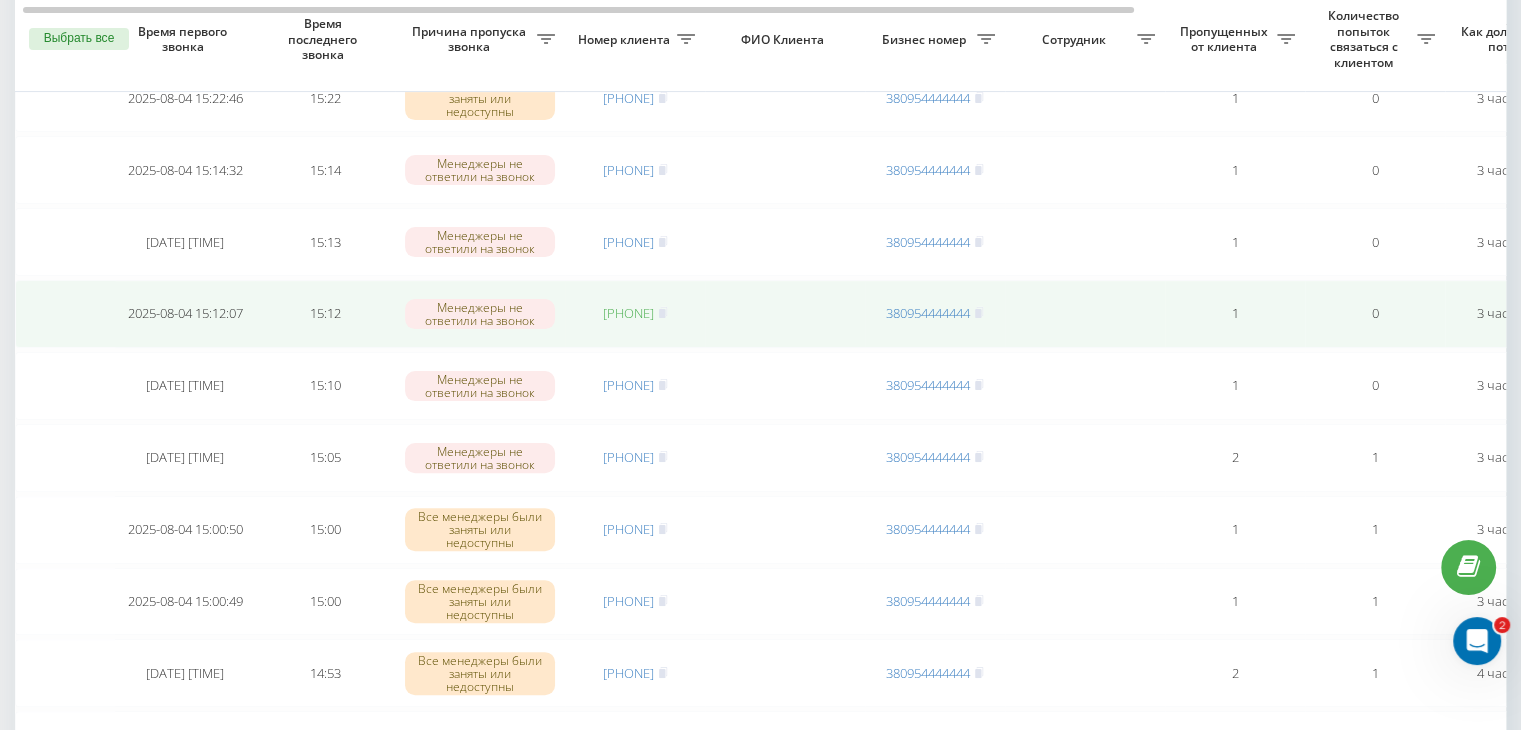 click on "[PHONE]" at bounding box center (628, 313) 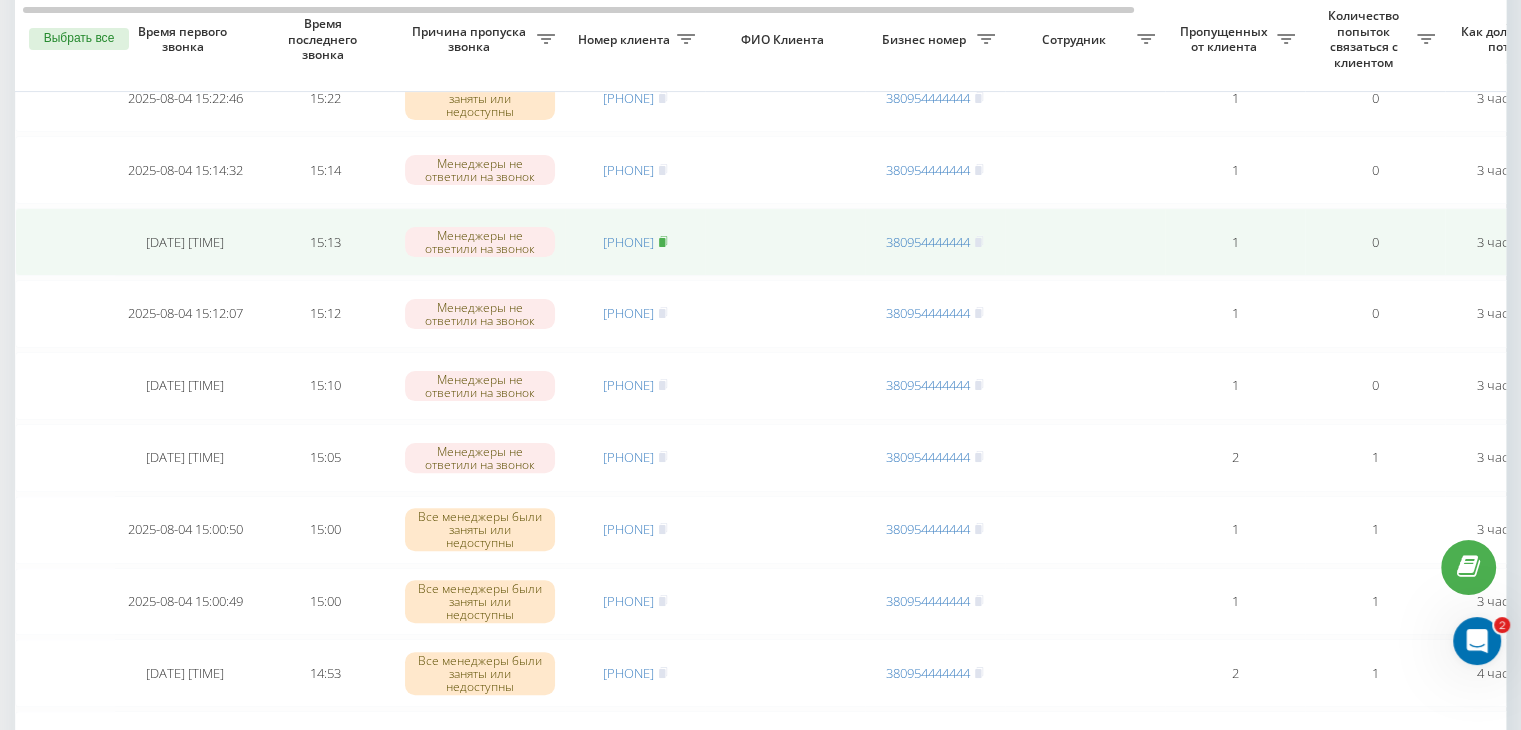 click 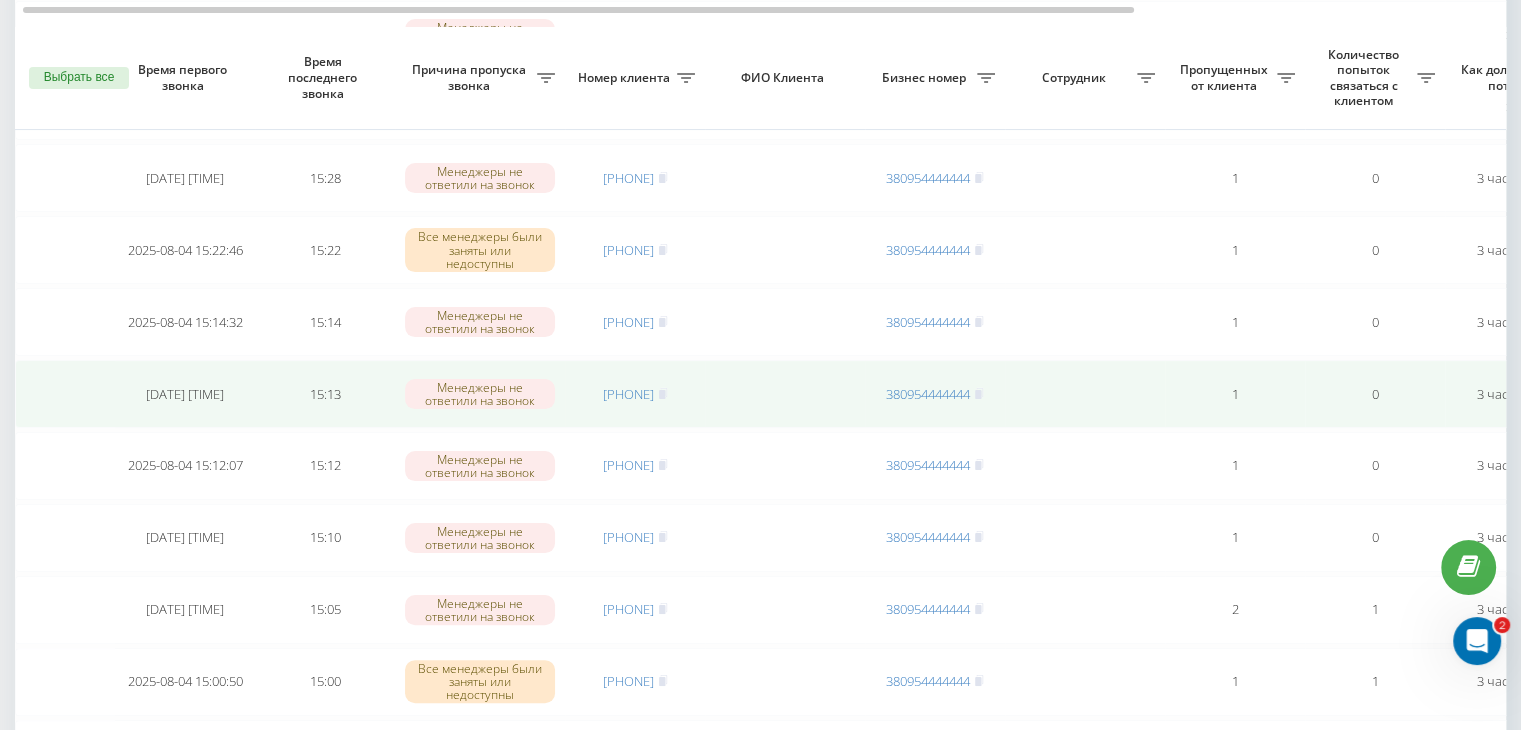 scroll, scrollTop: 300, scrollLeft: 0, axis: vertical 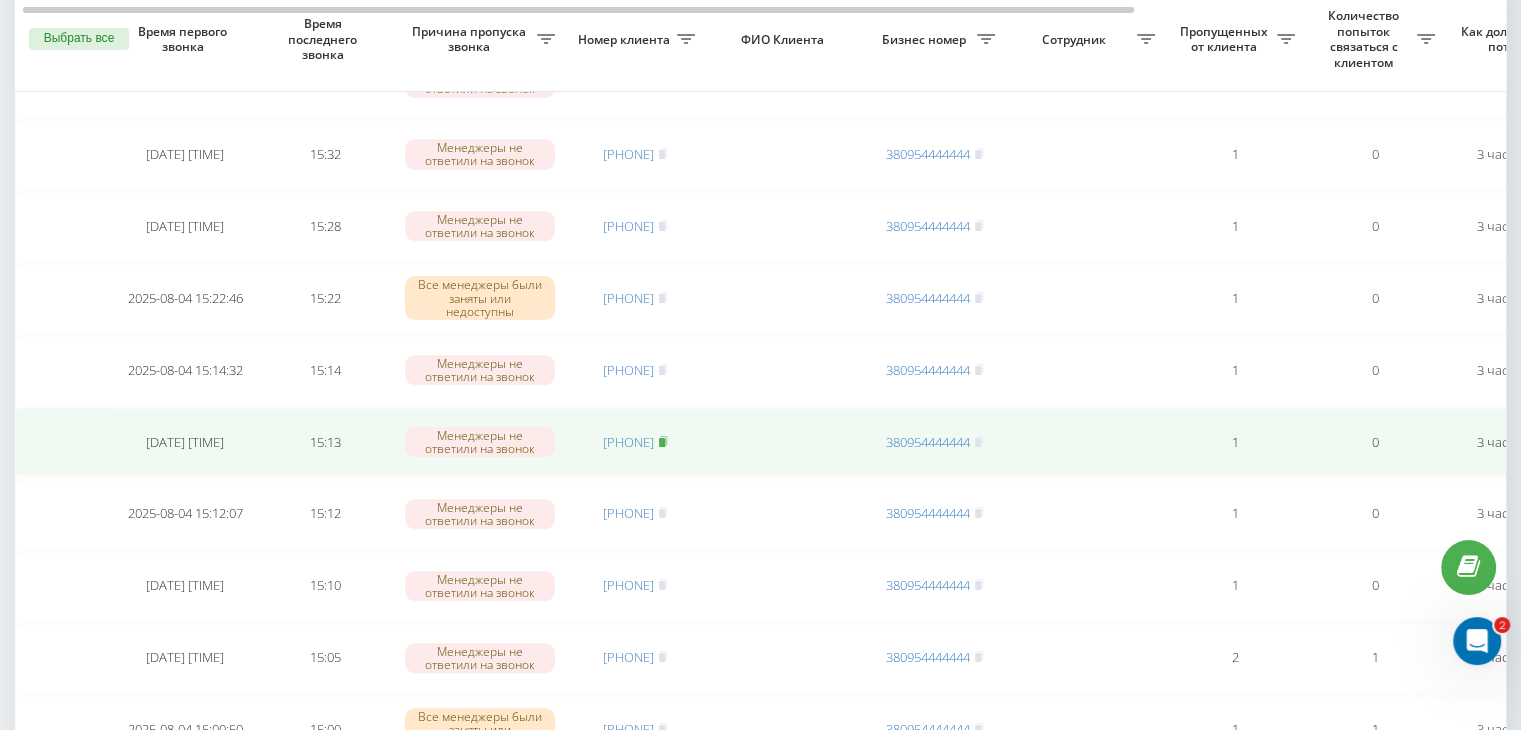 click 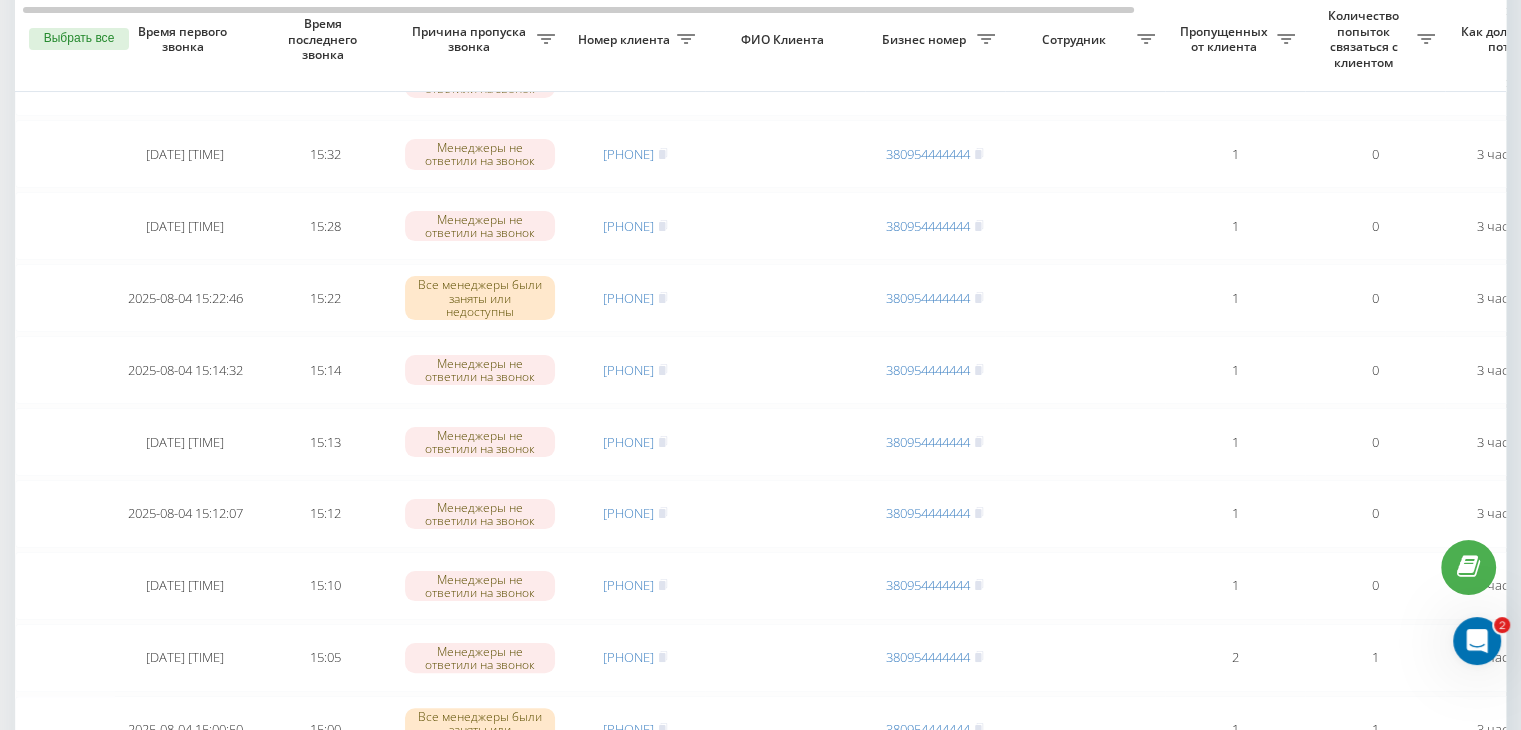click on "Необработанные пропущенные звонки Обработанные звонки 04.08.2025  -  04.08.2025 Выбрать все Время первого звонка Время последнего звонка Причина пропуска звонка Номер клиента ФИО Клиента Бизнес номер Сотрудник Пропущенных от клиента Количество попыток связаться с клиентом Как долго звонок потерян Название схемы переадресации Комментарий к звонку Сегодня [DATE] [TIME] [TIME] Сброшен во время приветственного сообщения [PHONE] [PHONE] 2 0 [TIME] ukrpas.com.ua Обработать Не удалось связаться Связался с клиентом с помощью другого канала Другой вариант [DATE] [TIME] [TIME] 1 0 [TIME]" at bounding box center [760, 923] 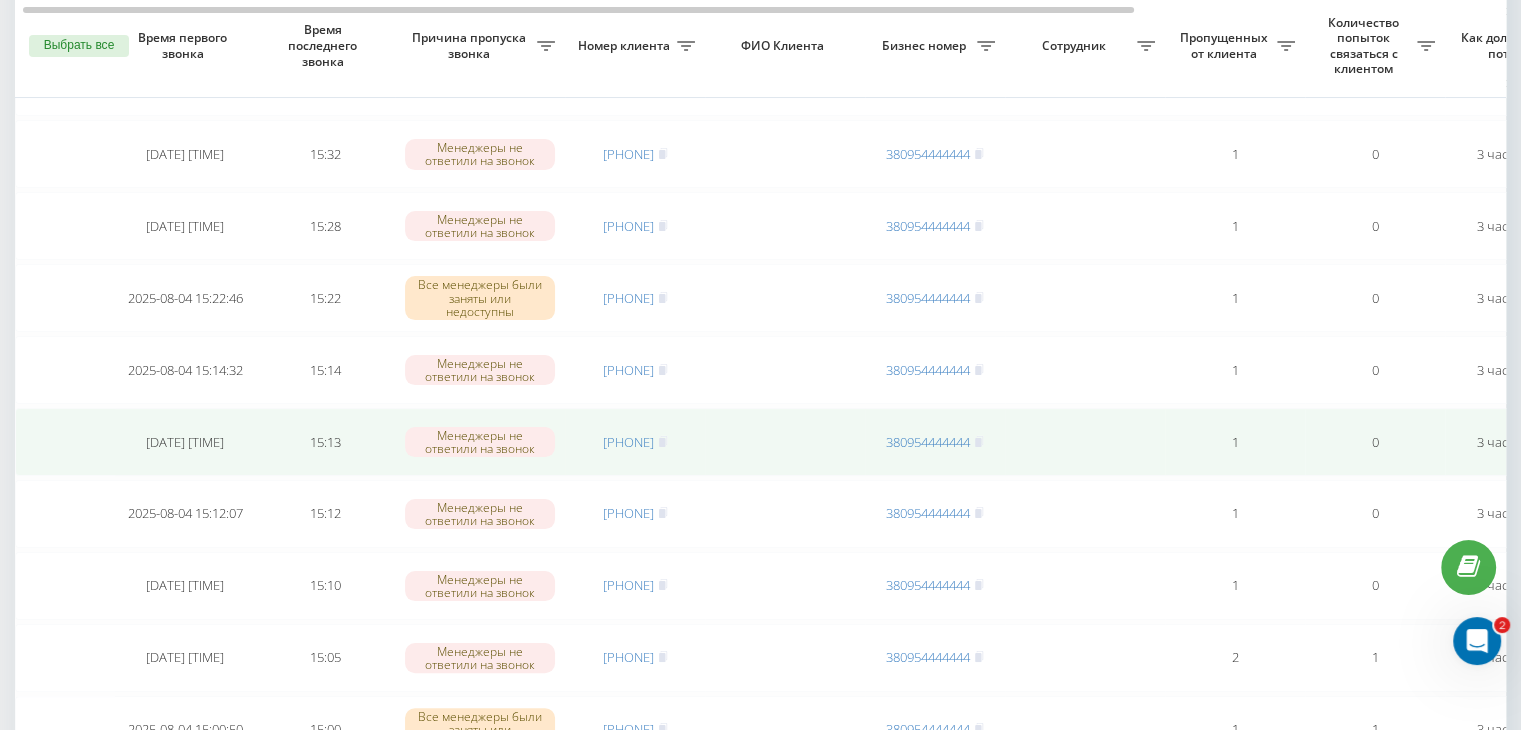 scroll, scrollTop: 400, scrollLeft: 0, axis: vertical 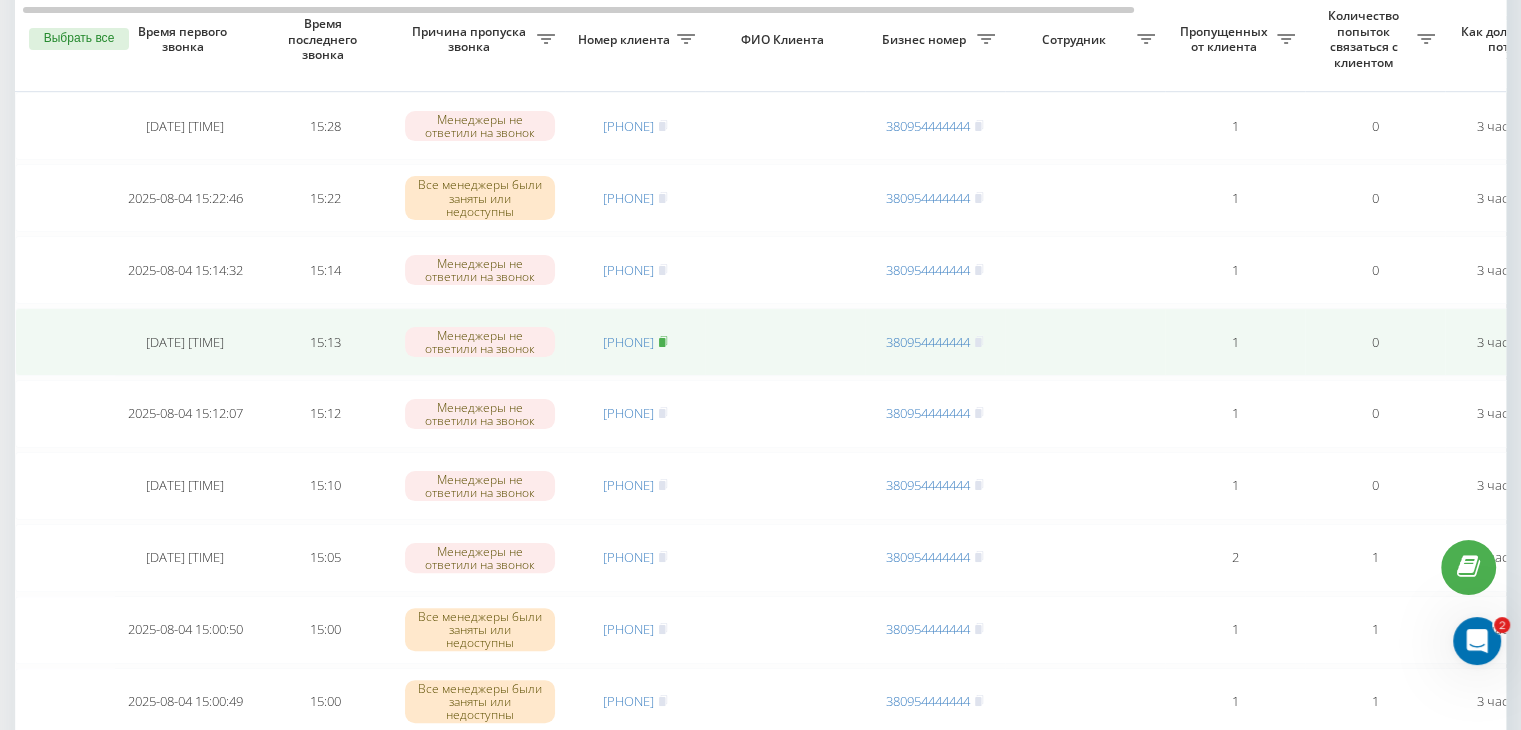 click 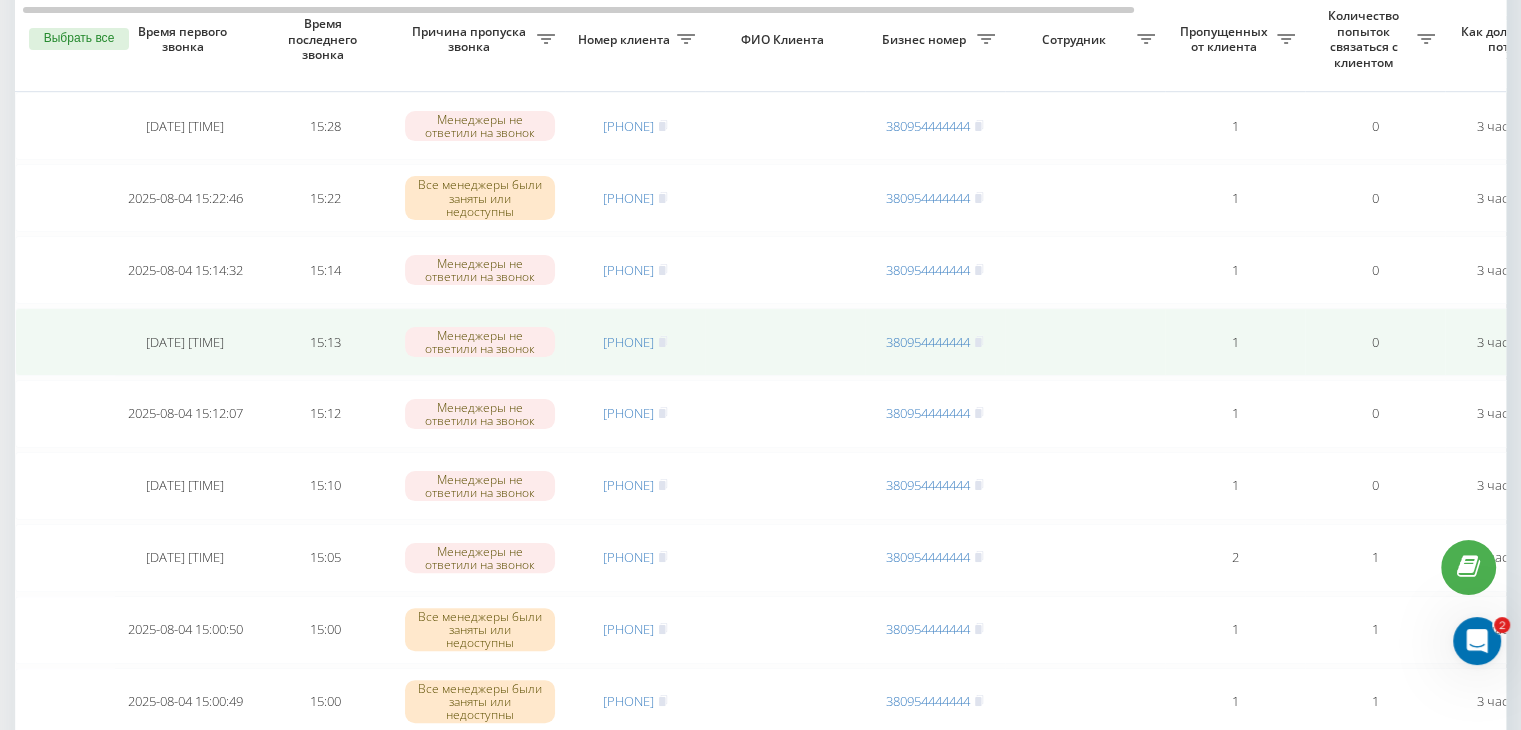 click on "[PHONE]" at bounding box center [635, 342] 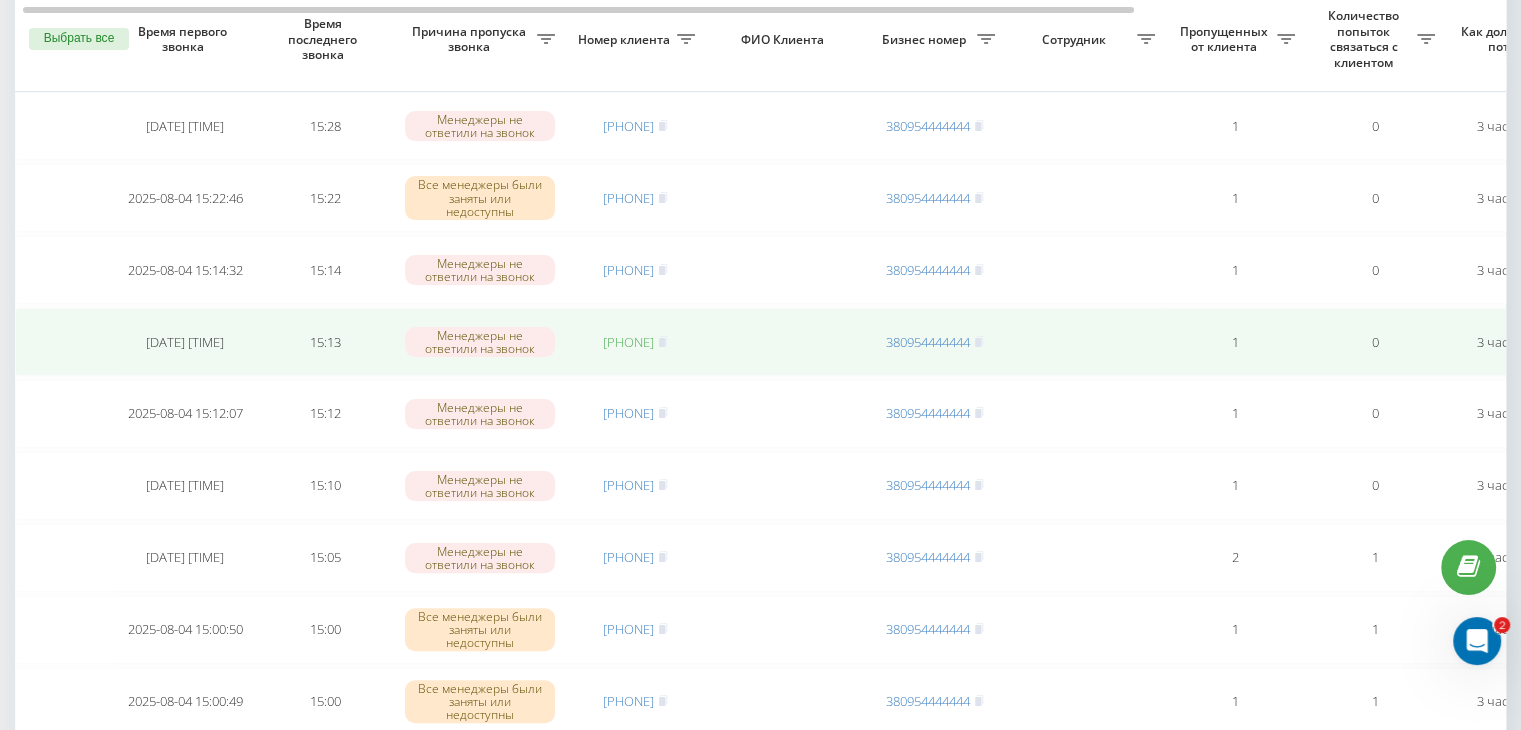 click on "[PHONE]" at bounding box center (628, 342) 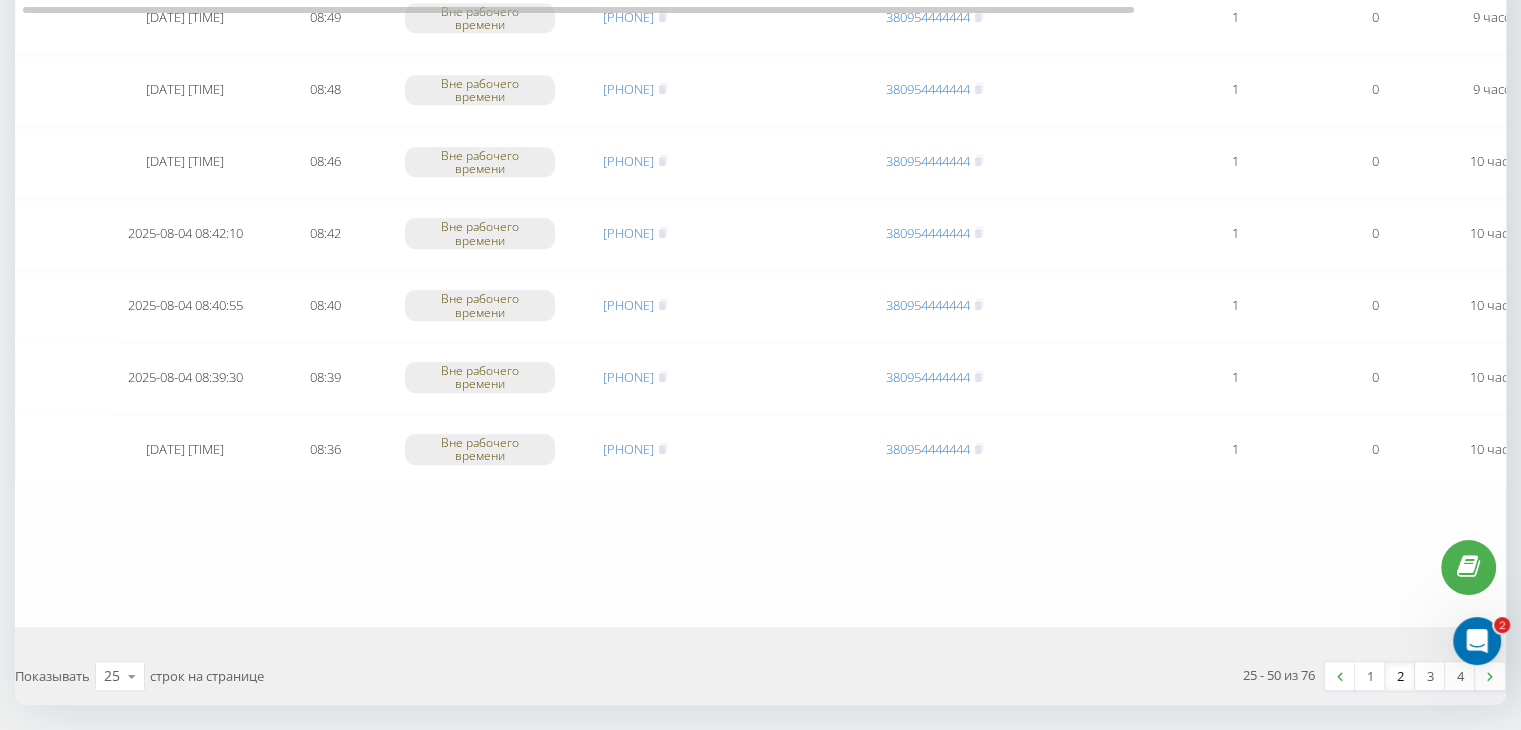 scroll, scrollTop: 1647, scrollLeft: 0, axis: vertical 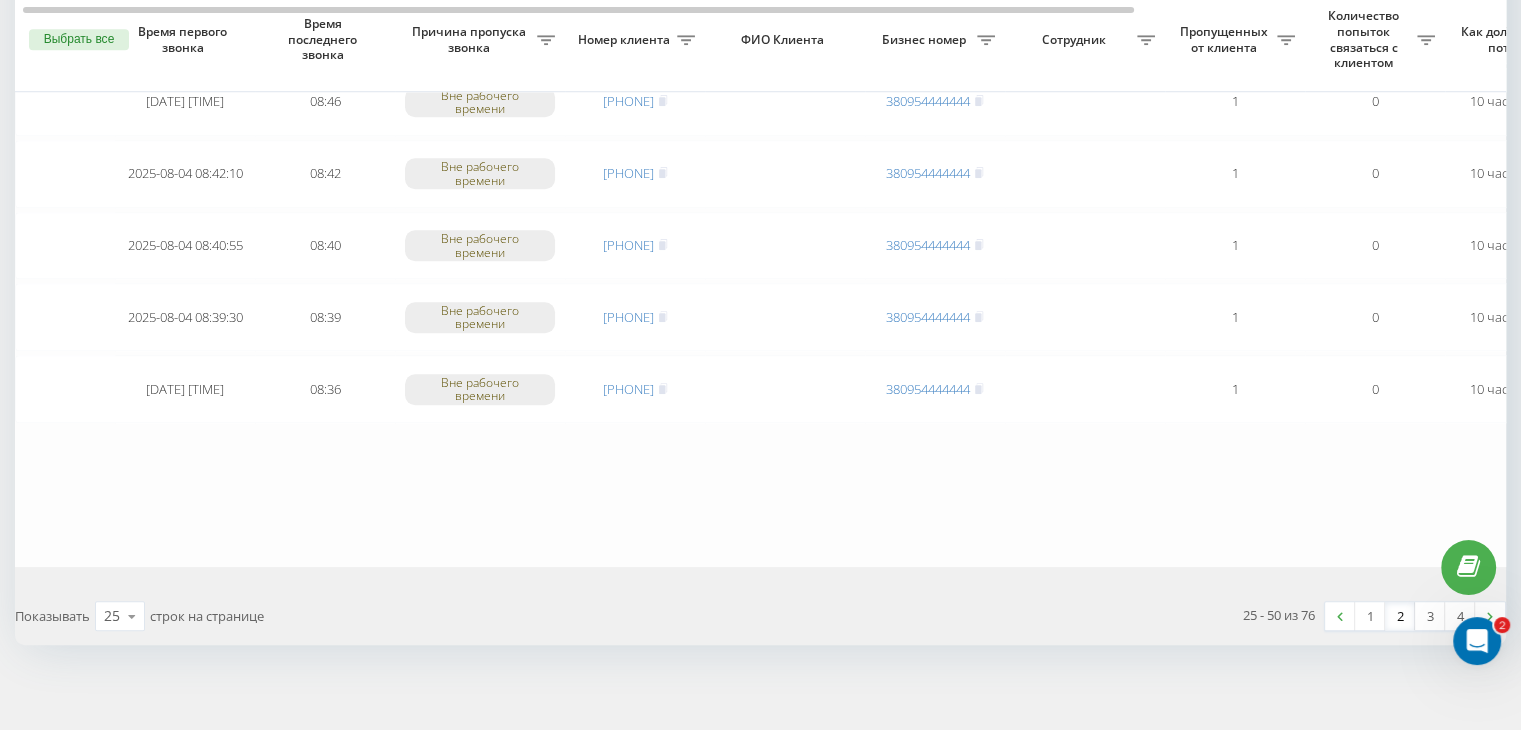 click on "2" at bounding box center (1400, 616) 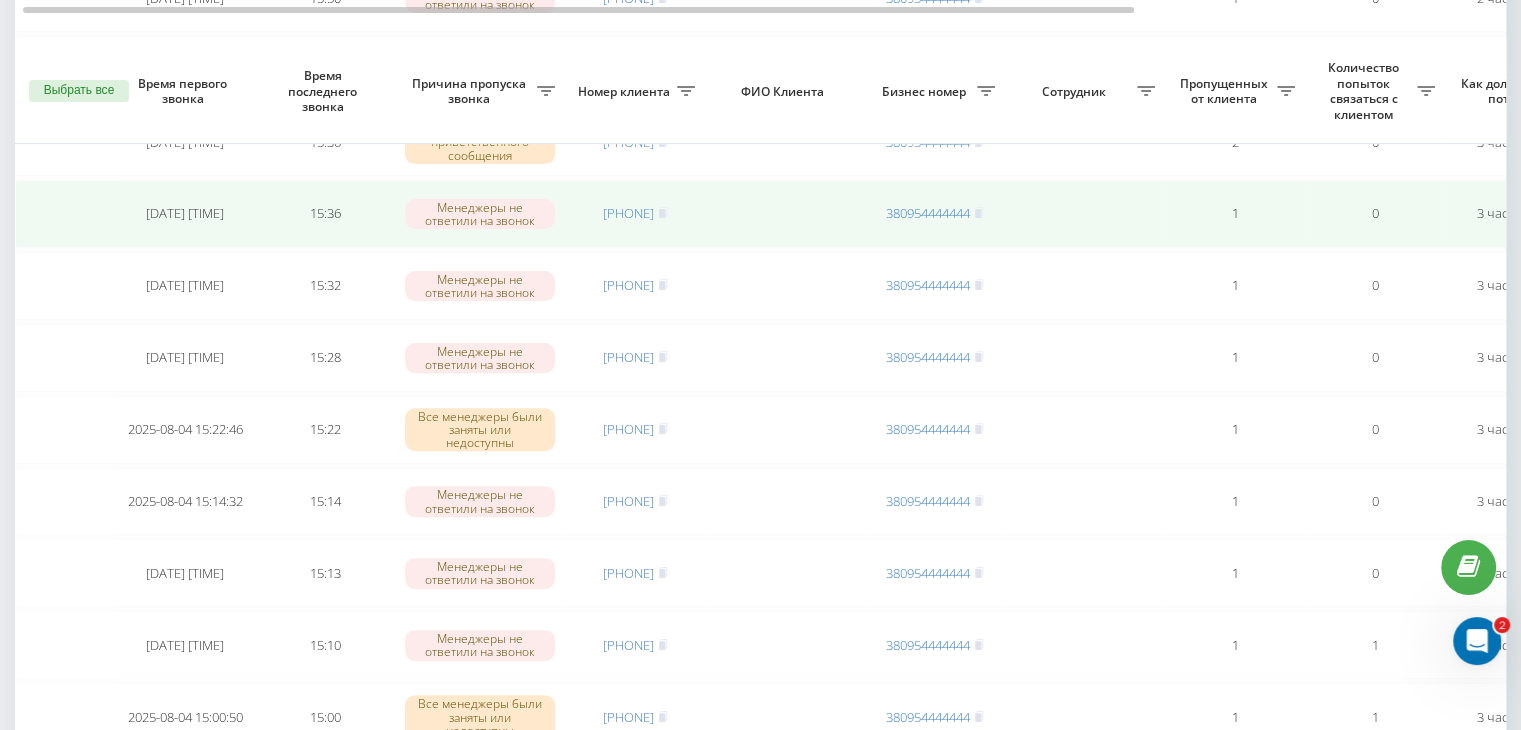 scroll, scrollTop: 700, scrollLeft: 0, axis: vertical 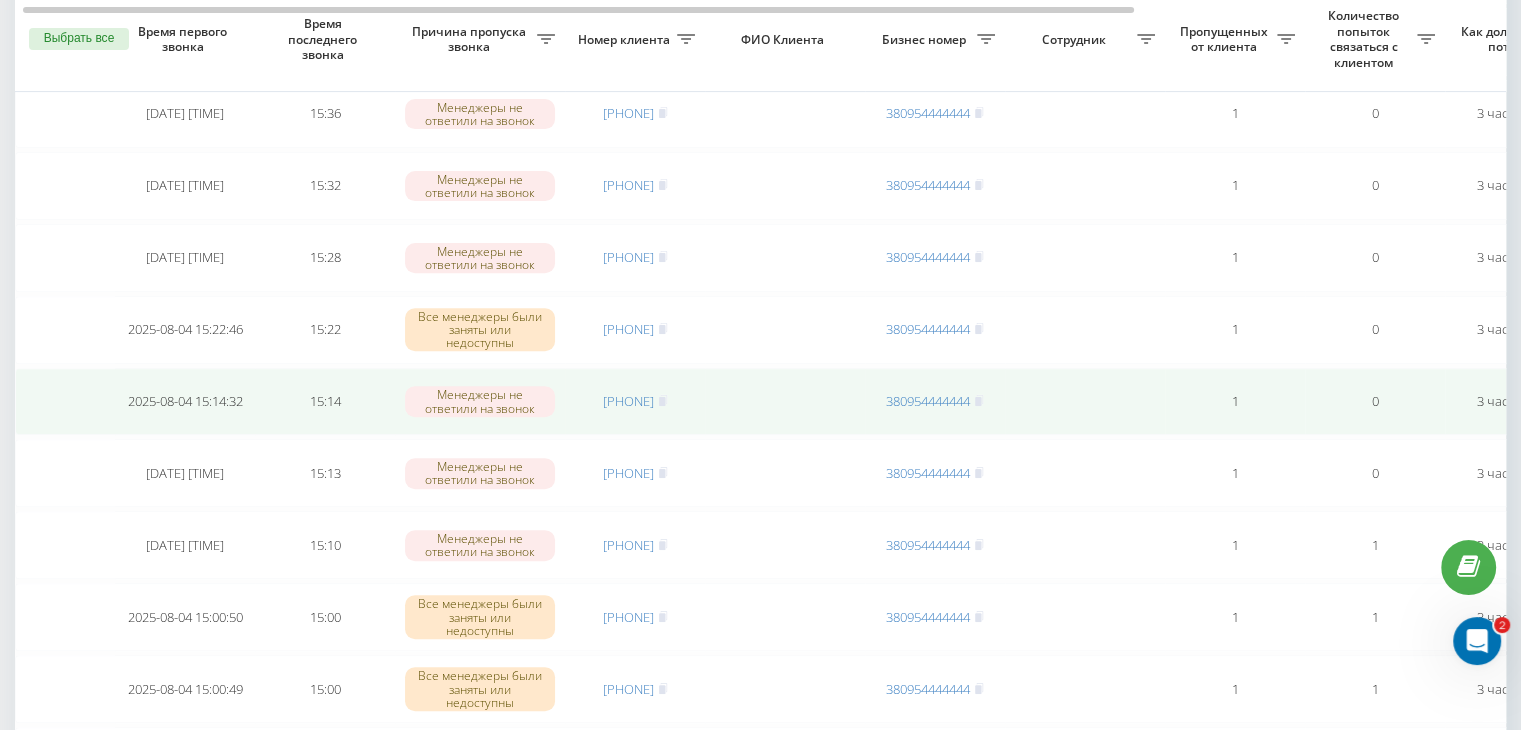 drag, startPoint x: 678, startPoint y: 395, endPoint x: 681, endPoint y: 409, distance: 14.3178215 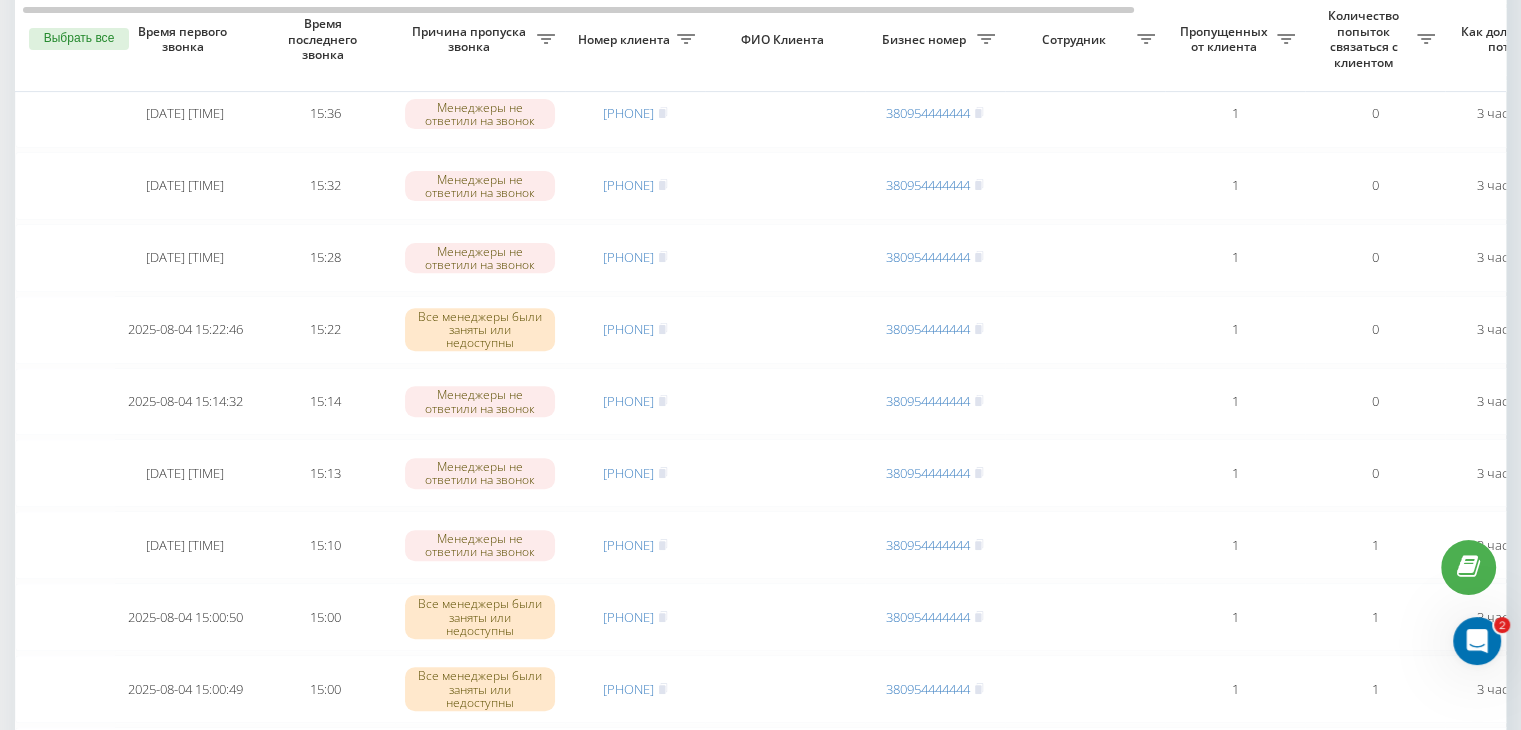 click on "Необработанные пропущенные звонки Обработанные звонки 04.08.2025  -  04.08.2025 Выбрать все Время первого звонка Время последнего звонка Причина пропуска звонка Номер клиента ФИО Клиента Бизнес номер Сотрудник Пропущенных от клиента Количество попыток связаться с клиентом Как долго звонок потерян Название схемы переадресации Комментарий к звонку Сегодня [DATE] [TIME] [TIME] Менеджеры не ответили на звонок [PHONE] [PHONE] 1 0 [TIME] ukrpas.com.ua Обработать Не удалось связаться Связался с клиентом с помощью другого канала Клиент перезвонил сам с другого номера [TIME] 1 0 1 0" at bounding box center (760, 523) 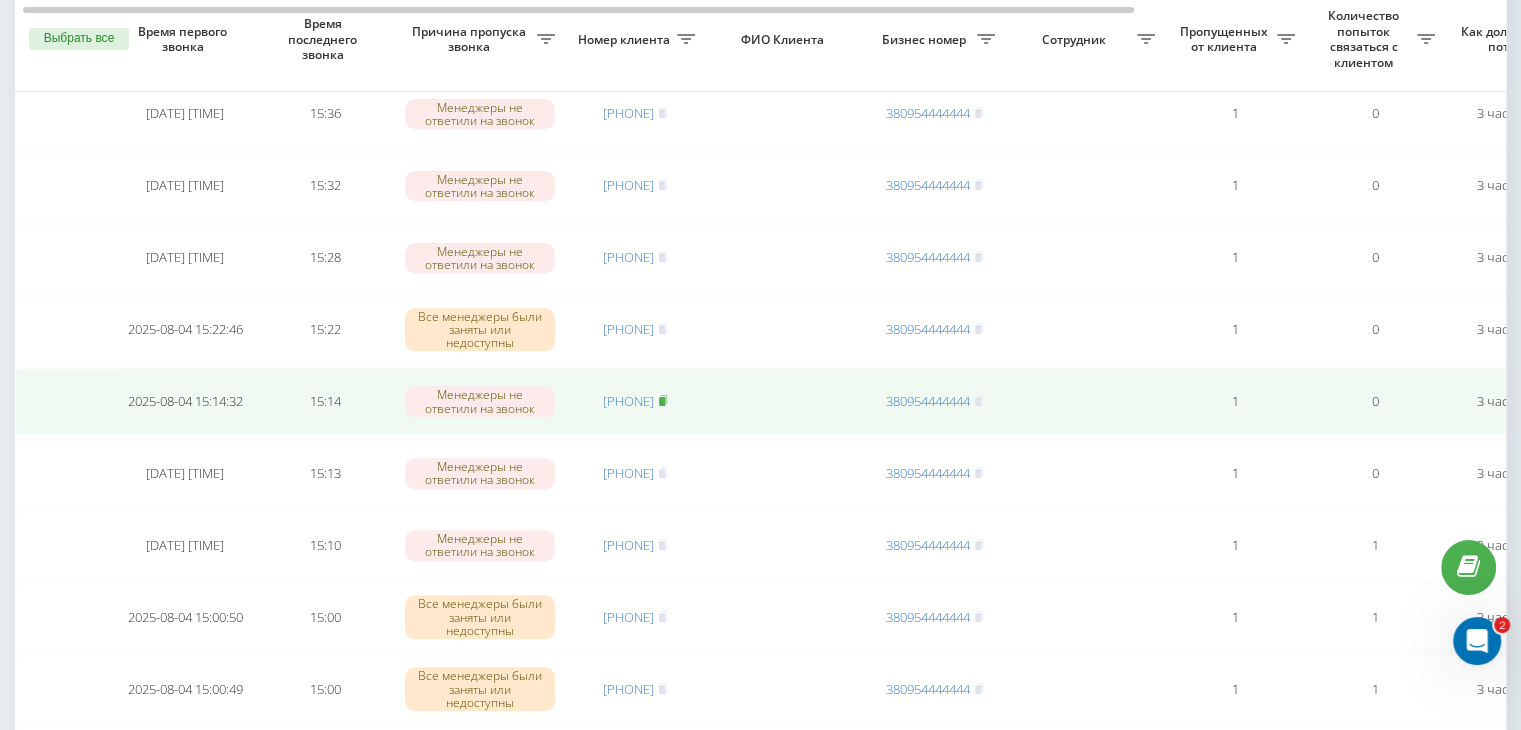 click 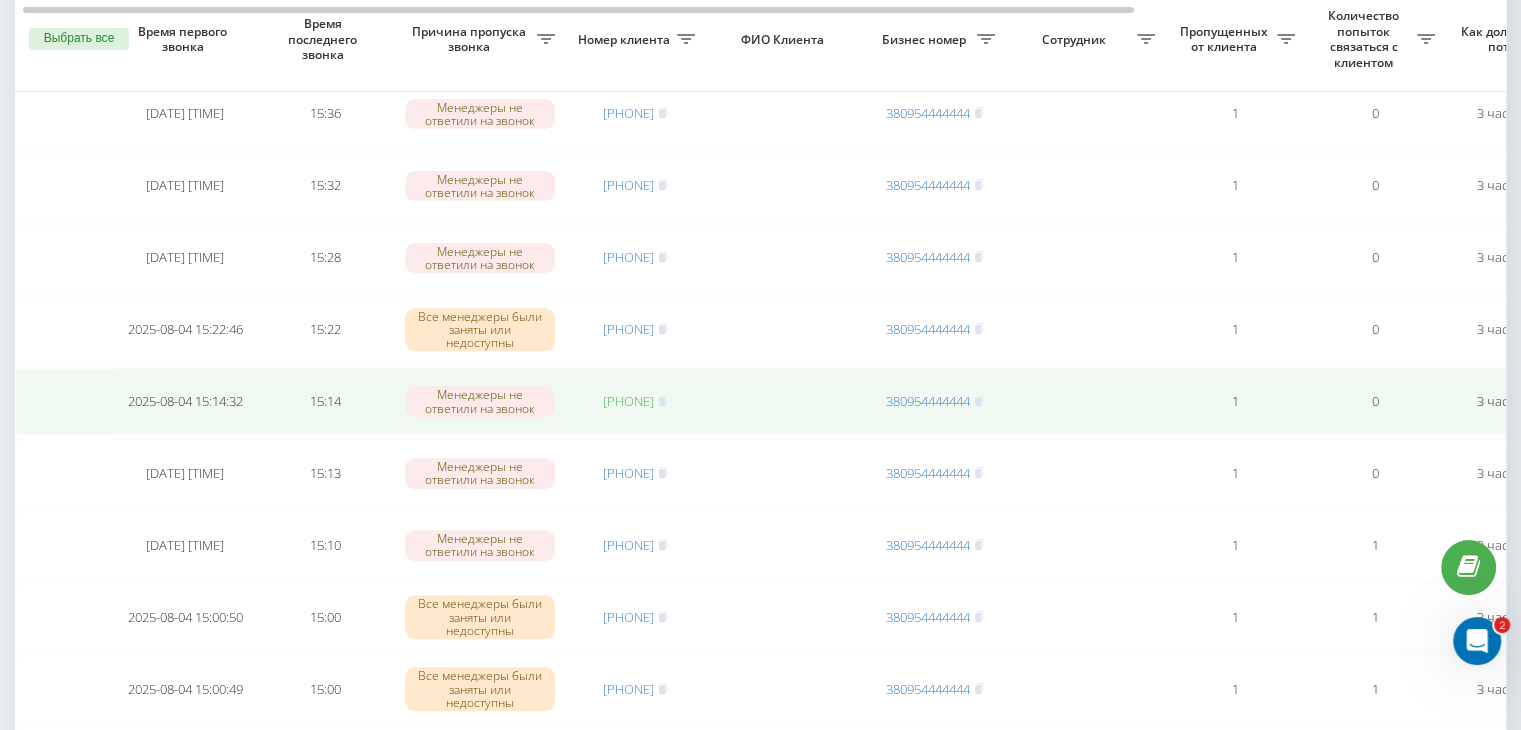 click on "[PHONE]" at bounding box center (628, 401) 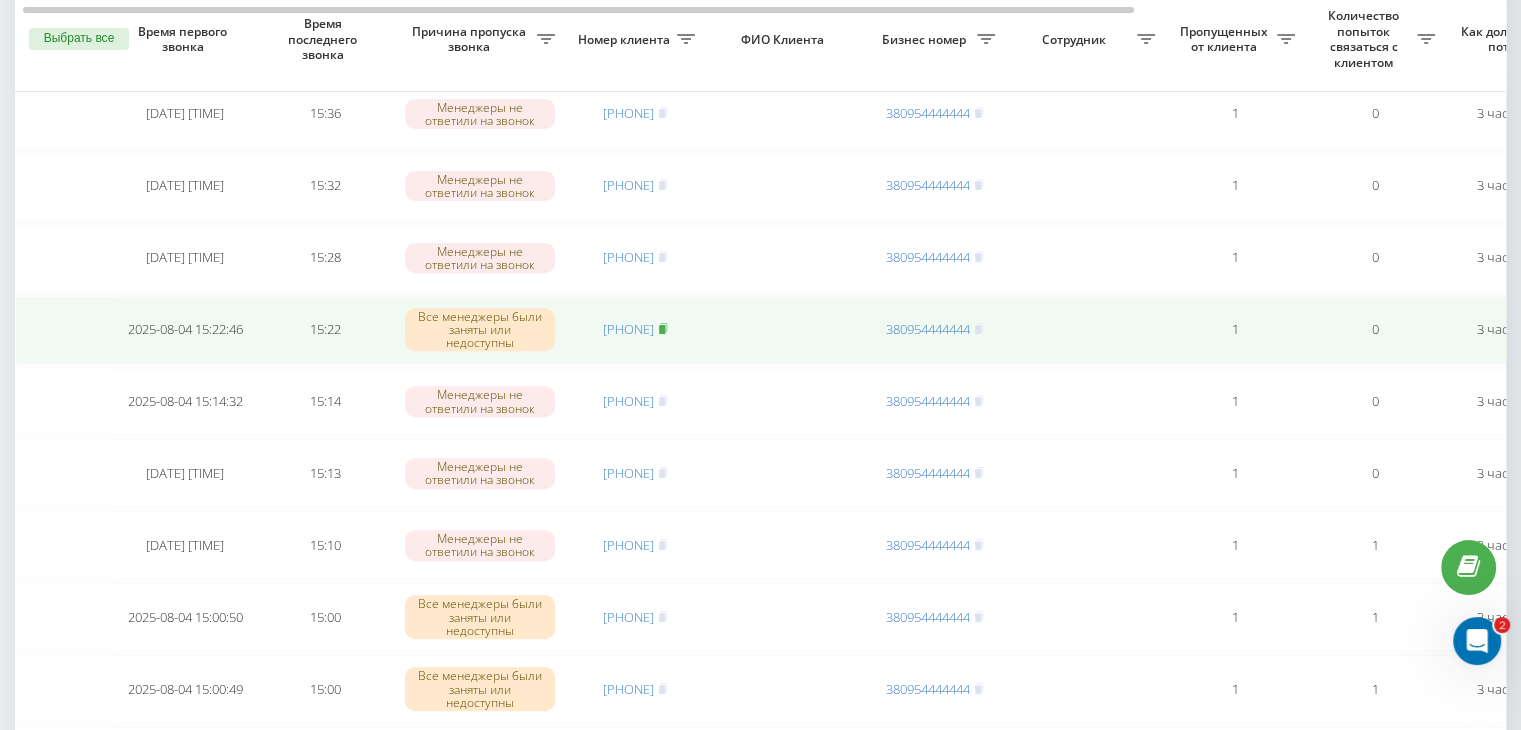 click 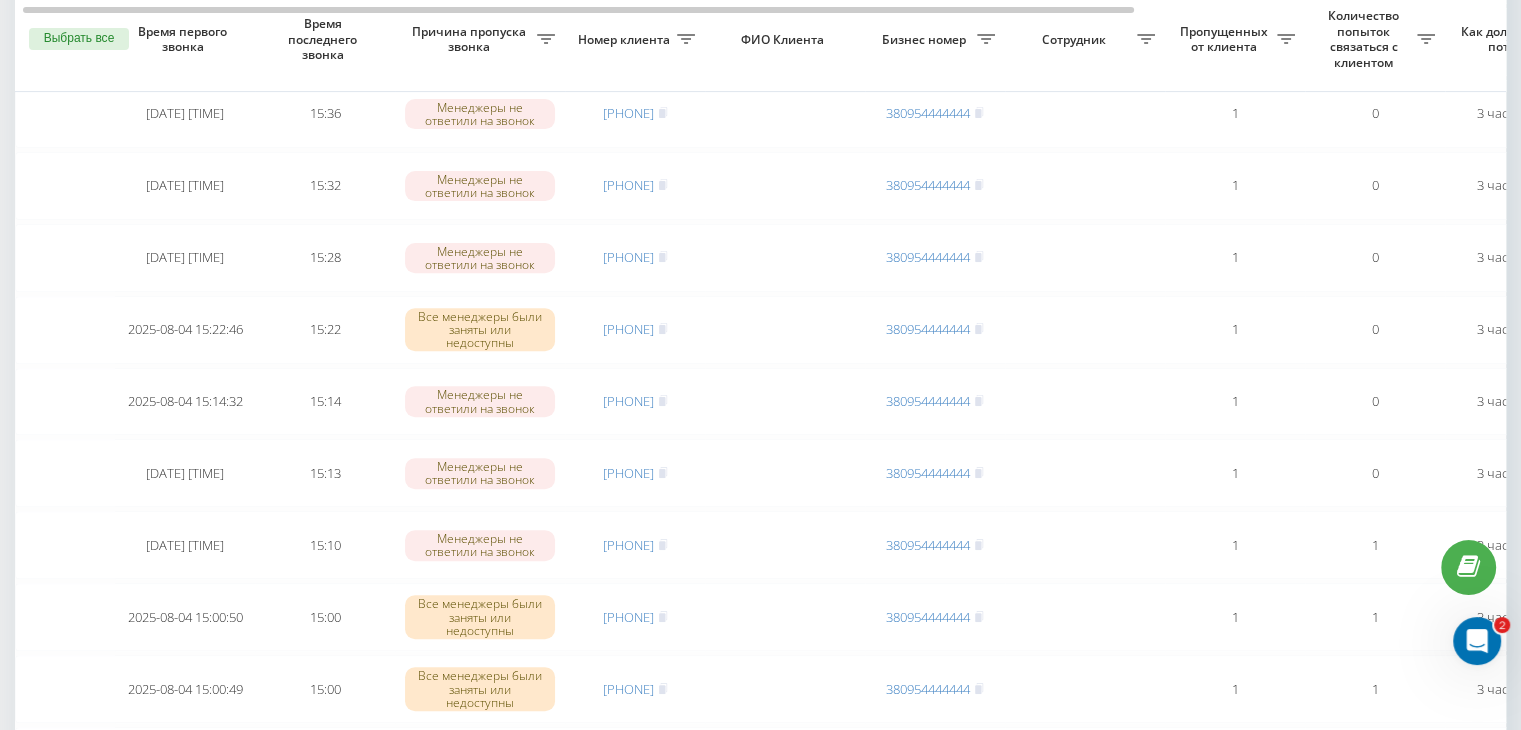 click on "Необработанные пропущенные звонки Обработанные звонки 04.08.2025  -  04.08.2025 Выбрать все Время первого звонка Время последнего звонка Причина пропуска звонка Номер клиента ФИО Клиента Бизнес номер Сотрудник Пропущенных от клиента Количество попыток связаться с клиентом Как долго звонок потерян Название схемы переадресации Комментарий к звонку Сегодня [DATE] [TIME] [TIME] Менеджеры не ответили на звонок [PHONE] [PHONE] 1 0 [TIME] ukrpas.com.ua Обработать Не удалось связаться Связался с клиентом с помощью другого канала Клиент перезвонил сам с другого номера [TIME] 1 0 1 0" at bounding box center [760, 523] 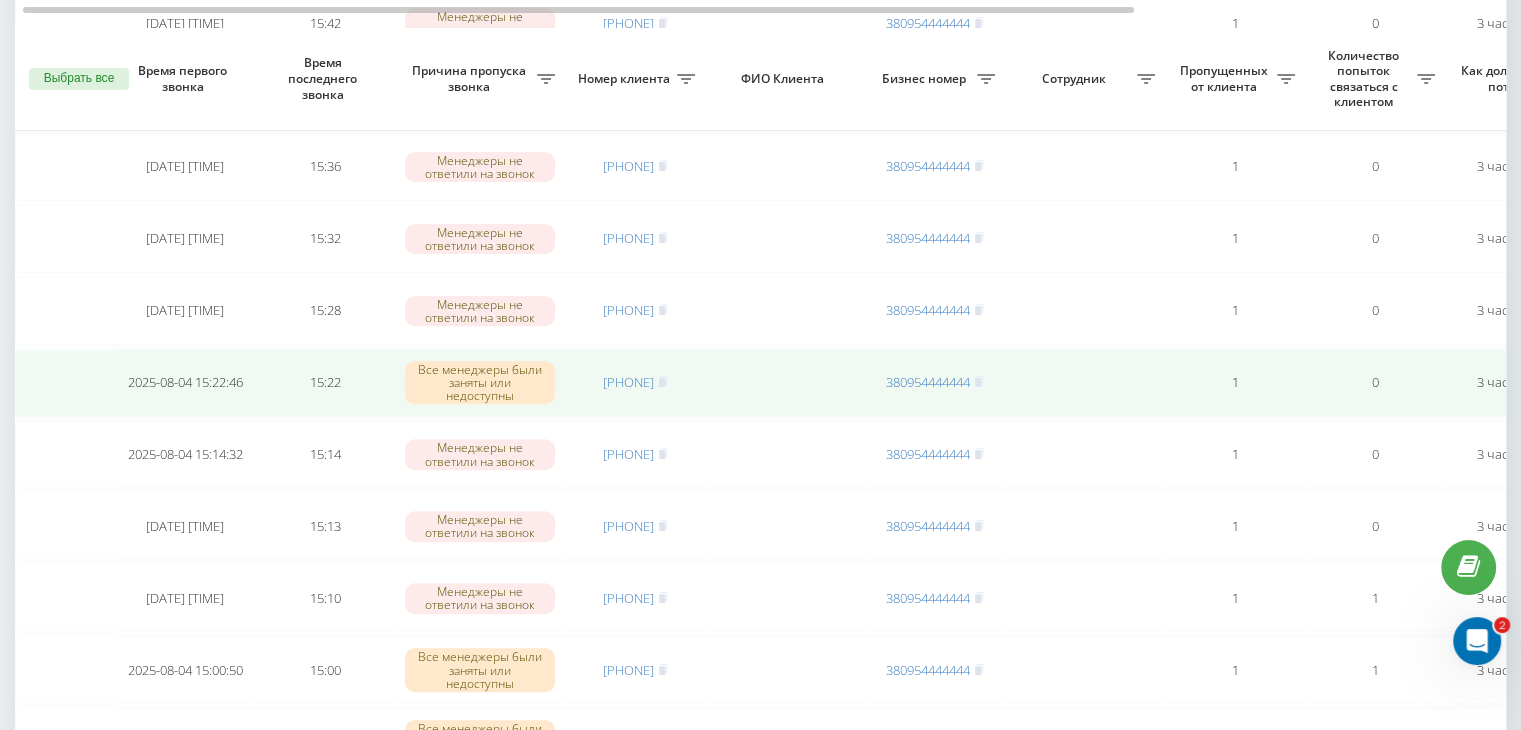 scroll, scrollTop: 600, scrollLeft: 0, axis: vertical 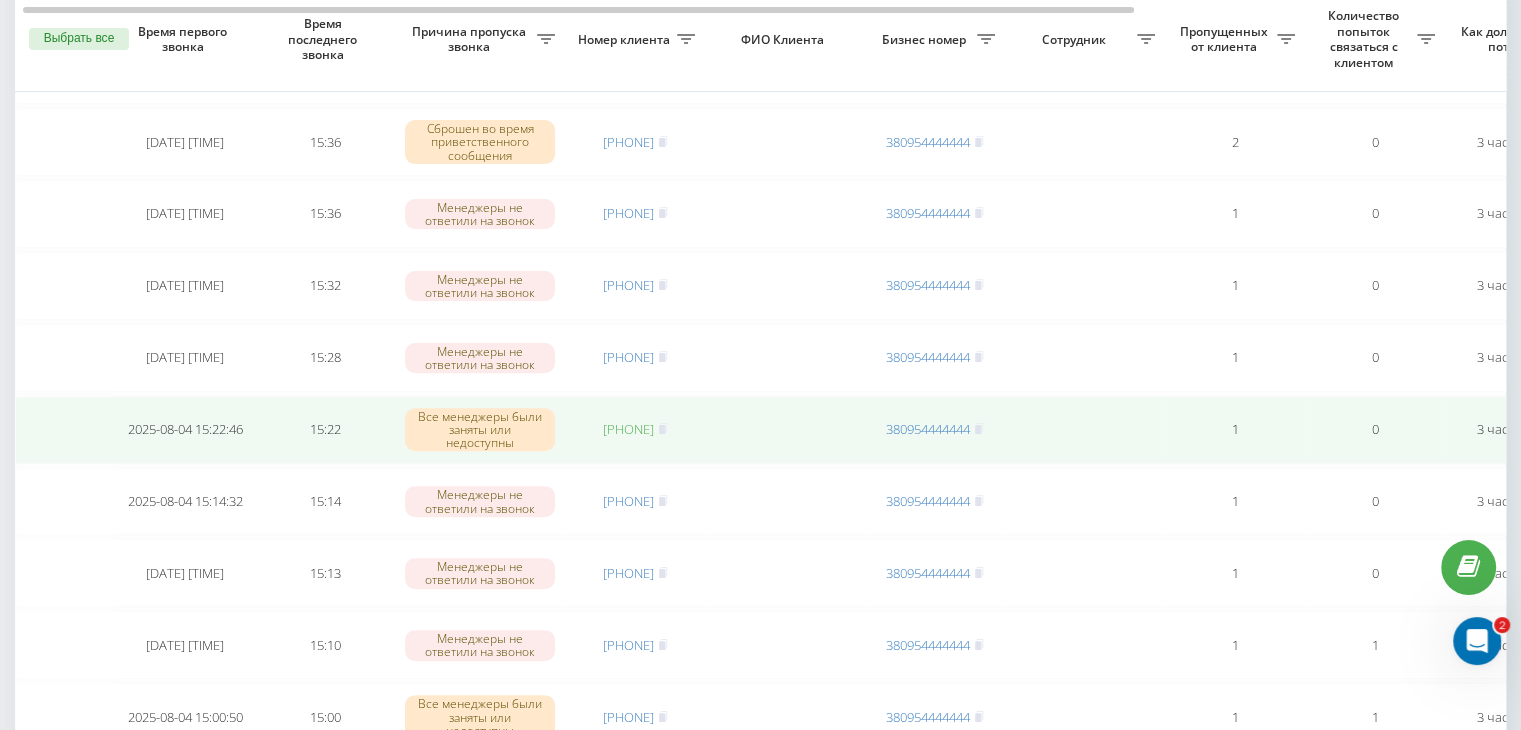 click on "[PHONE]" at bounding box center (628, 429) 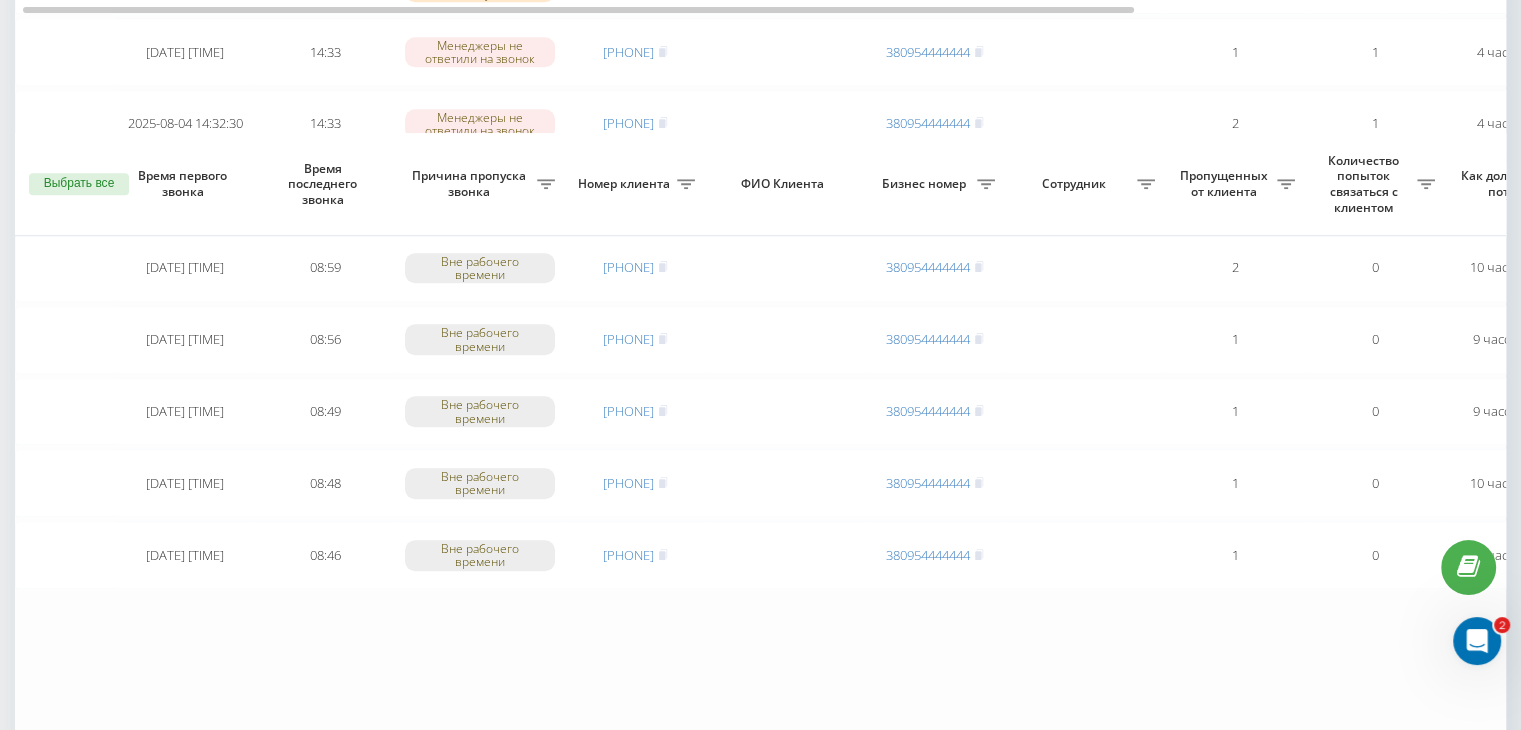 scroll, scrollTop: 1647, scrollLeft: 0, axis: vertical 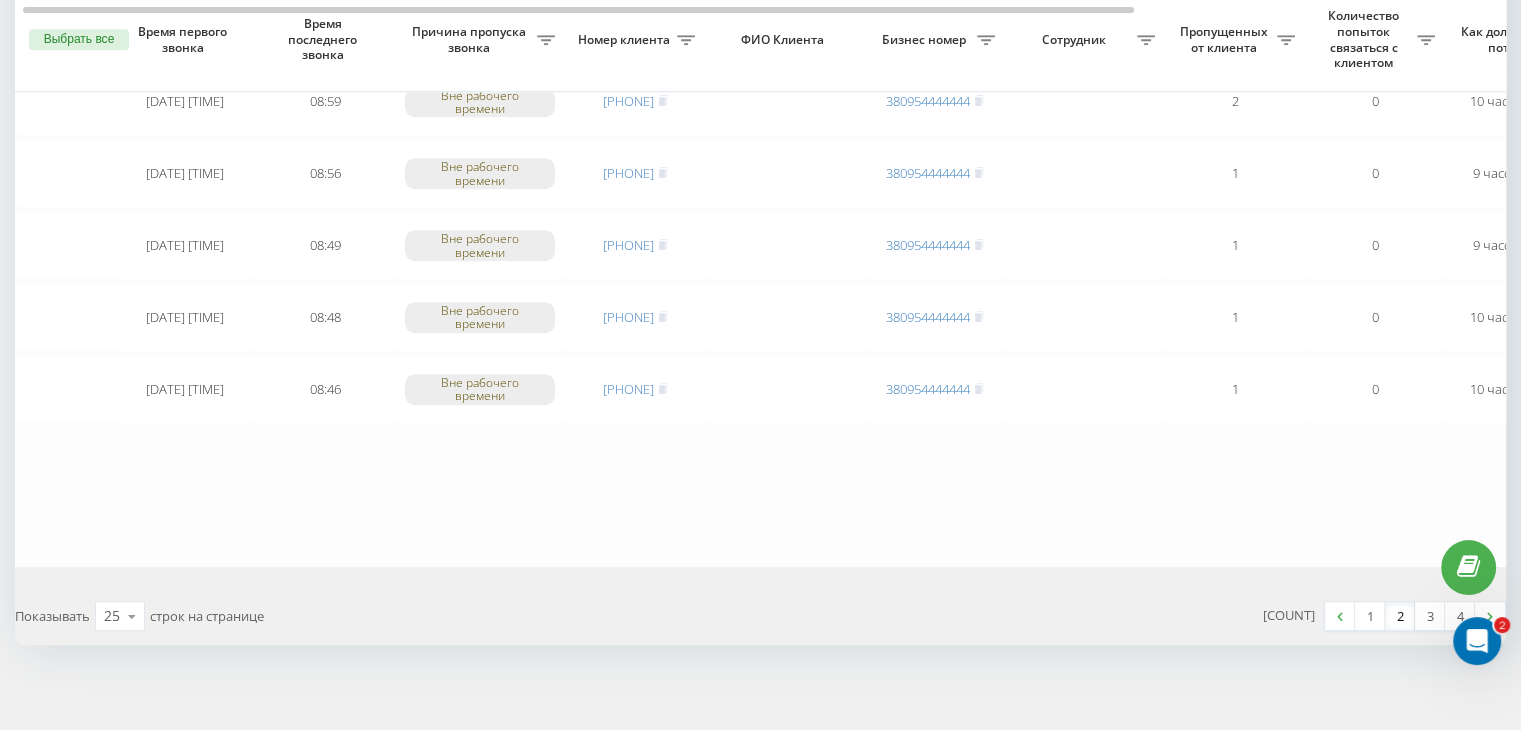 click on "2" at bounding box center (1400, 616) 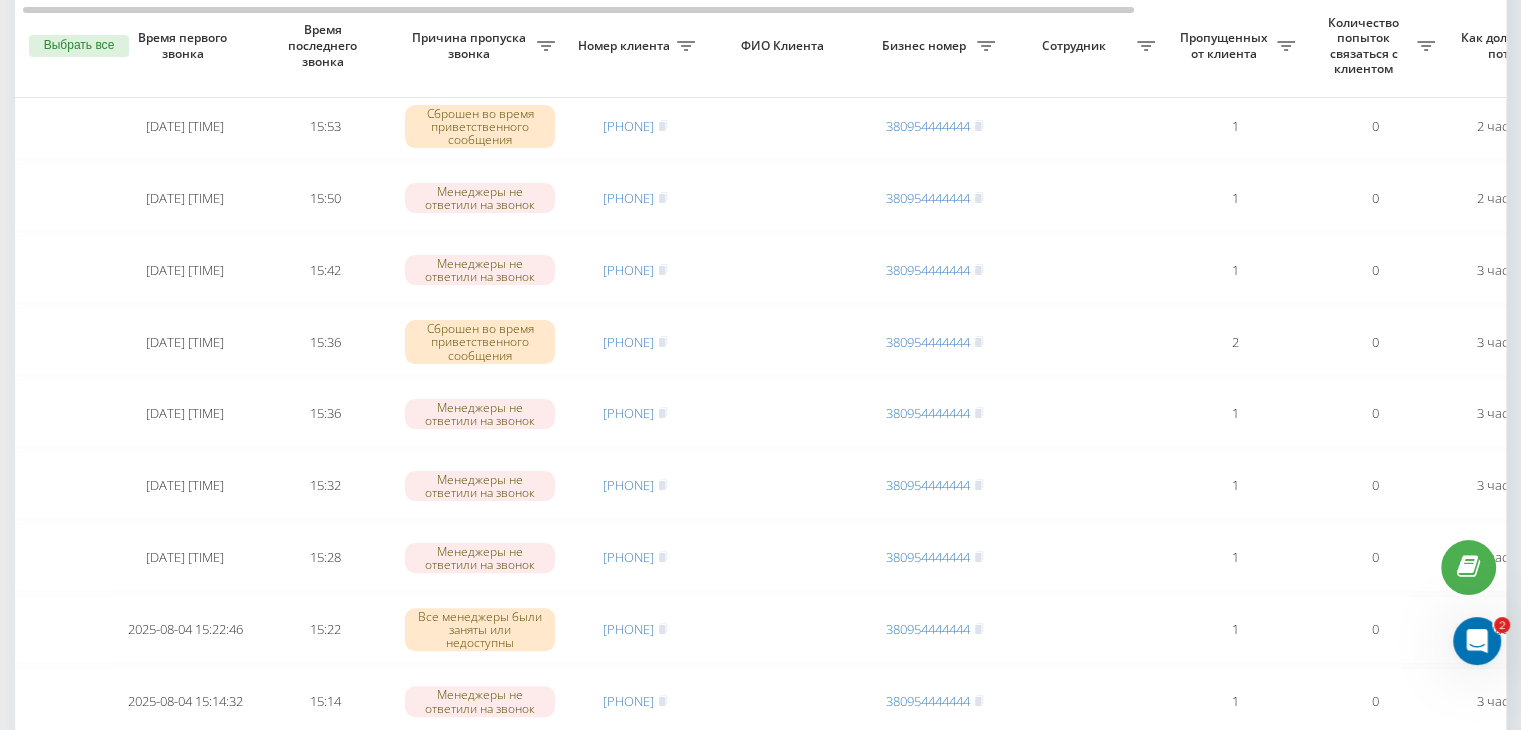 scroll, scrollTop: 500, scrollLeft: 0, axis: vertical 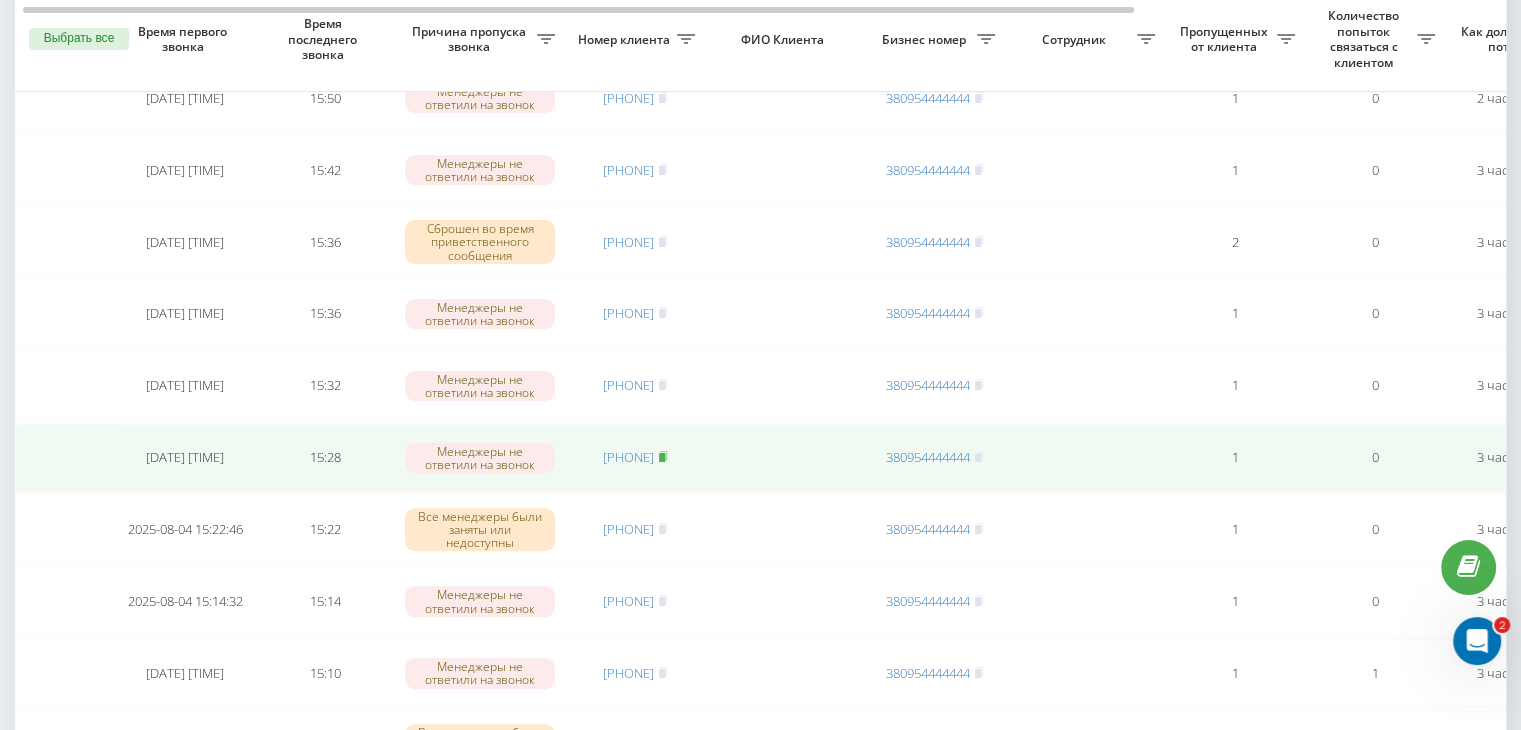 click 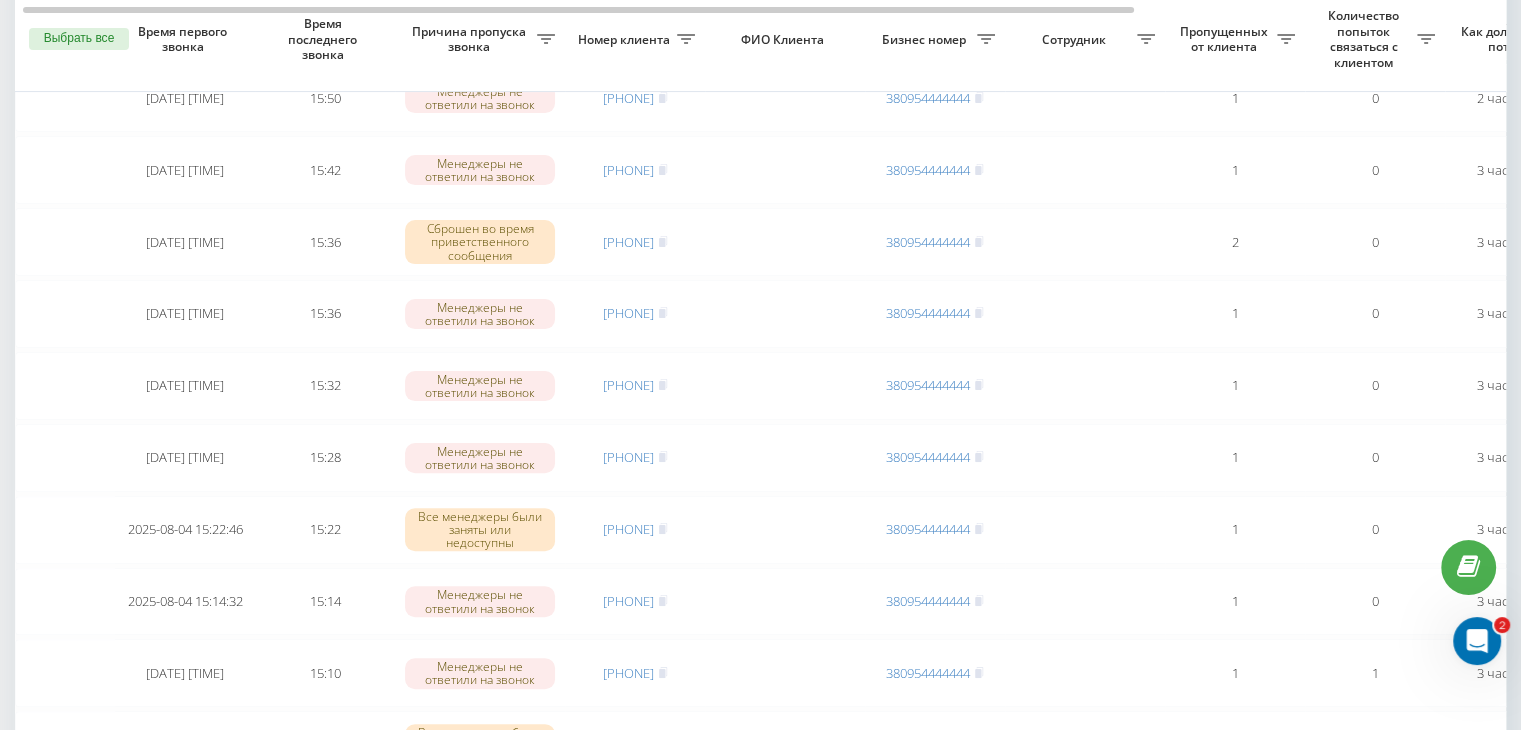 click on "Необработанные пропущенные звонки Обработанные звонки 04.08.2025  -  04.08.2025 Выбрать все Время первого звонка Время последнего звонка Причина пропуска звонка Номер клиента ФИО Клиента Бизнес номер Сотрудник Пропущенных от клиента Количество попыток связаться с клиентом Как долго звонок потерян Название схемы переадресации Комментарий к звонку Сегодня [DATE] [TIME] [TIME] Менеджеры не ответили на звонок [PHONE] [PHONE] 1 0 [TIME] ukrpas.com.ua Обработать Не удалось связаться Связался с клиентом с помощью другого канала Клиент перезвонил сам с другого номера [TIME] 1 0 1 0" at bounding box center (760, 723) 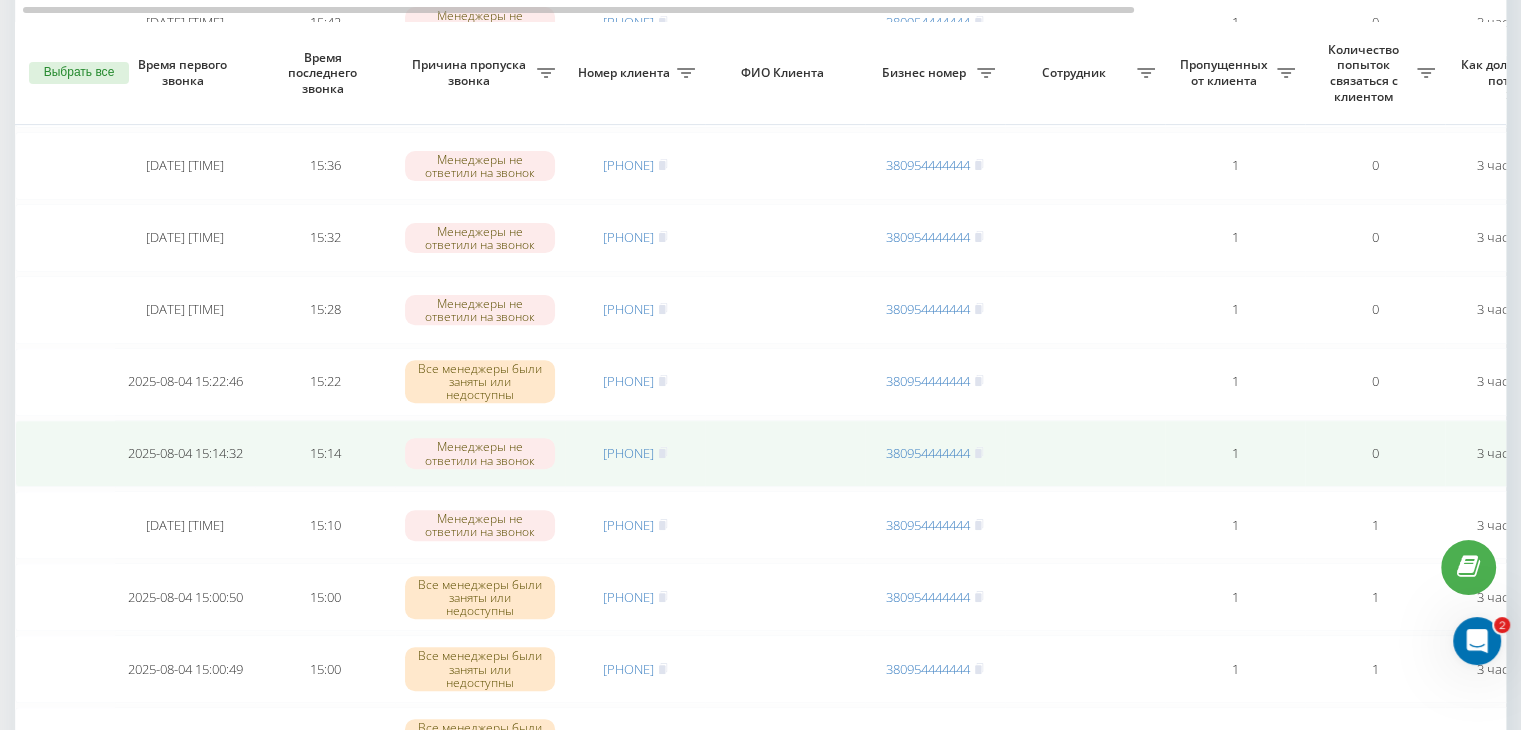 scroll, scrollTop: 647, scrollLeft: 0, axis: vertical 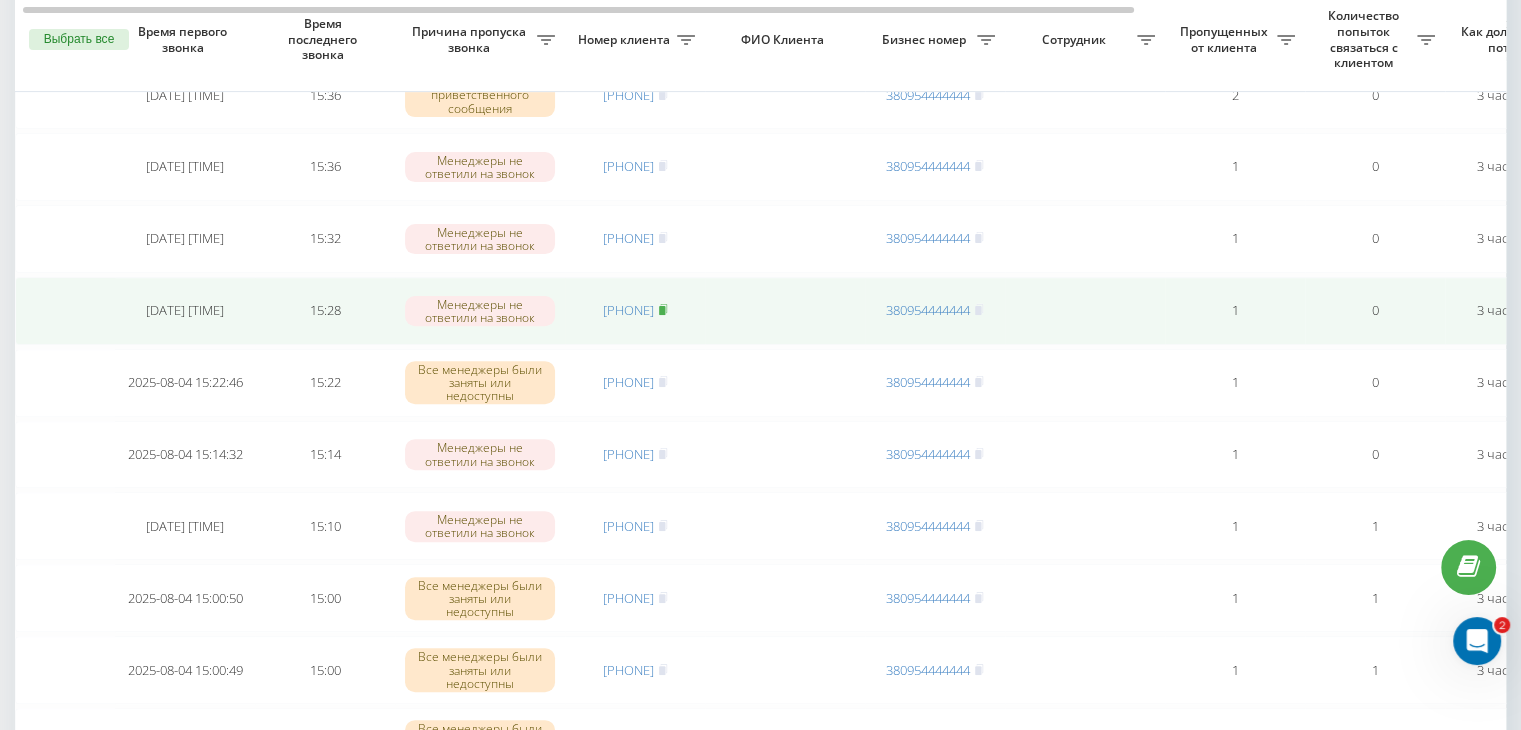 click 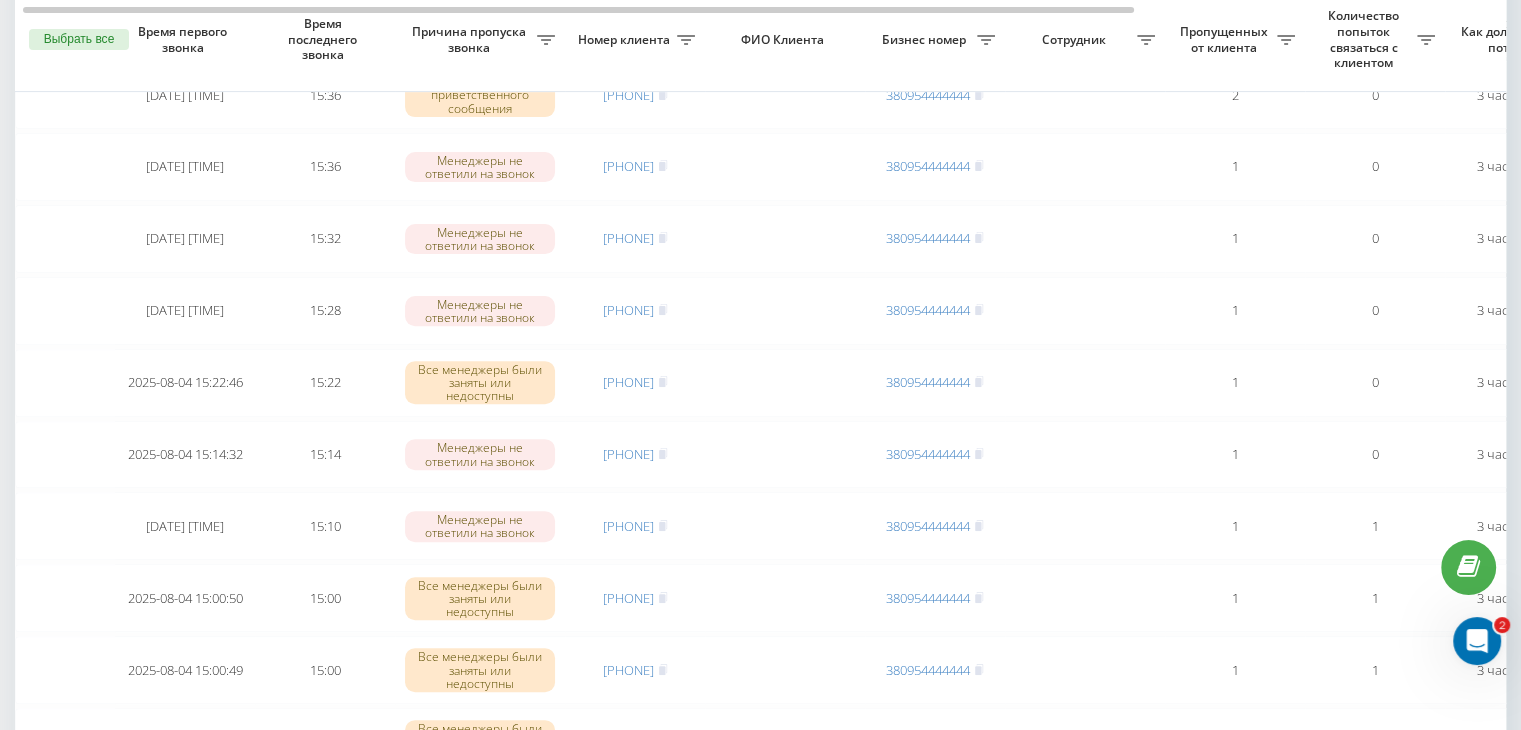 click on "Необработанные пропущенные звонки Обработанные звонки 04.08.2025  -  04.08.2025 Выбрать все Время первого звонка Время последнего звонка Причина пропуска звонка Номер клиента ФИО Клиента Бизнес номер Сотрудник Пропущенных от клиента Количество попыток связаться с клиентом Как долго звонок потерян Название схемы переадресации Комментарий к звонку Сегодня [DATE] [TIME] [TIME] Менеджеры не ответили на звонок [PHONE] [PHONE] 1 0 [TIME] ukrpas.com.ua Обработать Не удалось связаться Связался с клиентом с помощью другого канала Клиент перезвонил сам с другого номера [TIME] 1 0 1 0" at bounding box center [760, 576] 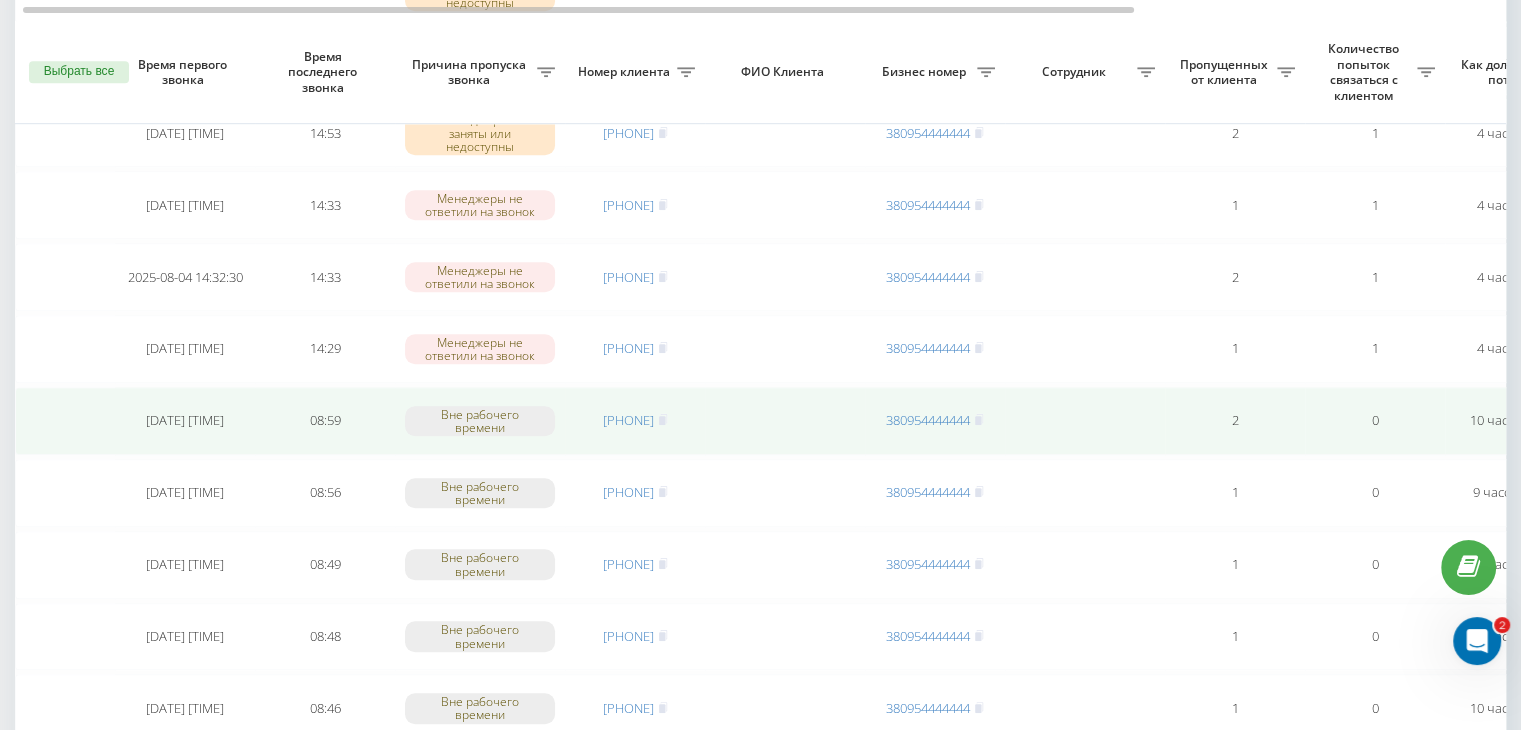 scroll, scrollTop: 1247, scrollLeft: 0, axis: vertical 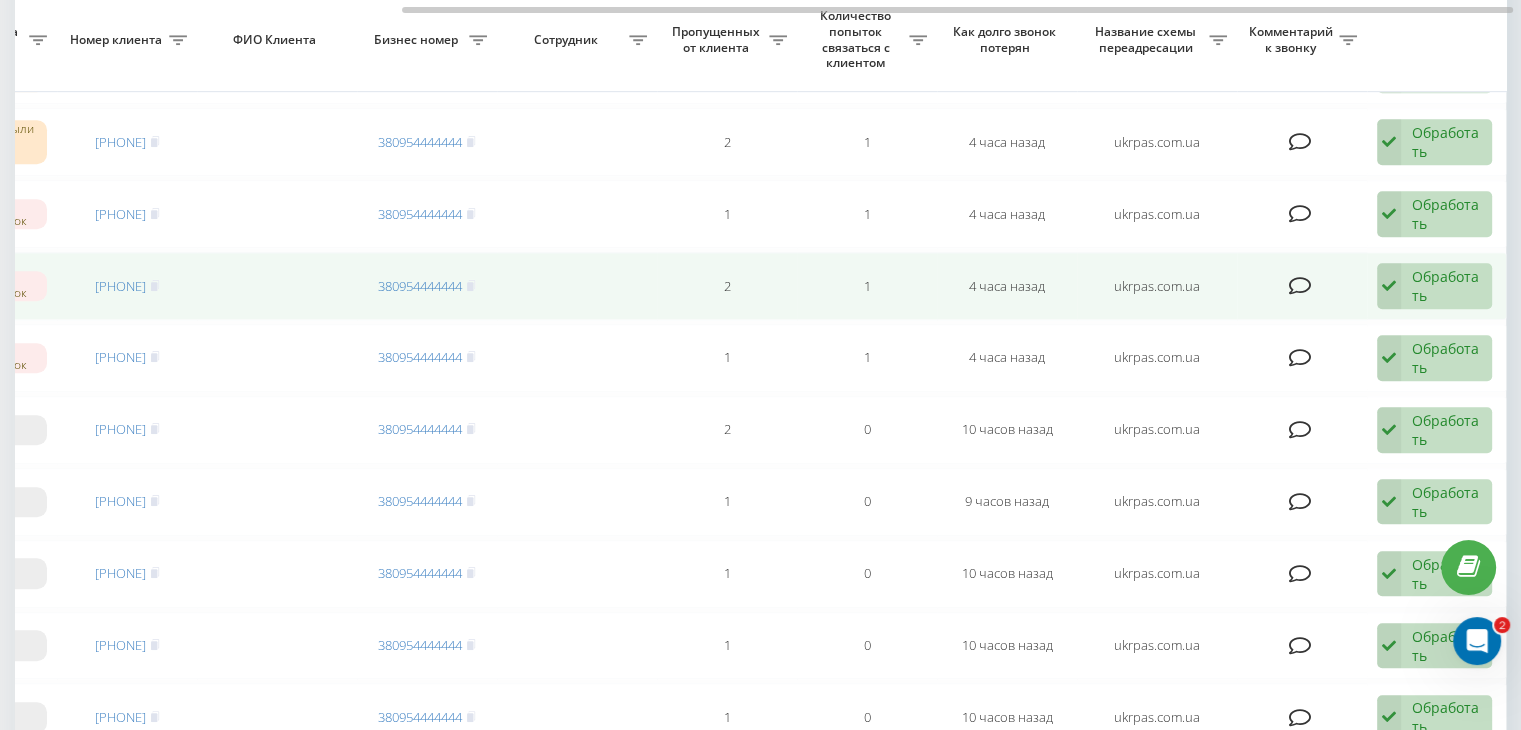 click on "Обработать" at bounding box center (1446, 286) 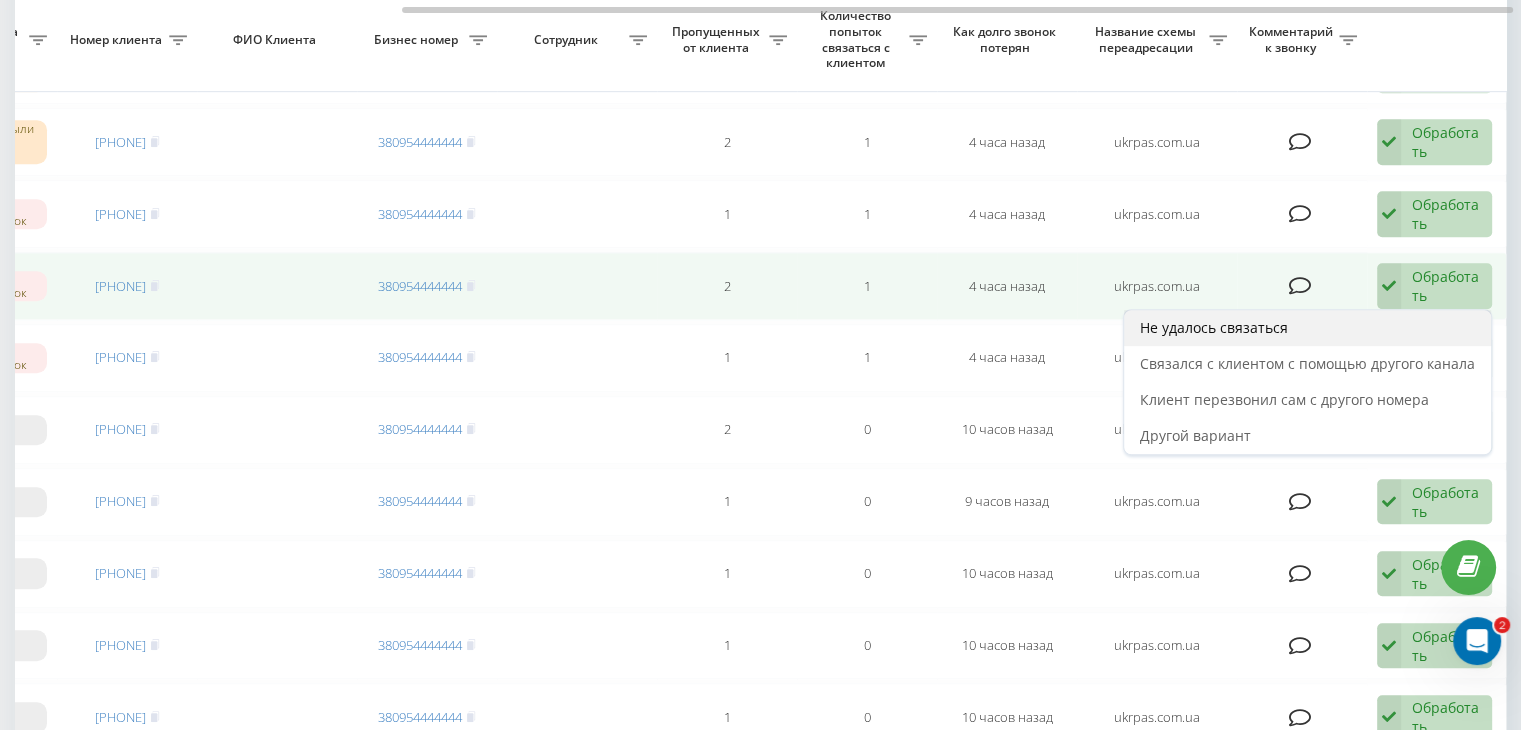 click on "Не удалось связаться" at bounding box center [1307, 328] 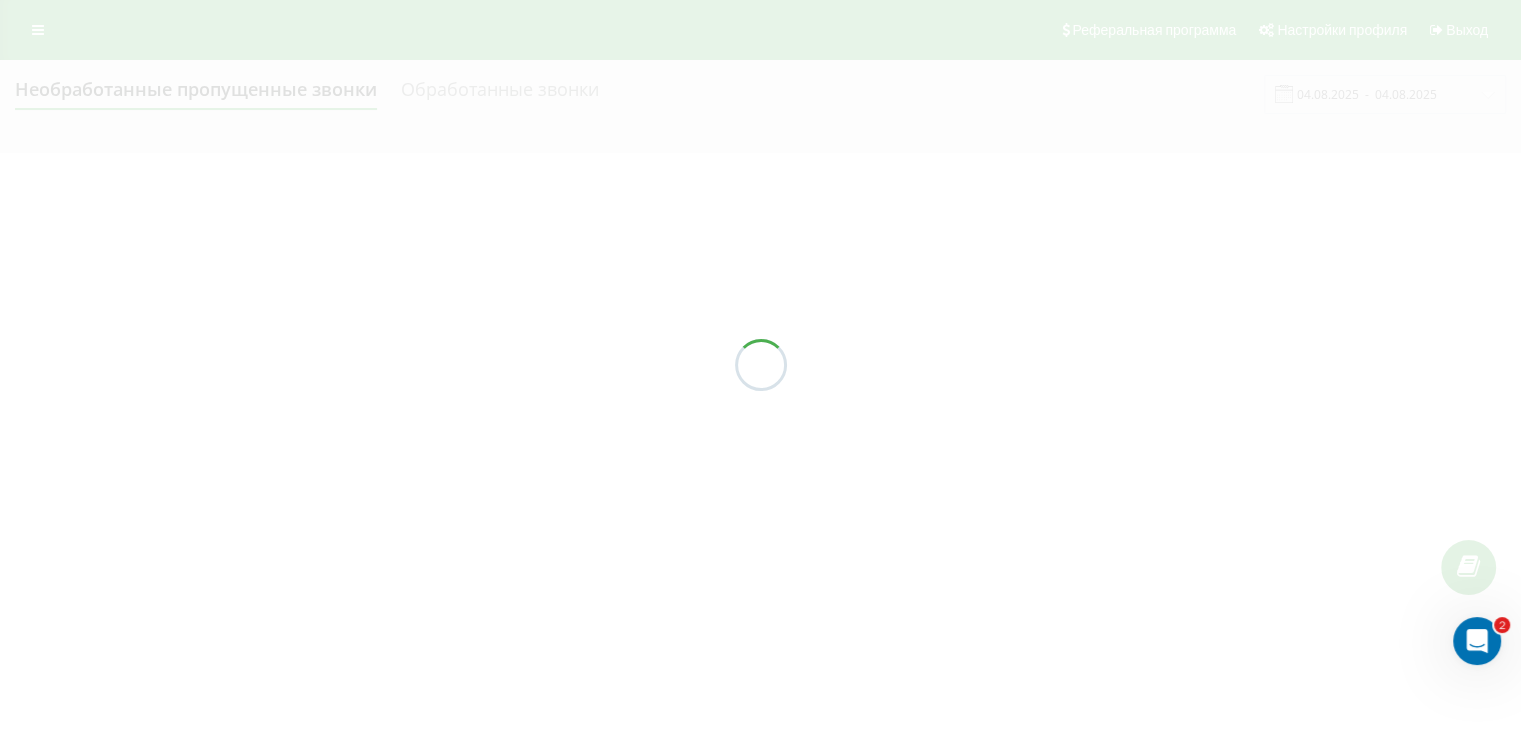 scroll, scrollTop: 0, scrollLeft: 0, axis: both 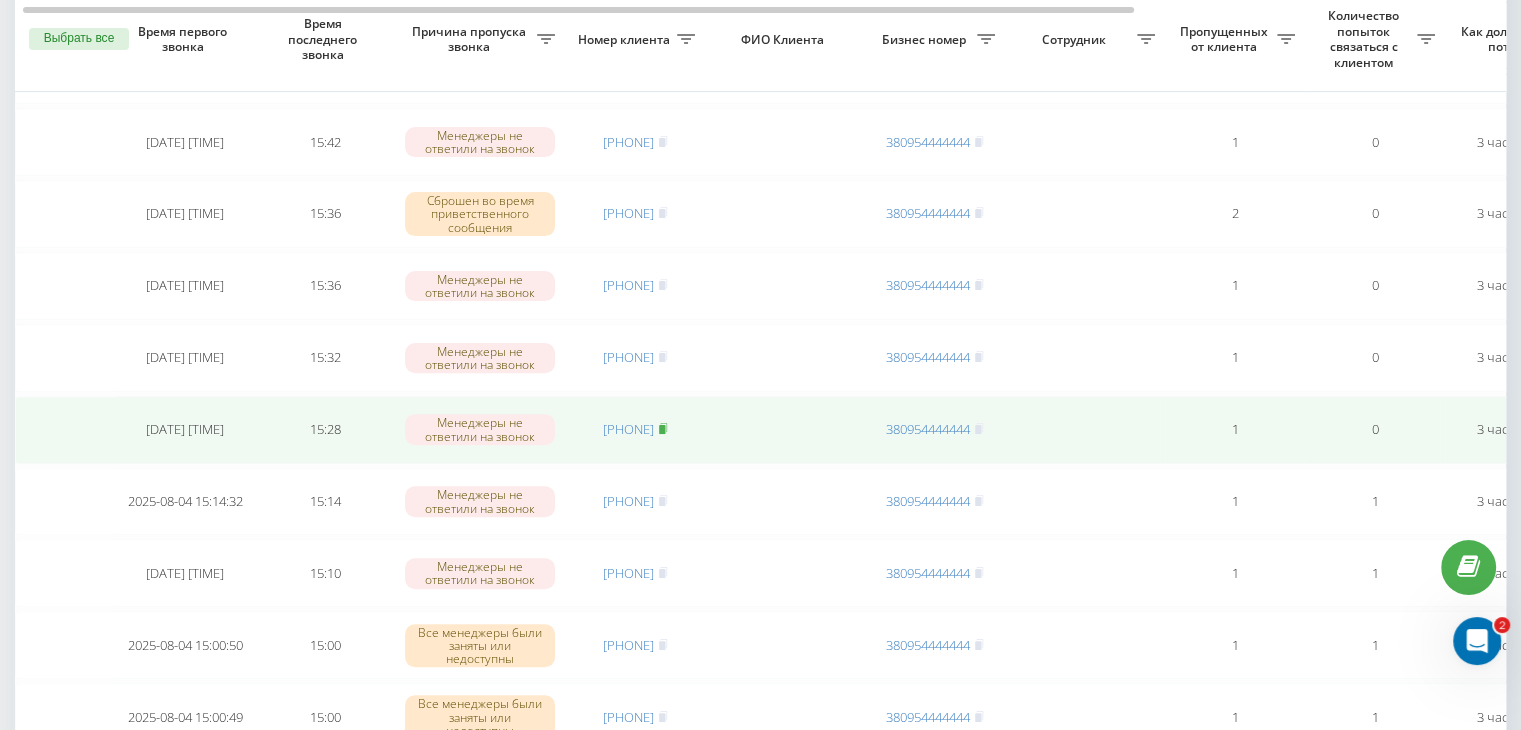 click 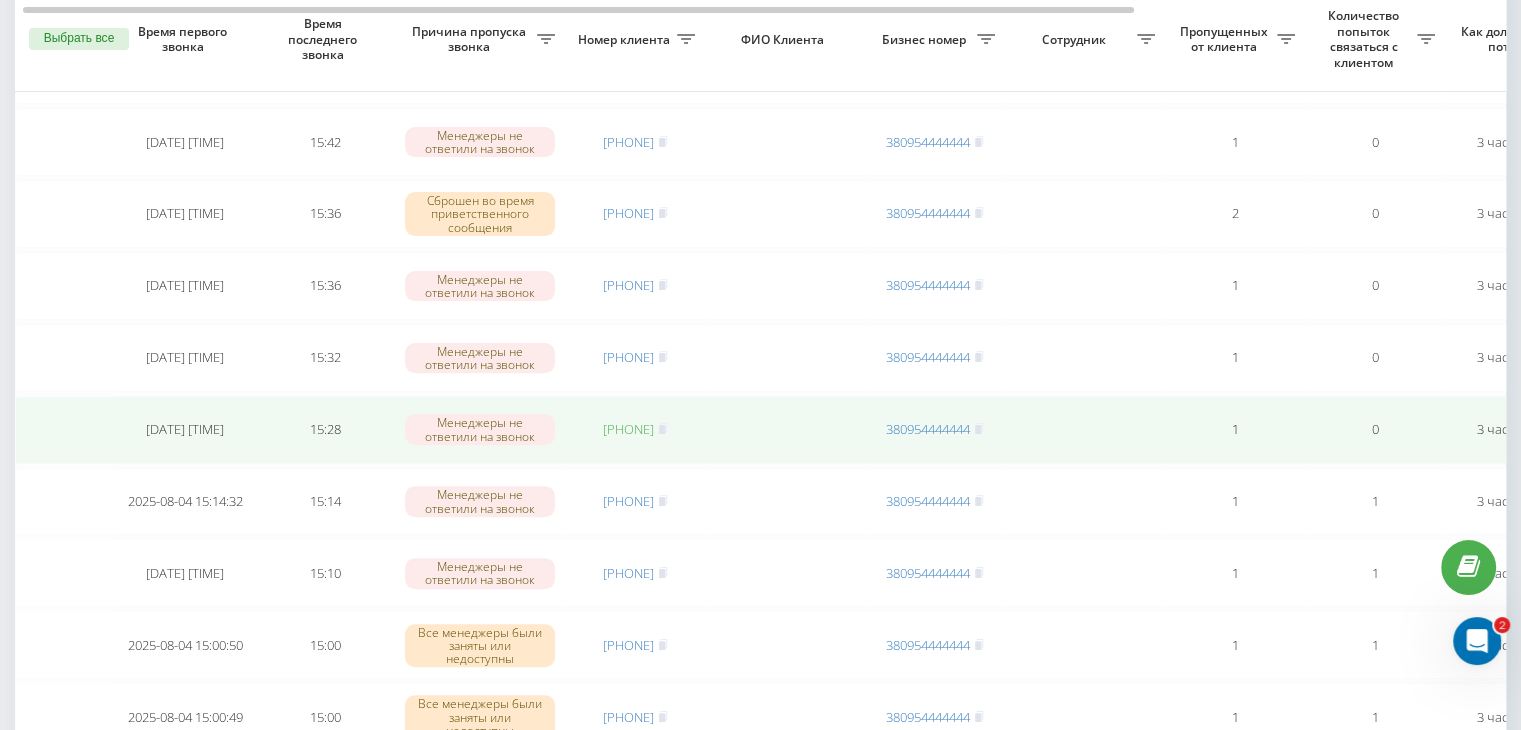 click on "[PHONE]" at bounding box center (628, 429) 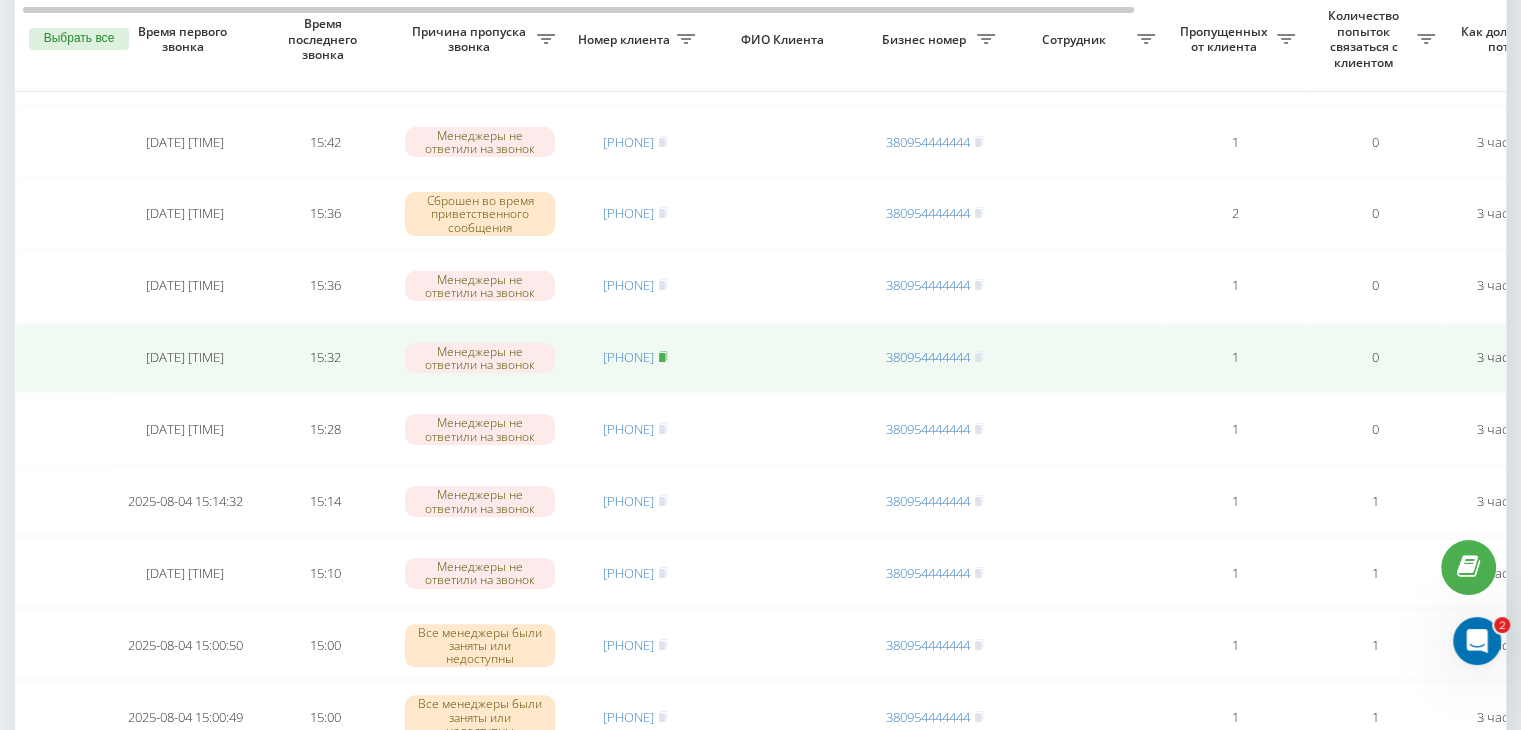 click 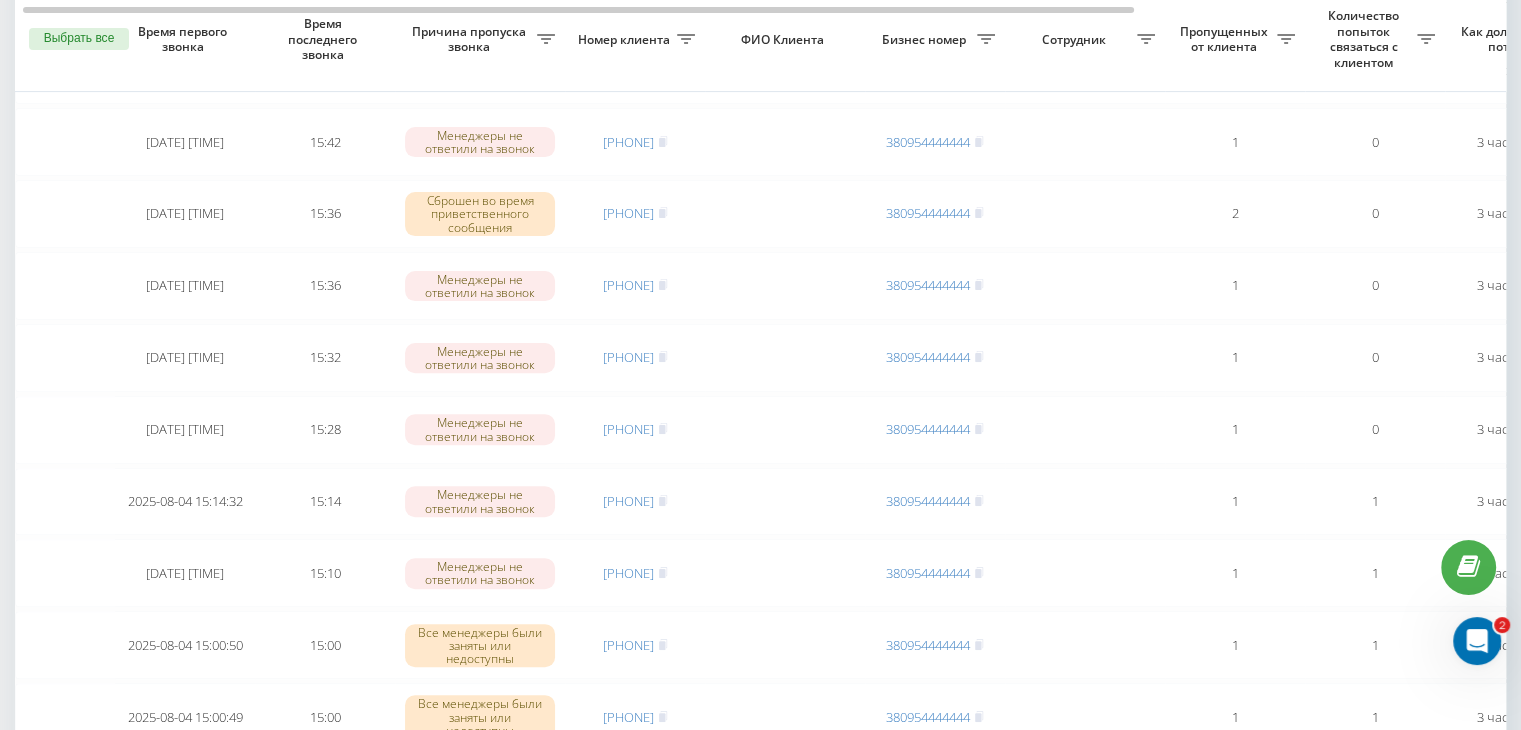 click on "Необработанные пропущенные звонки Обработанные звонки [DATE]  -  [DATE] Выбрать все Время первого звонка Время последнего звонка Причина пропуска звонка Номер клиента ФИО Клиента Бизнес номер Сотрудник Пропущенных от клиента Количество попыток связаться с клиентом Как долго звонок потерян Название схемы переадресации Комментарий к звонку Сегодня [DATE] [TIME] [TIME] Все менеджеры были заняты или недоступны [PHONE] [PHONE] 1 0 2 часа назад ukrpas.com.ua Обработать Не удалось связаться Связался с клиентом с помощью другого канала Другой вариант [DATE] [TIME] [TIME] [PHONE] 1" at bounding box center [760, 623] 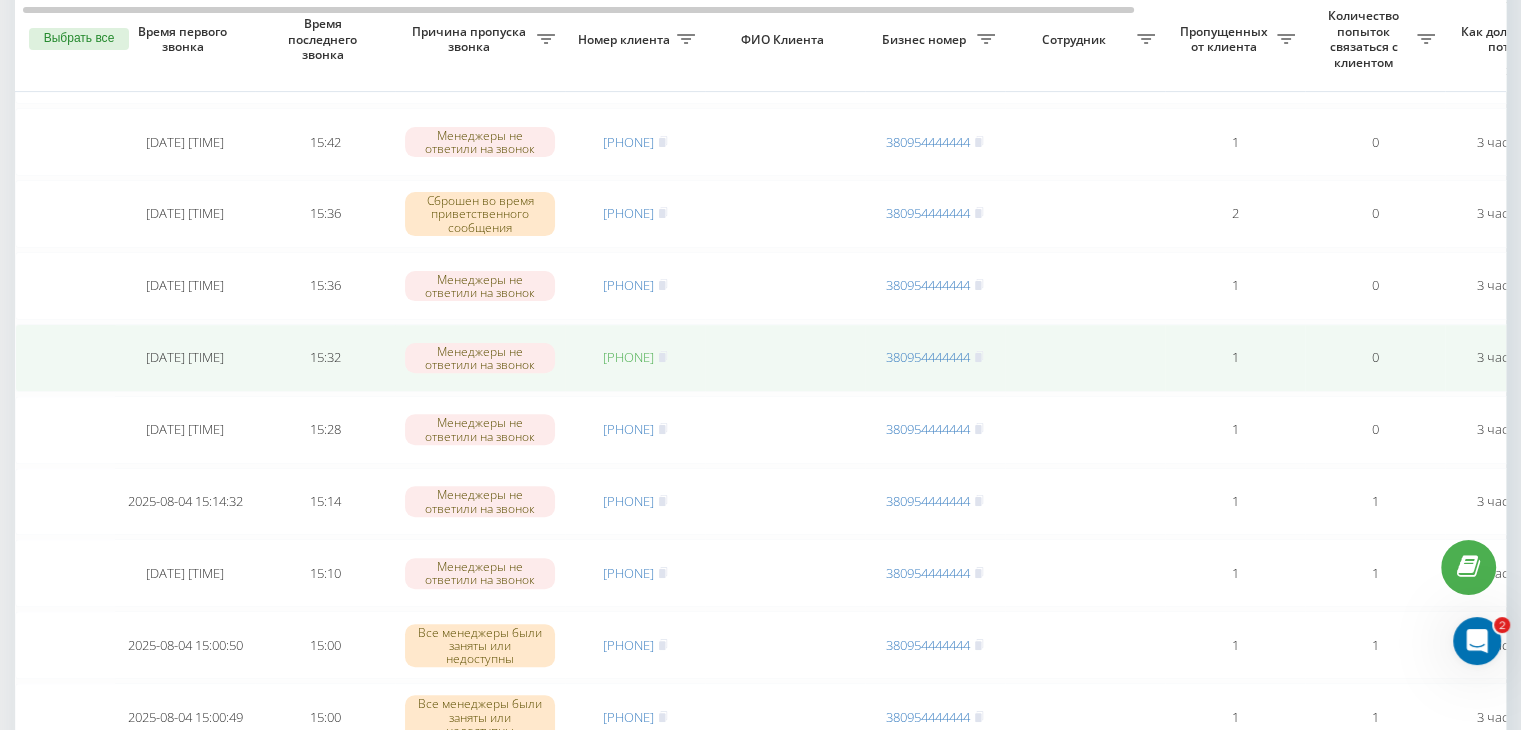 click on "[PHONE]" at bounding box center (628, 357) 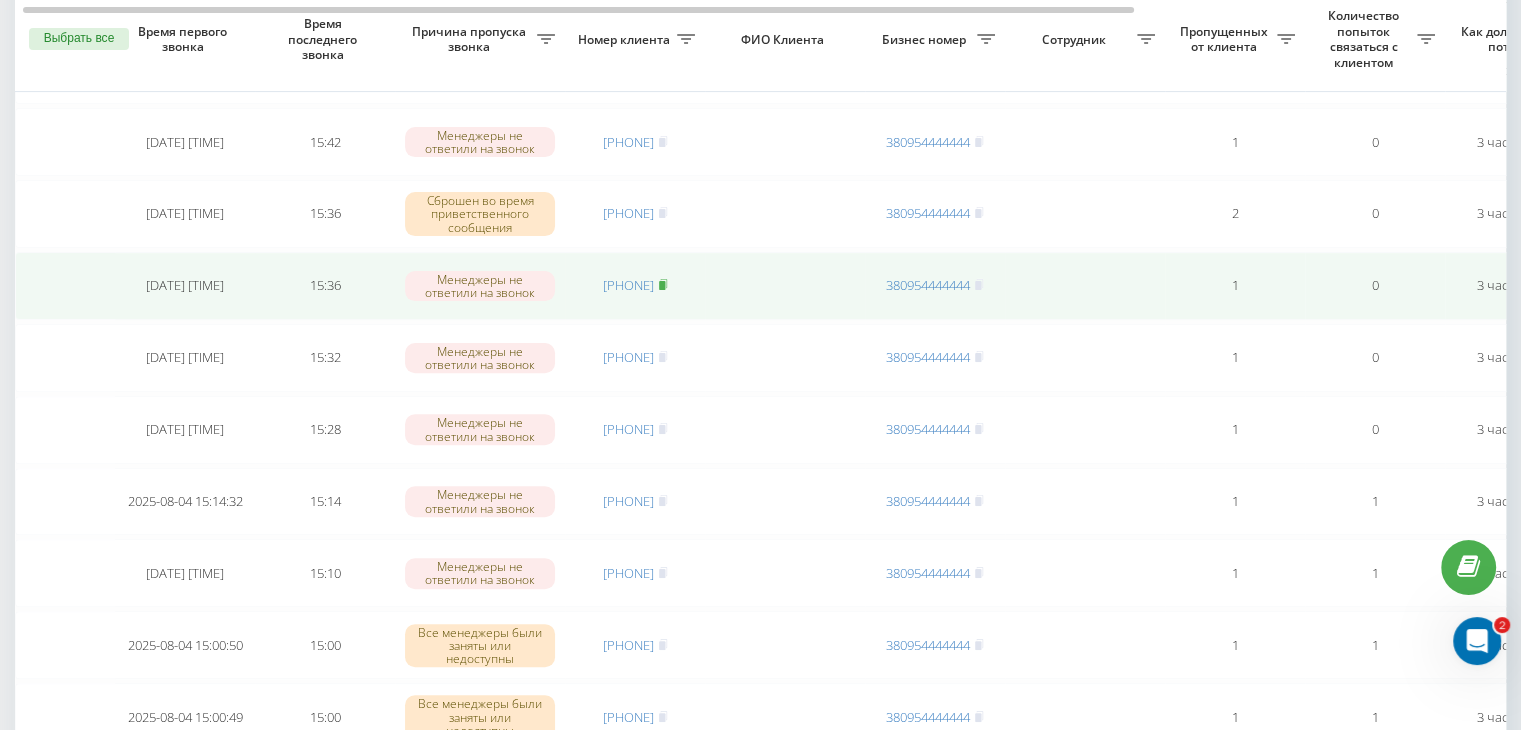click 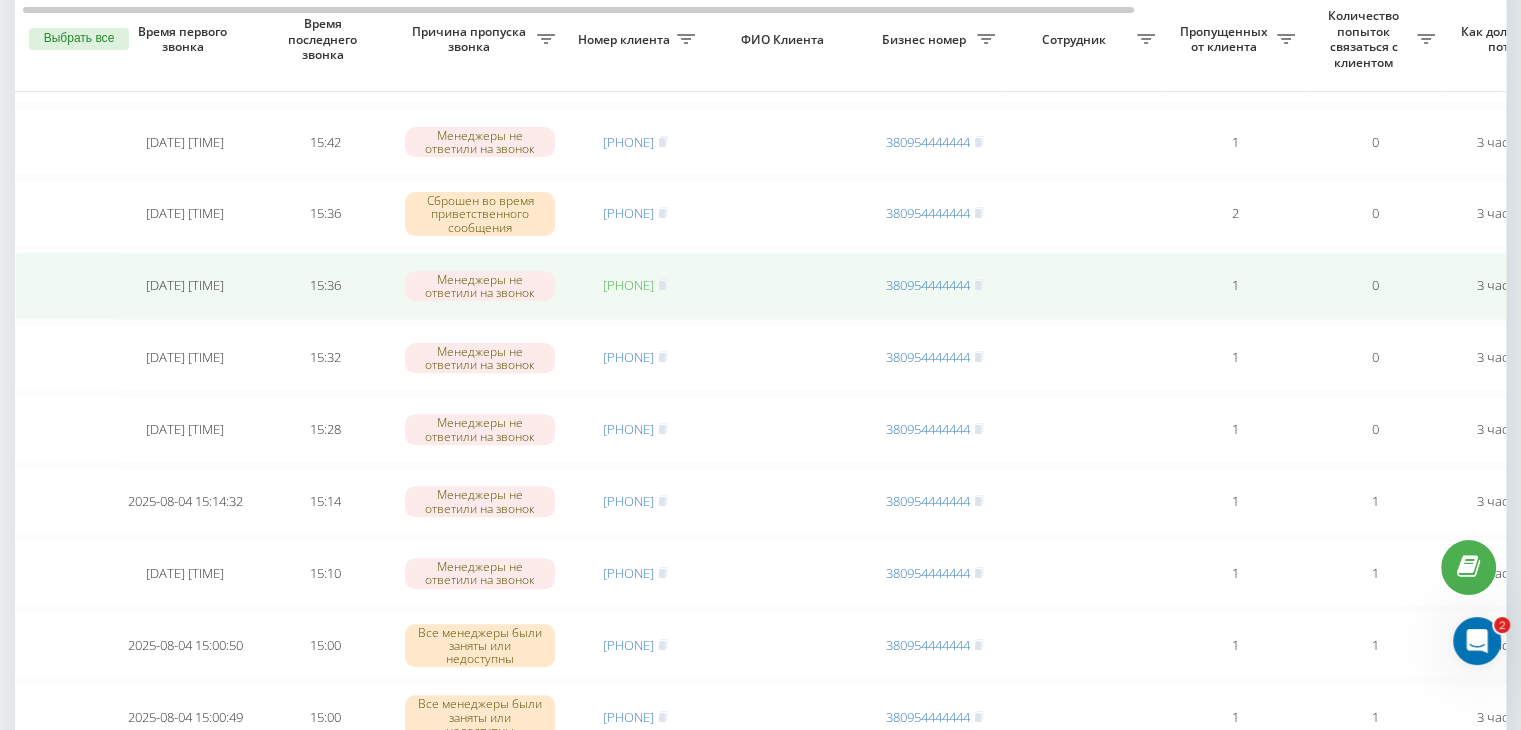 click on "[PHONE]" at bounding box center [628, 285] 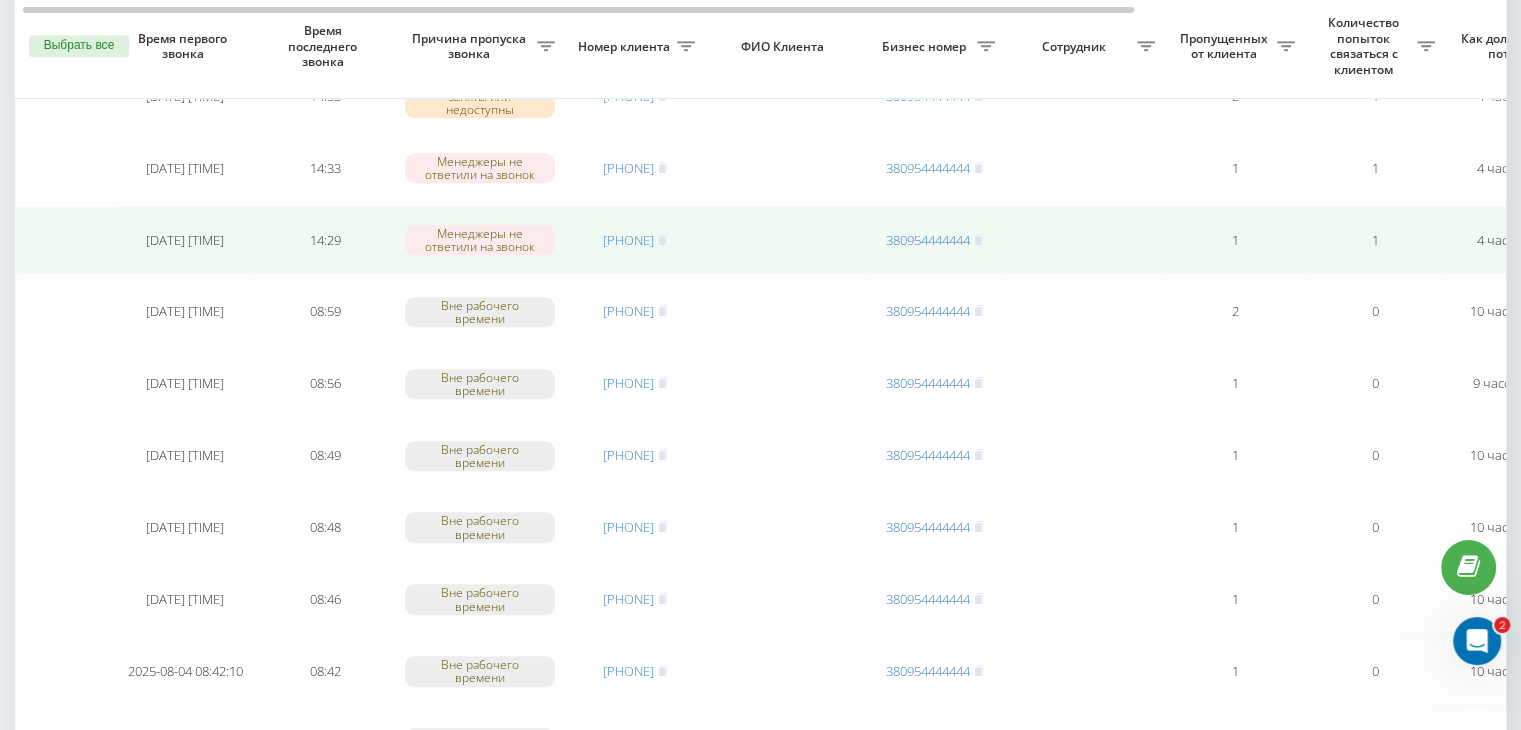 scroll, scrollTop: 1100, scrollLeft: 0, axis: vertical 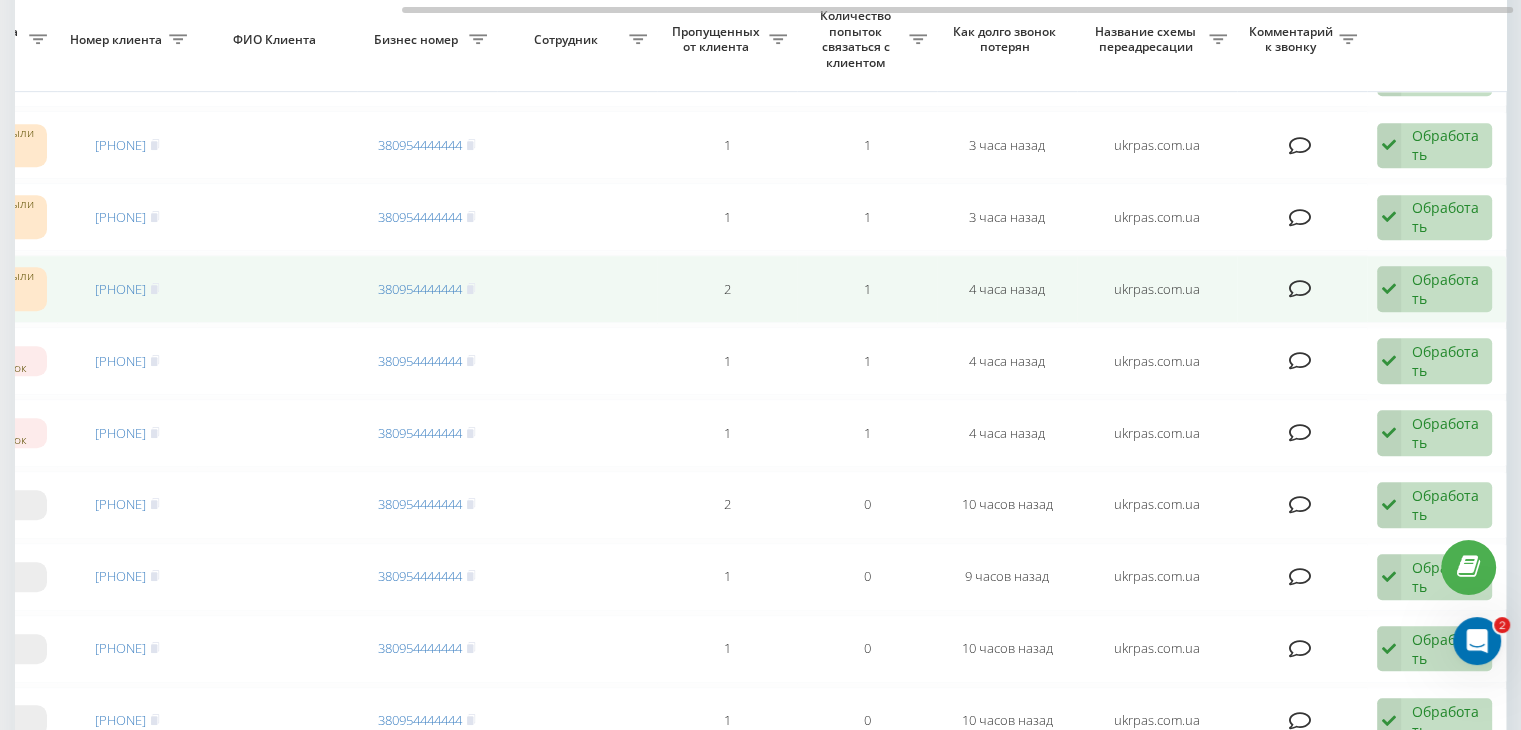 click at bounding box center (1389, 289) 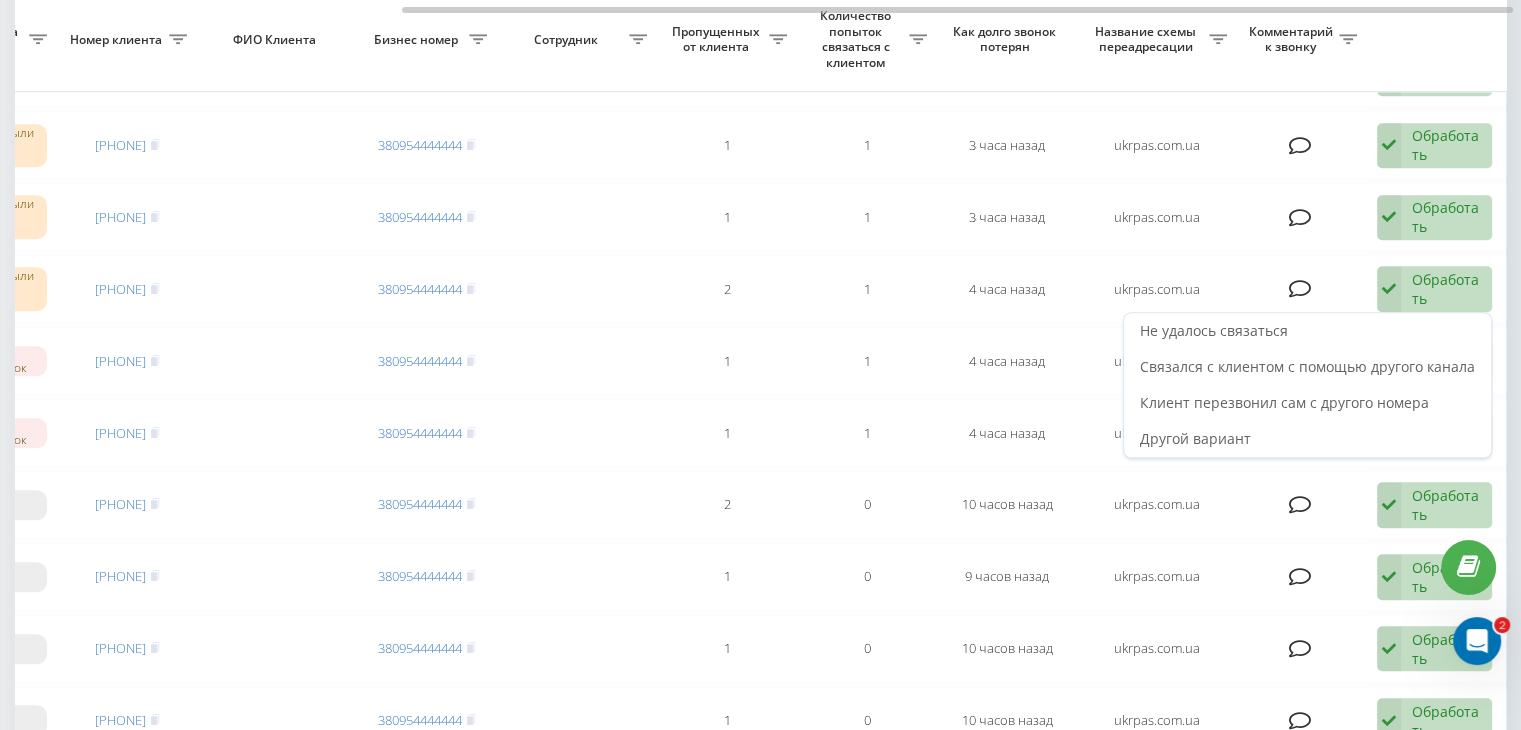 click on "Не удалось связаться" at bounding box center (1307, 331) 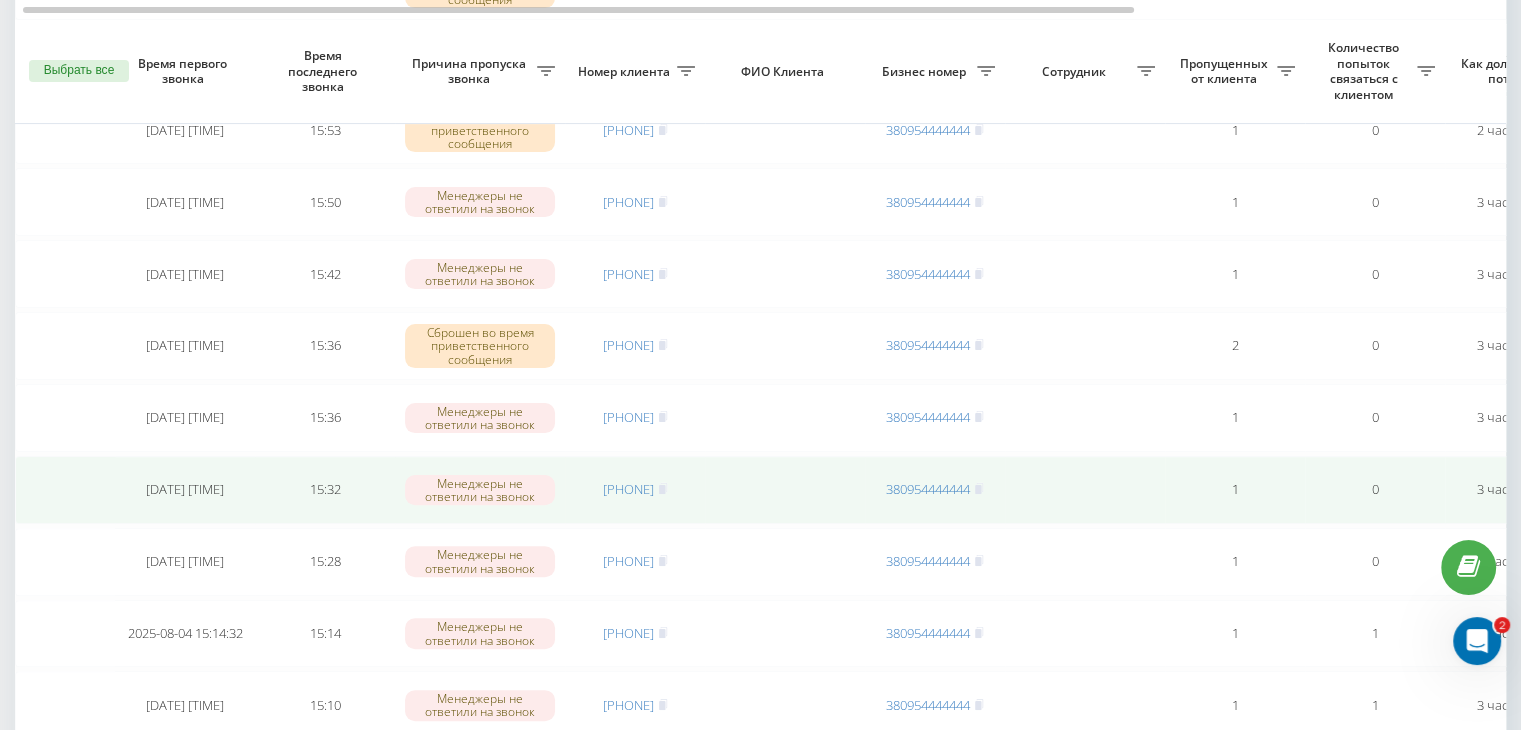 scroll, scrollTop: 500, scrollLeft: 0, axis: vertical 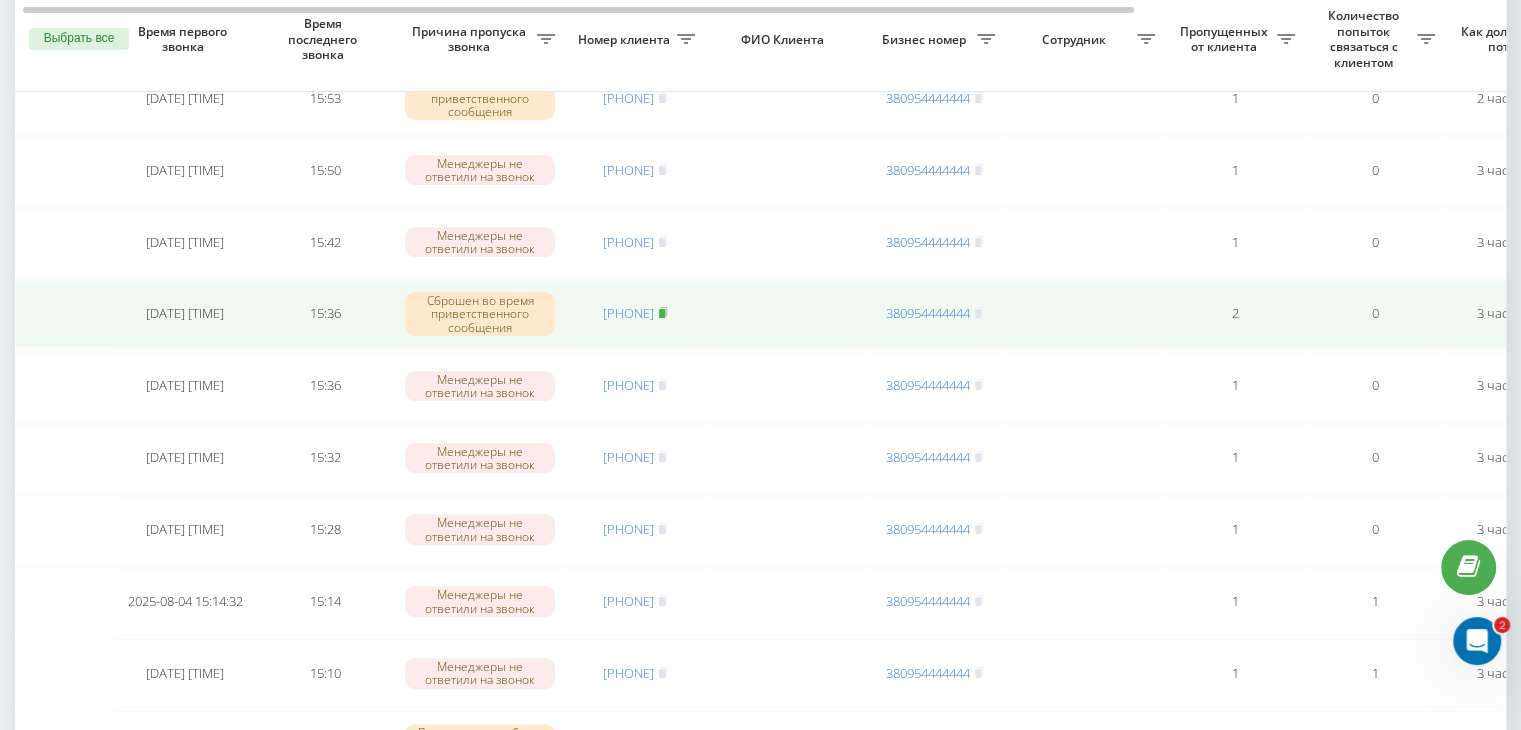 click 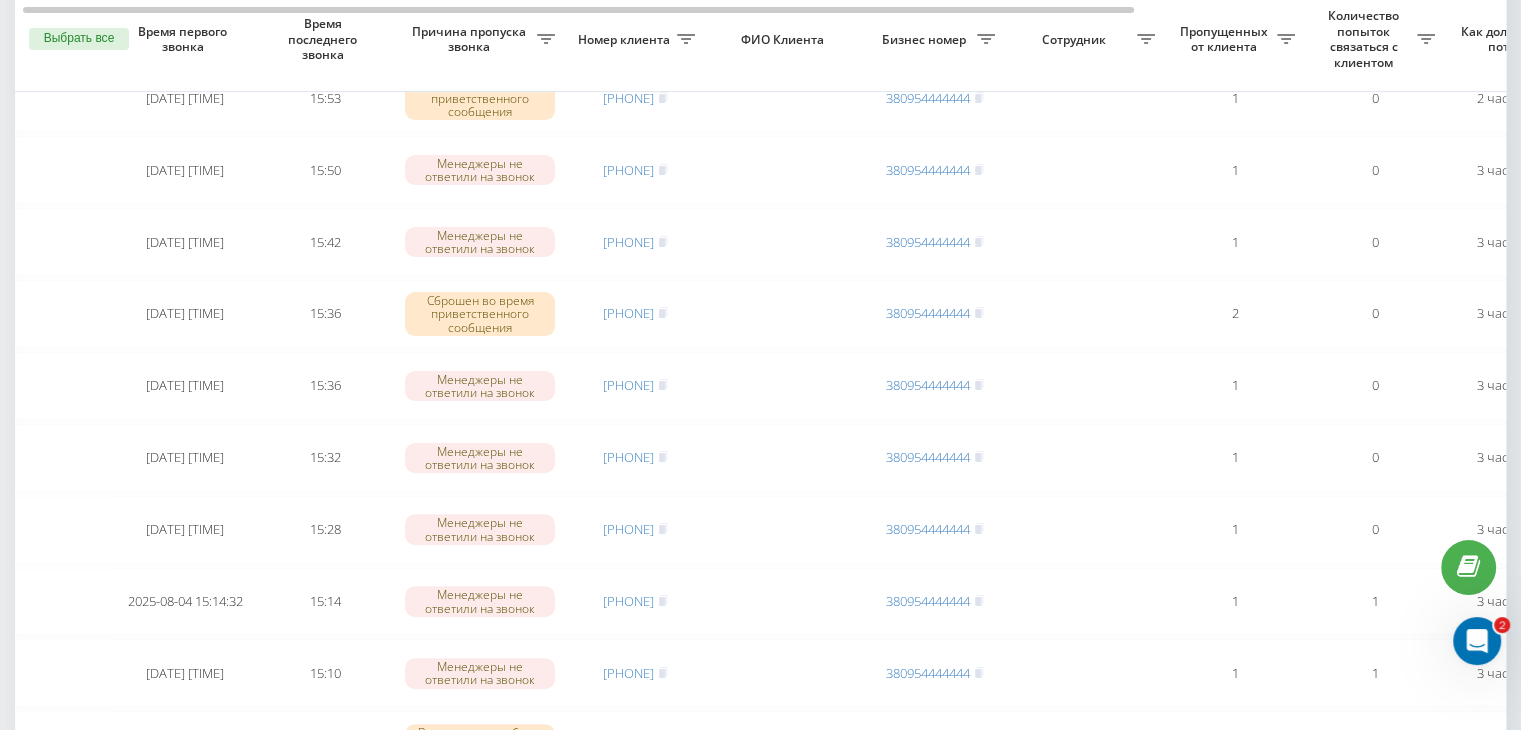 click on "Необработанные пропущенные звонки Обработанные звонки [DATE]  -  [DATE] Выбрать все Время первого звонка Время последнего звонка Причина пропуска звонка Номер клиента ФИО Клиента Бизнес номер Сотрудник Пропущенных от клиента Количество попыток связаться с клиентом Как долго звонок потерян Название схемы переадресации Комментарий к звонку Сегодня [DATE] [TIME] [TIME] Все менеджеры были заняты или недоступны [PHONE] [PHONE] 1 0 2 часа назад ukrpas.com.ua Обработать Не удалось связаться Связался с клиентом с помощью другого канала Другой вариант [DATE] [TIME] [TIME] [PHONE] 1" at bounding box center [760, 723] 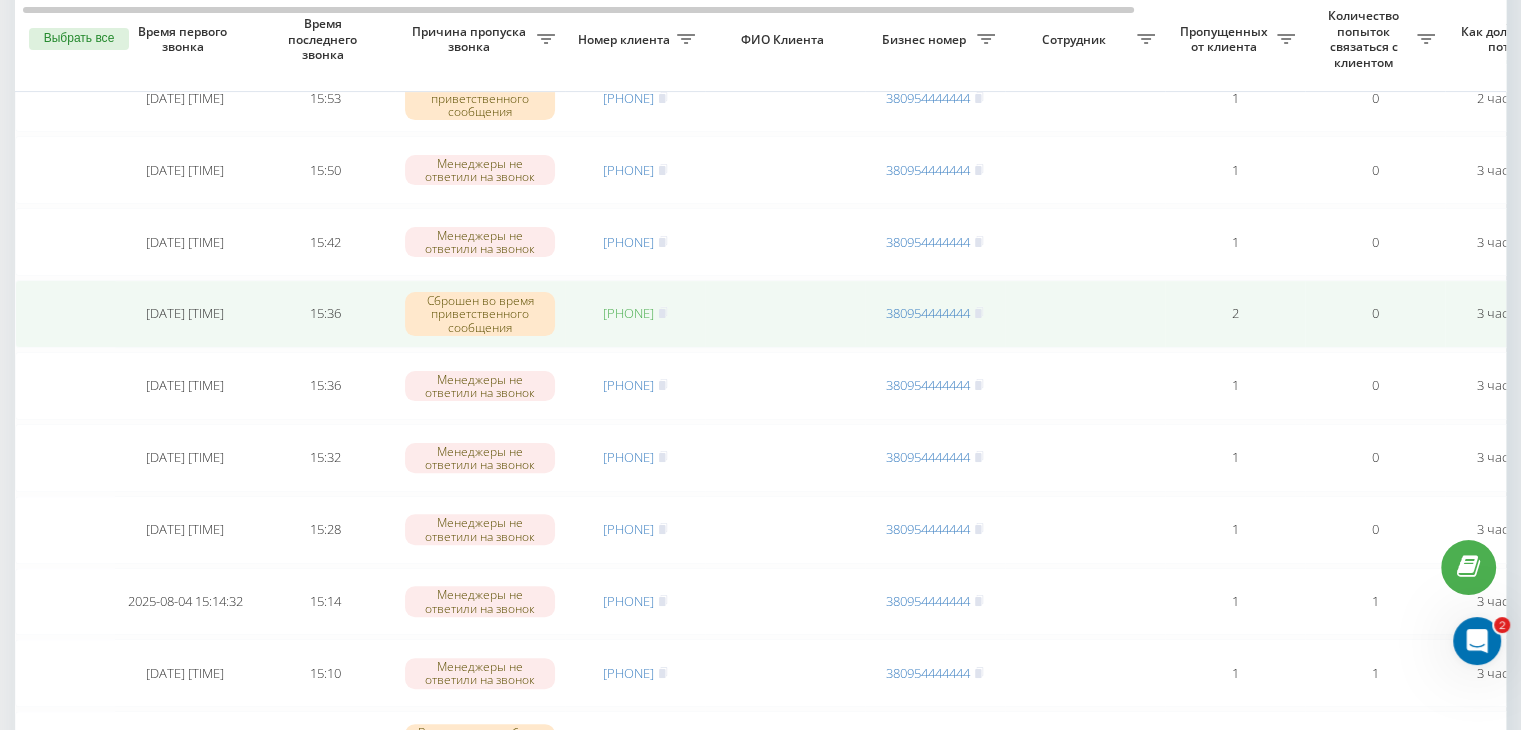 click on "[PHONE]" at bounding box center (628, 313) 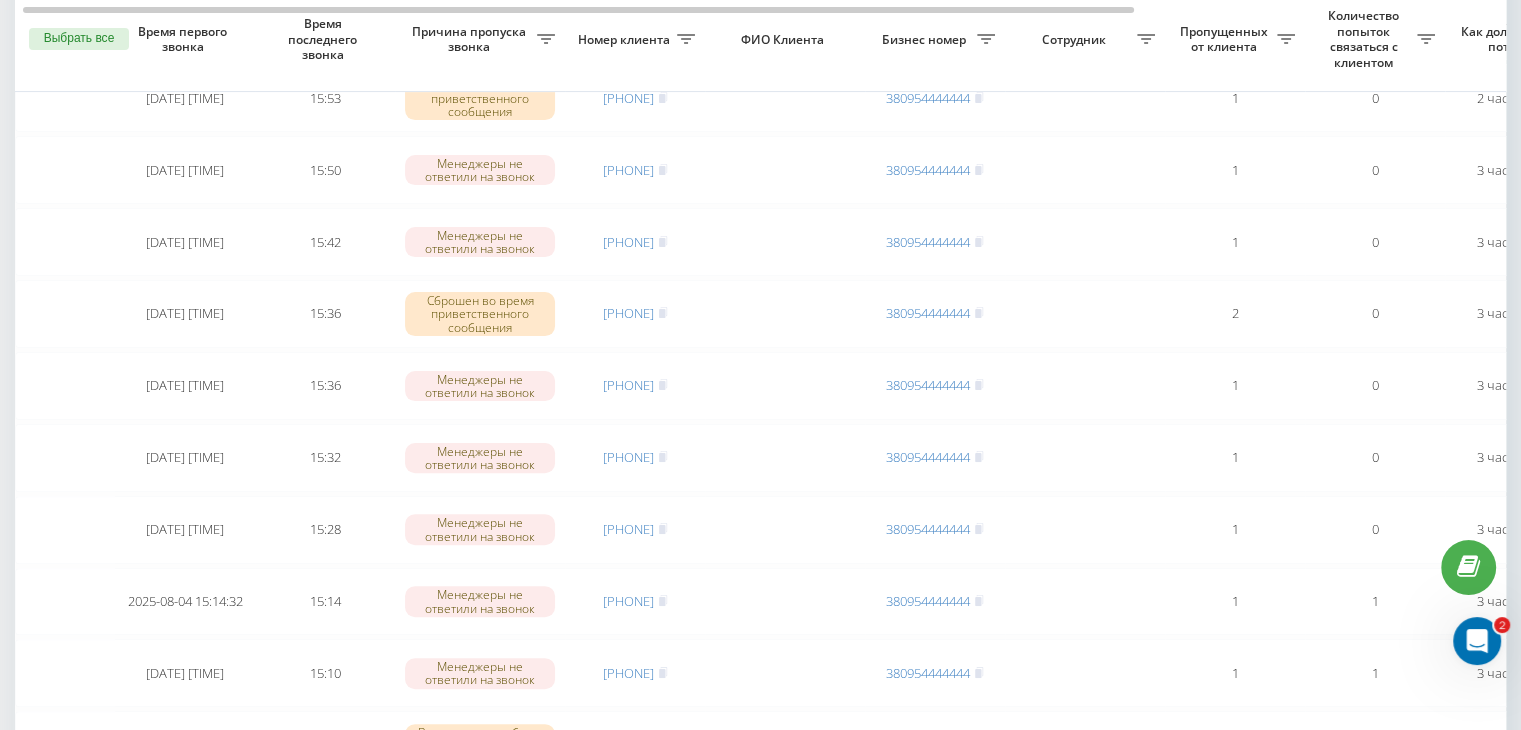 click on "Необработанные пропущенные звонки Обработанные звонки [DATE]  -  [DATE] Выбрать все Время первого звонка Время последнего звонка Причина пропуска звонка Номер клиента ФИО Клиента Бизнес номер Сотрудник Пропущенных от клиента Количество попыток связаться с клиентом Как долго звонок потерян Название схемы переадресации Комментарий к звонку Сегодня [DATE] [TIME] [TIME] Все менеджеры были заняты или недоступны [PHONE] [PHONE] 1 0 2 часа назад ukrpas.com.ua Обработать Не удалось связаться Связался с клиентом с помощью другого канала Другой вариант [DATE] [TIME] [TIME] [PHONE] 1" at bounding box center (760, 723) 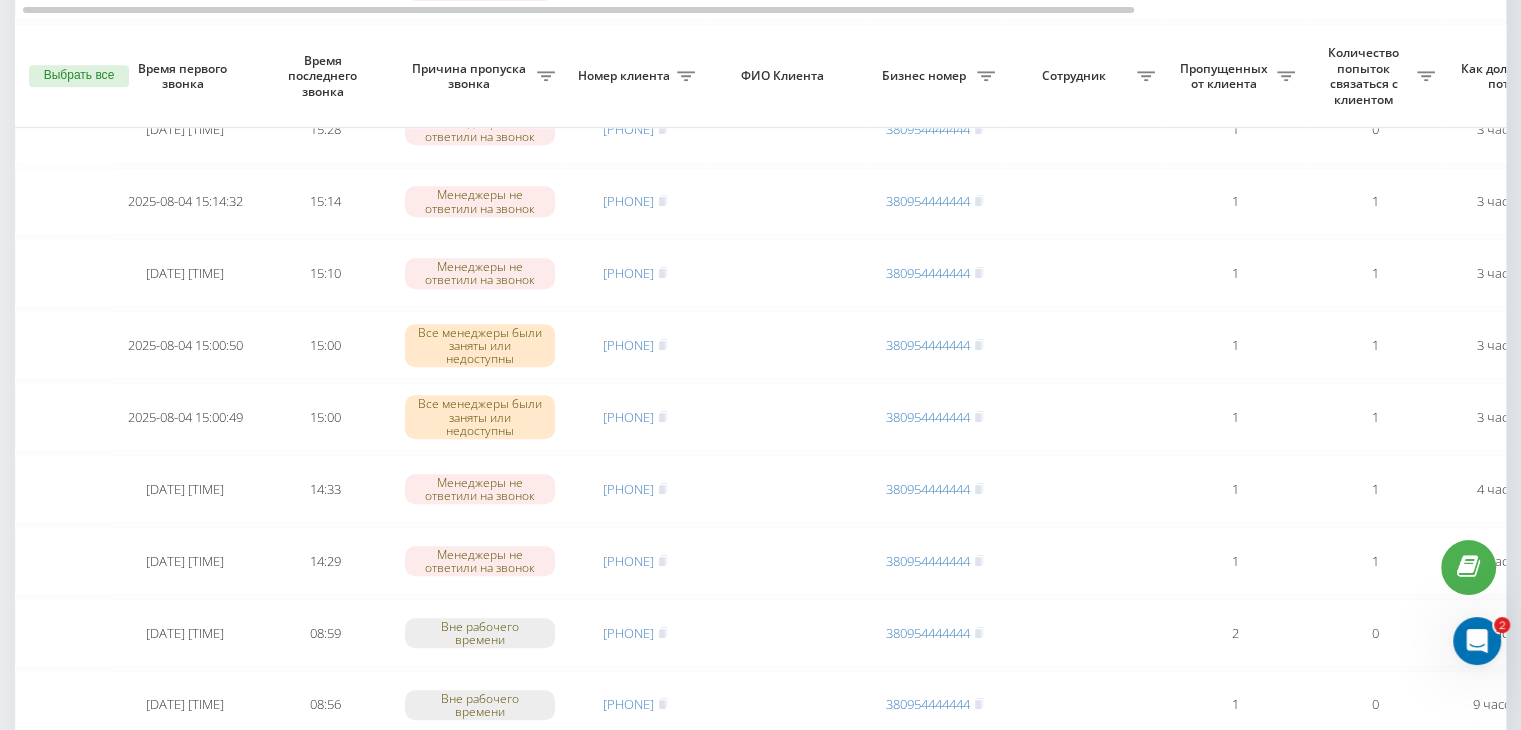 scroll, scrollTop: 1000, scrollLeft: 0, axis: vertical 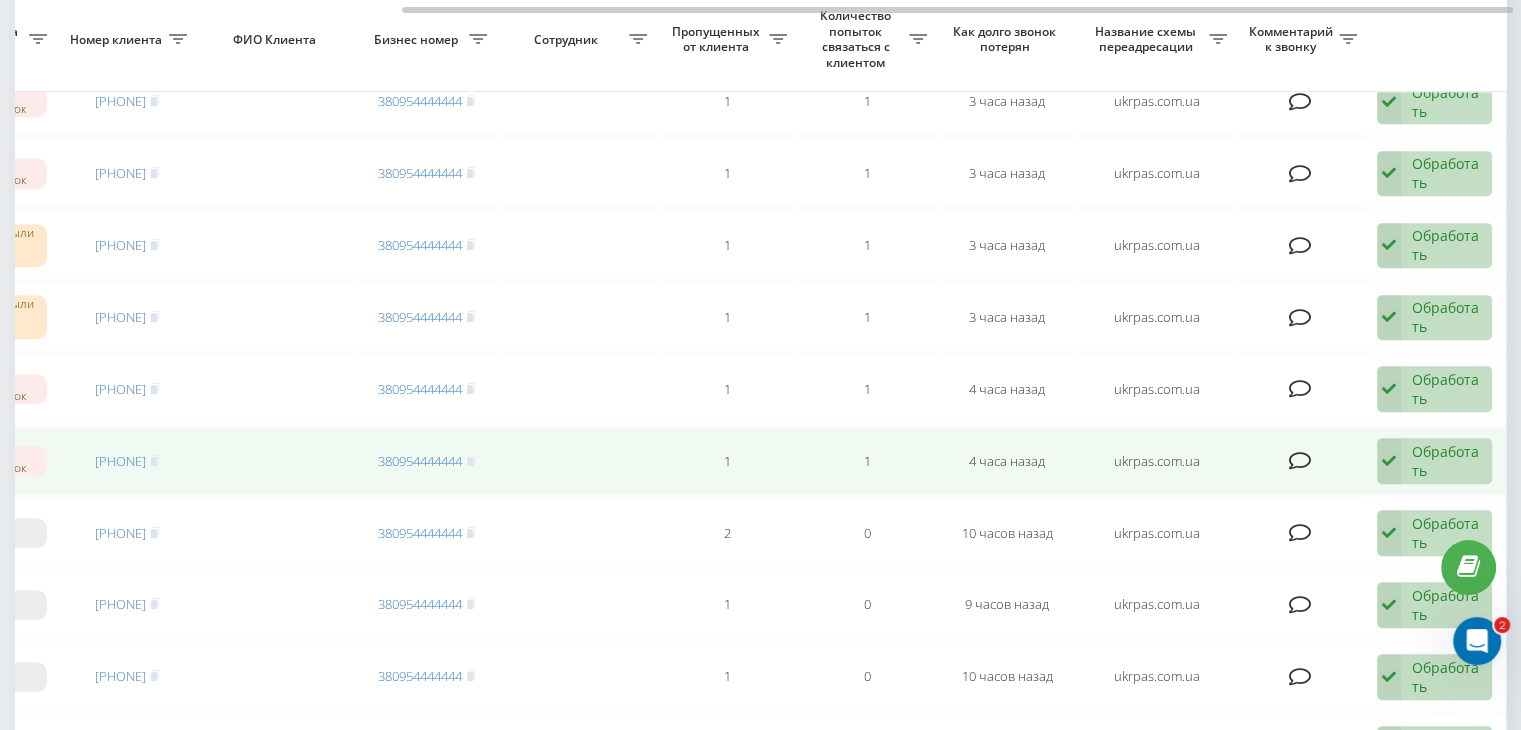 click on "Обработать" at bounding box center (1446, 461) 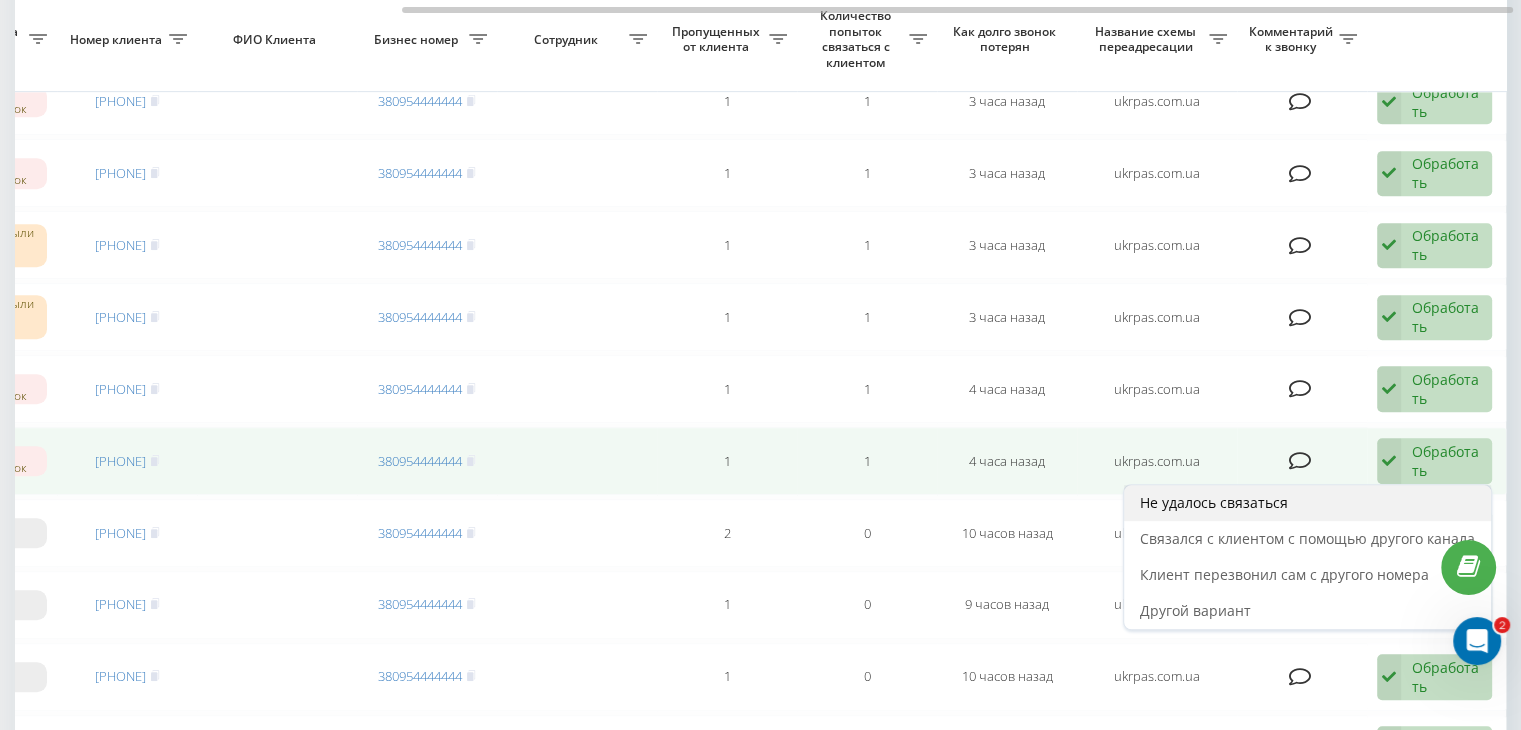 click on "Не удалось связаться" at bounding box center [1307, 503] 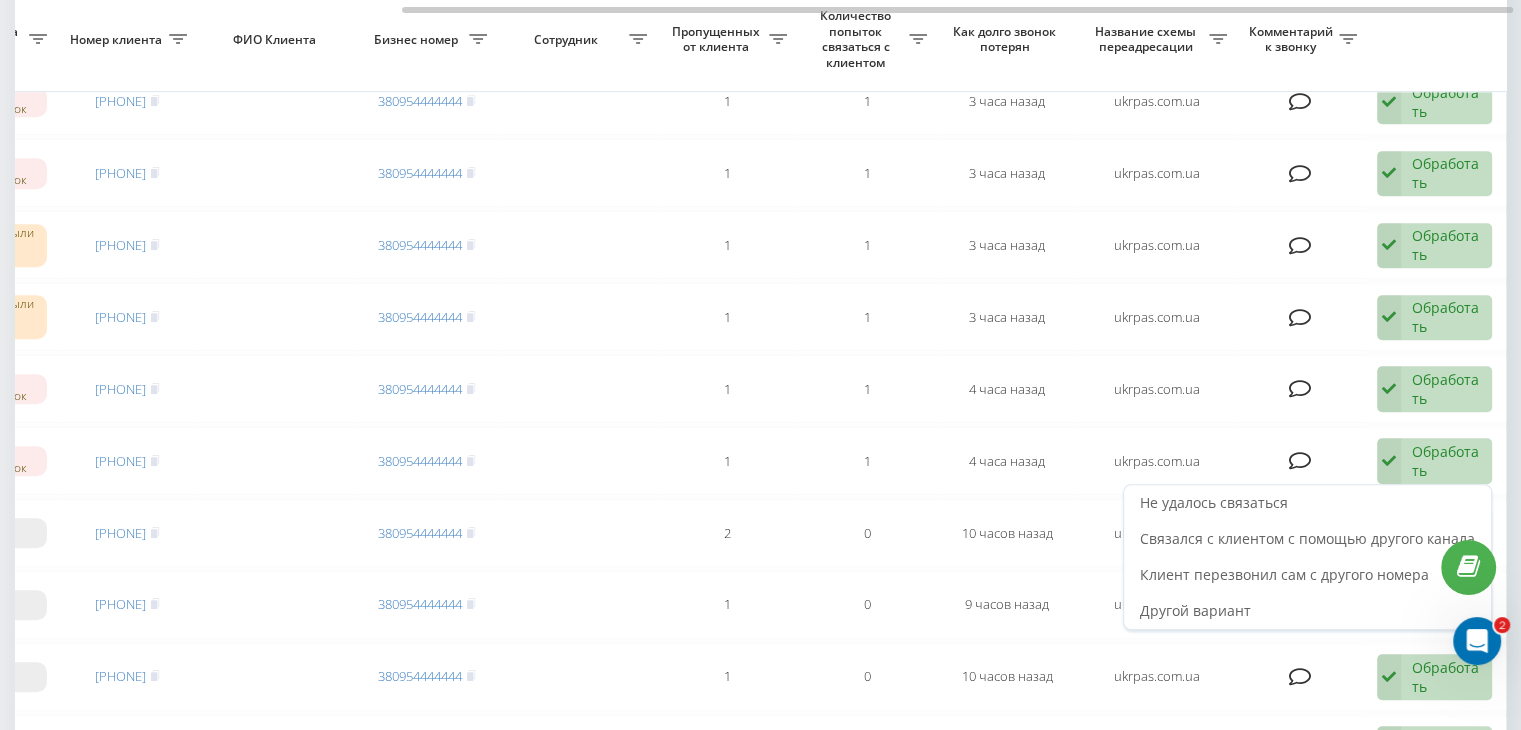 scroll, scrollTop: 0, scrollLeft: 0, axis: both 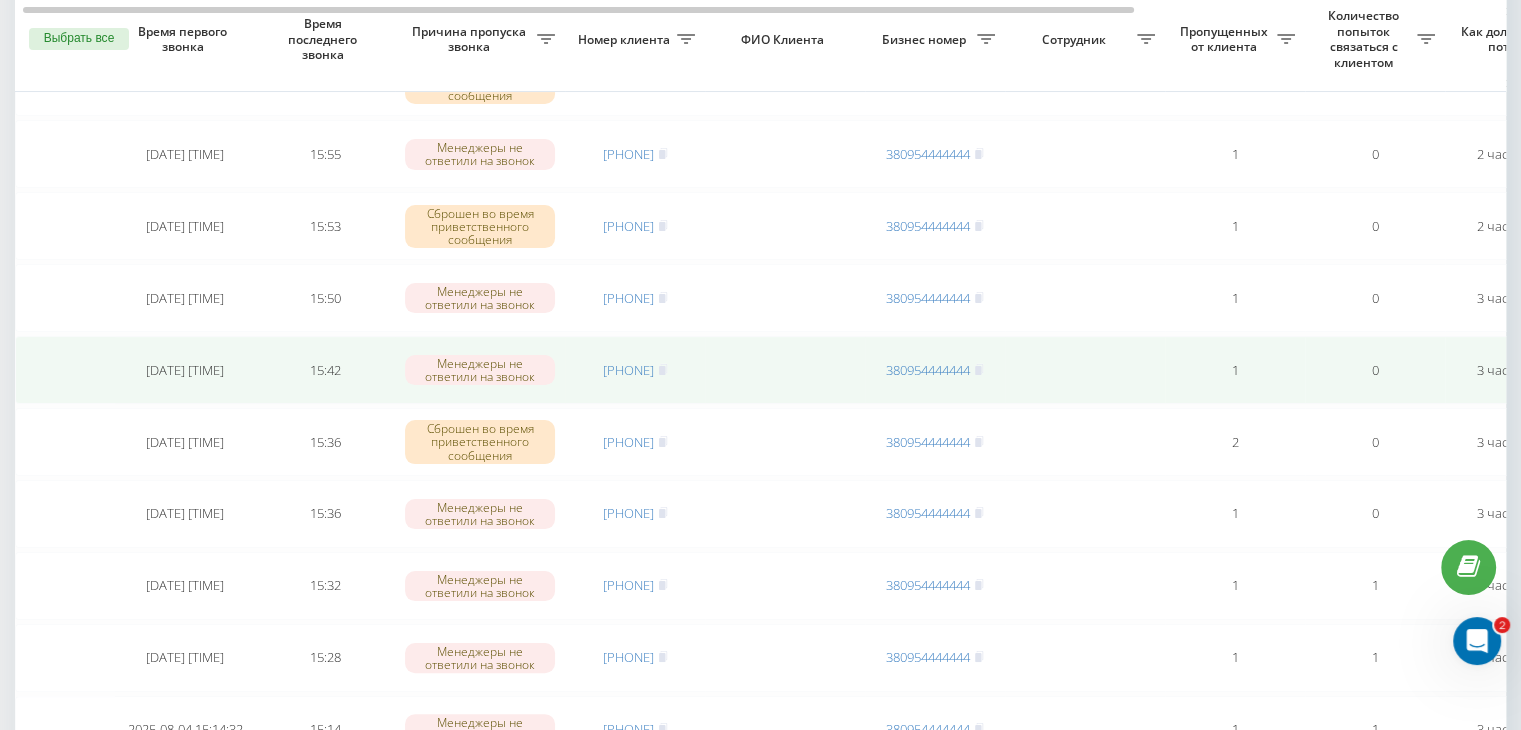 click on "[PHONE]" at bounding box center [635, 370] 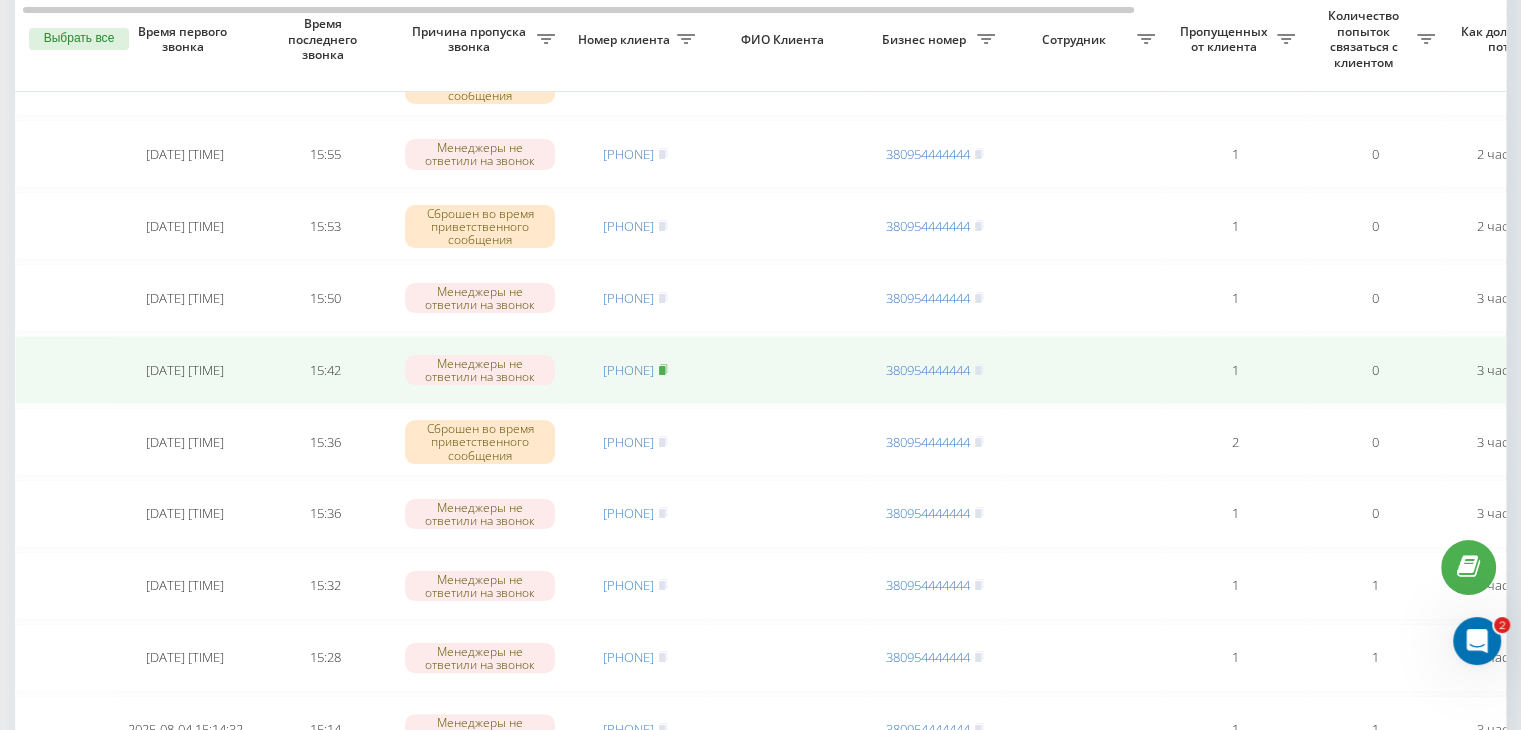 click 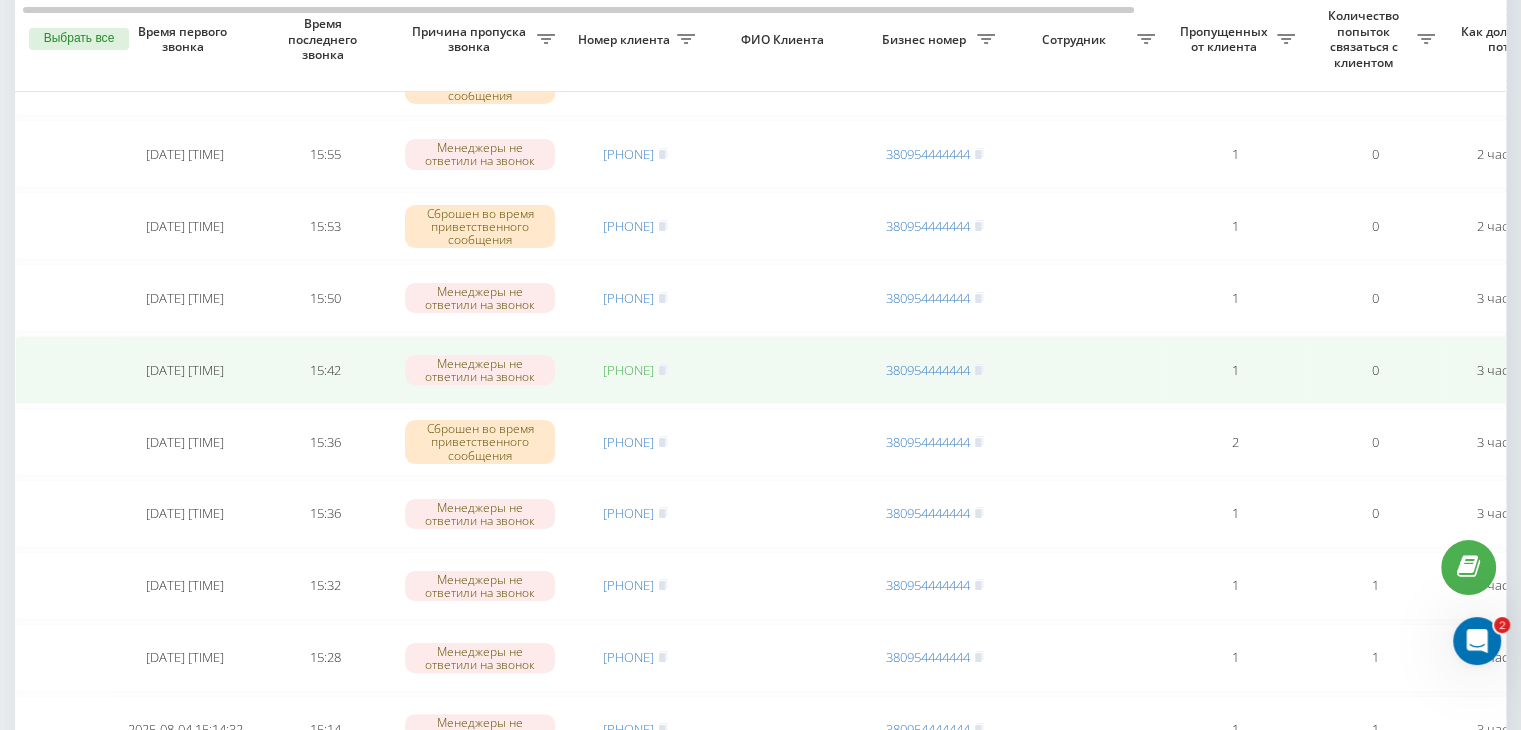 click on "[PHONE]" at bounding box center [628, 370] 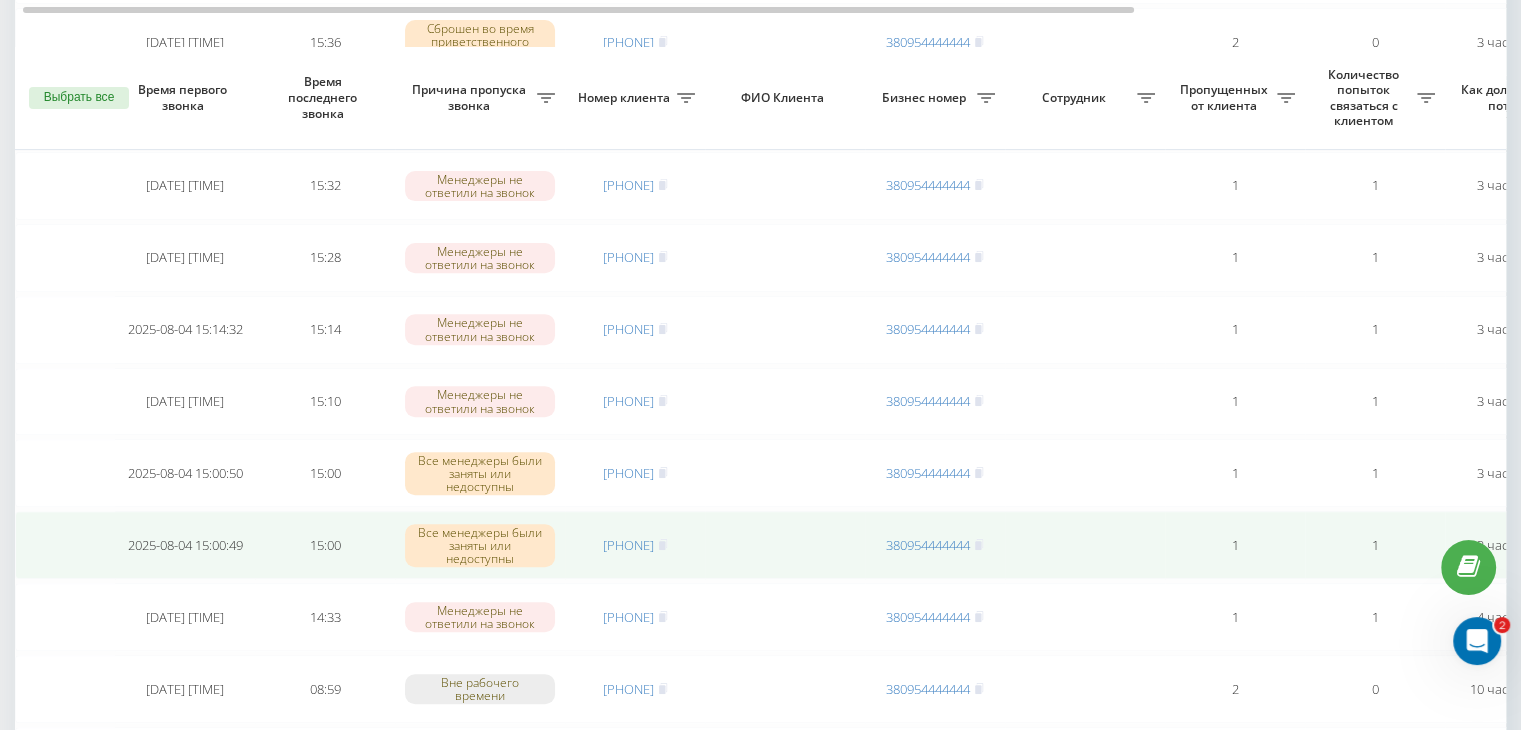 scroll, scrollTop: 800, scrollLeft: 0, axis: vertical 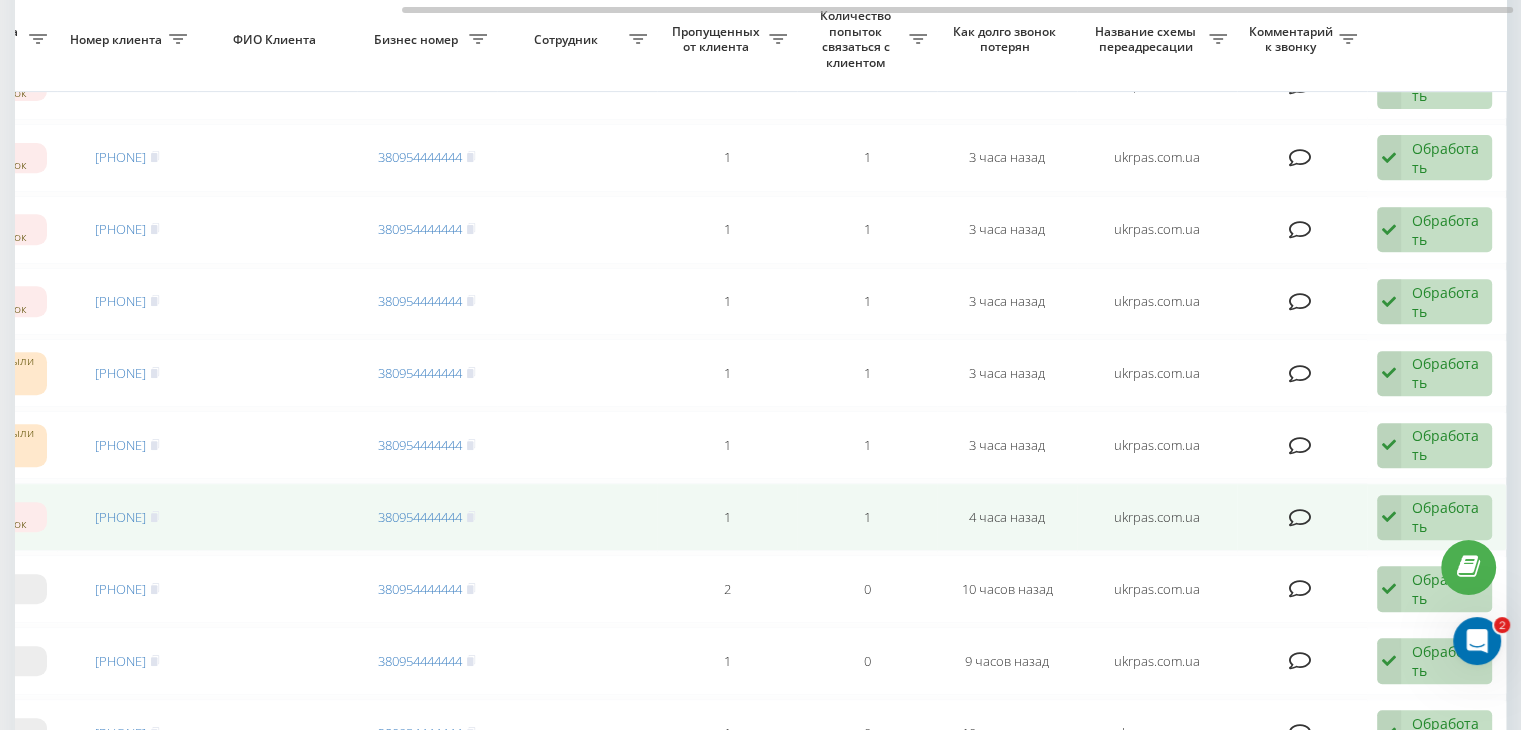 click at bounding box center (1389, 518) 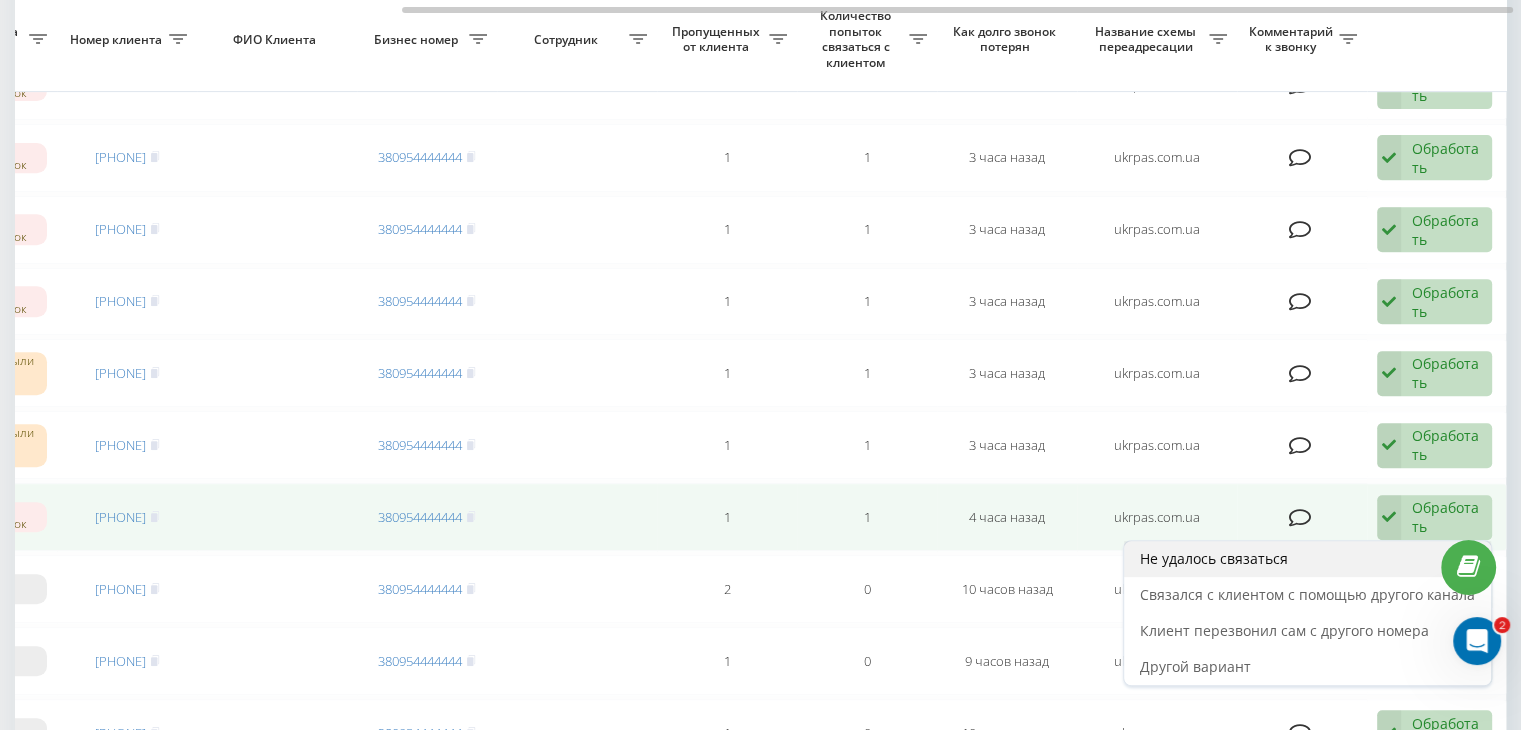 click on "Не удалось связаться" at bounding box center [1307, 559] 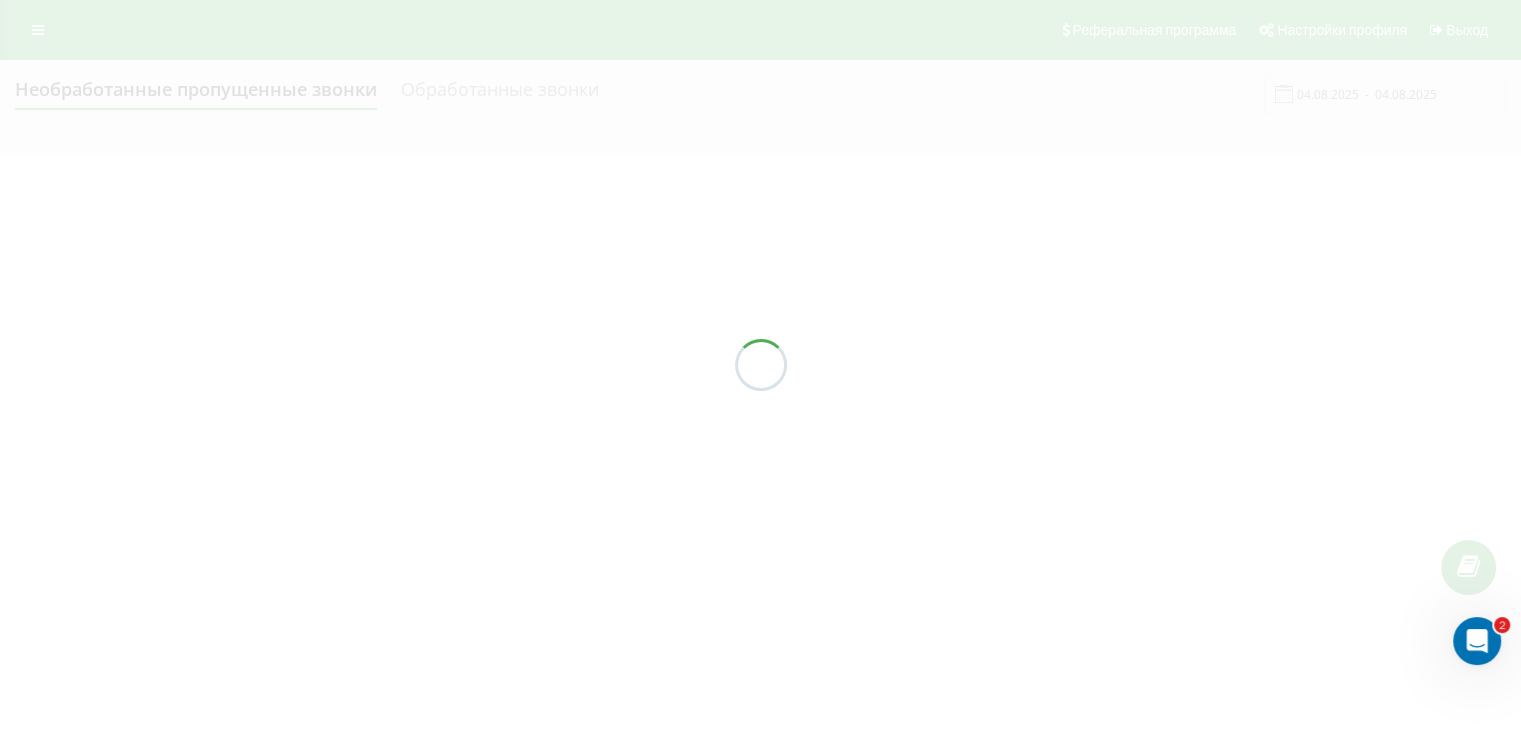 scroll, scrollTop: 0, scrollLeft: 0, axis: both 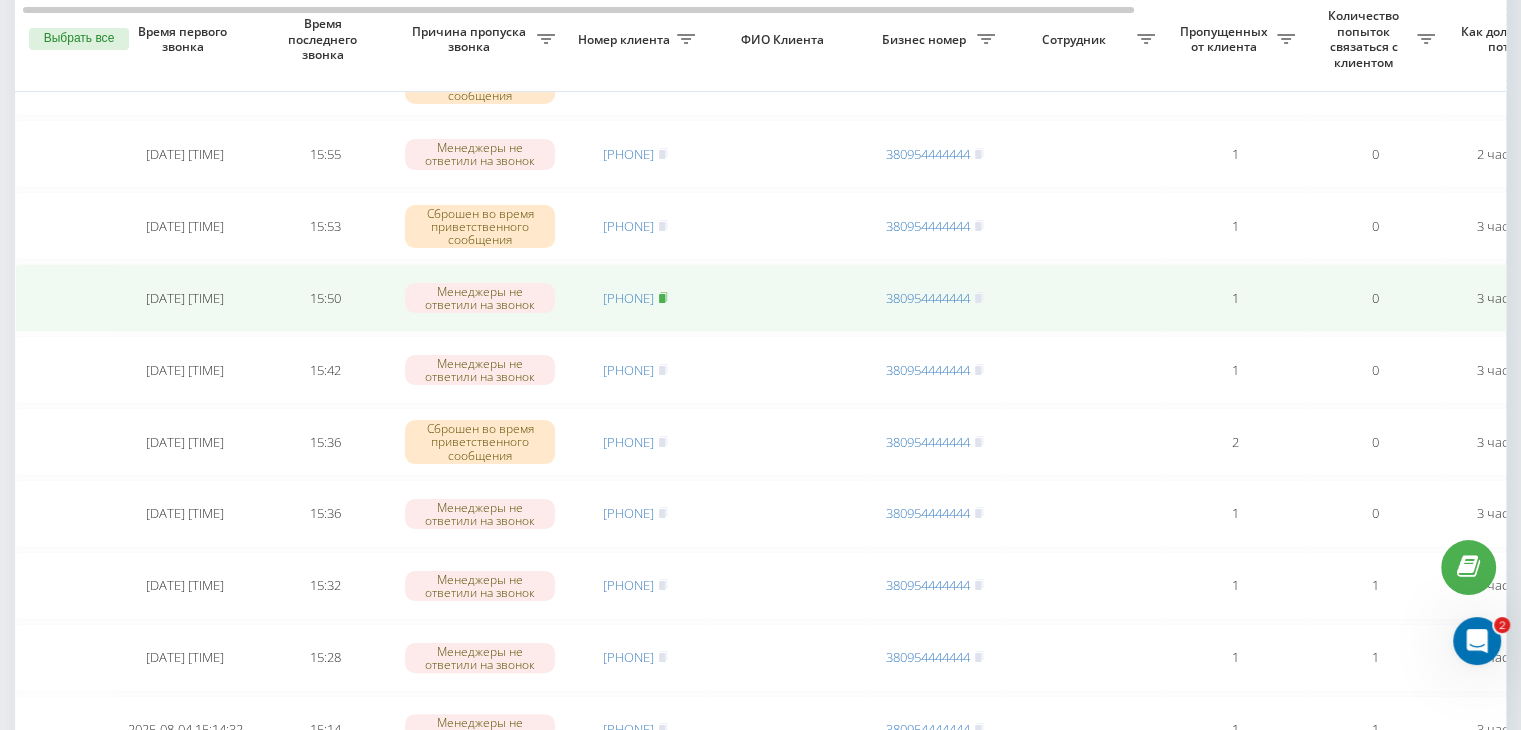 click 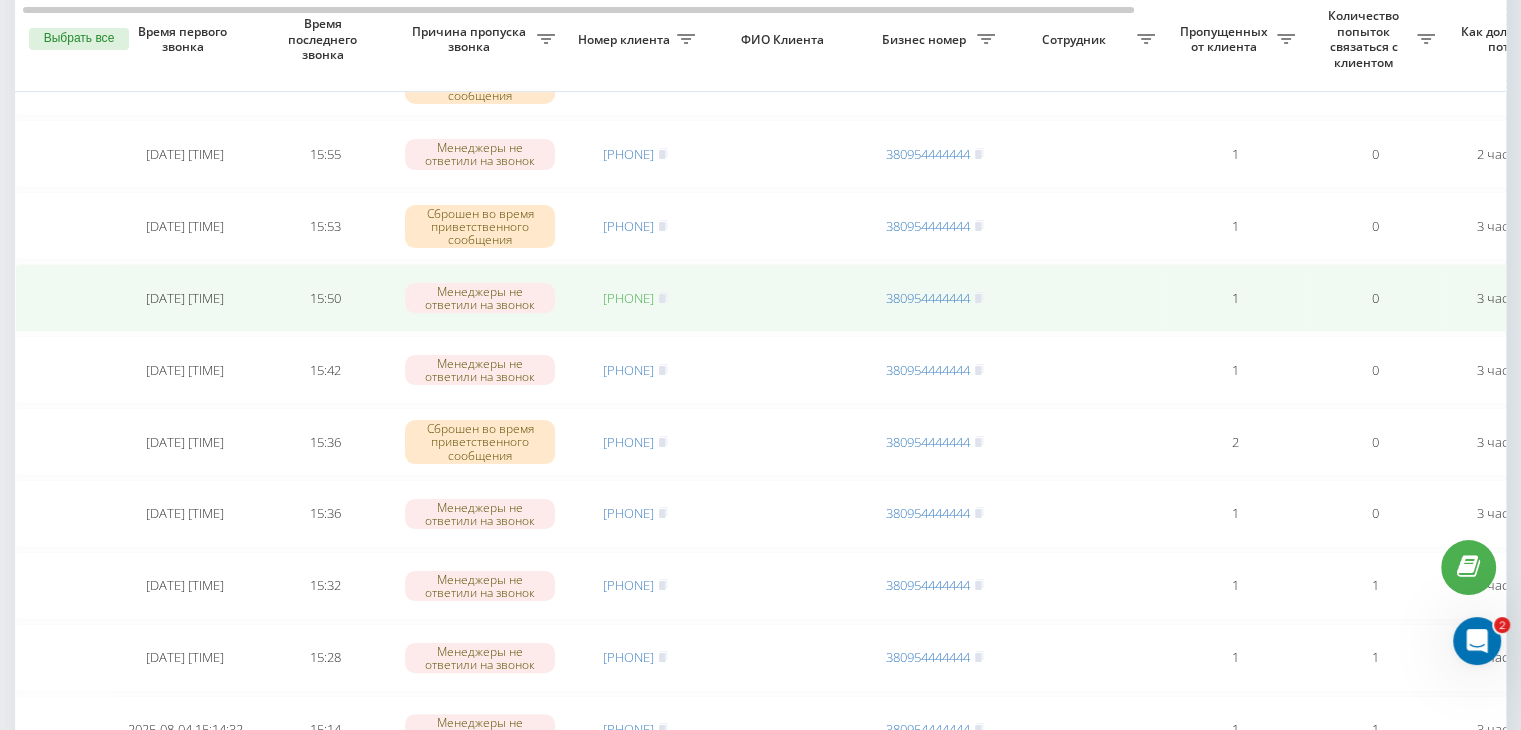 click on "[PHONE]" at bounding box center (628, 298) 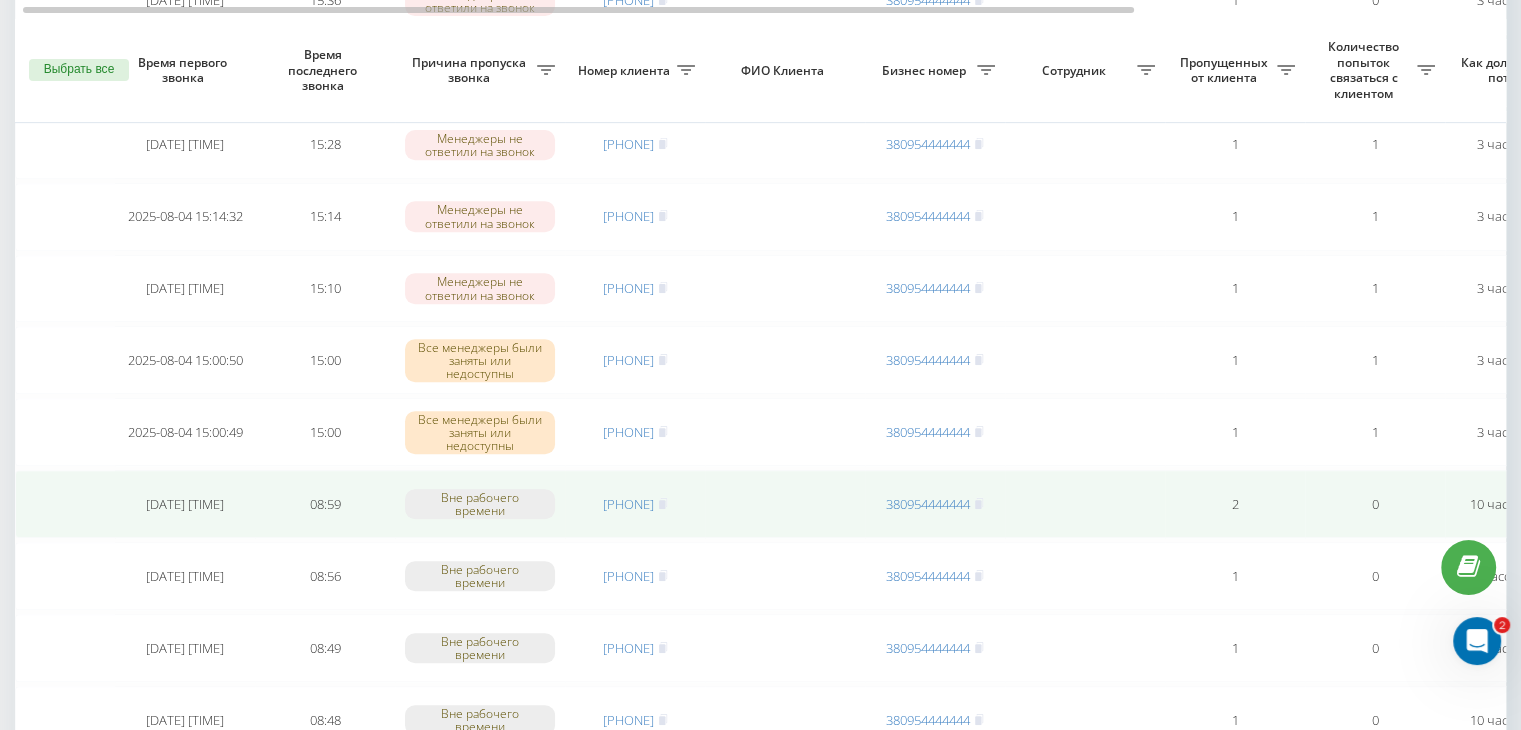 scroll, scrollTop: 900, scrollLeft: 0, axis: vertical 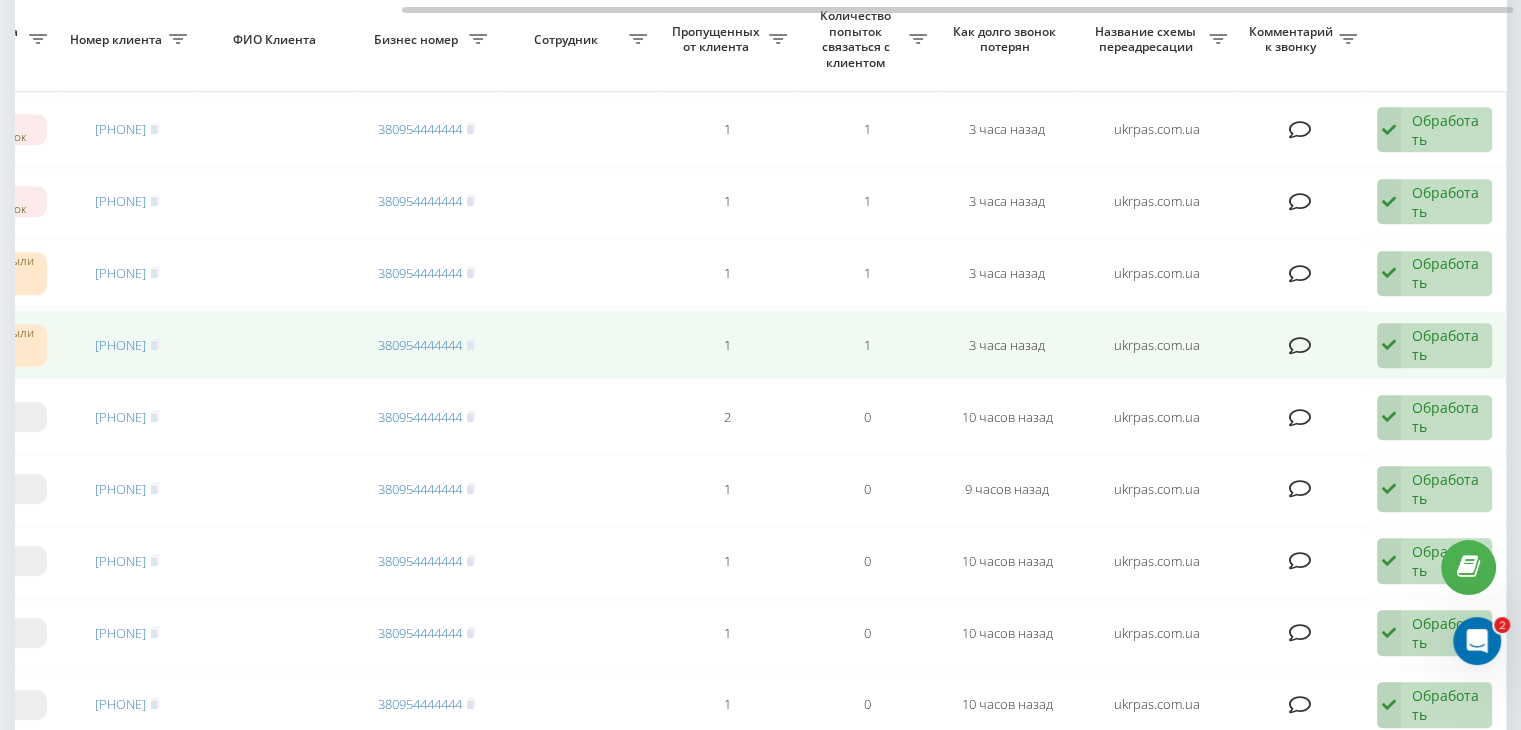 click on "Обработать" at bounding box center [1446, 345] 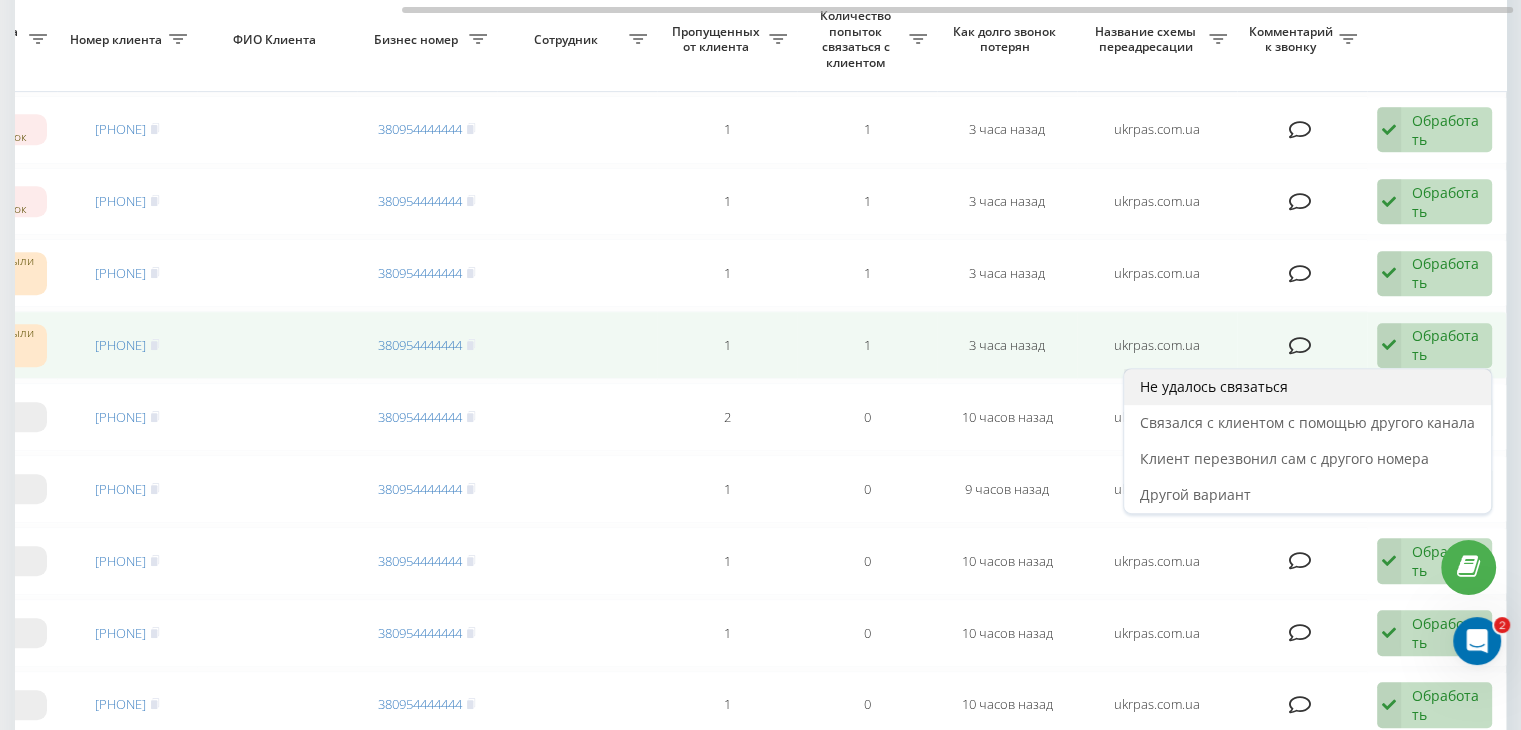 click on "Не удалось связаться" at bounding box center [1307, 387] 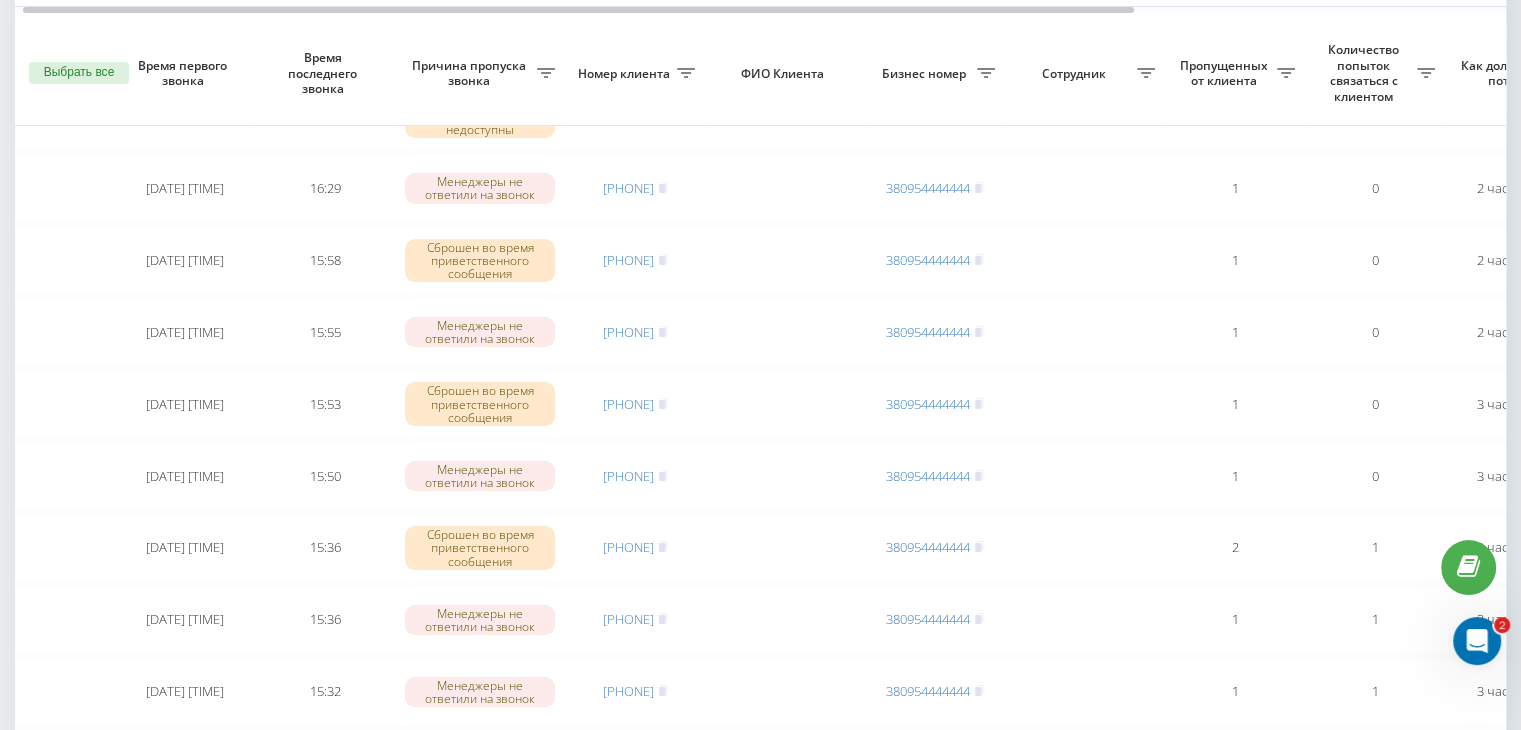 scroll, scrollTop: 300, scrollLeft: 0, axis: vertical 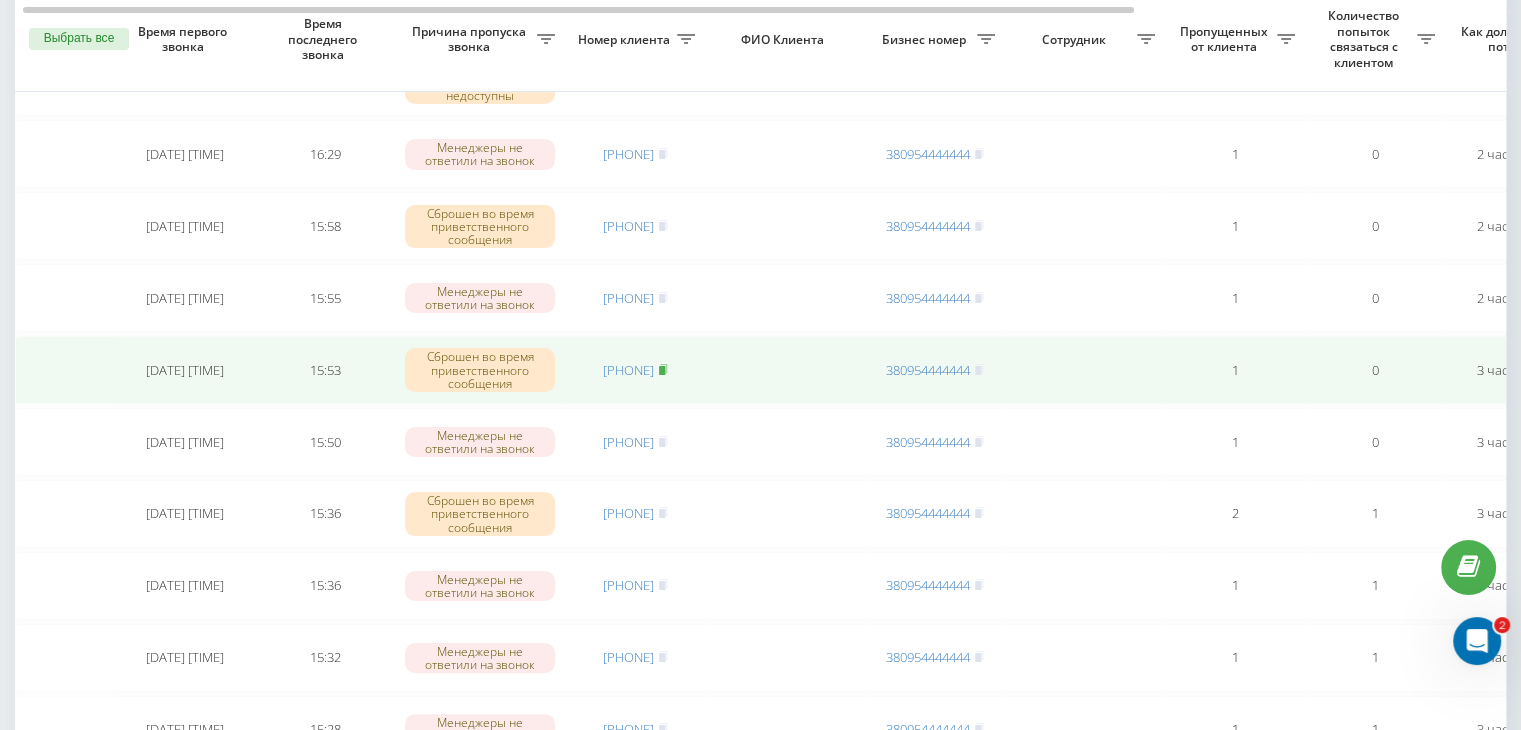 click 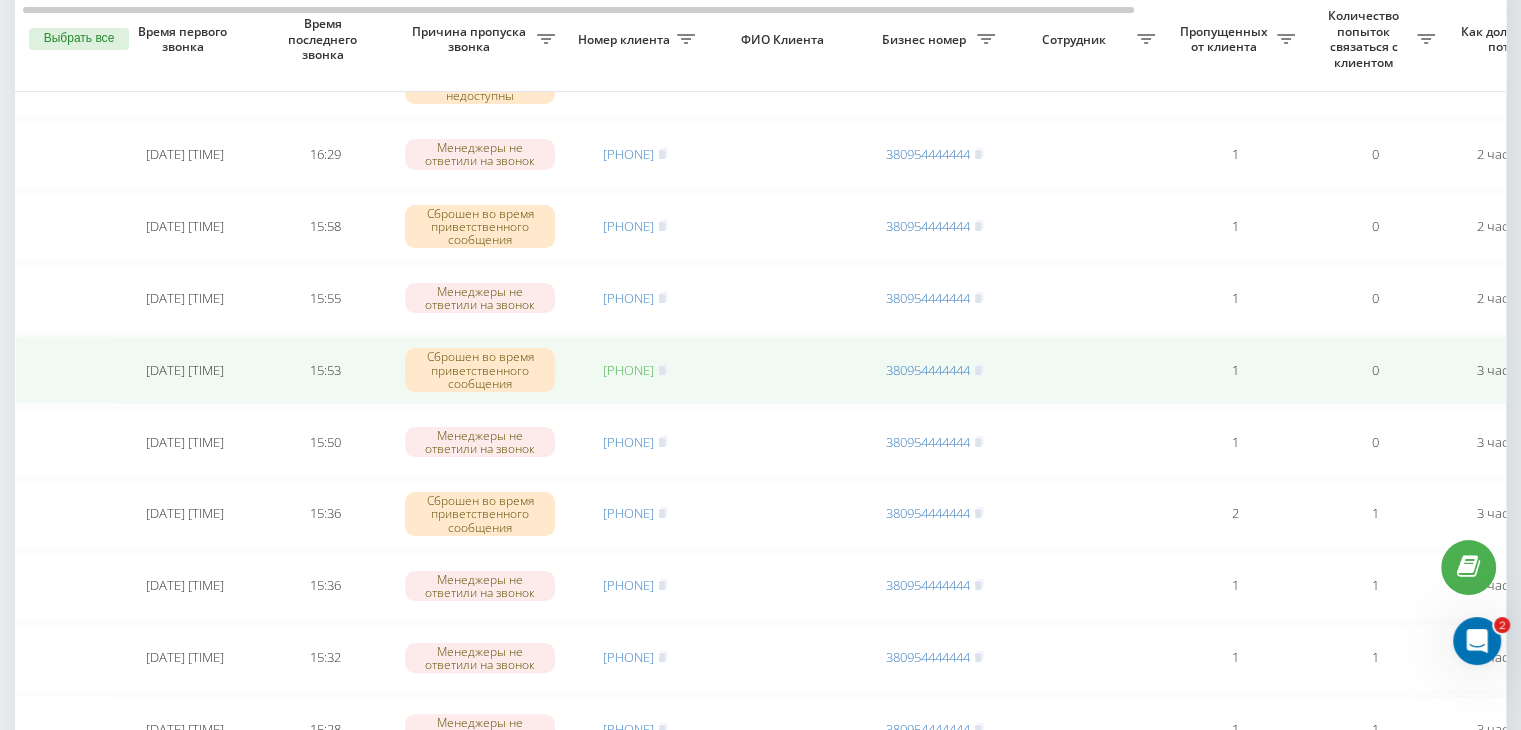 click on "[PHONE]" at bounding box center [628, 370] 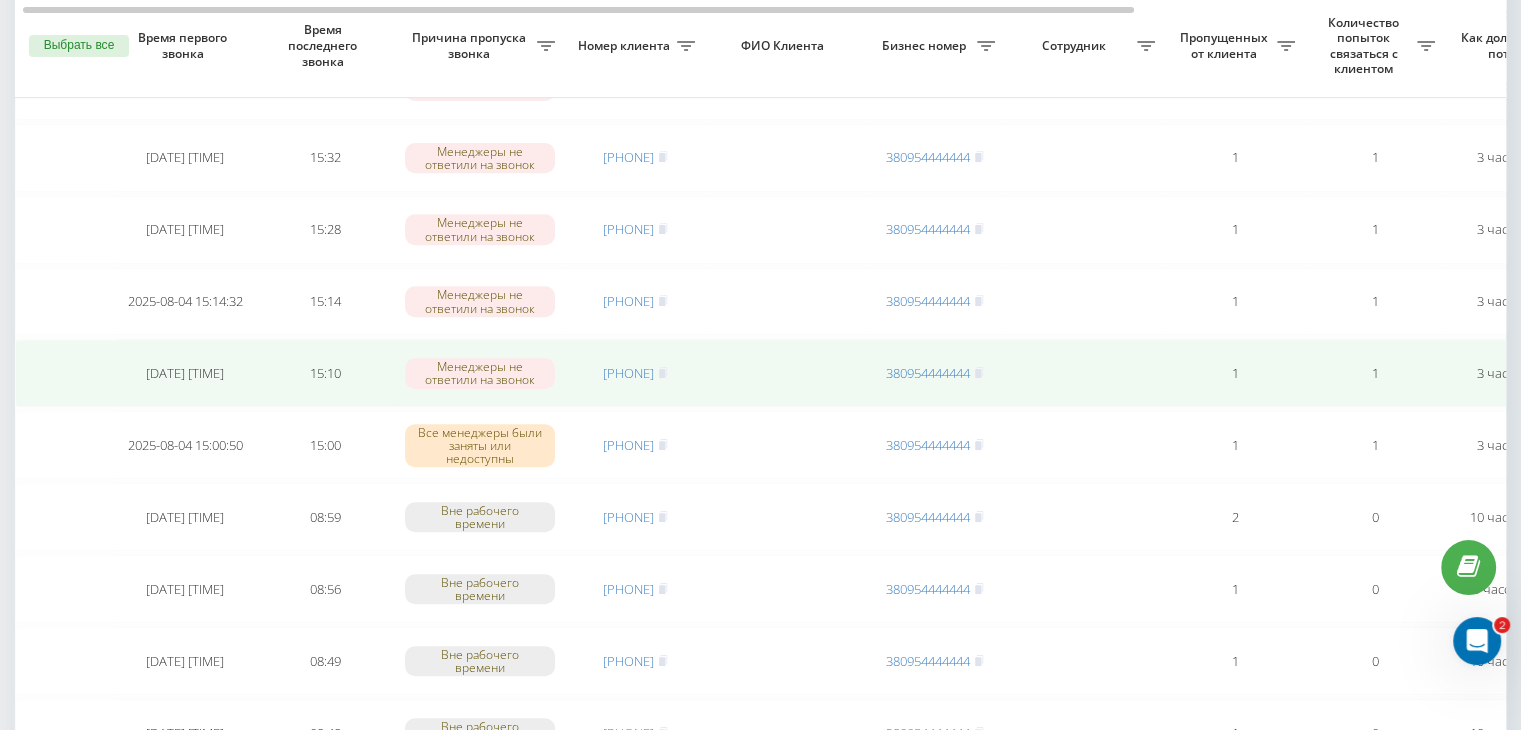 scroll, scrollTop: 900, scrollLeft: 0, axis: vertical 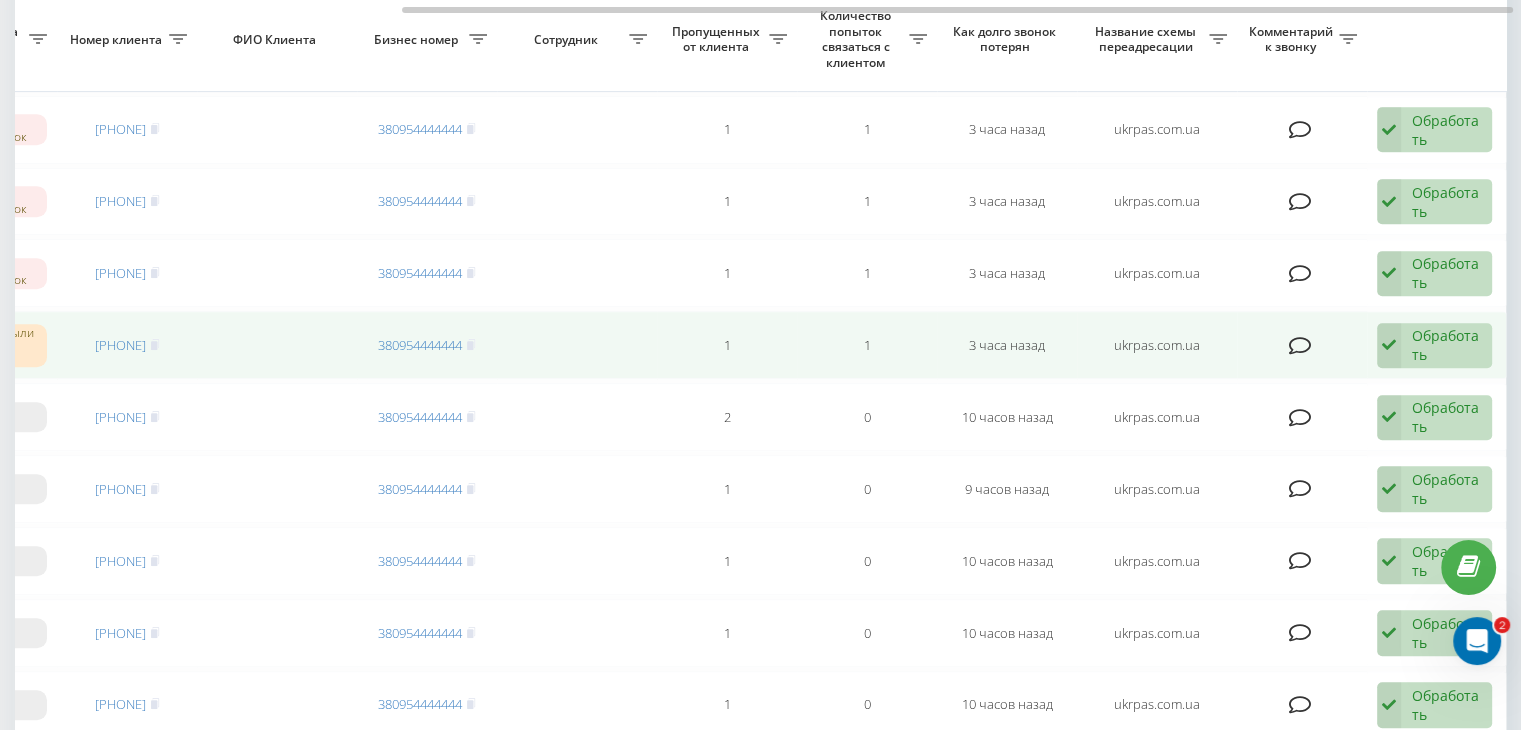 click on "Обработать" at bounding box center [1446, 345] 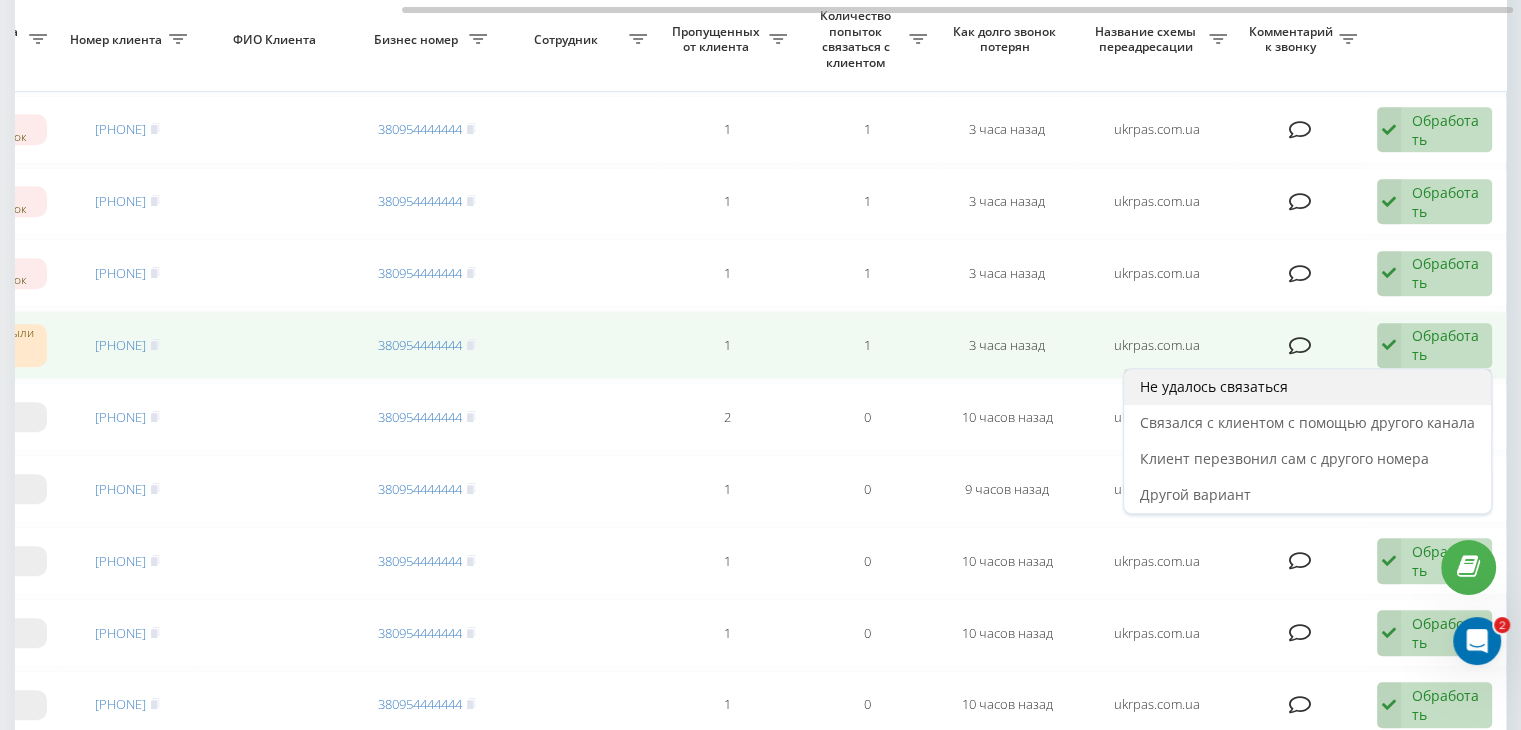 click on "Не удалось связаться" at bounding box center (1307, 387) 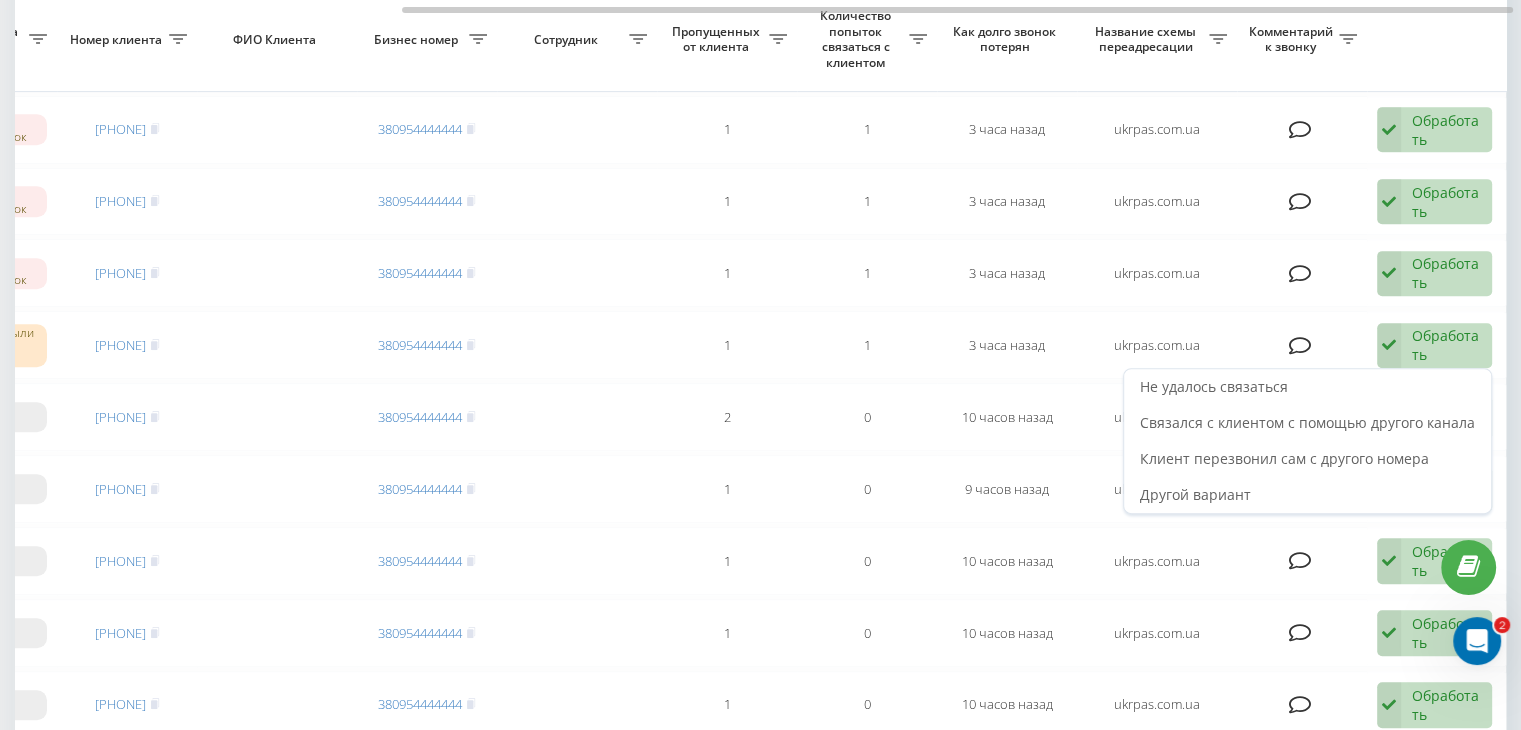 scroll, scrollTop: 0, scrollLeft: 0, axis: both 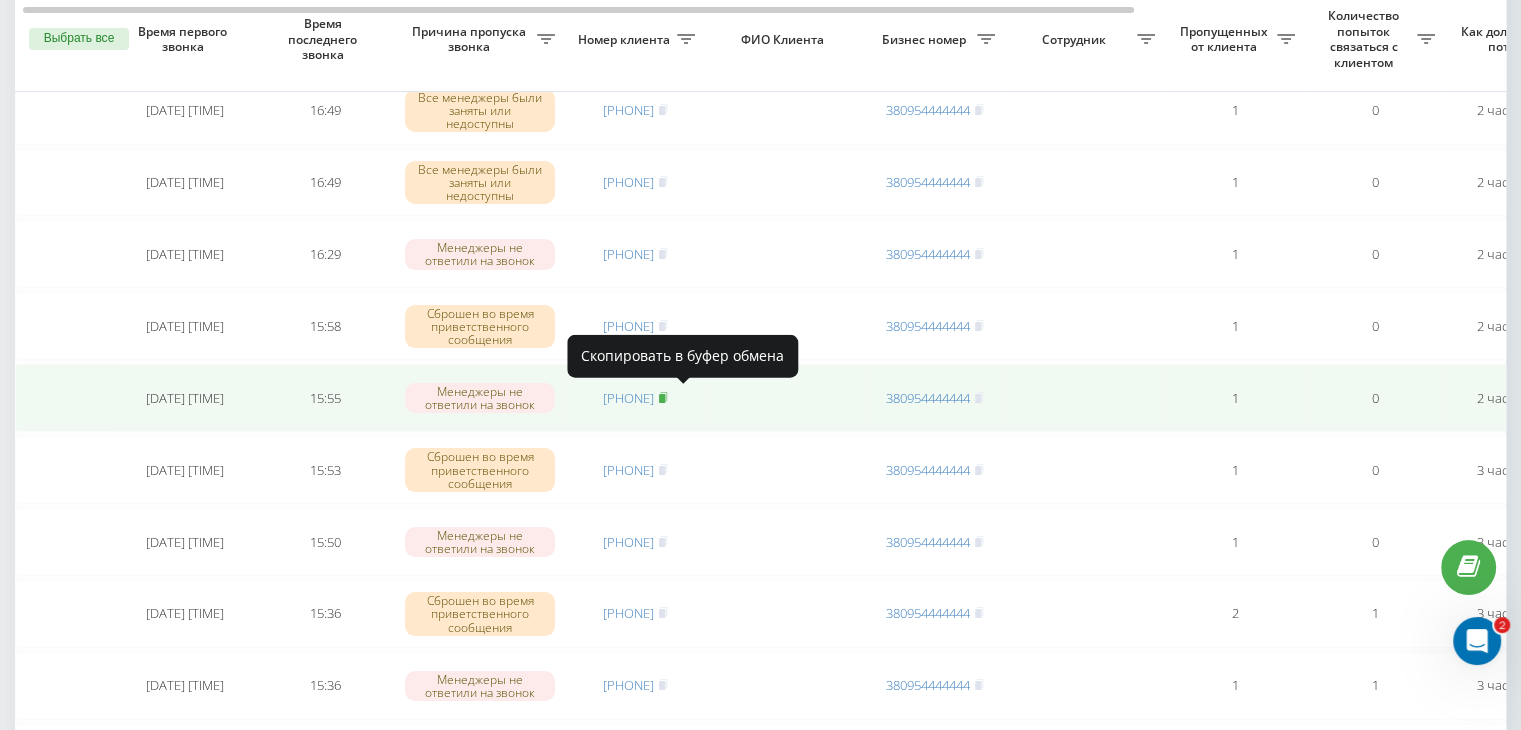 click 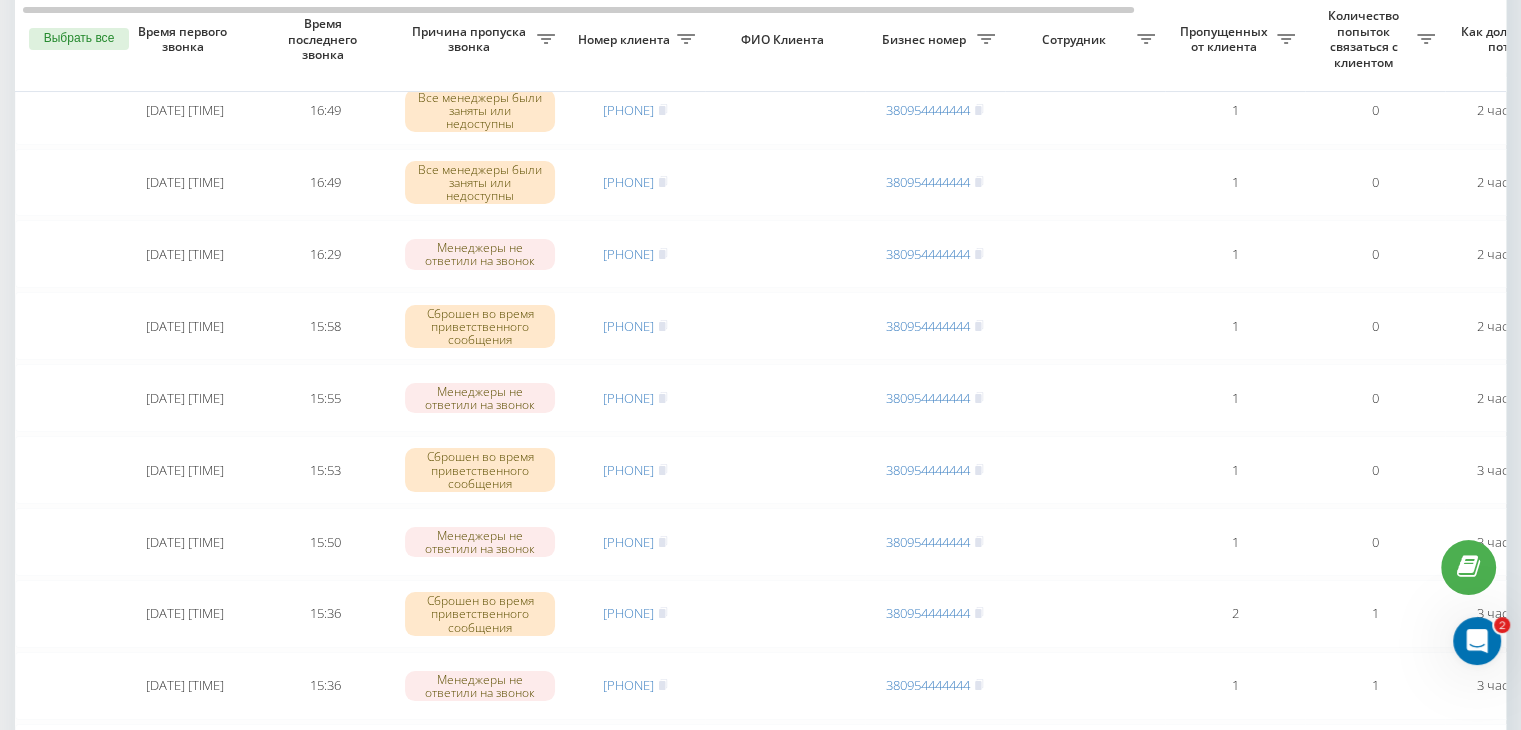 click on "Необработанные пропущенные звонки Обработанные звонки 04.08.2025  -  04.08.2025 Выбрать все Время первого звонка Время последнего звонка Причина пропуска звонка Номер клиента ФИО Клиента Бизнес номер Сотрудник Пропущенных от клиента Количество попыток связаться с клиентом Как долго звонок потерян Название схемы переадресации Комментарий к звонку Сегодня [DATE] [TIME] [TIME] Все менеджеры были заняты или недоступны [PHONE] [PHONE] 1 0 [TIME] ukrpas.com.ua Обработать Не удалось связаться Связался с клиентом с помощью другого канала Другой вариант [DATE] [TIME] [TIME] [PHONE] 1" at bounding box center (760, 1023) 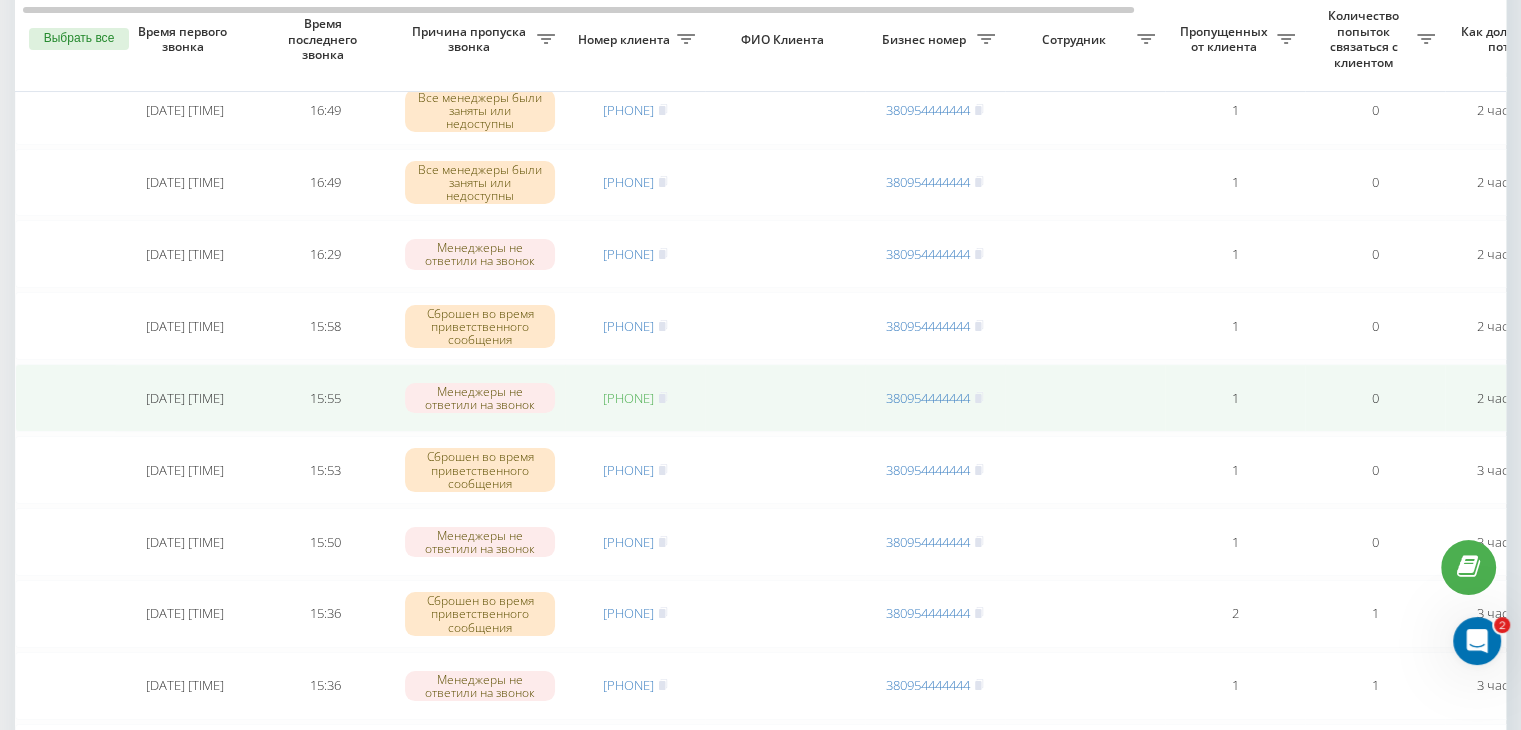 click on "[PHONE]" at bounding box center (628, 398) 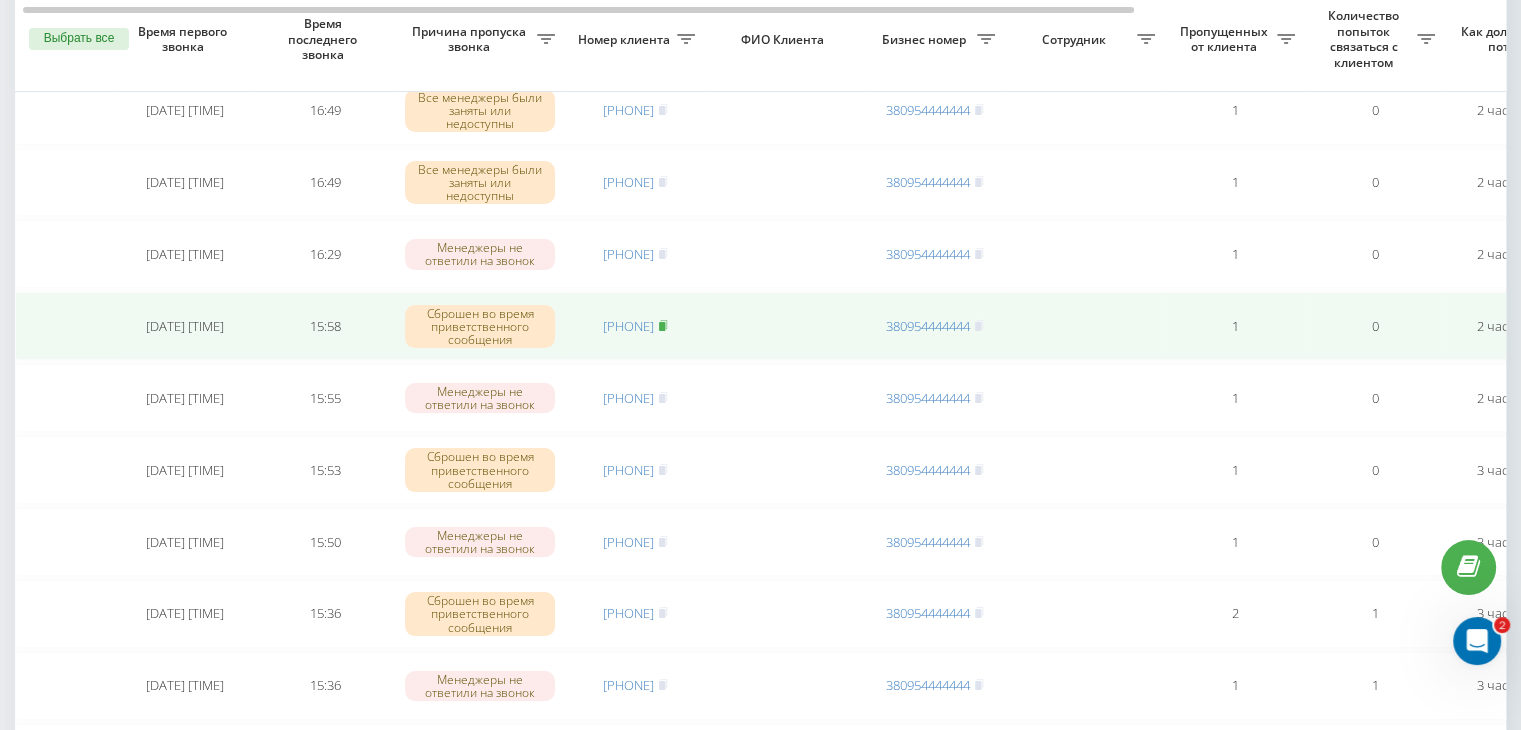 drag, startPoint x: 680, startPoint y: 322, endPoint x: 732, endPoint y: 448, distance: 136.30847 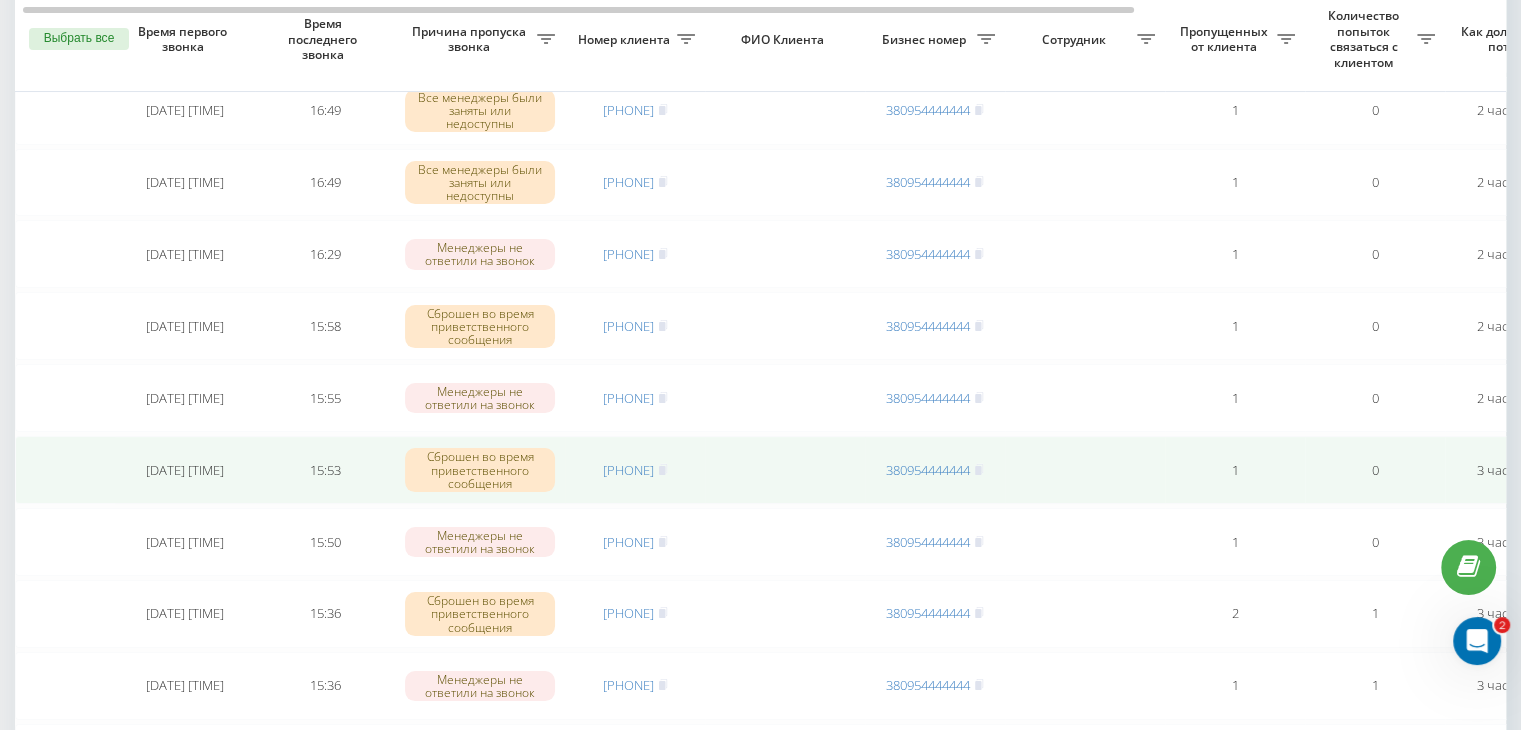 click 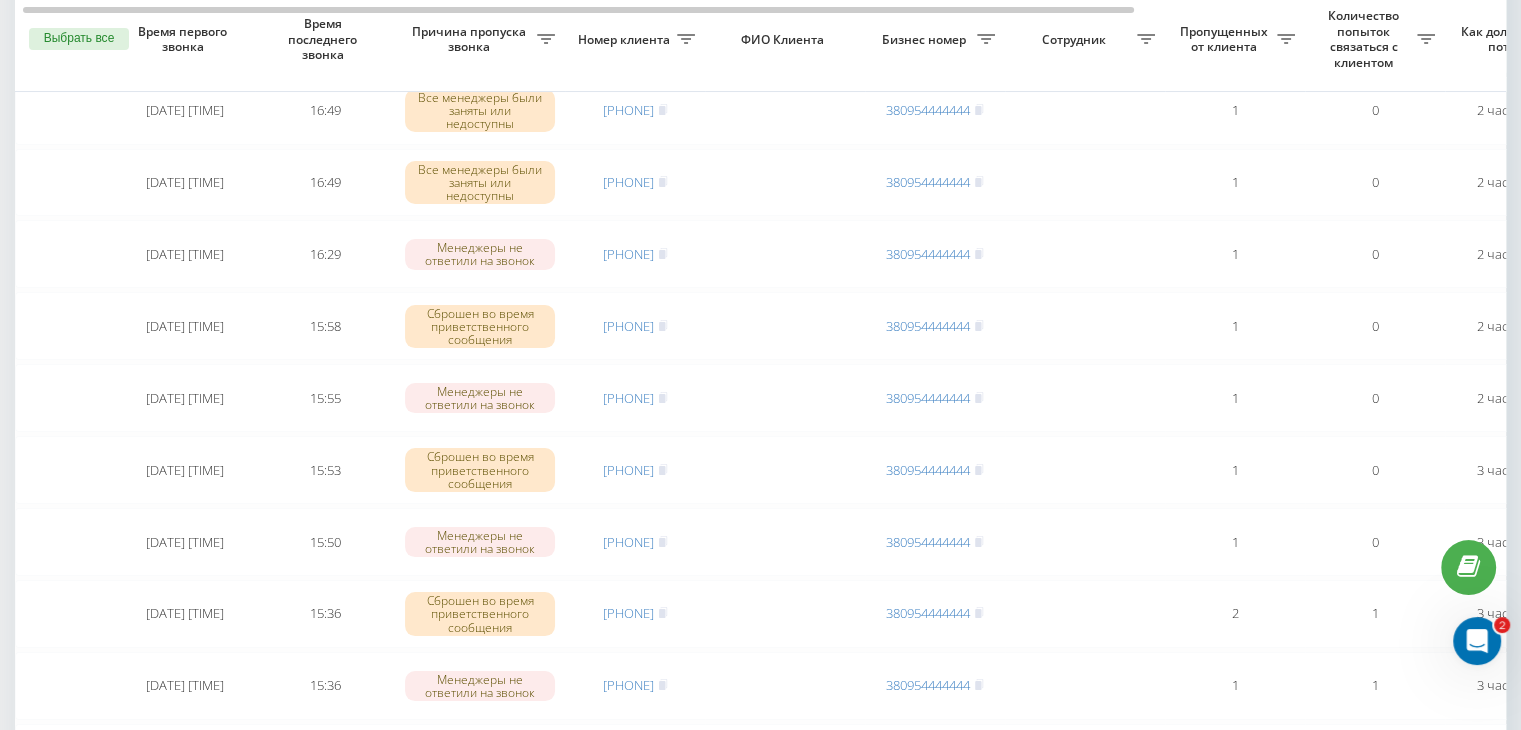 click on "Необработанные пропущенные звонки Обработанные звонки 04.08.2025  -  04.08.2025 Выбрать все Время первого звонка Время последнего звонка Причина пропуска звонка Номер клиента ФИО Клиента Бизнес номер Сотрудник Пропущенных от клиента Количество попыток связаться с клиентом Как долго звонок потерян Название схемы переадресации Комментарий к звонку Сегодня [DATE] [TIME] [TIME] Все менеджеры были заняты или недоступны [PHONE] [PHONE] 1 0 [TIME] ukrpas.com.ua Обработать Не удалось связаться Связался с клиентом с помощью другого канала Другой вариант [DATE] [TIME] [TIME] [PHONE] 1" at bounding box center [760, 1023] 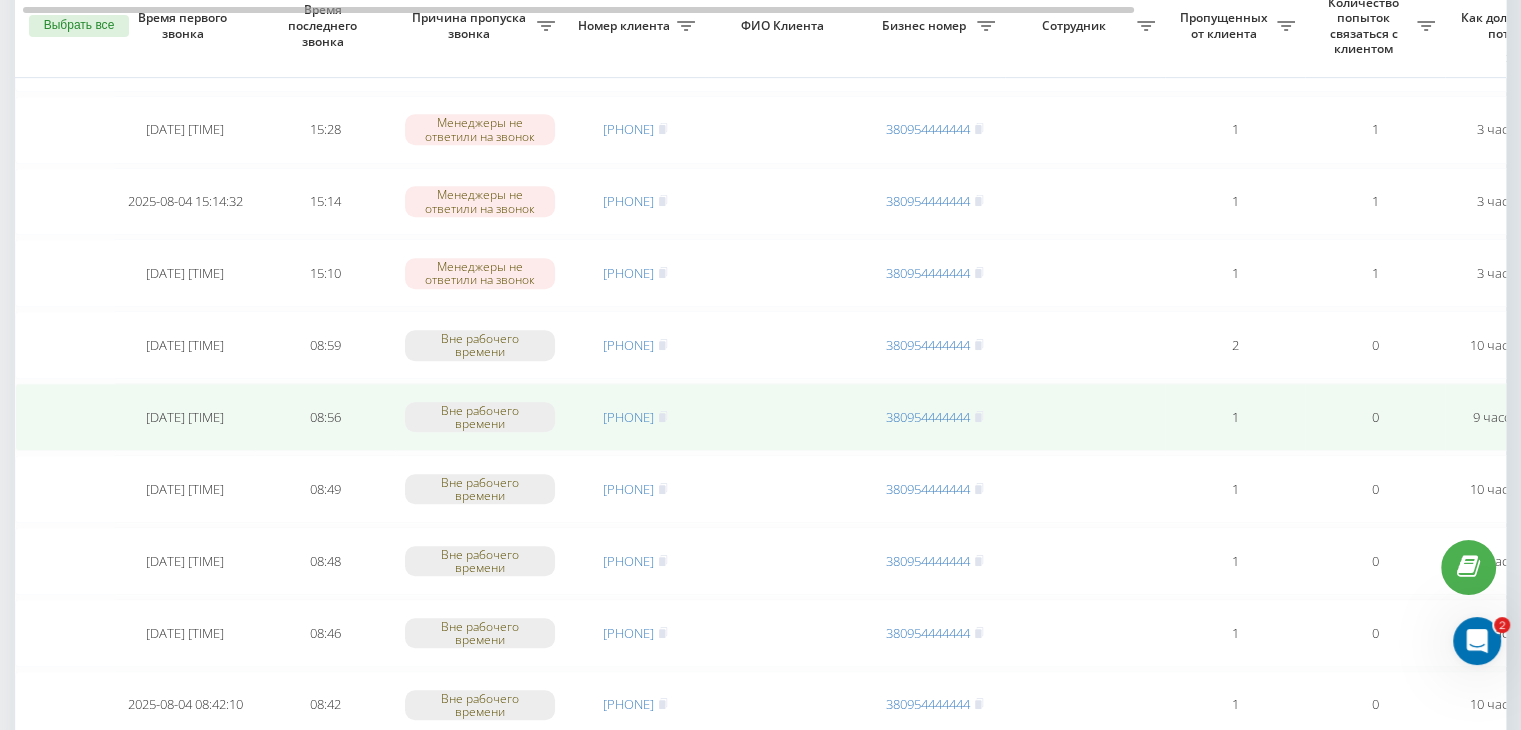 scroll, scrollTop: 800, scrollLeft: 0, axis: vertical 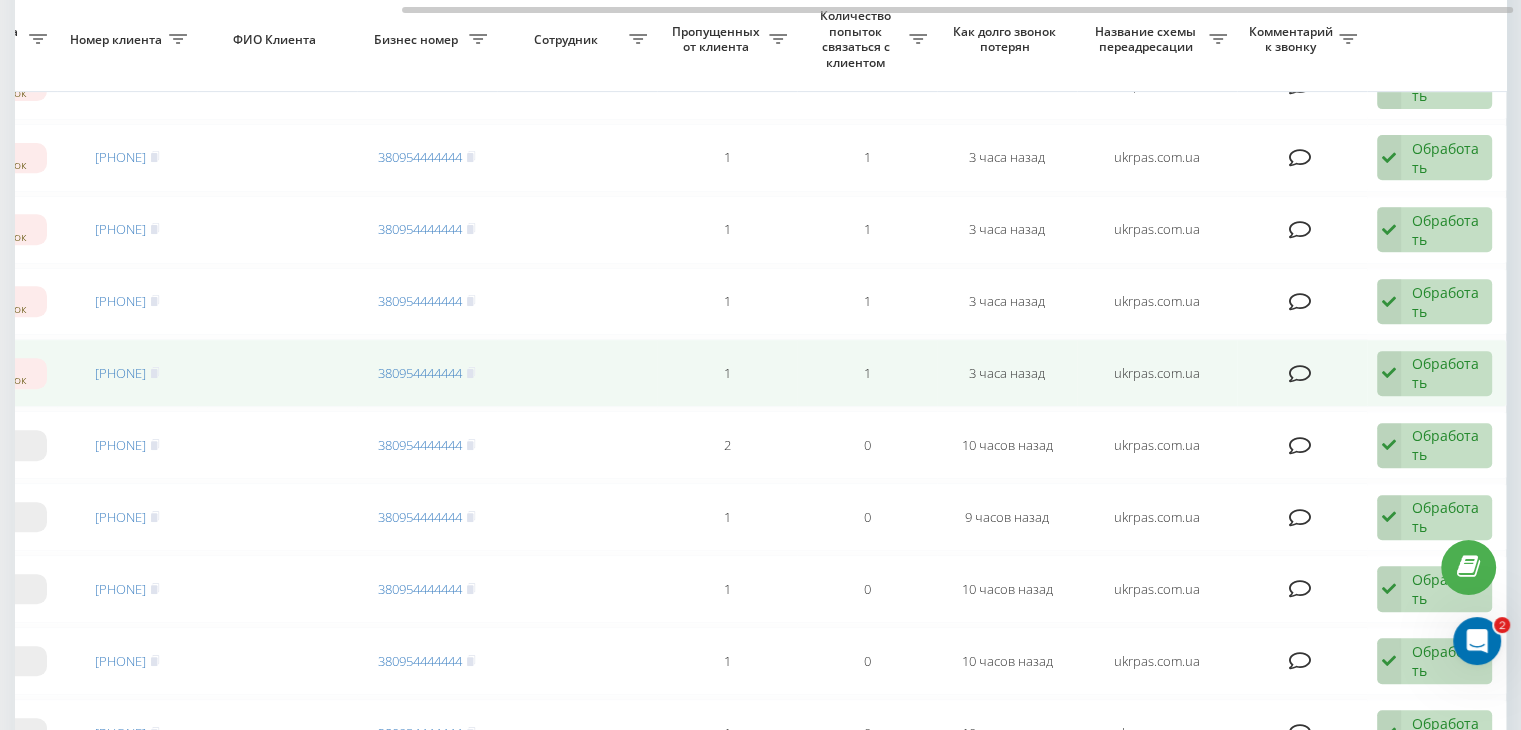 click on "Обработать" at bounding box center (1446, 373) 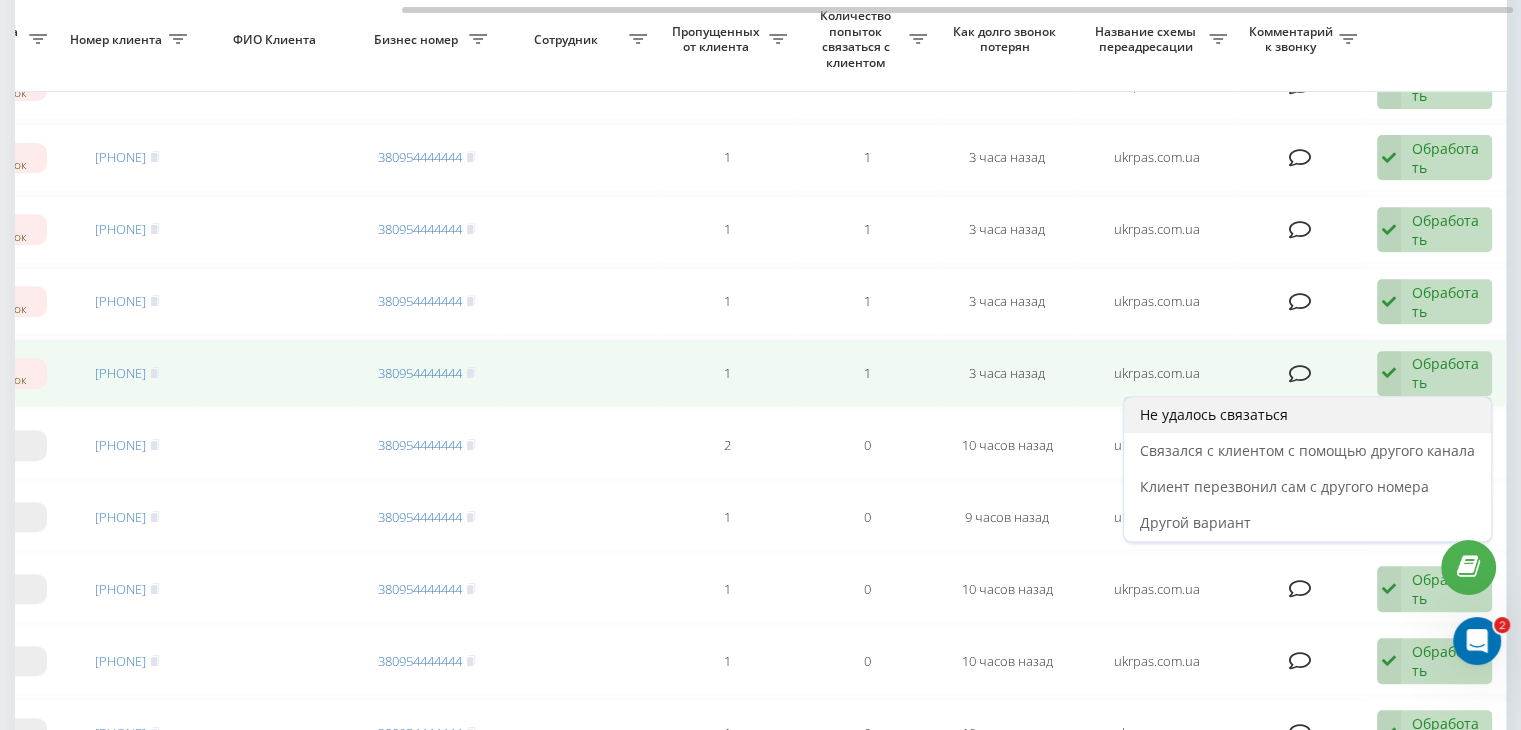 click on "Не удалось связаться" at bounding box center [1307, 415] 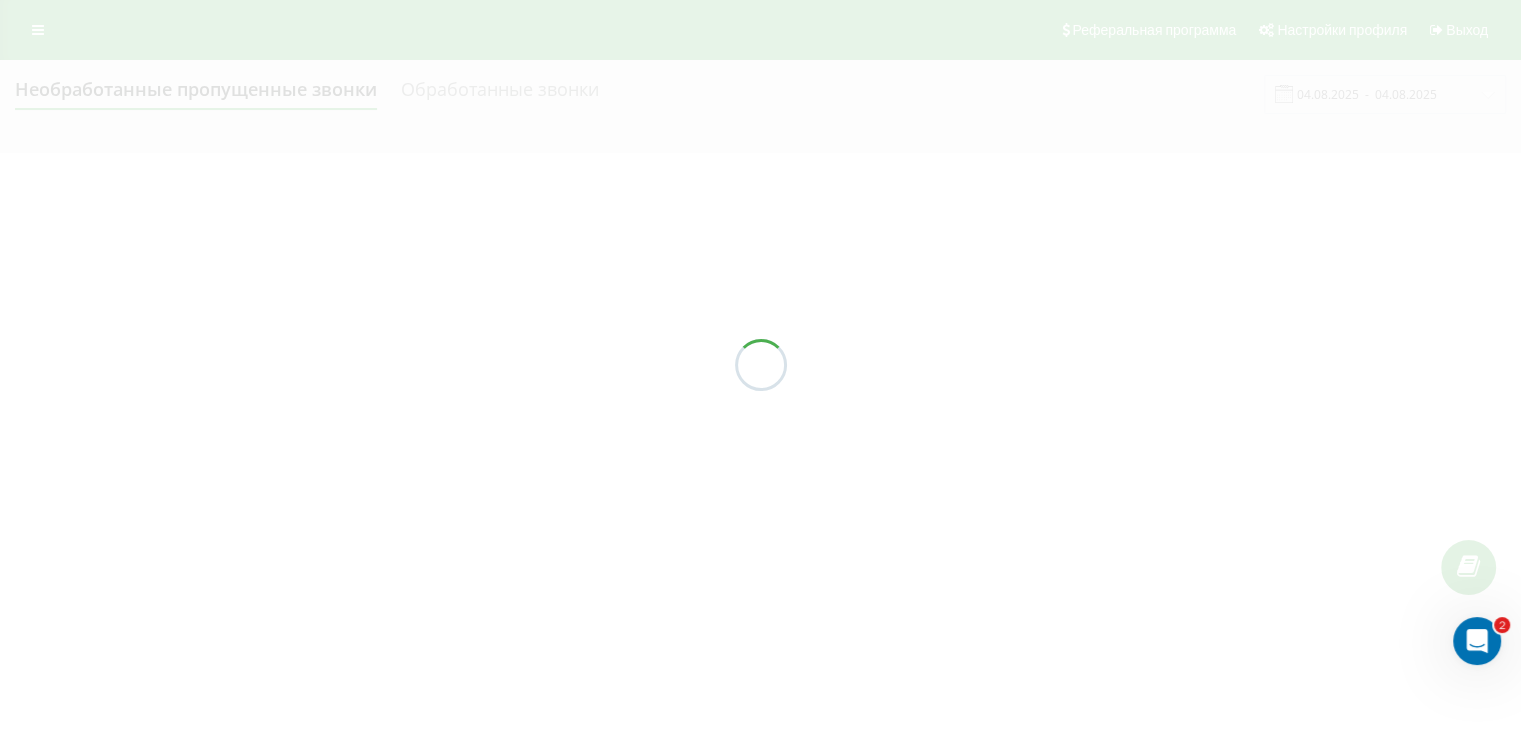 scroll, scrollTop: 0, scrollLeft: 0, axis: both 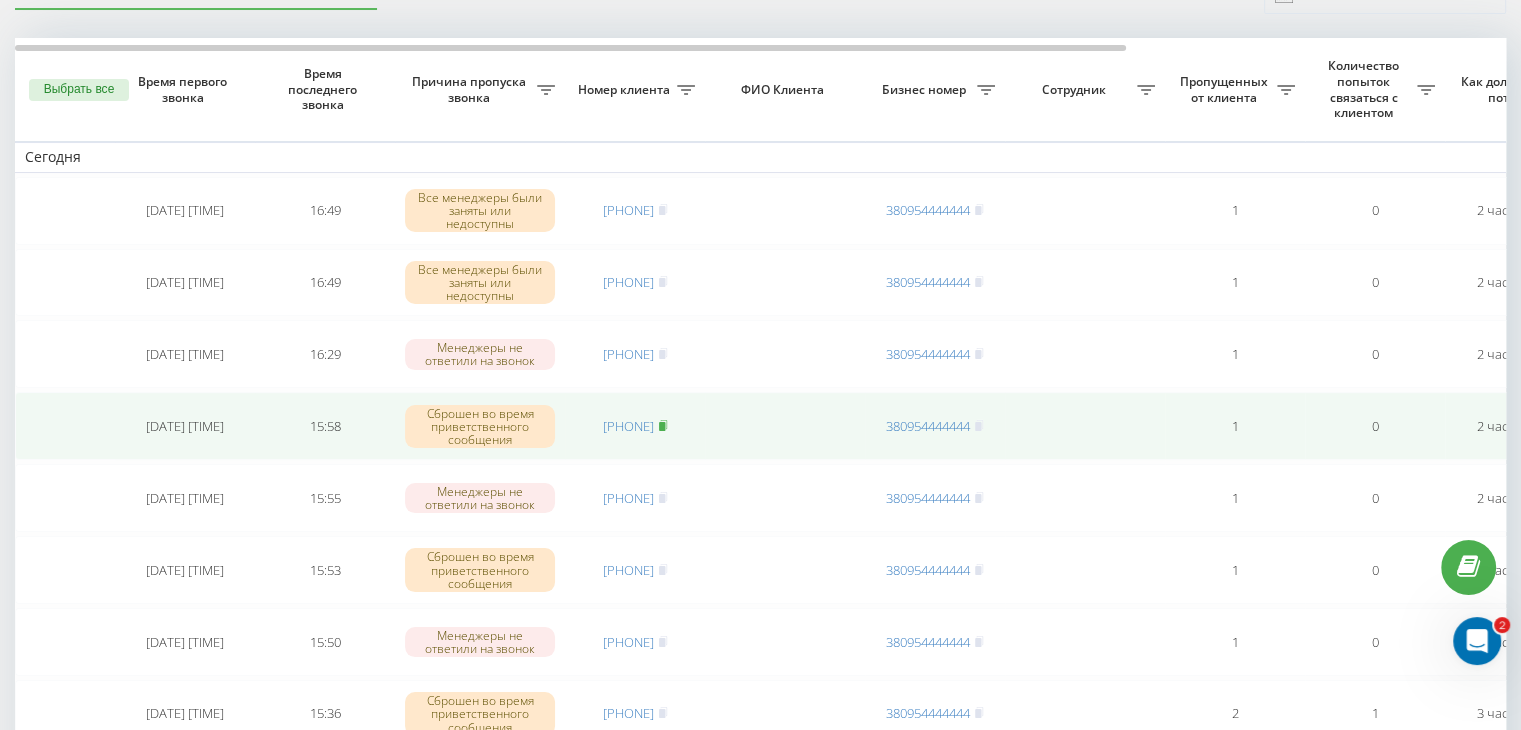 click 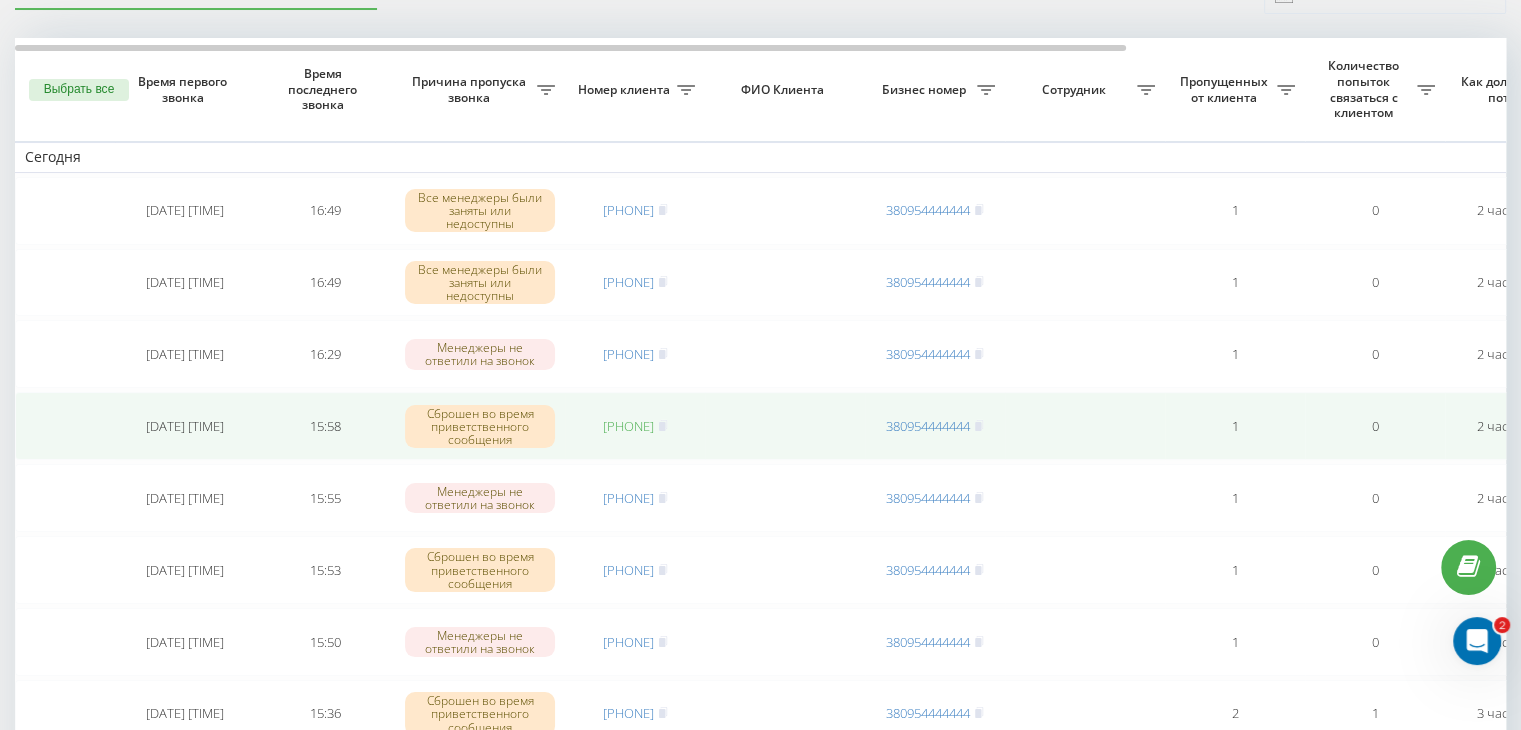 click on "[PHONE]" at bounding box center [628, 426] 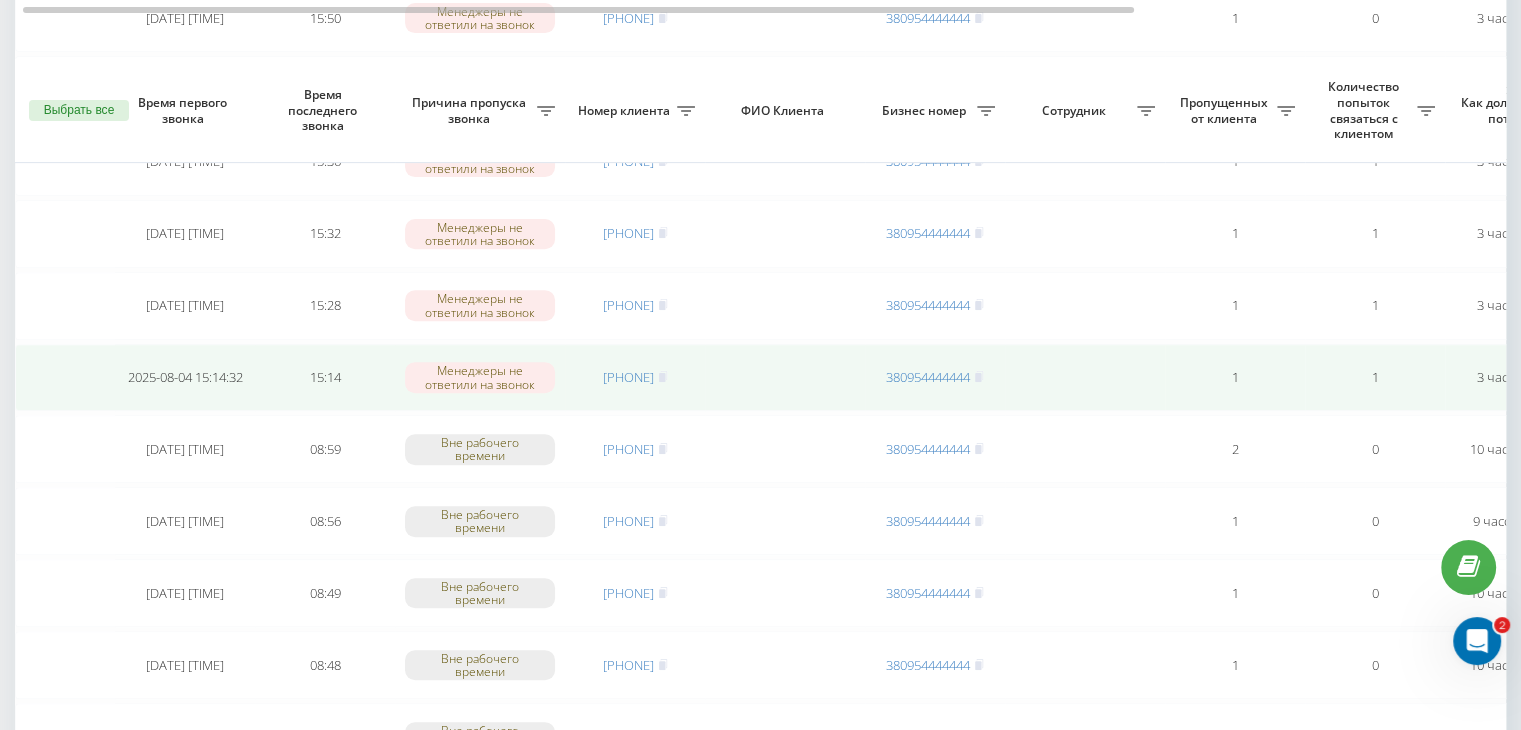 scroll, scrollTop: 700, scrollLeft: 0, axis: vertical 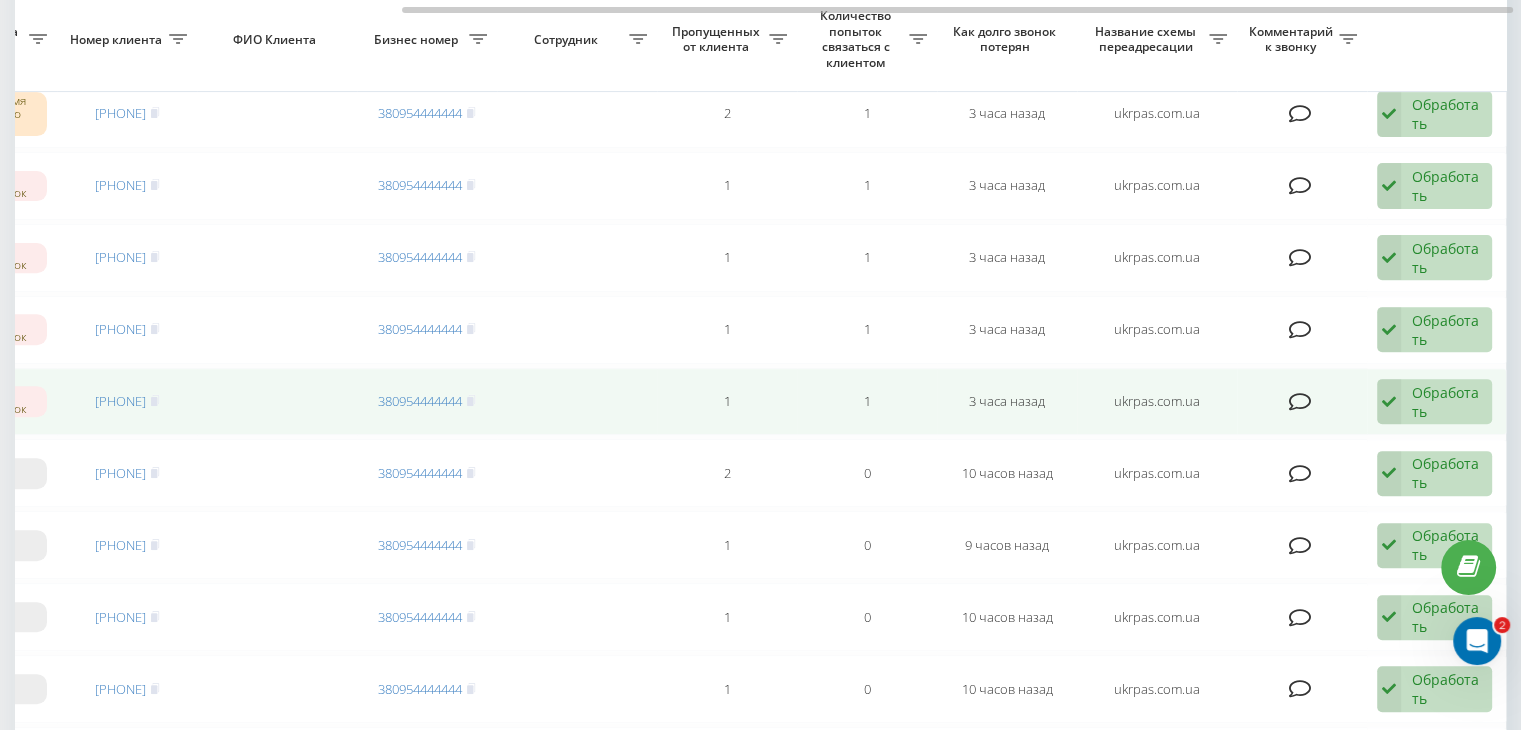 click on "Обработать" at bounding box center [1446, 402] 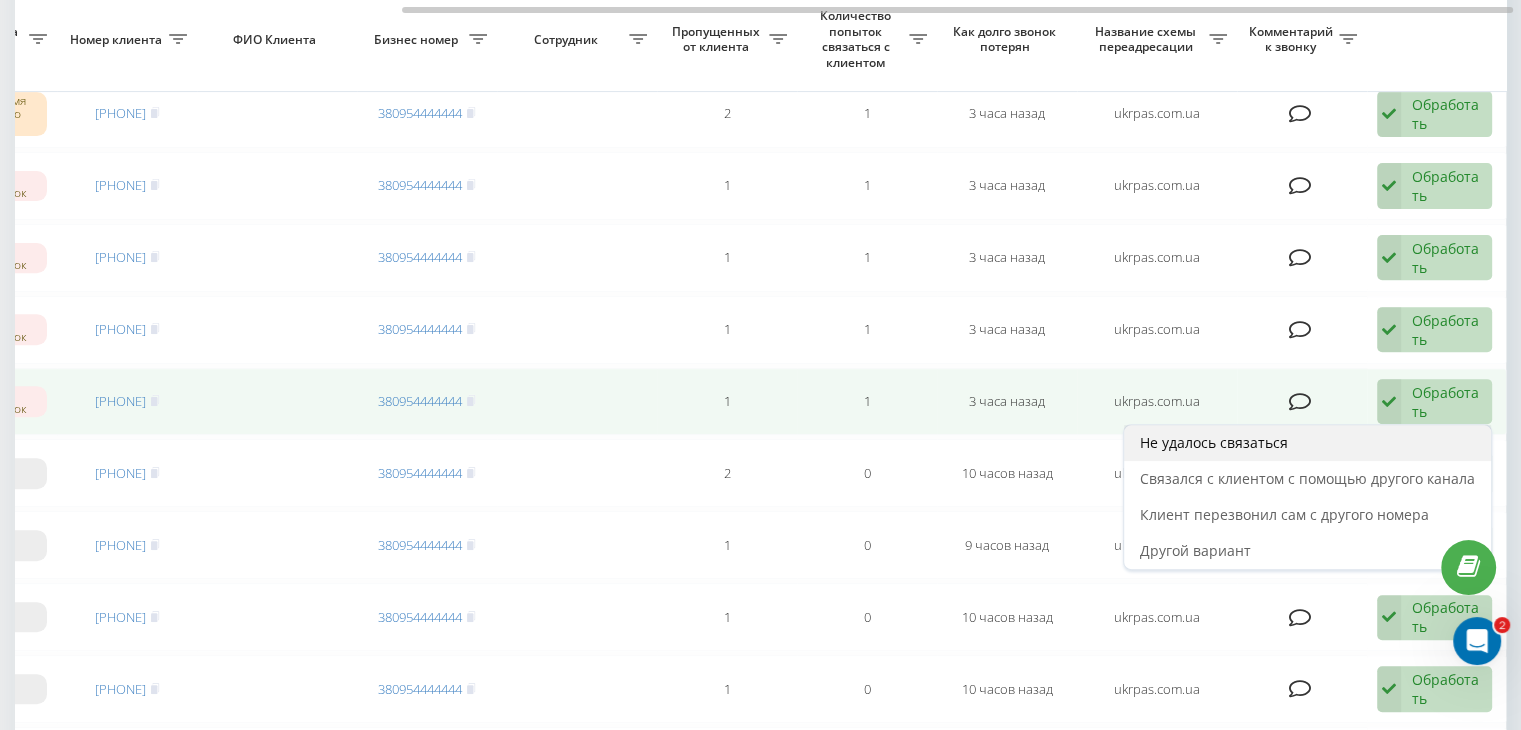 click on "Не удалось связаться" at bounding box center (1307, 443) 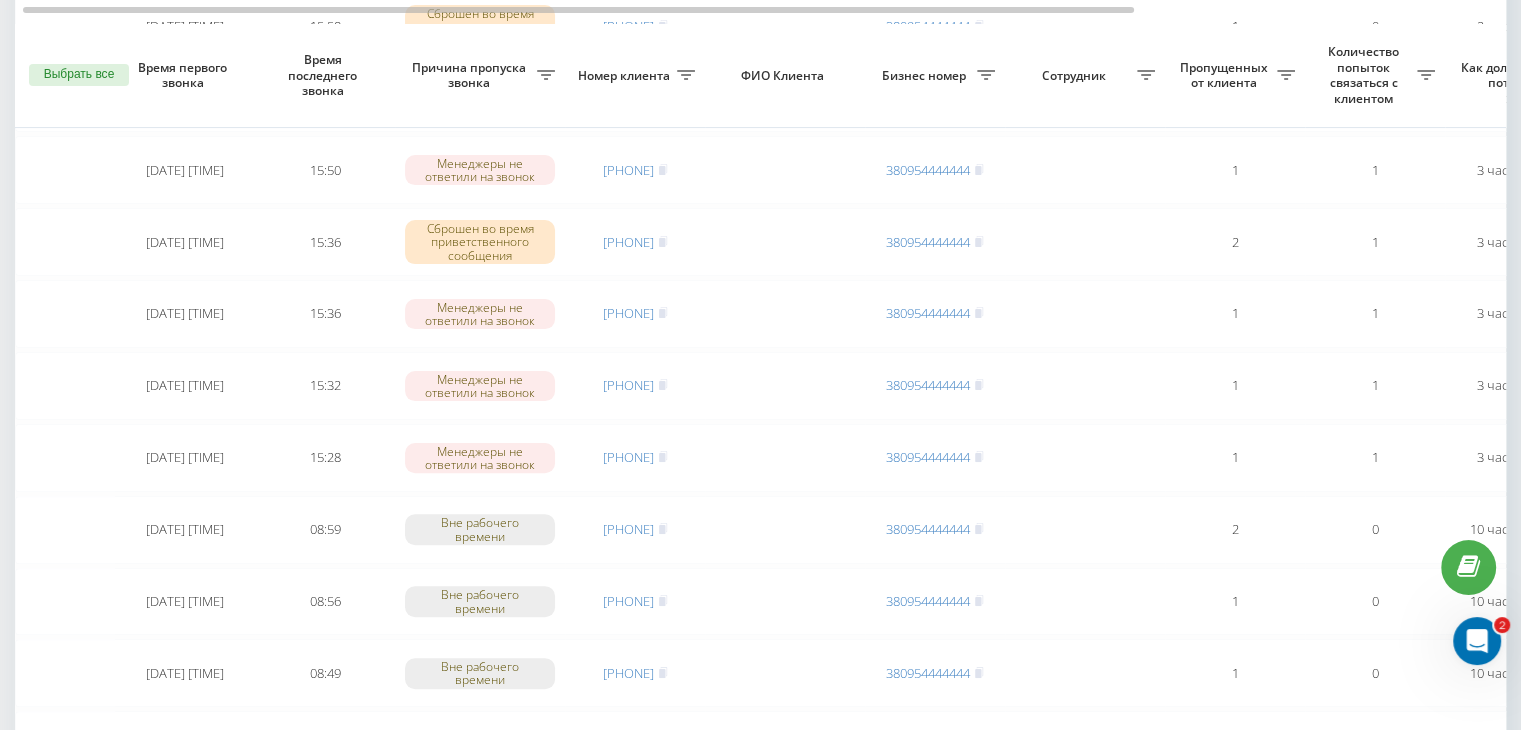 scroll, scrollTop: 600, scrollLeft: 0, axis: vertical 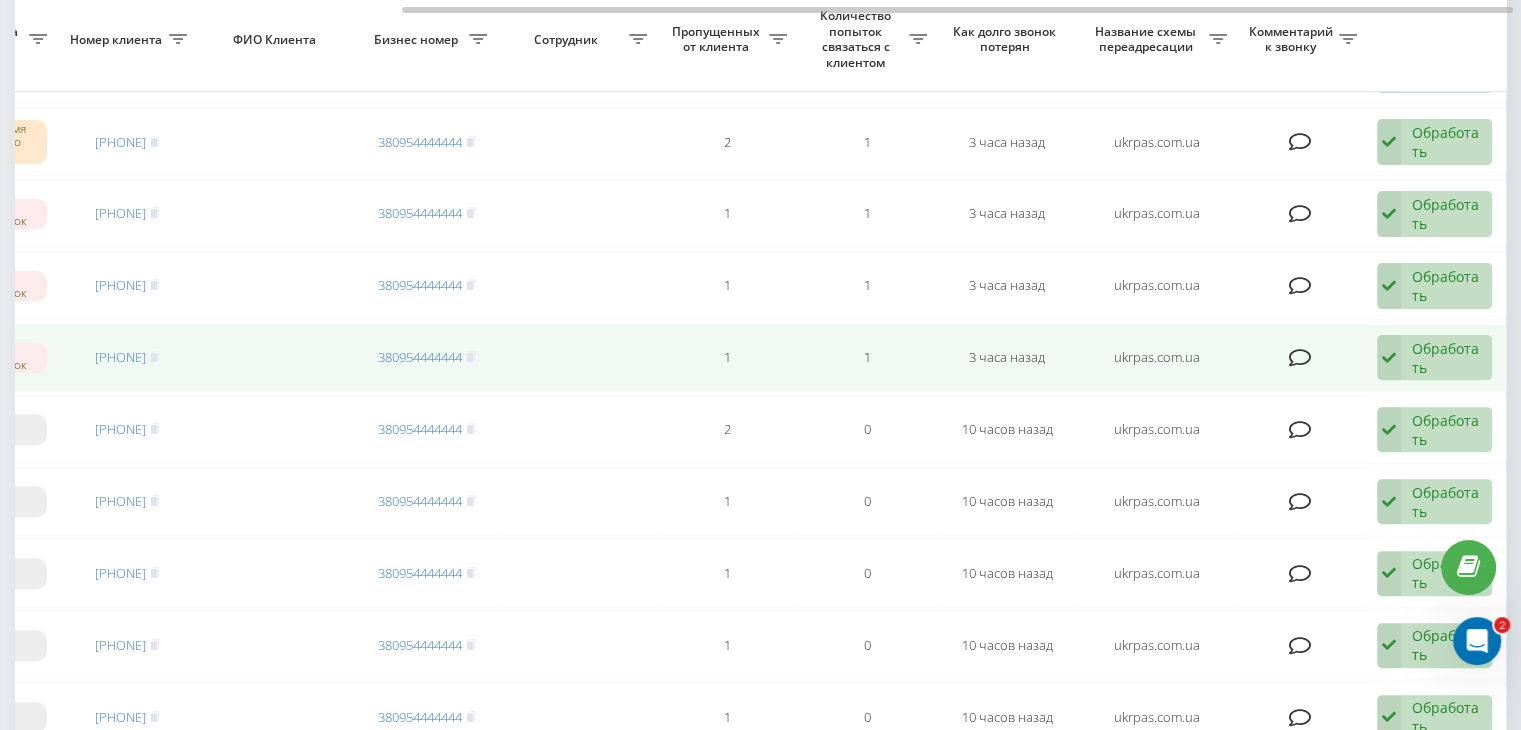 click on "Обработать" at bounding box center (1446, 358) 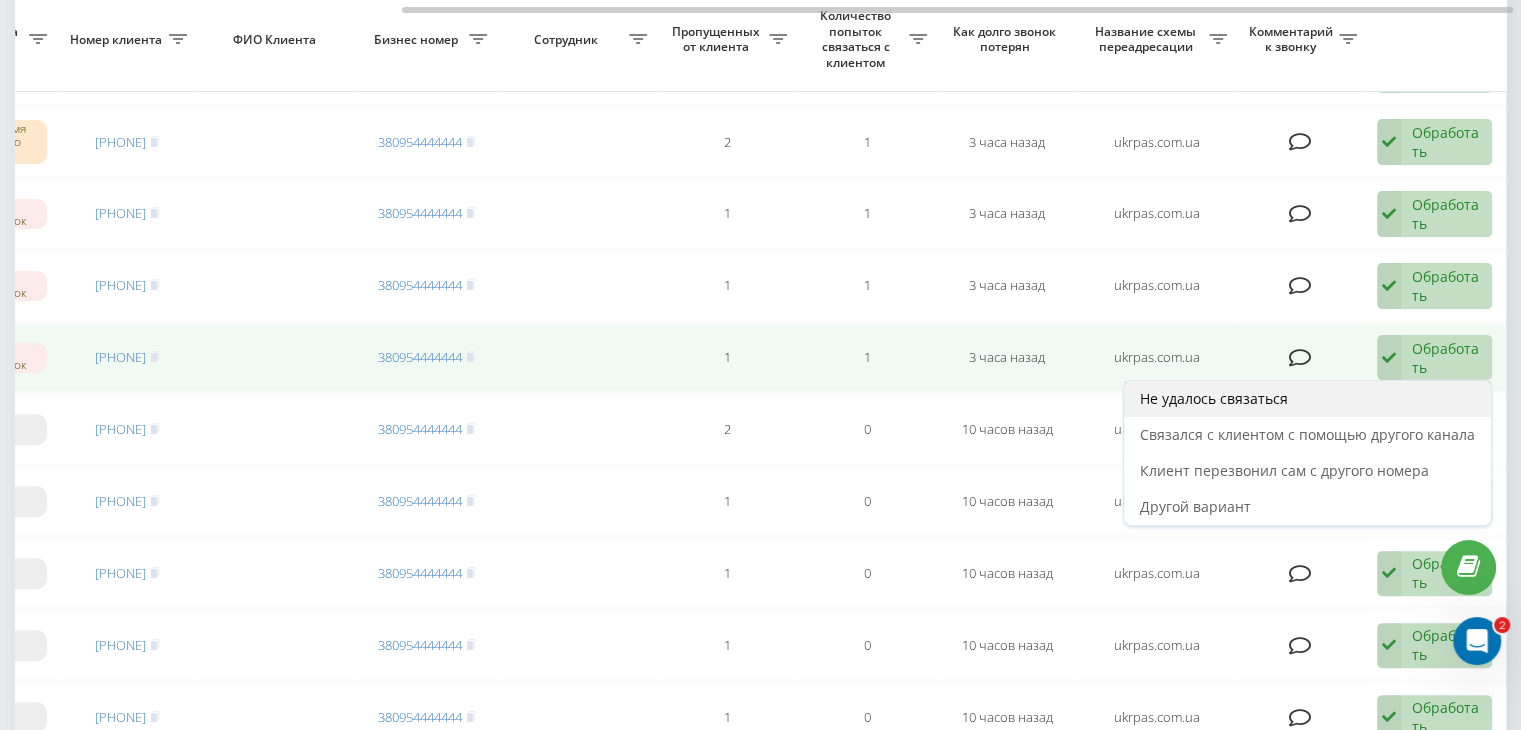 click on "Не удалось связаться" at bounding box center [1307, 399] 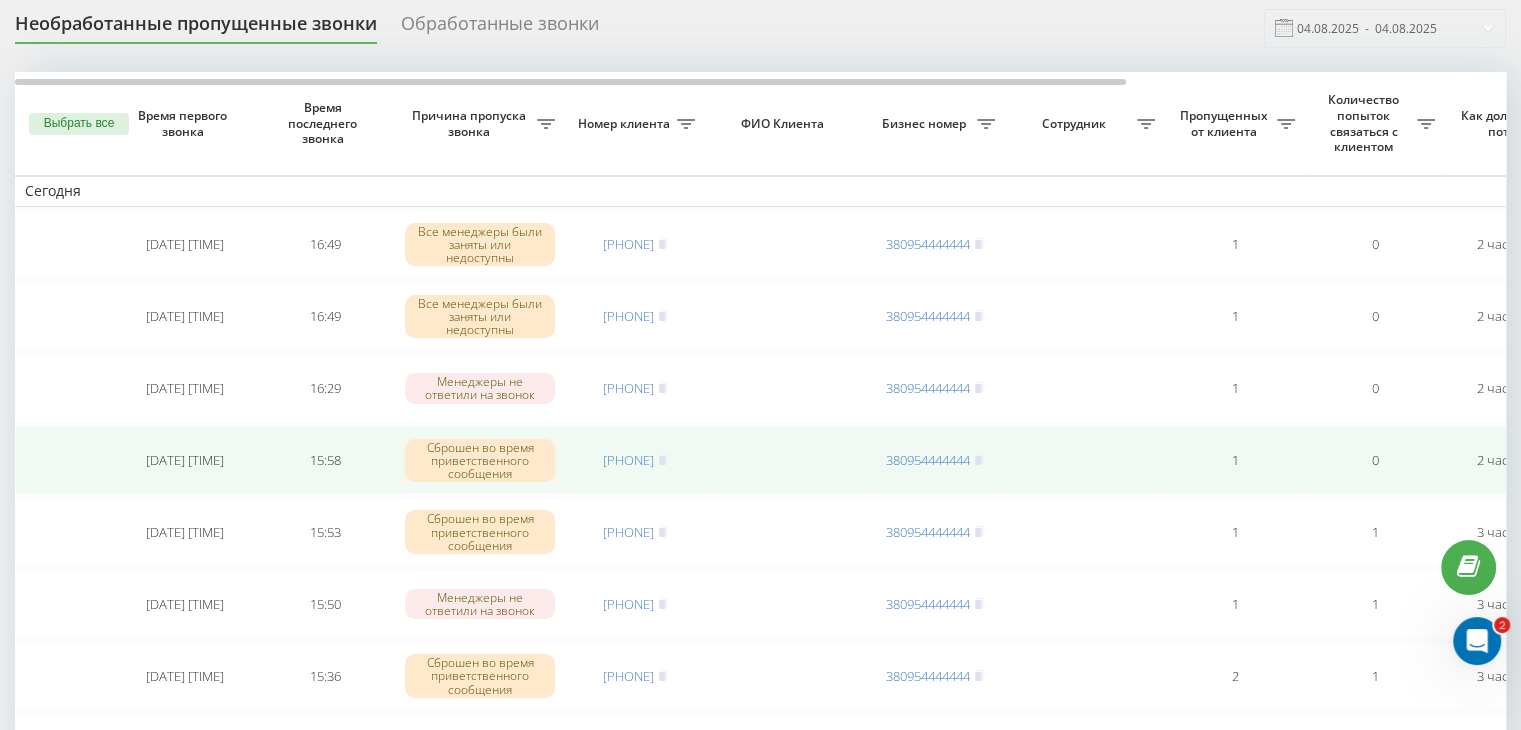 scroll, scrollTop: 100, scrollLeft: 0, axis: vertical 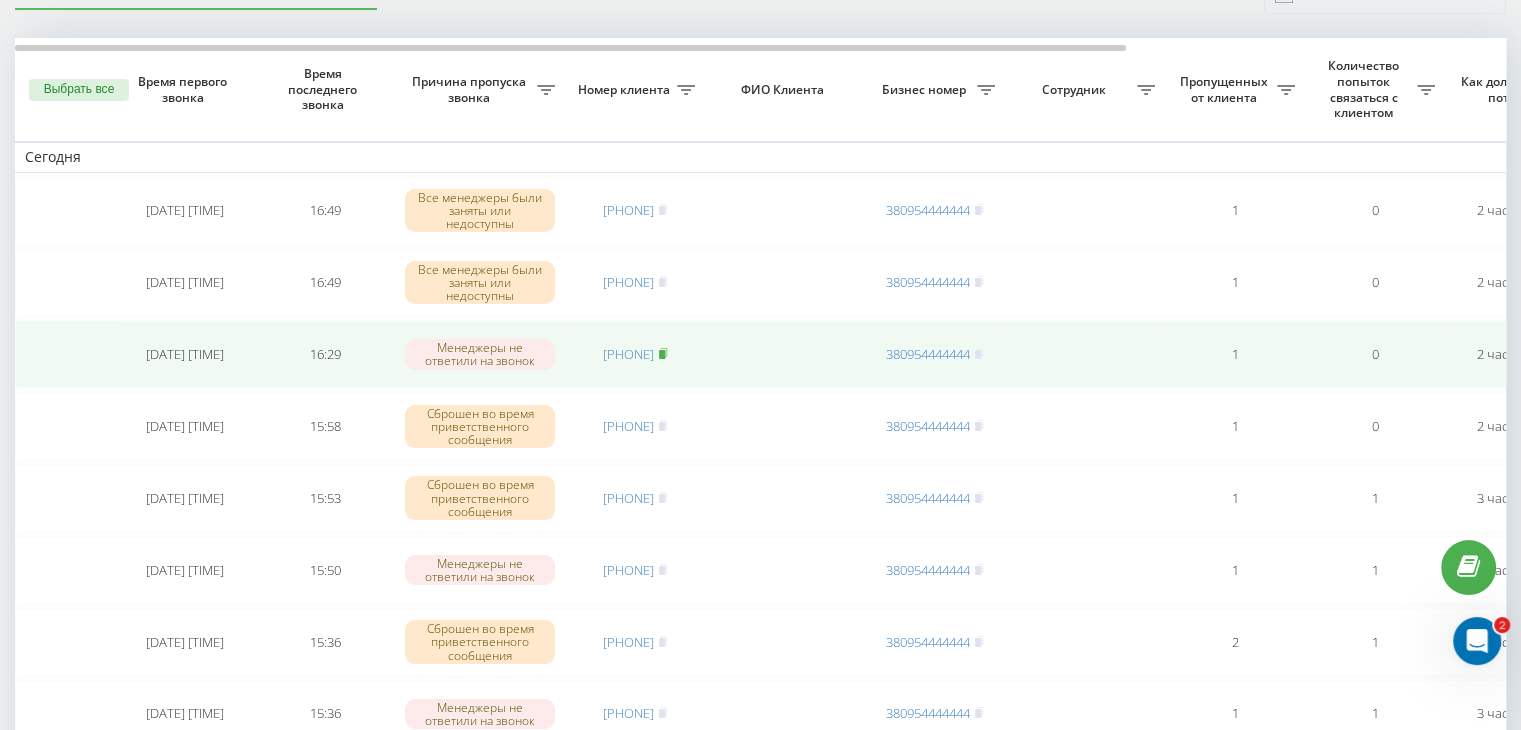 click 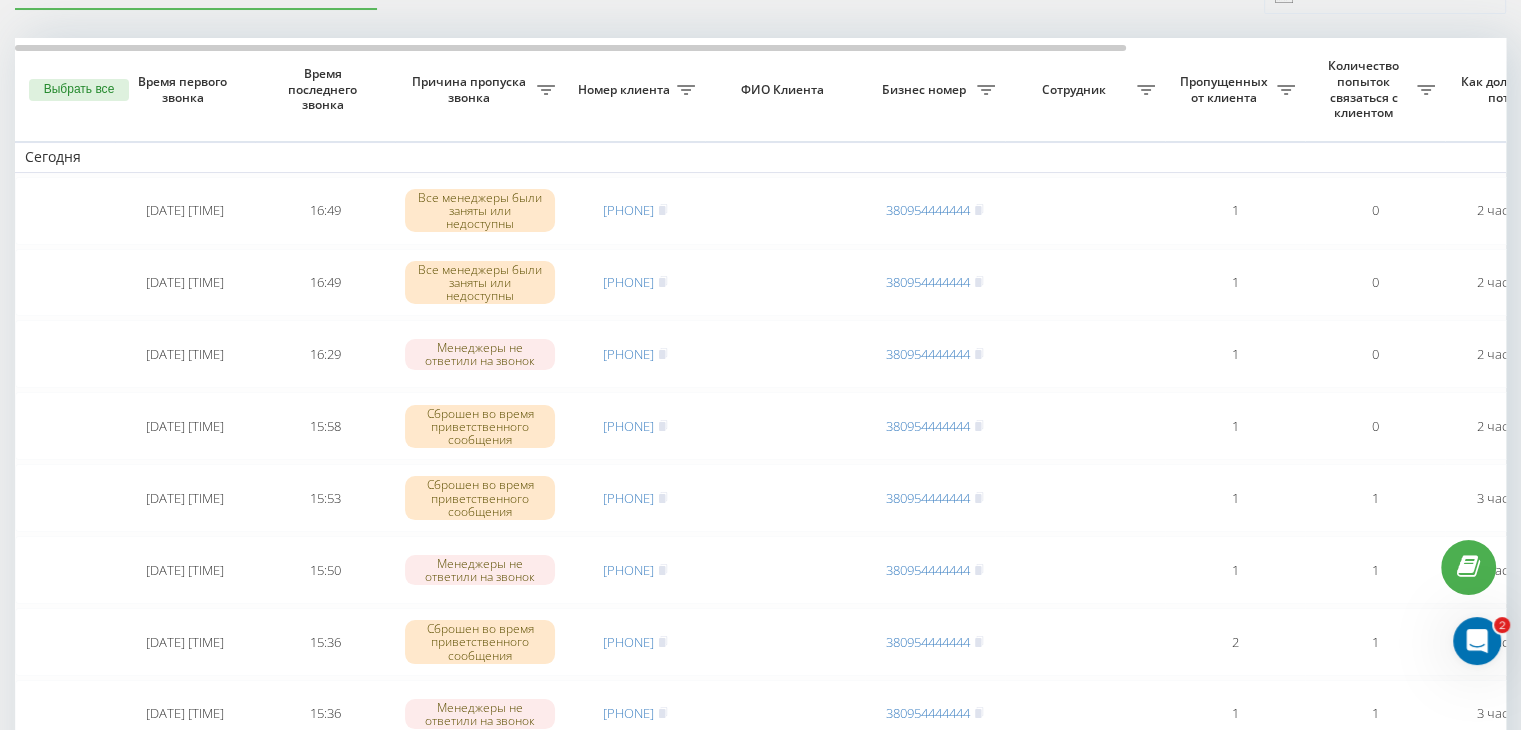click on "Необработанные пропущенные звонки Обработанные звонки 04.08.2025  -  04.08.2025 Выбрать все Время первого звонка Время последнего звонка Причина пропуска звонка Номер клиента ФИО Клиента Бизнес номер Сотрудник Пропущенных от клиента Количество попыток связаться с клиентом Как долго звонок потерян Название схемы переадресации Комментарий к звонку Сегодня [DATE] [TIME] [TIME] Все менеджеры были заняты или недоступны [PHONE] [PHONE] 1 0 [TIME] ukrpas.com.ua Обработать Не удалось связаться Связался с клиентом с помощью другого канала Другой вариант [DATE] [TIME] [TIME] [PHONE] 1" at bounding box center (760, 1123) 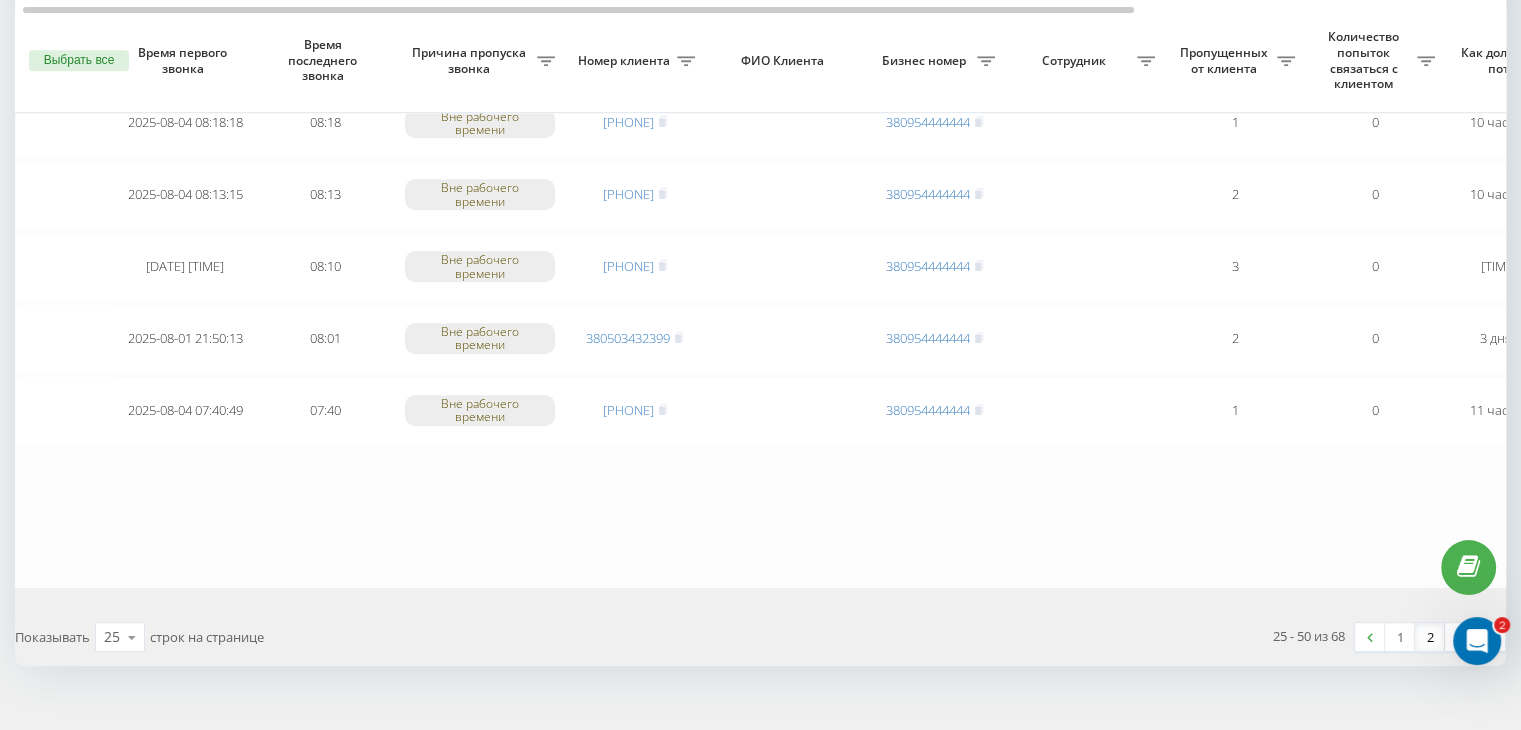 scroll, scrollTop: 1647, scrollLeft: 0, axis: vertical 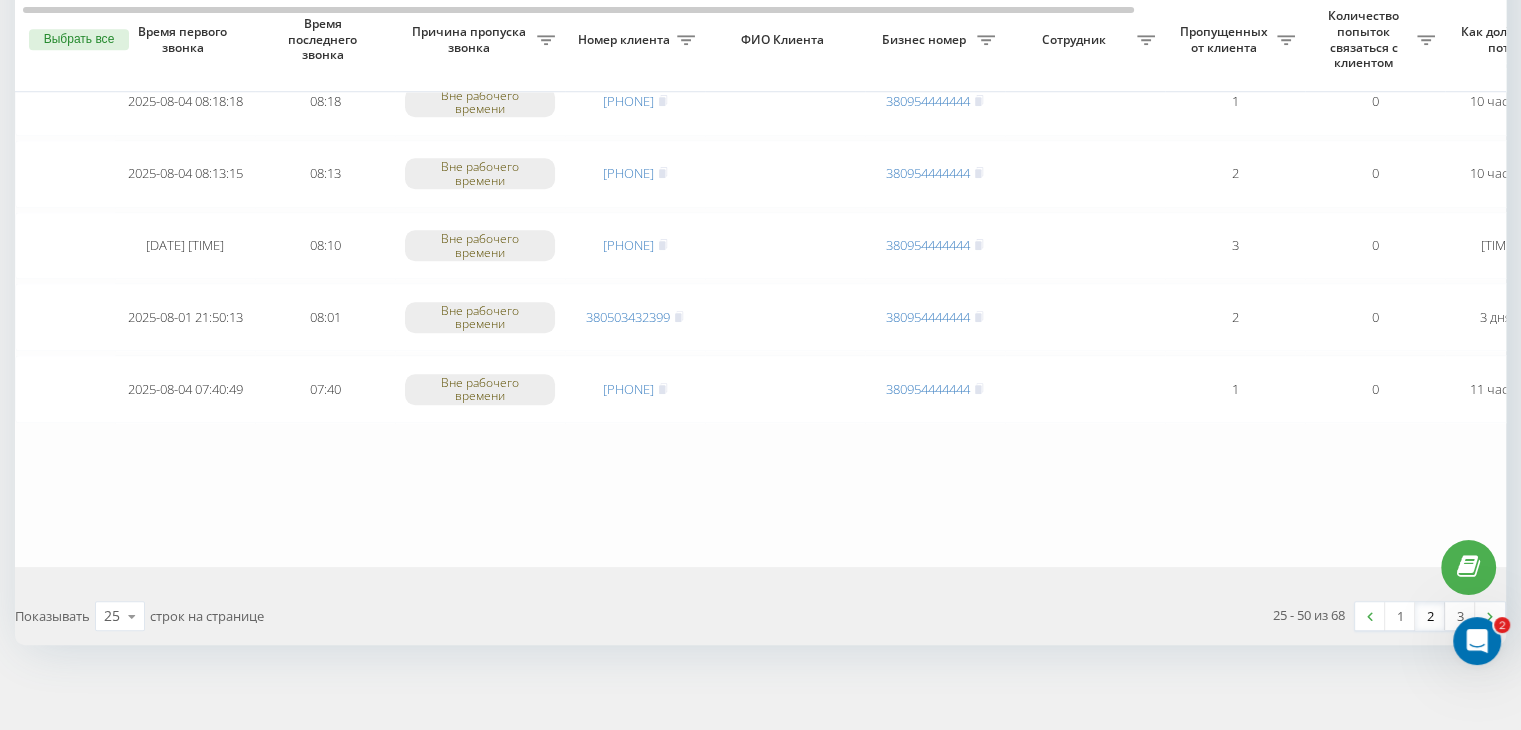 click on "2" at bounding box center [1430, 616] 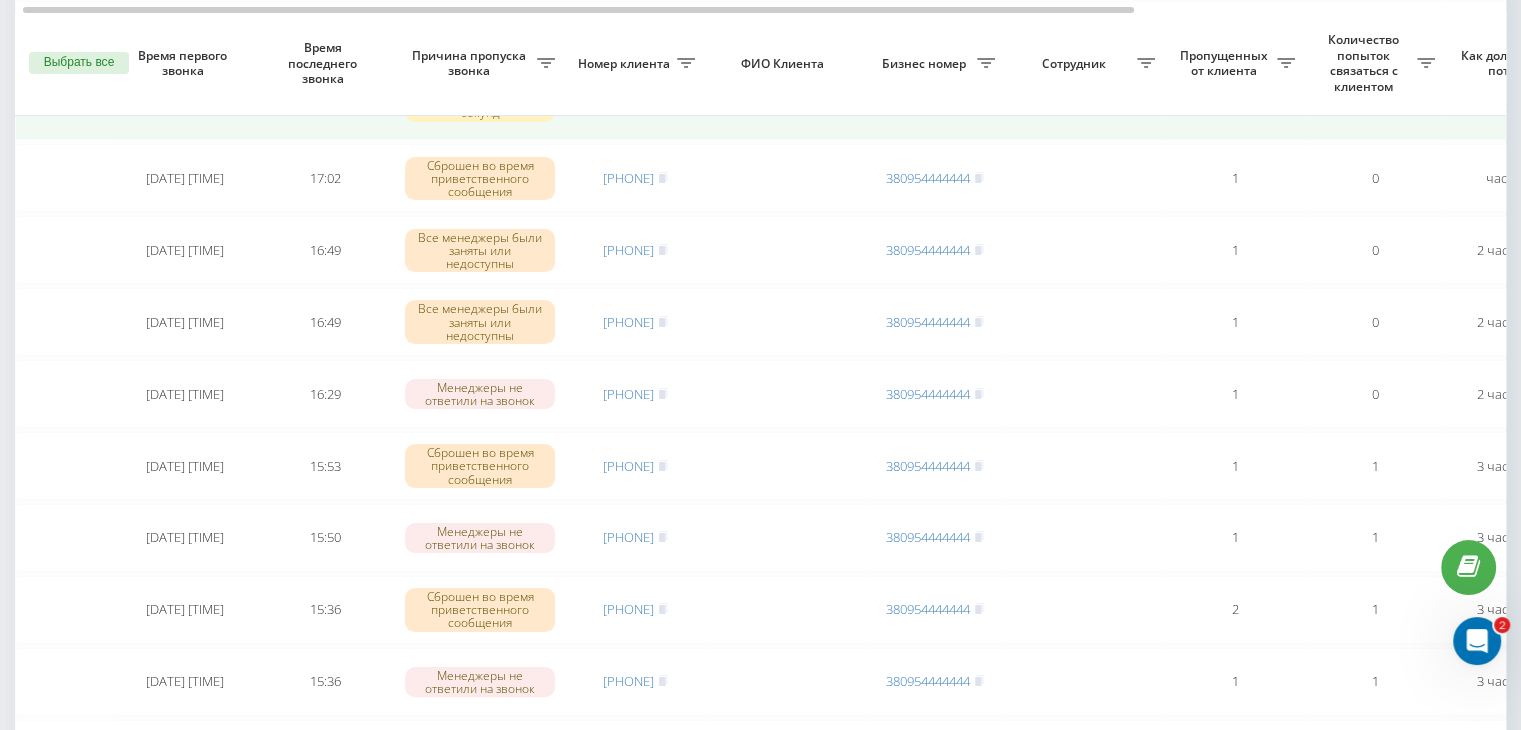 scroll, scrollTop: 300, scrollLeft: 0, axis: vertical 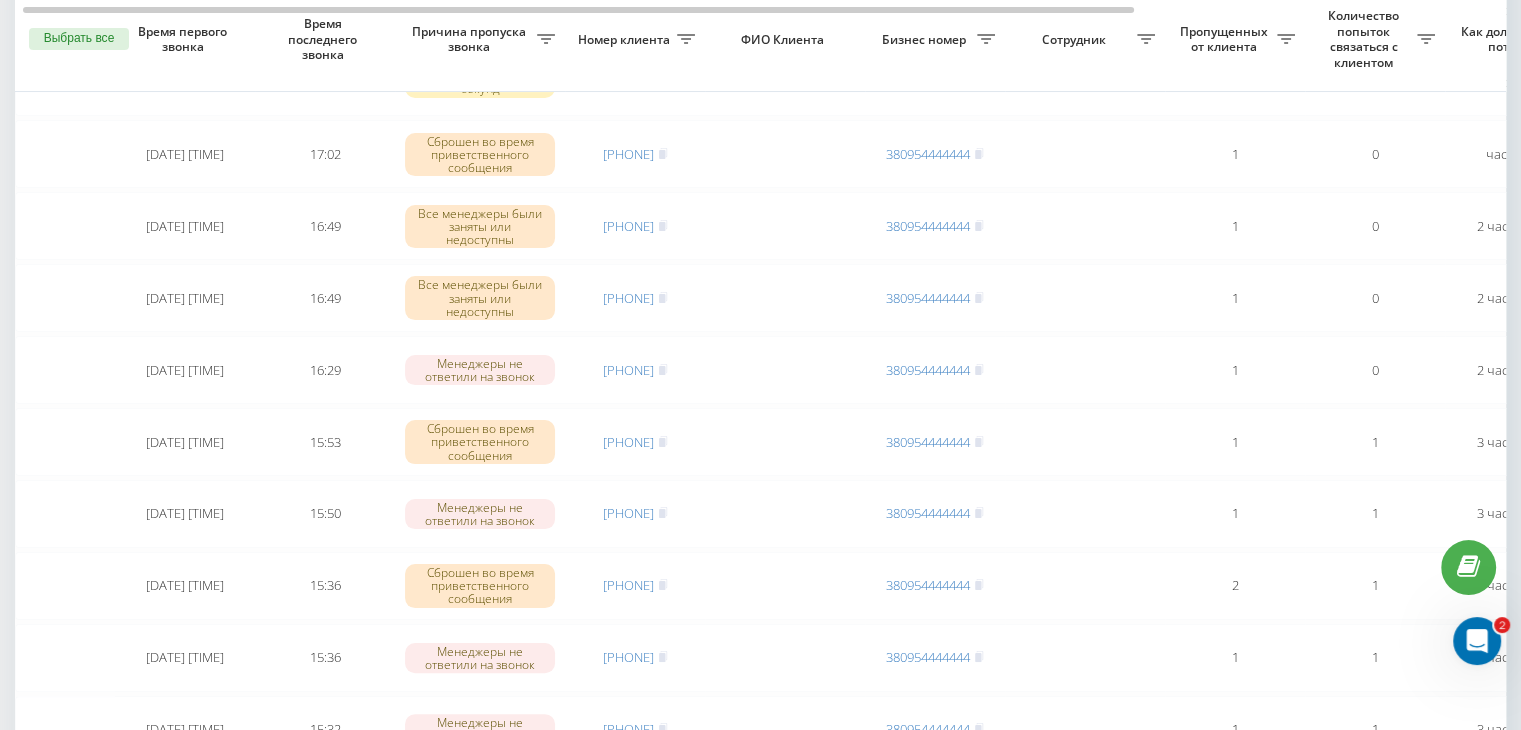 click on "Необработанные пропущенные звонки Обработанные звонки 04.08.2025  -  04.08.2025 Выбрать все Время первого звонка Время последнего звонка Причина пропуска звонка Номер клиента ФИО Клиента Бизнес номер Сотрудник Пропущенных от клиента Количество попыток связаться с клиентом Как долго звонок потерян Название схемы переадресации Комментарий к звонку Сегодня 2025-08-04 17:05:30 17:05 Все менеджеры были заняты или недоступны [PHONE] [PHONE] 1 0 час назад ukrpas.com.ua Обработать Не удалось связаться Связался с клиентом с помощью другого канала Клиент перезвонил сам с другого номера 3" at bounding box center [760, 923] 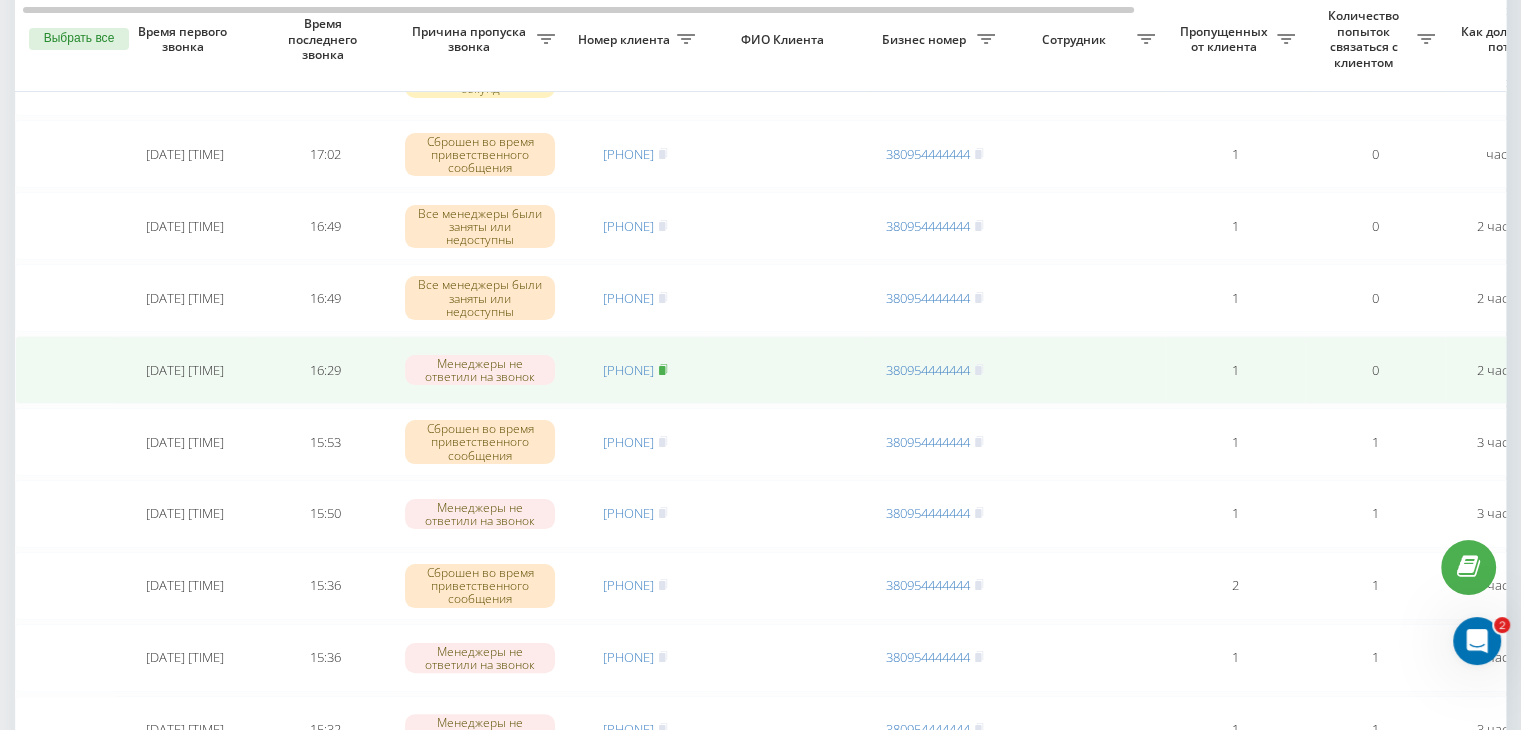 click 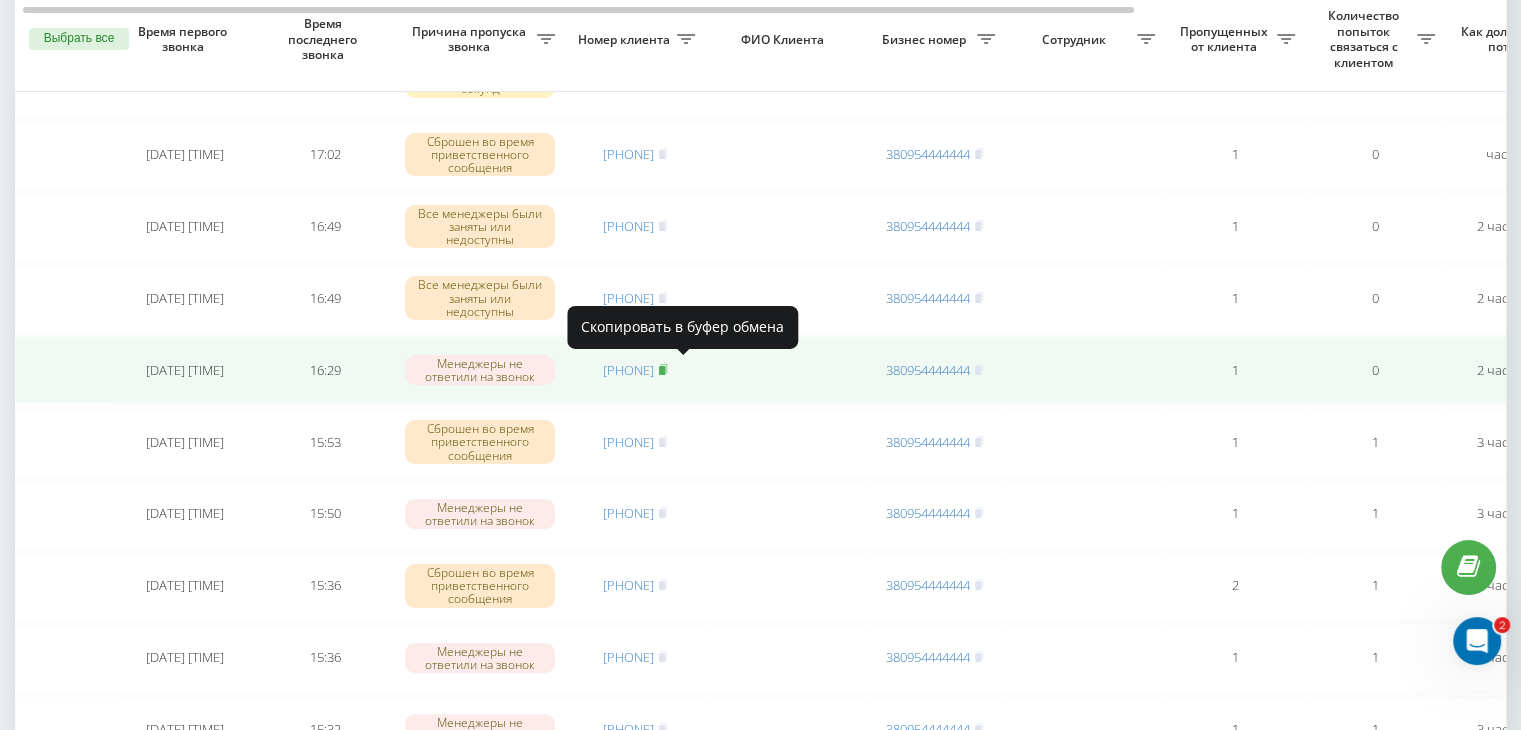 click 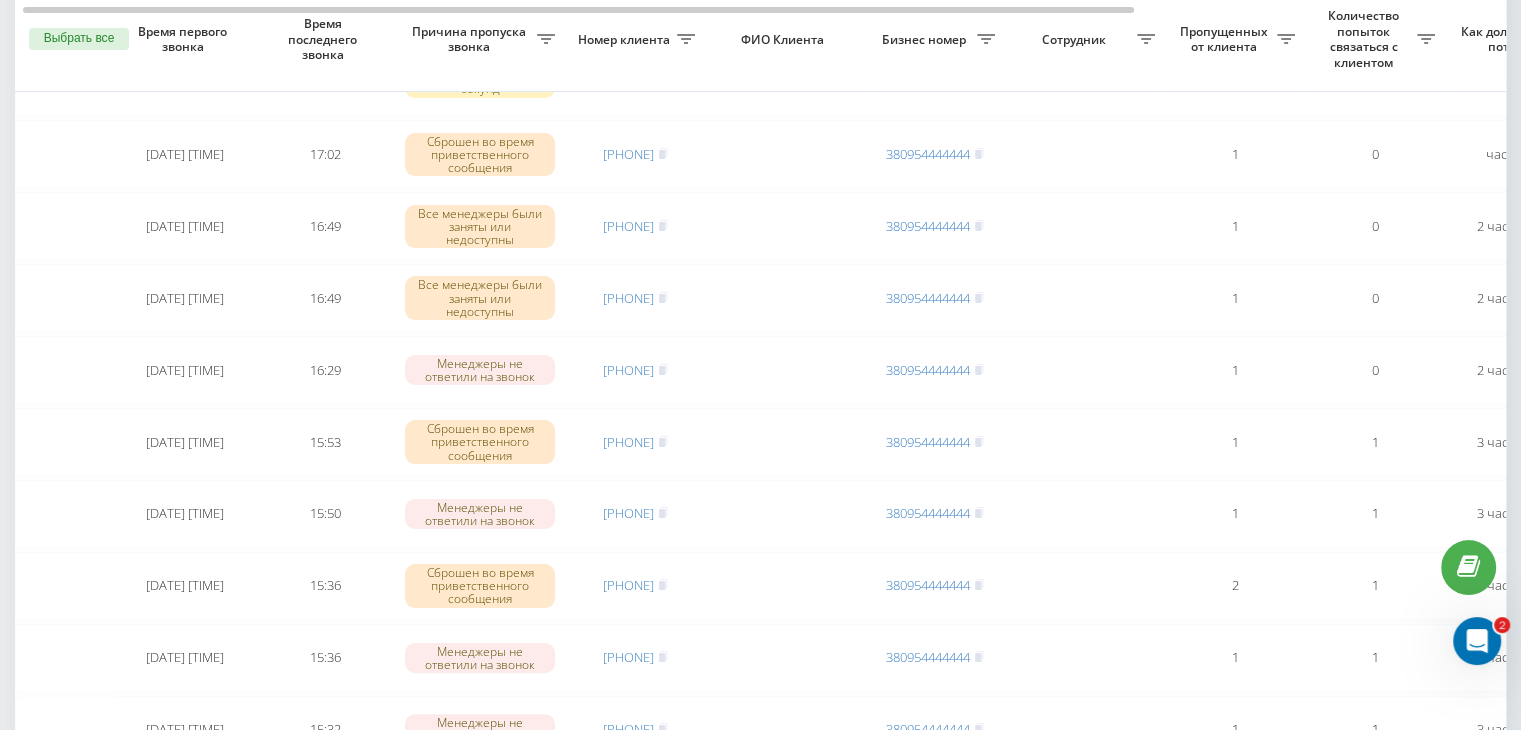 click on "Необработанные пропущенные звонки Обработанные звонки 04.08.2025  -  04.08.2025 Выбрать все Время первого звонка Время последнего звонка Причина пропуска звонка Номер клиента ФИО Клиента Бизнес номер Сотрудник Пропущенных от клиента Количество попыток связаться с клиентом Как долго звонок потерян Название схемы переадресации Комментарий к звонку Сегодня 2025-08-04 17:05:30 17:05 Все менеджеры были заняты или недоступны [PHONE] [PHONE] 1 0 час назад ukrpas.com.ua Обработать Не удалось связаться Связался с клиентом с помощью другого канала Клиент перезвонил сам с другого номера 3" at bounding box center [760, 923] 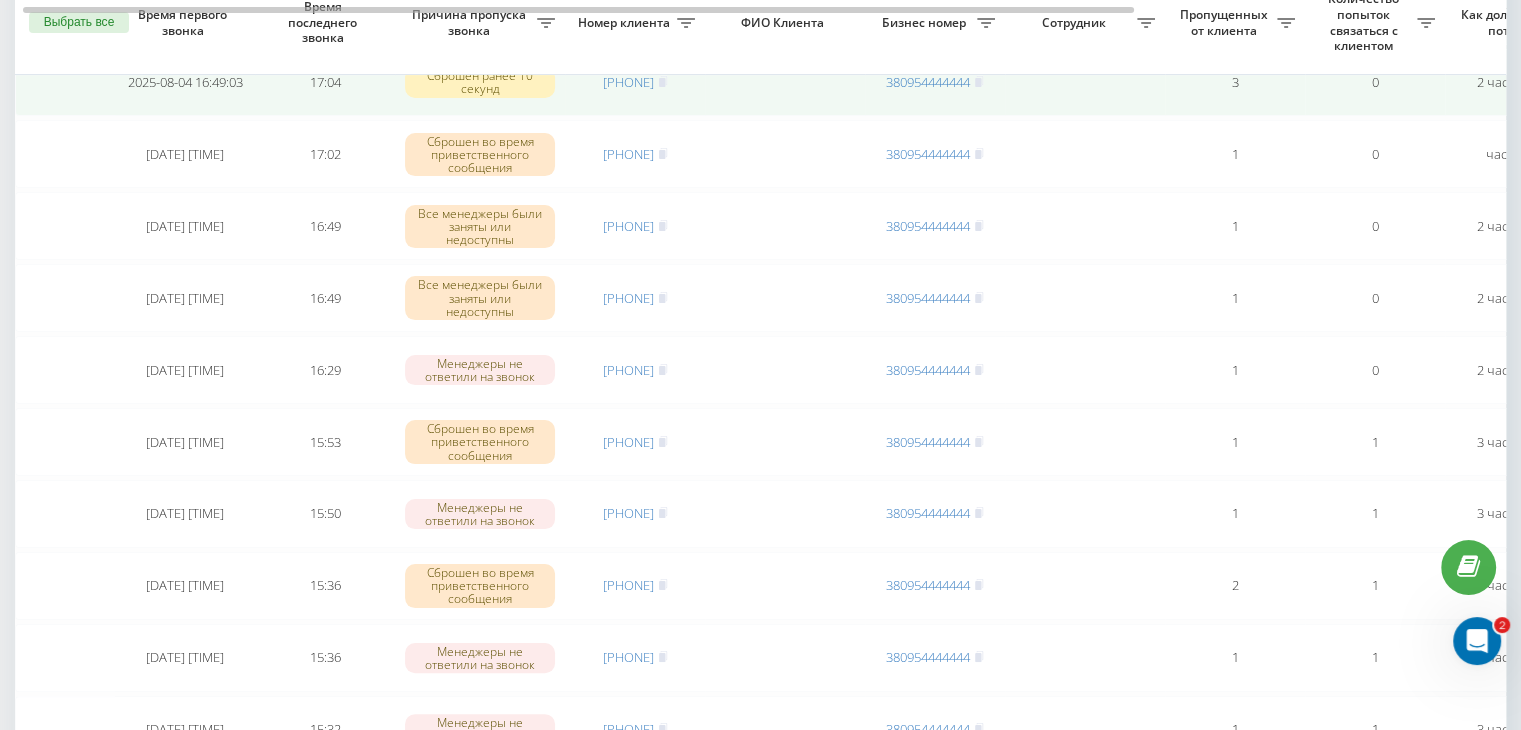 scroll, scrollTop: 0, scrollLeft: 0, axis: both 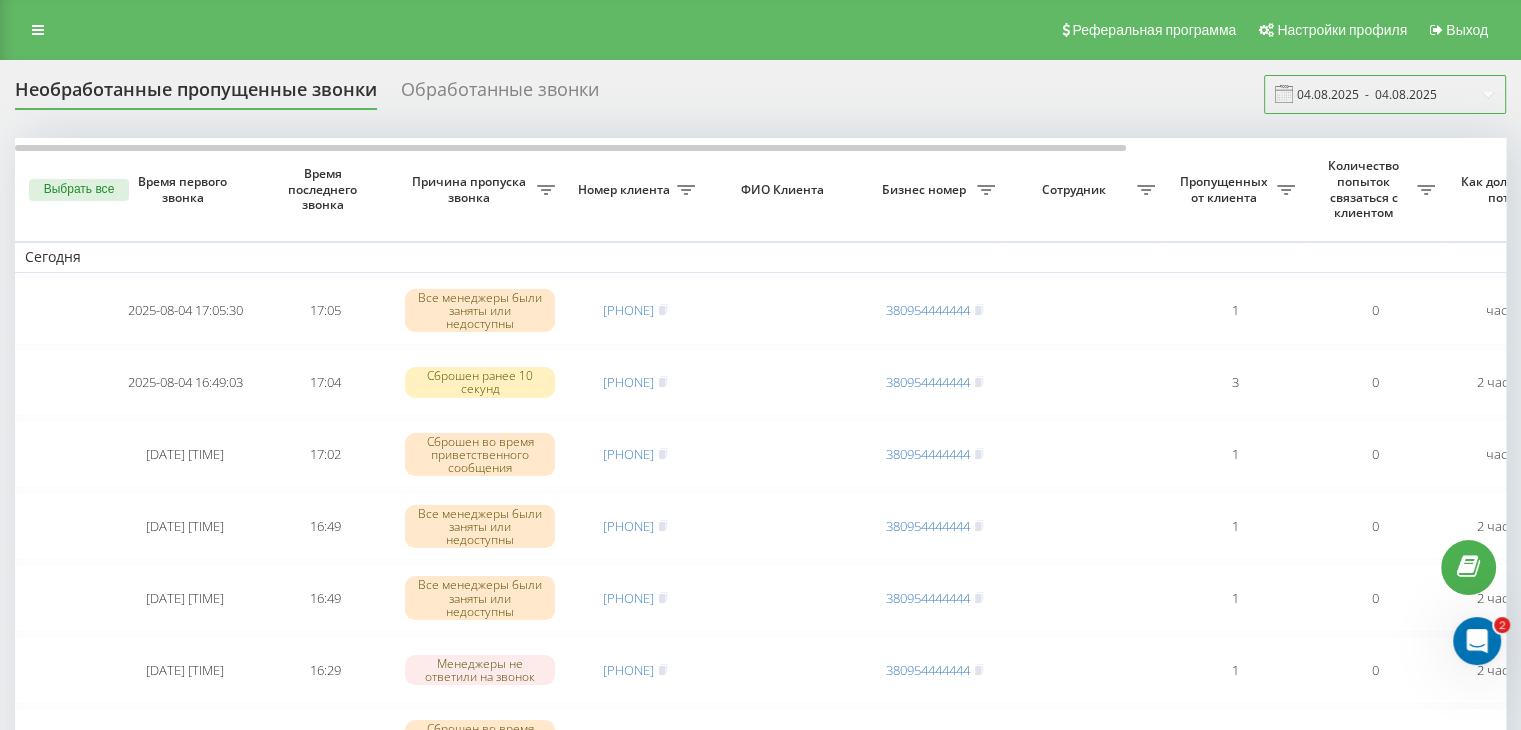 click on "04.08.2025  -  04.08.2025" at bounding box center [1385, 94] 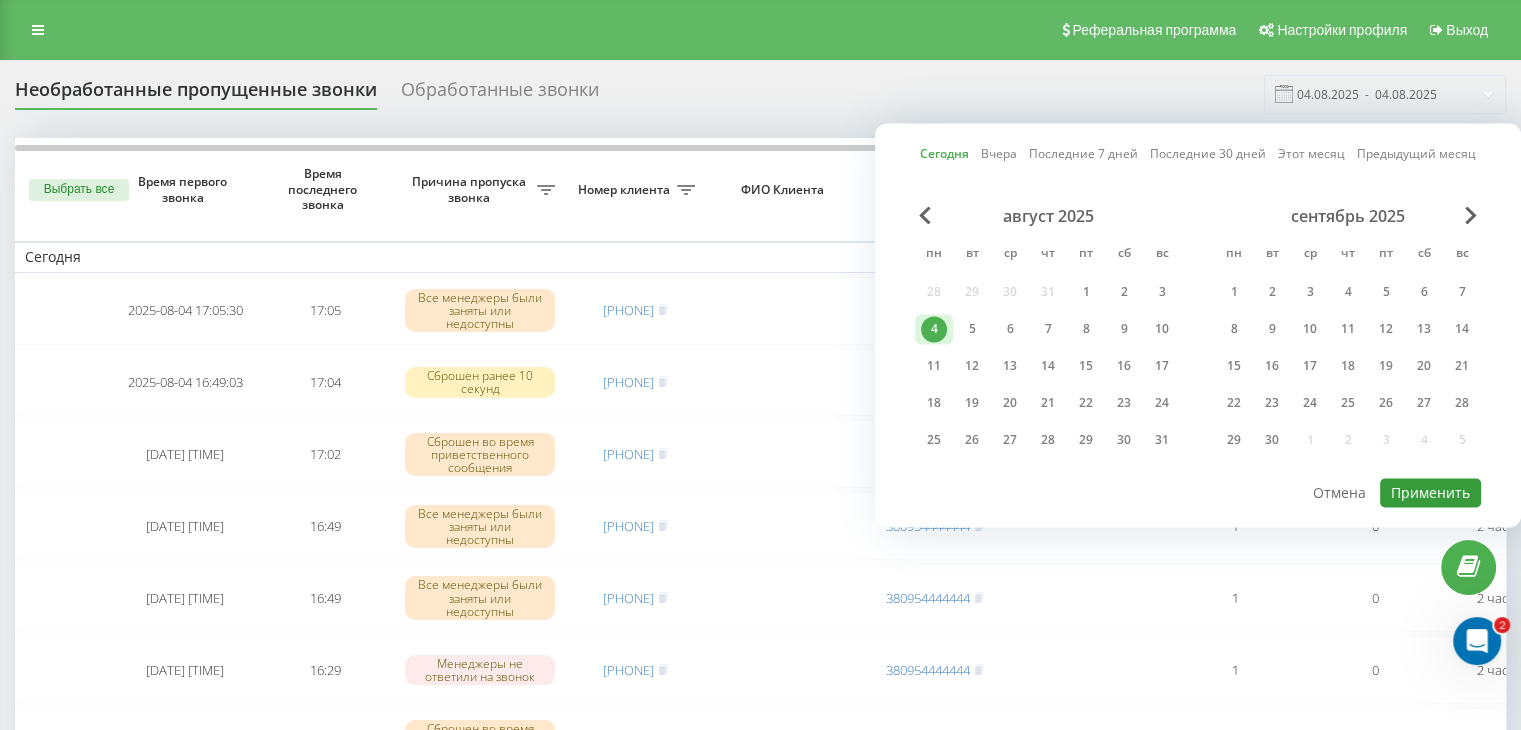 click on "Применить" at bounding box center (1430, 492) 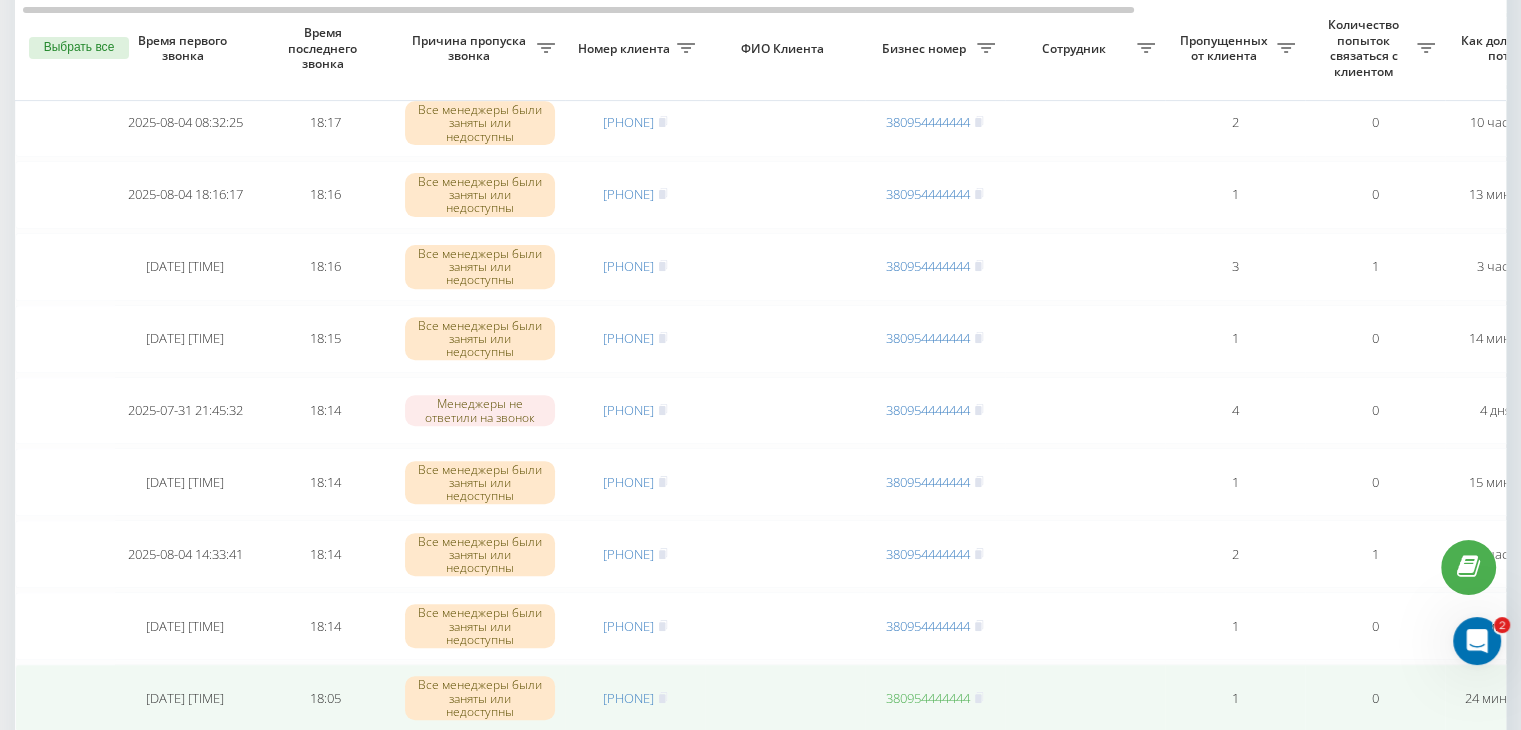 scroll, scrollTop: 700, scrollLeft: 0, axis: vertical 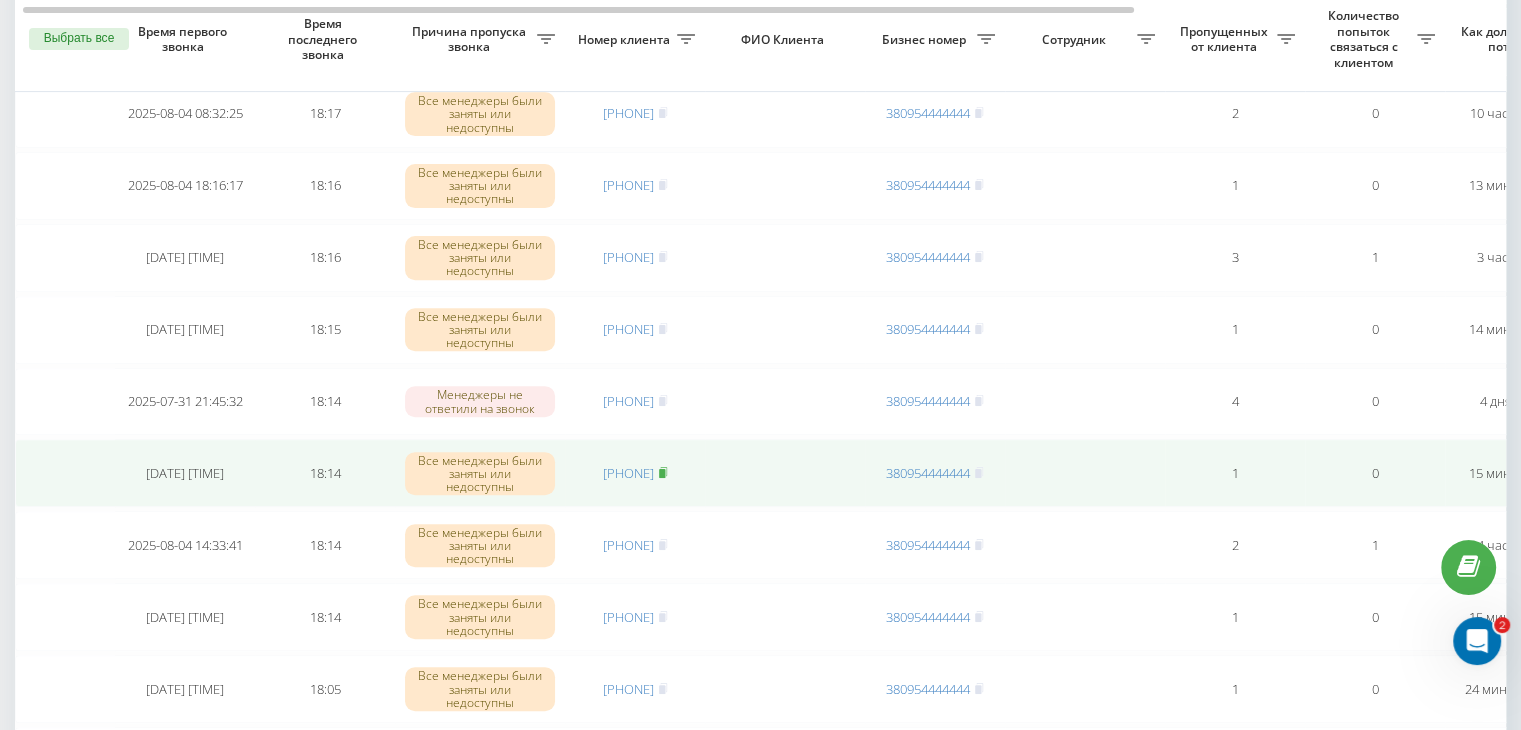 click 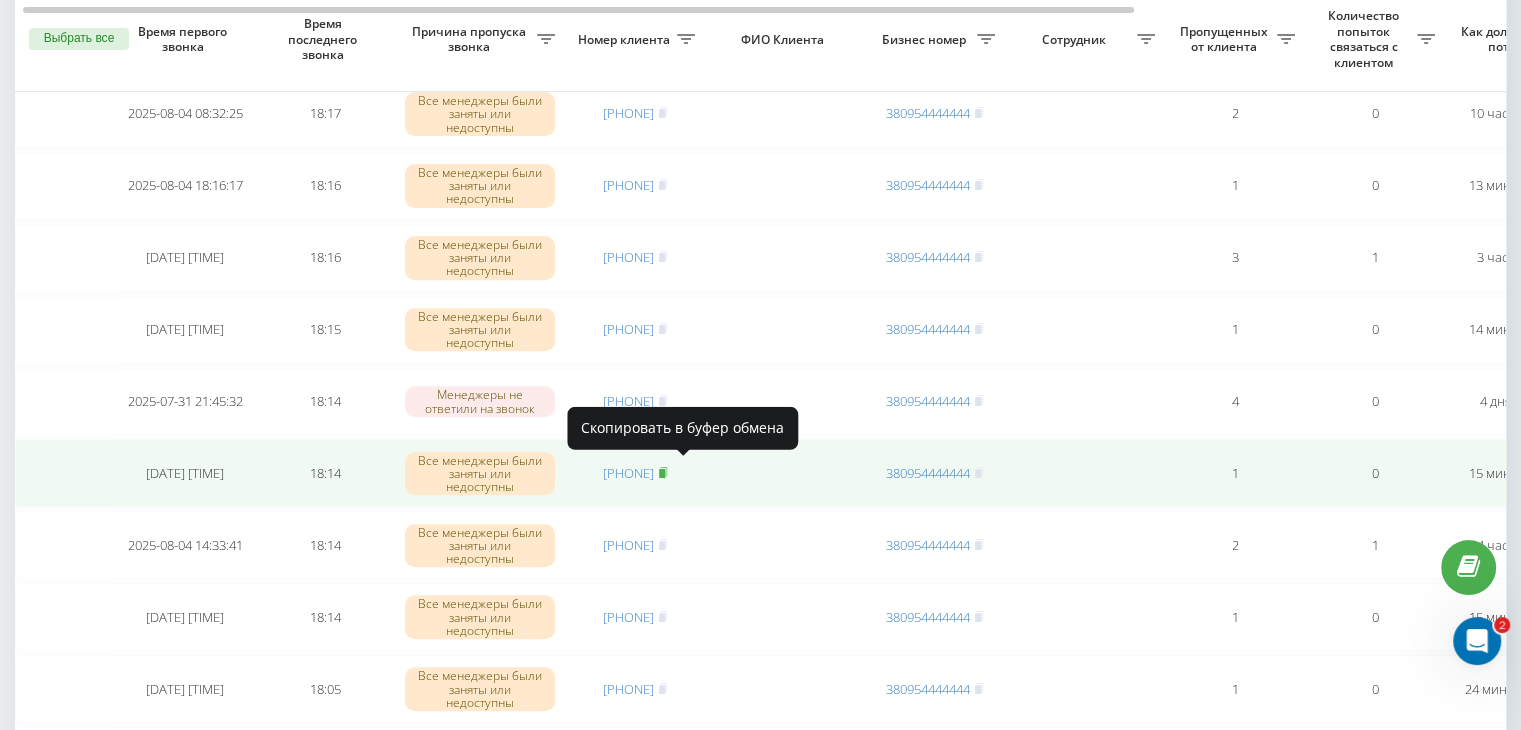 click 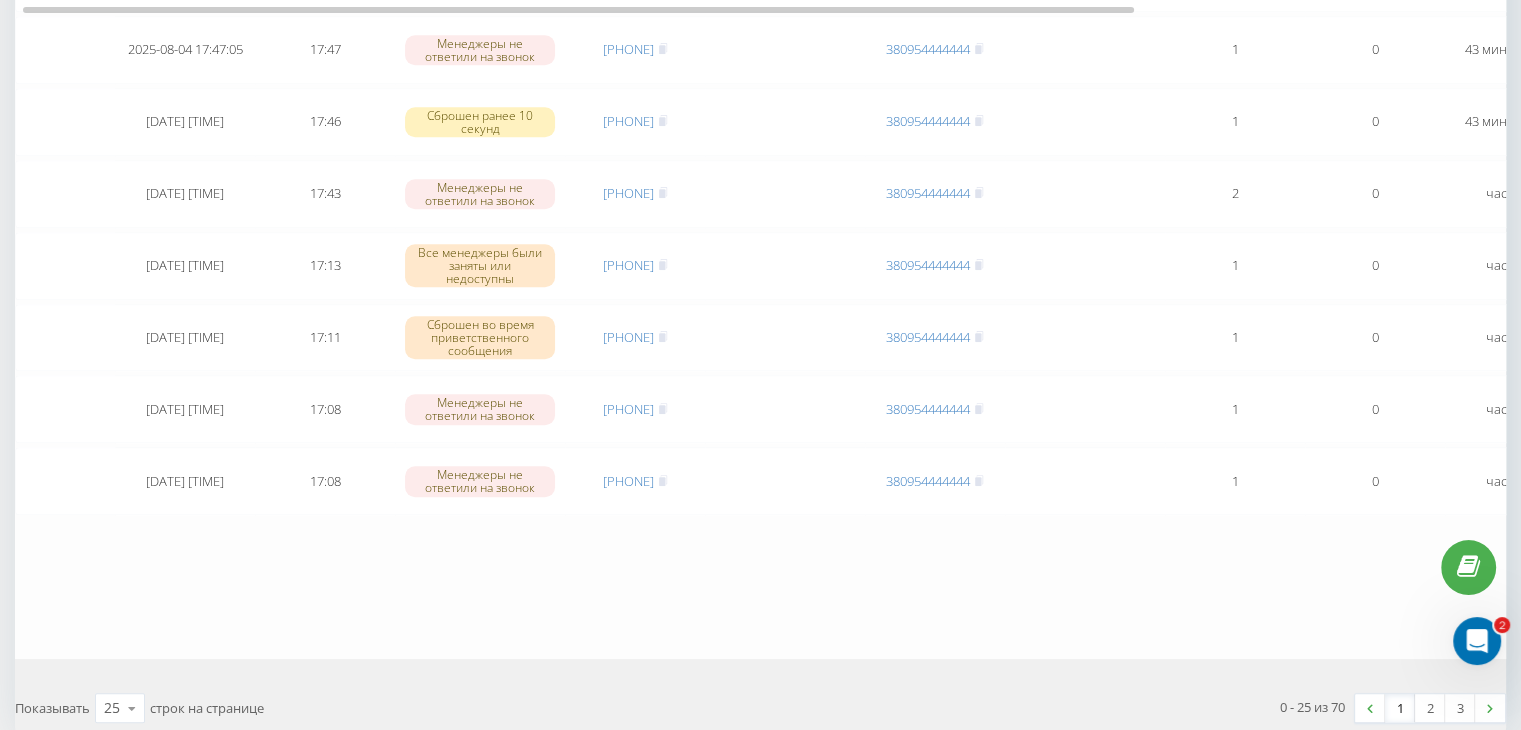 scroll, scrollTop: 1647, scrollLeft: 0, axis: vertical 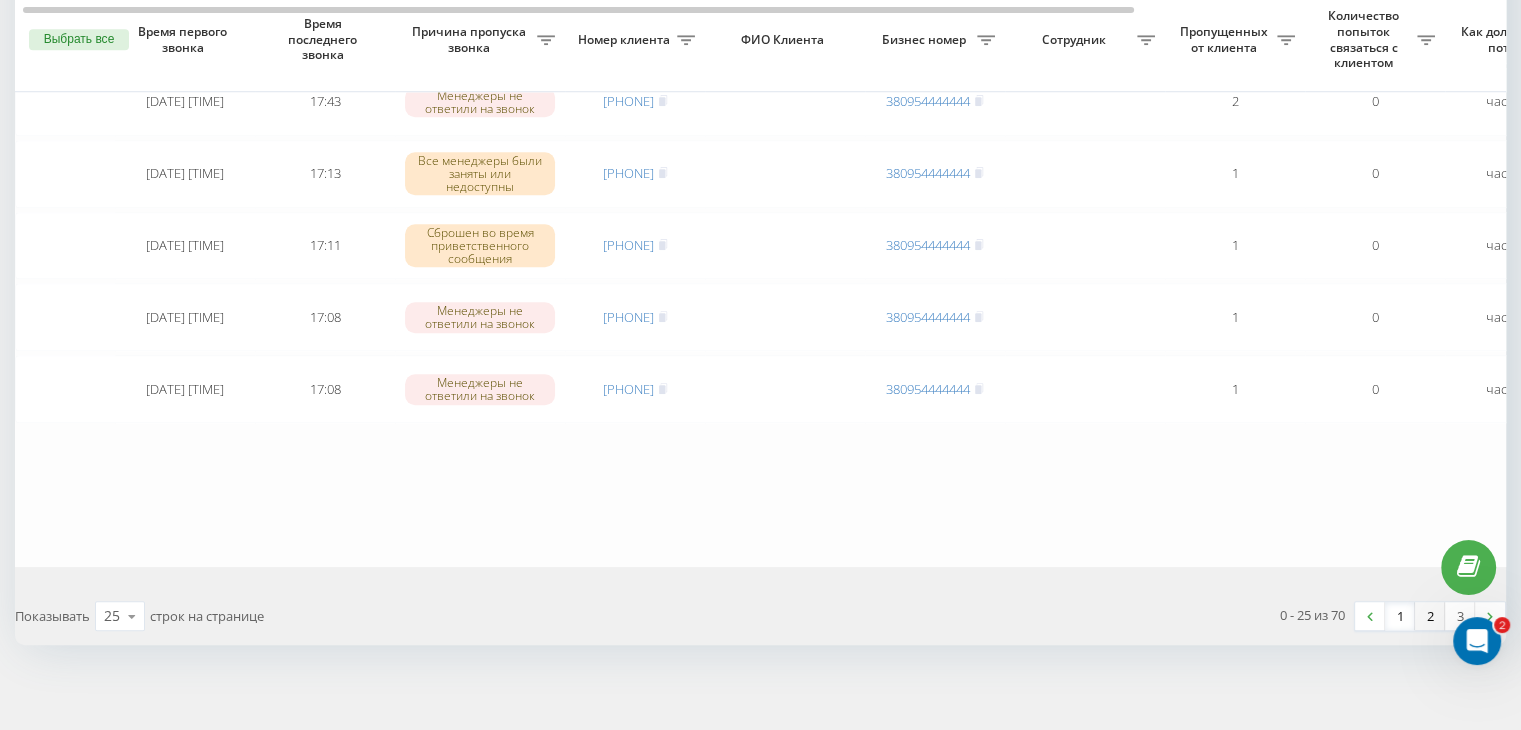 click on "2" at bounding box center [1430, 616] 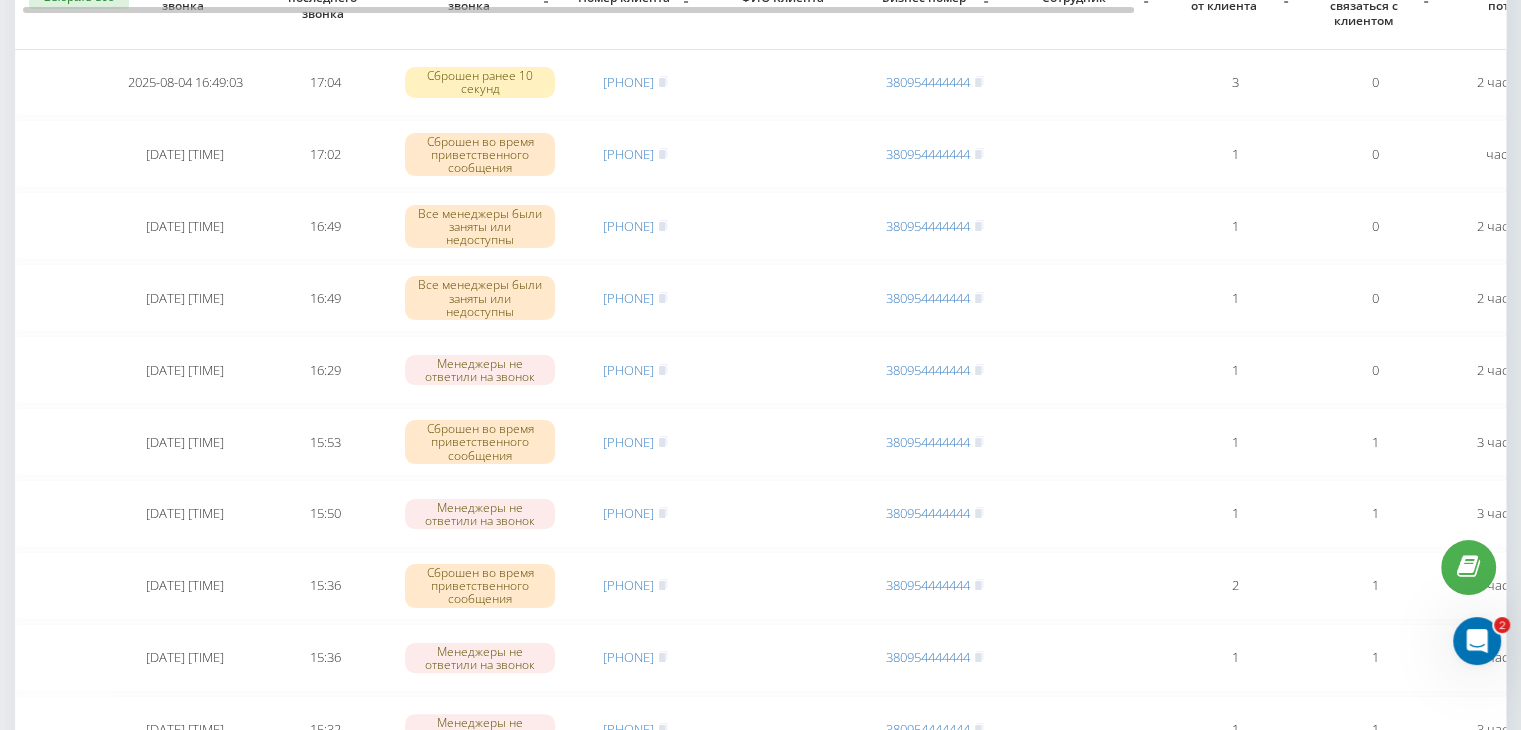 scroll, scrollTop: 200, scrollLeft: 0, axis: vertical 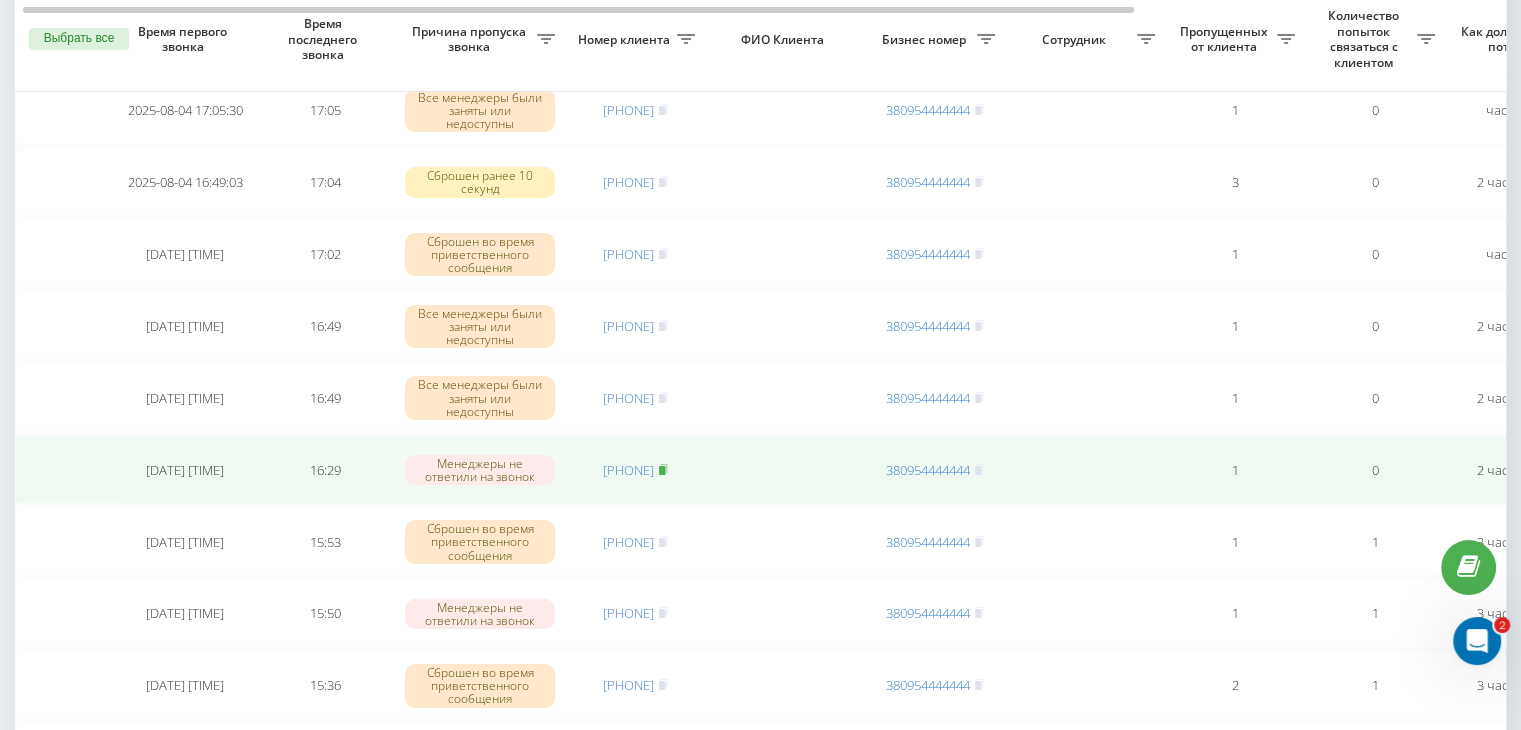 click 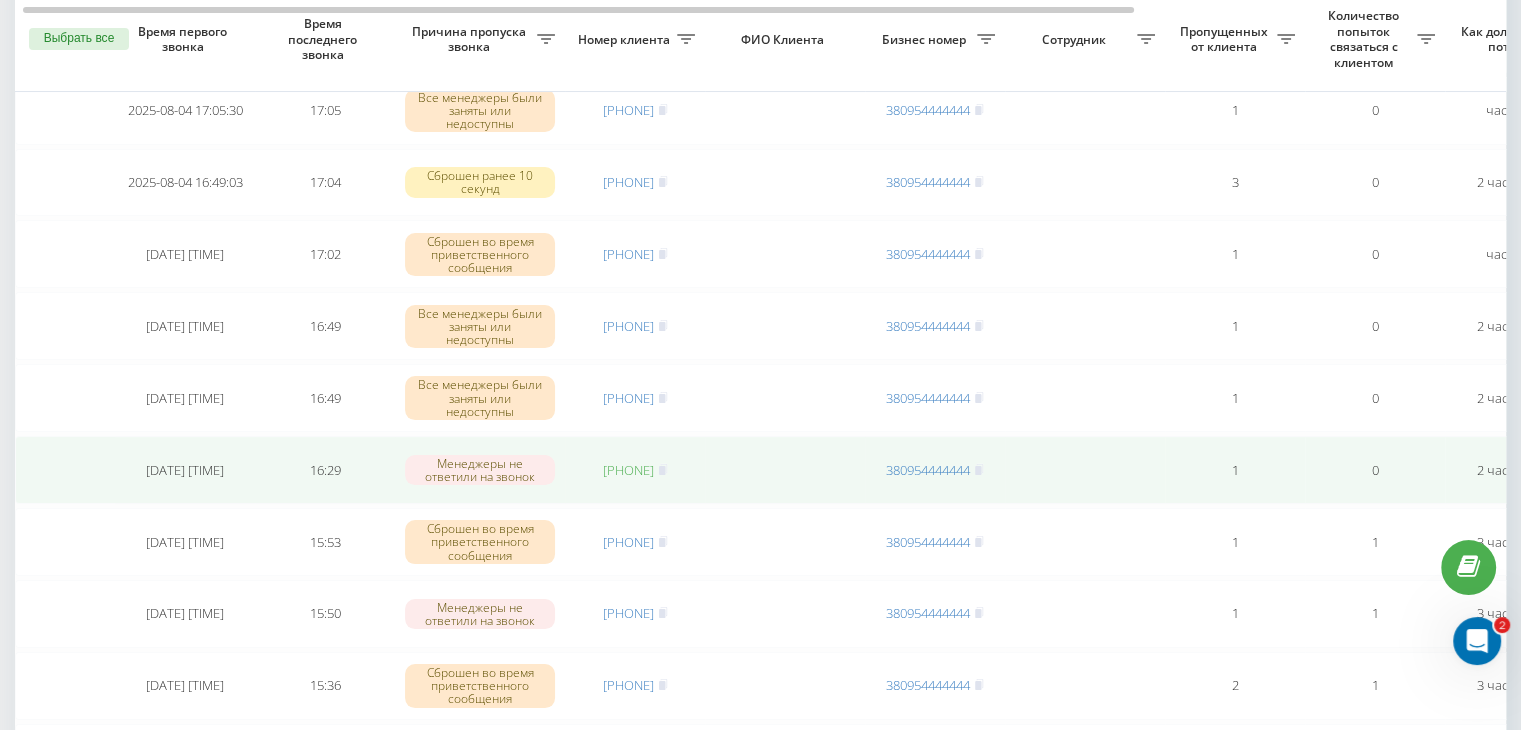 click on "[PHONE]" at bounding box center [628, 470] 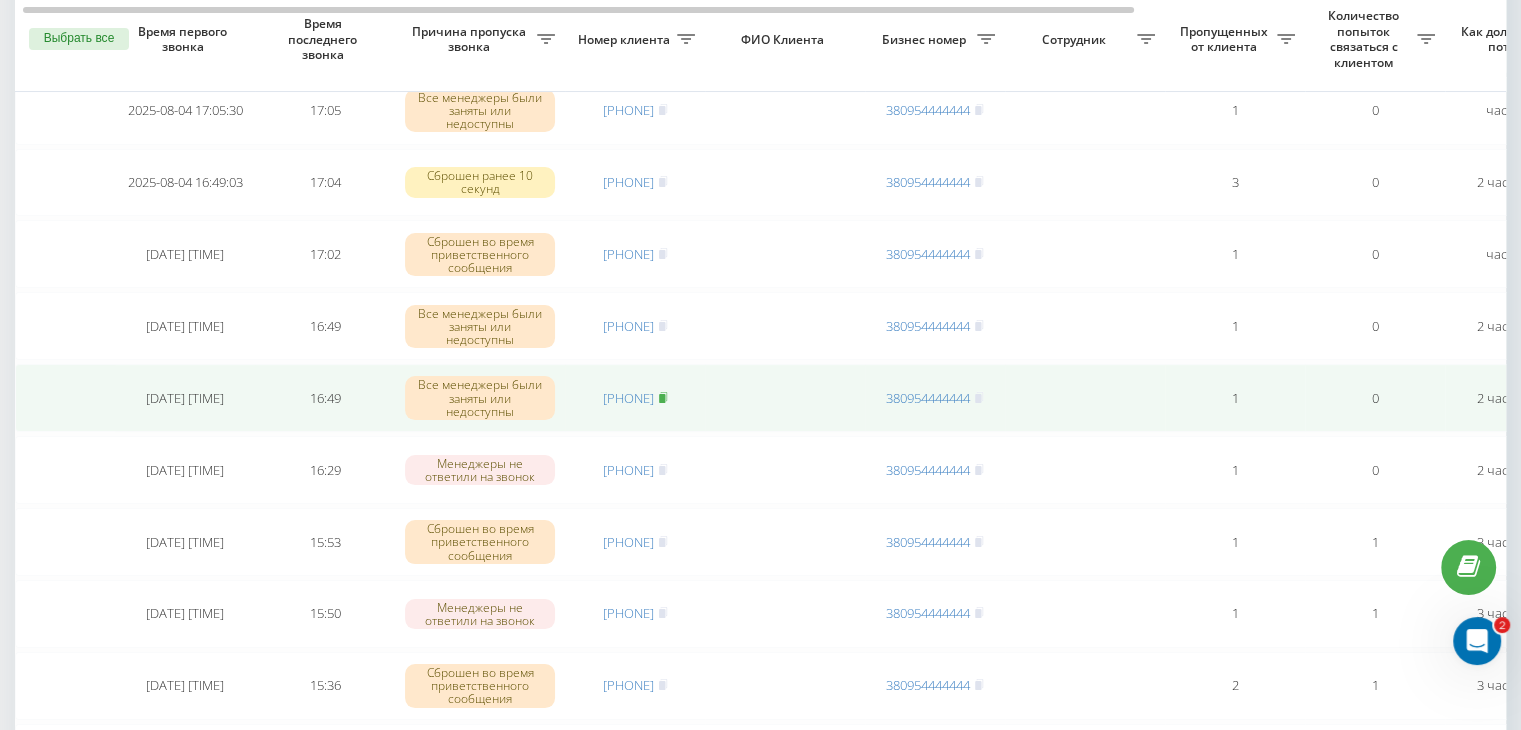 drag, startPoint x: 677, startPoint y: 397, endPoint x: 678, endPoint y: 417, distance: 20.024984 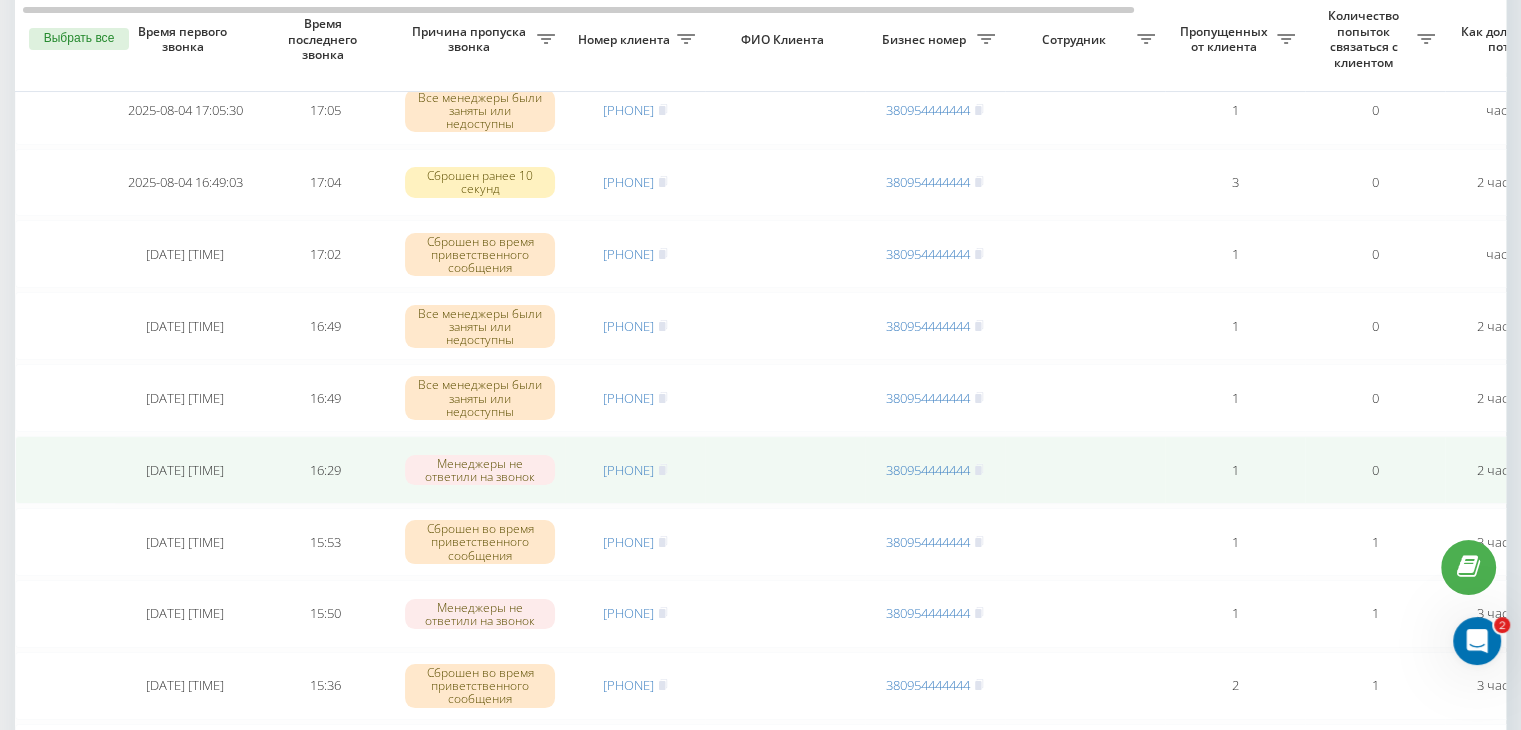 drag, startPoint x: 0, startPoint y: 453, endPoint x: 38, endPoint y: 448, distance: 38.327538 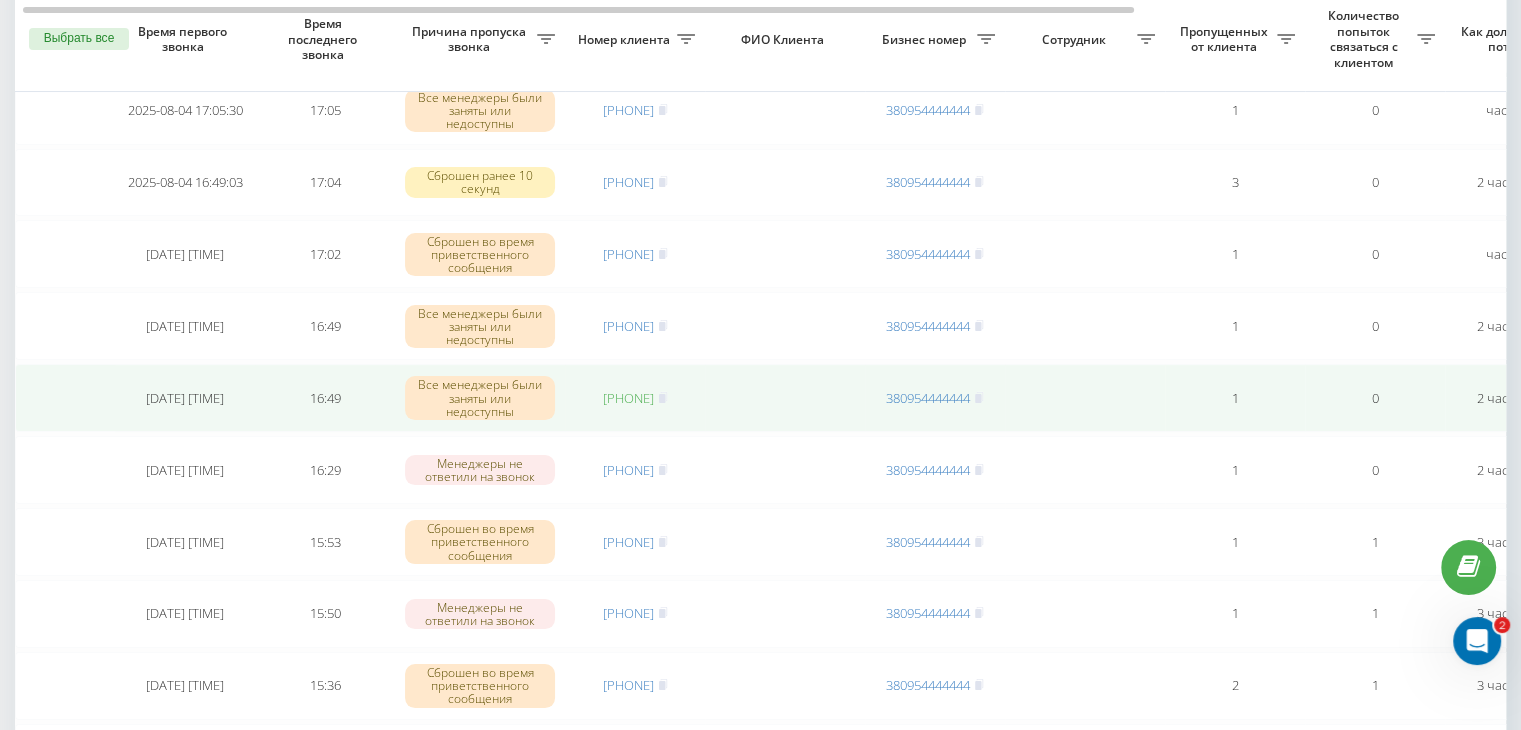 click on "[PHONE]" at bounding box center [628, 398] 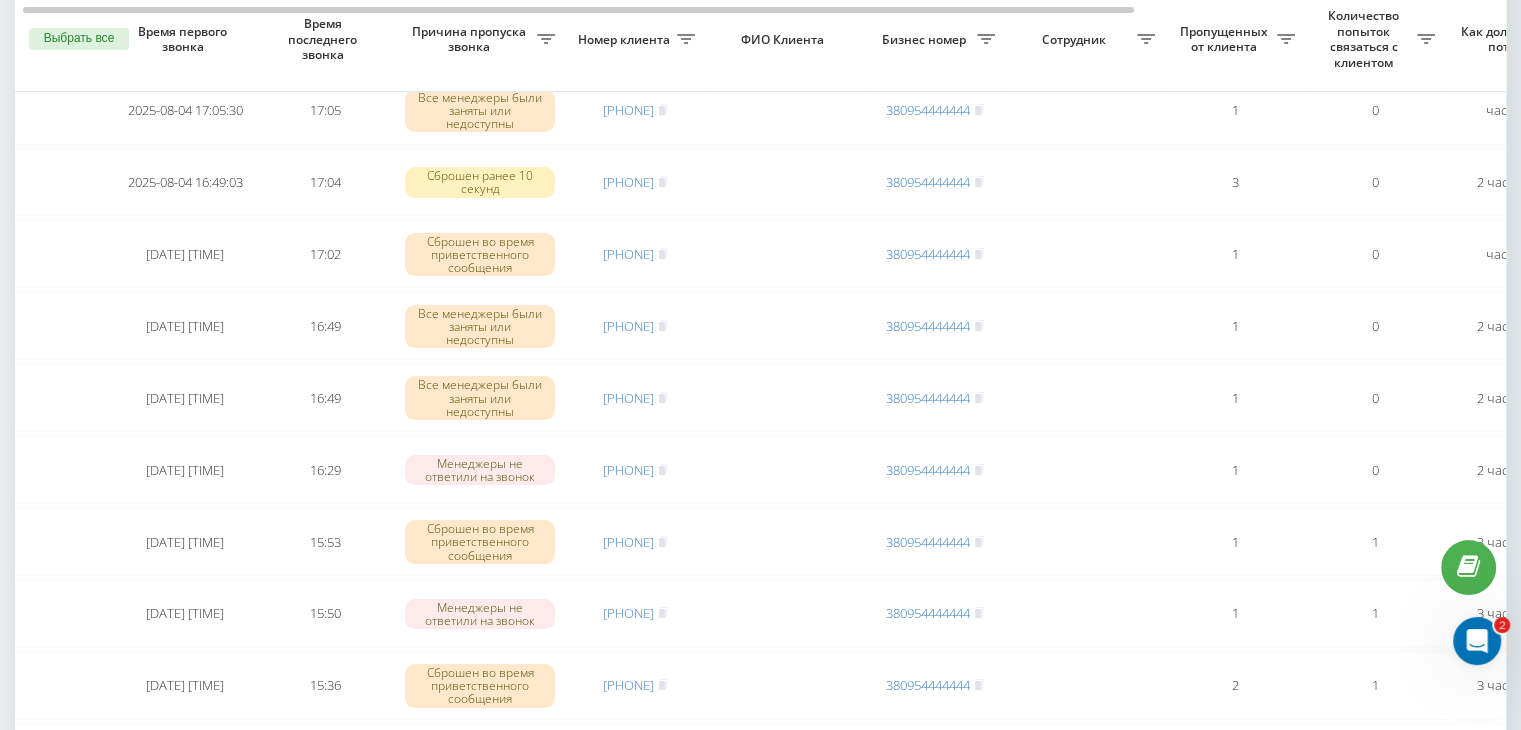 click on "Необработанные пропущенные звонки Обработанные звонки 04.08.2025  -  04.08.2025 Выбрать все Время первого звонка Время последнего звонка Причина пропуска звонка Номер клиента ФИО Клиента Бизнес номер Сотрудник Пропущенных от клиента Количество попыток связаться с клиентом Как долго звонок потерян Название схемы переадресации Комментарий к звонку Сегодня 2025-08-04 17:05:30 17:05 Все менеджеры были заняты или недоступны [PHONE] [PHONE] 1 0 час назад ukrpas.com.ua Обработать Не удалось связаться Связался с клиентом с помощью другого канала Клиент перезвонил сам с другого номера 3" at bounding box center [760, 1023] 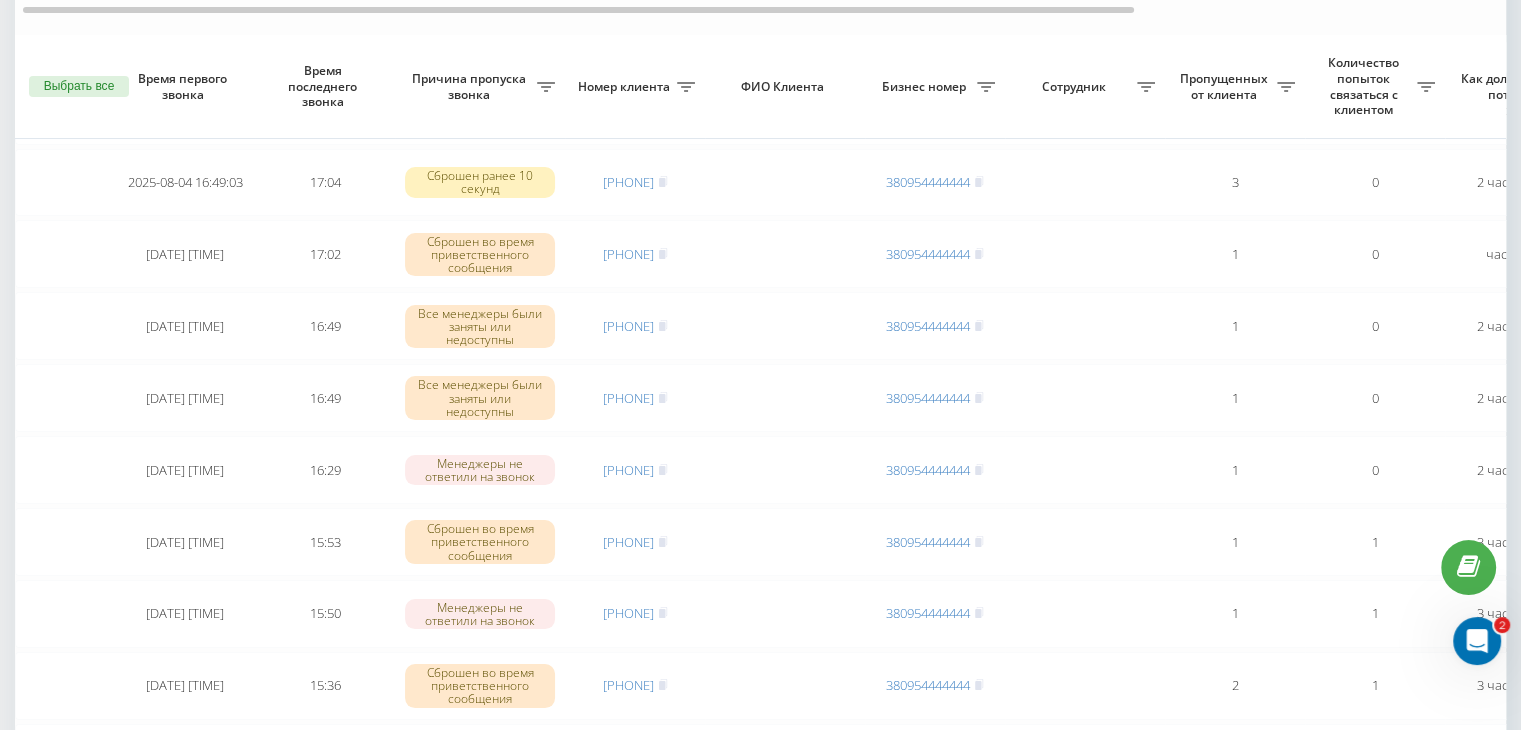 scroll, scrollTop: 600, scrollLeft: 0, axis: vertical 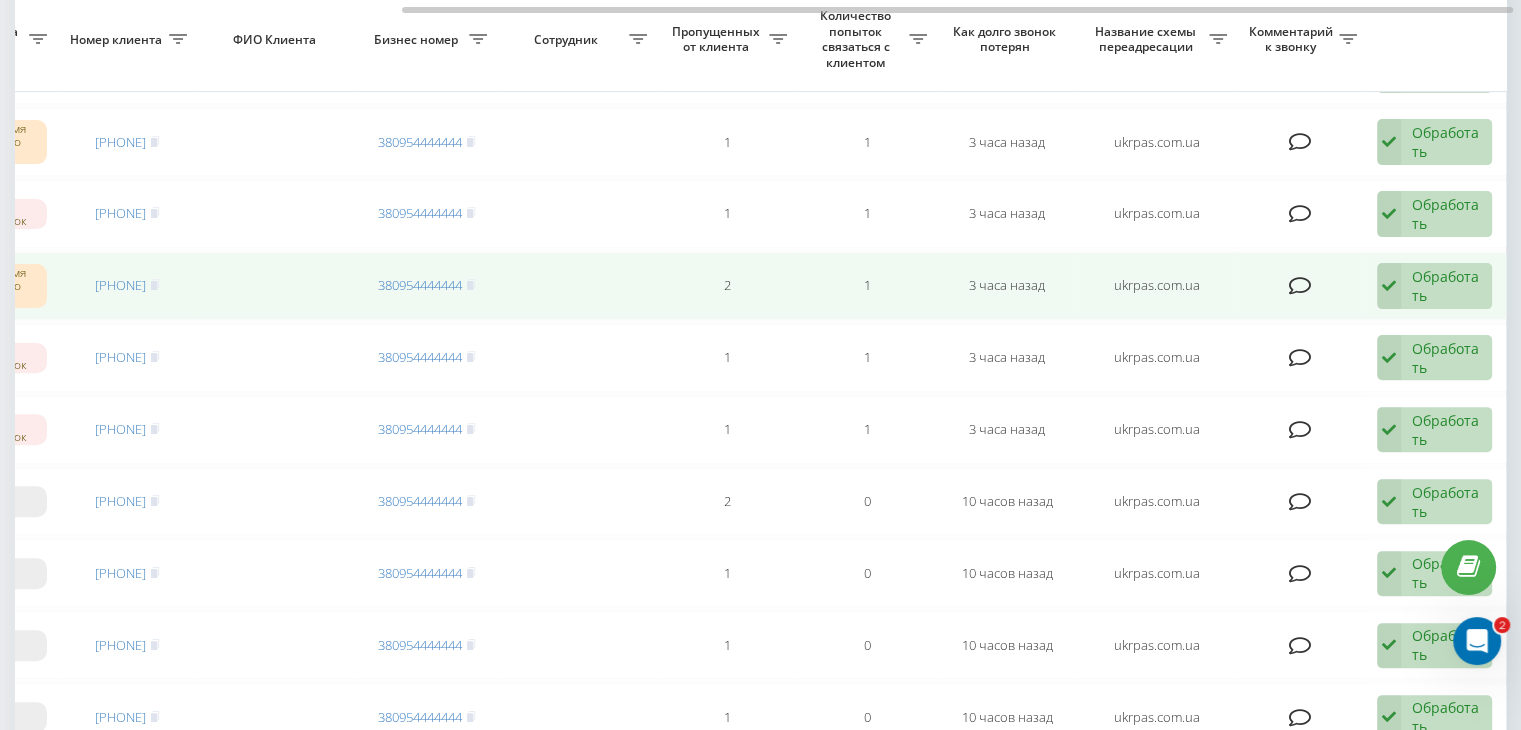 click on "Обработать" at bounding box center [1446, 286] 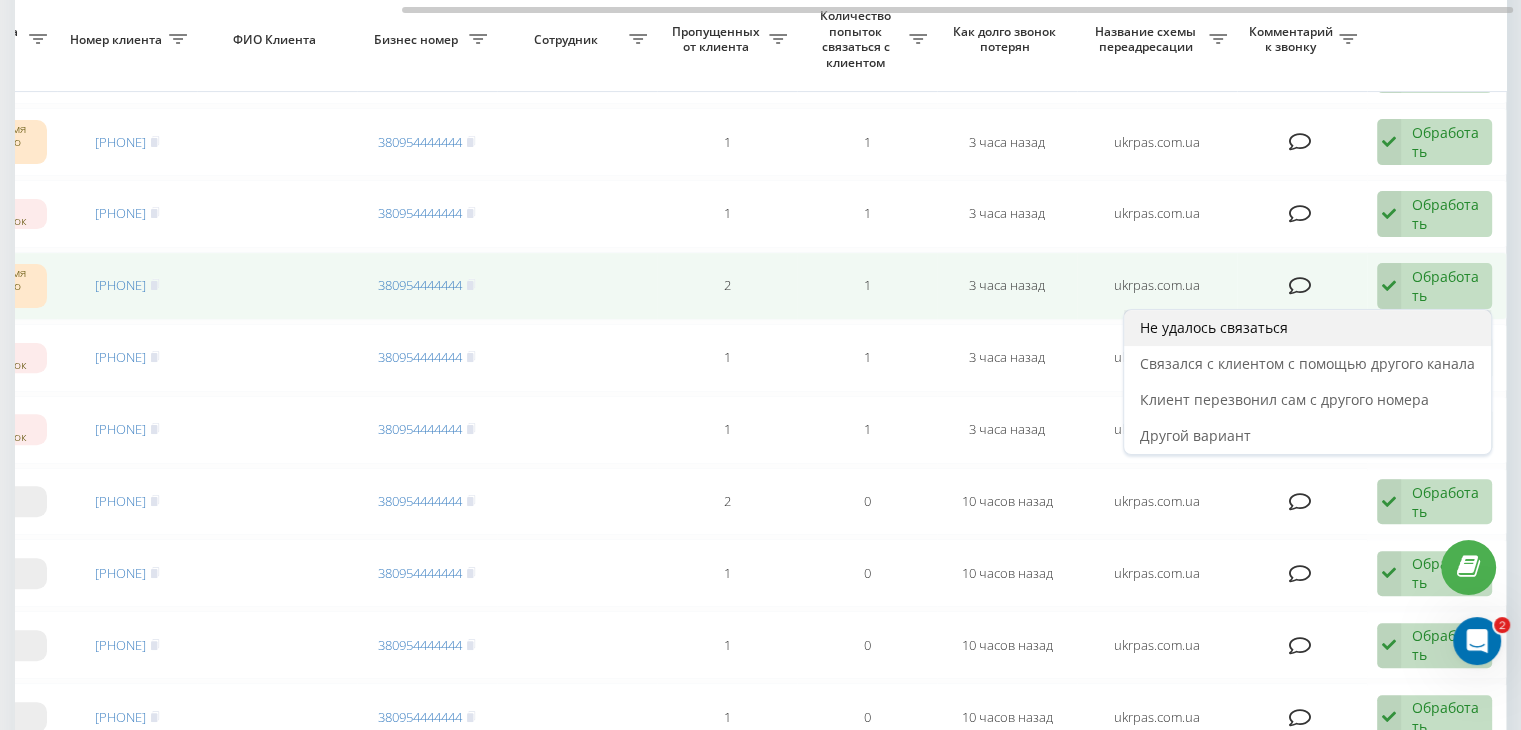 drag, startPoint x: 1353, startPoint y: 343, endPoint x: 1351, endPoint y: 321, distance: 22.090721 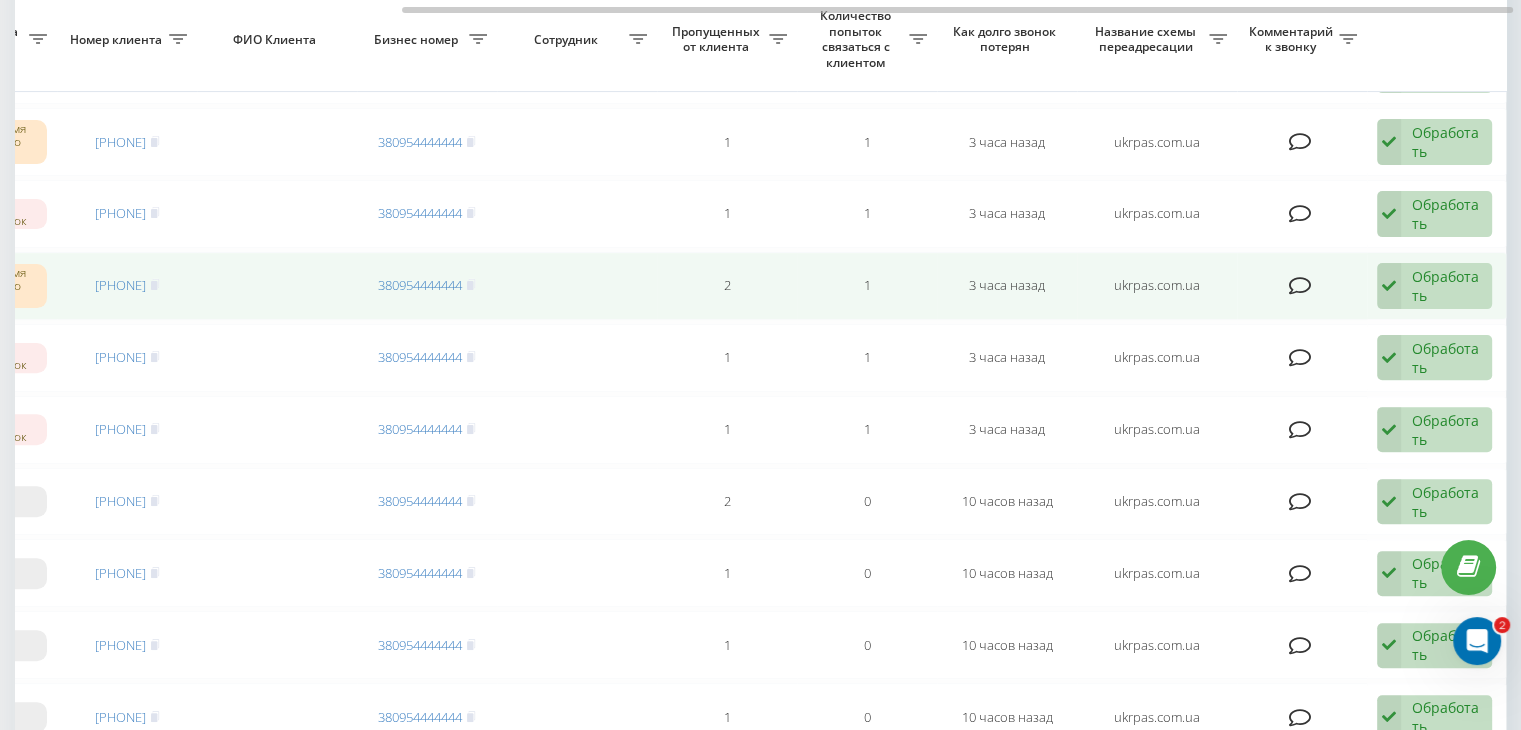 click on "Обработать Не удалось связаться Связался с клиентом с помощью другого канала Клиент перезвонил сам с другого номера Другой вариант" at bounding box center (1434, 286) 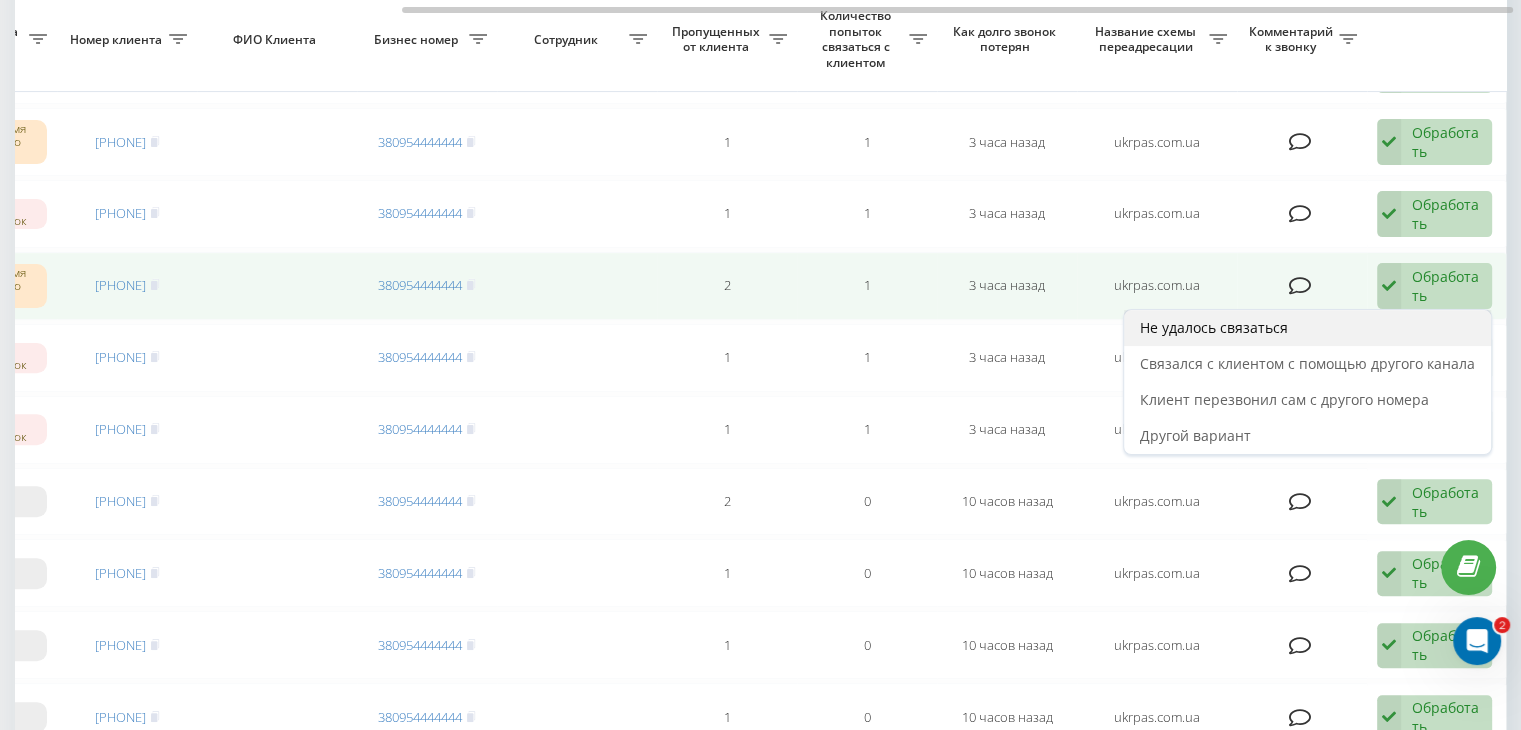 click on "Не удалось связаться" at bounding box center [1307, 328] 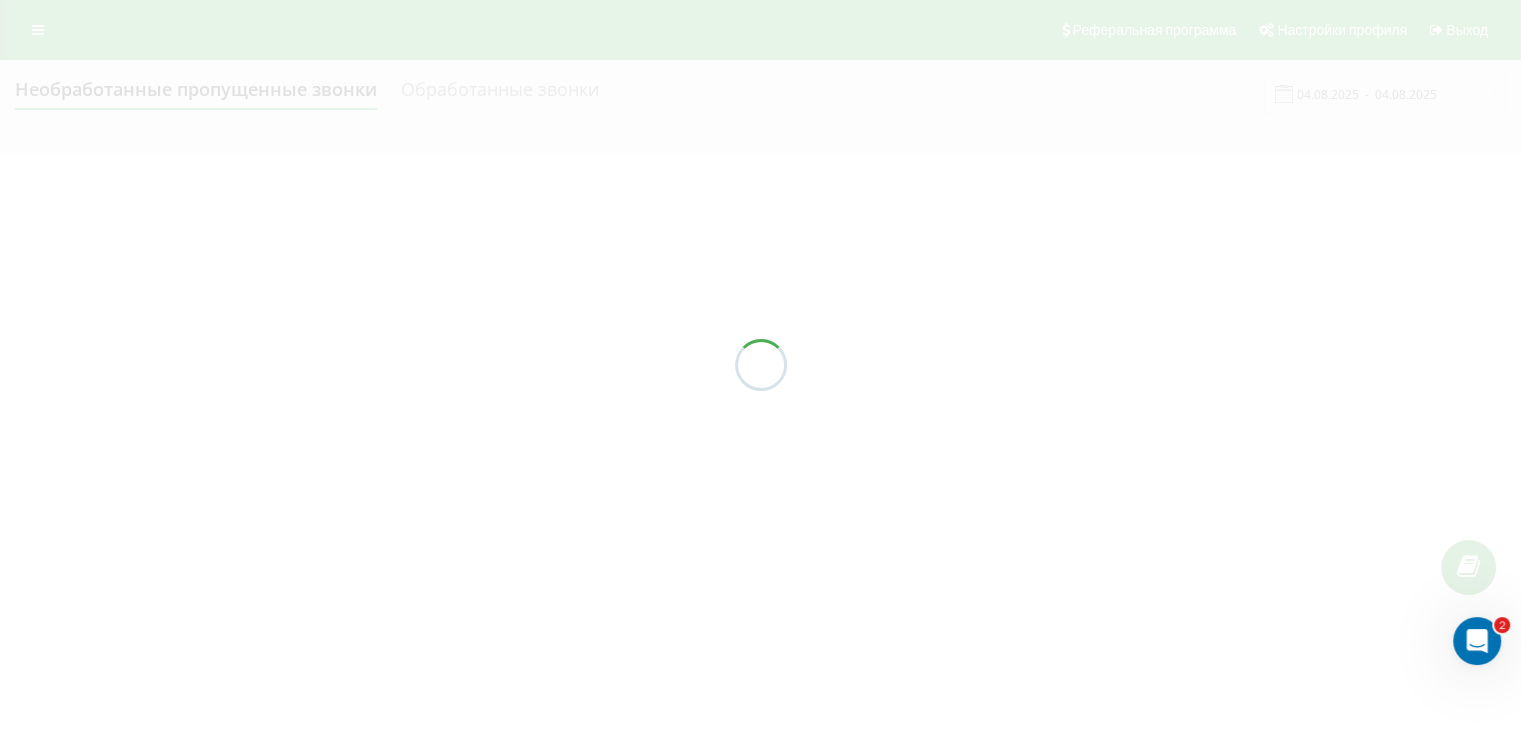 scroll, scrollTop: 0, scrollLeft: 0, axis: both 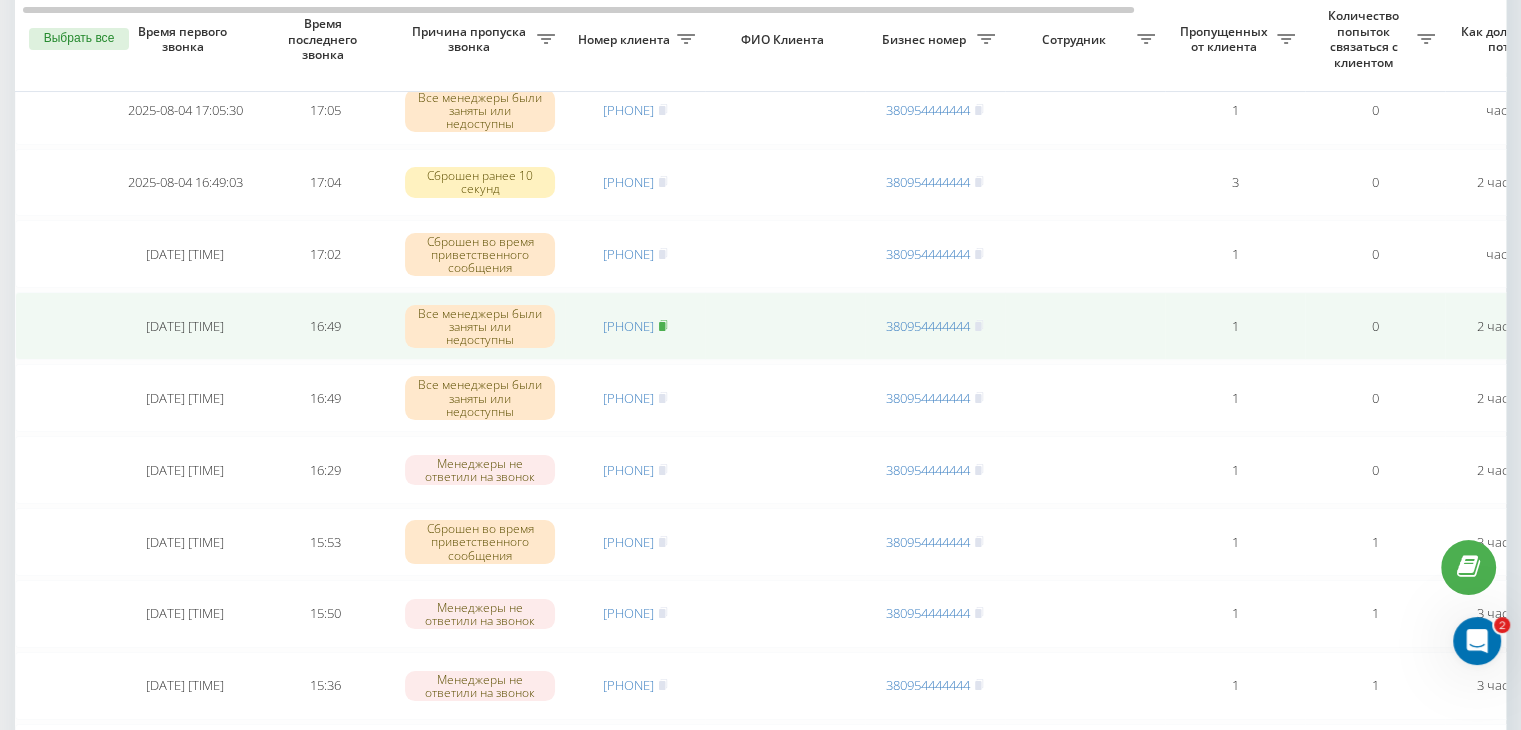 click 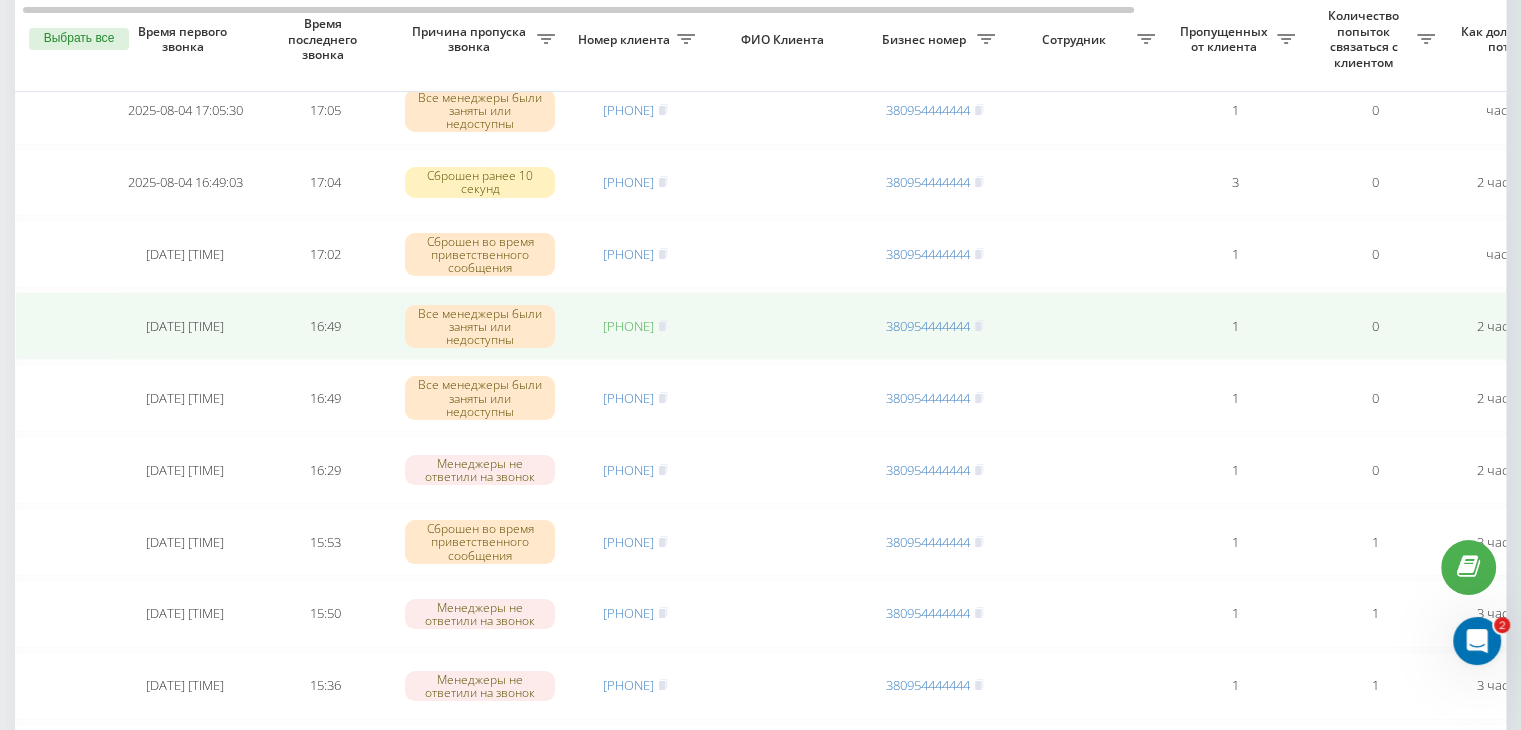 click on "[PHONE]" at bounding box center [628, 326] 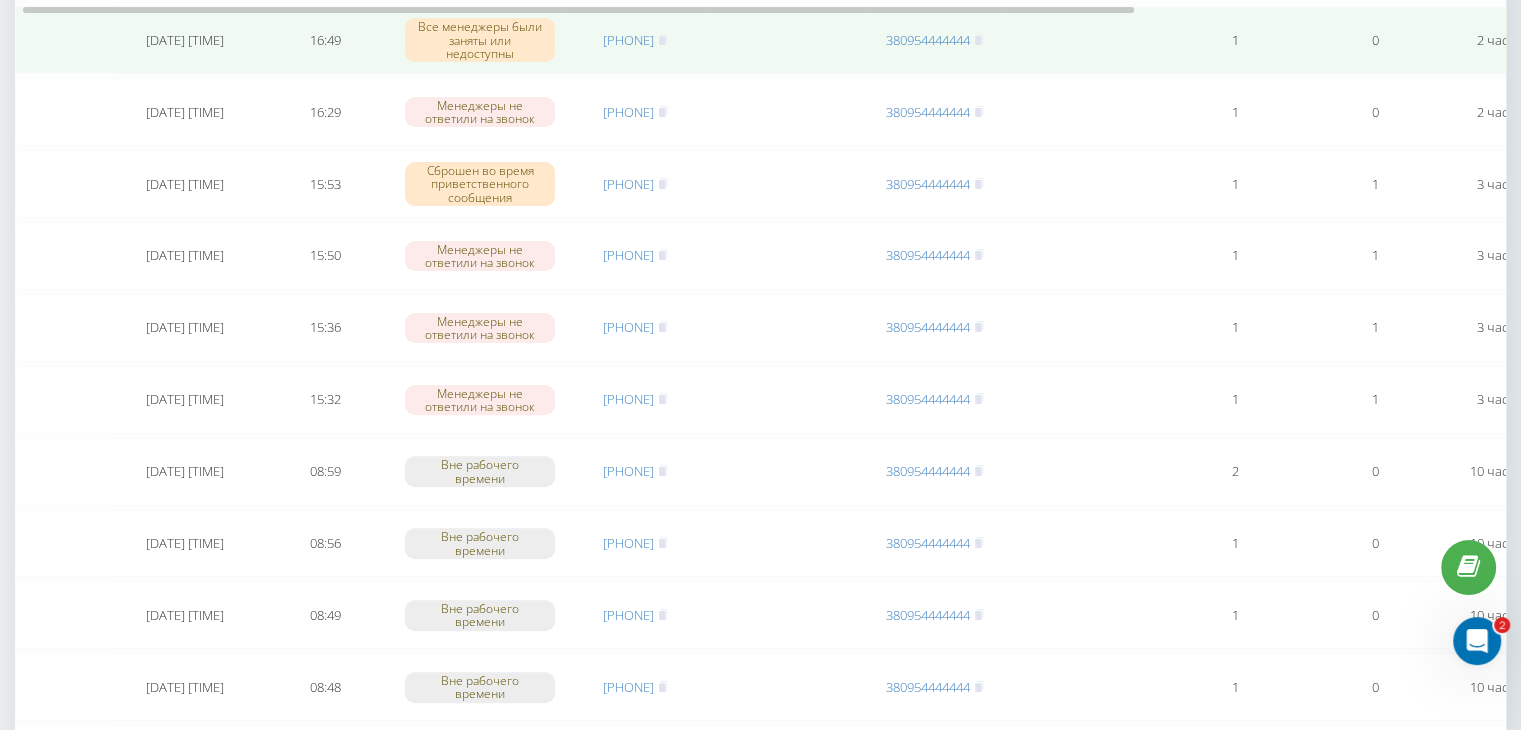 scroll, scrollTop: 600, scrollLeft: 0, axis: vertical 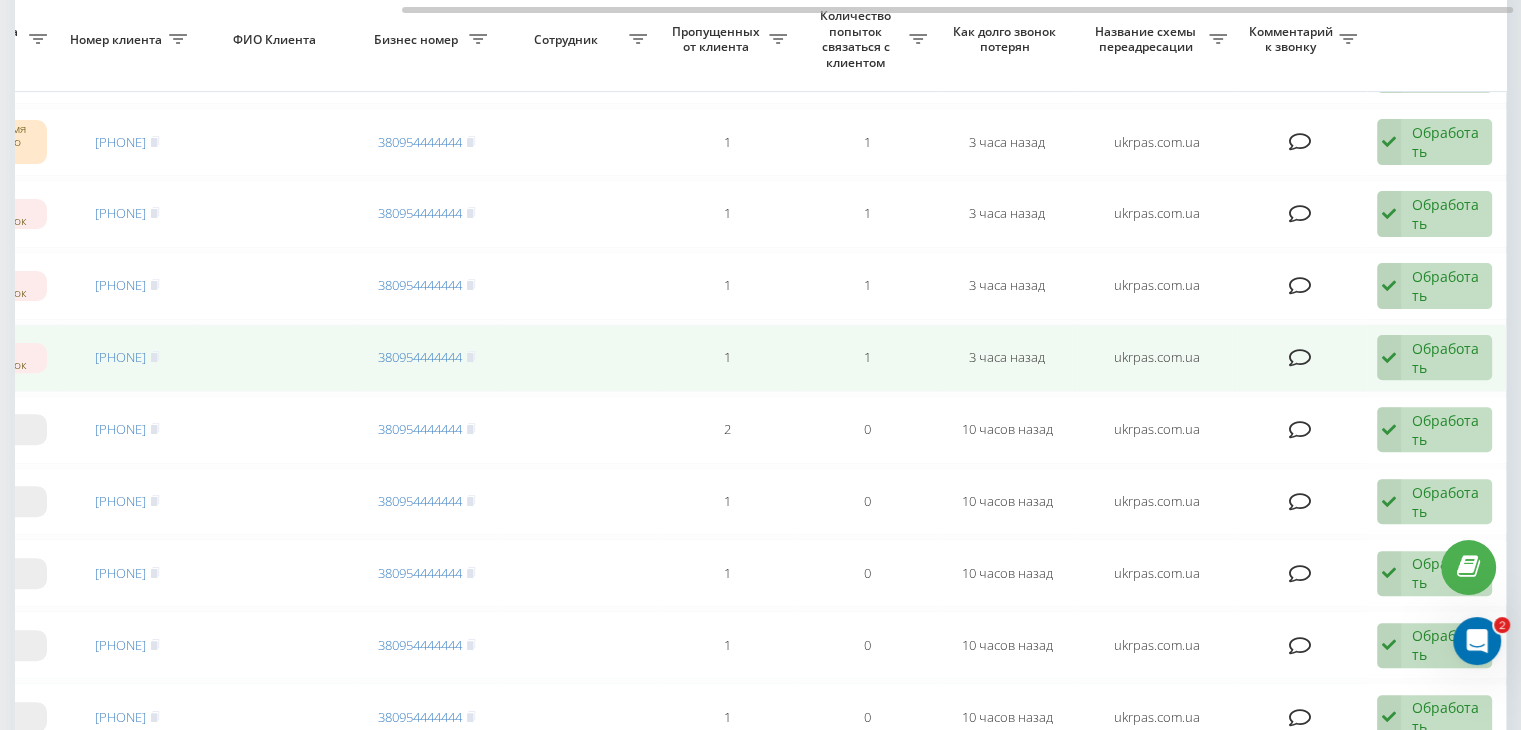 click on "Обработать Не удалось связаться Связался с клиентом с помощью другого канала Клиент перезвонил сам с другого номера Другой вариант" at bounding box center [1434, 358] 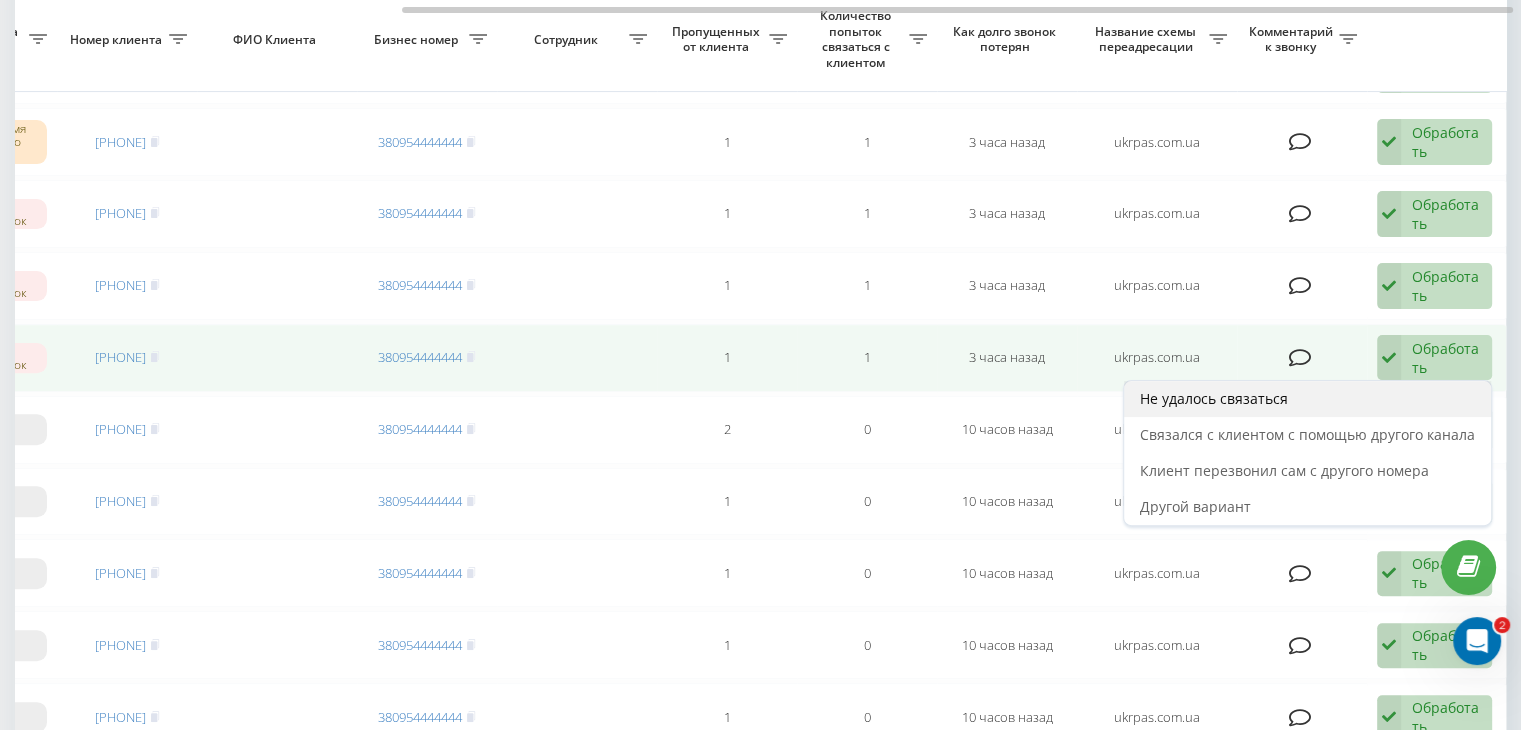 click on "Не удалось связаться" at bounding box center [1307, 399] 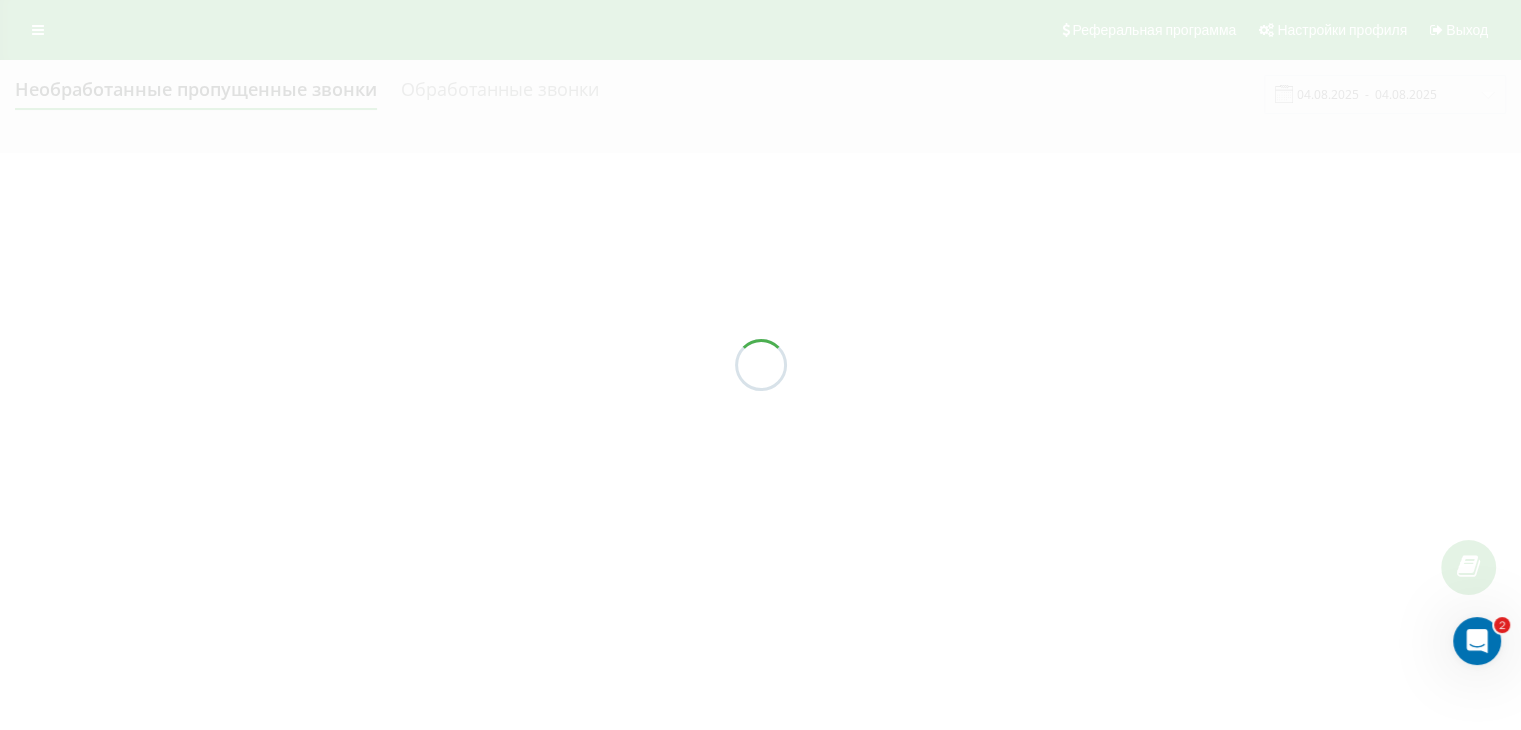 scroll, scrollTop: 0, scrollLeft: 0, axis: both 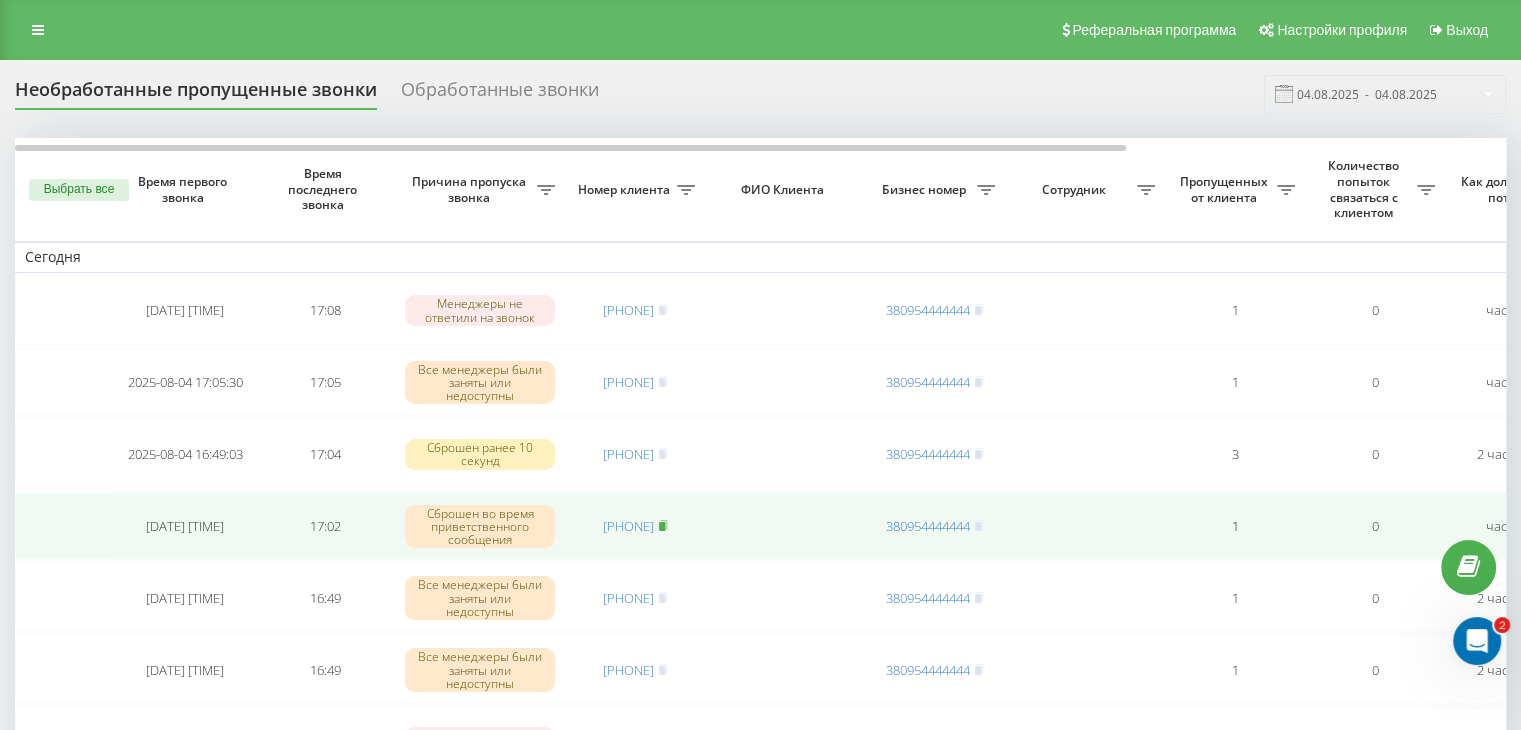 click 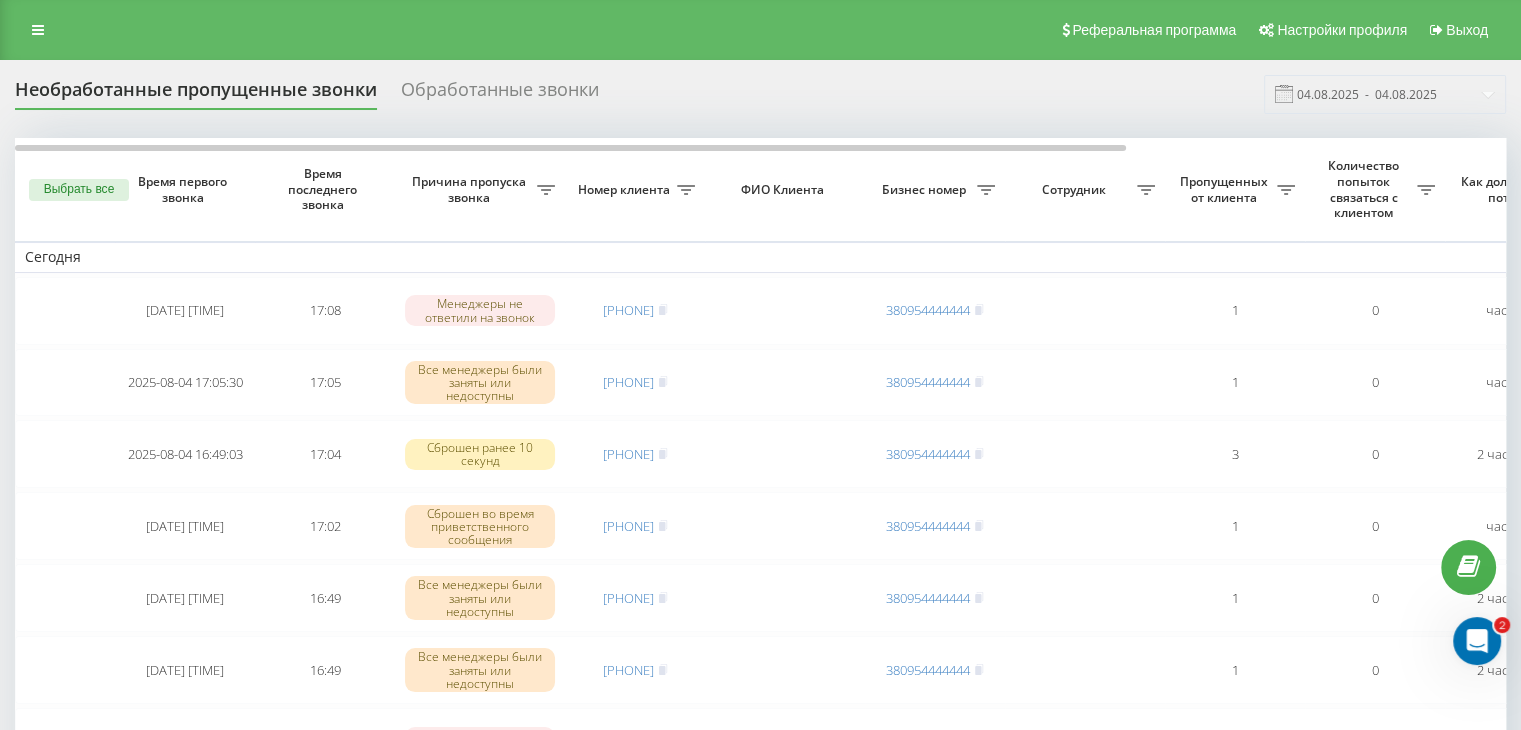 click on "Необработанные пропущенные звонки Обработанные звонки 04.08.2025  -  04.08.2025 Выбрать все Время первого звонка Время последнего звонка Причина пропуска звонка Номер клиента ФИО Клиента Бизнес номер Сотрудник Пропущенных от клиента Количество попыток связаться с клиентом Как долго звонок потерян Название схемы переадресации Комментарий к звонку Сегодня [DATE] [TIME] [TIME] Менеджеры не ответили на звонок [PHONE] [PHONE] 1 0 [TIME] ukrpas.com.ua Обработать Не удалось связаться Связался с клиентом с помощью другого канала Клиент перезвонил сам с другого номера [TIME] [PHONE]" at bounding box center [760, 1223] 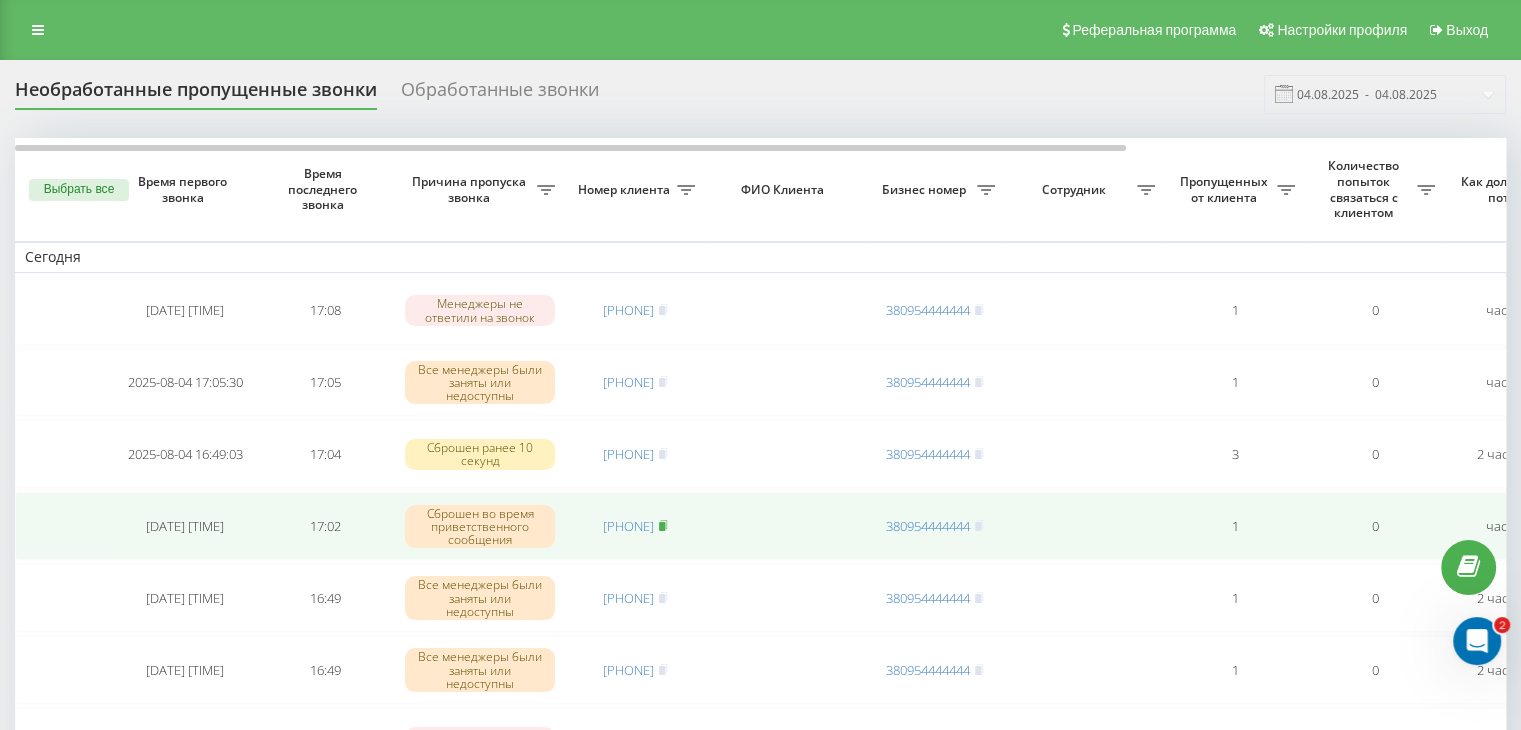 click 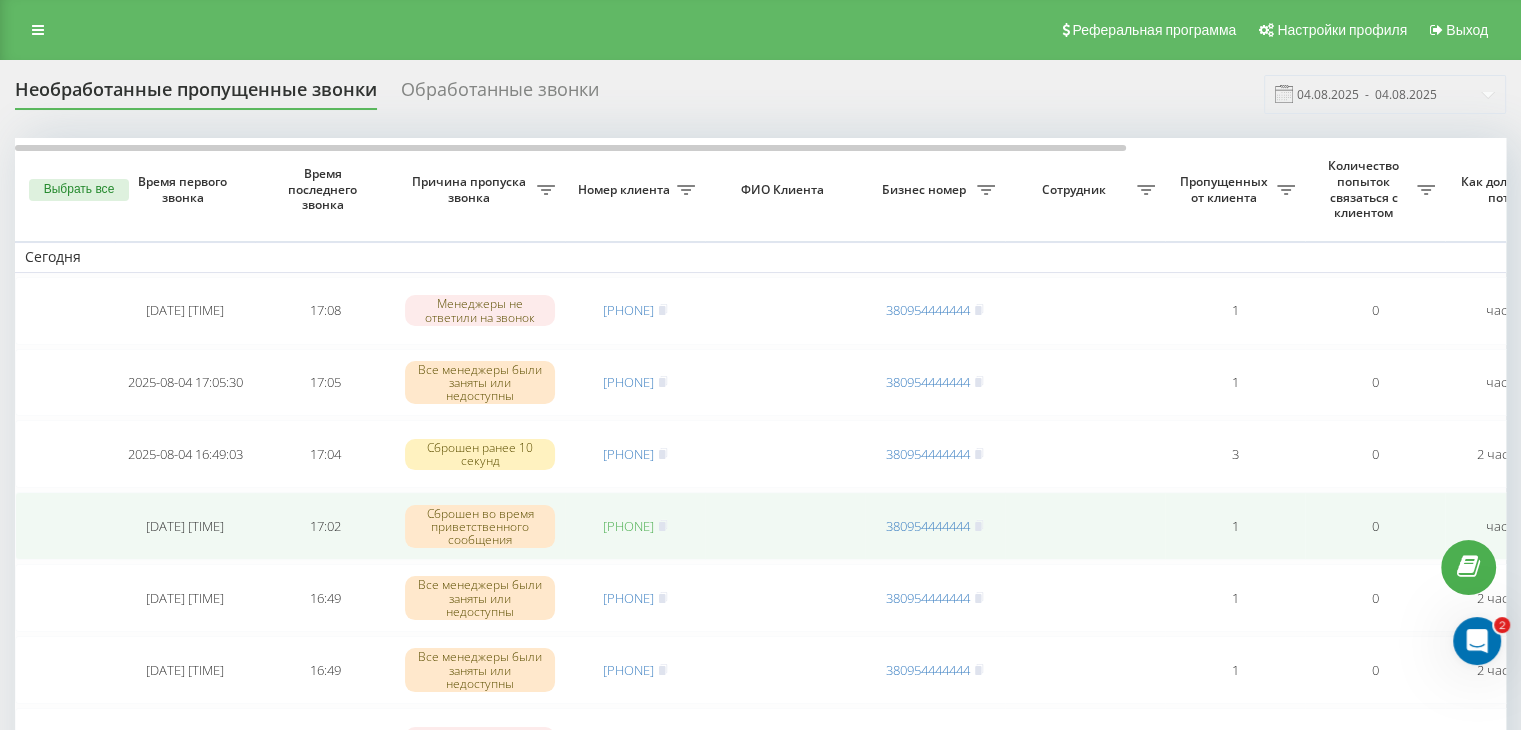 click on "[PHONE]" at bounding box center (628, 526) 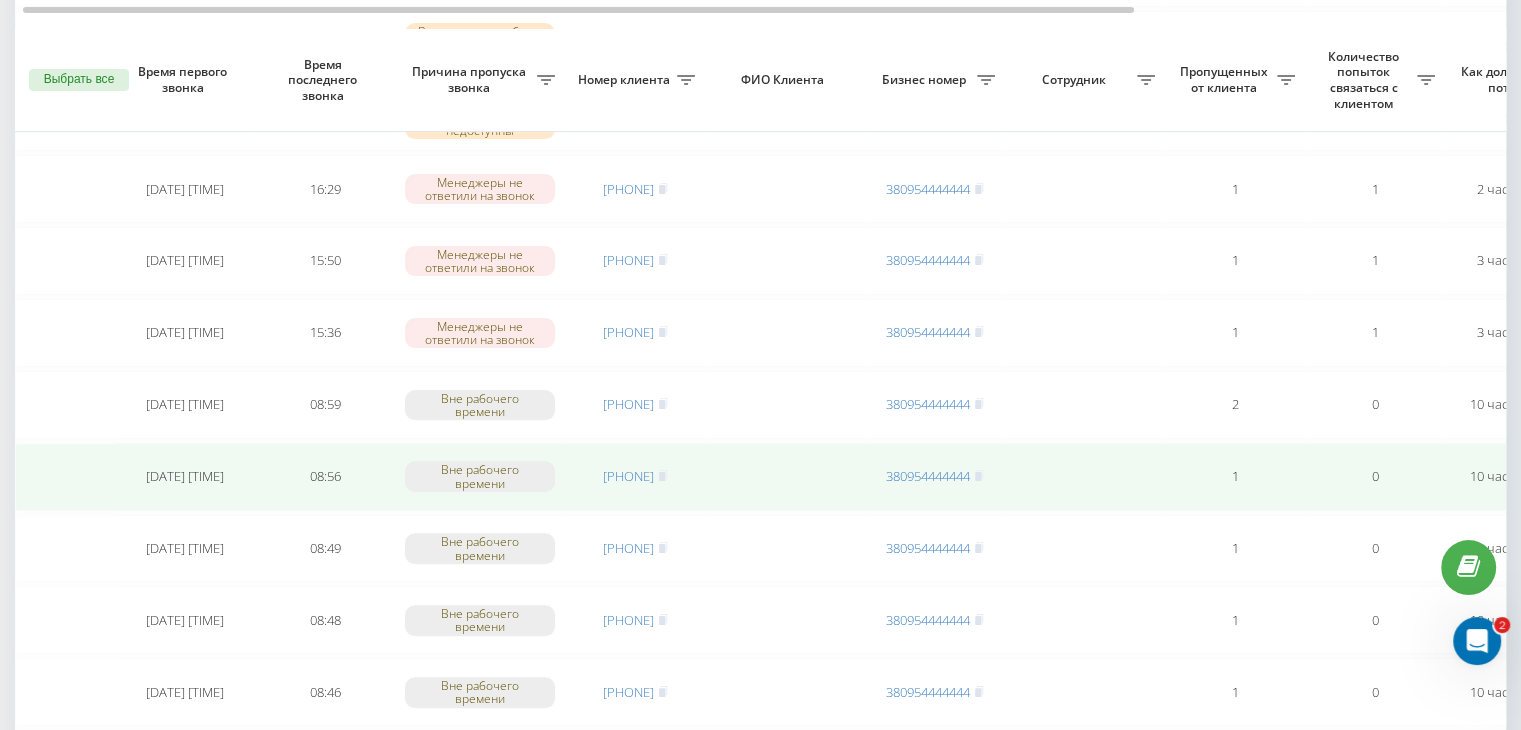 scroll, scrollTop: 600, scrollLeft: 0, axis: vertical 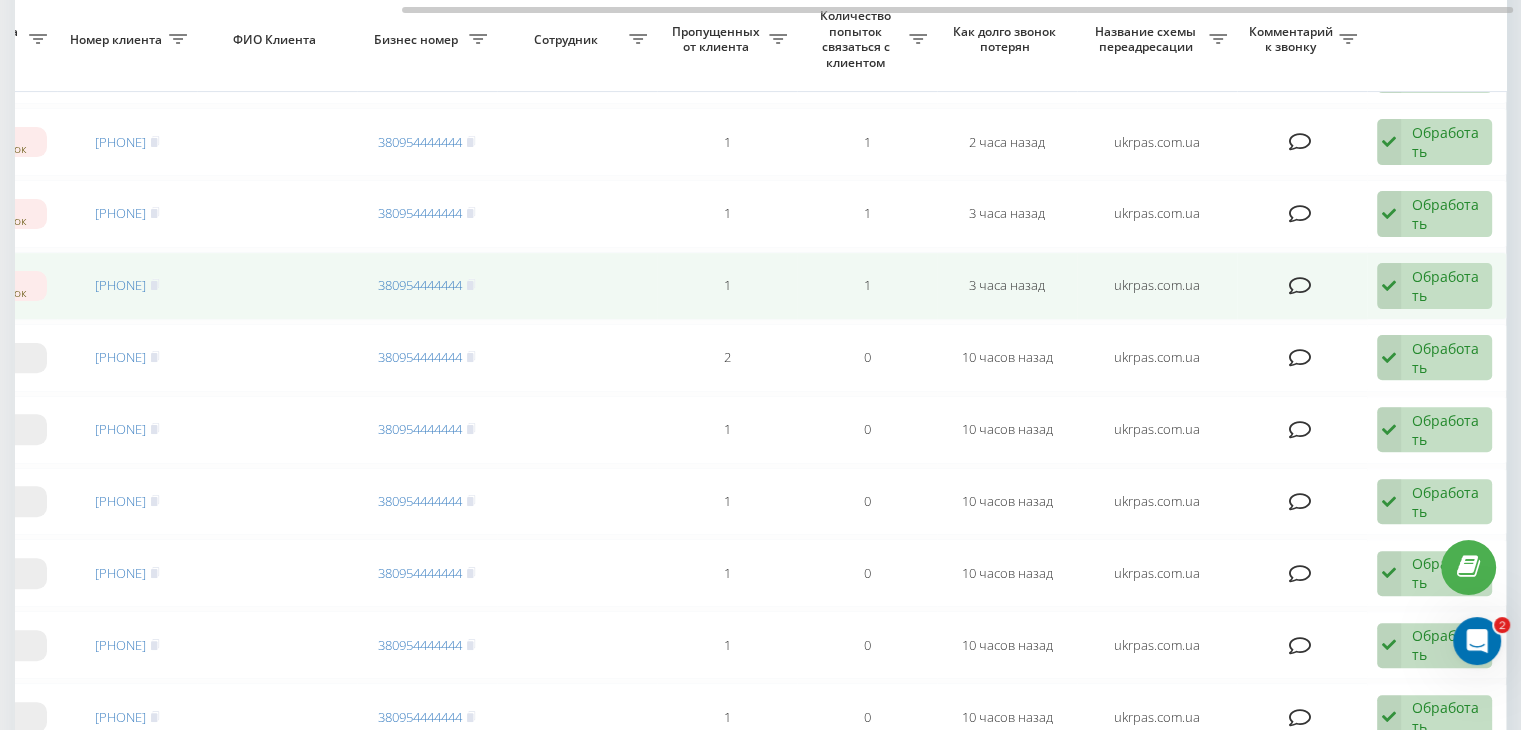 click on "Обработать Не удалось связаться Связался с клиентом с помощью другого канала Клиент перезвонил сам с другого номера Другой вариант" at bounding box center (1434, 286) 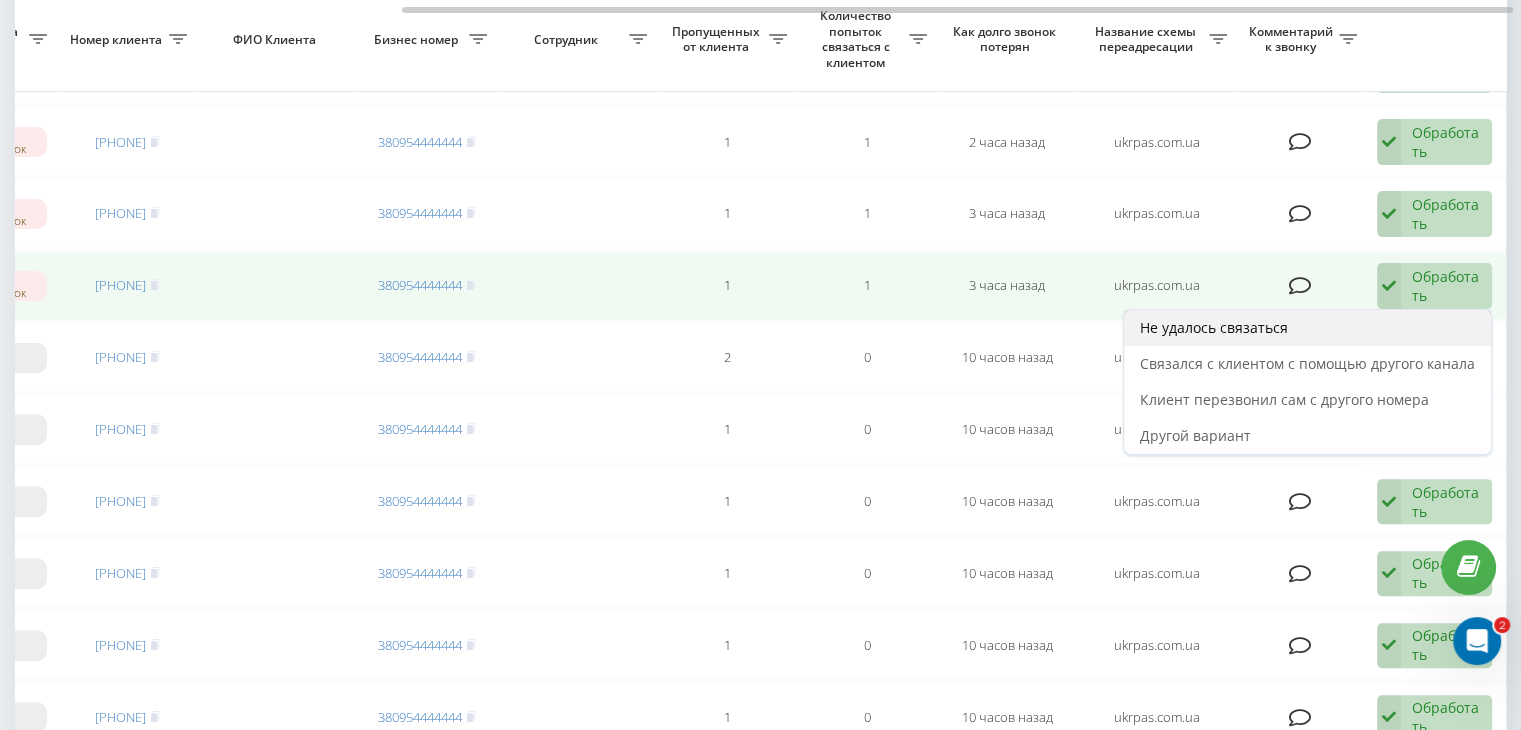 click on "Не удалось связаться" at bounding box center (1307, 328) 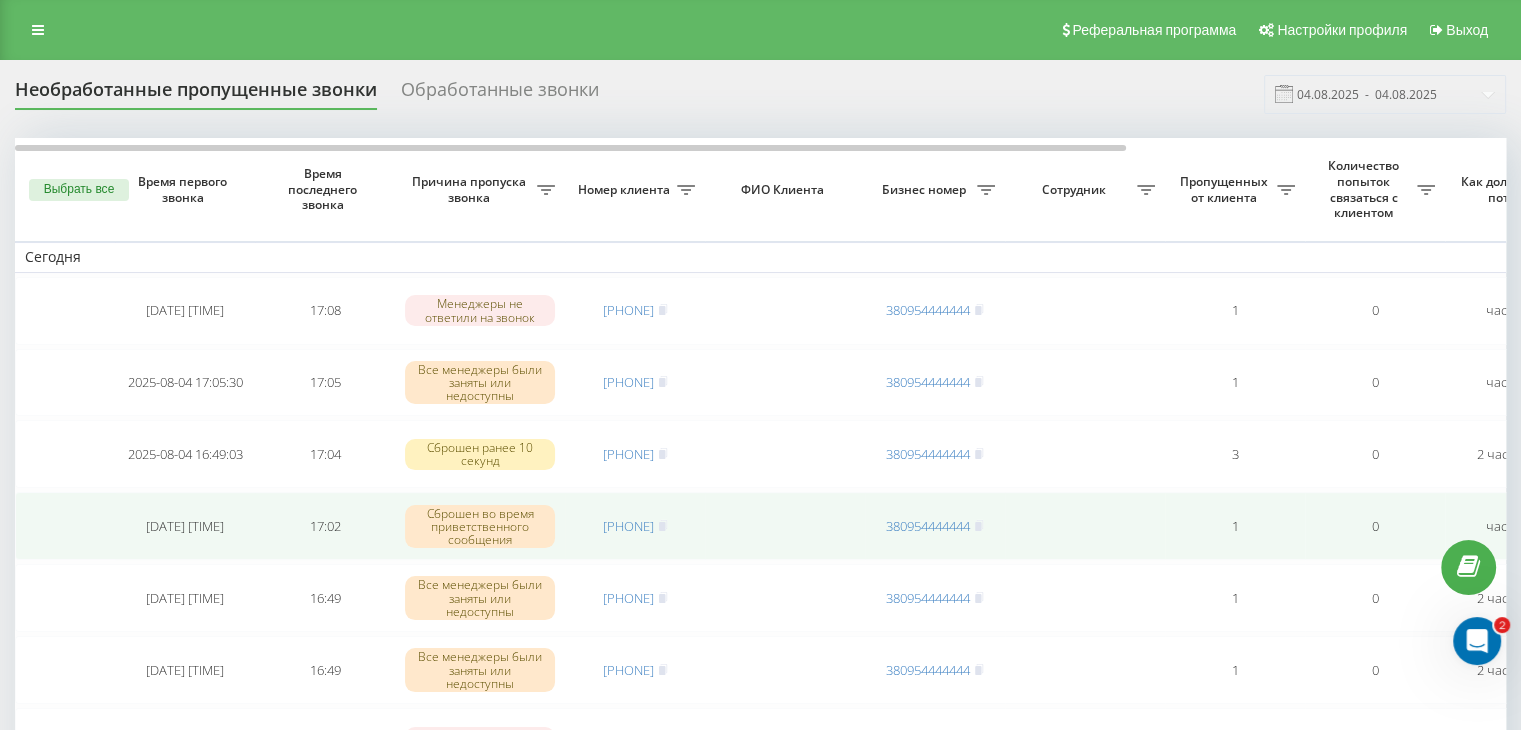 scroll, scrollTop: 100, scrollLeft: 0, axis: vertical 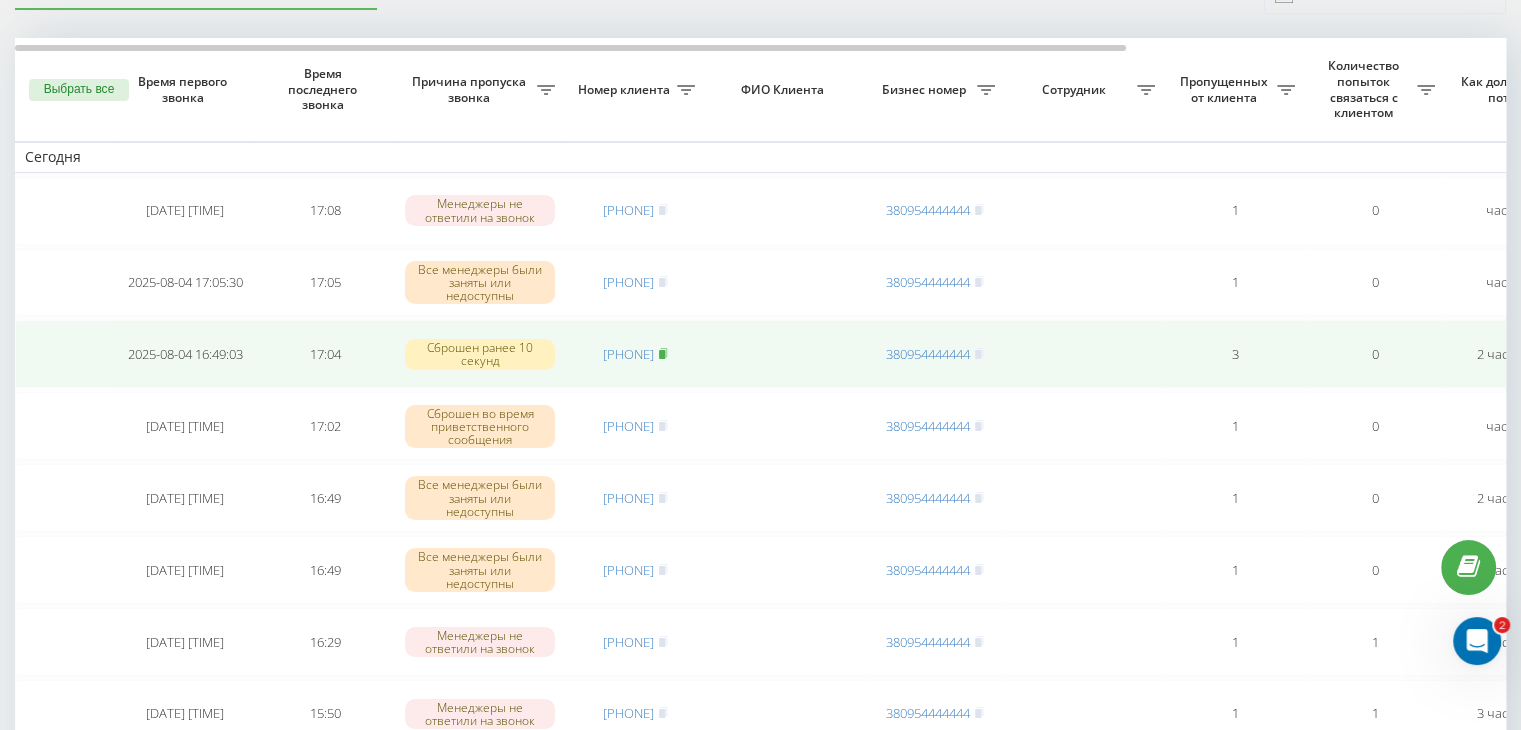 click 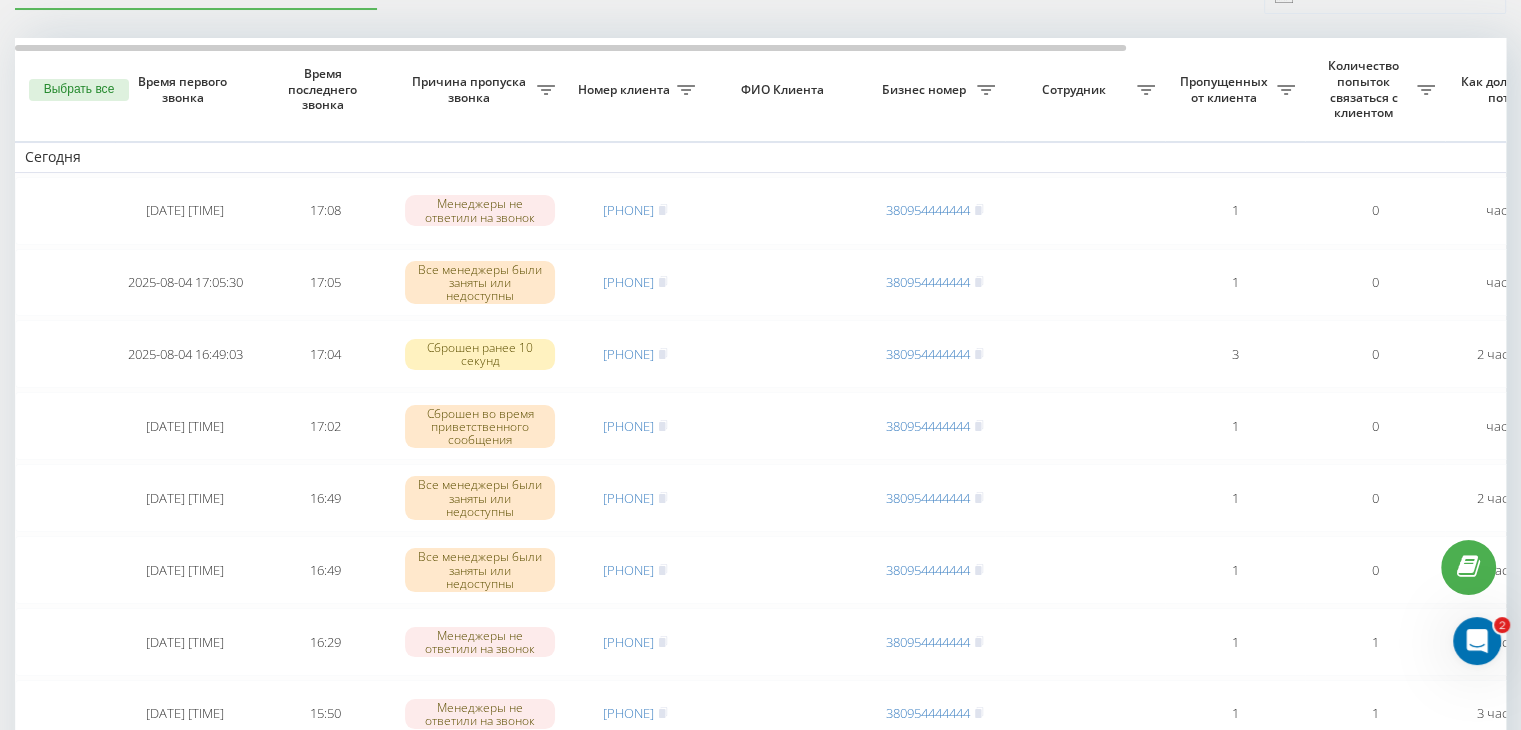 click on "Необработанные пропущенные звонки Обработанные звонки 04.08.2025  -  04.08.2025 Выбрать все Время первого звонка Время последнего звонка Причина пропуска звонка Номер клиента ФИО Клиента Бизнес номер Сотрудник Пропущенных от клиента Количество попыток связаться с клиентом Как долго звонок потерян Название схемы переадресации Комментарий к звонку Сегодня [DATE] [TIME] [TIME] Менеджеры не ответили на звонок [PHONE] [PHONE] 1 0 [TIME] ukrpas.com.ua Обработать Не удалось связаться Связался с клиентом с помощью другого канала Клиент перезвонил сам с другого номера [TIME] [PHONE]" at bounding box center [760, 1123] 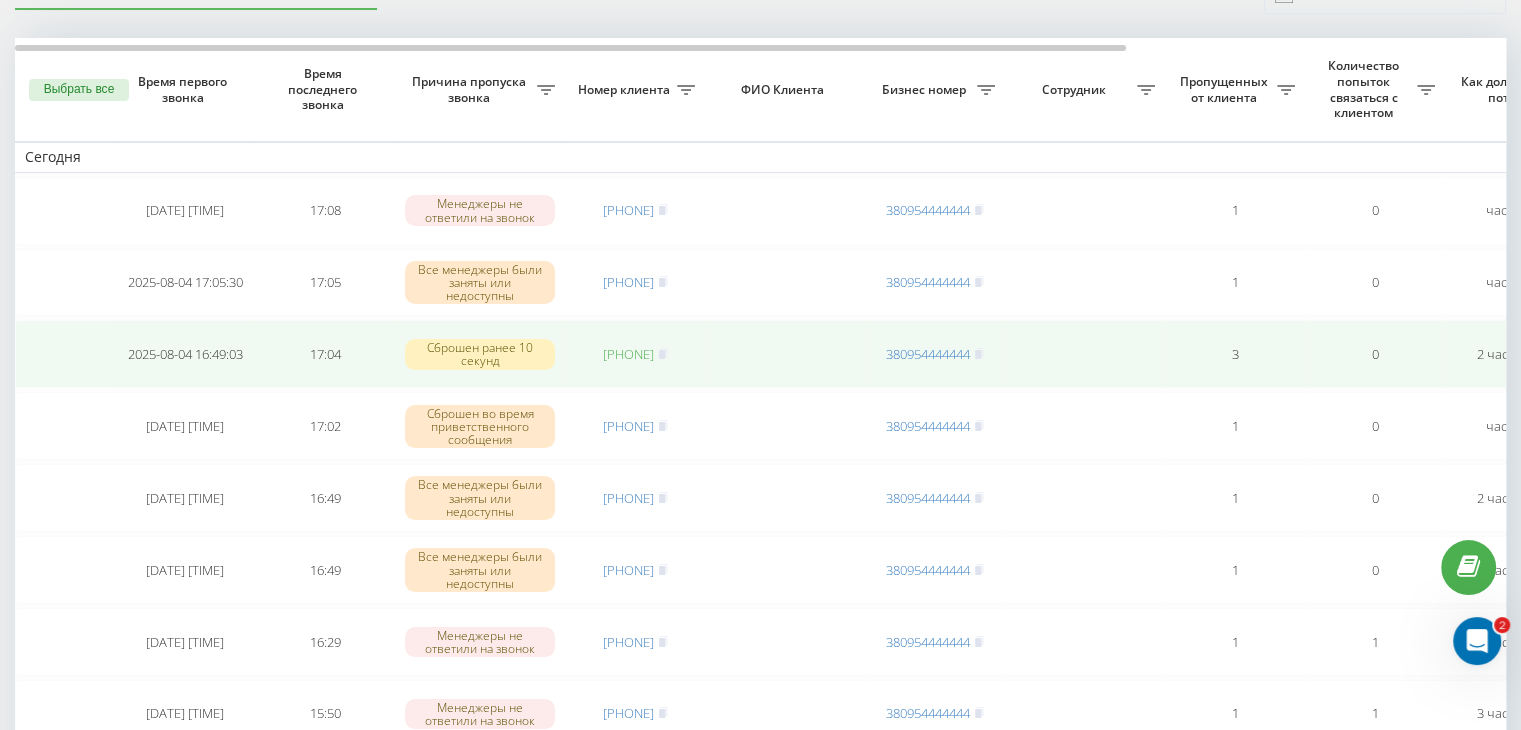 click on "[PHONE]" at bounding box center (628, 354) 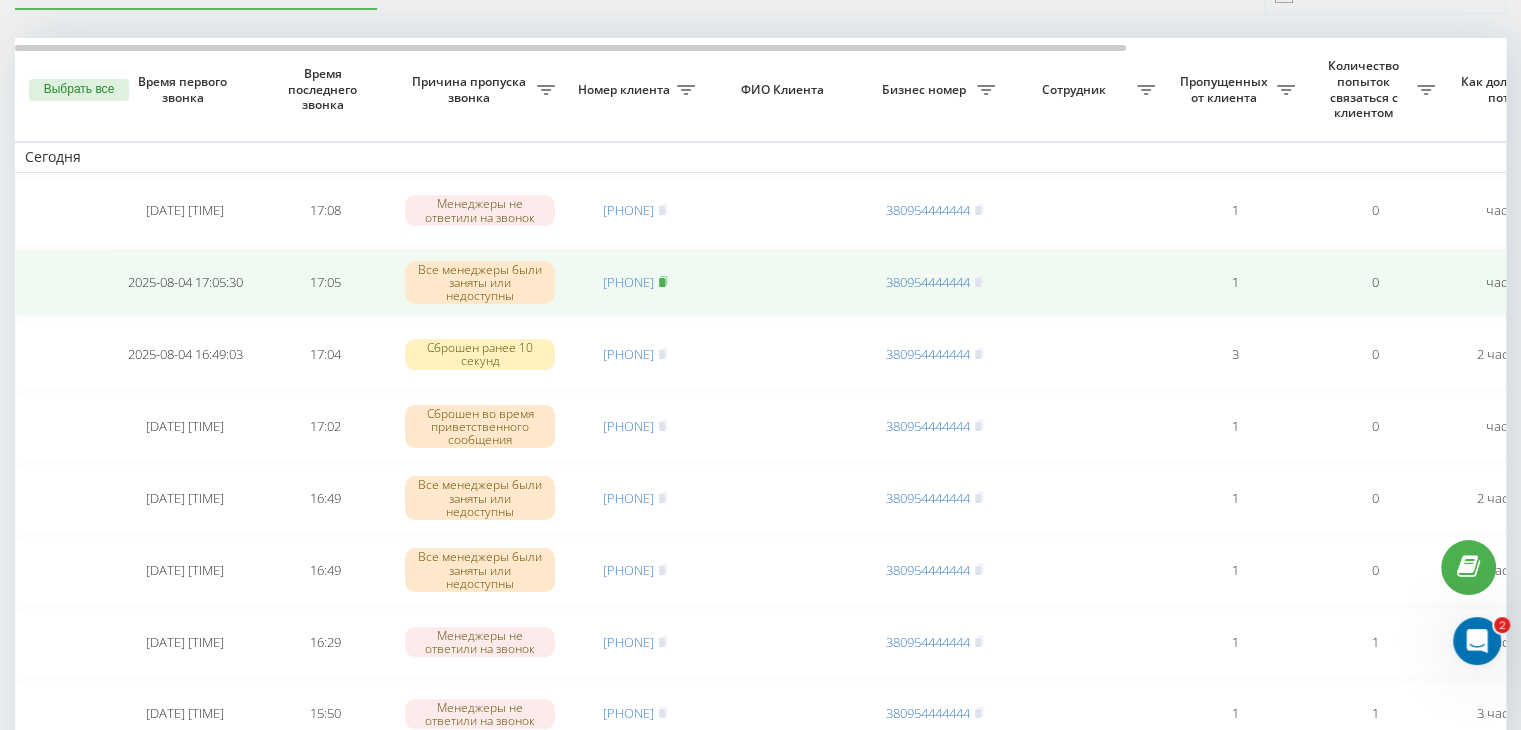 click 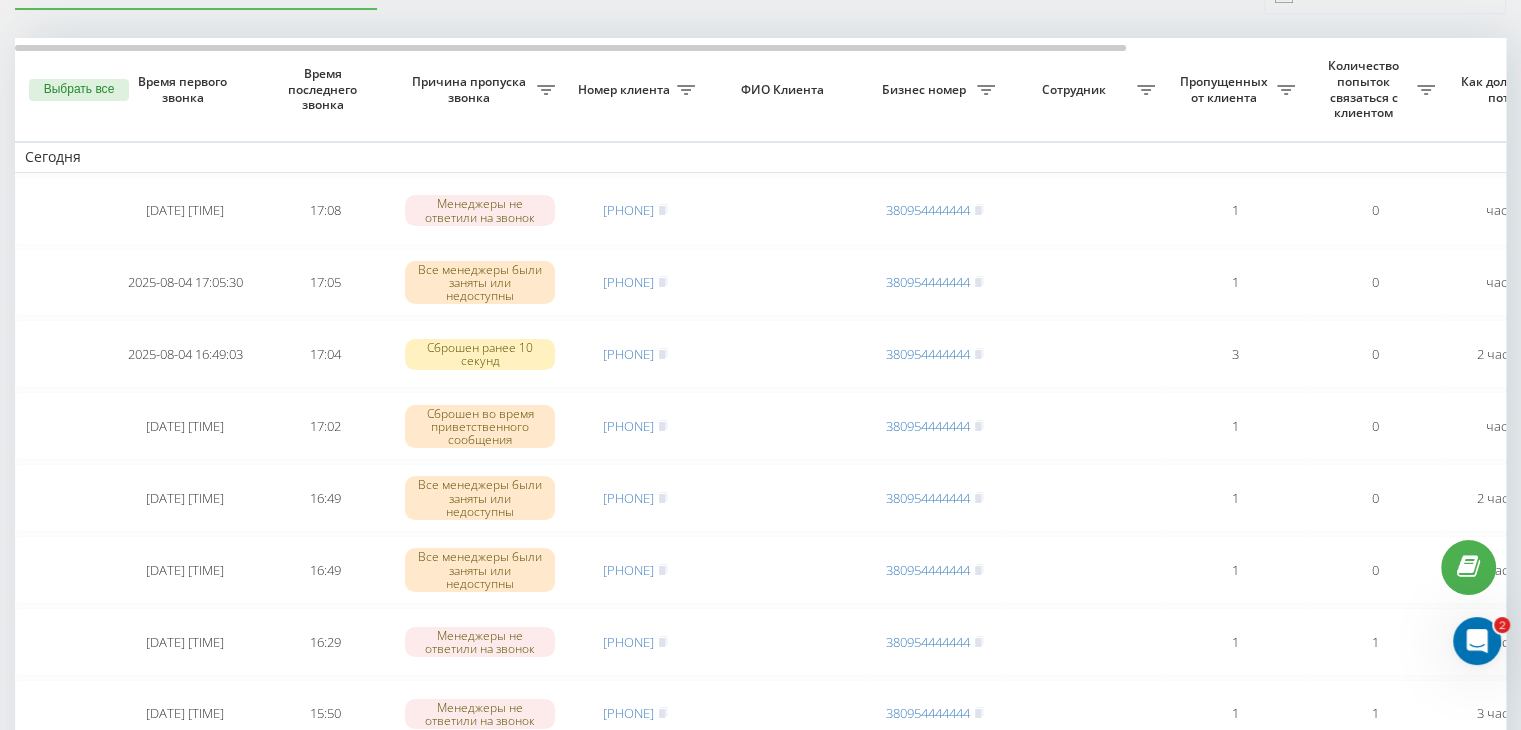 click on "Необработанные пропущенные звонки Обработанные звонки 04.08.2025  -  04.08.2025 Выбрать все Время первого звонка Время последнего звонка Причина пропуска звонка Номер клиента ФИО Клиента Бизнес номер Сотрудник Пропущенных от клиента Количество попыток связаться с клиентом Как долго звонок потерян Название схемы переадресации Комментарий к звонку Сегодня [DATE] [TIME] [TIME] Менеджеры не ответили на звонок [PHONE] [PHONE] 1 0 [TIME] ukrpas.com.ua Обработать Не удалось связаться Связался с клиентом с помощью другого канала Клиент перезвонил сам с другого номера [TIME] [PHONE]" at bounding box center [760, 1123] 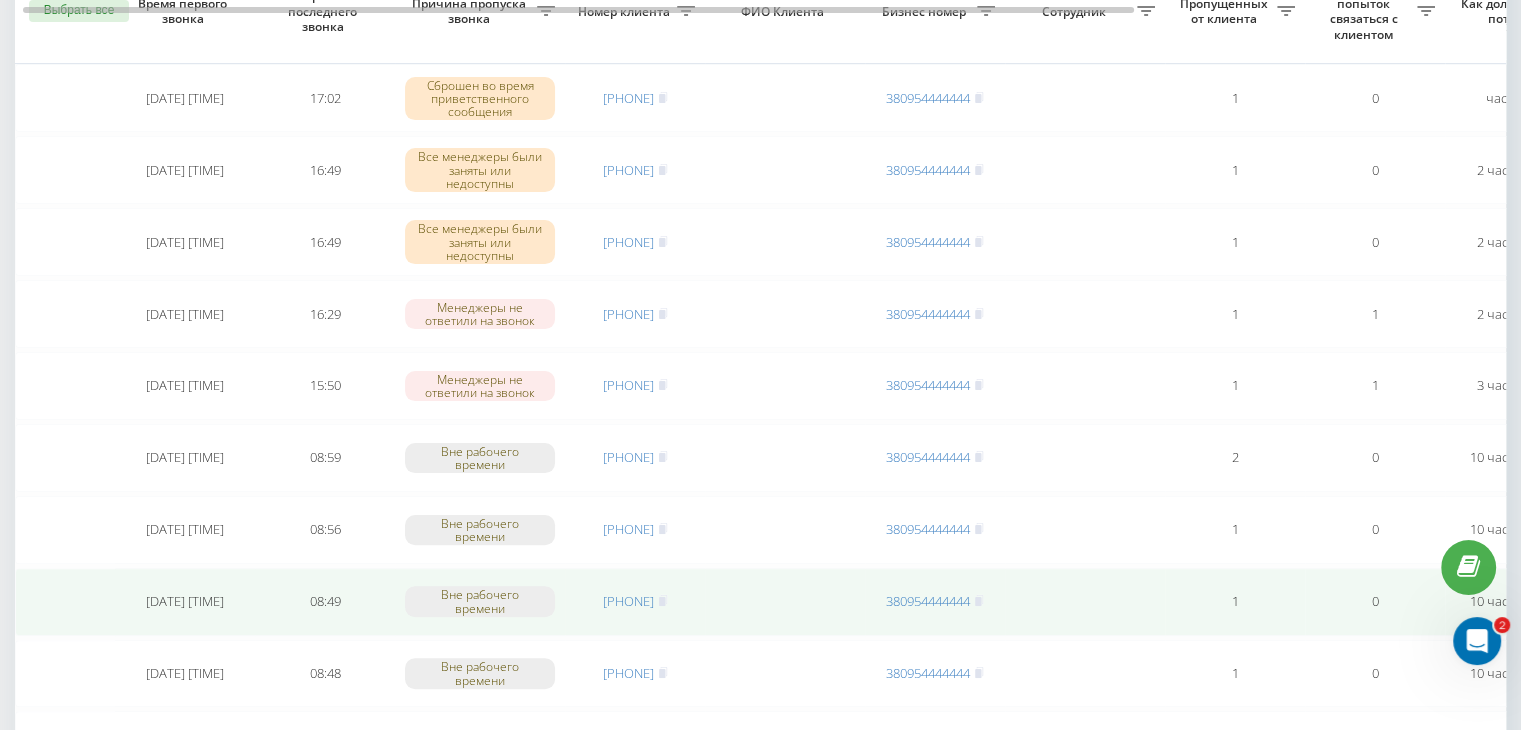 scroll, scrollTop: 400, scrollLeft: 0, axis: vertical 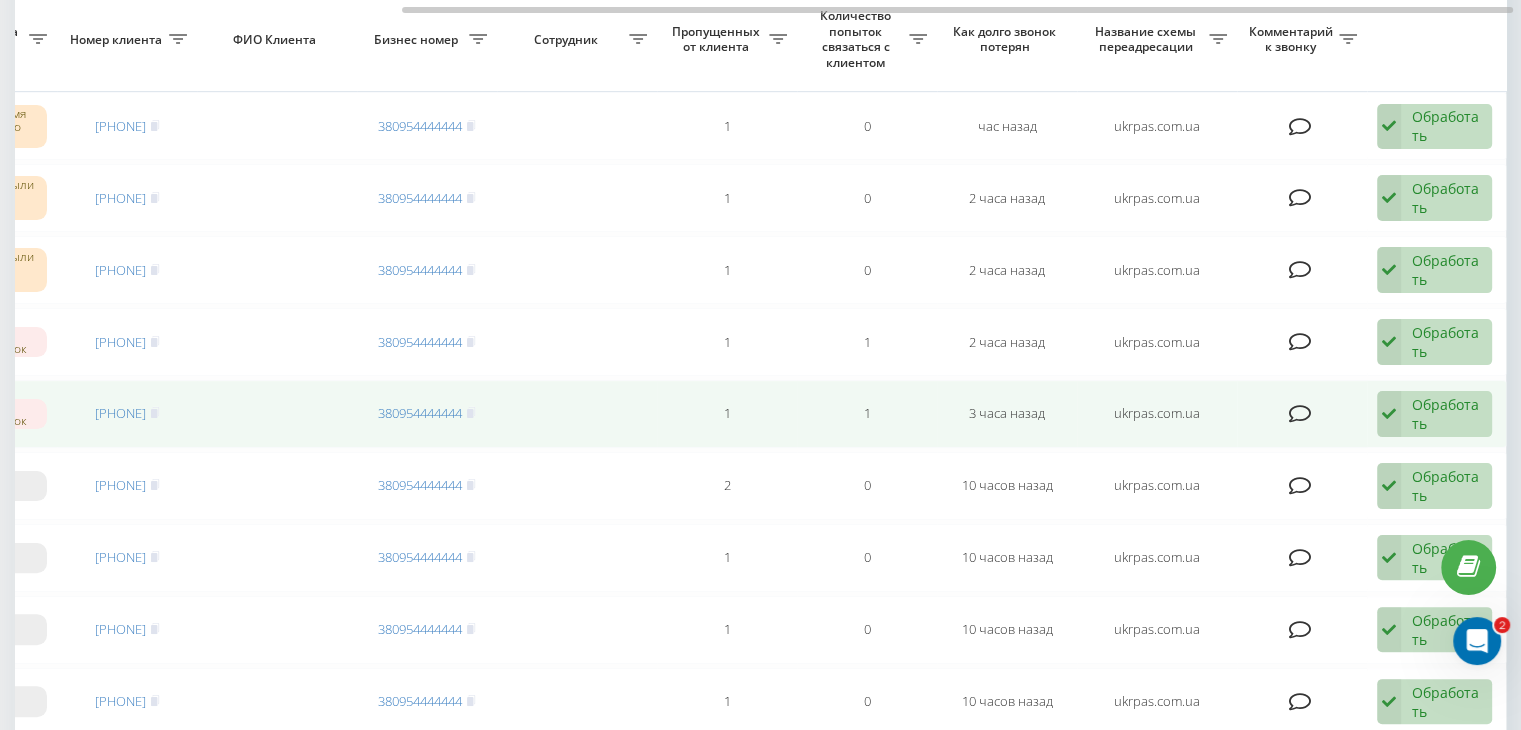 click on "Обработать" at bounding box center [1446, 414] 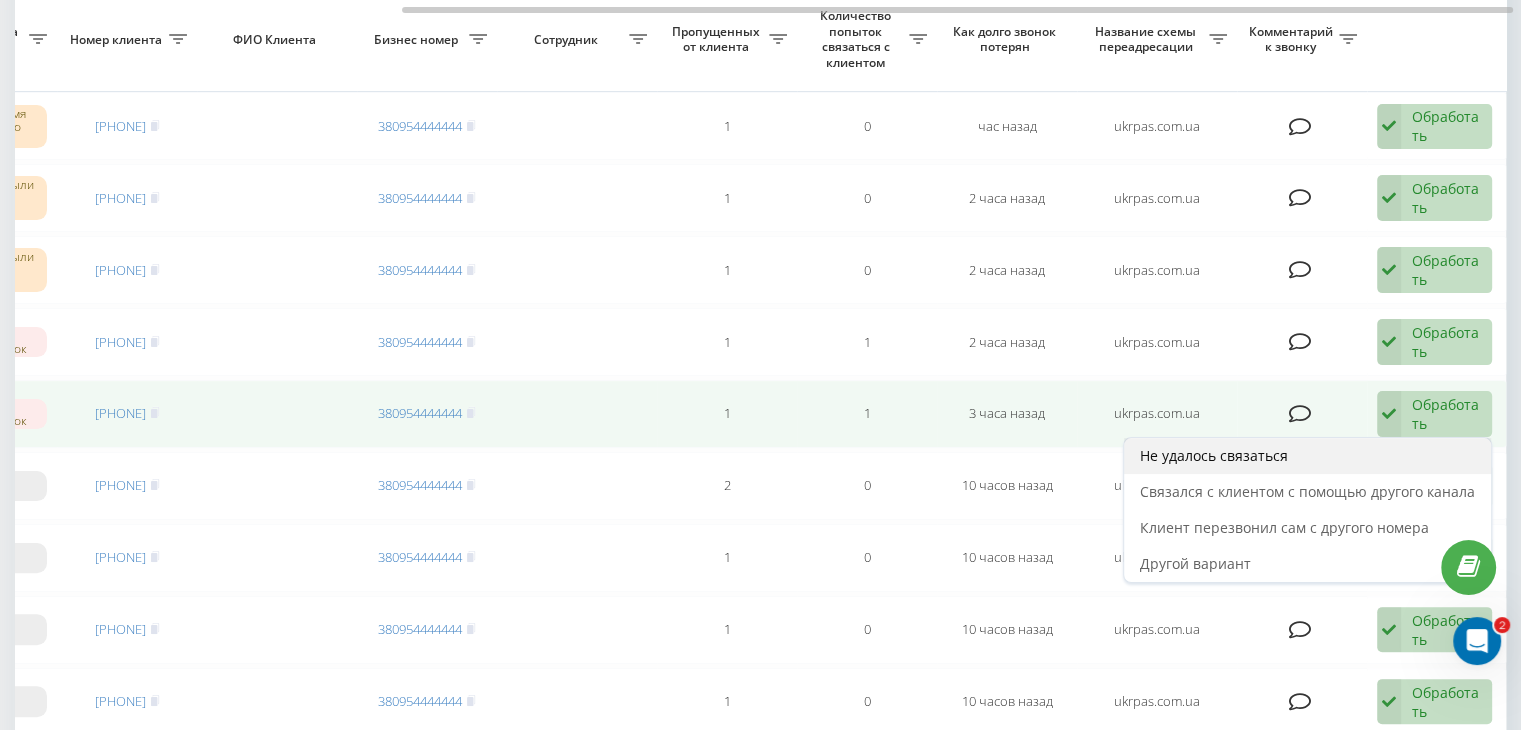 click on "Не удалось связаться" at bounding box center (1307, 456) 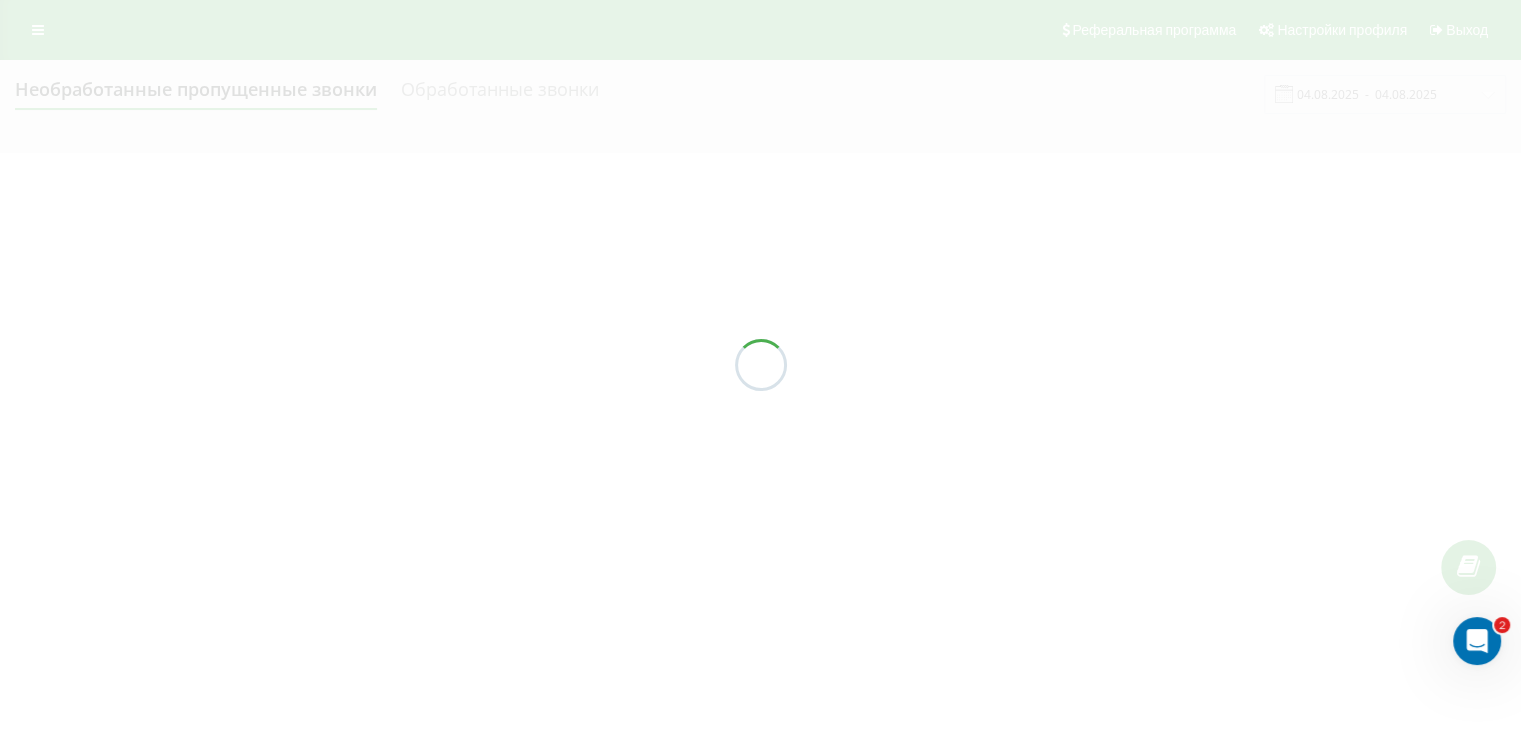 scroll, scrollTop: 0, scrollLeft: 0, axis: both 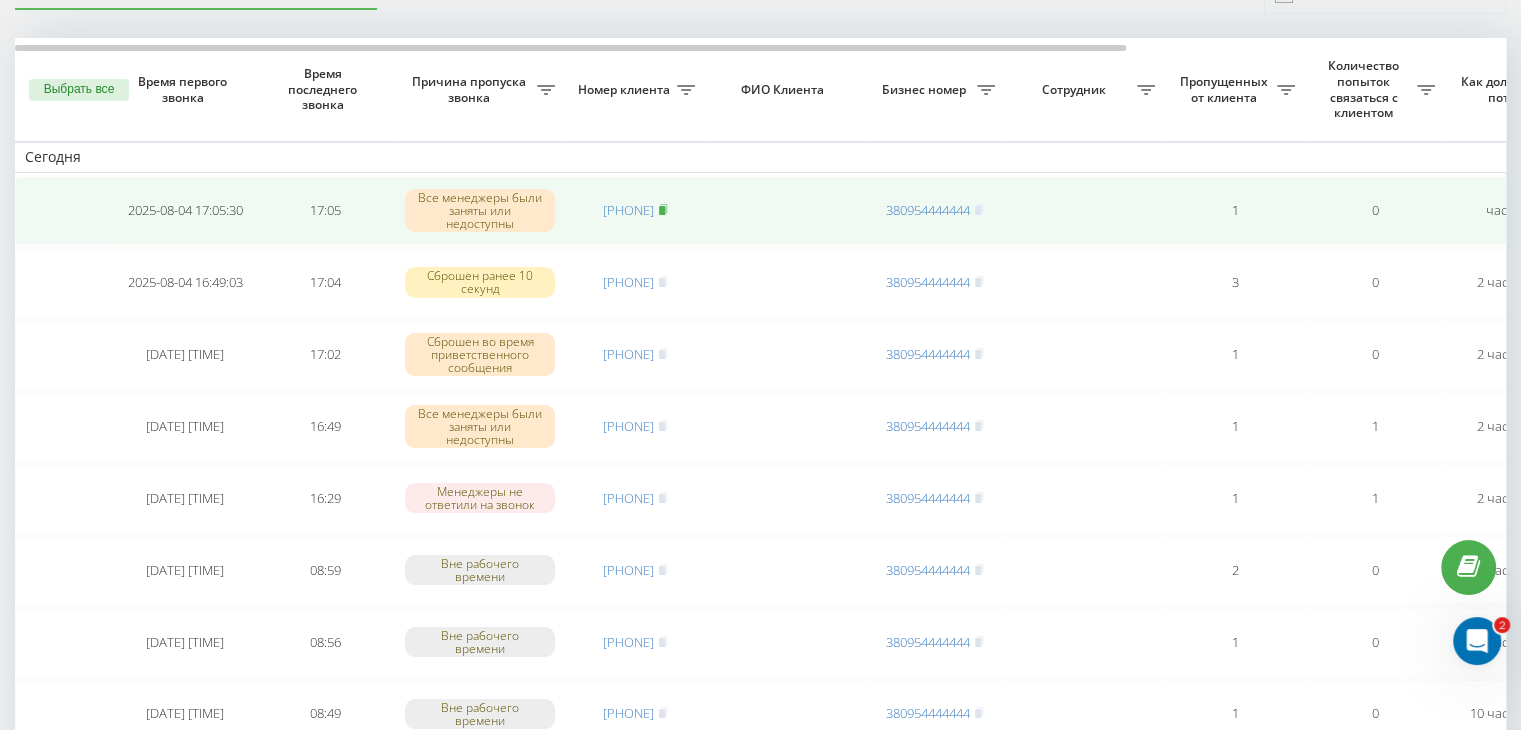 click 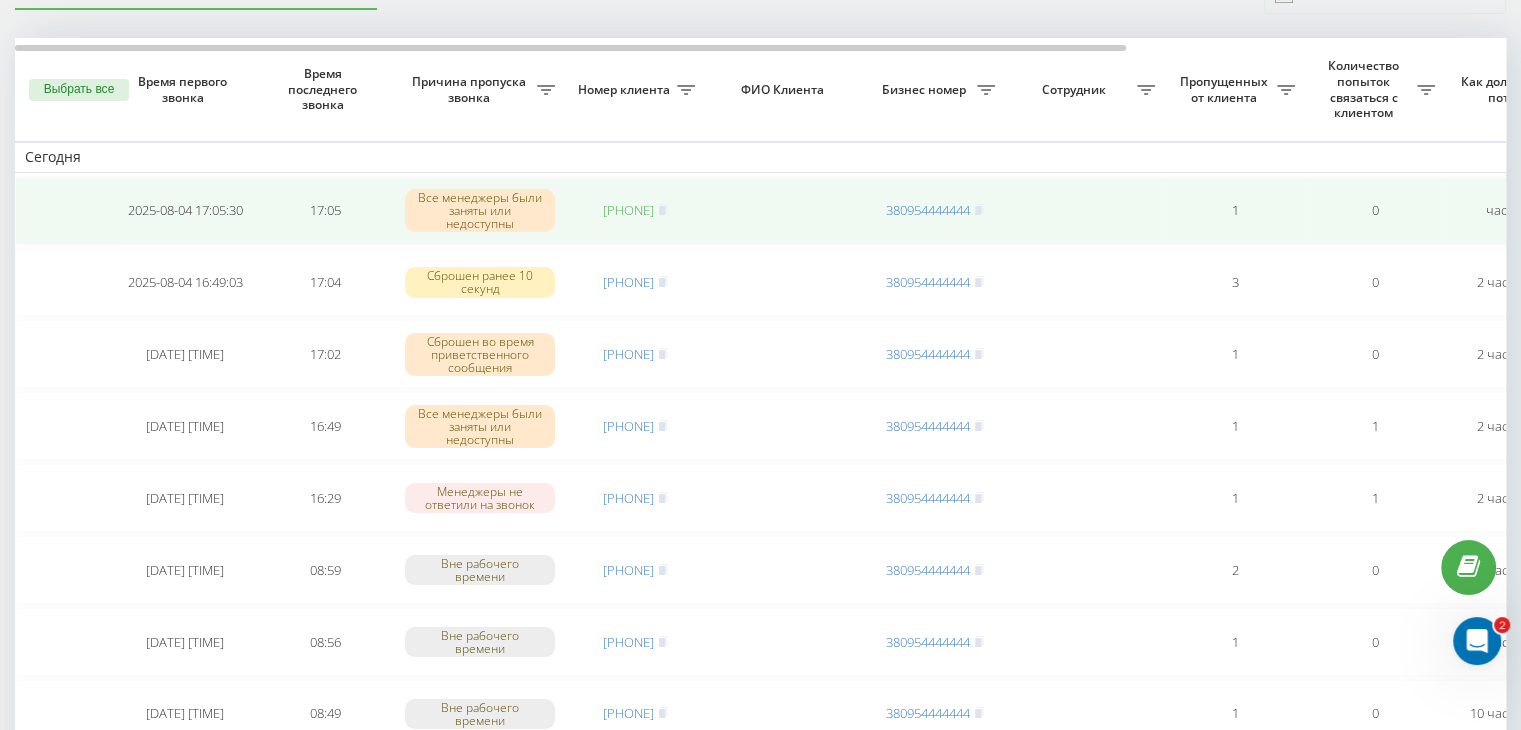 click on "[PHONE]" at bounding box center (628, 210) 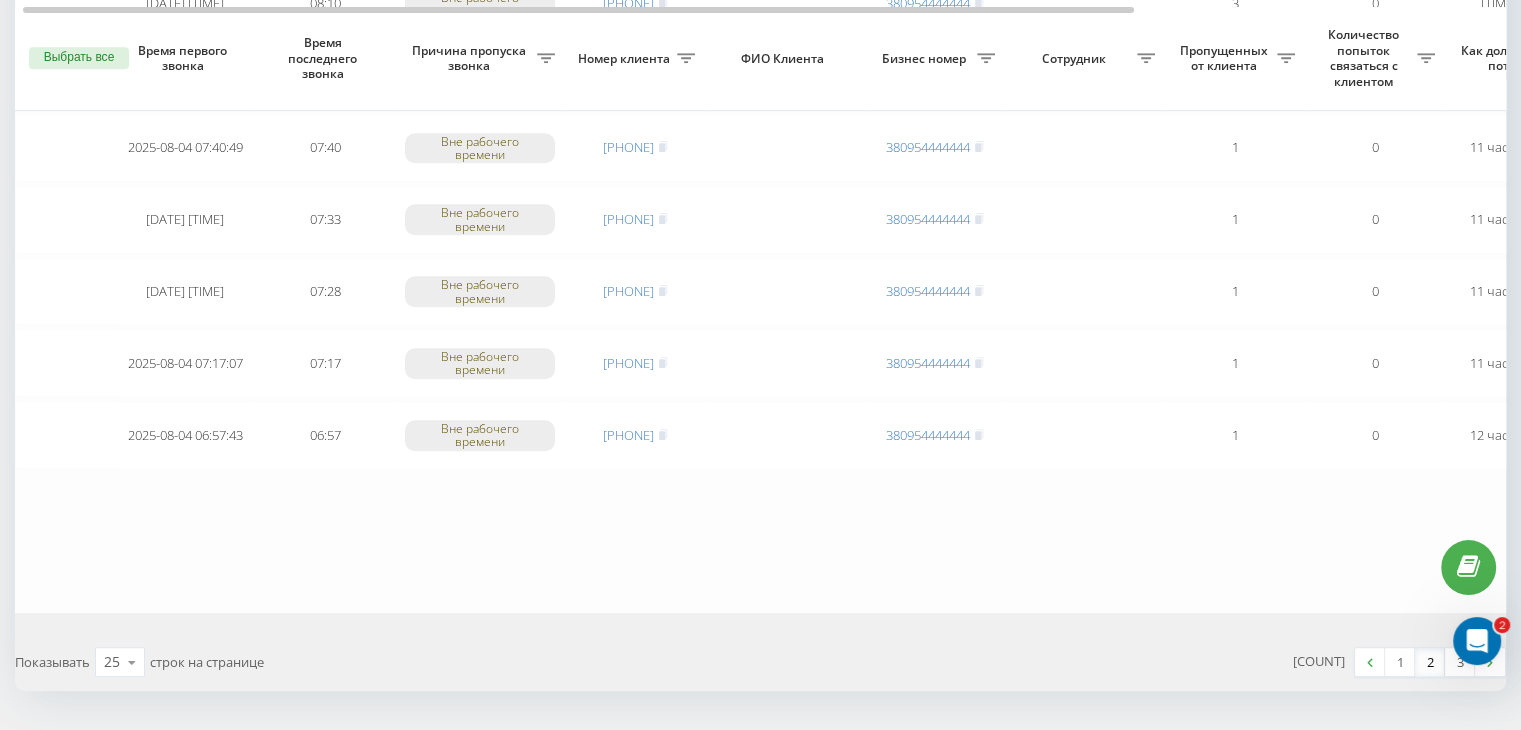 scroll, scrollTop: 1647, scrollLeft: 0, axis: vertical 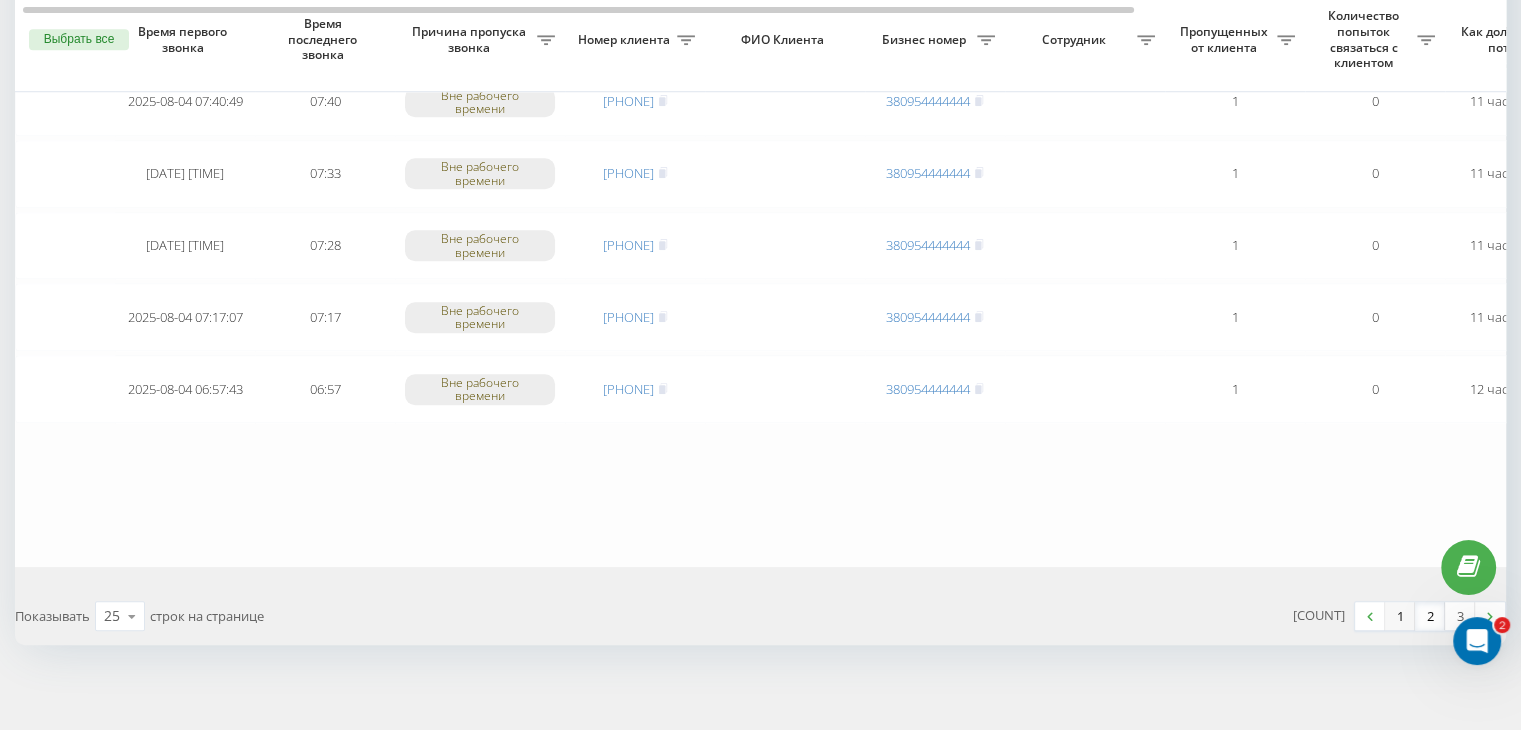 click on "1" at bounding box center [1400, 616] 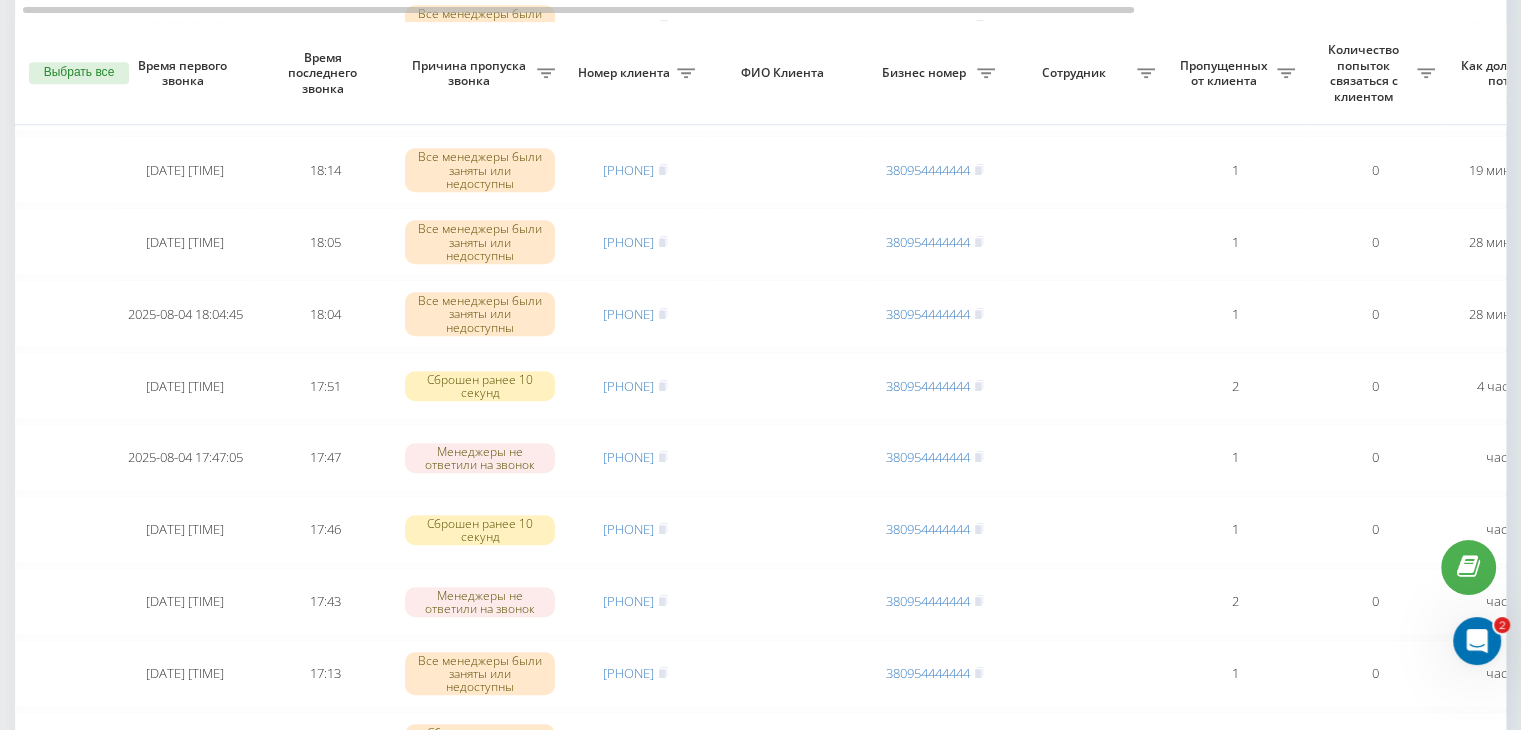 scroll, scrollTop: 1647, scrollLeft: 0, axis: vertical 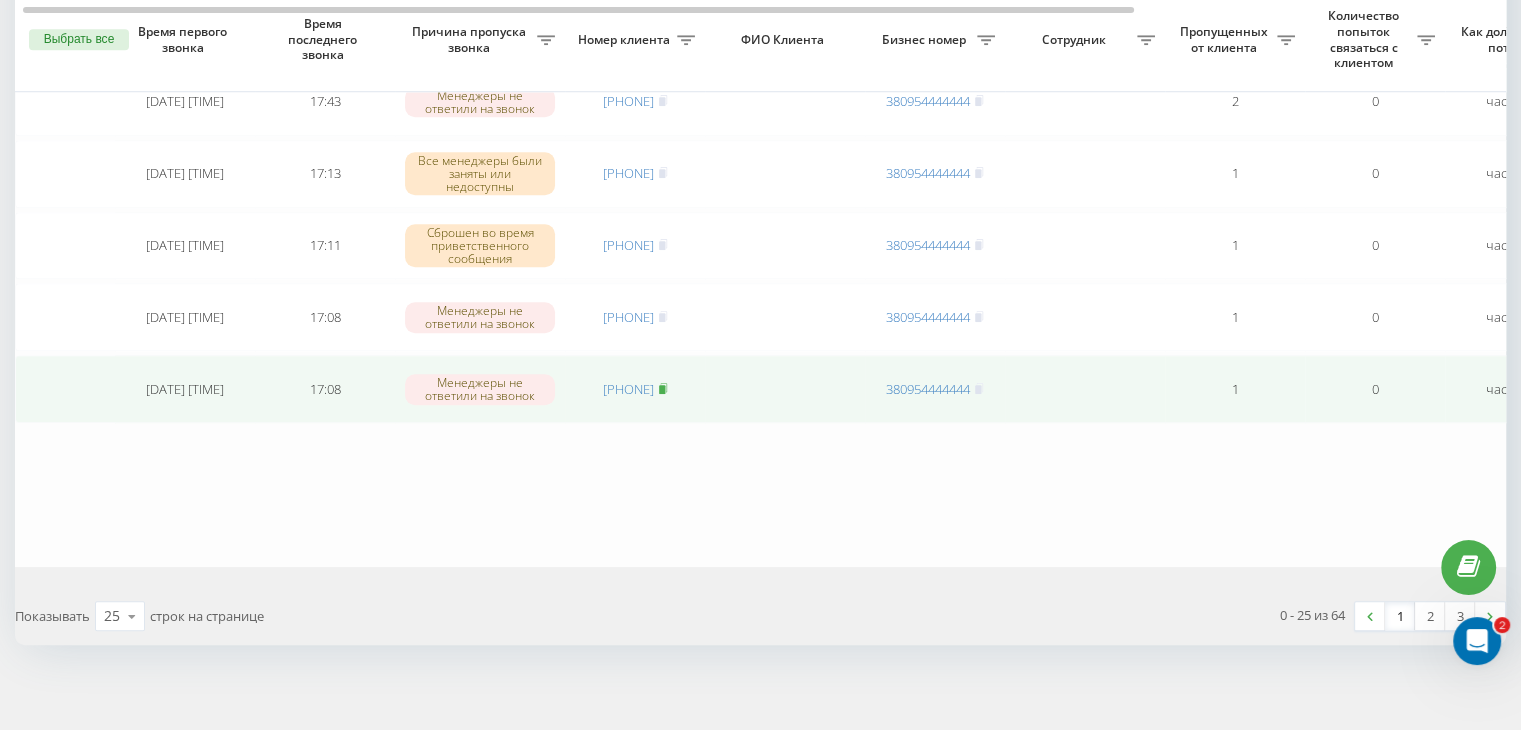 click 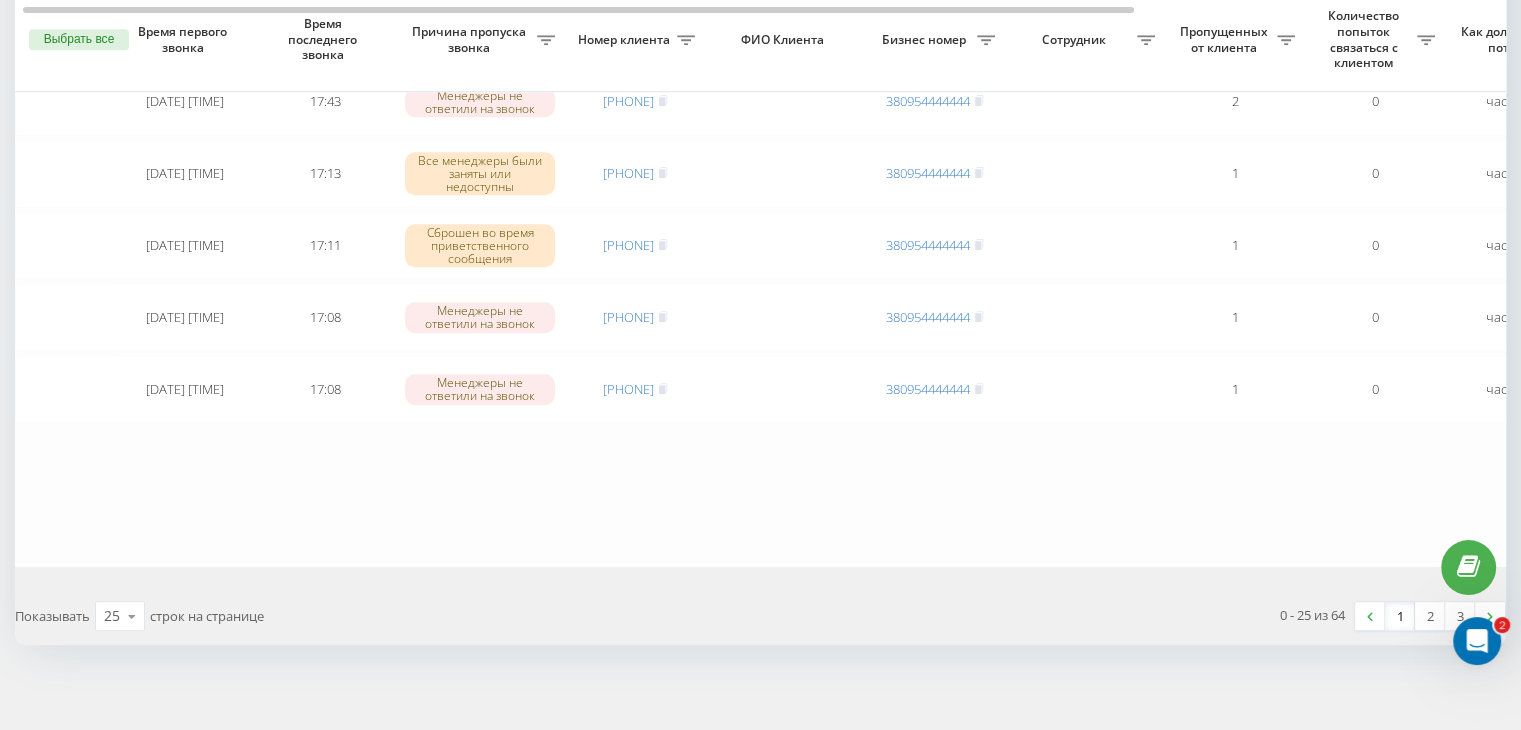 click on "Сегодня 2025-08-04 18:30:49 18:30 Все менеджеры были заняты или недоступны [PHONE] [PHONE] 1 0 2 минуты назад ukrpas.com.ua Обработать Не удалось связаться Связался с клиентом с помощью другого канала Клиент перезвонил сам с другого номера Другой вариант 2025-08-04 18:28:43 18:28 Менеджеры не ответили на звонок [PHONE] [PHONE] 1 0 4 минуты назад ukrpas.com.ua Обработать Не удалось связаться Связался с клиентом с помощью другого канала Клиент перезвонил сам с другого номера Другой вариант 2025-08-04 18:26:35 18:26 Сброшен во время приветственного сообщения [PHONE] [PHONE] 1 0 6 минут назад ukrpas.com.ua Обработать" at bounding box center [1015, -471] 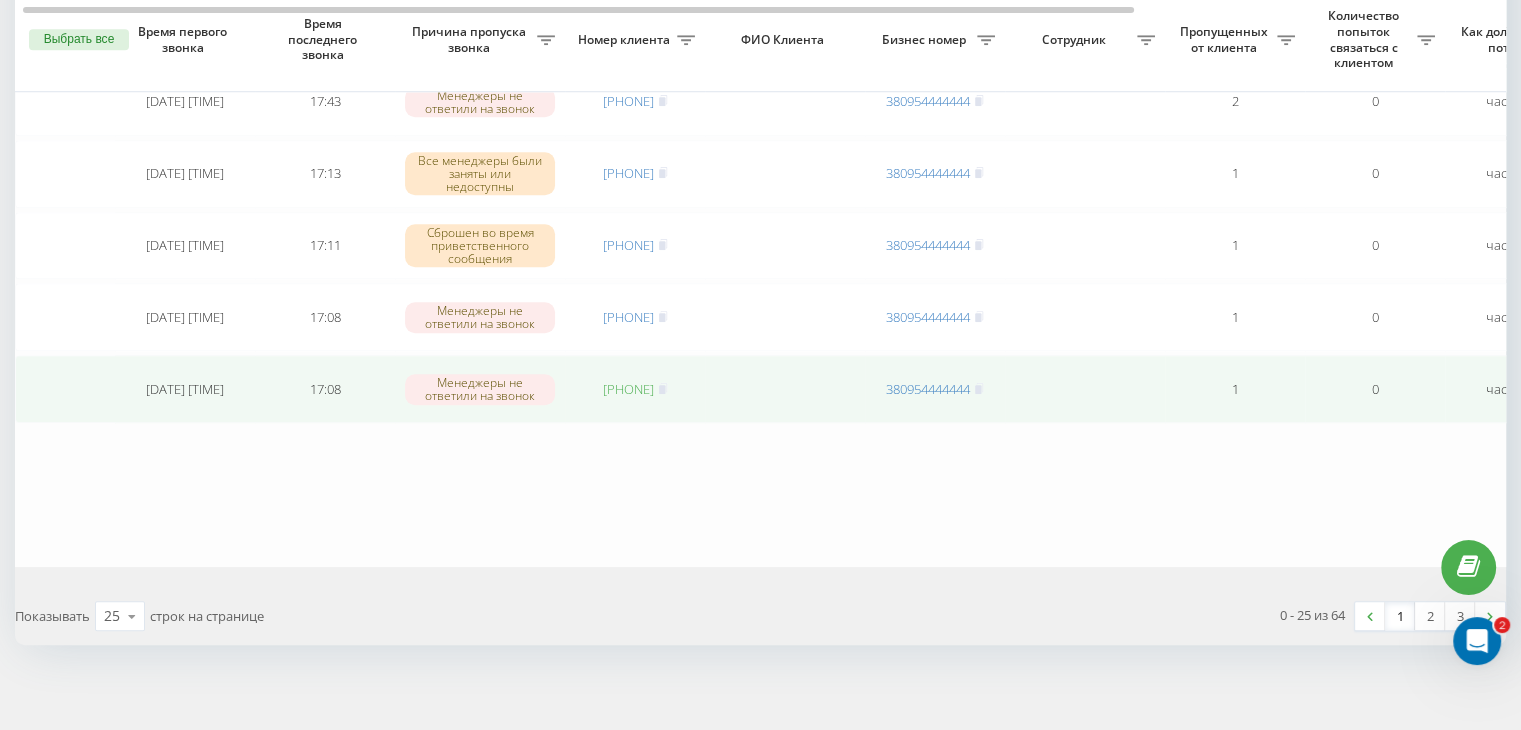 click on "[PHONE]" at bounding box center [628, 389] 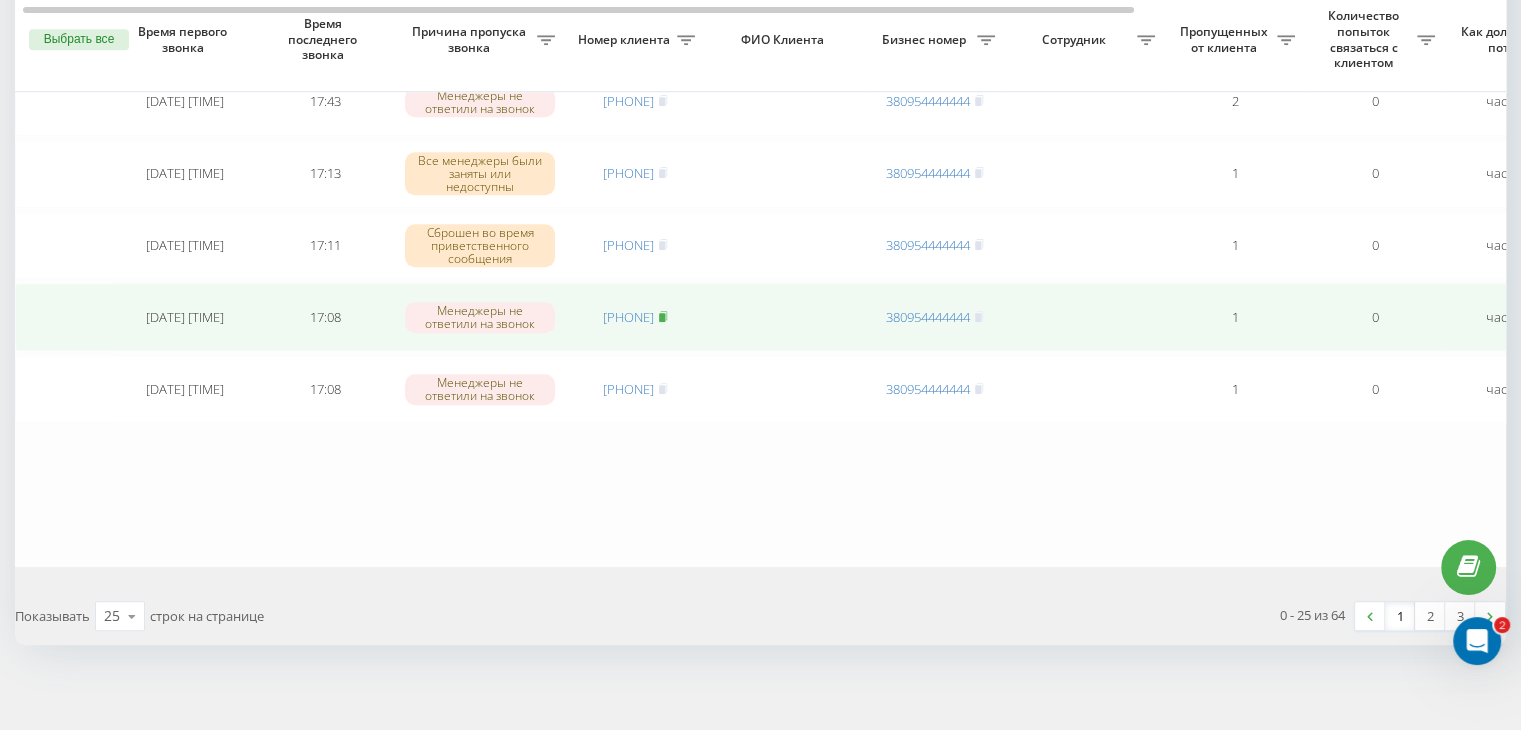click 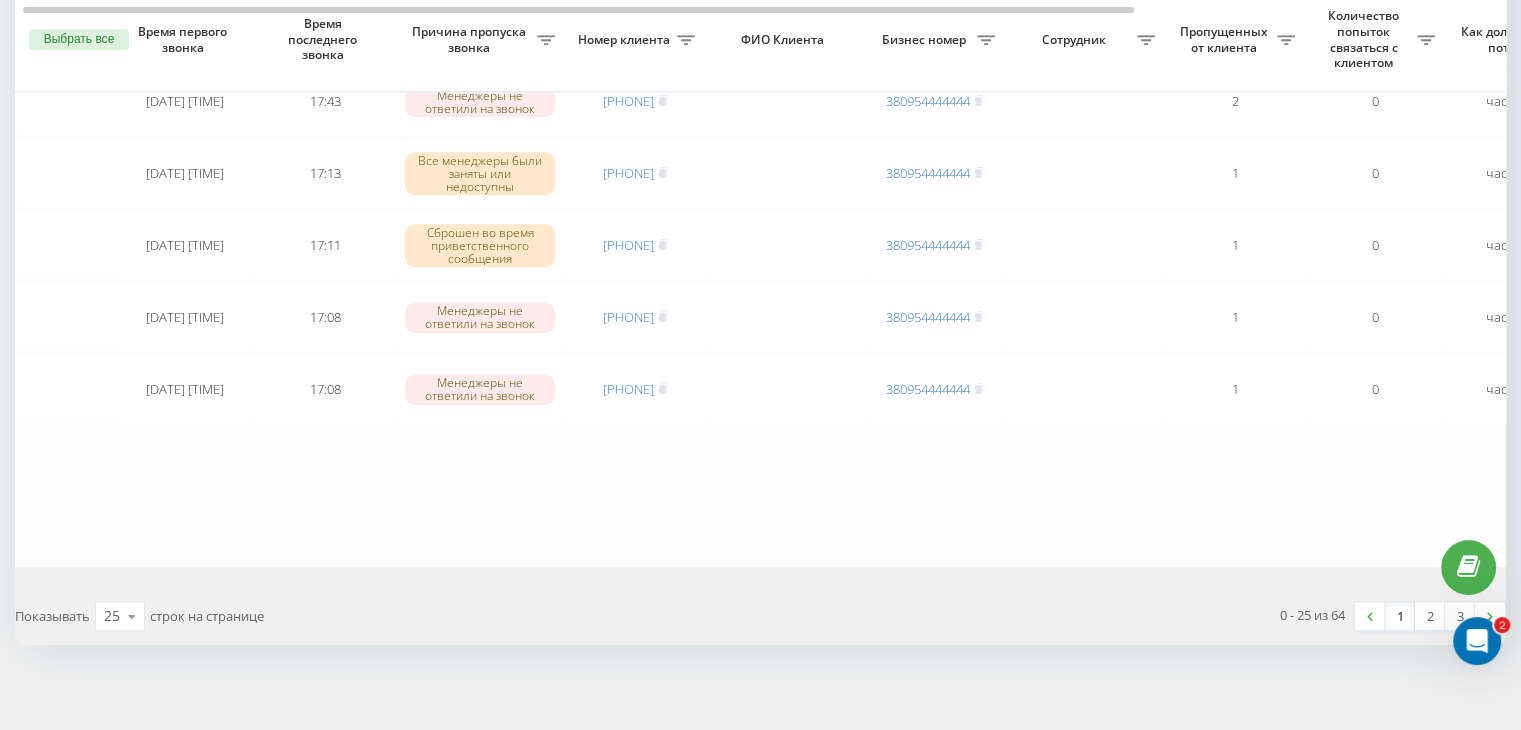 click on "Необработанные пропущенные звонки Обработанные звонки 04.08.2025  -  04.08.2025 Выбрать все Время первого звонка Время последнего звонка Причина пропуска звонка Номер клиента ФИО Клиента Бизнес номер Сотрудник Пропущенных от клиента Количество попыток связаться с клиентом Как долго звонок потерян Название схемы переадресации Комментарий к звонку Сегодня 2025-08-04 18:30:49 18:30 Все менеджеры были заняты или недоступны [PHONE] [PHONE] 1 0 2 минуты назад ukrpas.com.ua Обработать Не удалось связаться Связался с клиентом с помощью другого канала Другой вариант 2025-08-04 18:28:43 18:28 1 0 18:26 1" at bounding box center [760, -424] 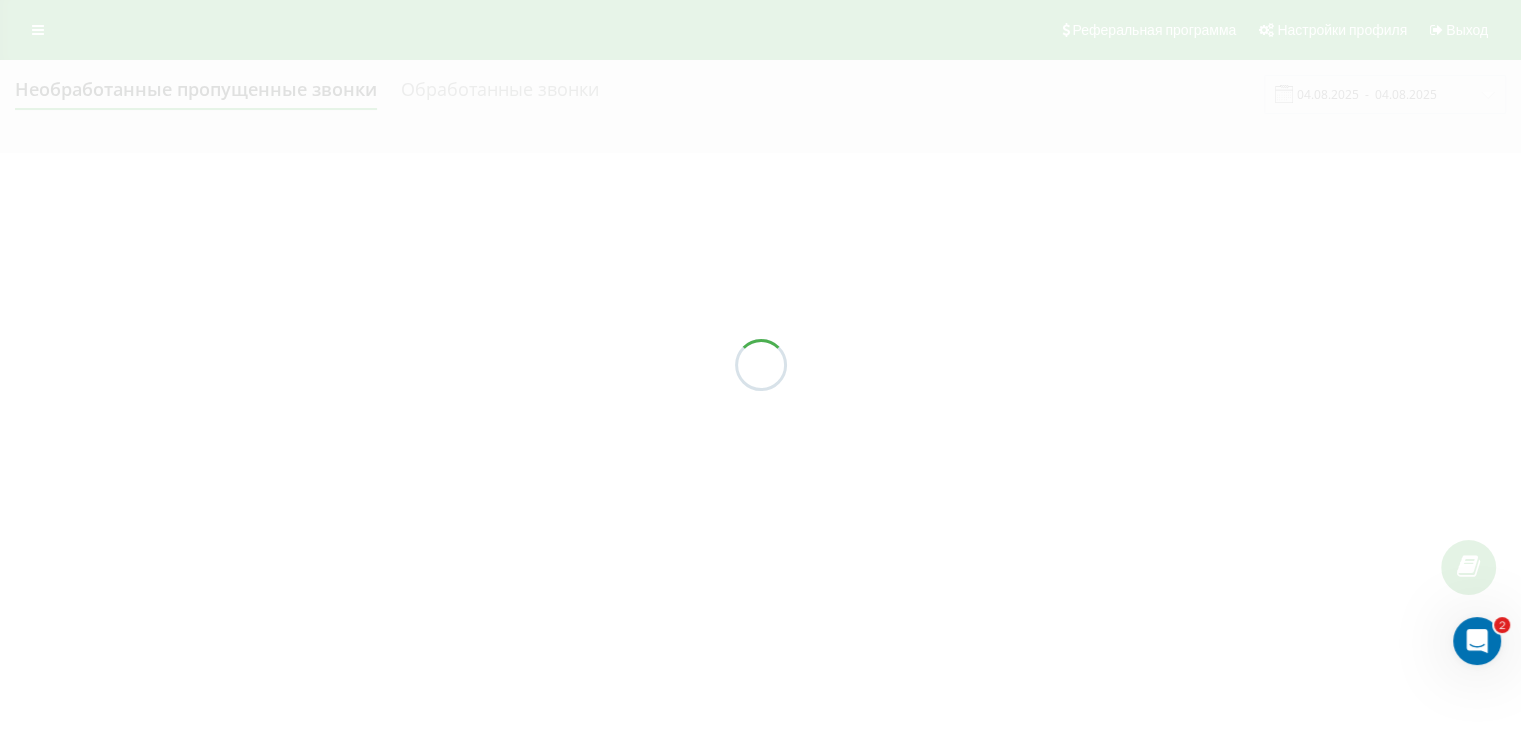 scroll, scrollTop: 0, scrollLeft: 0, axis: both 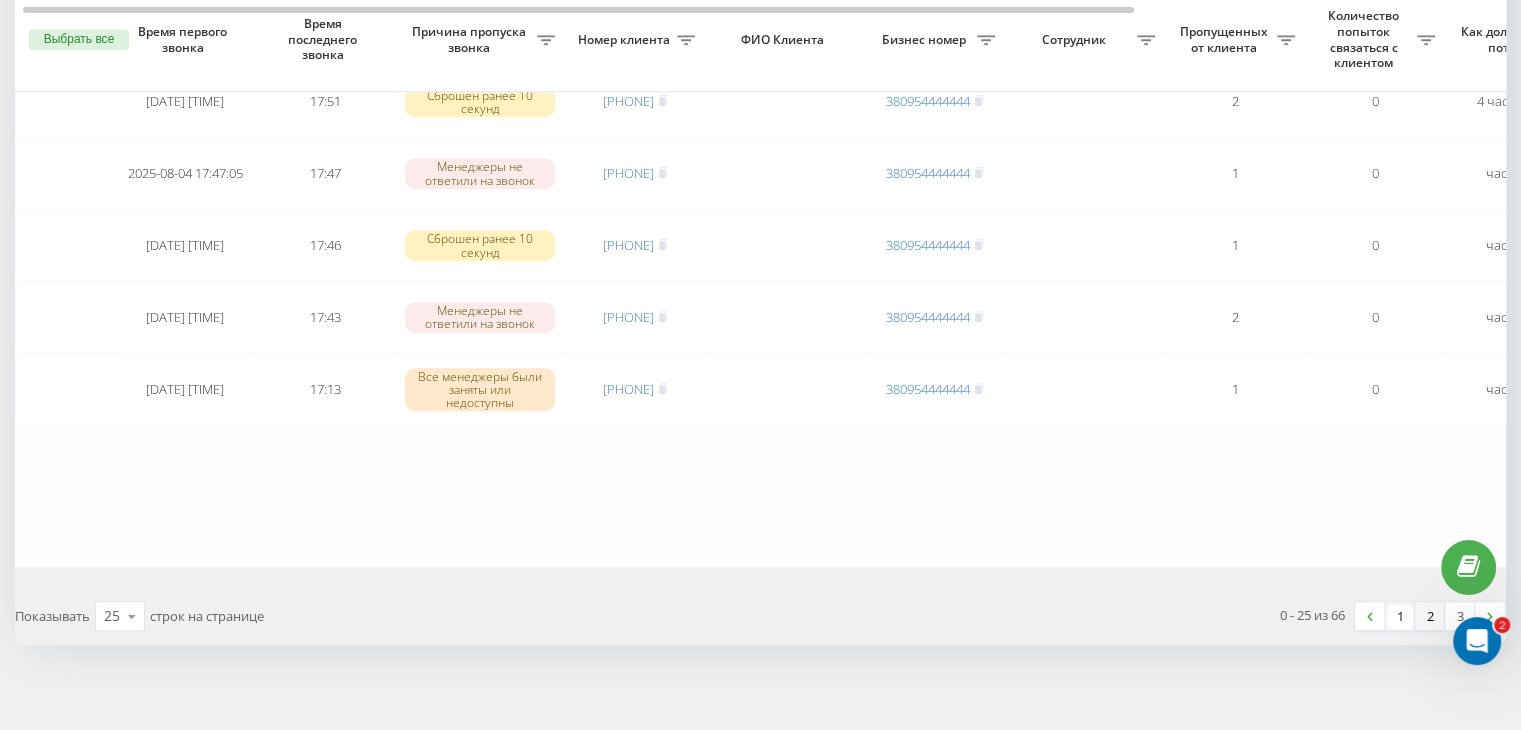 click on "2" at bounding box center (1430, 616) 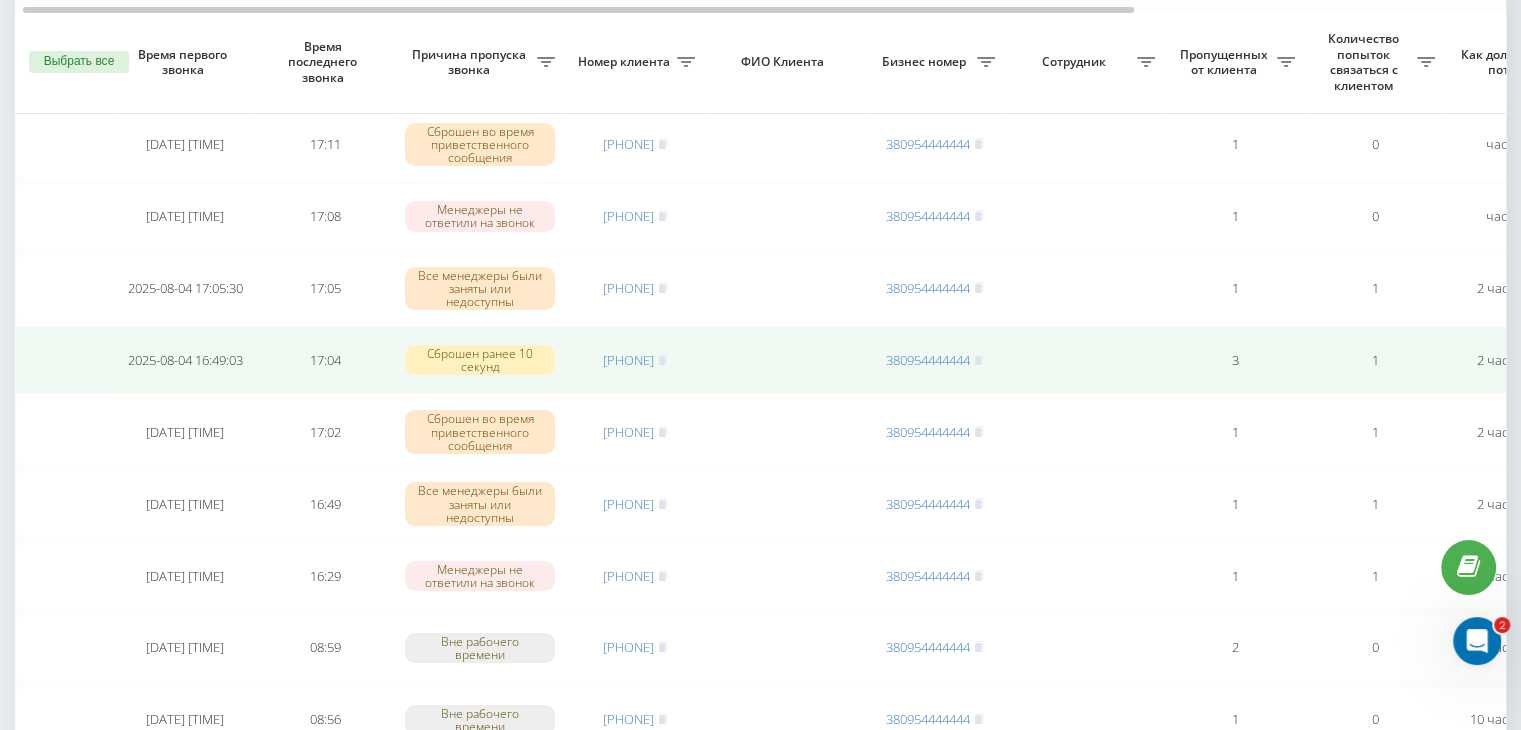 scroll, scrollTop: 200, scrollLeft: 0, axis: vertical 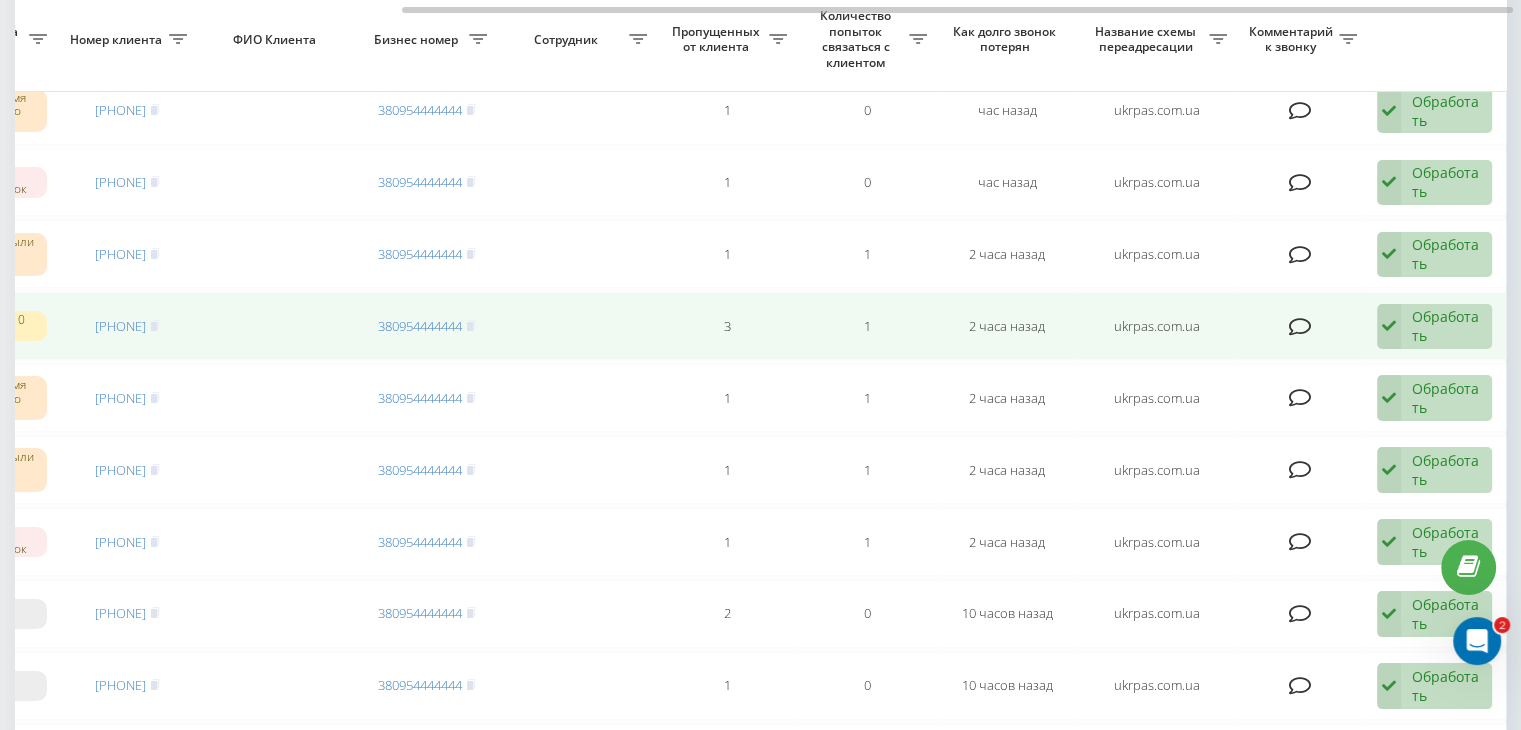drag, startPoint x: 1424, startPoint y: 320, endPoint x: 1407, endPoint y: 343, distance: 28.600698 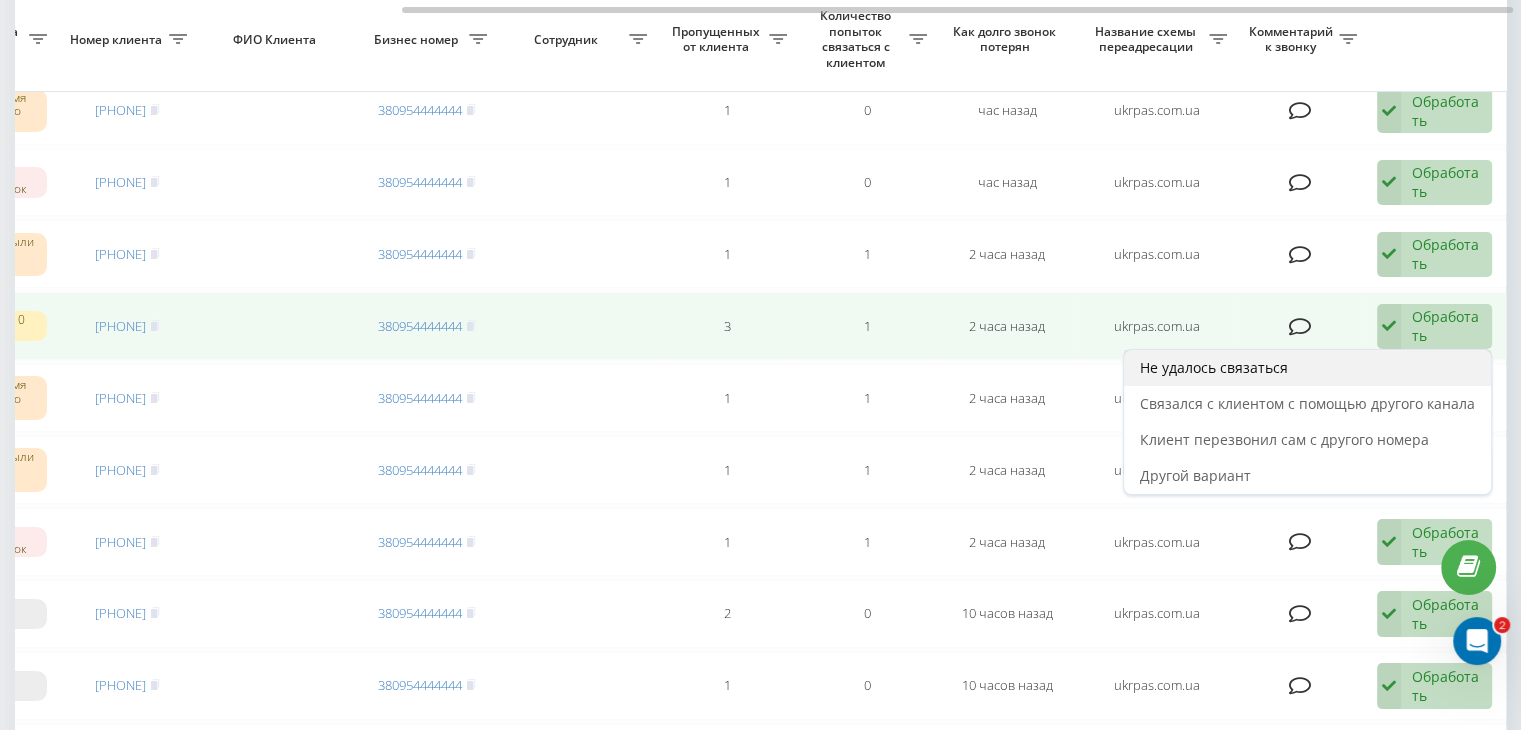 click on "Не удалось связаться" at bounding box center (1307, 368) 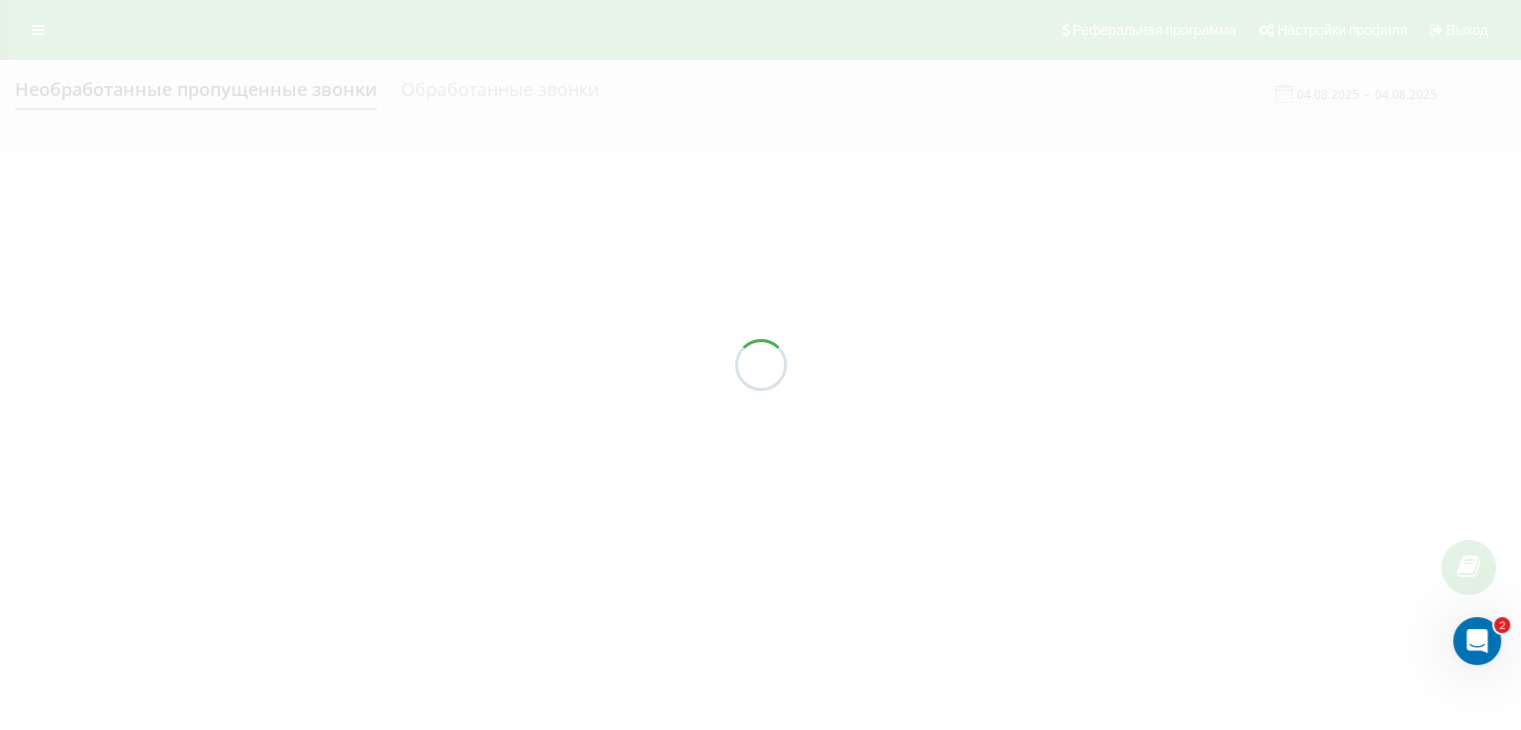 scroll, scrollTop: 0, scrollLeft: 0, axis: both 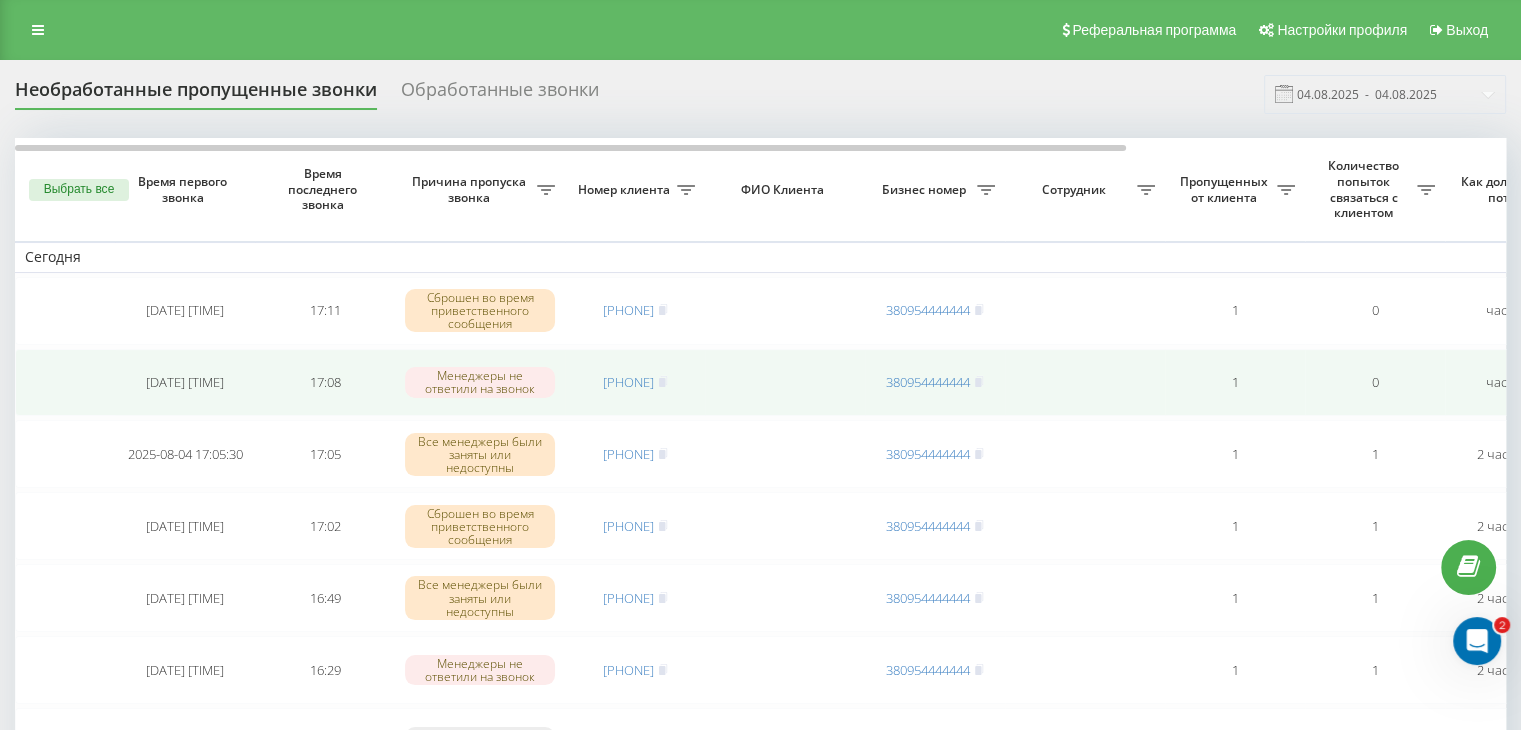 drag, startPoint x: 681, startPoint y: 378, endPoint x: 681, endPoint y: 406, distance: 28 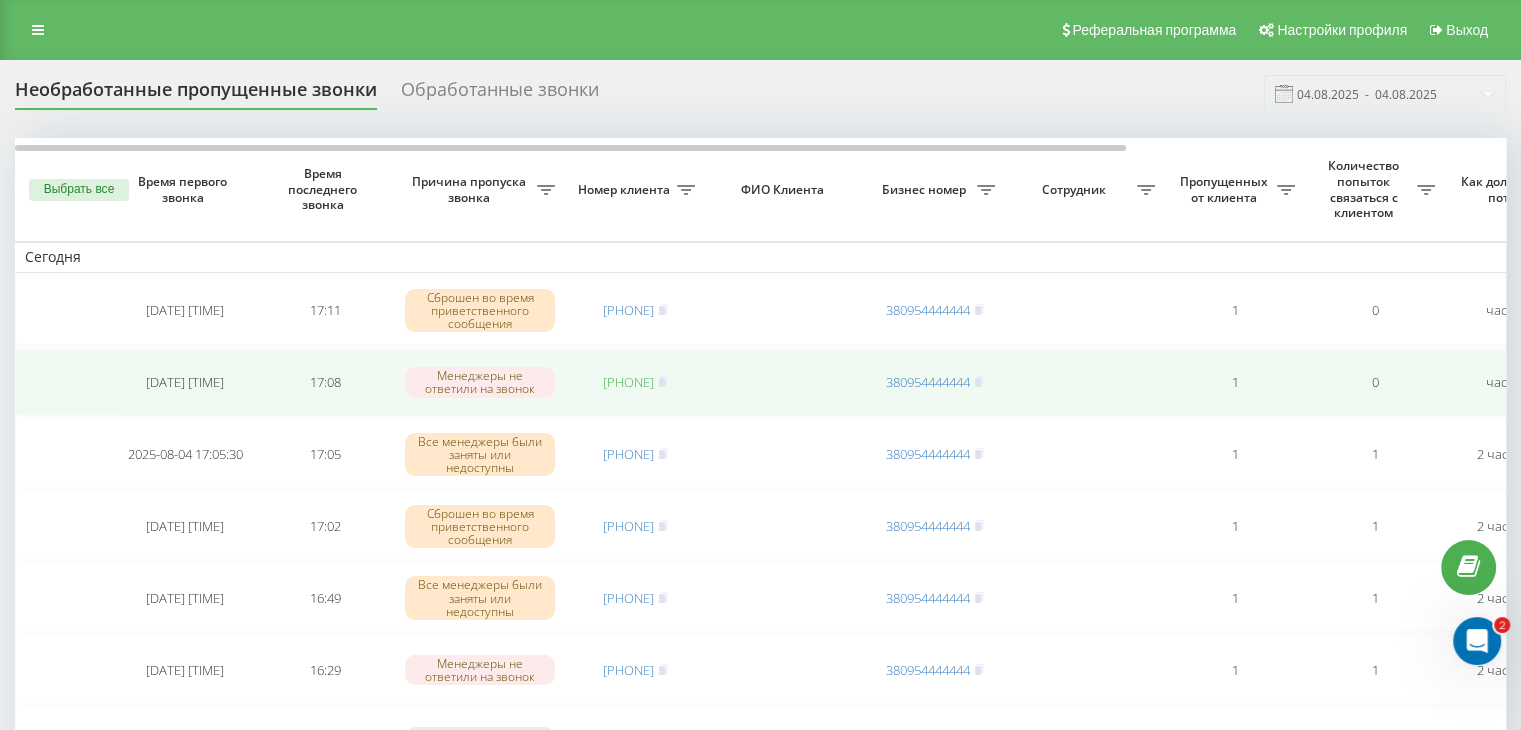 click on "[PHONE]" at bounding box center (628, 382) 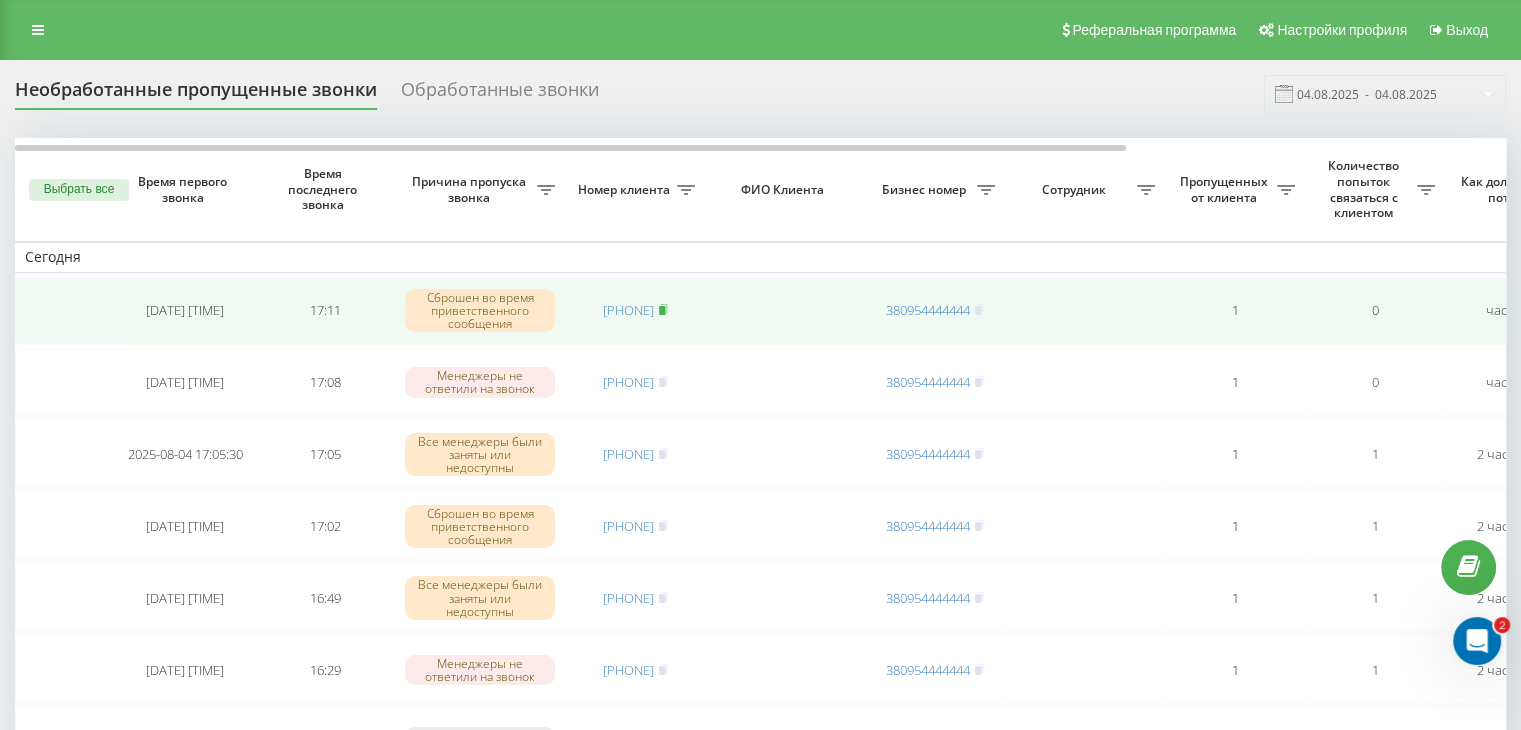 click 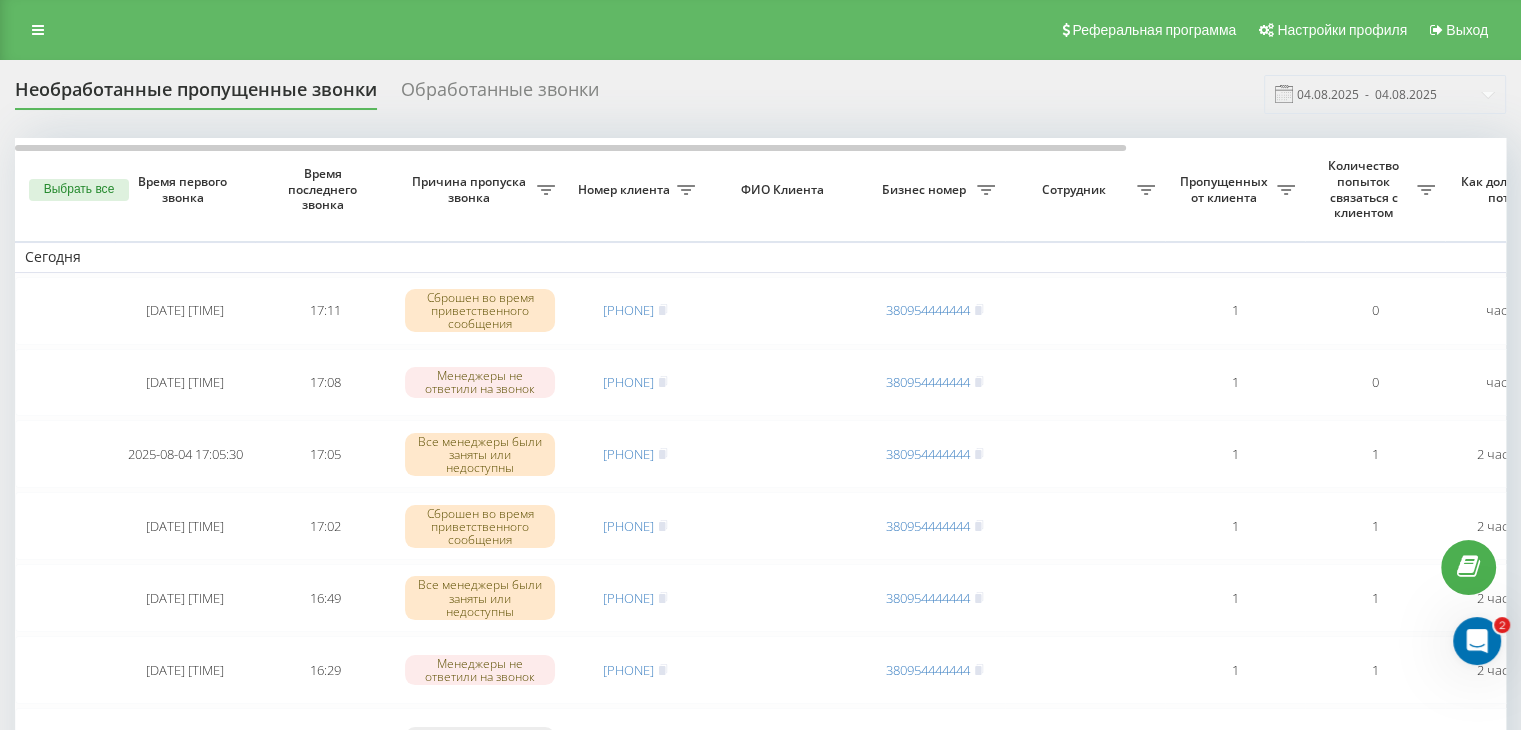 drag, startPoint x: 714, startPoint y: 81, endPoint x: 740, endPoint y: 113, distance: 41.231056 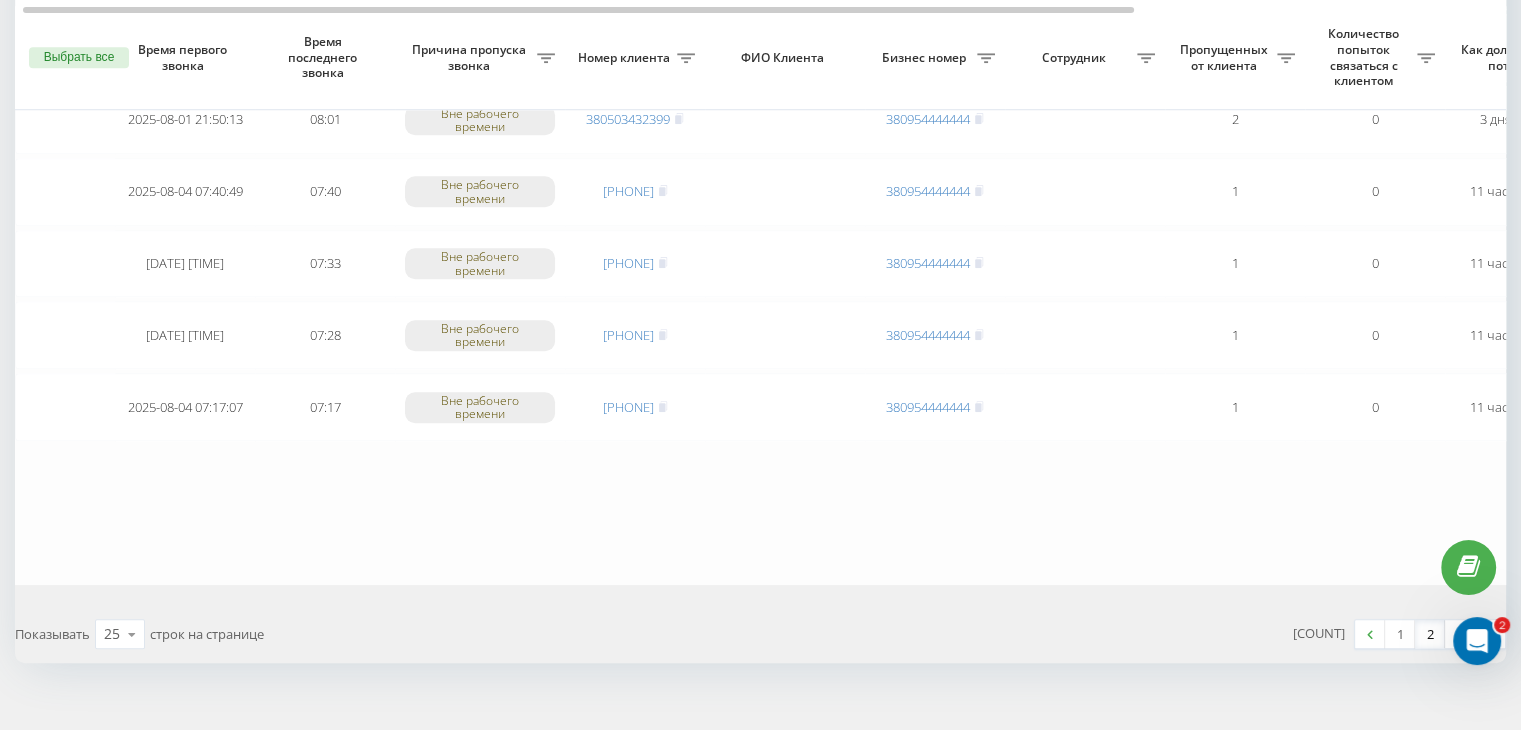 scroll, scrollTop: 1647, scrollLeft: 0, axis: vertical 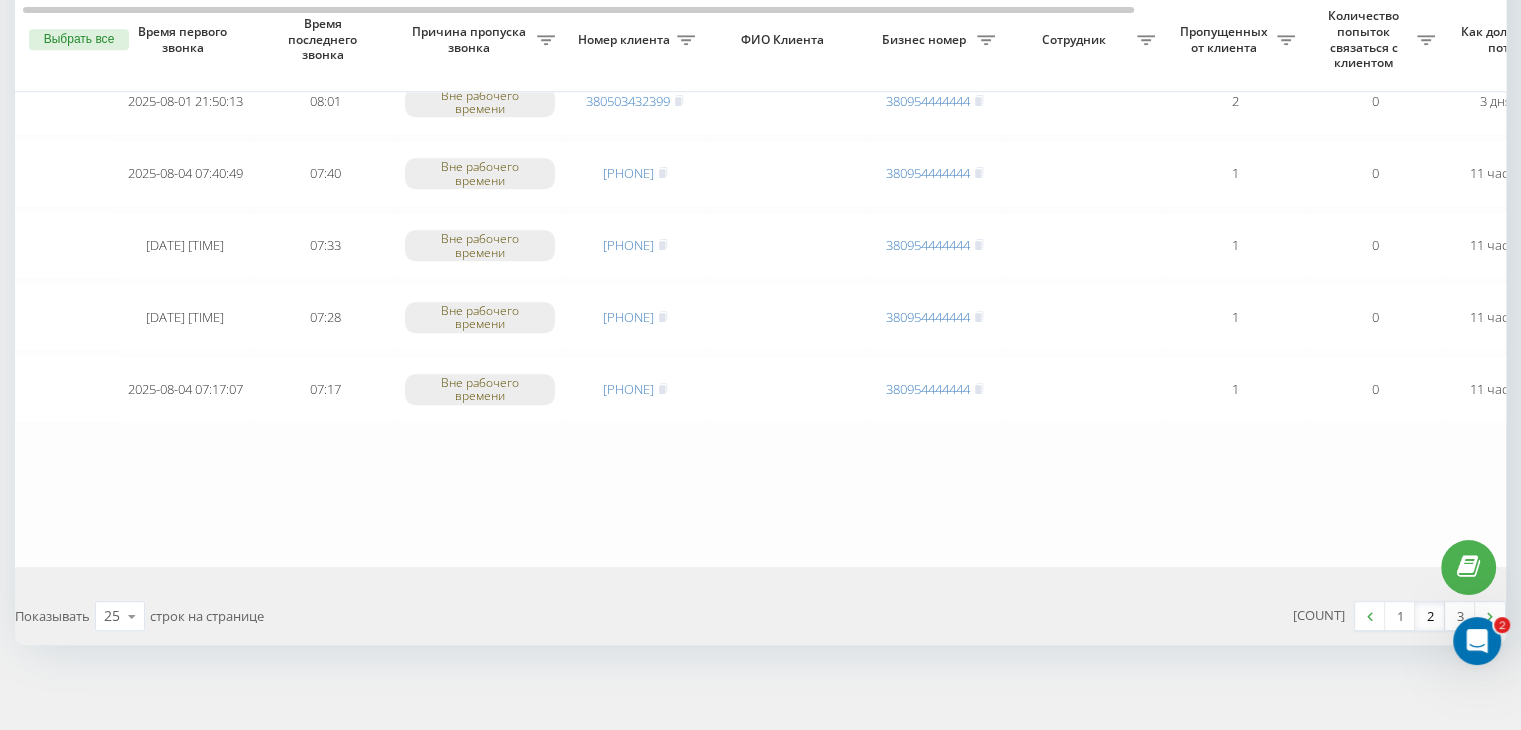 click on "[COUNT]" at bounding box center [1319, 615] 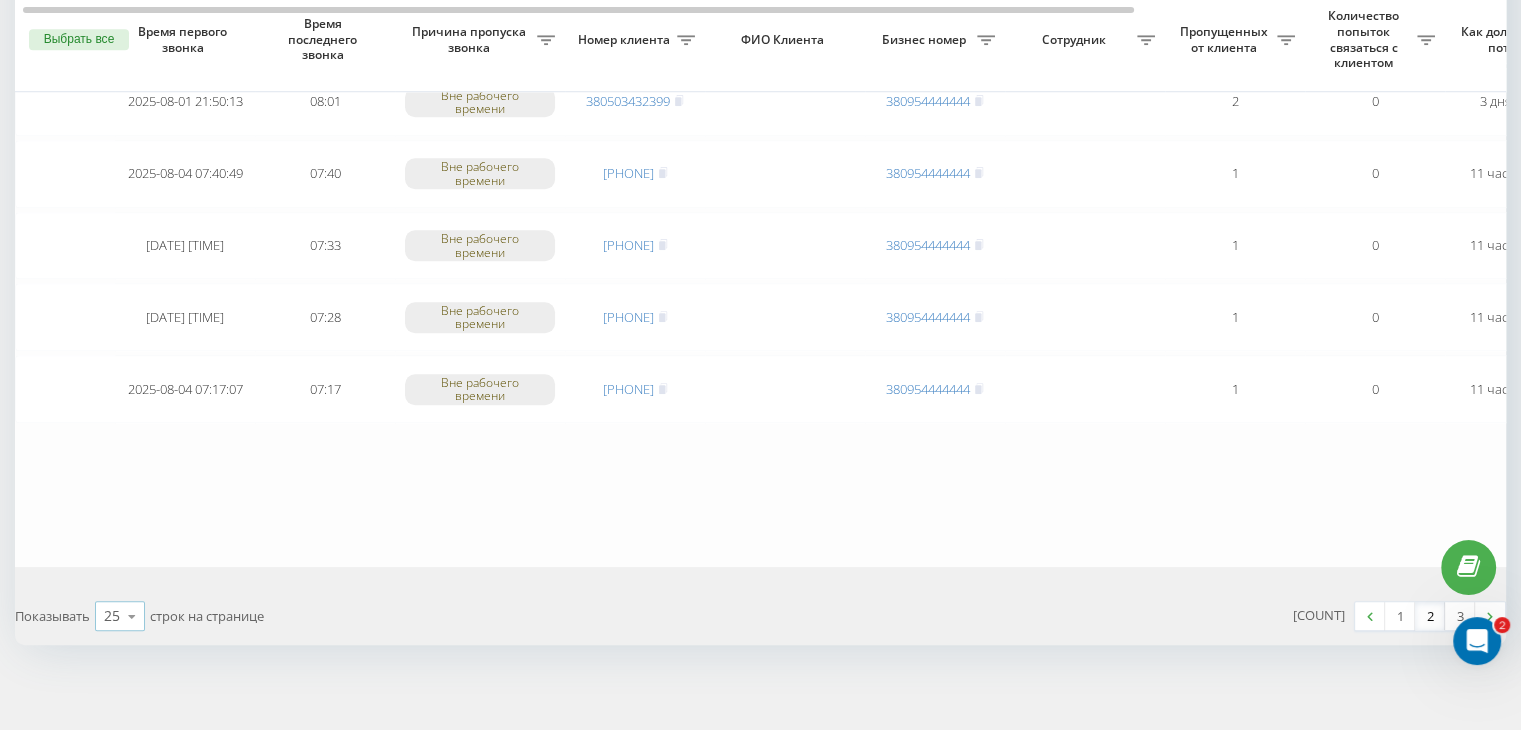 click at bounding box center (132, 616) 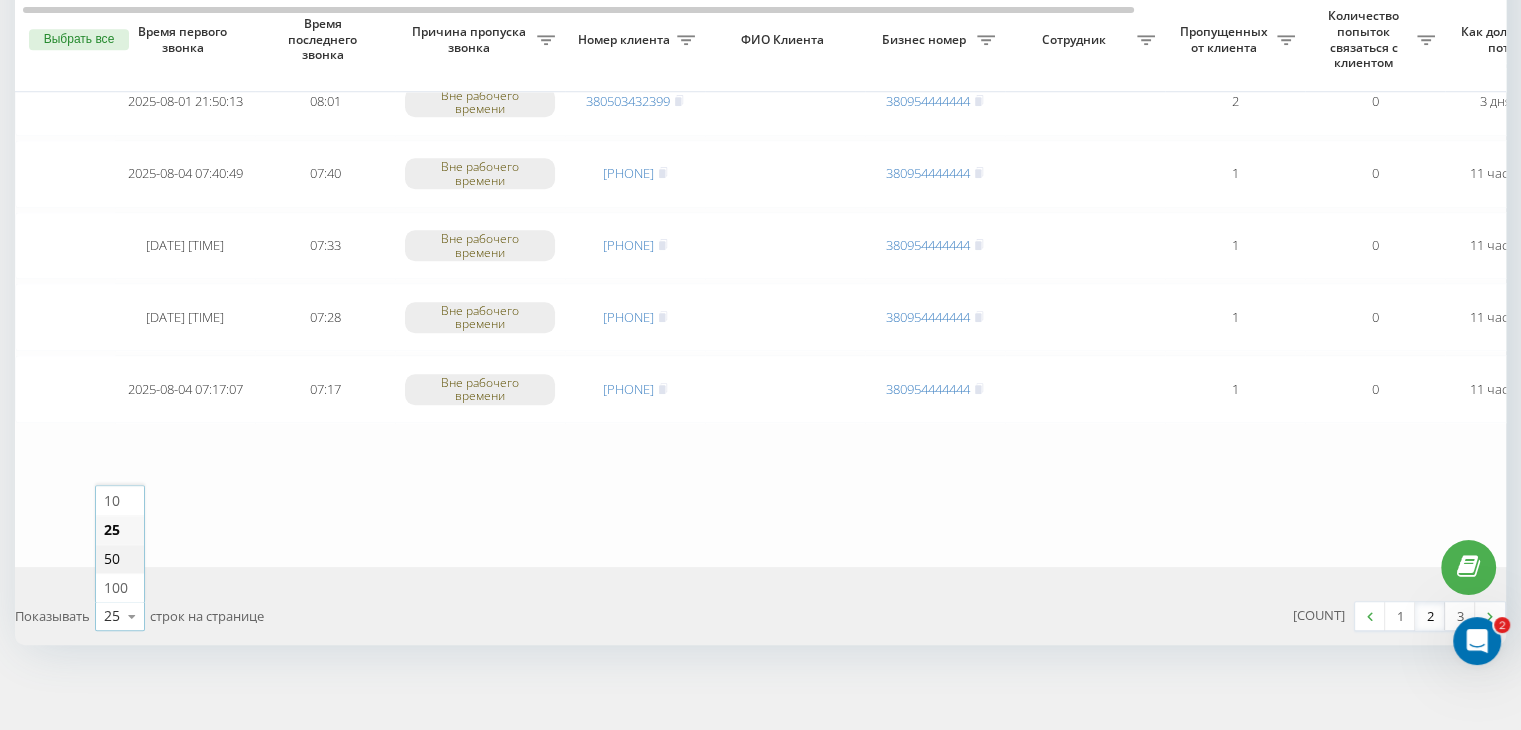 click on "50" at bounding box center (120, 558) 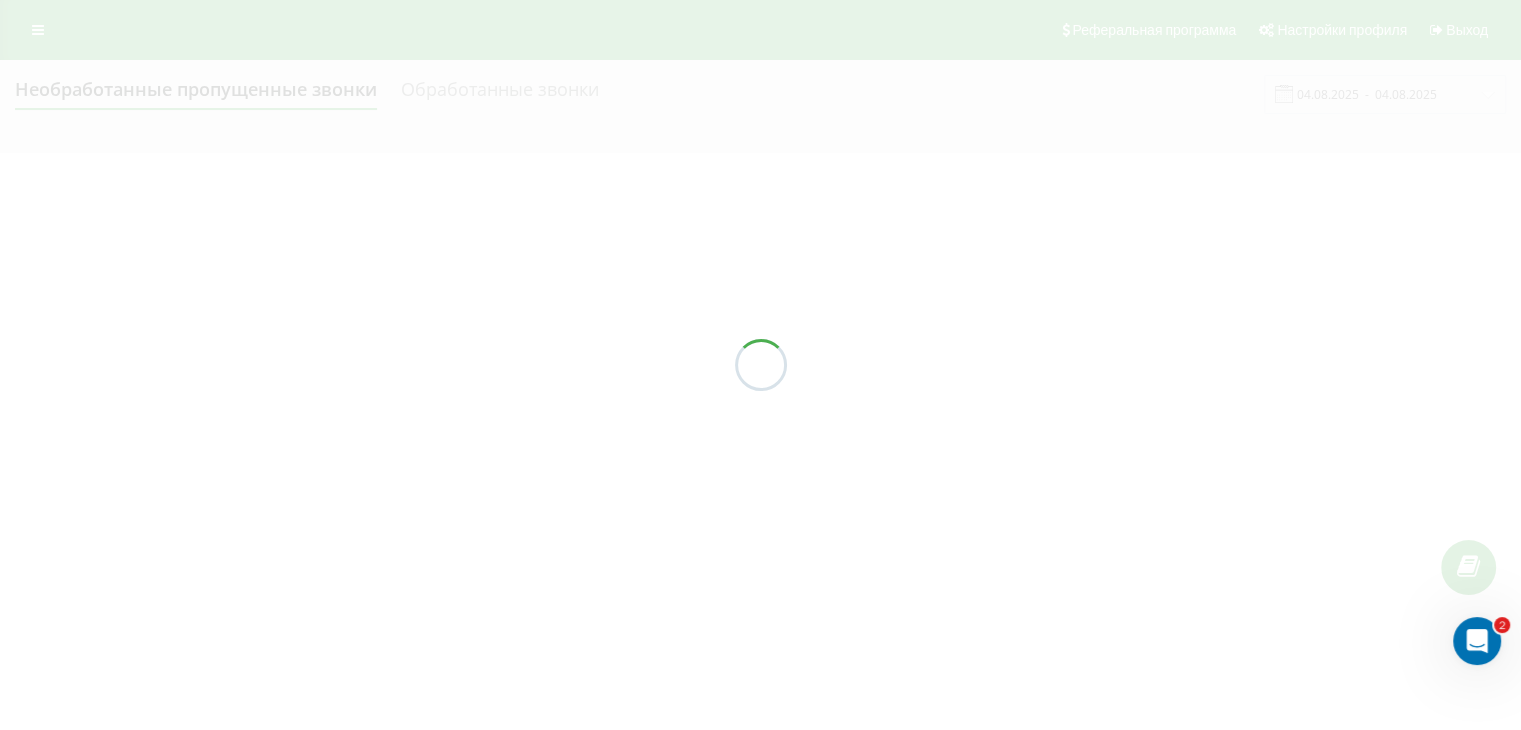 scroll, scrollTop: 0, scrollLeft: 0, axis: both 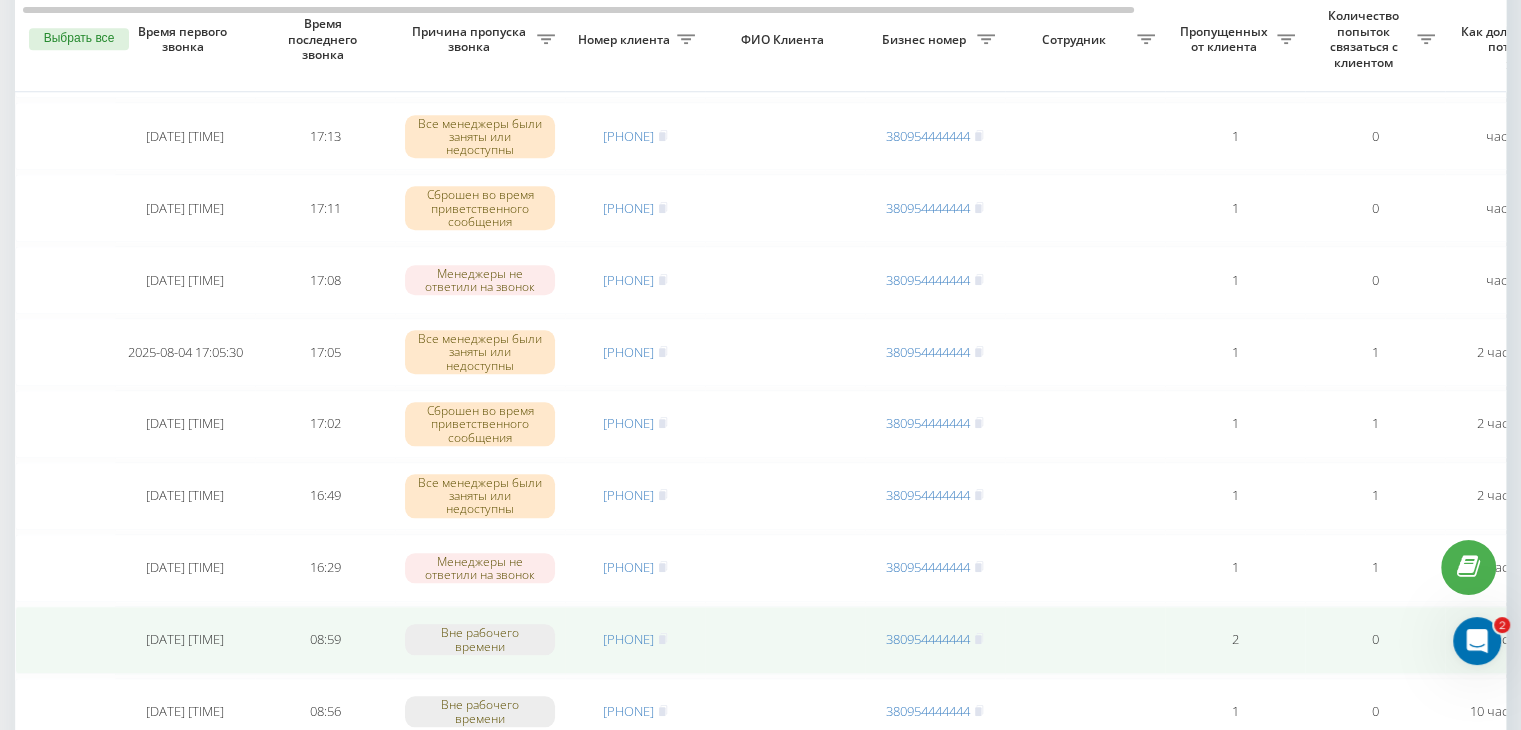 drag, startPoint x: 680, startPoint y: 192, endPoint x: 756, endPoint y: 608, distance: 422.8853 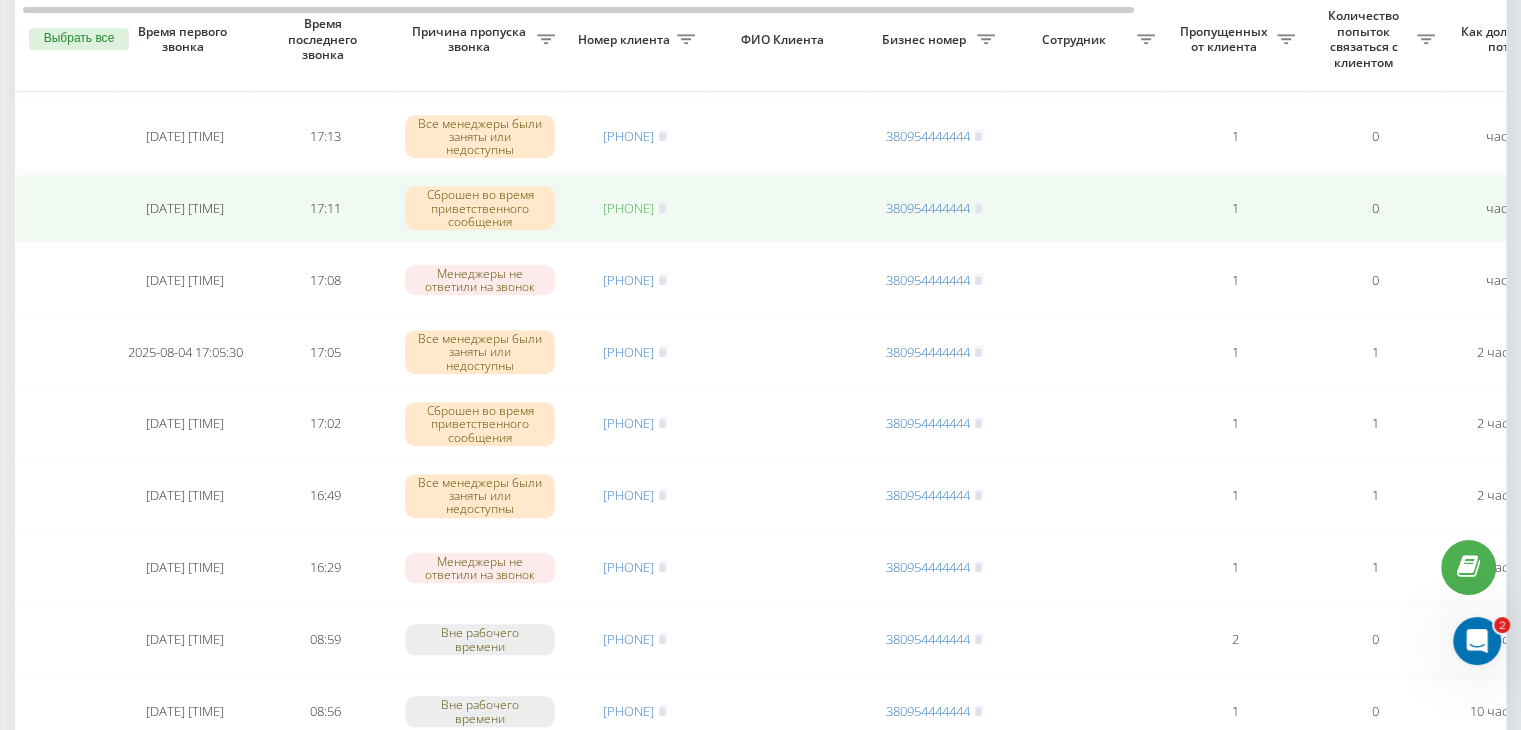 click on "[PHONE]" at bounding box center (628, 208) 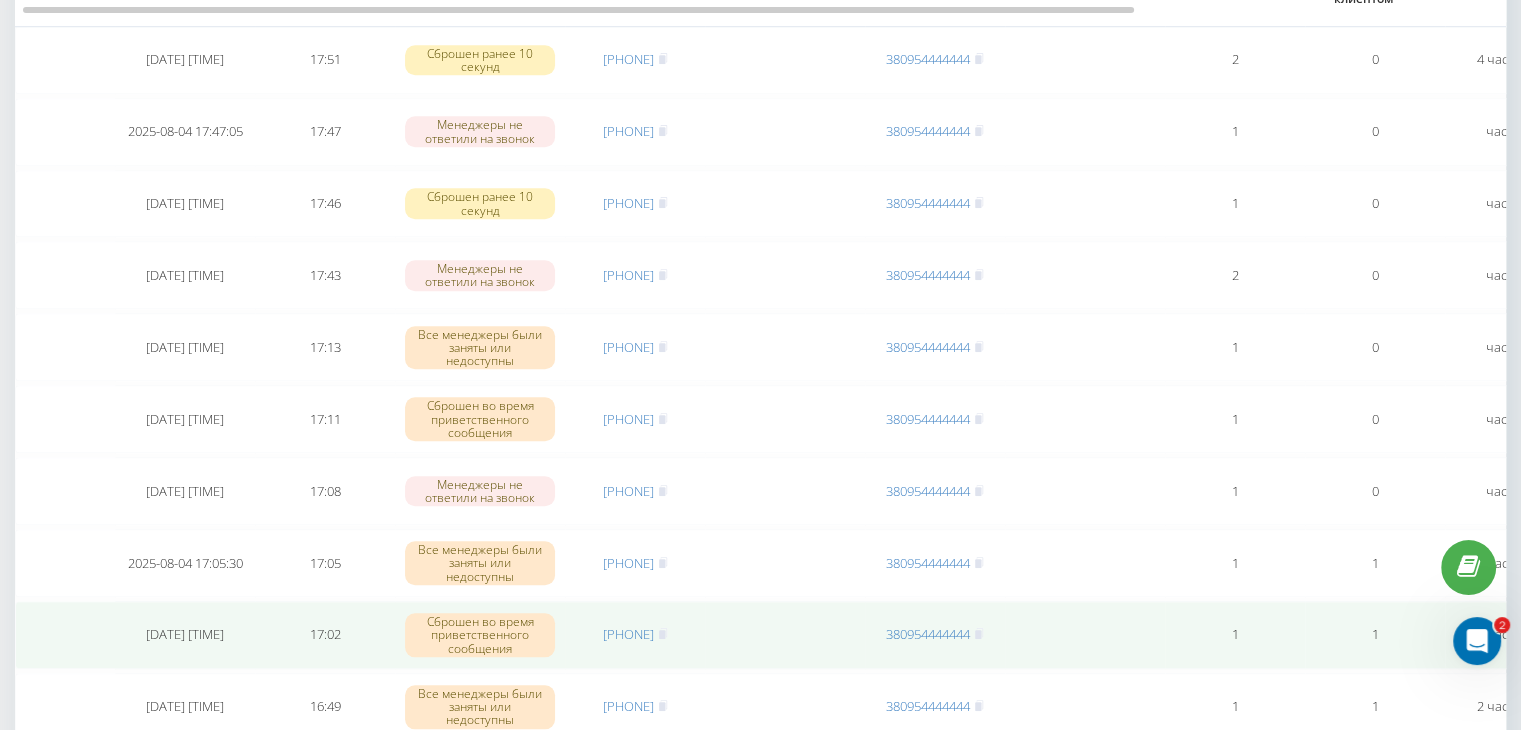 scroll, scrollTop: 1600, scrollLeft: 0, axis: vertical 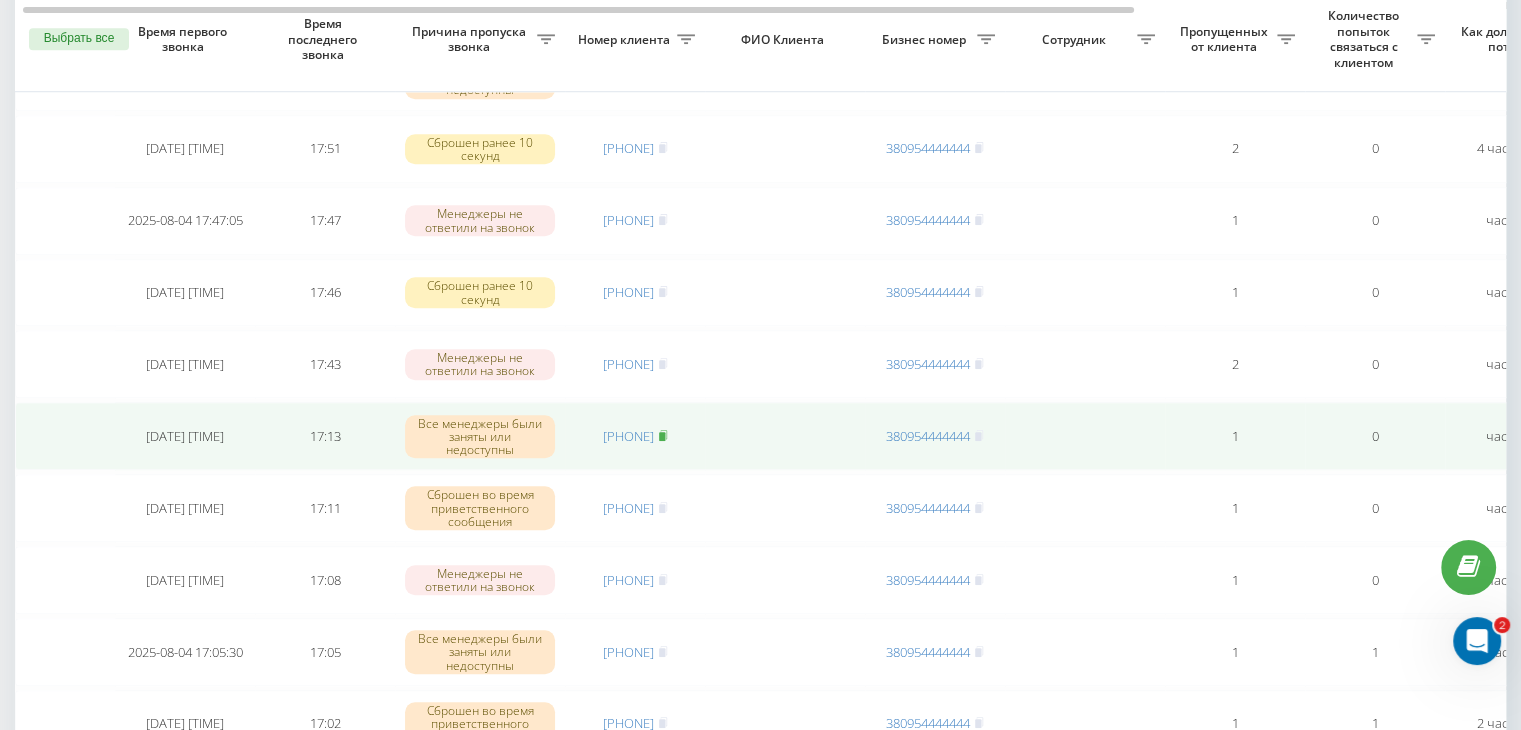 click 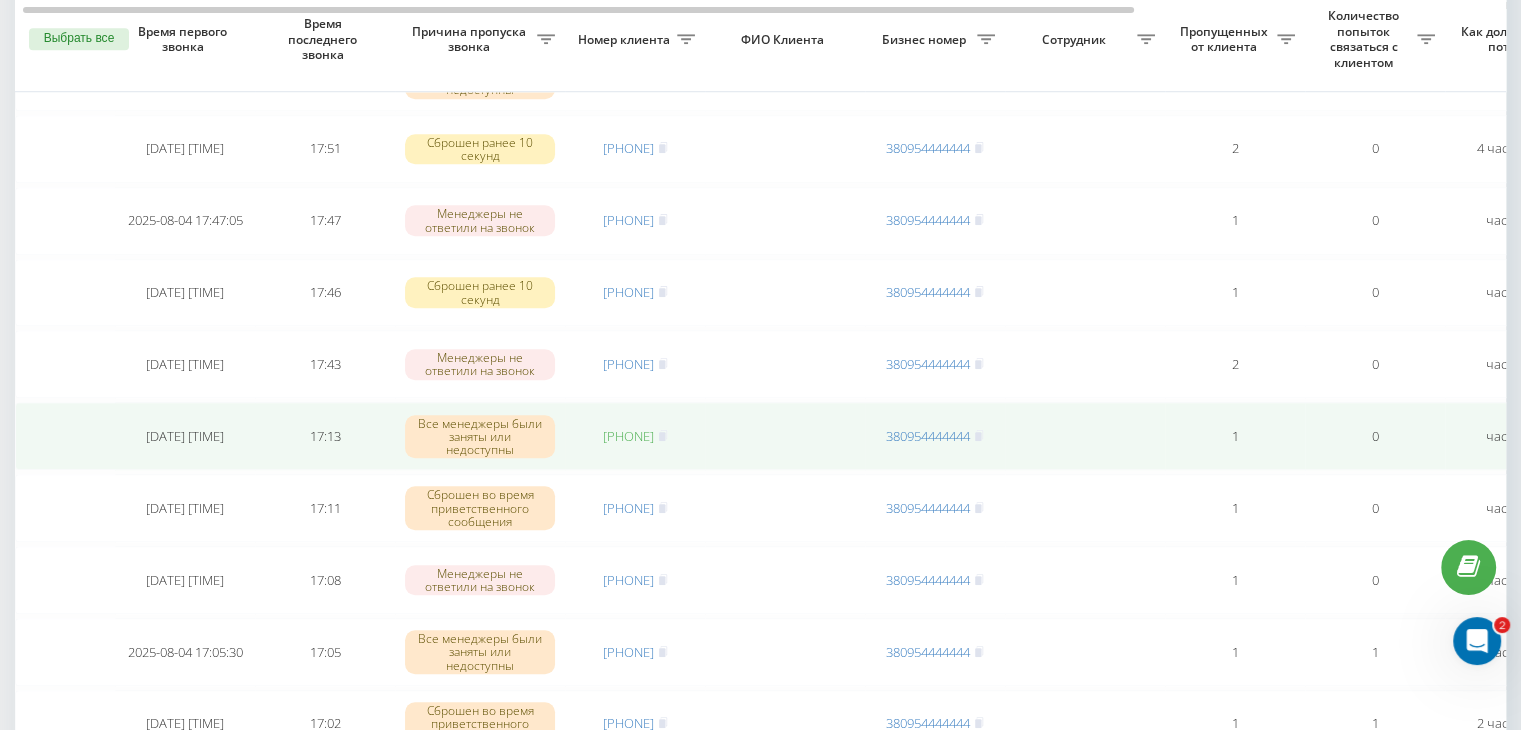 click on "[PHONE]" at bounding box center [628, 436] 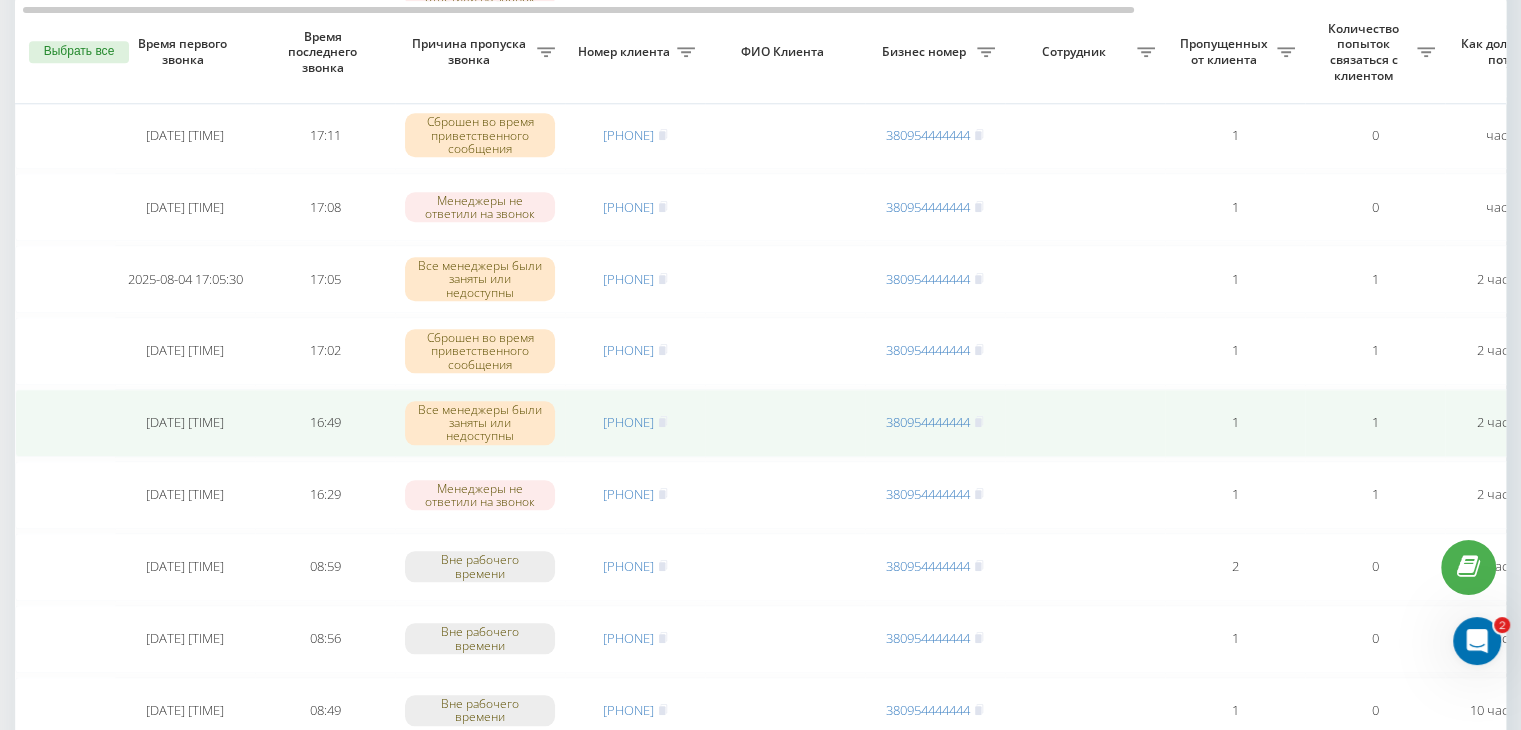 scroll, scrollTop: 2000, scrollLeft: 0, axis: vertical 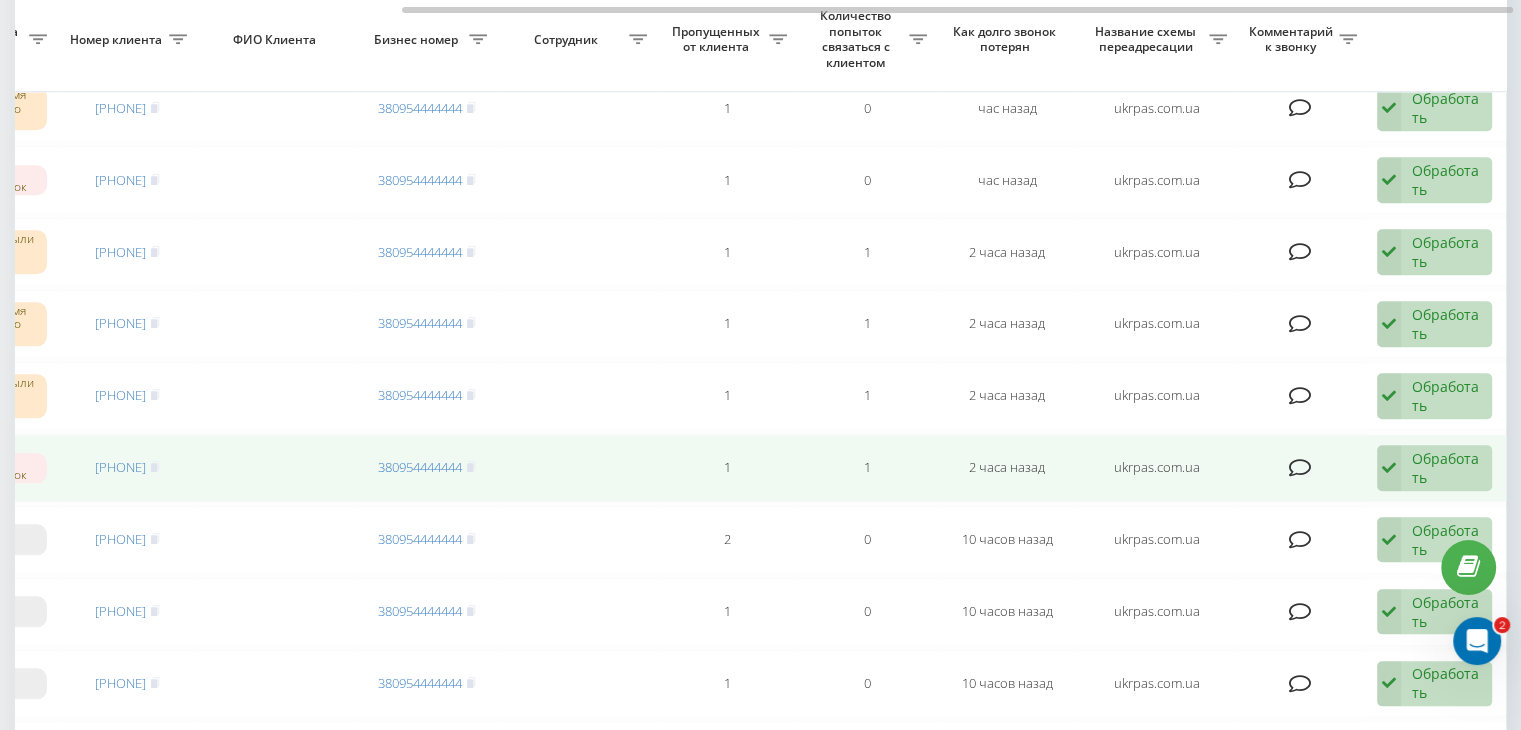click on "Обработать" at bounding box center [1446, 468] 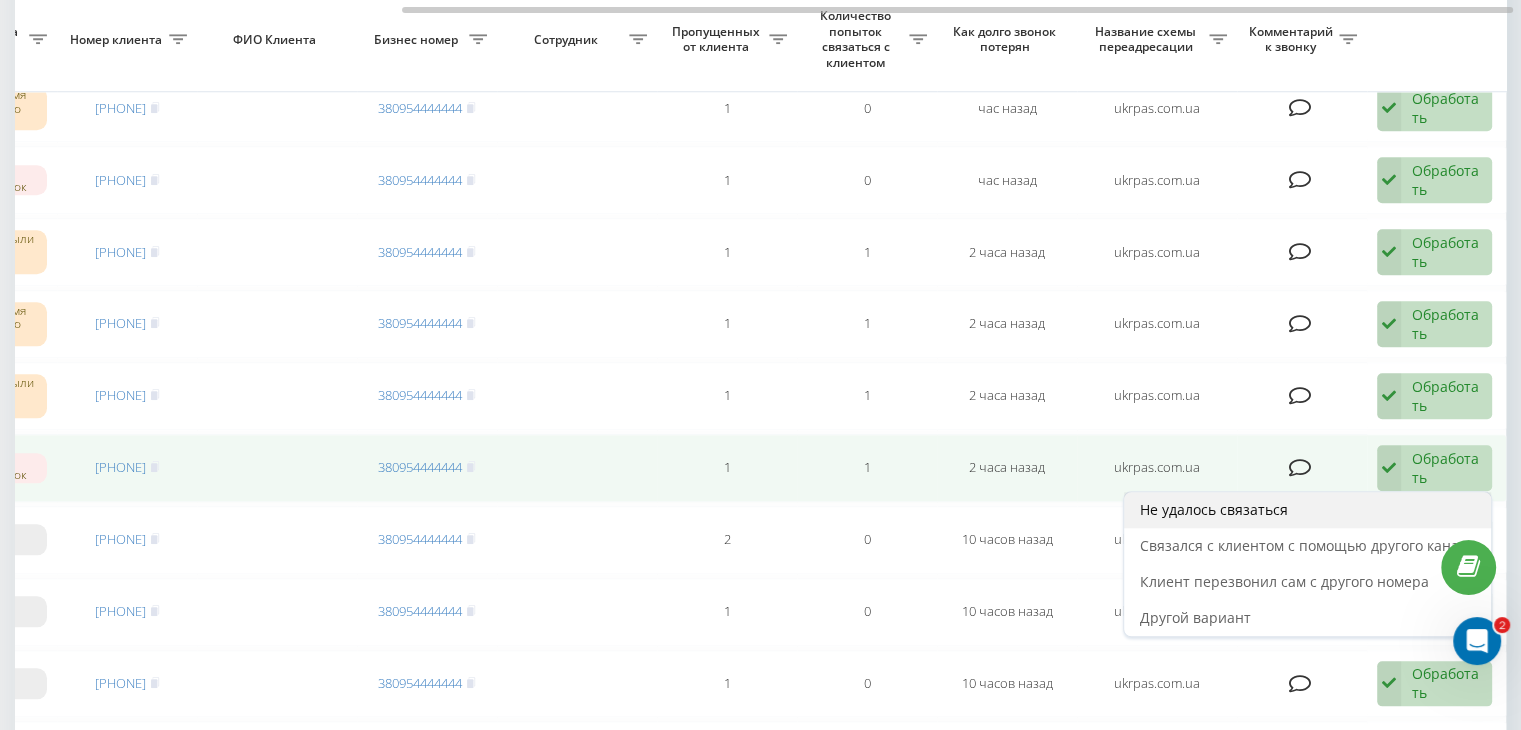 click on "Не удалось связаться" at bounding box center [1307, 510] 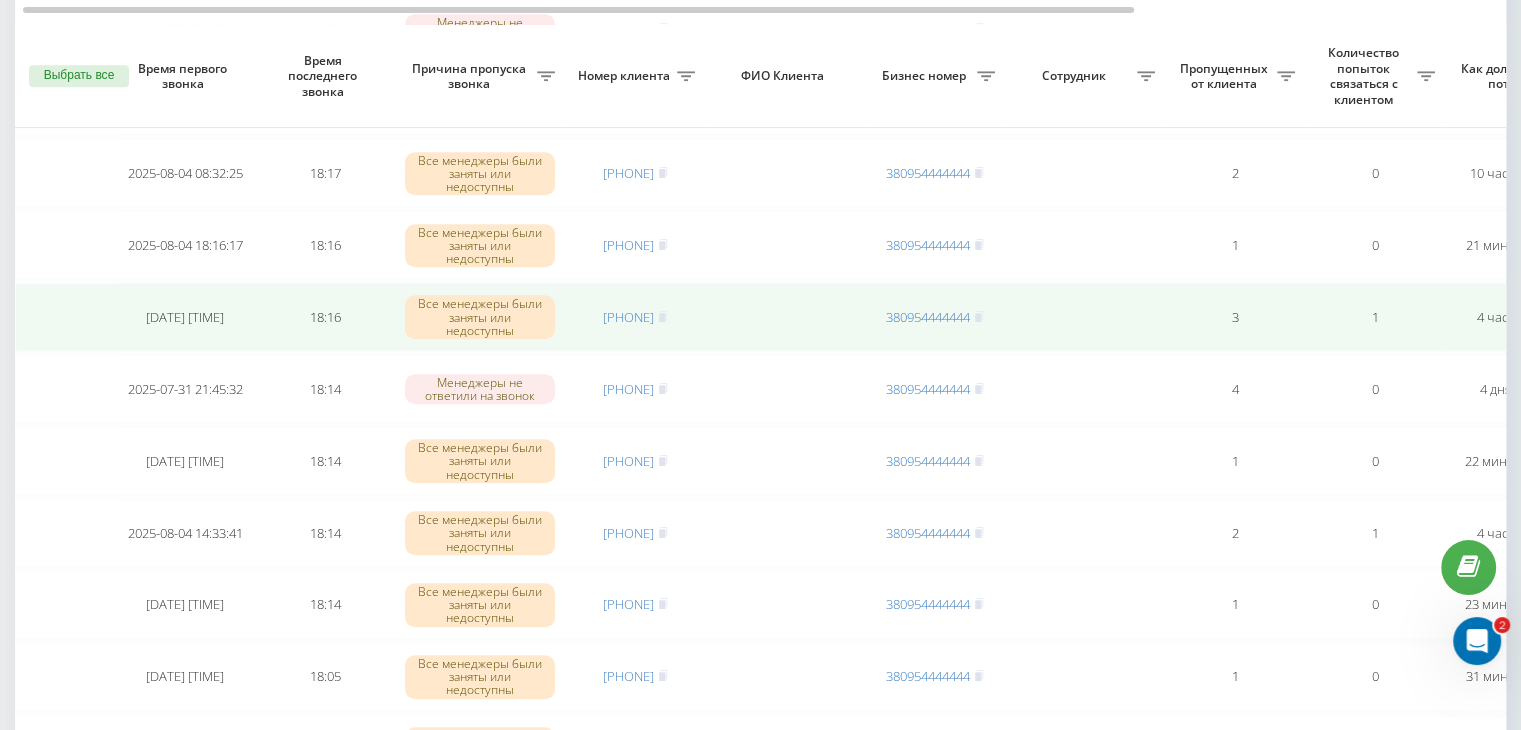 scroll, scrollTop: 1100, scrollLeft: 0, axis: vertical 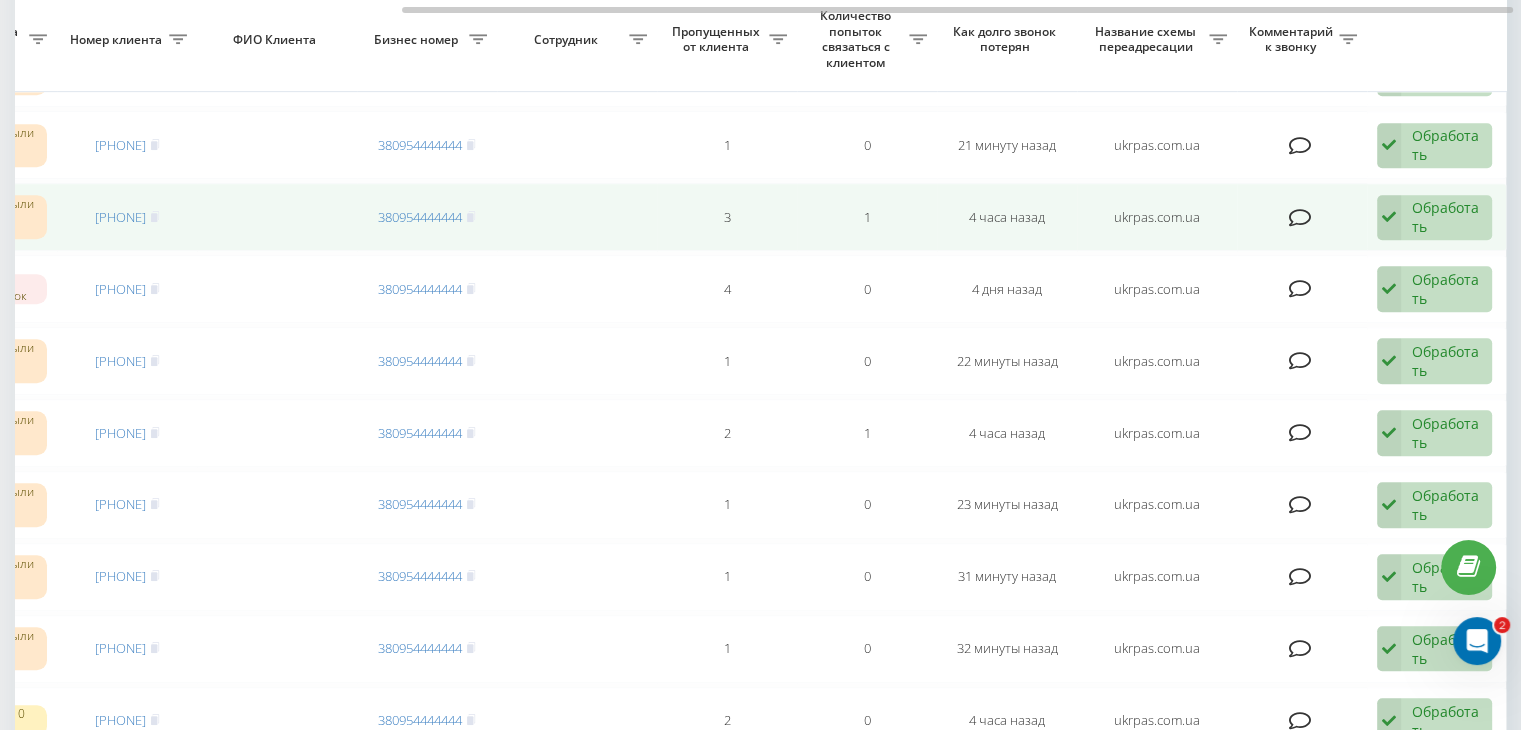 click on "Обработать Не удалось связаться Связался с клиентом с помощью другого канала Клиент перезвонил сам с другого номера Другой вариант" at bounding box center [1434, 218] 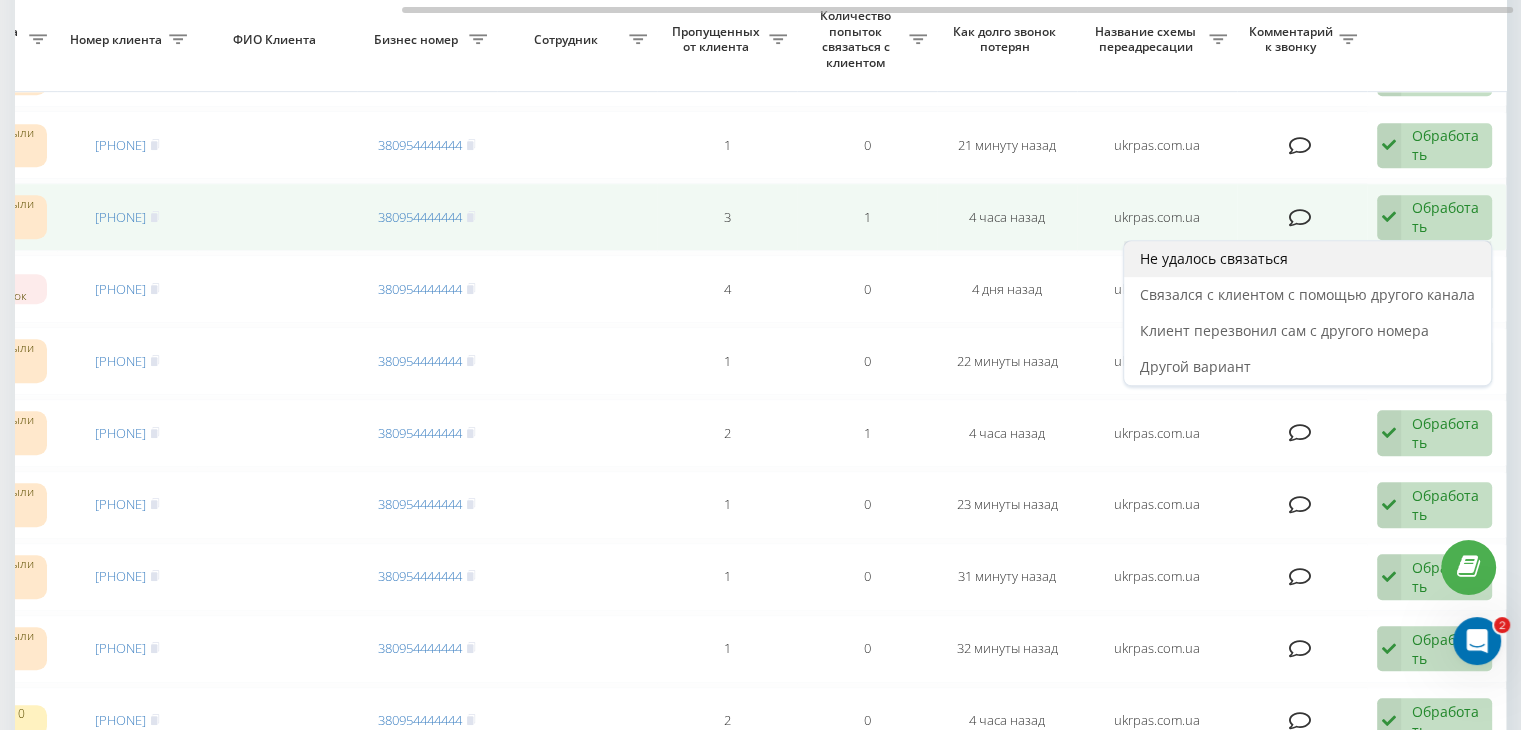 click on "Не удалось связаться" at bounding box center [1307, 259] 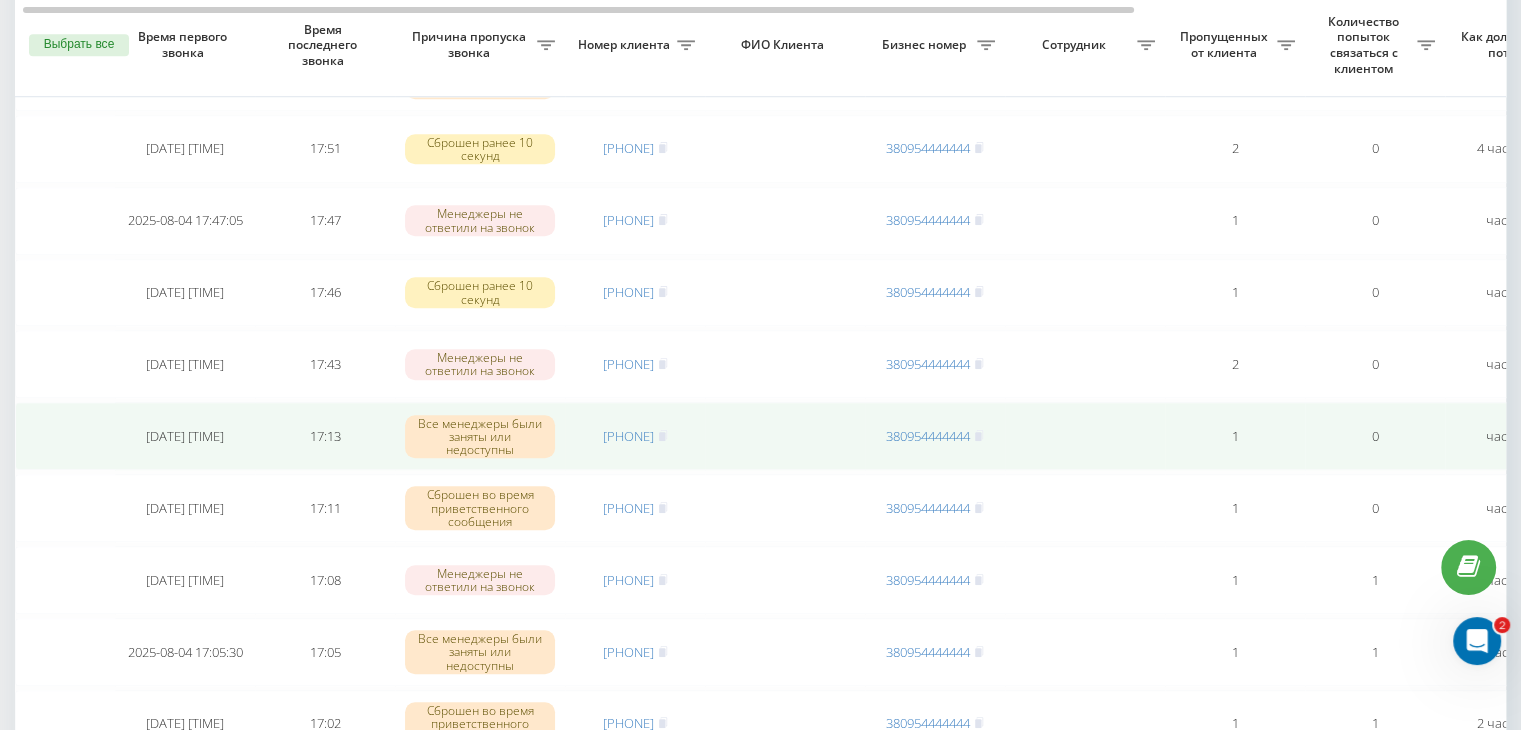 scroll, scrollTop: 1700, scrollLeft: 0, axis: vertical 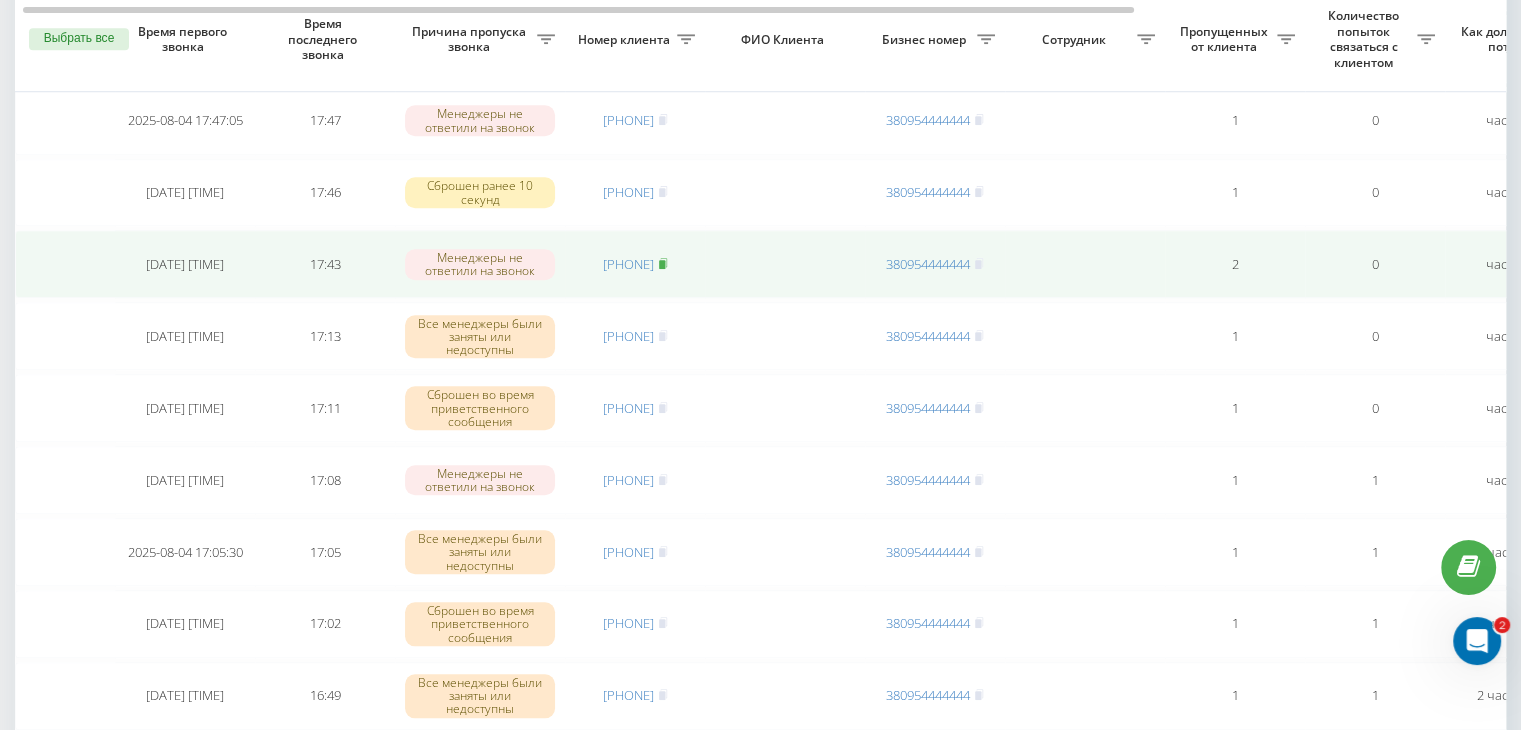 click 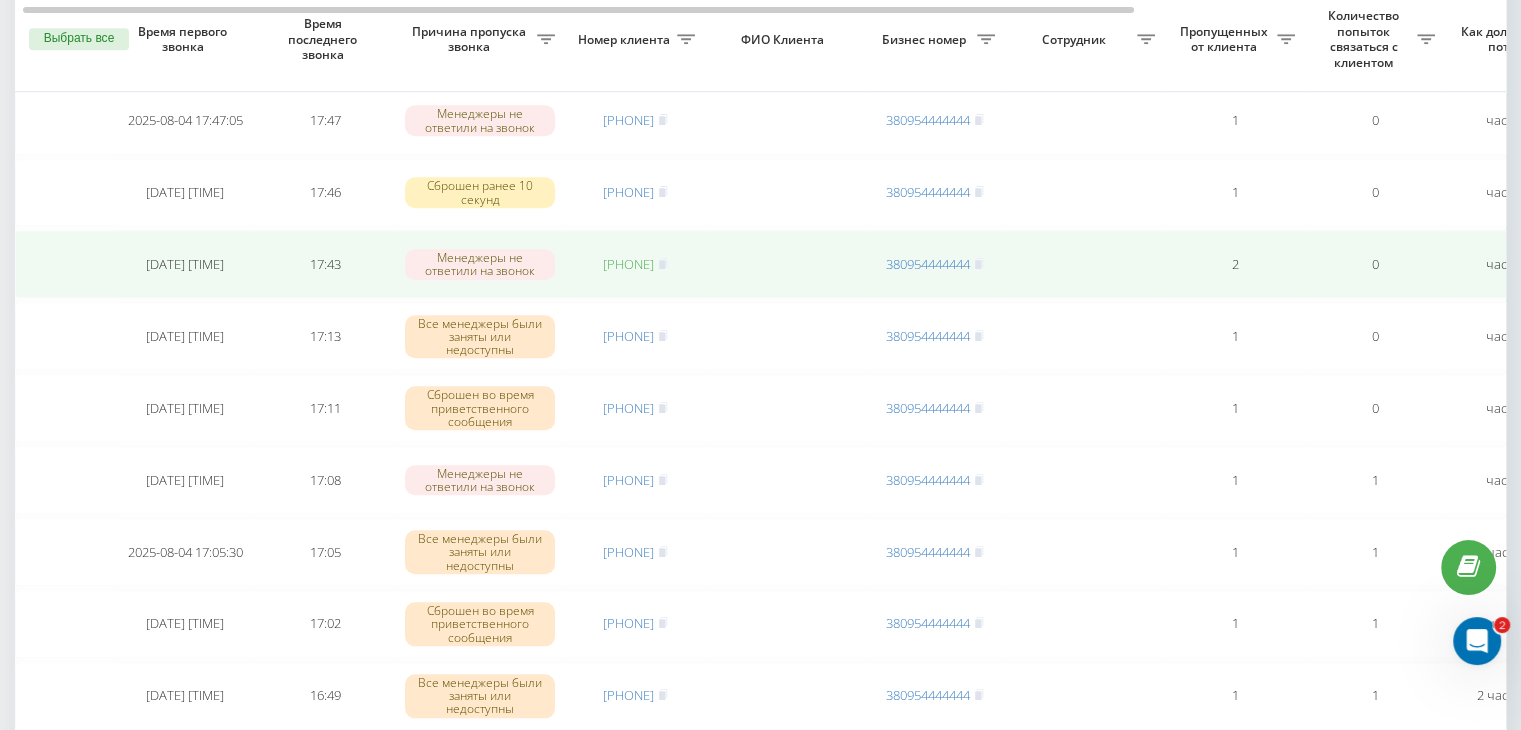 click on "[PHONE]" at bounding box center (628, 264) 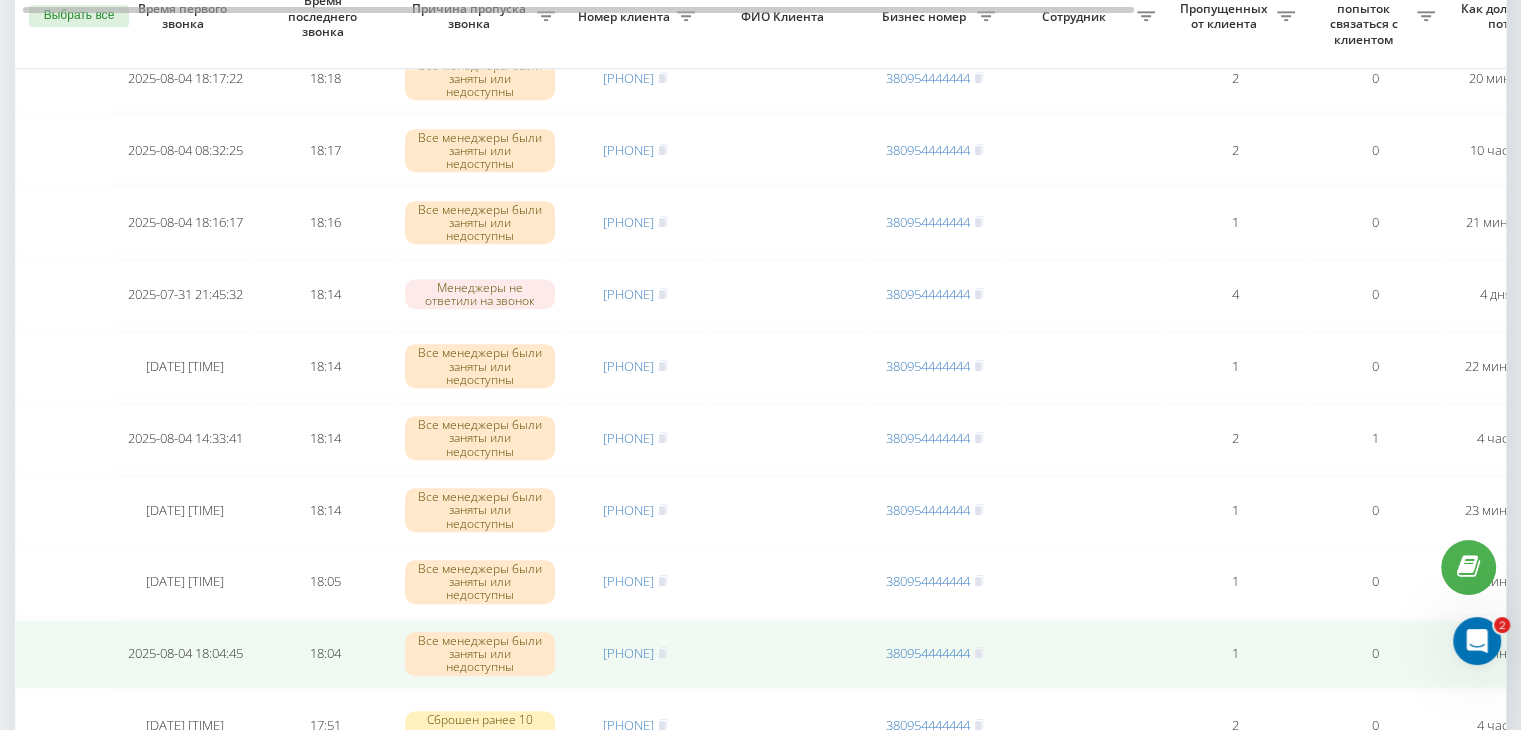 scroll, scrollTop: 1000, scrollLeft: 0, axis: vertical 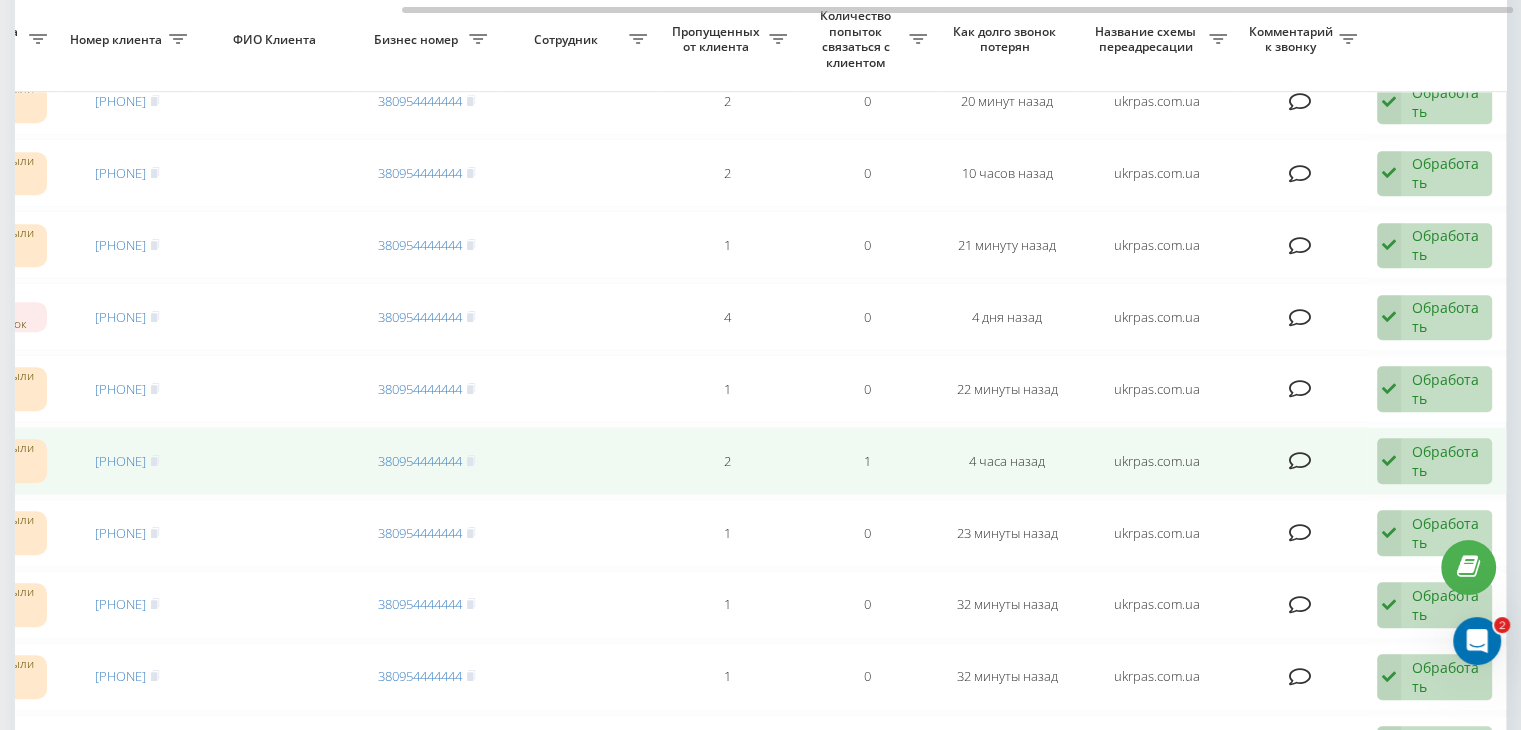 click on "Обработать" at bounding box center (1446, 461) 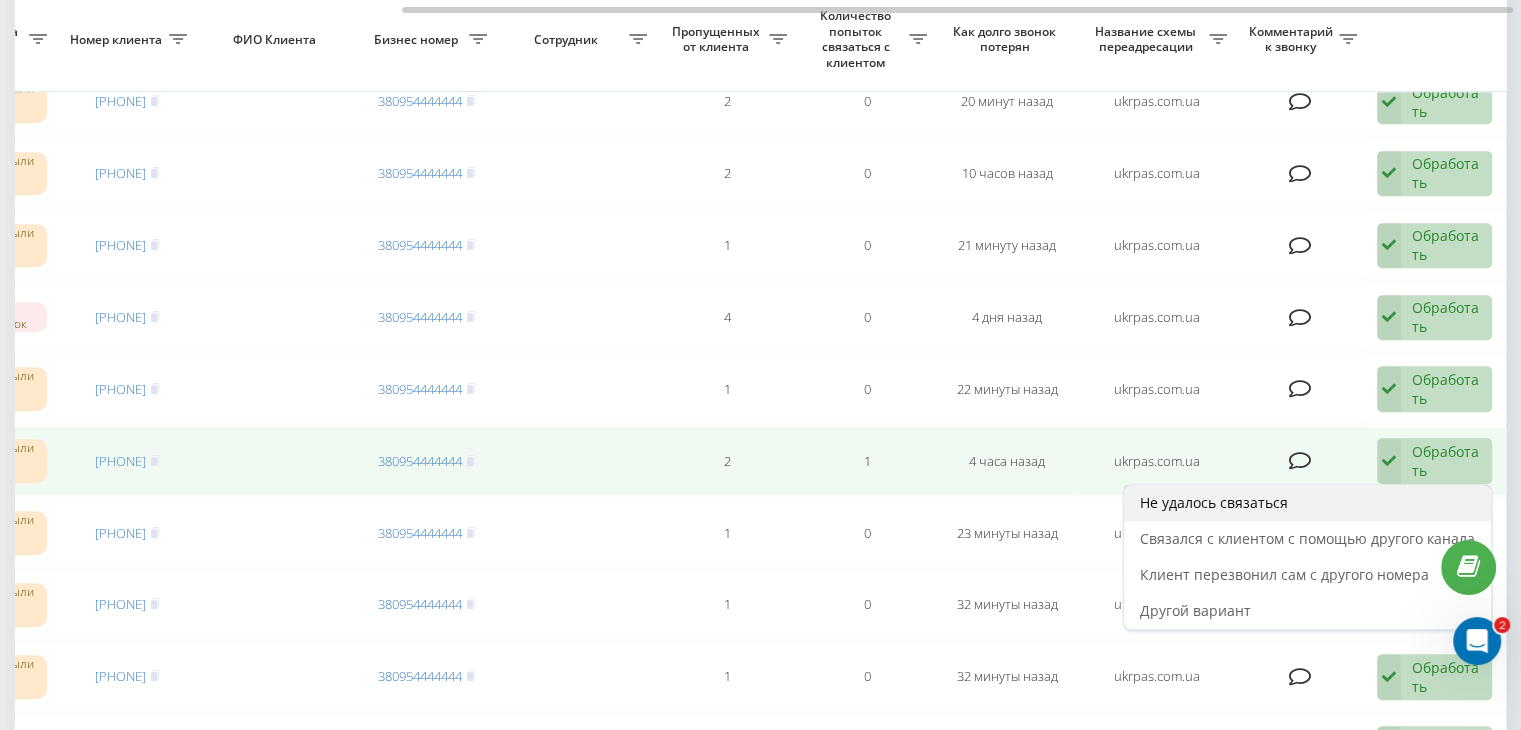 click on "Не удалось связаться" at bounding box center (1307, 503) 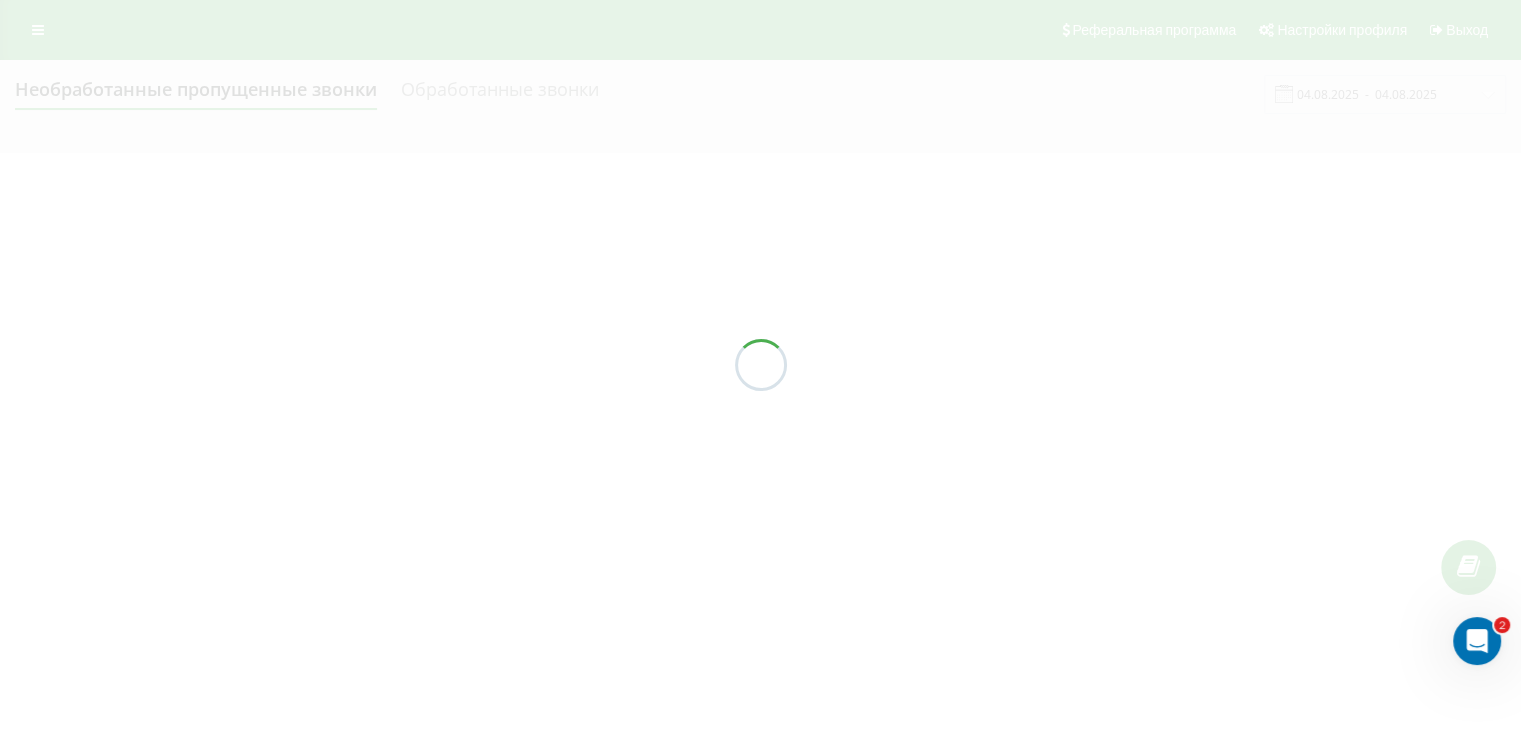scroll, scrollTop: 0, scrollLeft: 0, axis: both 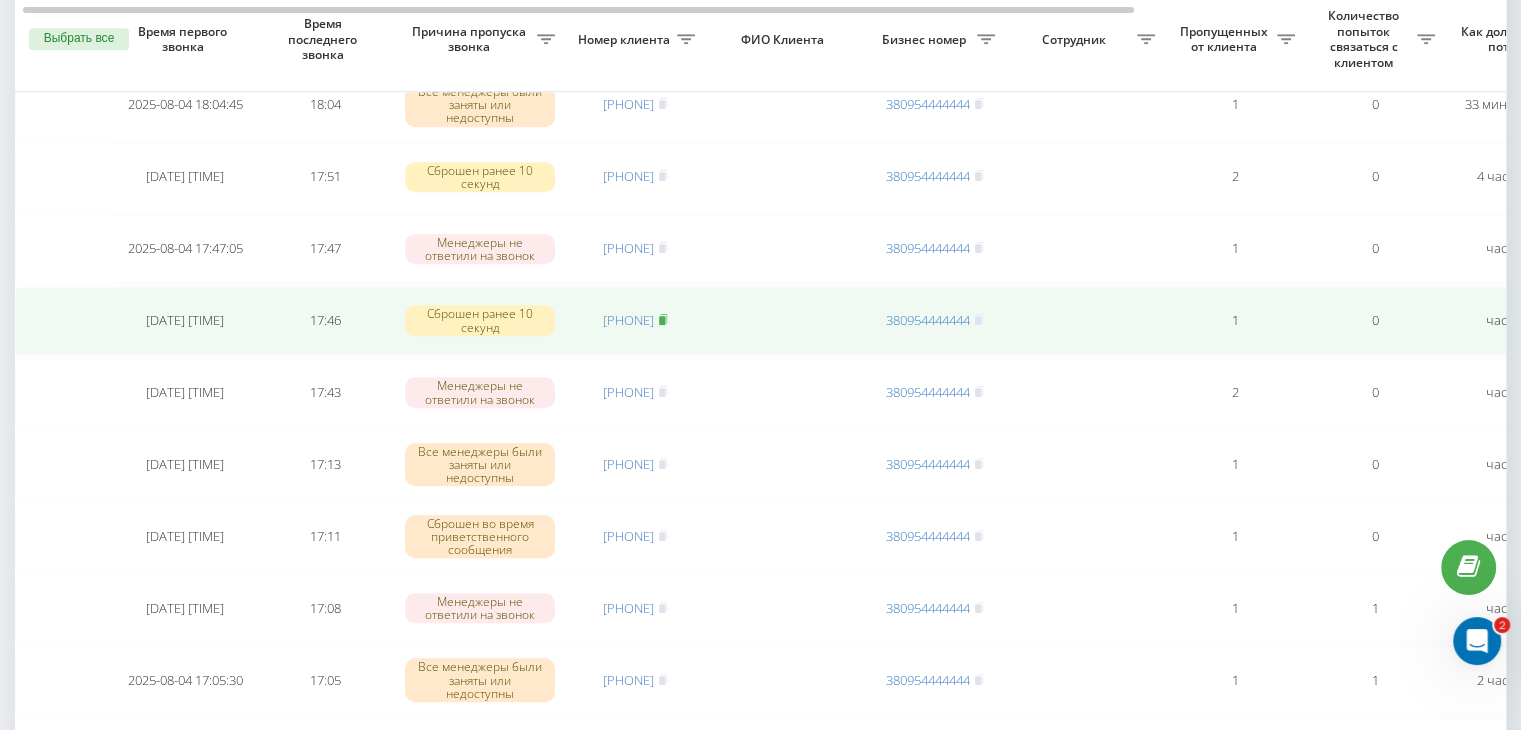 click 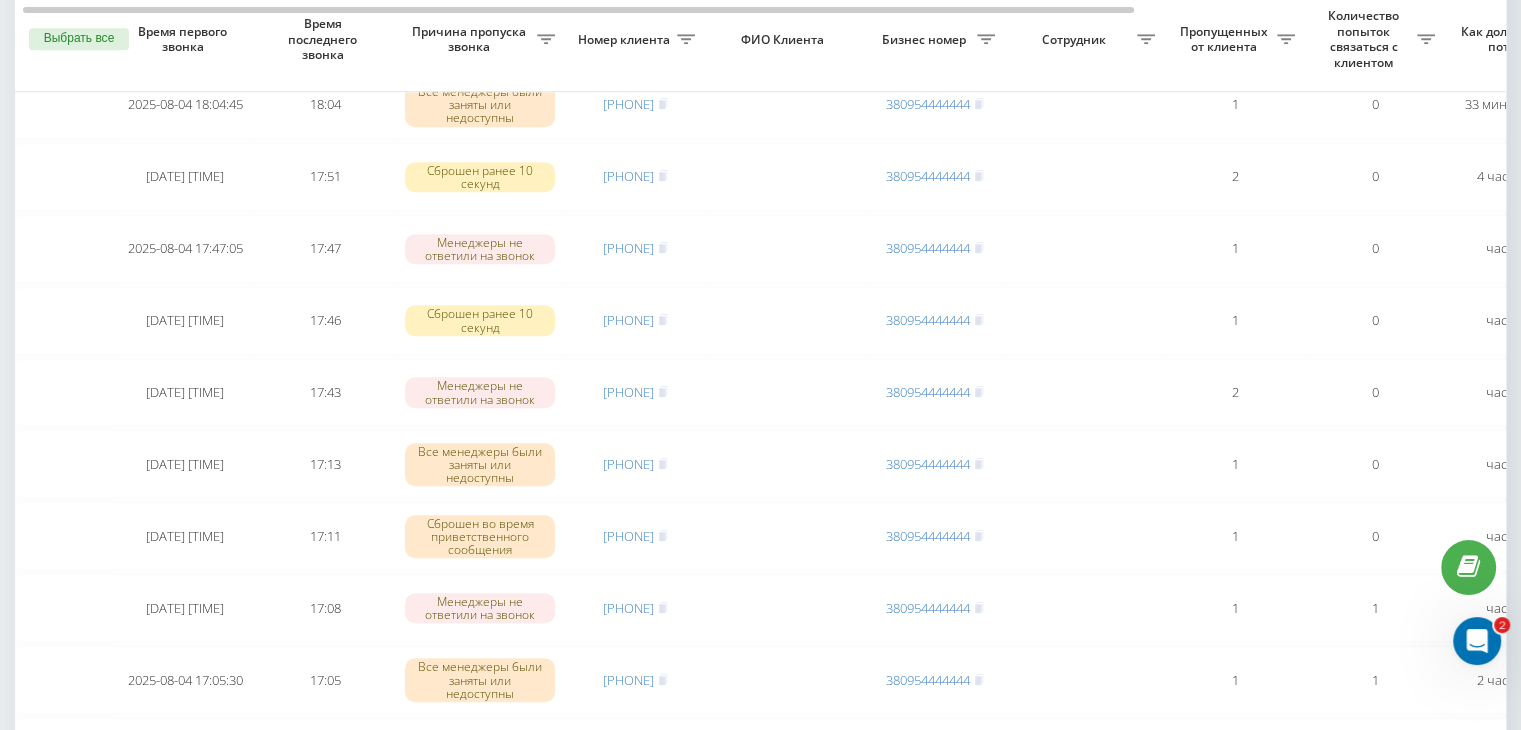click on "Необработанные пропущенные звонки Обработанные звонки [DATE]  -  [DATE] Выбрать все Время первого звонка Время последнего звонка Причина пропуска звонка Номер клиента ФИО Клиента Бизнес номер Сотрудник Пропущенных от клиента Количество попыток связаться с клиентом Как долго звонок потерян Название схемы переадресации Комментарий к звонку Сегодня [DATE] [TIME] [TIME] Менеджеры не ответили на звонок [PHONE] [PHONE] 1 0 2 минуты назад ukrpas.com.ua Обработать Не удалось связаться Связался с клиентом с помощью другого канала Клиент перезвонил сам с другого номера [TIME] 1 0" at bounding box center (760, 622) 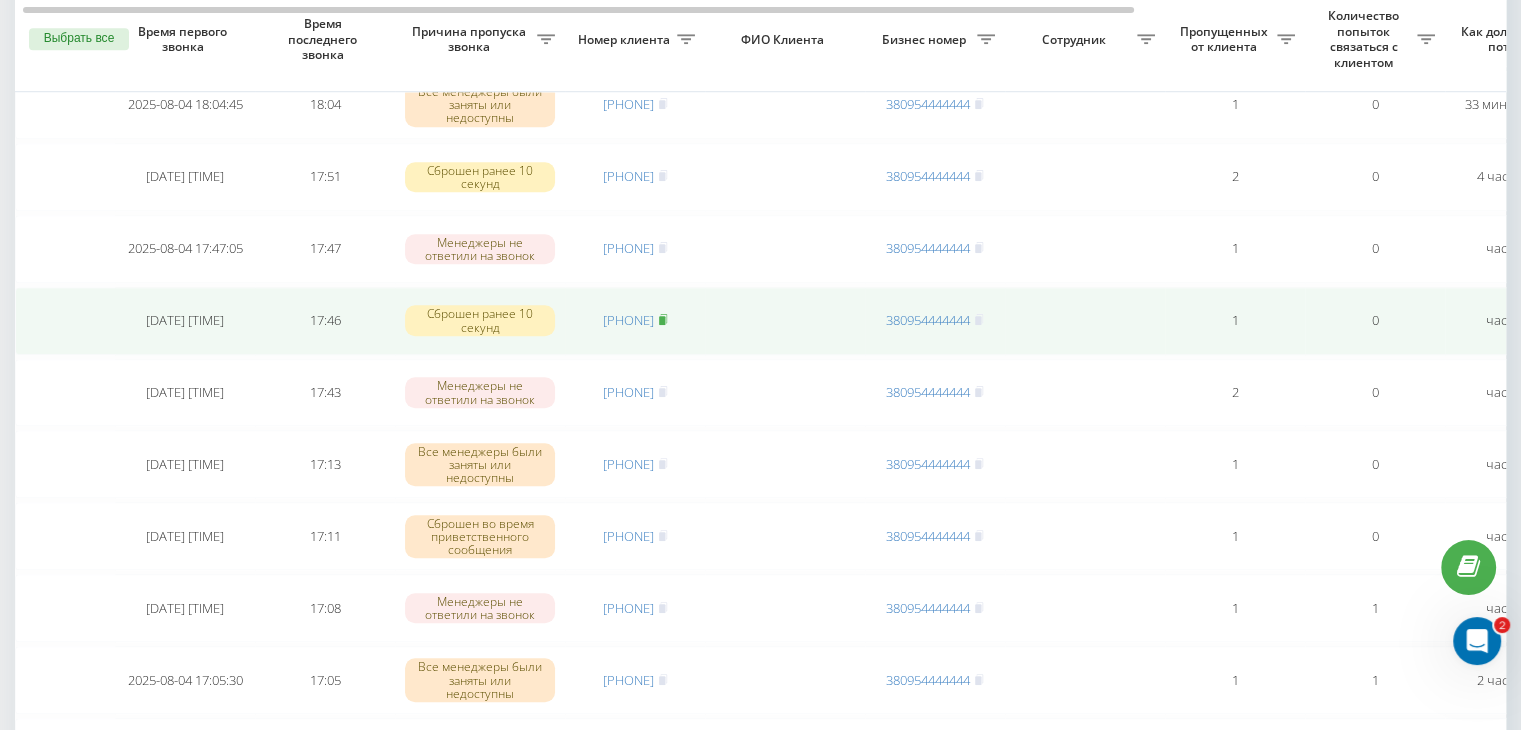 click 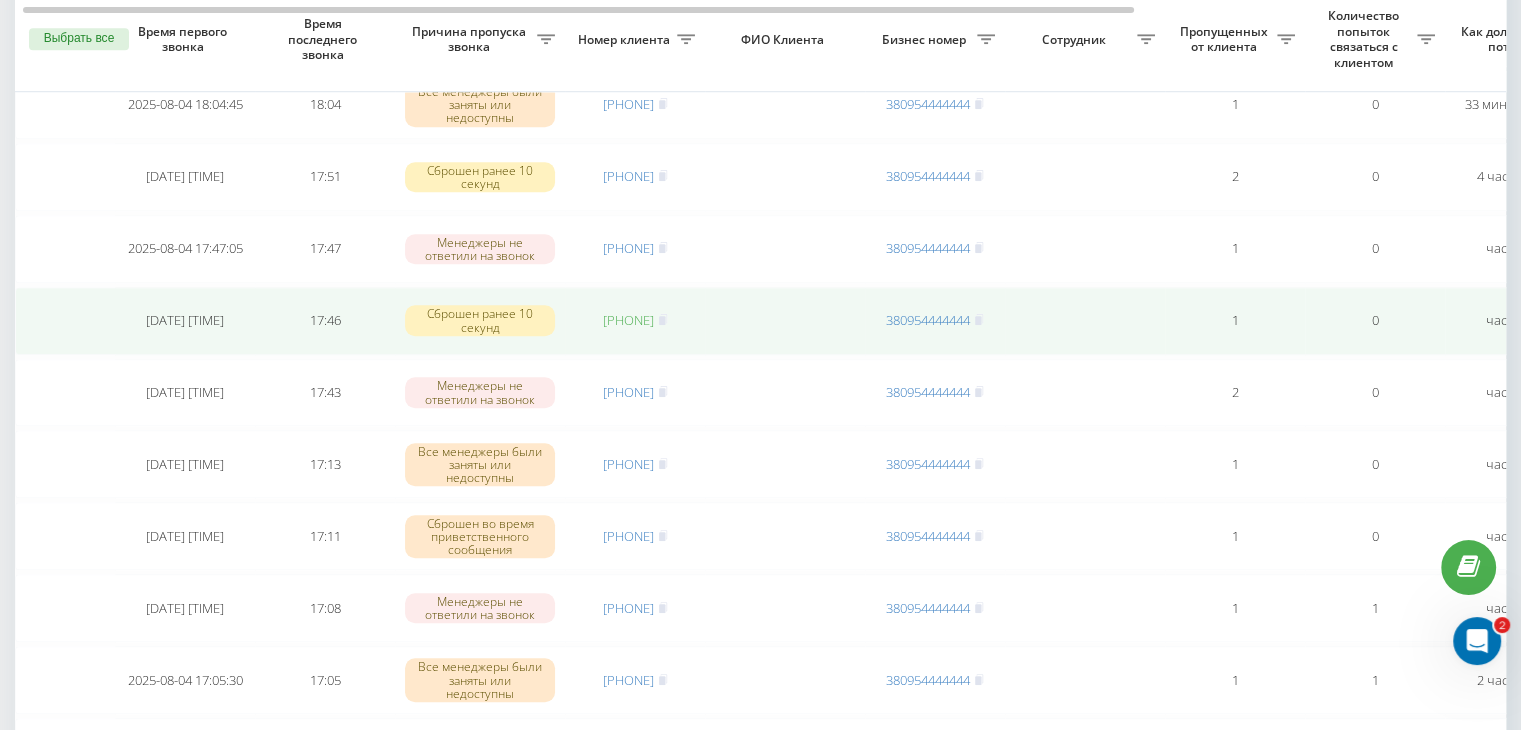click on "[PHONE]" at bounding box center (628, 320) 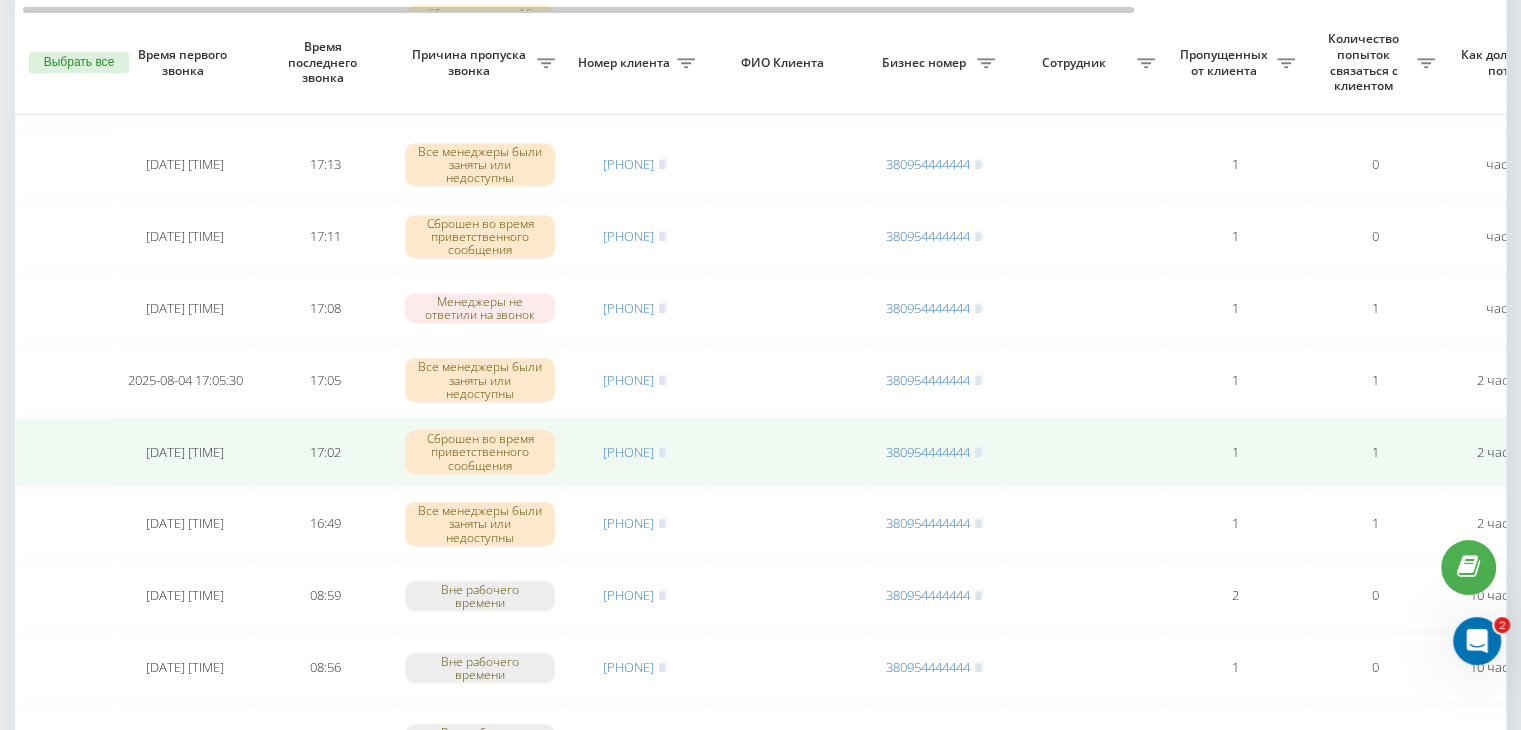 scroll, scrollTop: 1900, scrollLeft: 0, axis: vertical 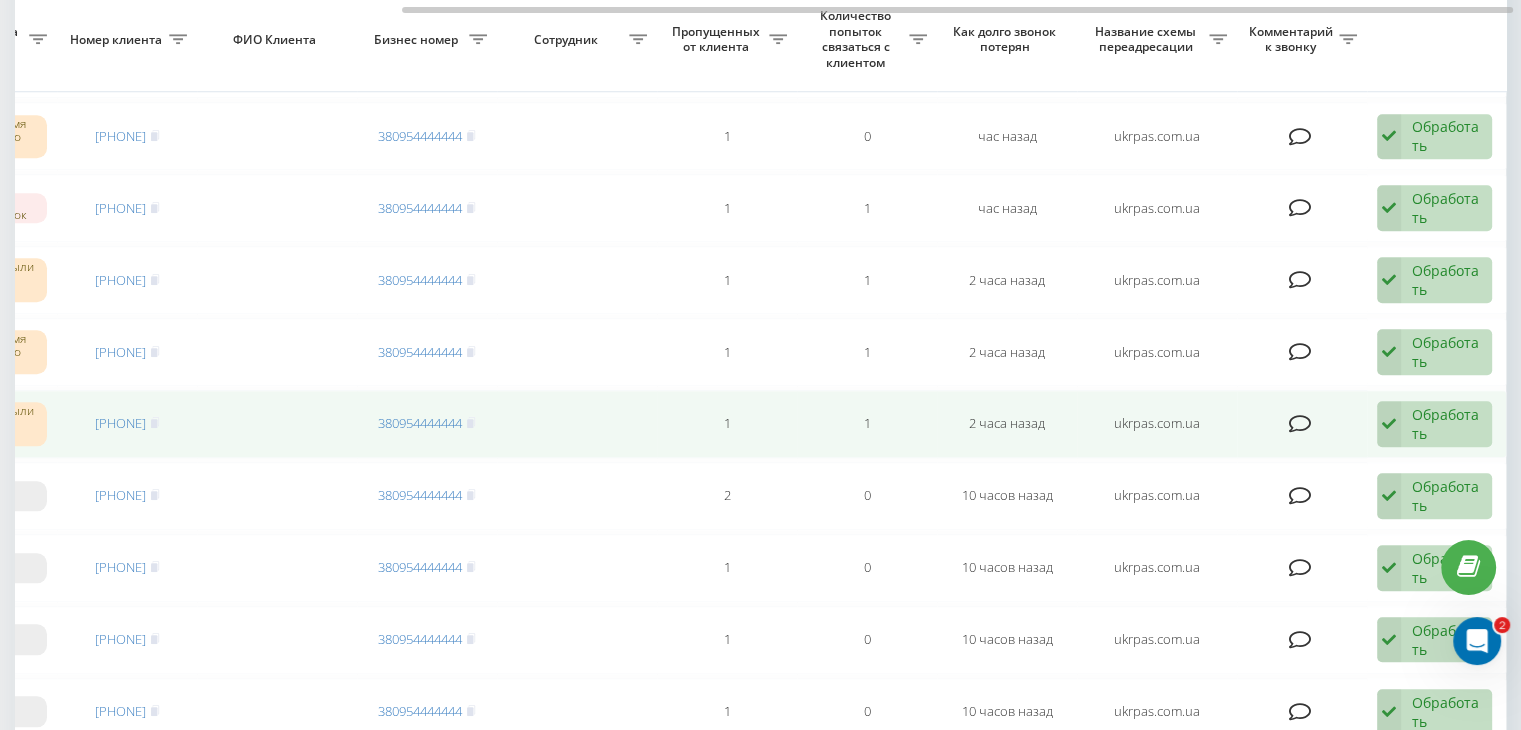 click on "Обработать" at bounding box center (1446, 424) 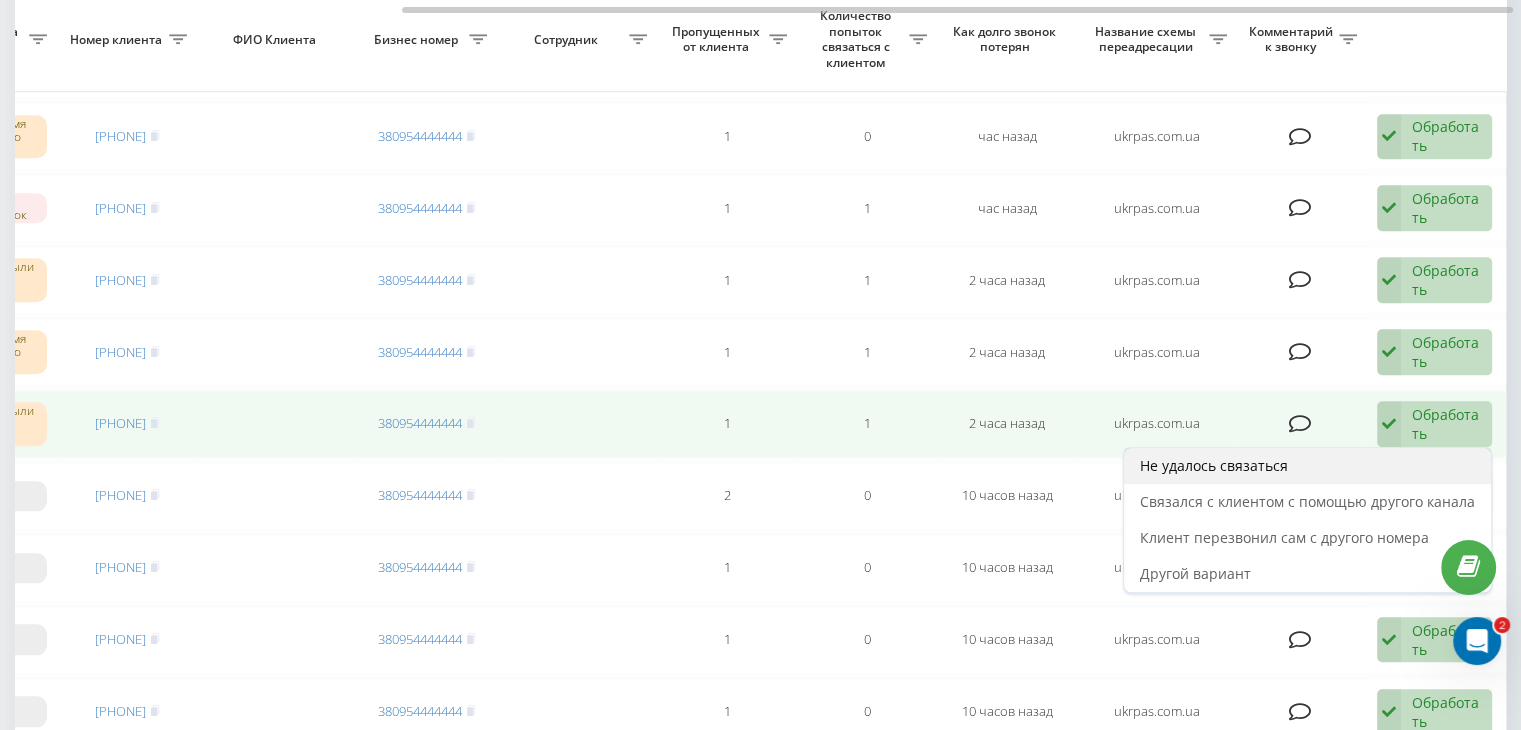 click on "Не удалось связаться" at bounding box center [1307, 466] 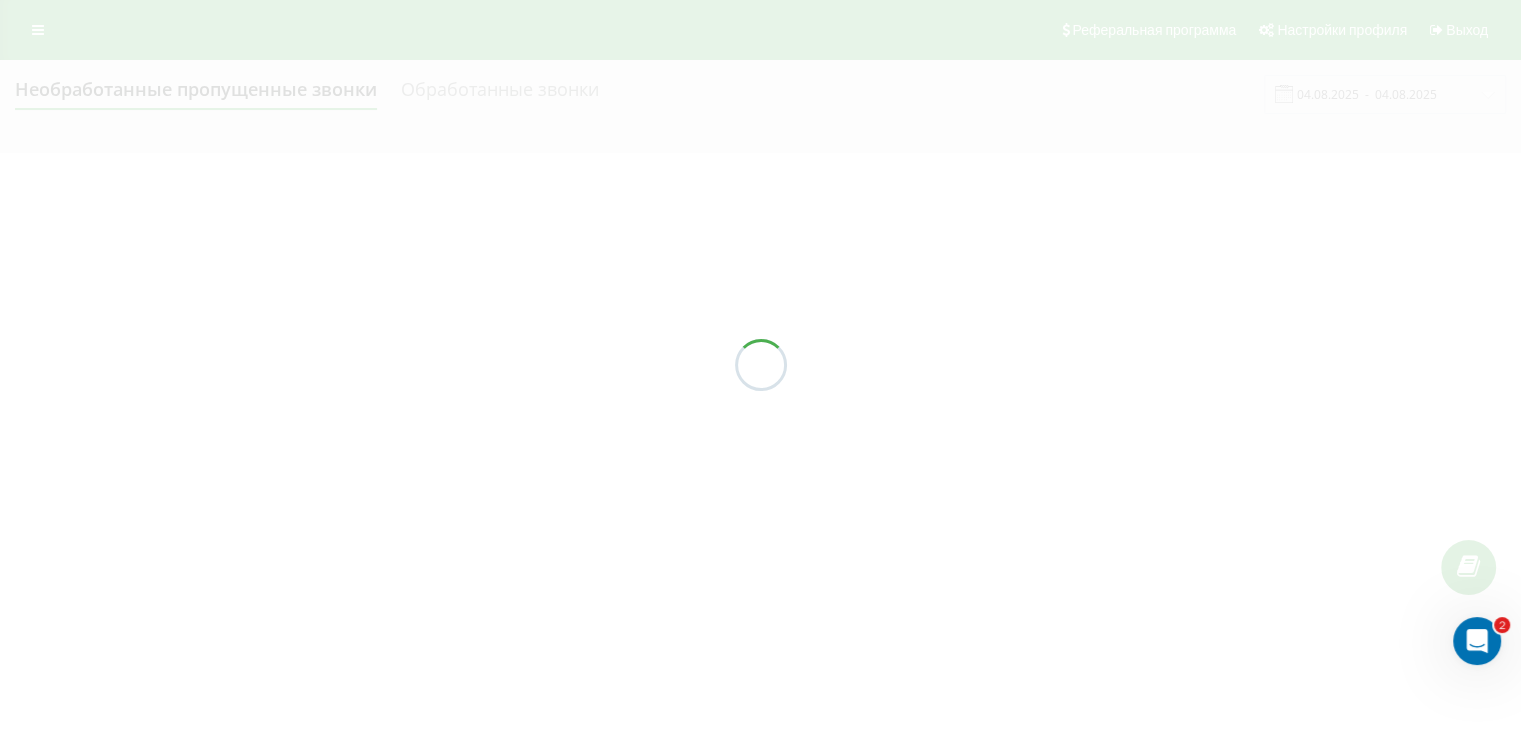 scroll, scrollTop: 0, scrollLeft: 0, axis: both 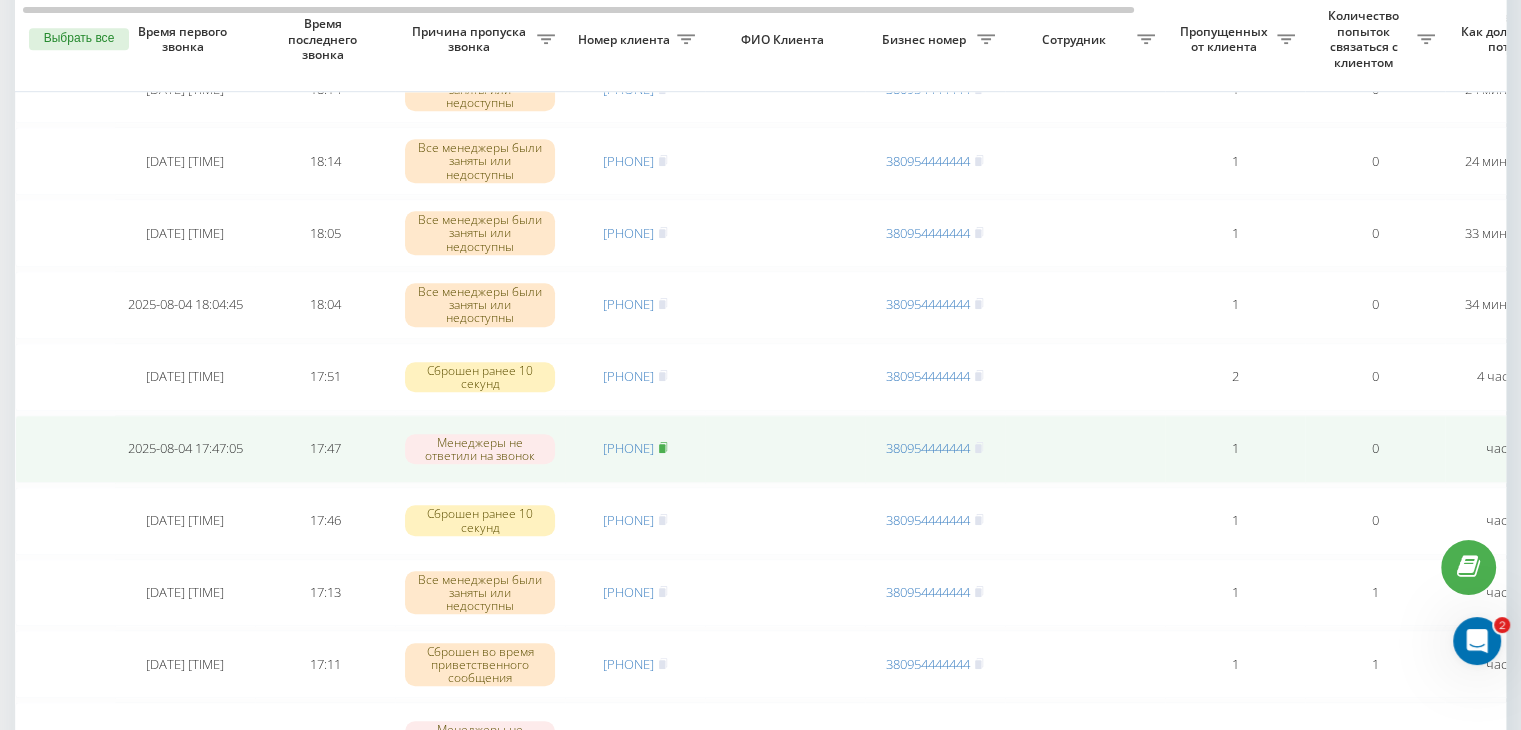 click 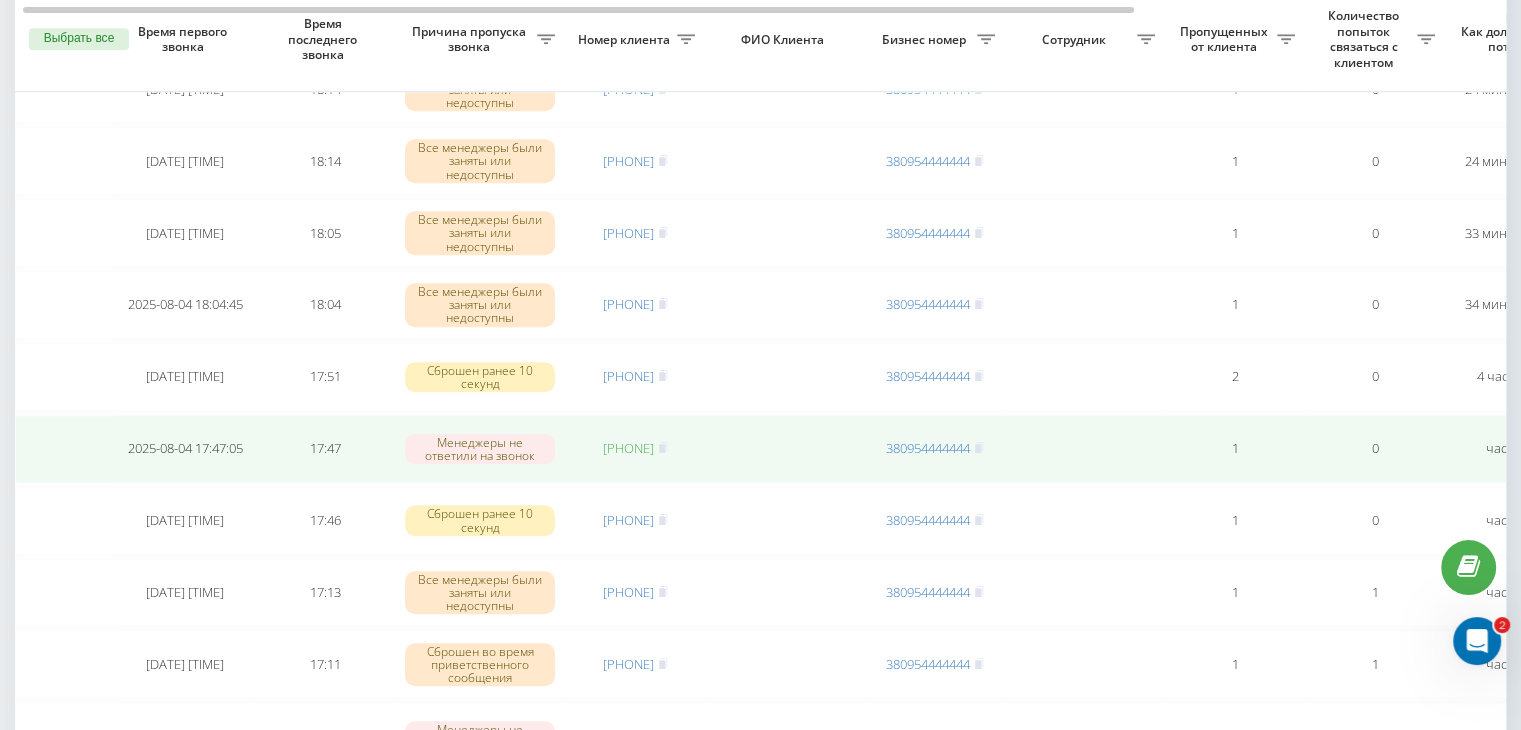 click on "[PHONE]" at bounding box center (628, 448) 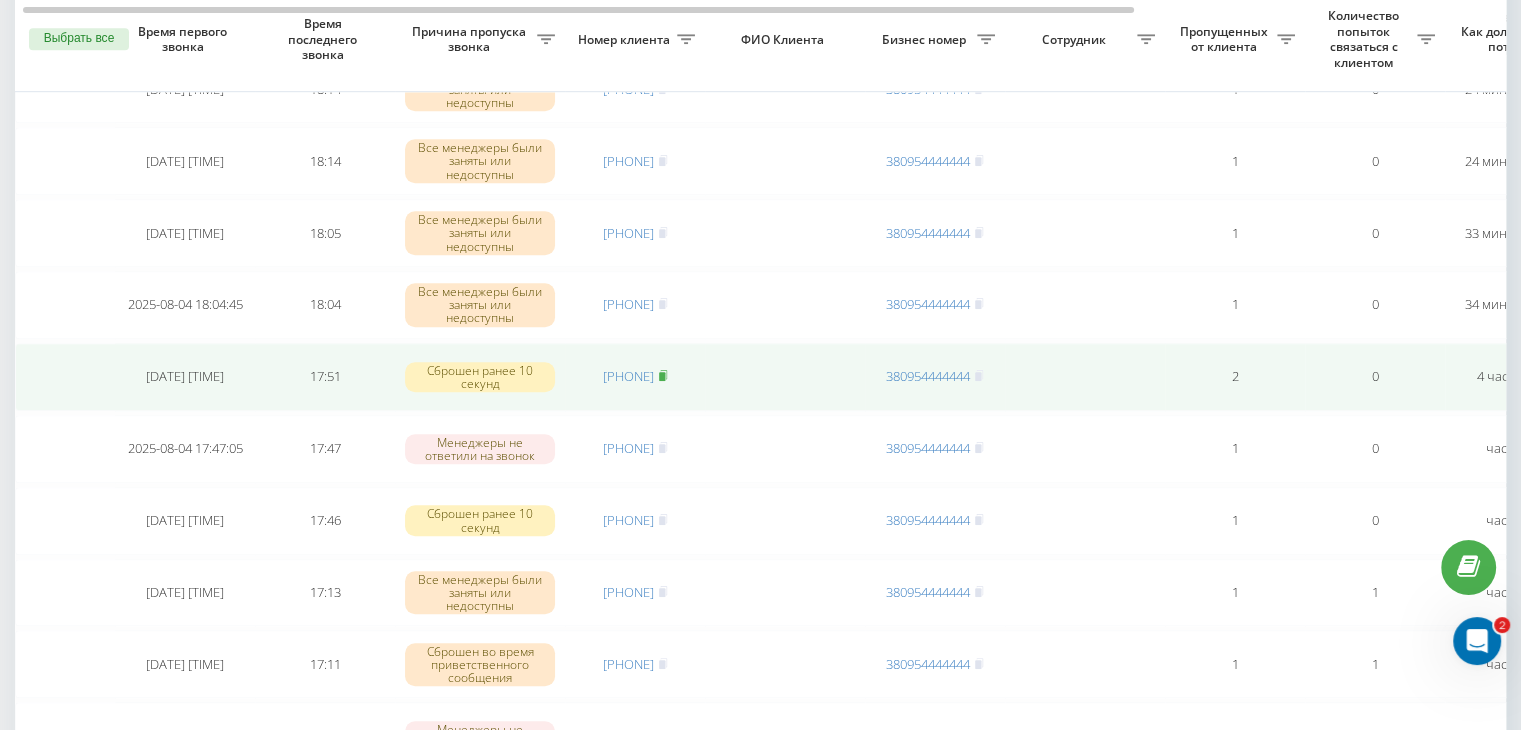 click 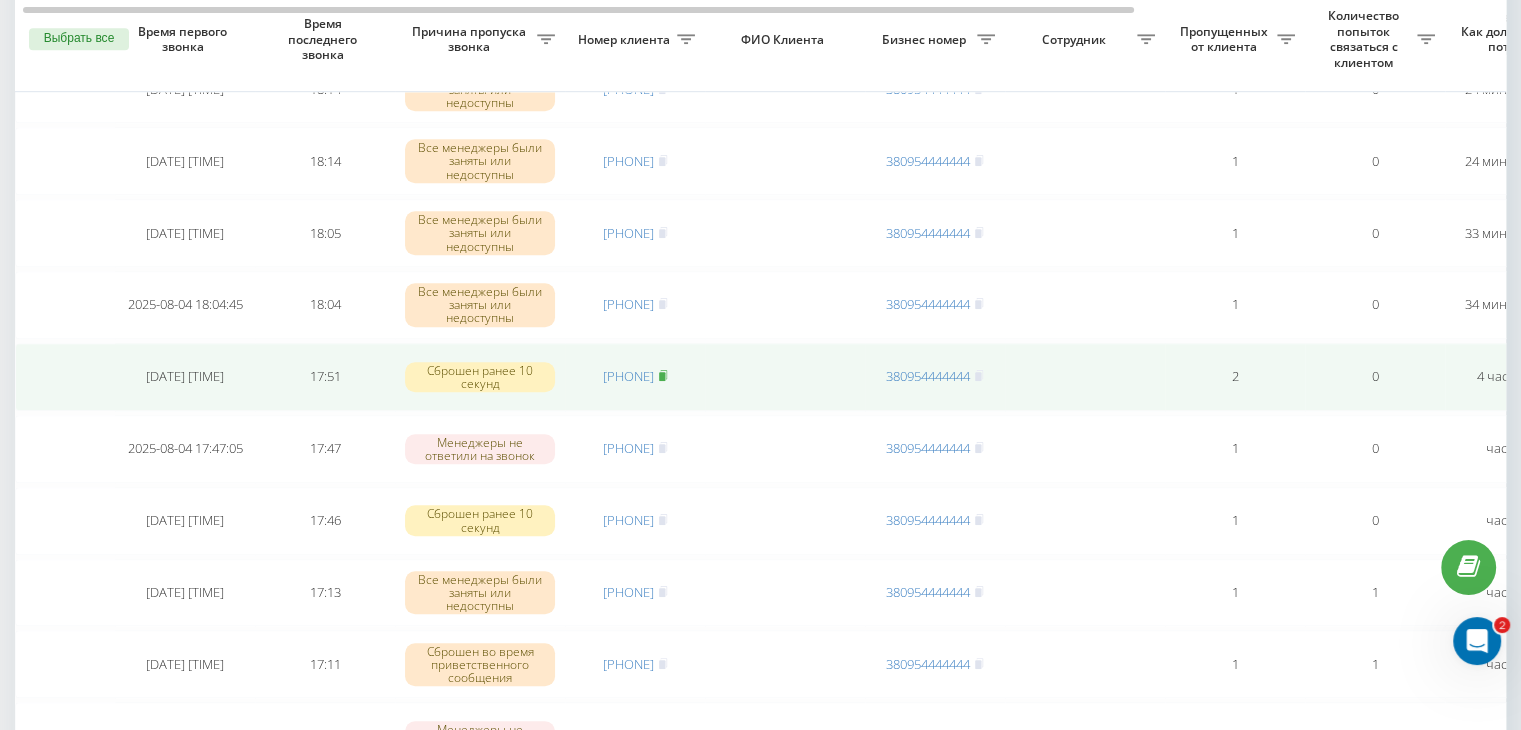 click 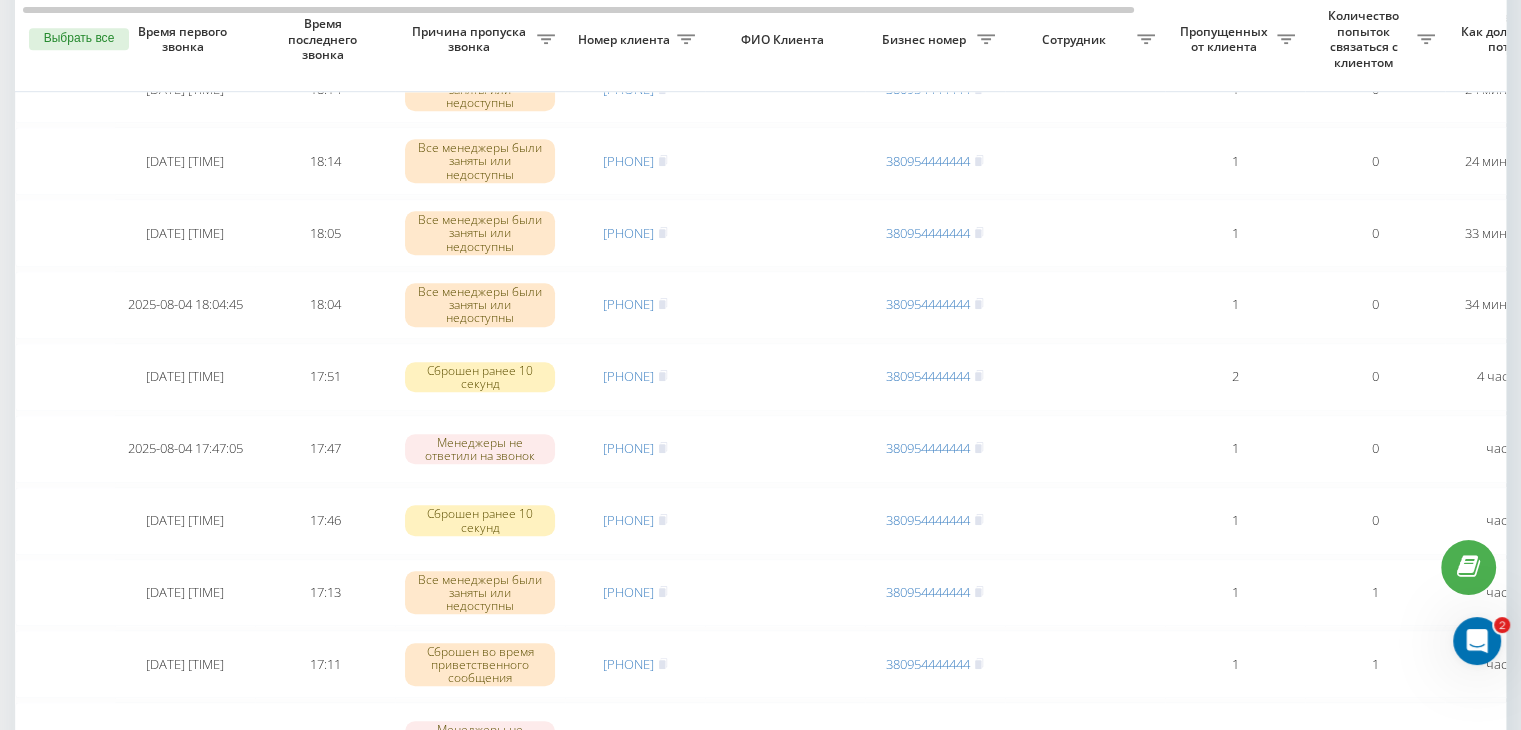 click on "Необработанные пропущенные звонки Обработанные звонки 04.08.2025  -  04.08.2025 Выбрать все Время первого звонка Время последнего звонка Причина пропуска звонка Номер клиента ФИО Клиента Бизнес номер Сотрудник Пропущенных от клиента Количество попыток связаться с клиентом Как долго звонок потерян Название схемы переадресации Комментарий к звонку Сегодня [DATE] [TIME] [TIME] Менеджеры не ответили на звонок [PHONE] [PHONE] 2 0 [TIME] ukrpas.com.ua Обработать Не удалось связаться Связался с клиентом с помощью другого канала Клиент перезвонил сам с другого номера [TIME] 2 0 1" at bounding box center [760, 822] 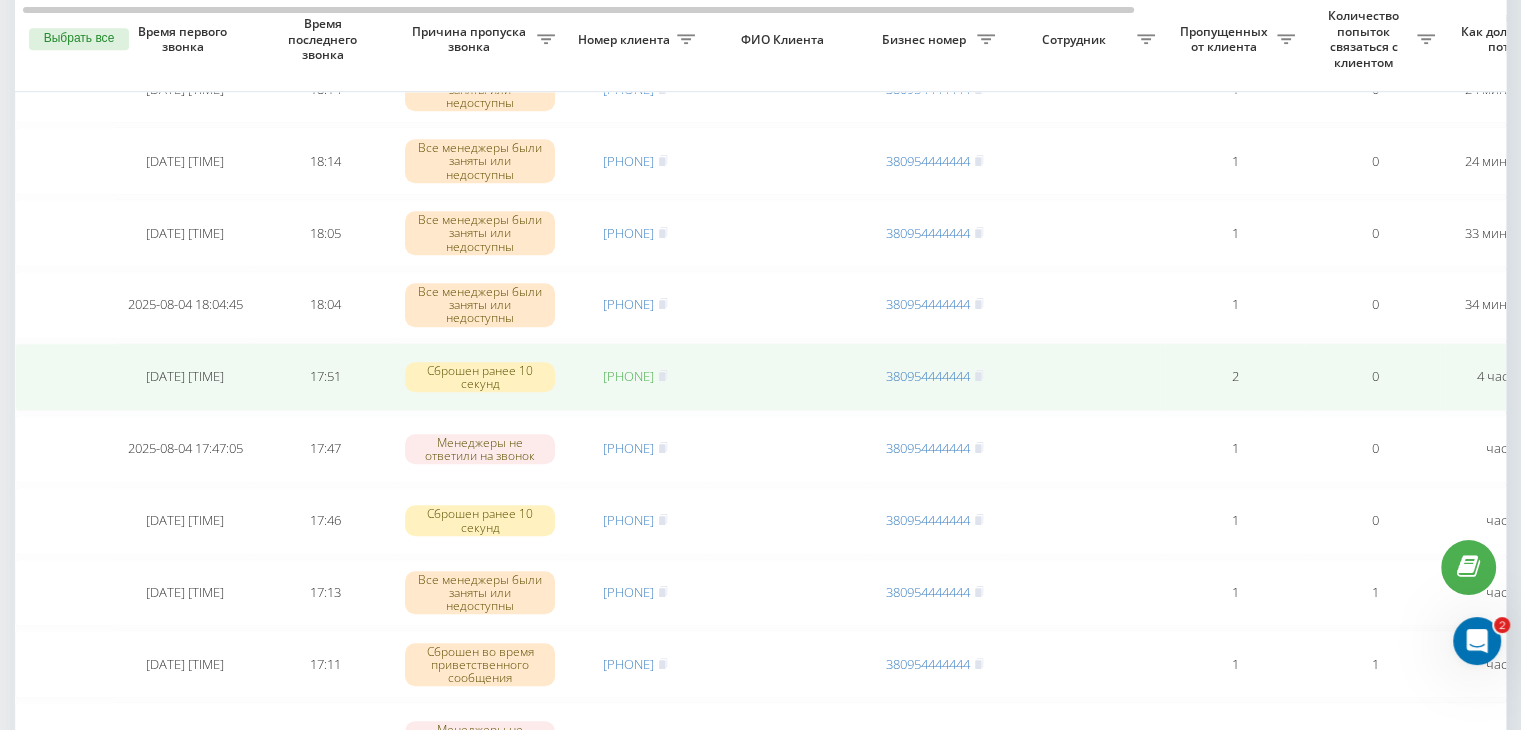 click on "[PHONE]" at bounding box center [628, 376] 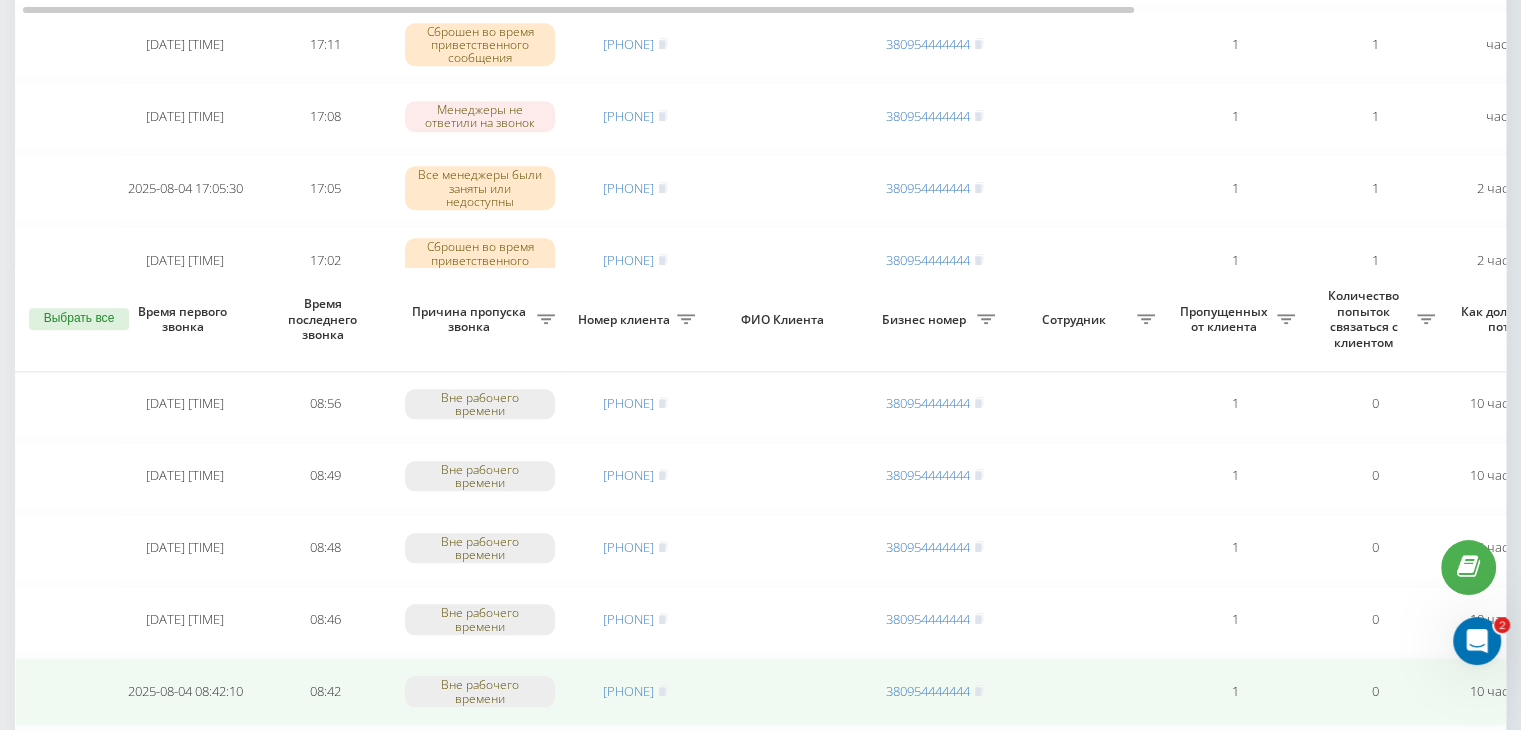scroll, scrollTop: 1800, scrollLeft: 0, axis: vertical 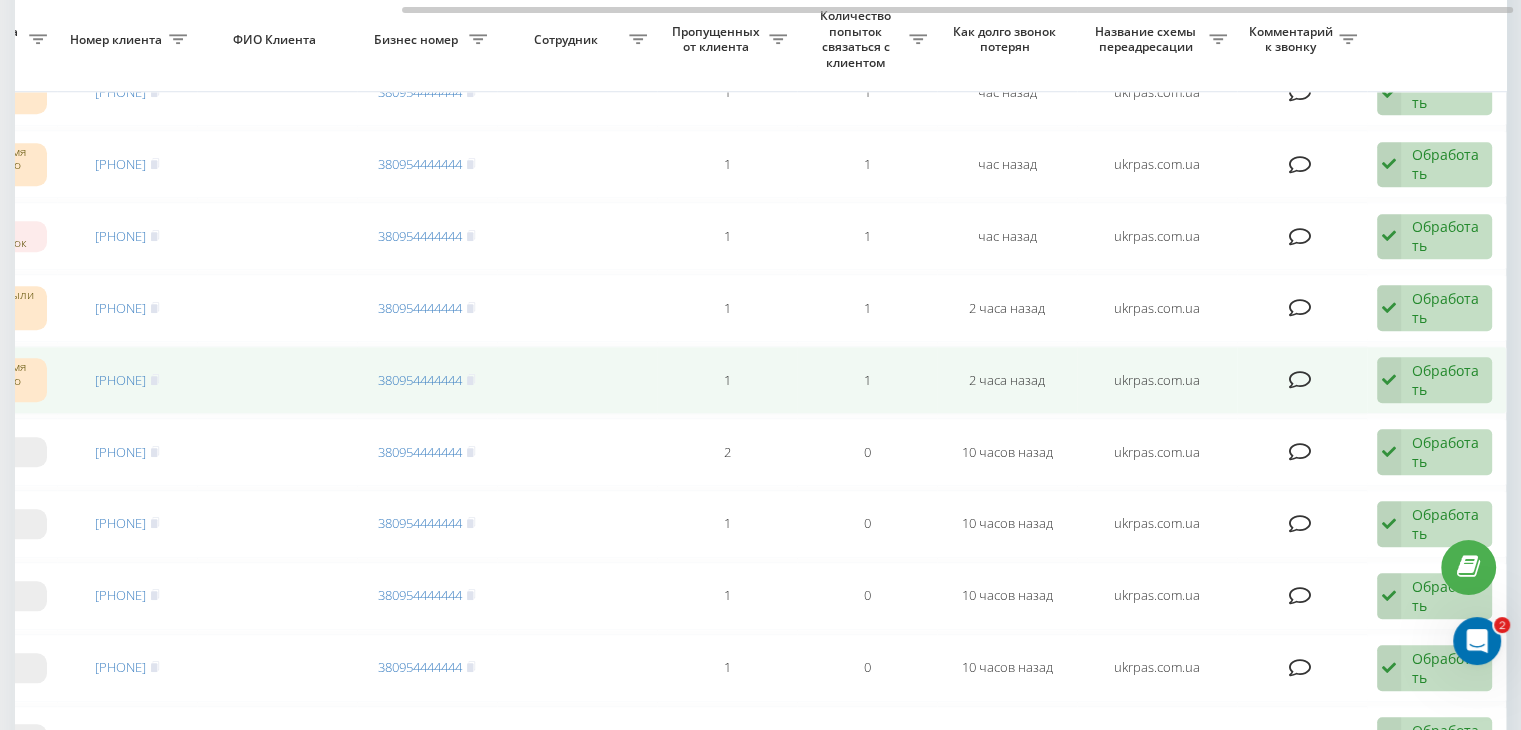 click on "Обработать" at bounding box center (1446, 380) 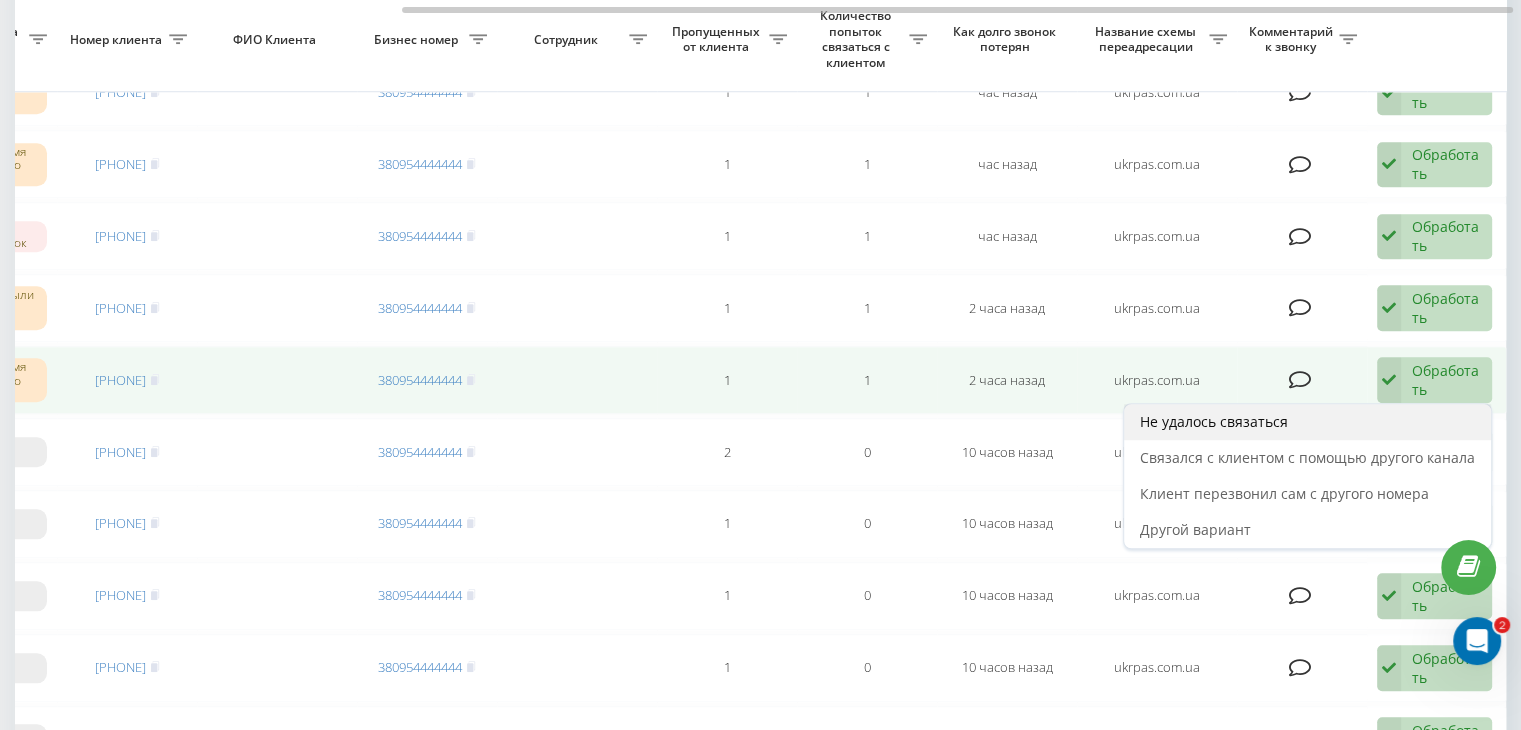 click on "Не удалось связаться" at bounding box center (1307, 422) 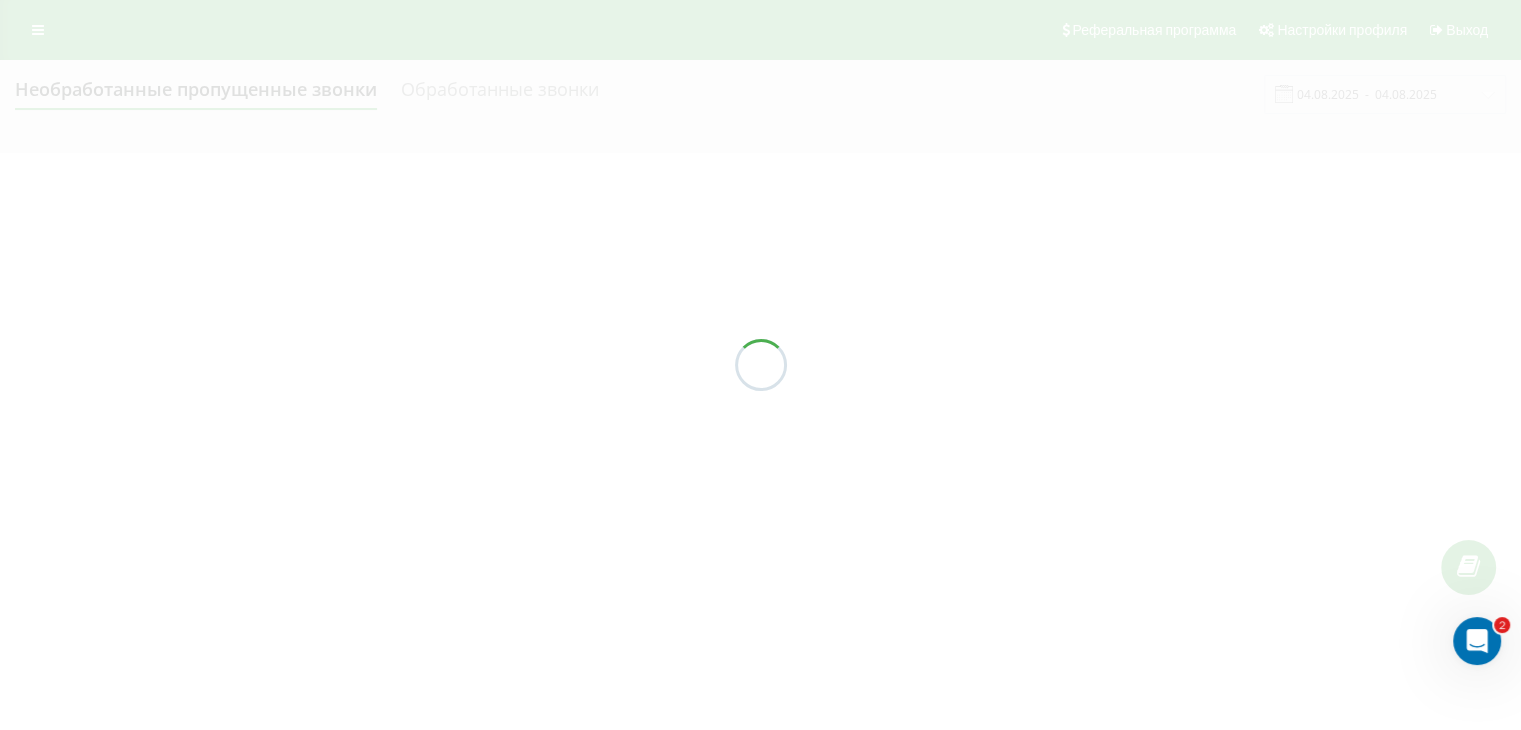 scroll, scrollTop: 0, scrollLeft: 0, axis: both 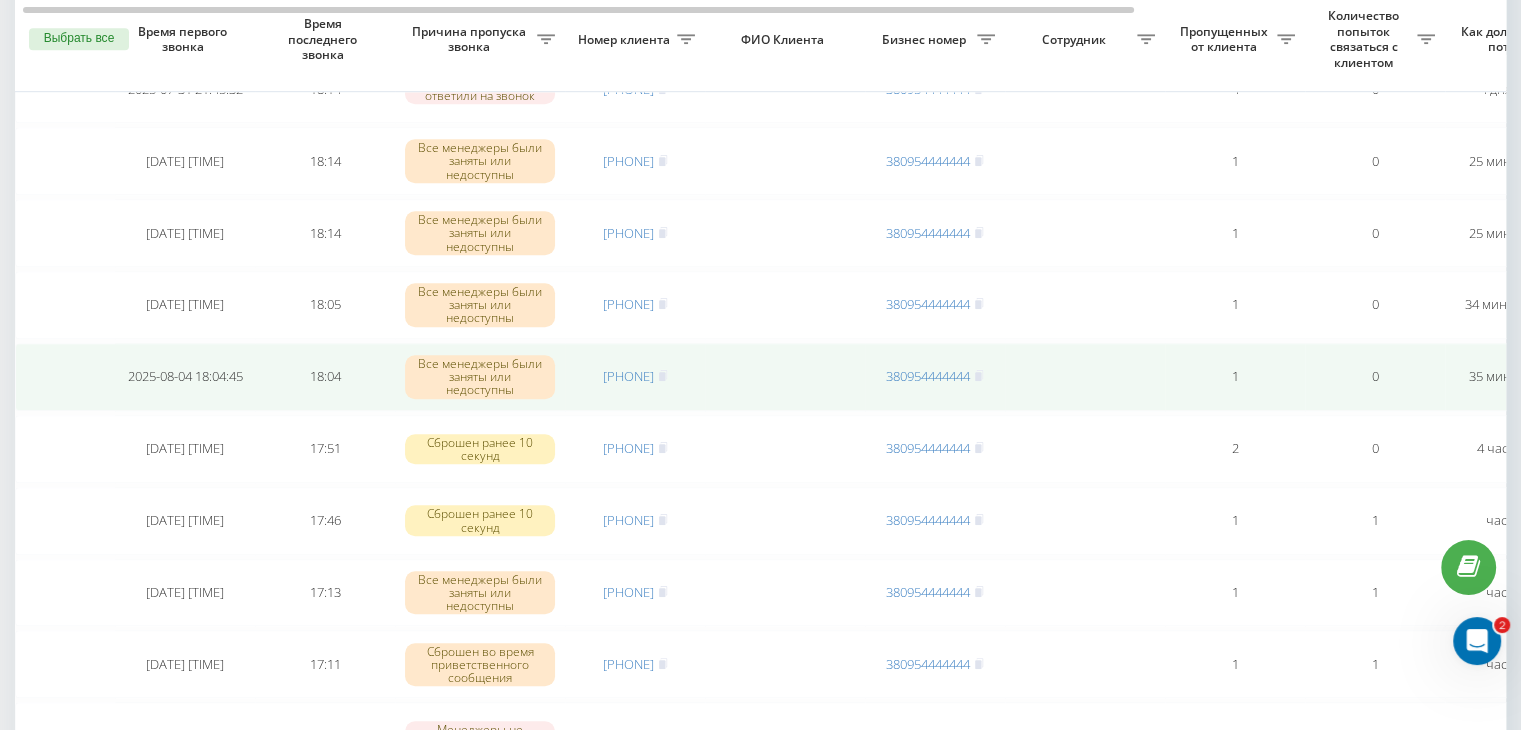 click on "[PHONE]" at bounding box center [635, 376] 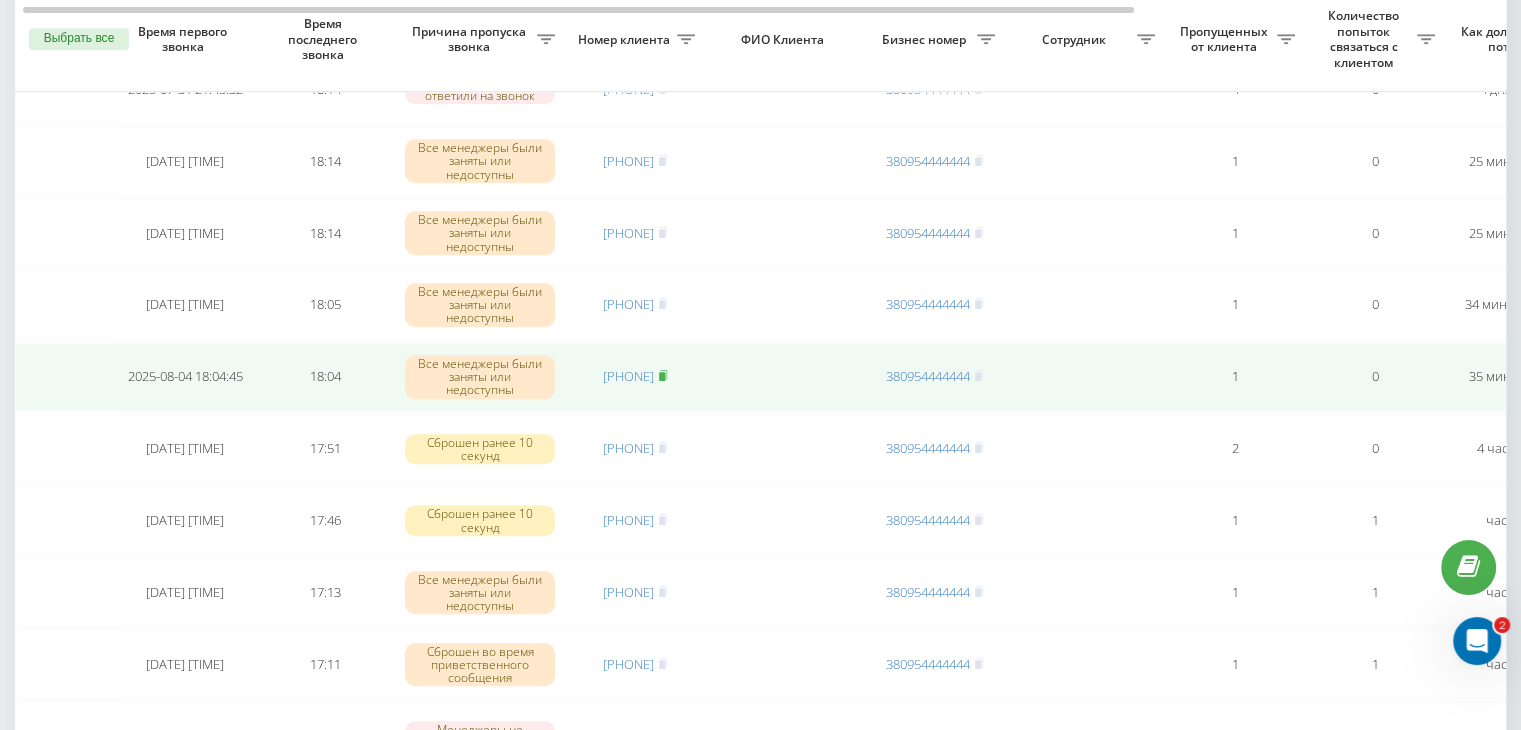 click 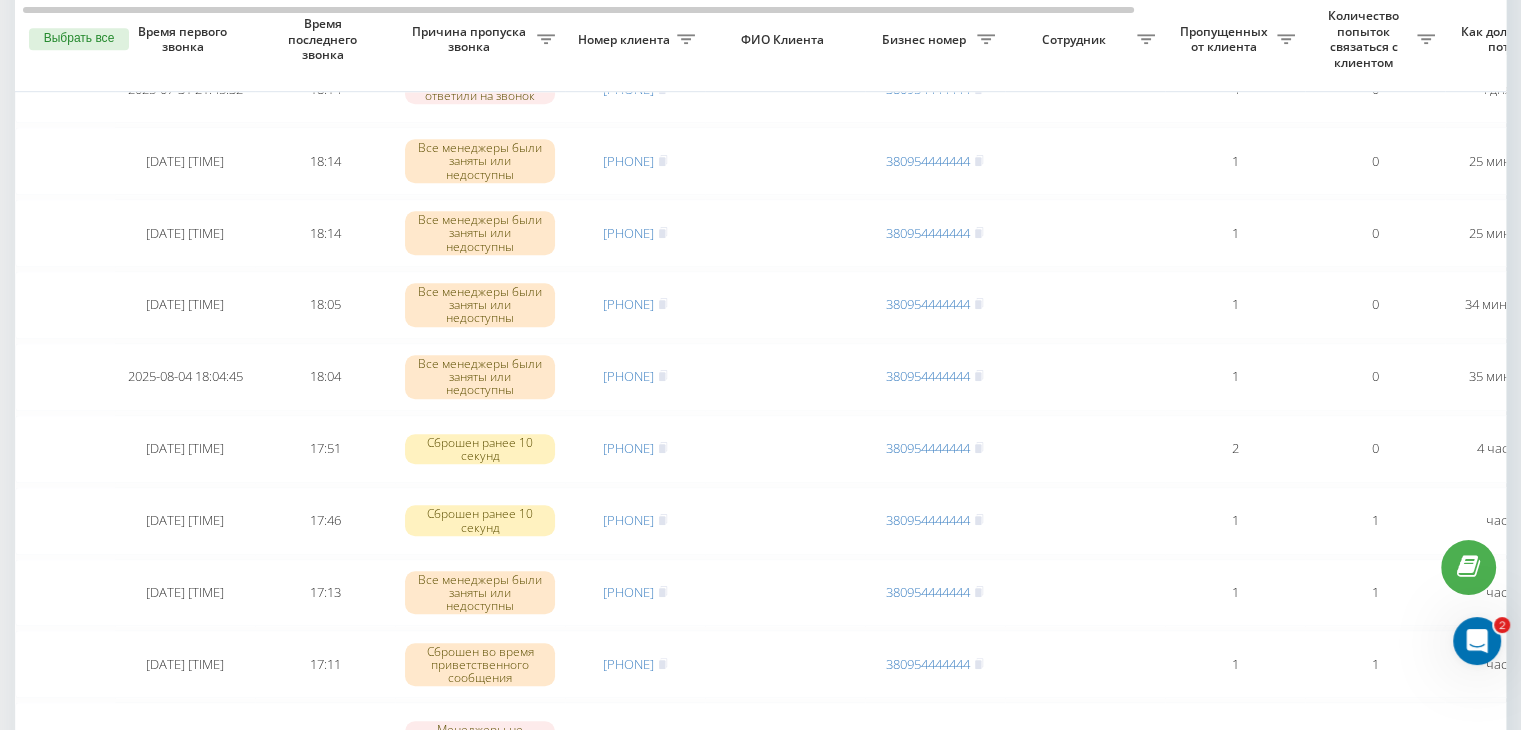 click on "Необработанные пропущенные звонки Обработанные звонки 04.08.2025  -  04.08.2025 Выбрать все Время первого звонка Время последнего звонка Причина пропуска звонка Номер клиента ФИО Клиента Бизнес номер Сотрудник Пропущенных от клиента Количество попыток связаться с клиентом Как долго звонок потерян Название схемы переадресации Комментарий к звонку Сегодня 2025-08-04 18:37:52 18:37 Менеджеры не ответили на звонок [PHONE] [PHONE] 1 0 минуту назад ukrpas.com.ua Обработать Не удалось связаться Связался с клиентом с помощью другого канала Клиент перезвонил сам с другого номера 18:36 2 0 2" at bounding box center [760, 822] 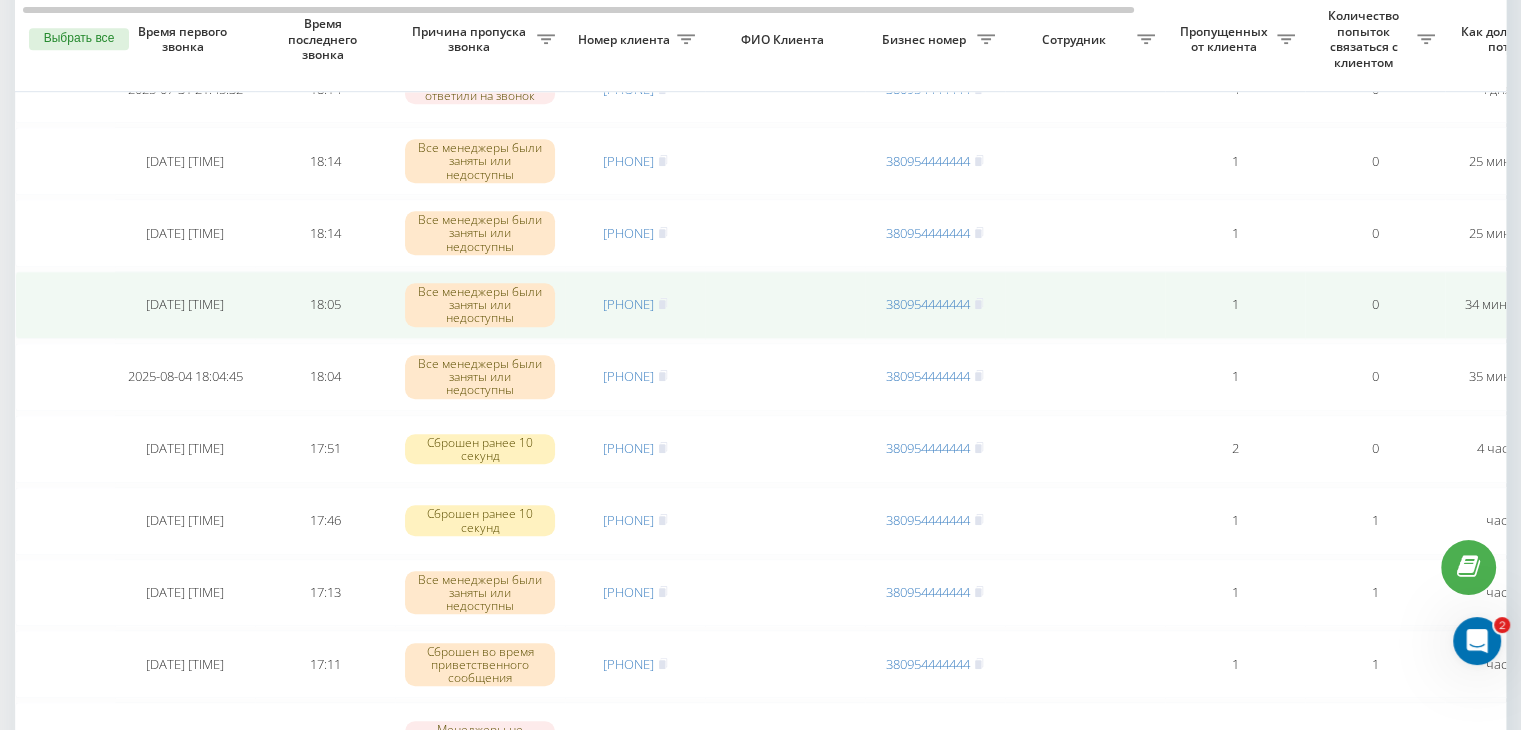 drag, startPoint x: 656, startPoint y: 361, endPoint x: 686, endPoint y: 306, distance: 62.649822 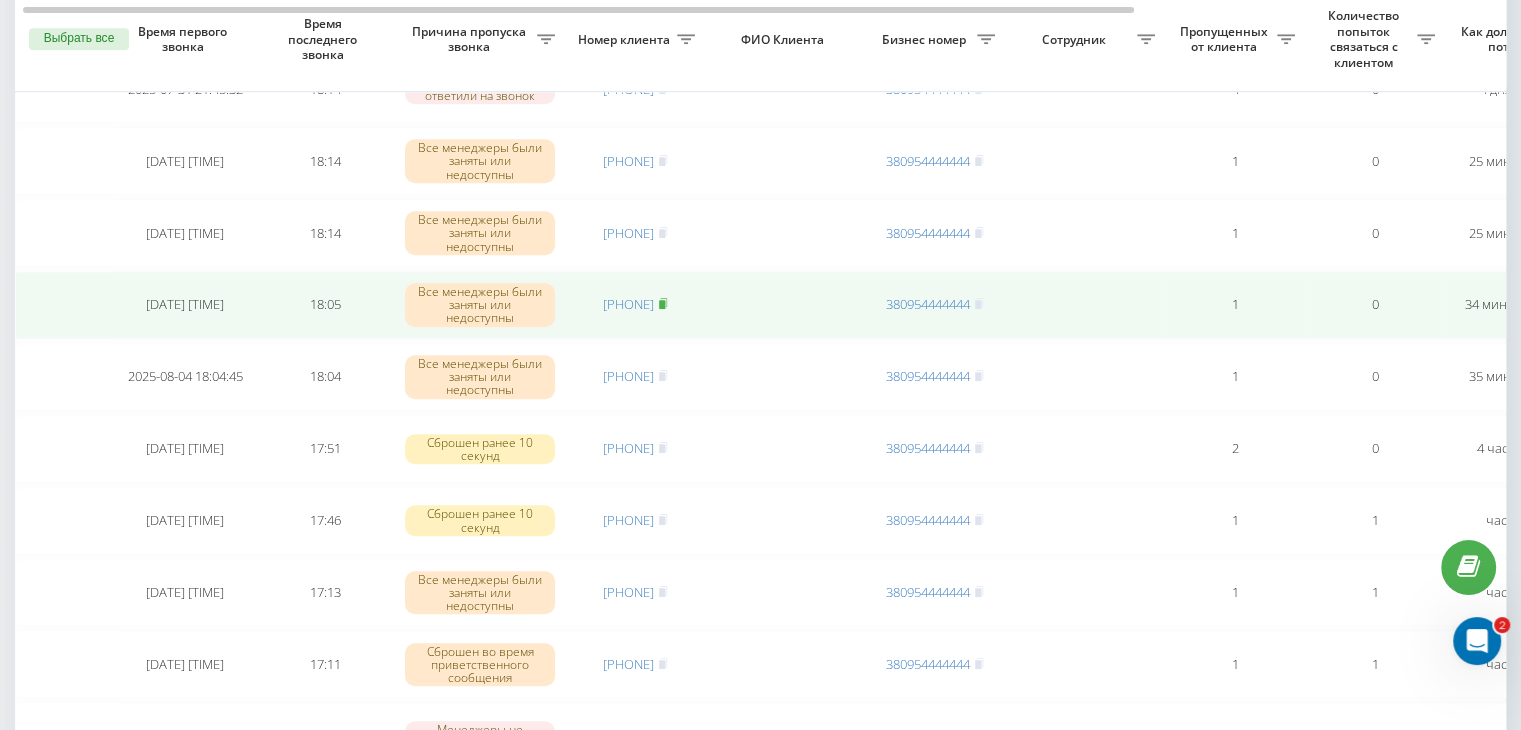 drag, startPoint x: 678, startPoint y: 293, endPoint x: 722, endPoint y: 597, distance: 307.1677 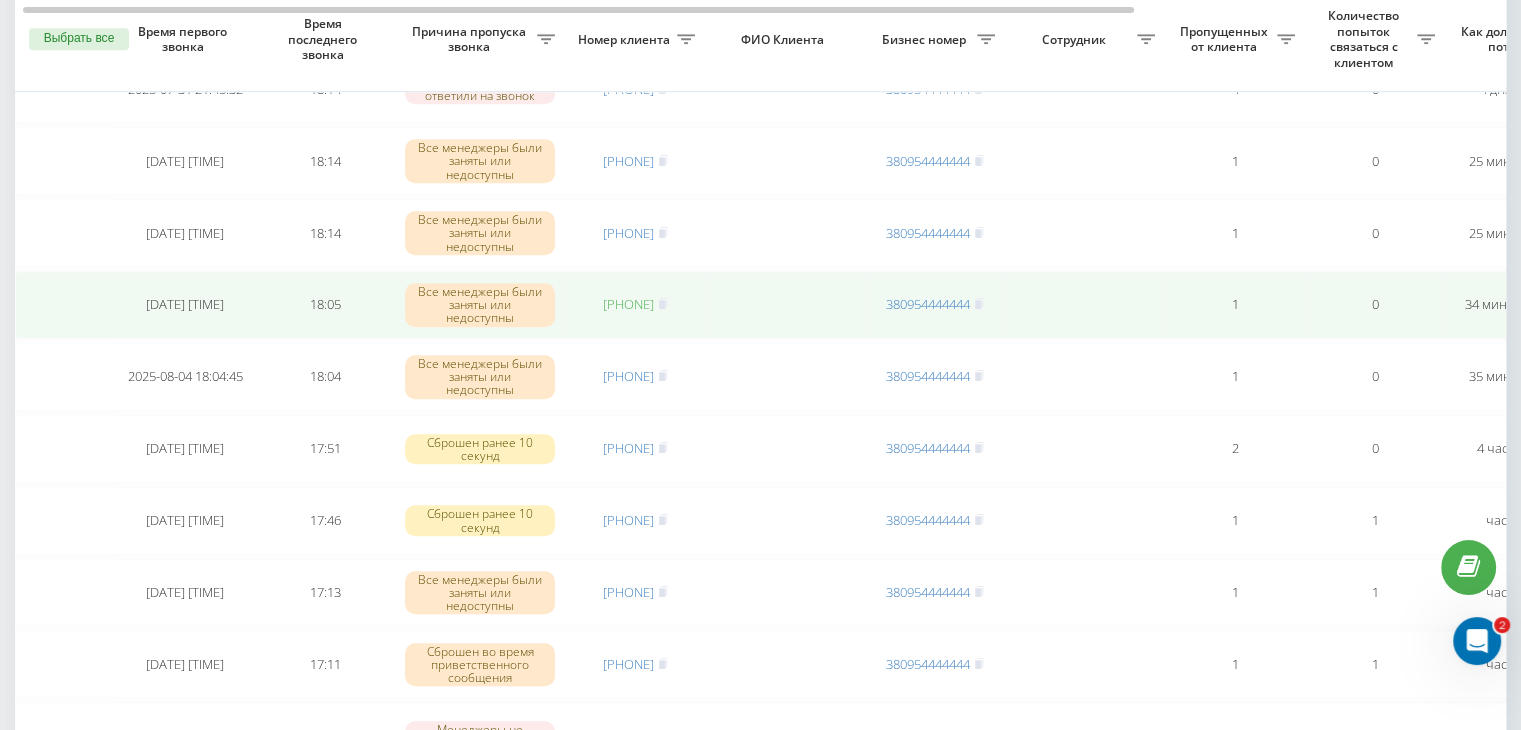 click on "[PHONE]" at bounding box center [628, 304] 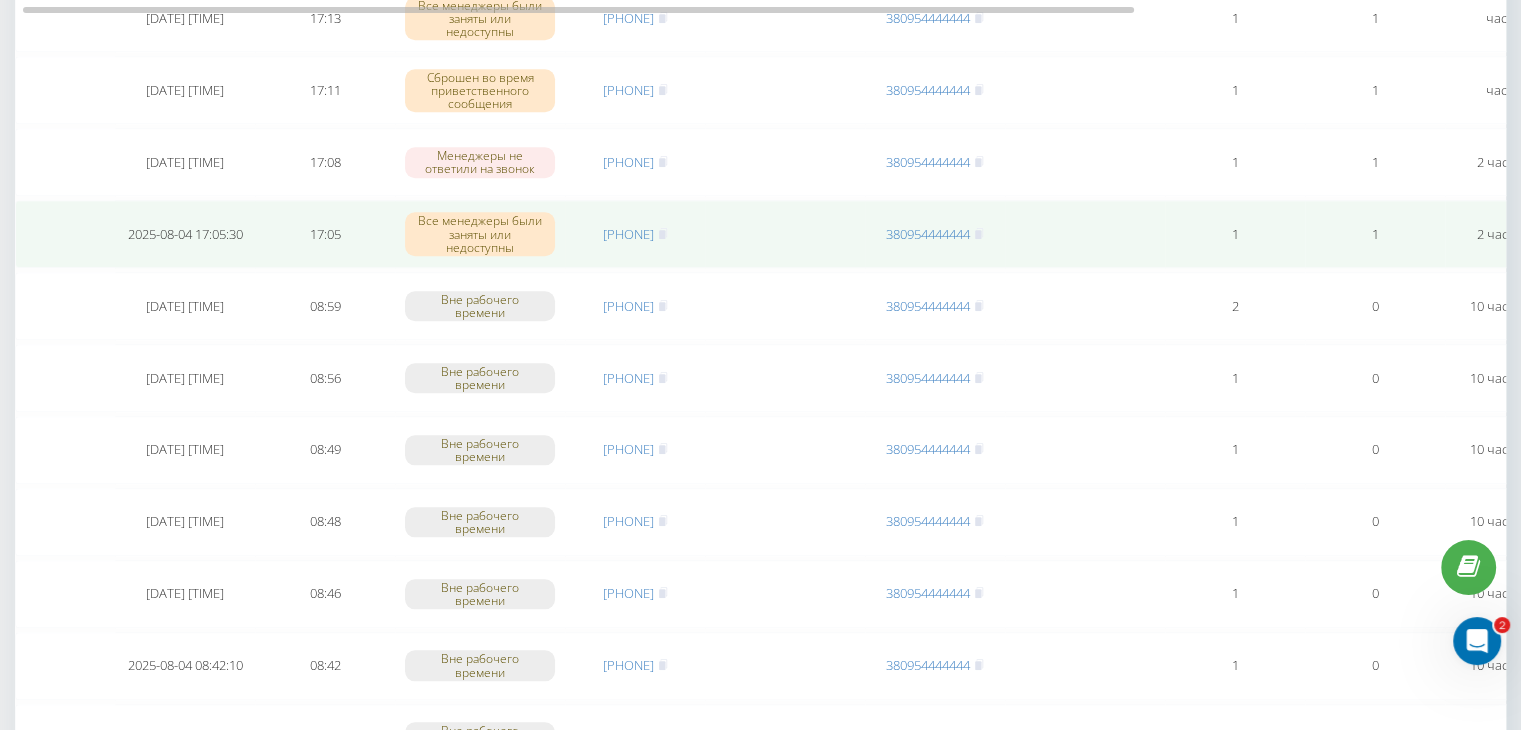 scroll, scrollTop: 1700, scrollLeft: 0, axis: vertical 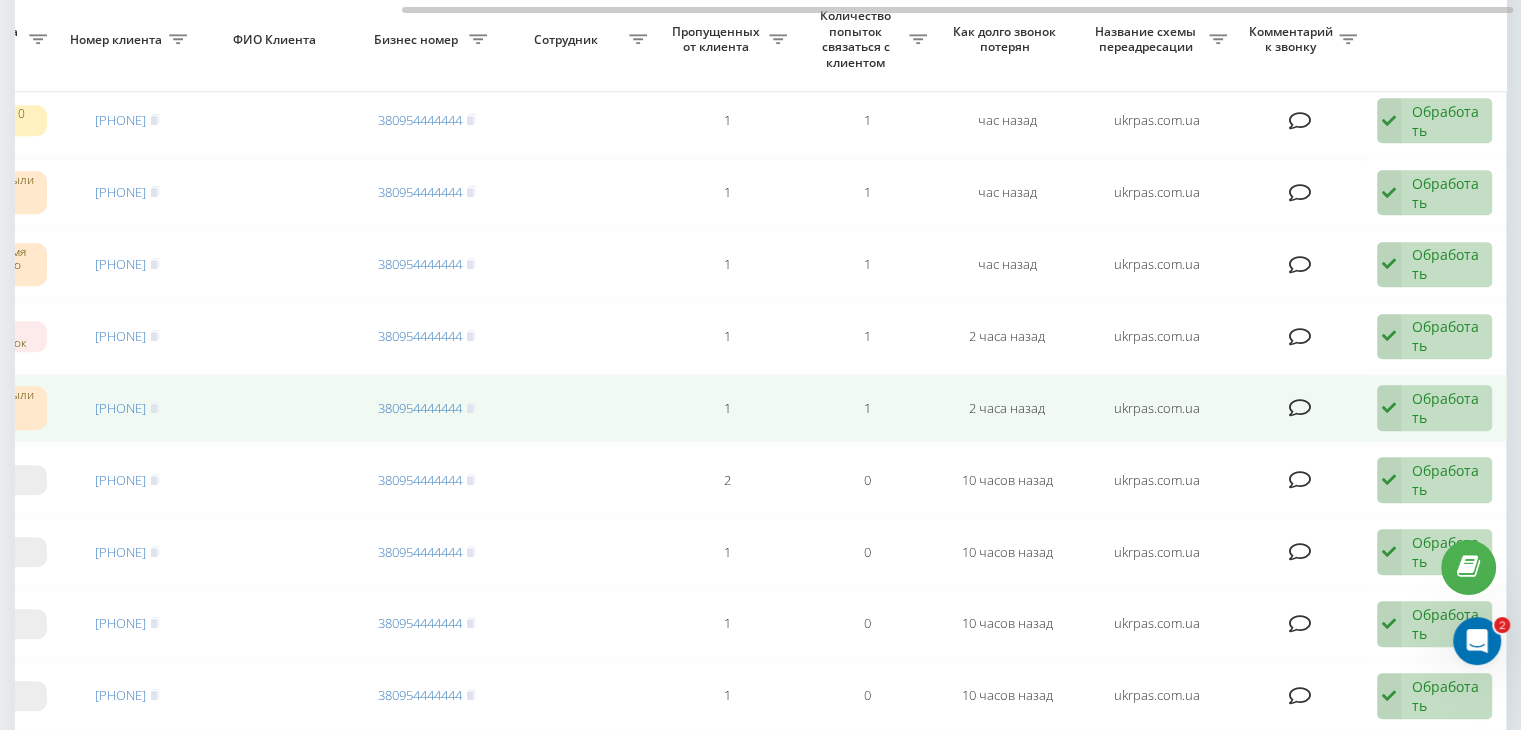 click on "Обработать" at bounding box center (1446, 408) 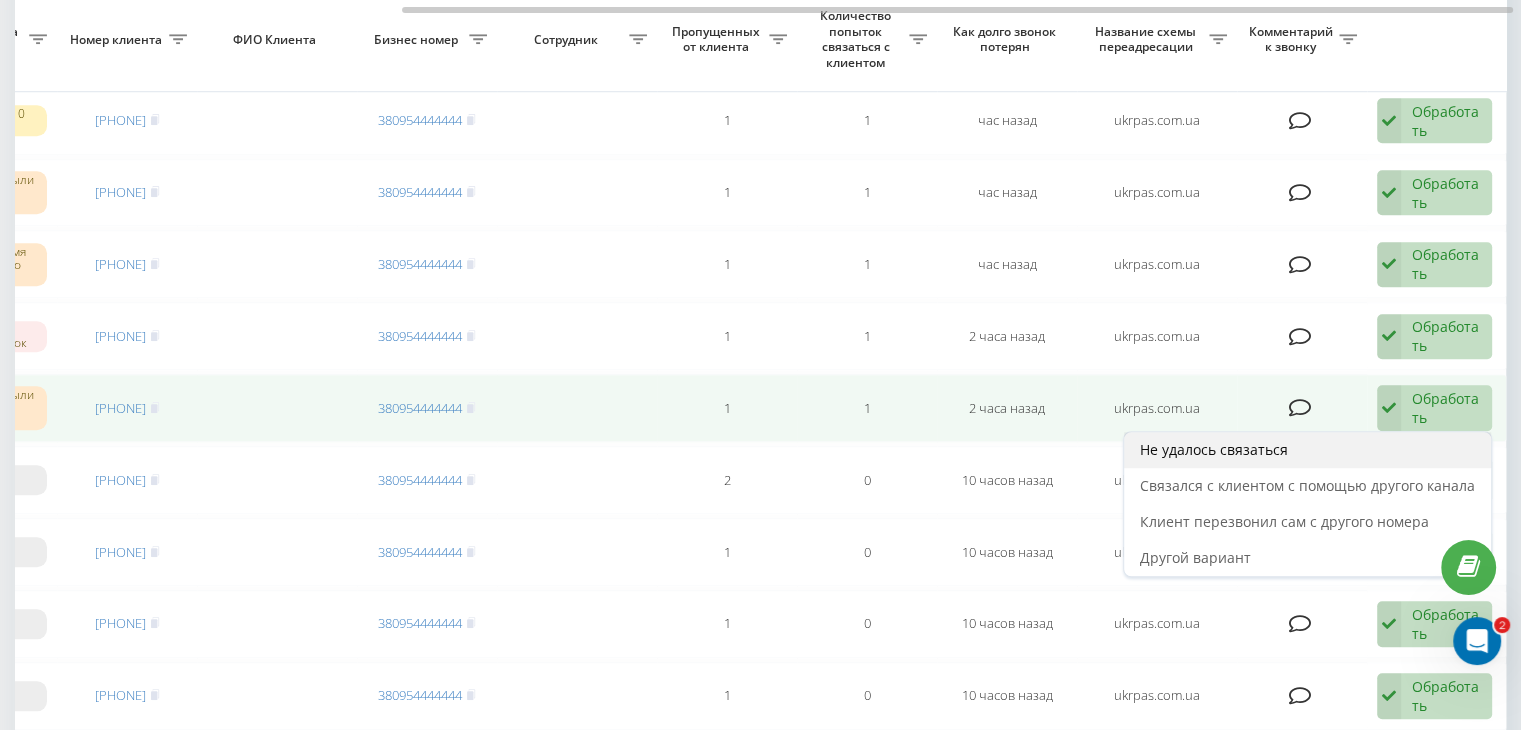 click on "Не удалось связаться" at bounding box center (1307, 450) 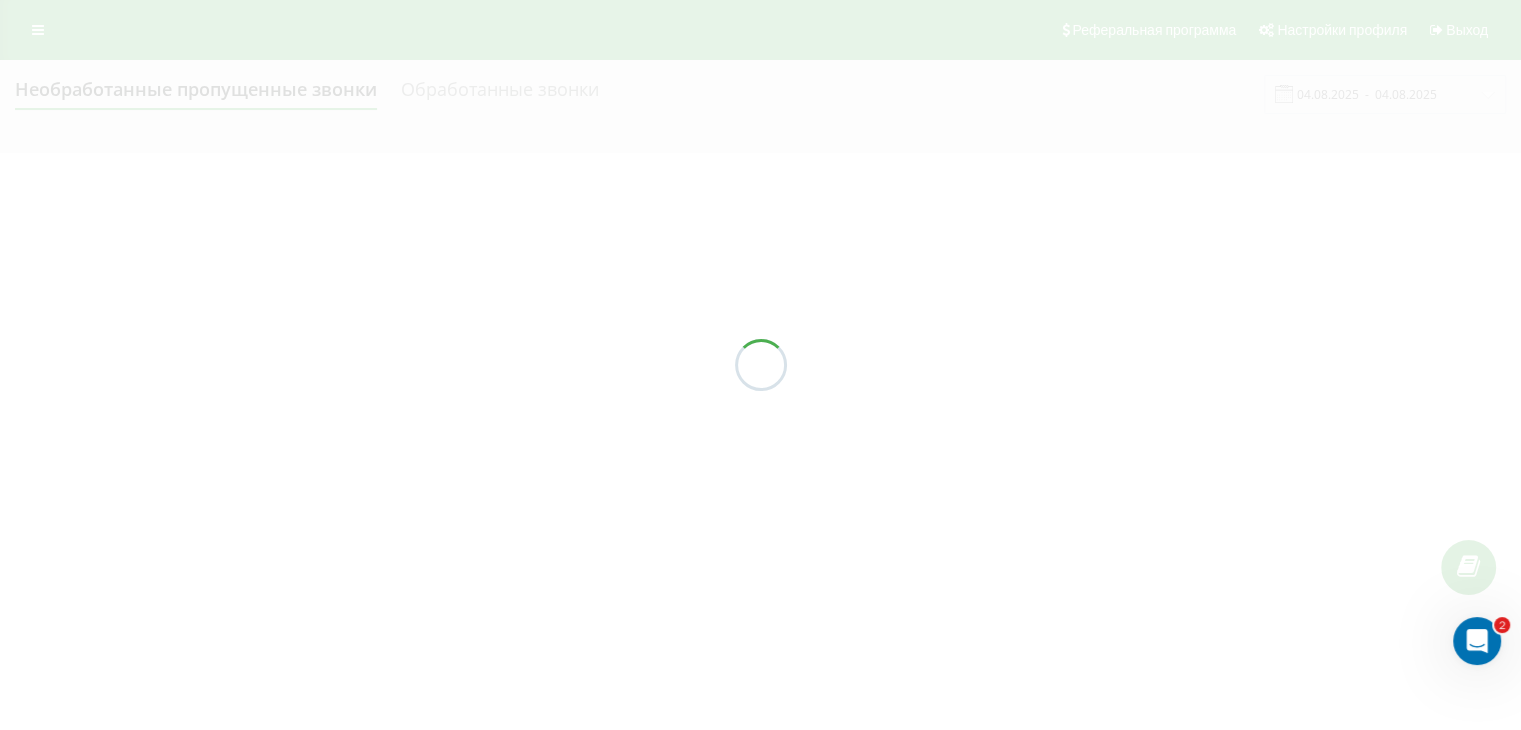 scroll, scrollTop: 0, scrollLeft: 0, axis: both 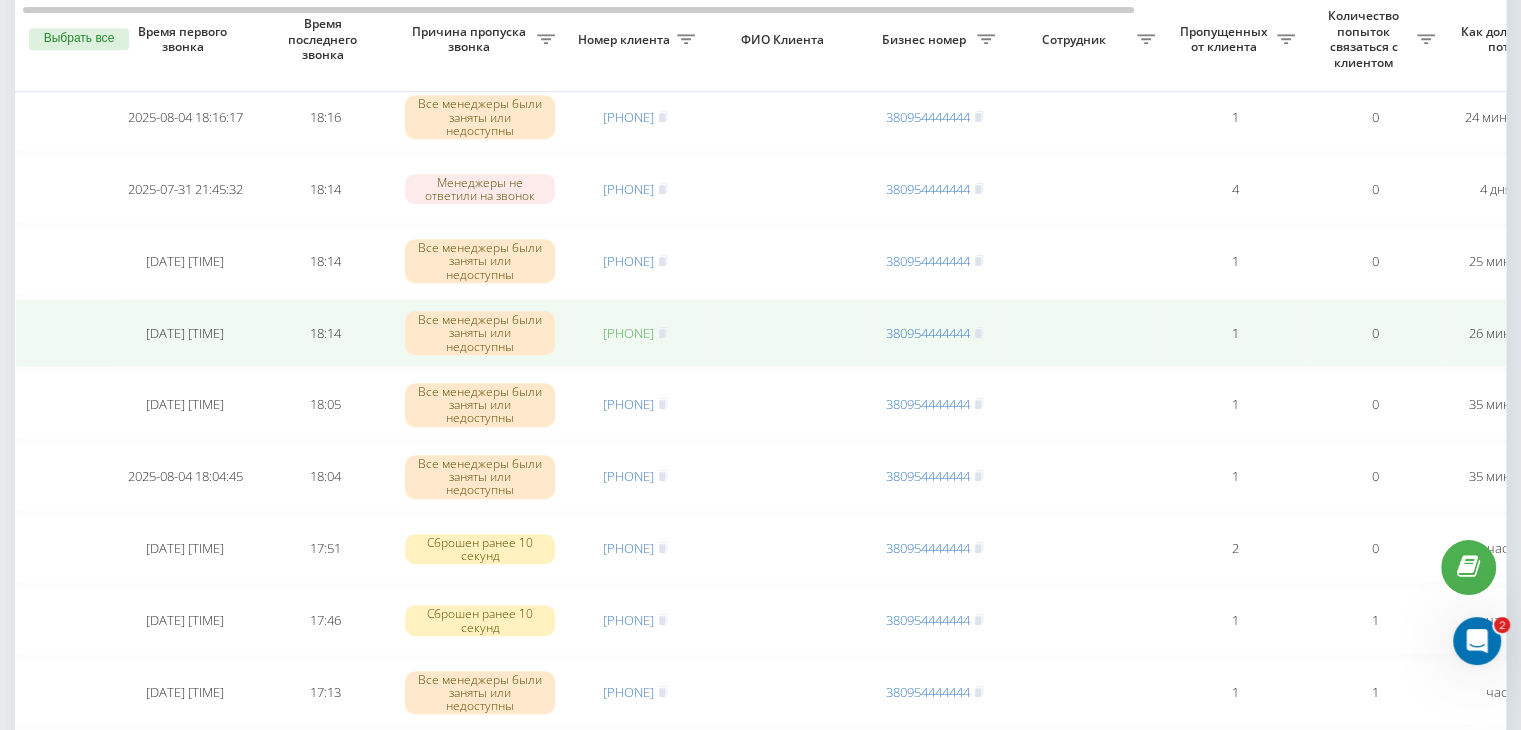 click on "[PHONE]" at bounding box center [628, 333] 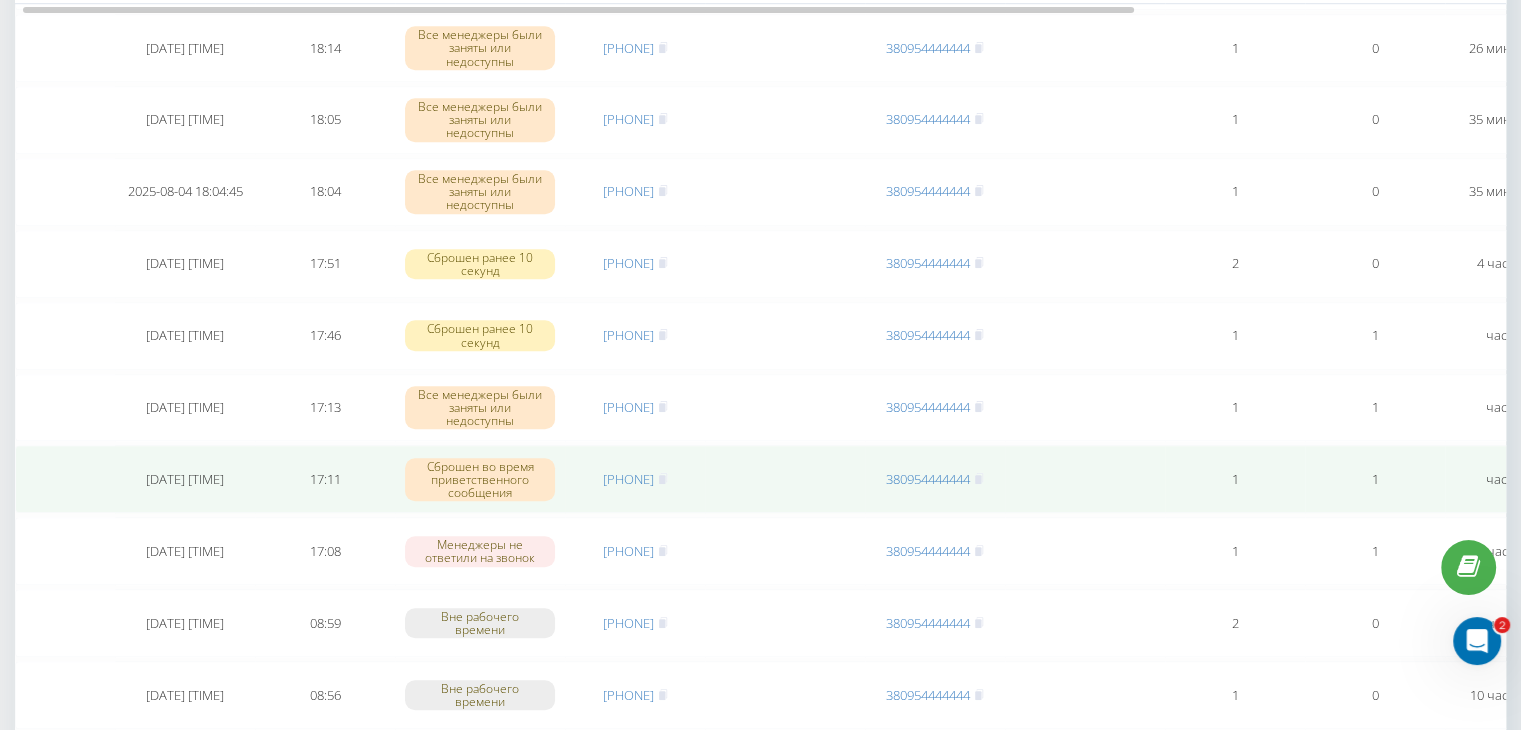 scroll, scrollTop: 1500, scrollLeft: 0, axis: vertical 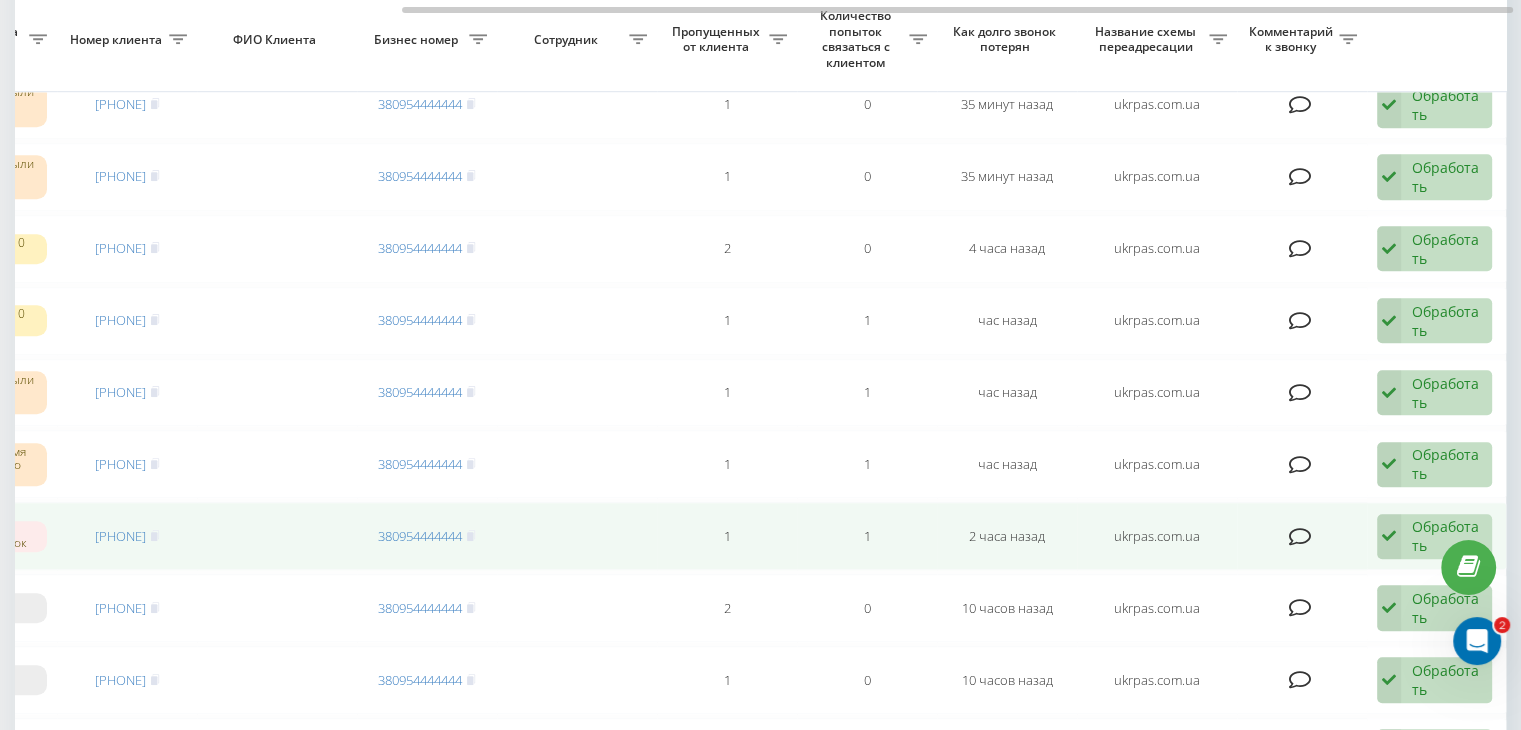 click at bounding box center (1389, 537) 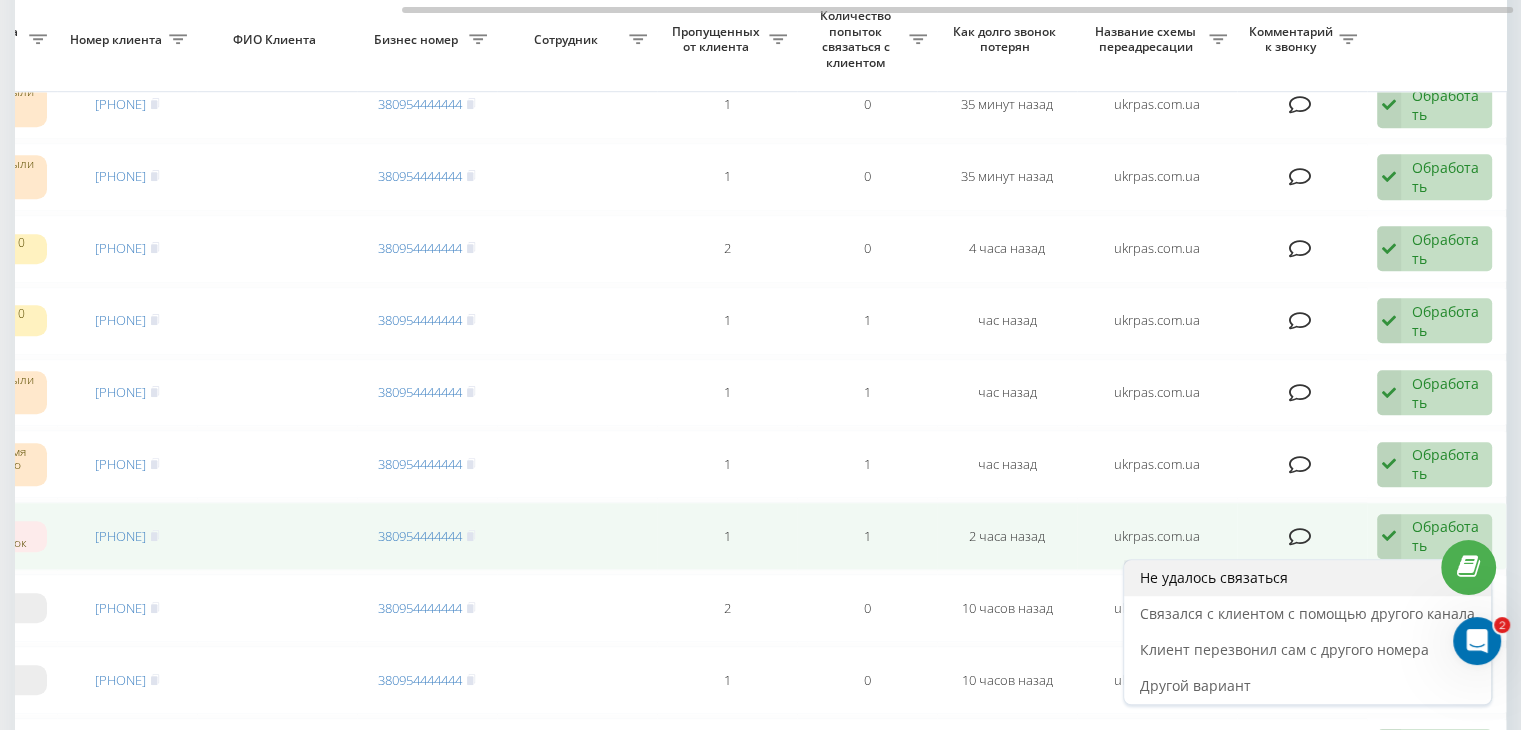 click on "Не удалось связаться" at bounding box center [1307, 578] 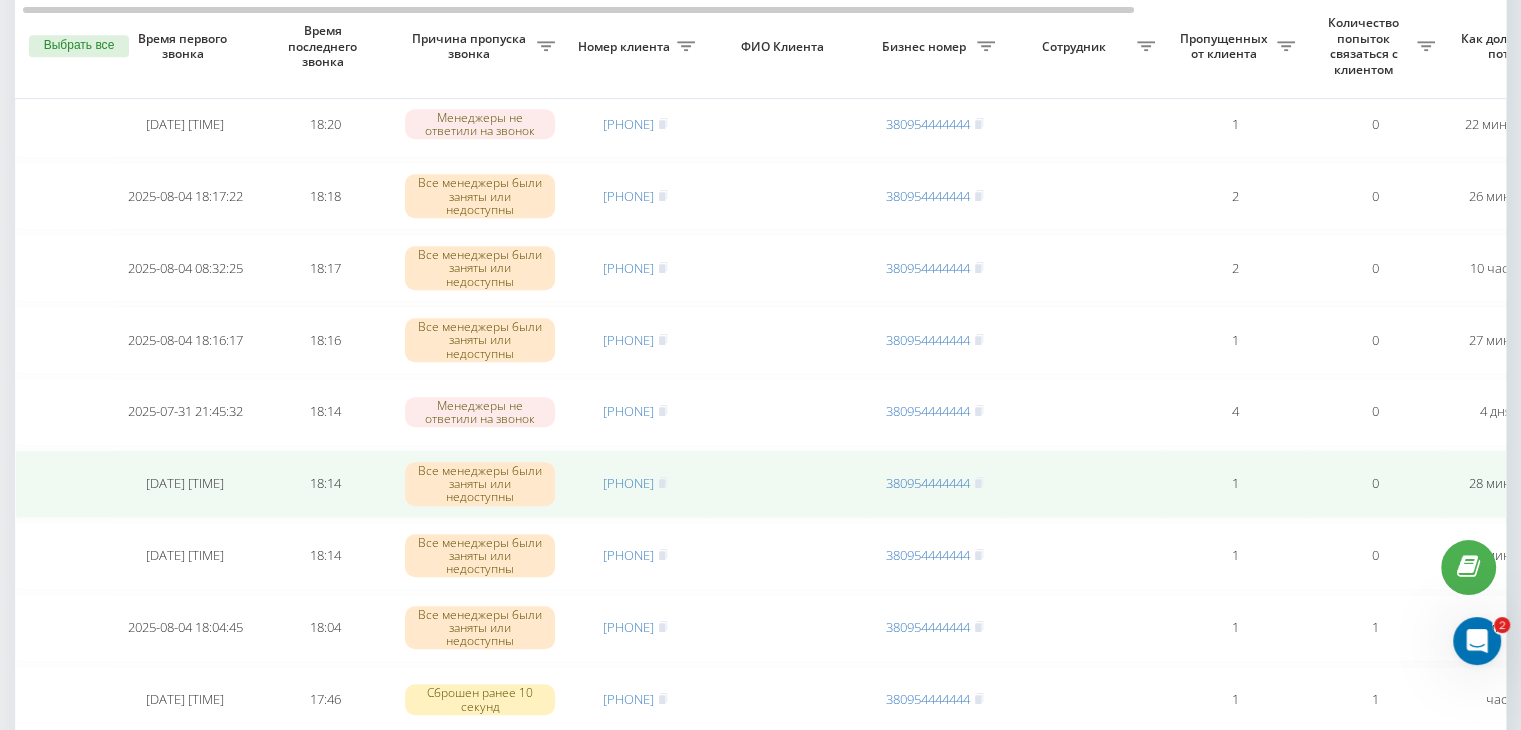 scroll, scrollTop: 1200, scrollLeft: 0, axis: vertical 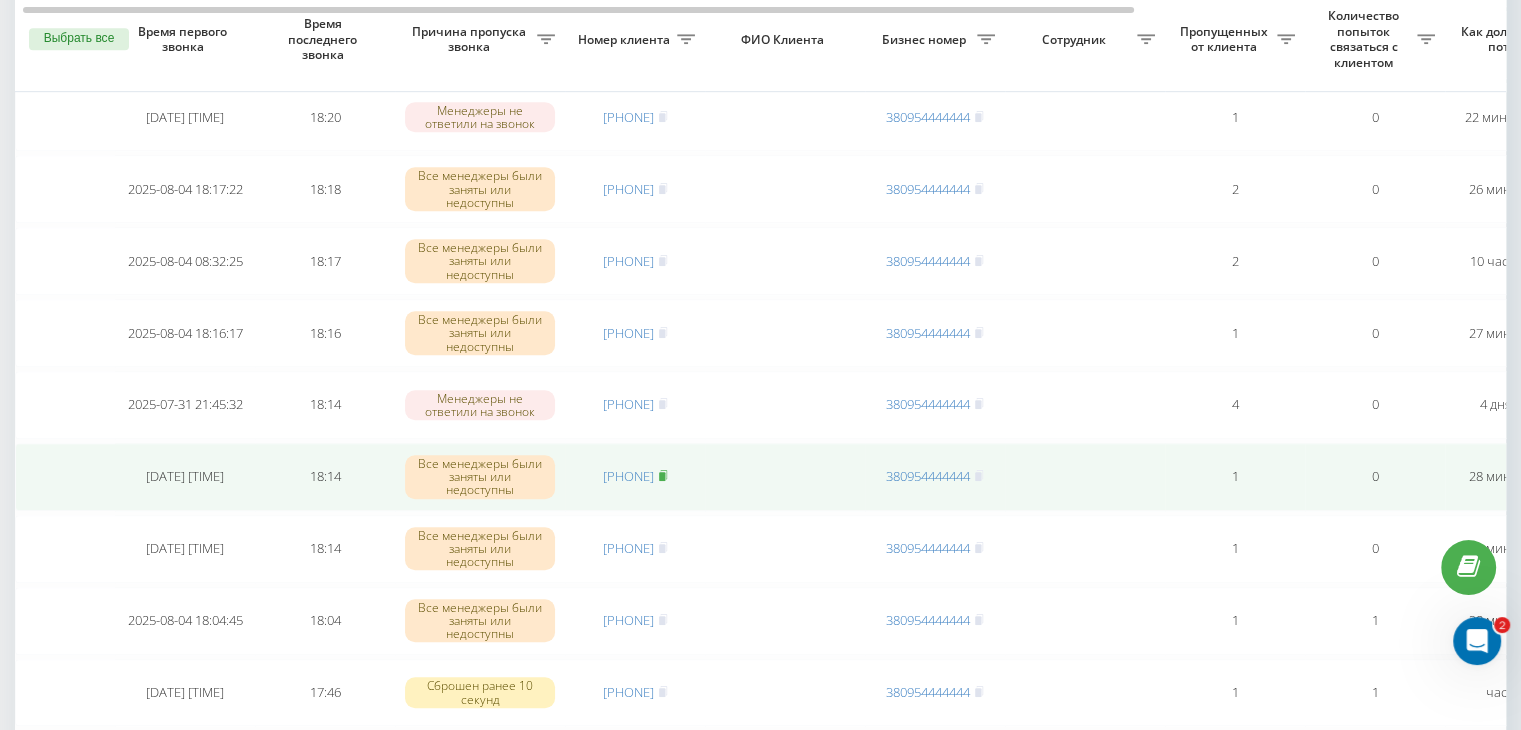 click 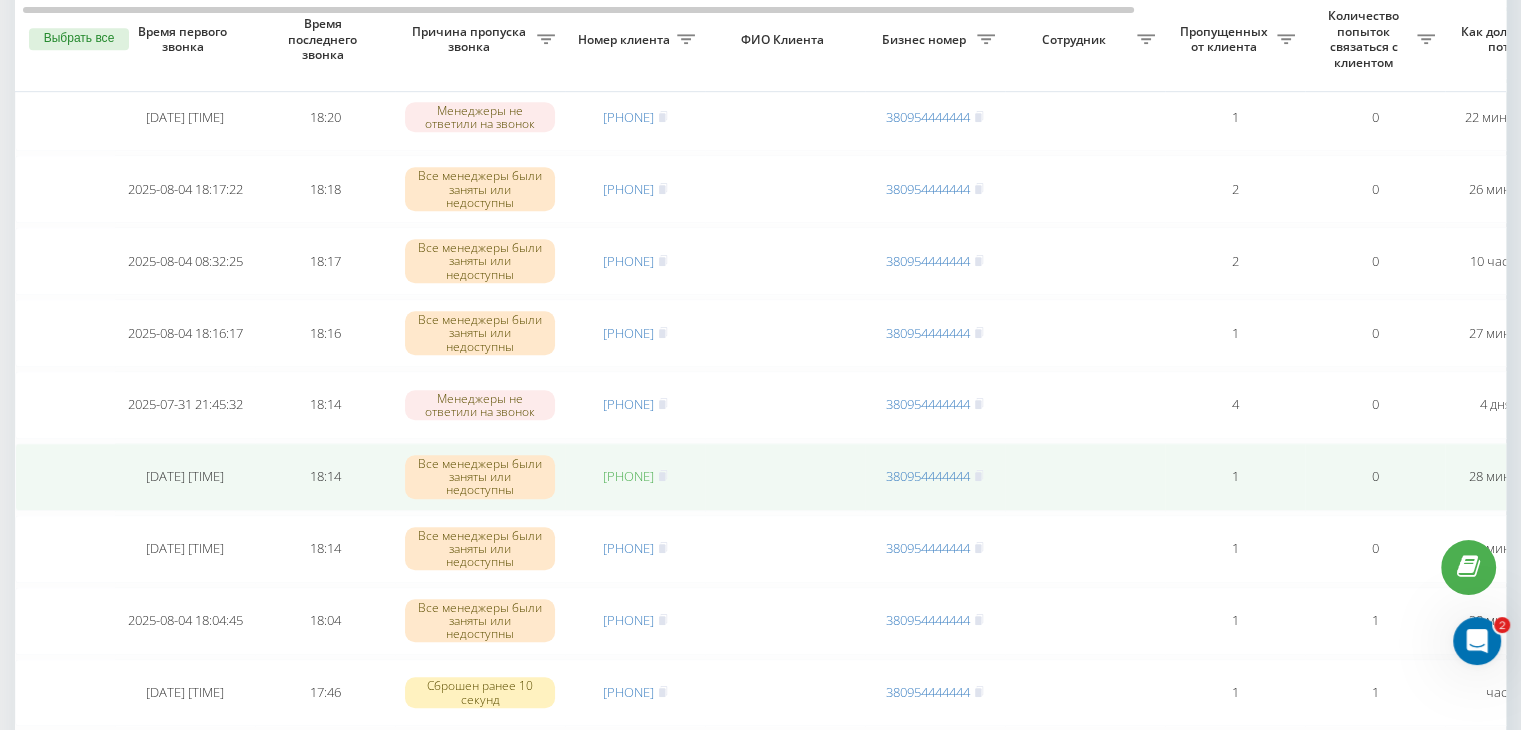 click on "[PHONE]" at bounding box center [628, 476] 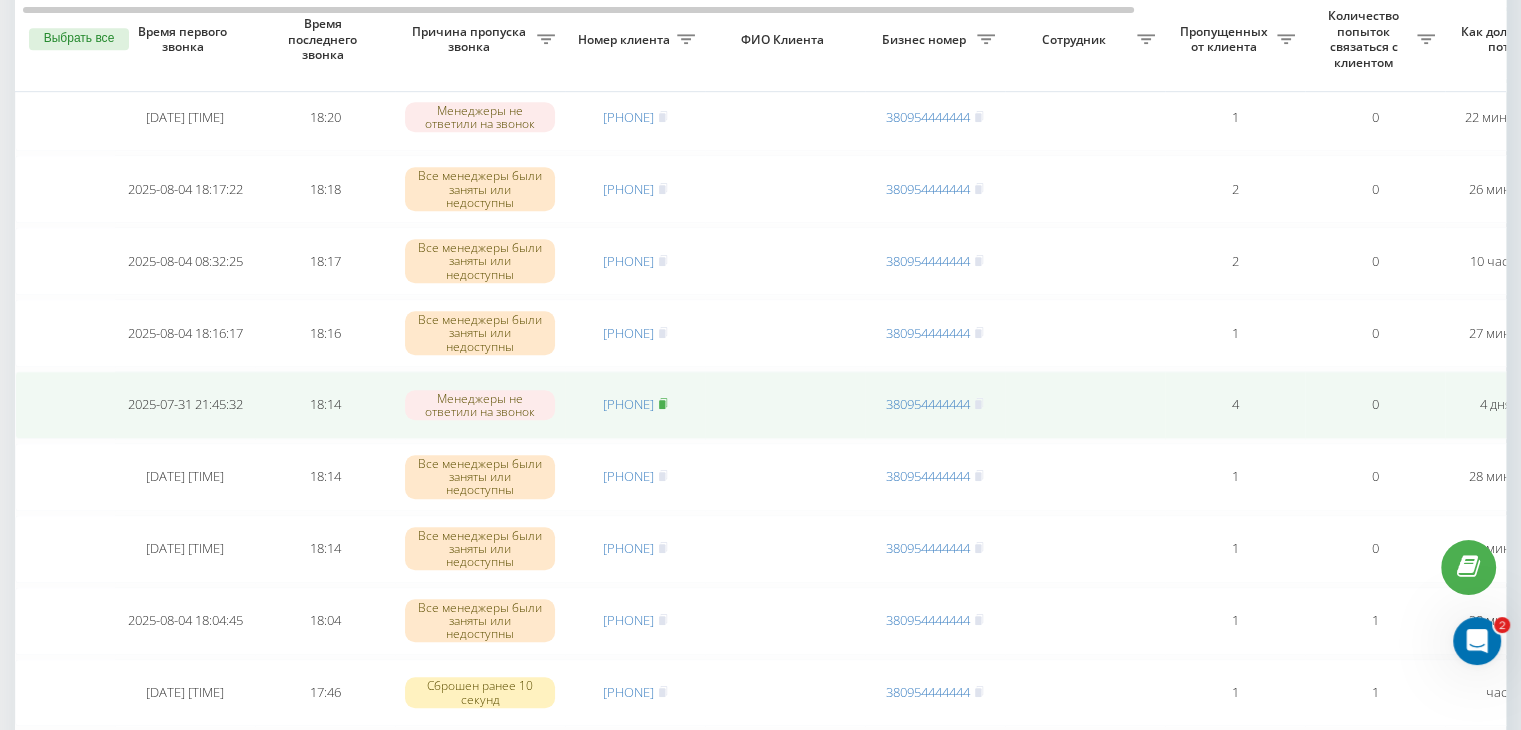 click 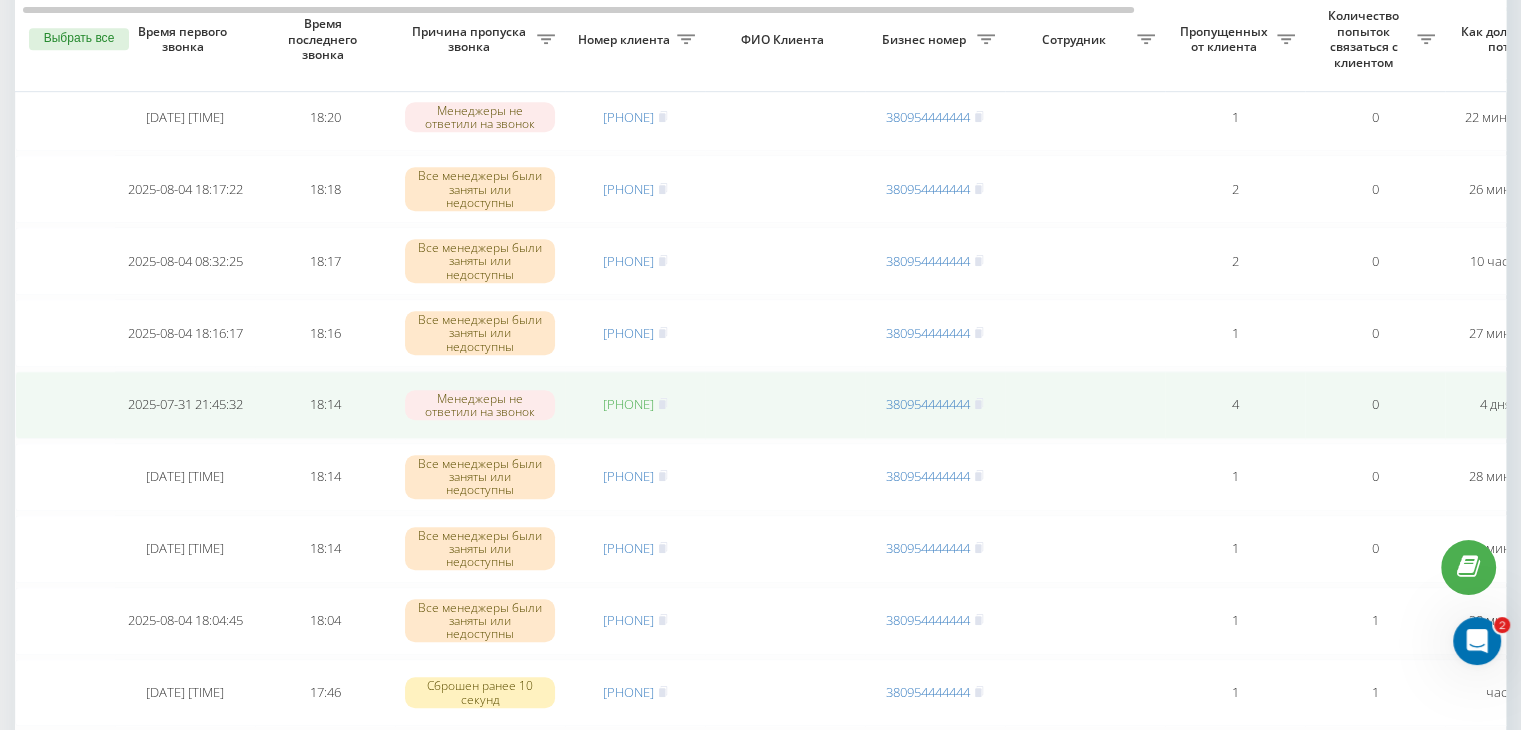 click on "[PHONE]" at bounding box center [628, 404] 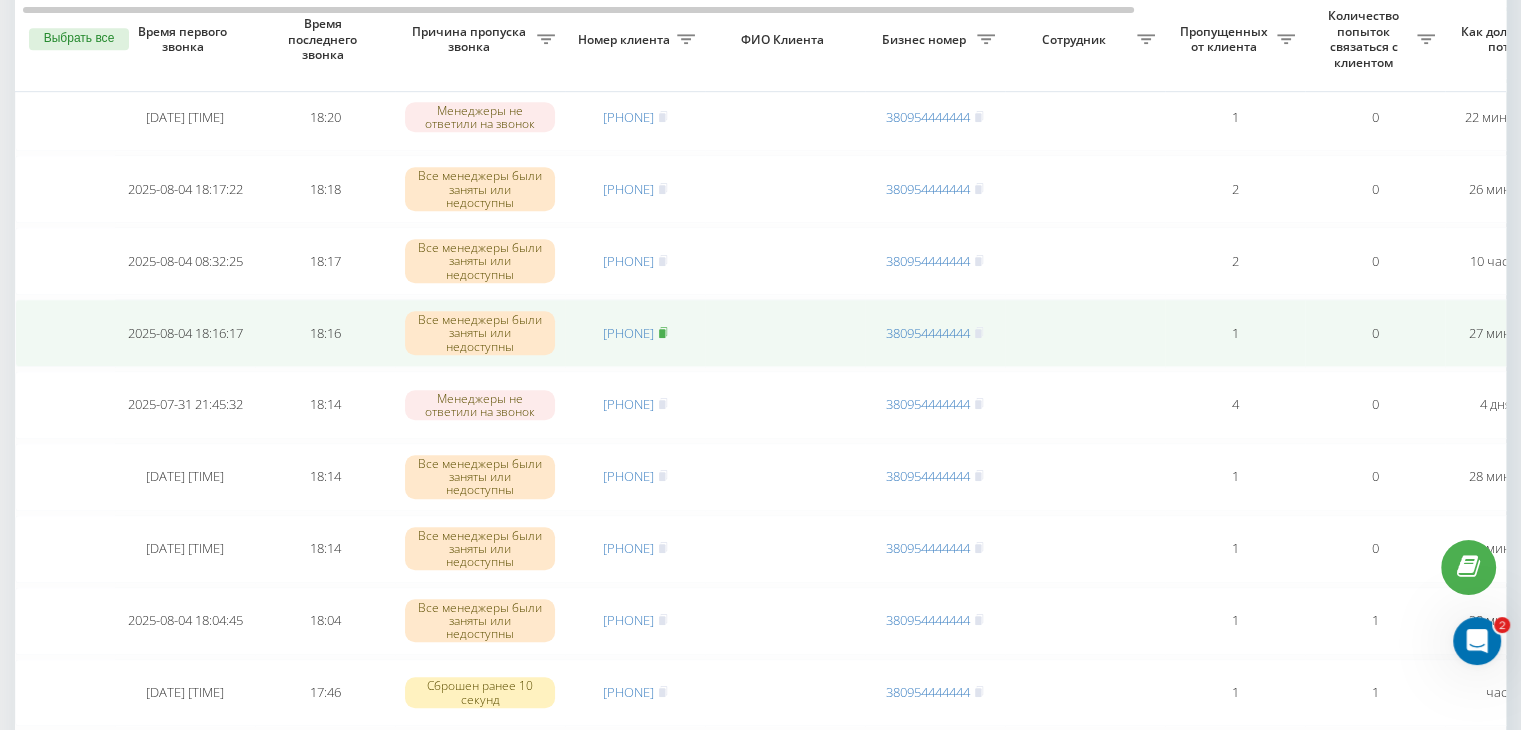click 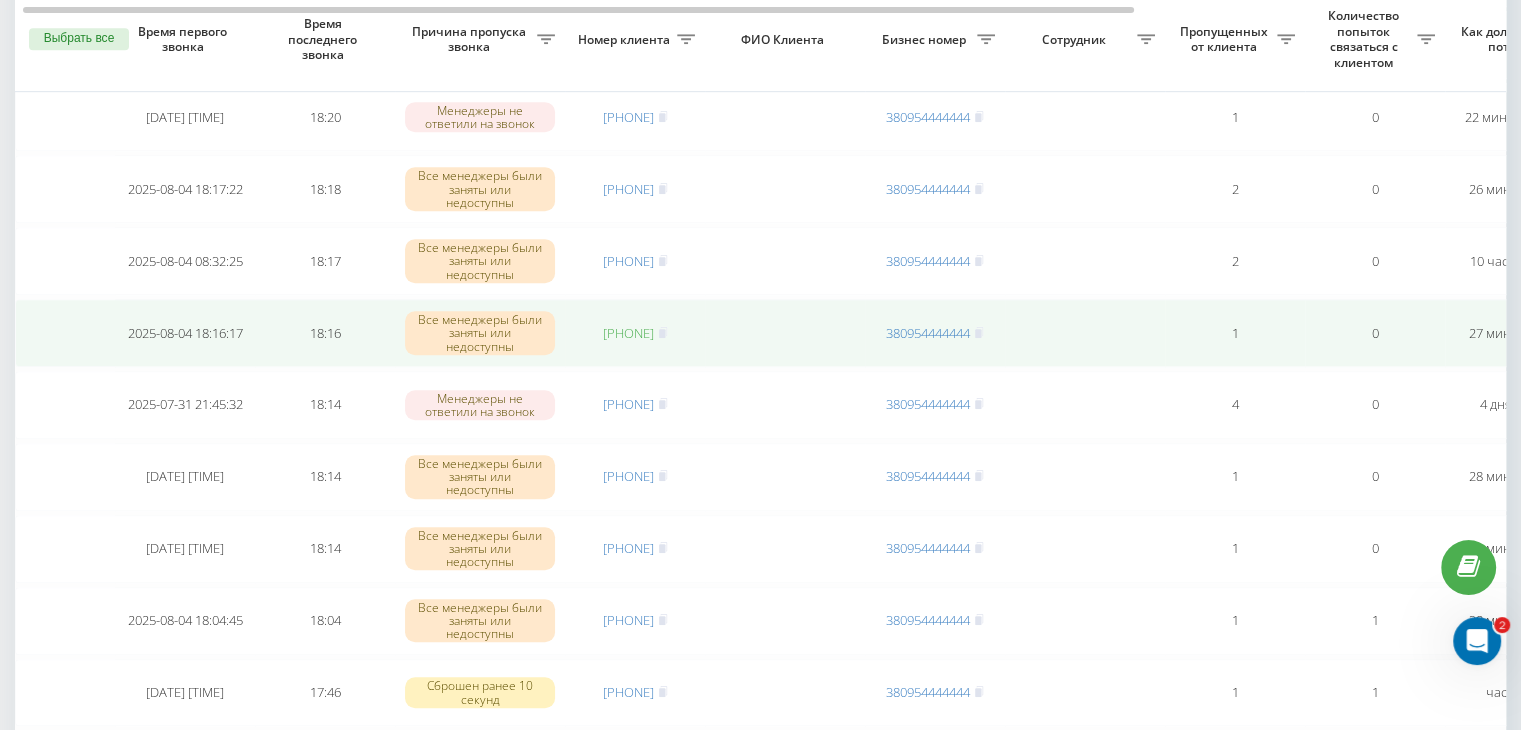 click on "[PHONE]" at bounding box center (628, 333) 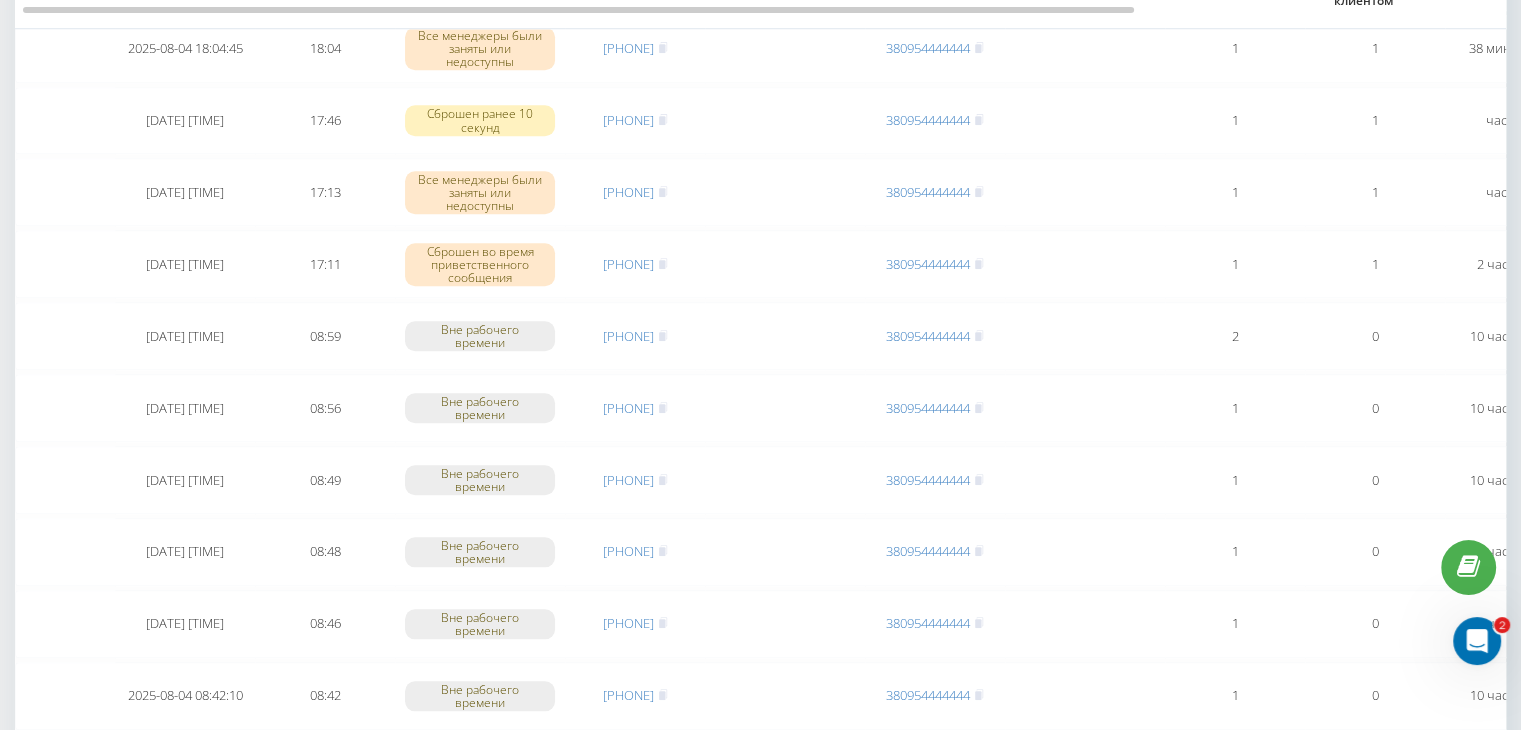 scroll, scrollTop: 1700, scrollLeft: 0, axis: vertical 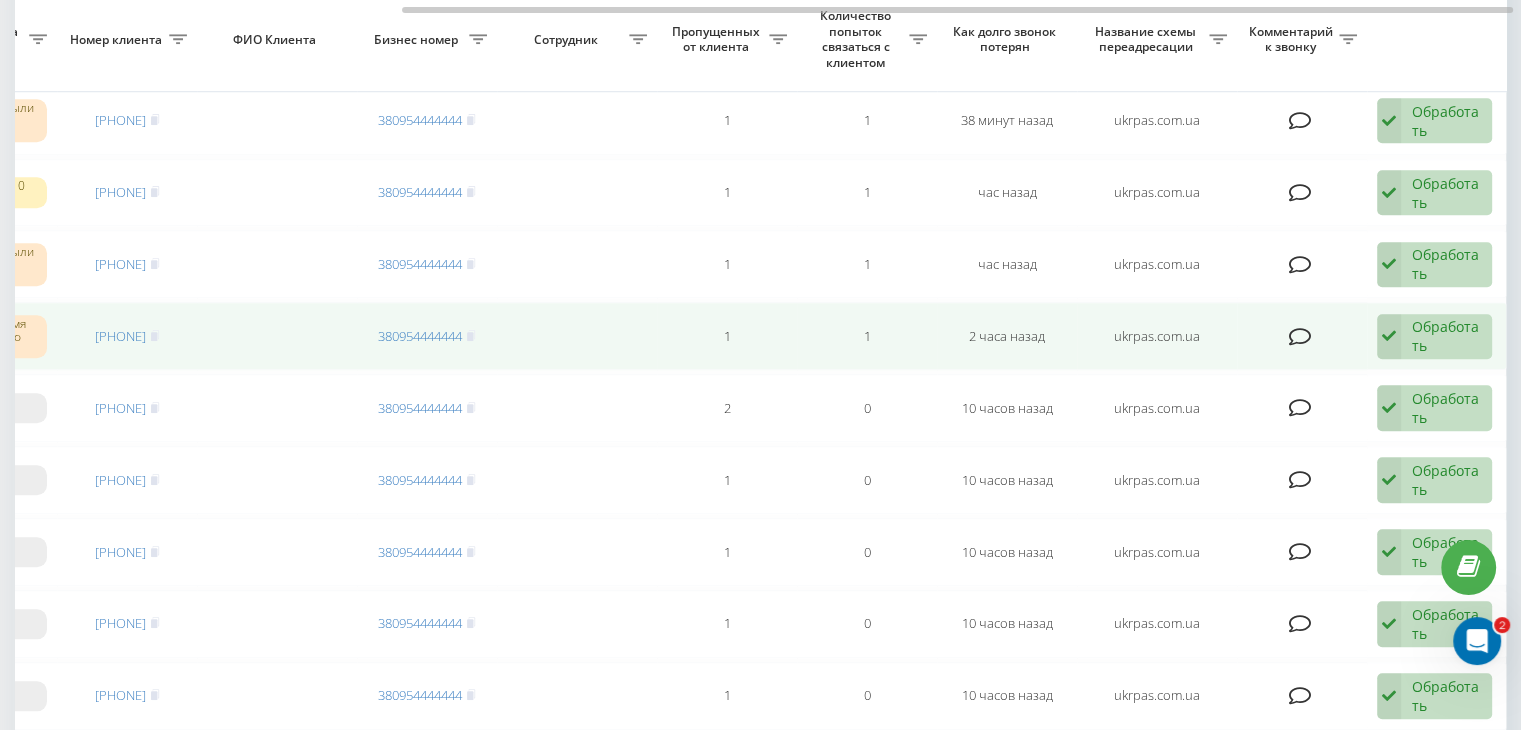 click at bounding box center [1389, 337] 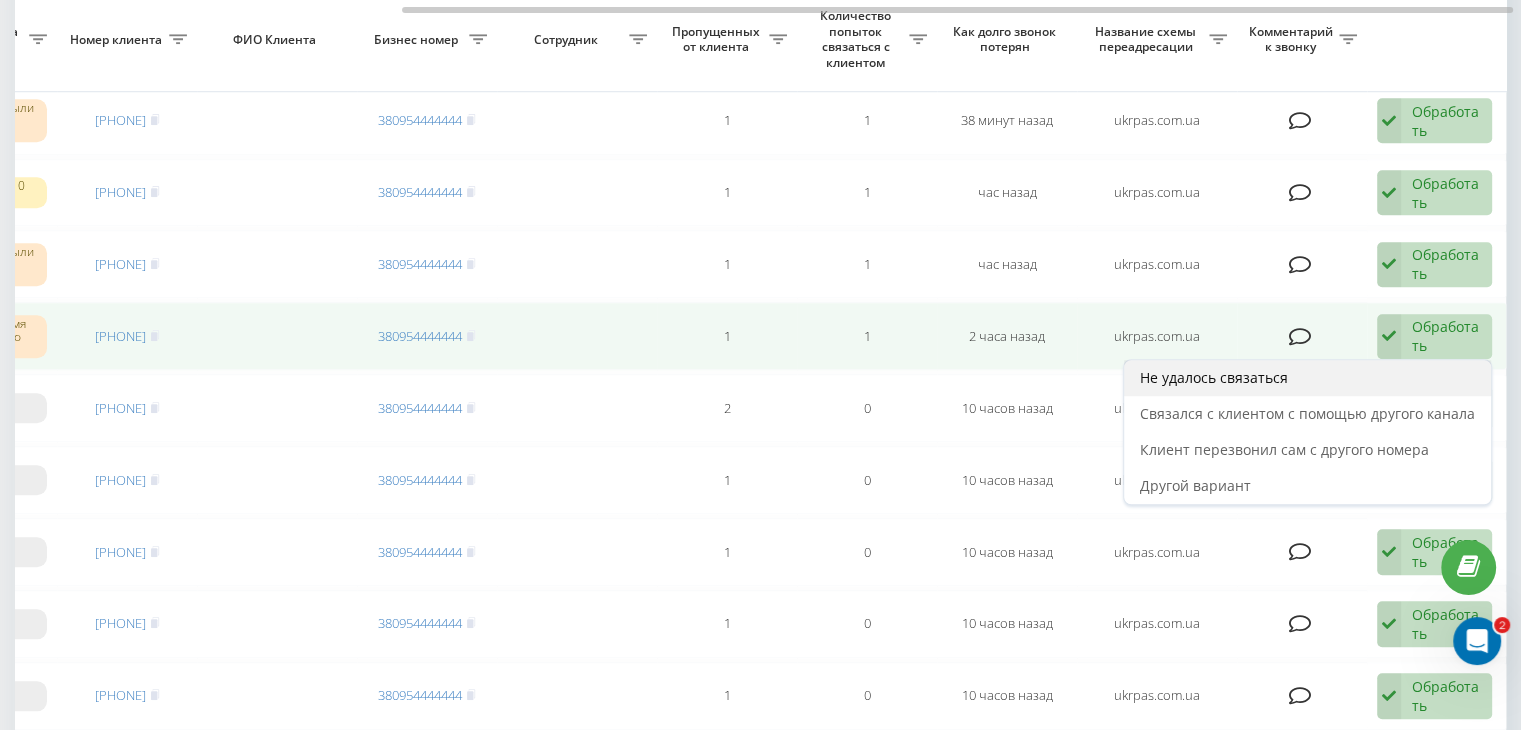 click on "Не удалось связаться" at bounding box center (1307, 378) 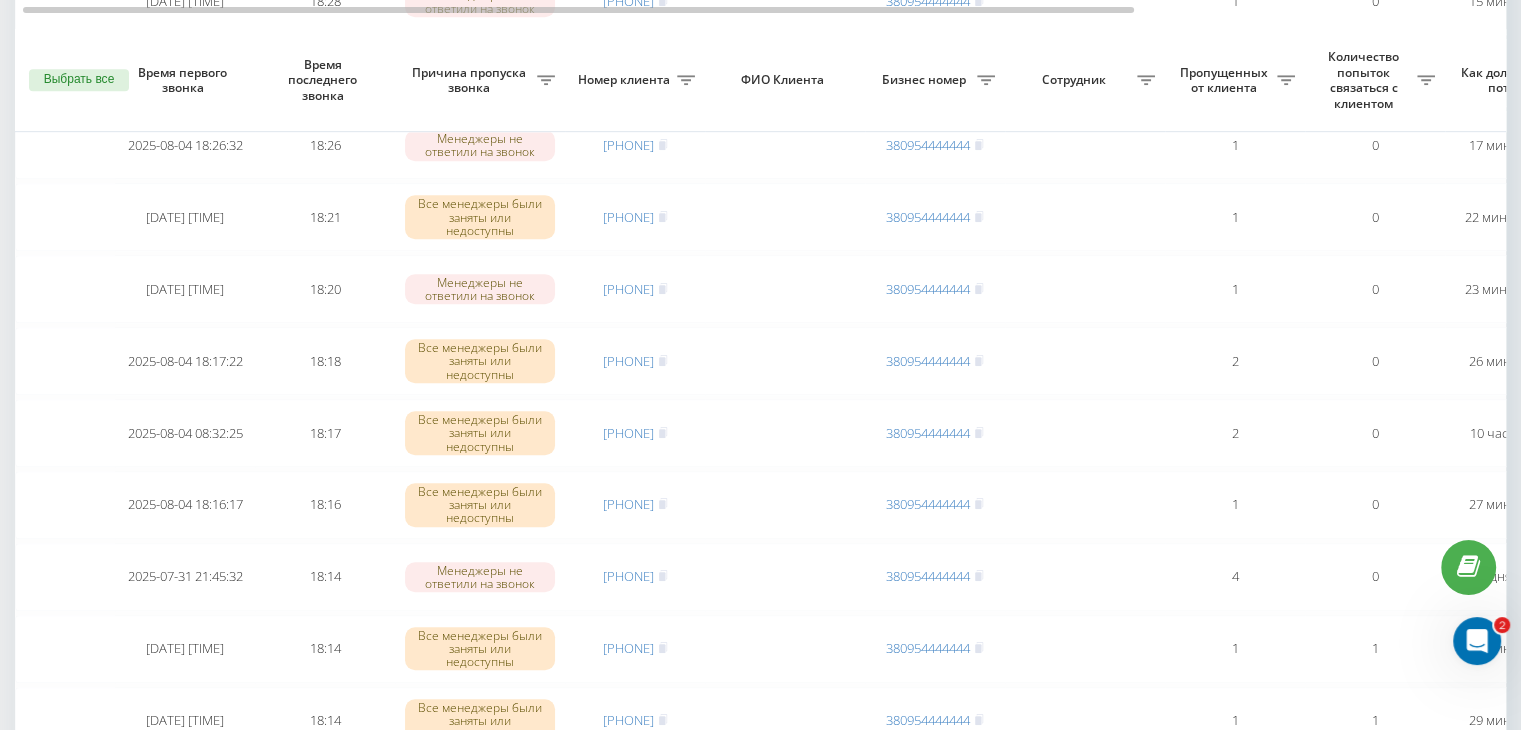scroll, scrollTop: 1200, scrollLeft: 0, axis: vertical 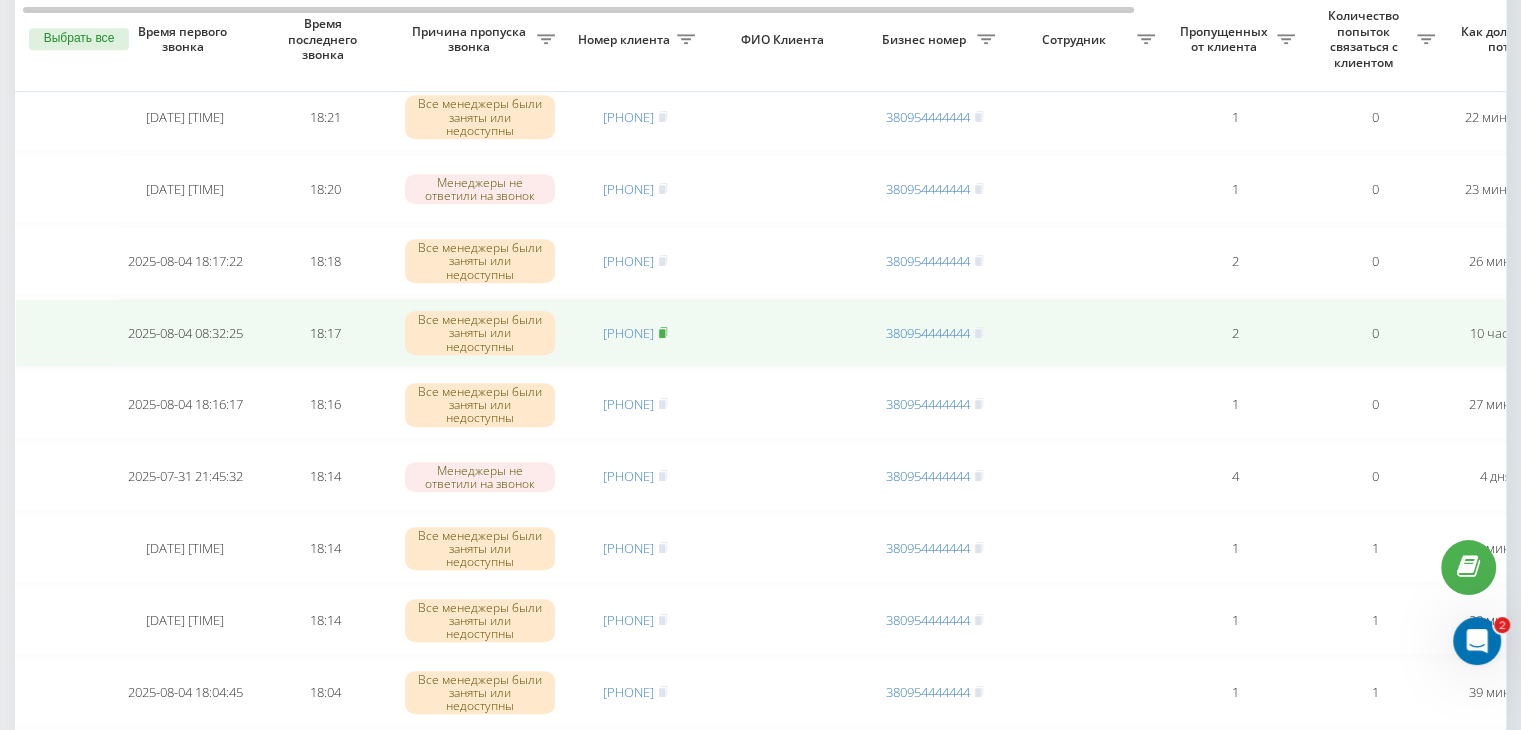 click 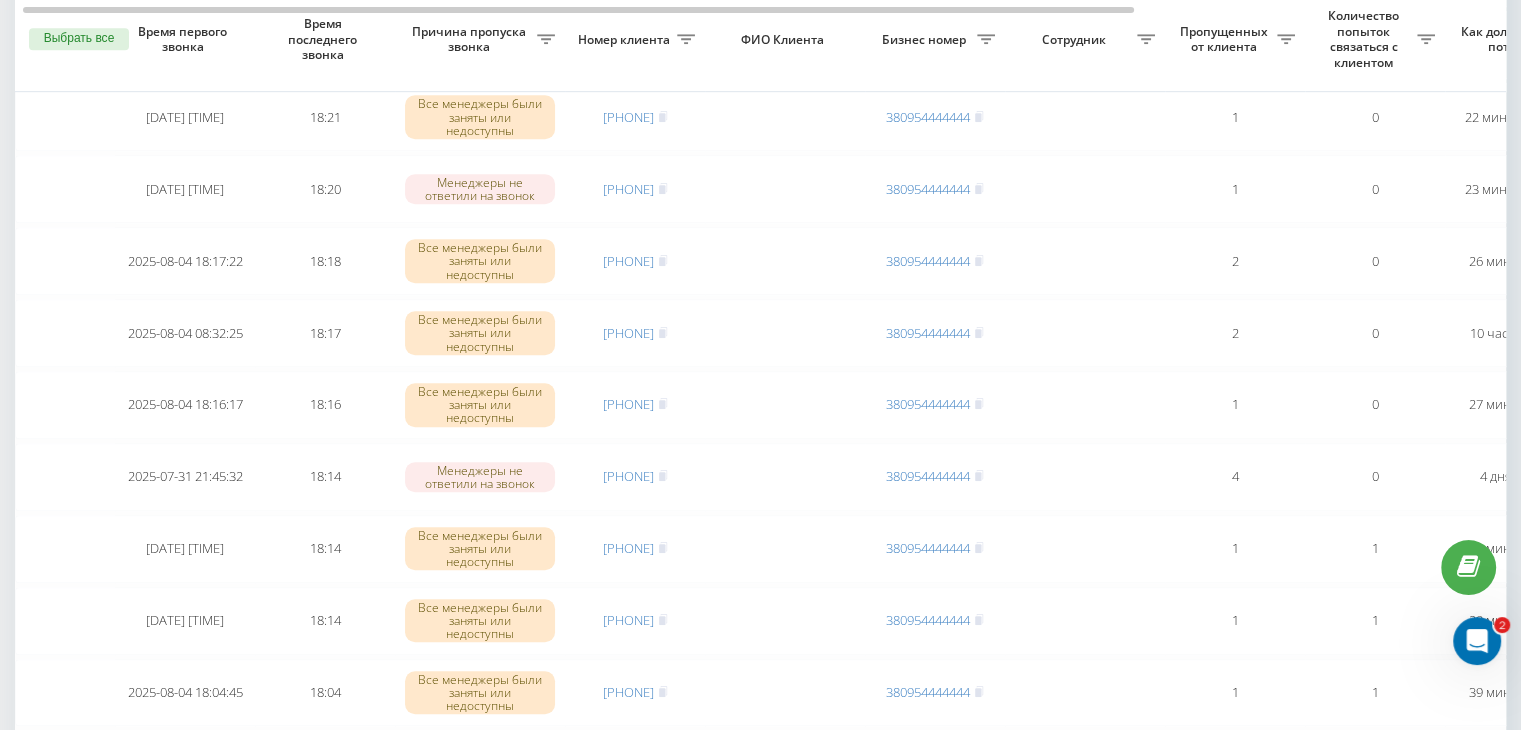 click on "Необработанные пропущенные звонки Обработанные звонки 04.08.2025  -  04.08.2025 Выбрать все Время первого звонка Время последнего звонка Причина пропуска звонка Номер клиента ФИО Клиента Бизнес номер Сотрудник Пропущенных от клиента Количество попыток связаться с клиентом Как долго звонок потерян Название схемы переадресации Комментарий к звонку Сегодня 2025-08-04 18:41:20 18:41 Все менеджеры были заняты или недоступны [PHONE] [PHONE] 1 0 2 минуты назад ukrpas.com.ua Обработать Не удалось связаться Связался с клиентом с помощью другого канала Другой вариант 2025-08-04 18:41:09 18:41 1 0 18:39 1" at bounding box center [760, 922] 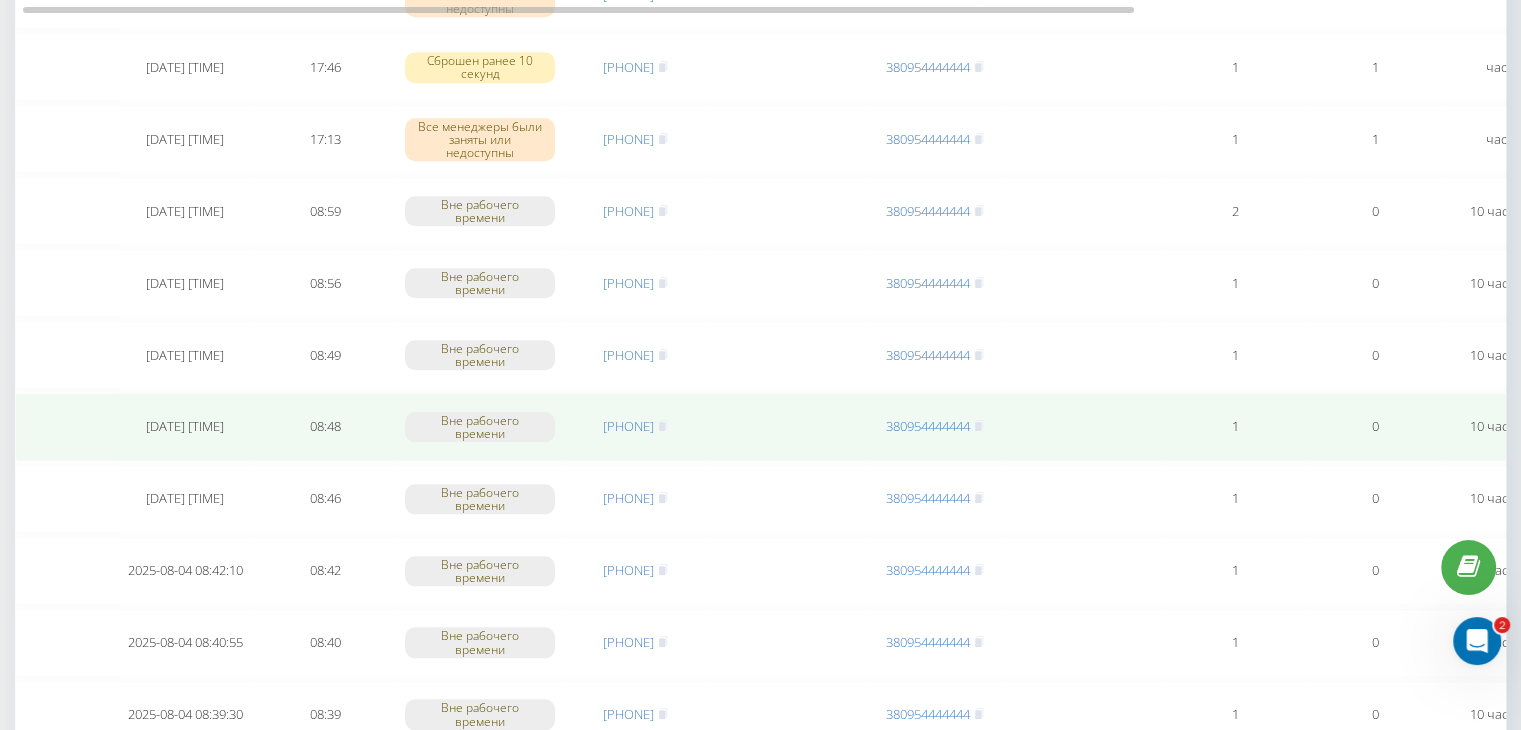 scroll, scrollTop: 1700, scrollLeft: 0, axis: vertical 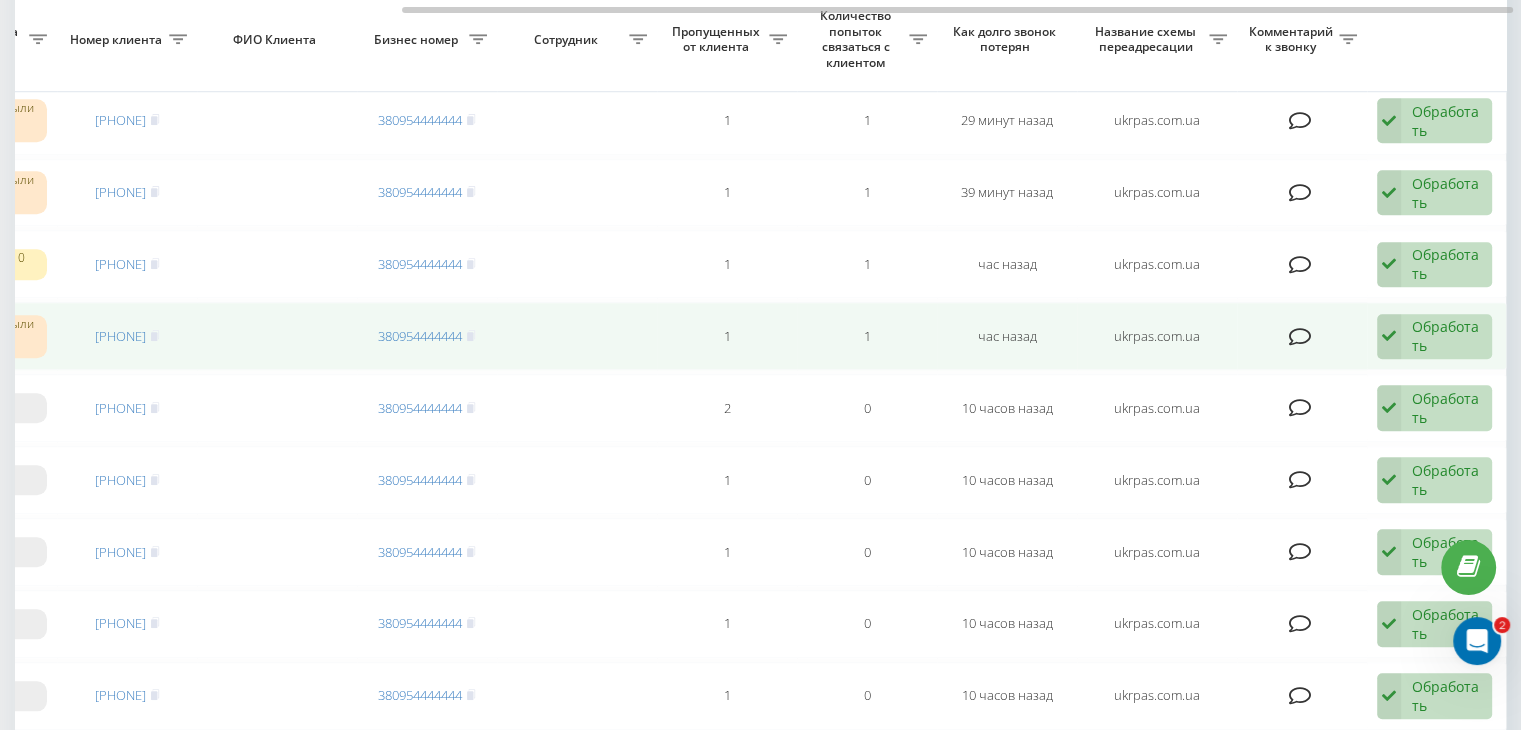 click on "Обработать Не удалось связаться Связался с клиентом с помощью другого канала Клиент перезвонил сам с другого номера Другой вариант" at bounding box center [1434, 337] 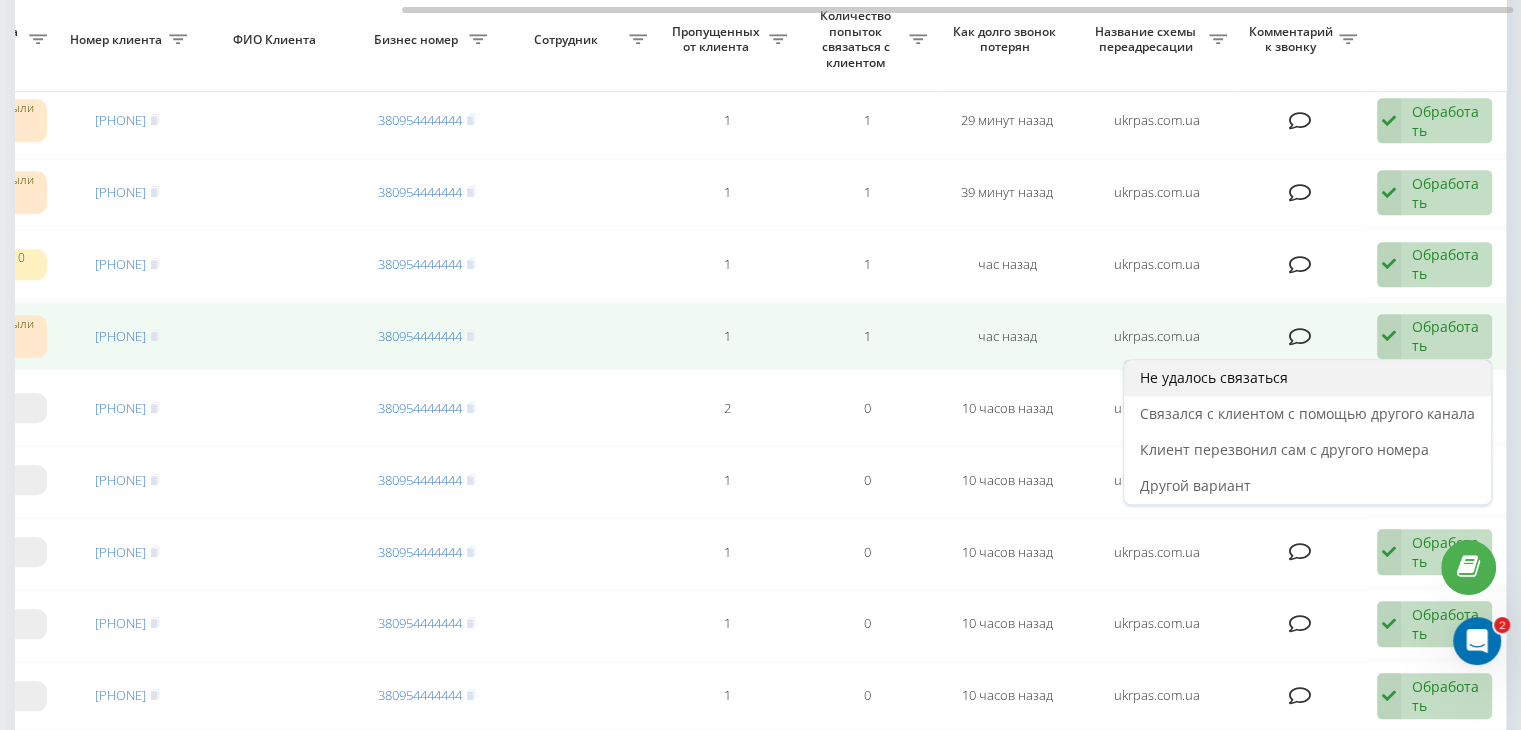 click on "Не удалось связаться" at bounding box center (1307, 378) 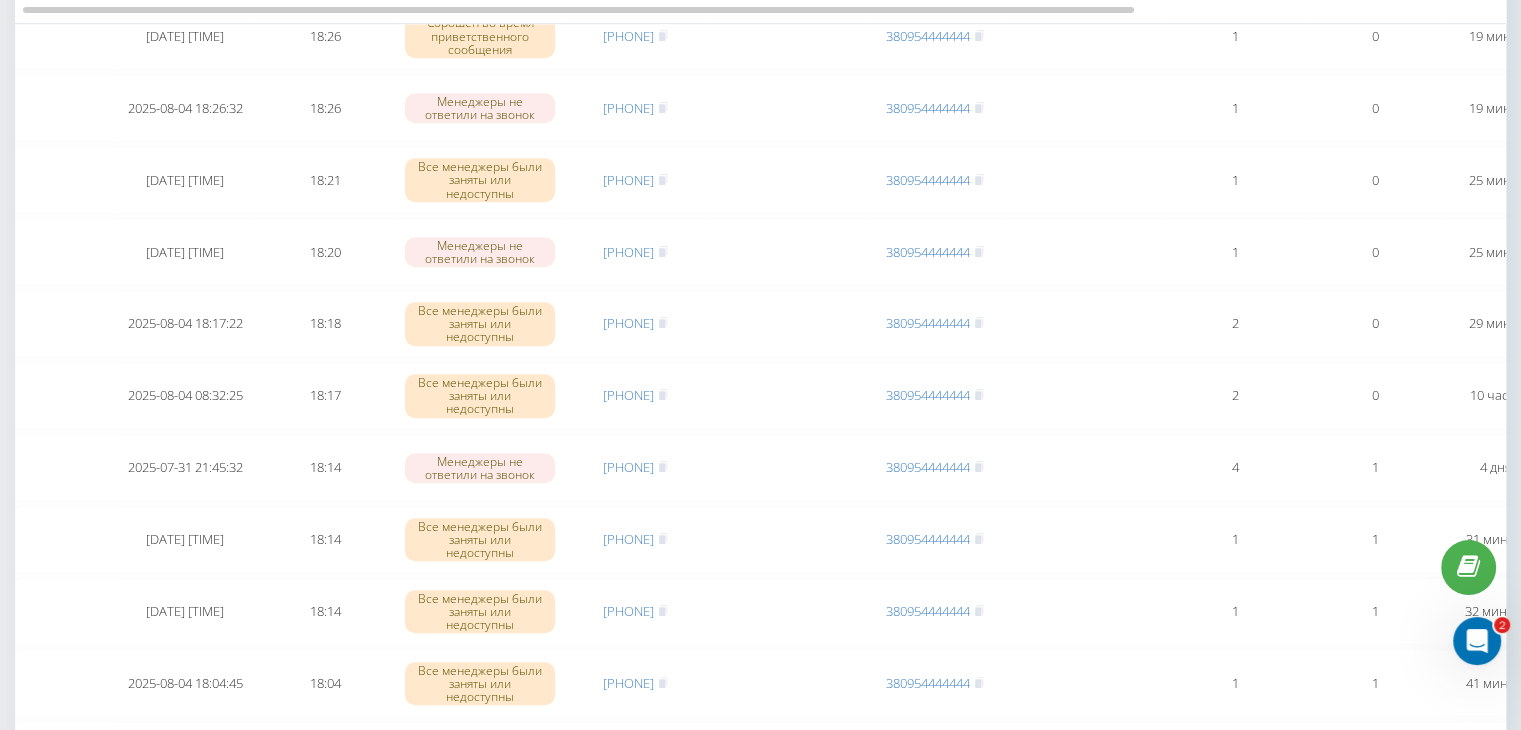 scroll, scrollTop: 1300, scrollLeft: 0, axis: vertical 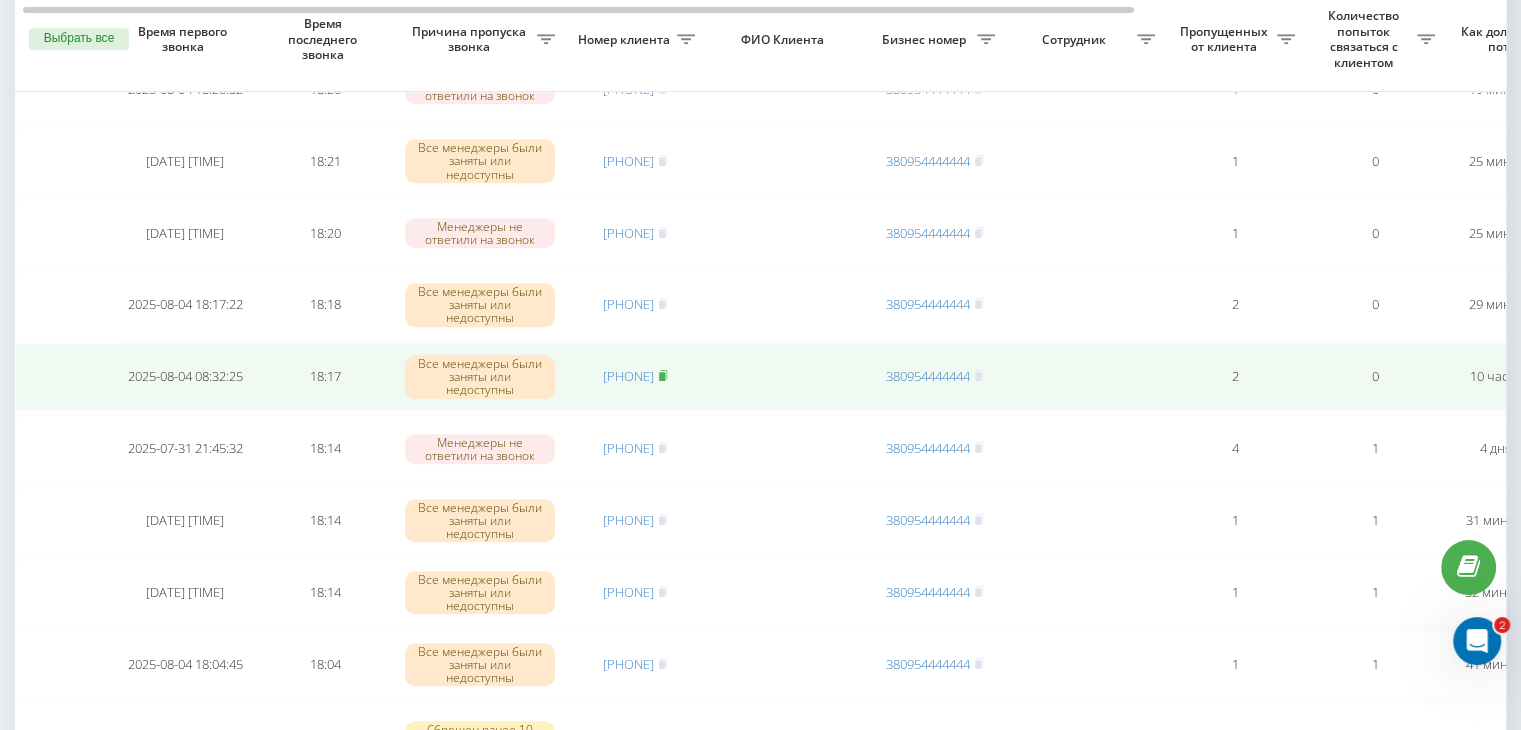 click 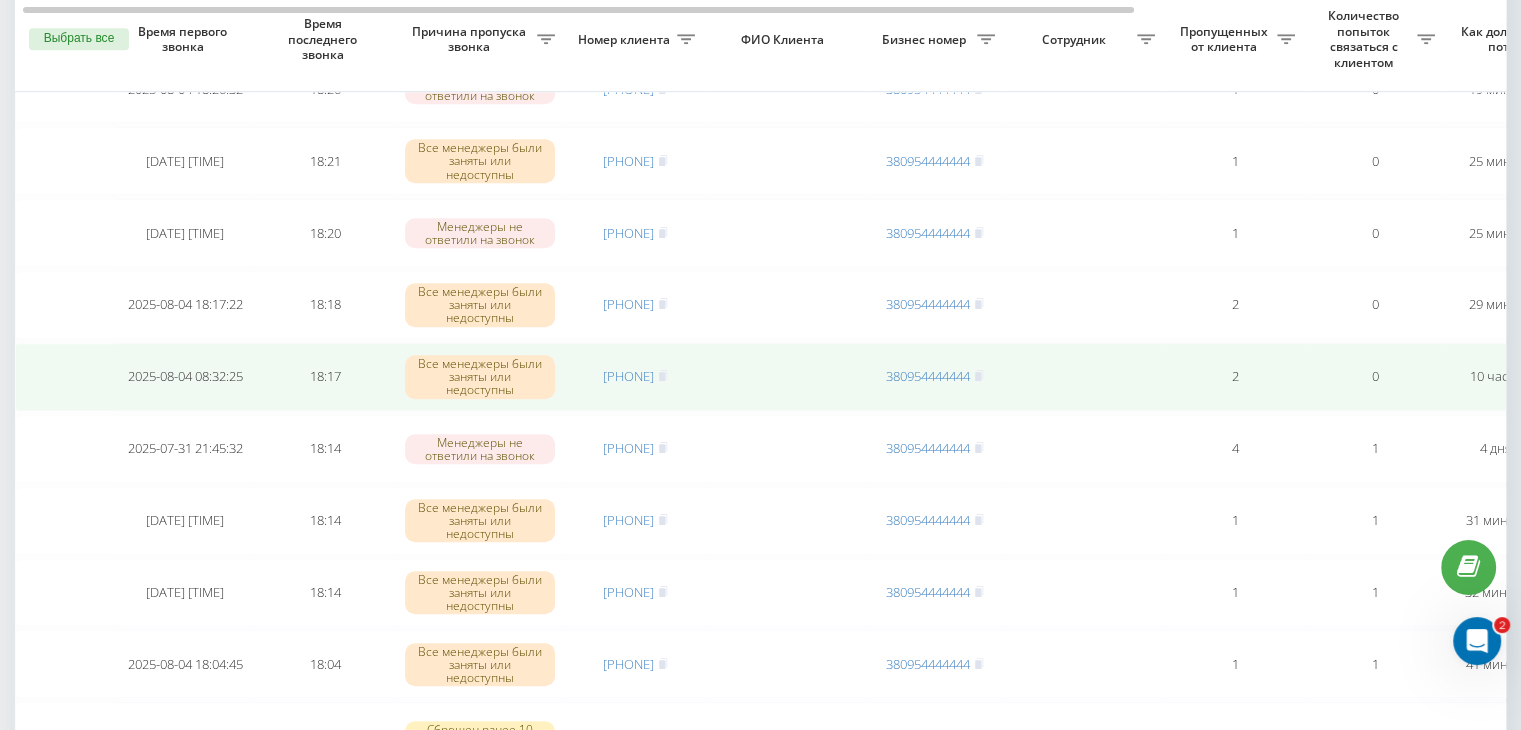 drag, startPoint x: 652, startPoint y: 372, endPoint x: 657, endPoint y: 333, distance: 39.319206 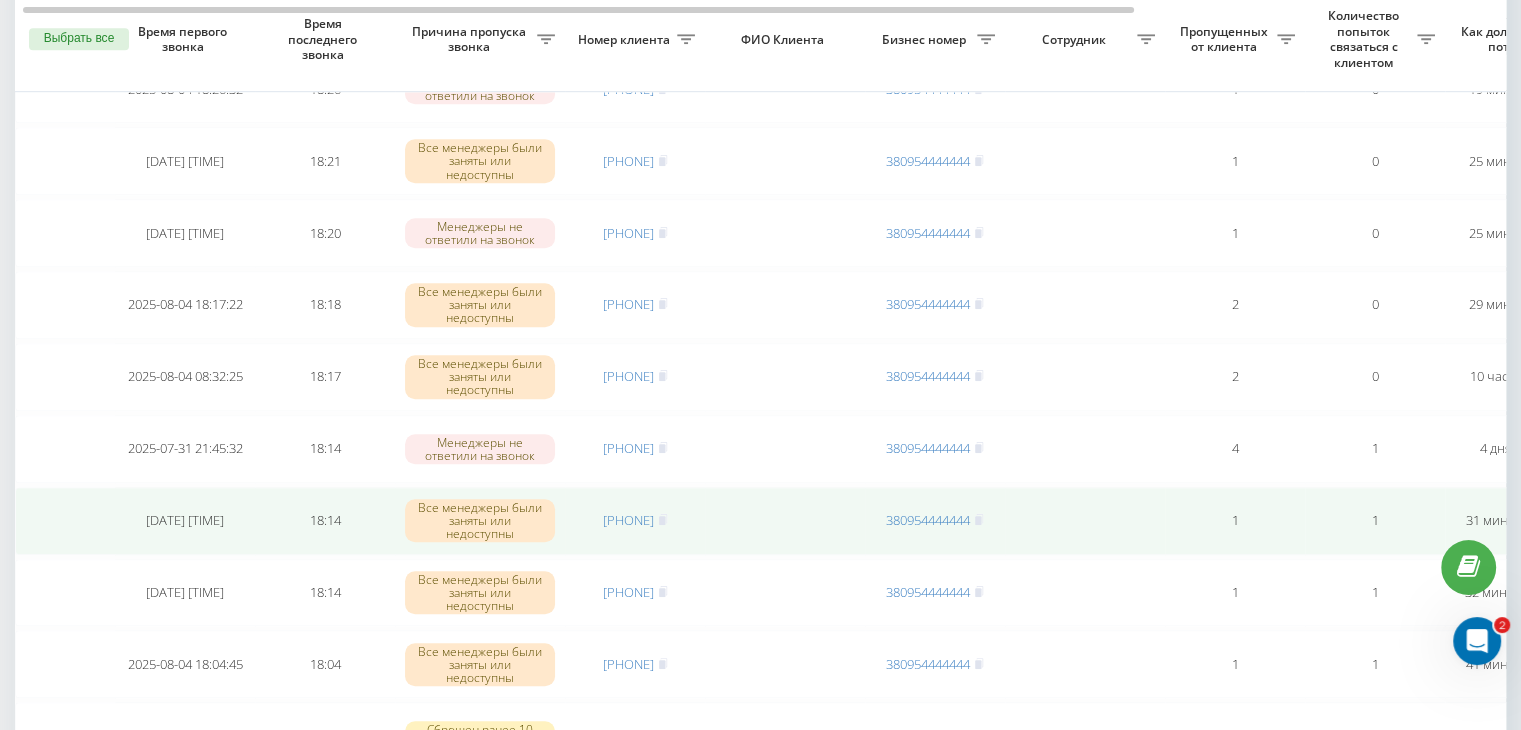drag, startPoint x: 680, startPoint y: 295, endPoint x: 780, endPoint y: 541, distance: 265.5485 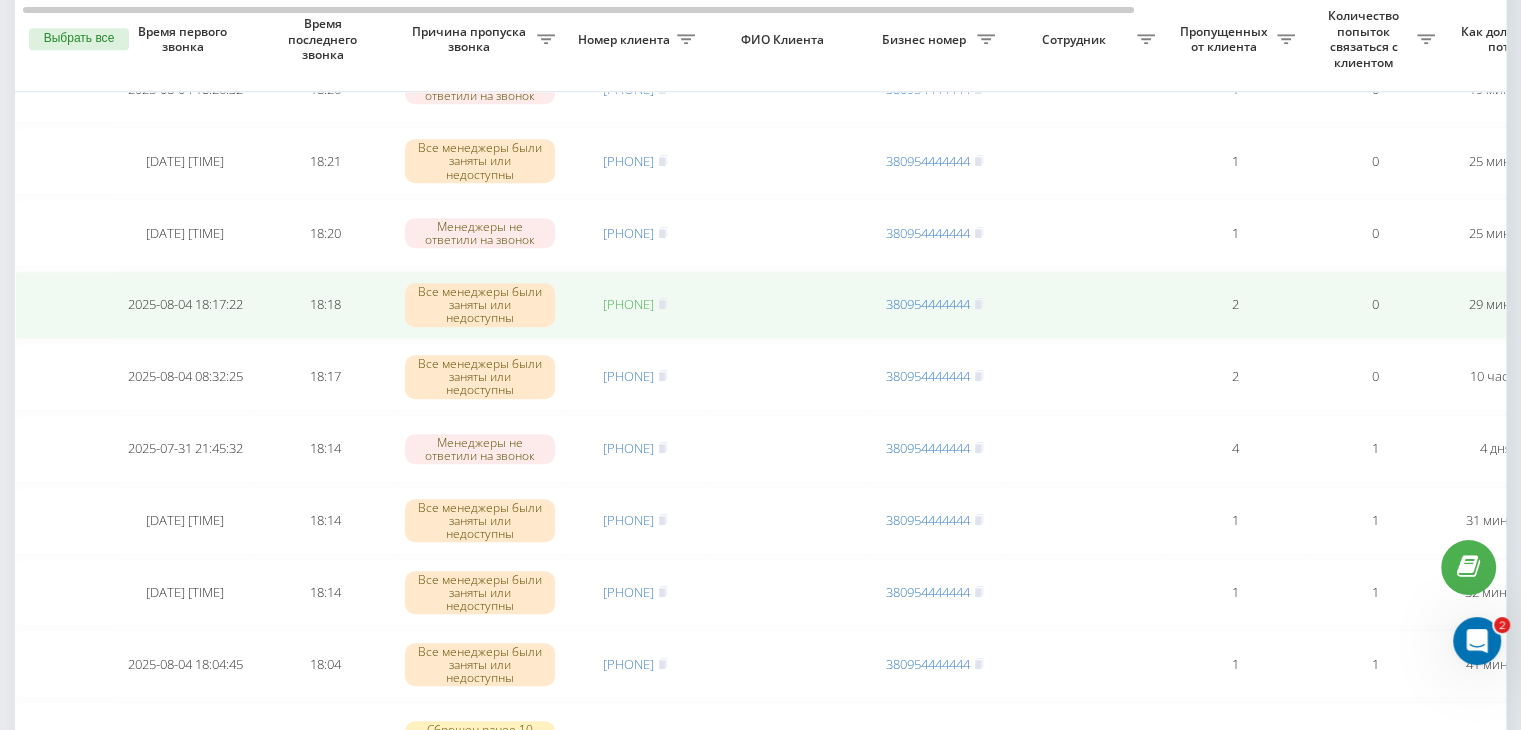 click on "[PHONE]" at bounding box center [628, 304] 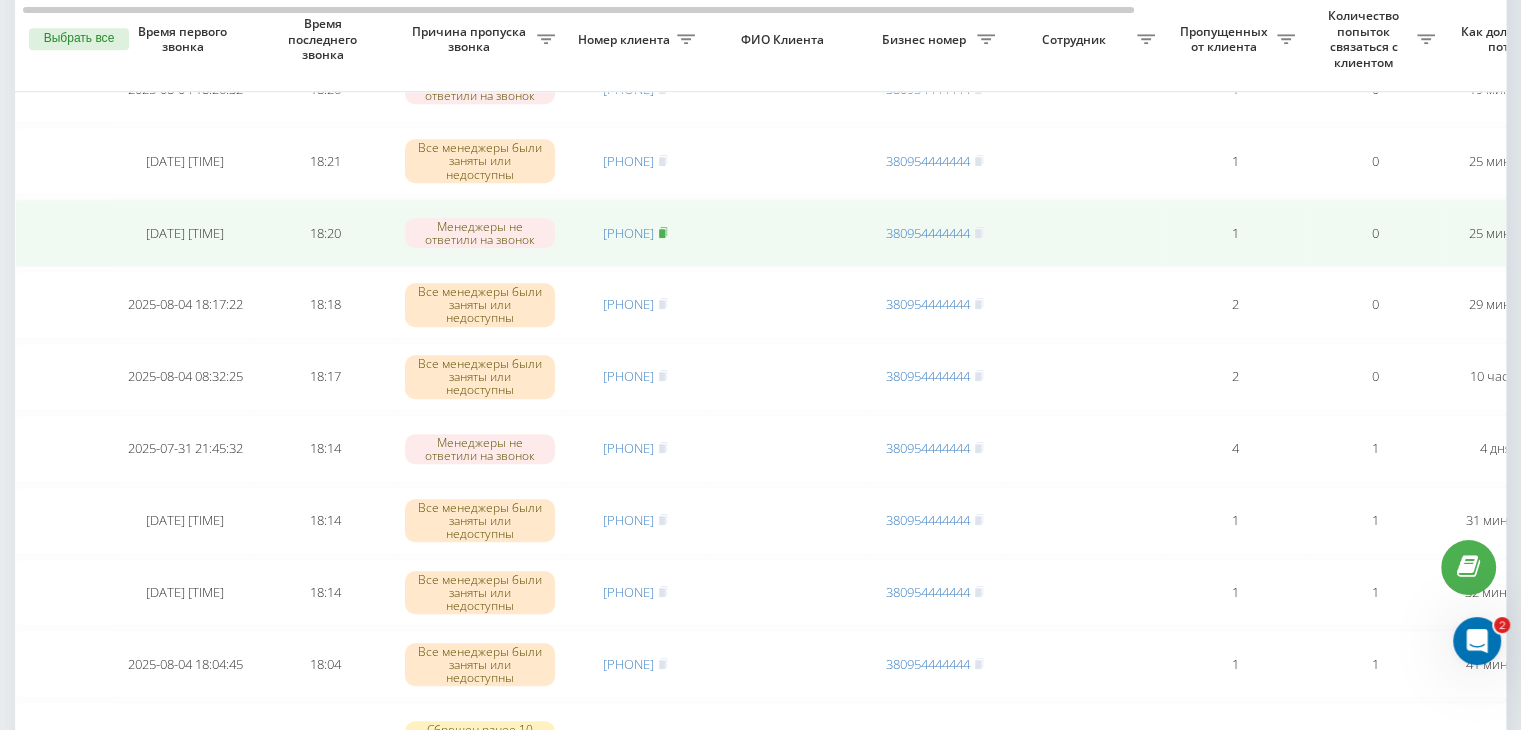 click 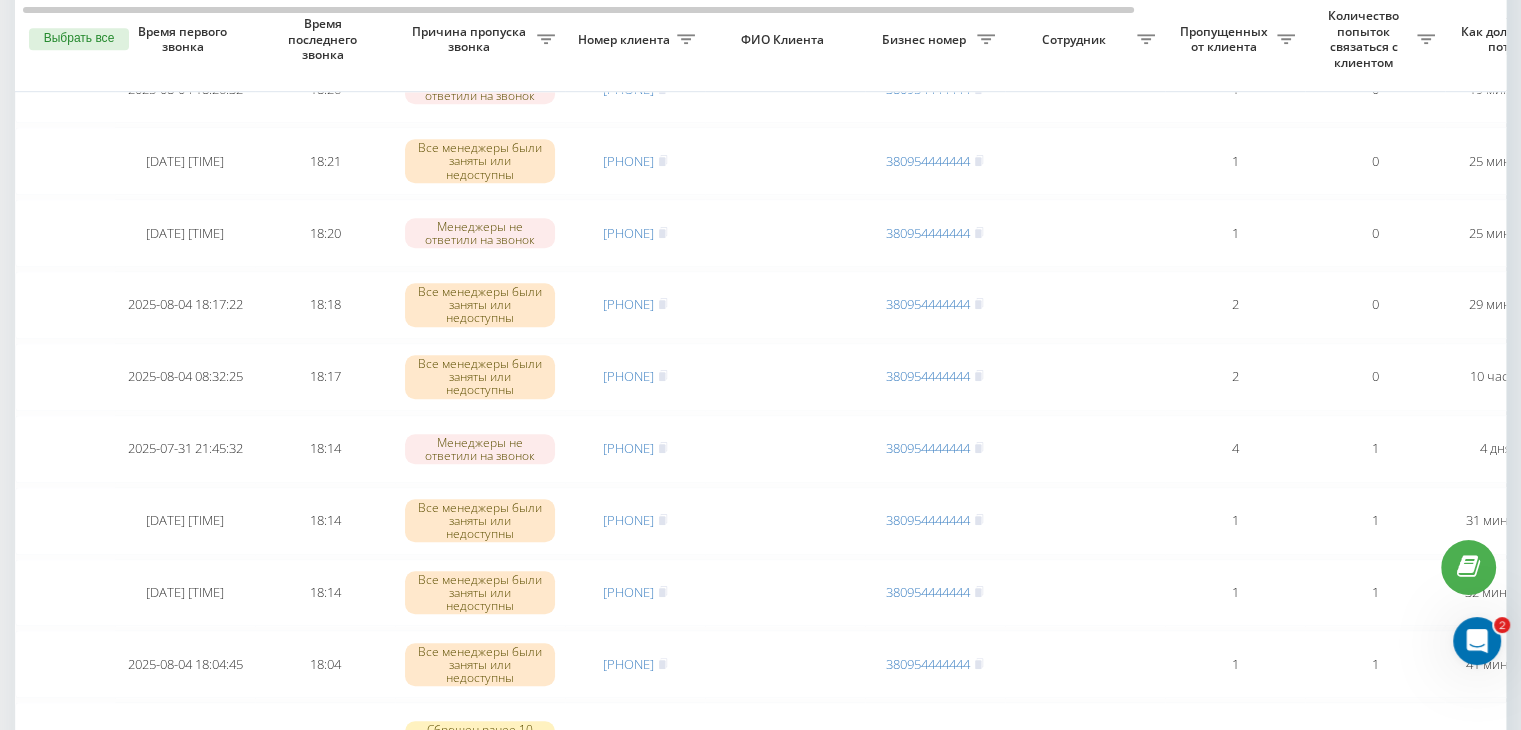 click on "Необработанные пропущенные звонки Обработанные звонки [DATE]  -  [DATE] Выбрать все Время первого звонка Время последнего звонка Причина пропуска звонка Номер клиента ФИО Клиента Бизнес номер Сотрудник Пропущенных от клиента Количество попыток связаться с клиентом Как долго звонок потерян Название схемы переадресации Комментарий к звонку Сегодня [DATE] [TIME] [TIME] Менеджеры не ответили на звонок [PHONE] [PHONE] 1 0 2 минуты назад ukrpas.com.ua Обработать Не удалось связаться Связался с клиентом с помощью другого канала Клиент перезвонил сам с другого номера [TIME] 1 0" at bounding box center (760, 822) 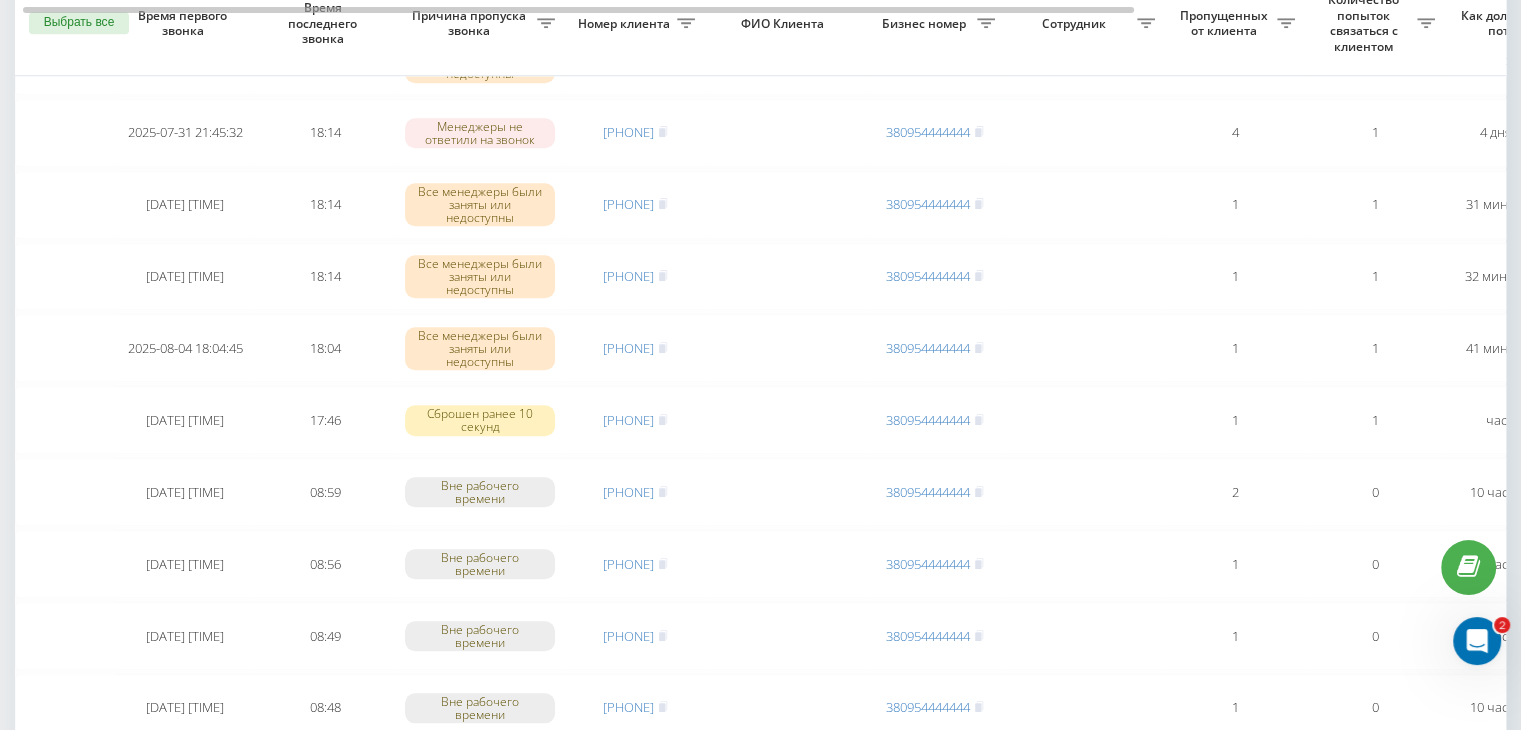 scroll, scrollTop: 1600, scrollLeft: 0, axis: vertical 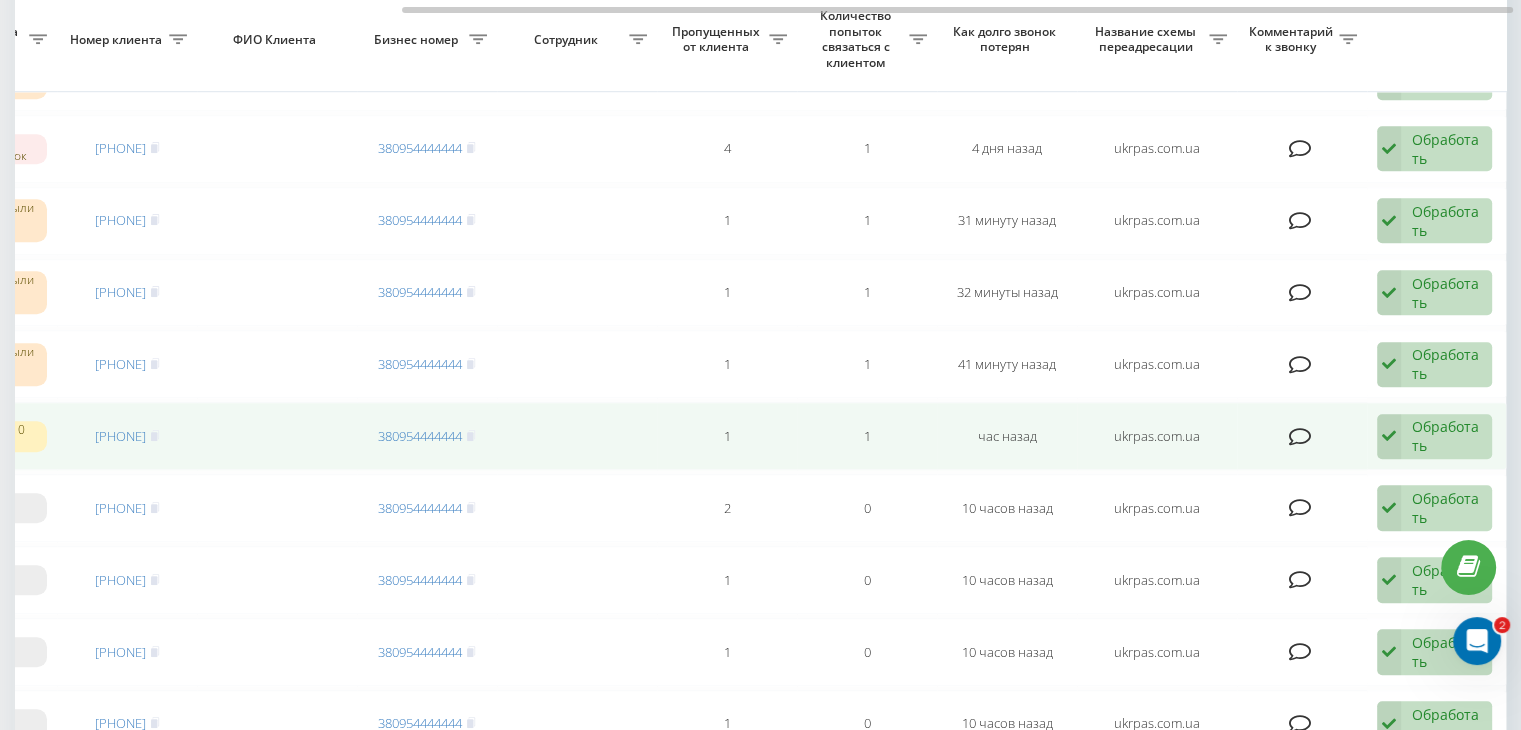 click at bounding box center [1389, 437] 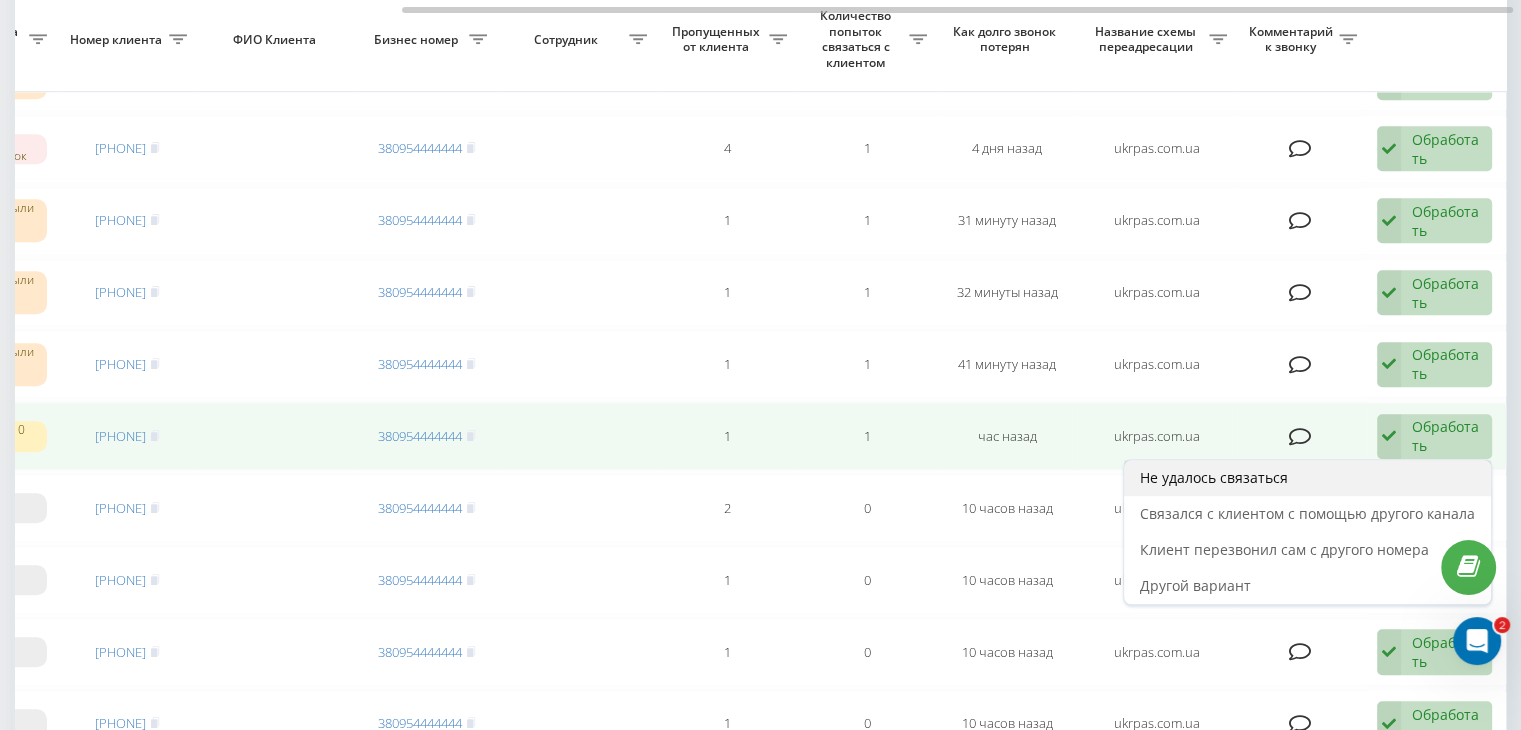click on "Не удалось связаться" at bounding box center [1307, 478] 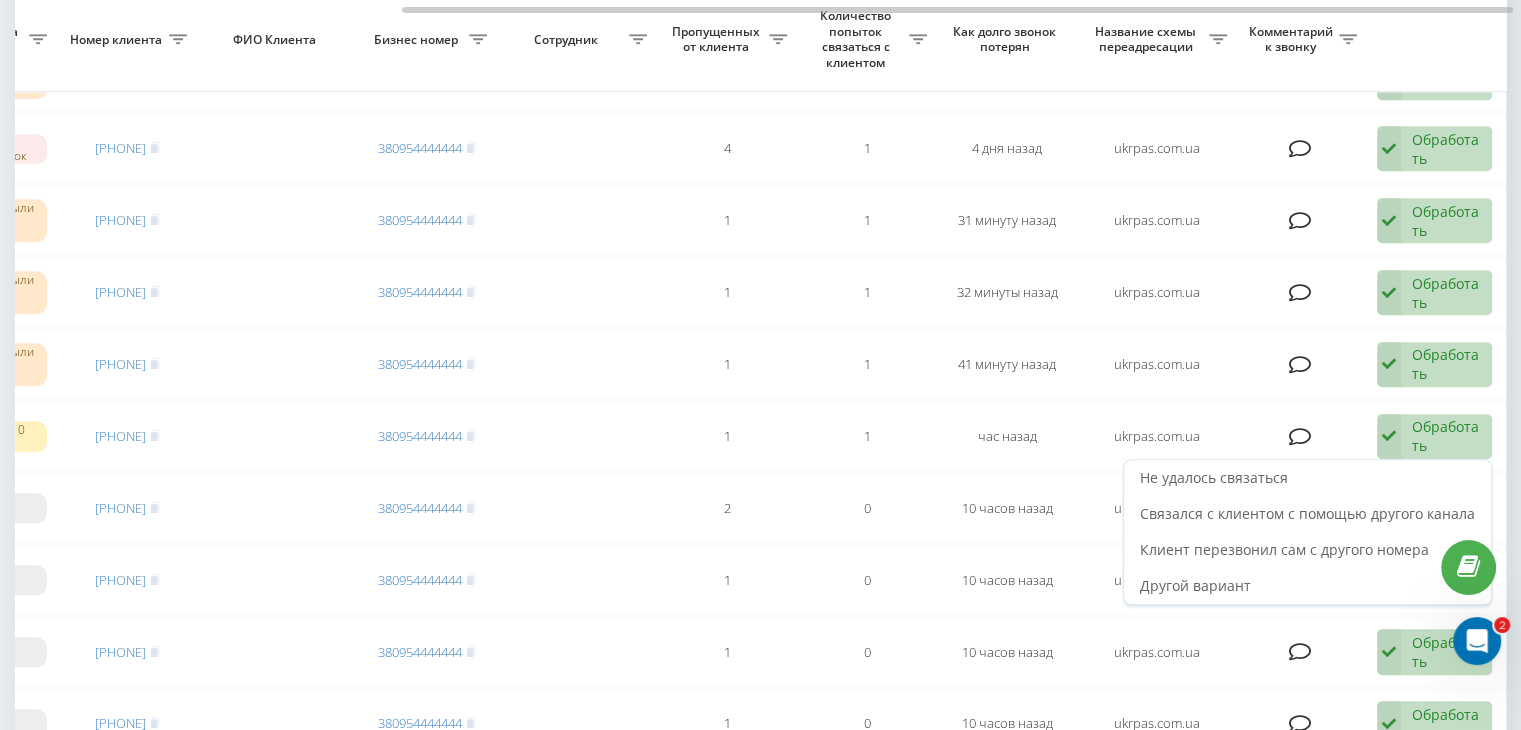 scroll, scrollTop: 0, scrollLeft: 0, axis: both 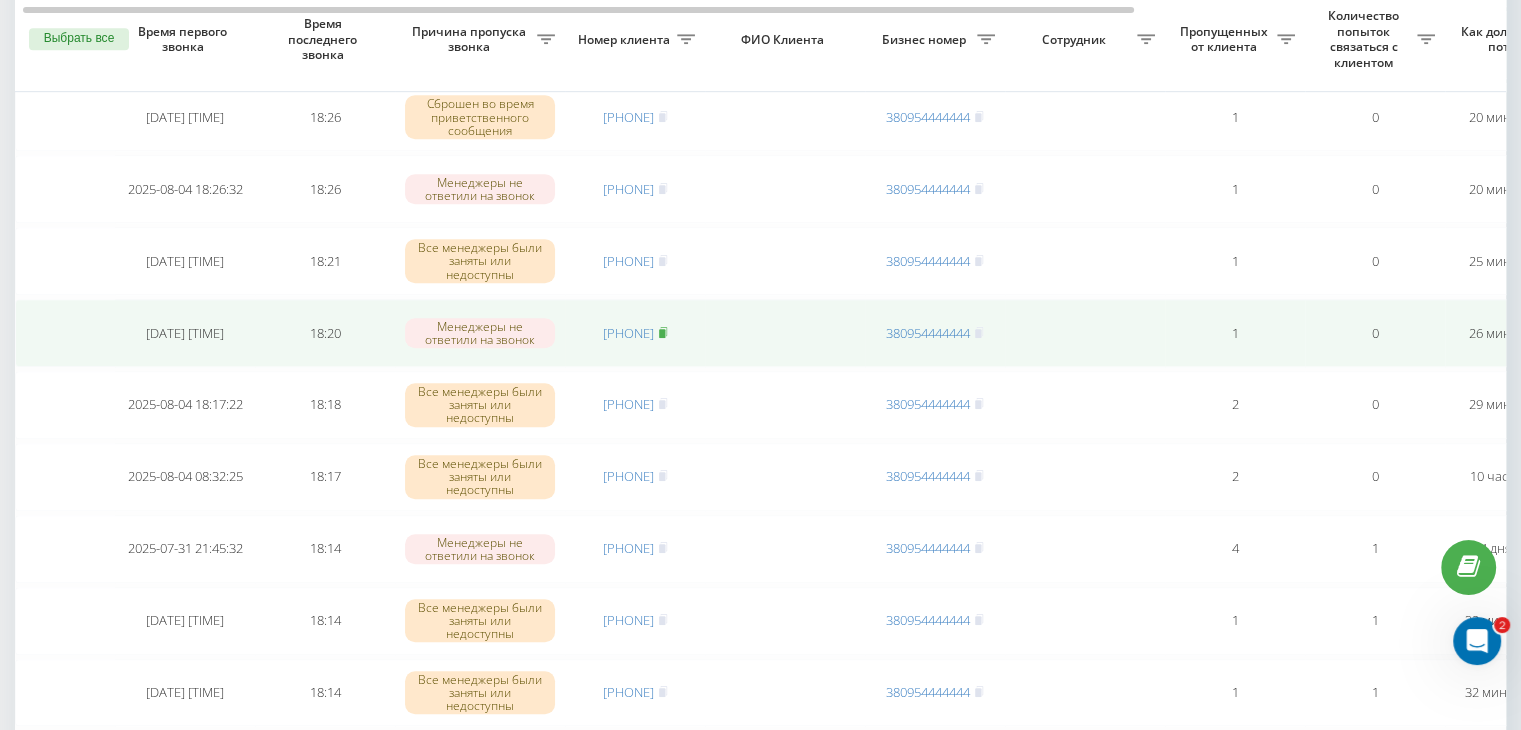 click at bounding box center [663, 333] 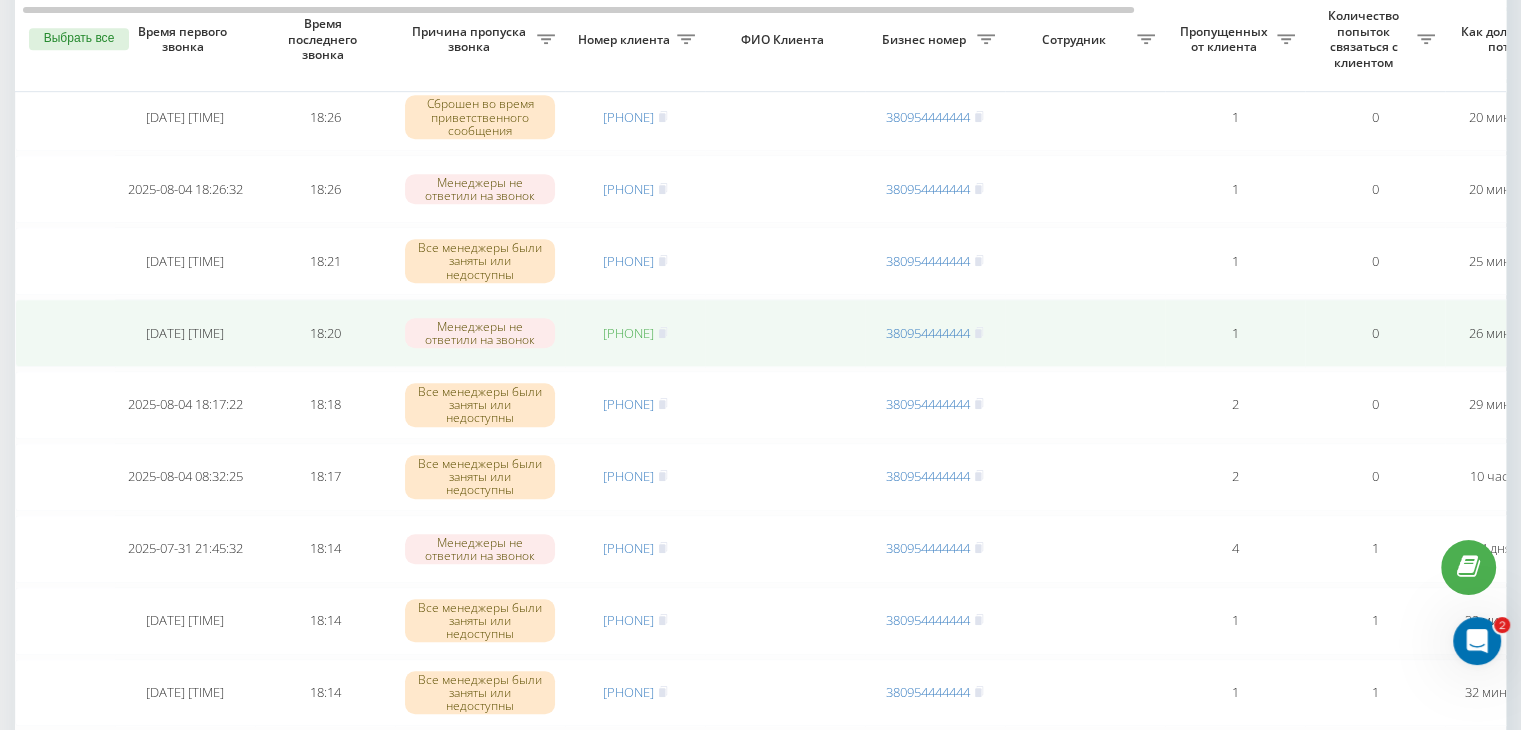 click on "[PHONE]" at bounding box center [628, 333] 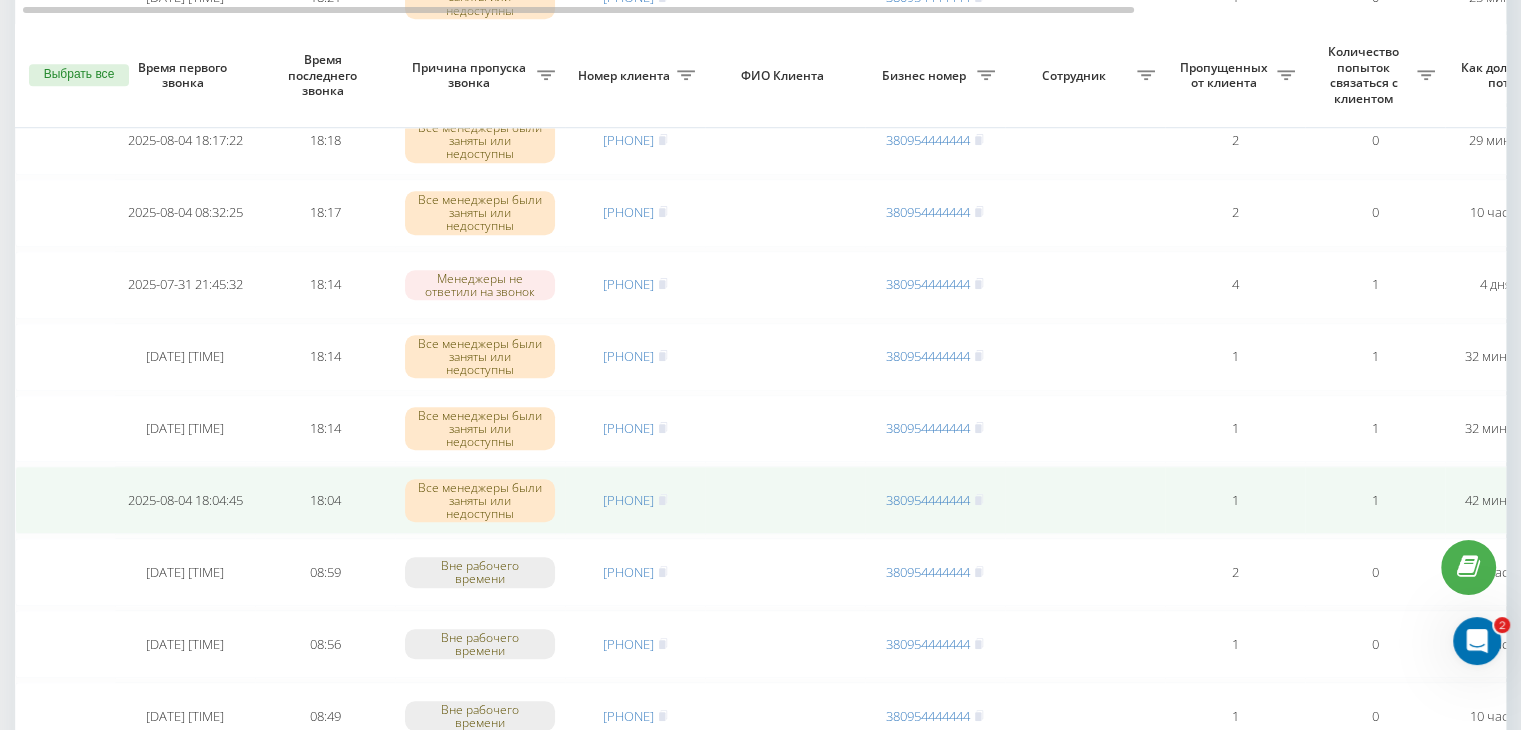 scroll, scrollTop: 1500, scrollLeft: 0, axis: vertical 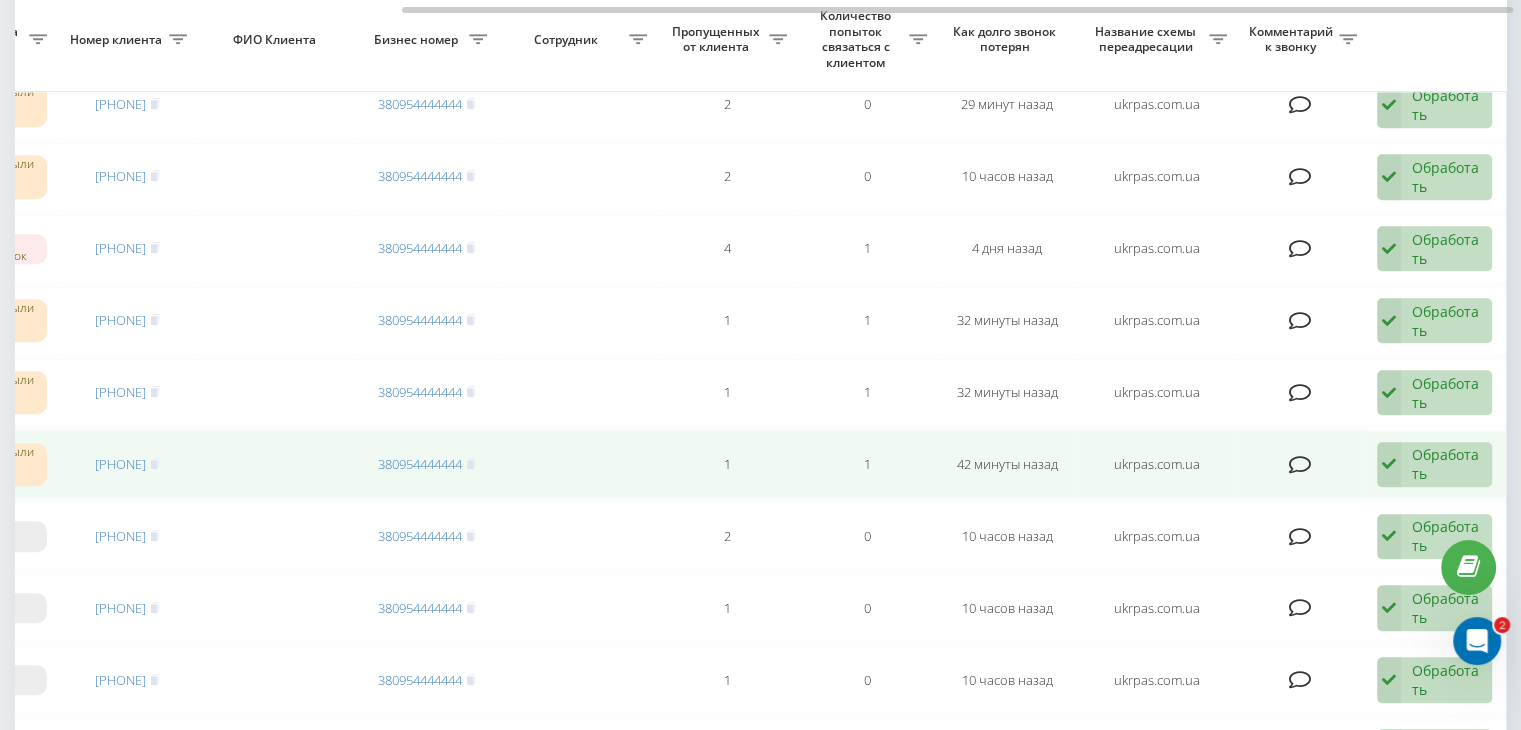 drag, startPoint x: 1393, startPoint y: 453, endPoint x: 1307, endPoint y: 449, distance: 86.09297 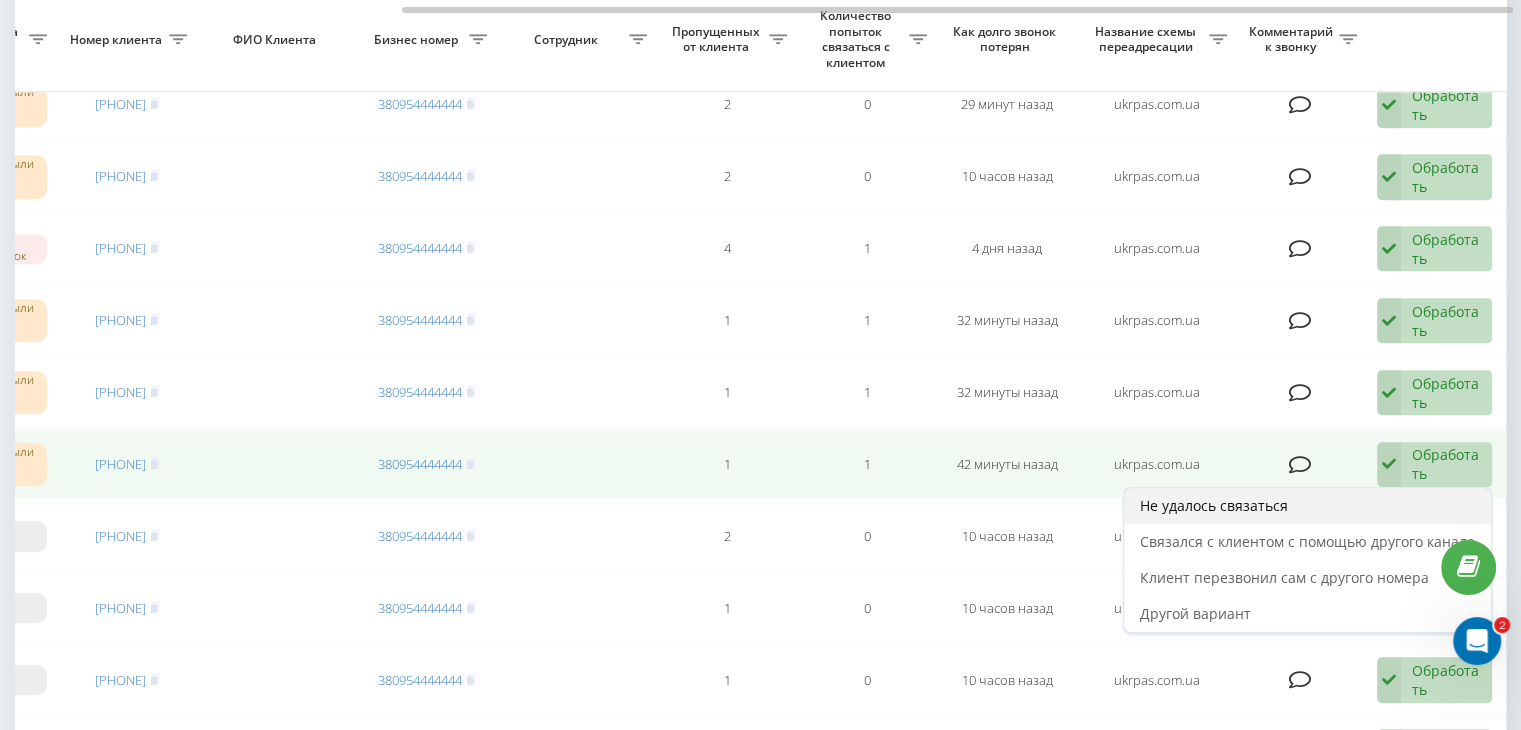 click on "Не удалось связаться" at bounding box center [1214, 505] 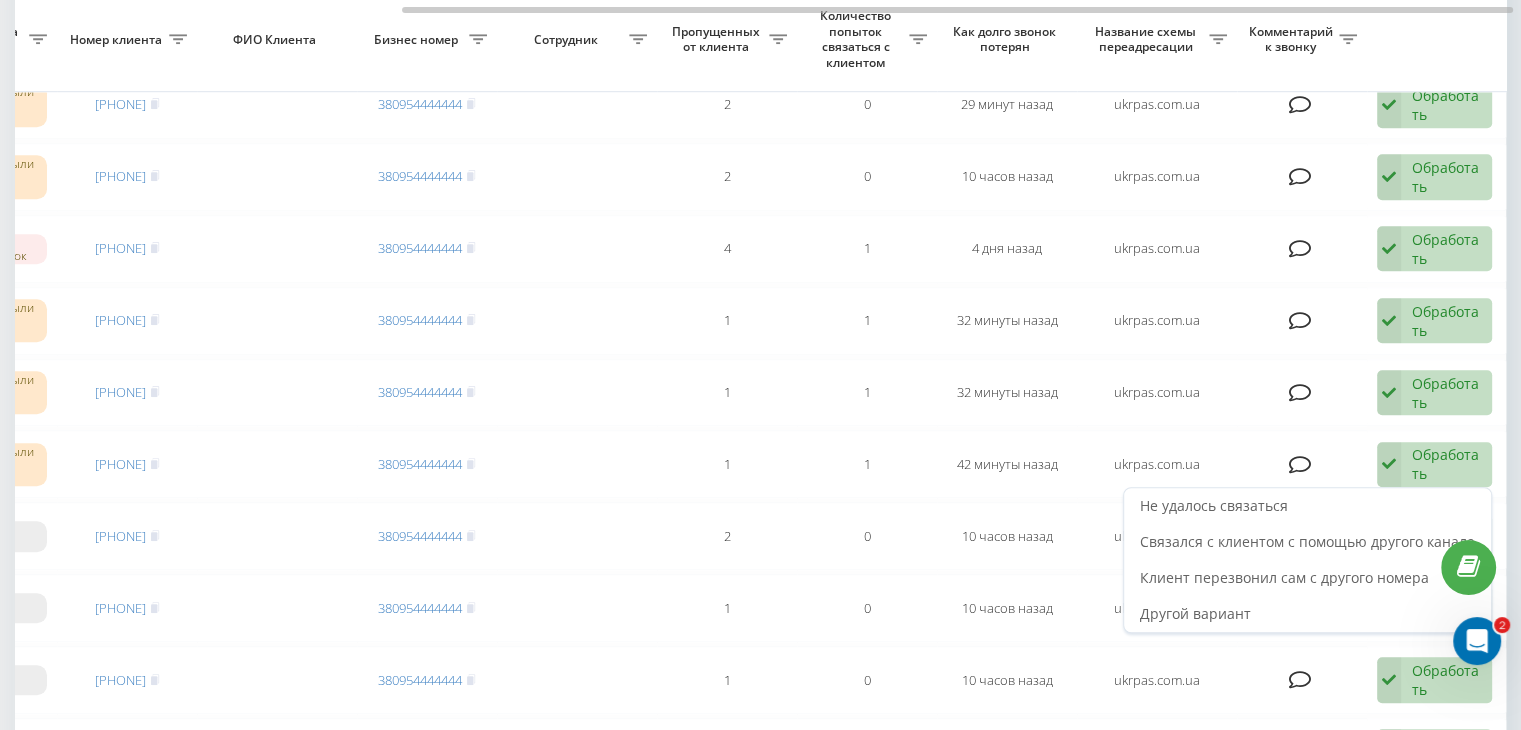 scroll, scrollTop: 0, scrollLeft: 0, axis: both 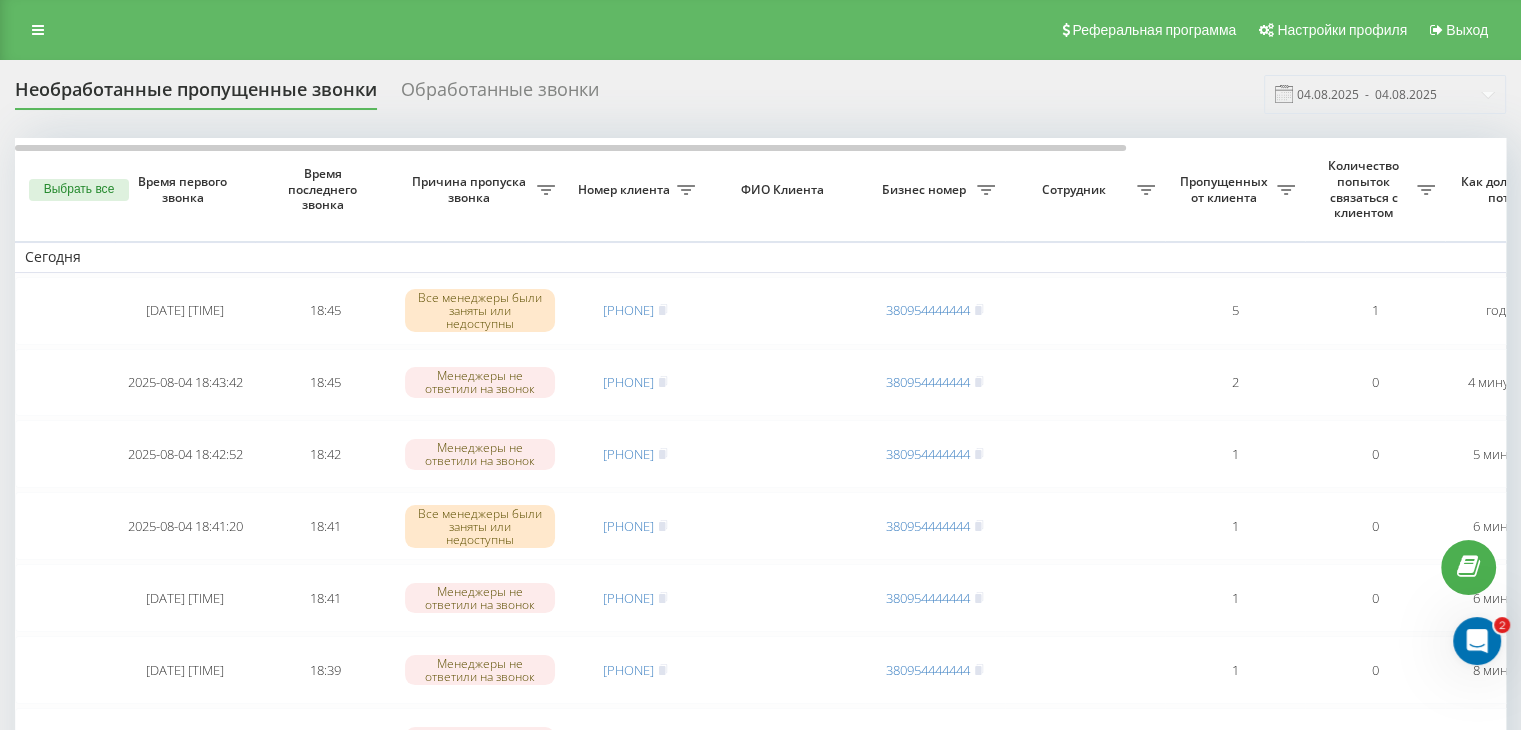 click on "Необработанные пропущенные звонки Обработанные звонки 04.08.2025  -  04.08.2025 Выбрать все Время первого звонка Время последнего звонка Причина пропуска звонка Номер клиента ФИО Клиента Бизнес номер Сотрудник Пропущенных от клиента Количество попыток связаться с клиентом Как долго звонок потерян Название схемы переадресации Комментарий к звонку Сегодня 2024-08-25 15:22:41 18:45 Все менеджеры были заняты или недоступны [PHONE] [PHONE] 5 1 год назад ukrpas.com.ua Обработать Не удалось связаться Связался с клиентом с помощью другого канала Клиент перезвонил сам с другого номера 2" at bounding box center (760, 2122) 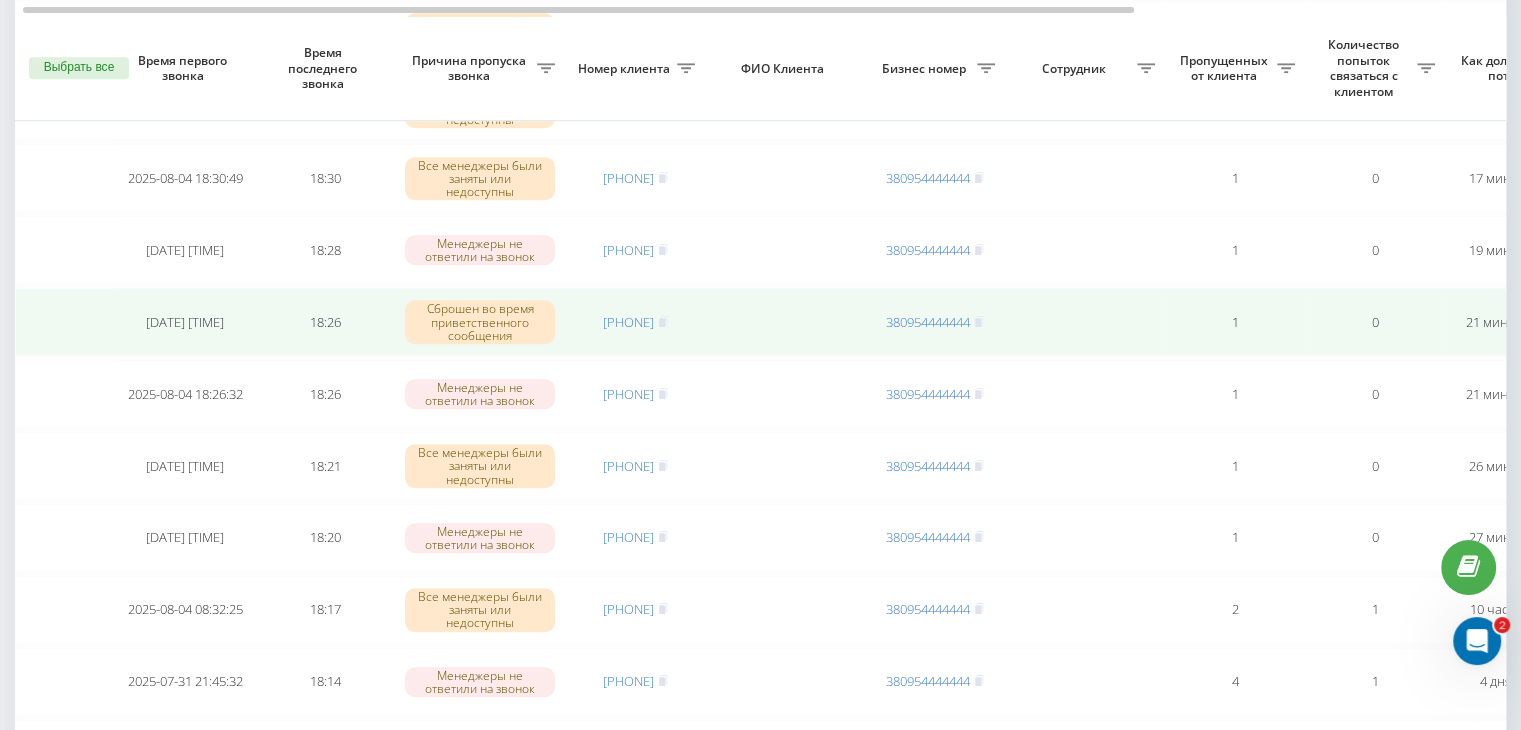 scroll, scrollTop: 1100, scrollLeft: 0, axis: vertical 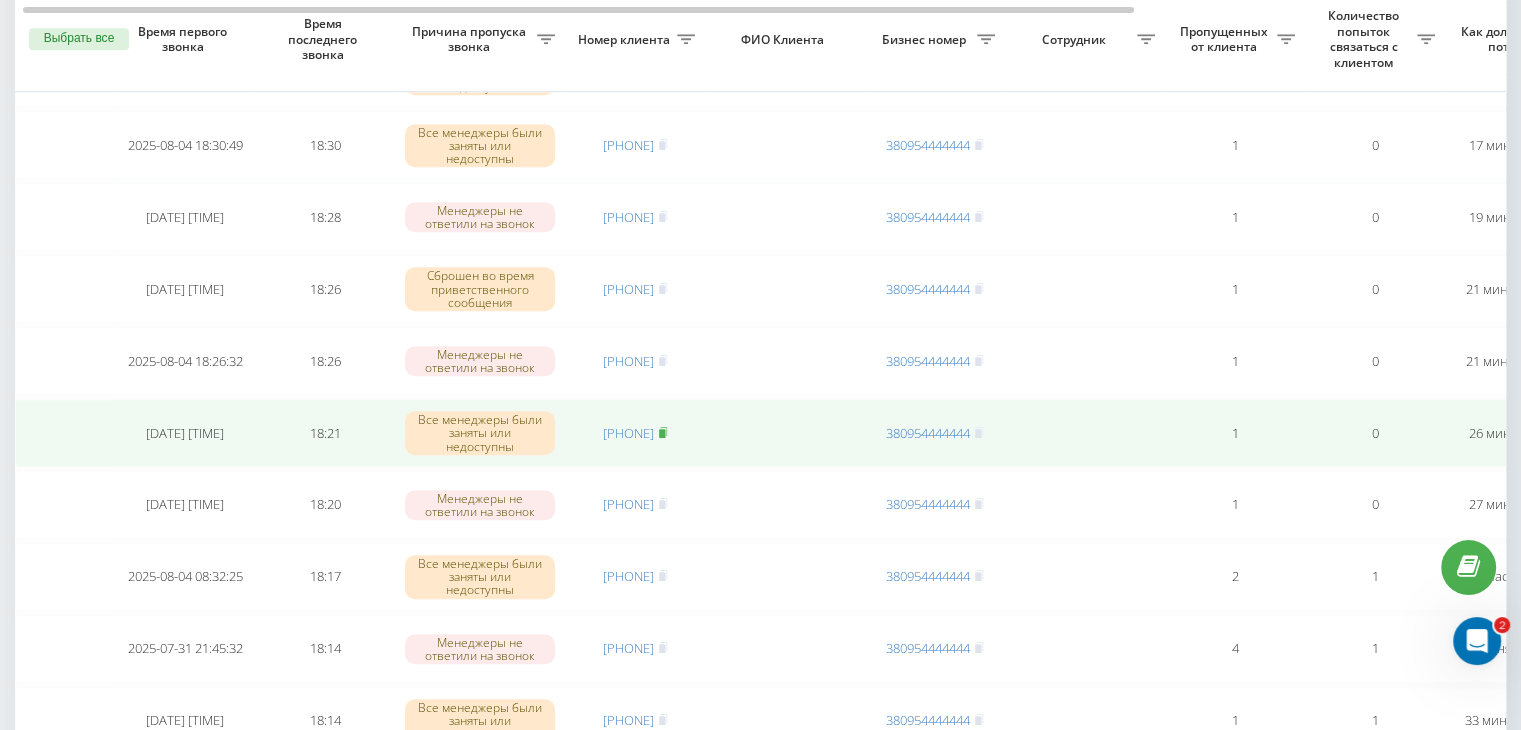click 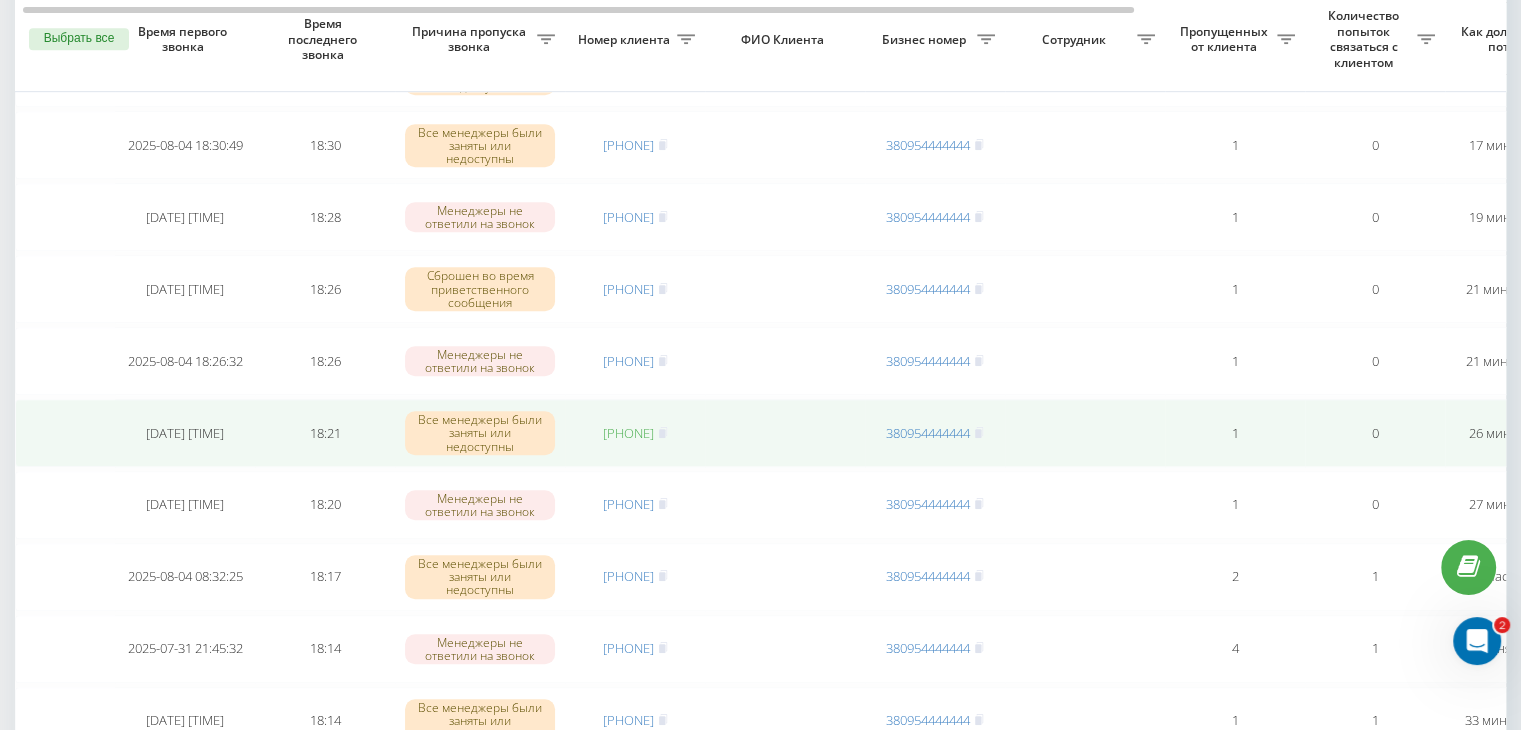 click on "[PHONE]" at bounding box center (628, 433) 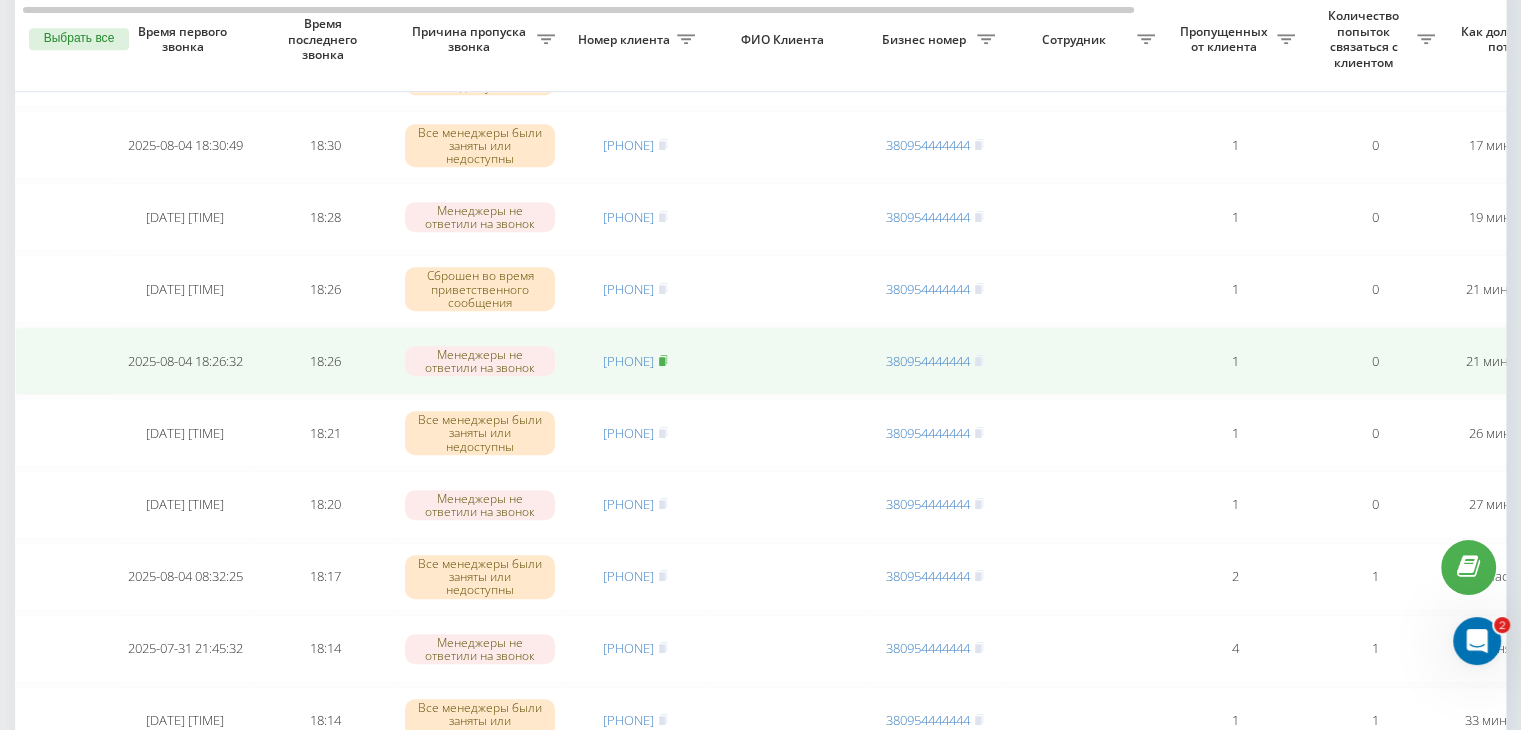 click 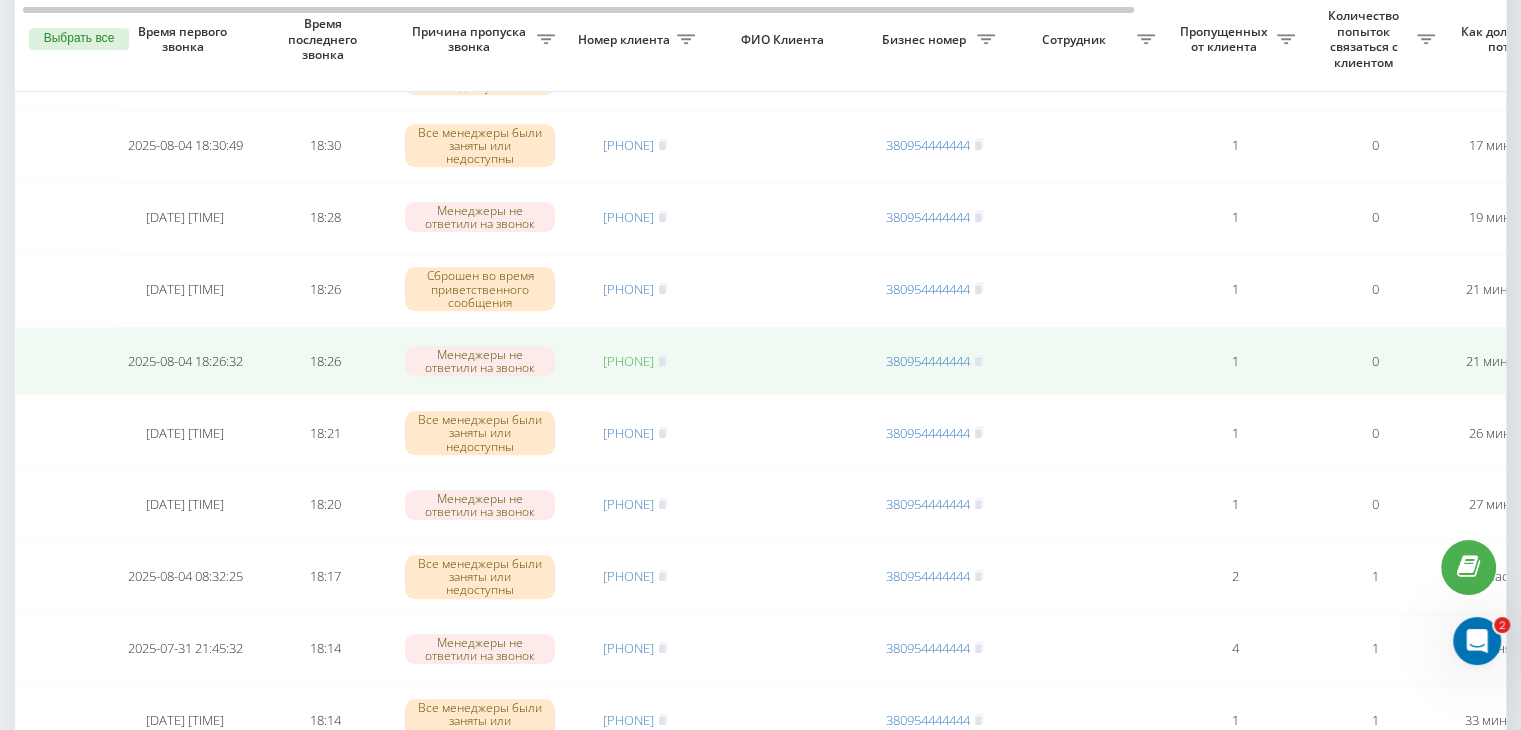 click on "[PHONE]" at bounding box center [628, 361] 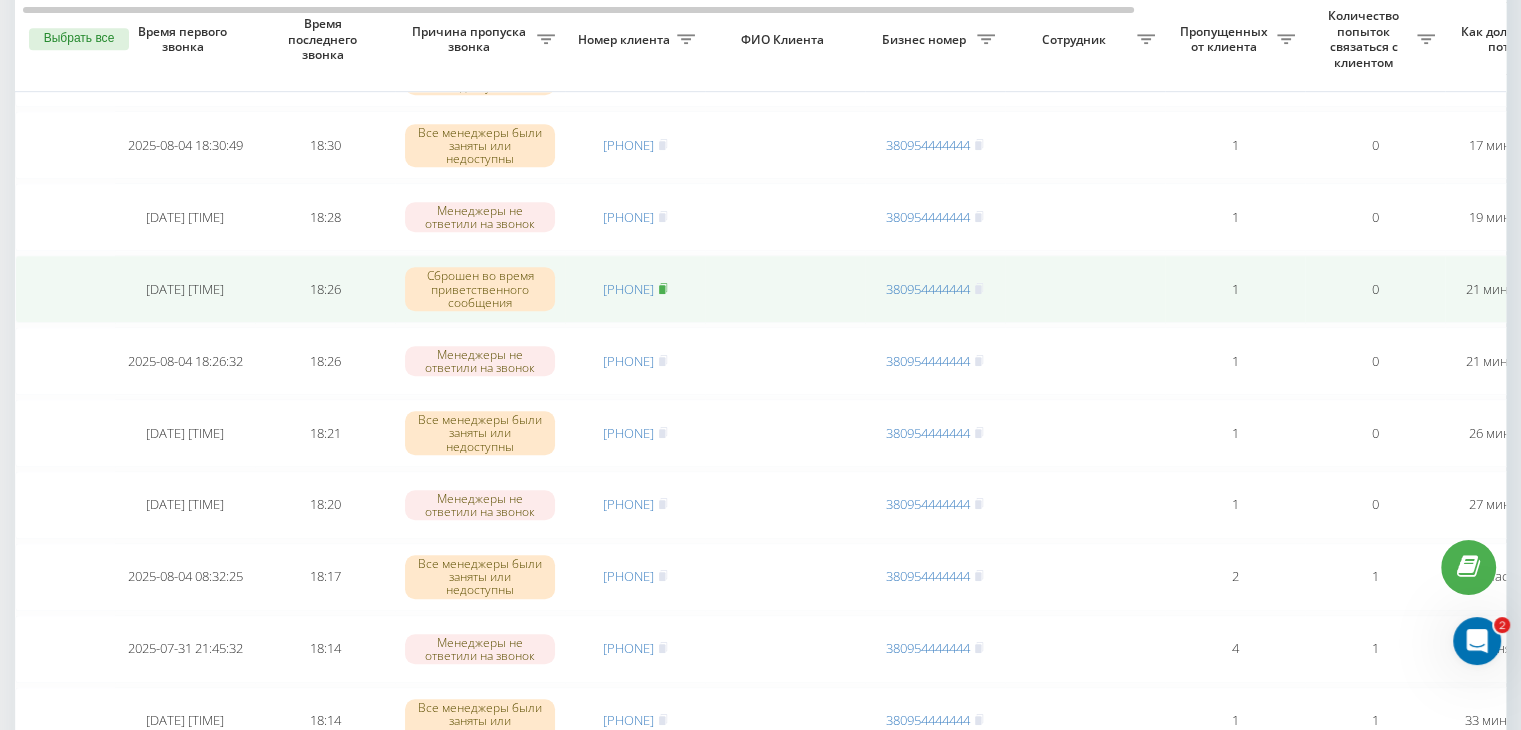 click 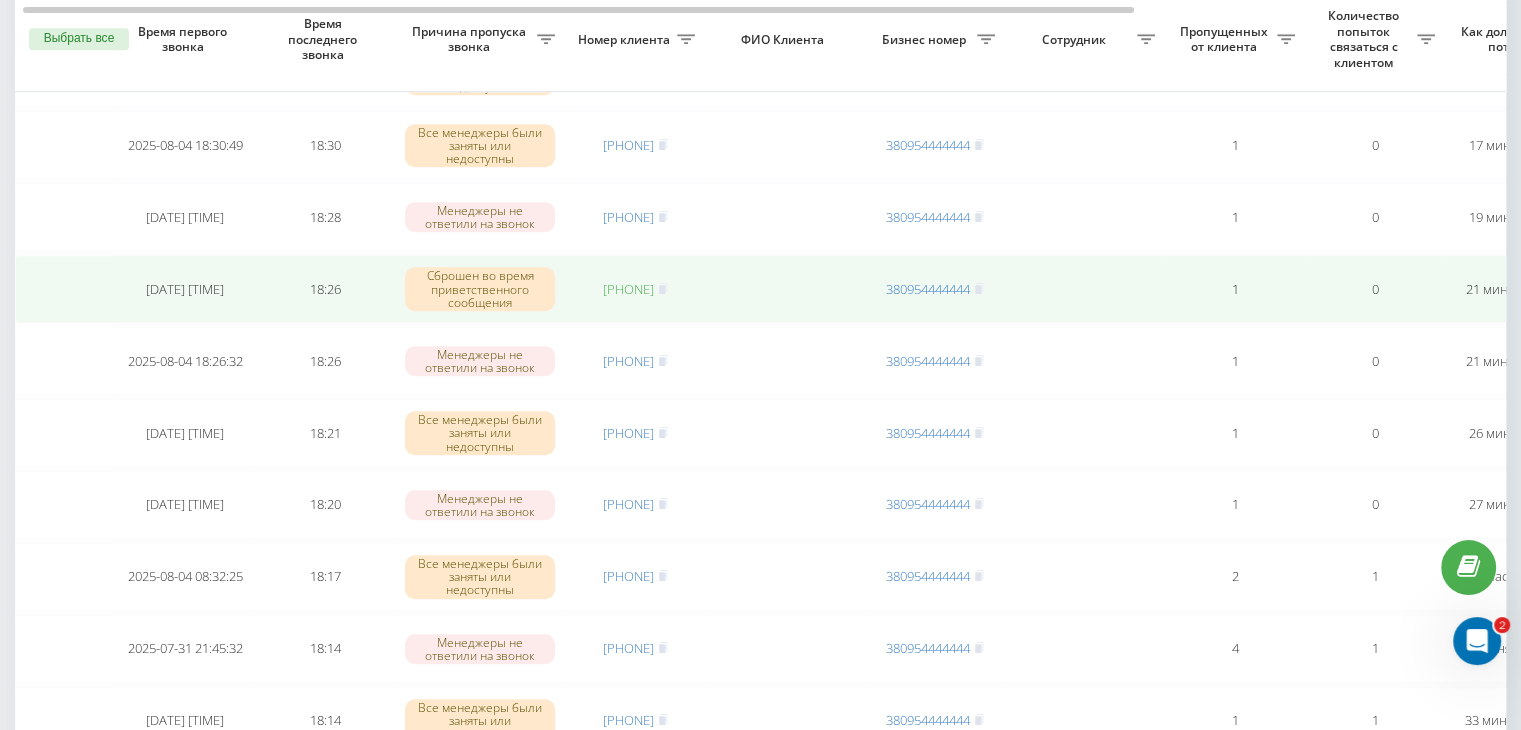 click on "[PHONE]" at bounding box center (628, 289) 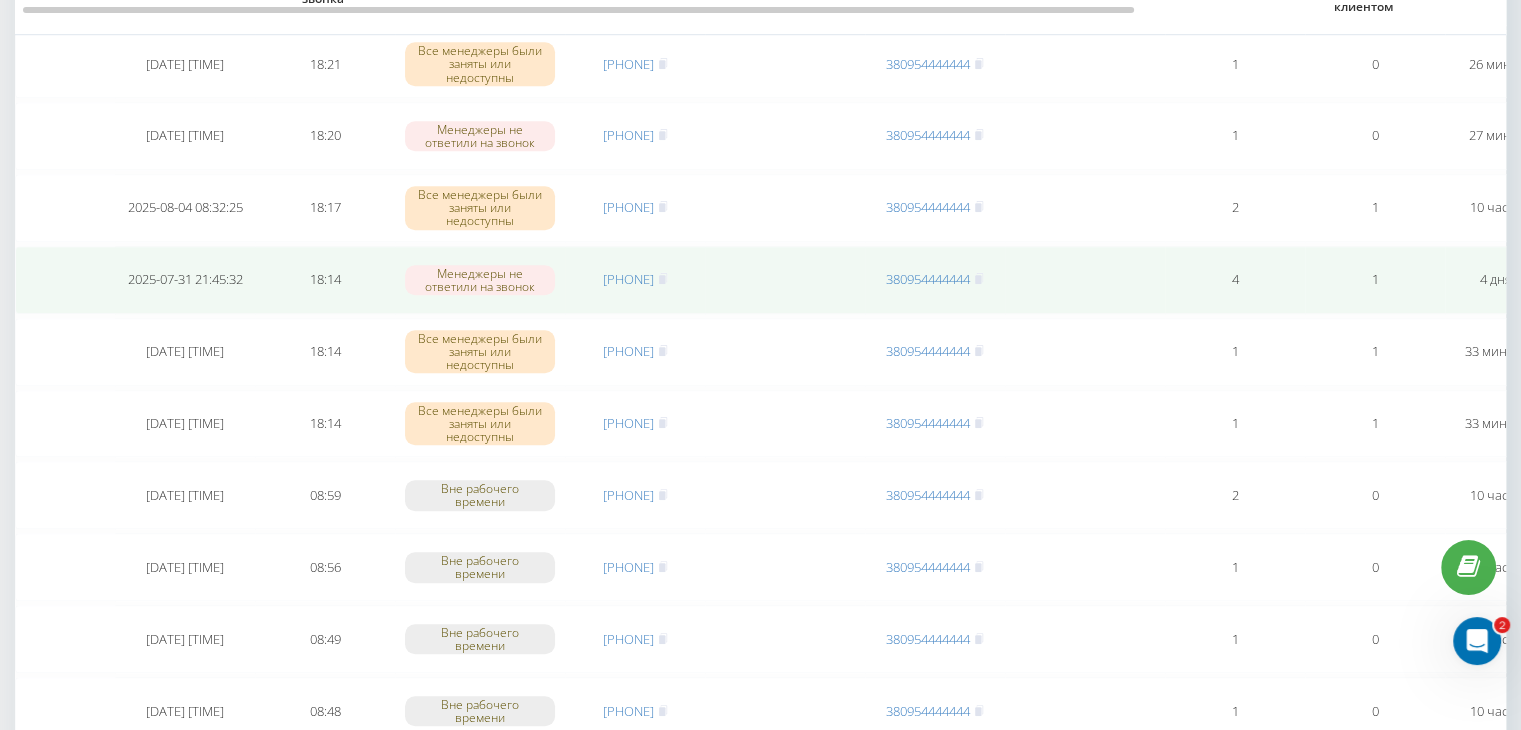scroll, scrollTop: 1500, scrollLeft: 0, axis: vertical 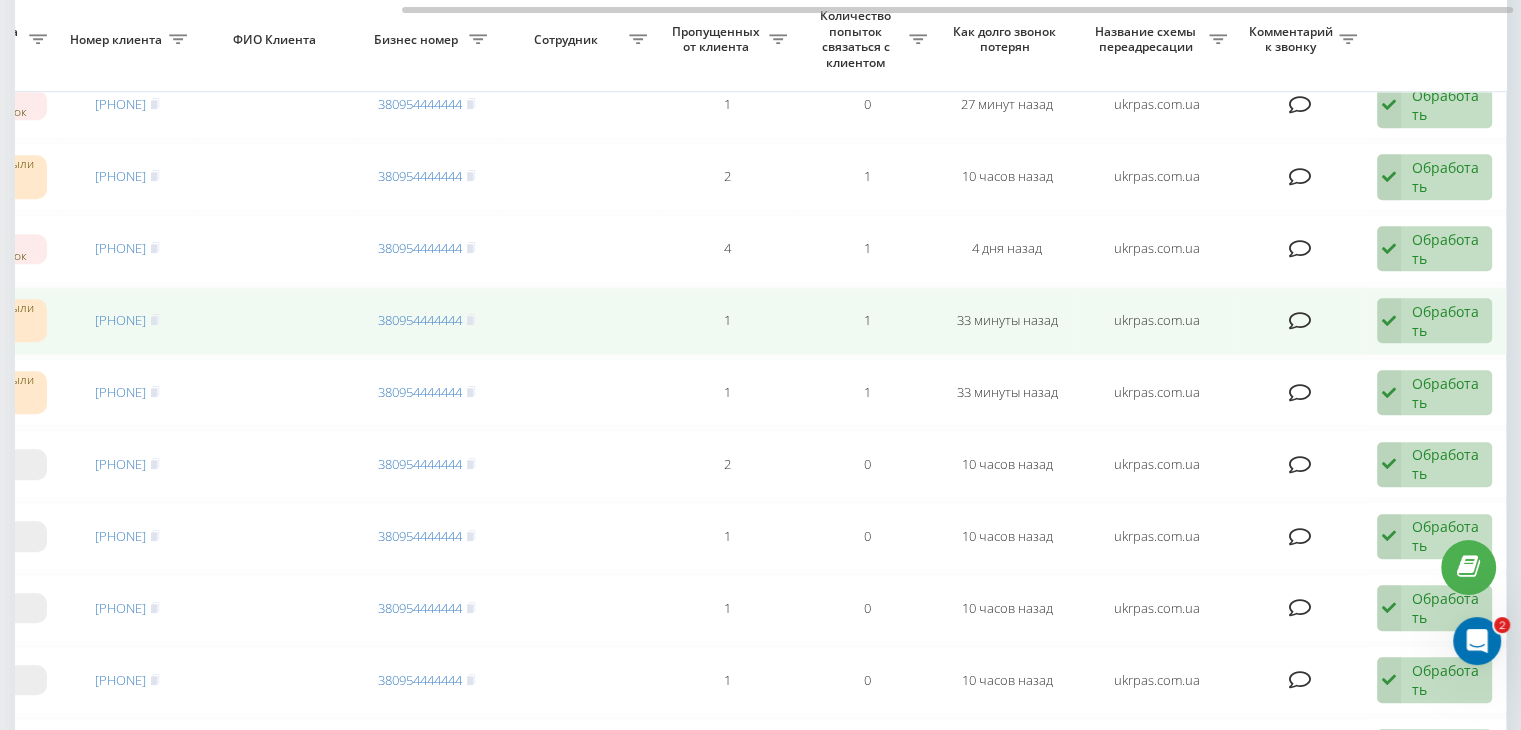 click on "Обработать Не удалось связаться Связался с клиентом с помощью другого канала Клиент перезвонил сам с другого номера Другой вариант" at bounding box center [1434, 321] 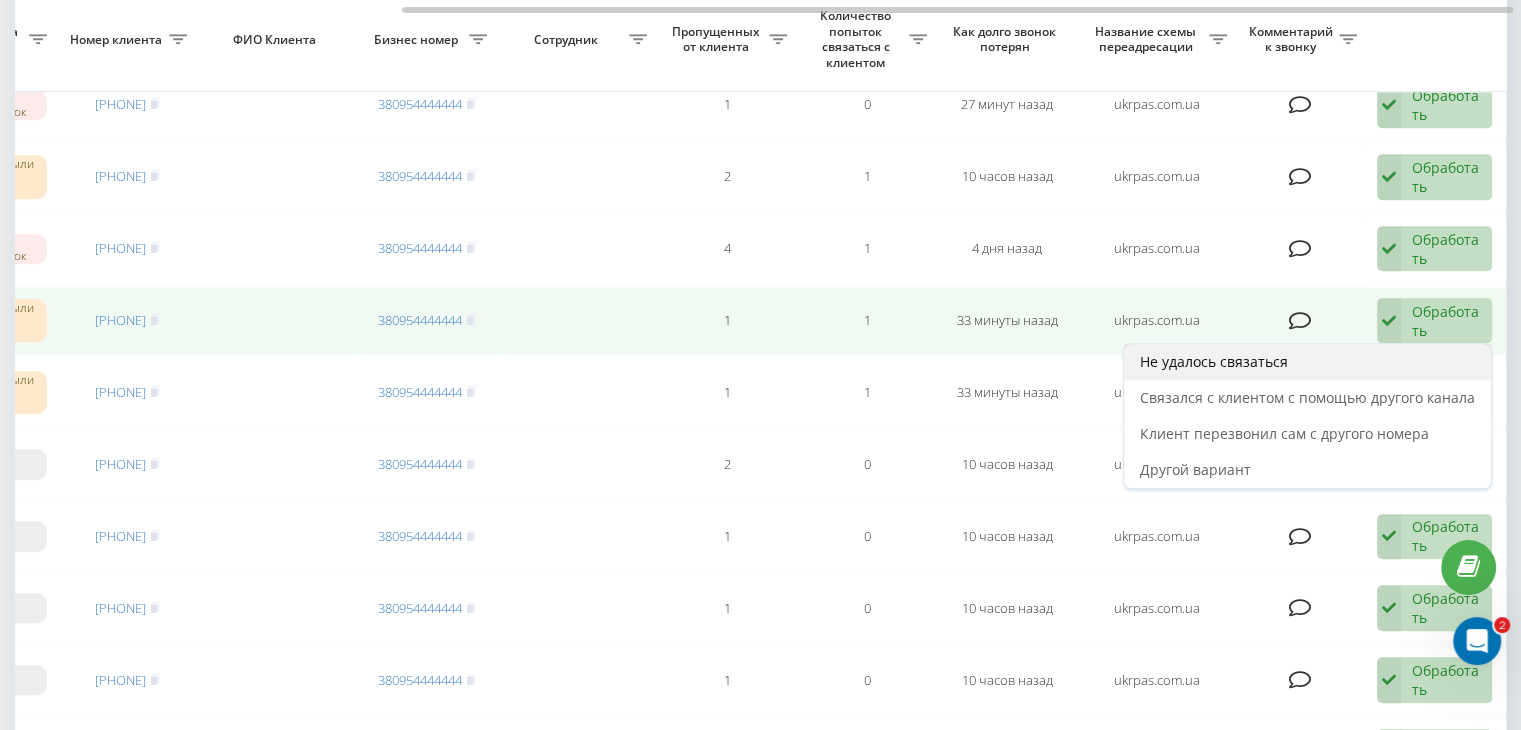 drag, startPoint x: 1312, startPoint y: 370, endPoint x: 1305, endPoint y: 352, distance: 19.313208 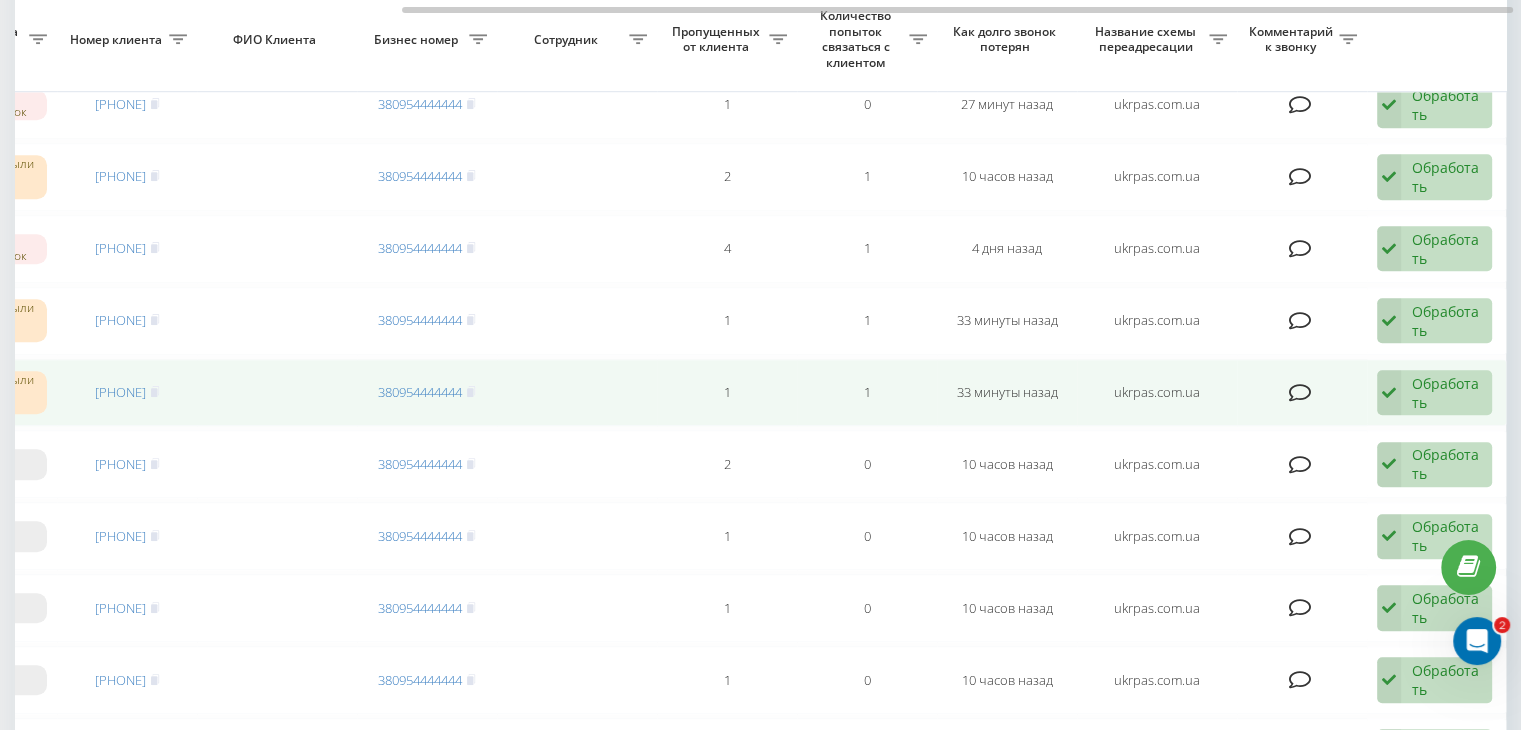 click on "Обработать Не удалось связаться Связался с клиентом с помощью другого канала Клиент перезвонил сам с другого номера Другой вариант" at bounding box center (1434, 393) 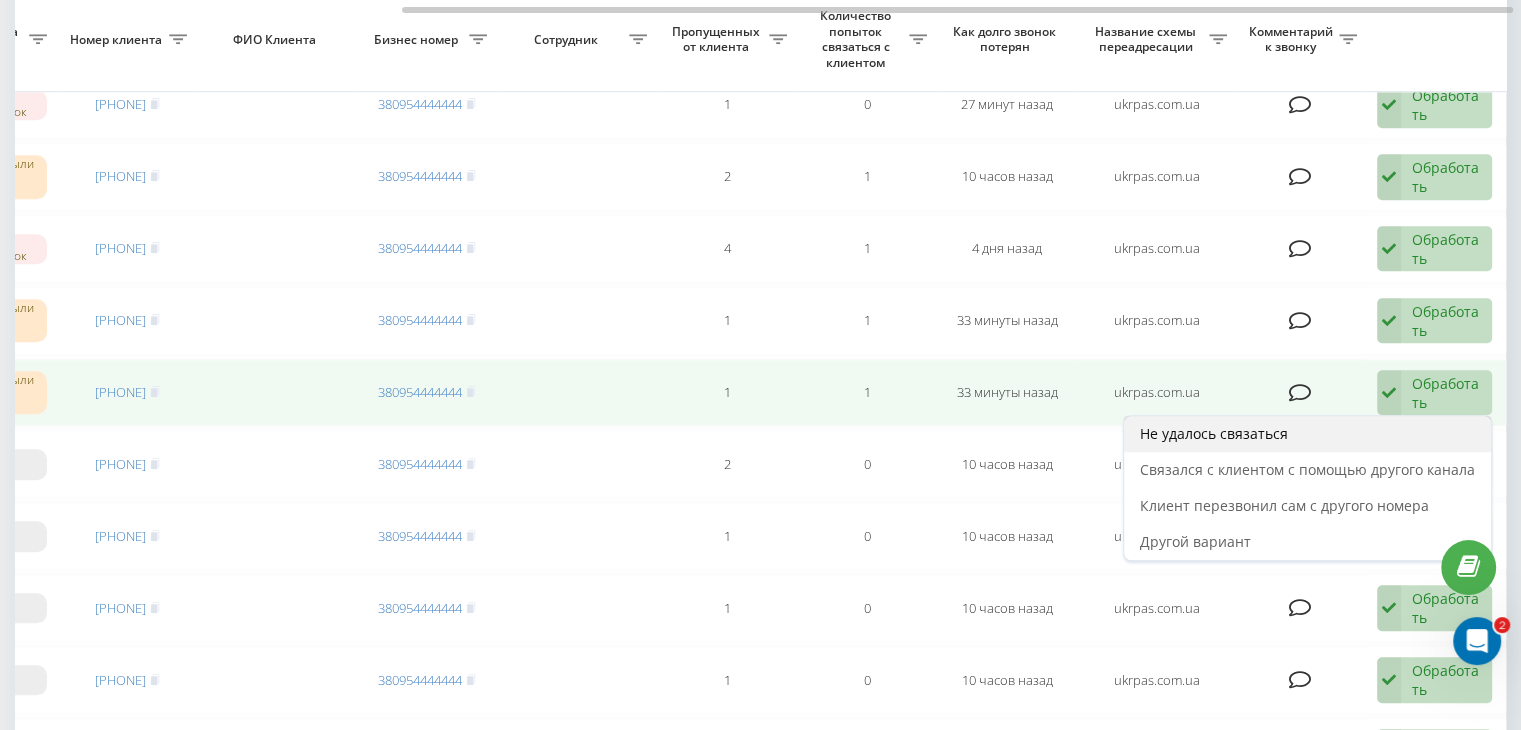 click on "Не удалось связаться" at bounding box center (1307, 434) 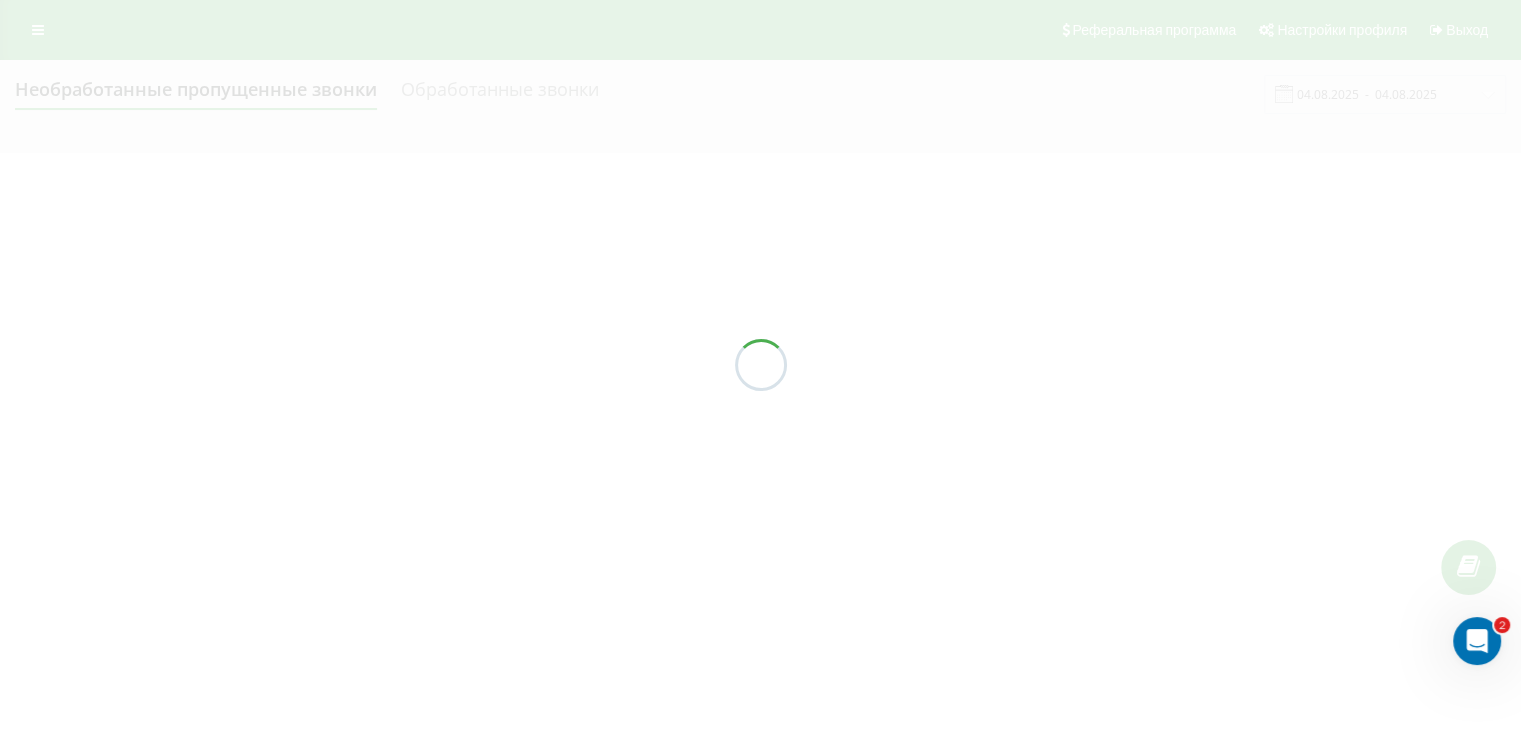 scroll, scrollTop: 0, scrollLeft: 0, axis: both 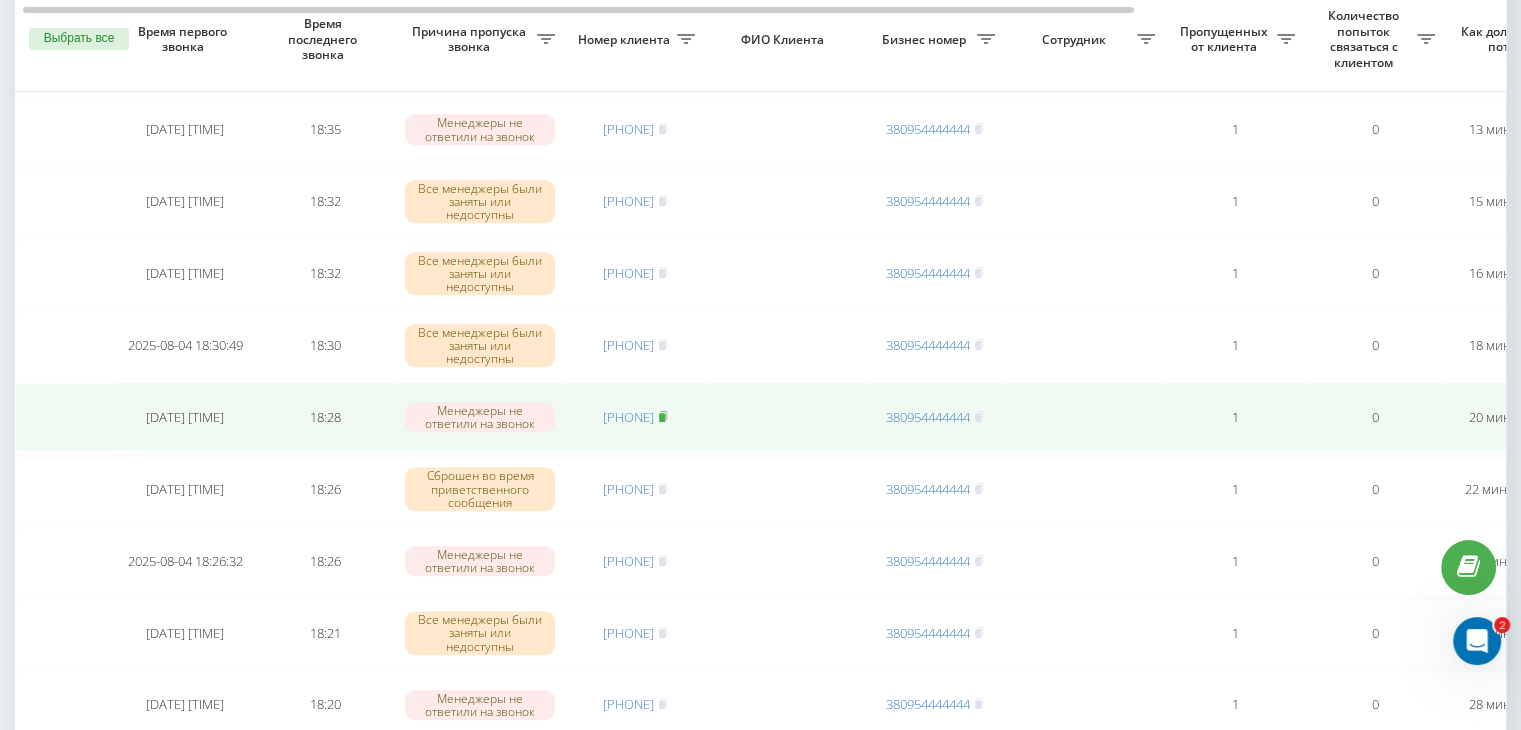 click 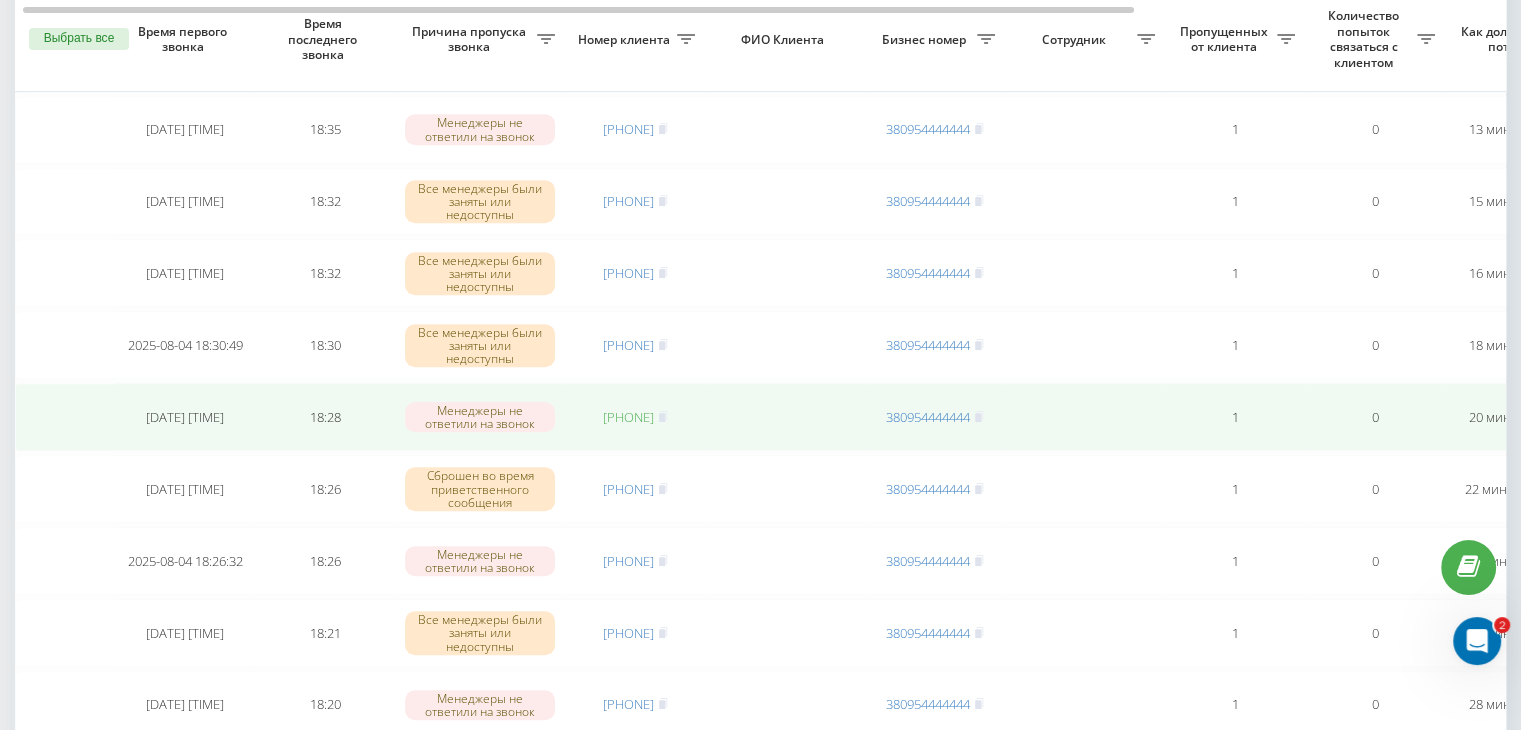 click on "[PHONE]" at bounding box center (628, 417) 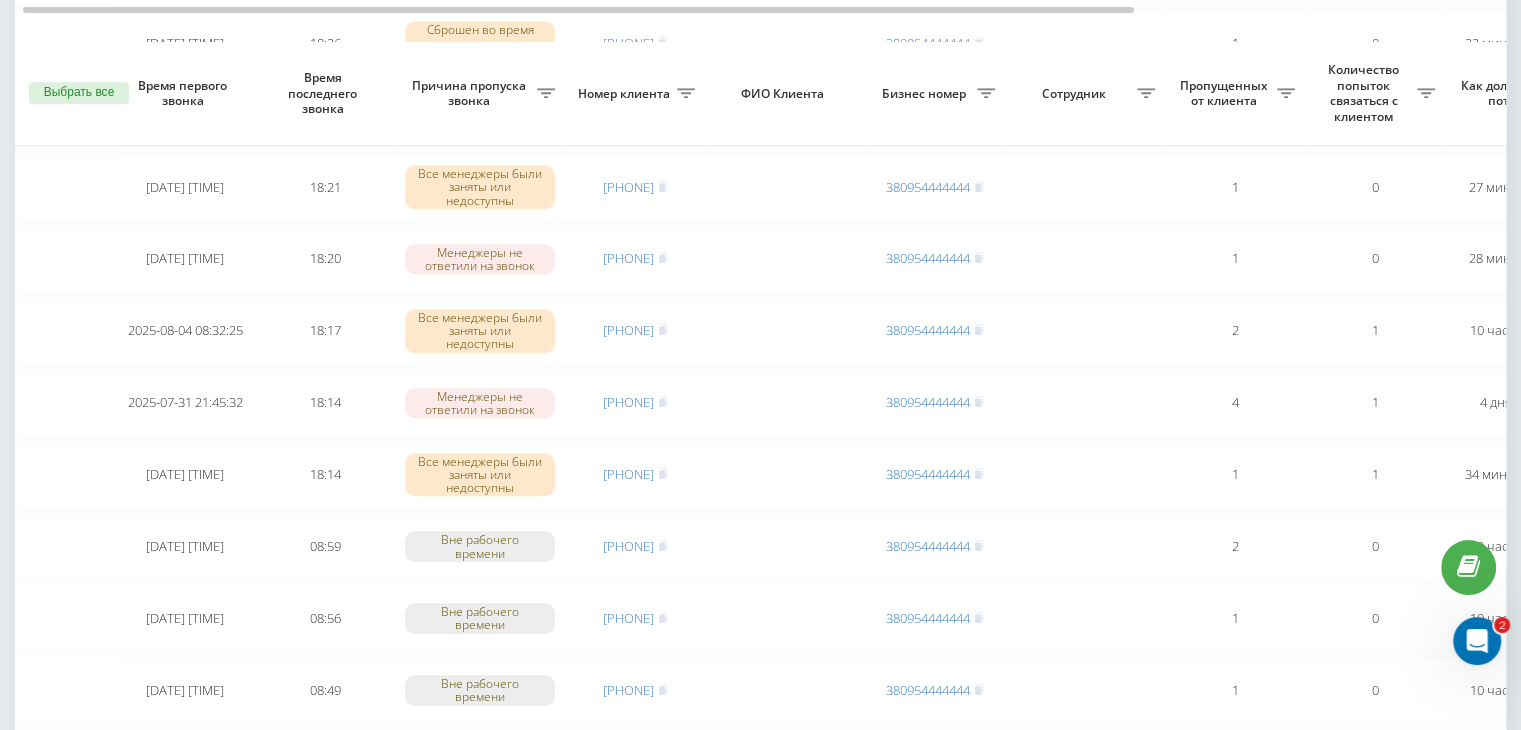 scroll, scrollTop: 1300, scrollLeft: 0, axis: vertical 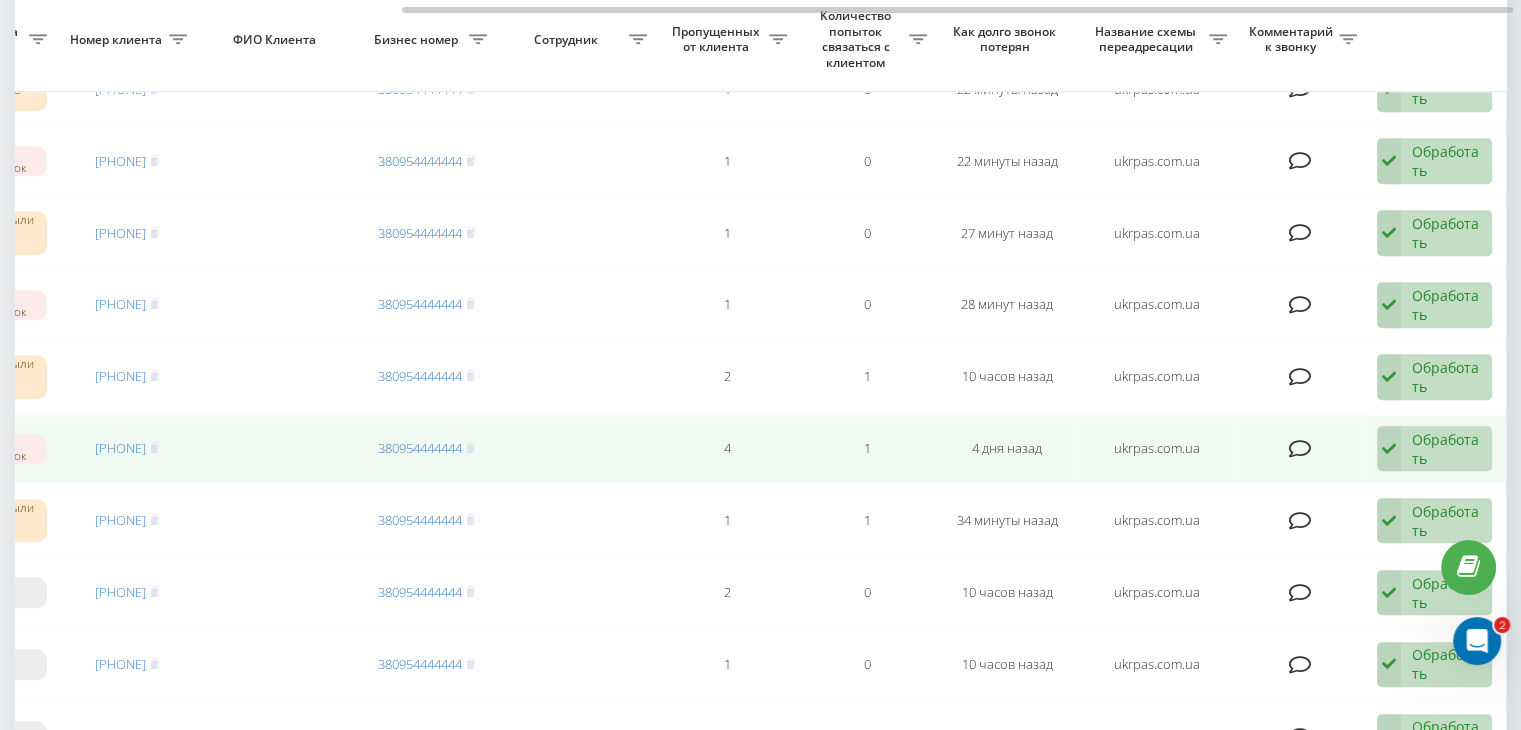 drag, startPoint x: 1474, startPoint y: 448, endPoint x: 1332, endPoint y: 474, distance: 144.36066 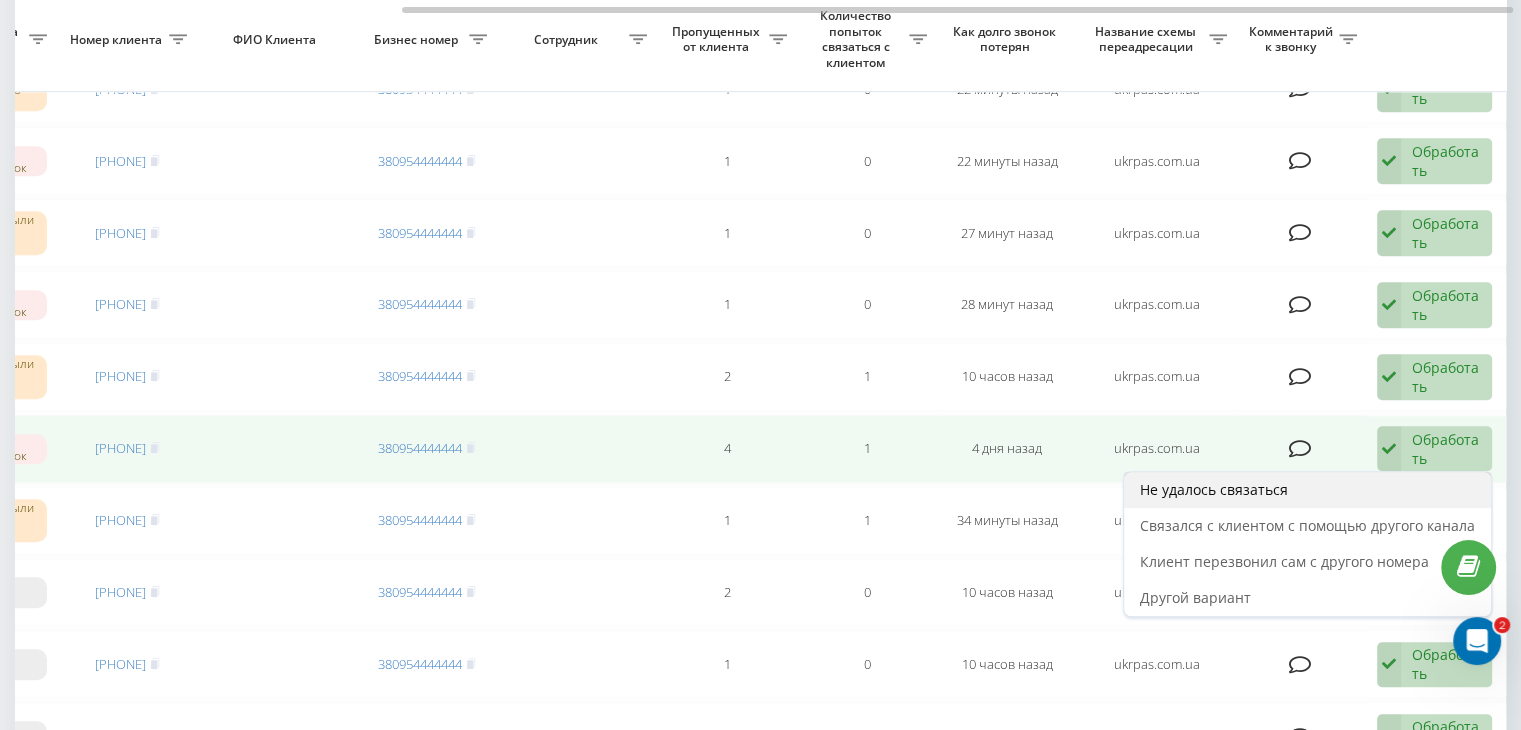 click on "Не удалось связаться" at bounding box center [1307, 490] 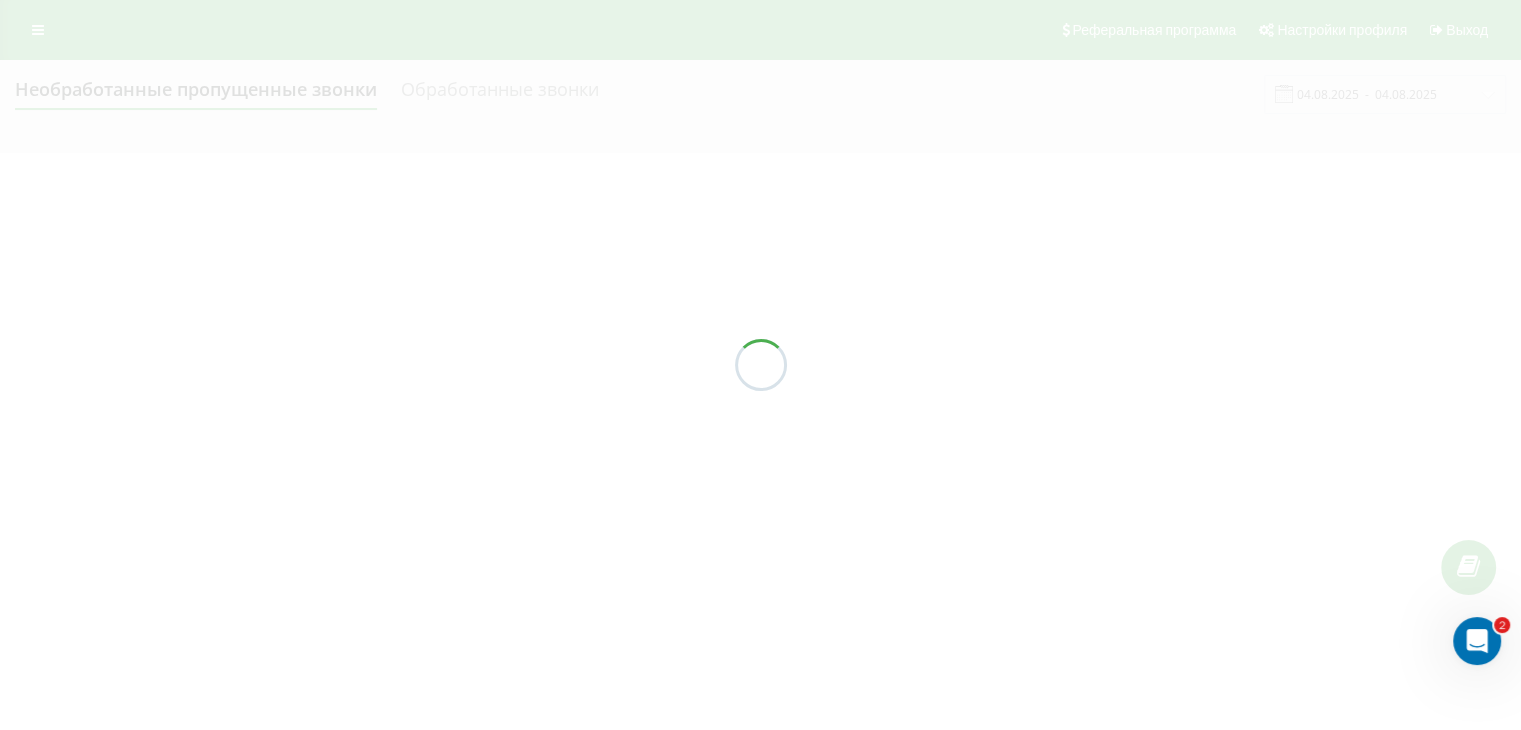 scroll, scrollTop: 0, scrollLeft: 0, axis: both 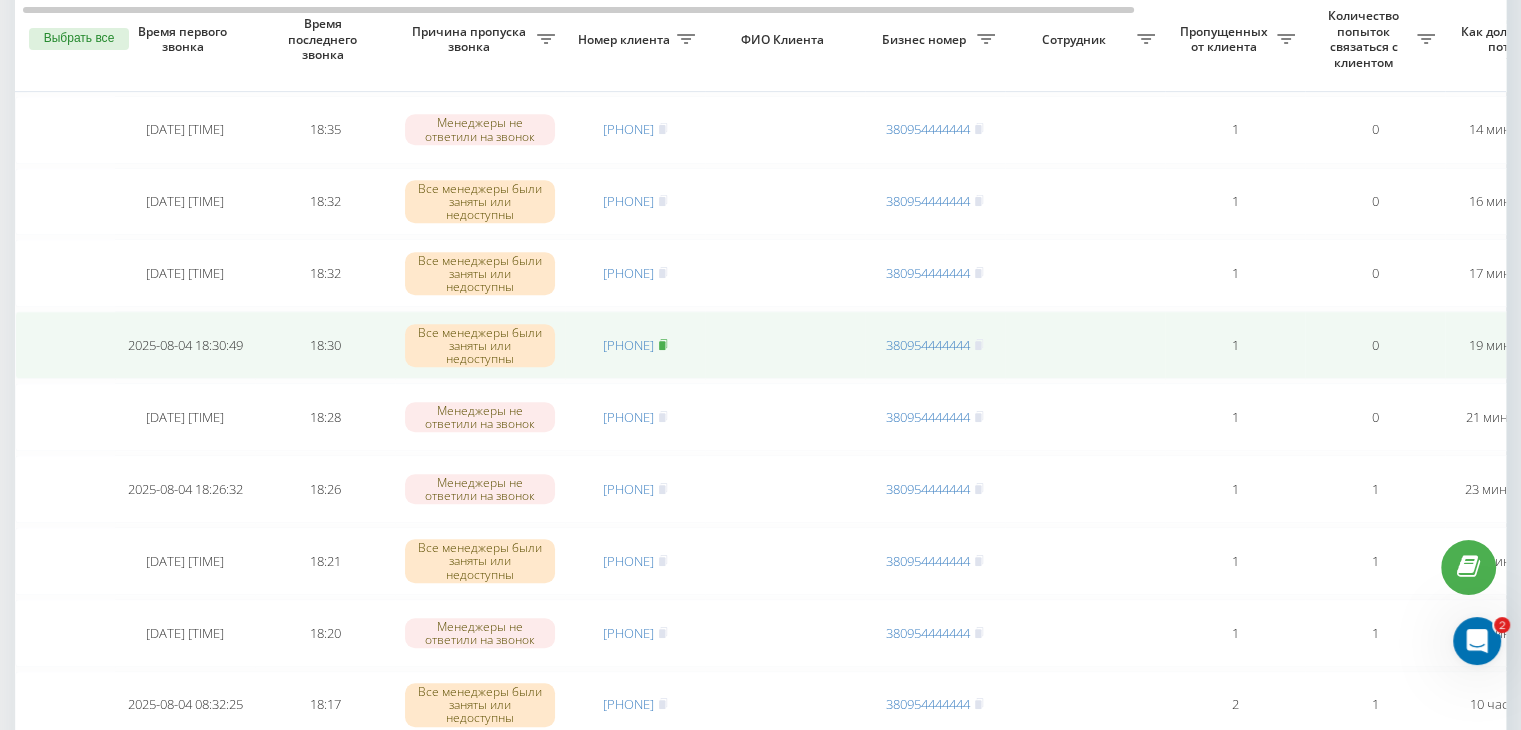 click 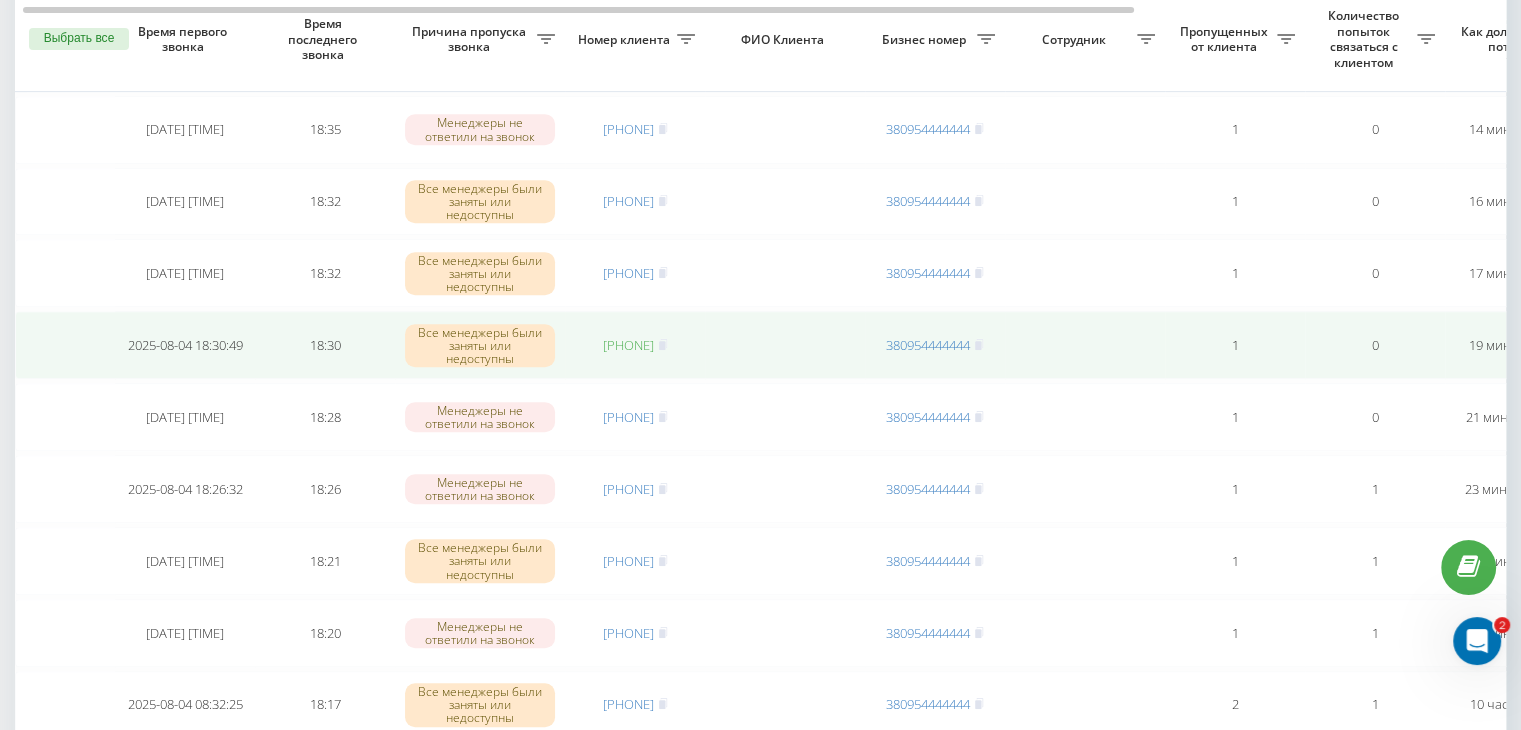 click on "[PHONE]" at bounding box center (628, 345) 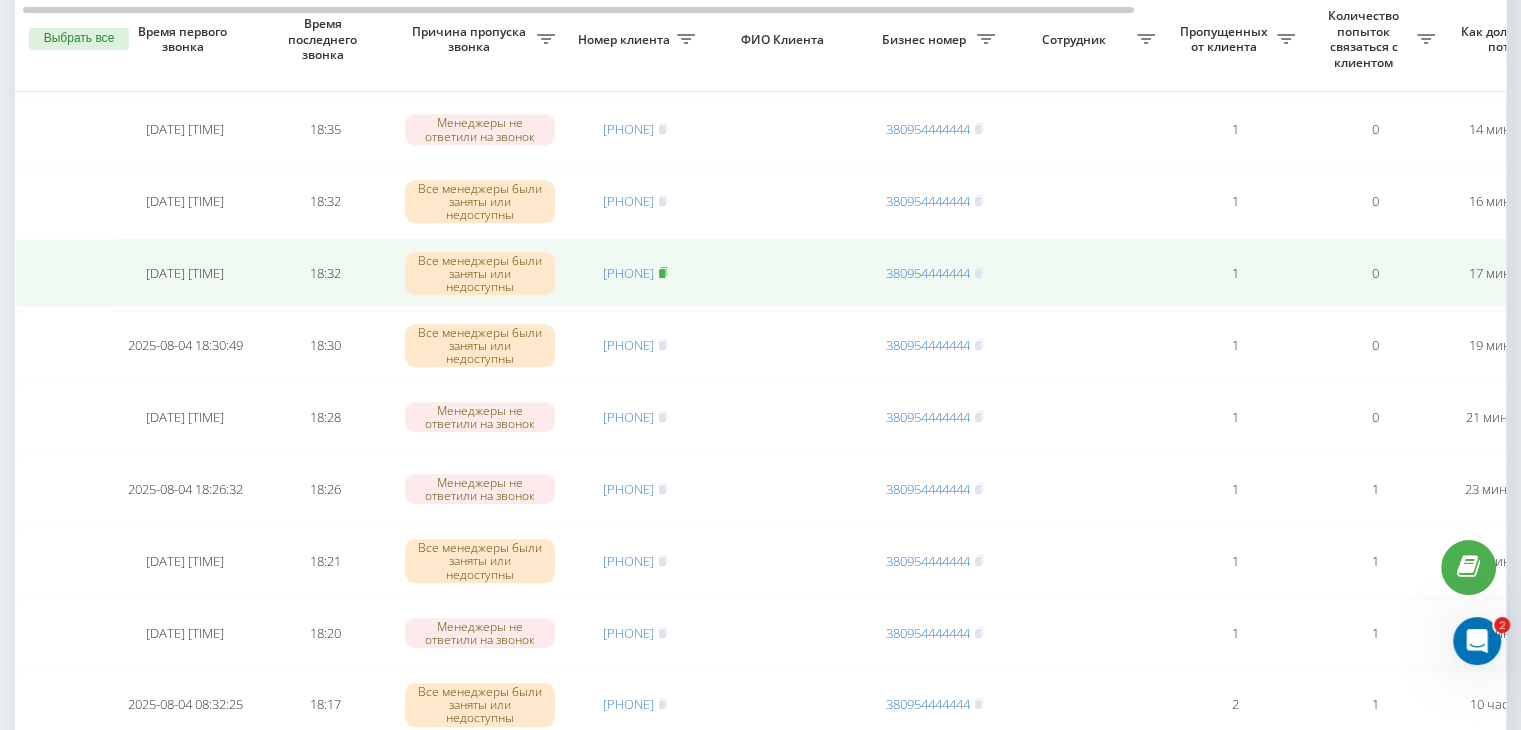 click 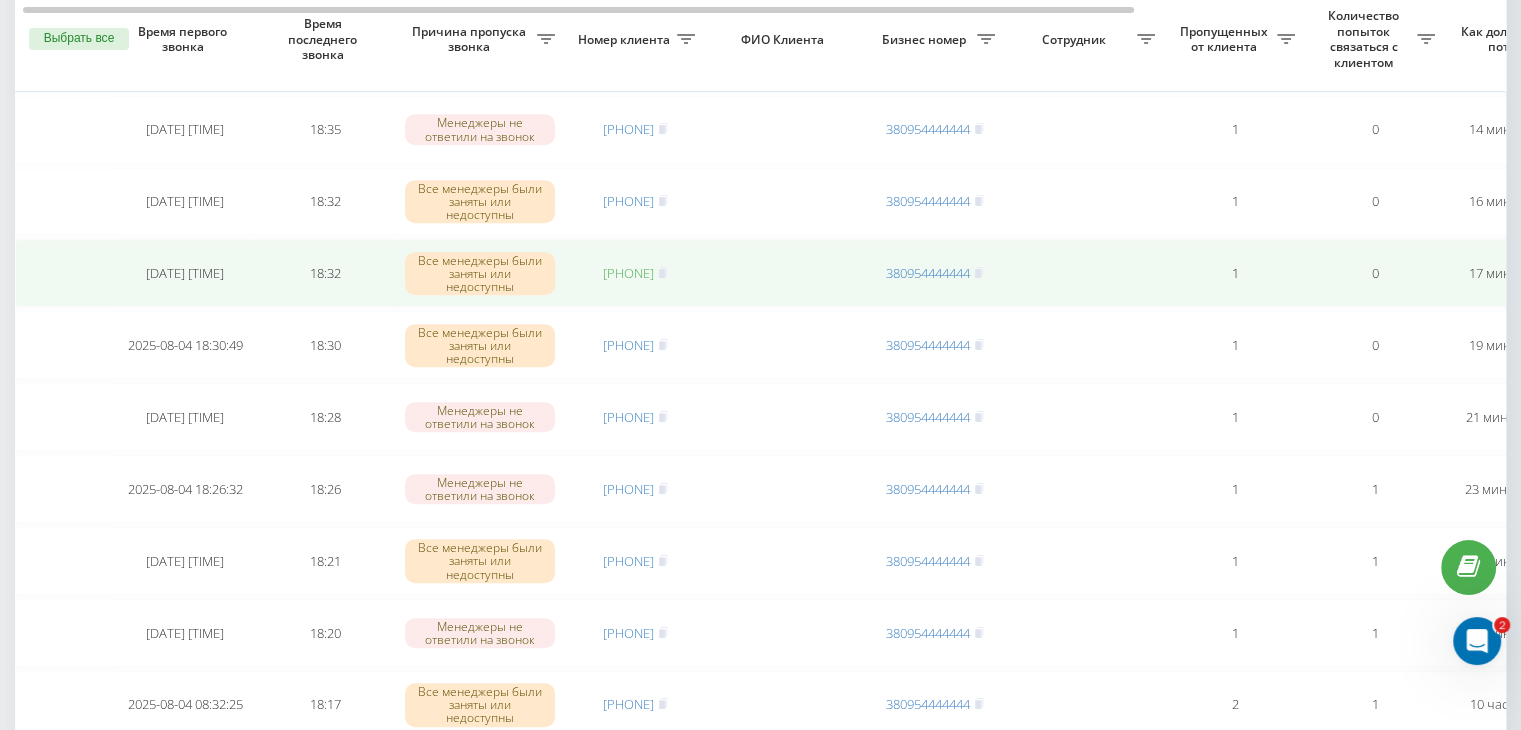 click on "[PHONE]" at bounding box center (628, 273) 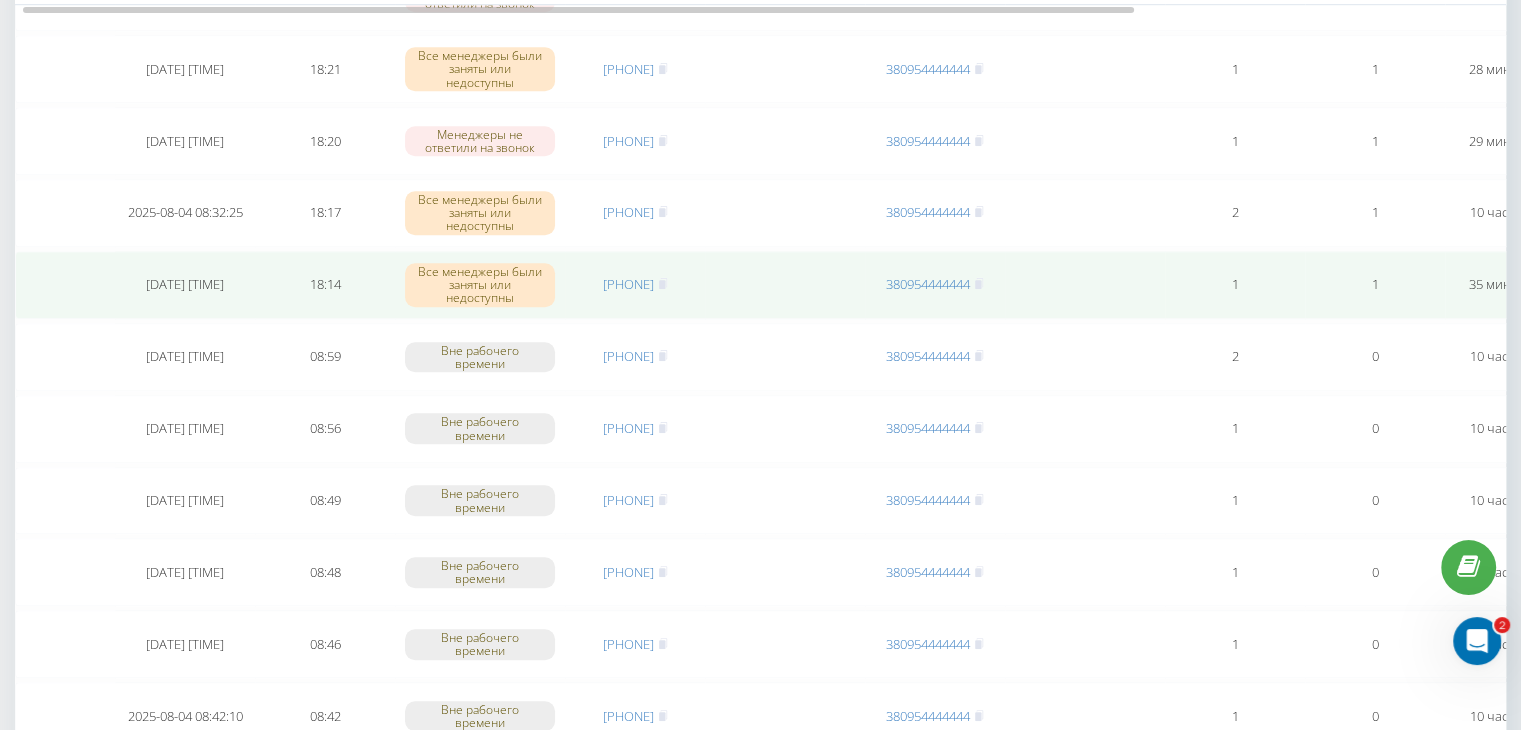 scroll, scrollTop: 1300, scrollLeft: 0, axis: vertical 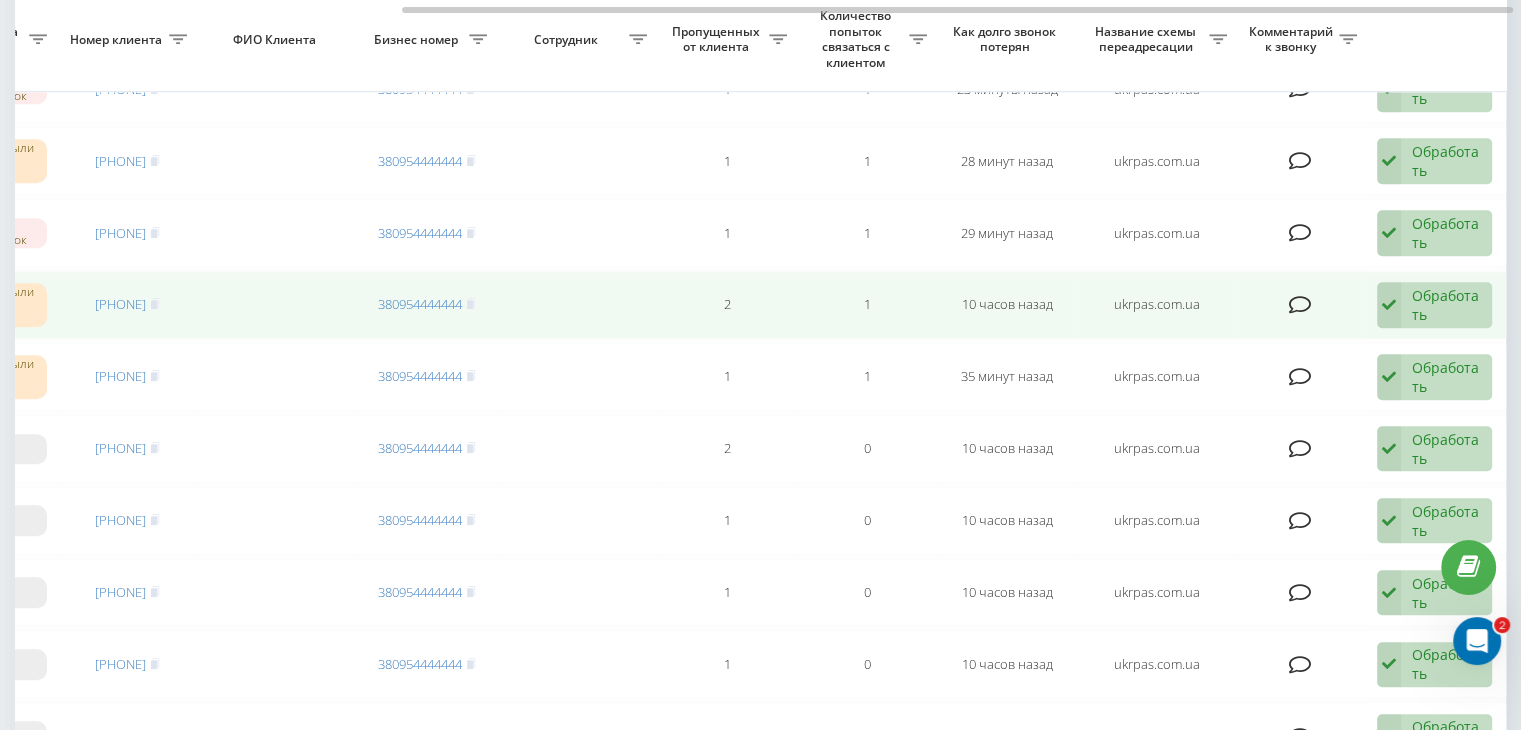 click on "Обработать" at bounding box center (1446, 305) 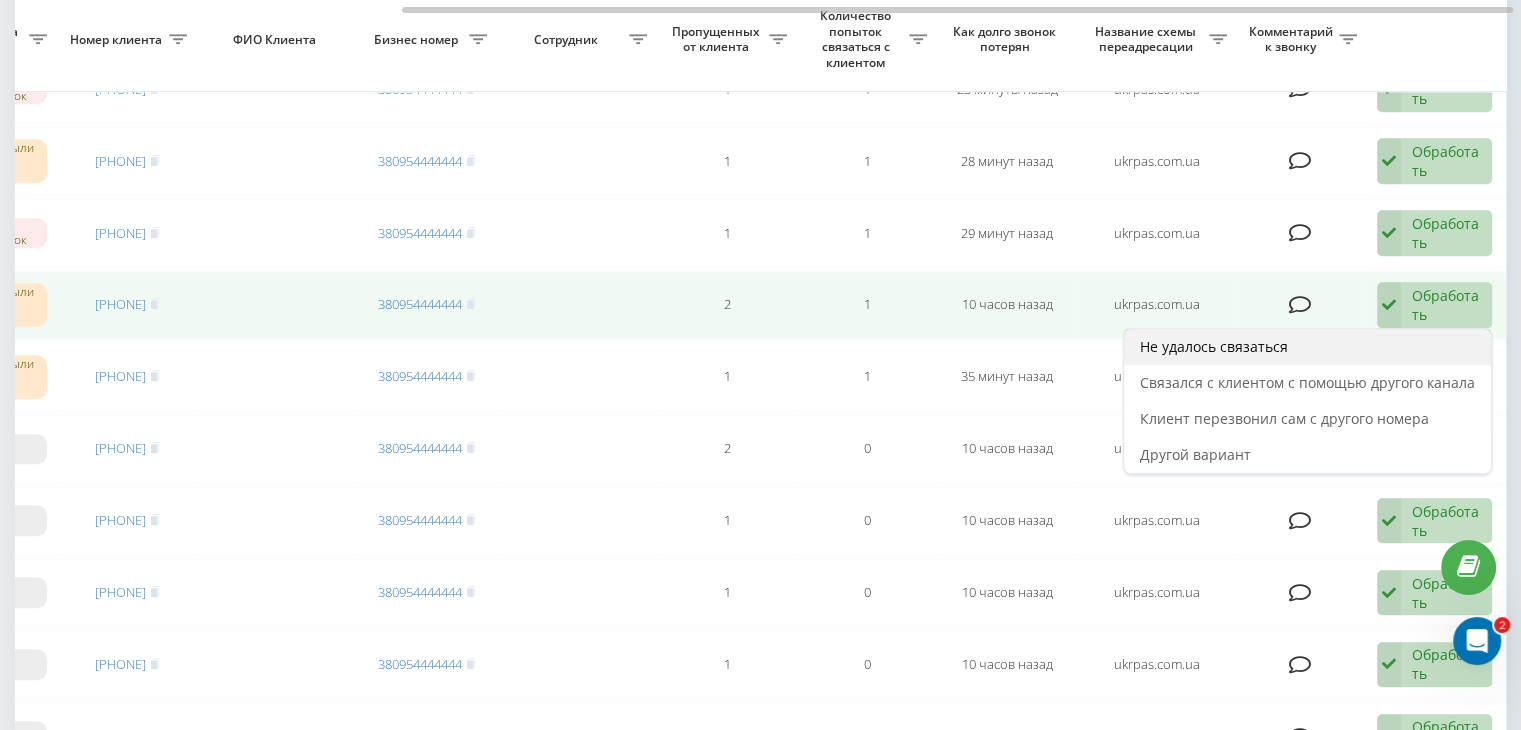 click on "Не удалось связаться" at bounding box center [1307, 347] 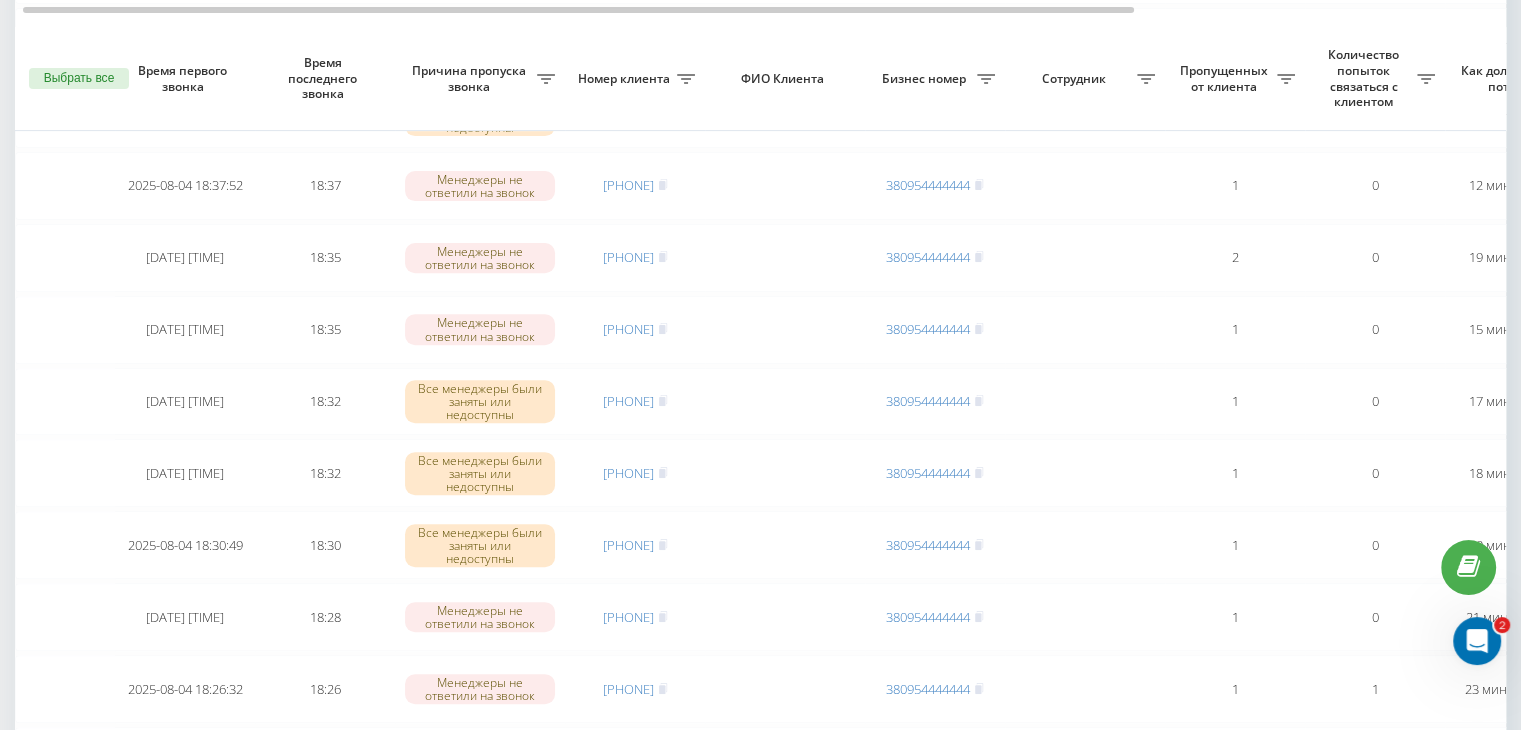 scroll, scrollTop: 800, scrollLeft: 0, axis: vertical 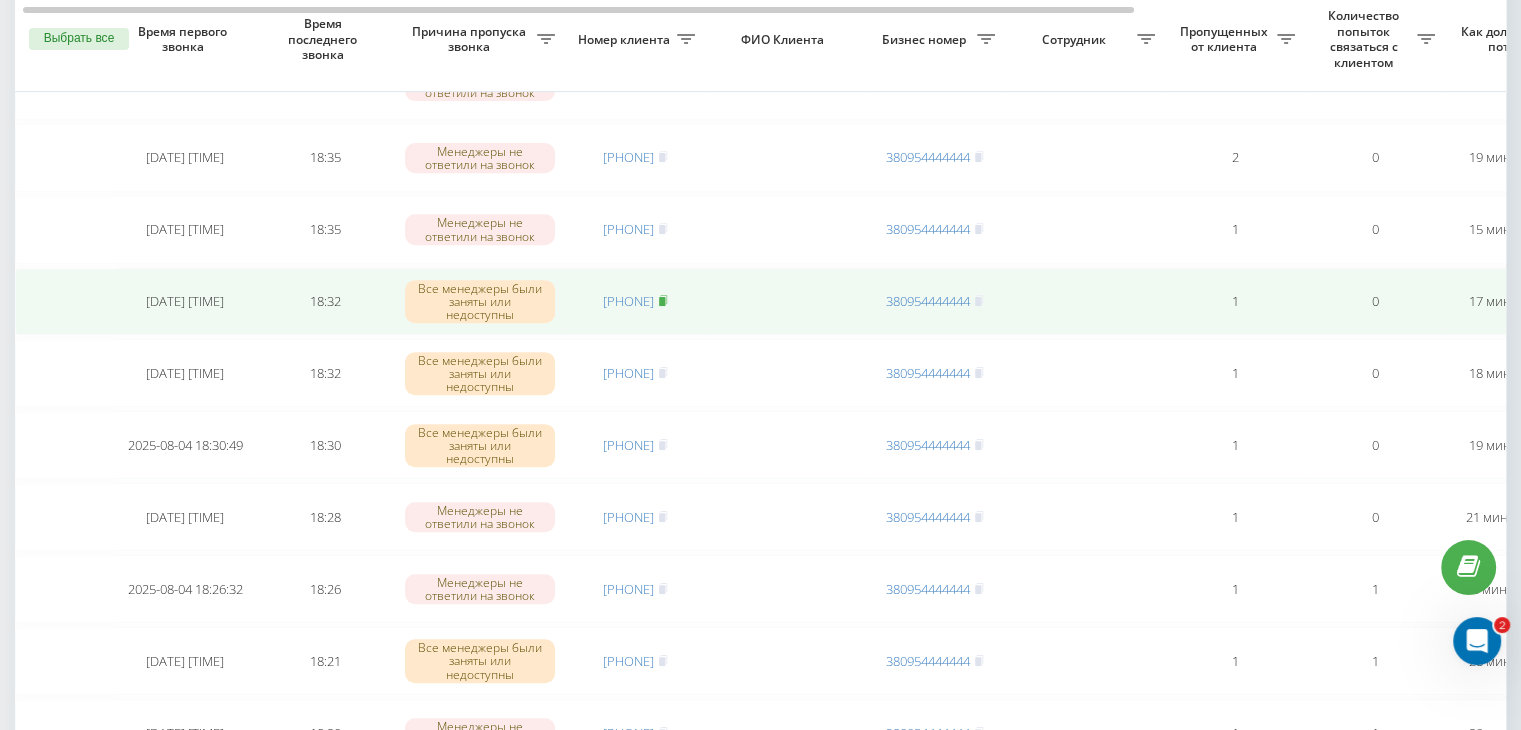 click 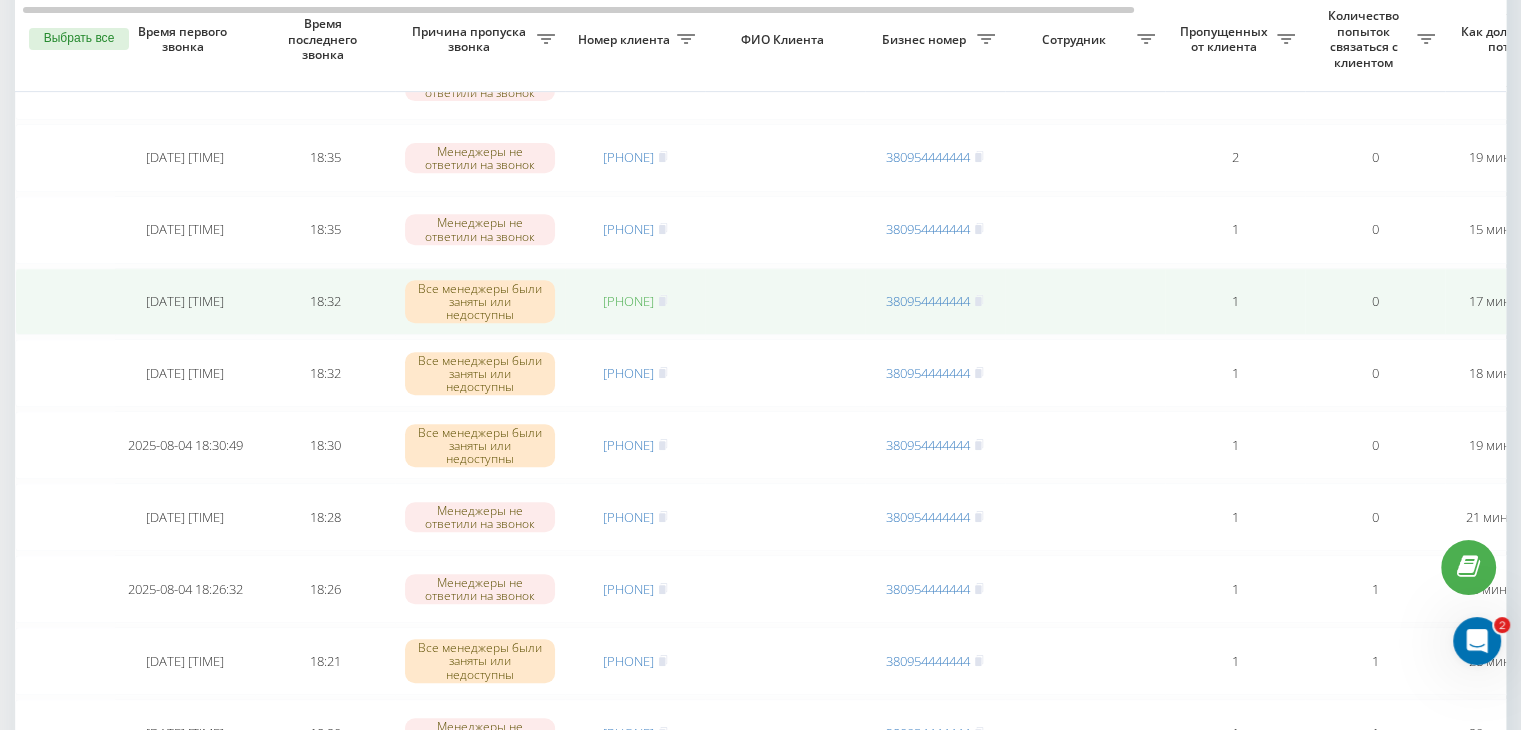 click on "[PHONE]" at bounding box center (628, 301) 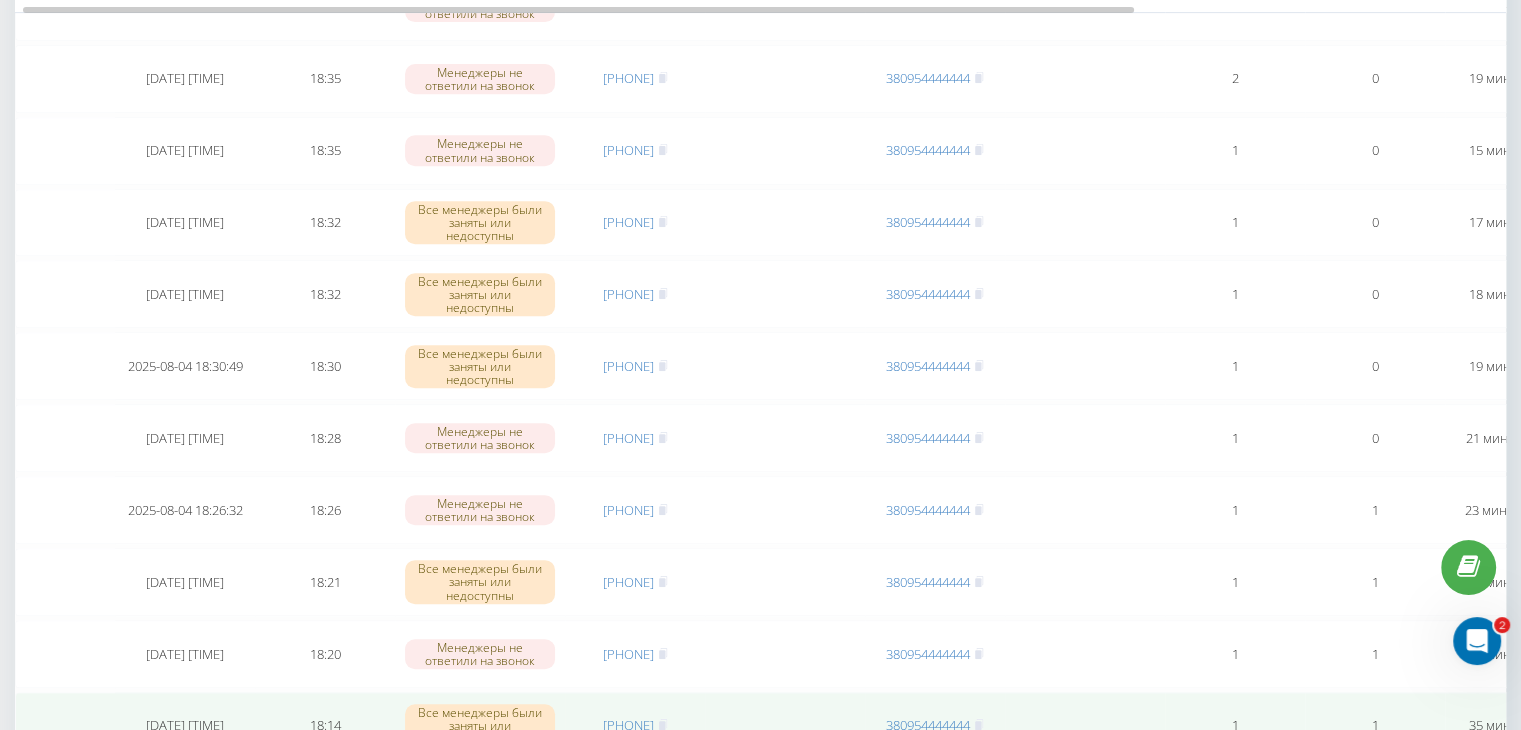 scroll, scrollTop: 1200, scrollLeft: 0, axis: vertical 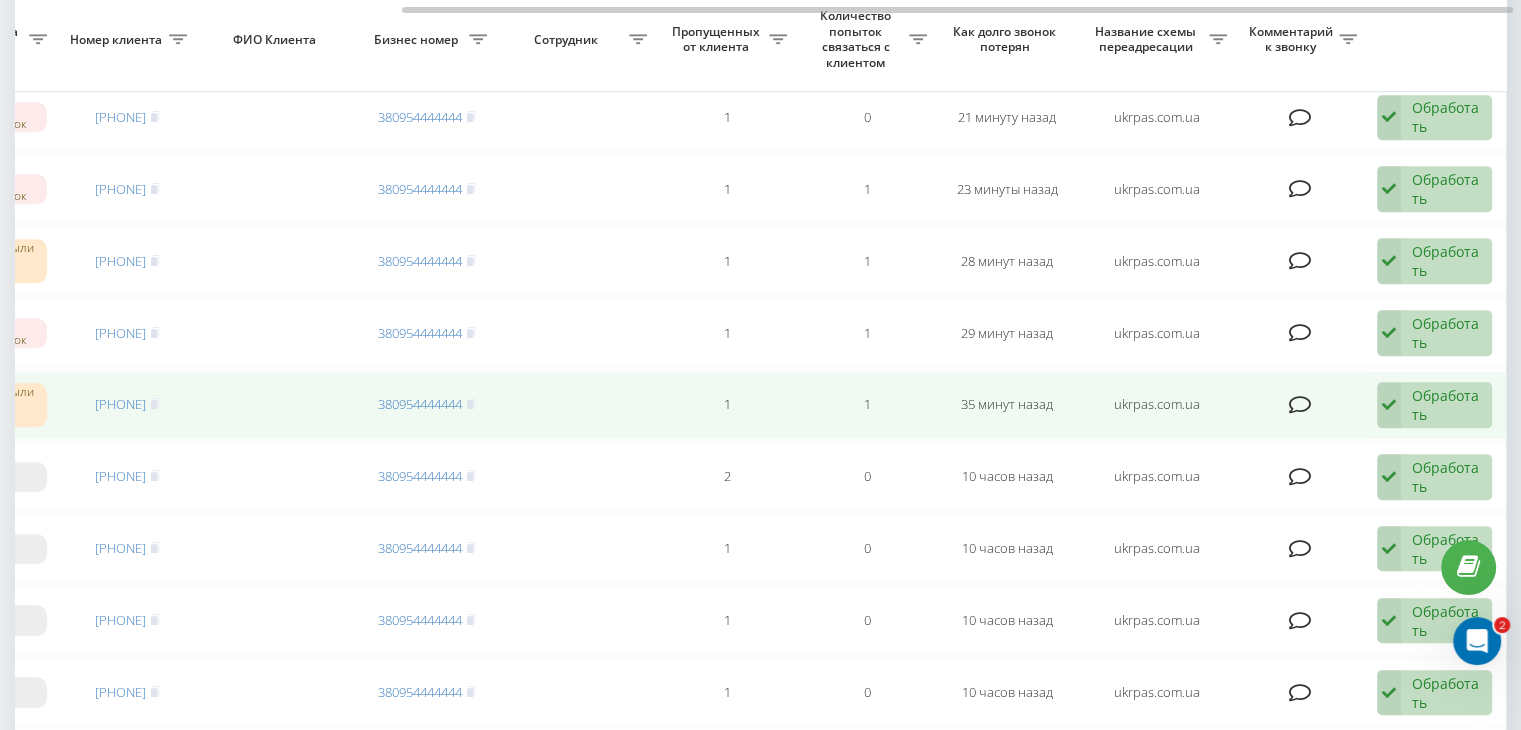 click at bounding box center [1389, 405] 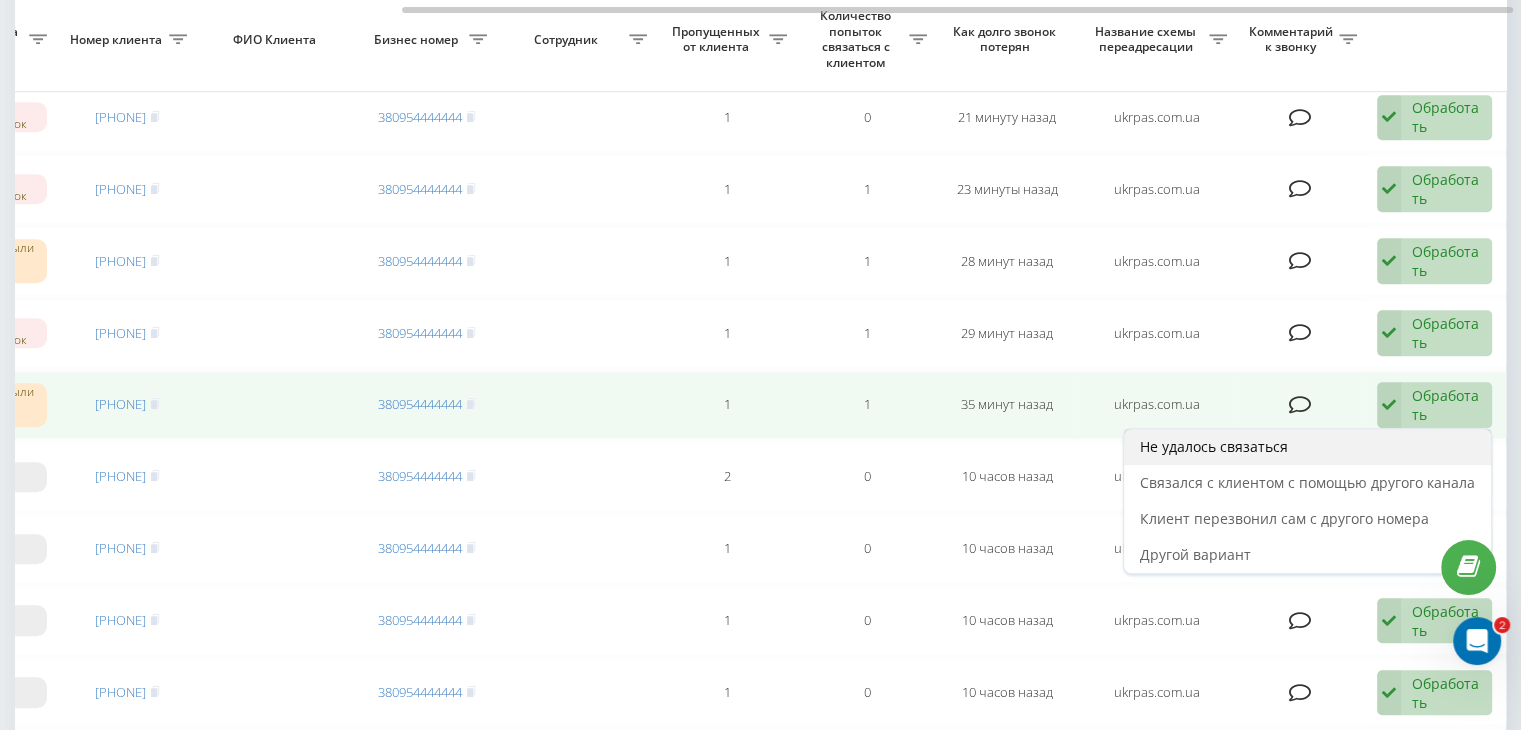 click on "Не удалось связаться" at bounding box center (1307, 447) 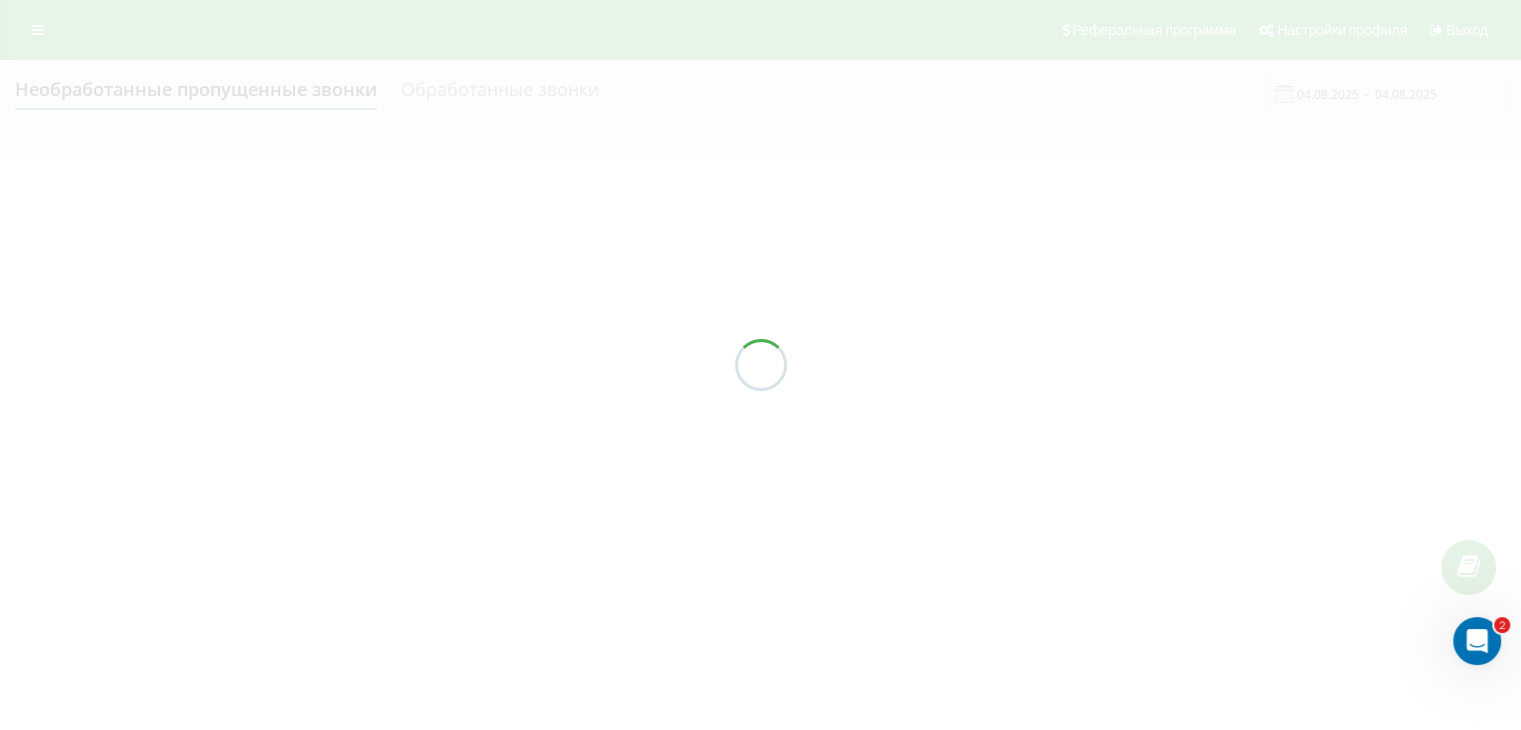 scroll, scrollTop: 0, scrollLeft: 0, axis: both 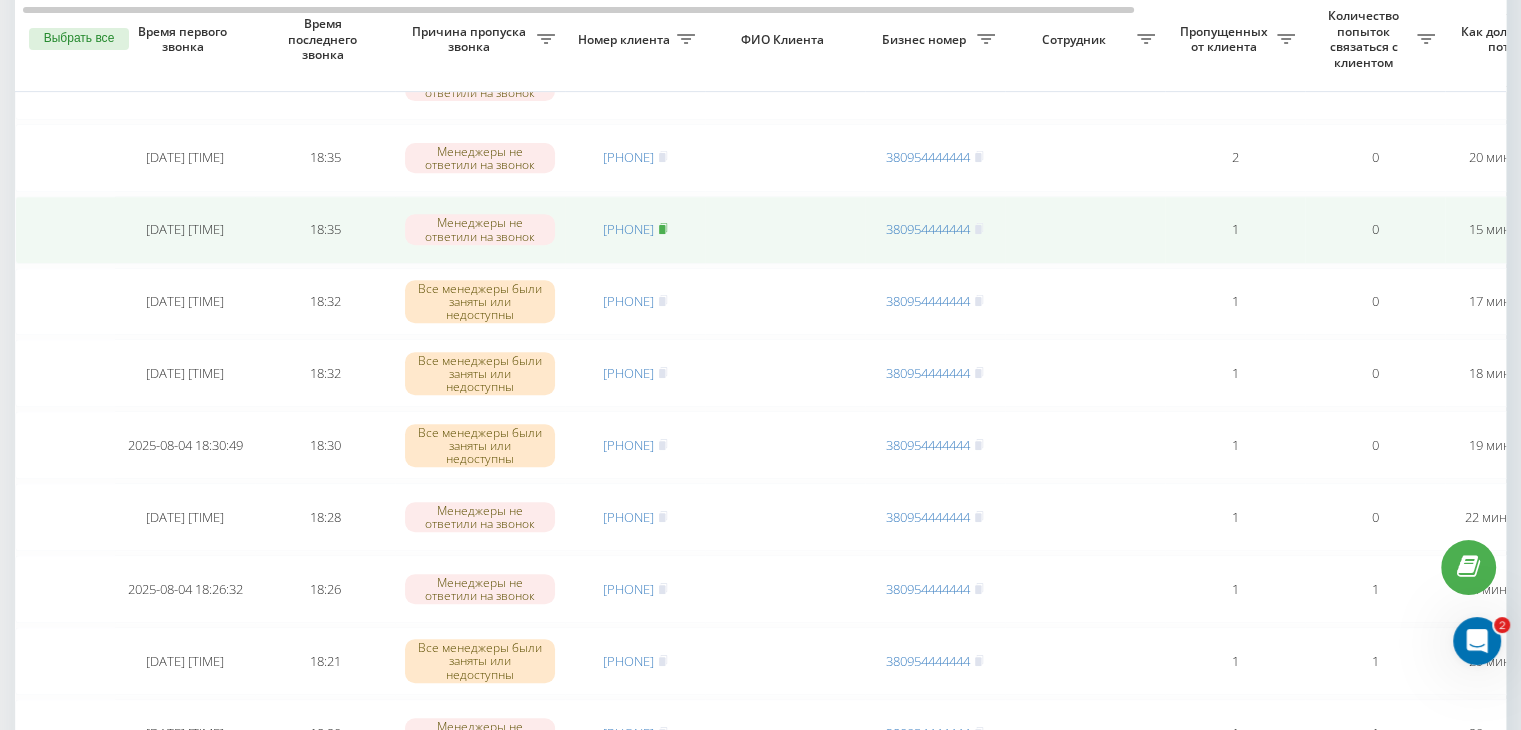 click 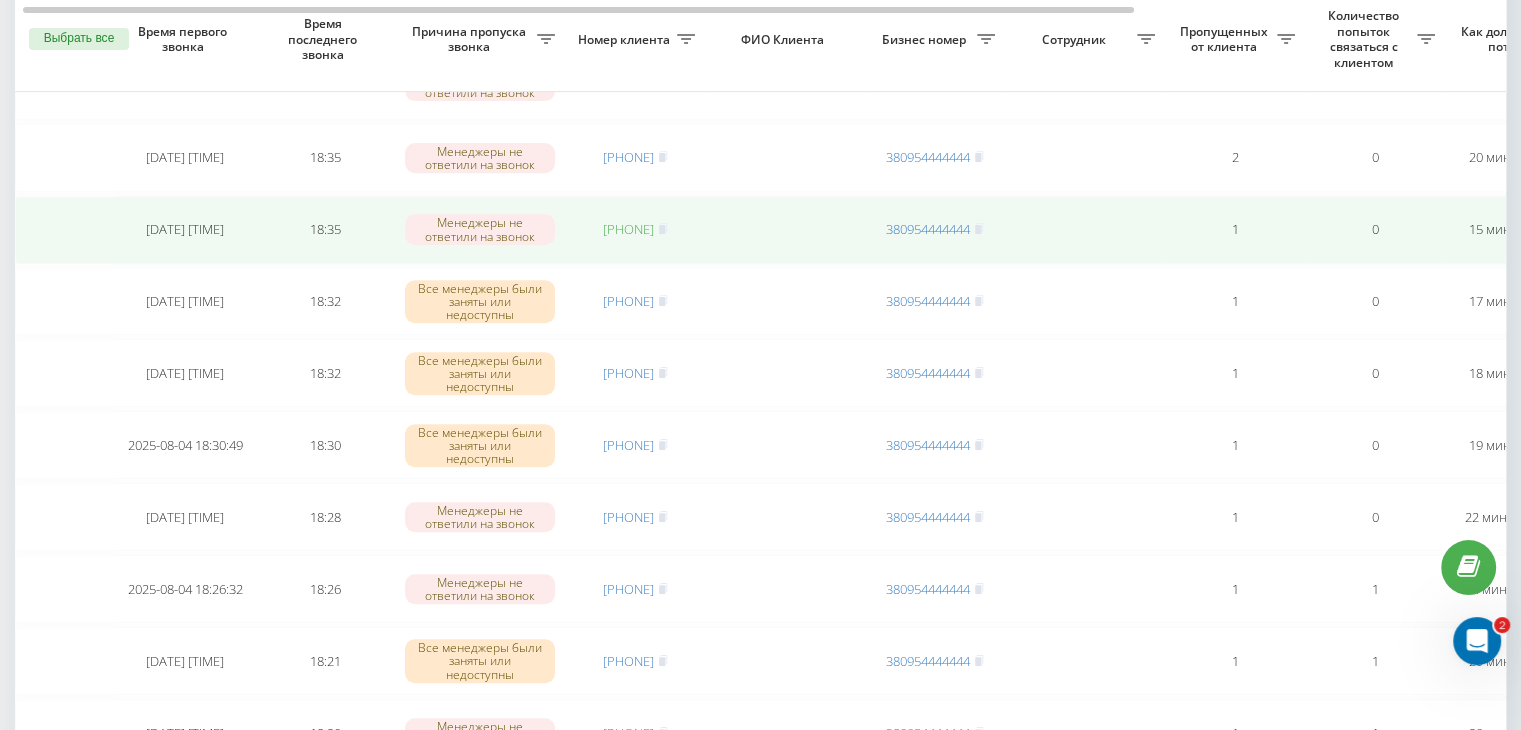 click on "[PHONE]" at bounding box center [628, 229] 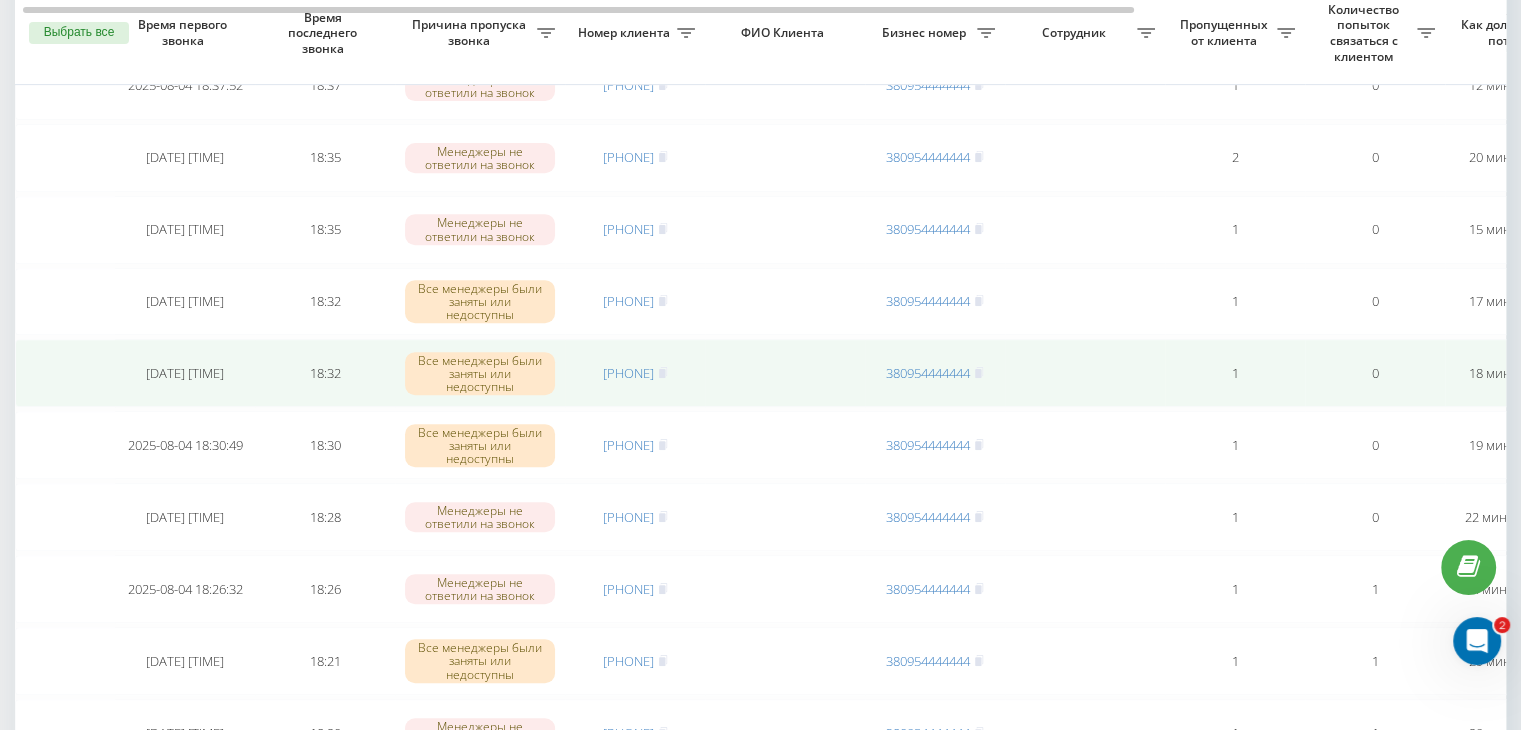 scroll, scrollTop: 700, scrollLeft: 0, axis: vertical 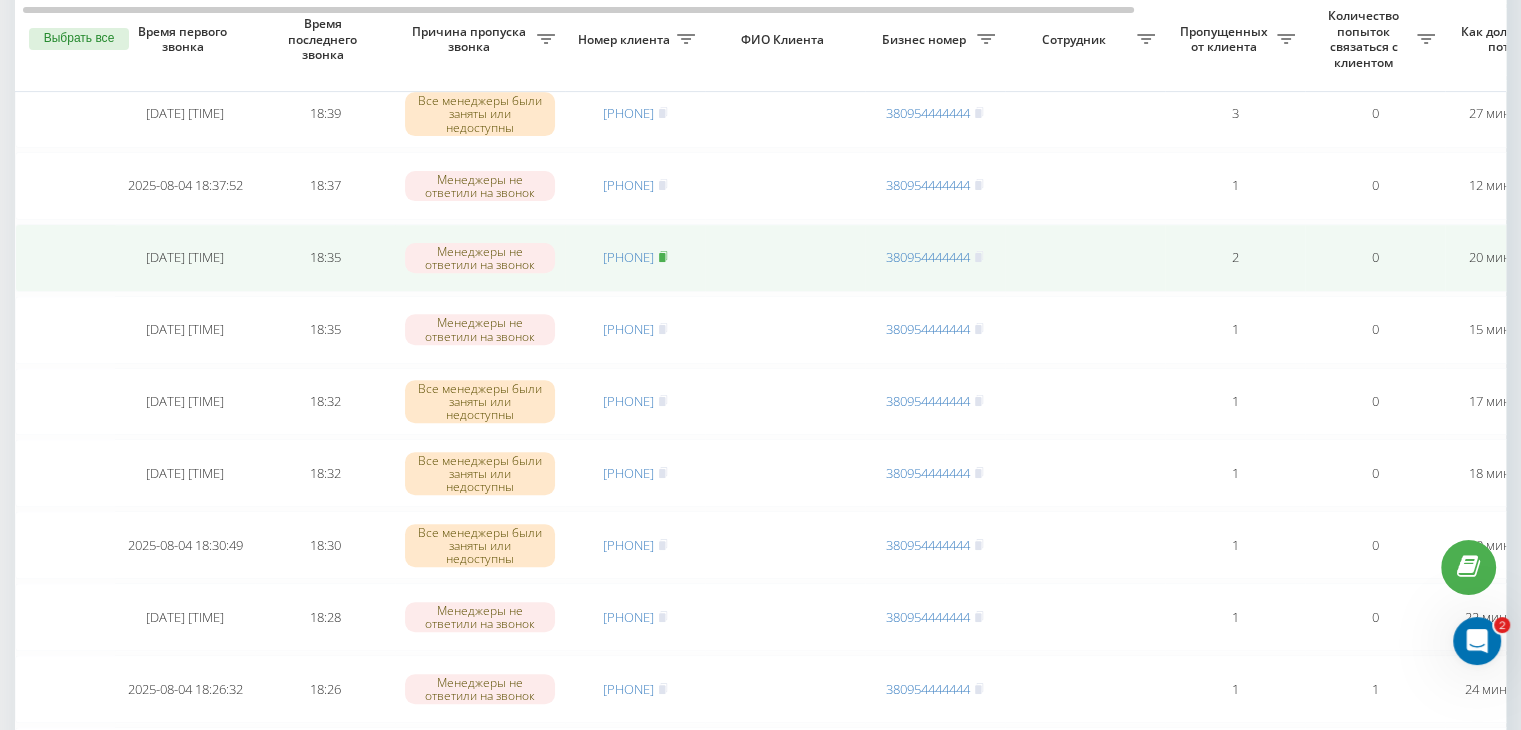click 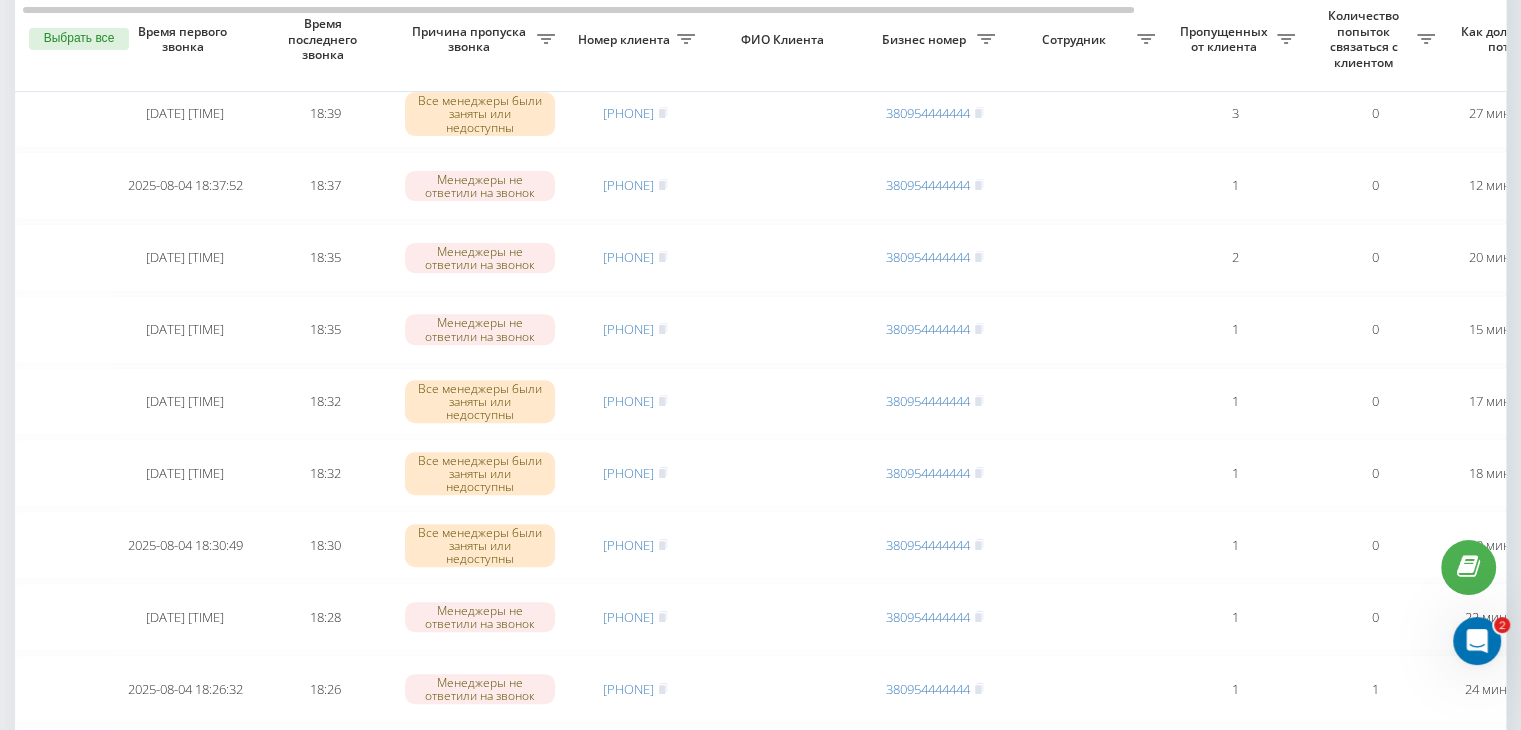 click on "Необработанные пропущенные звонки Обработанные звонки 04.08.2025  -  04.08.2025 Выбрать все Время первого звонка Время последнего звонка Причина пропуска звонка Номер клиента ФИО Клиента Бизнес номер Сотрудник Пропущенных от клиента Количество попыток связаться с клиентом Как долго звонок потерян Название схемы переадресации Комментарий к звонку Сегодня 2024-08-25 15:22:41 18:46 Менеджеры не ответили на звонок [PHONE] [PHONE] 6 1 год назад ukrpas.com.ua Обработать Не удалось связаться Связался с клиентом с помощью другого канала Клиент перезвонил сам с другого номера 18:45 [PHONE]" at bounding box center (760, 1422) 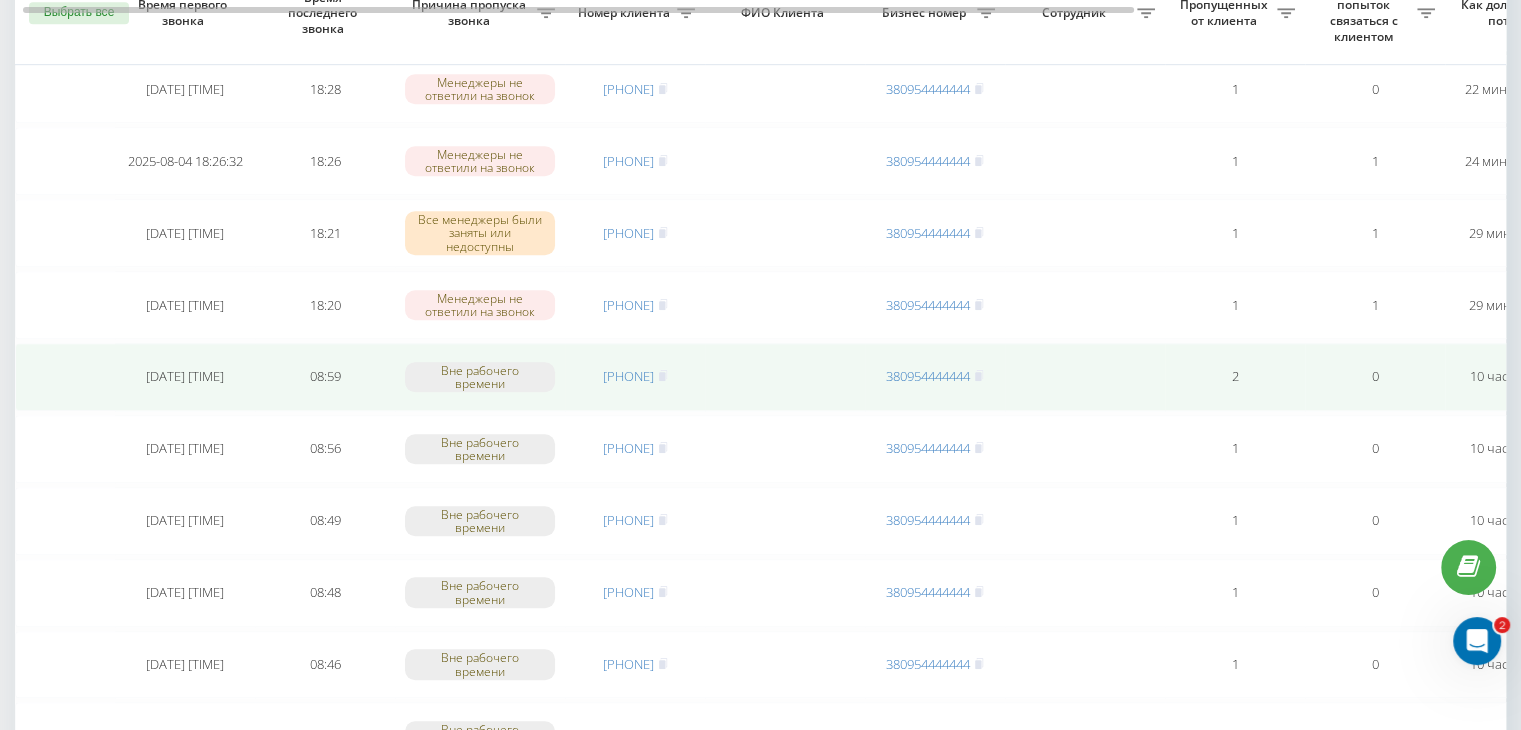 scroll, scrollTop: 1200, scrollLeft: 0, axis: vertical 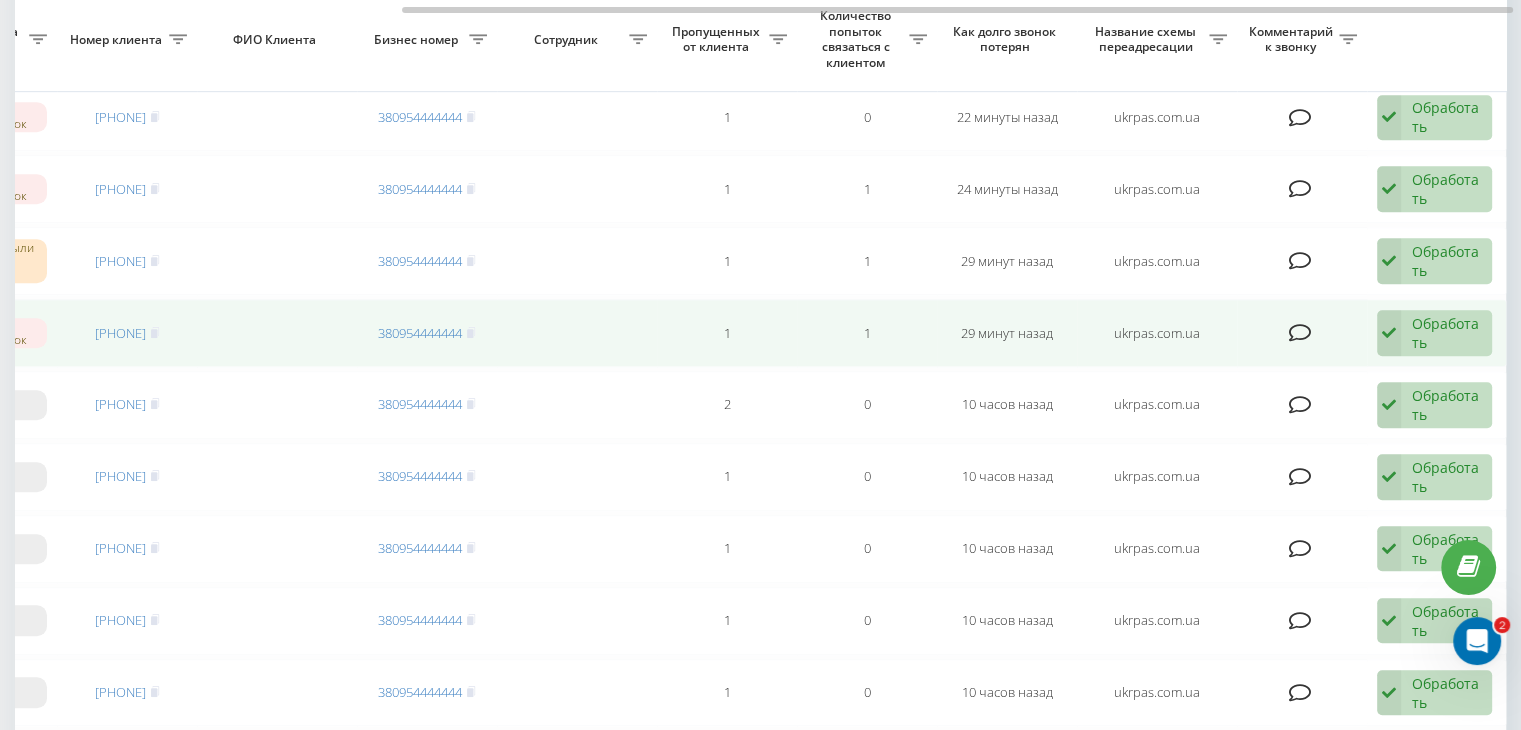click on "Обработать" at bounding box center [1446, 333] 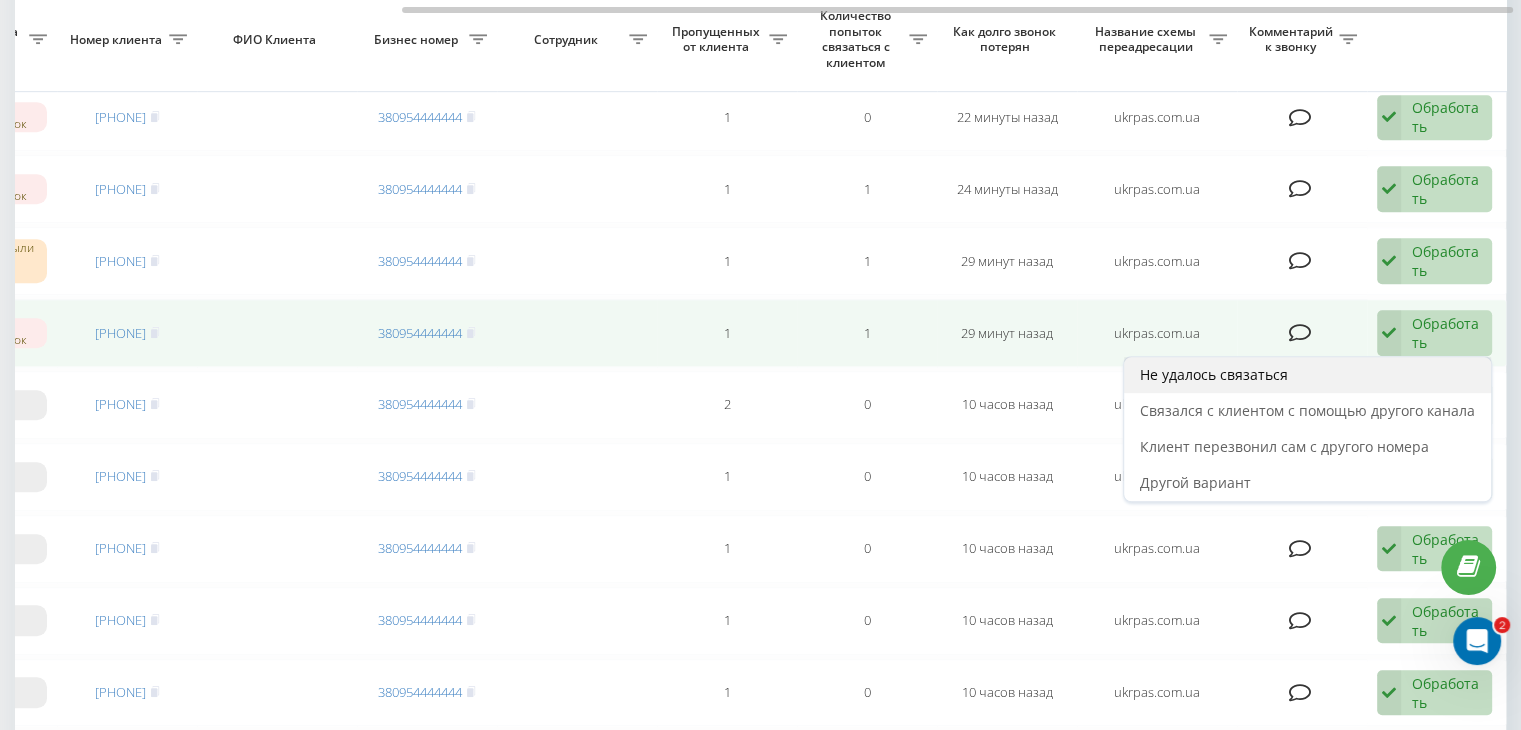 click on "Не удалось связаться" at bounding box center (1307, 375) 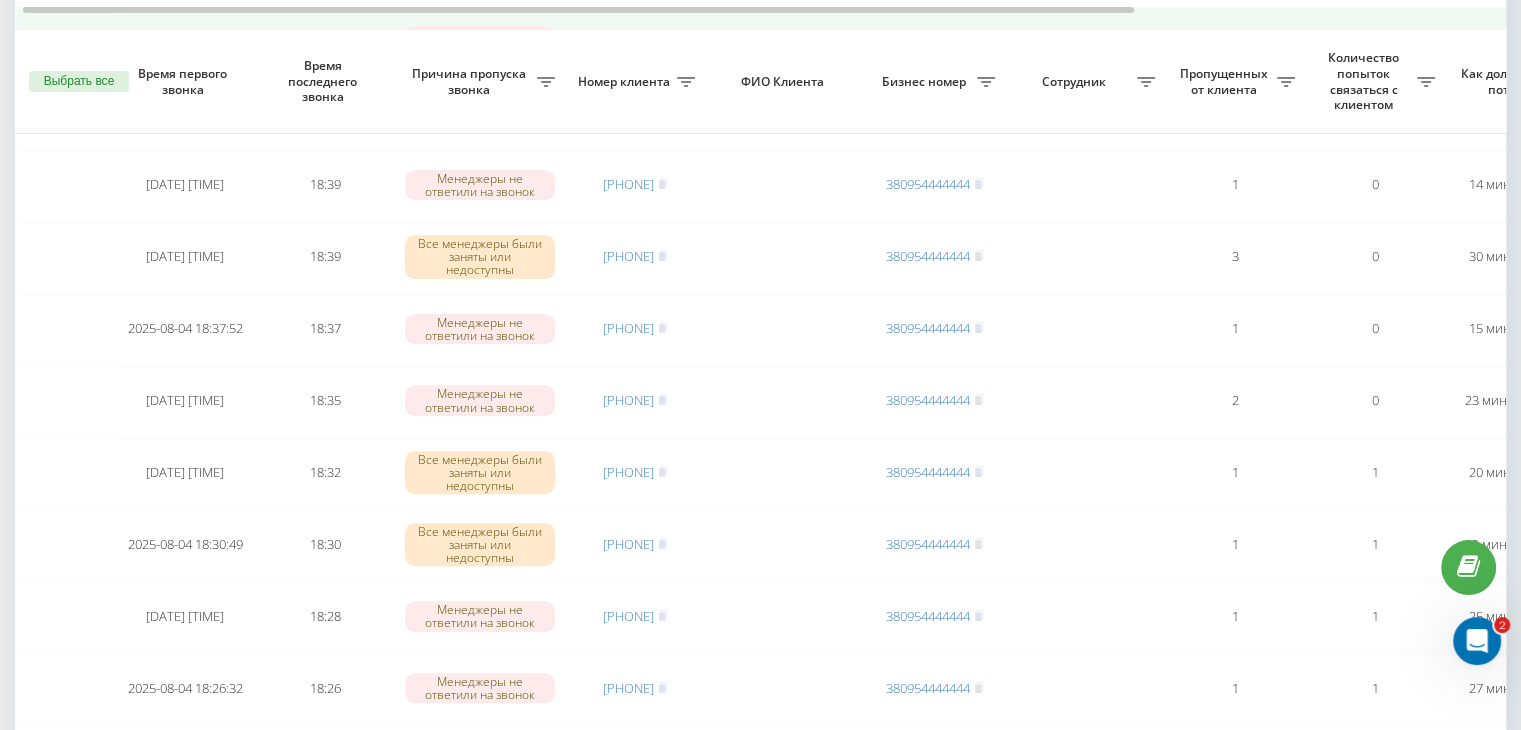 scroll, scrollTop: 700, scrollLeft: 0, axis: vertical 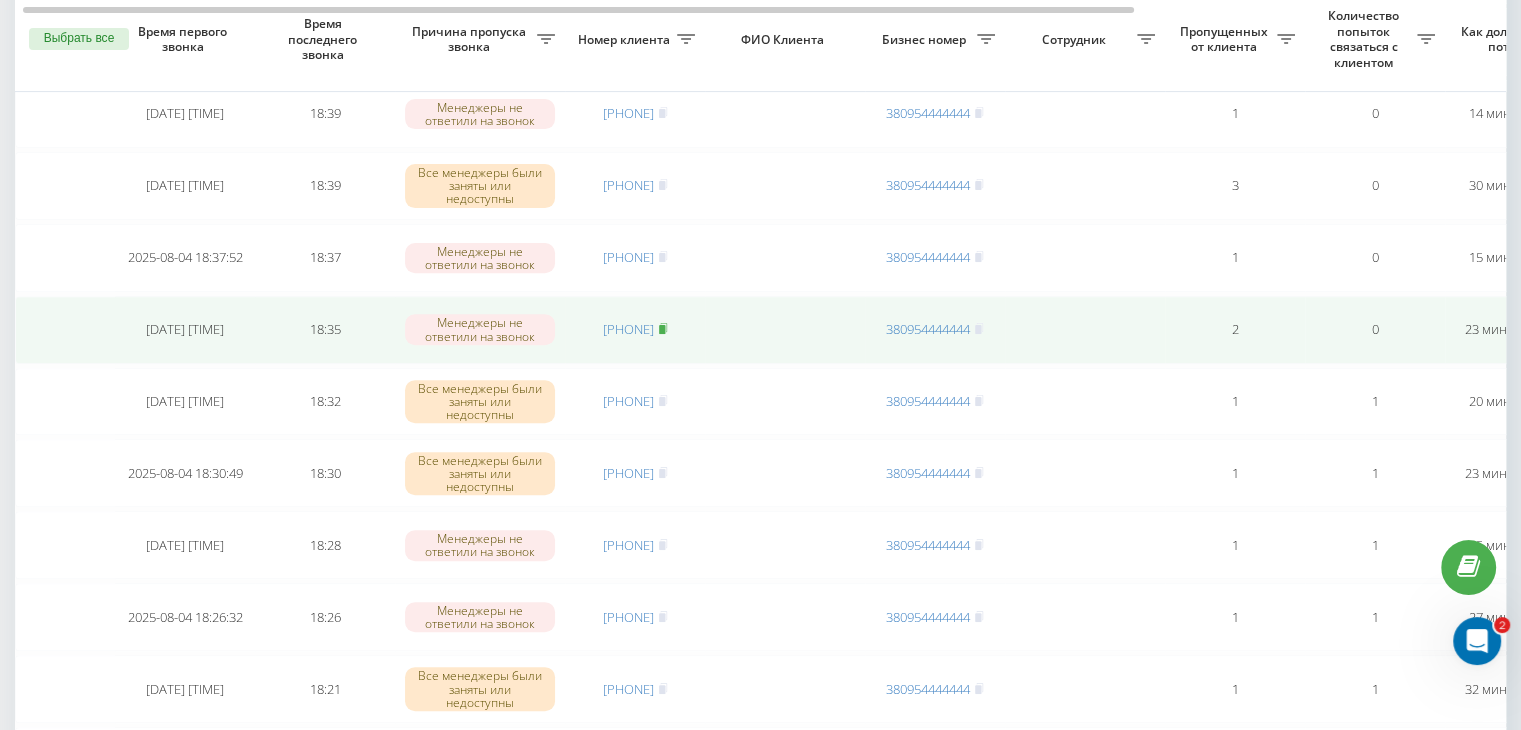 click 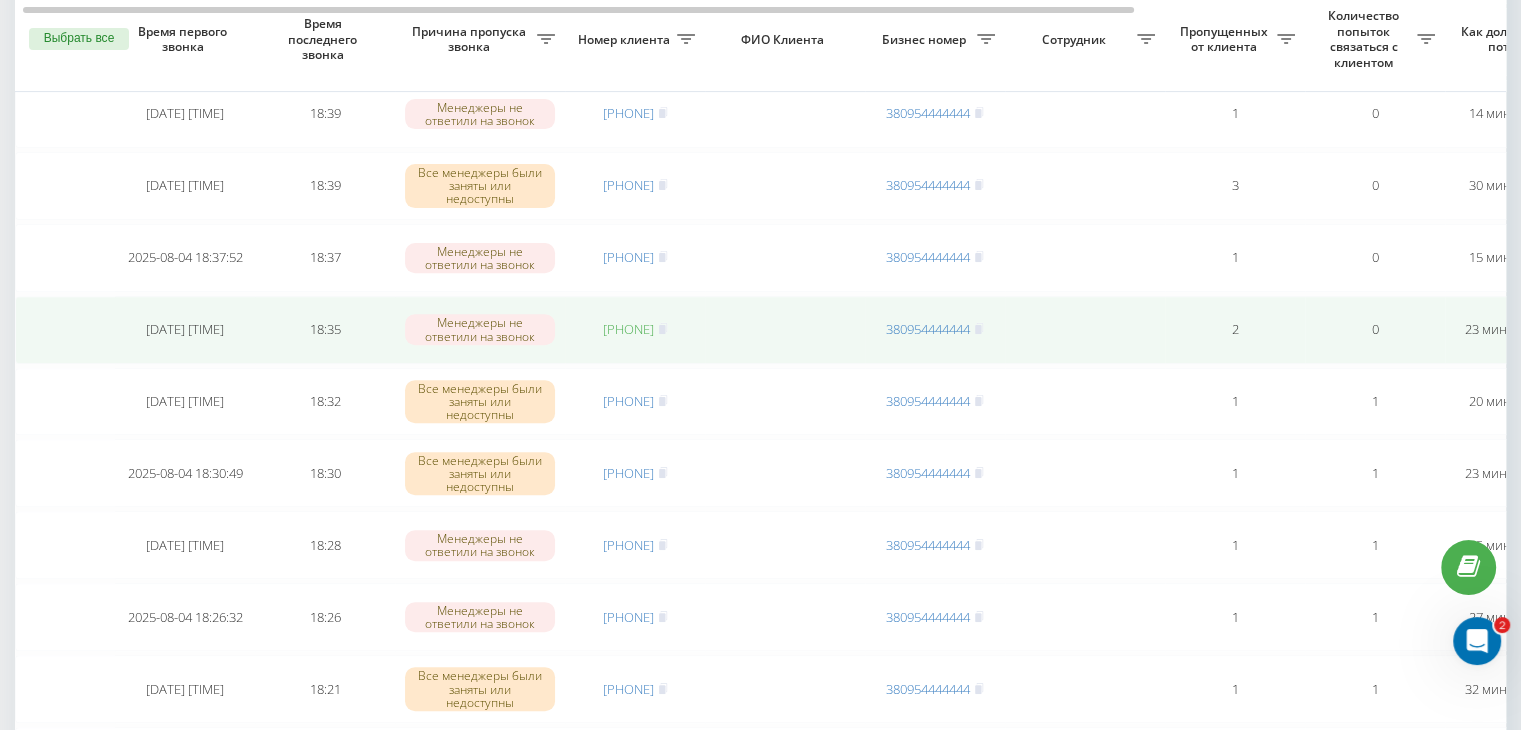 click on "[PHONE]" at bounding box center [628, 329] 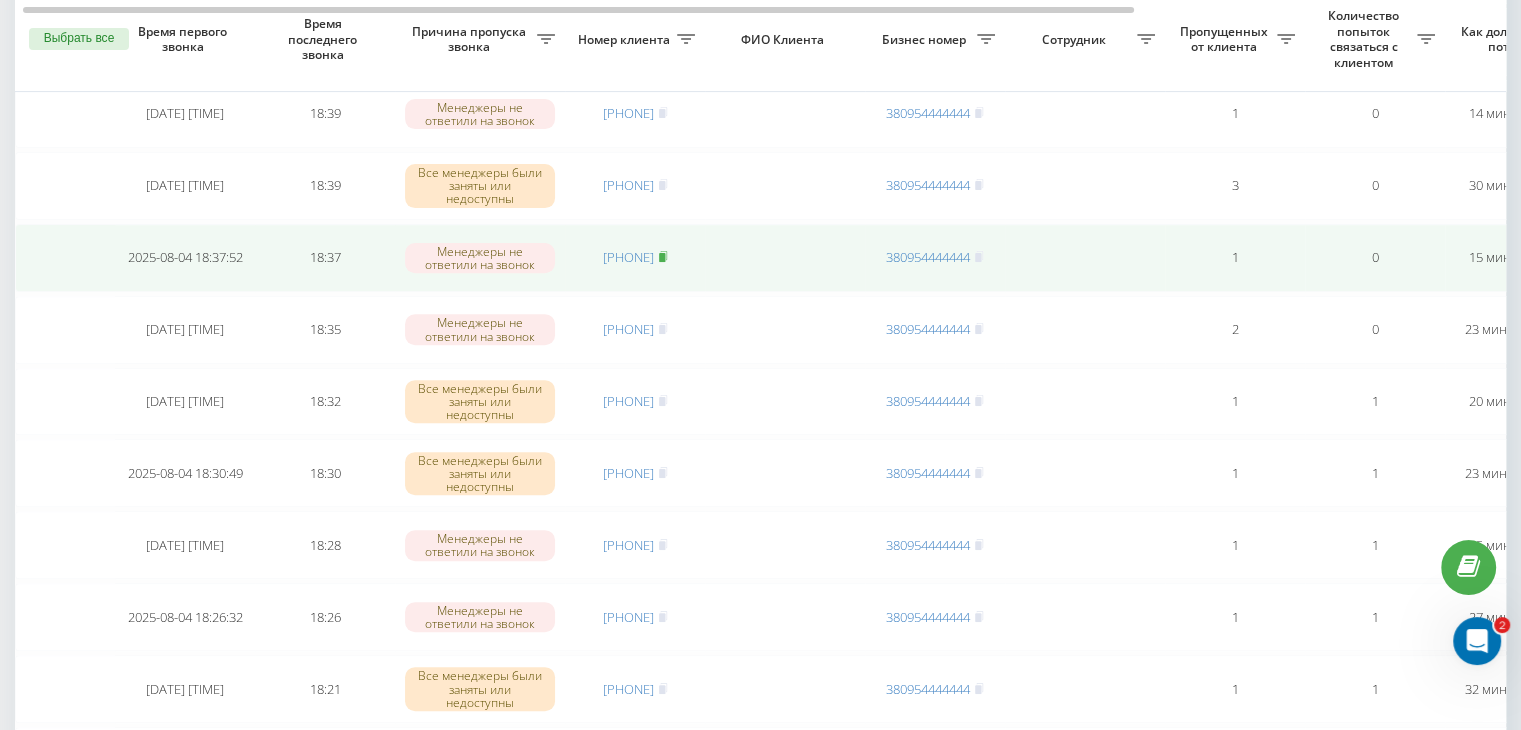 click 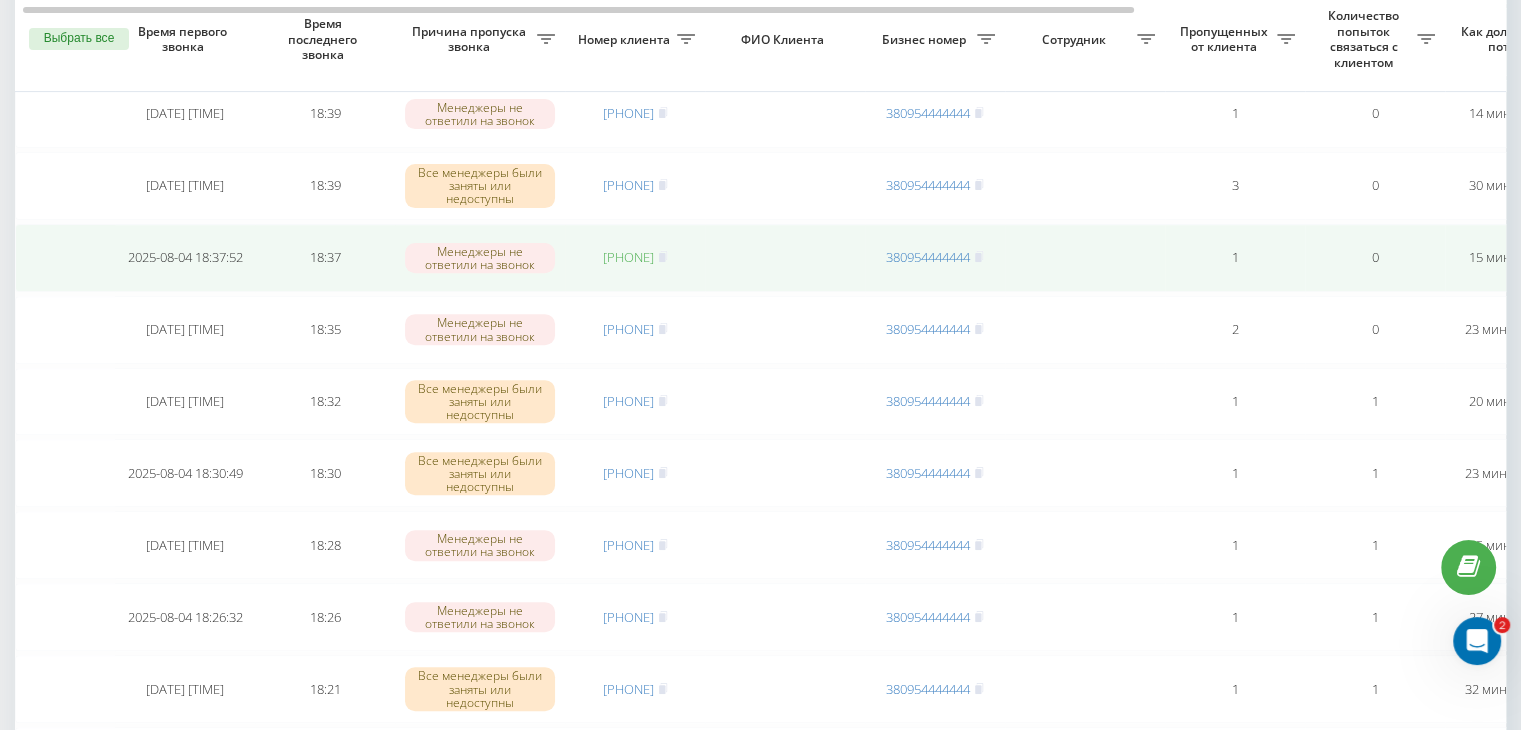 click on "[PHONE]" at bounding box center (628, 257) 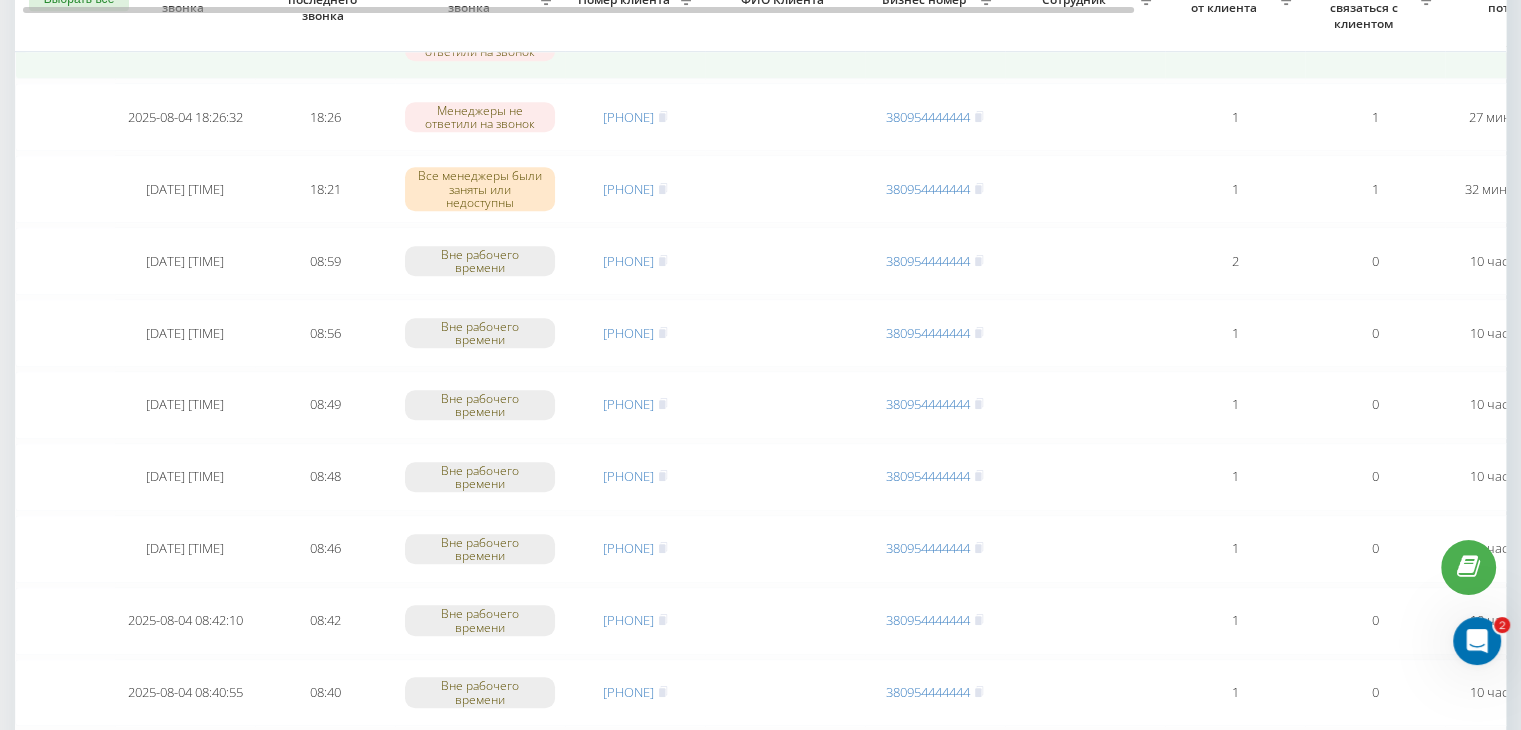 scroll, scrollTop: 1000, scrollLeft: 0, axis: vertical 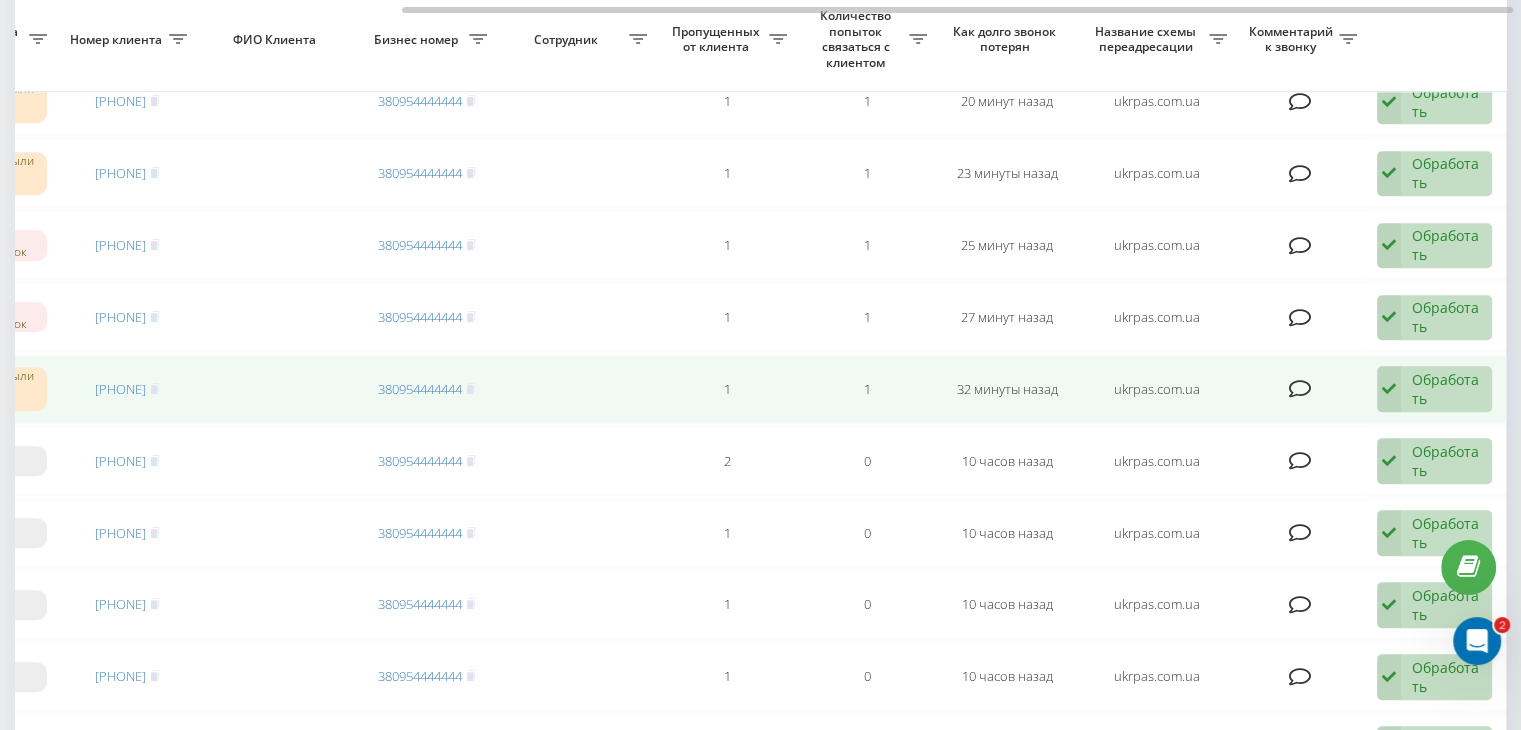 click on "Обработать" at bounding box center (1446, 389) 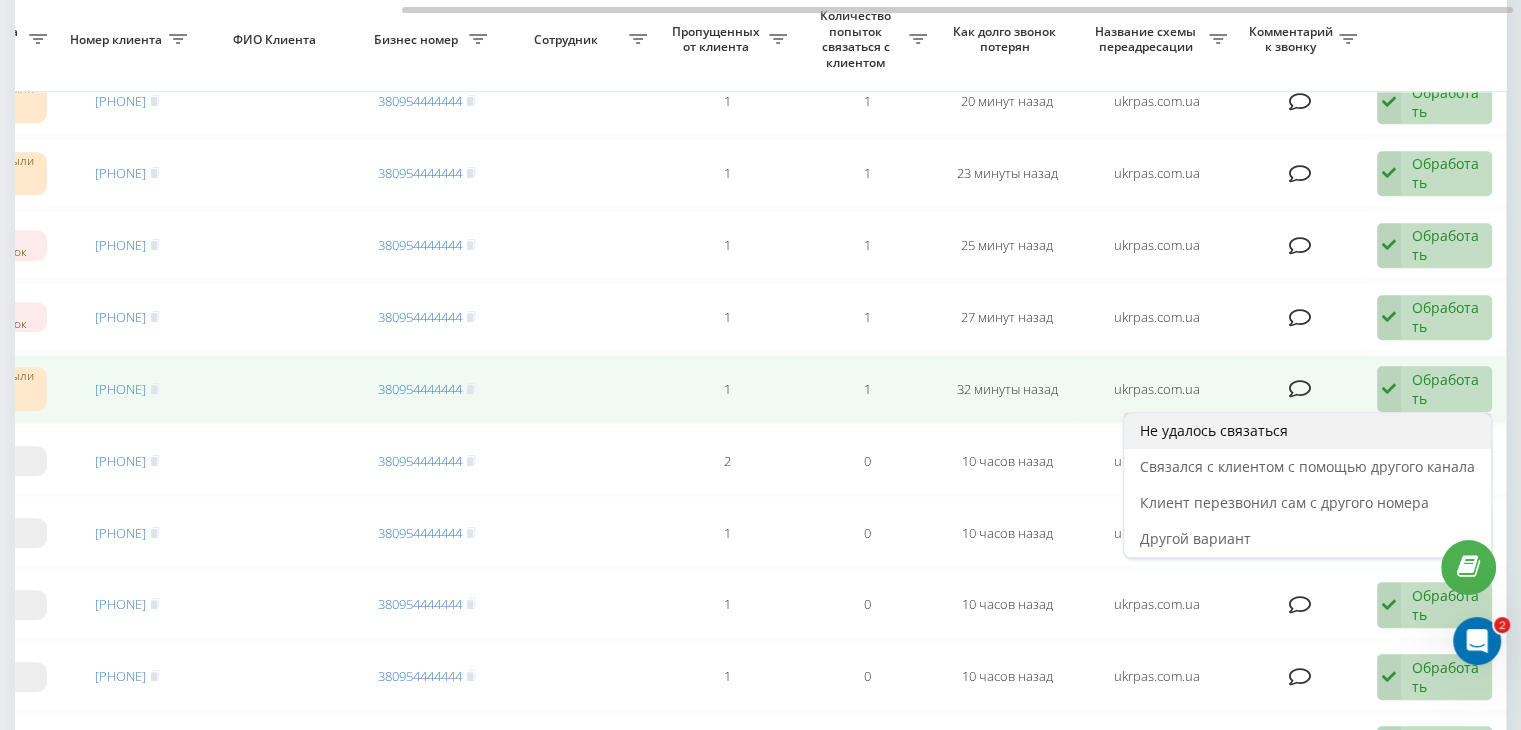 click on "Не удалось связаться" at bounding box center (1307, 431) 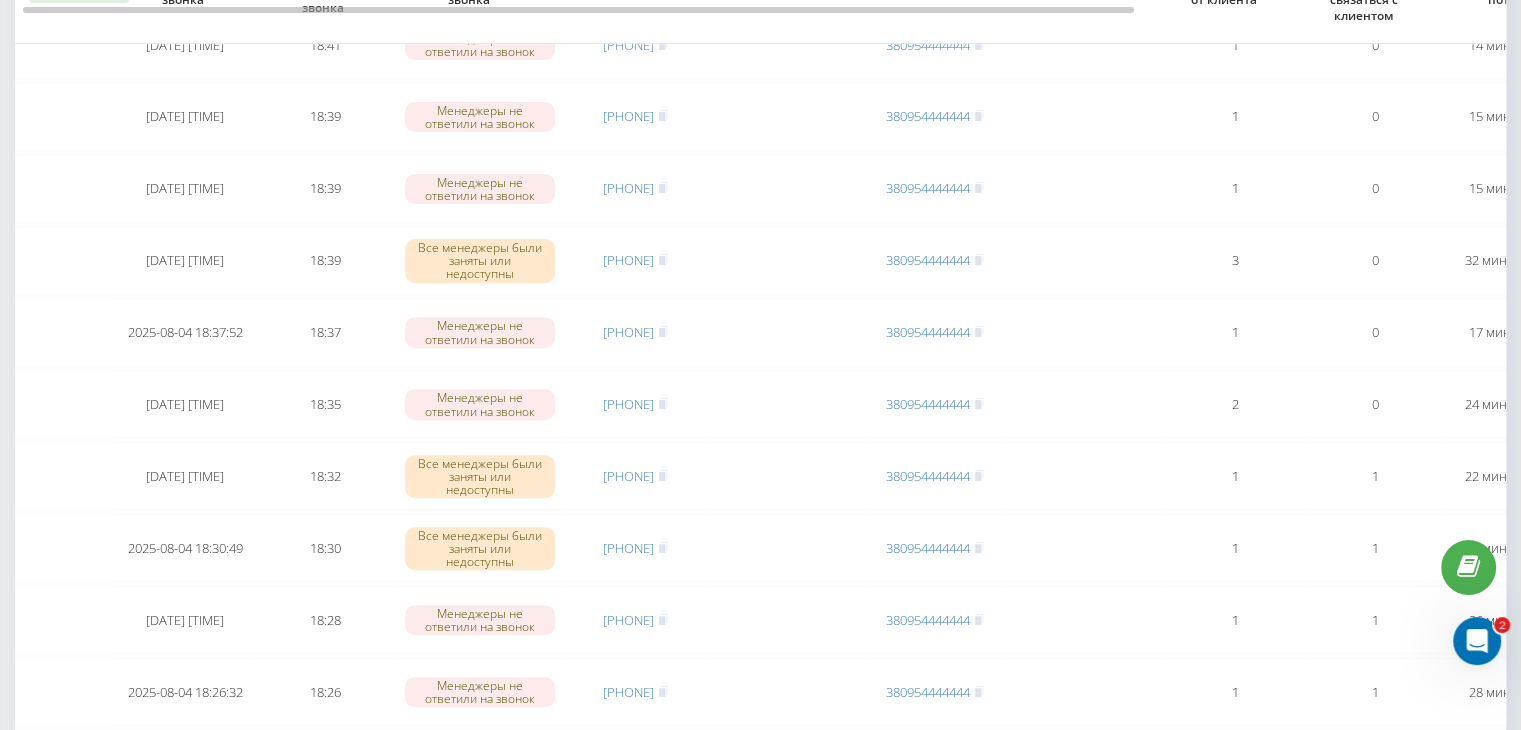 scroll, scrollTop: 700, scrollLeft: 0, axis: vertical 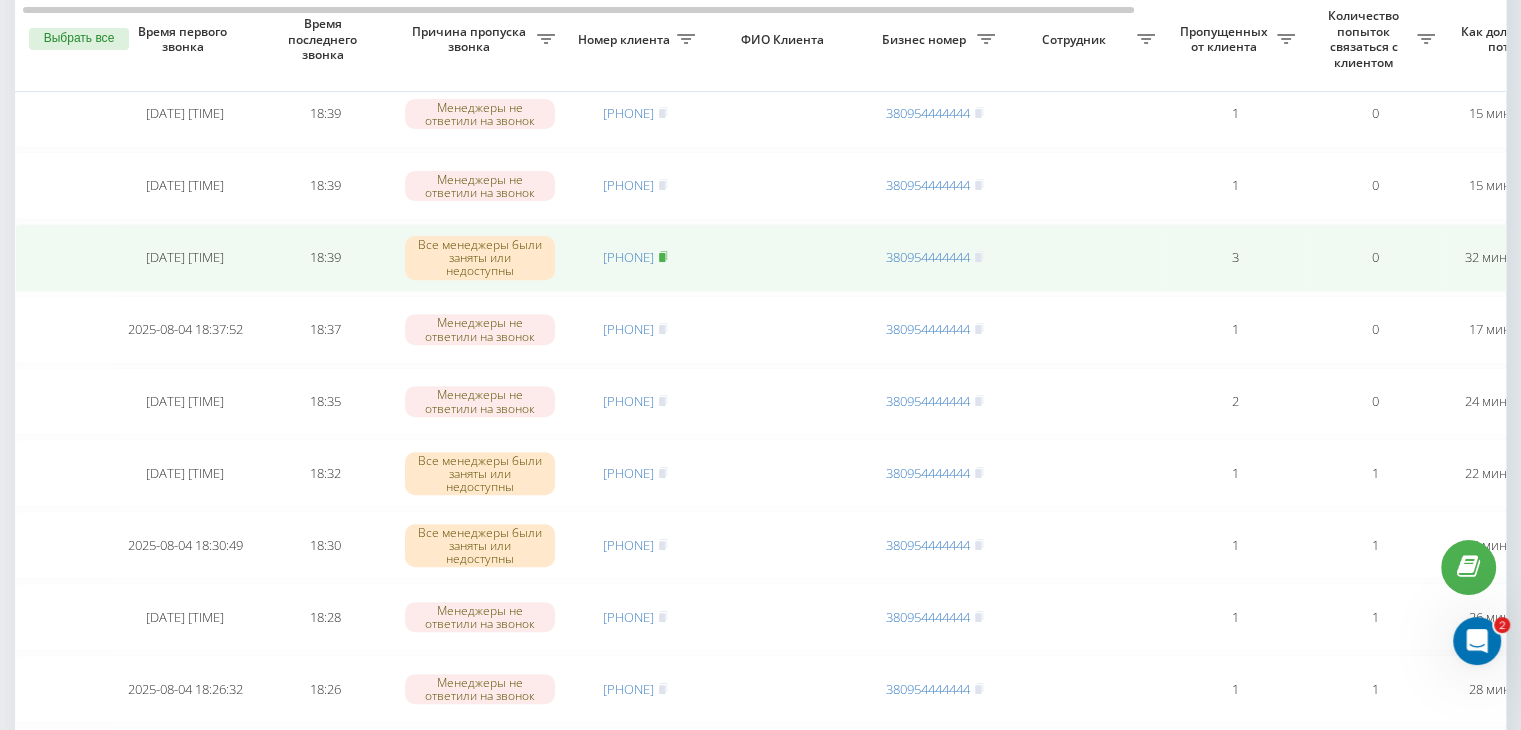click 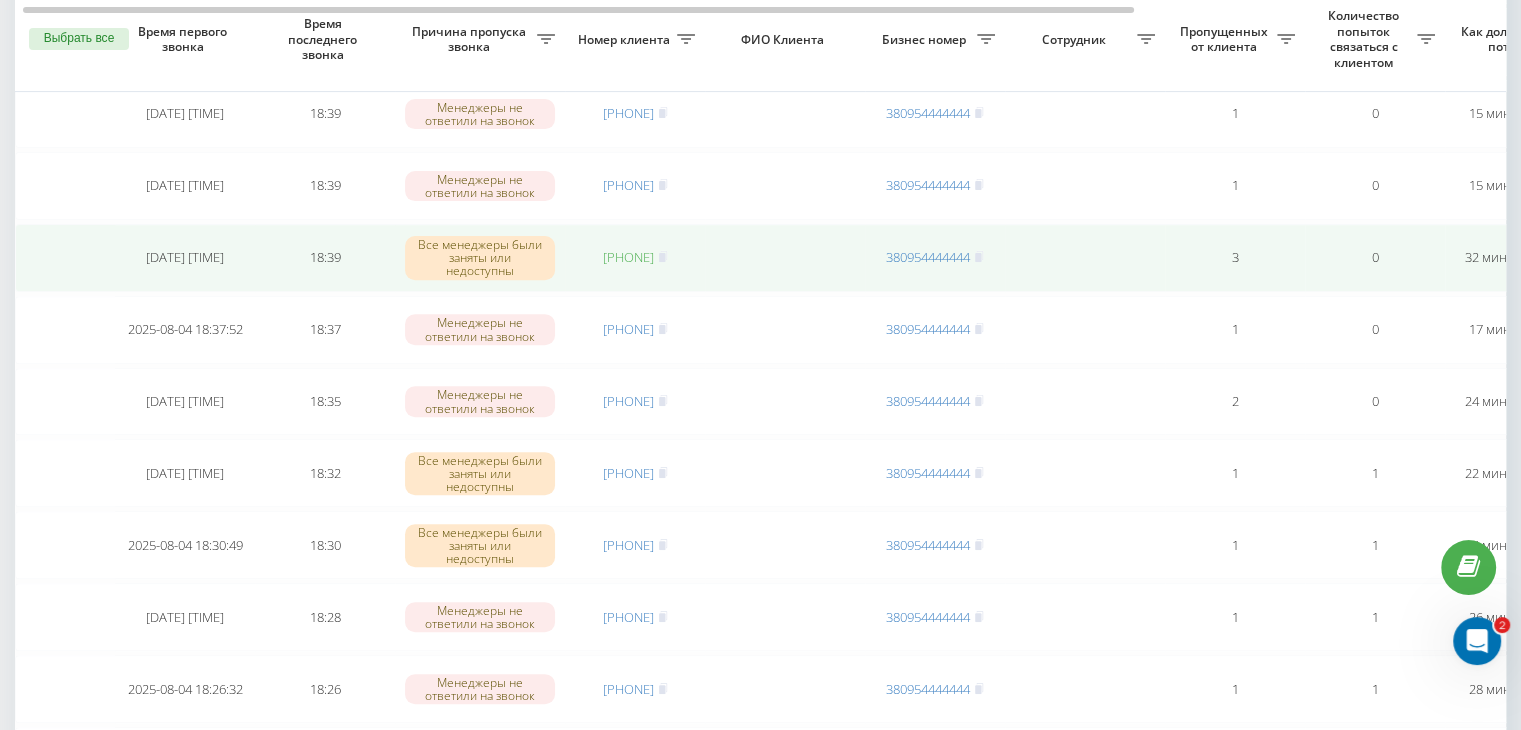 click on "[PHONE]" at bounding box center (628, 257) 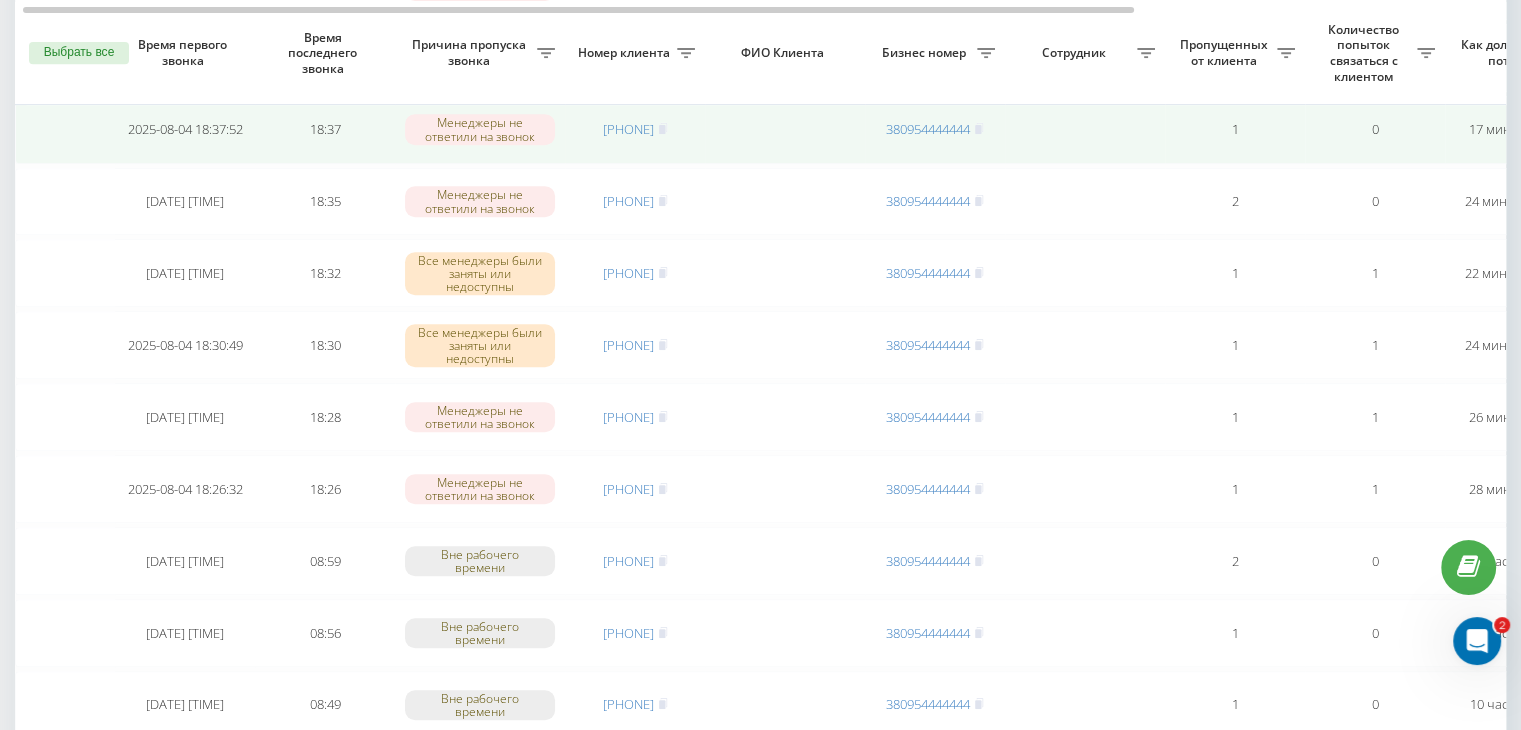 scroll, scrollTop: 1100, scrollLeft: 0, axis: vertical 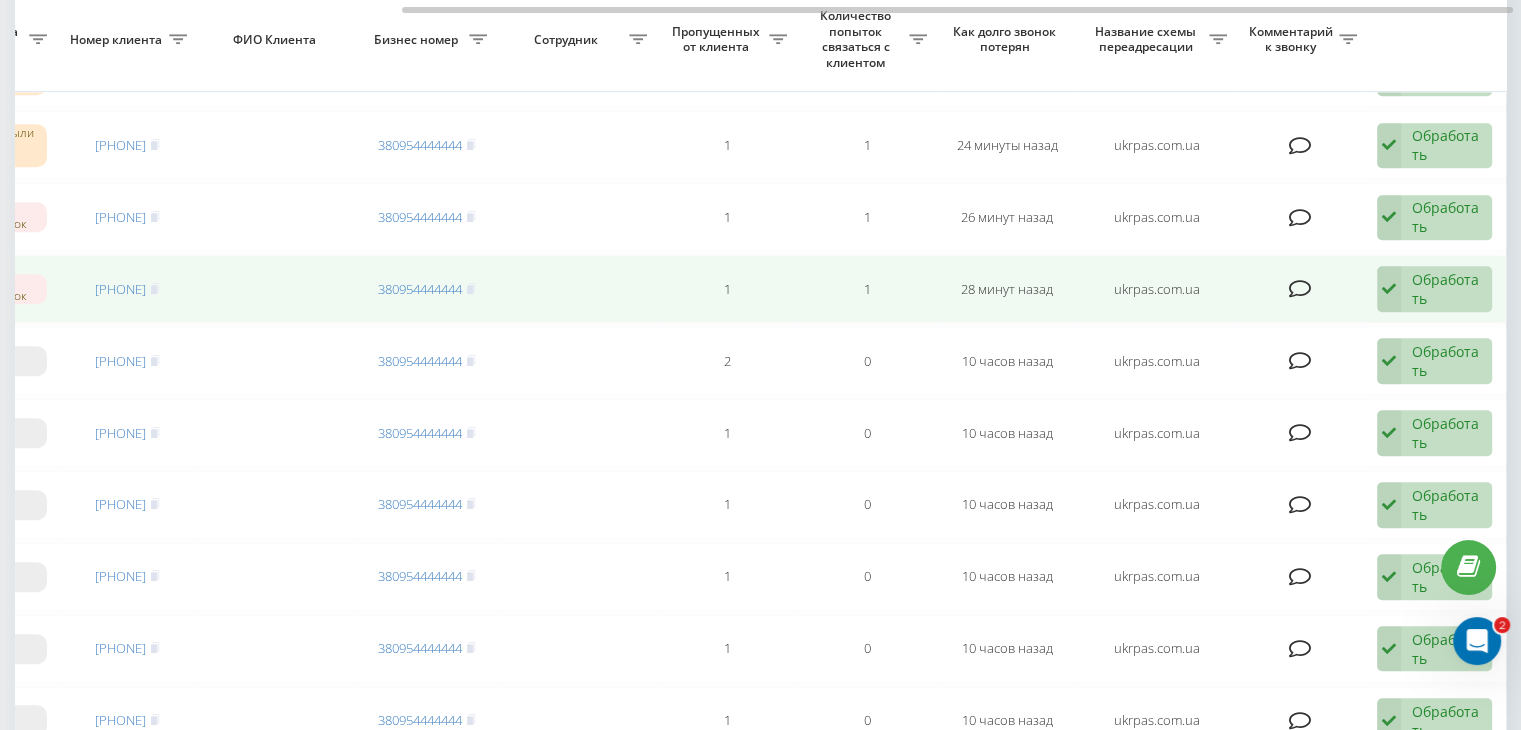 click on "Обработать" at bounding box center [1446, 289] 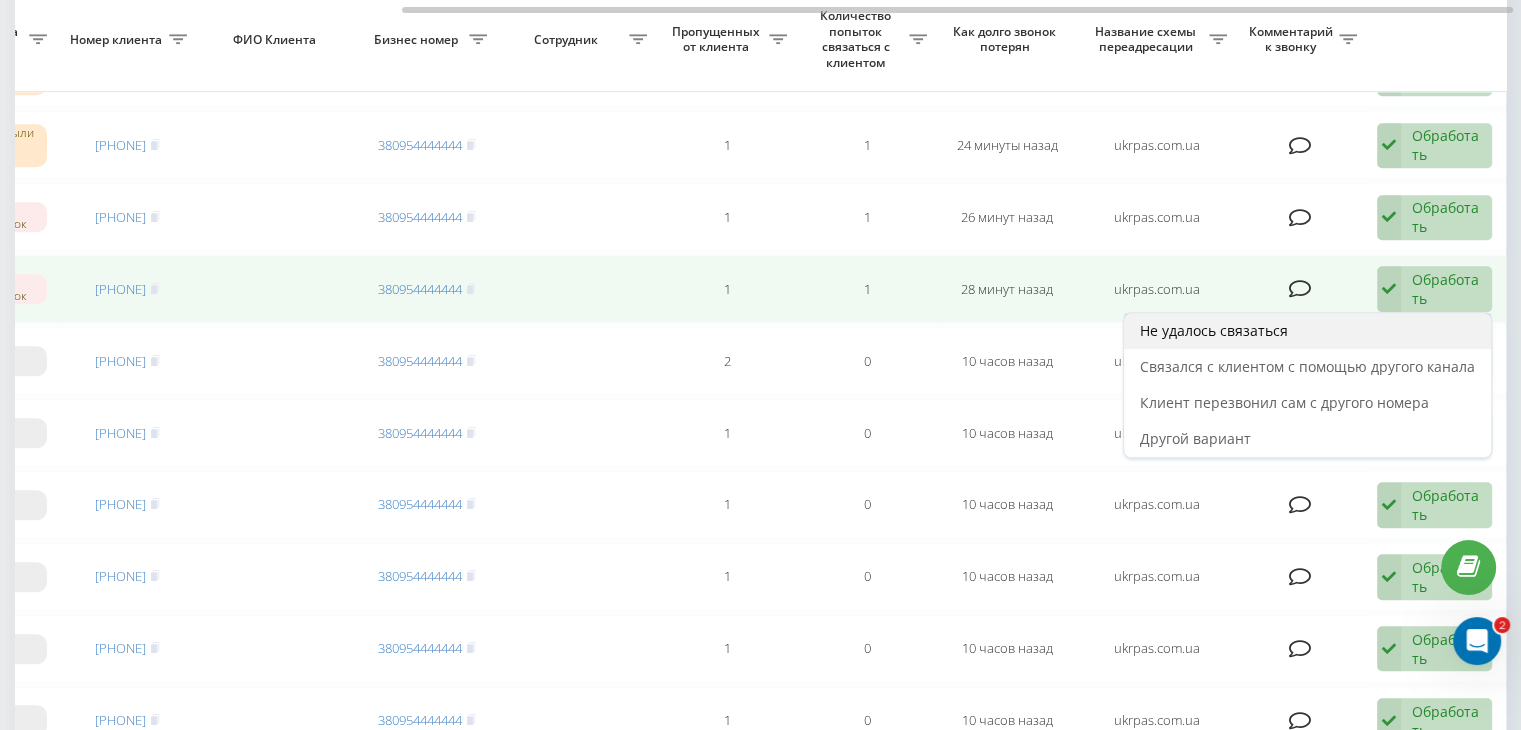 click on "Не удалось связаться" at bounding box center (1307, 331) 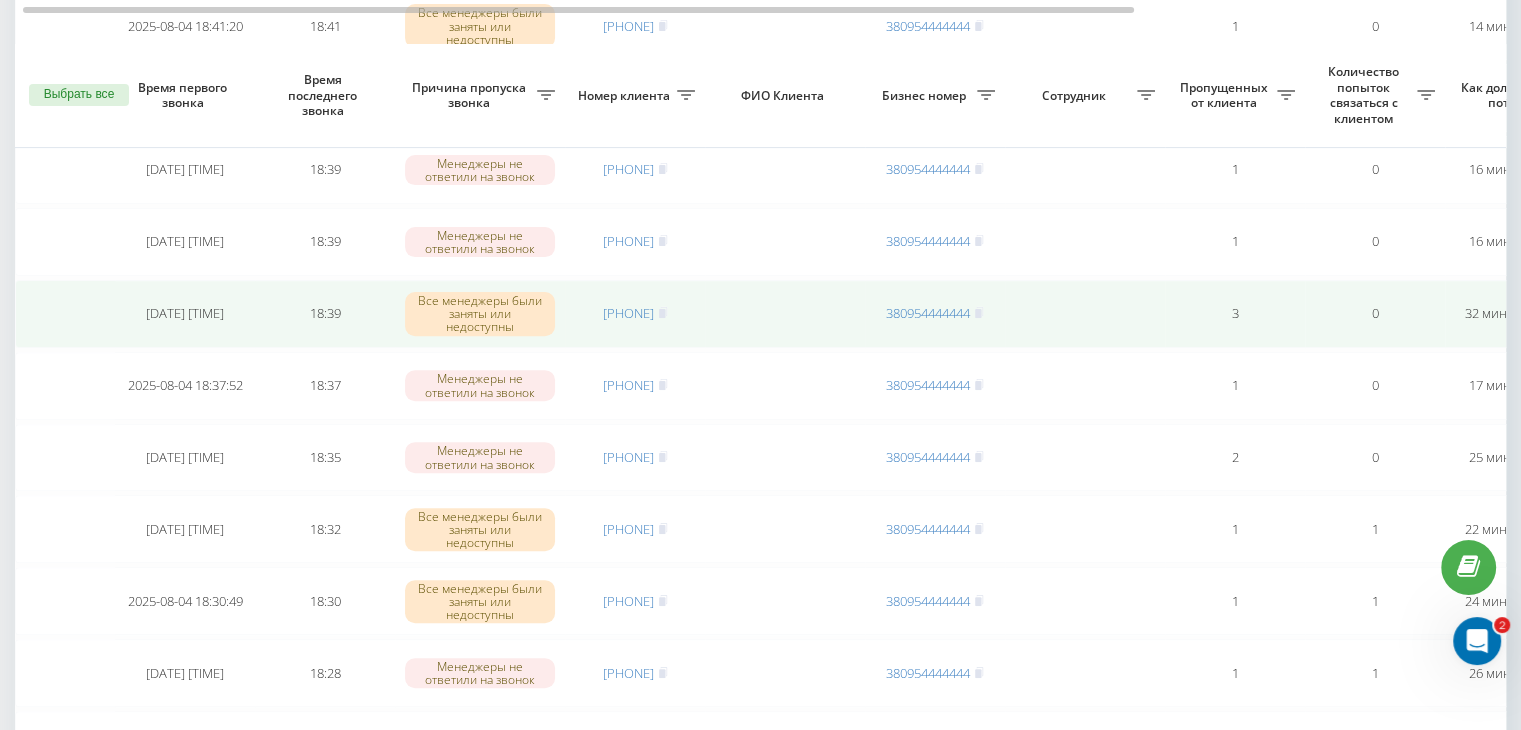 scroll, scrollTop: 600, scrollLeft: 0, axis: vertical 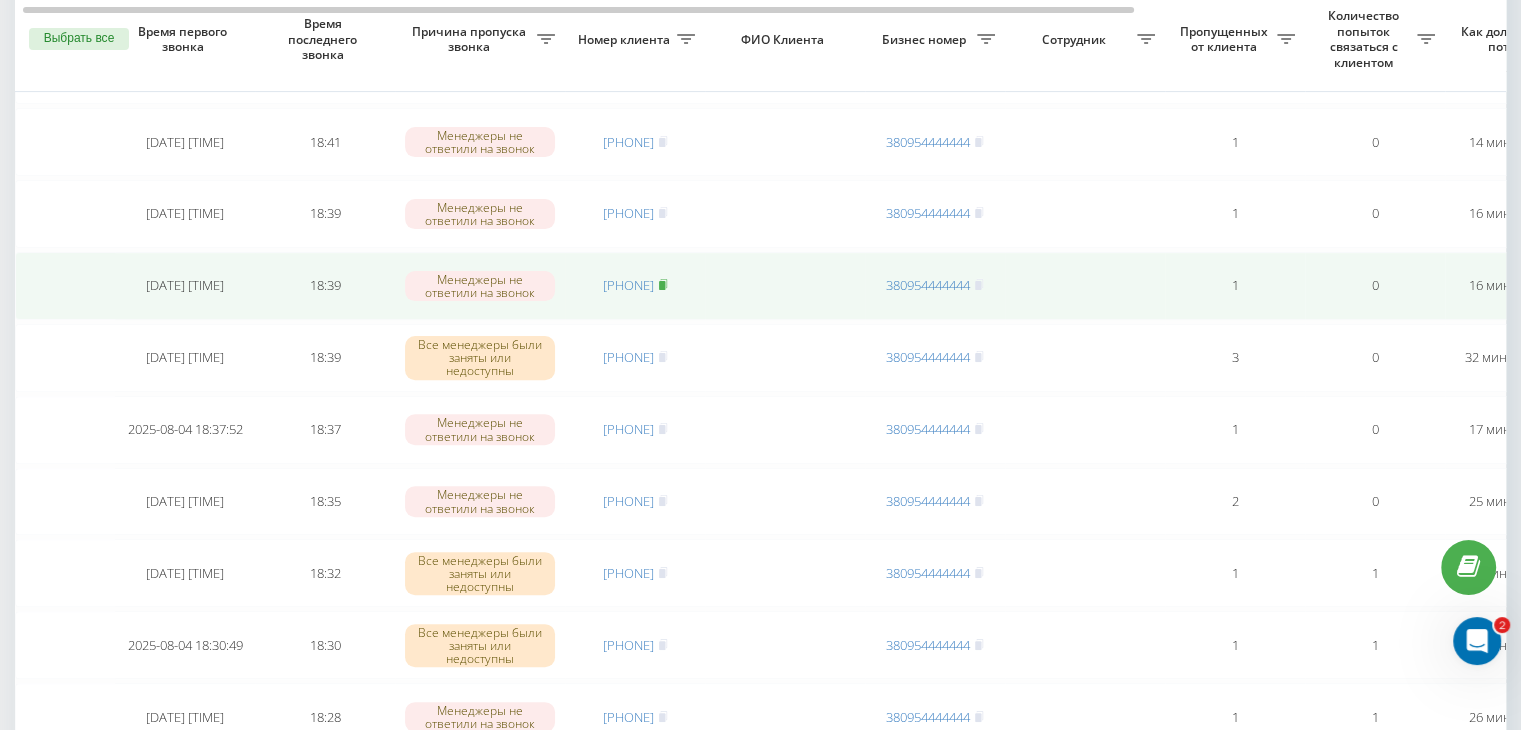 click 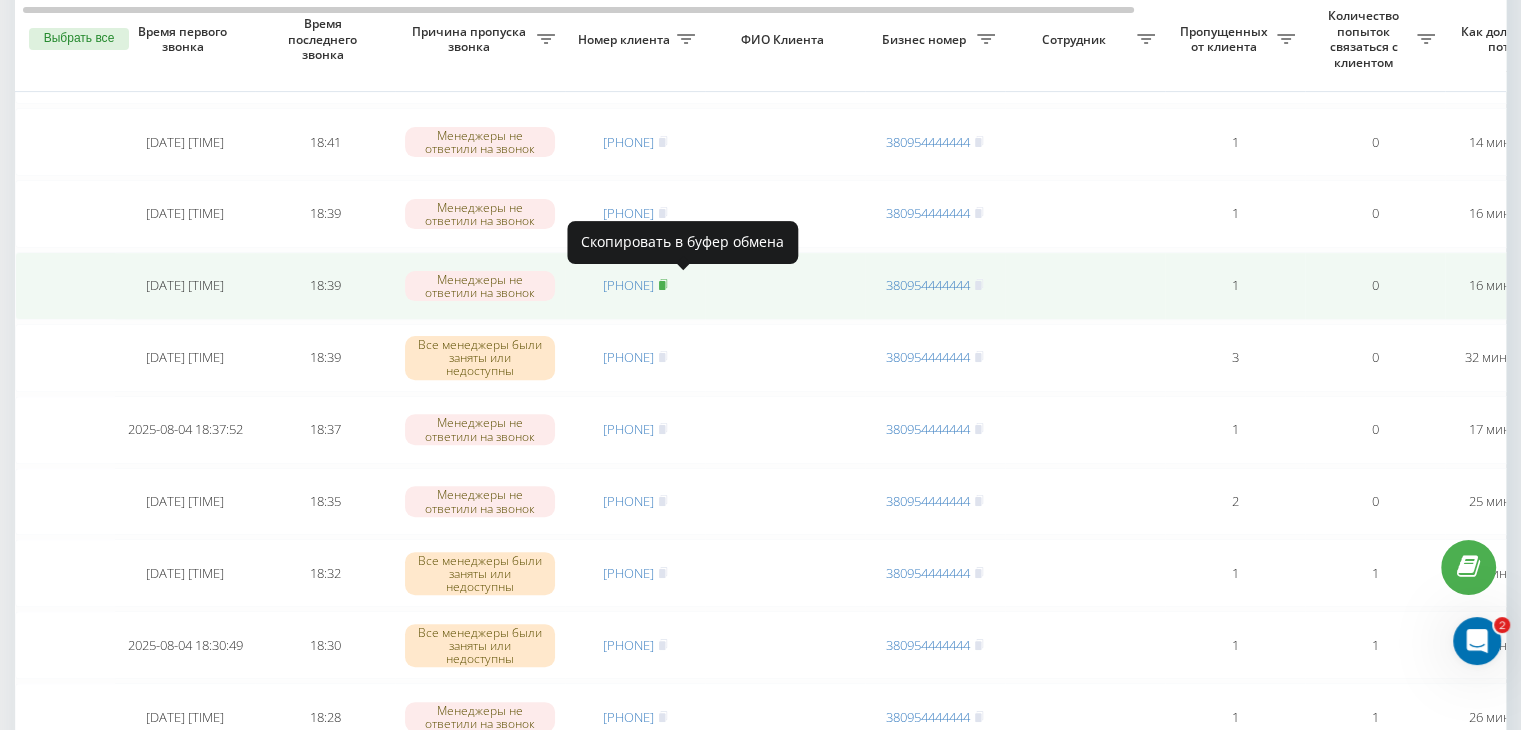 click 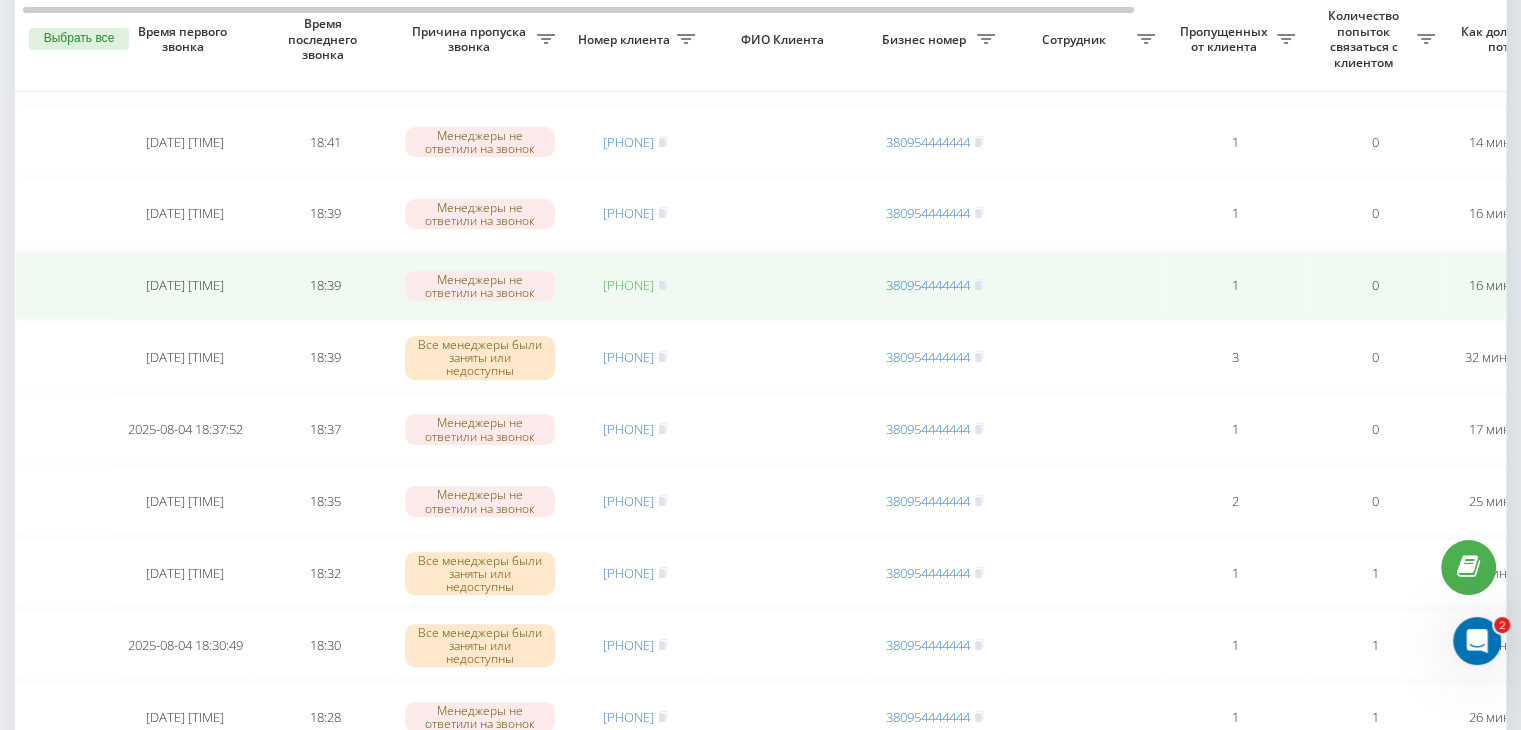 click on "[PHONE]" at bounding box center [628, 285] 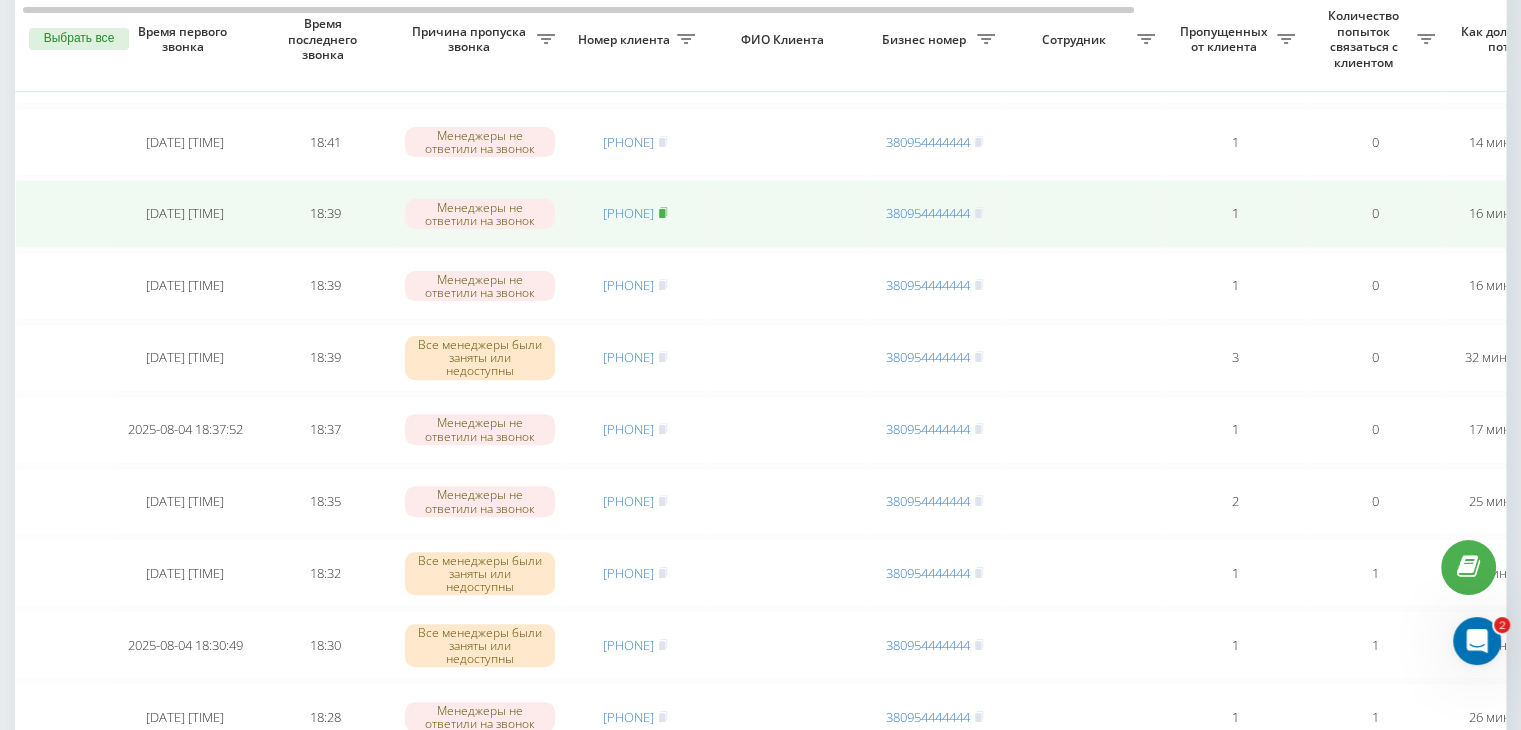 click 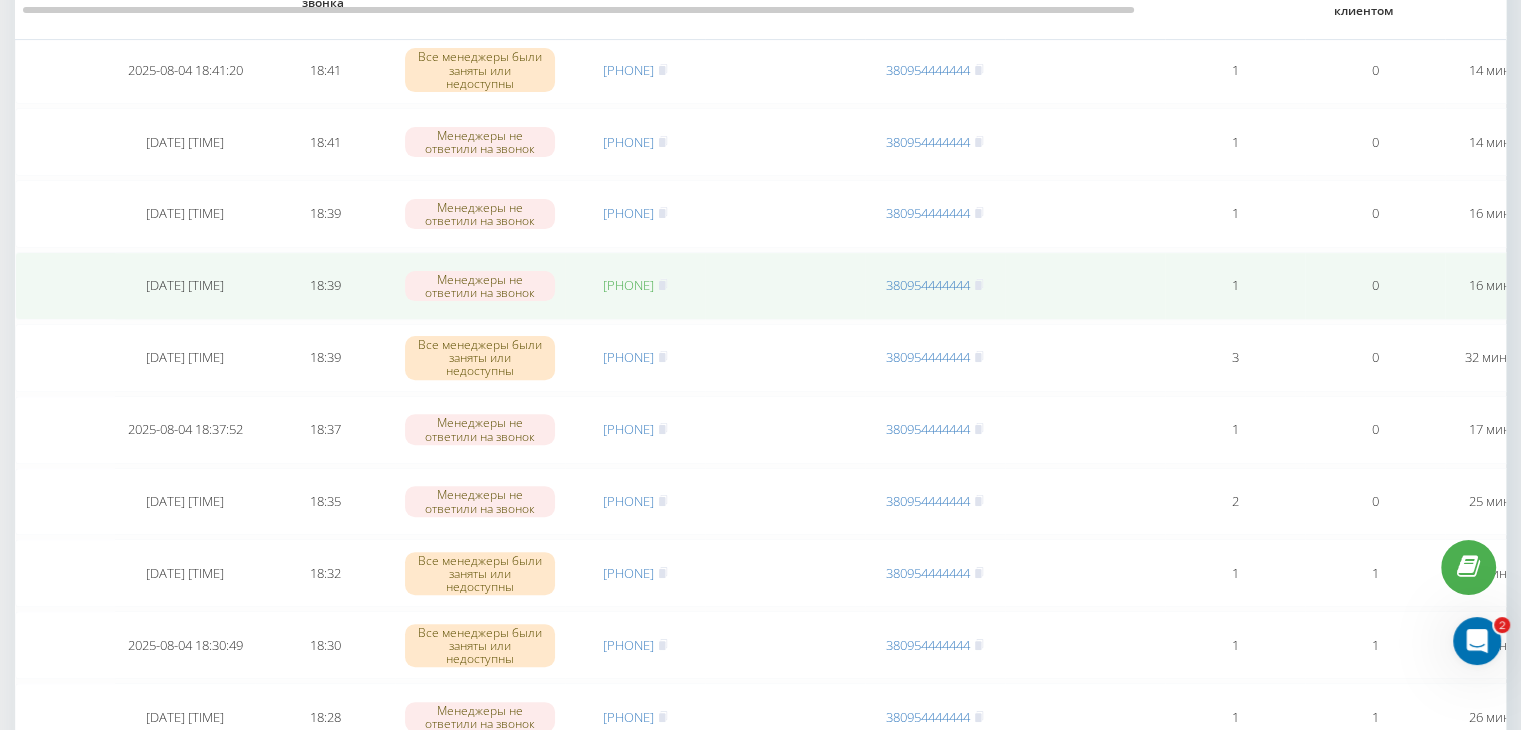 scroll, scrollTop: 500, scrollLeft: 0, axis: vertical 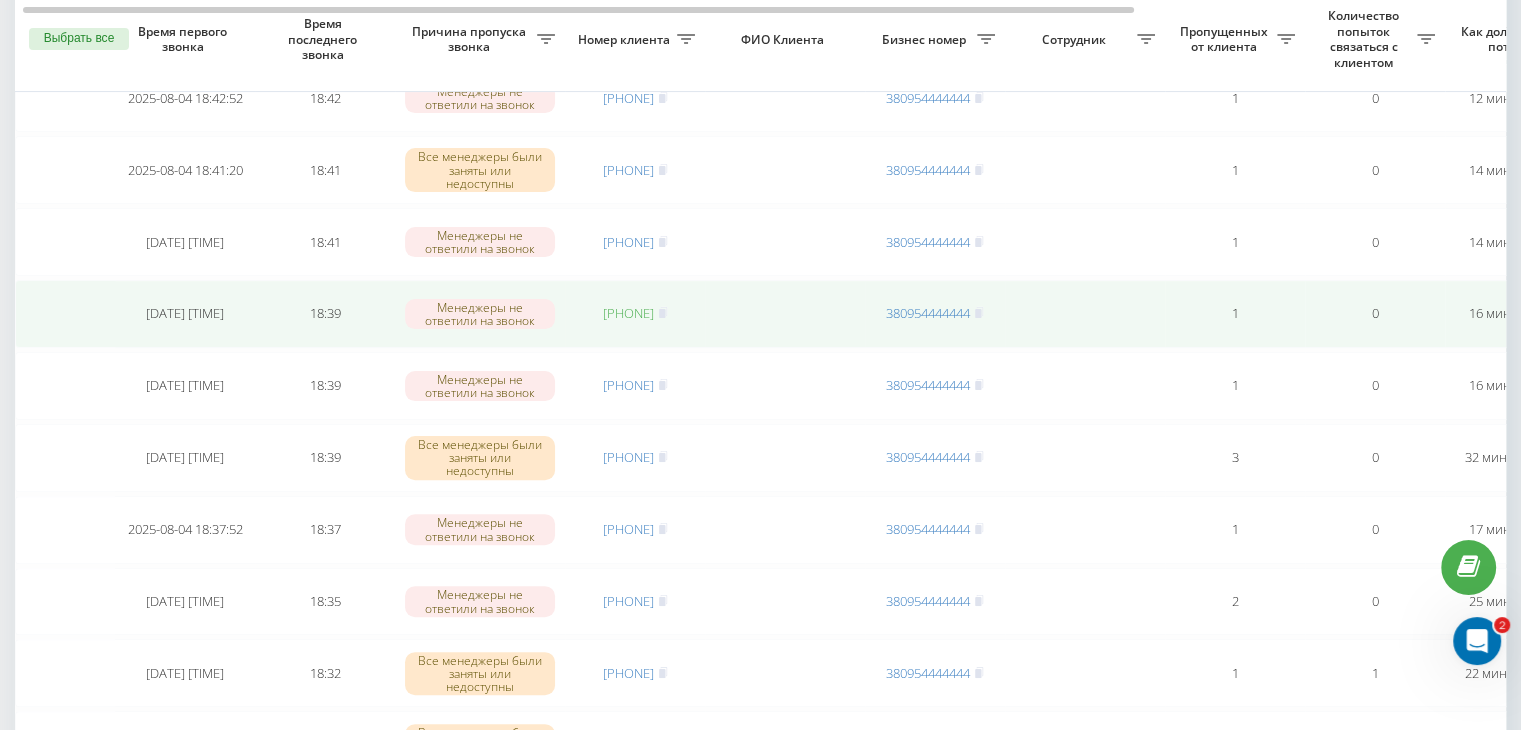 click on "[PHONE]" at bounding box center (628, 313) 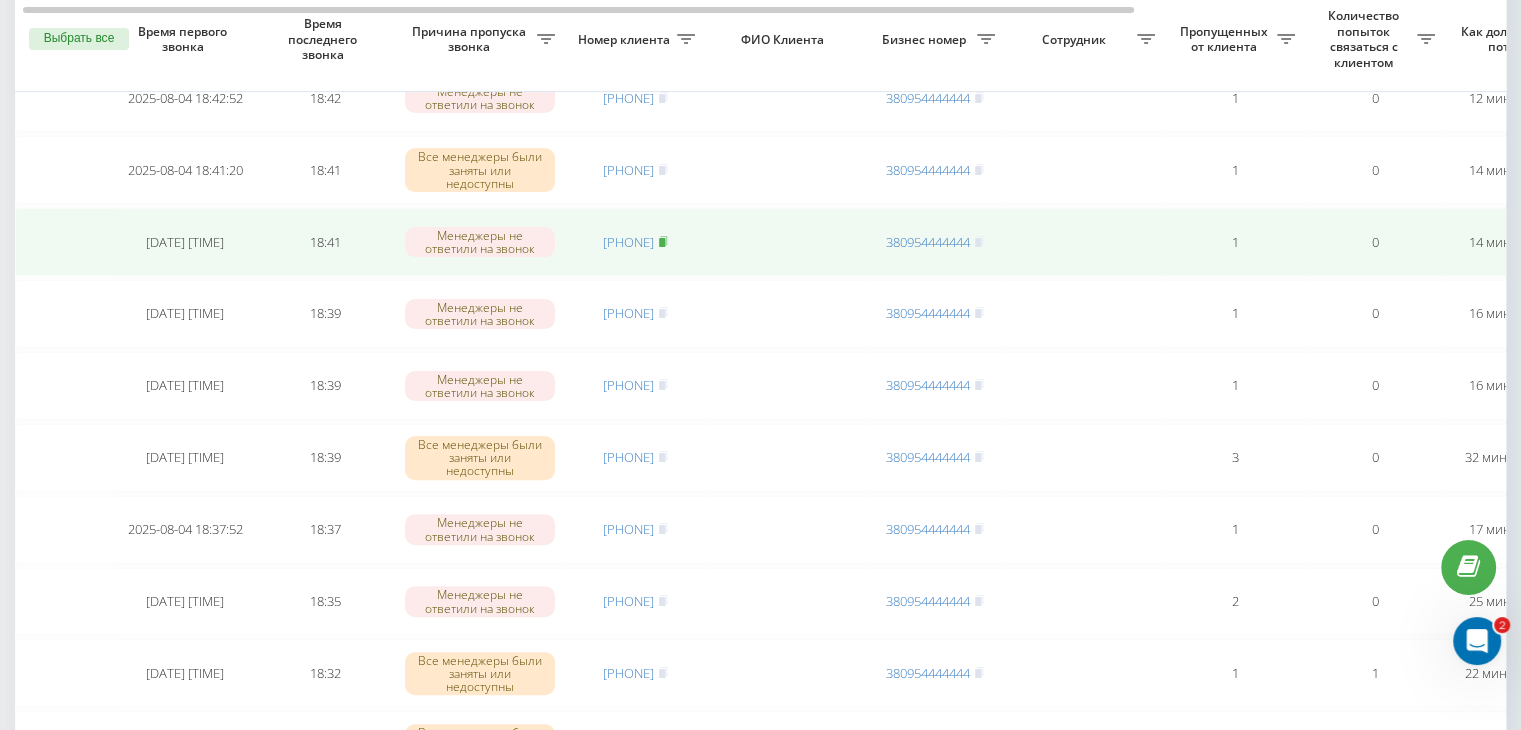click 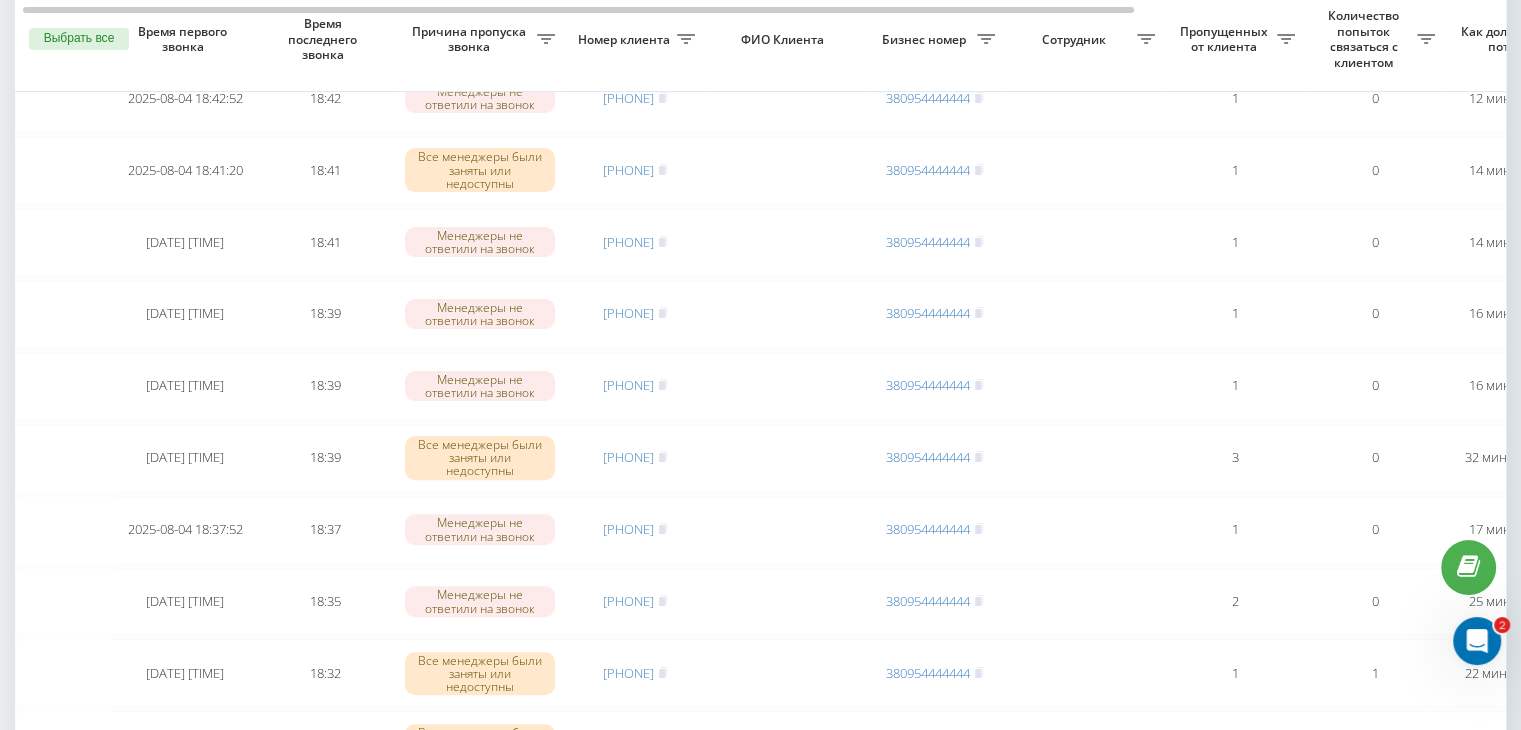 click on "Необработанные пропущенные звонки Обработанные звонки 04.08.2025  -  04.08.2025 Выбрать все Время первого звонка Время последнего звонка Причина пропуска звонка Номер клиента ФИО Клиента Бизнес номер Сотрудник Пропущенных от клиента Количество попыток связаться с клиентом Как долго звонок потерян Название схемы переадресации Комментарий к звонку Сегодня [DATE] [TIME] [TIME] Менеджеры не ответили на звонок [PHONE] [PHONE] 1 0 [TIME] ukrpas.com.ua Обработать Не удалось связаться Связался с клиентом с помощью другого канала Клиент перезвонил сам с другого номера [TIME] 1 0" at bounding box center (760, 1586) 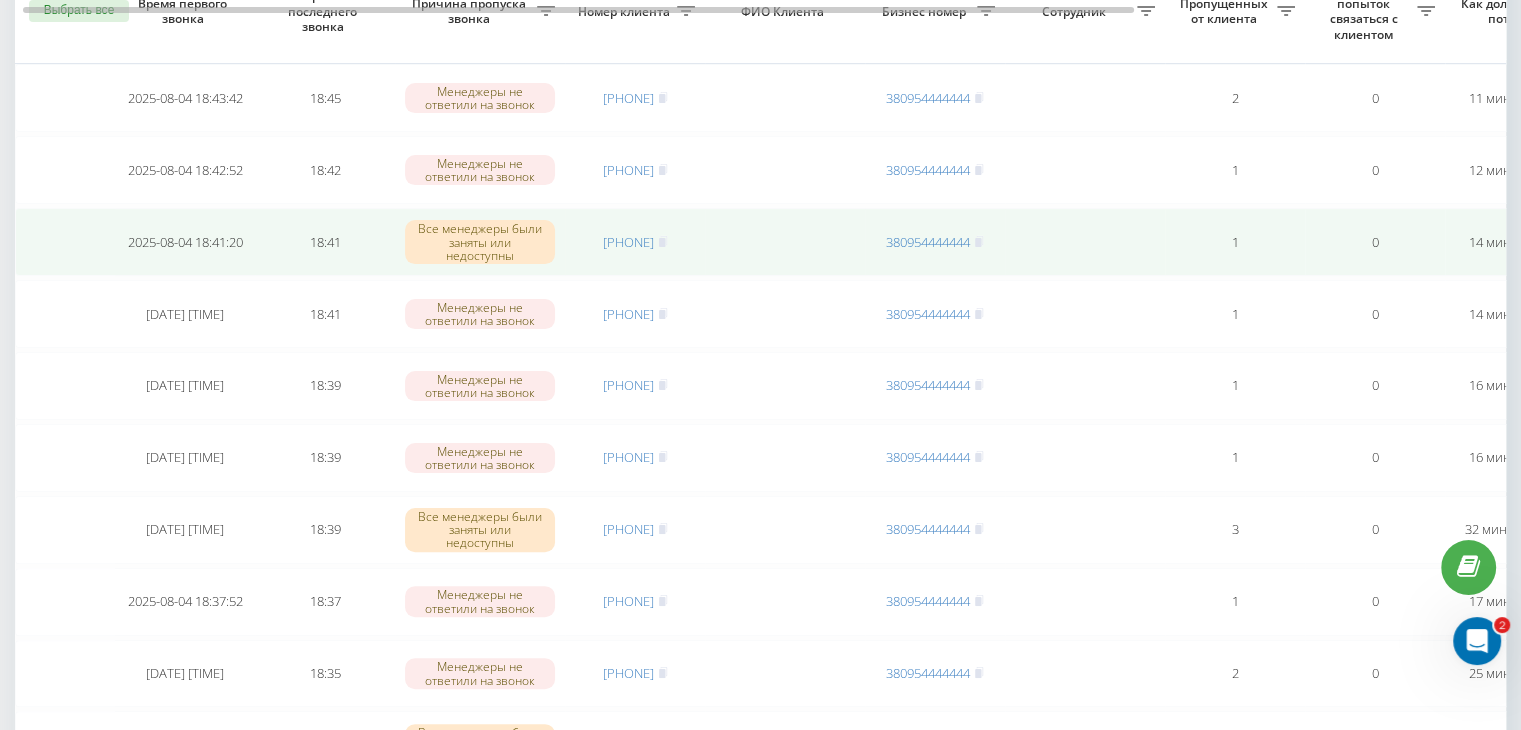 scroll, scrollTop: 400, scrollLeft: 0, axis: vertical 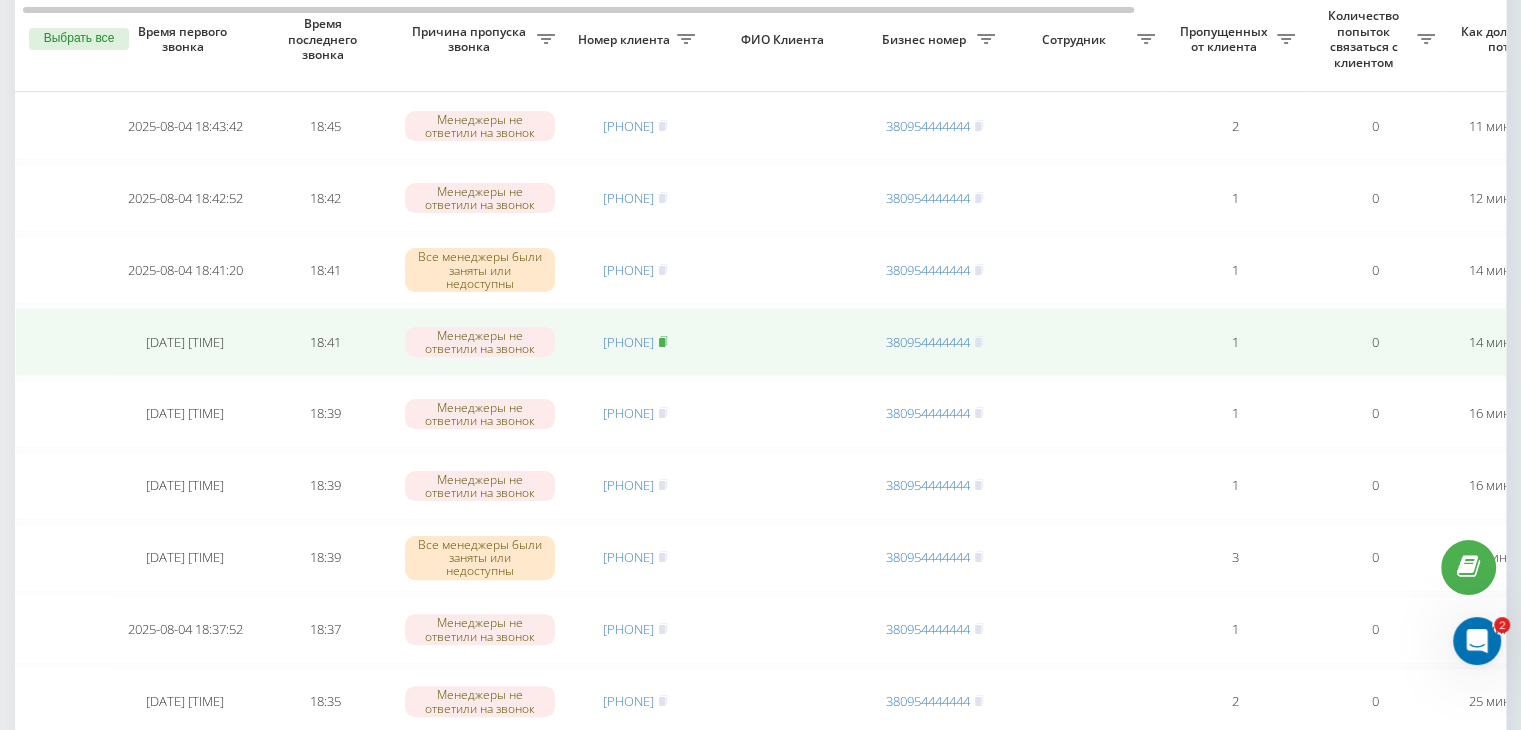 click 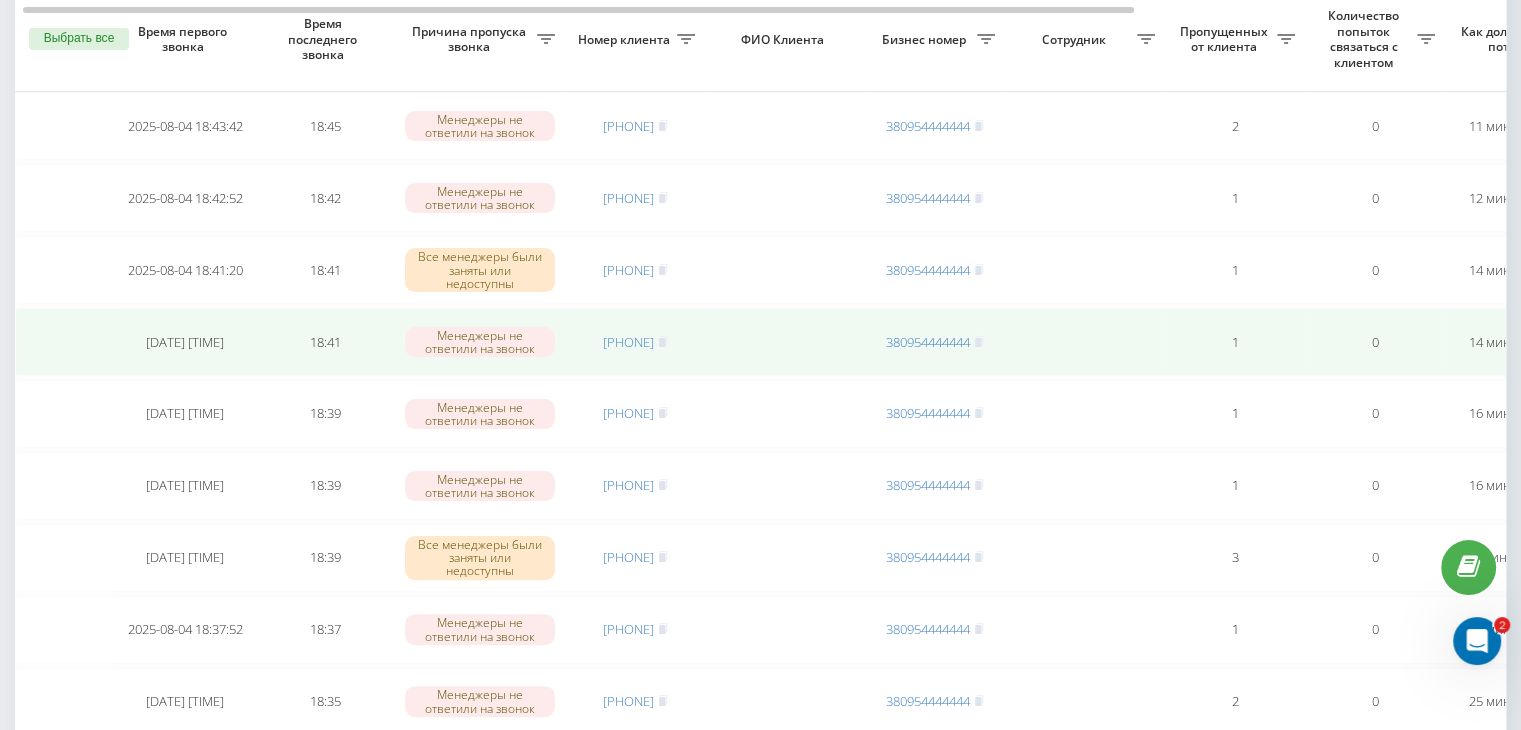 drag, startPoint x: 659, startPoint y: 337, endPoint x: 867, endPoint y: 331, distance: 208.08652 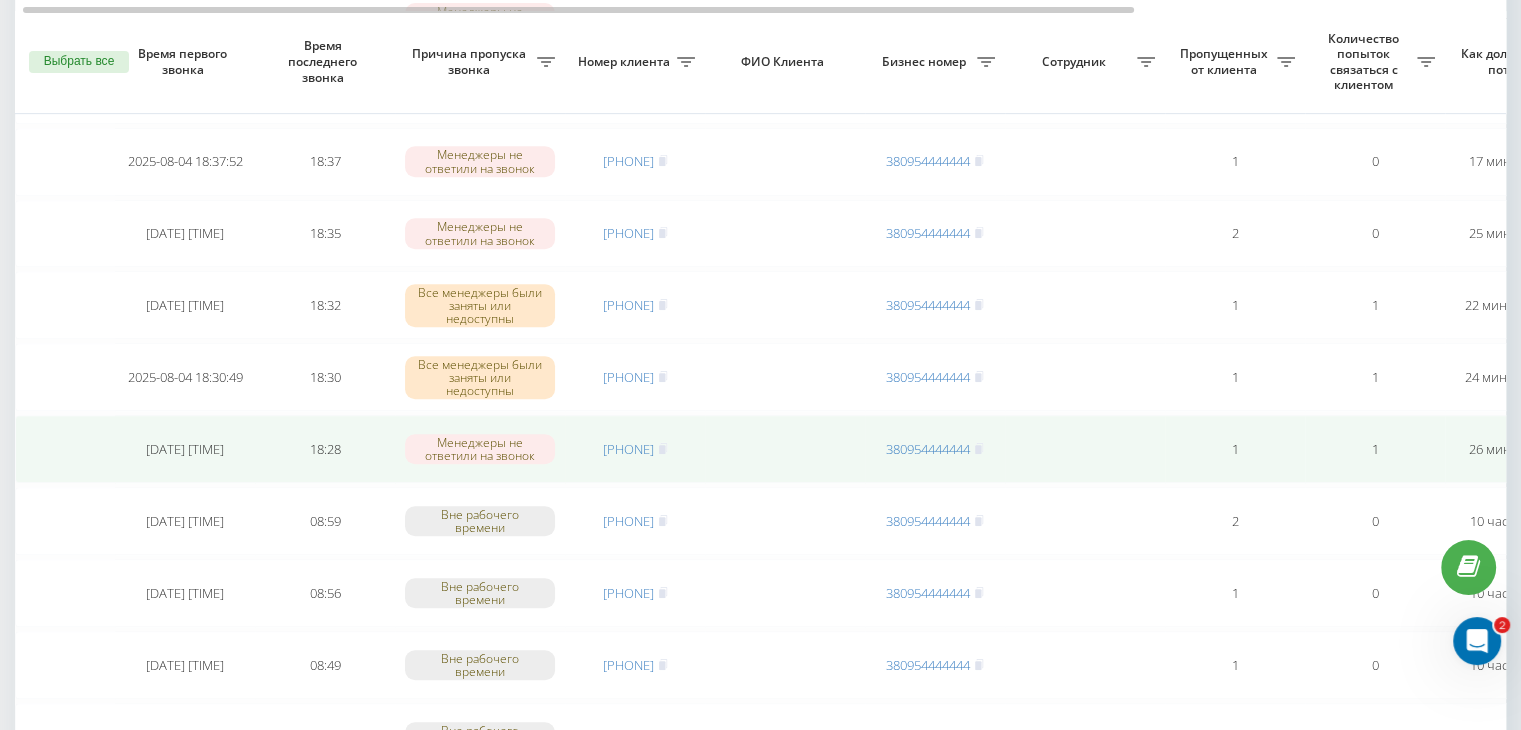 scroll, scrollTop: 900, scrollLeft: 0, axis: vertical 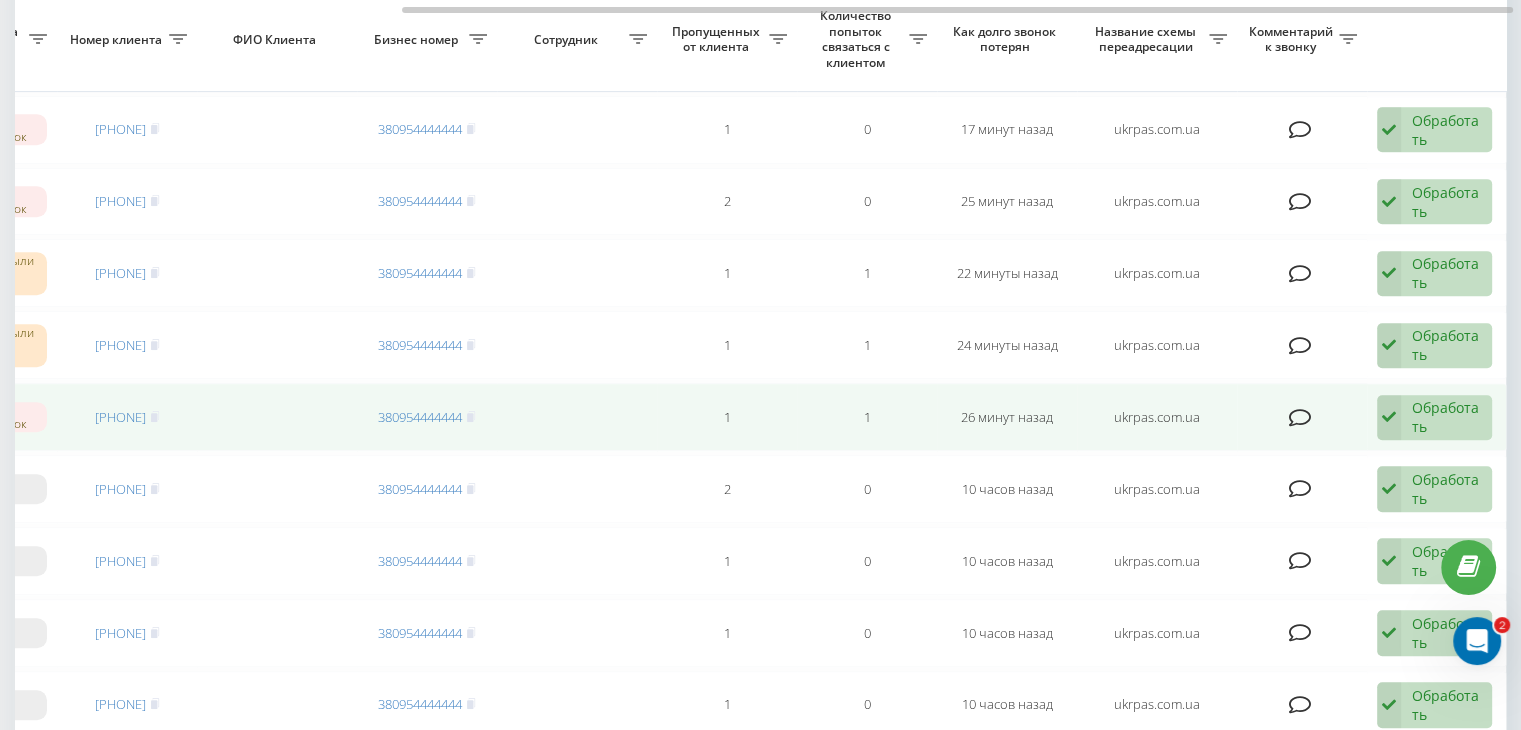 click on "Обработать" at bounding box center [1446, 417] 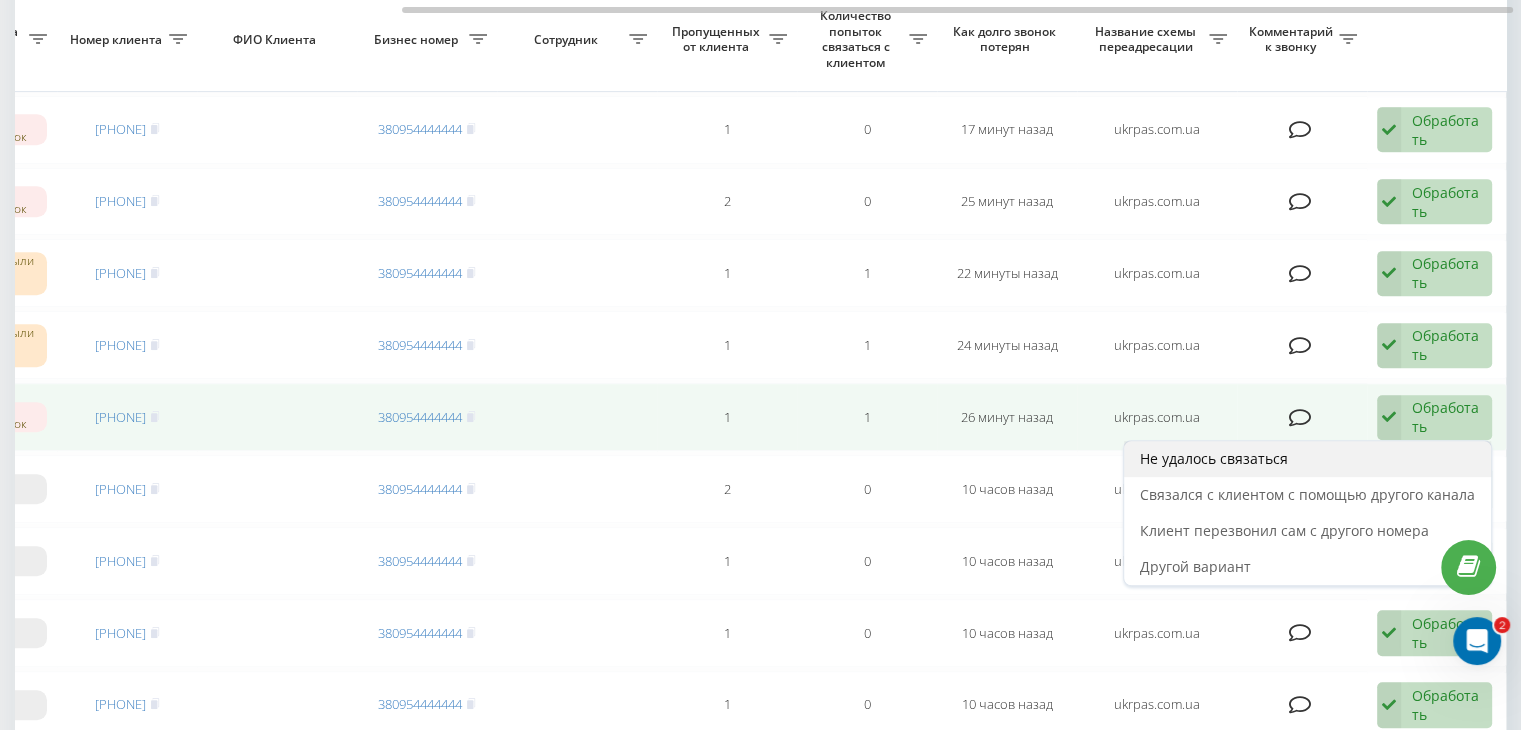 click on "Не удалось связаться" at bounding box center [1307, 459] 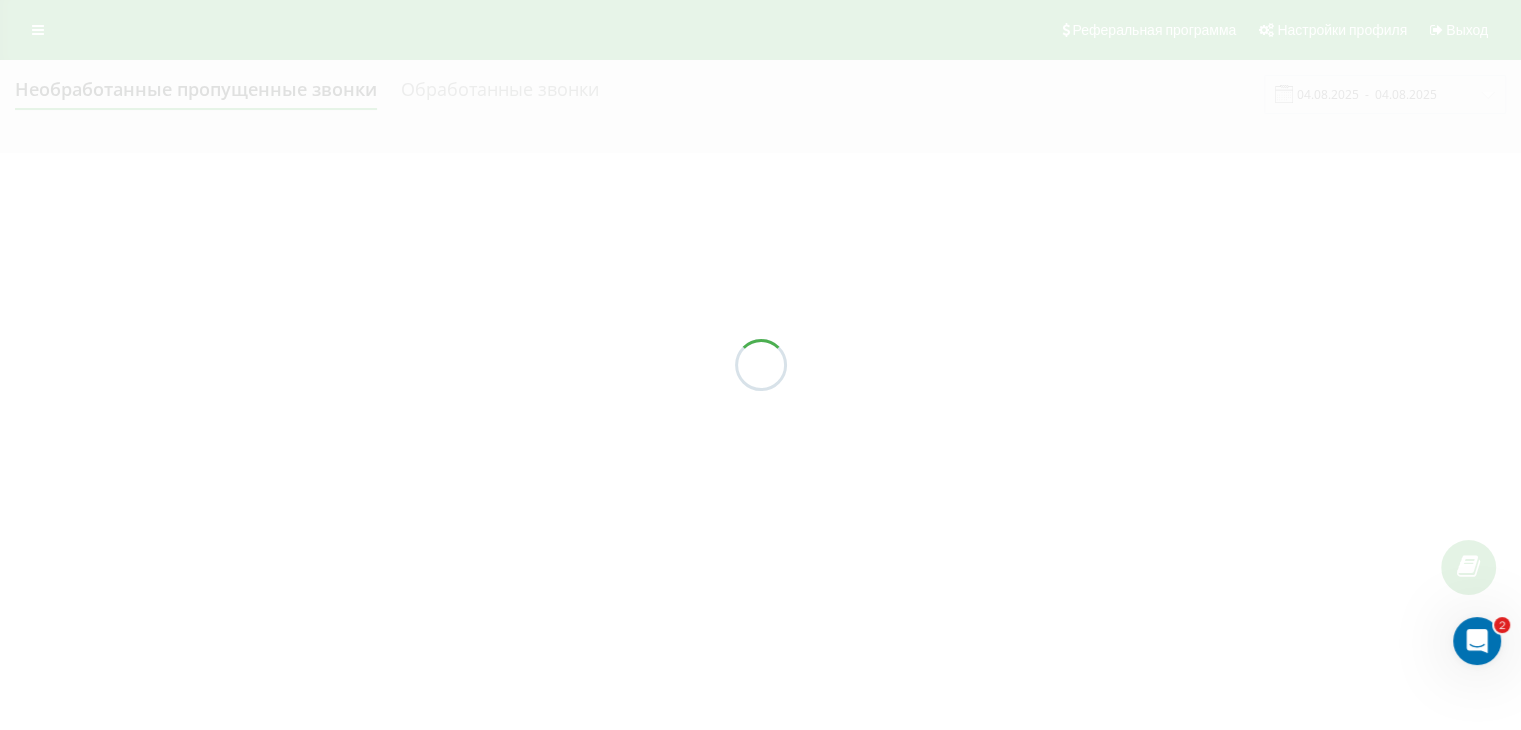 scroll, scrollTop: 0, scrollLeft: 0, axis: both 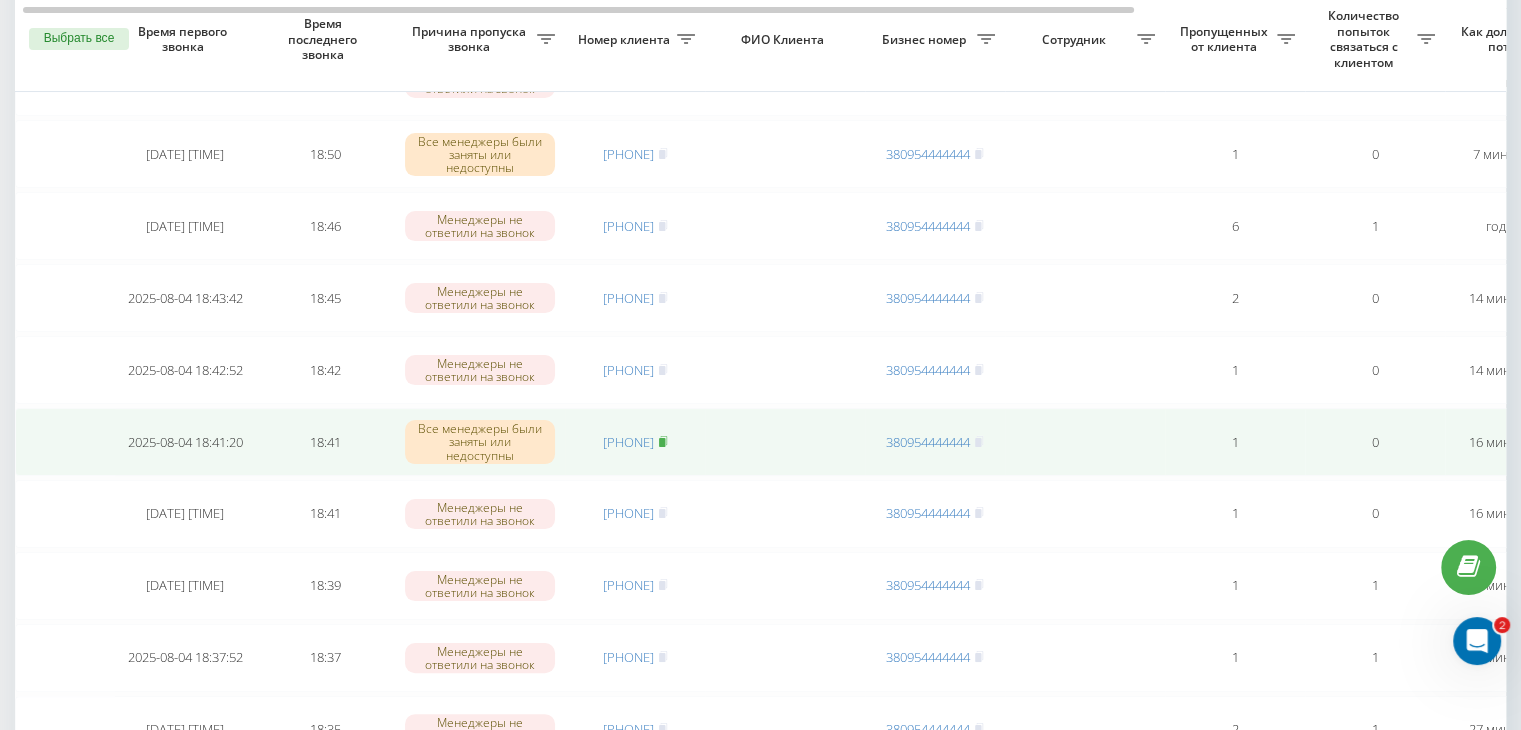 click 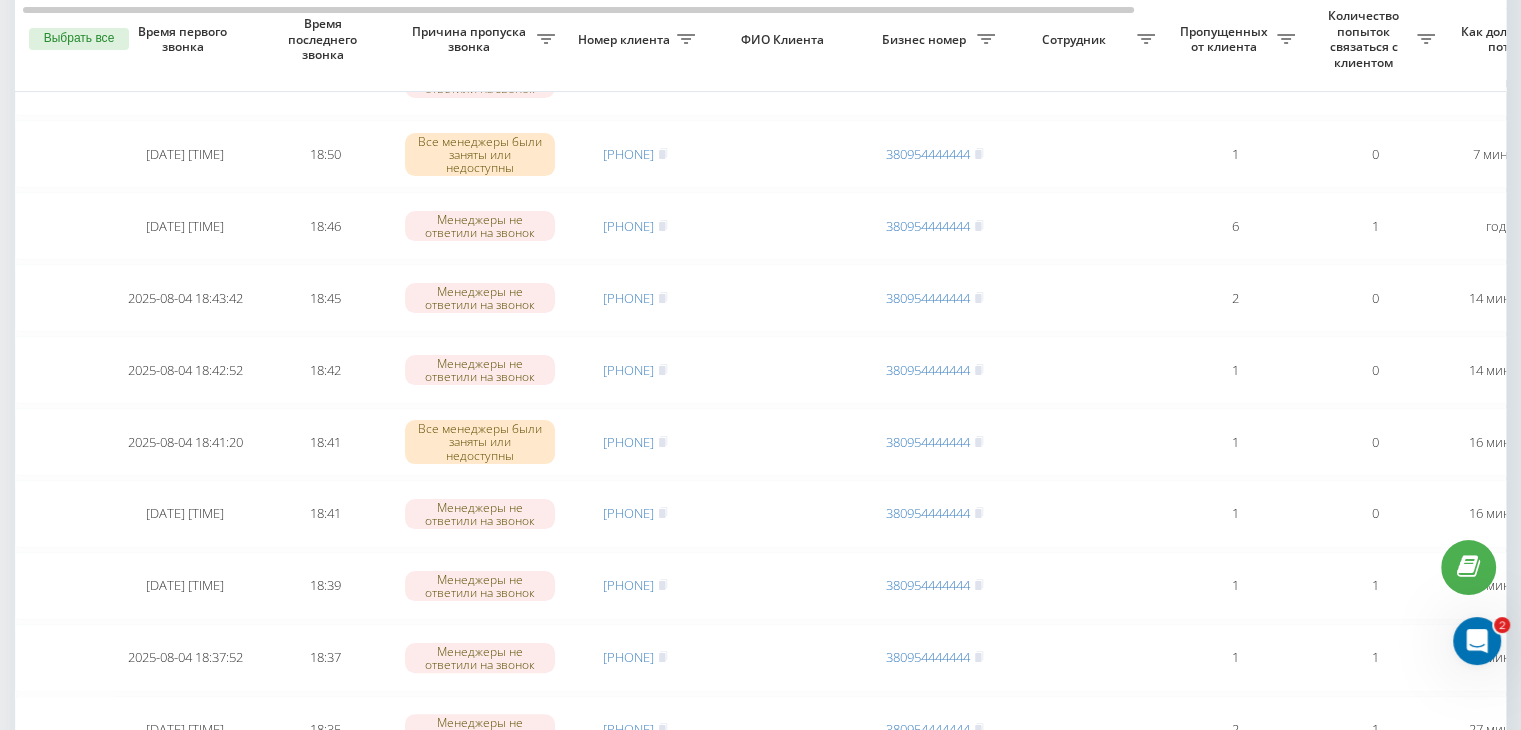 click on "Необработанные пропущенные звонки Обработанные звонки 04.08.2025  -  04.08.2025 Выбрать все Время первого звонка Время последнего звонка Причина пропуска звонка Номер клиента ФИО Клиента Бизнес номер Сотрудник Пропущенных от клиента Количество попыток связаться с клиентом Как долго звонок потерян Название схемы переадресации Комментарий к звонку Сегодня [DATE] [TIME] [TIME] Сброшен во время приветственного сообщения [PHONE] [PHONE] 1 0 [TIME] ukrpas.com.ua Обработать Не удалось связаться Связался с клиентом с помощью другого канала Другой вариант [DATE] [TIME] [TIME] 1 0 1 0" at bounding box center (760, 1714) 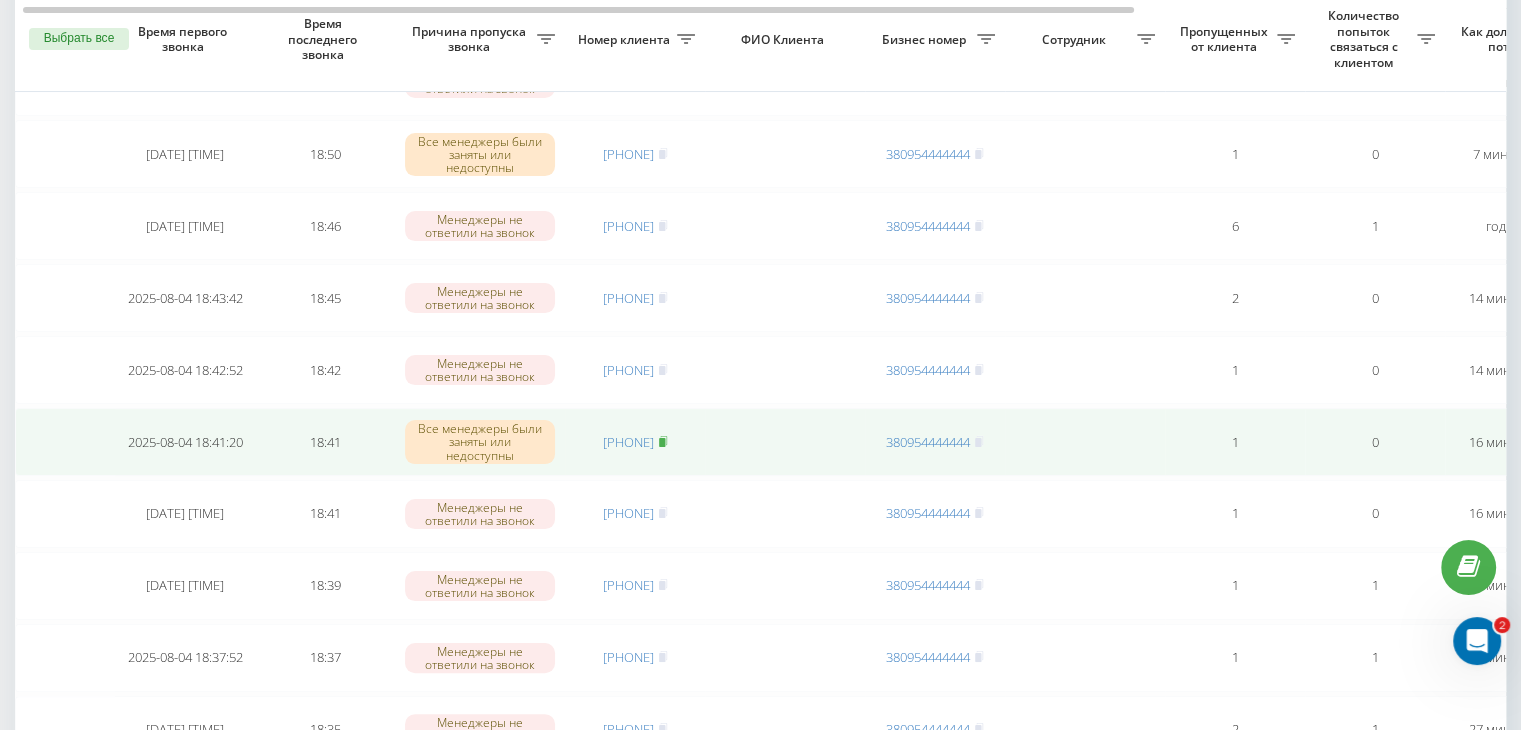 click 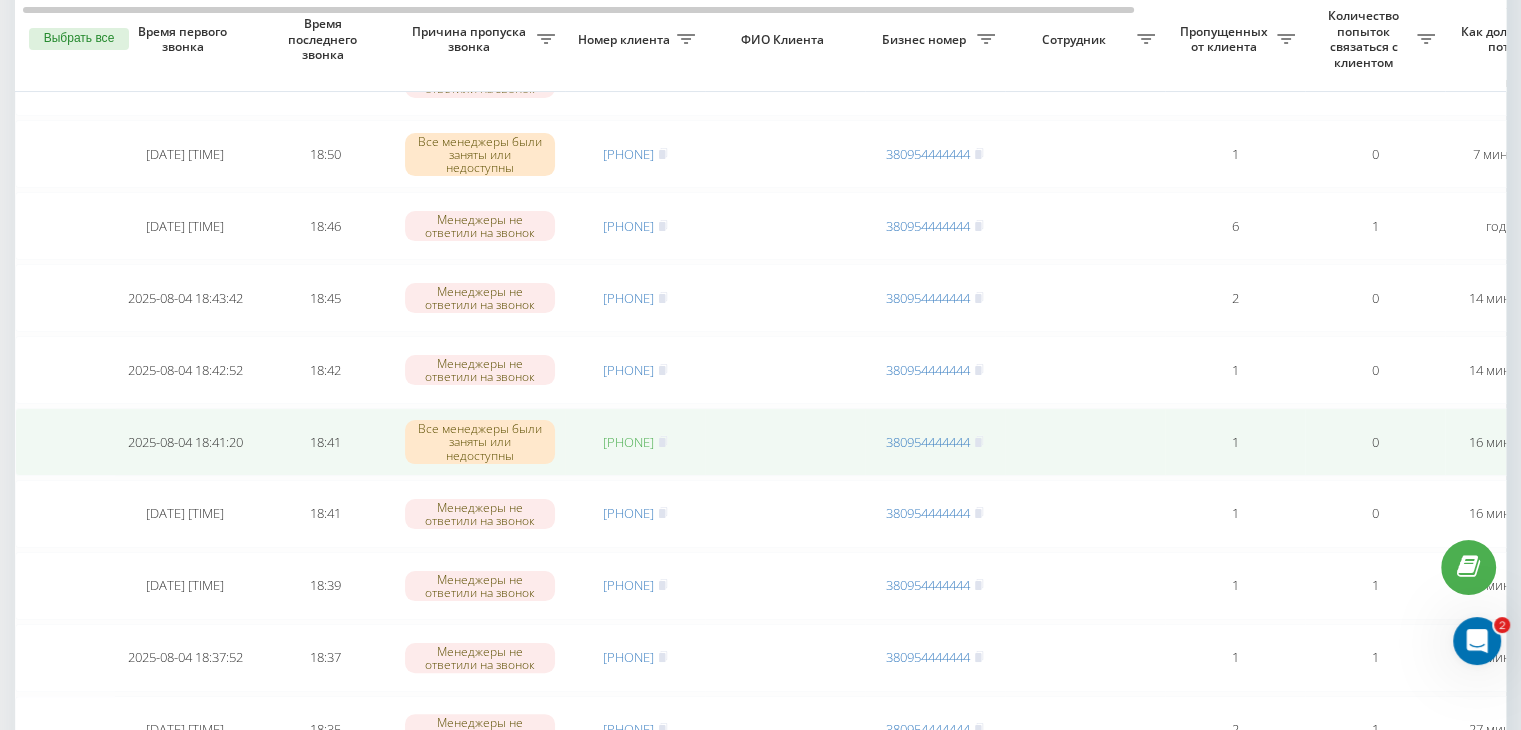 click on "[PHONE]" at bounding box center (628, 442) 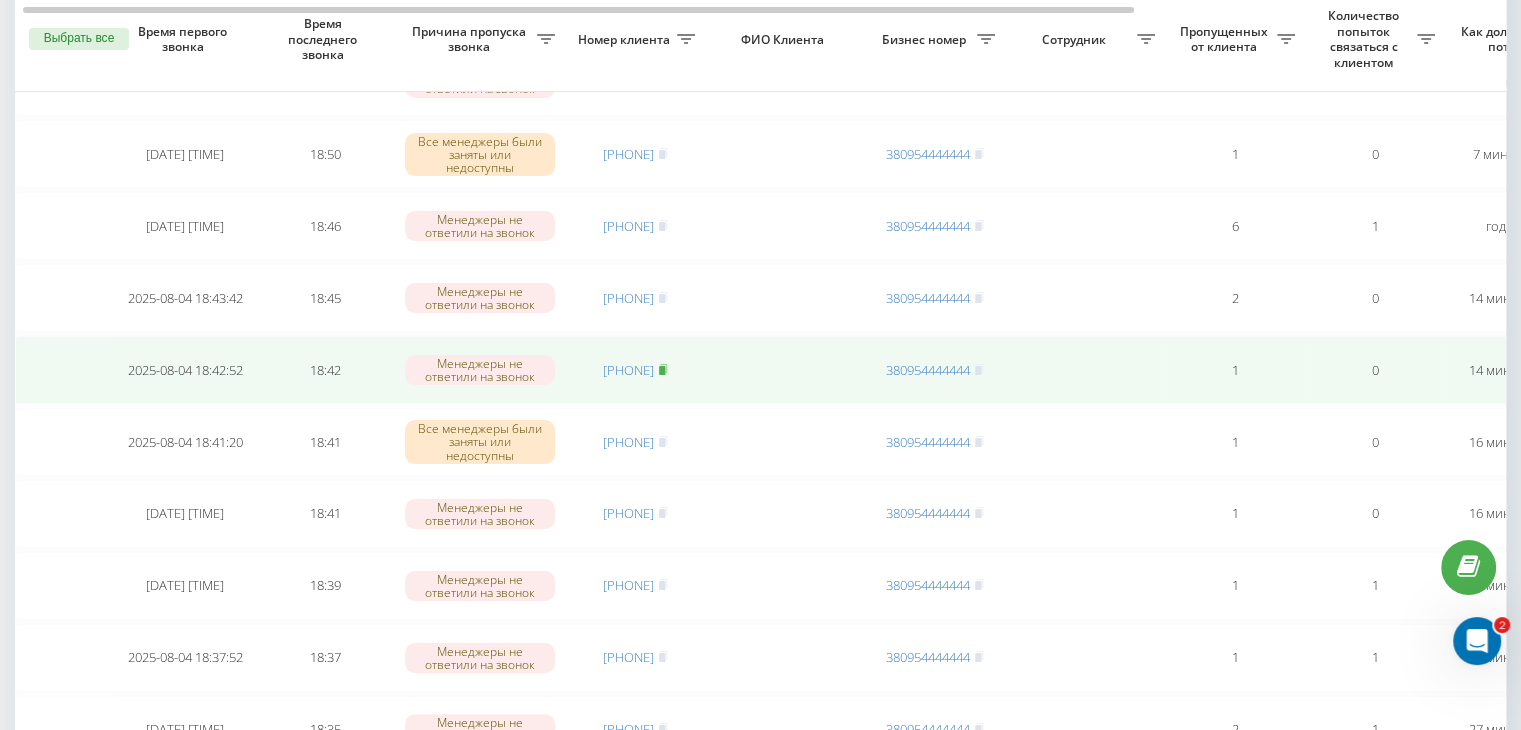 click 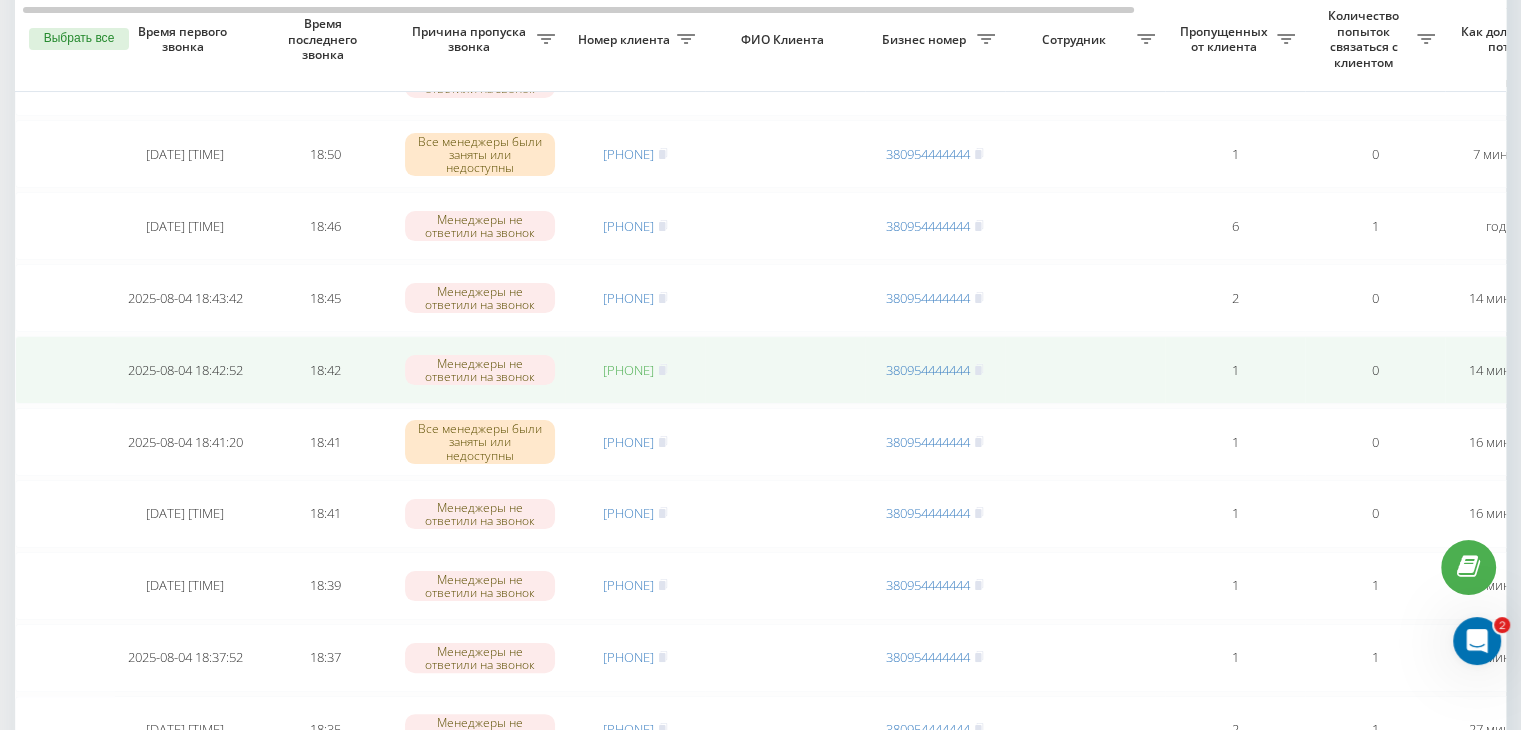 click on "[PHONE]" at bounding box center (628, 370) 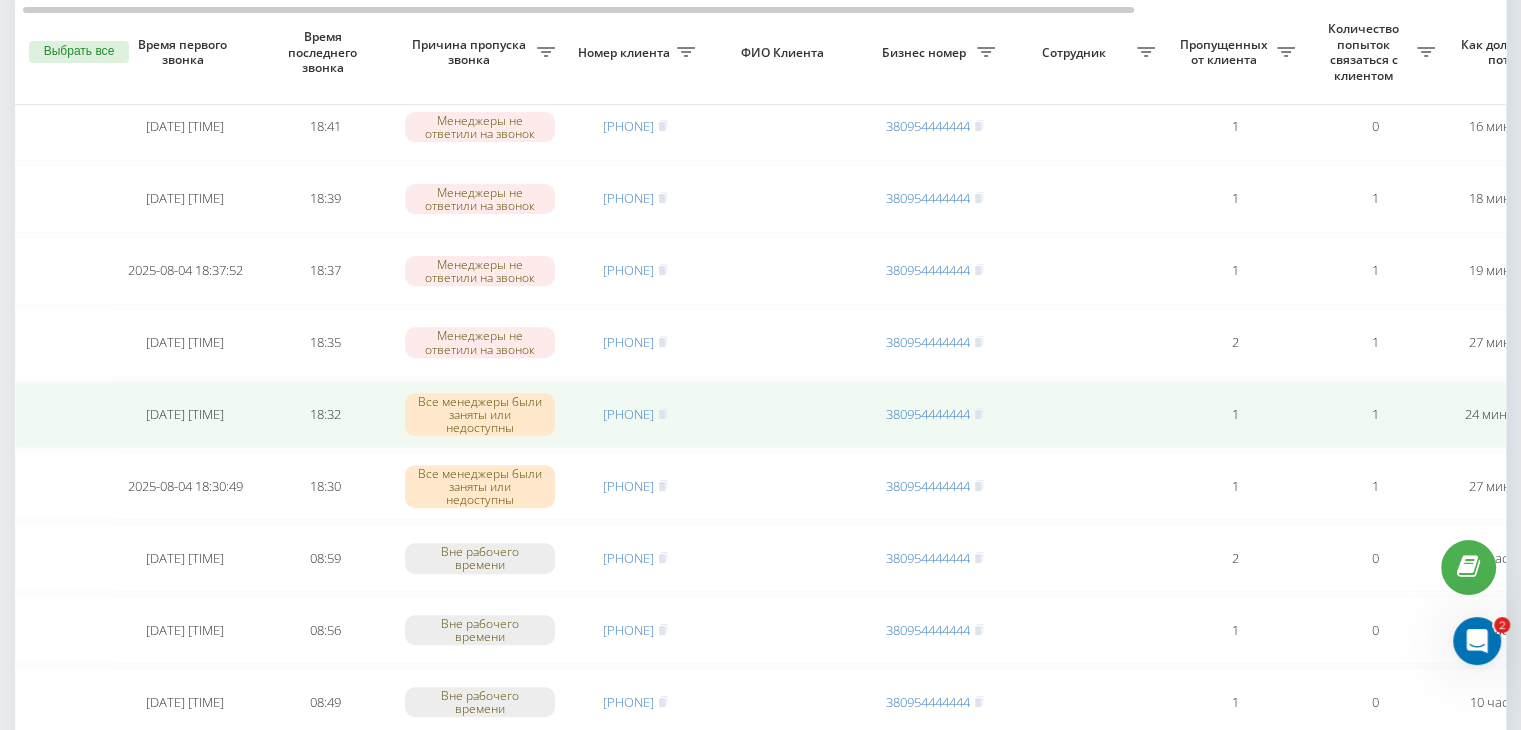 scroll, scrollTop: 700, scrollLeft: 0, axis: vertical 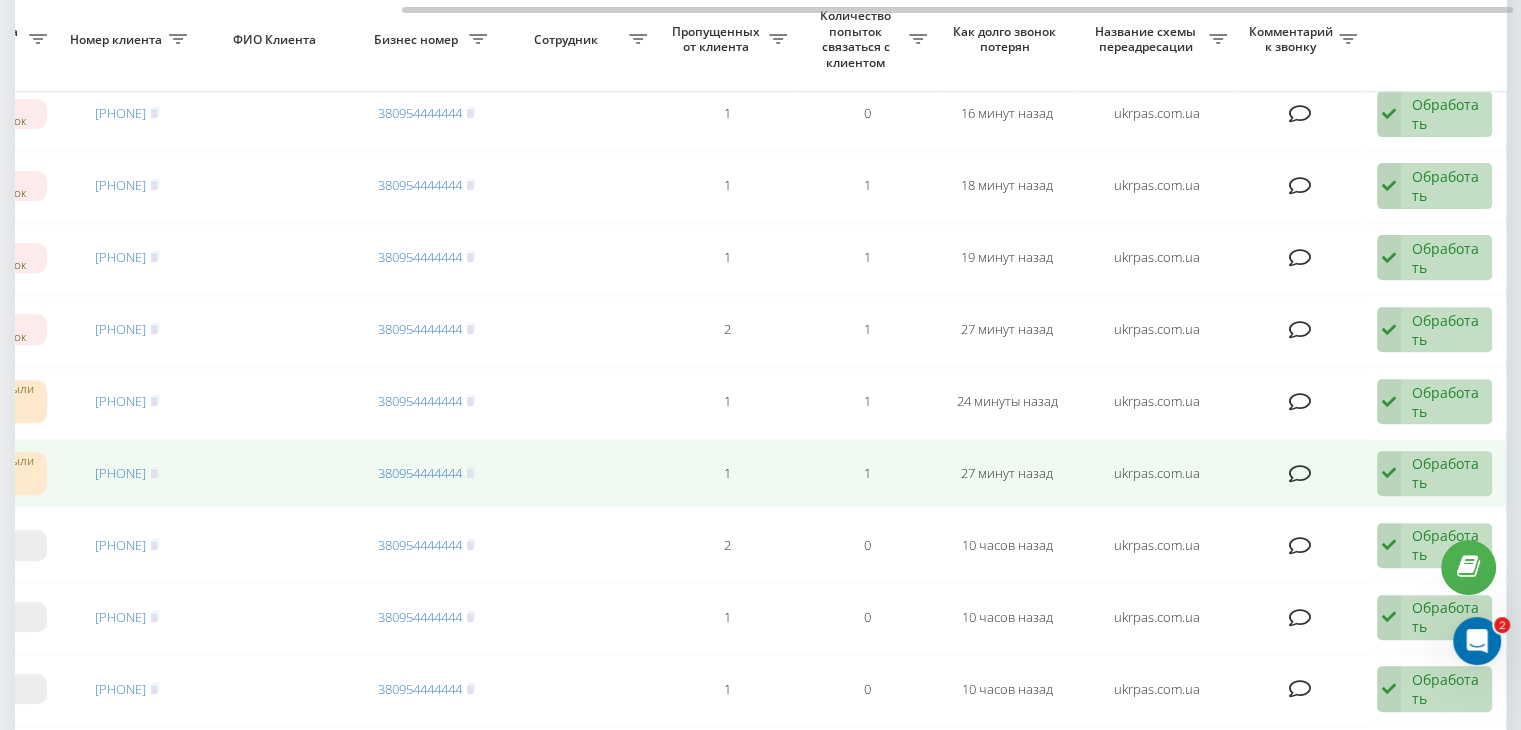 click on "Обработать" at bounding box center [1446, 473] 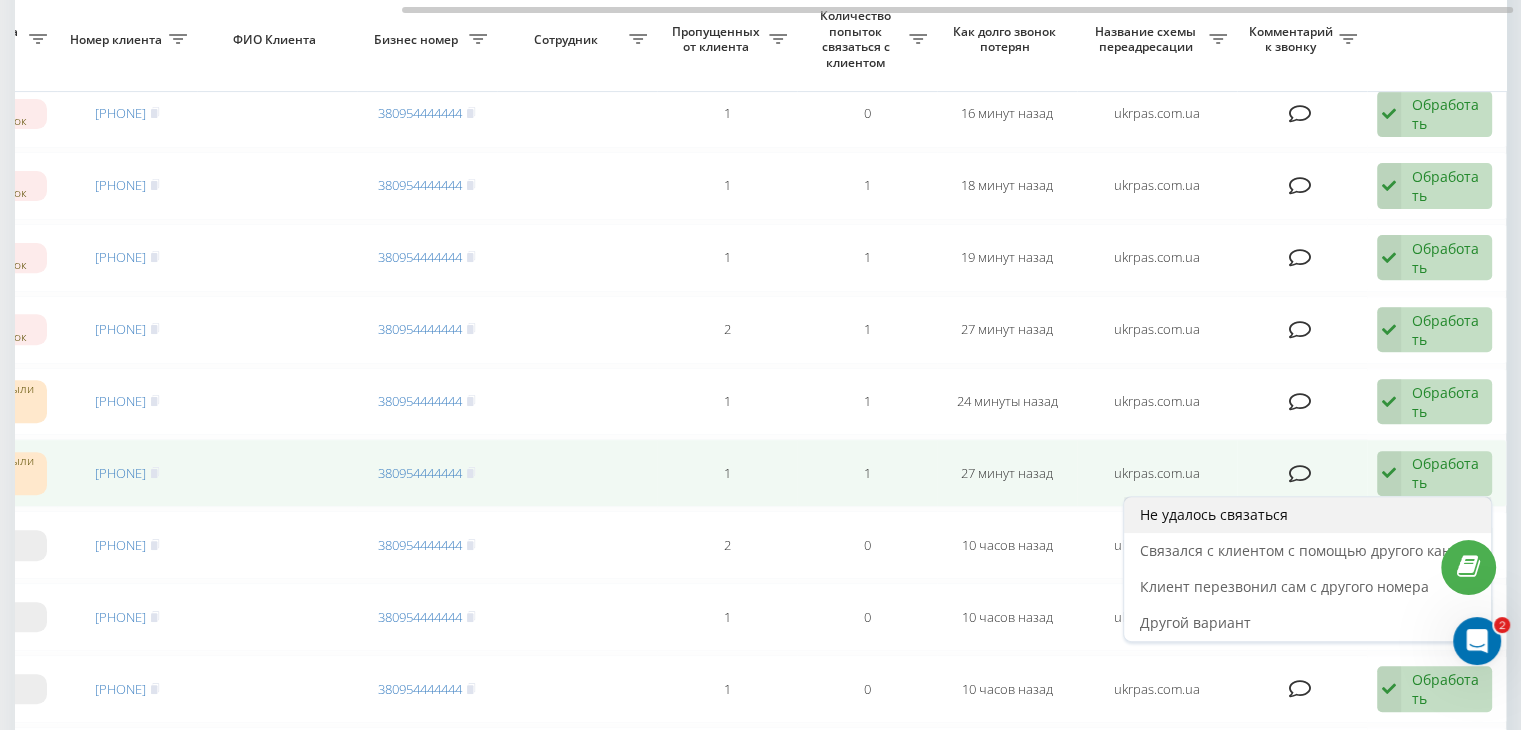click on "Не удалось связаться" at bounding box center [1214, 514] 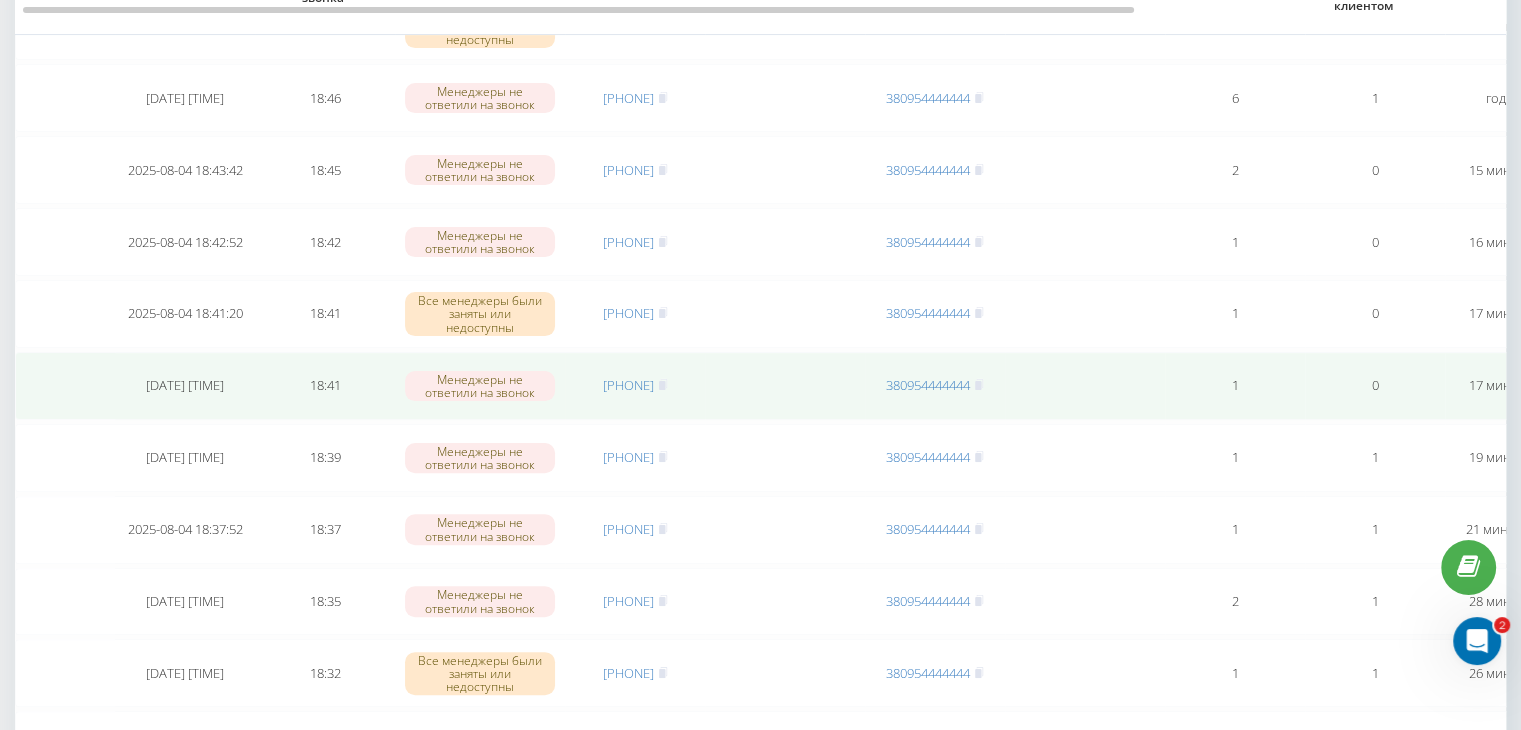 scroll, scrollTop: 400, scrollLeft: 0, axis: vertical 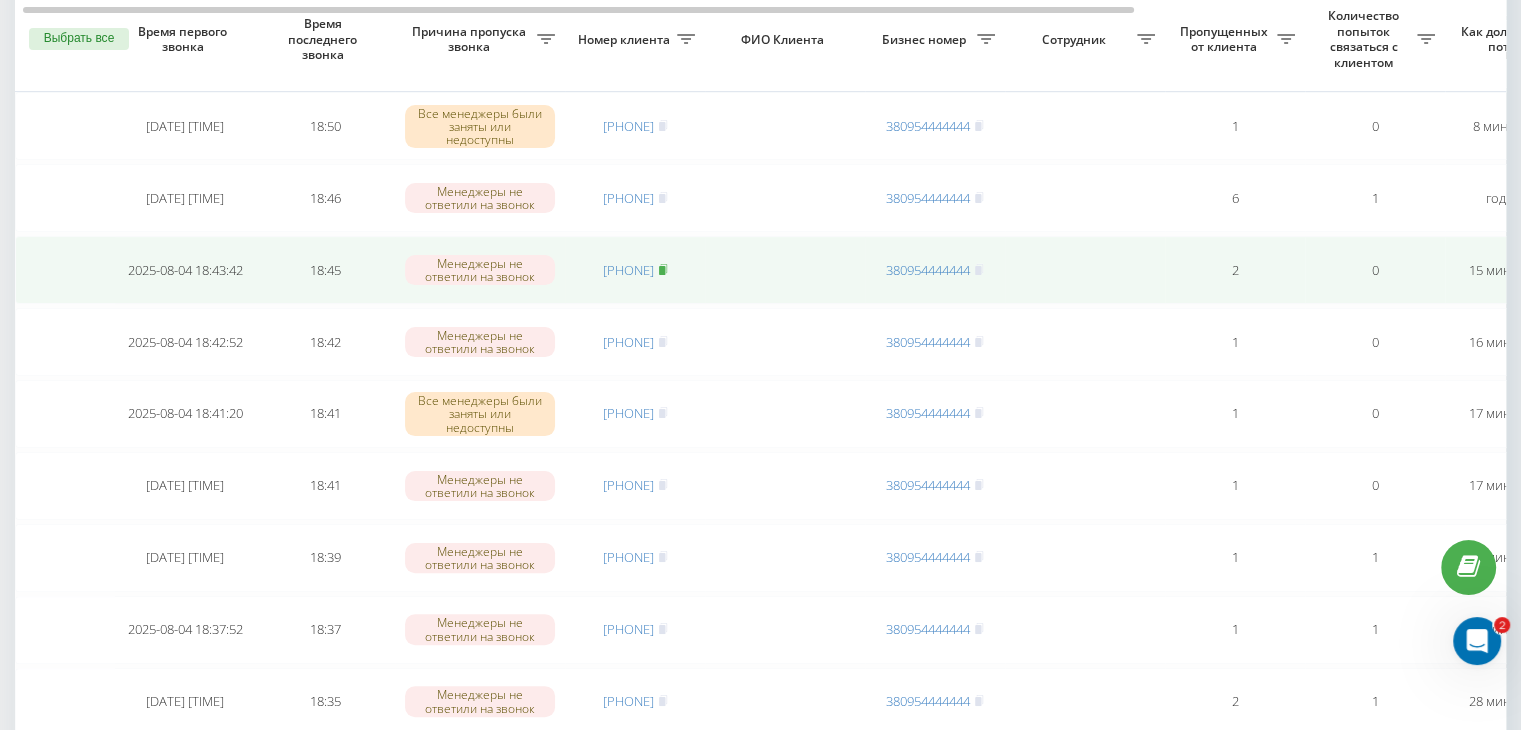 click 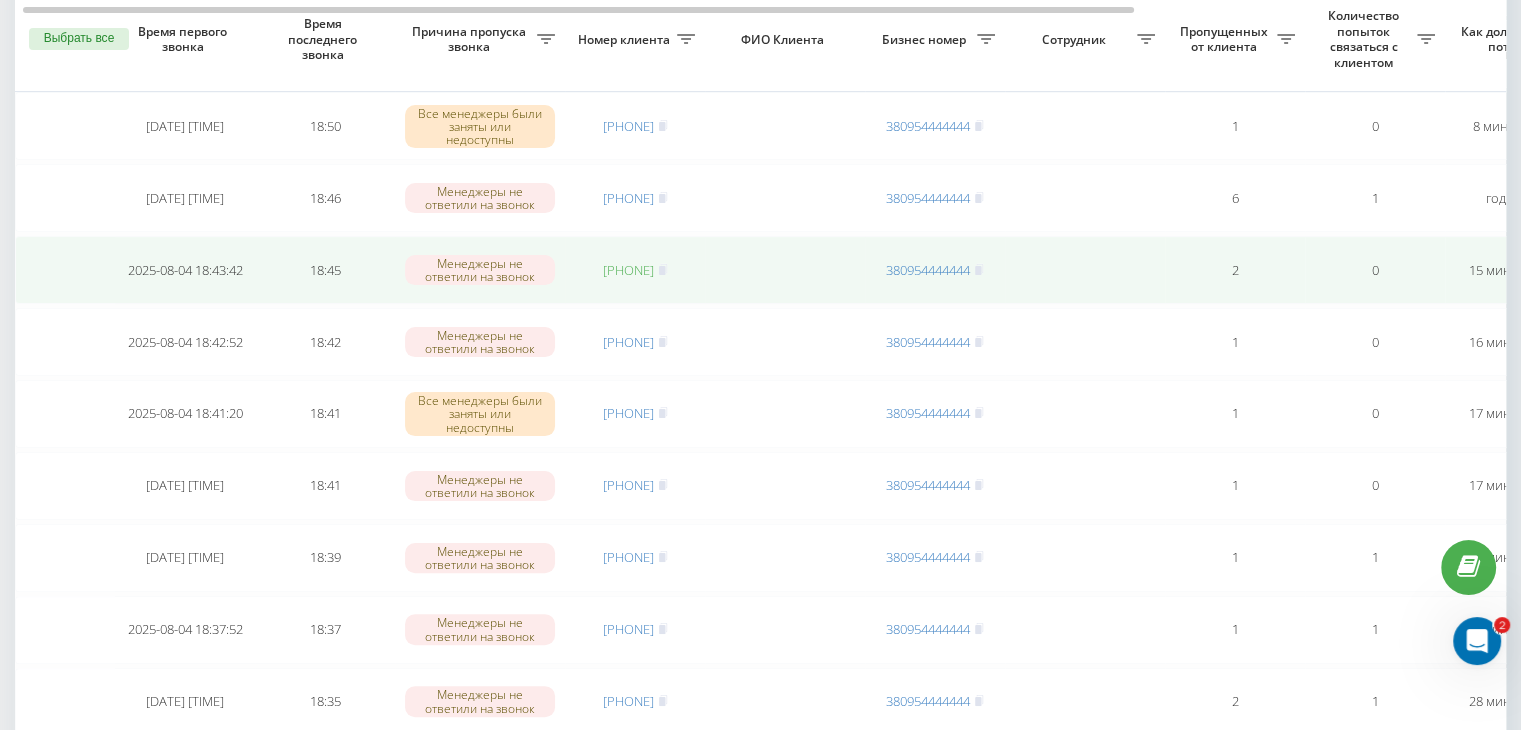 click on "[PHONE]" at bounding box center (628, 270) 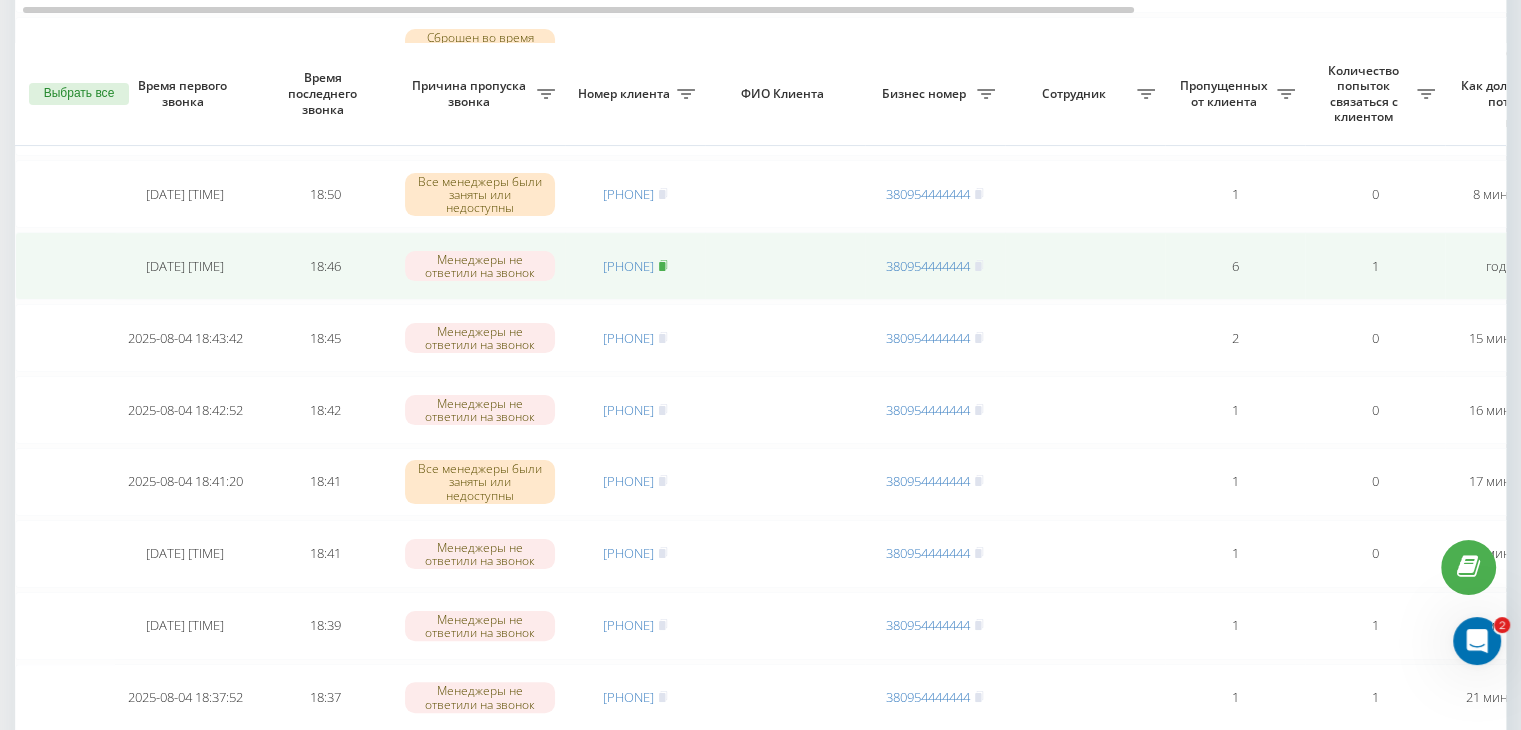 scroll, scrollTop: 300, scrollLeft: 0, axis: vertical 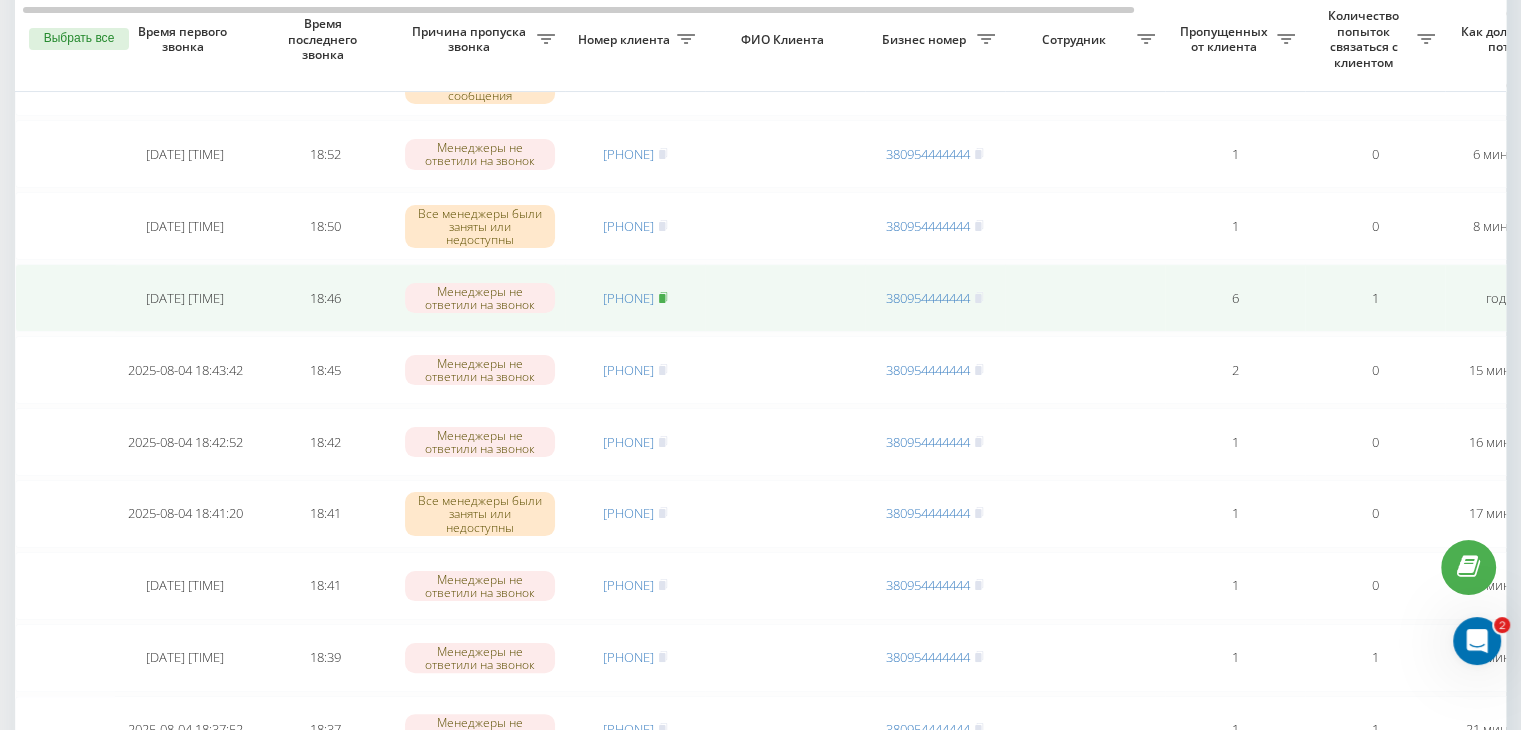 click 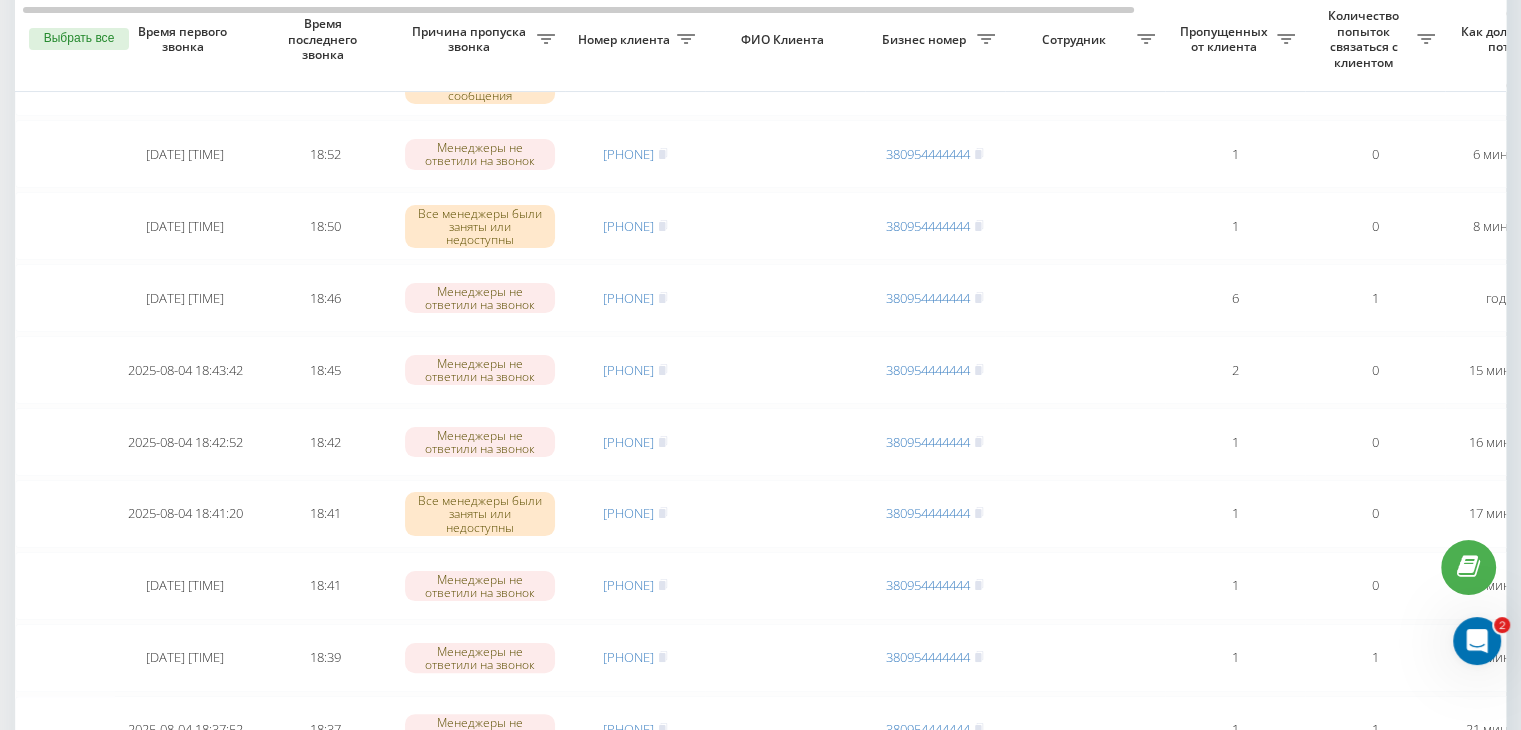 click on "Необработанные пропущенные звонки Обработанные звонки 04.08.2025  -  04.08.2025 Выбрать все Время первого звонка Время последнего звонка Причина пропуска звонка Номер клиента ФИО Клиента Бизнес номер Сотрудник Пропущенных от клиента Количество попыток связаться с клиентом Как долго звонок потерян Название схемы переадресации Комментарий к звонку Сегодня 2025-08-04 18:56:49 18:56 Сброшен во время приветственного сообщения [PHONE] [PHONE] 1 0 2 минуты назад ukrpas.com.ua Обработать Не удалось связаться Связался с клиентом с помощью другого канала Другой вариант 2025-08-04 18:55:56 18:55 1 0 1" at bounding box center [760, 1714] 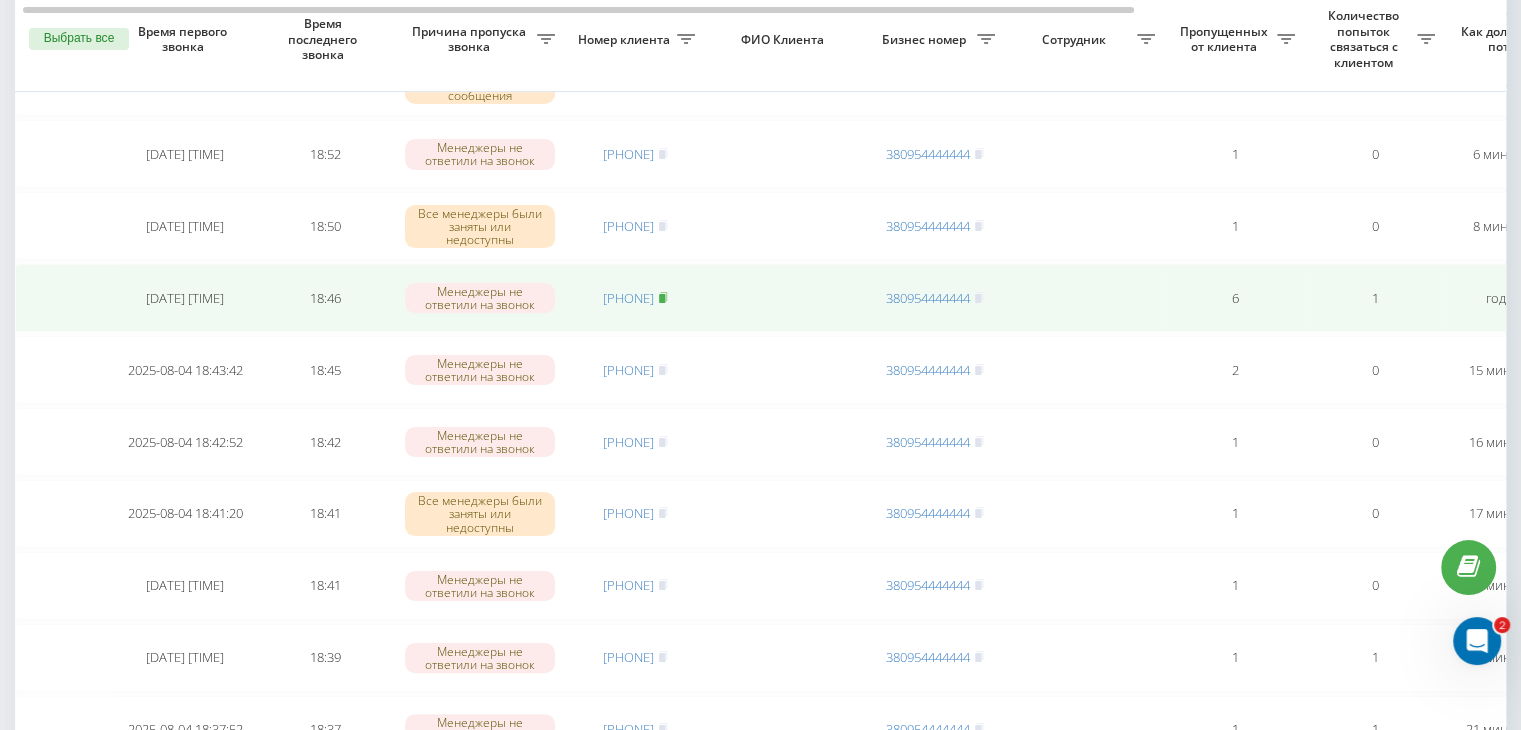 click 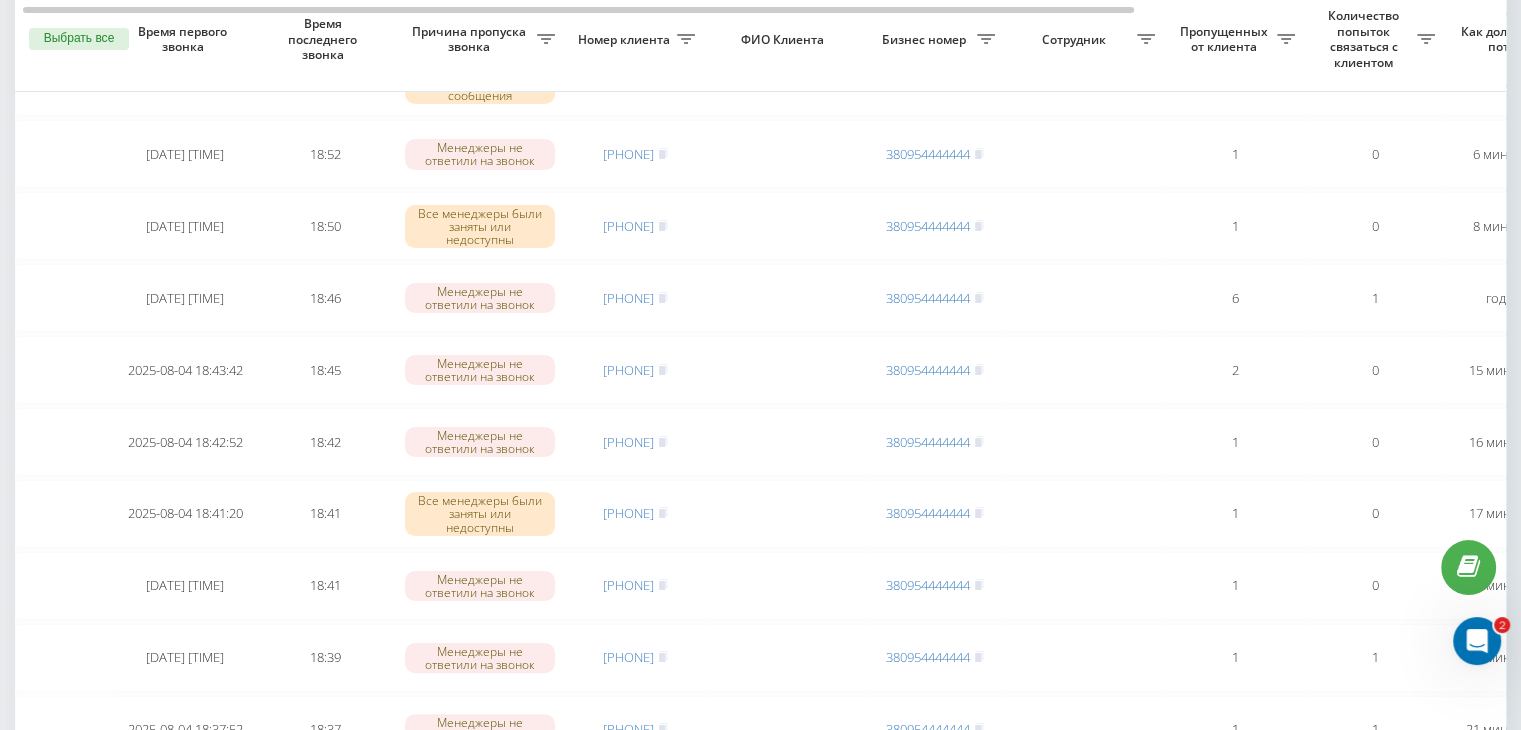 click on "Необработанные пропущенные звонки Обработанные звонки 04.08.2025  -  04.08.2025 Выбрать все Время первого звонка Время последнего звонка Причина пропуска звонка Номер клиента ФИО Клиента Бизнес номер Сотрудник Пропущенных от клиента Количество попыток связаться с клиентом Как долго звонок потерян Название схемы переадресации Комментарий к звонку Сегодня 2025-08-04 18:56:49 18:56 Сброшен во время приветственного сообщения [PHONE] [PHONE] 1 0 2 минуты назад ukrpas.com.ua Обработать Не удалось связаться Связался с клиентом с помощью другого канала Другой вариант 2025-08-04 18:55:56 18:55 1 0 1" at bounding box center [760, 1714] 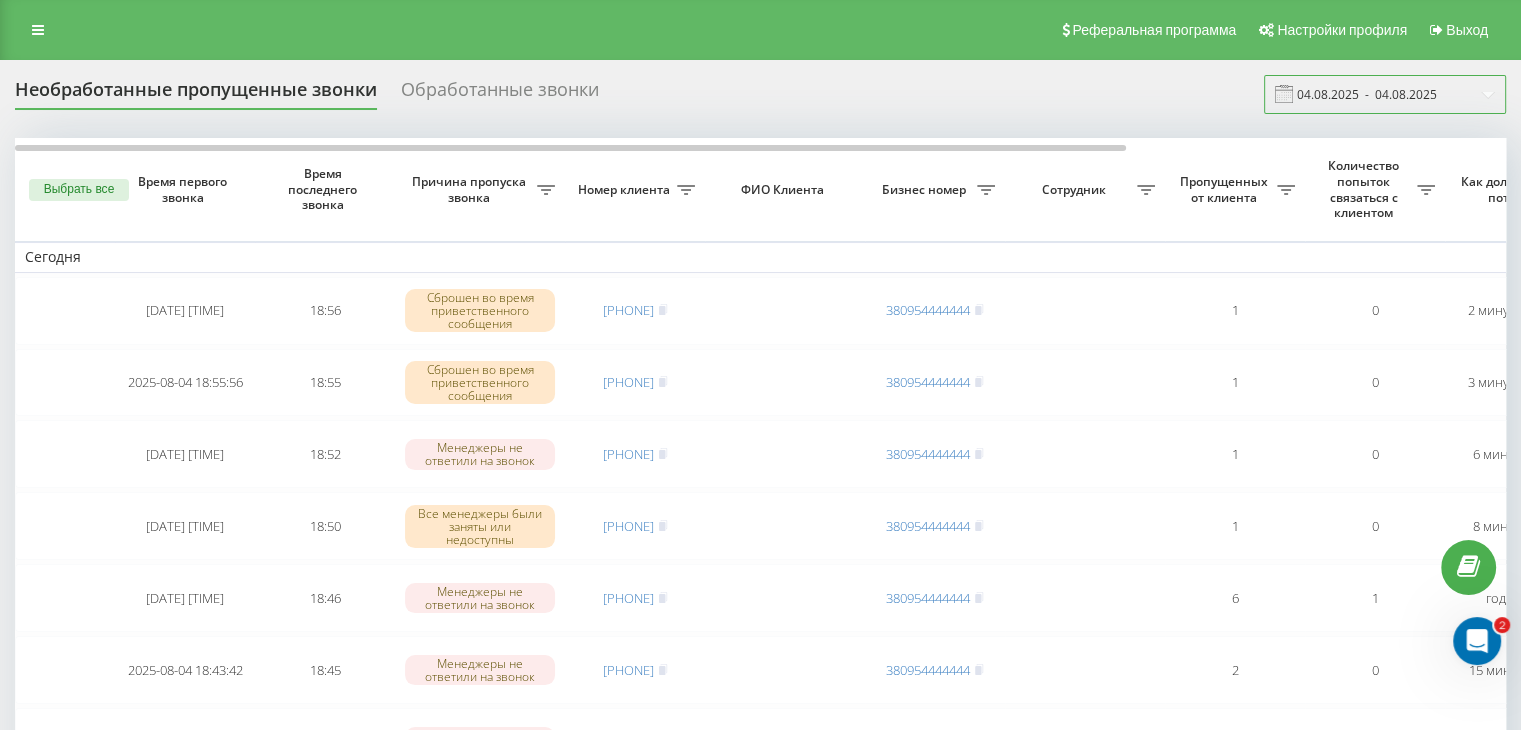 click on "04.08.2025  -  04.08.2025" at bounding box center [1385, 94] 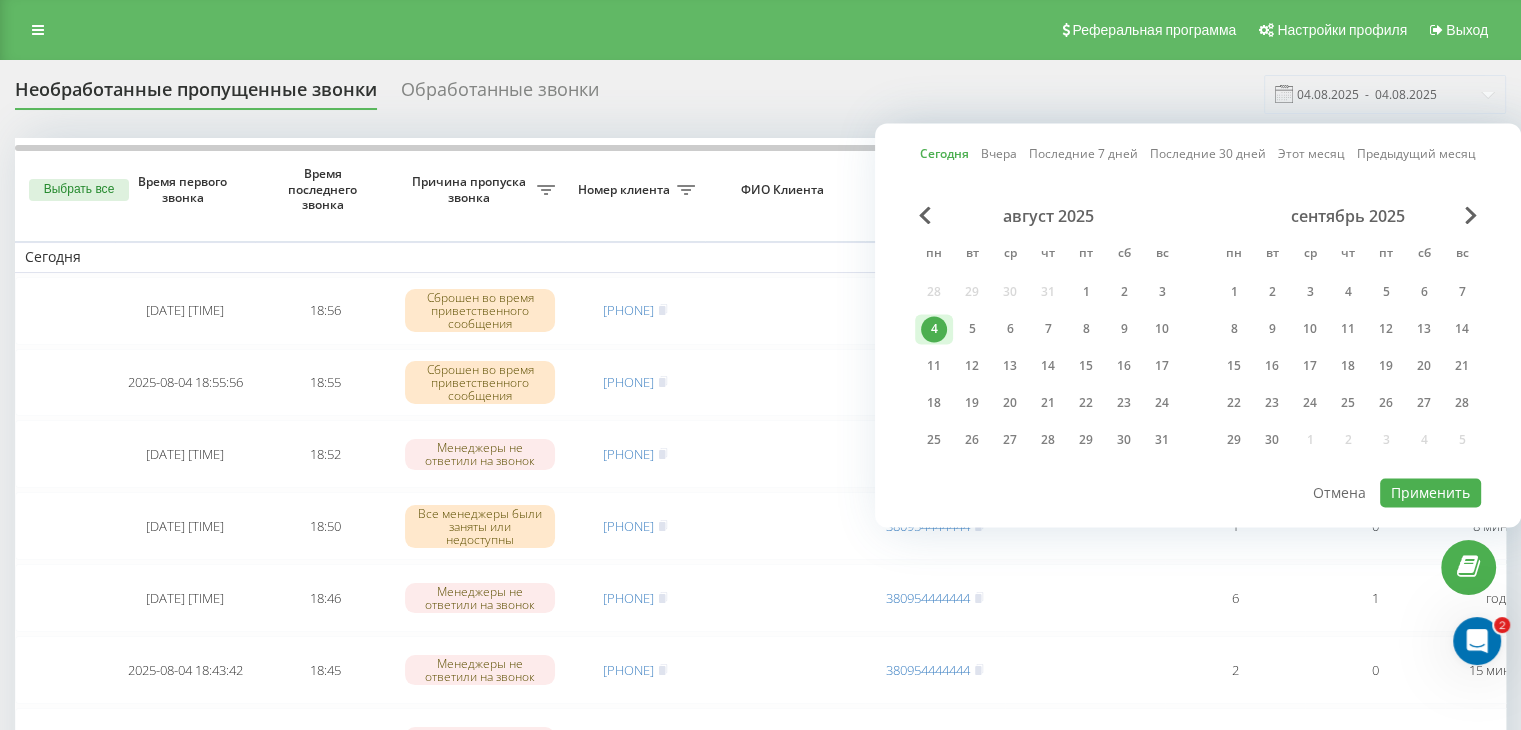 click at bounding box center (1198, 477) 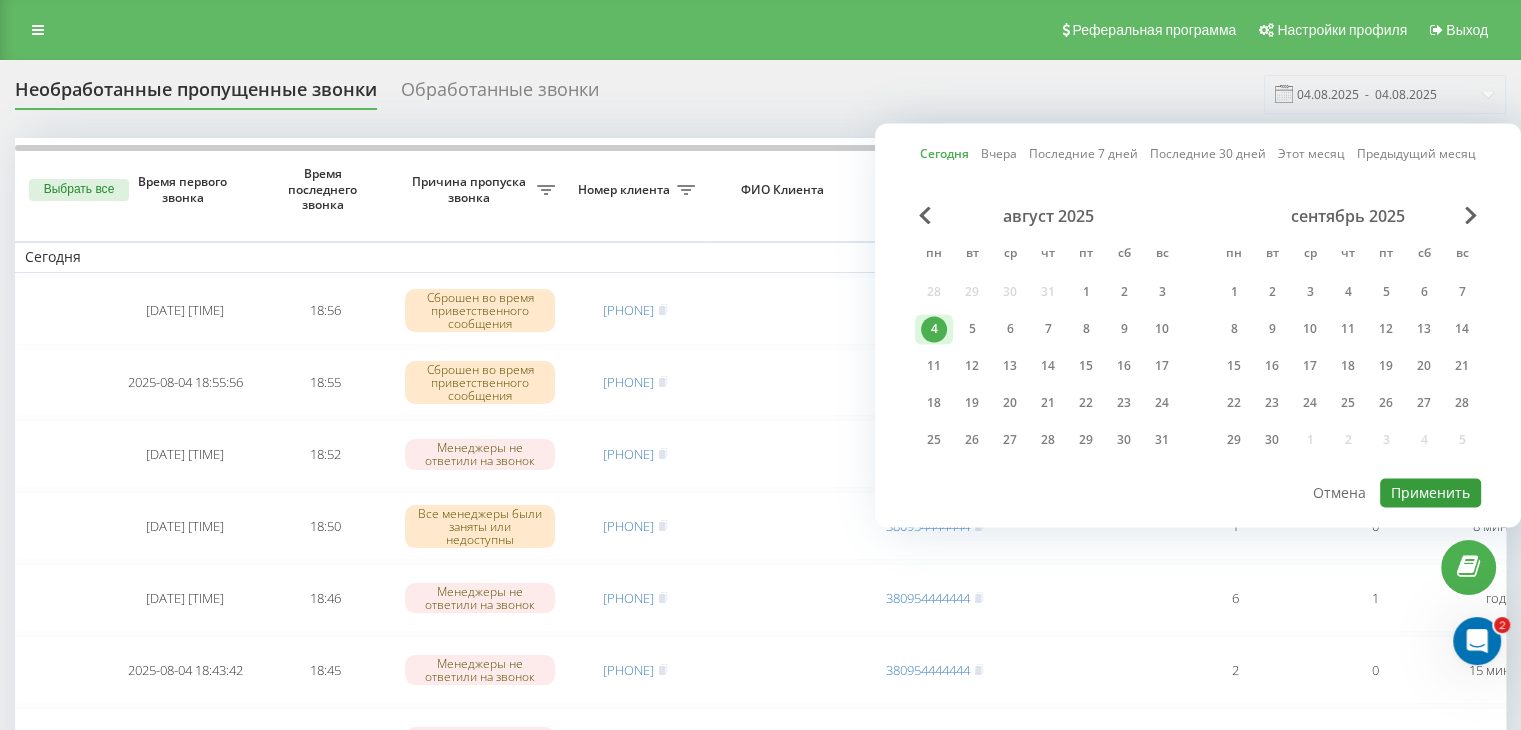 click on "Применить" at bounding box center [1430, 492] 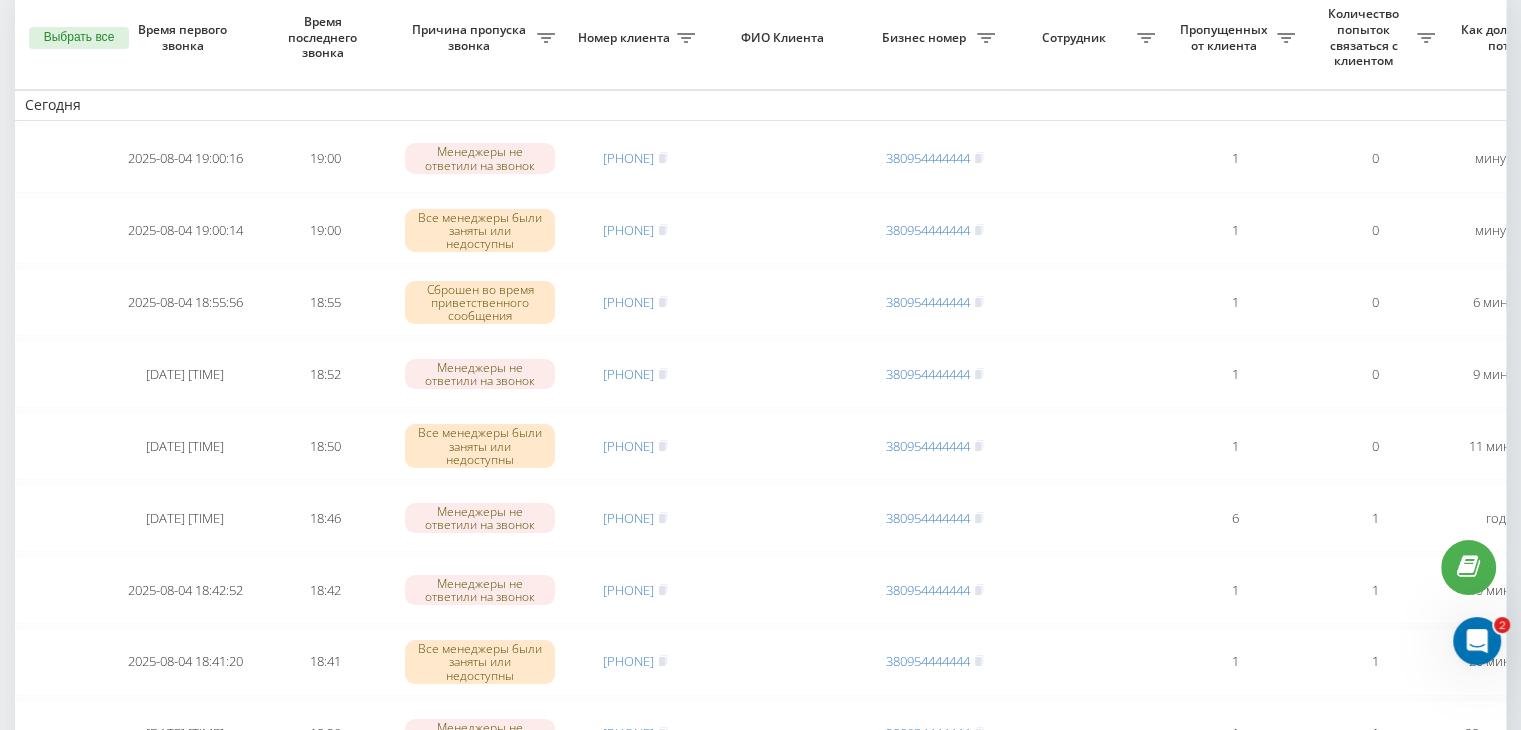 scroll, scrollTop: 200, scrollLeft: 0, axis: vertical 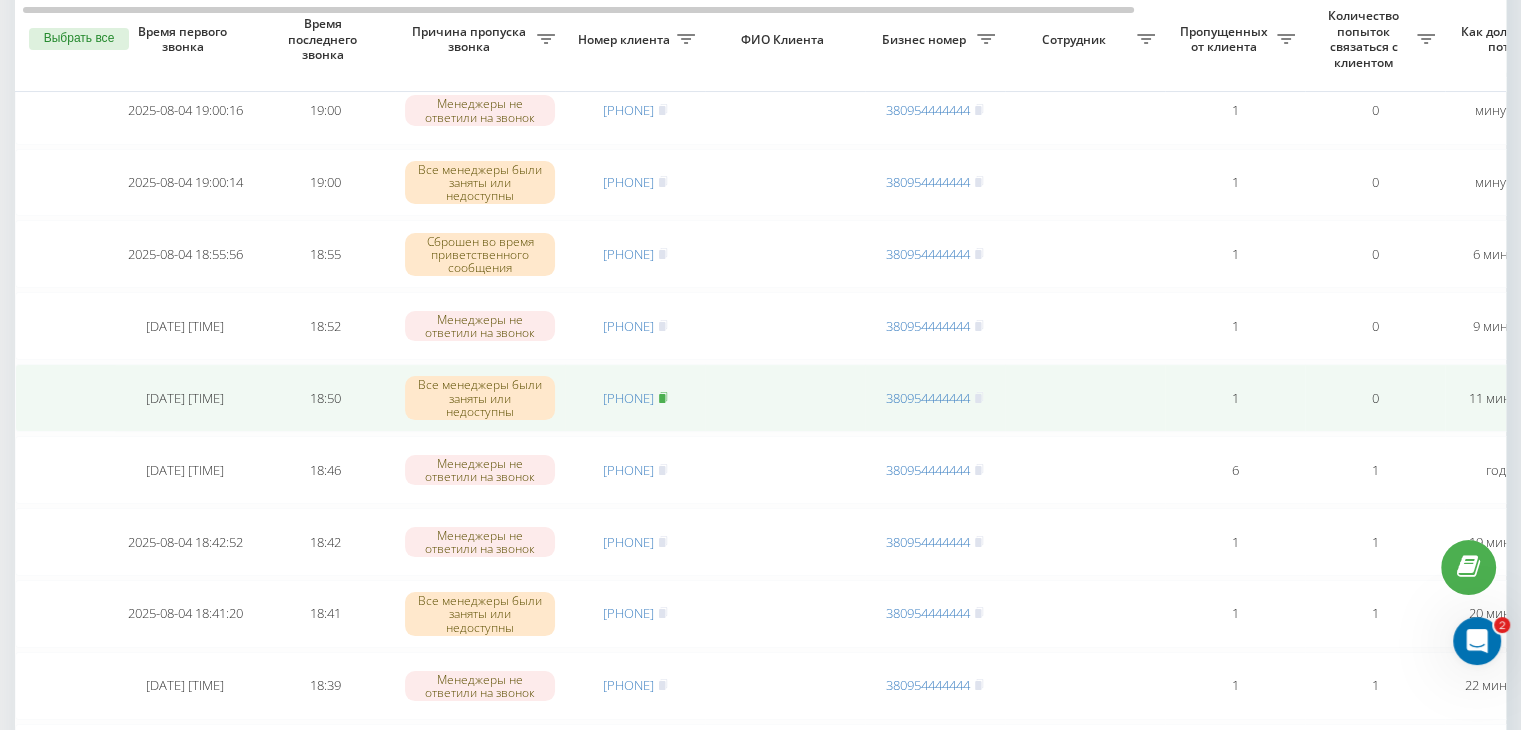 click 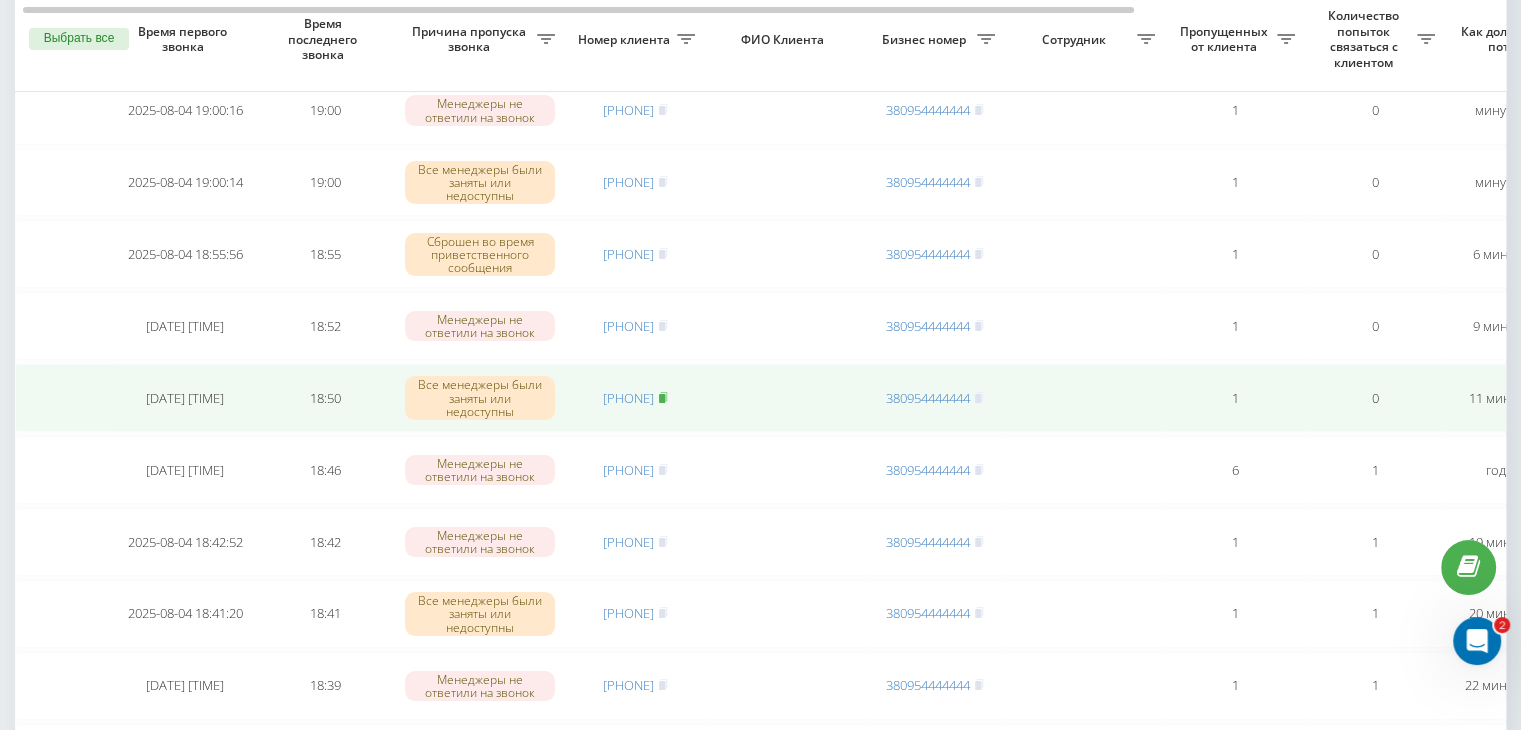 click 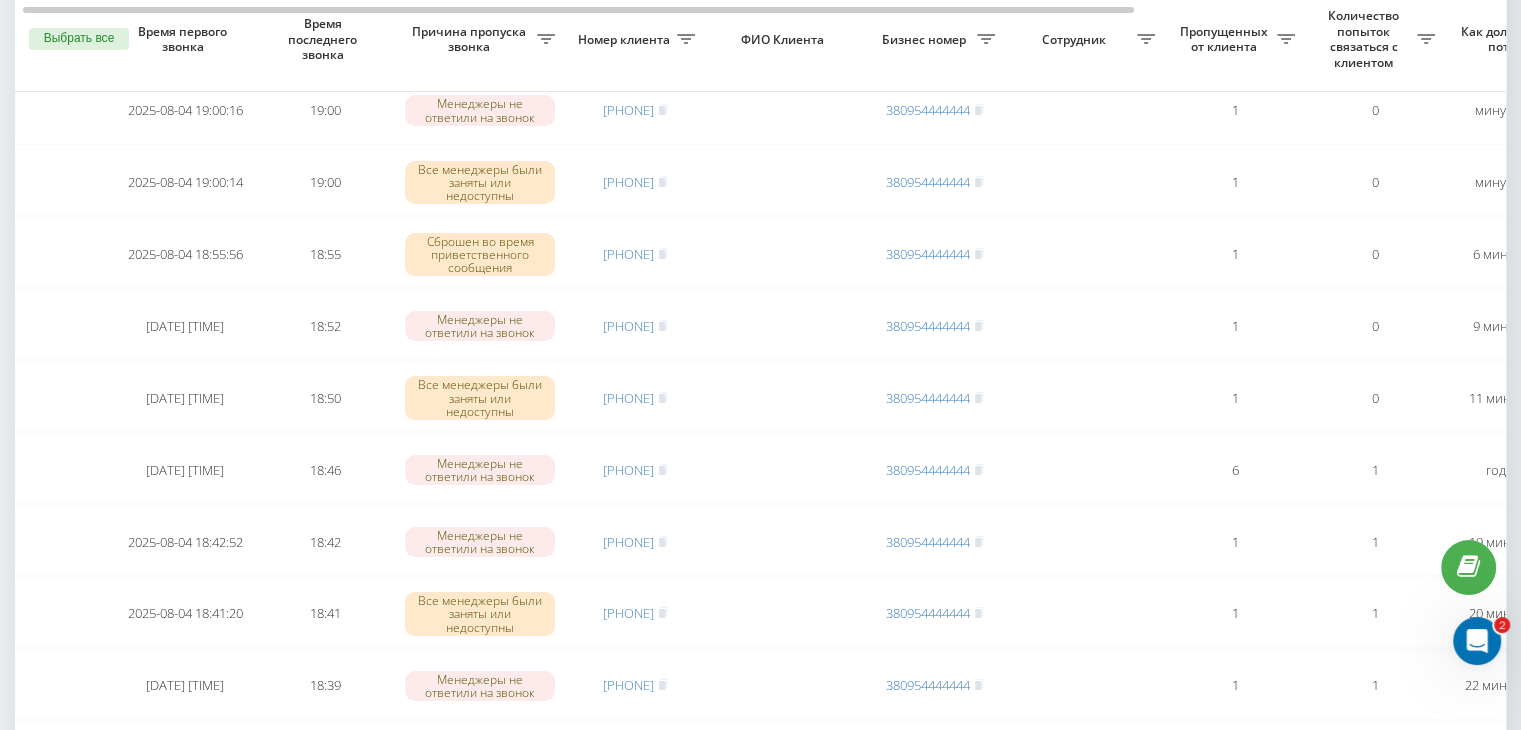 click on "Необработанные пропущенные звонки Обработанные звонки 04.08.2025  -  04.08.2025 Выбрать все Время первого звонка Время последнего звонка Причина пропуска звонка Номер клиента ФИО Клиента Бизнес номер Сотрудник Пропущенных от клиента Количество попыток связаться с клиентом Как долго звонок потерян Название схемы переадресации Комментарий к звонку Сегодня 2025-08-04 19:00:16 19:00 Менеджеры не ответили на звонок [PHONE] [PHONE] 1 0 минуту назад ukrpas.com.ua Обработать Не удалось связаться Связался с клиентом с помощью другого канала Клиент перезвонил сам с другого номера 19:00 1 0 1" at bounding box center (760, 1778) 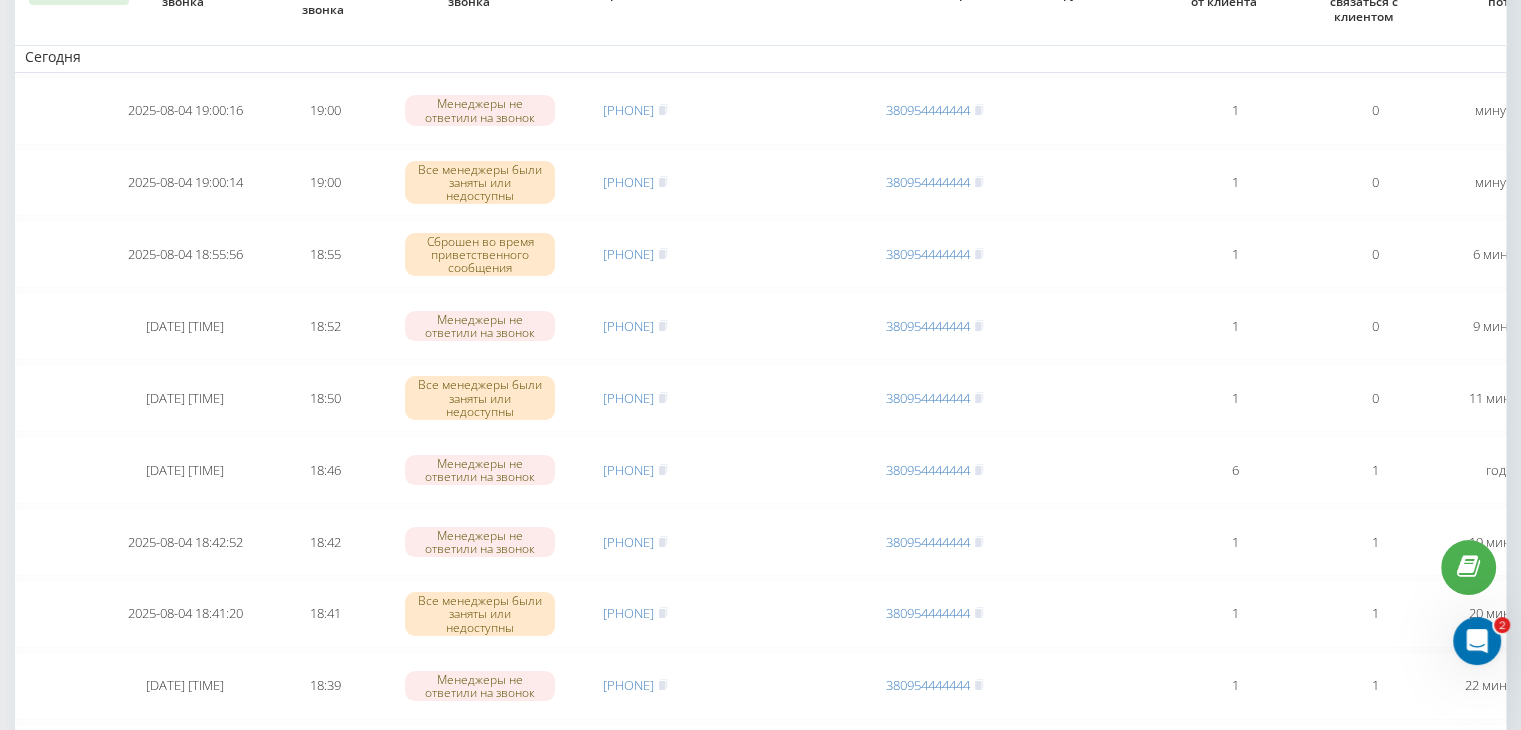 scroll, scrollTop: 0, scrollLeft: 0, axis: both 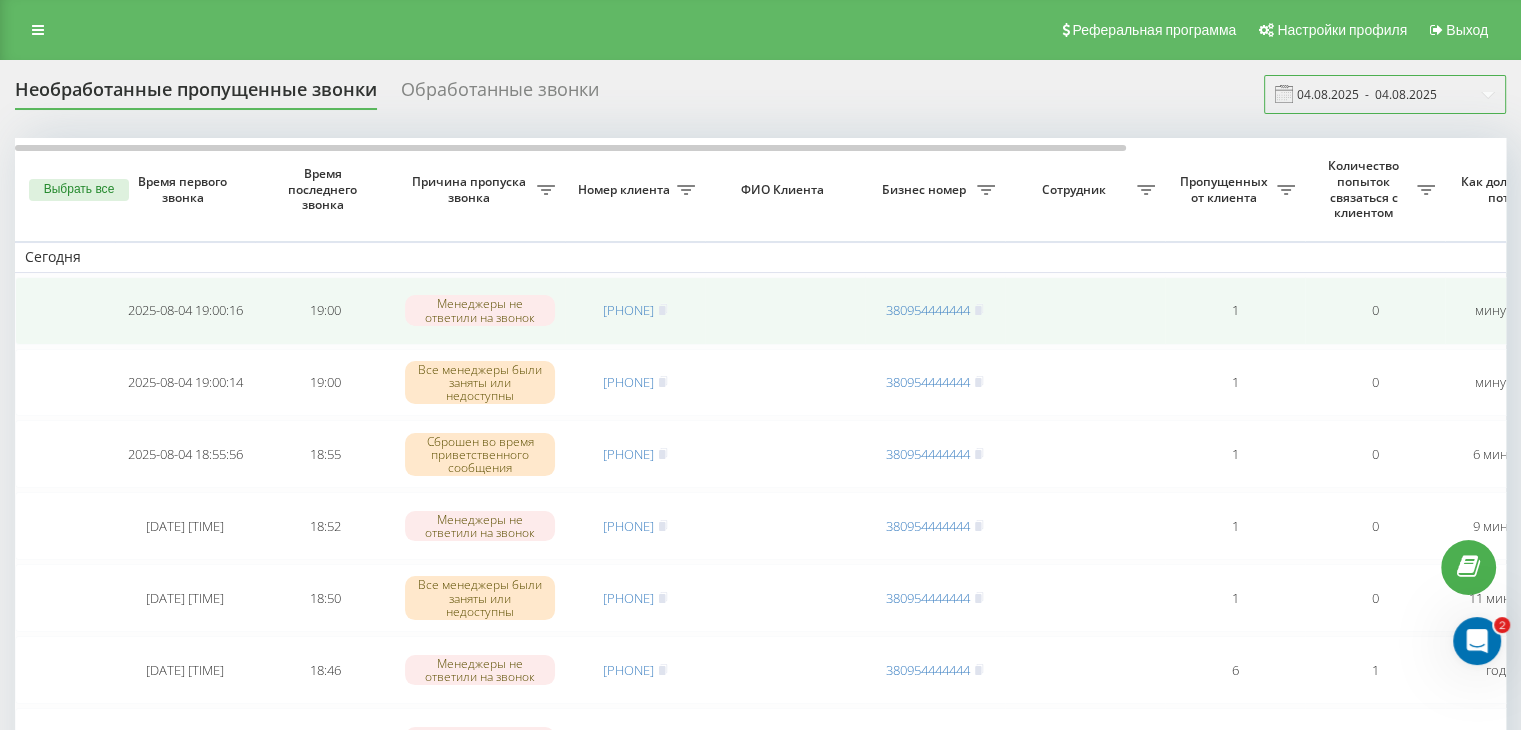 drag, startPoint x: 1376, startPoint y: 91, endPoint x: 1426, endPoint y: 341, distance: 254.95097 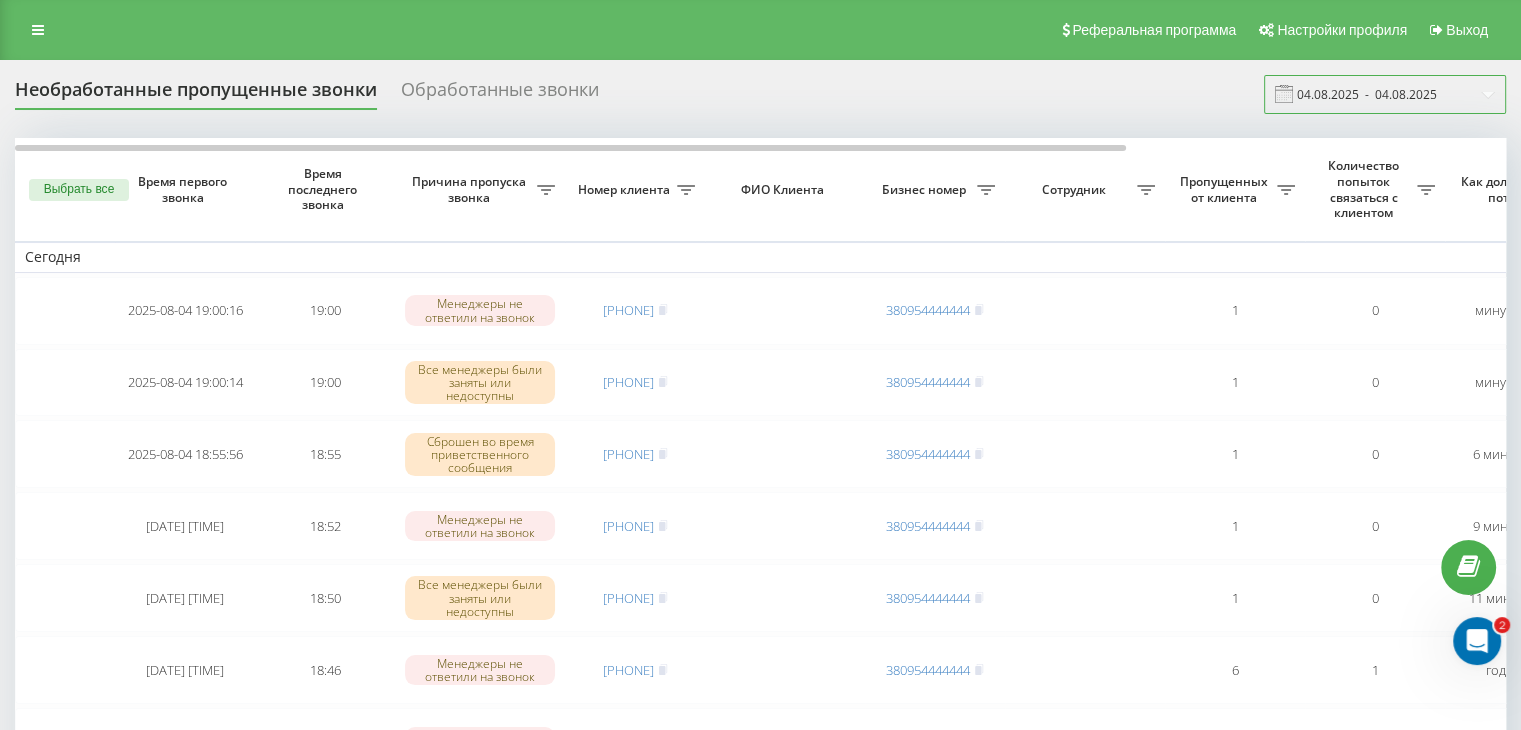 click on "04.08.2025  -  04.08.2025" at bounding box center (1385, 94) 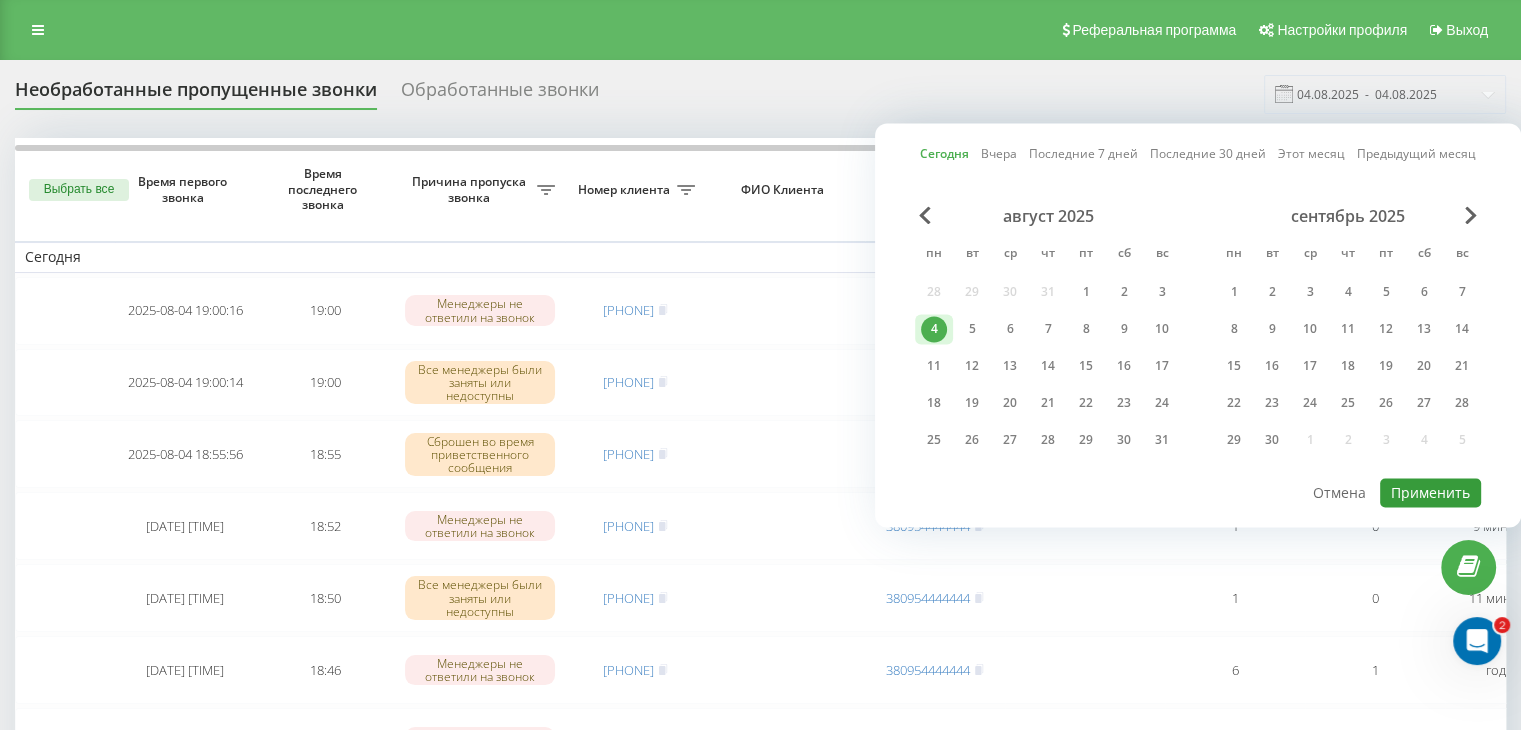 click on "Применить" at bounding box center [1430, 492] 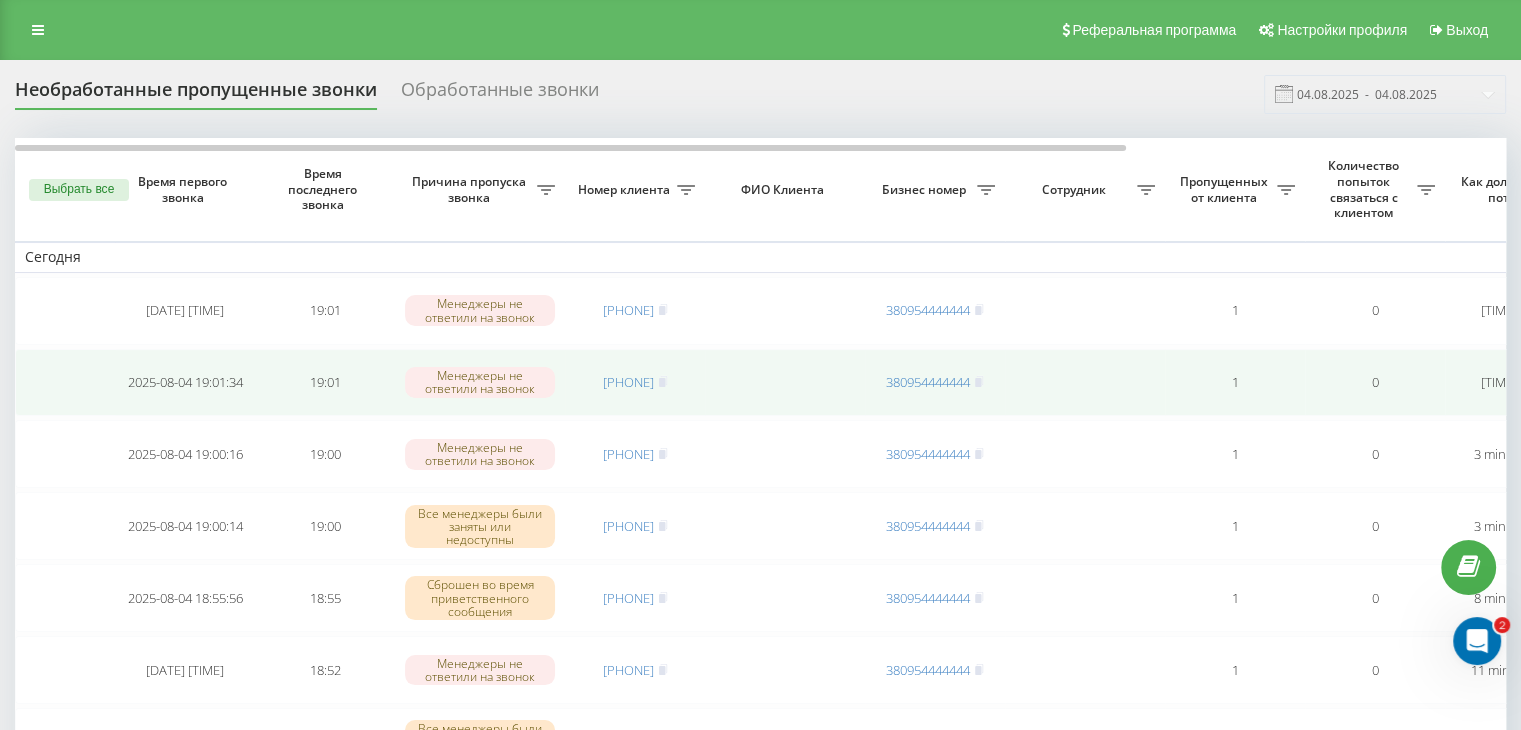 scroll, scrollTop: 400, scrollLeft: 0, axis: vertical 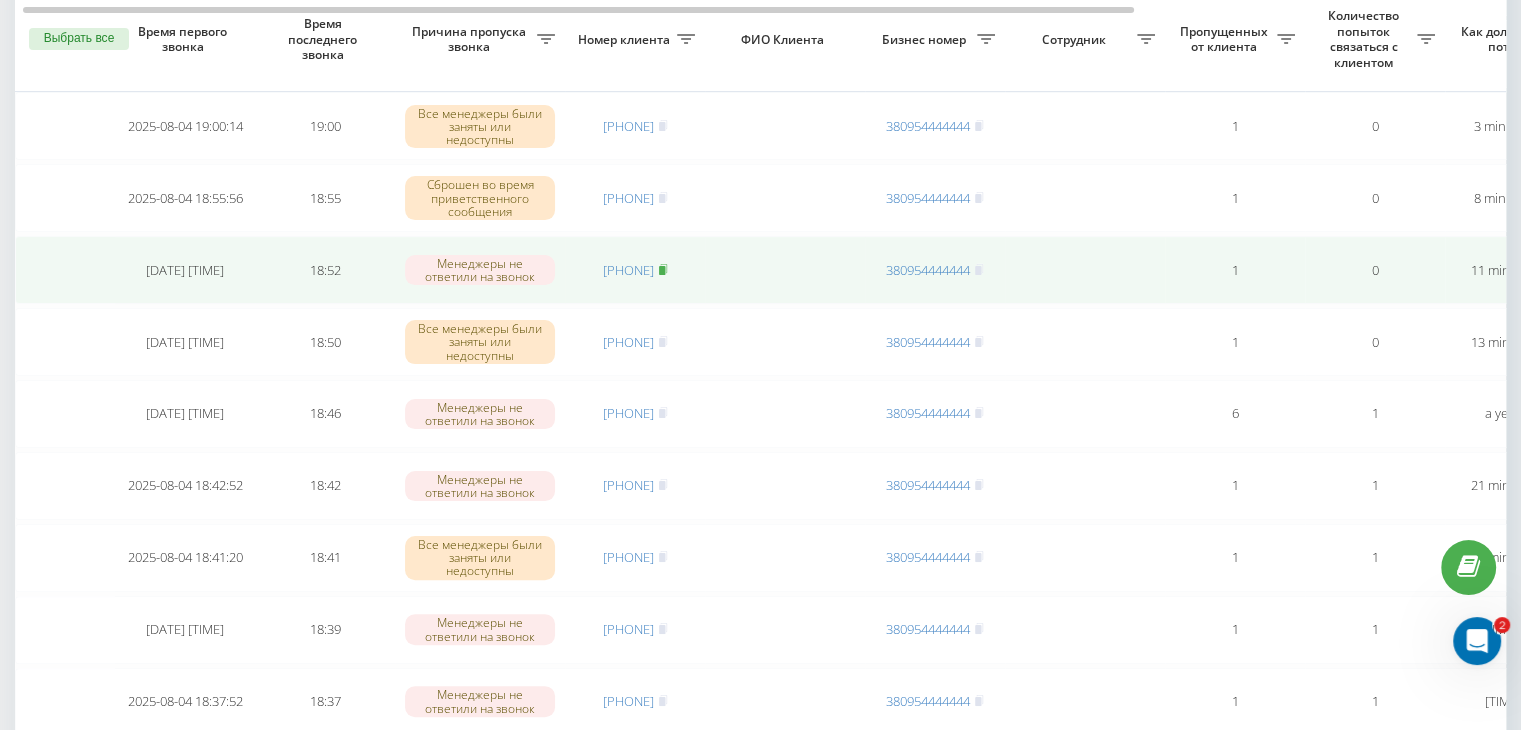 click 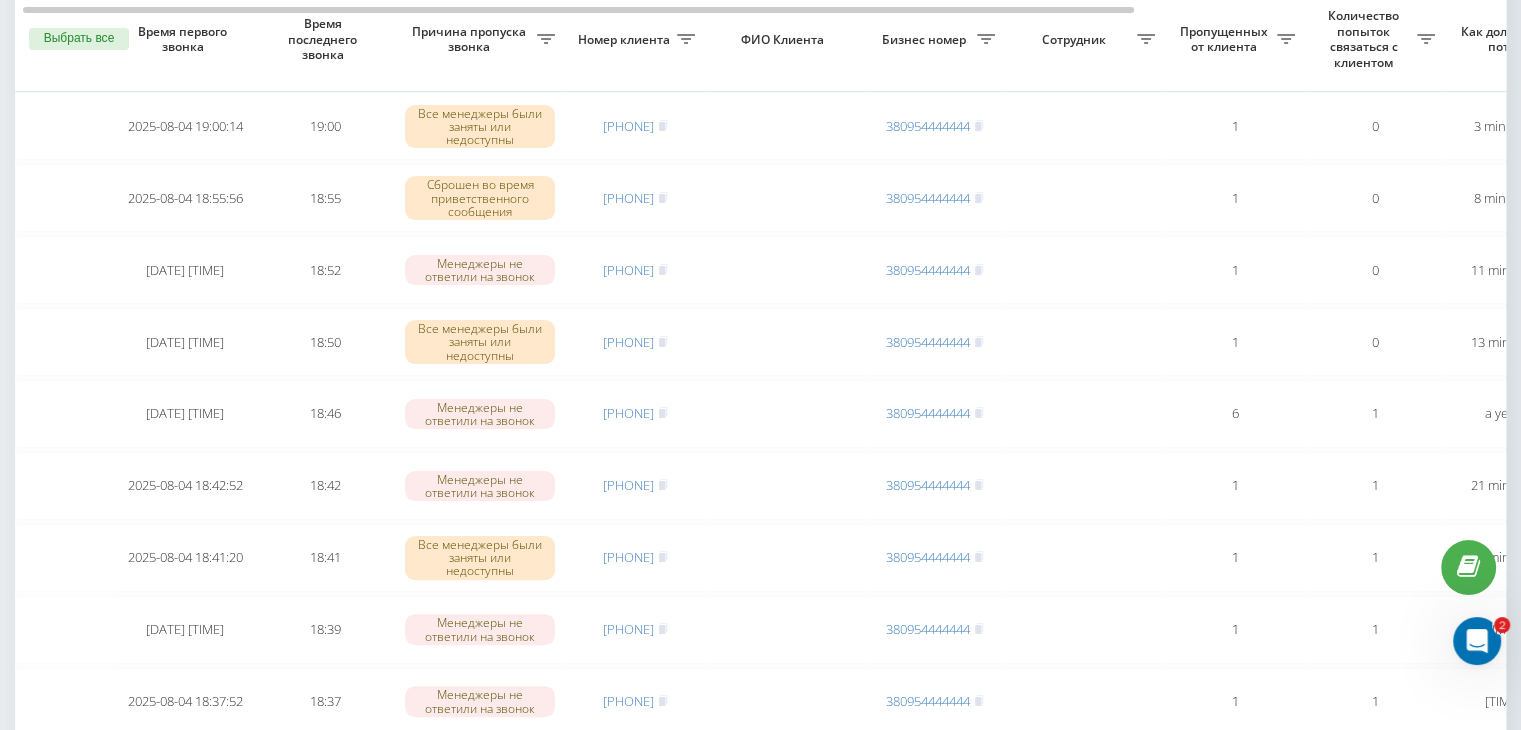 click on "Необработанные пропущенные звонки Обработанные звонки 04.08.2025  -  04.08.2025 Выбрать все Время первого звонка Время последнего звонка Причина пропуска звонка Номер клиента ФИО Клиента Бизнес номер Сотрудник Пропущенных от клиента Количество попыток связаться с клиентом Как долго звонок потерян Название схемы переадресации Комментарий к звонку Сегодня 2025-08-04 19:01:51 19:01 Менеджеры не ответили на звонок [PHONE] [PHONE] 1 0 2 minutes ago ukrpas.com.ua Обработать Не удалось связаться Связался с клиентом с помощью другого канала Клиент перезвонил сам с другого номера 2025-08-04 19:01:34 1" at bounding box center (760, 1650) 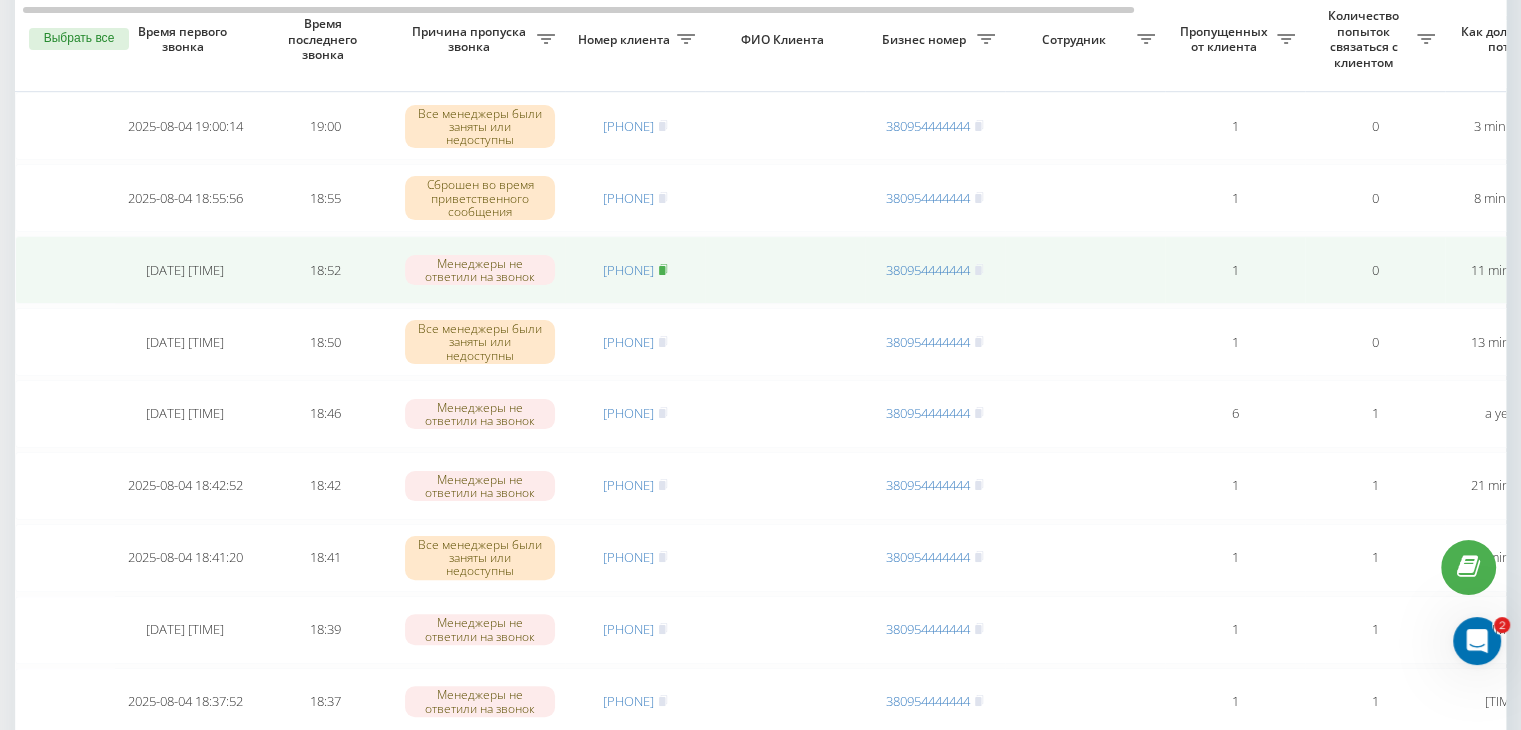 click 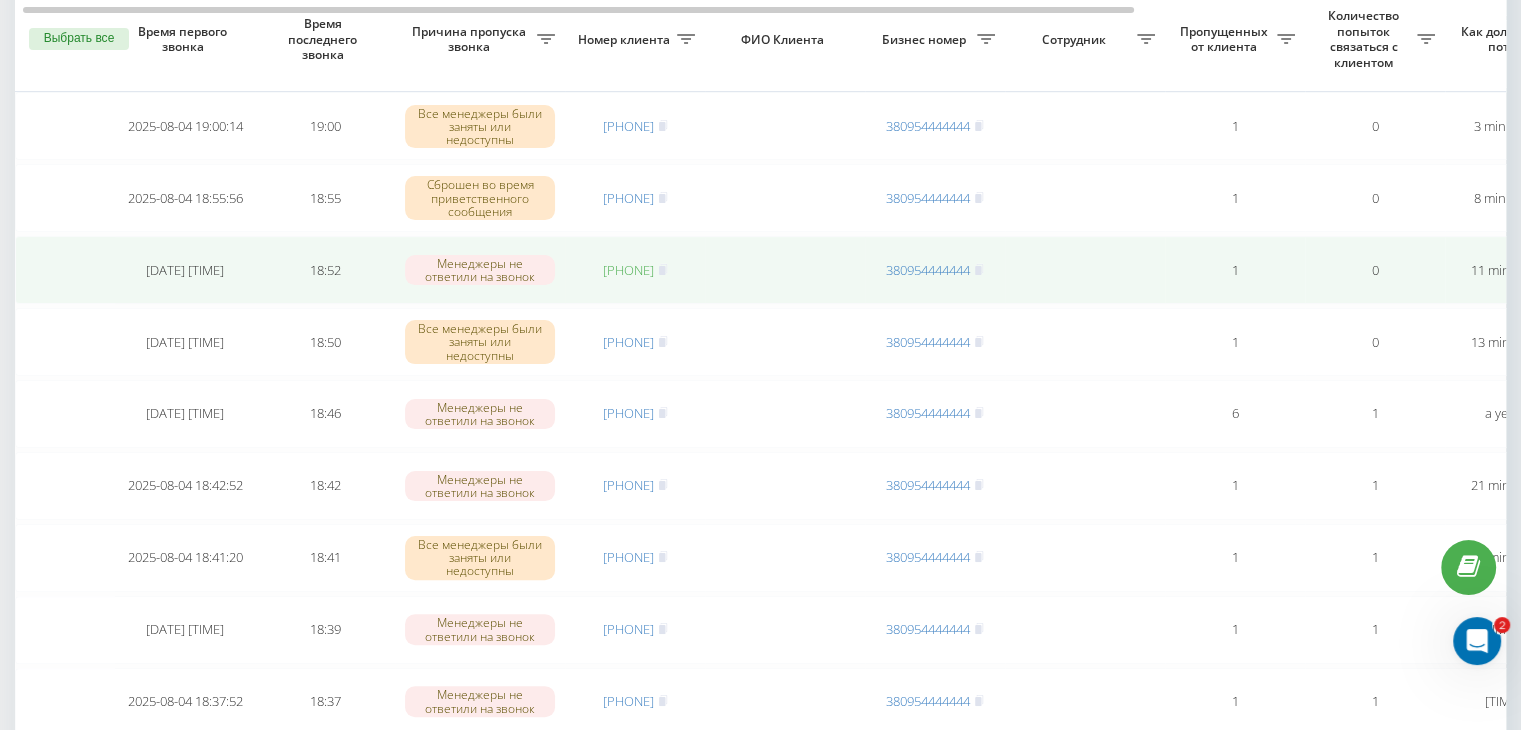 click on "[PHONE]" at bounding box center (628, 270) 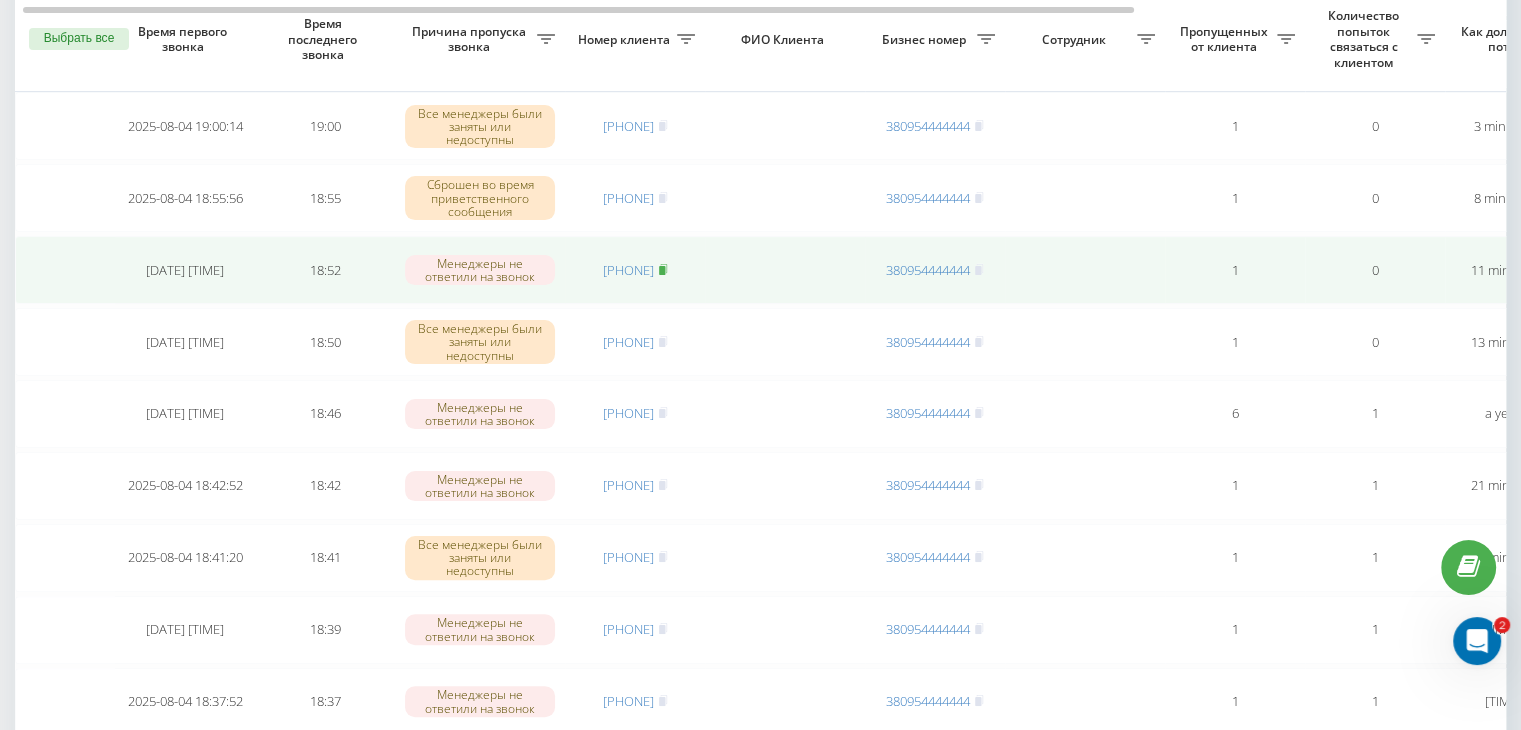 click 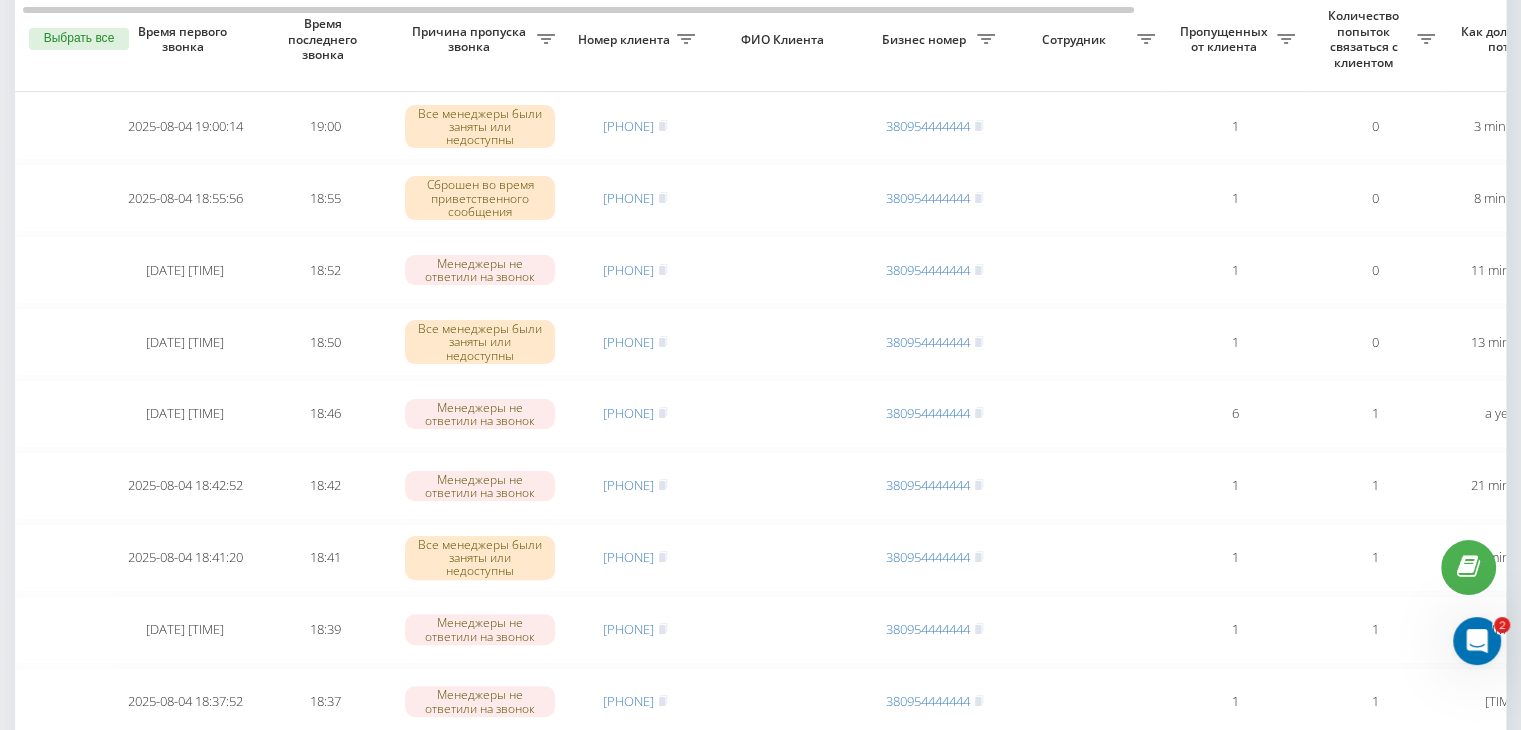 drag, startPoint x: 0, startPoint y: 149, endPoint x: 44, endPoint y: 156, distance: 44.553337 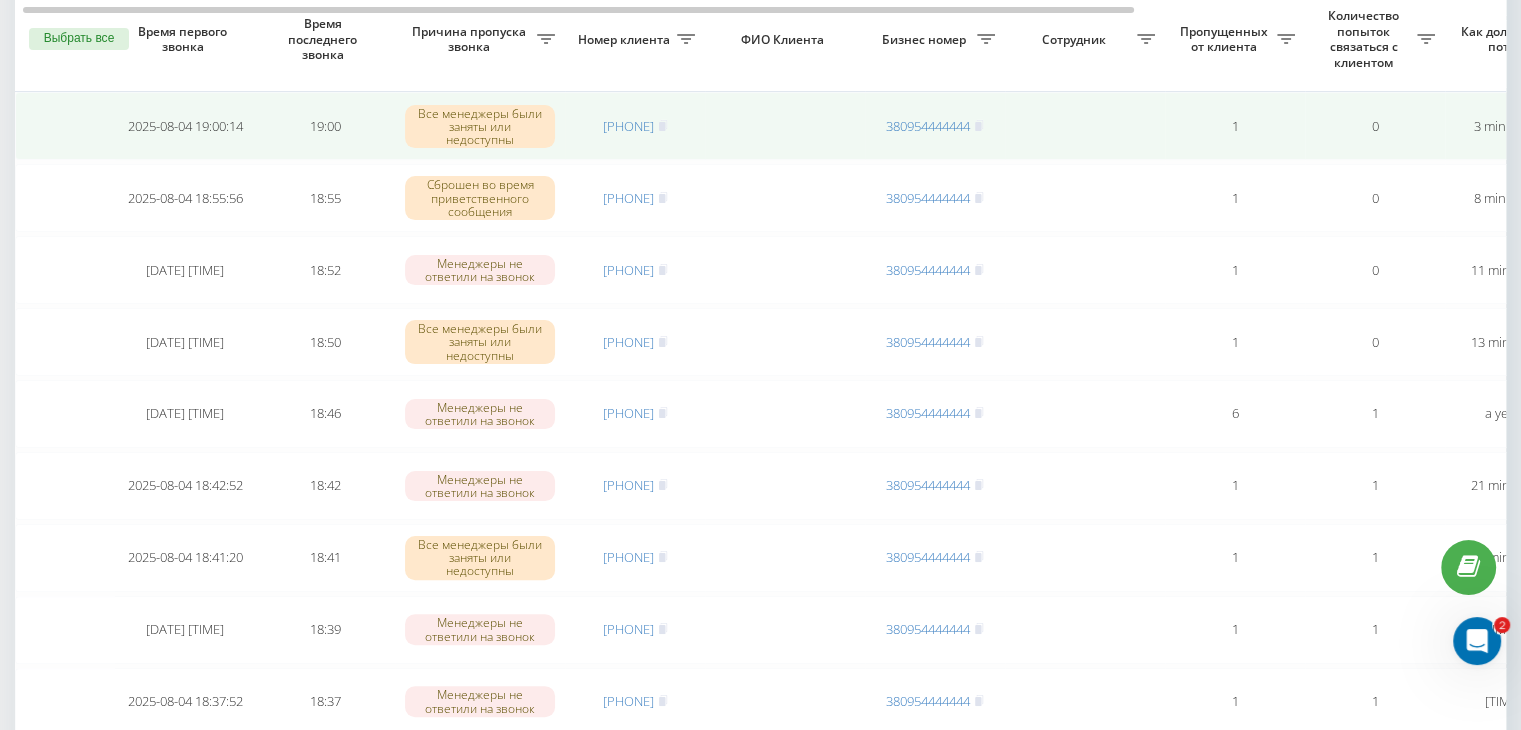 click on "Необработанные пропущенные звонки Обработанные звонки 04.08.2025  -  04.08.2025 Выбрать все Время первого звонка Время последнего звонка Причина пропуска звонка Номер клиента ФИО Клиента Бизнес номер Сотрудник Пропущенных от клиента Количество попыток связаться с клиентом Как долго звонок потерян Название схемы переадресации Комментарий к звонку Сегодня 2025-08-04 19:01:51 19:01 Менеджеры не ответили на звонок [PHONE] [PHONE] 1 0 2 minutes ago ukrpas.com.ua Обработать Не удалось связаться Связался с клиентом с помощью другого канала Клиент перезвонил сам с другого номера 2025-08-04 19:01:34 1" at bounding box center [760, 1650] 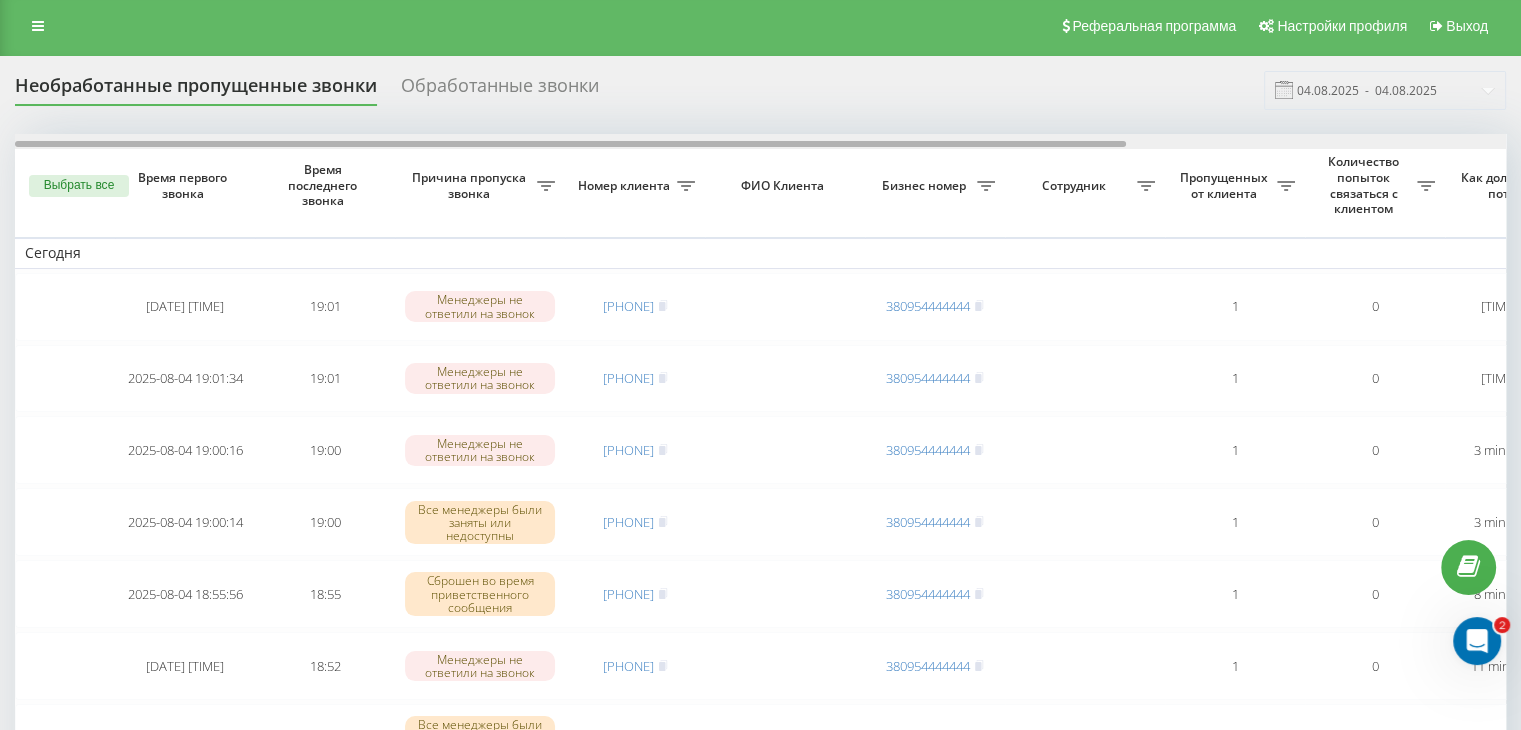 scroll, scrollTop: 0, scrollLeft: 0, axis: both 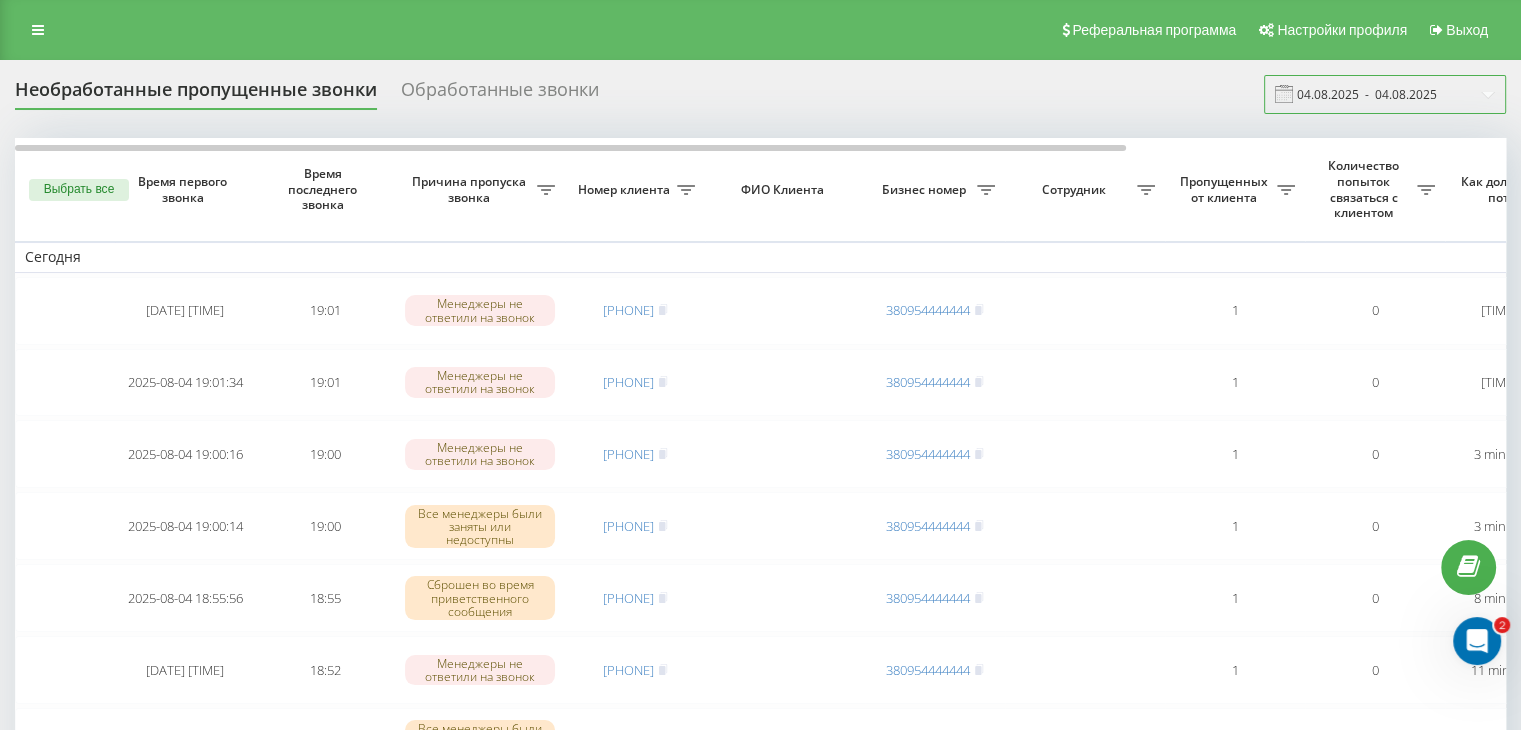 click on "04.08.2025  -  04.08.2025" at bounding box center (1385, 94) 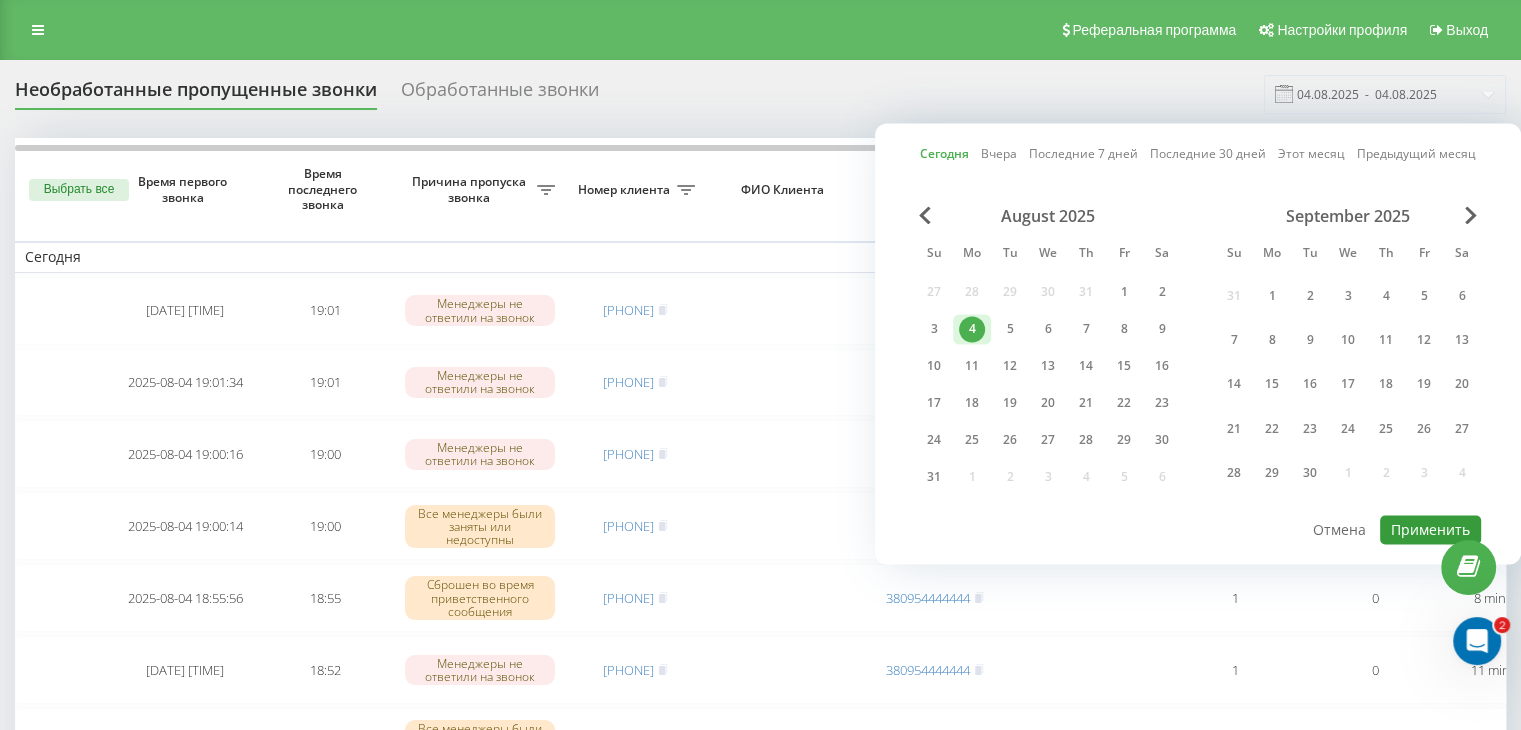 click on "Применить" at bounding box center [1430, 529] 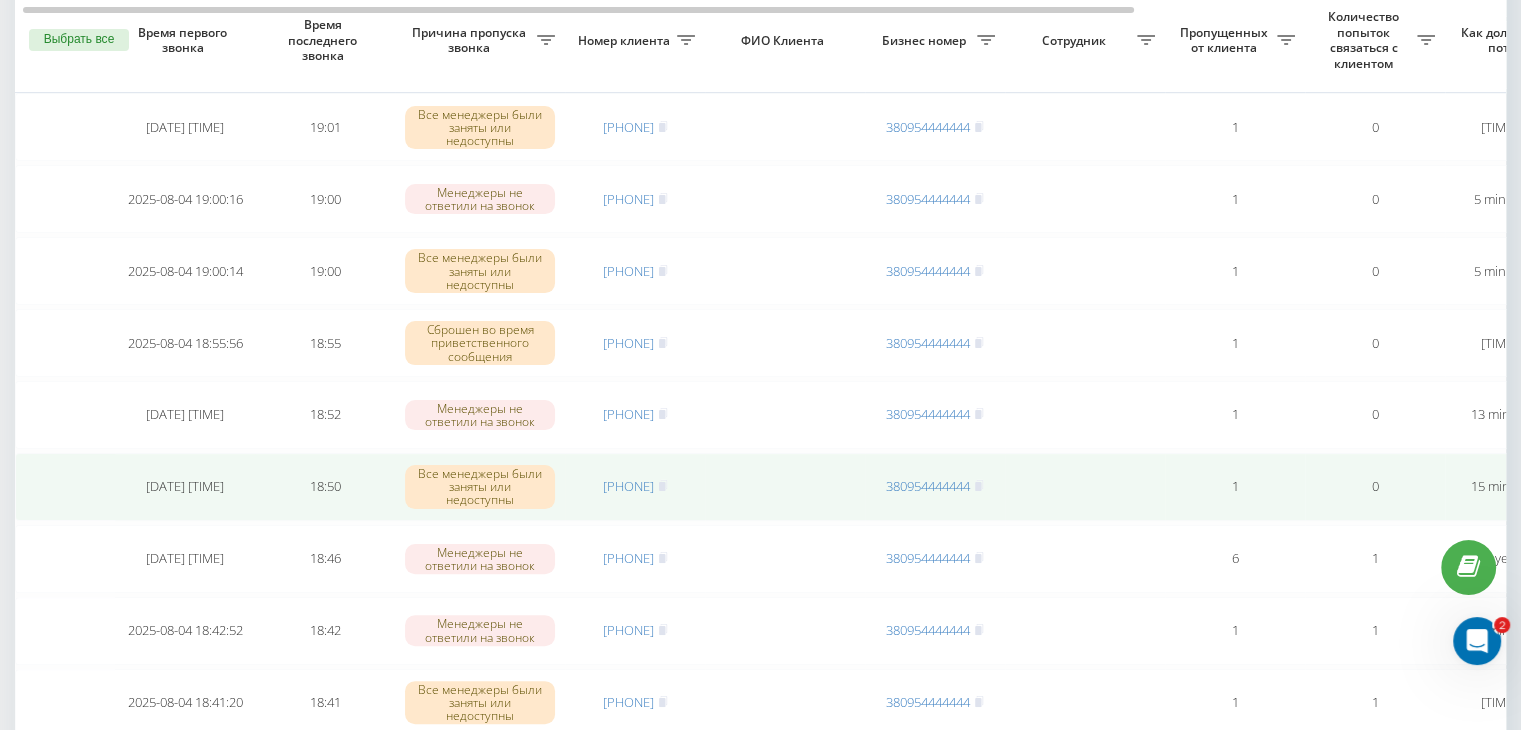 scroll, scrollTop: 400, scrollLeft: 0, axis: vertical 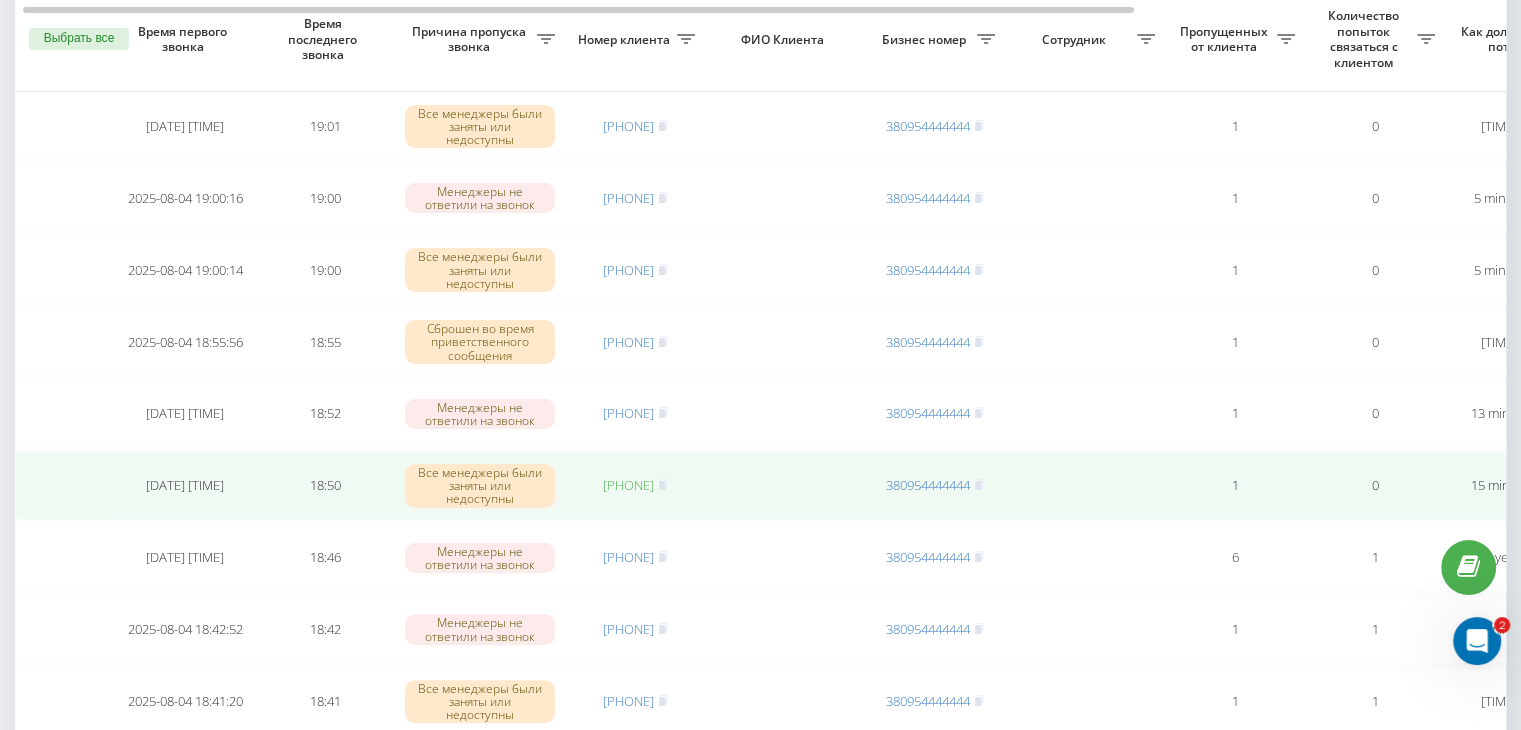 click on "[PHONE]" at bounding box center [628, 485] 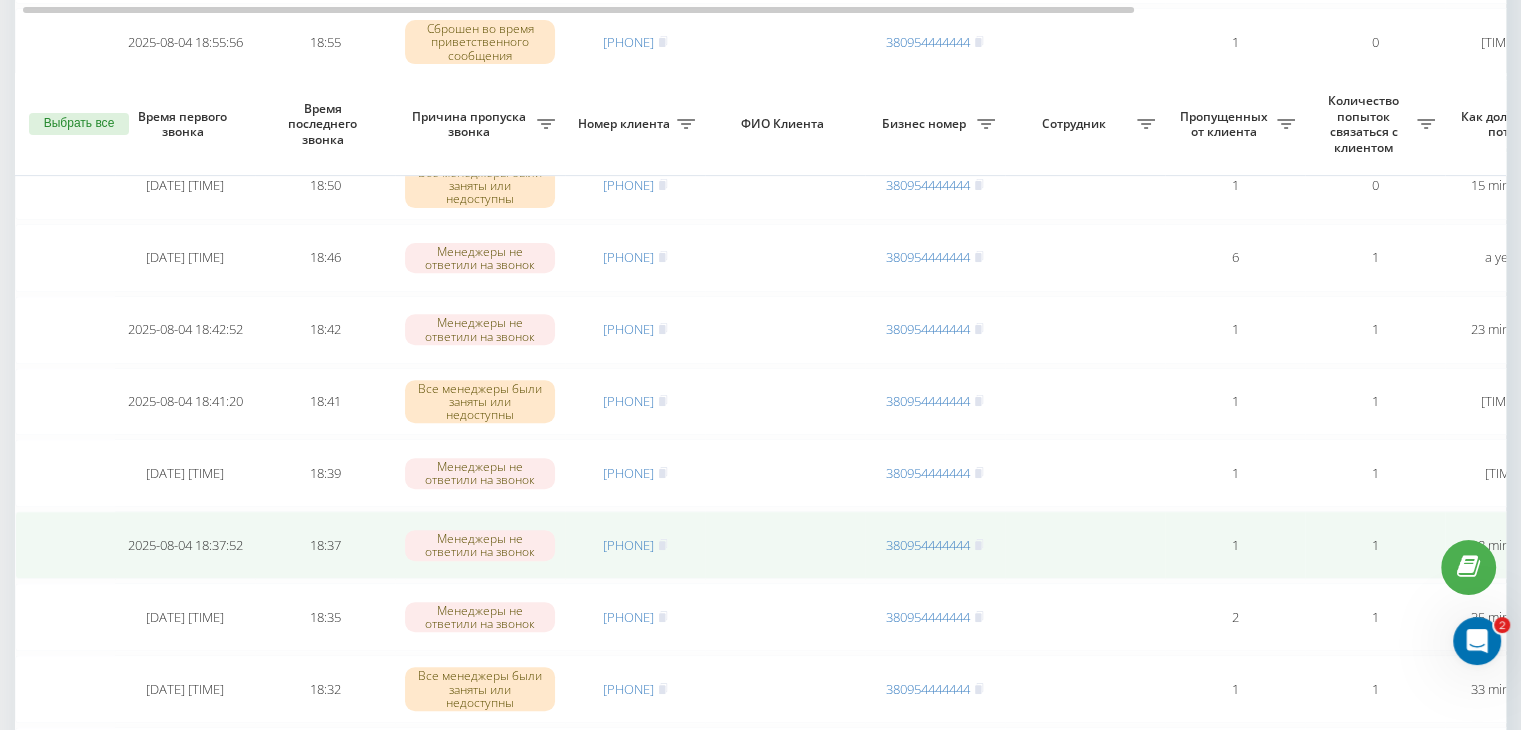 scroll, scrollTop: 900, scrollLeft: 0, axis: vertical 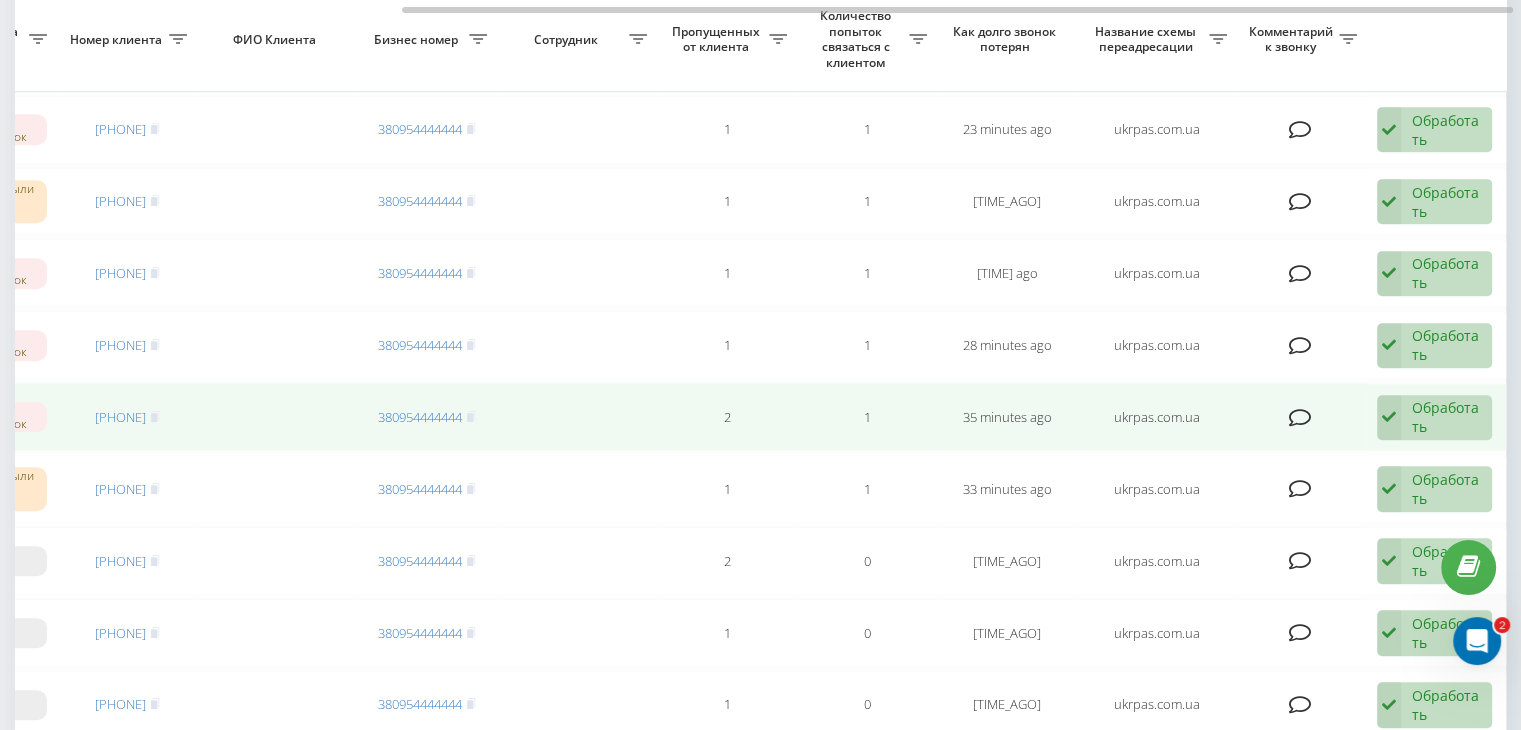 click at bounding box center (1389, 418) 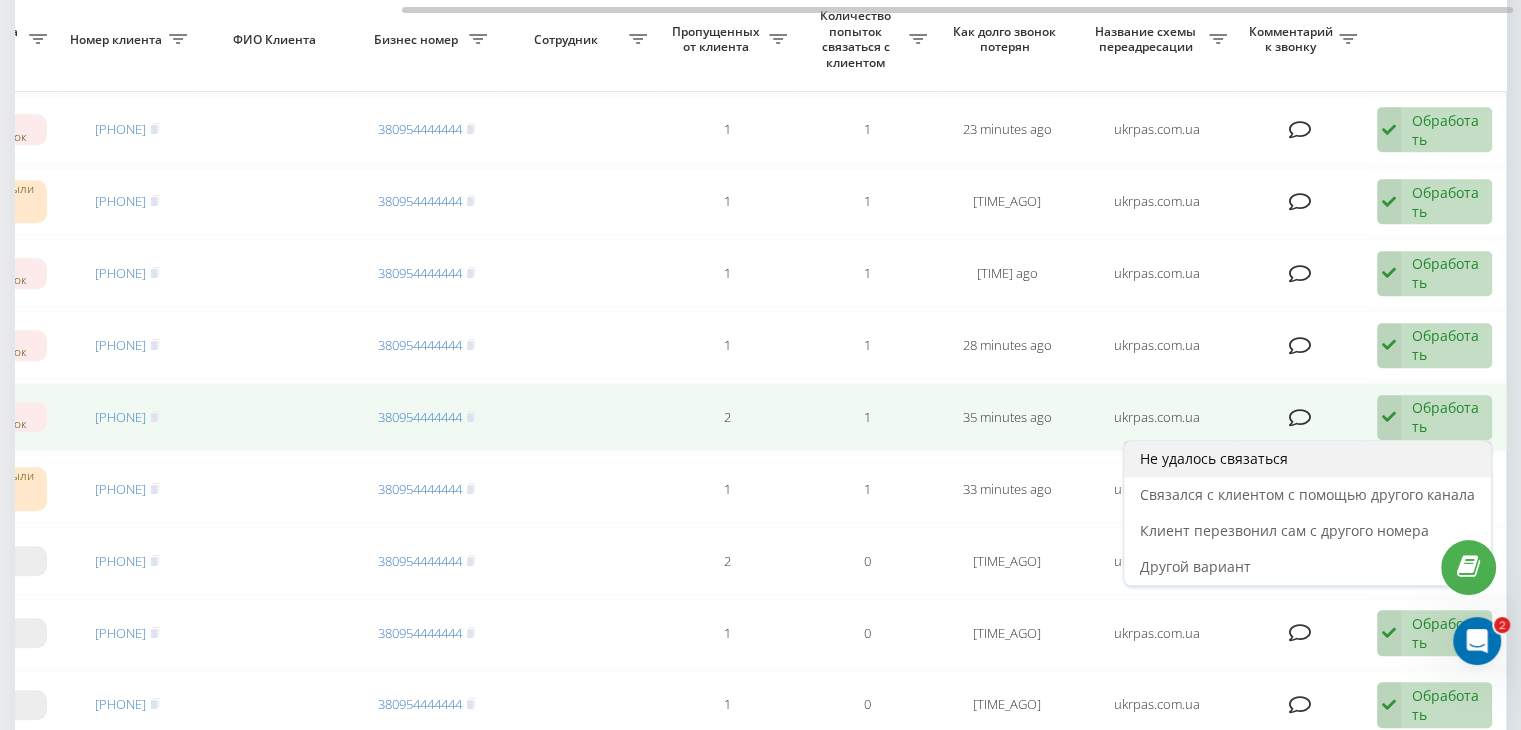 click on "Не удалось связаться" at bounding box center [1307, 459] 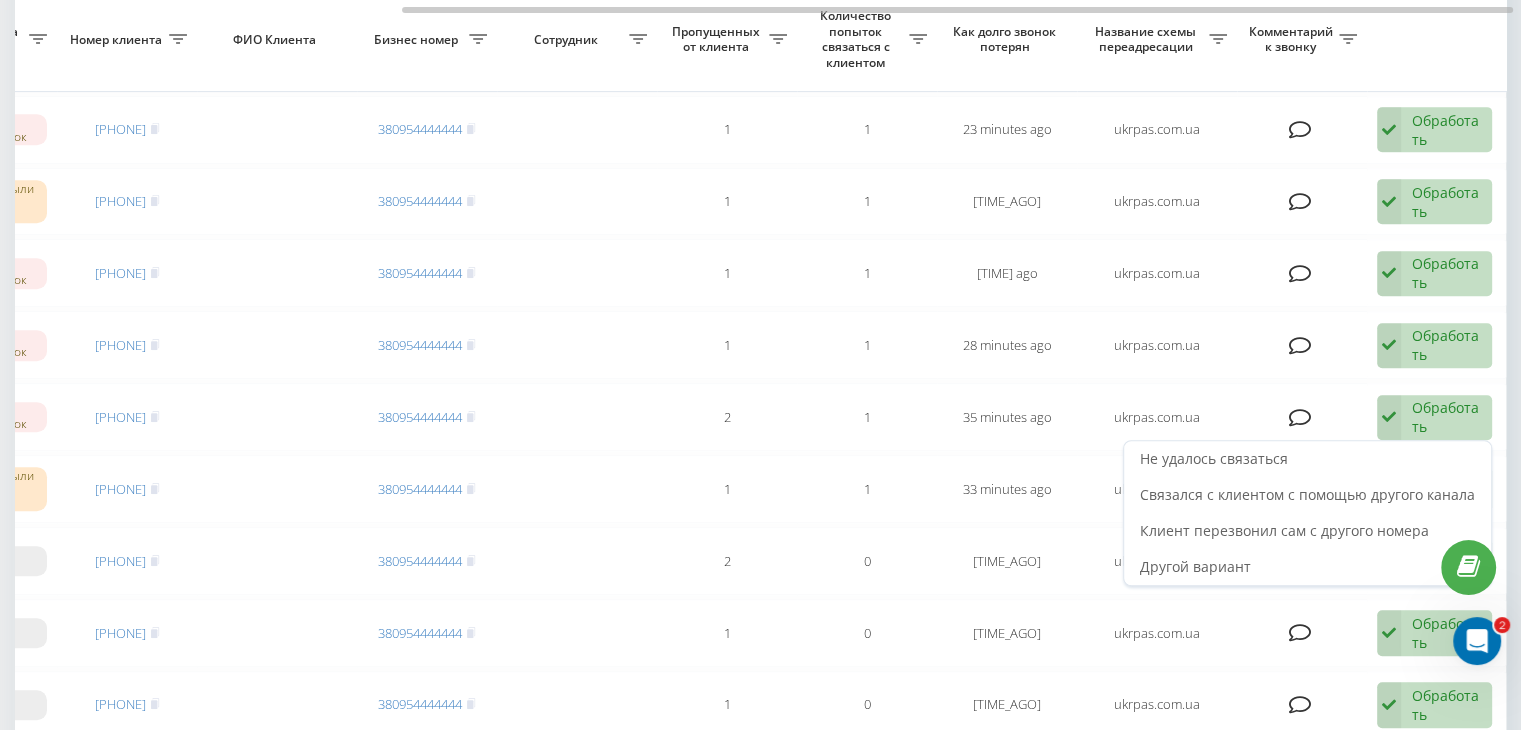 scroll, scrollTop: 0, scrollLeft: 0, axis: both 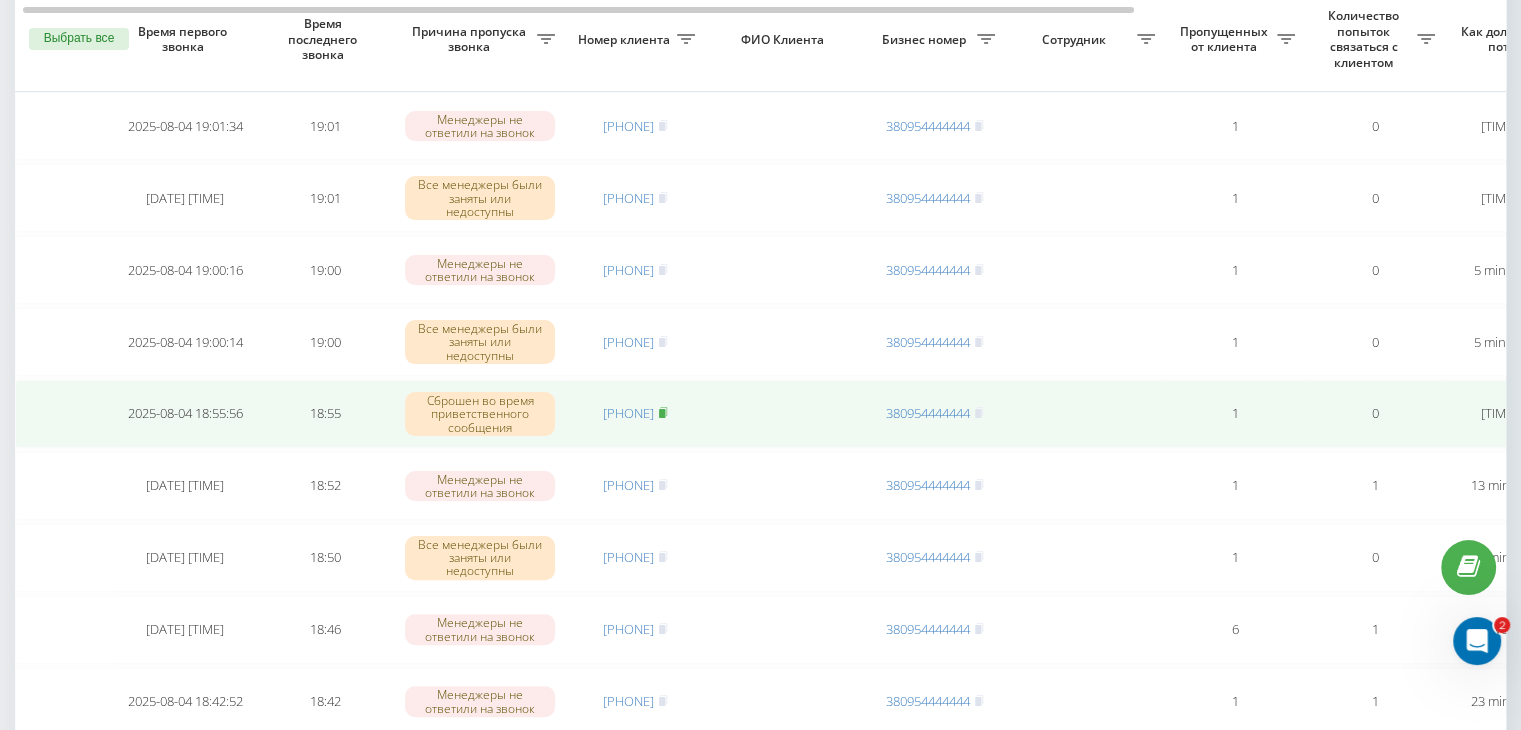 click 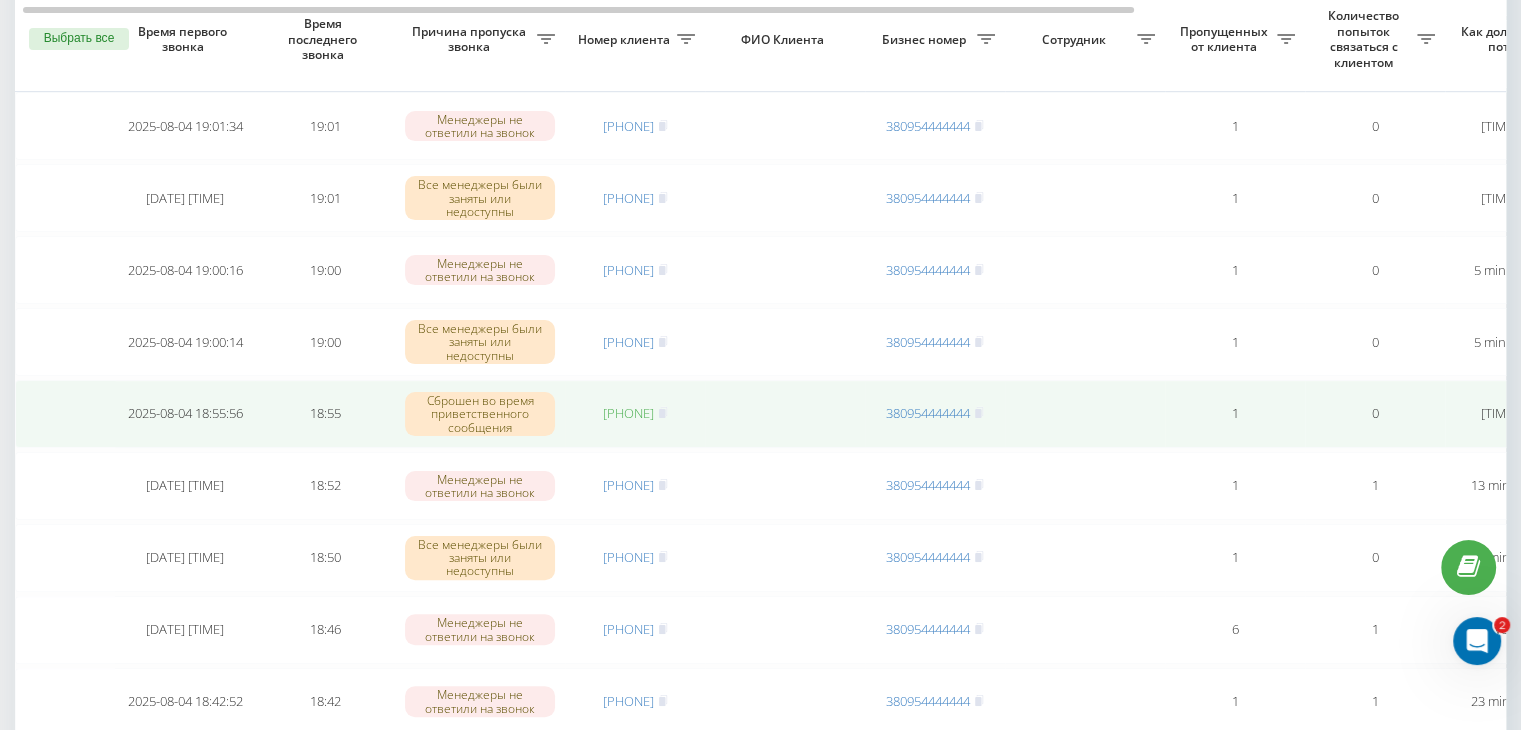 click on "[PHONE]" at bounding box center (628, 413) 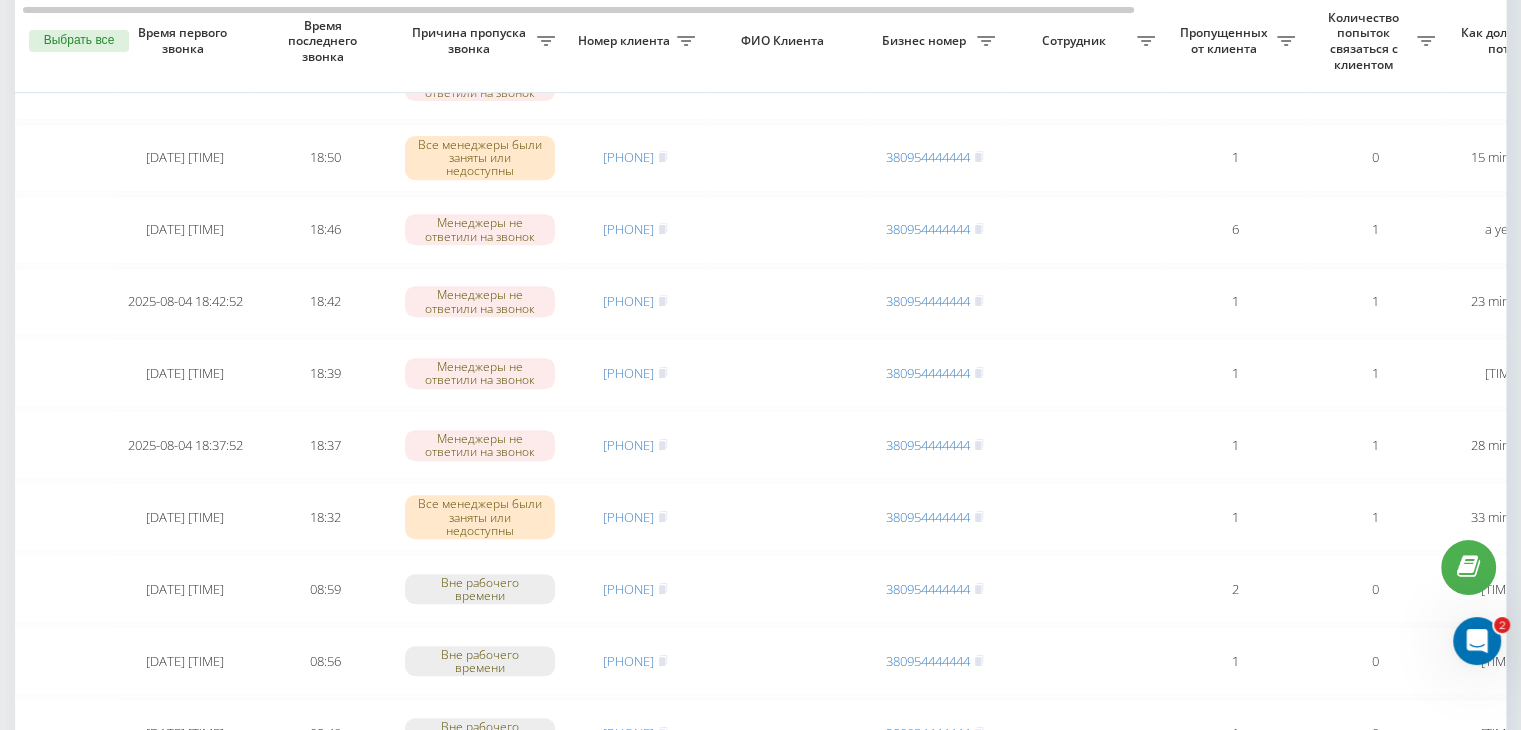 scroll, scrollTop: 900, scrollLeft: 0, axis: vertical 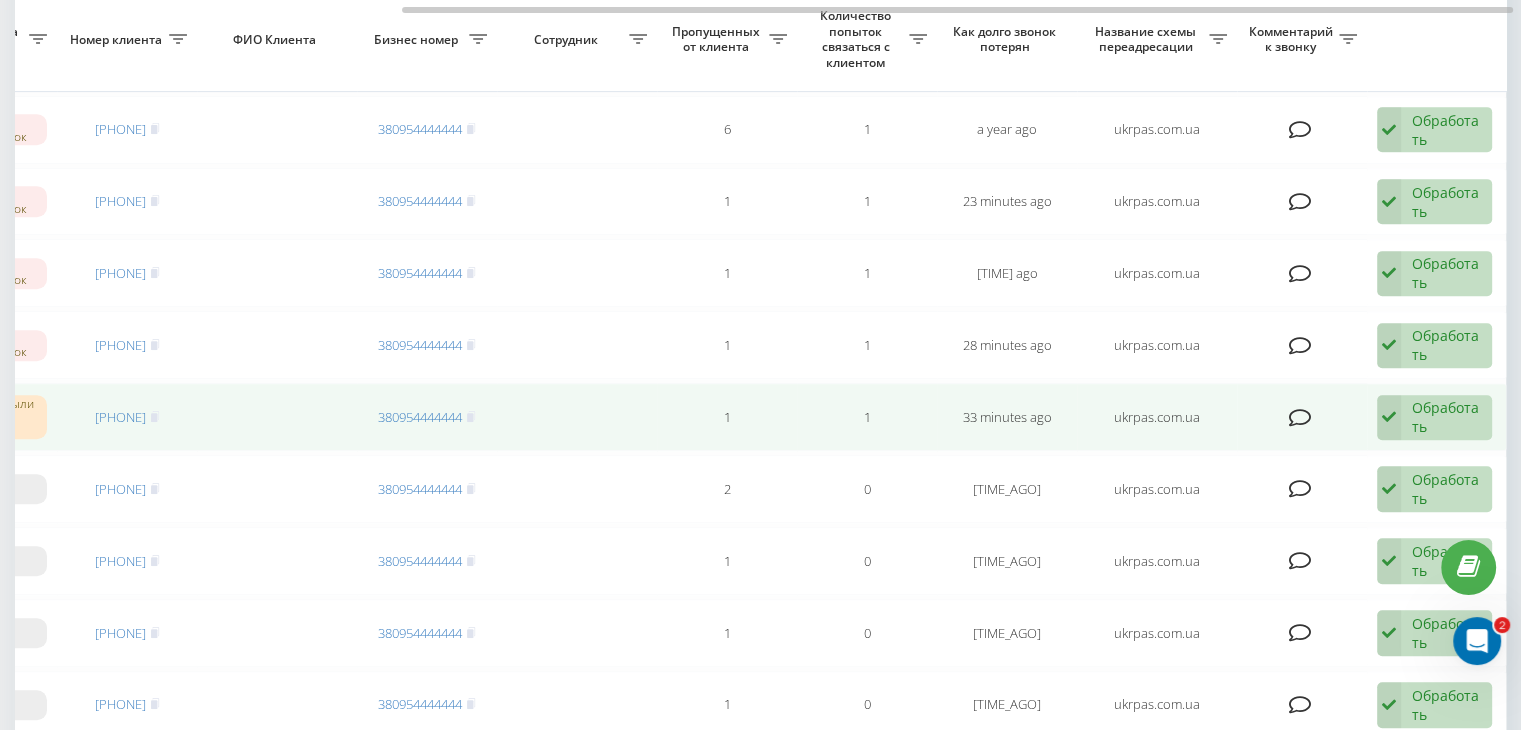 click on "Обработать" at bounding box center [1446, 417] 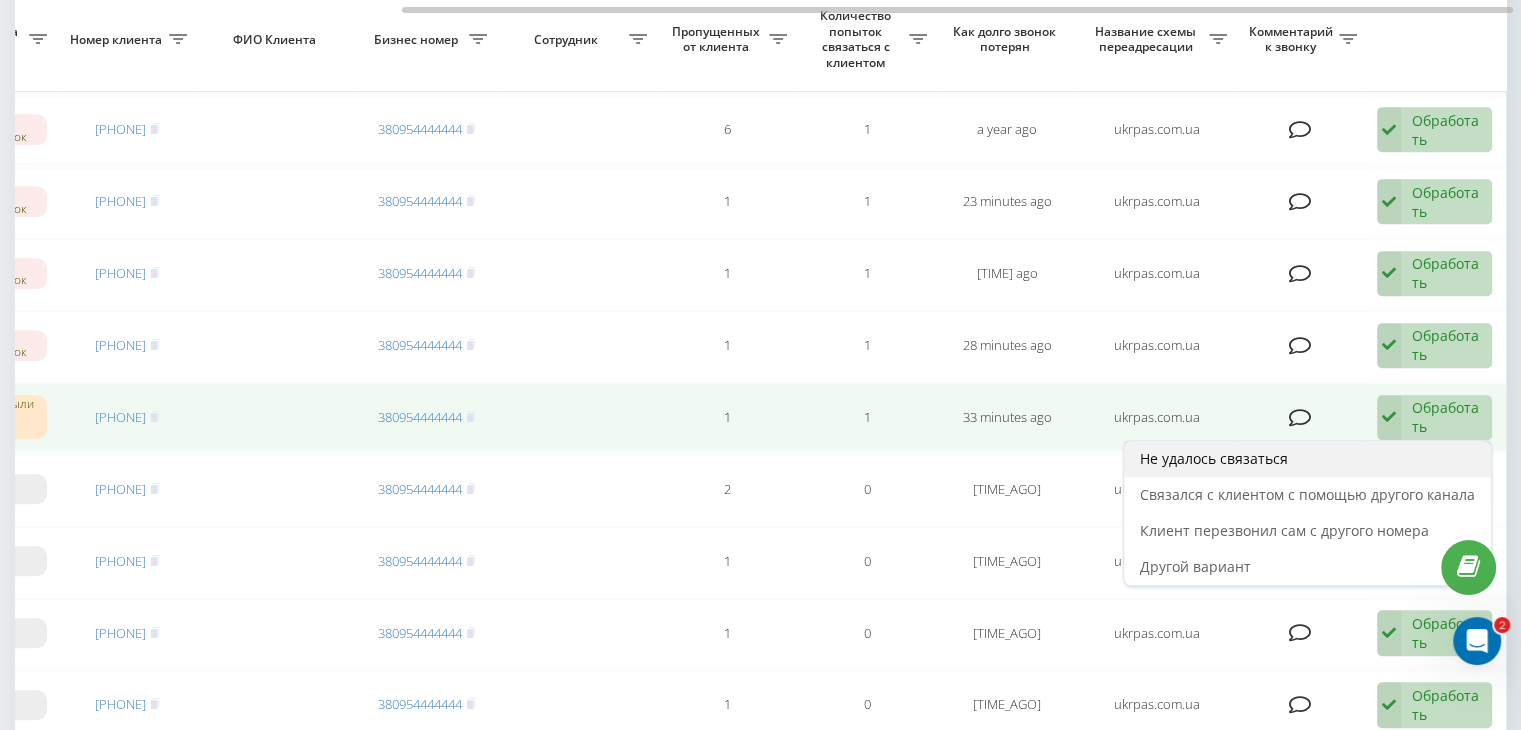 click on "Не удалось связаться" at bounding box center [1307, 459] 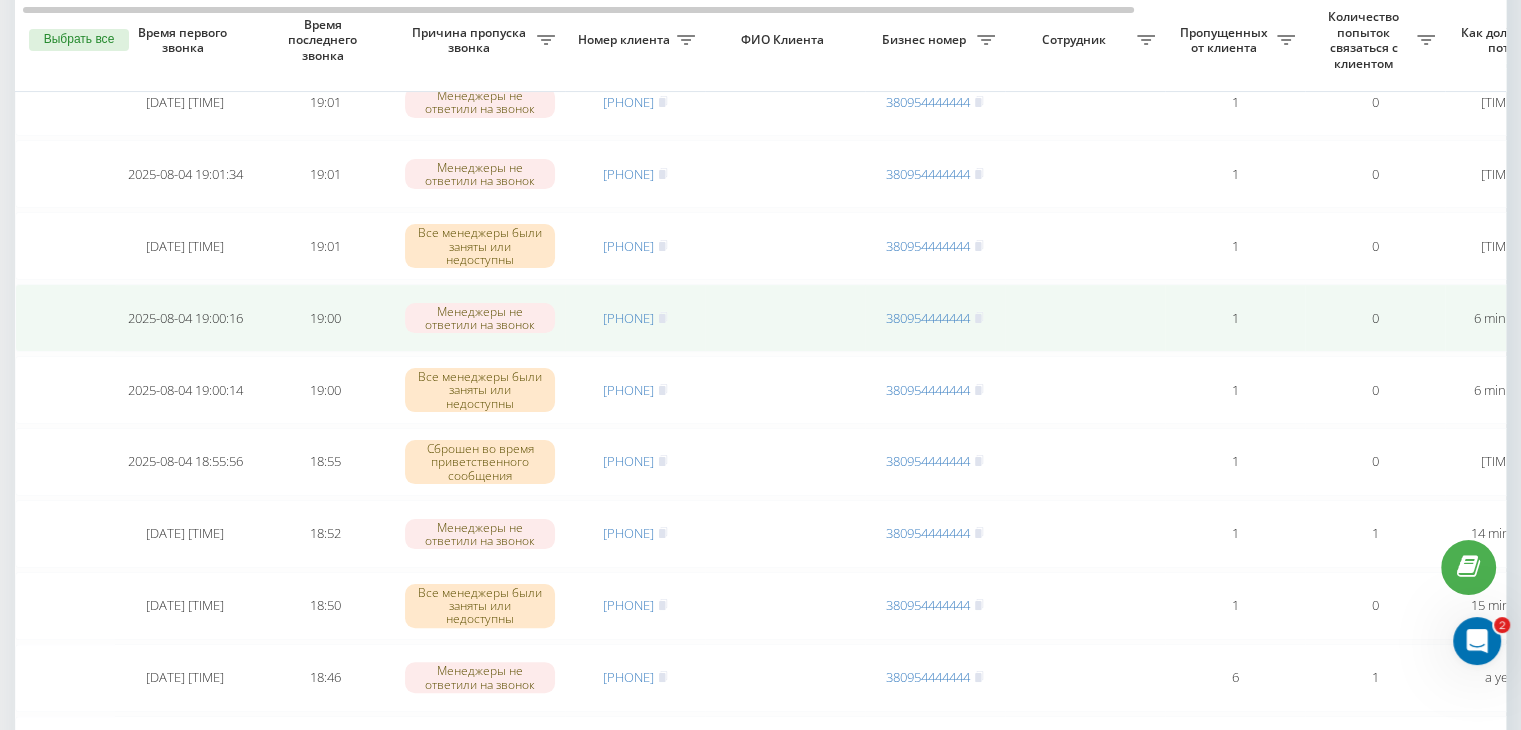 scroll, scrollTop: 400, scrollLeft: 0, axis: vertical 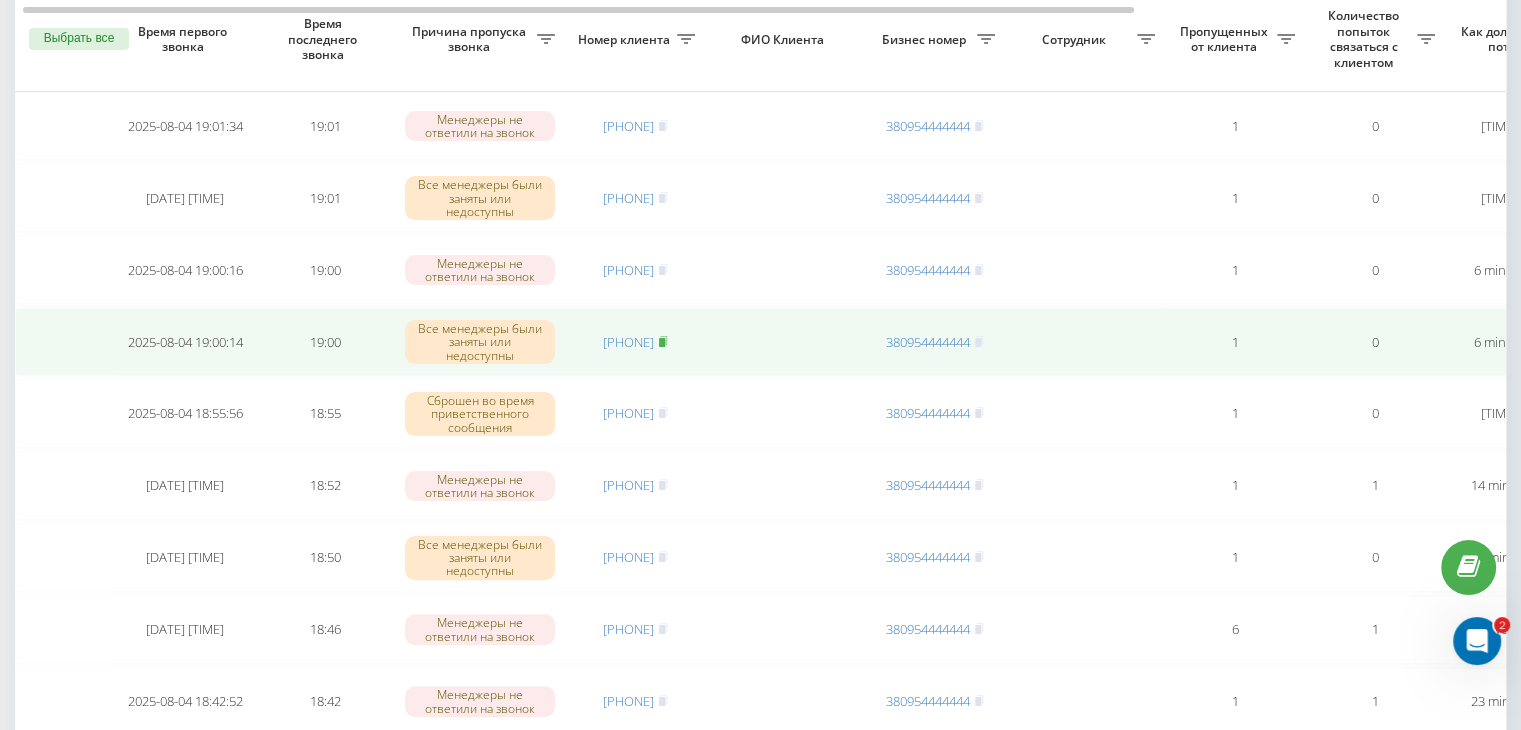 click 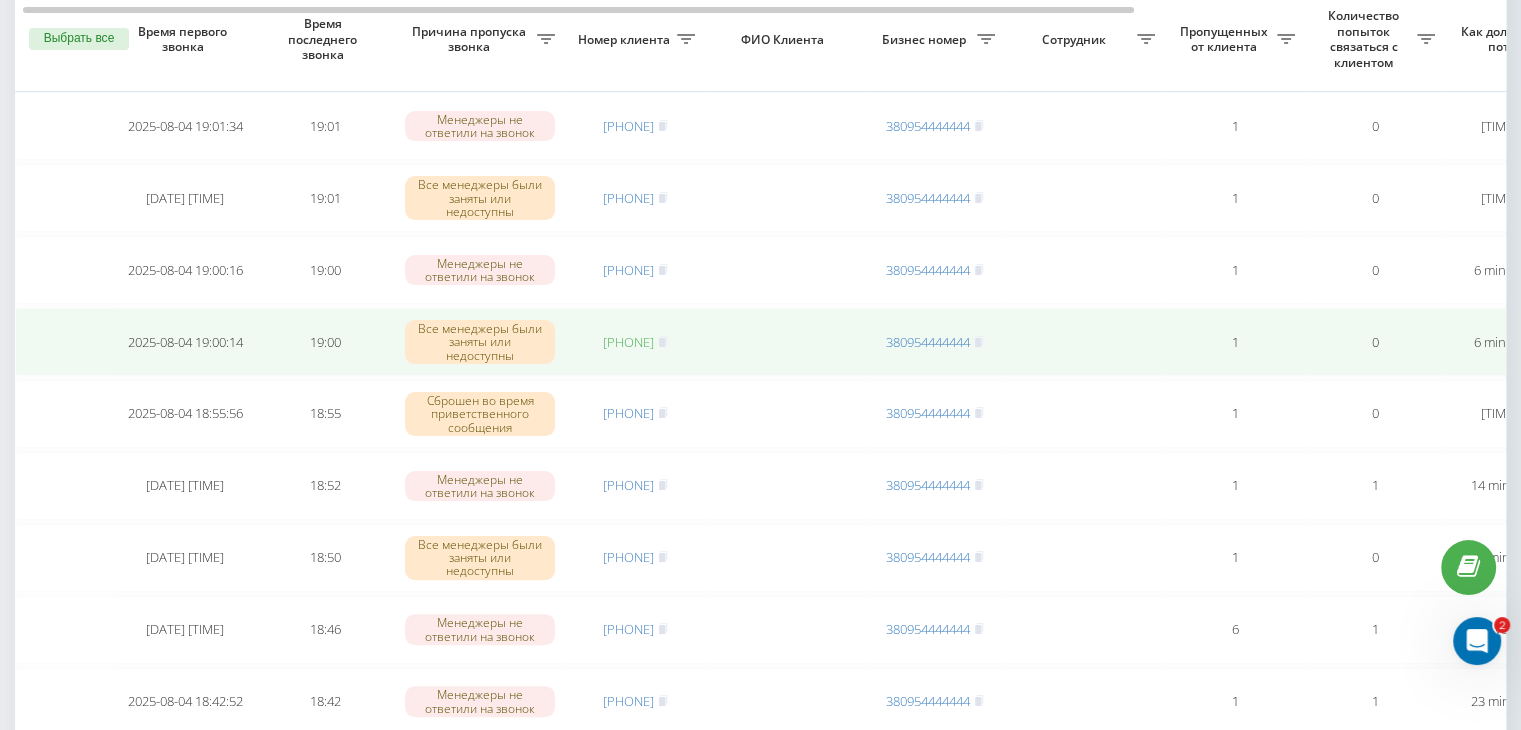 click on "[PHONE]" at bounding box center (628, 342) 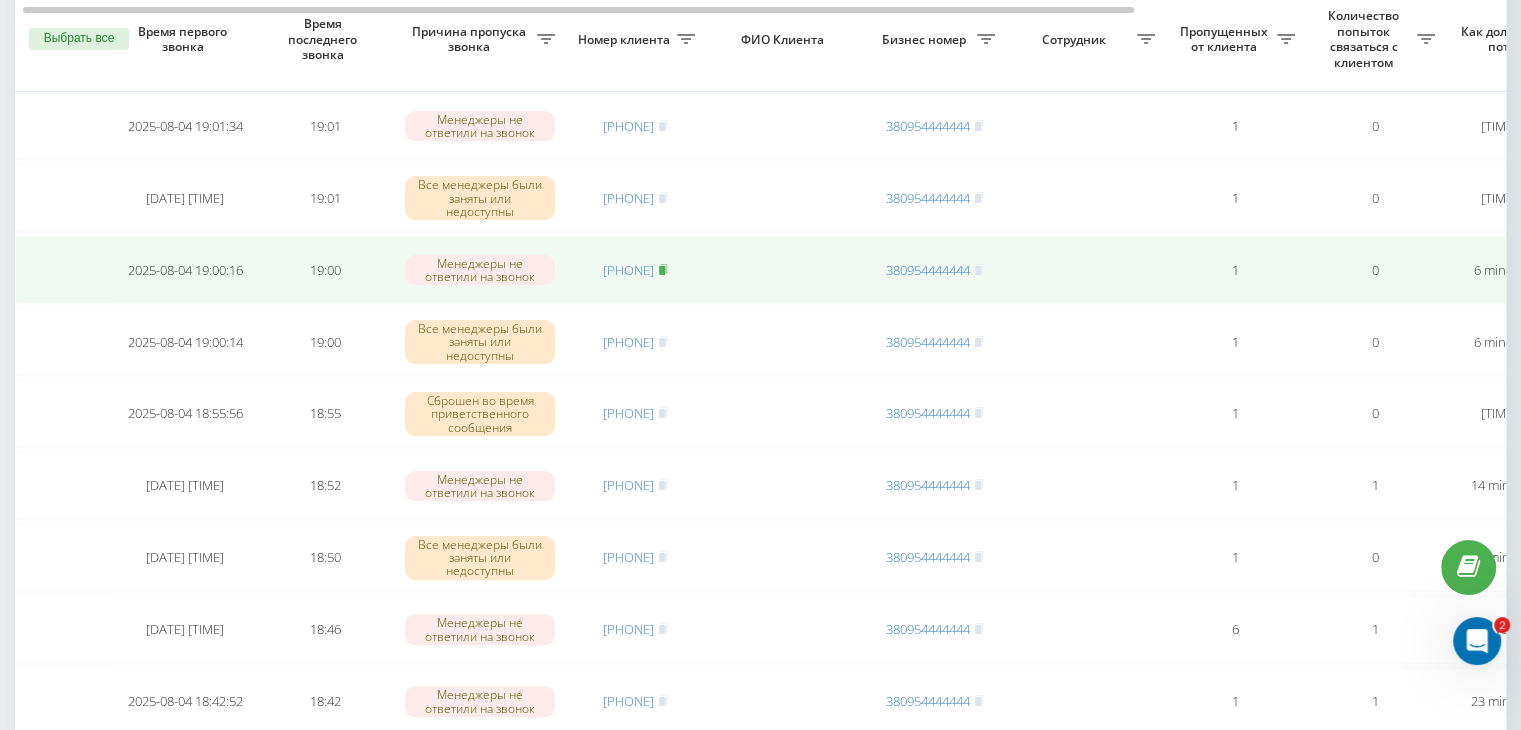 click 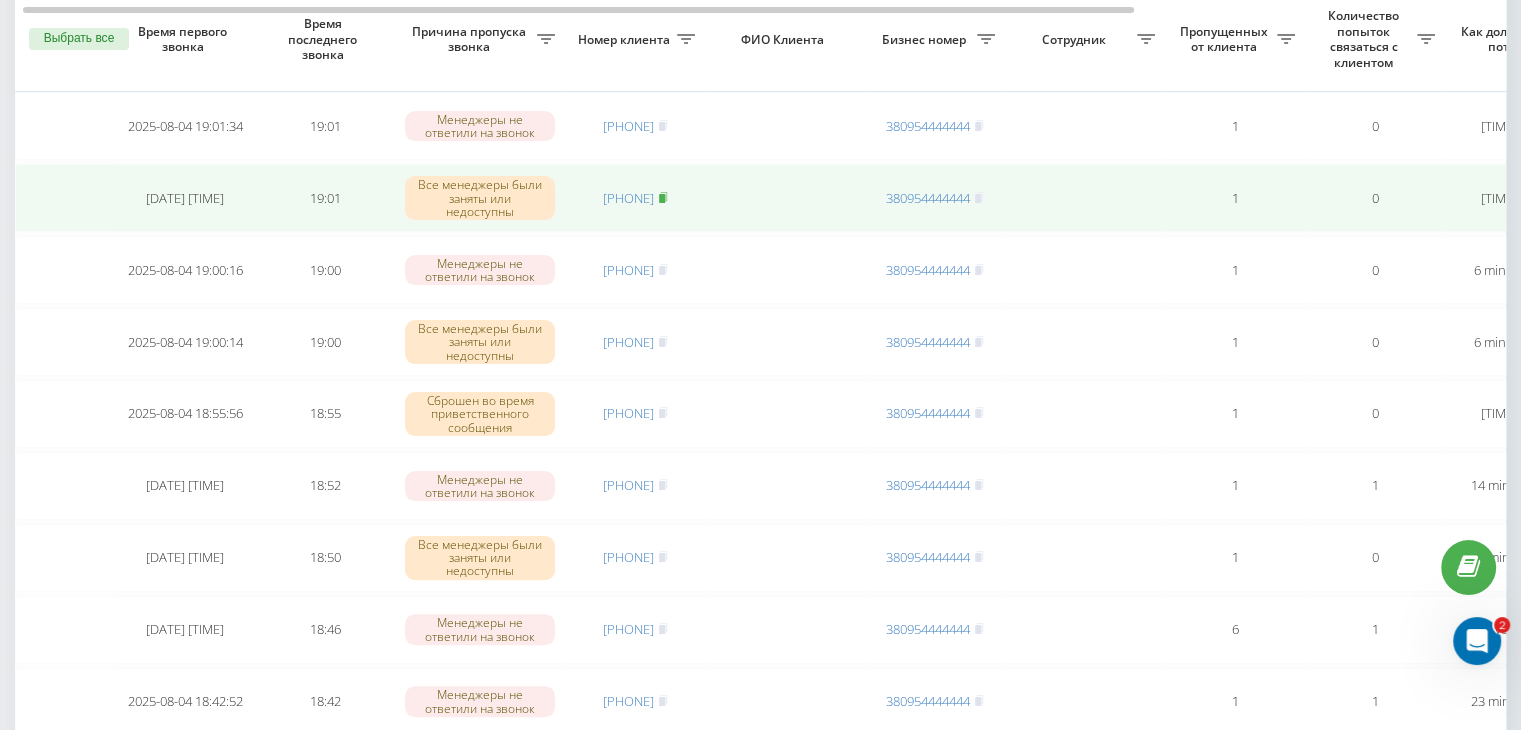 click 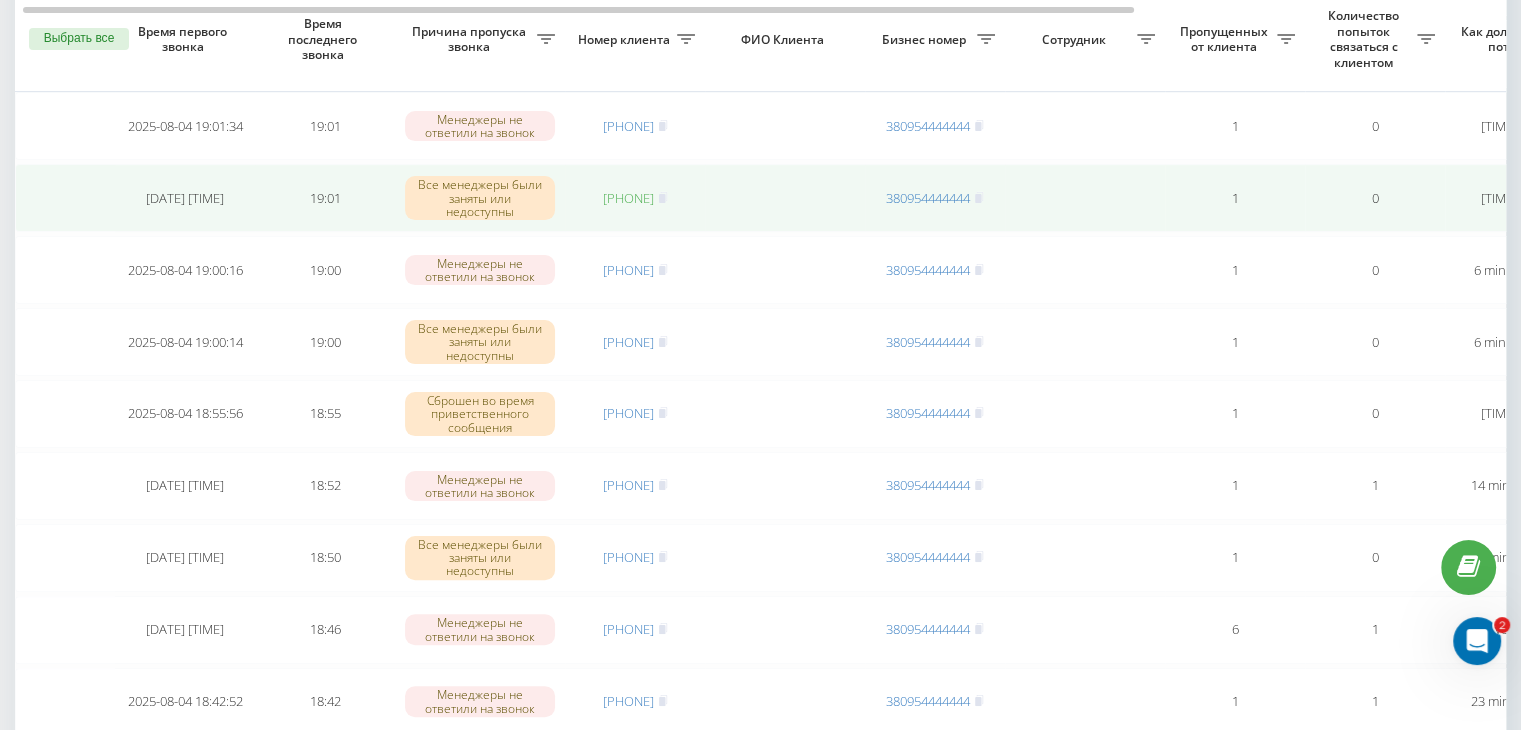 click on "[PHONE]" at bounding box center (628, 198) 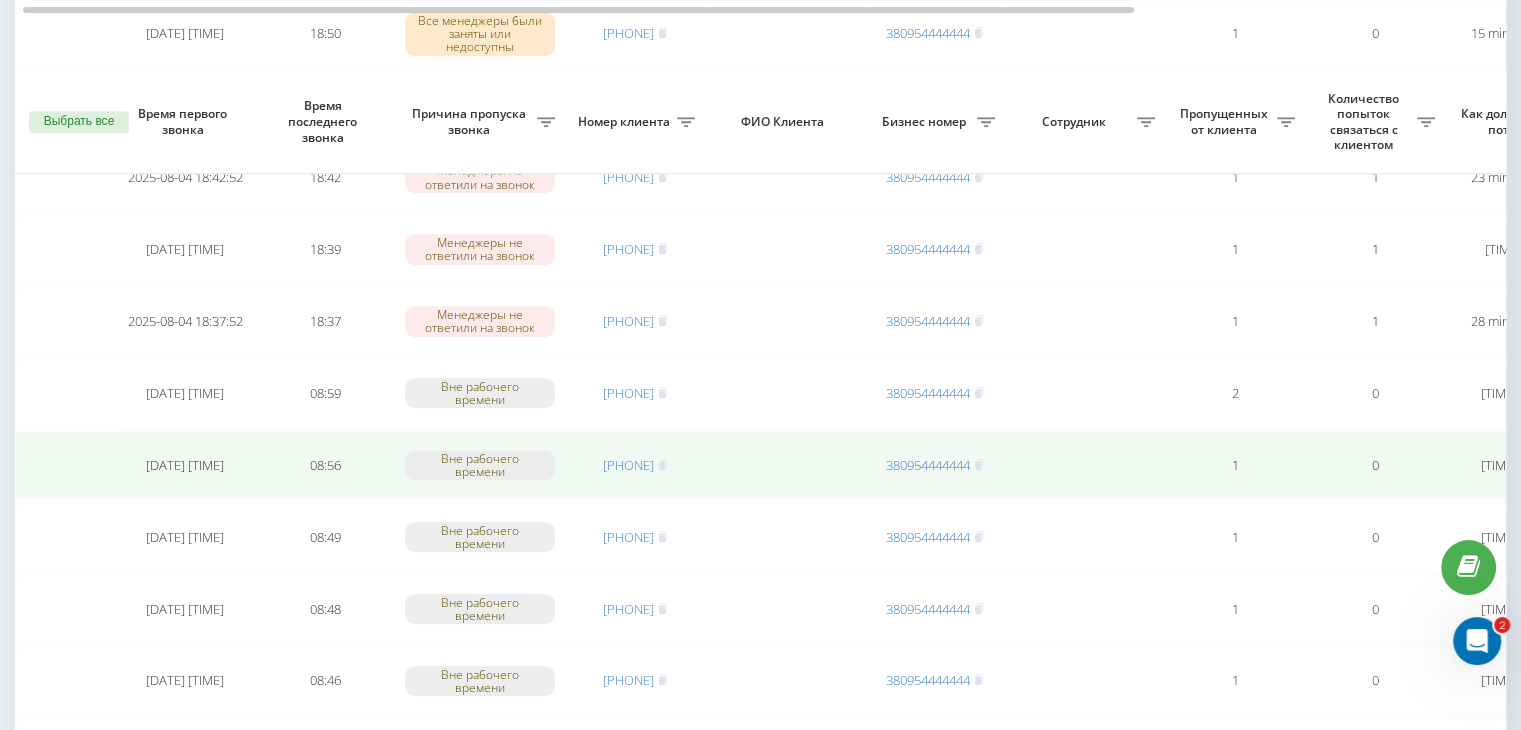 scroll, scrollTop: 900, scrollLeft: 0, axis: vertical 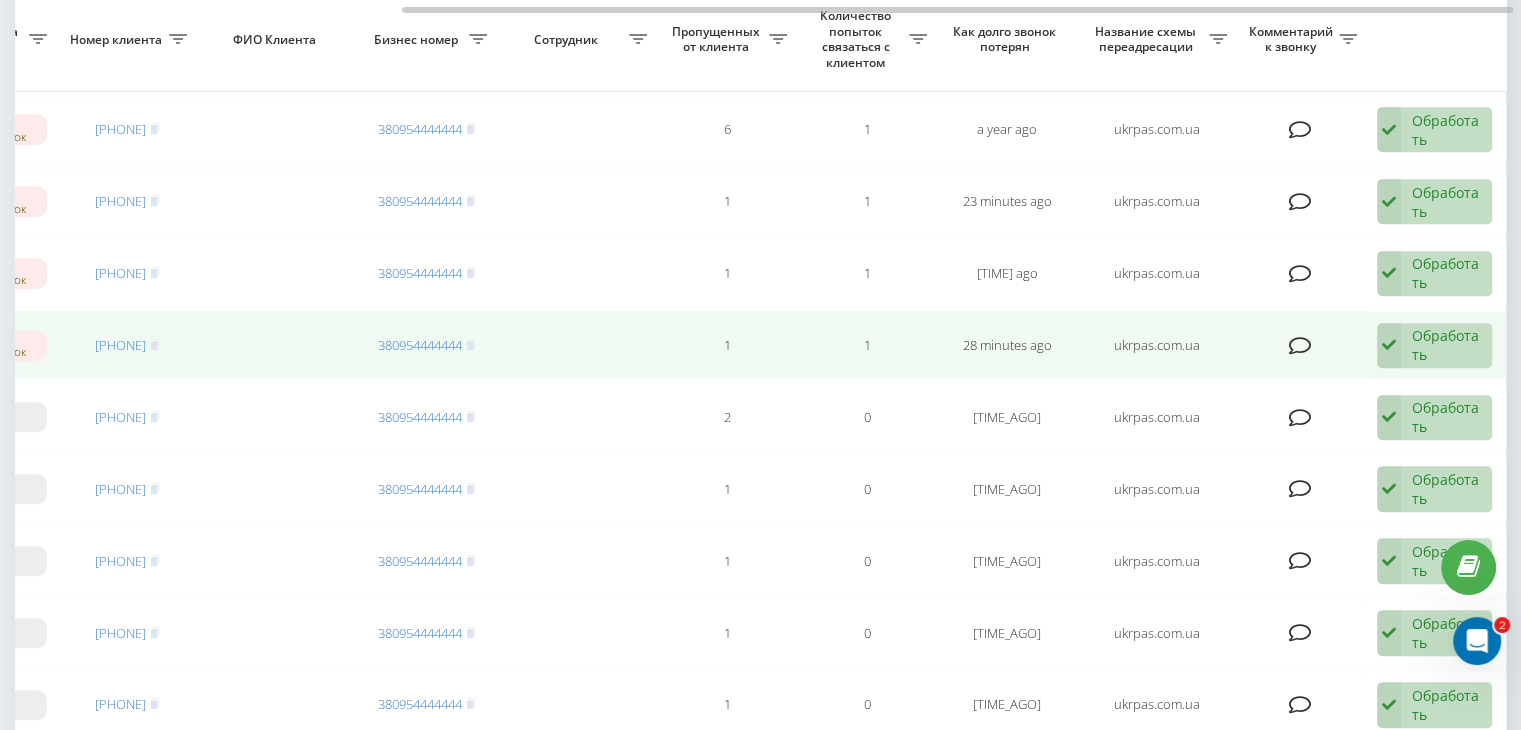 click on "Обработать" at bounding box center [1446, 345] 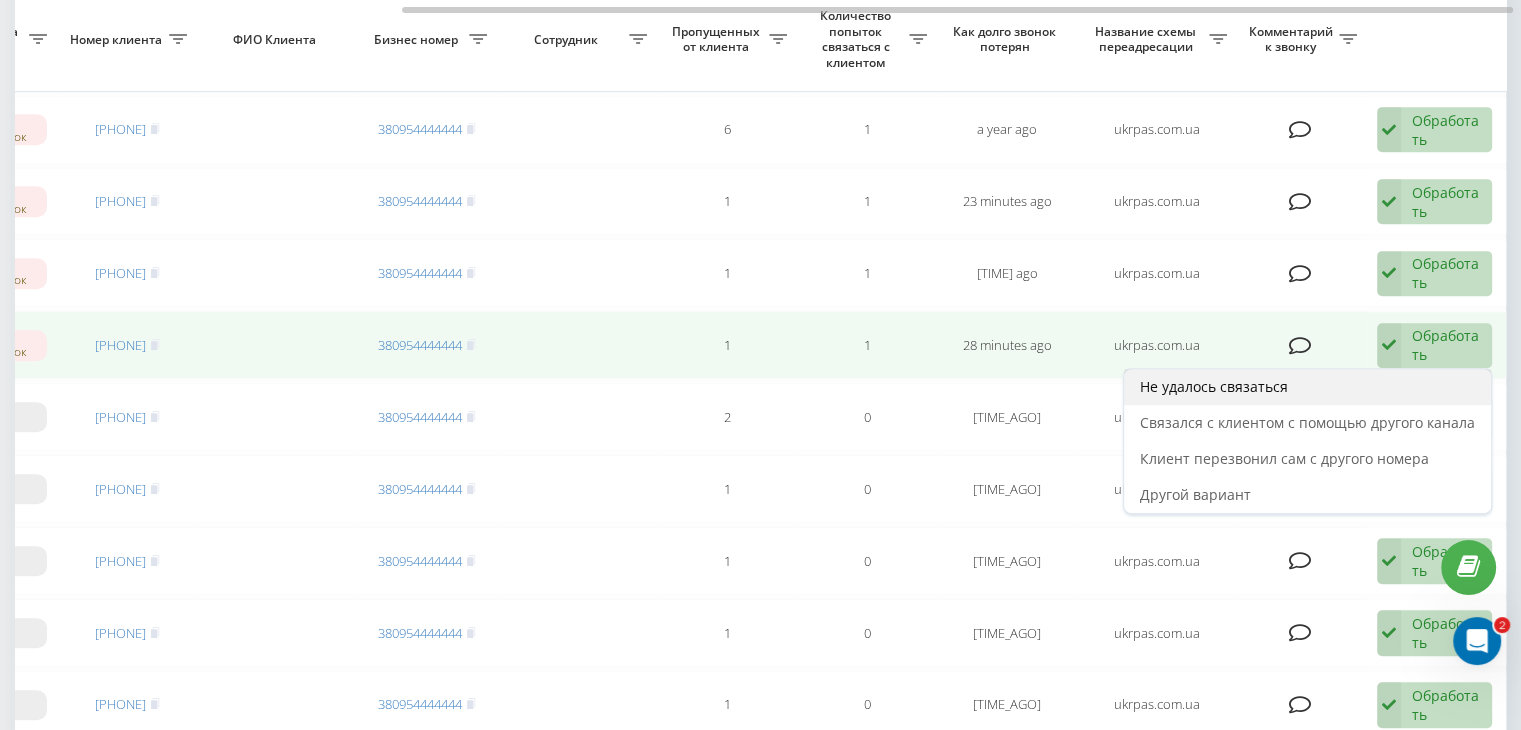 click on "Не удалось связаться" at bounding box center [1307, 387] 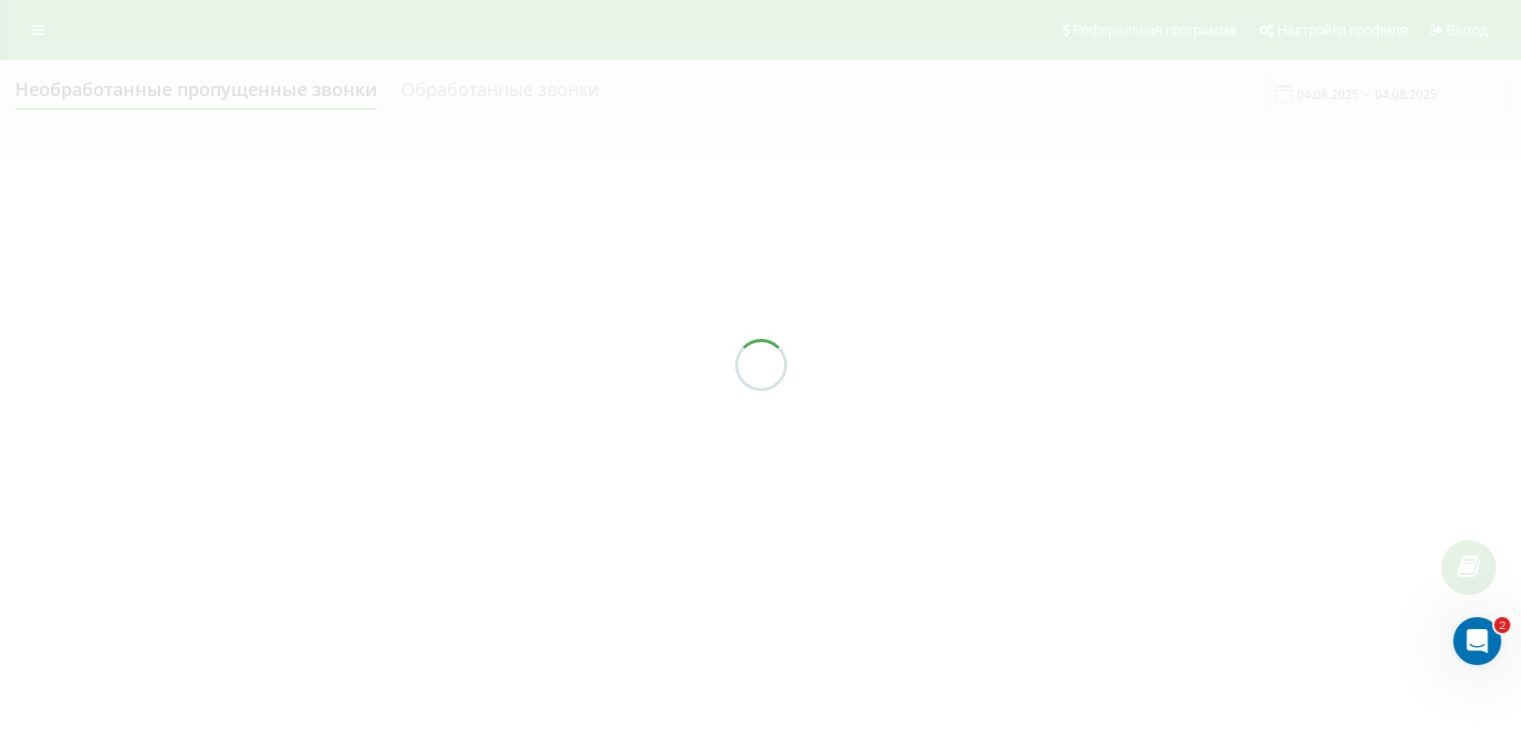 scroll, scrollTop: 0, scrollLeft: 0, axis: both 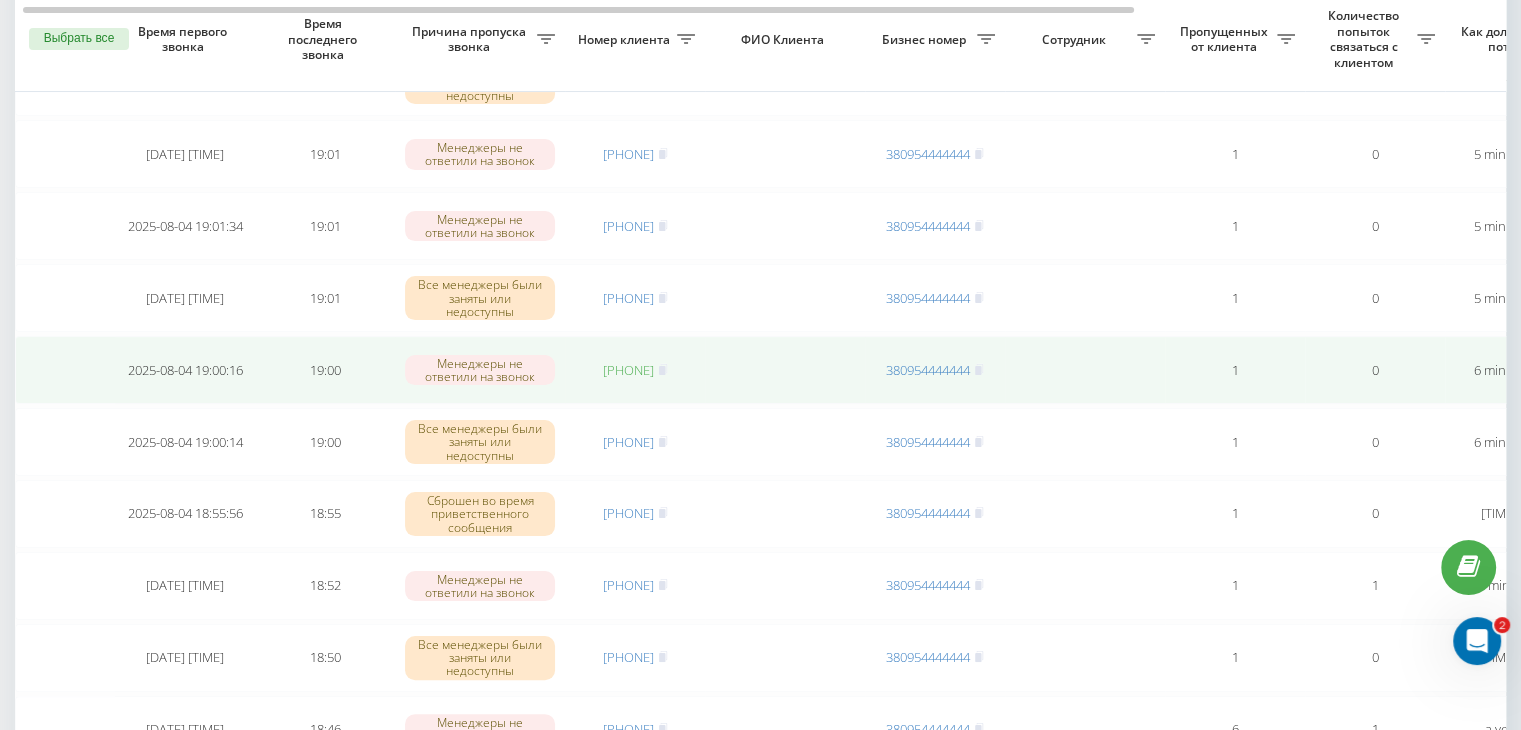click on "[PHONE]" at bounding box center [628, 370] 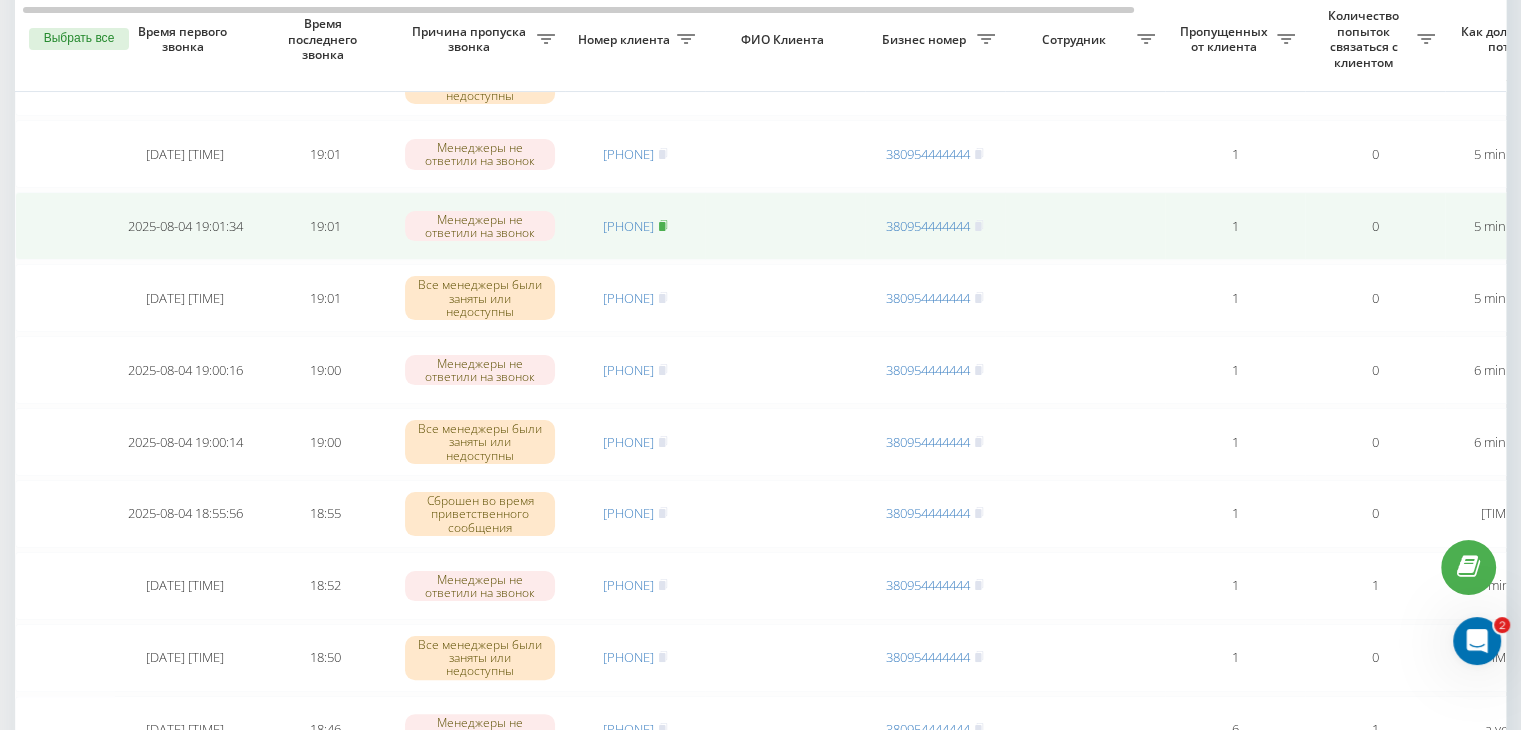 click 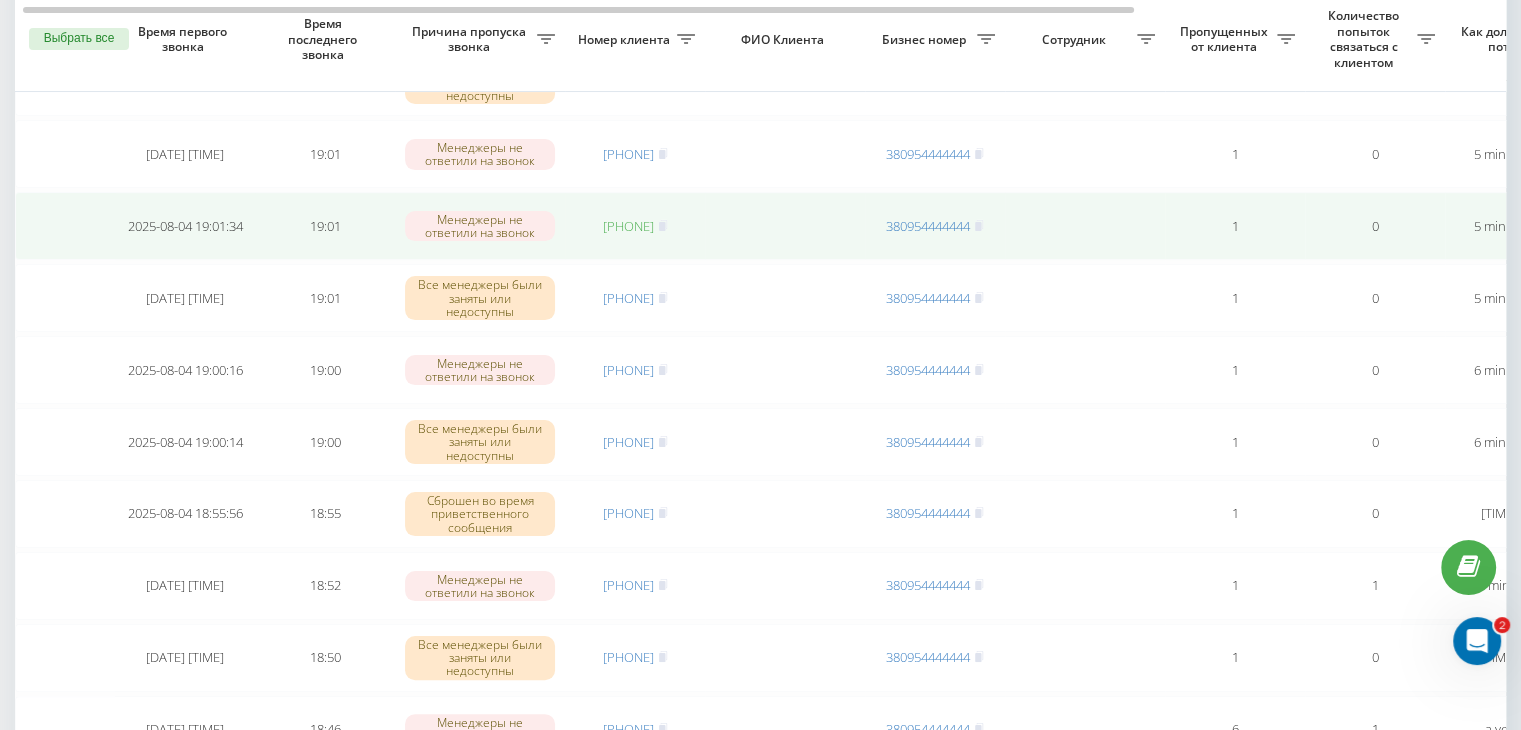 click on "[PHONE]" at bounding box center [628, 226] 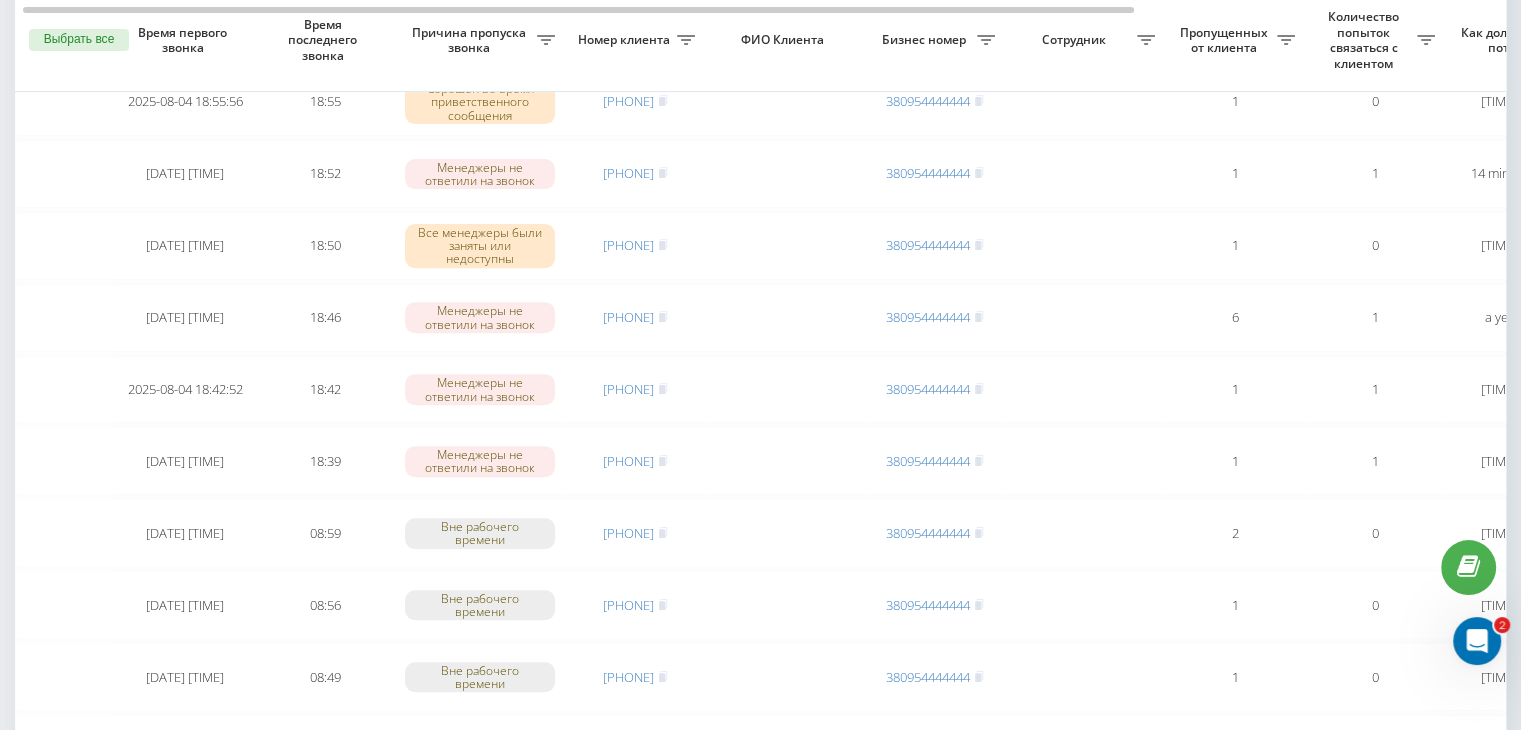 scroll, scrollTop: 900, scrollLeft: 0, axis: vertical 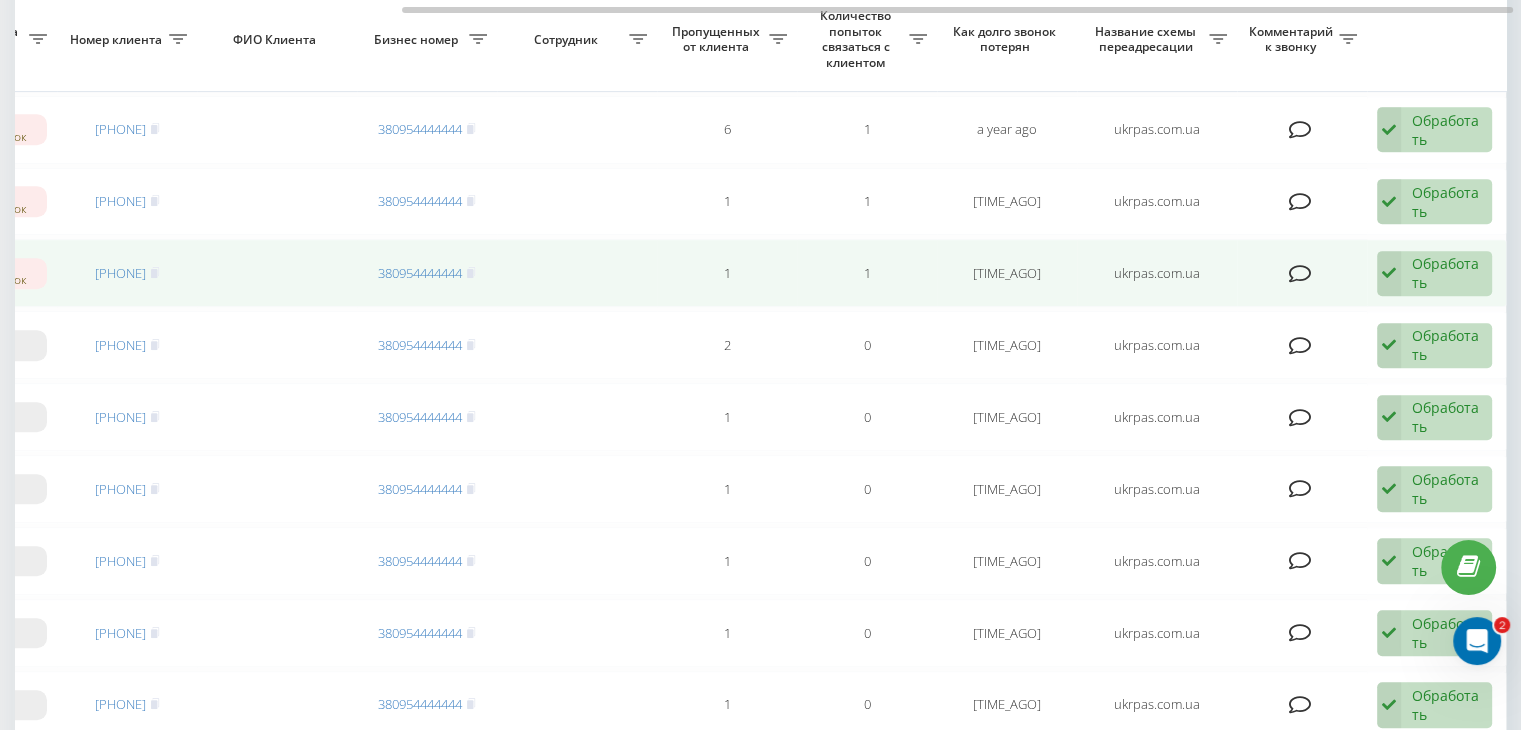 click on "Обработать" at bounding box center [1446, 273] 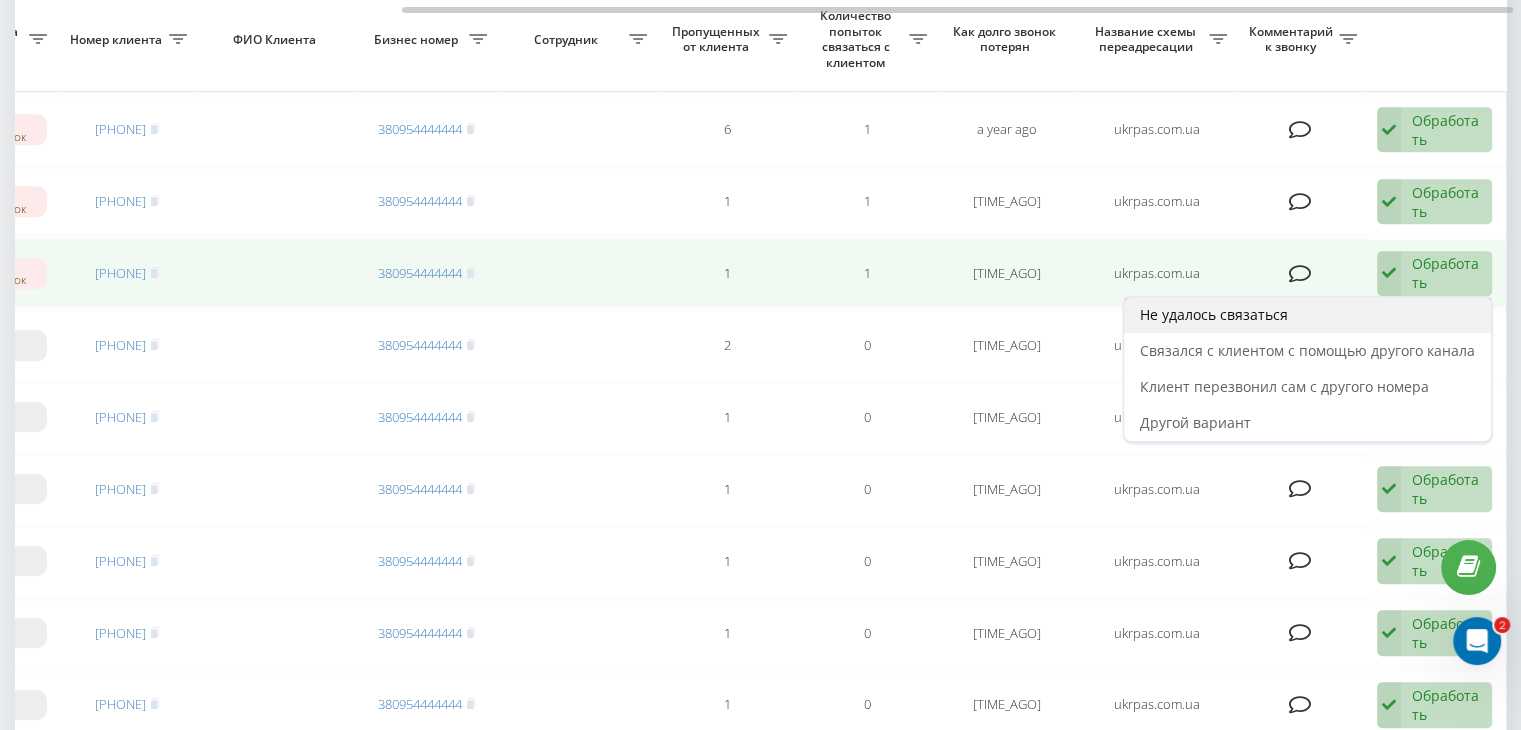 click on "Не удалось связаться" at bounding box center [1307, 315] 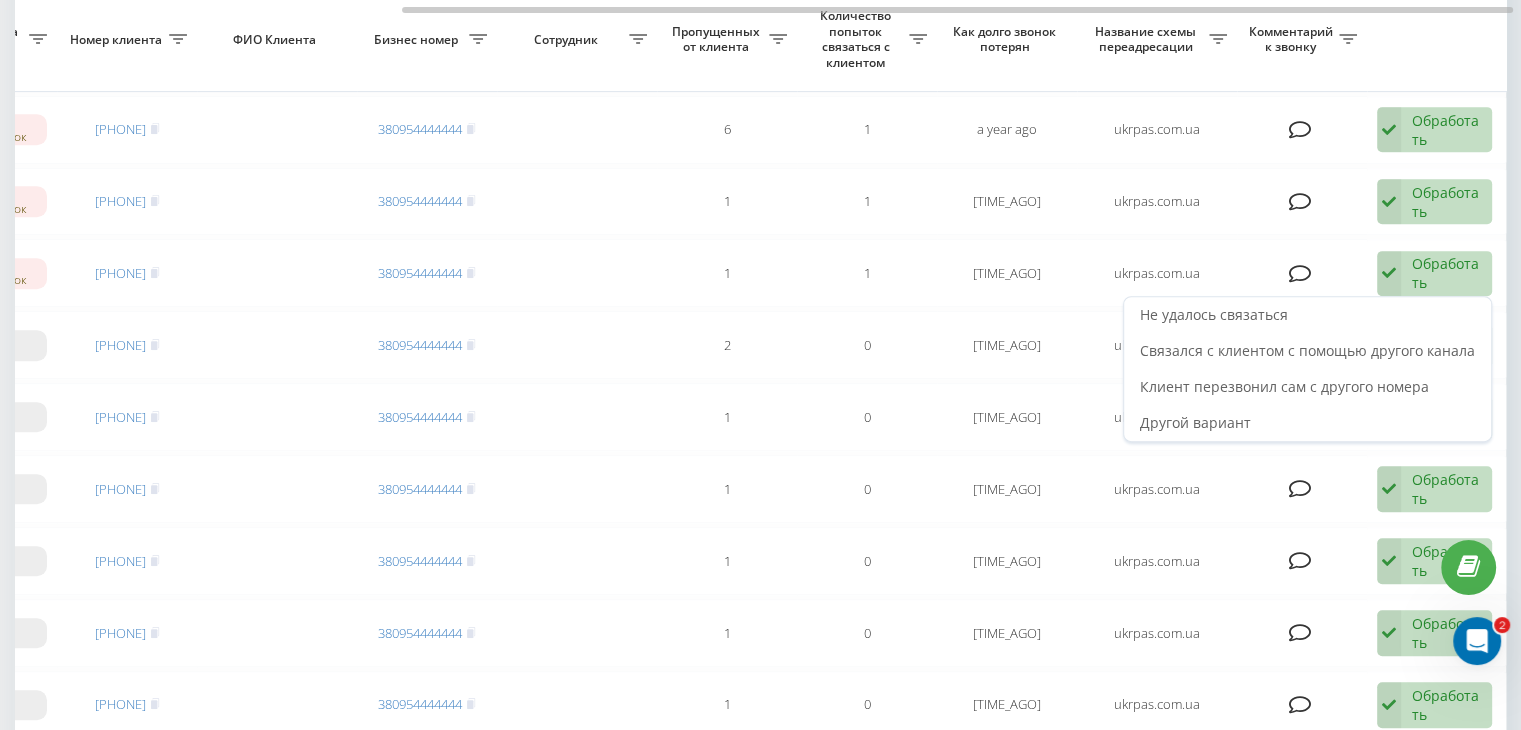 scroll, scrollTop: 0, scrollLeft: 0, axis: both 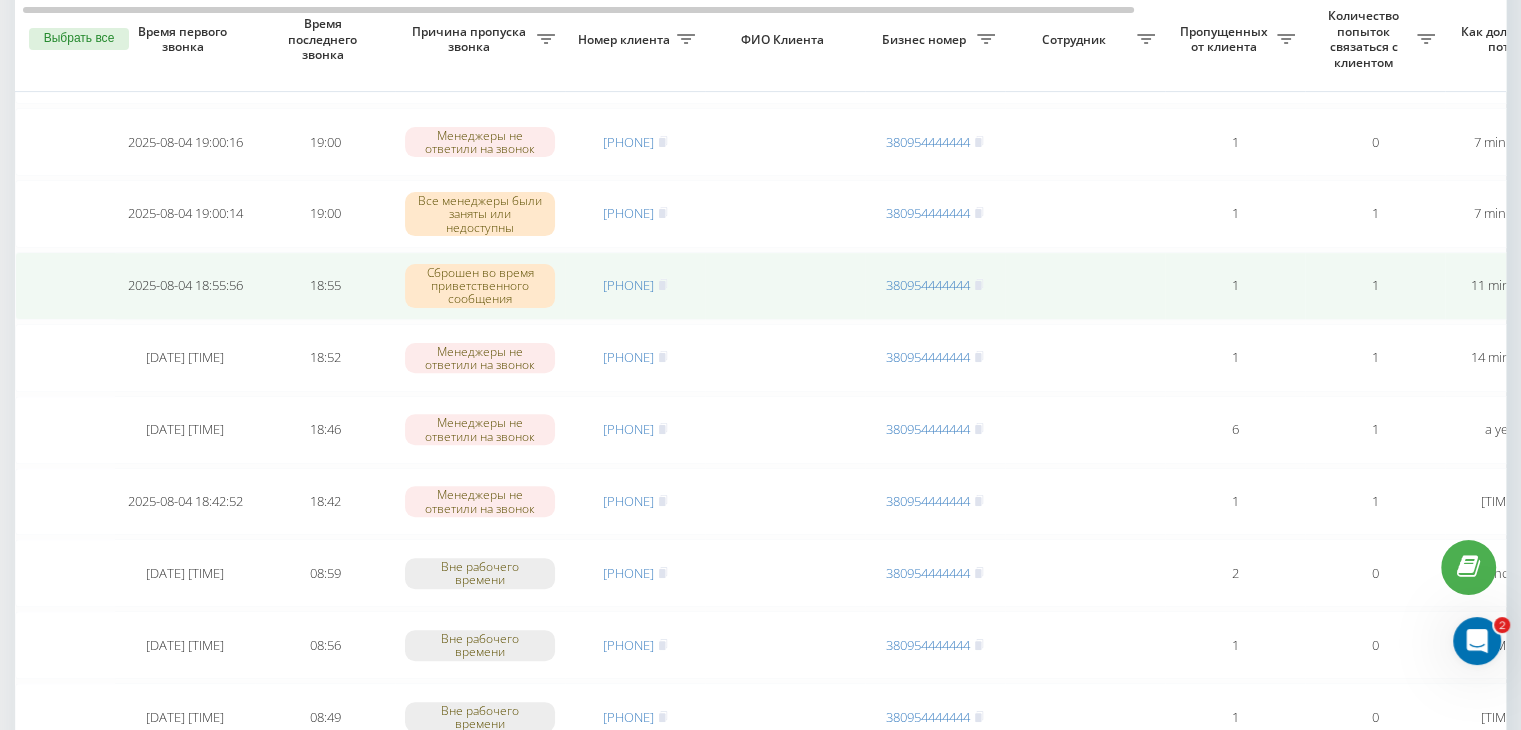 drag, startPoint x: 0, startPoint y: 285, endPoint x: 52, endPoint y: 271, distance: 53.851646 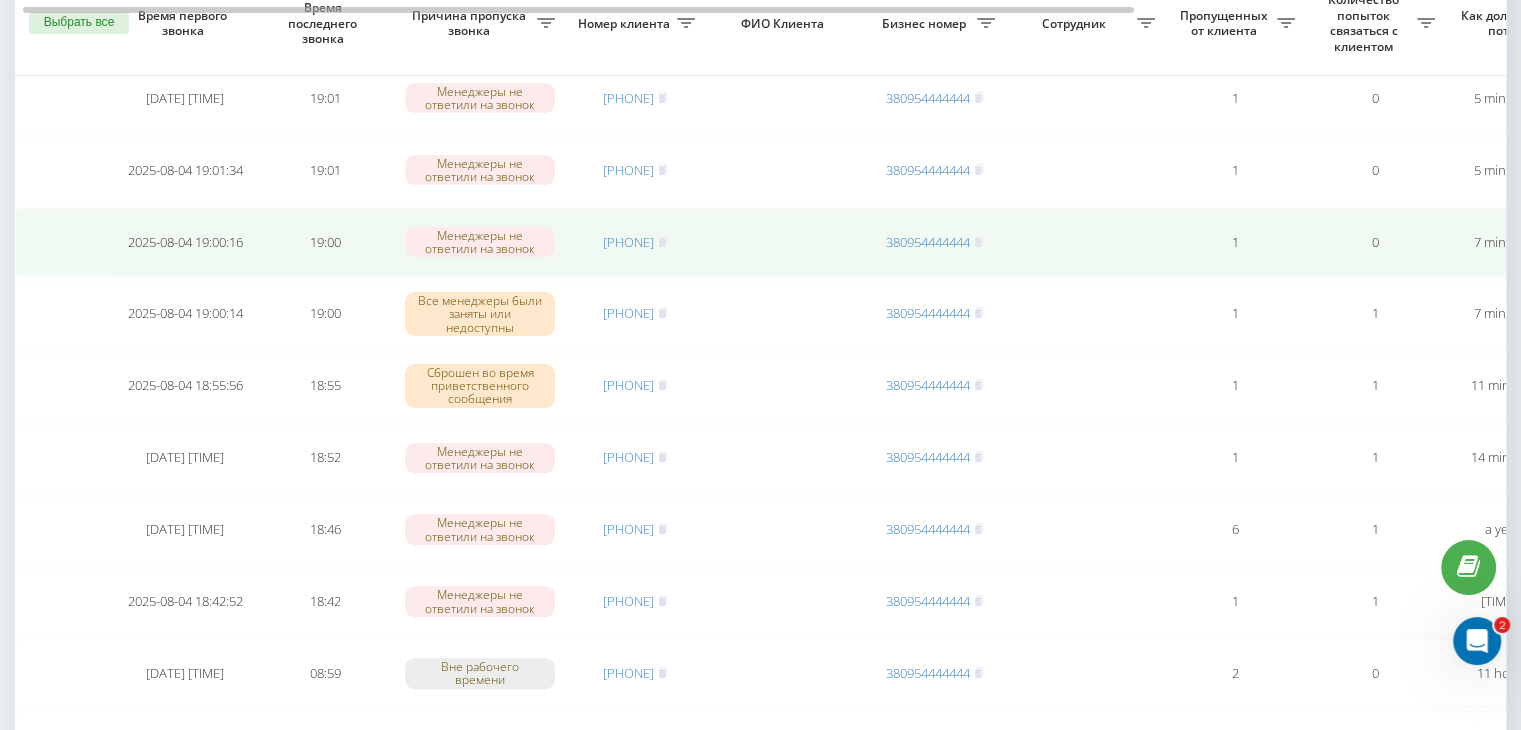 scroll, scrollTop: 400, scrollLeft: 0, axis: vertical 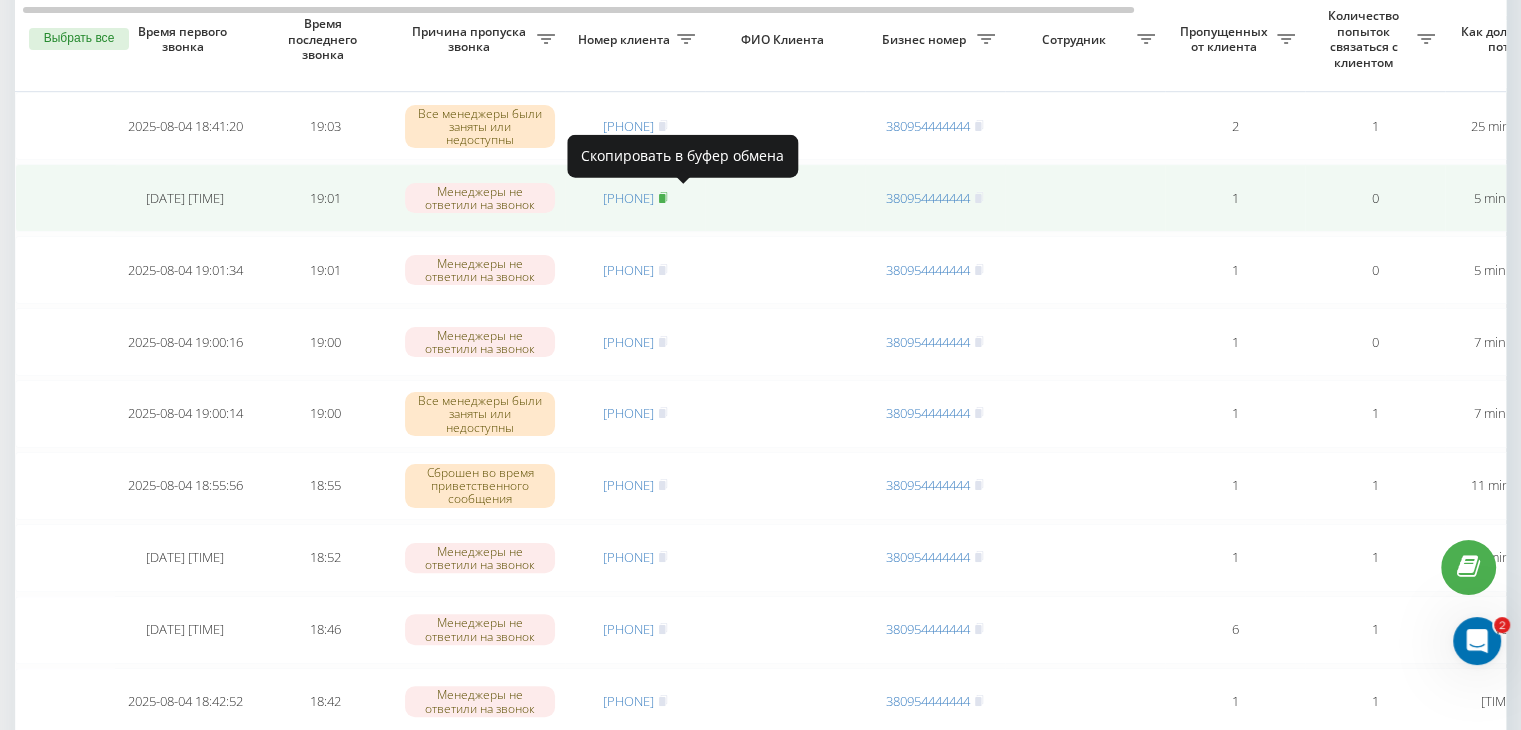 click 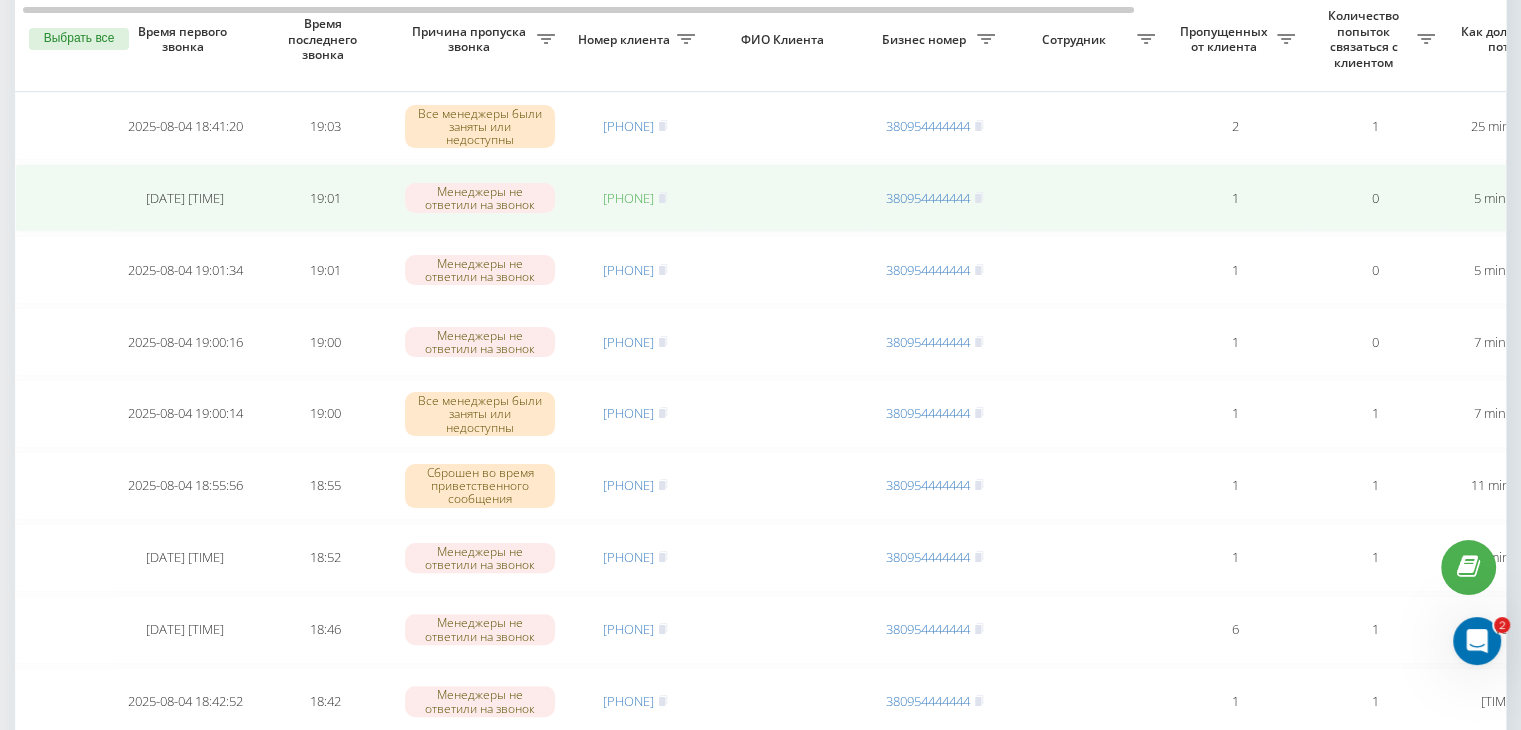 click on "[PHONE]" at bounding box center [628, 198] 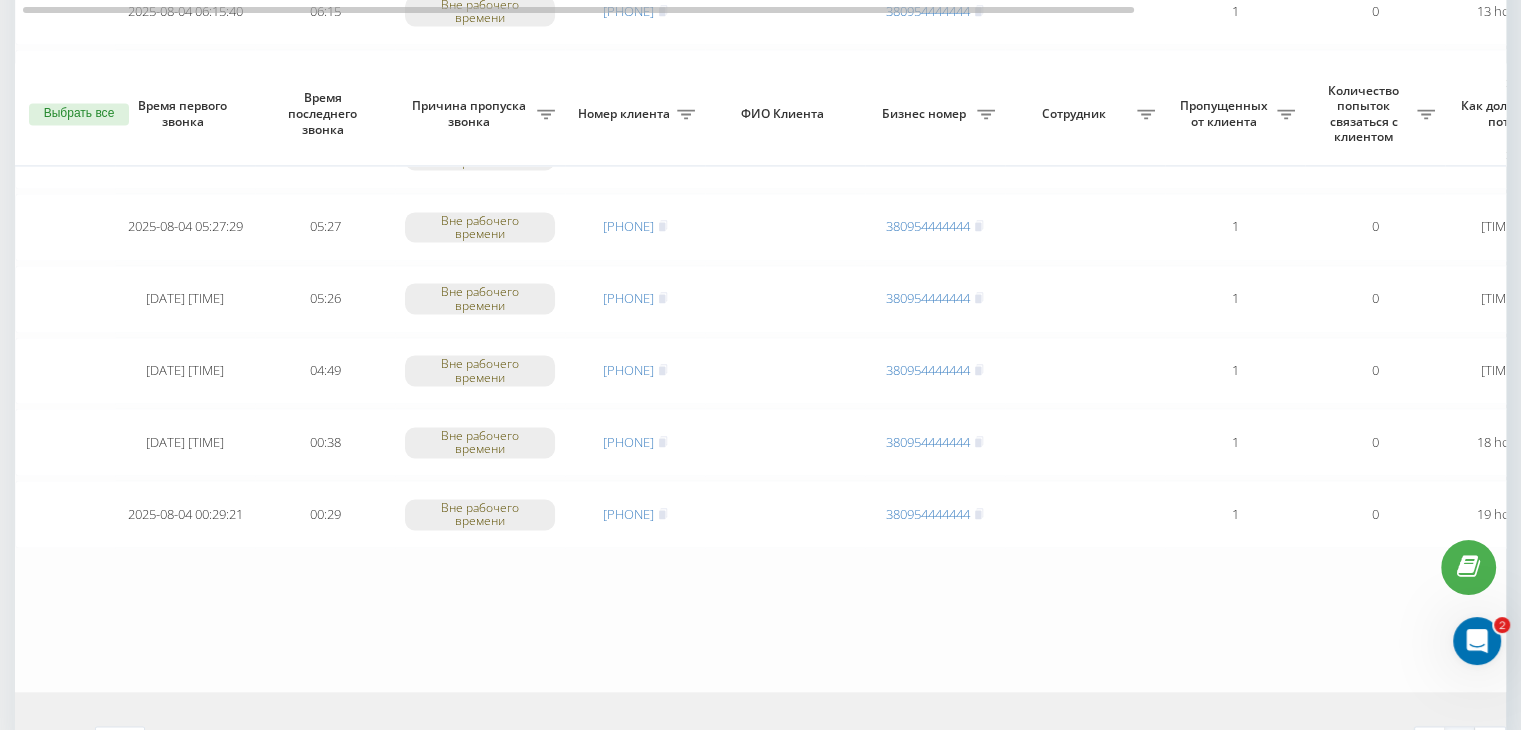 scroll, scrollTop: 3148, scrollLeft: 0, axis: vertical 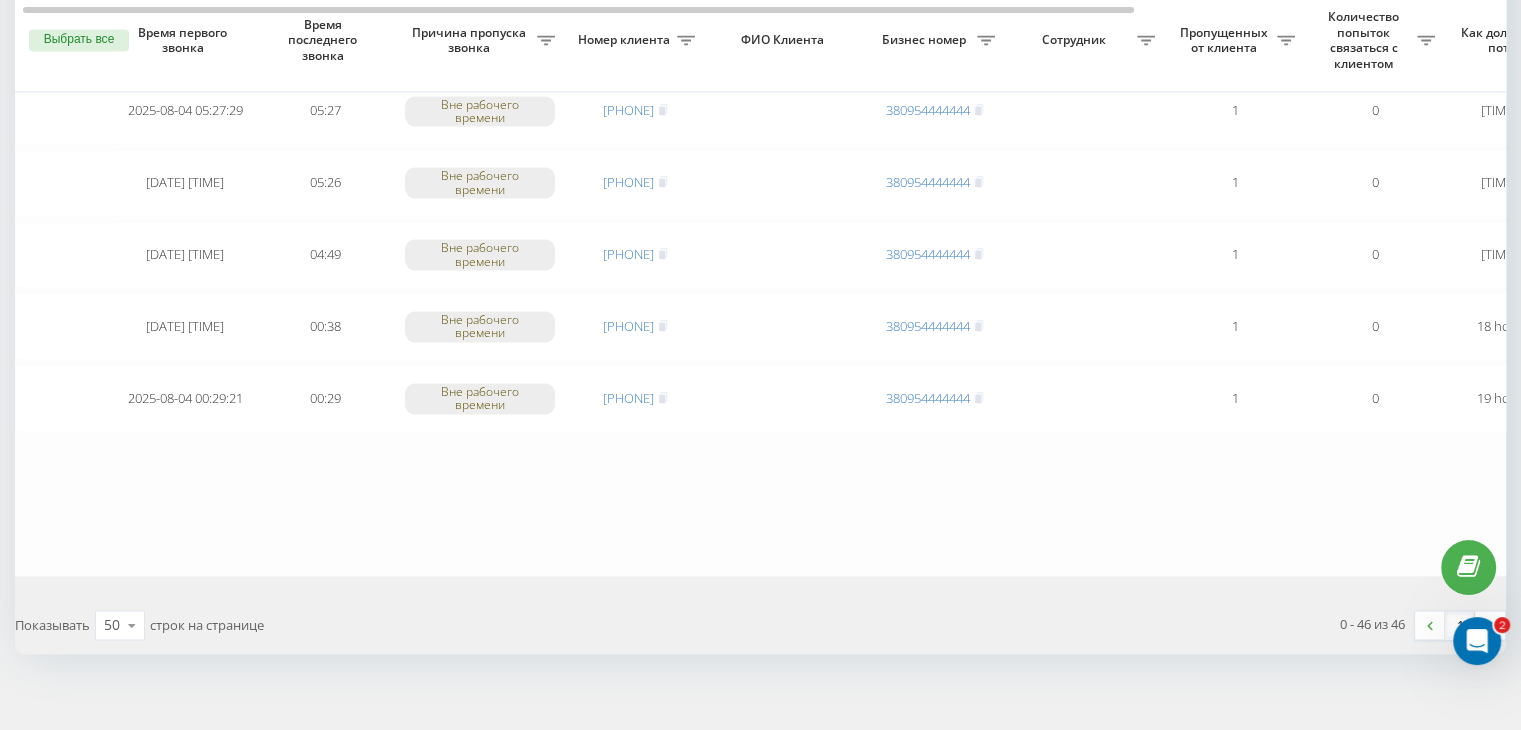 click on "1" at bounding box center [1460, 625] 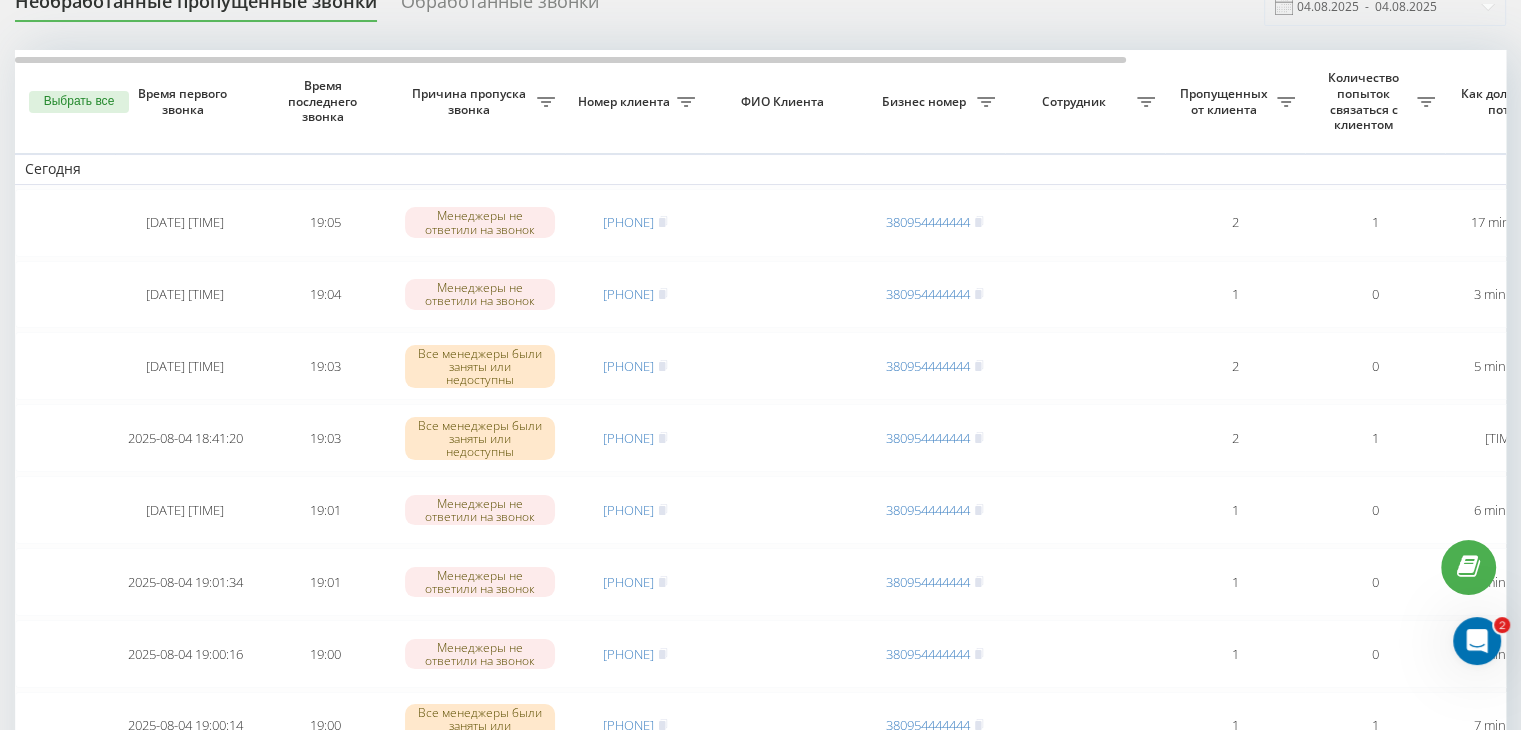 scroll, scrollTop: 300, scrollLeft: 0, axis: vertical 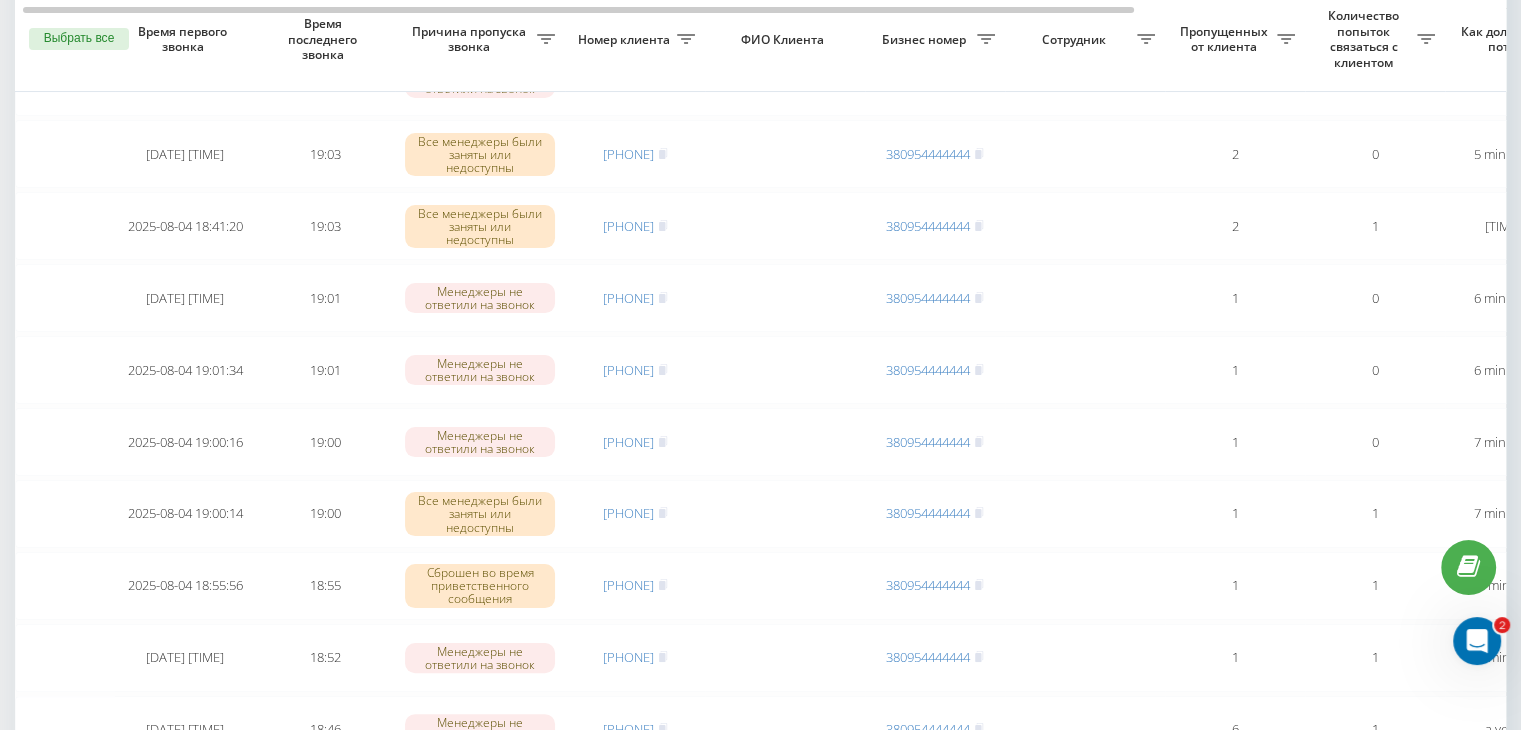 click on "Необработанные пропущенные звонки Обработанные звонки 04.08.2025  -  04.08.2025 Выбрать все Время первого звонка Время последнего звонка Причина пропуска звонка Номер клиента ФИО Клиента Бизнес номер Сотрудник Пропущенных от клиента Количество попыток связаться с клиентом Как долго звонок потерян Название схемы переадресации Комментарий к звонку Сегодня 2025-08-04 18:50:41 19:05 Менеджеры не ответили на звонок [PHONE] [PHONE] 2 1 17 minutes ago ukrpas.com.ua Обработать Не удалось связаться Связался с клиентом с помощью другого канала Клиент перезвонил сам с другого номера 2025-08-04 19:04:37 1" at bounding box center (760, 1678) 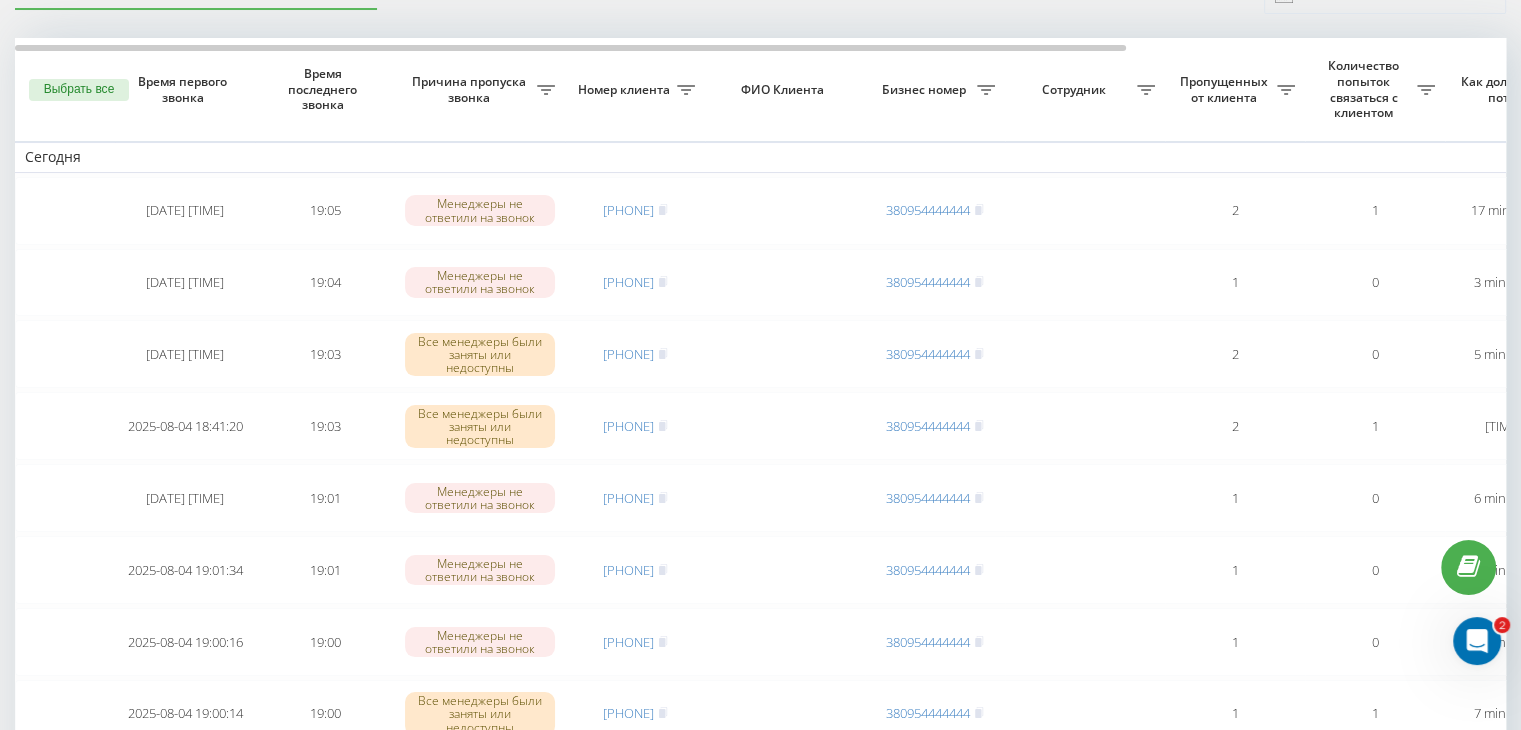 scroll, scrollTop: 0, scrollLeft: 0, axis: both 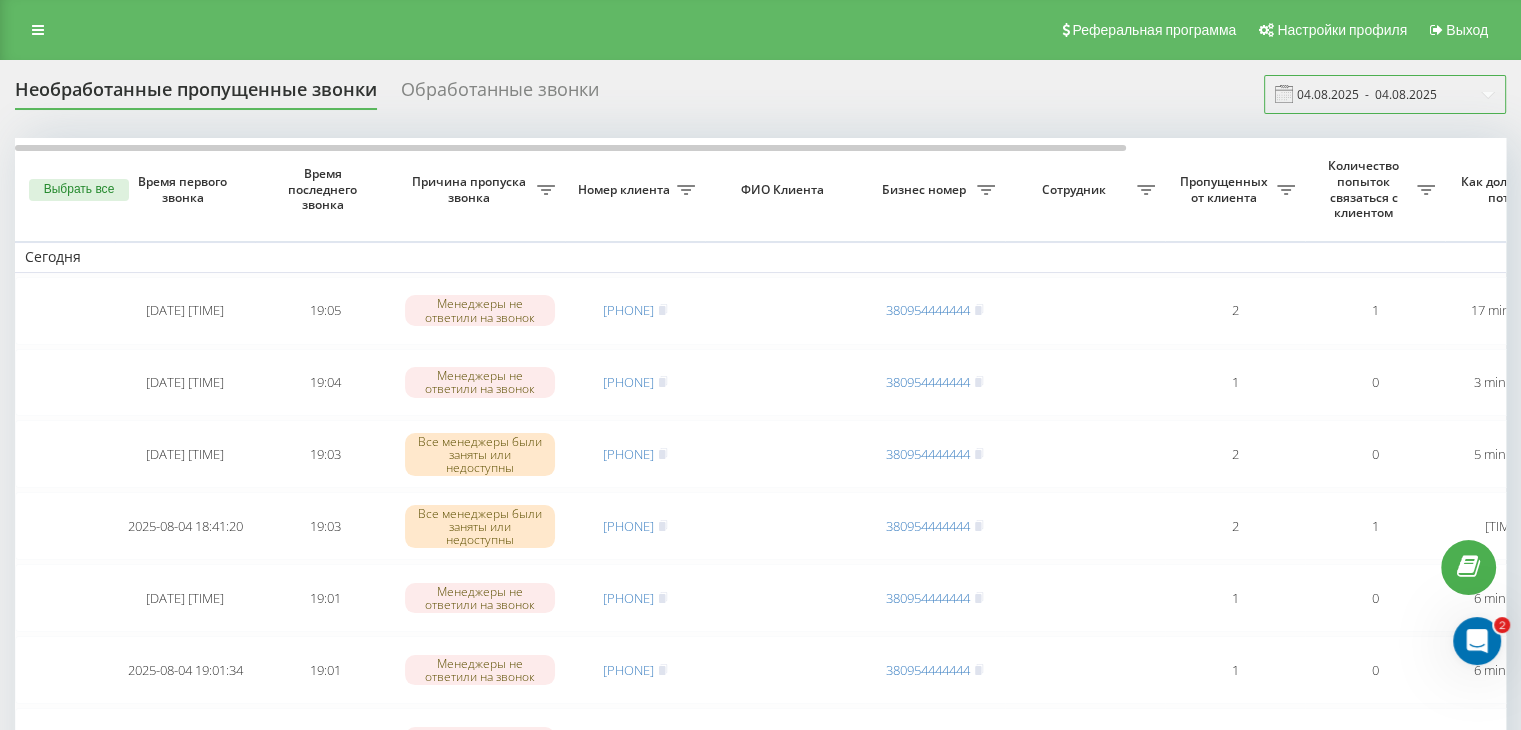 click on "04.08.2025  -  04.08.2025" at bounding box center (1385, 94) 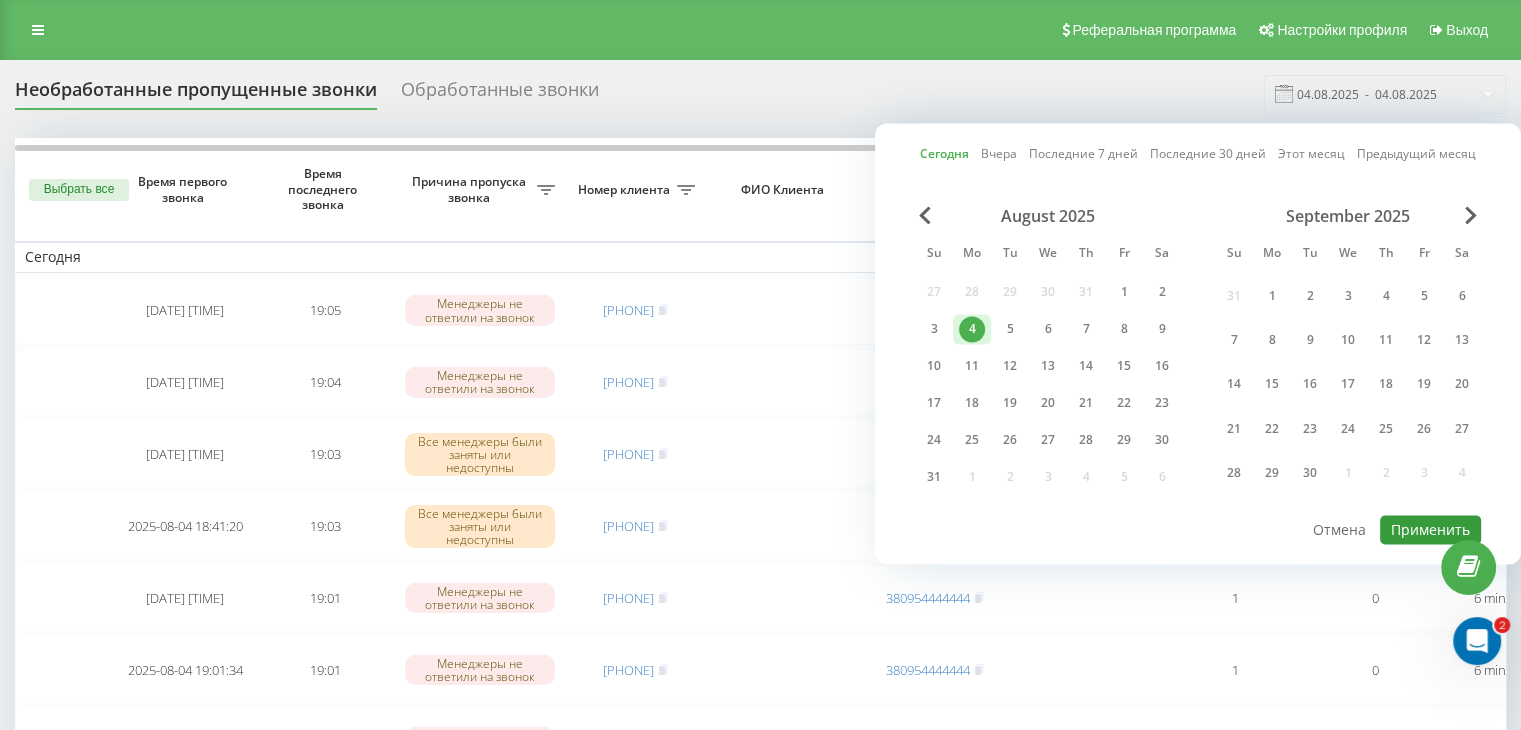 click on "Применить" at bounding box center (1430, 529) 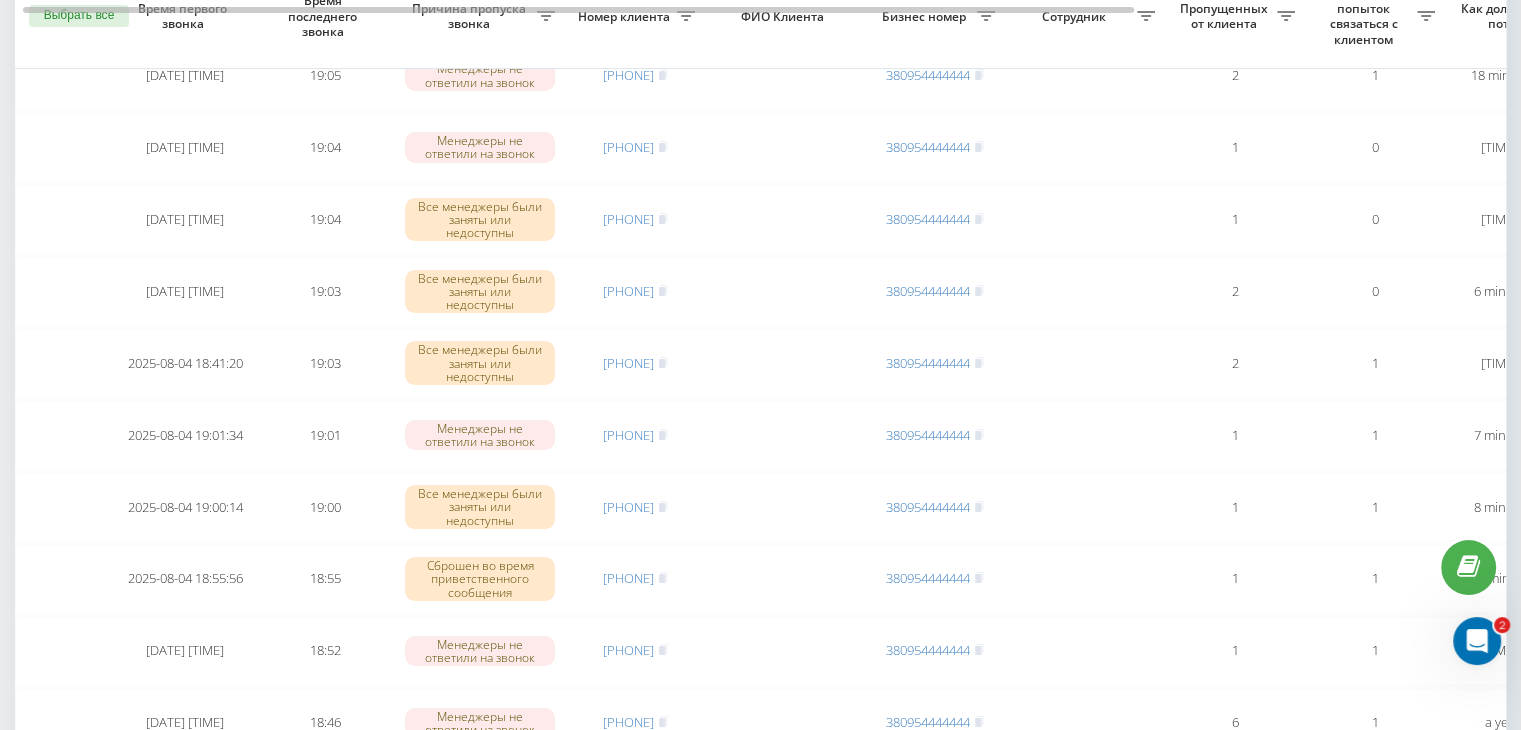 scroll, scrollTop: 200, scrollLeft: 0, axis: vertical 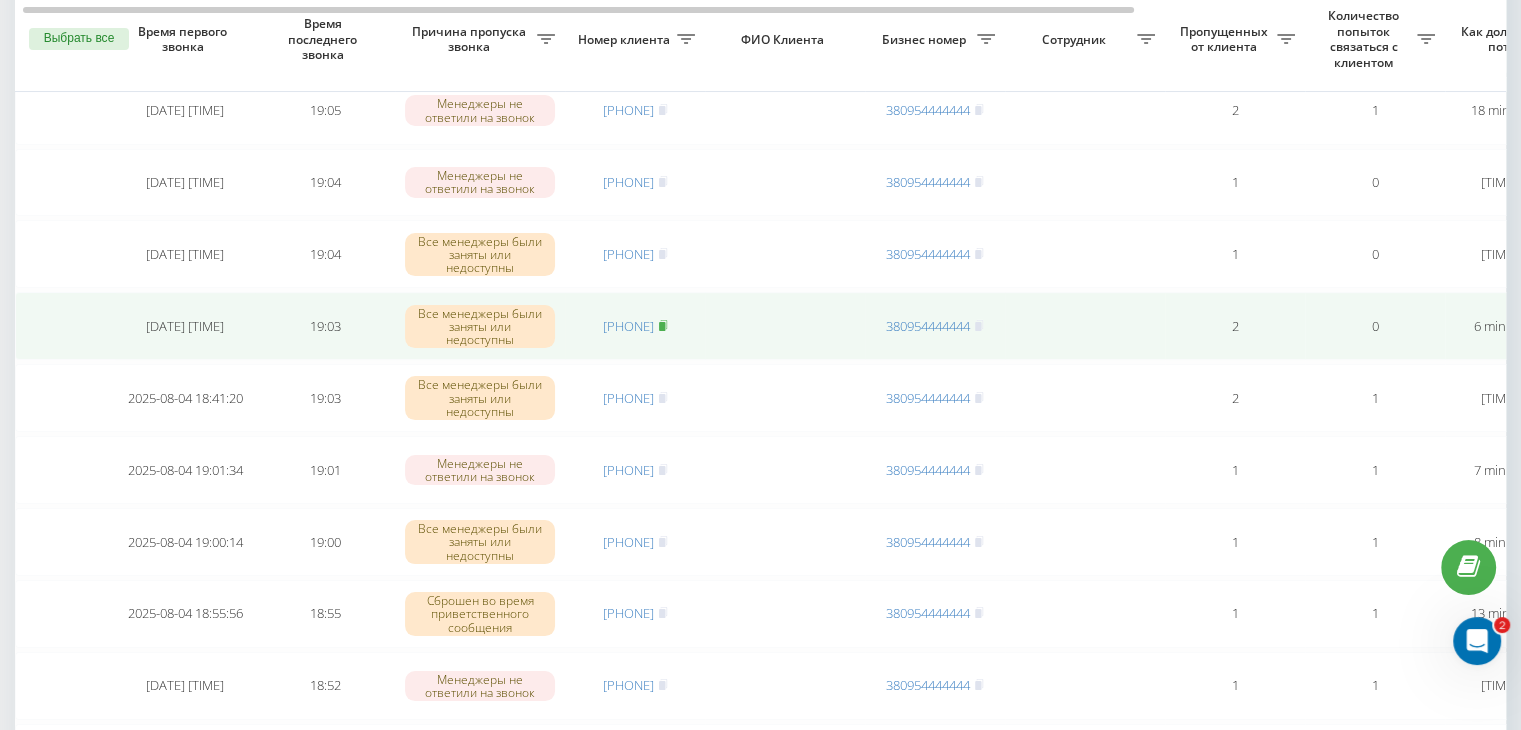 click 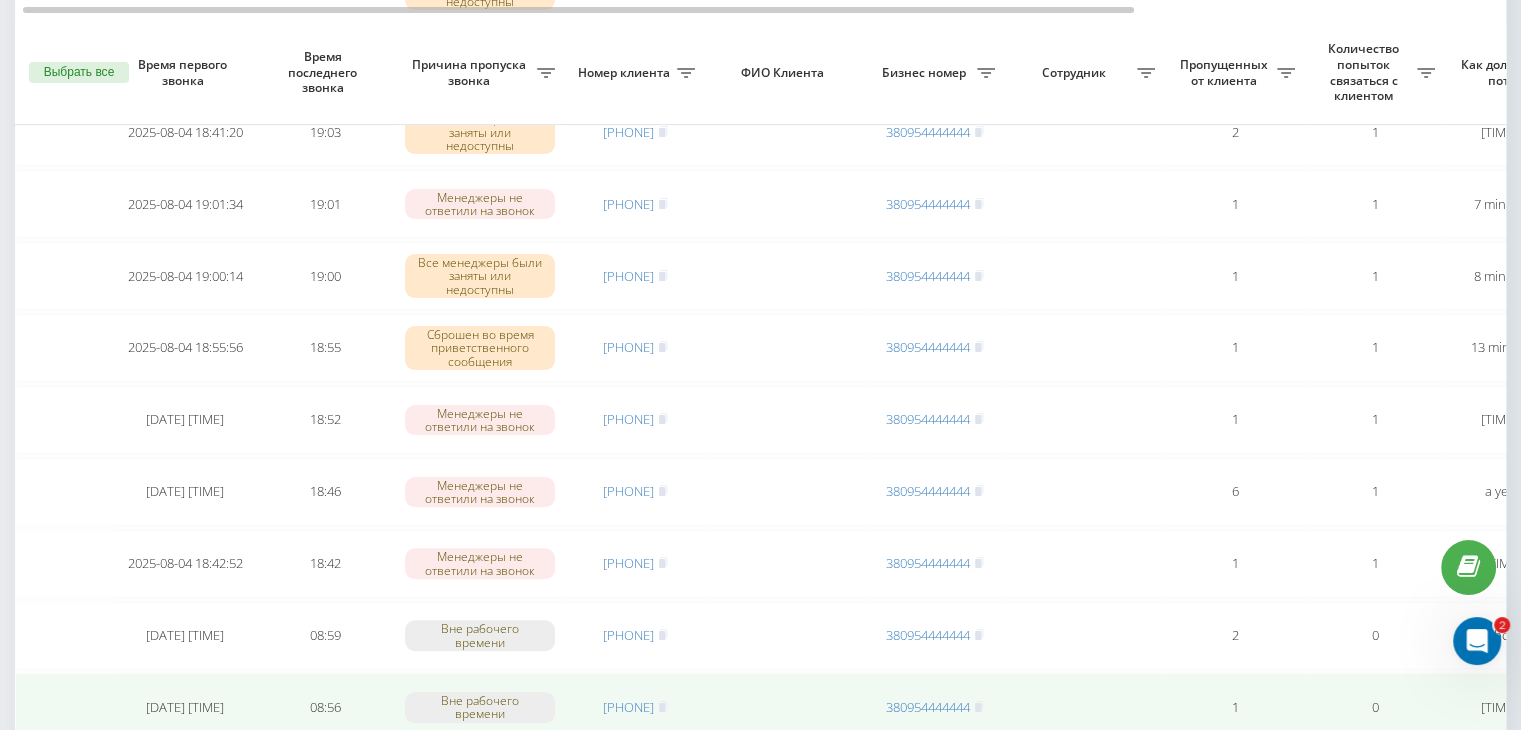 scroll, scrollTop: 500, scrollLeft: 0, axis: vertical 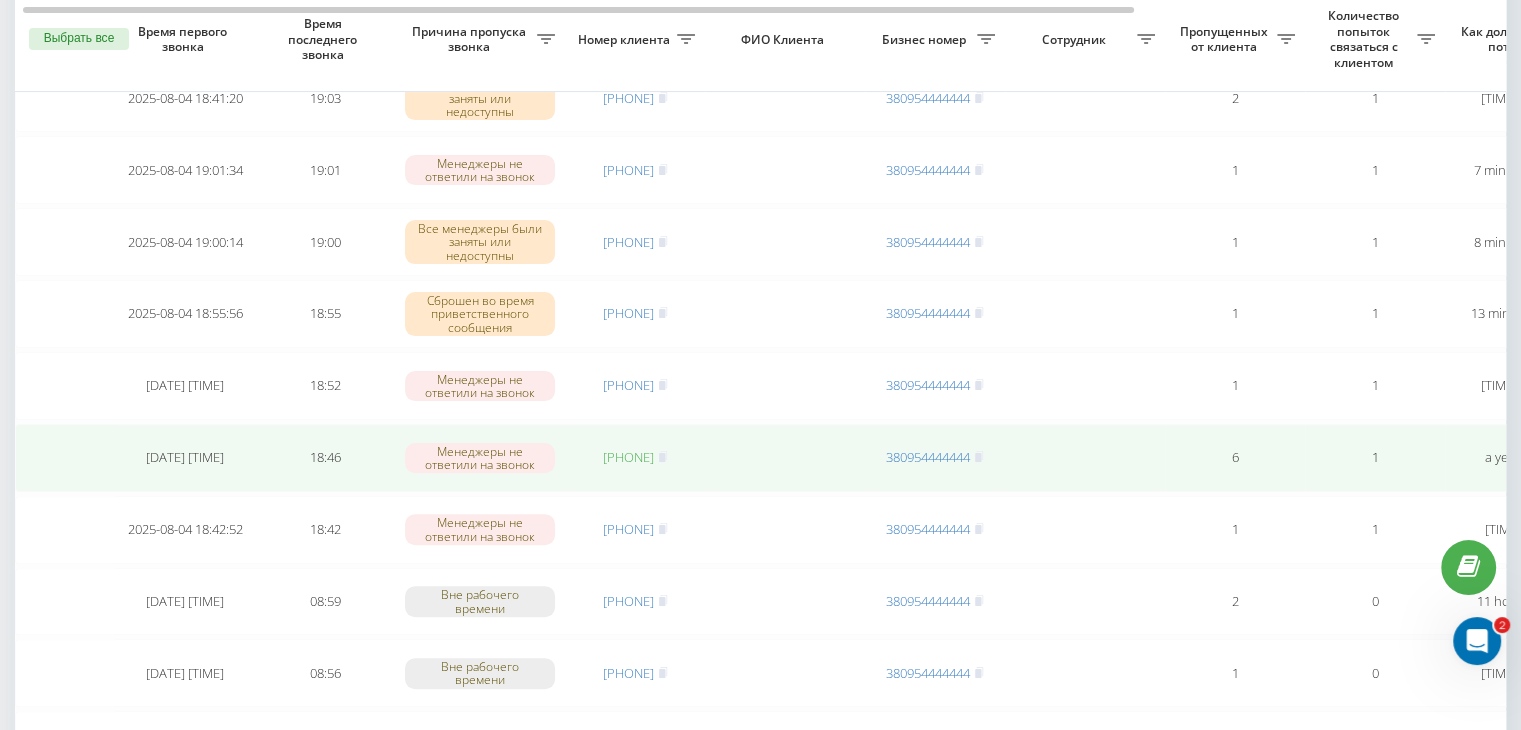click on "[PHONE]" at bounding box center (628, 457) 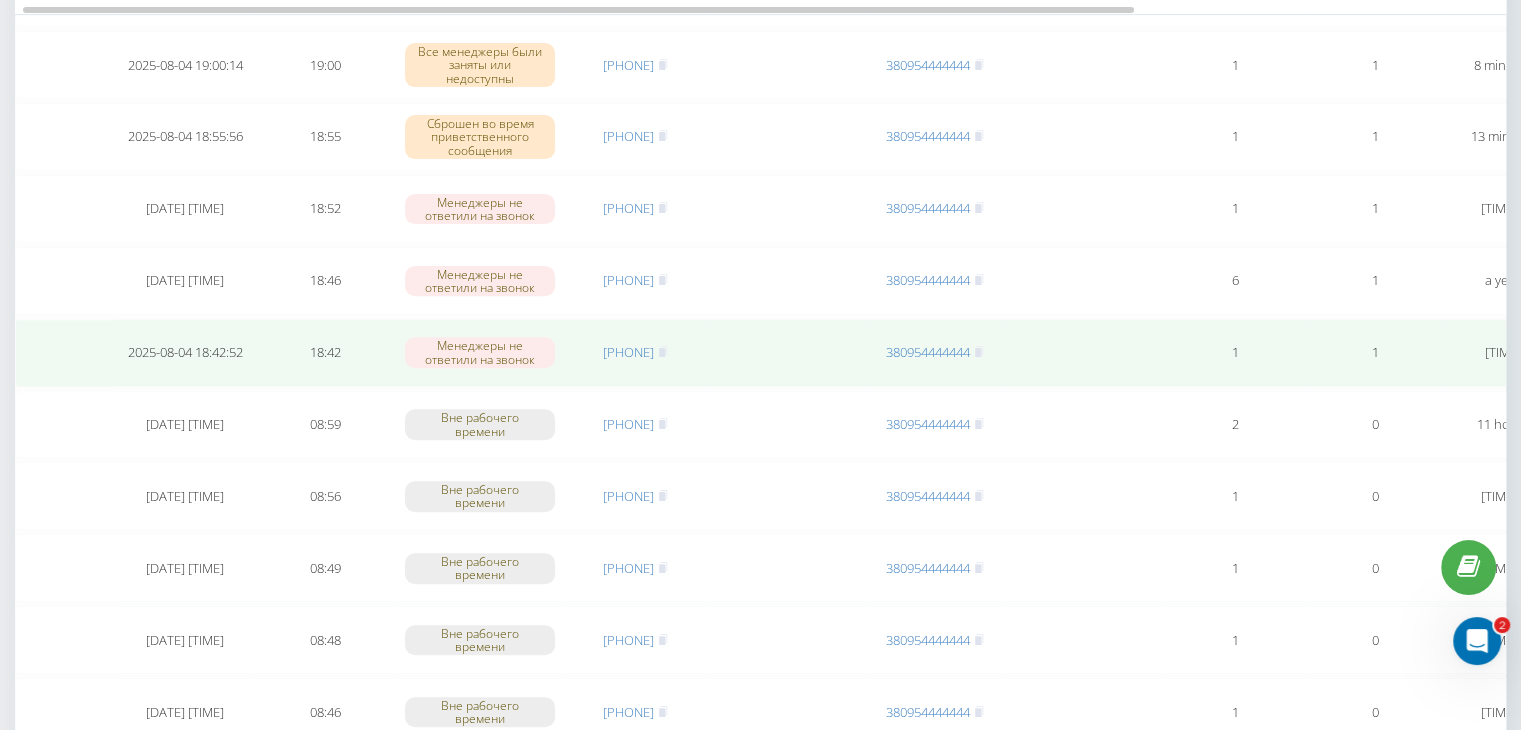 scroll, scrollTop: 600, scrollLeft: 0, axis: vertical 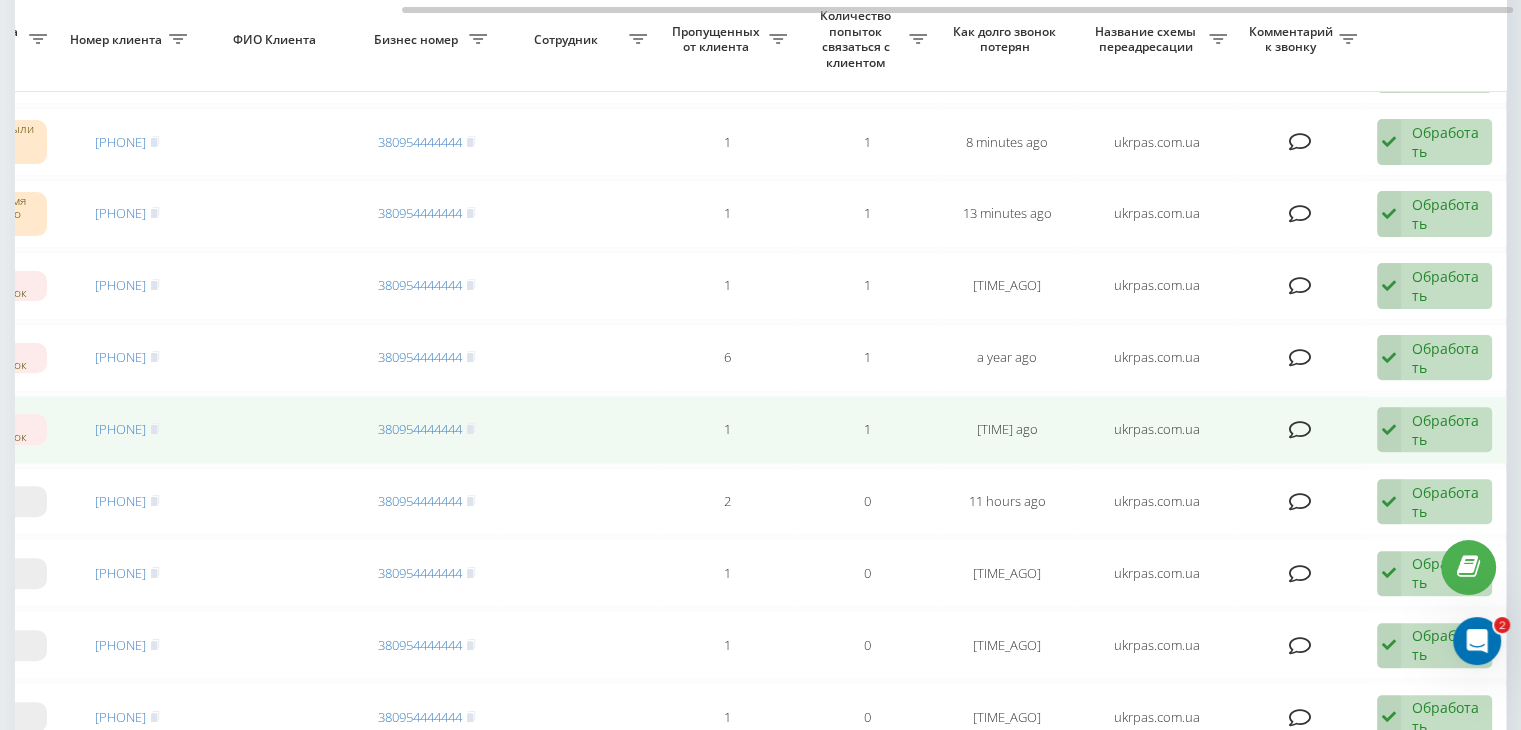 click on "Обработать" at bounding box center (1446, 430) 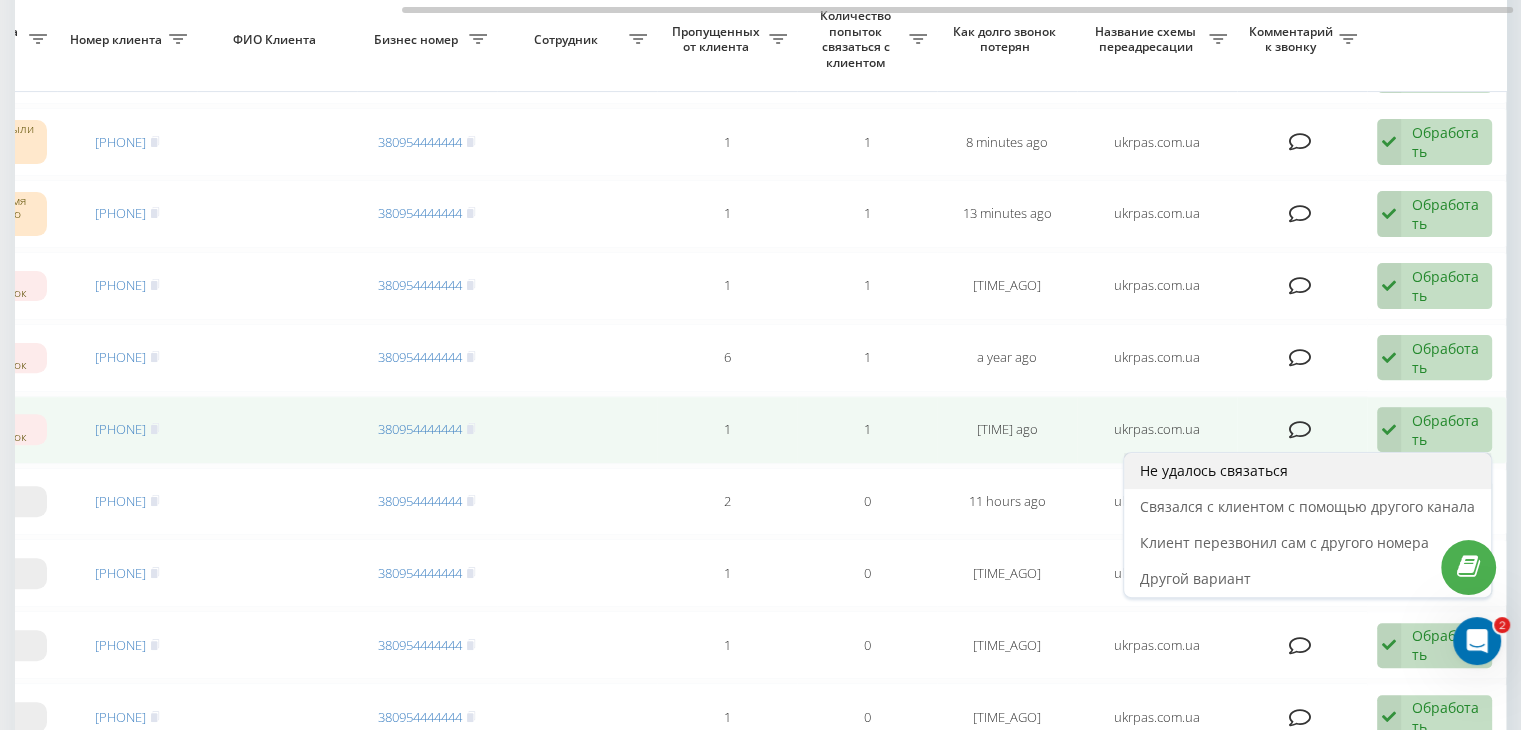 click on "Не удалось связаться" at bounding box center [1307, 471] 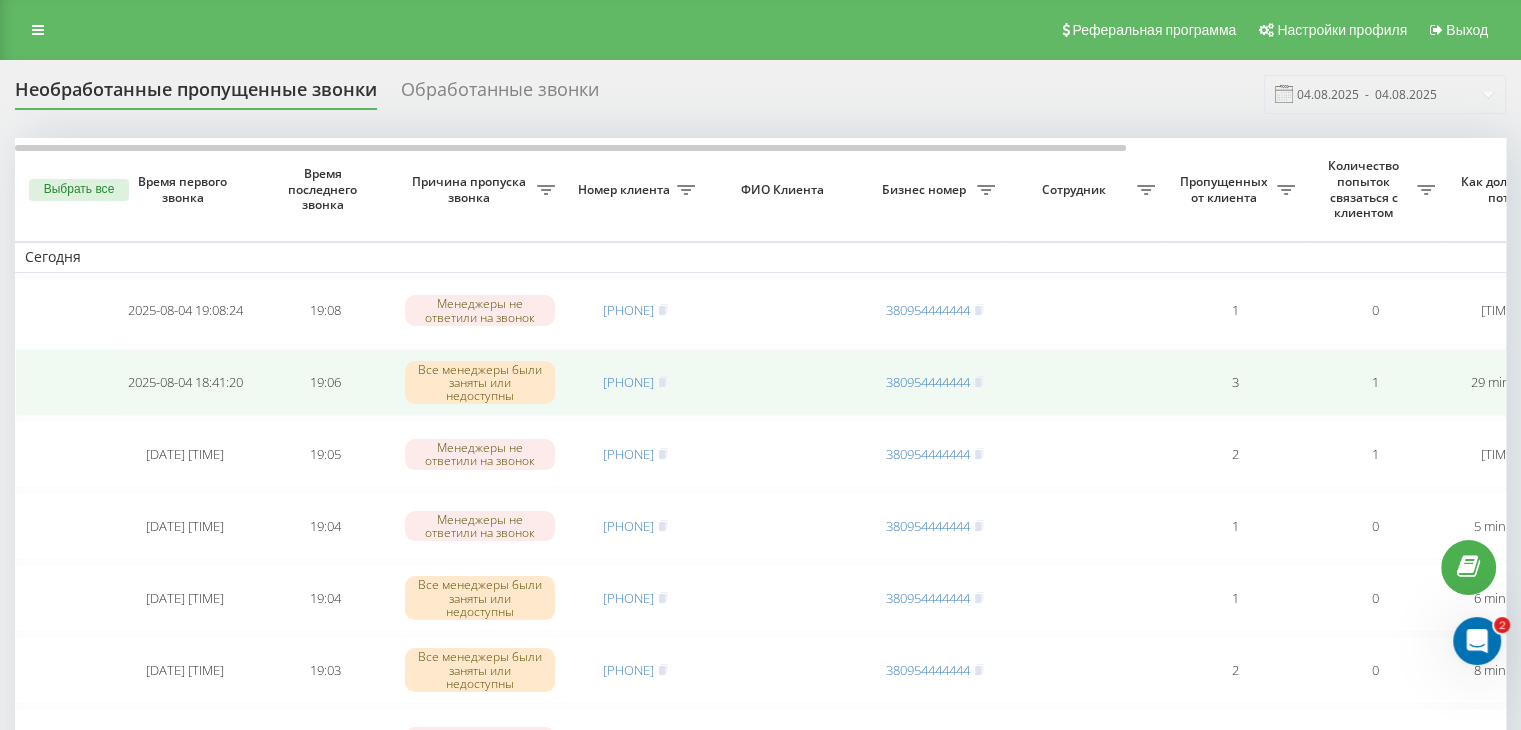 scroll, scrollTop: 200, scrollLeft: 0, axis: vertical 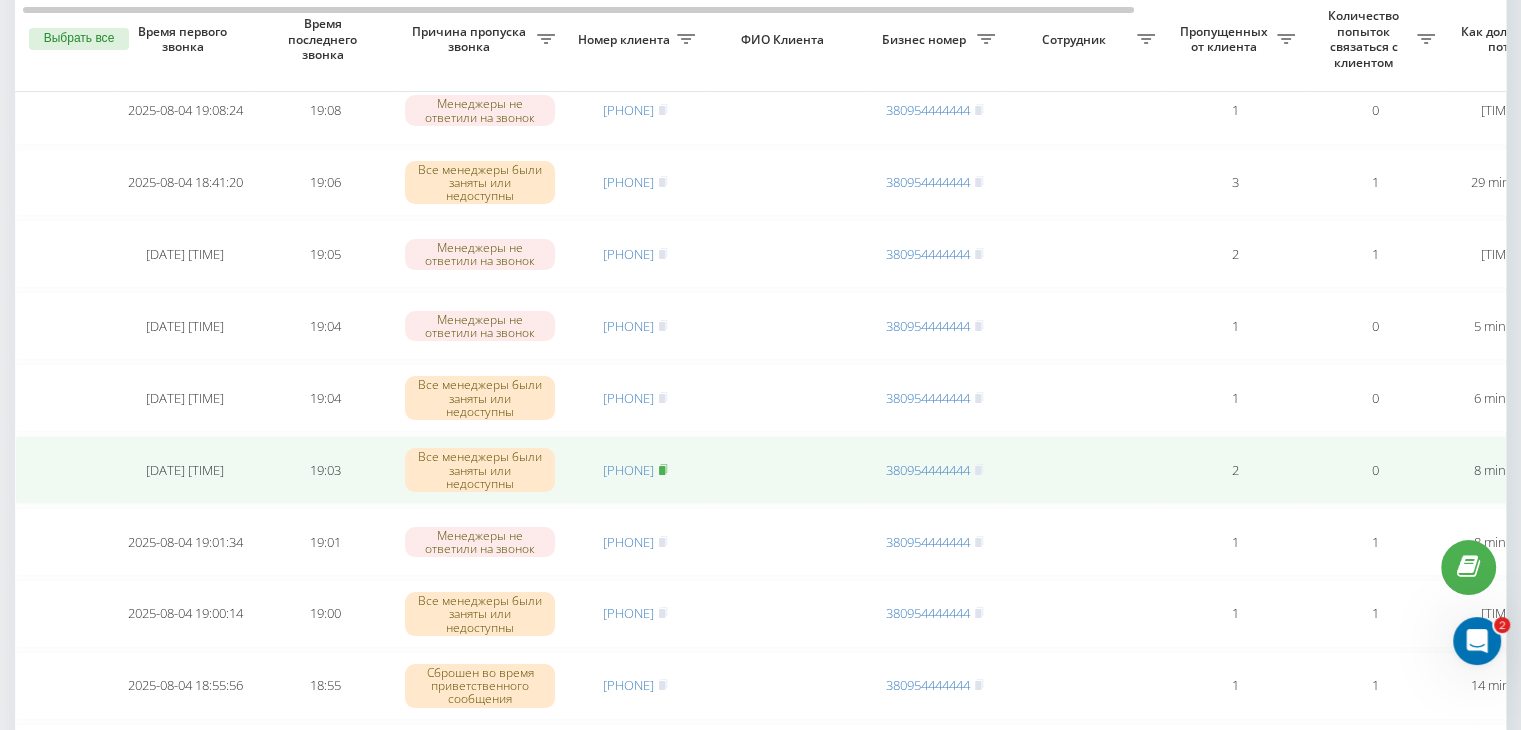 click 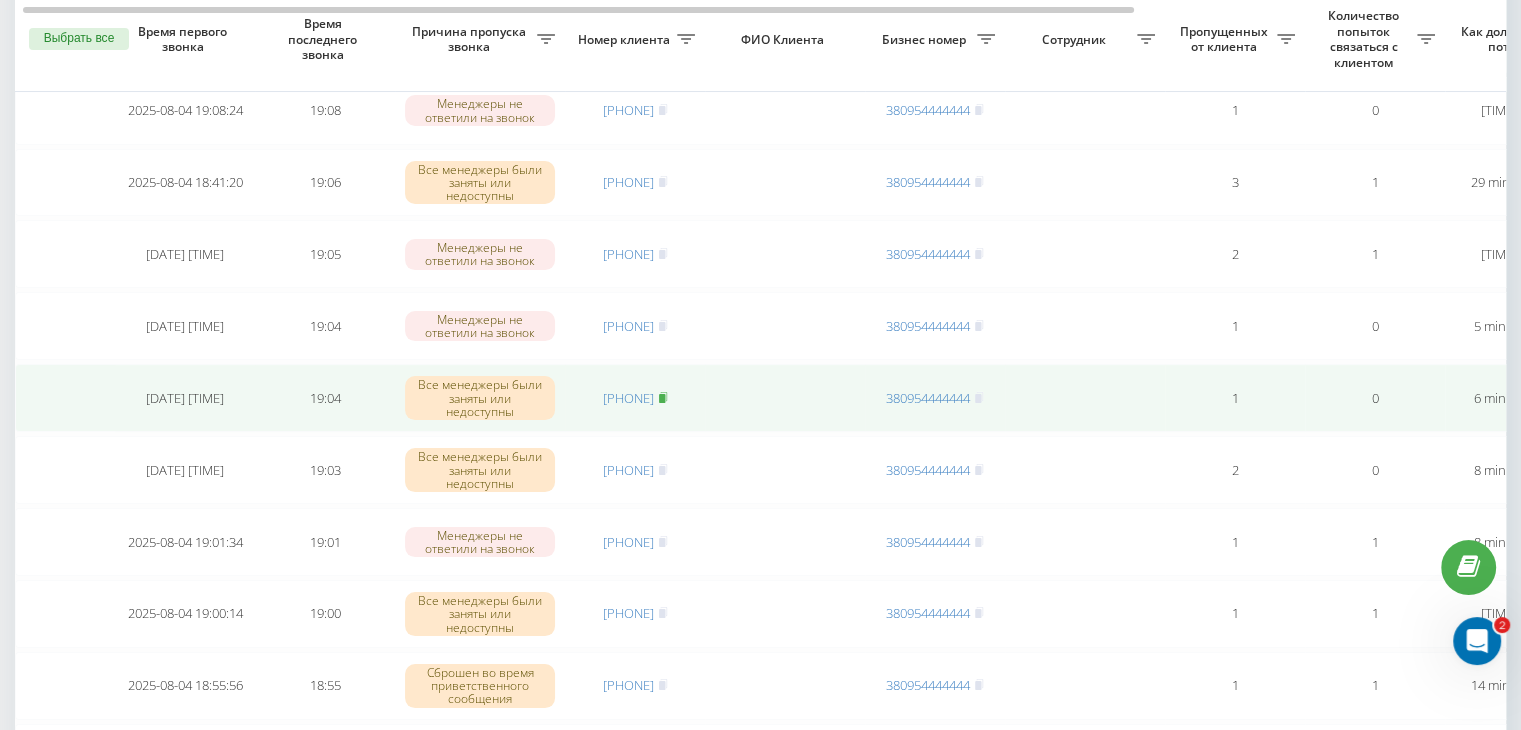 click 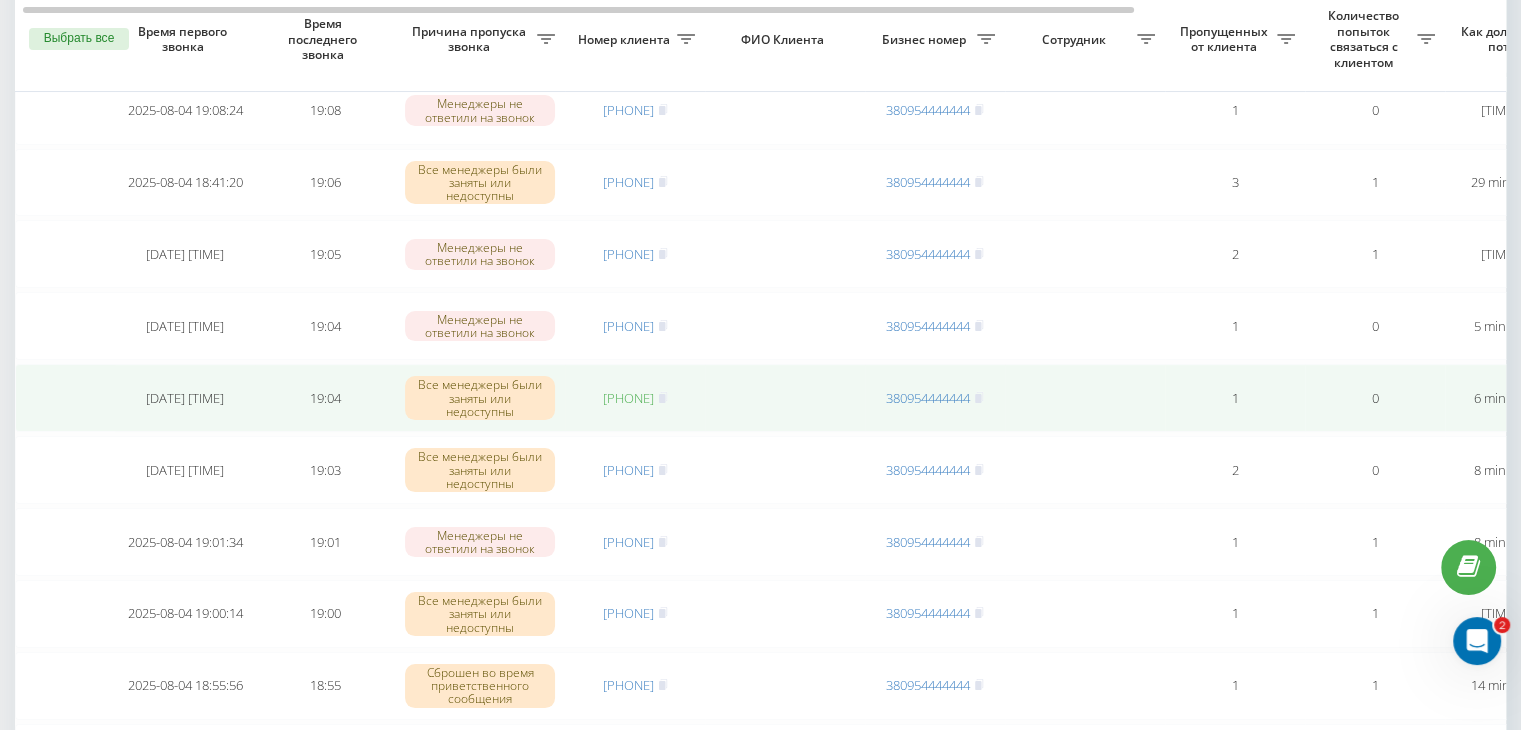 click on "[PHONE]" at bounding box center (628, 398) 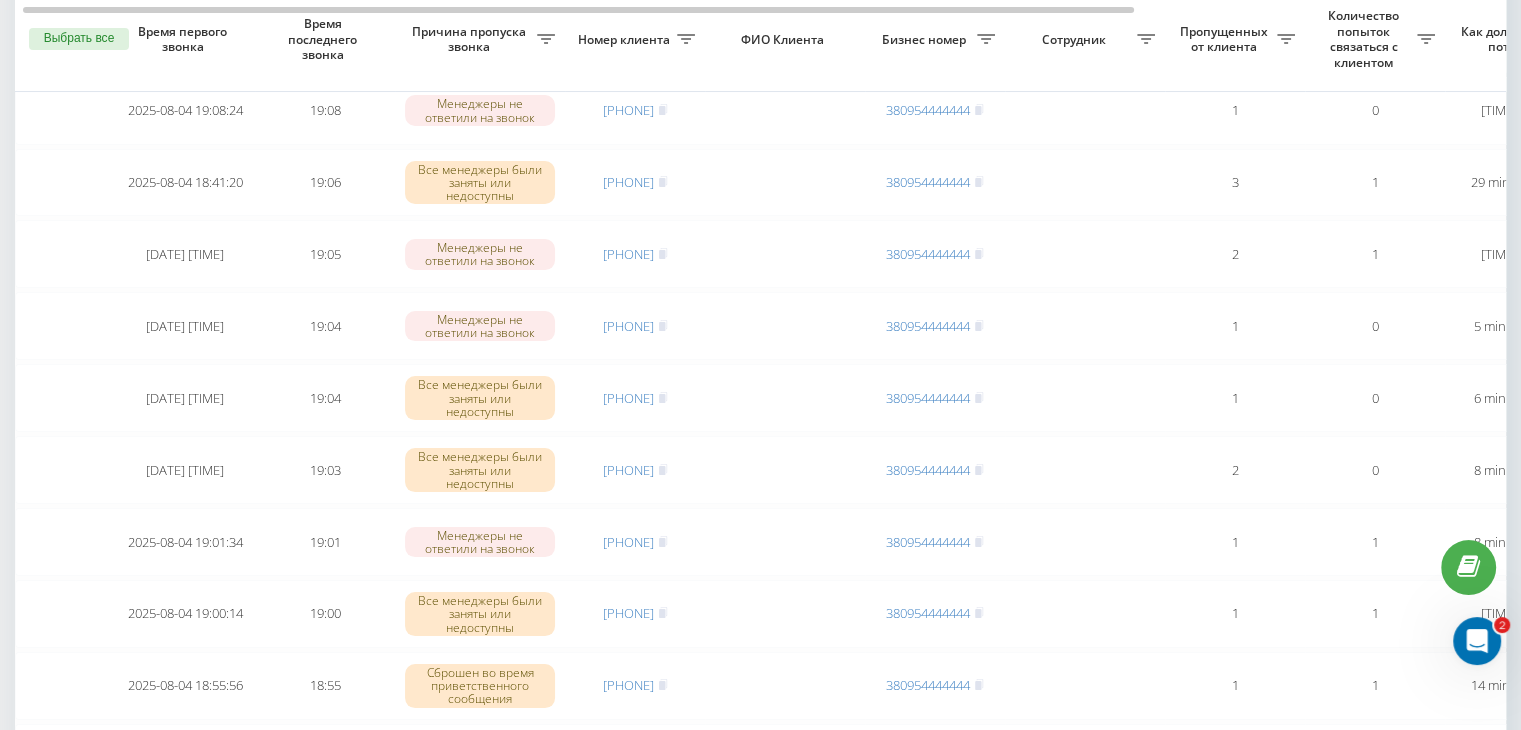 click on "Необработанные пропущенные звонки Обработанные звонки 04.08.2025  -  04.08.2025 Выбрать все Время первого звонка Время последнего звонка Причина пропуска звонка Номер клиента ФИО Клиента Бизнес номер Сотрудник Пропущенных от клиента Количество попыток связаться с клиентом Как долго звонок потерян Название схемы переадресации Комментарий к звонку Сегодня [DATE] [TIME] [TIME] Менеджеры не ответили на звонок [PHONE] [PHONE] 1 0 [TIME] ukrpas.com.ua Обработать Не удалось связаться Связался с клиентом с помощью другого канала Клиент перезвонил сам с другого номера [DATE] [TIME] 3" at bounding box center (760, 1742) 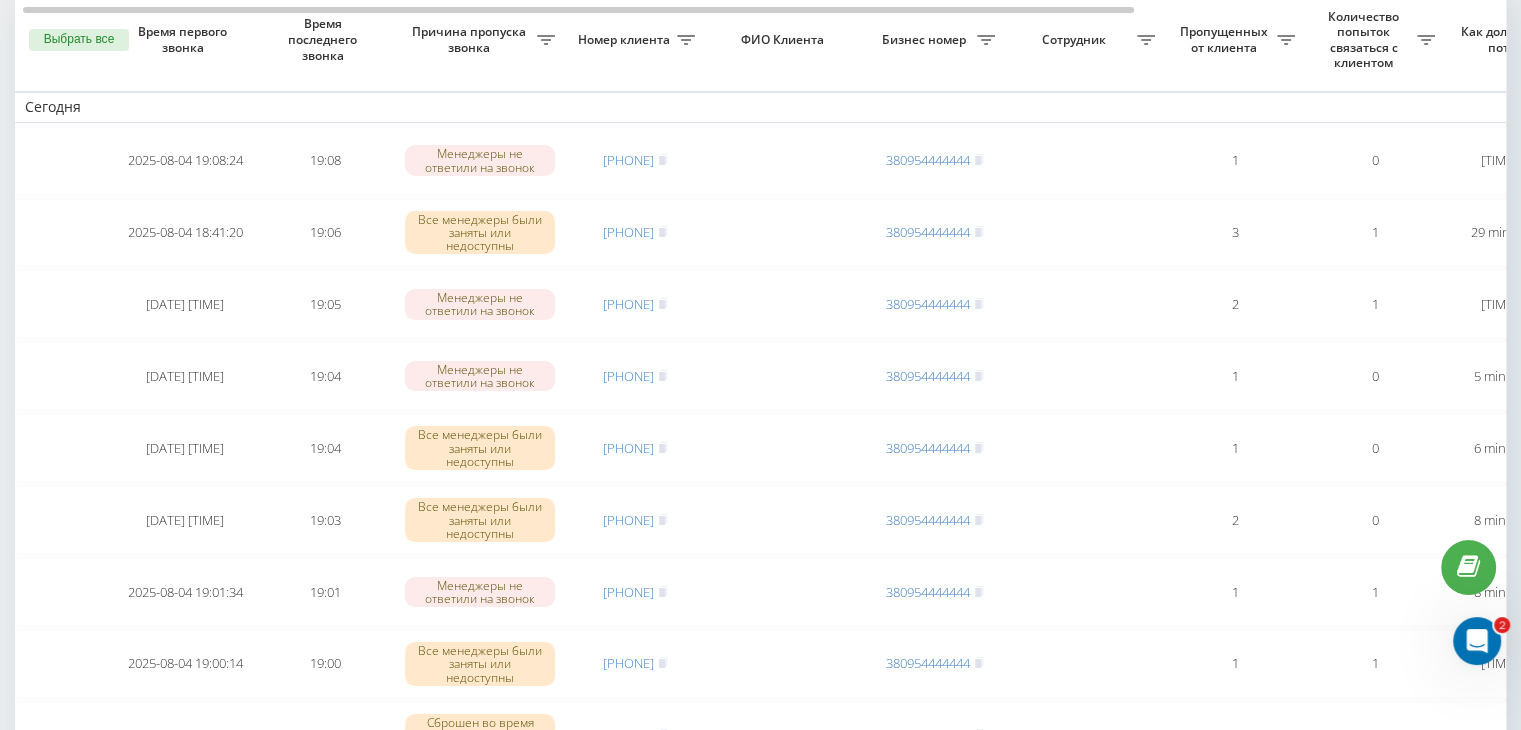 scroll, scrollTop: 200, scrollLeft: 0, axis: vertical 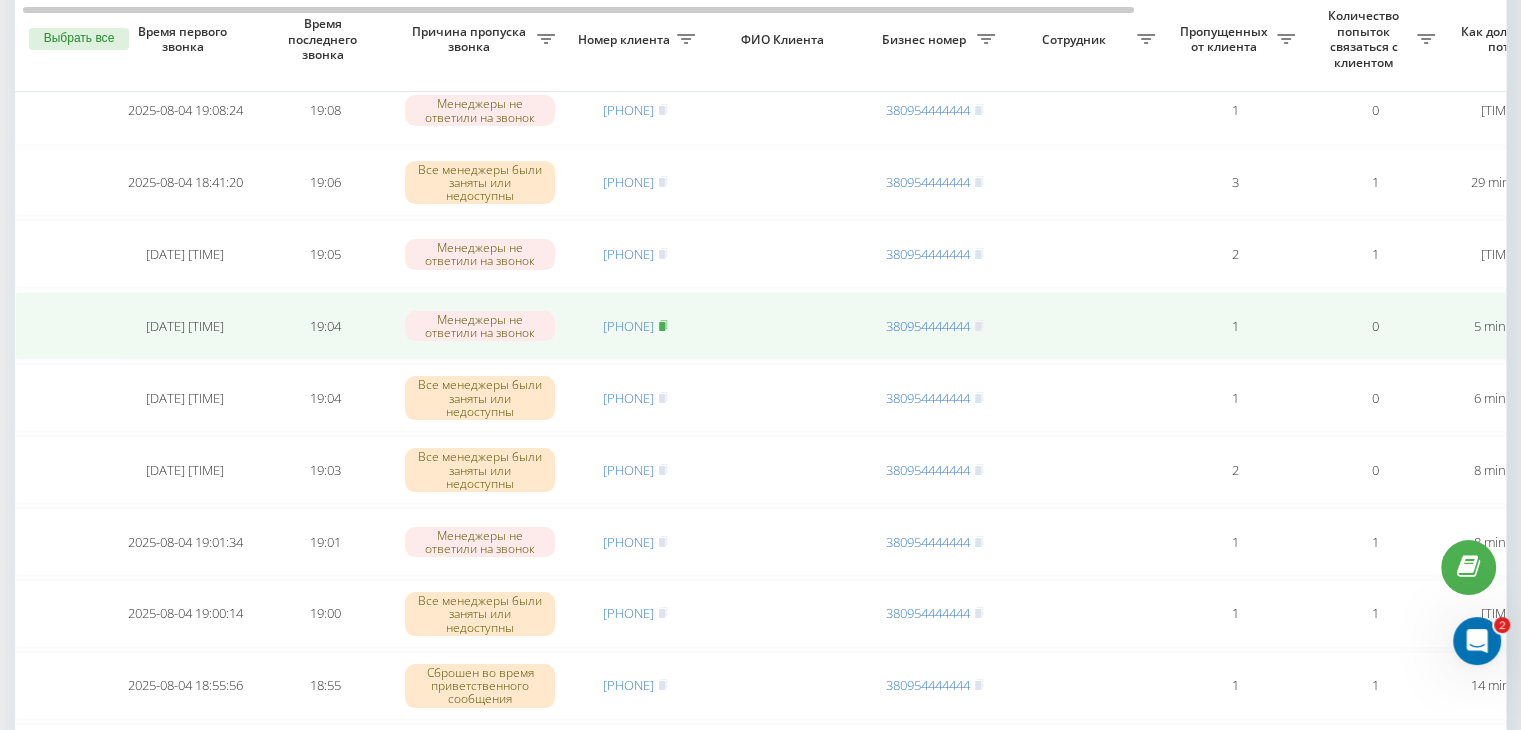 click 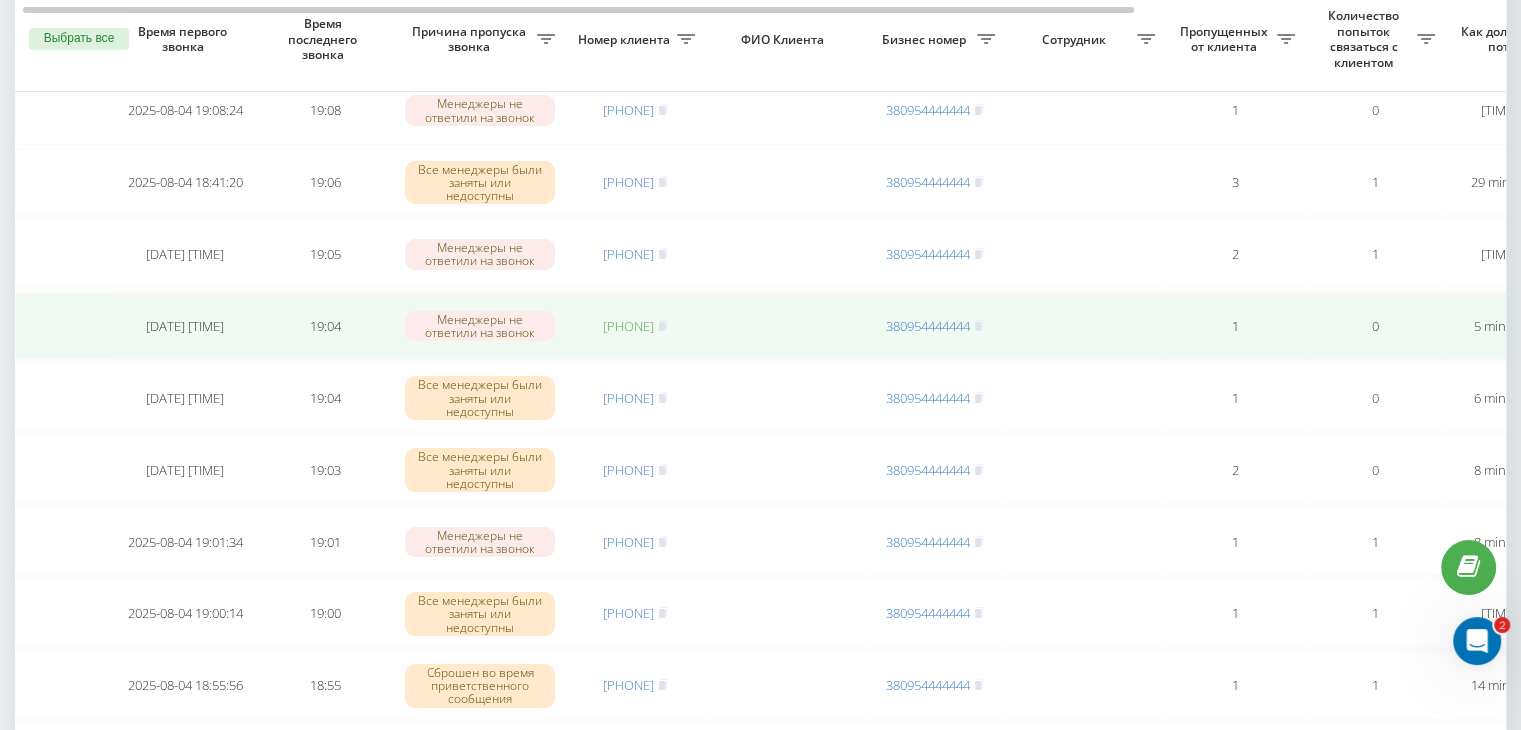click on "[PHONE]" at bounding box center [628, 326] 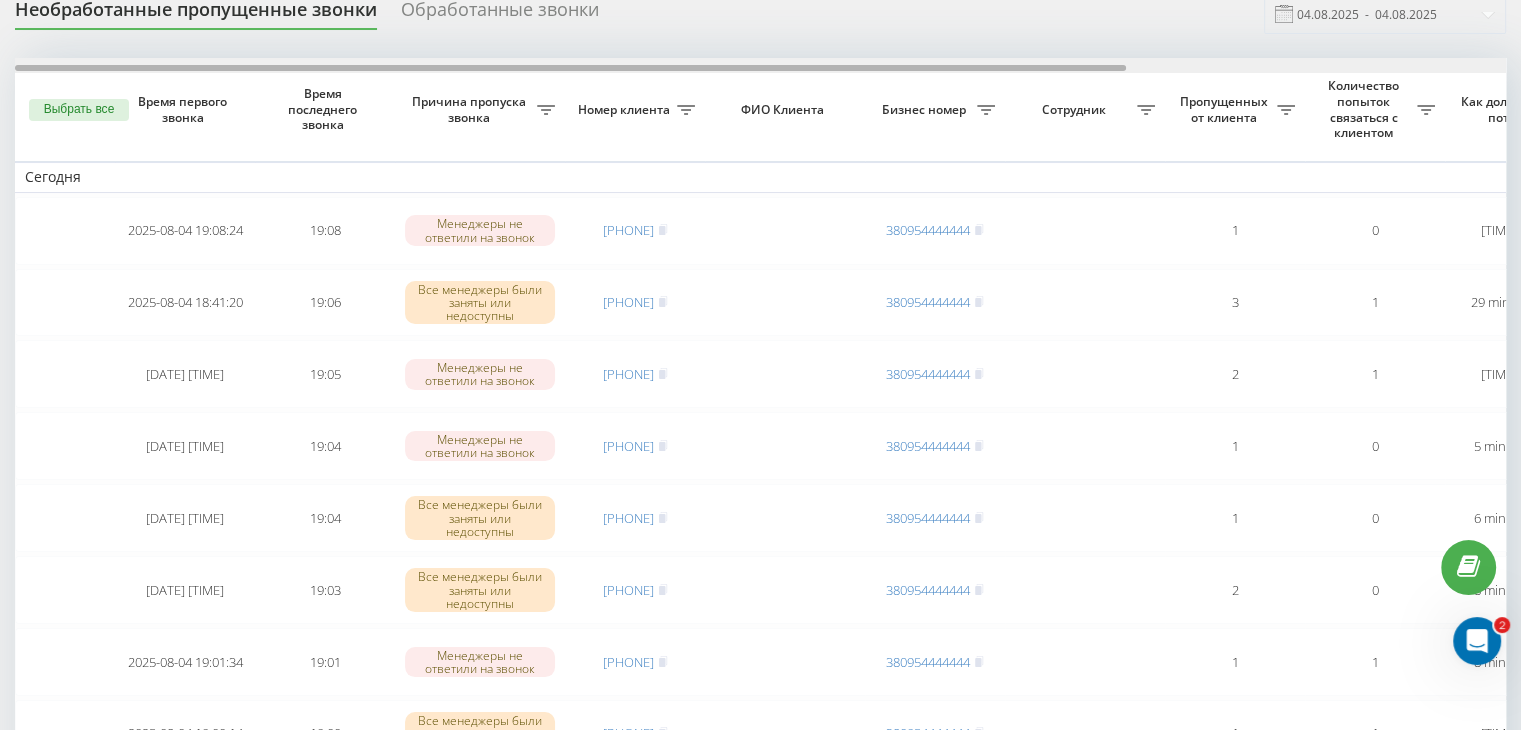 scroll, scrollTop: 0, scrollLeft: 0, axis: both 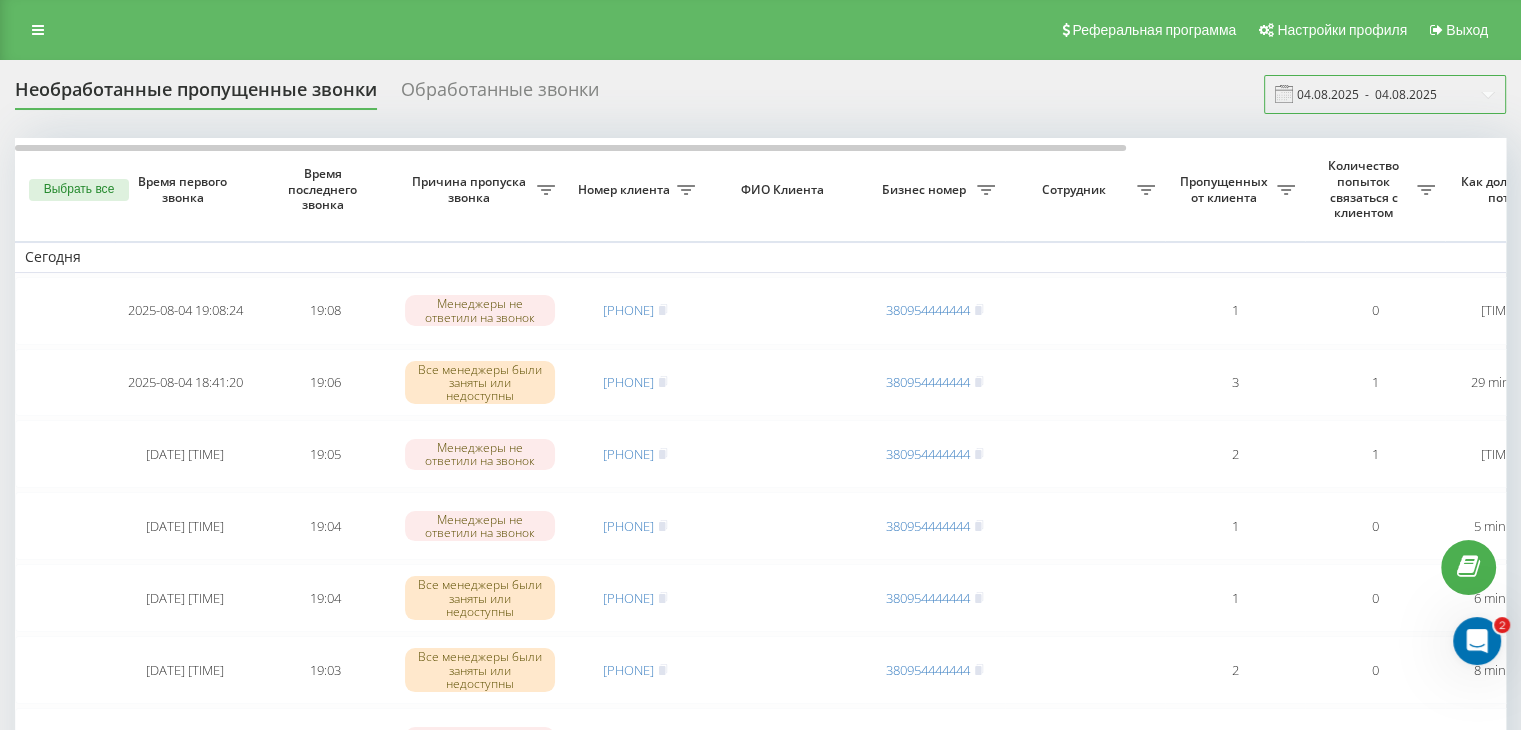 click on "04.08.2025  -  04.08.2025" at bounding box center [1385, 94] 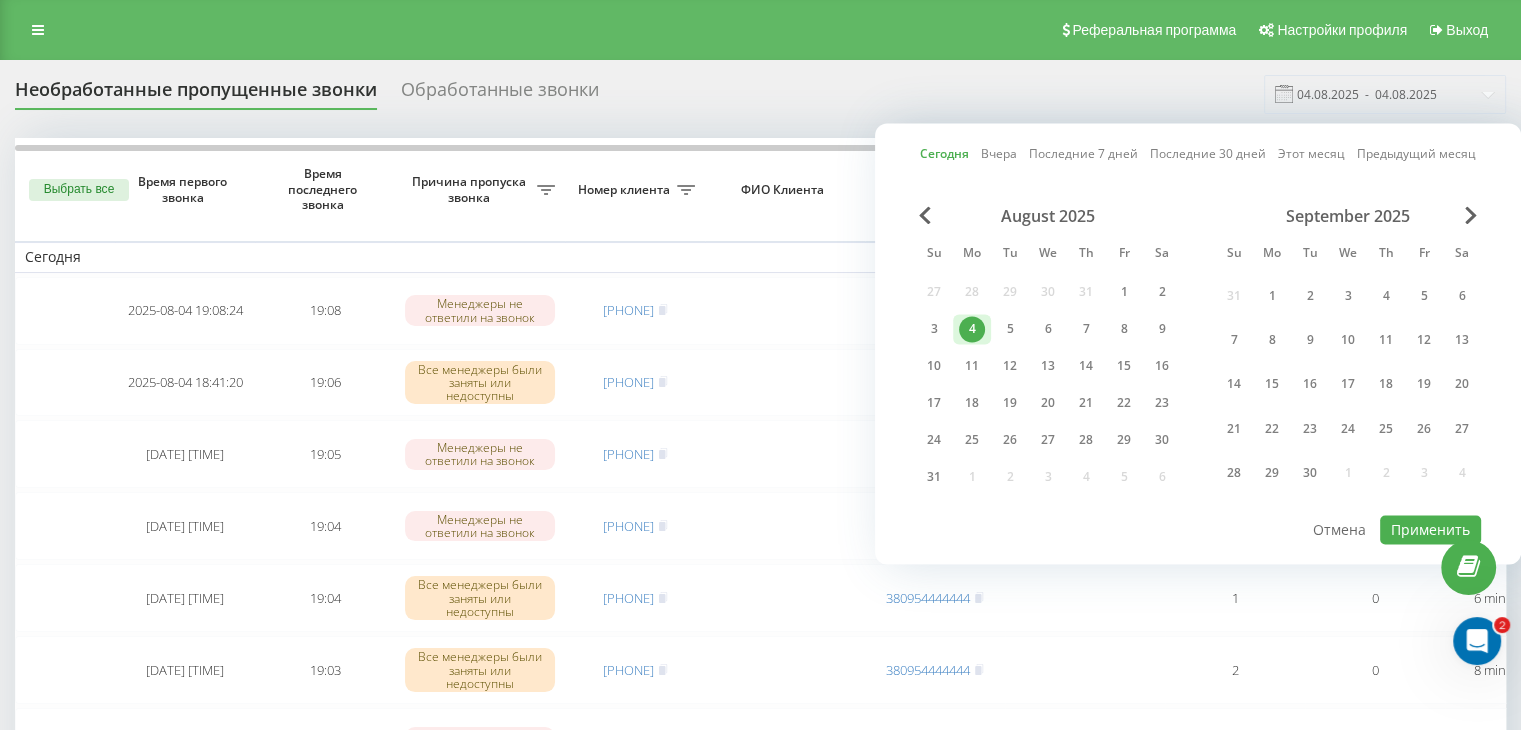 click on "August 2025 Su Mo Tu We Th Fr Sa 27 28 29 30 31 1 2 3 4 5 6 7 8 9 10 11 12 13 14 15 16 17 18 19 20 21 22 23 24 25 26 27 28 29 30 31 1 2 3 4 September 2025 Su Mo Tu We Th Fr Sa 31 1 2 3 4 5 6 7 8 9 10 11 12 13 14 15 16 17 18 19 20 21 22 23 24 25 26 27 28 29 30 1 2 3 4" at bounding box center (1198, 359) 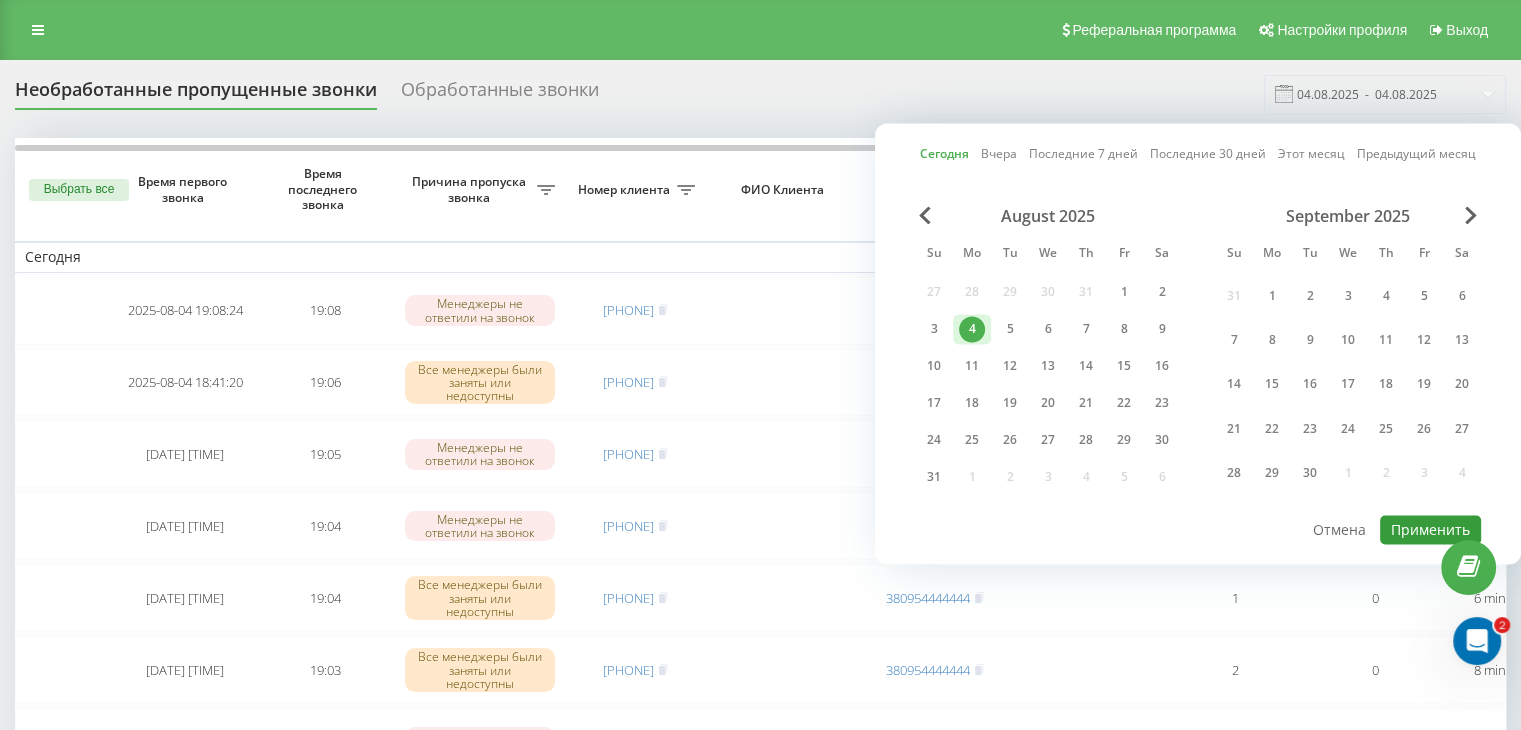 click on "Применить" at bounding box center [1430, 529] 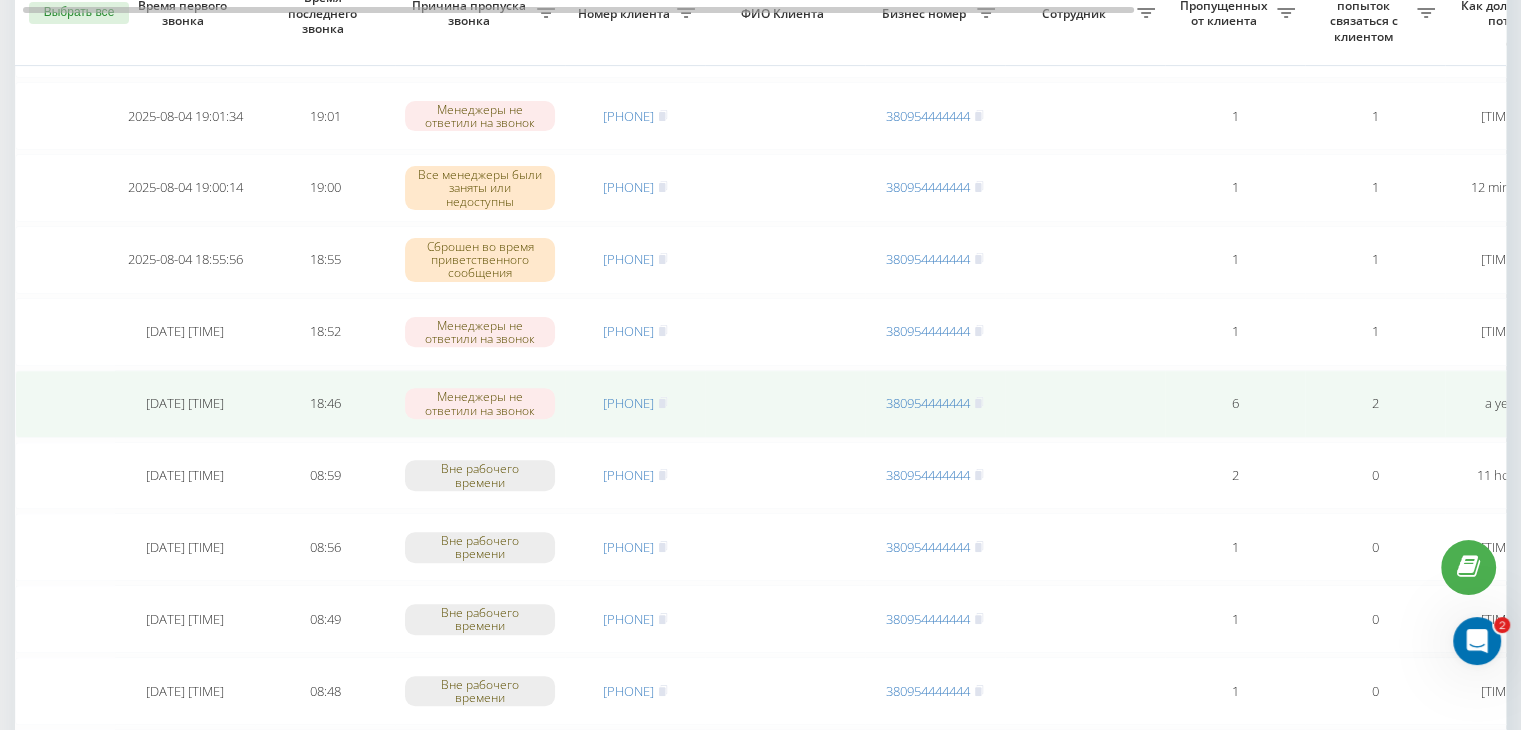 scroll, scrollTop: 600, scrollLeft: 0, axis: vertical 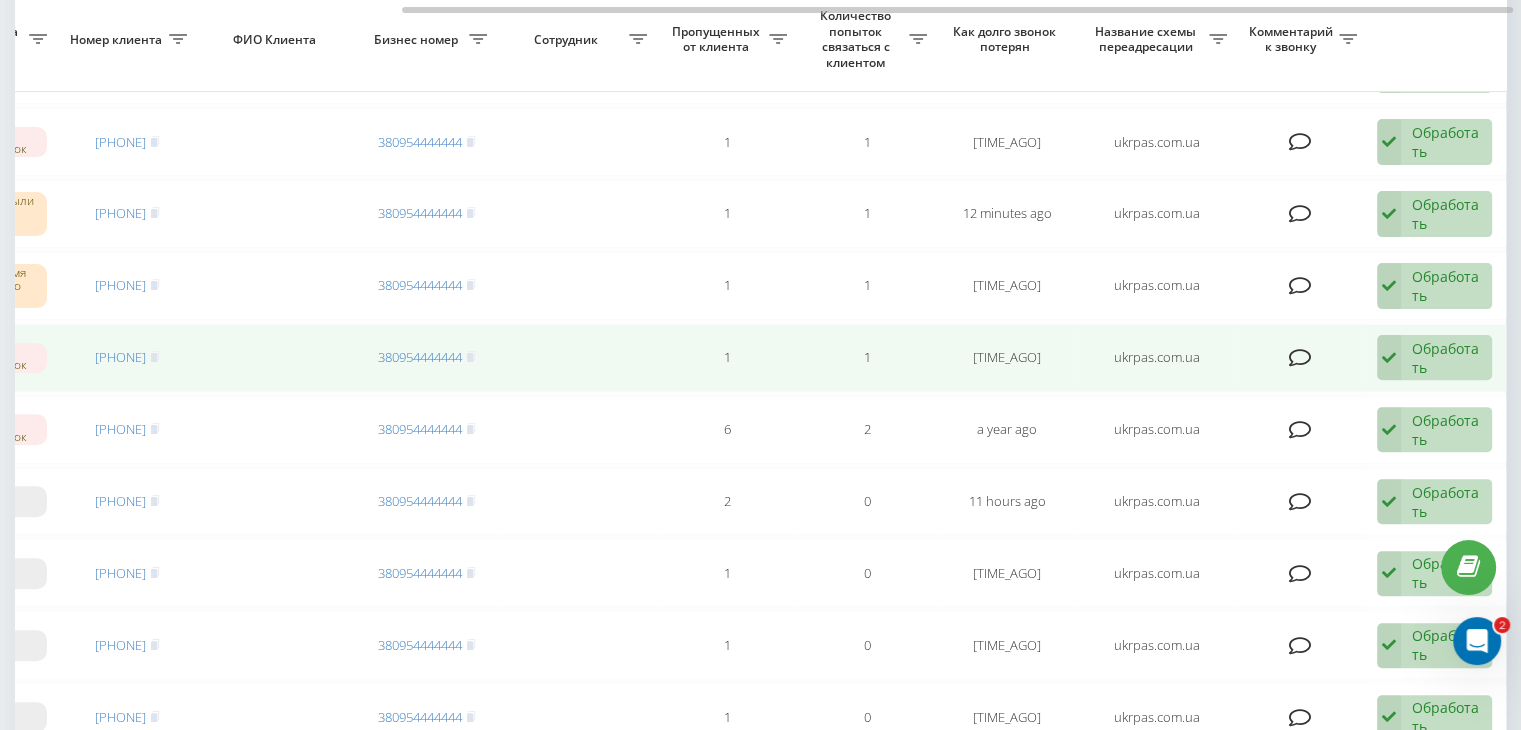 click on "Обработать" at bounding box center [1446, 358] 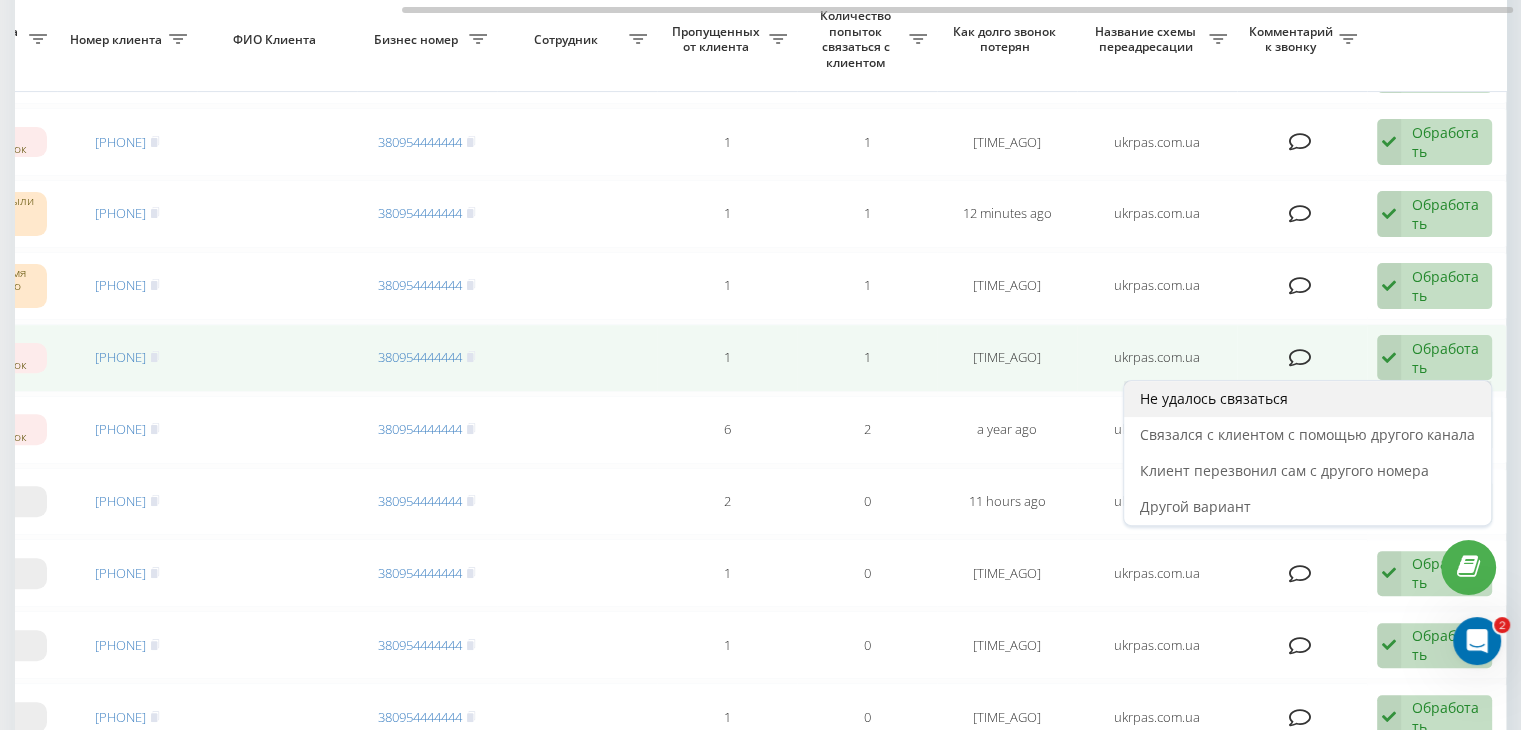 click on "Не удалось связаться" at bounding box center [1307, 399] 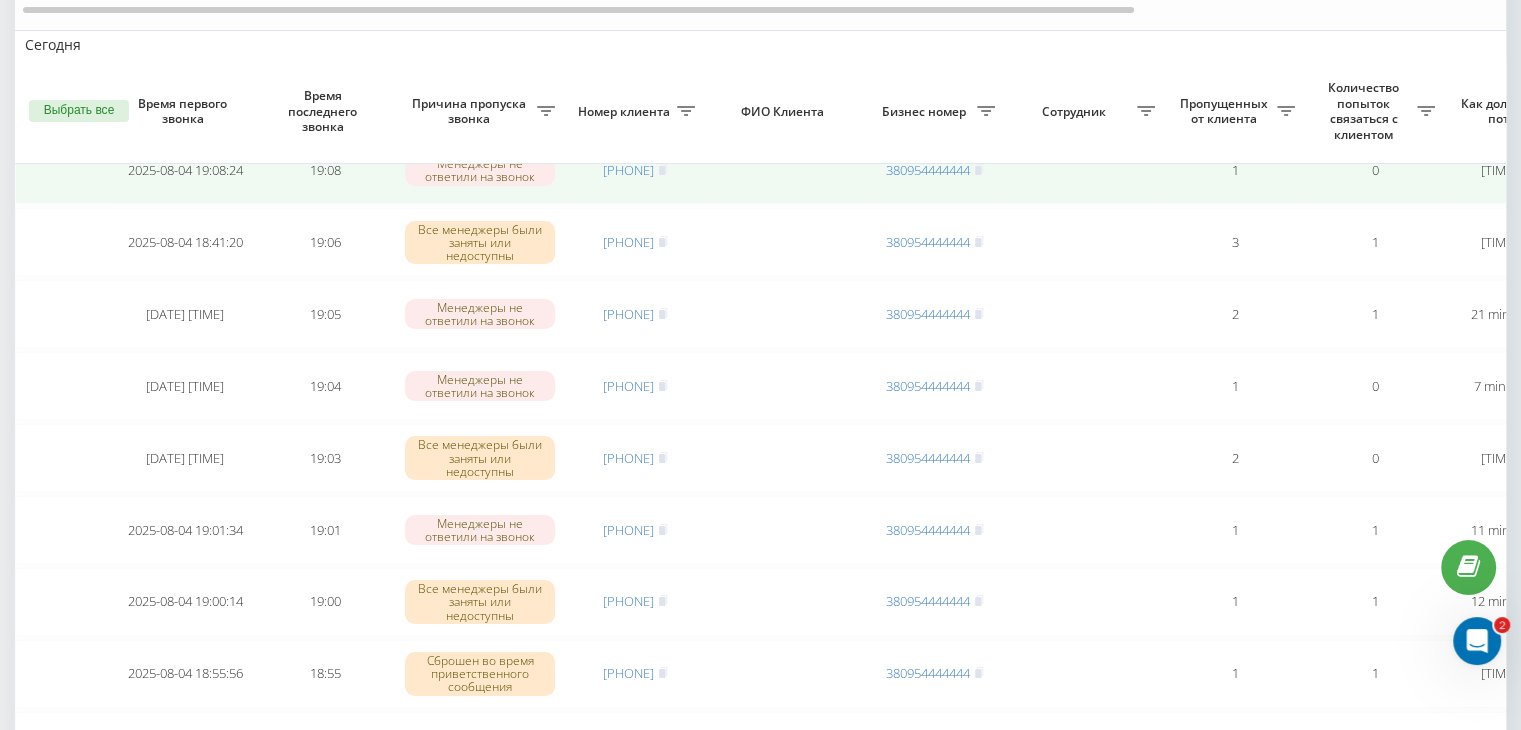 scroll, scrollTop: 300, scrollLeft: 0, axis: vertical 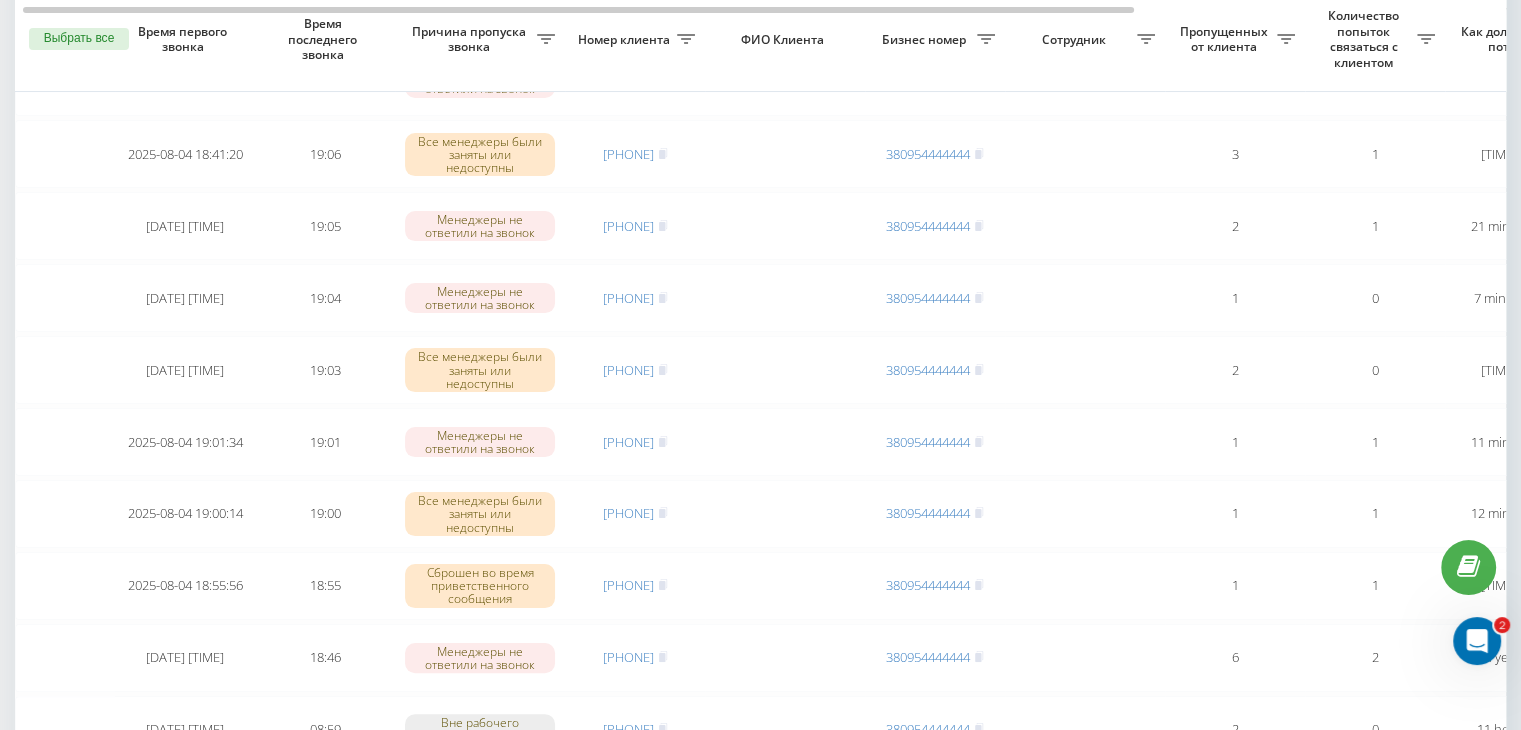 click on "Необработанные пропущенные звонки Обработанные звонки 04.08.2025  -  04.08.2025 Выбрать все Время первого звонка Время последнего звонка Причина пропуска звонка Номер клиента ФИО Клиента Бизнес номер Сотрудник Пропущенных от клиента Количество попыток связаться с клиентом Как долго звонок потерян Название схемы переадресации Комментарий к звонку Сегодня 2025-08-04 19:10:40 19:10 Сброшен ранее 10 секунд [PHONE] [PHONE] 1 0 a minute ago ukrpas.com.ua Обработать Не удалось связаться Связался с клиентом с помощью другого канала Клиент перезвонил сам с другого номера Другой вариант 19:08 1 0 3" at bounding box center [760, 1606] 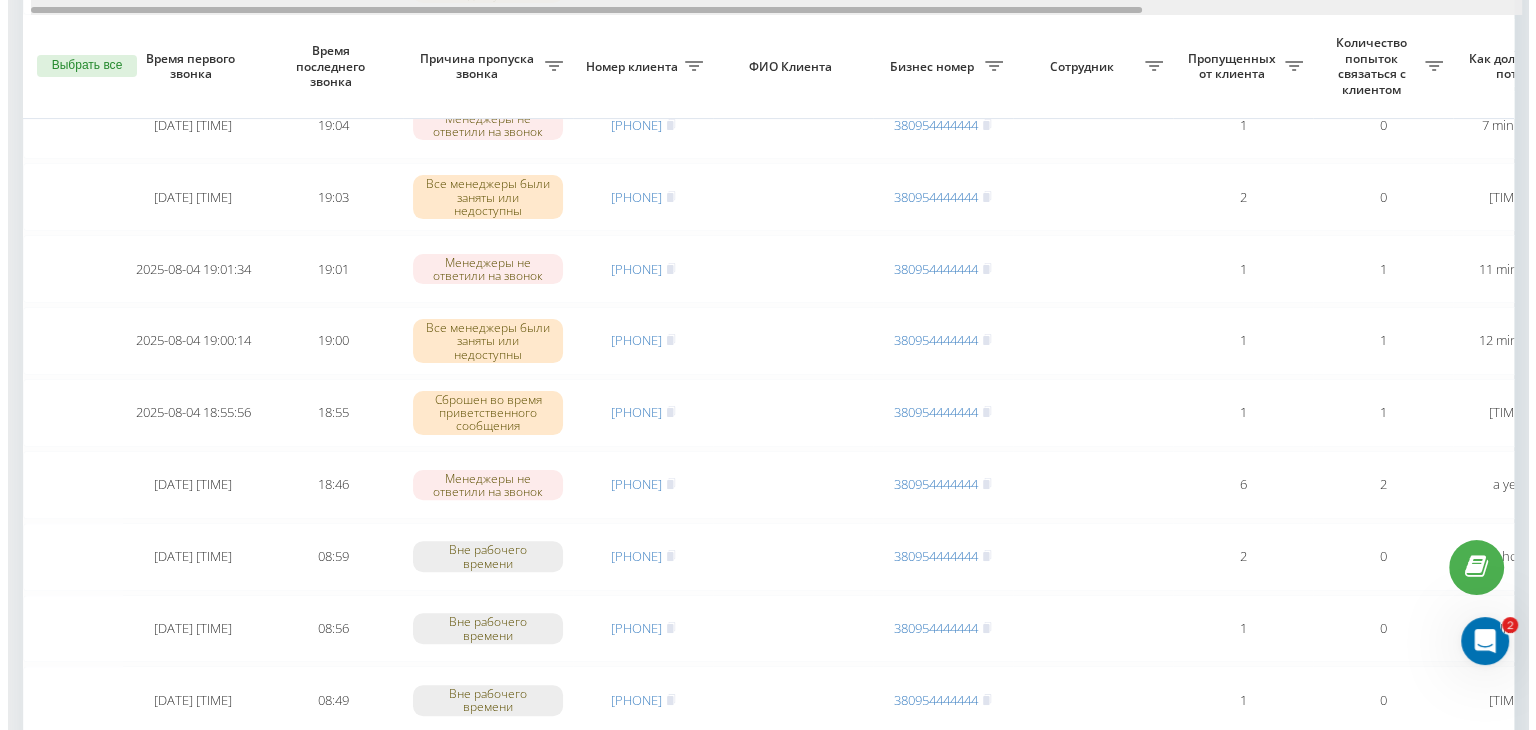 scroll, scrollTop: 0, scrollLeft: 0, axis: both 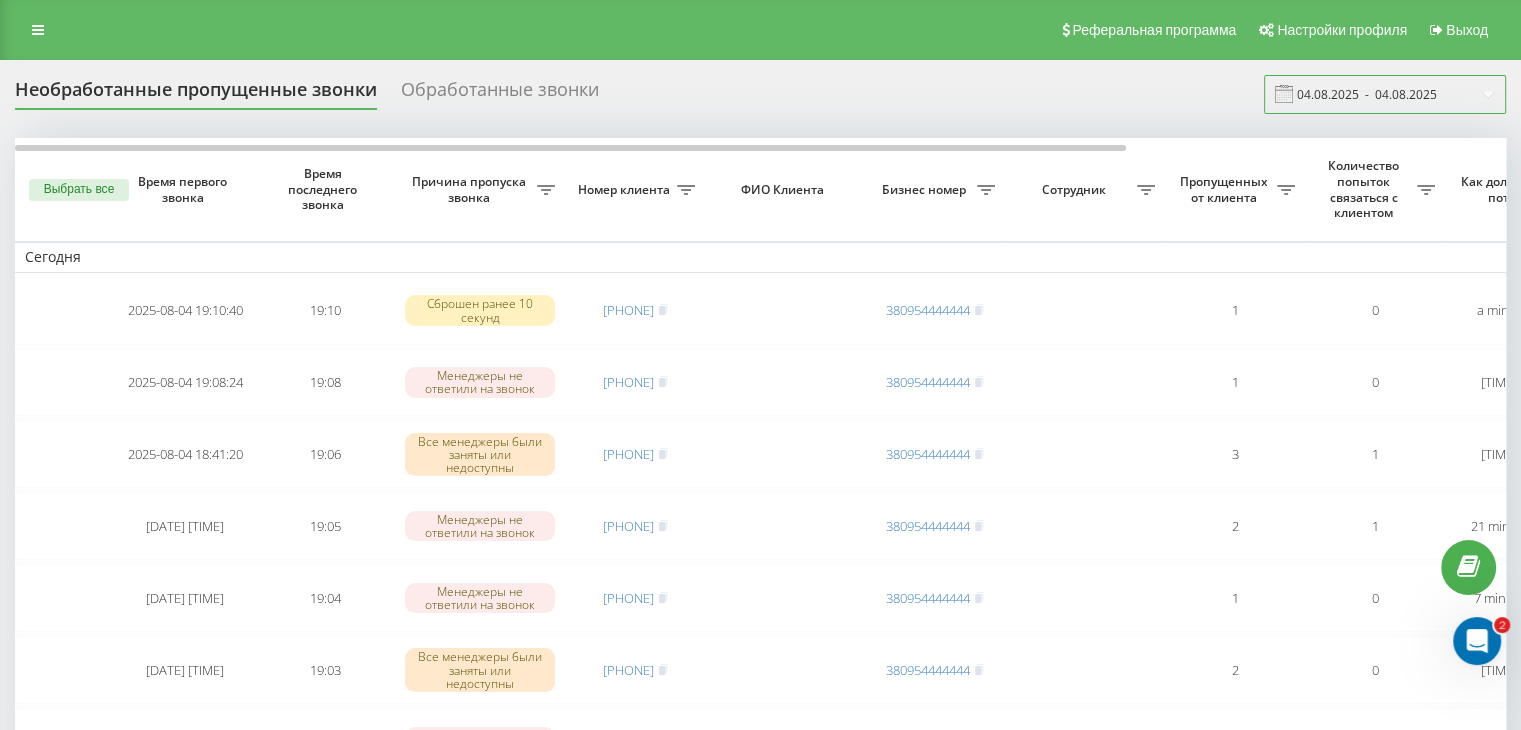 click on "04.08.2025  -  04.08.2025" at bounding box center [1385, 94] 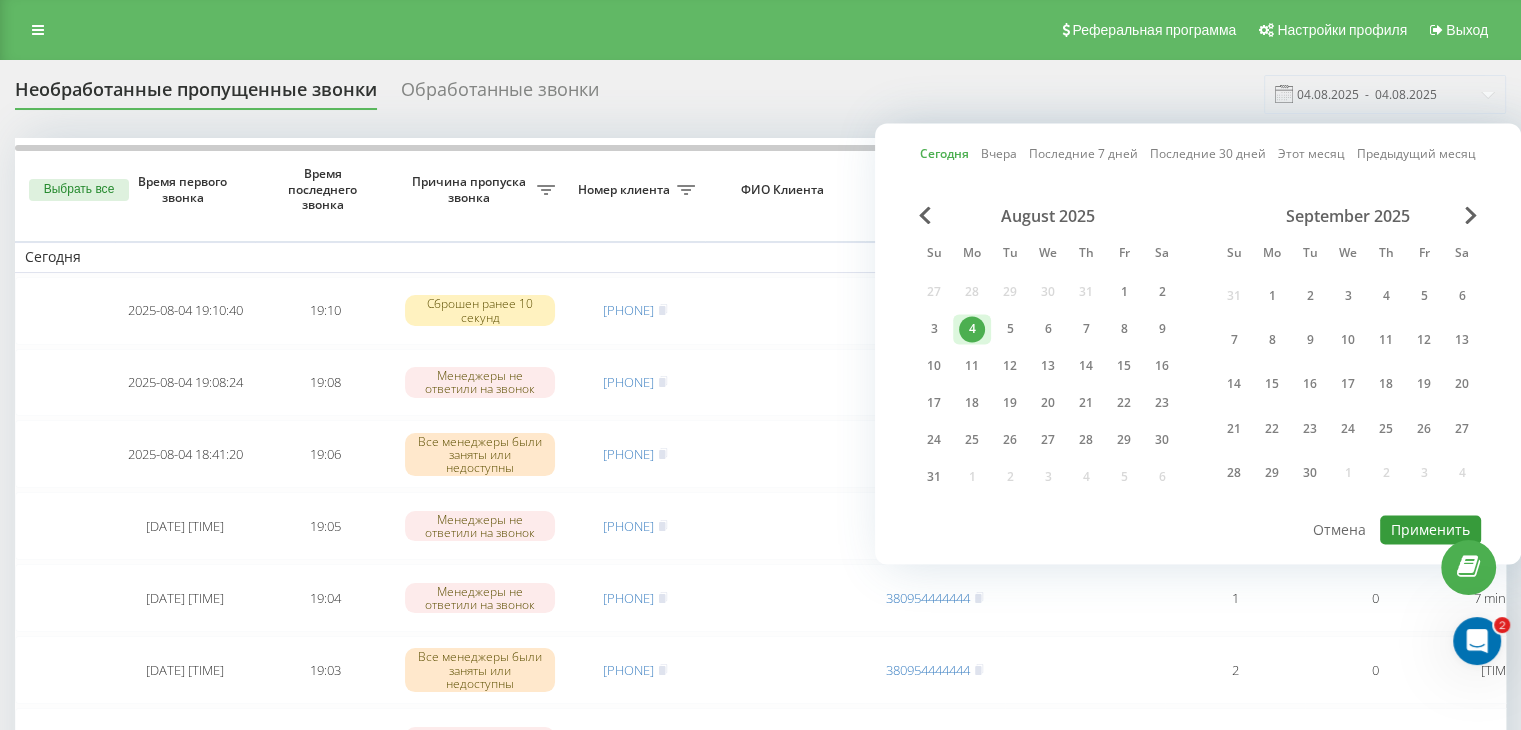 drag, startPoint x: 1394, startPoint y: 513, endPoint x: 1028, endPoint y: 650, distance: 390.80045 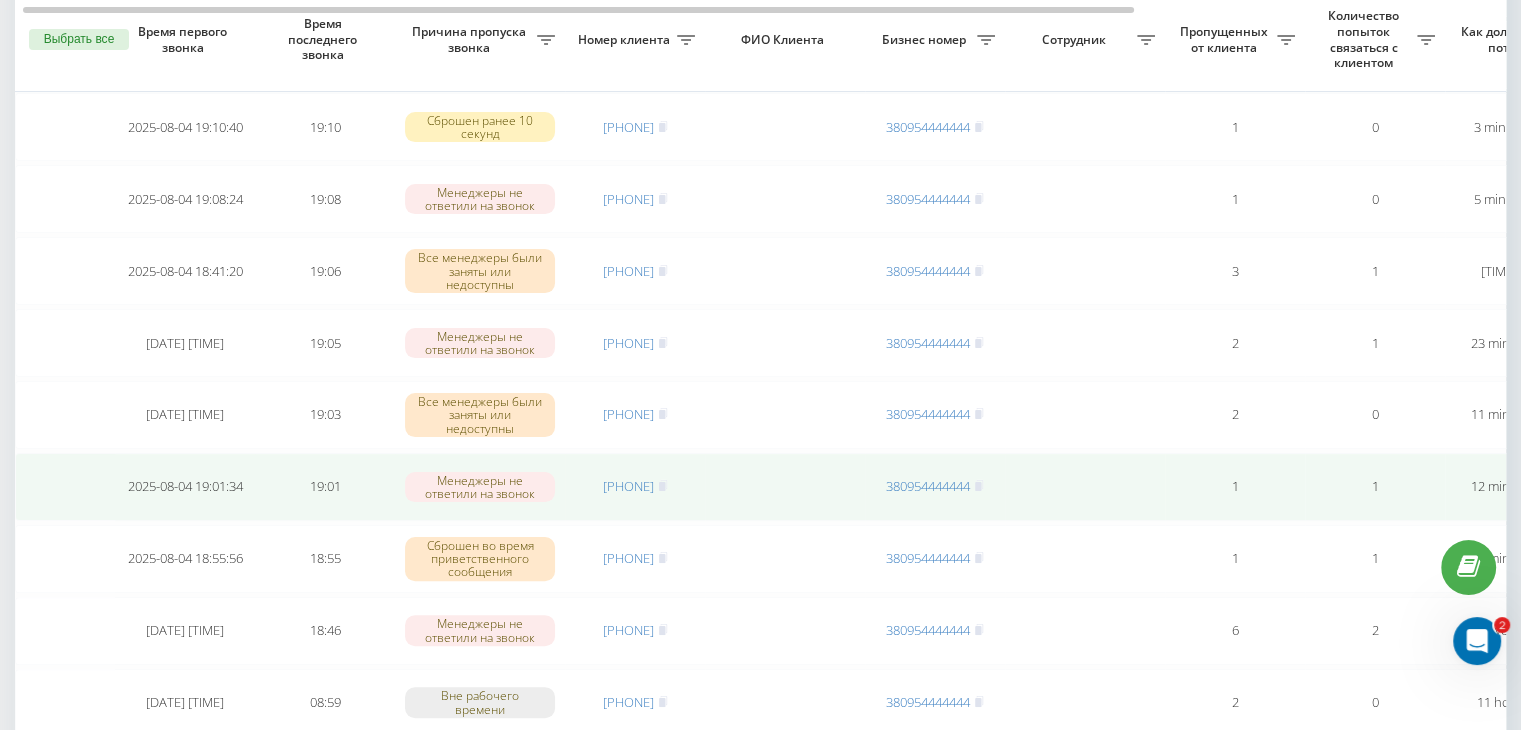 scroll, scrollTop: 400, scrollLeft: 0, axis: vertical 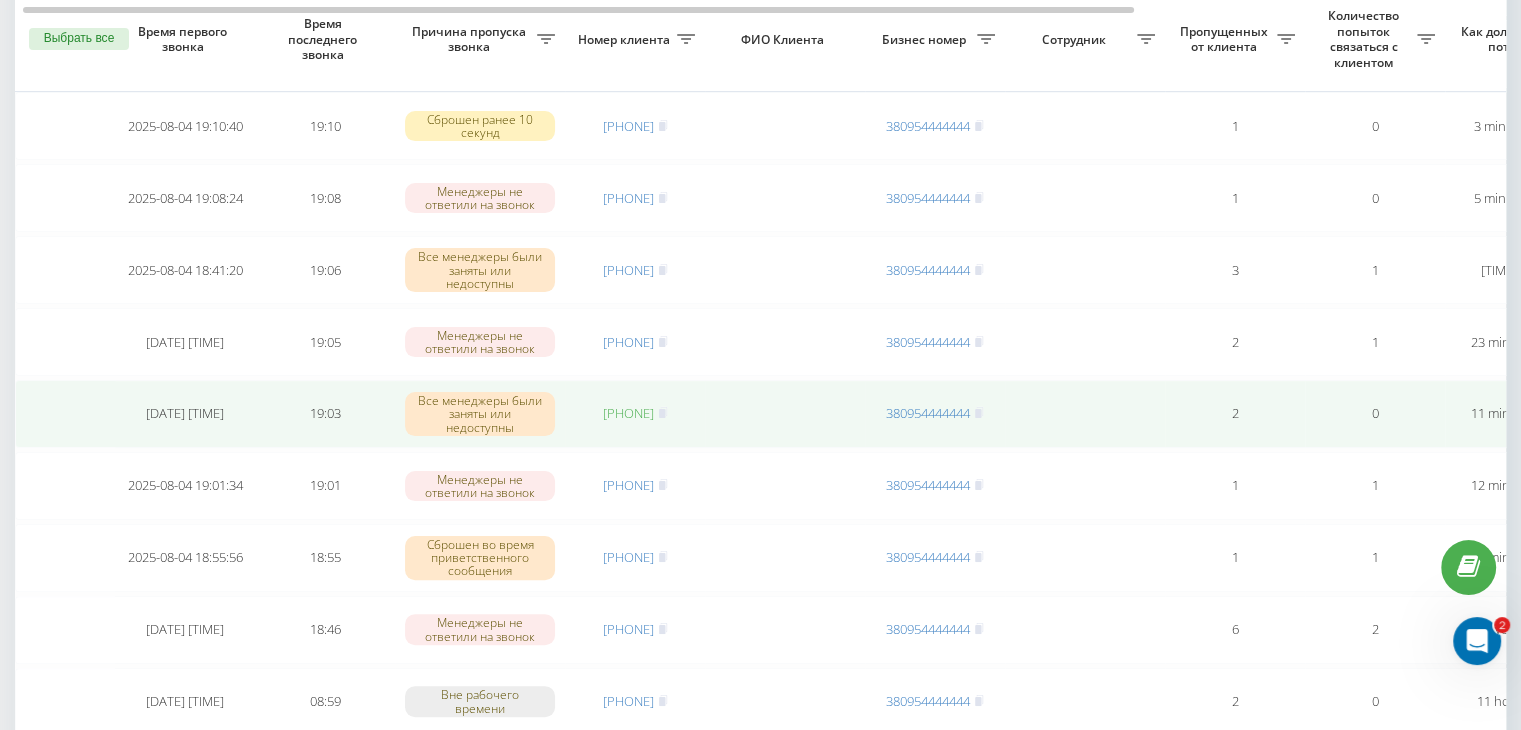 click on "[PHONE]" at bounding box center [628, 413] 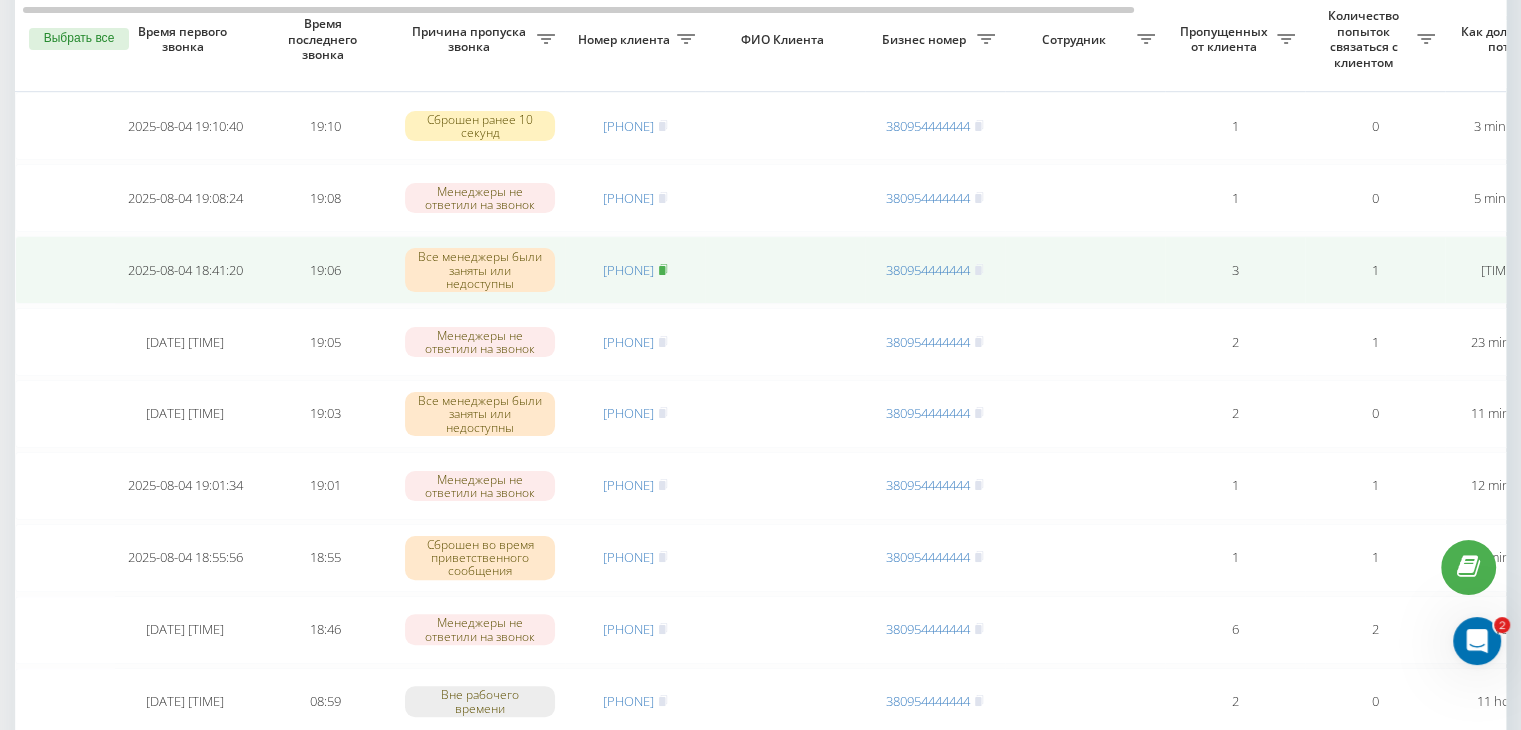 click 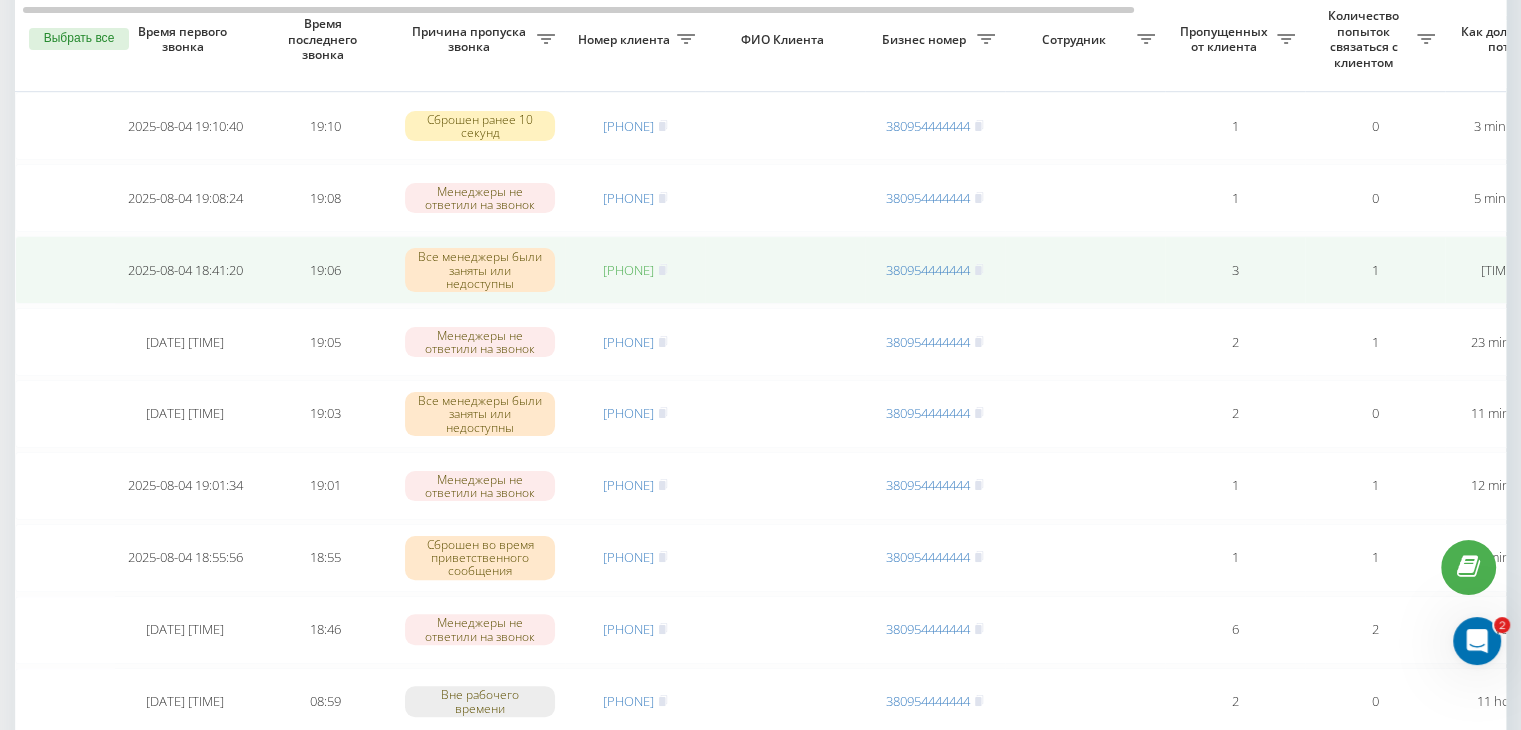 click on "[PHONE]" at bounding box center (628, 270) 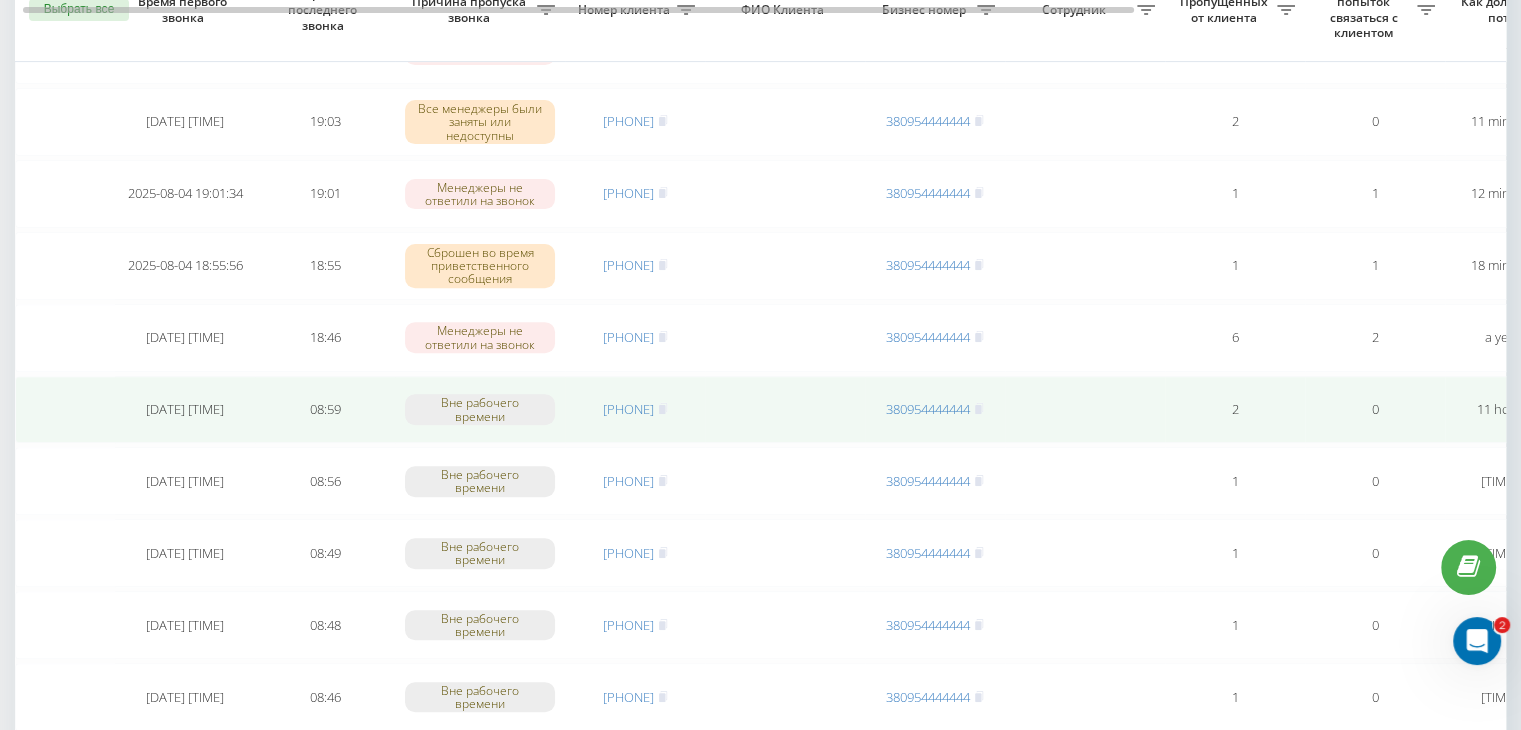 scroll, scrollTop: 600, scrollLeft: 0, axis: vertical 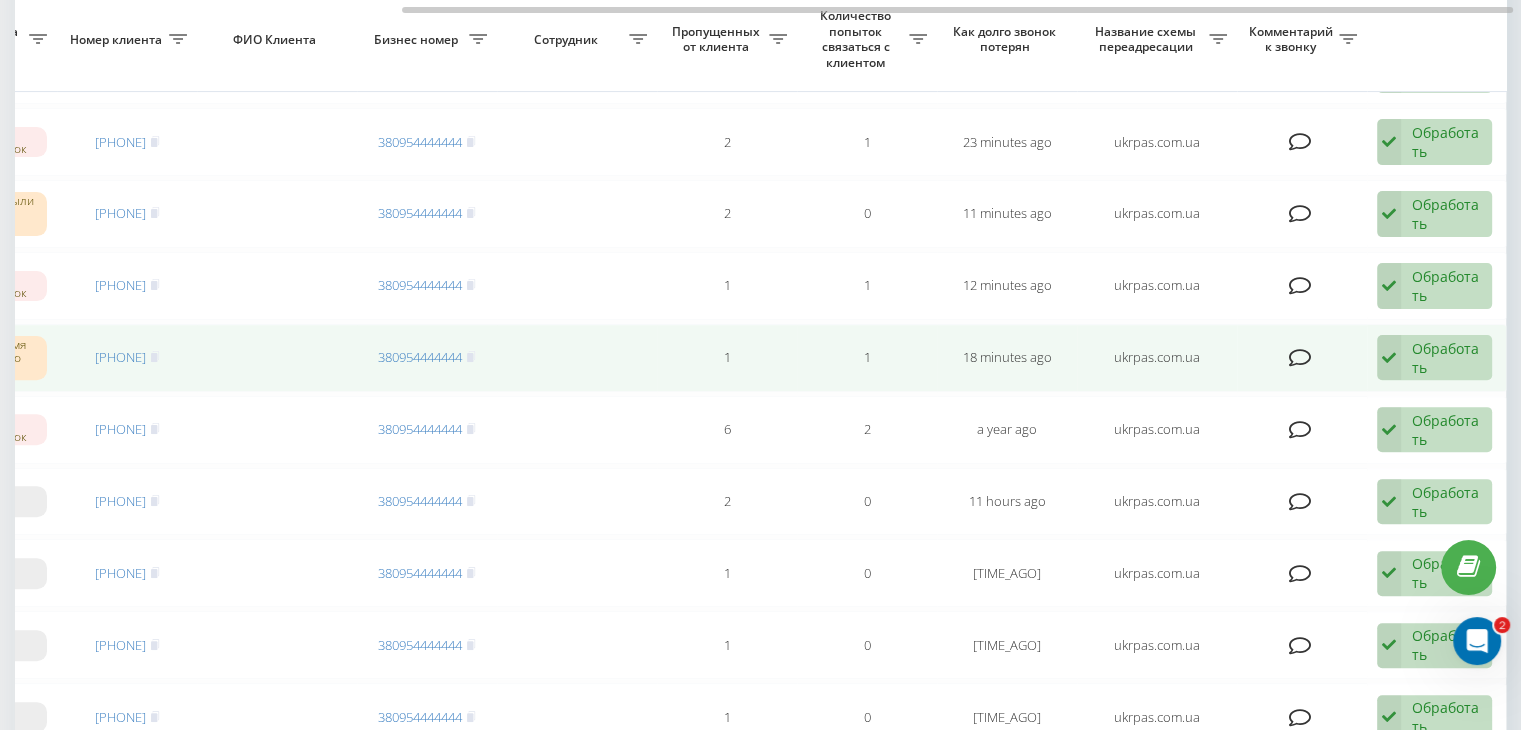 drag, startPoint x: 1416, startPoint y: 341, endPoint x: 1364, endPoint y: 409, distance: 85.60374 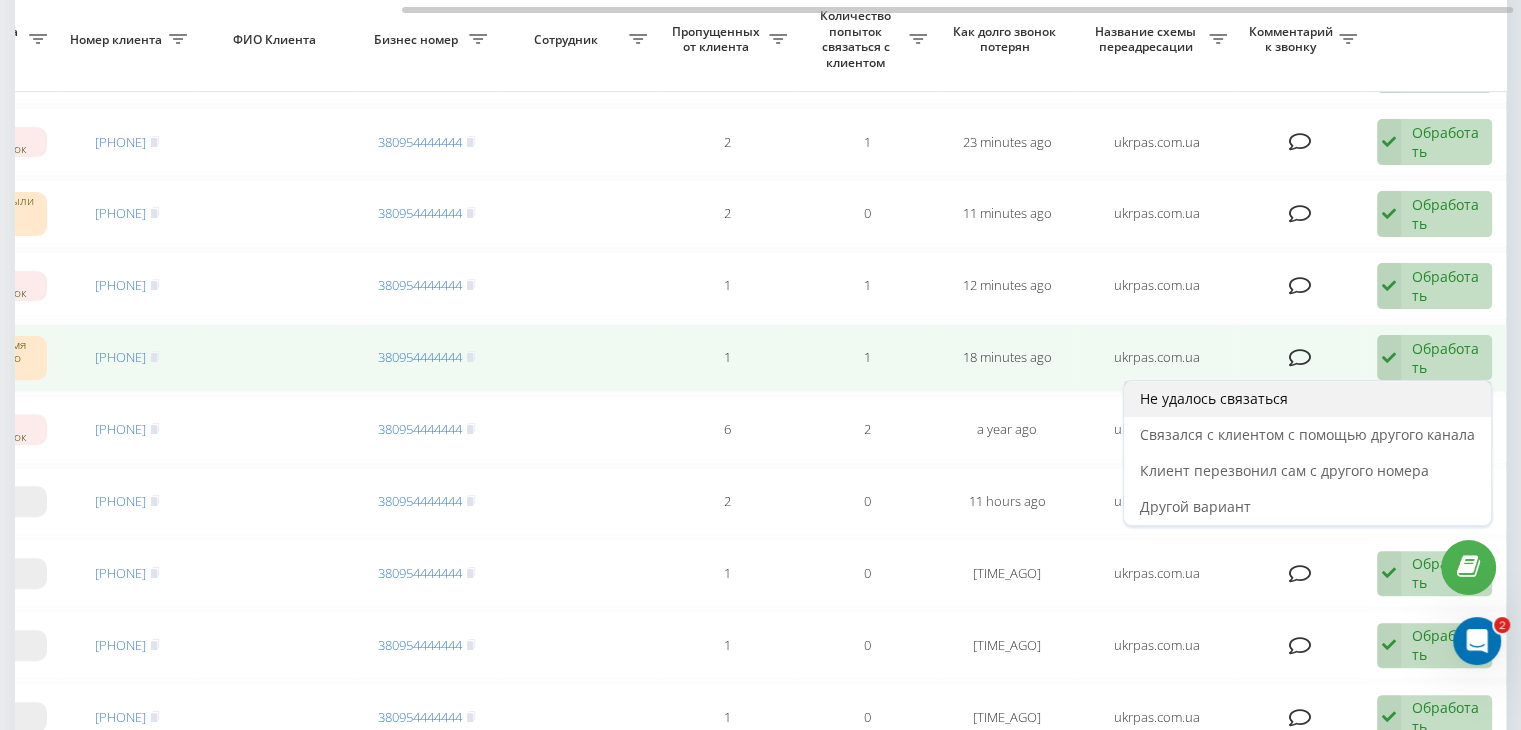 click on "Не удалось связаться" at bounding box center [1307, 399] 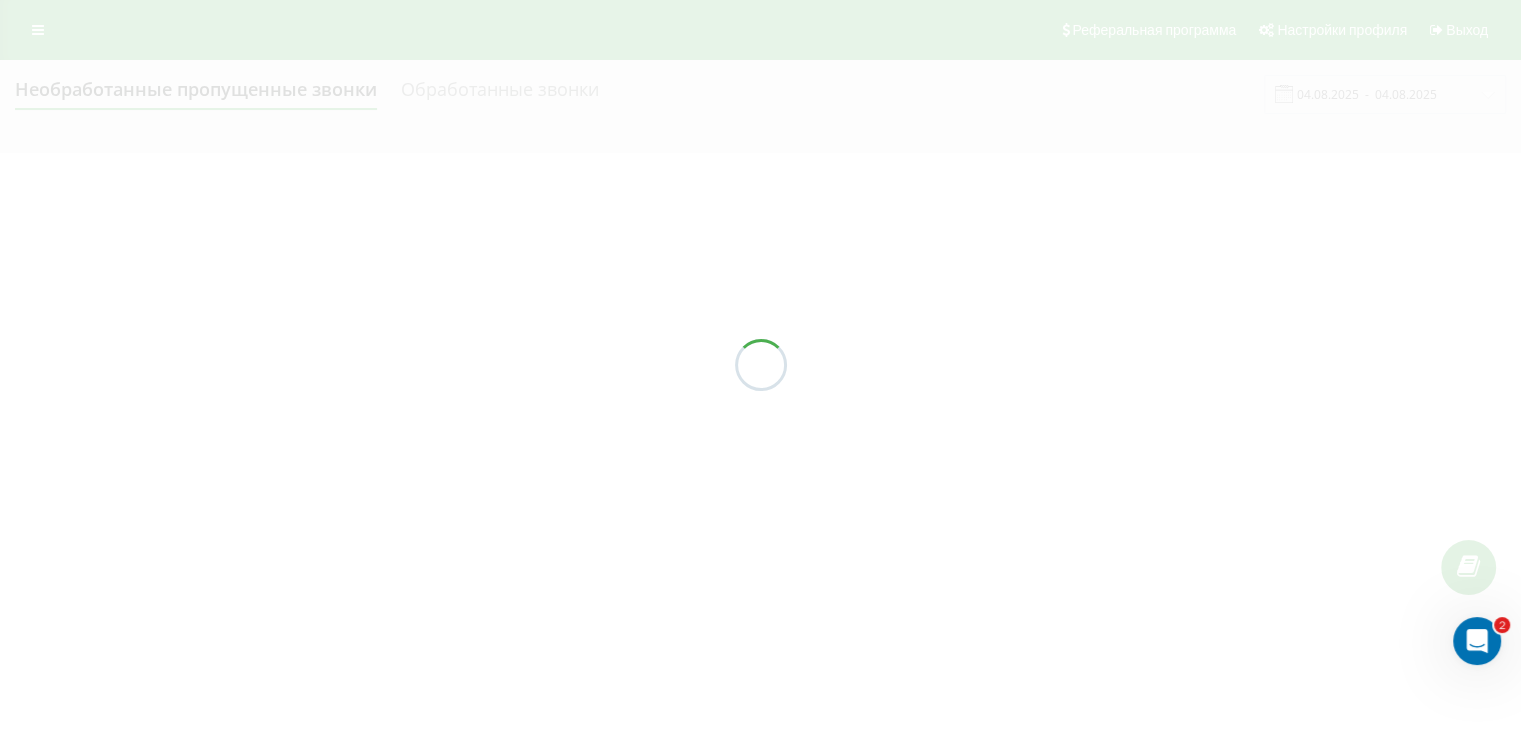 scroll, scrollTop: 0, scrollLeft: 0, axis: both 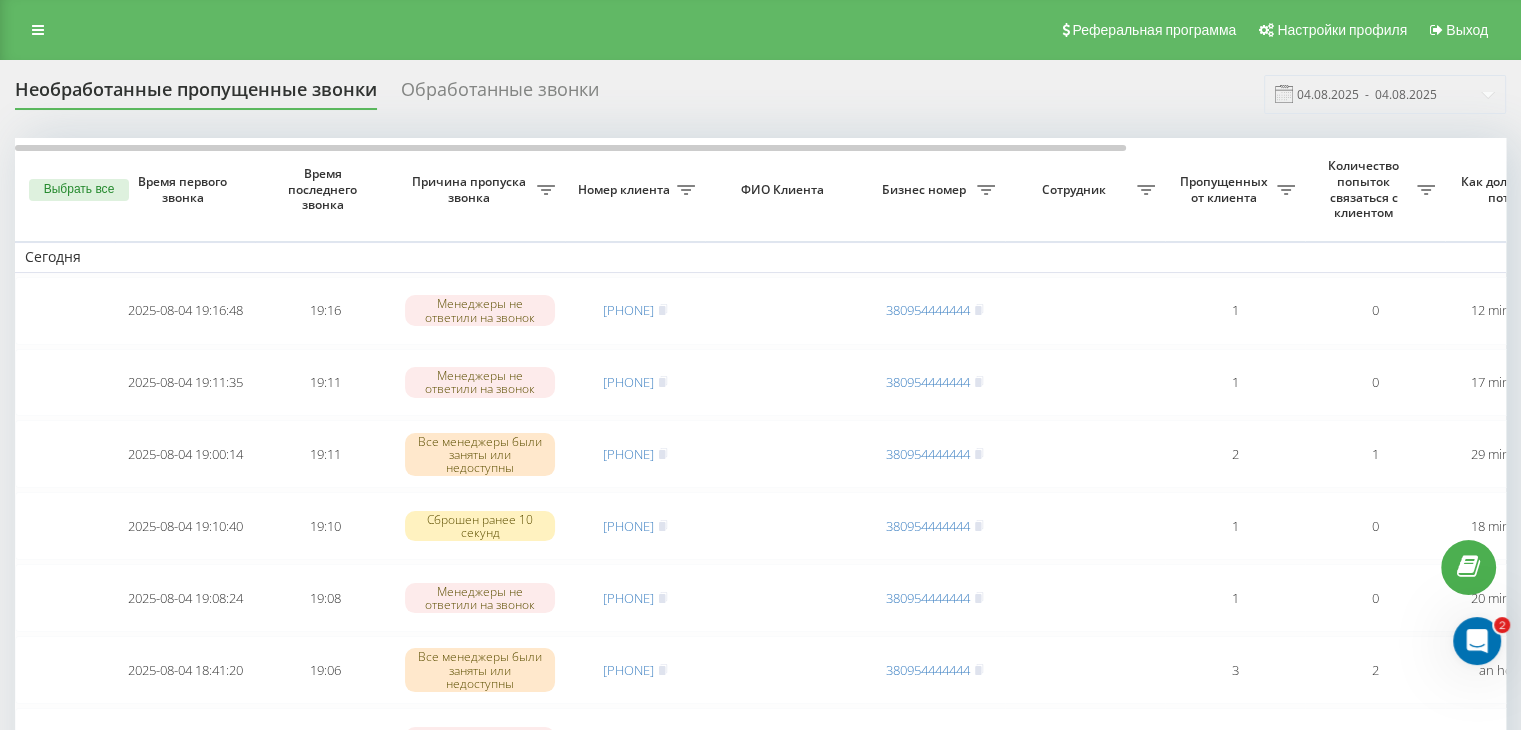 drag, startPoint x: 669, startPoint y: 67, endPoint x: 696, endPoint y: 97, distance: 40.36087 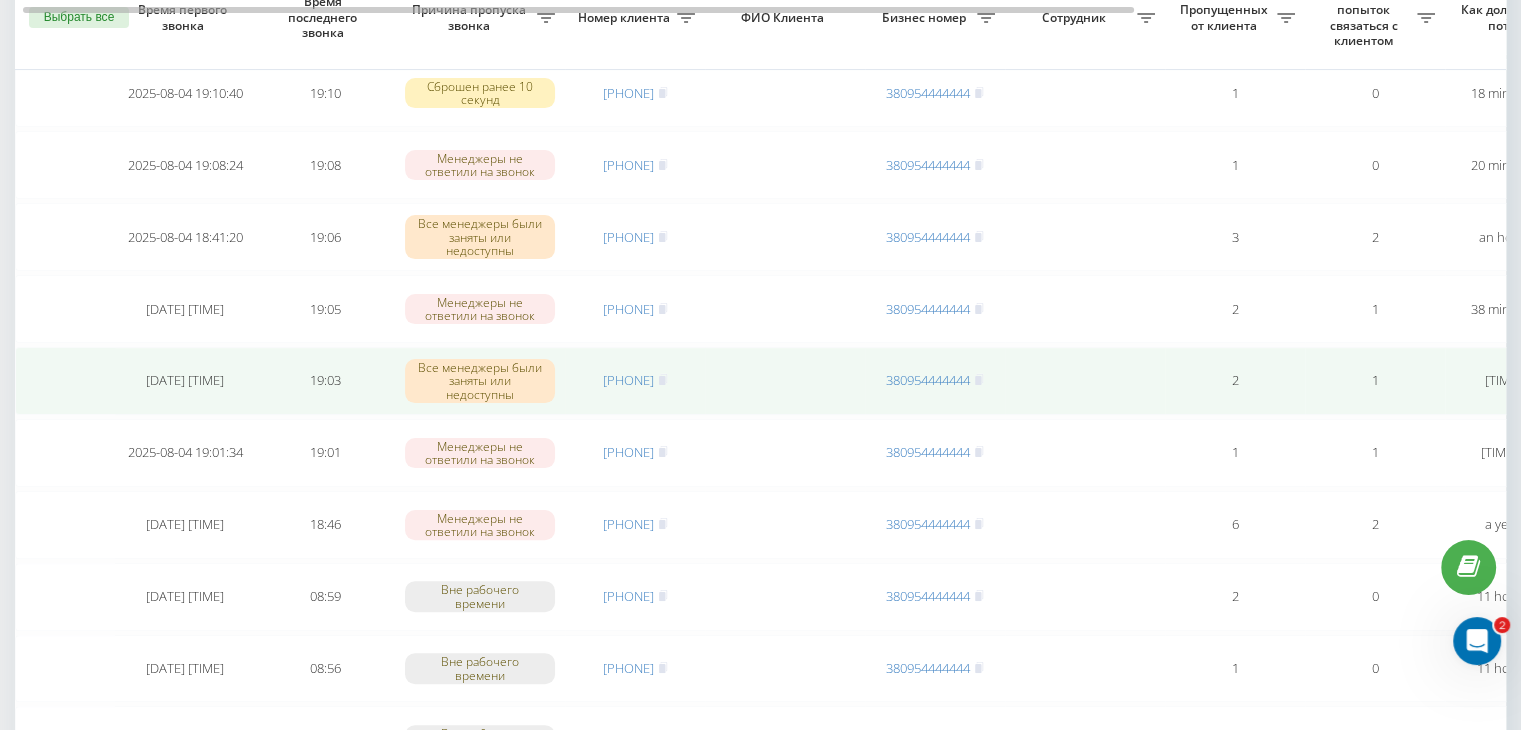 scroll, scrollTop: 400, scrollLeft: 0, axis: vertical 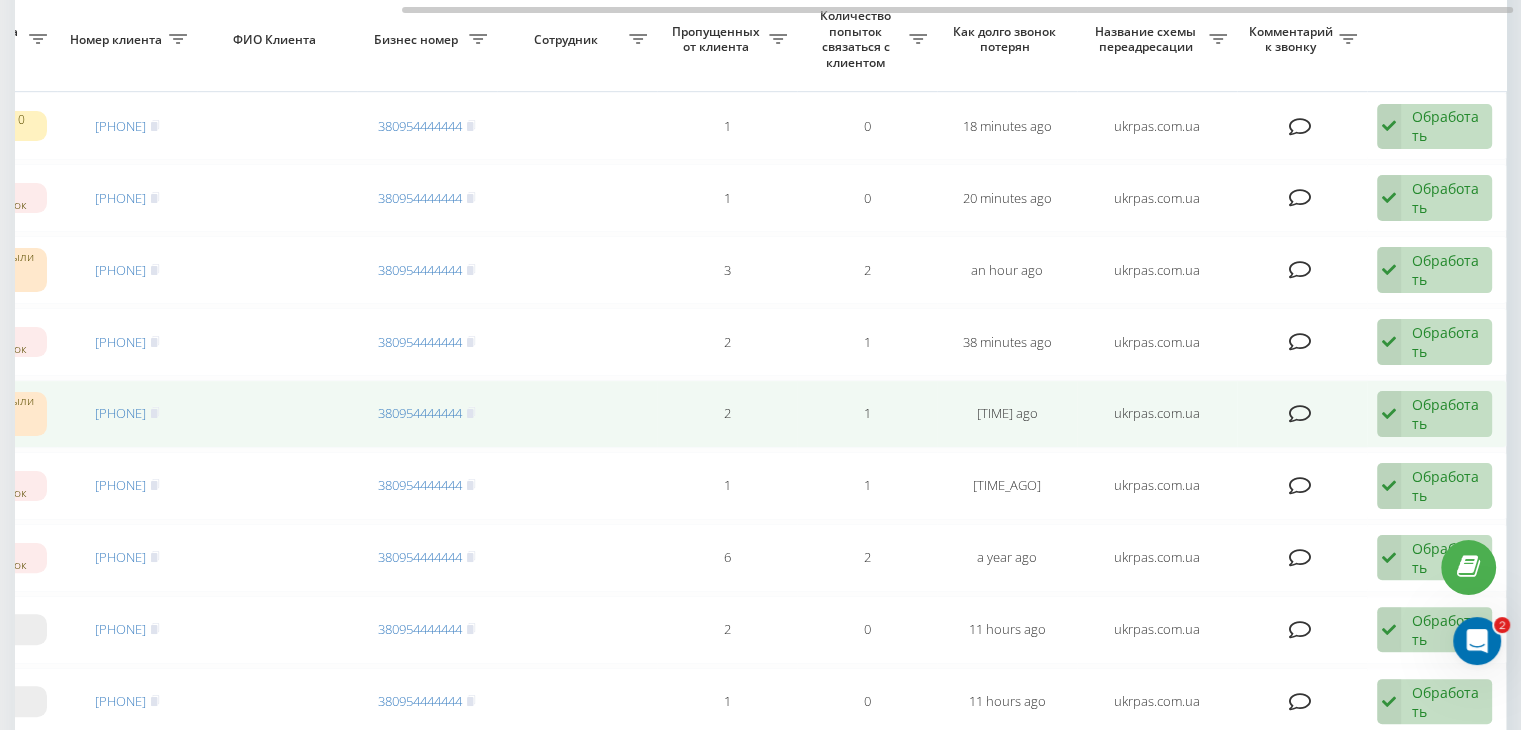 click on "Обработать Не удалось связаться Связался с клиентом с помощью другого канала Клиент перезвонил сам с другого номера Другой вариант" at bounding box center [1434, 414] 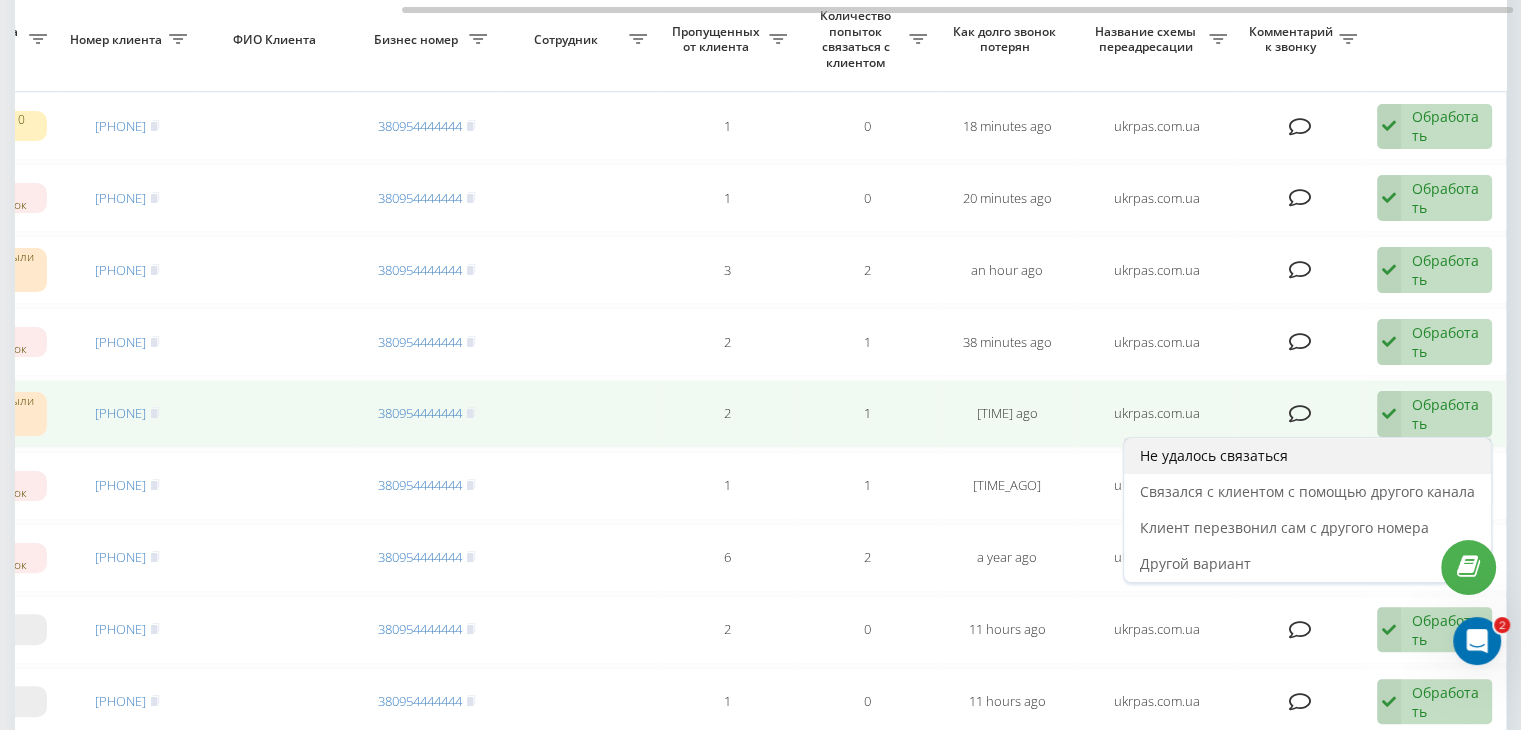 click on "Не удалось связаться" at bounding box center [1307, 456] 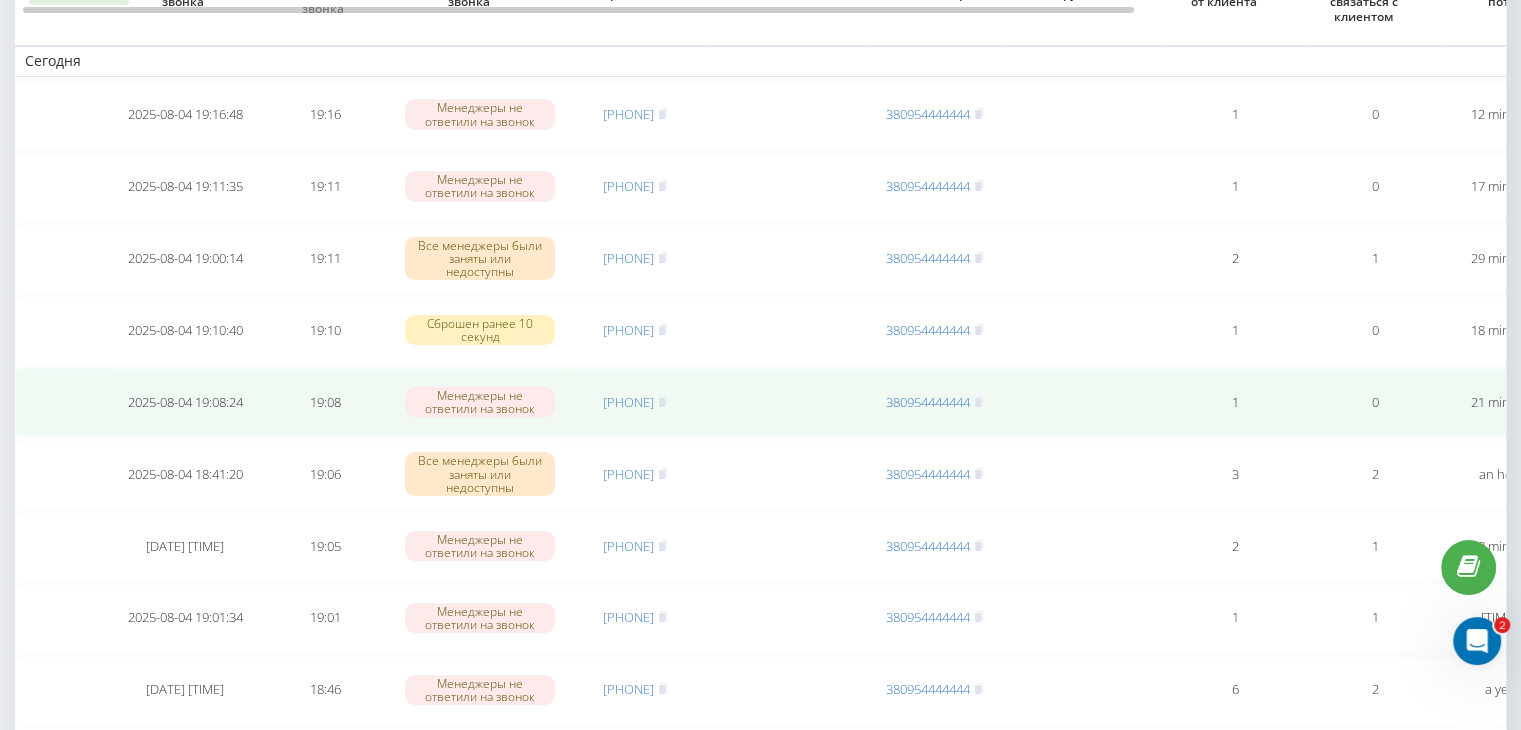 scroll, scrollTop: 200, scrollLeft: 0, axis: vertical 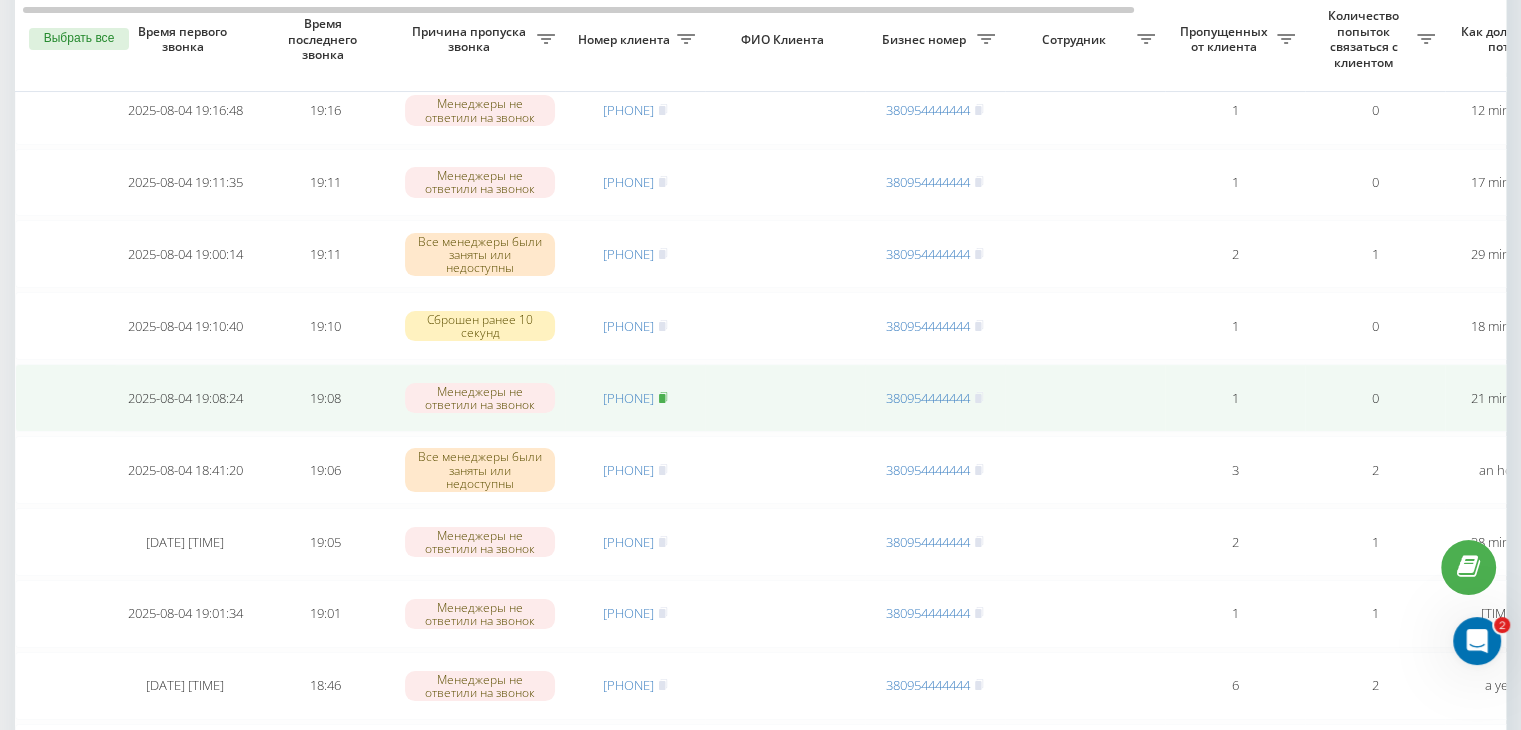 click 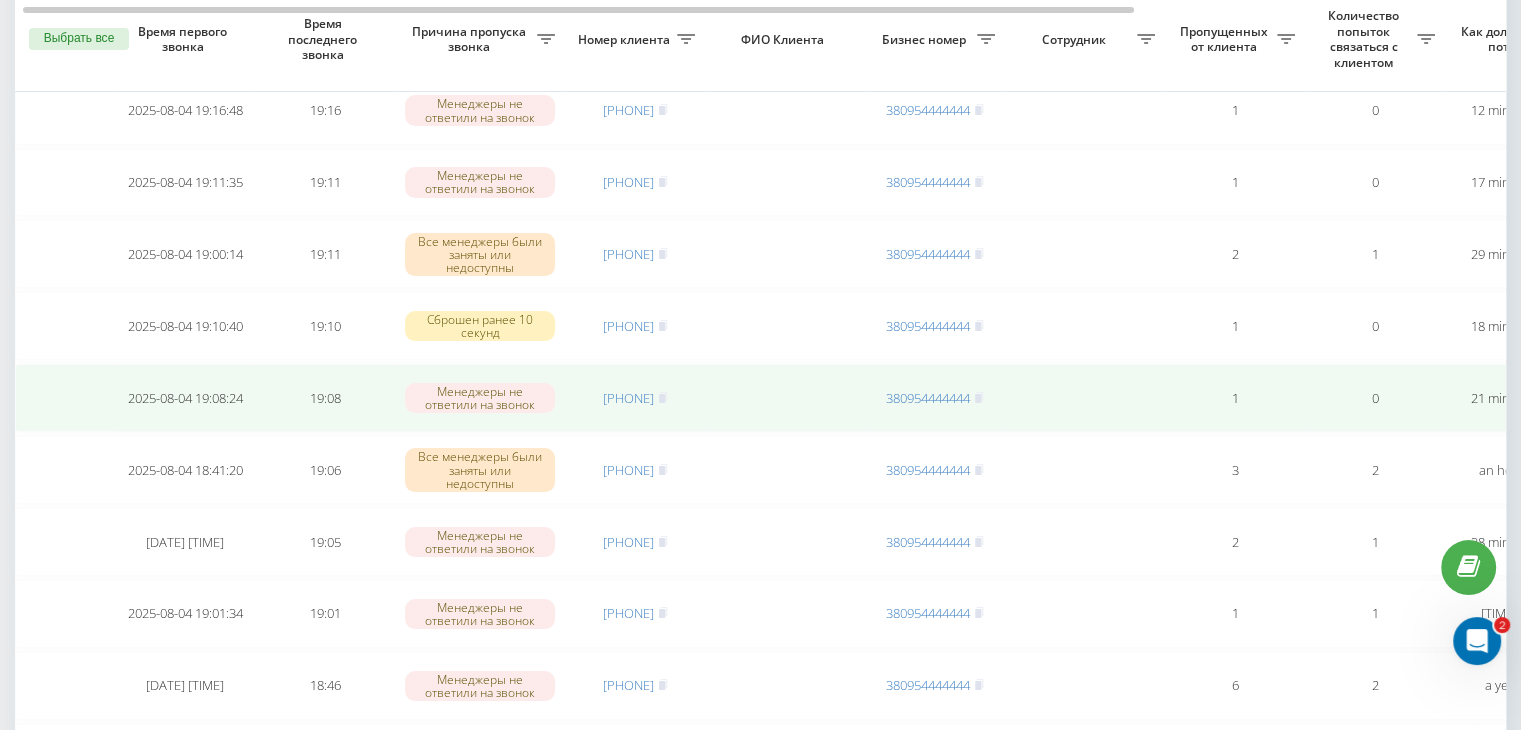 drag, startPoint x: 647, startPoint y: 392, endPoint x: 665, endPoint y: 405, distance: 22.203604 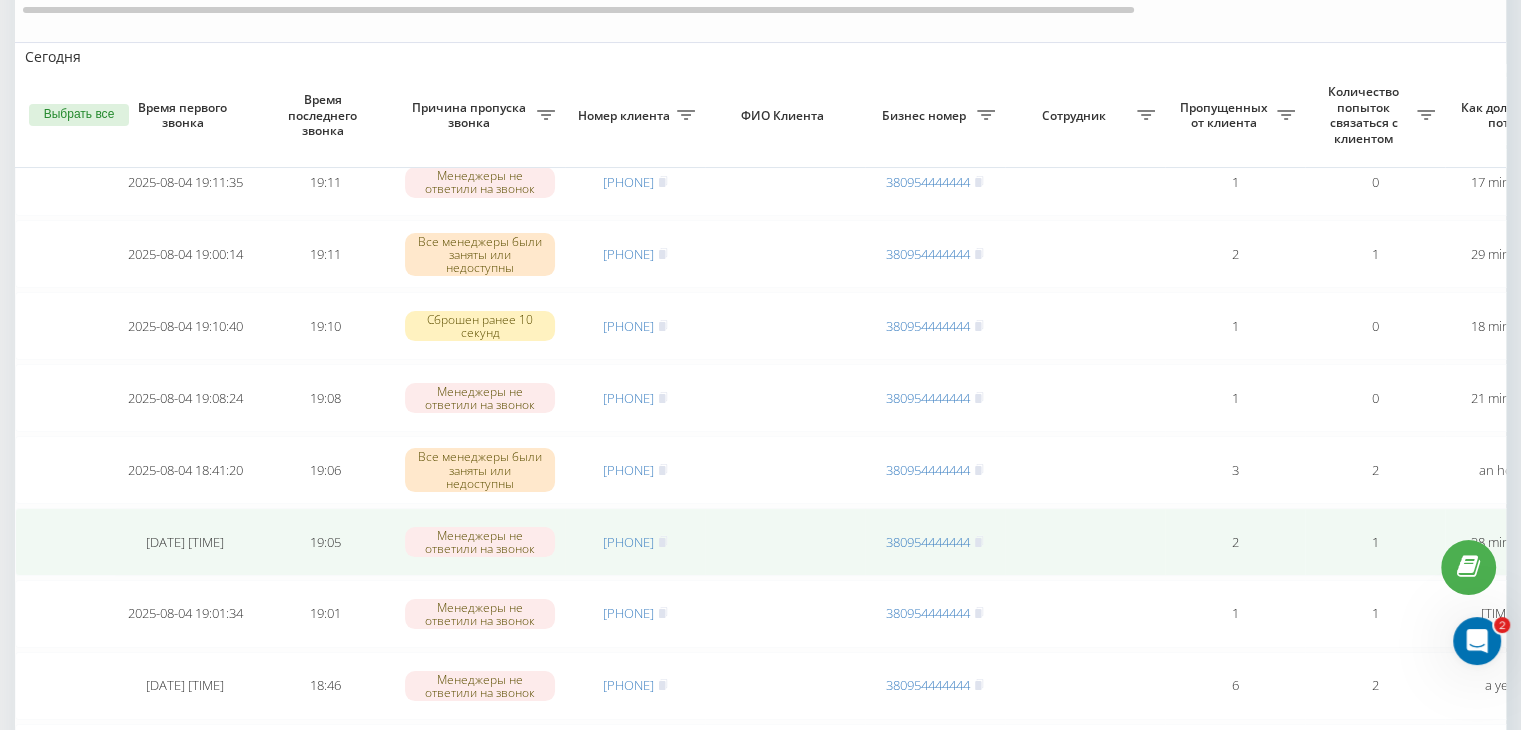 scroll, scrollTop: 400, scrollLeft: 0, axis: vertical 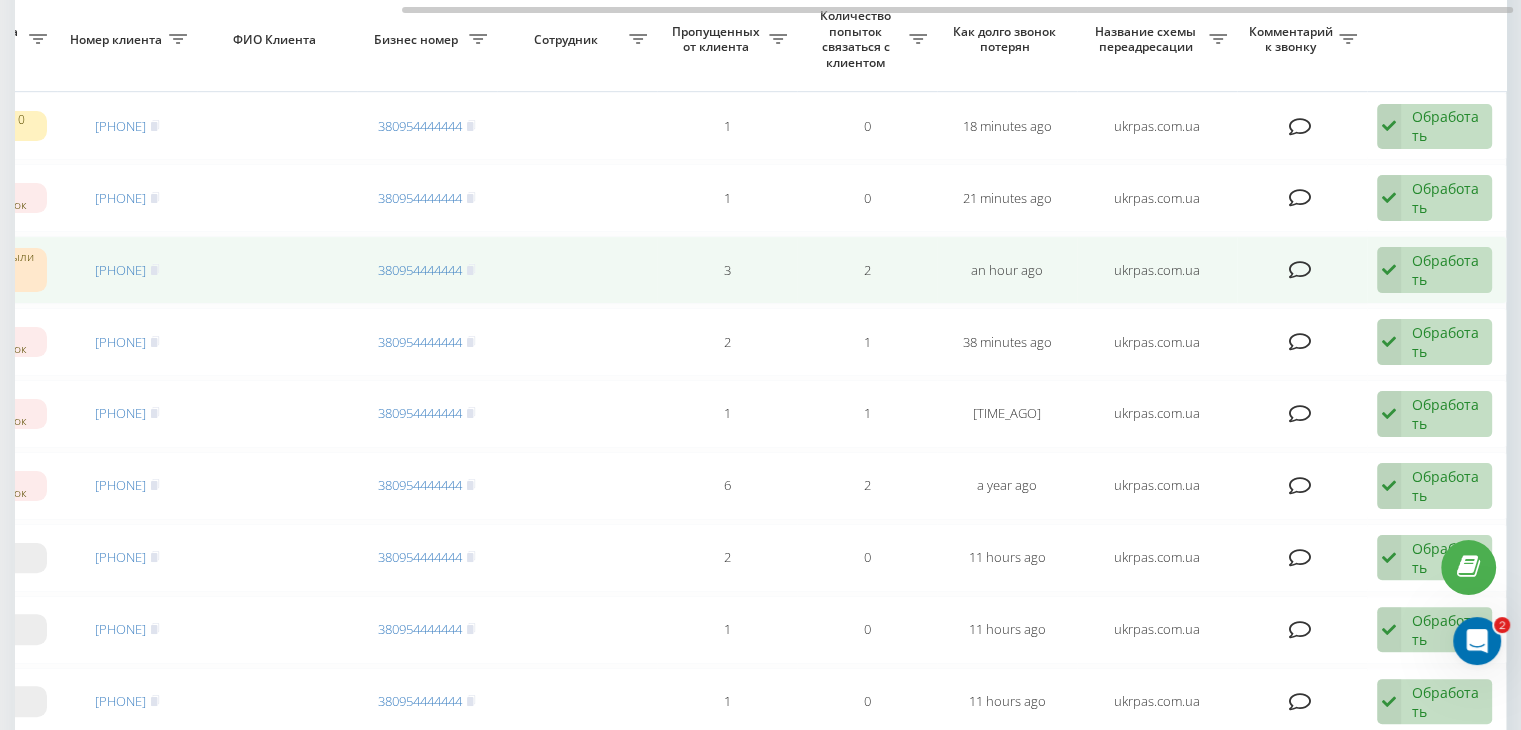 click on "Обработать" at bounding box center (1446, 270) 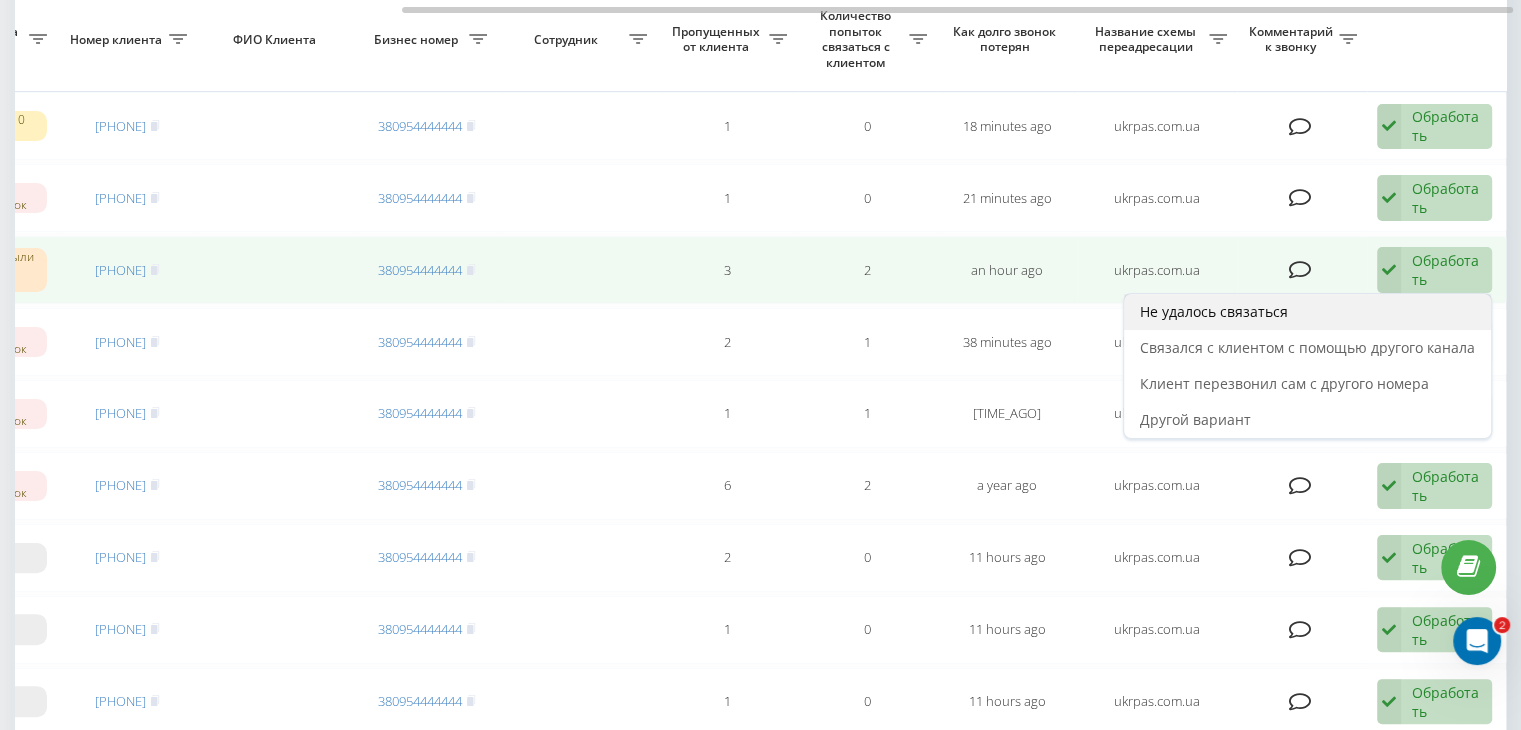 click on "Не удалось связаться" at bounding box center [1307, 312] 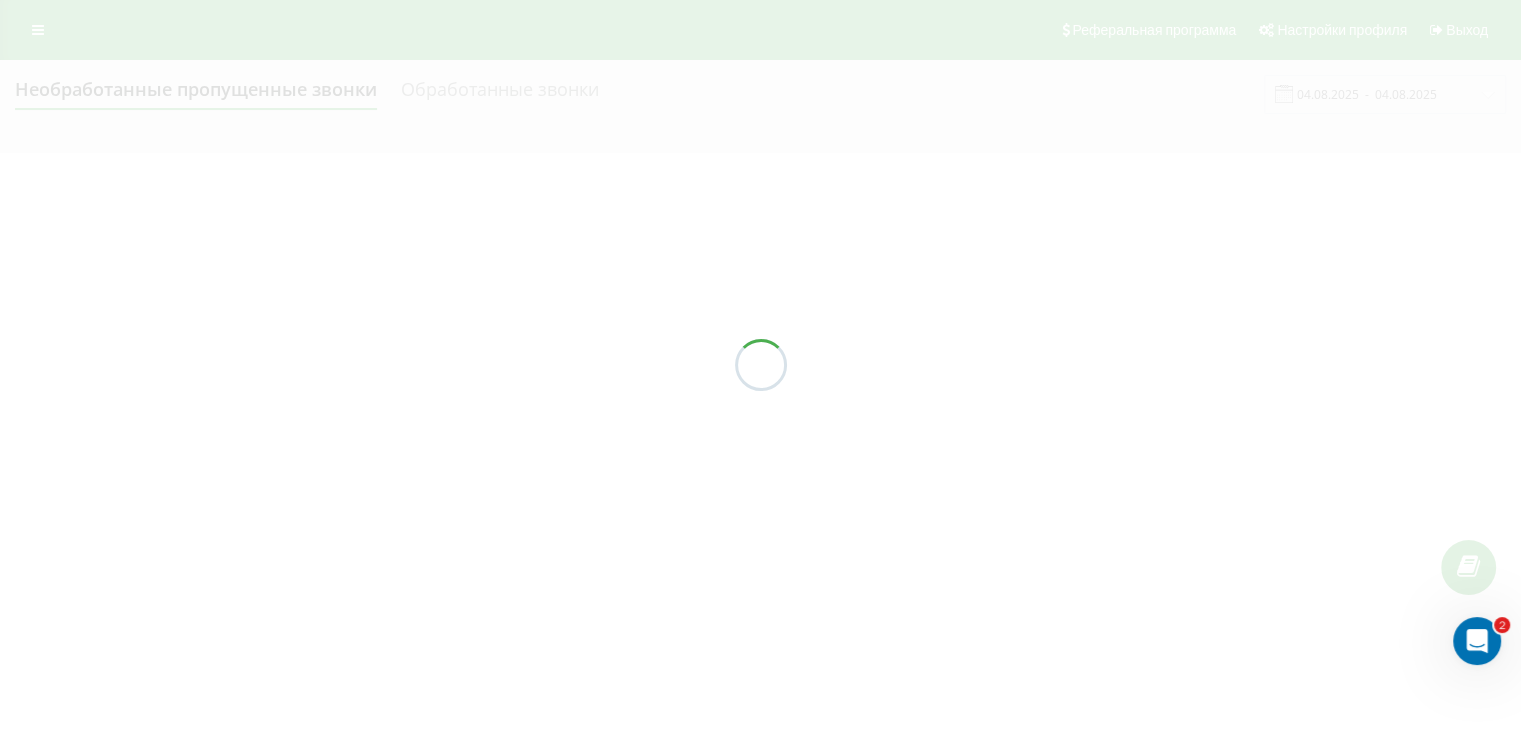 scroll, scrollTop: 0, scrollLeft: 0, axis: both 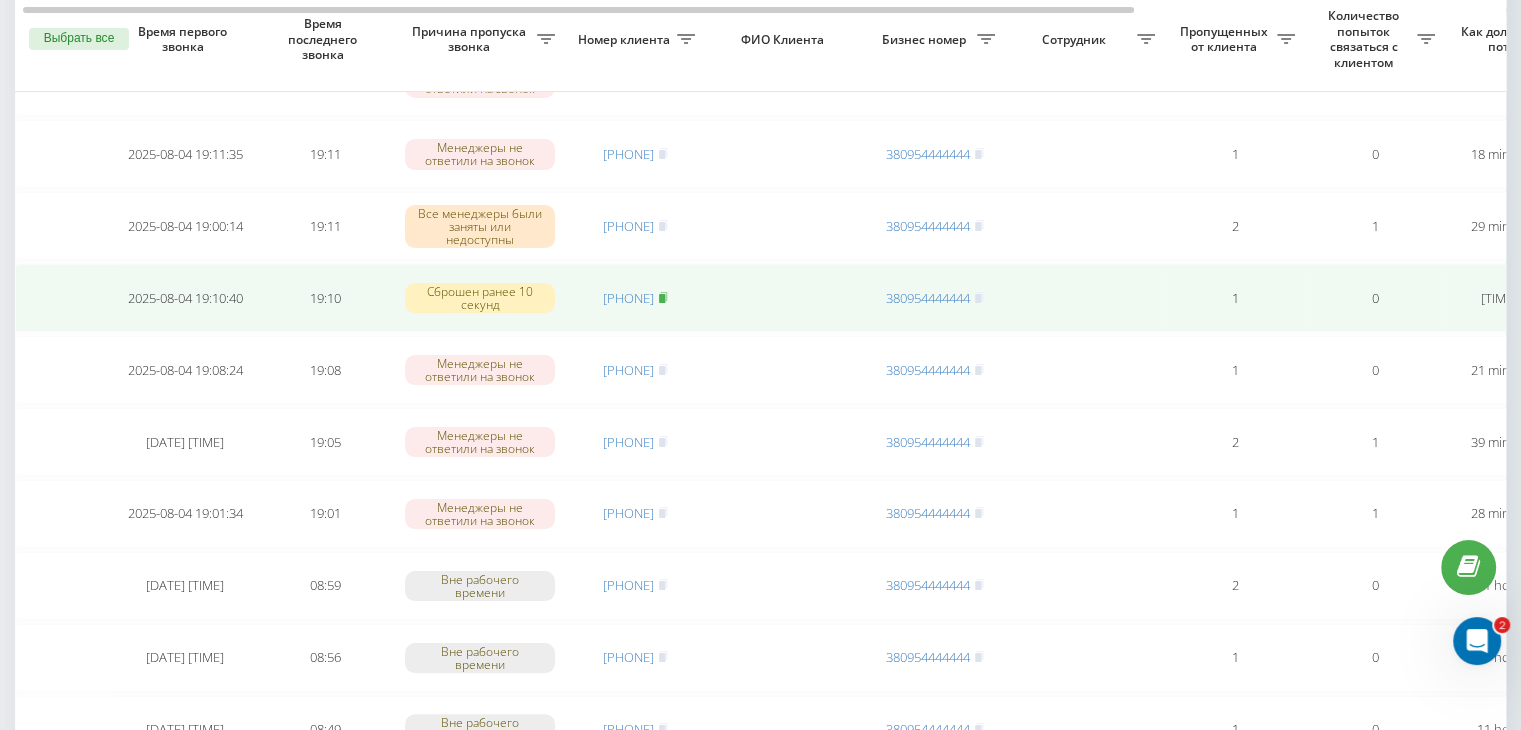 click 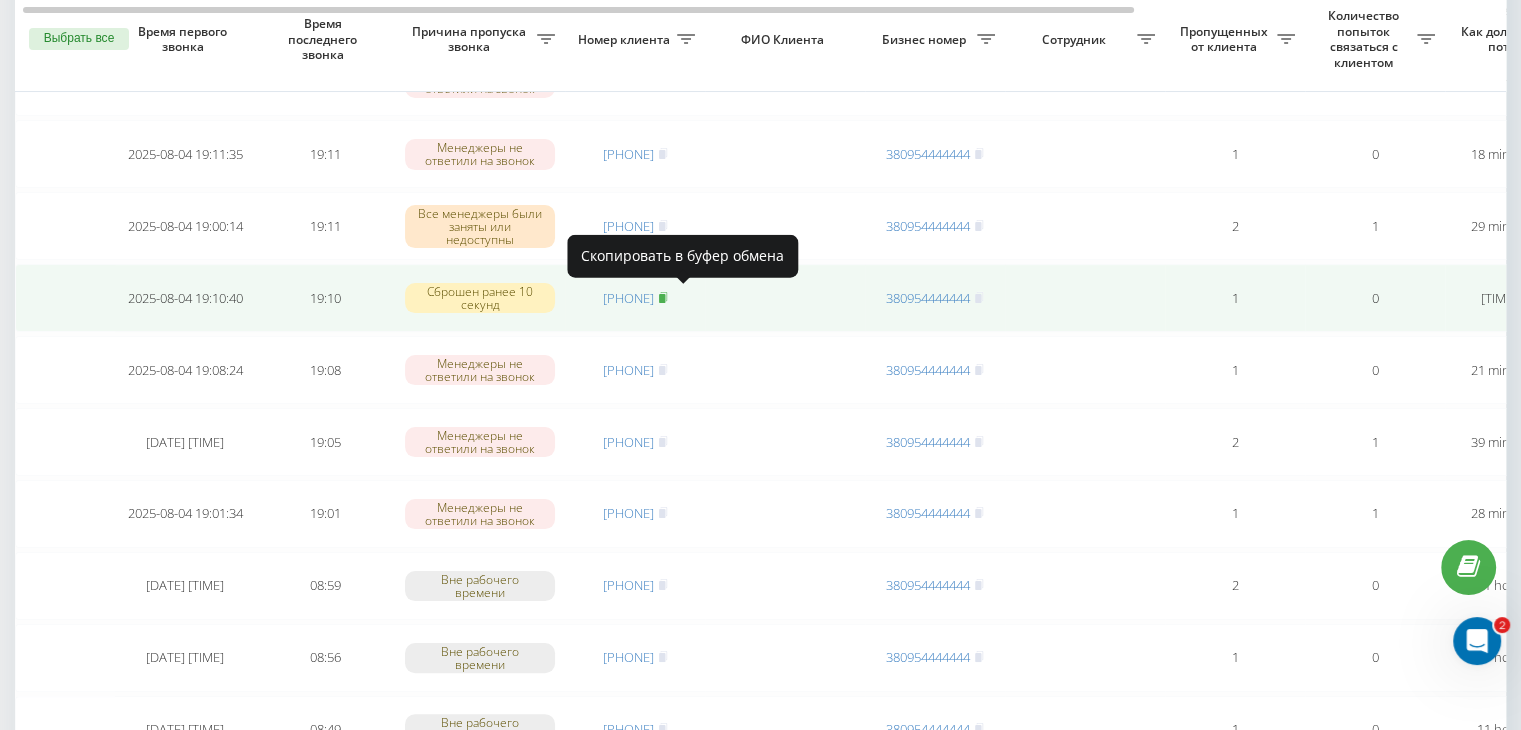 click 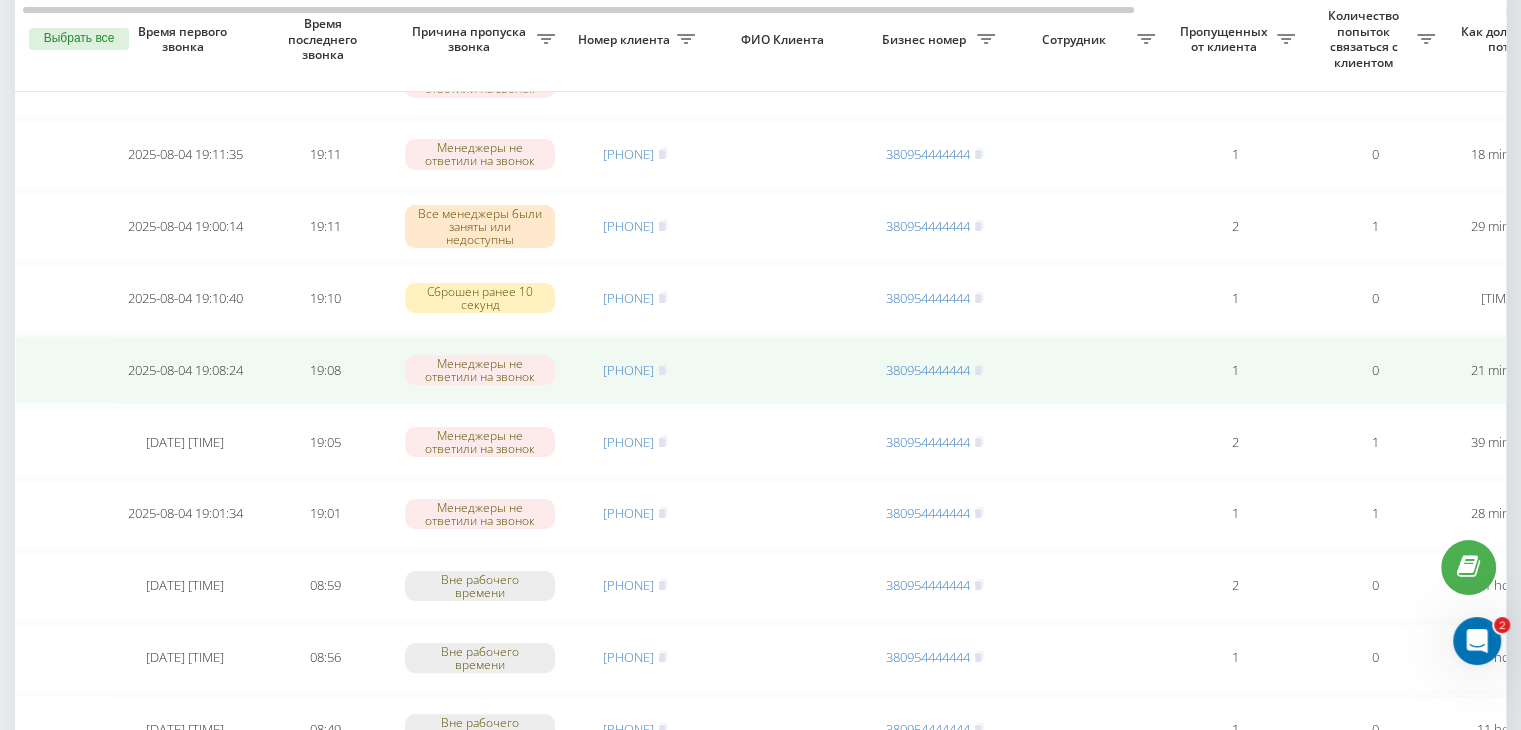 drag, startPoint x: 635, startPoint y: 298, endPoint x: 1092, endPoint y: 381, distance: 464.47604 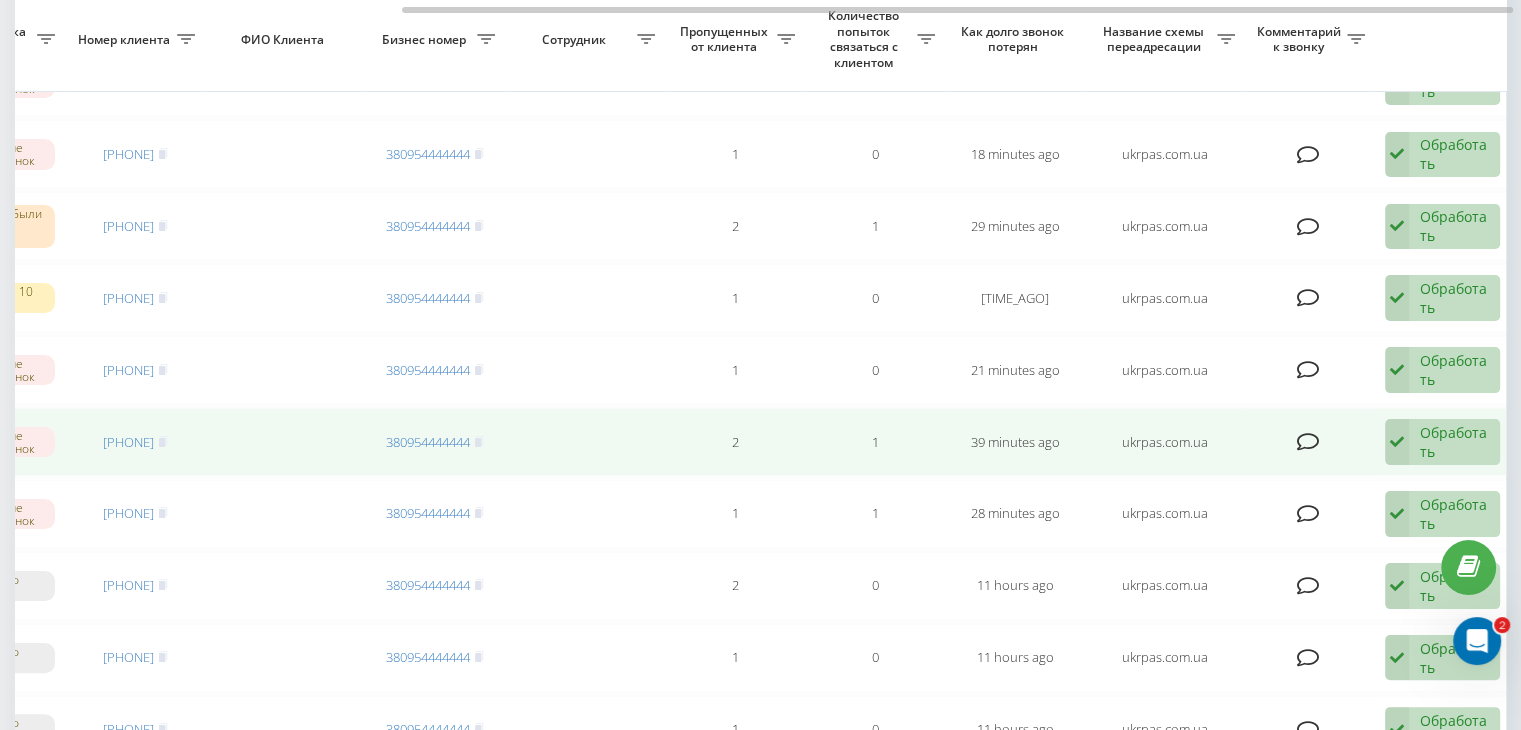 scroll, scrollTop: 0, scrollLeft: 508, axis: horizontal 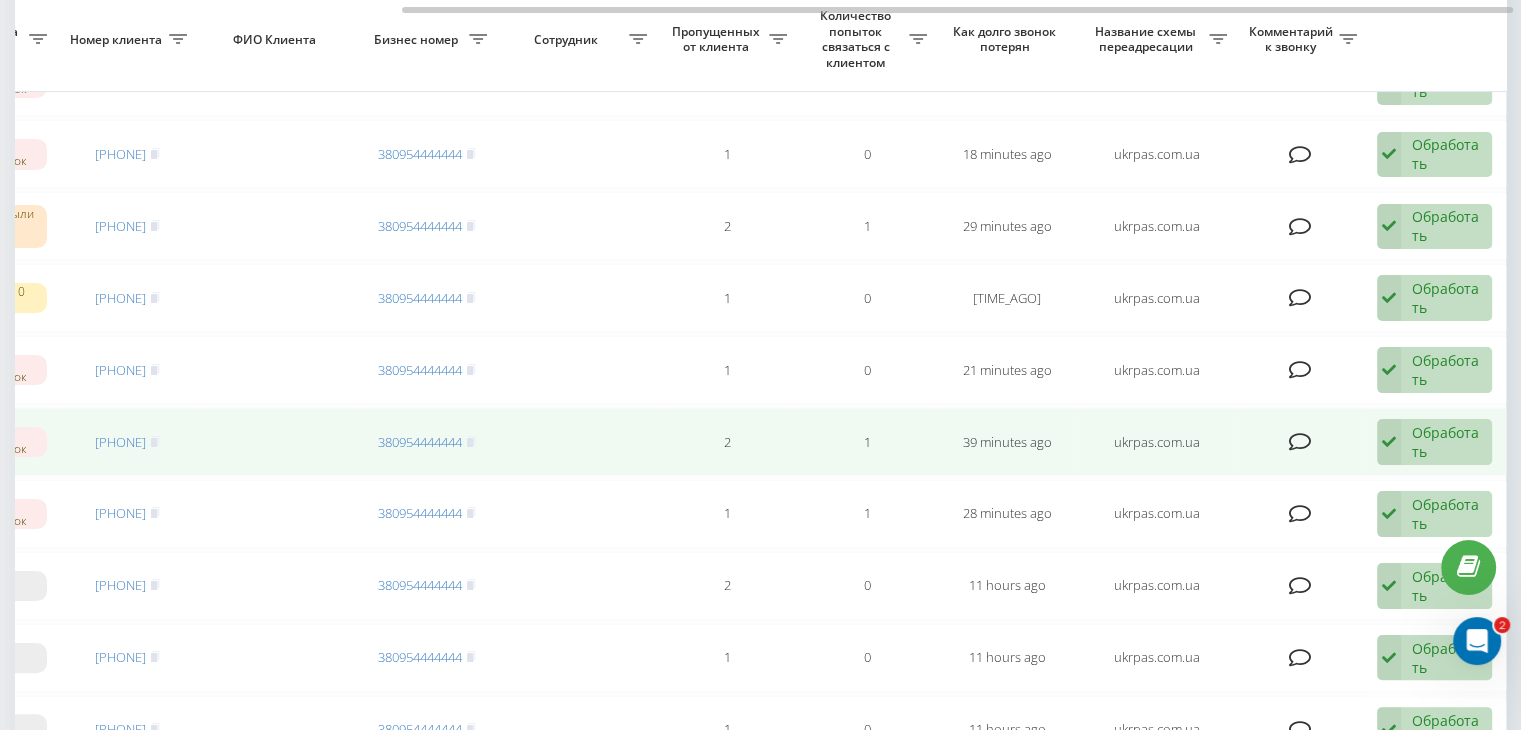 click on "Обработать Не удалось связаться Связался с клиентом с помощью другого канала Клиент перезвонил сам с другого номера Другой вариант" at bounding box center [1434, 442] 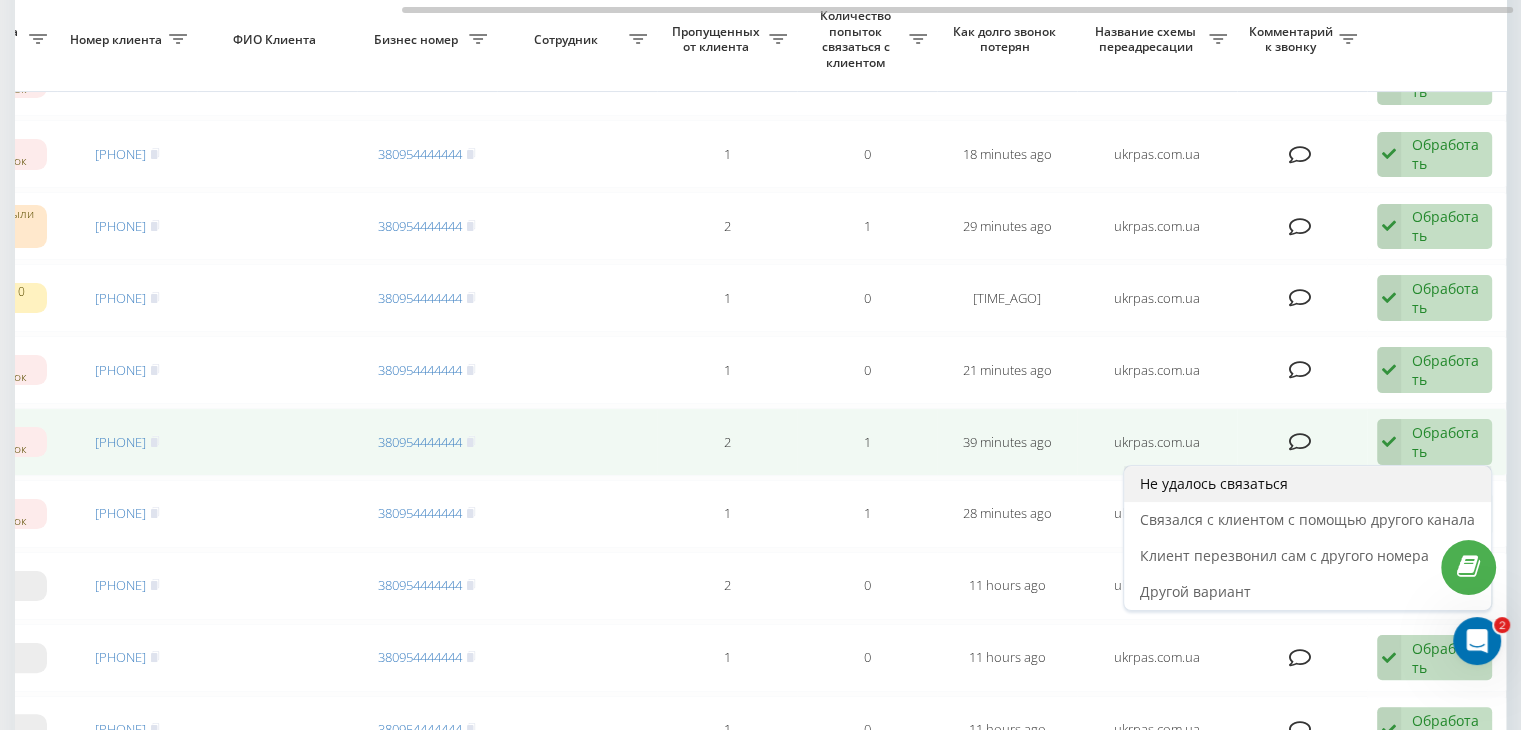 click on "Не удалось связаться" at bounding box center [1307, 484] 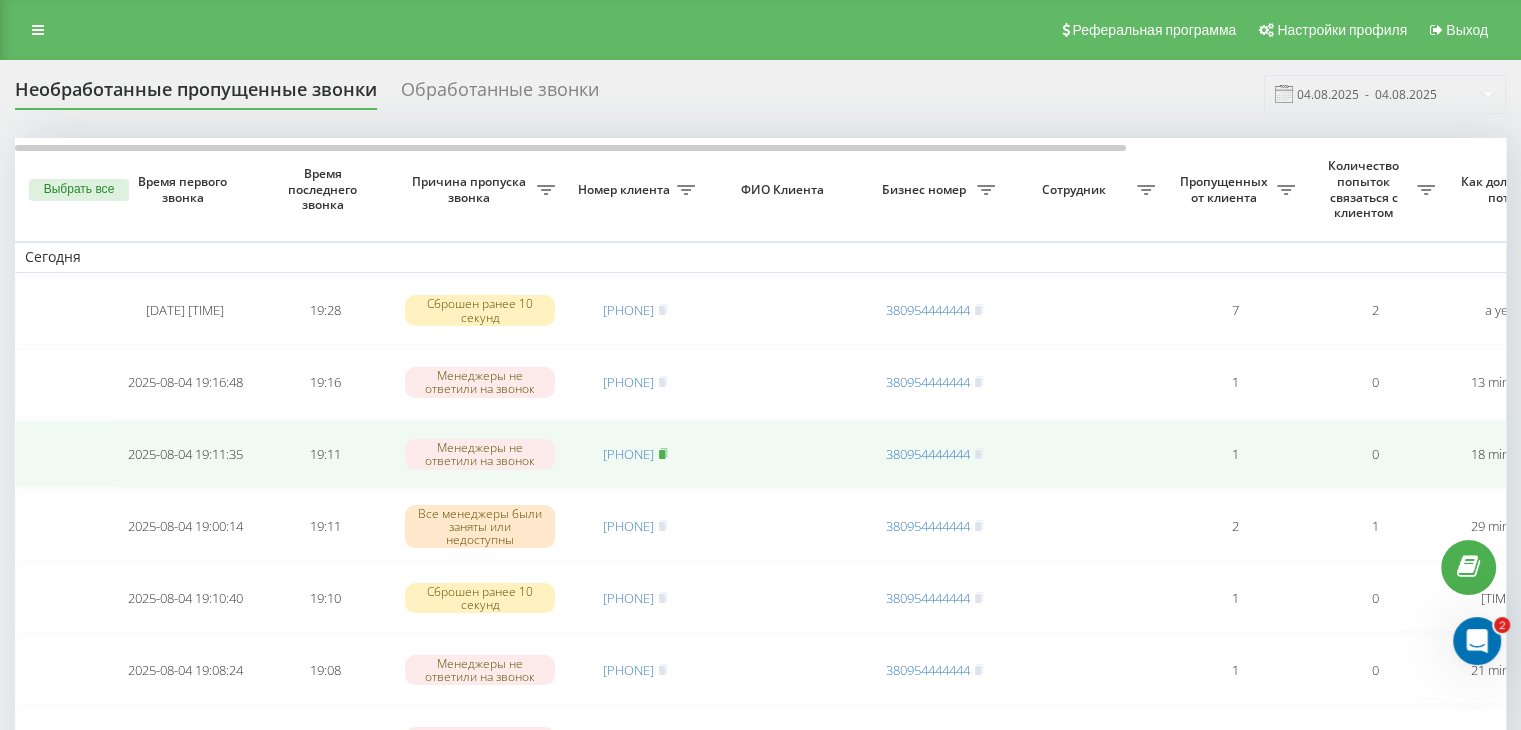 click at bounding box center [663, 454] 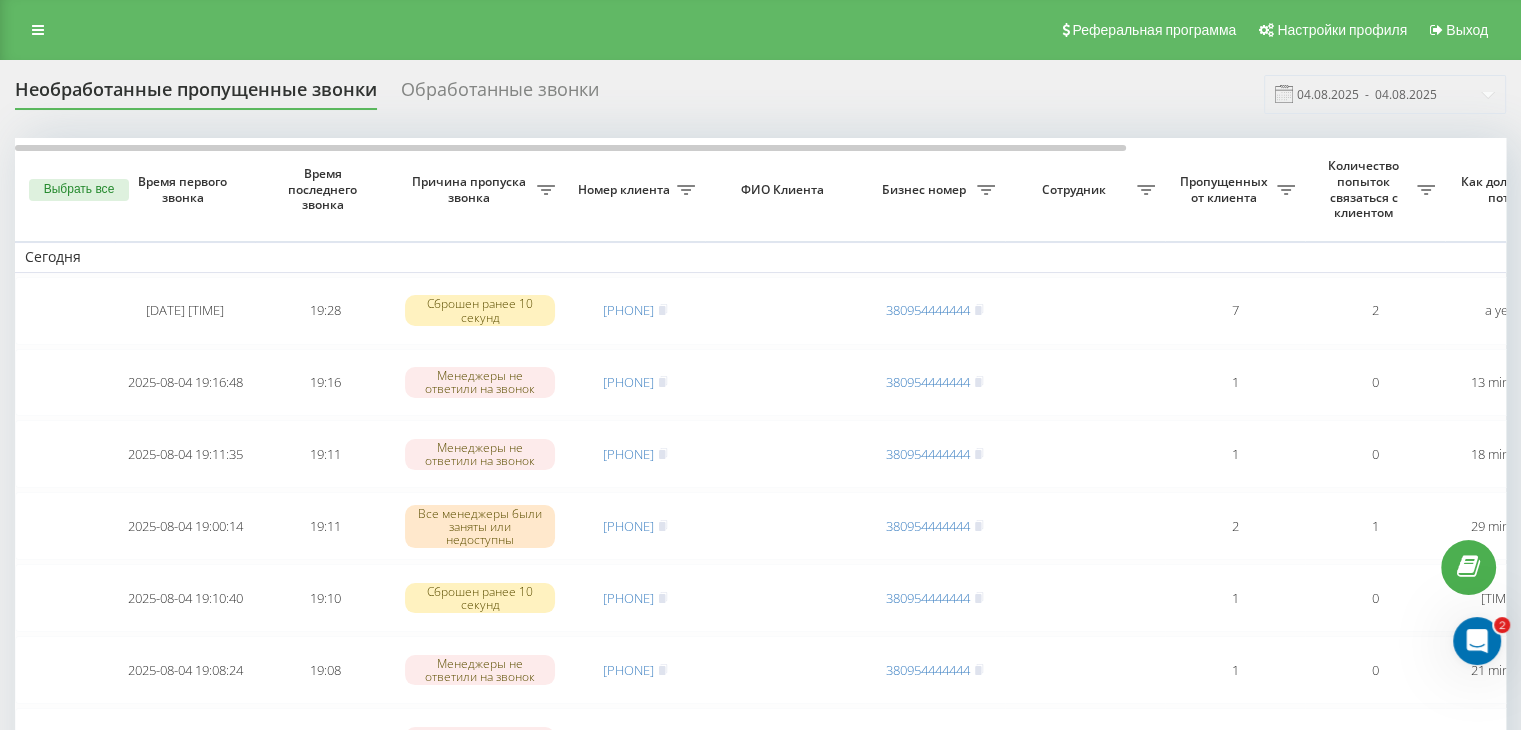 click on "Необработанные пропущенные звонки Обработанные звонки 04.08.2025  -  04.08.2025" at bounding box center (760, 94) 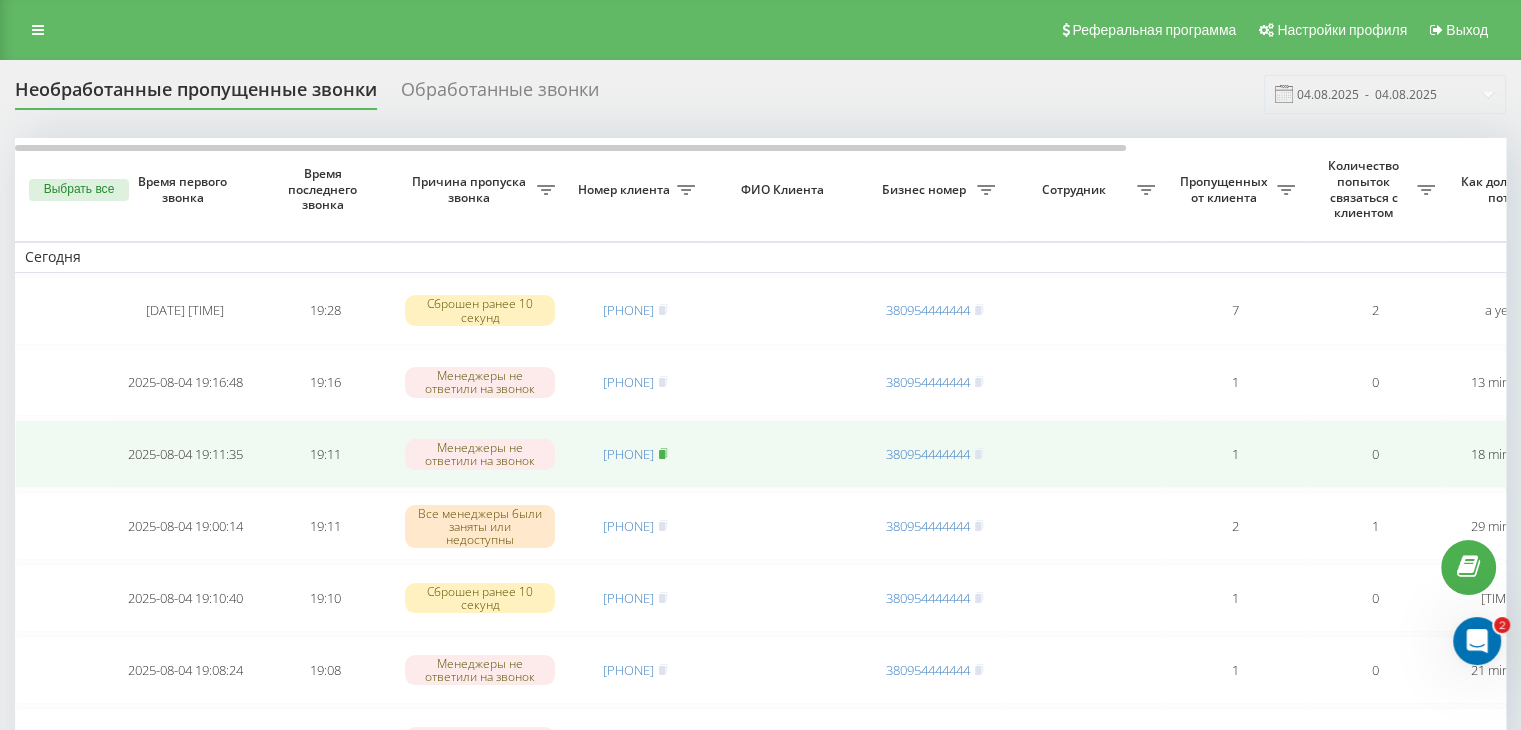 click 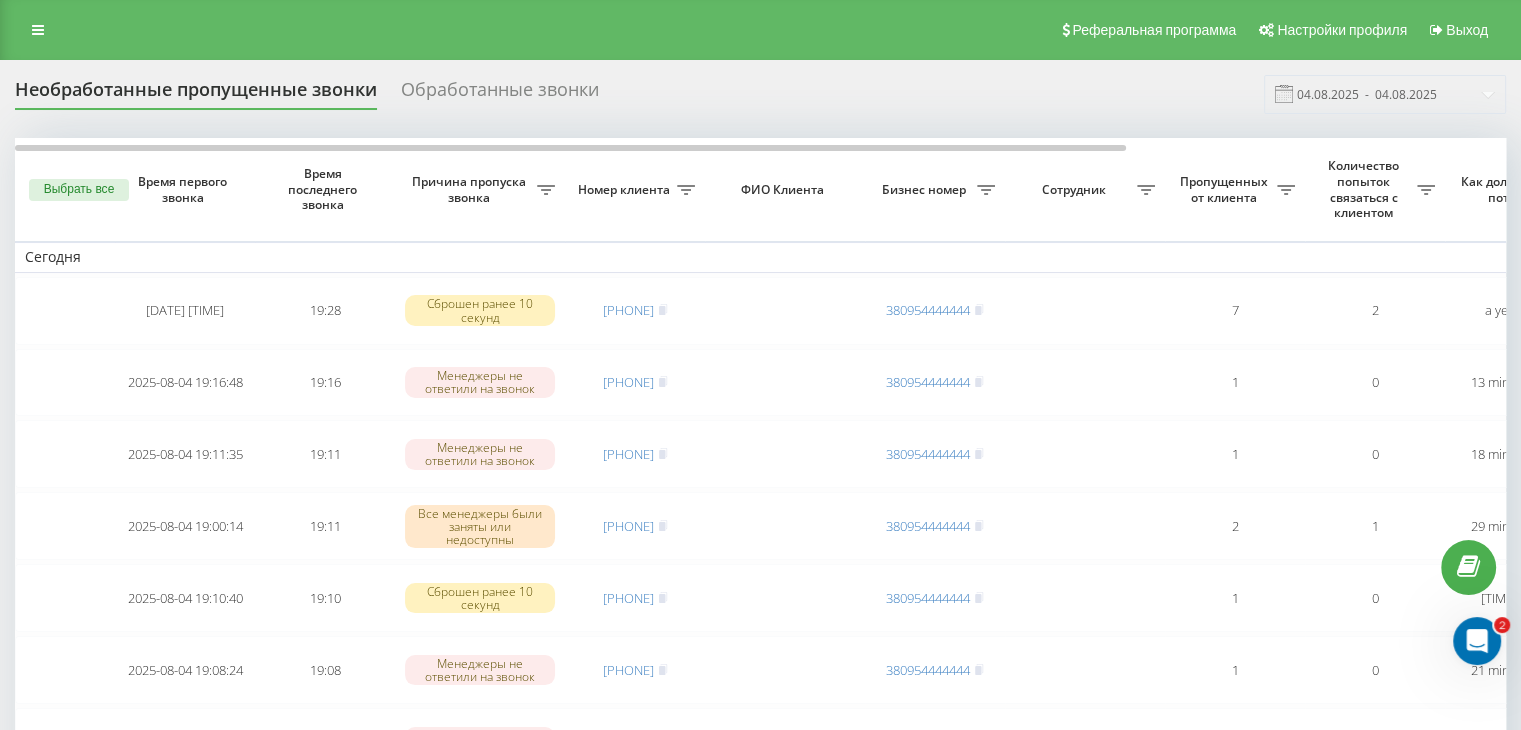 click on "Необработанные пропущенные звонки Обработанные звонки 04.08.2025  -  04.08.2025 Выбрать все Время первого звонка Время последнего звонка Причина пропуска звонка Номер клиента ФИО Клиента Бизнес номер Сотрудник Пропущенных от клиента Количество попыток связаться с клиентом Как долго звонок потерян Название схемы переадресации Комментарий к звонку Сегодня 2024-08-25 15:22:41 19:28 Сброшен ранее 10 секунд [PHONE] [PHONE] 7 2 a year ago ukrpas.com.ua Обработать Не удалось связаться Связался с клиентом с помощью другого канала Клиент перезвонил сам с другого номера Другой вариант 19:16 1 0 1 0" at bounding box center [760, 1799] 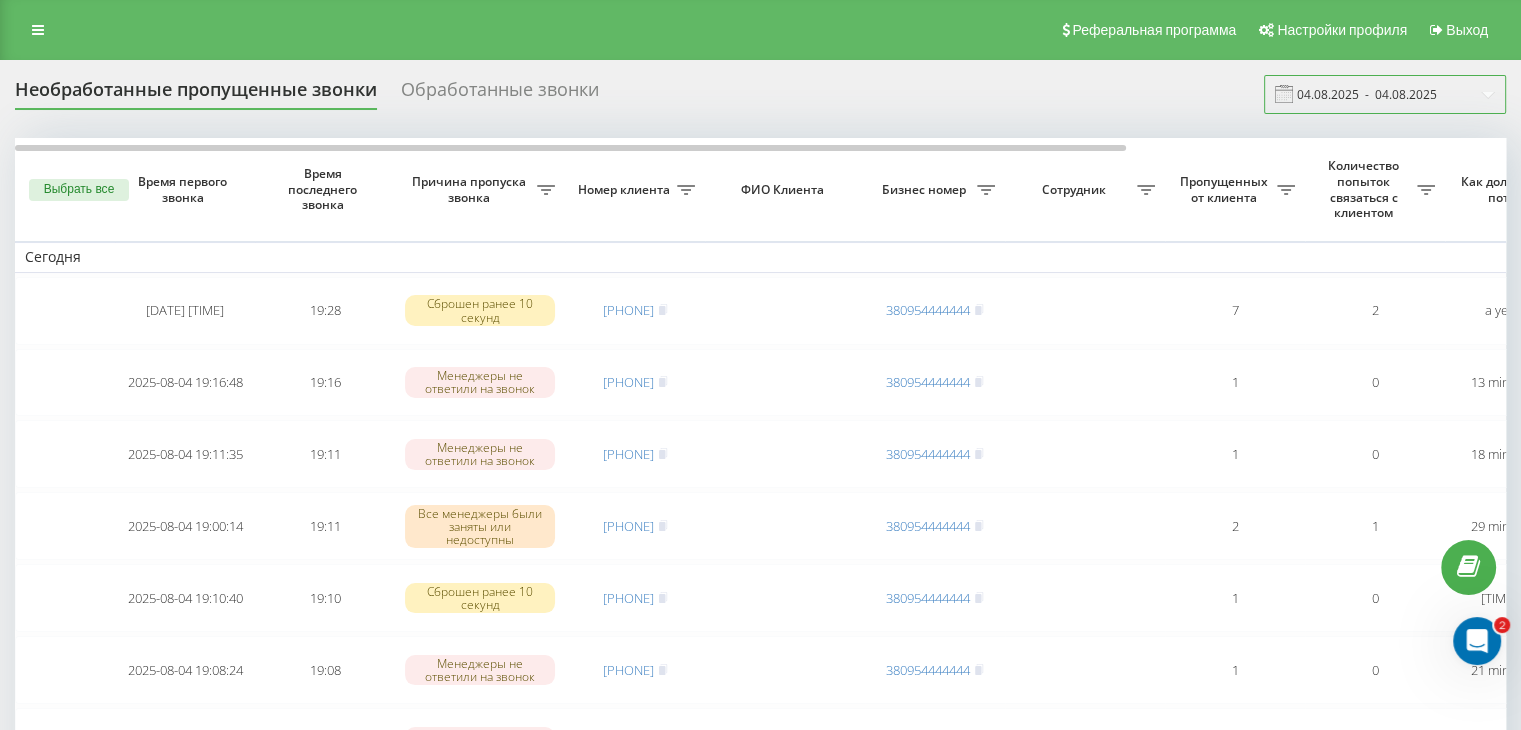 click on "04.08.2025  -  04.08.2025" at bounding box center (1385, 94) 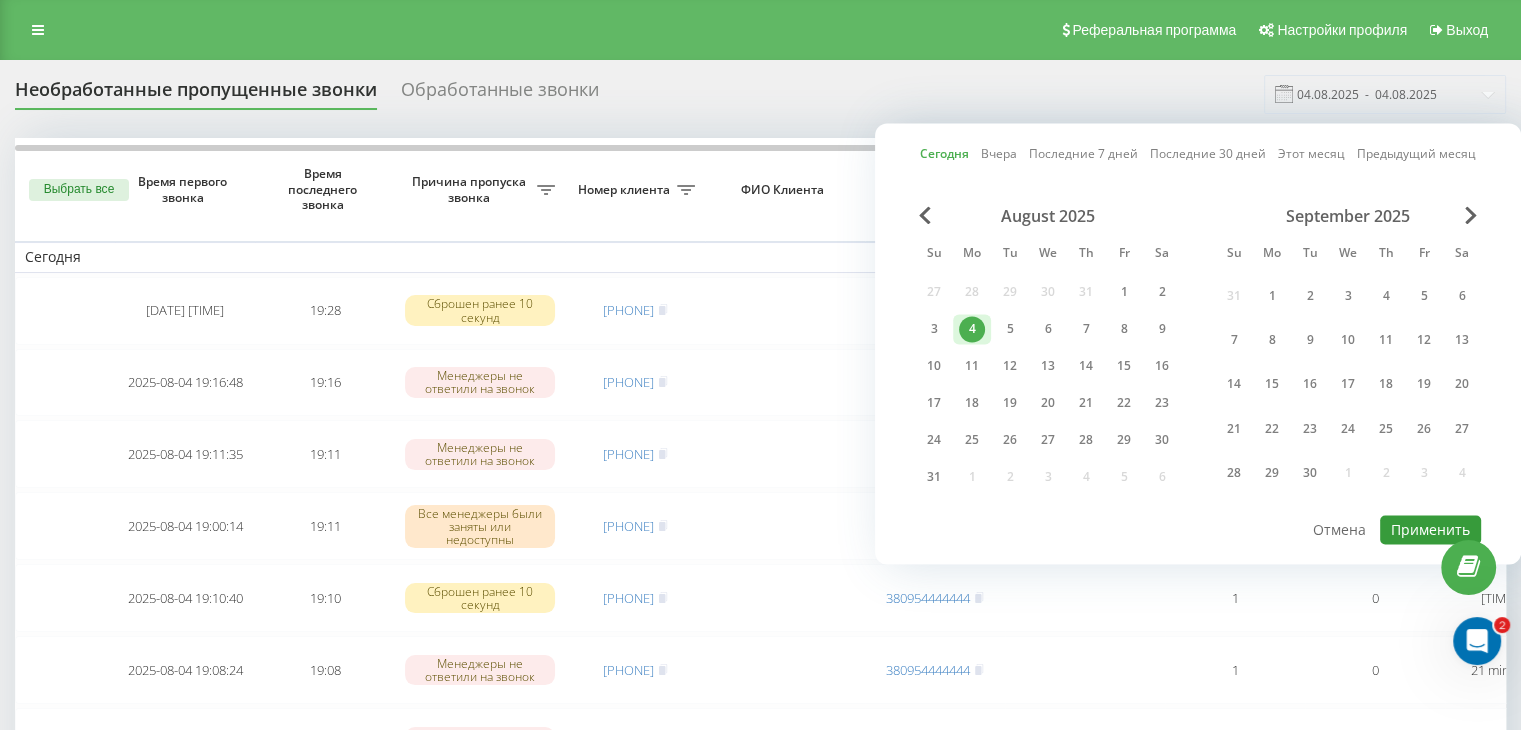 click on "Применить" at bounding box center [1430, 529] 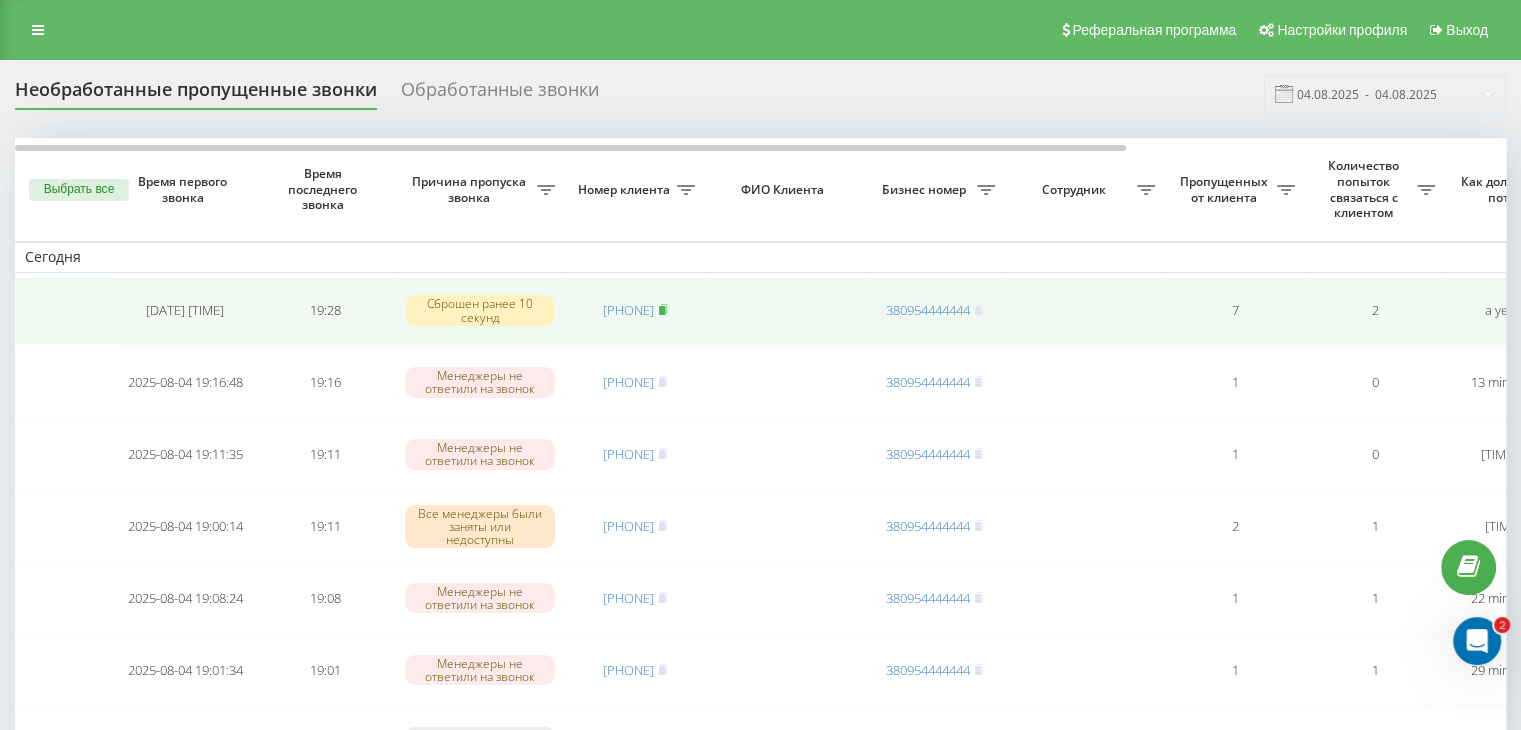 click 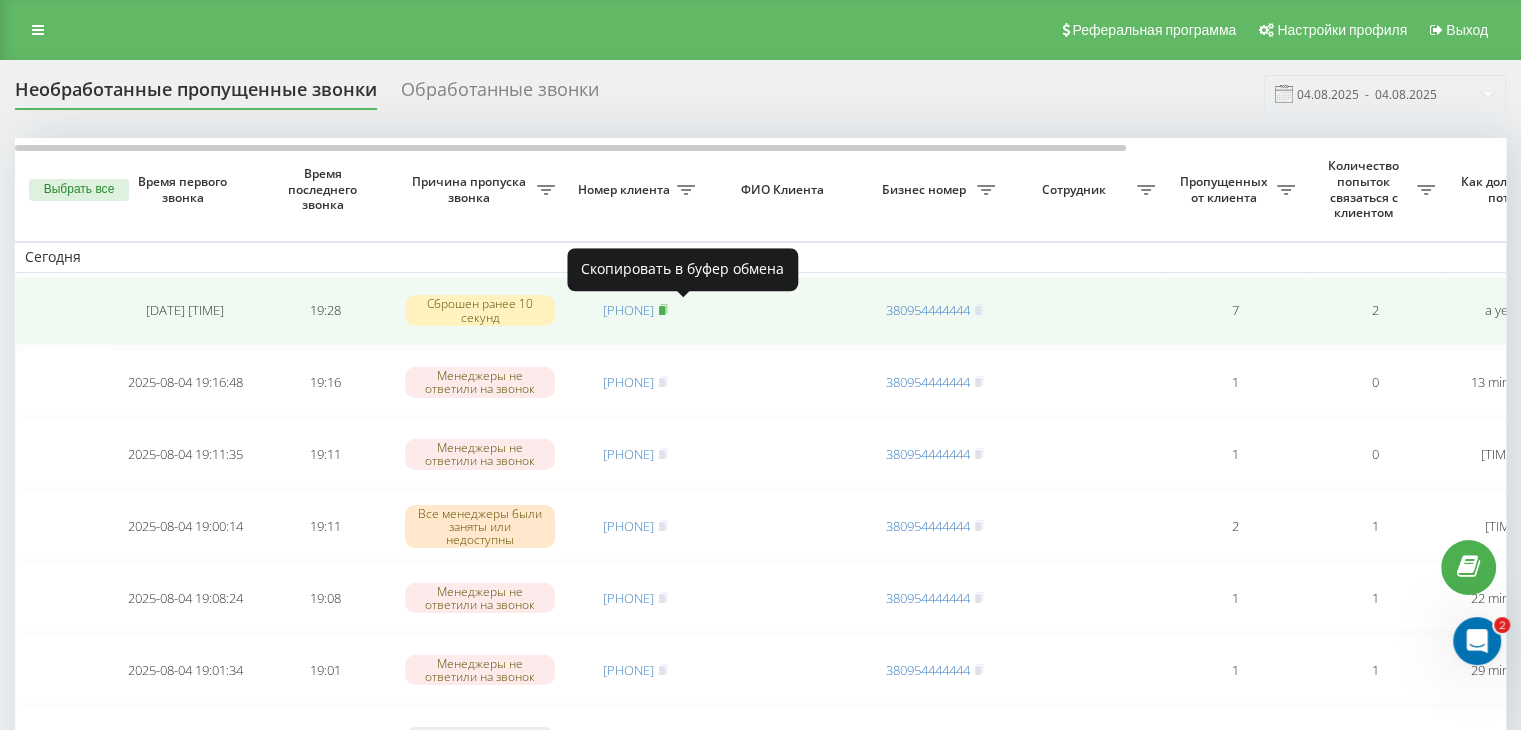 click 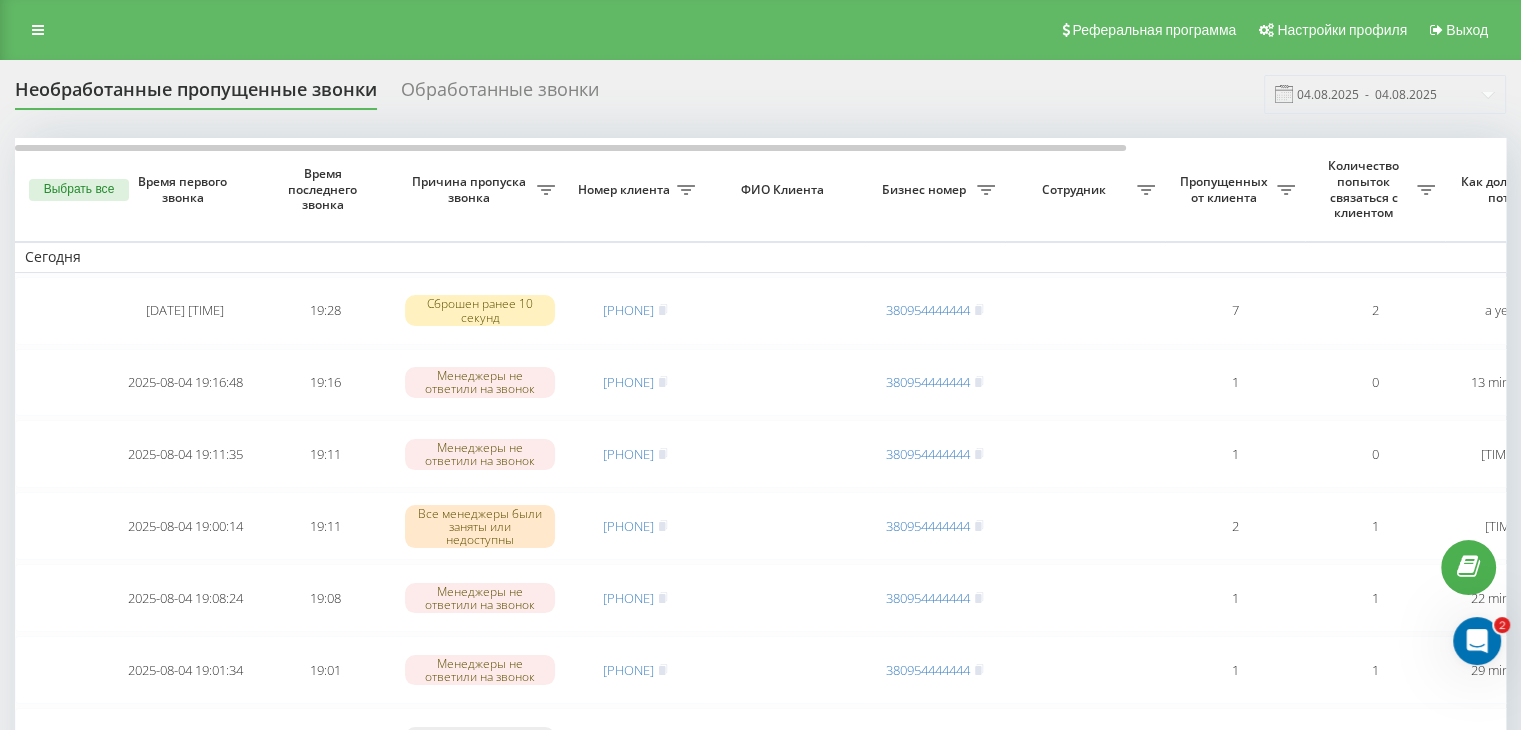 drag, startPoint x: 697, startPoint y: 73, endPoint x: 1122, endPoint y: 133, distance: 429.2144 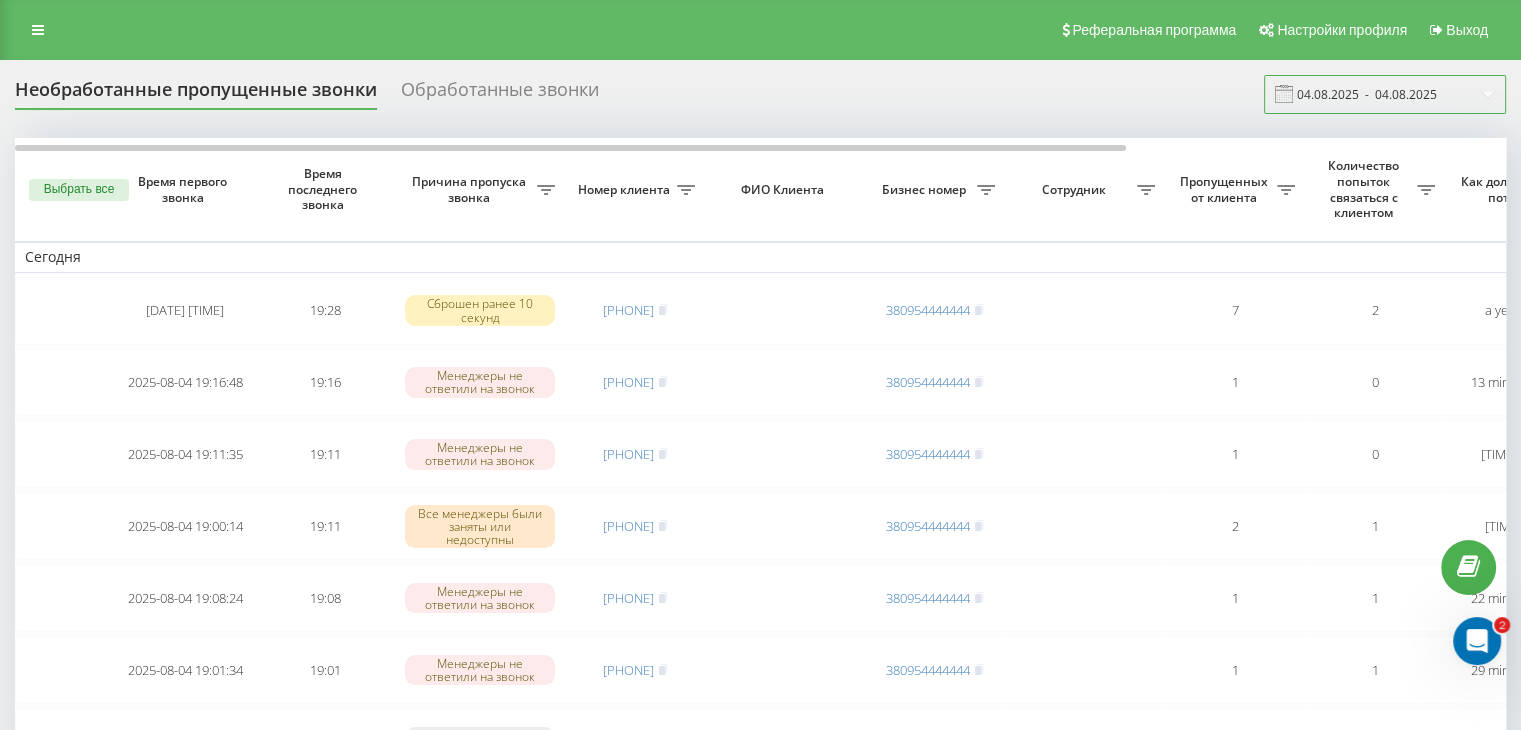 drag, startPoint x: 1413, startPoint y: 103, endPoint x: 1412, endPoint y: 113, distance: 10.049875 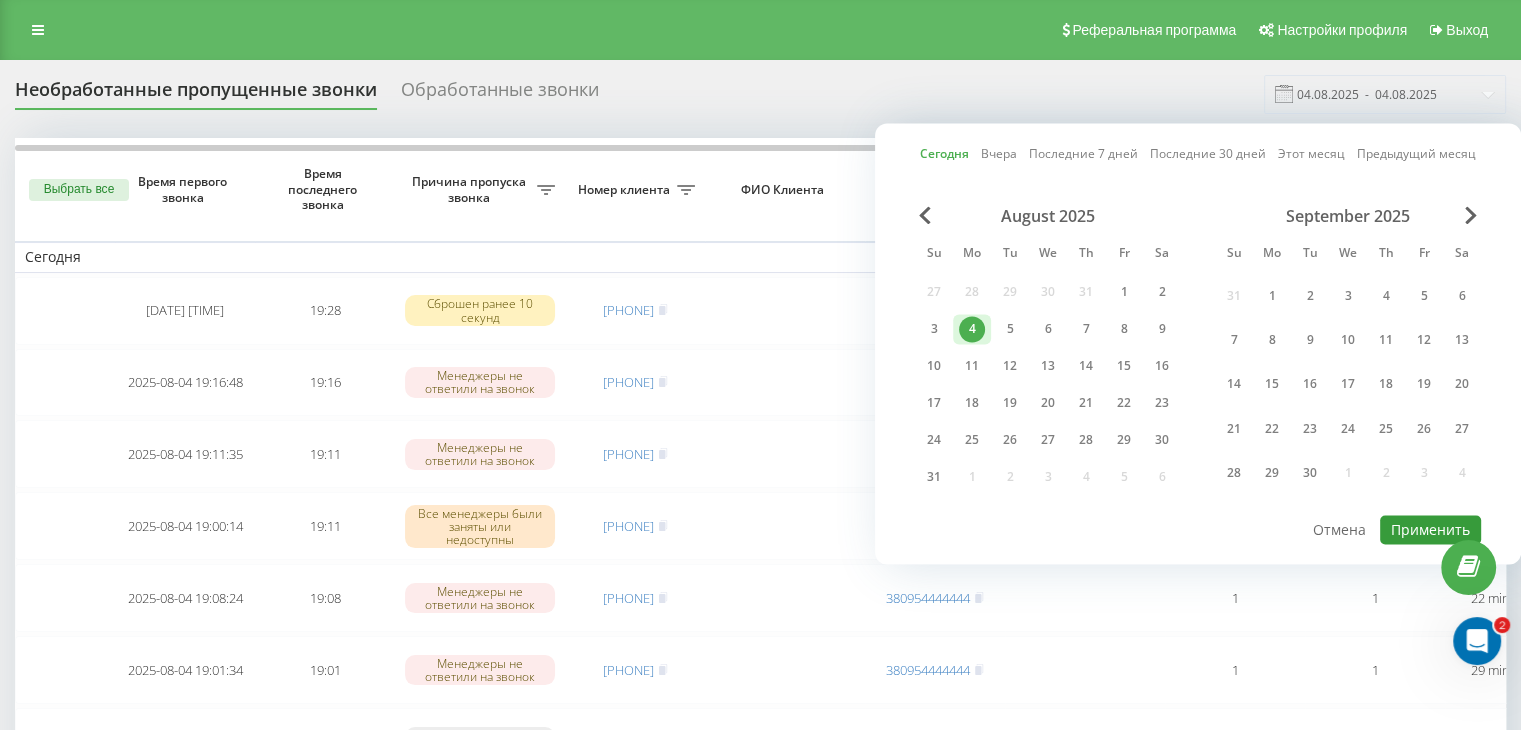 click on "Применить" at bounding box center (1430, 529) 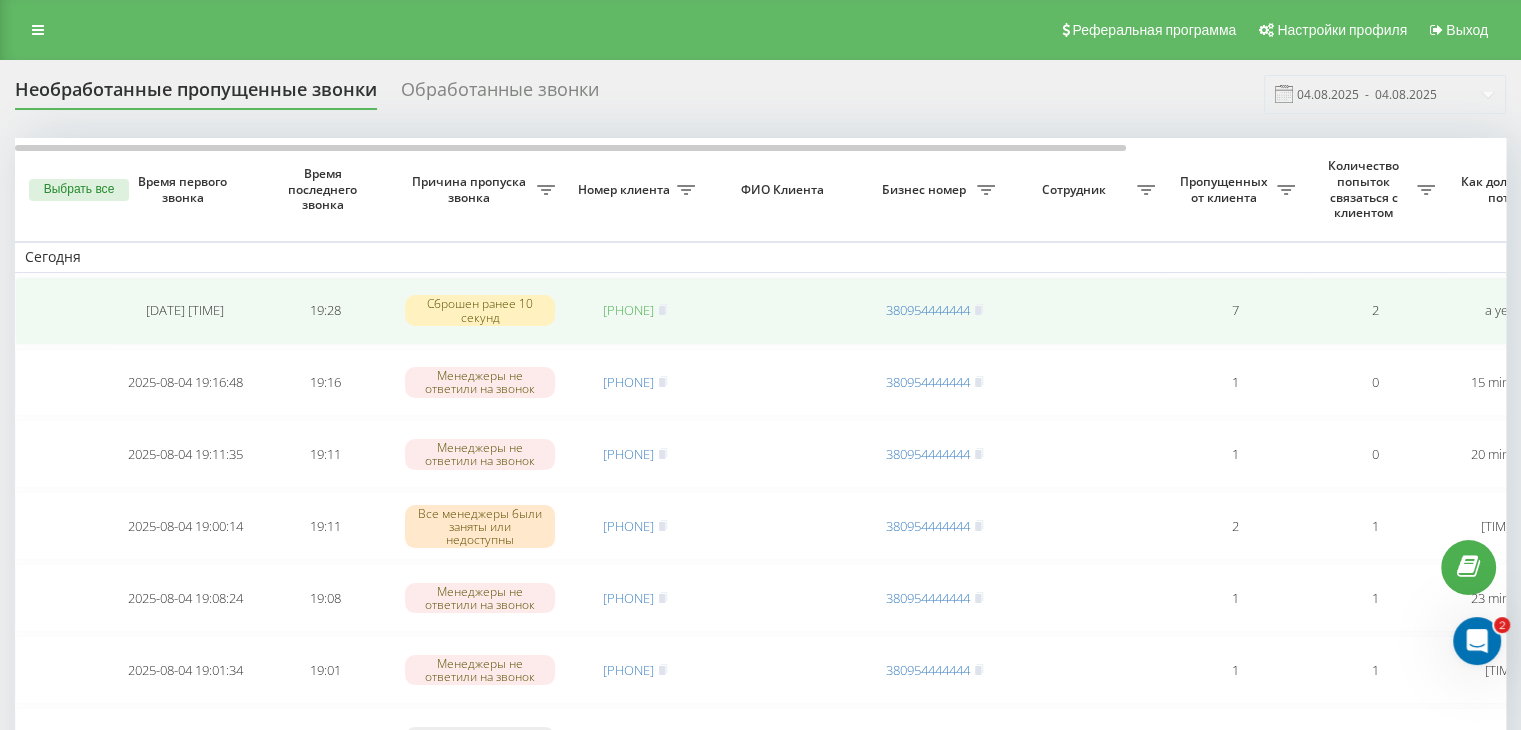 click on "[PHONE]" at bounding box center (628, 310) 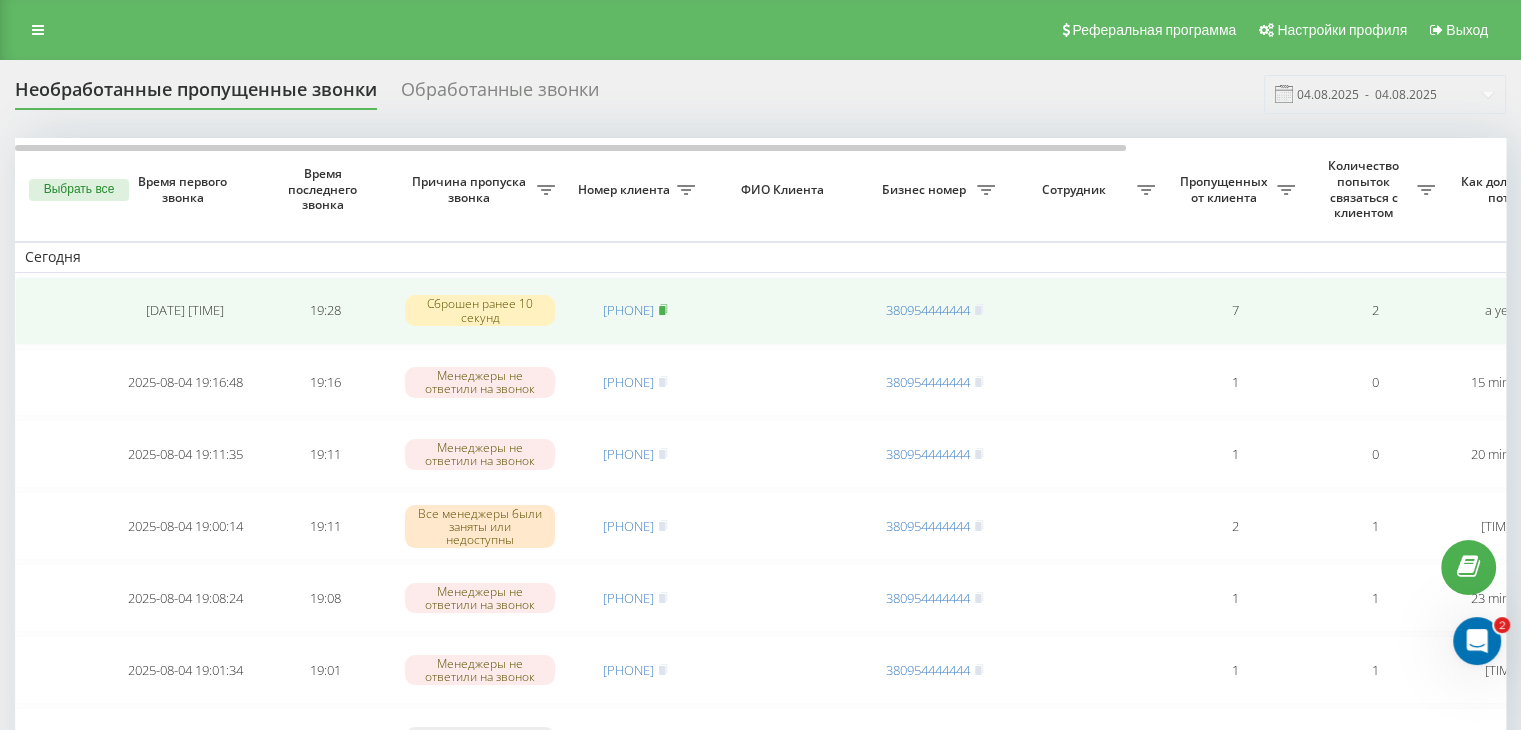 click 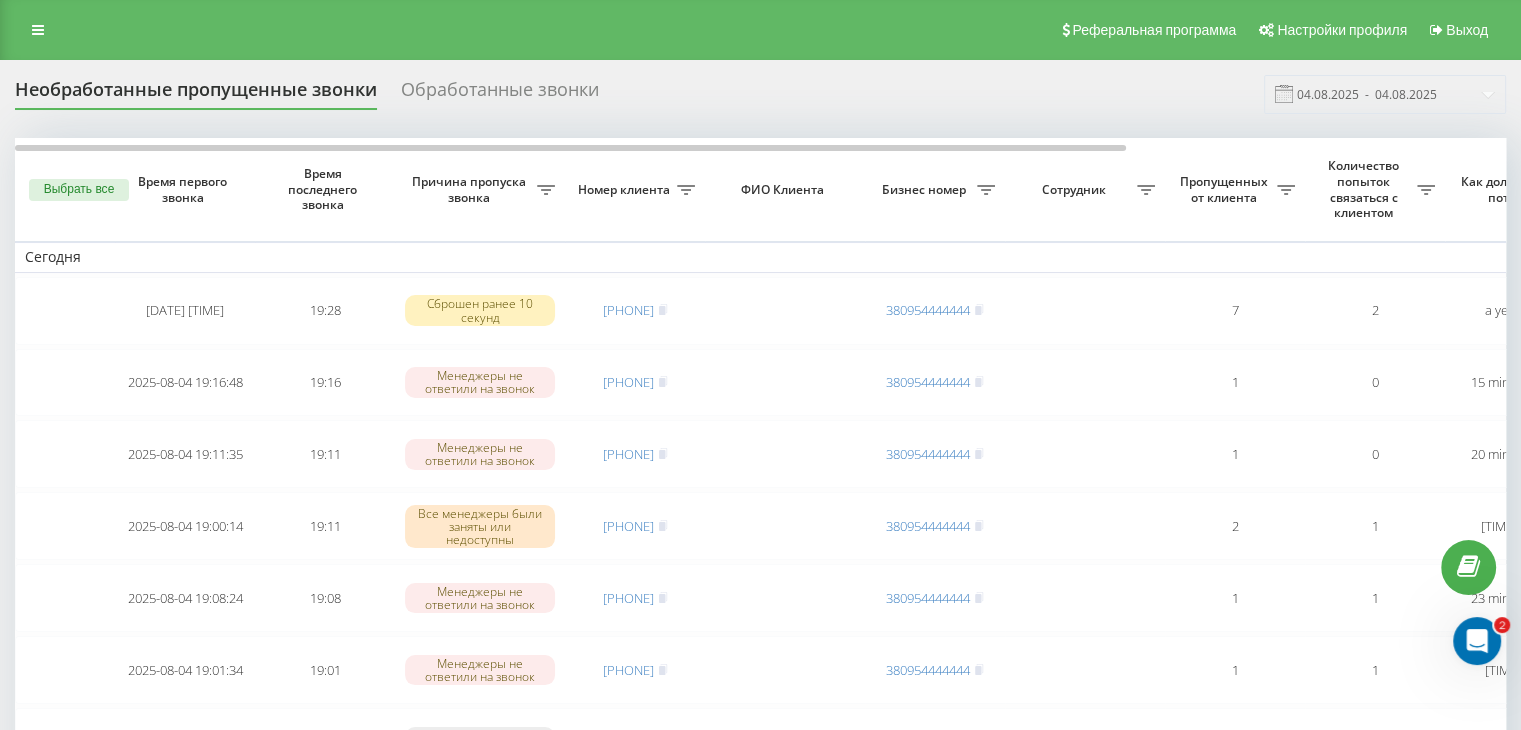 click on "Необработанные пропущенные звонки Обработанные звонки 04.08.2025  -  04.08.2025" at bounding box center [760, 94] 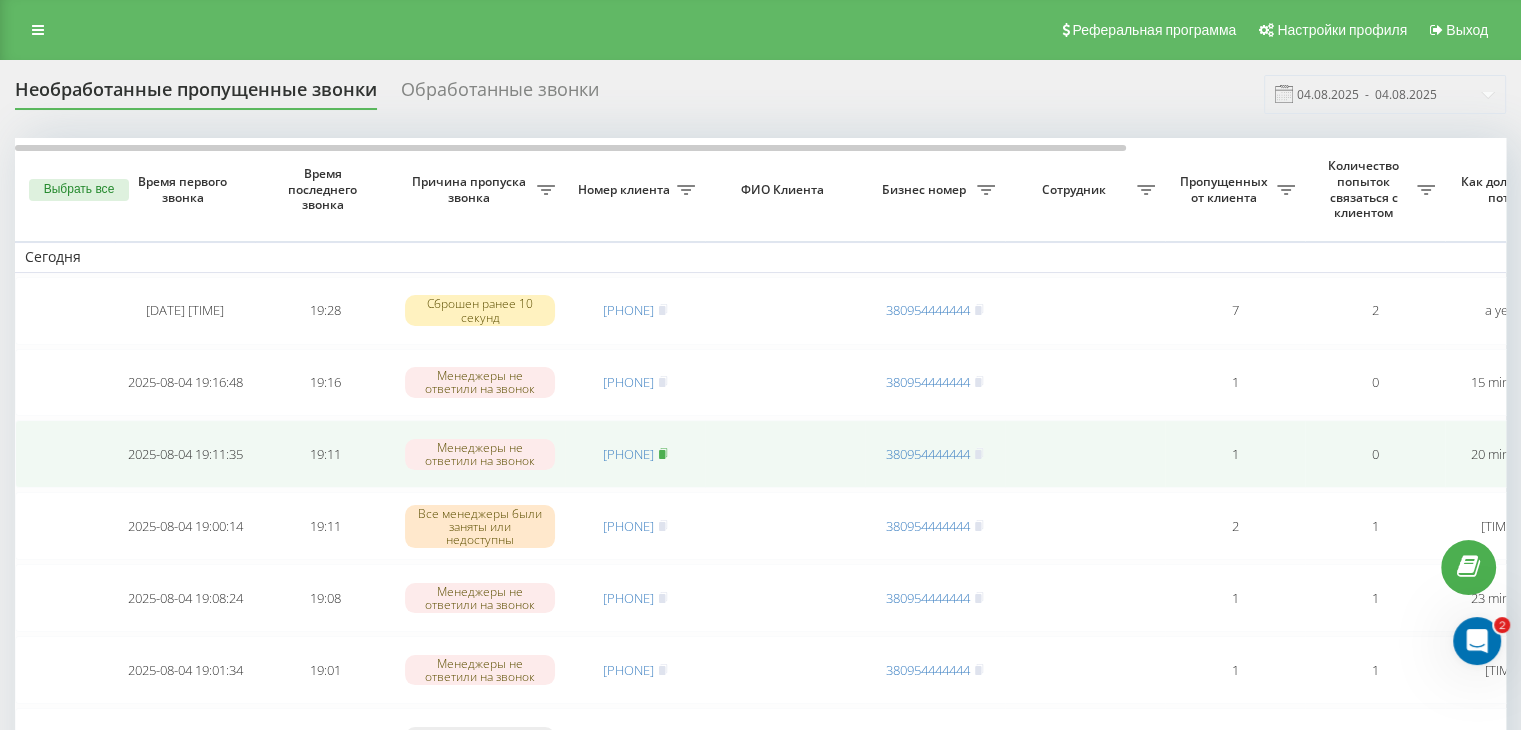 click 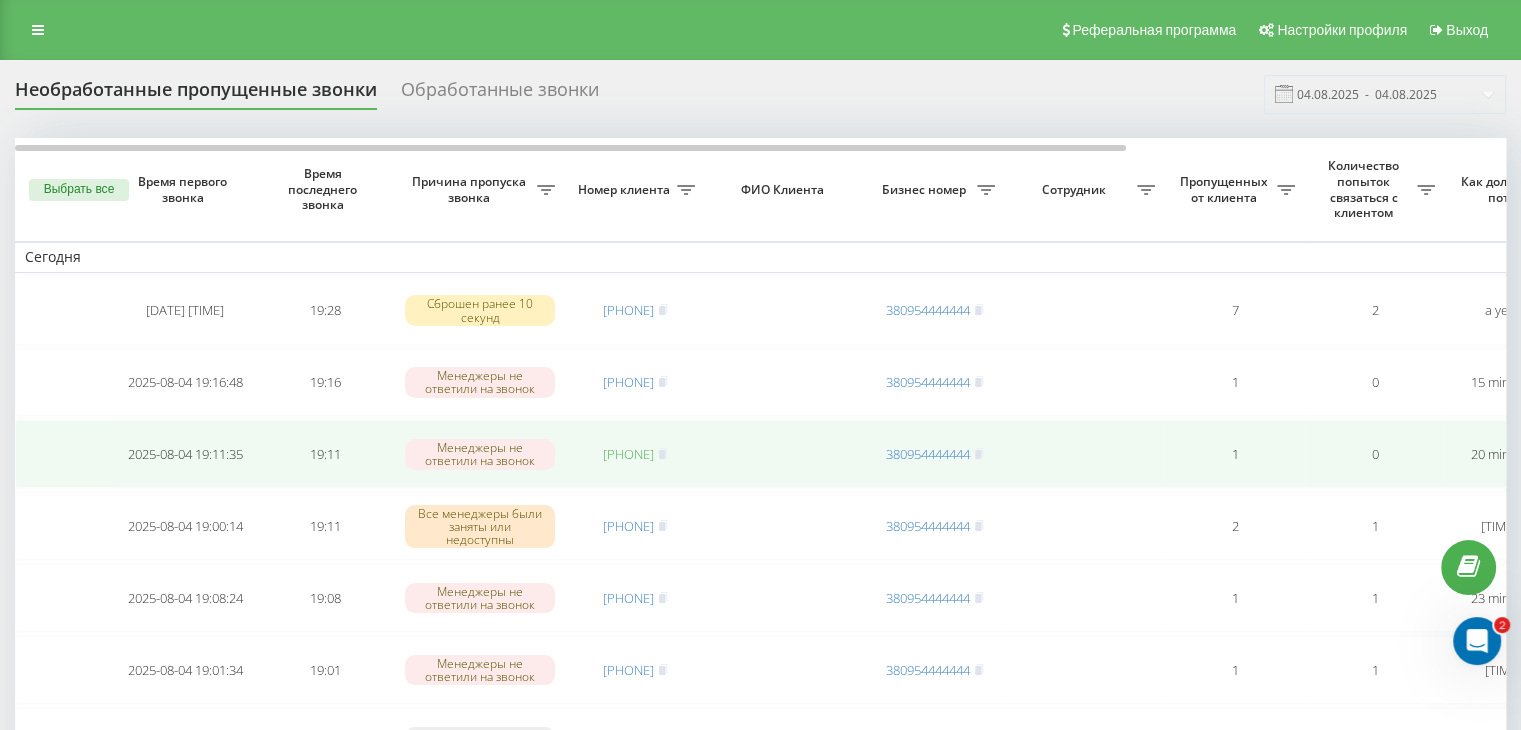 click on "[PHONE]" at bounding box center [628, 454] 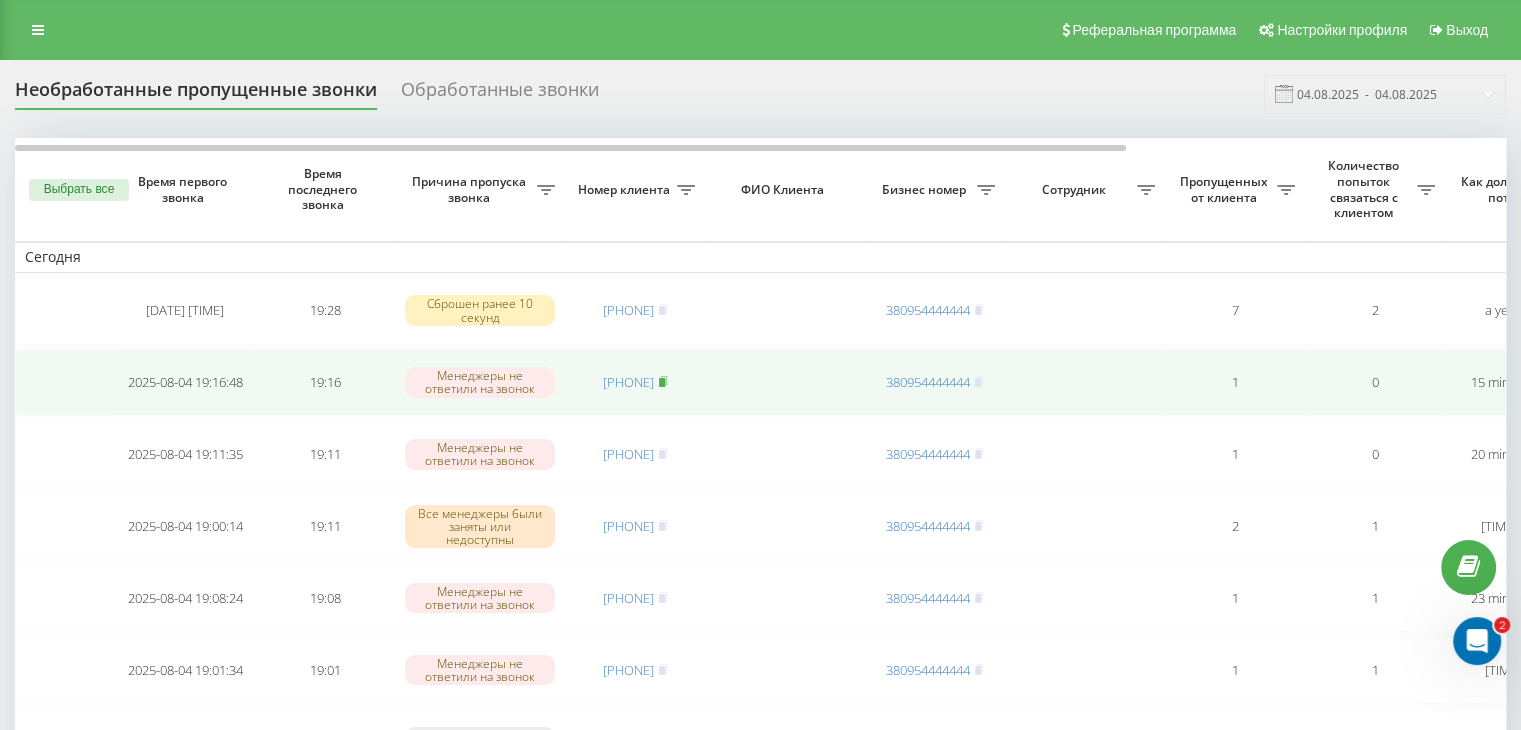 click 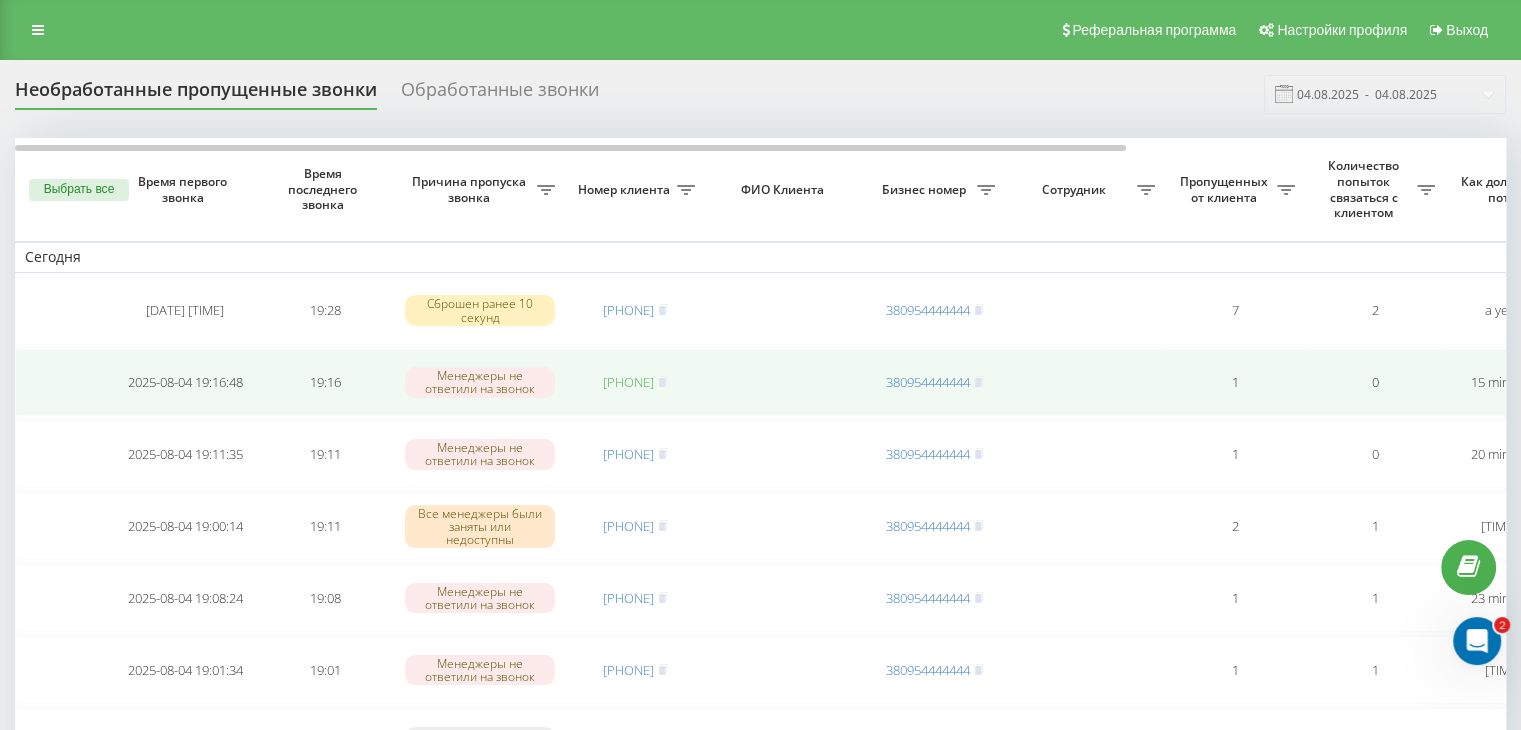click on "[PHONE]" at bounding box center [628, 382] 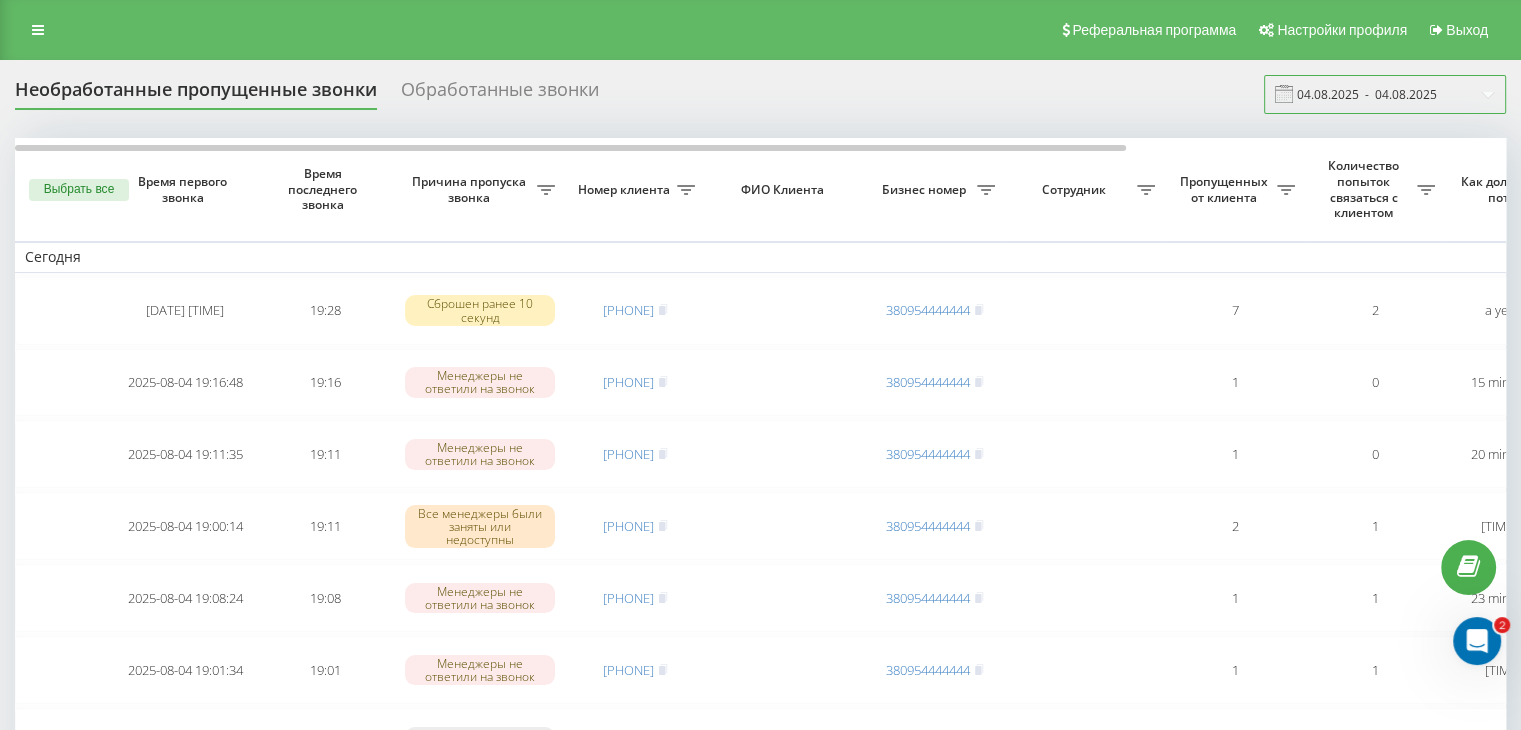 click on "04.08.2025  -  04.08.2025" at bounding box center [1385, 94] 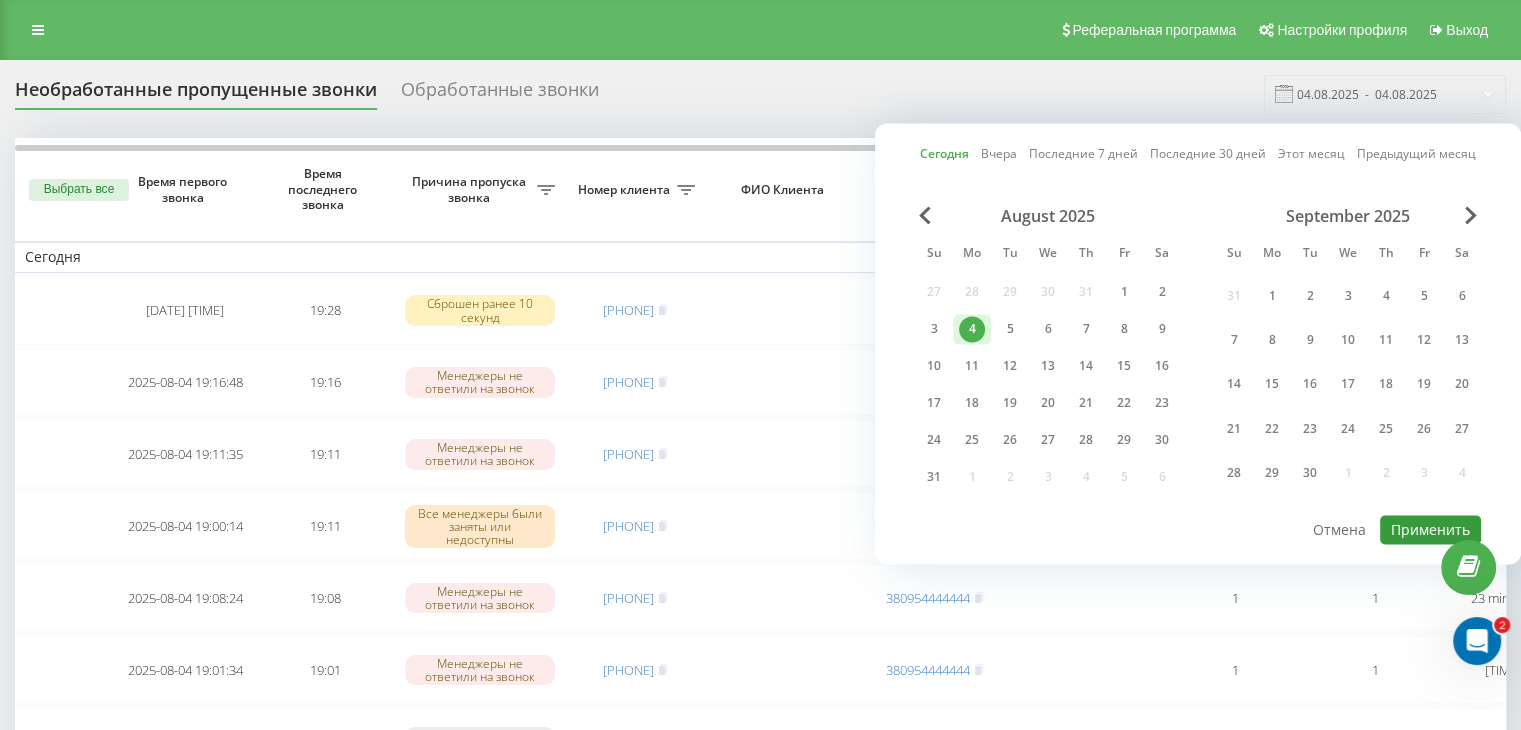 click on "Применить" at bounding box center (1430, 529) 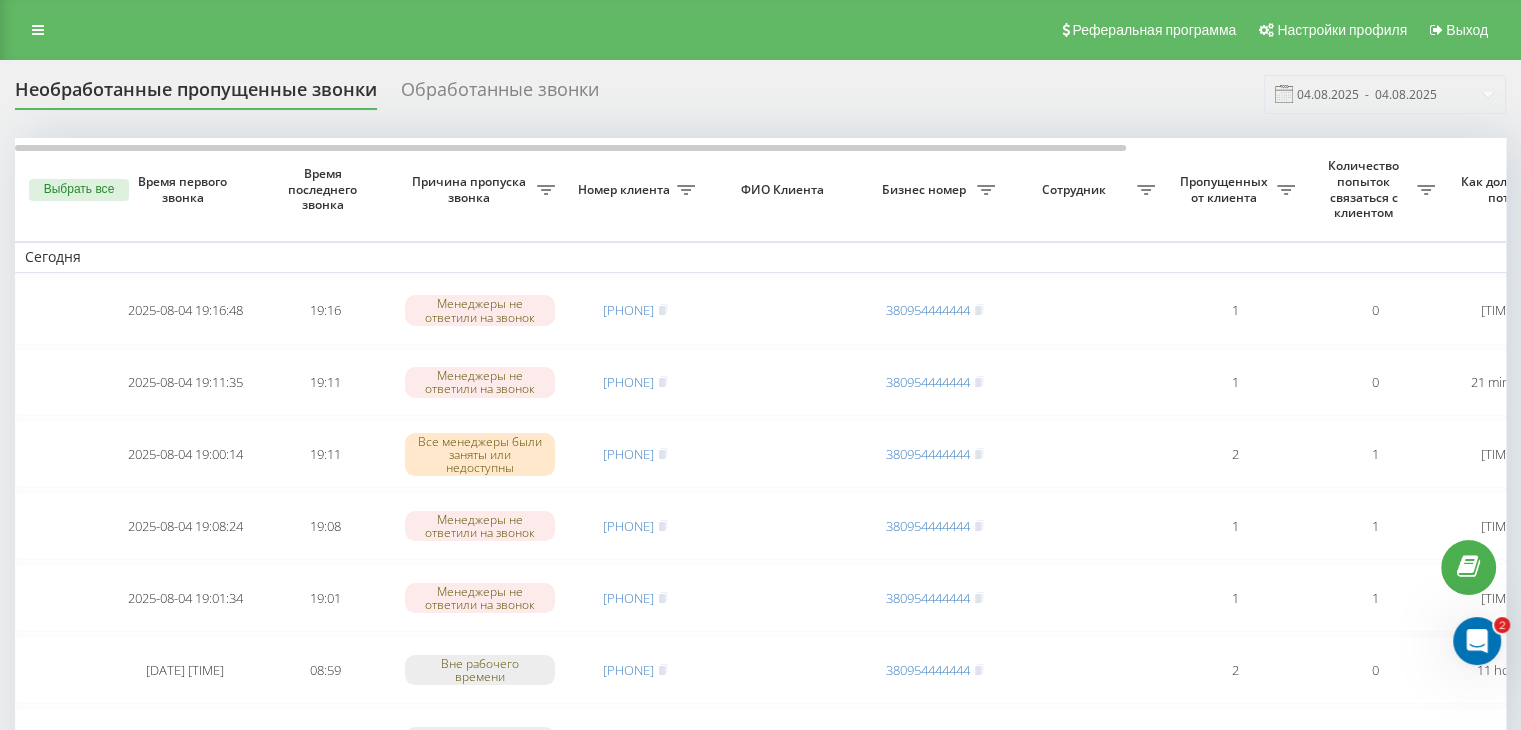 drag, startPoint x: 671, startPoint y: 108, endPoint x: 674, endPoint y: 118, distance: 10.440307 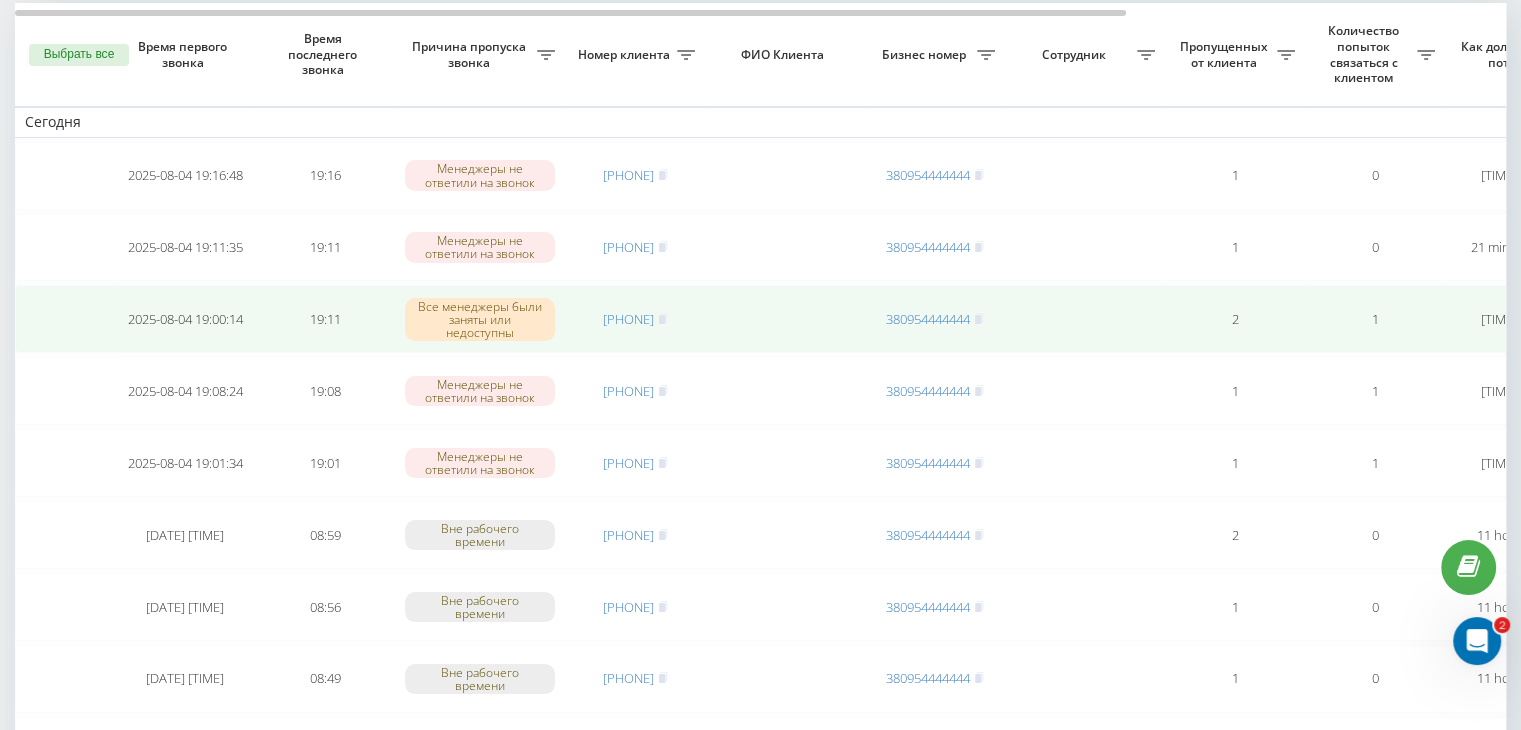 scroll, scrollTop: 100, scrollLeft: 0, axis: vertical 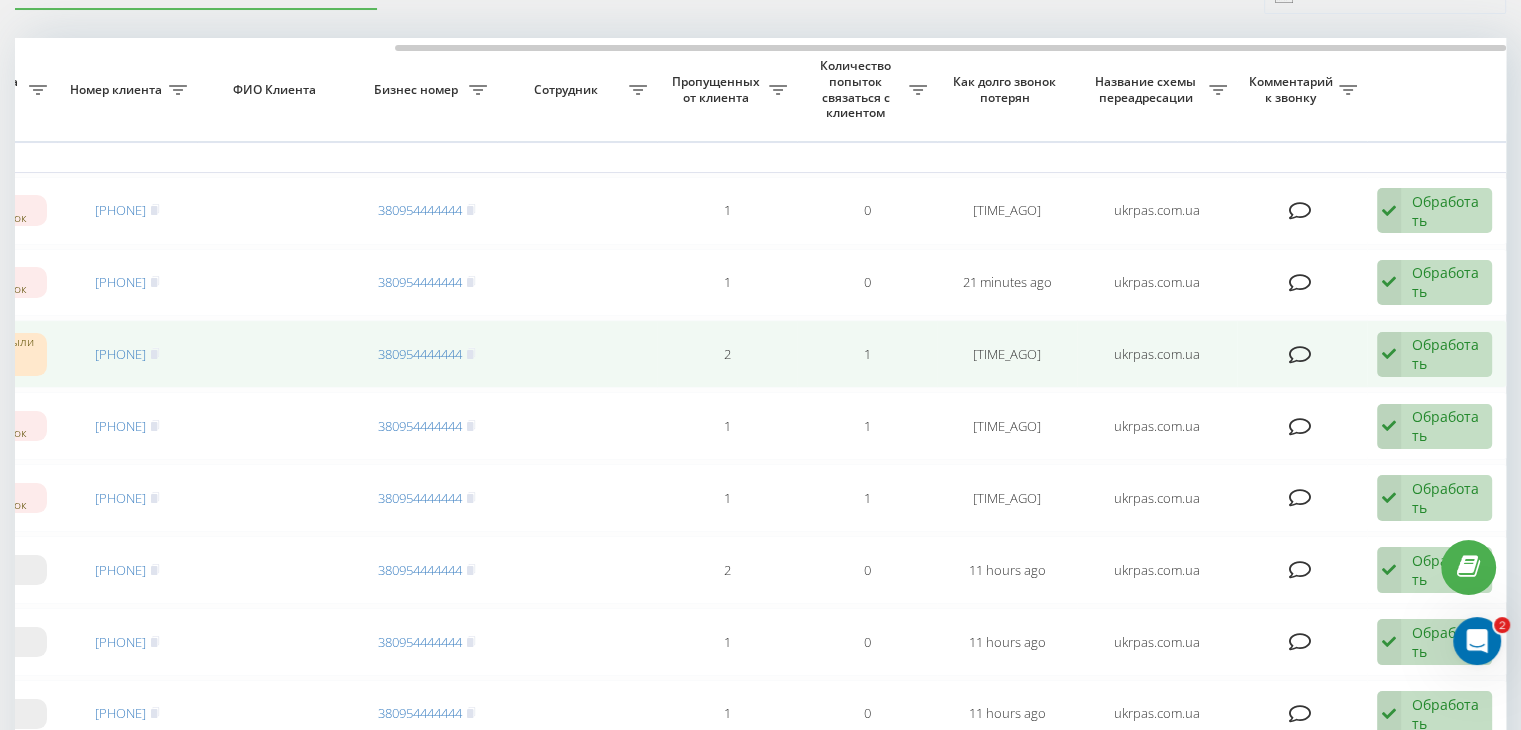 click on "Обработать" at bounding box center [1446, 354] 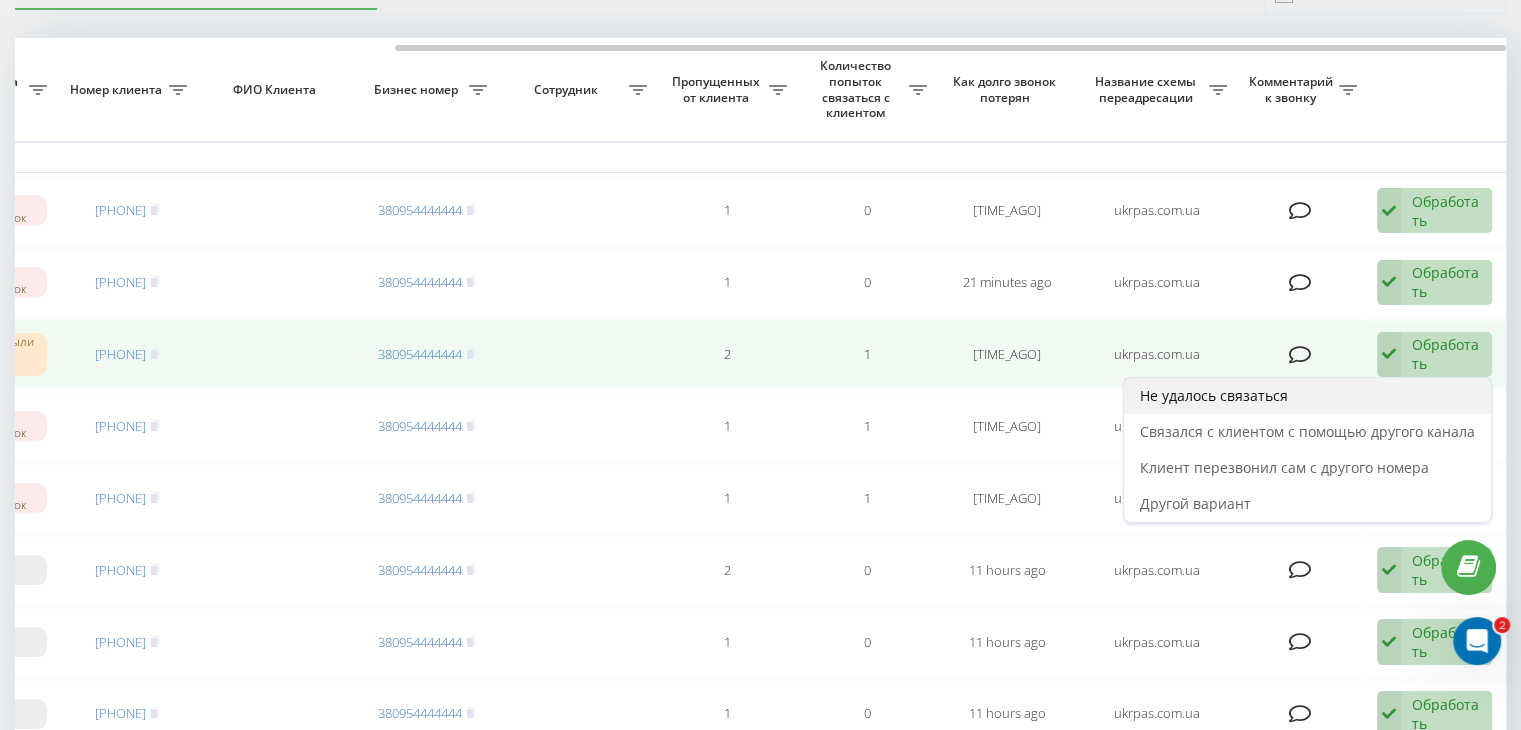 click on "Не удалось связаться" at bounding box center (1307, 396) 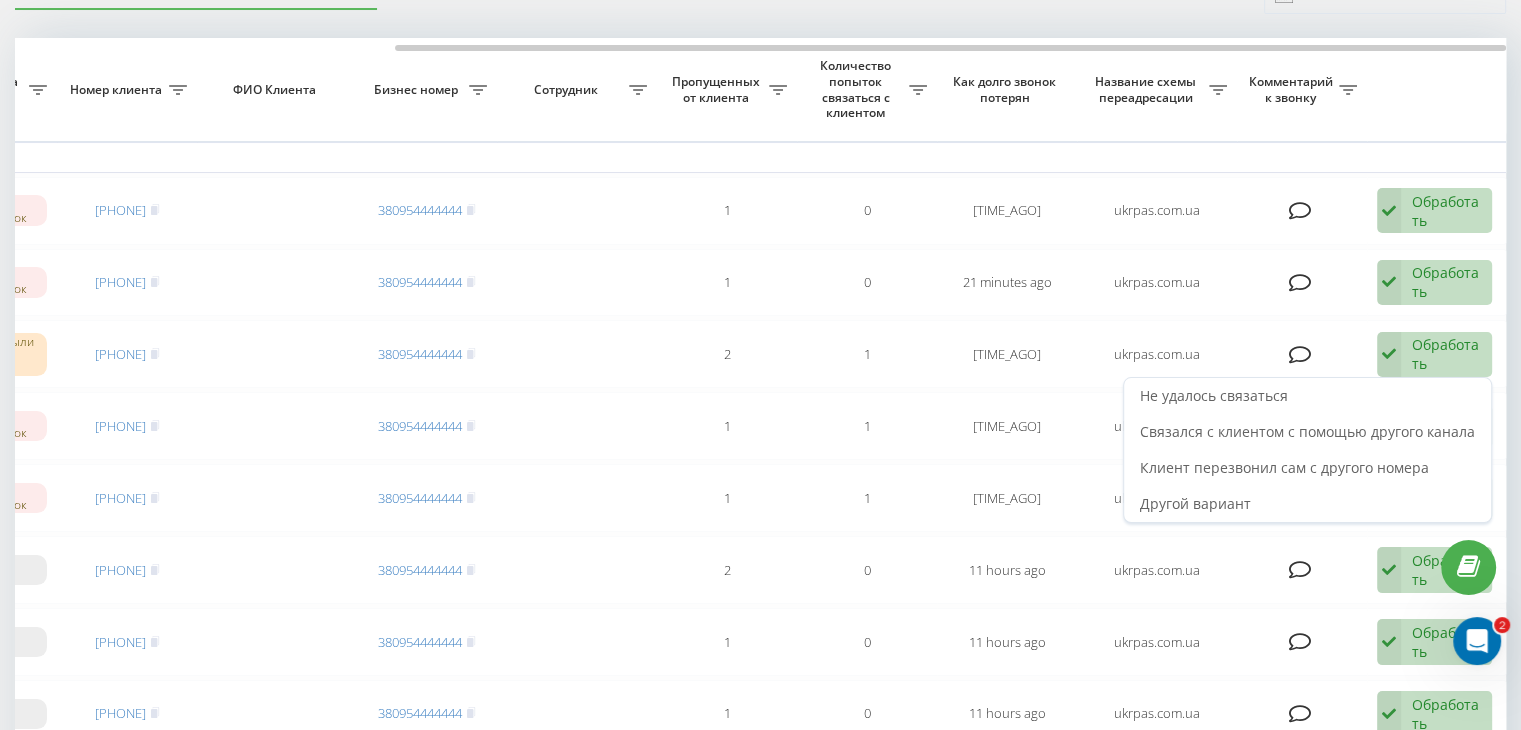 scroll, scrollTop: 0, scrollLeft: 0, axis: both 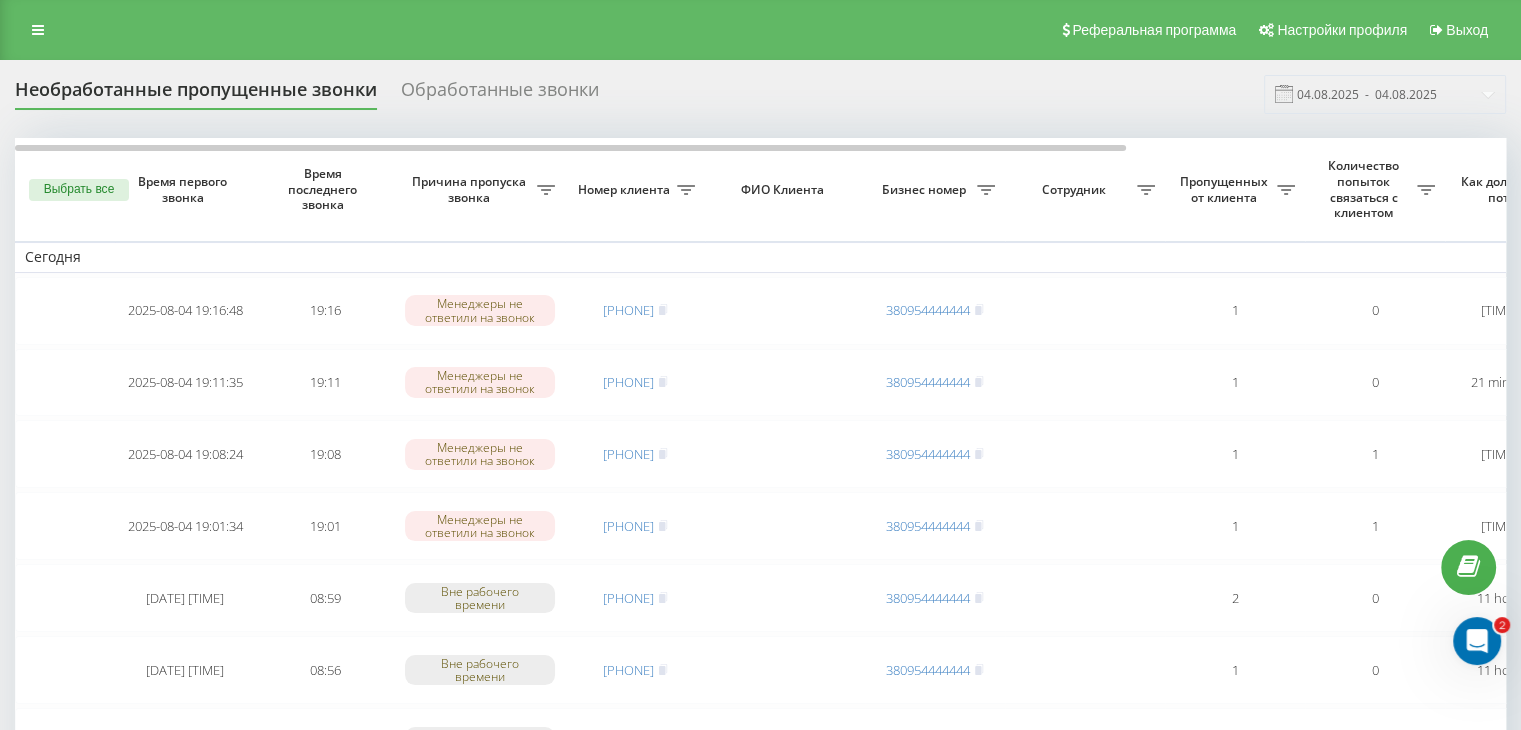 click on "Необработанные пропущенные звонки Обработанные звонки 04.08.2025  -  04.08.2025 Выбрать все Время первого звонка Время последнего звонка Причина пропуска звонка Номер клиента ФИО Клиента Бизнес номер Сотрудник Пропущенных от клиента Количество попыток связаться с клиентом Как долго звонок потерян Название схемы переадресации Комментарий к звонку Сегодня [DATE] [TIME] [TIME] Менеджеры не ответили на звонок [PHONE] [PHONE] 1 0 [TIME] ukrpas.com.ua Обработать Не удалось связаться Связался с клиентом с помощью другого канала Клиент перезвонил сам с другого номера [DATE] [TIME] 1" at bounding box center [760, 1691] 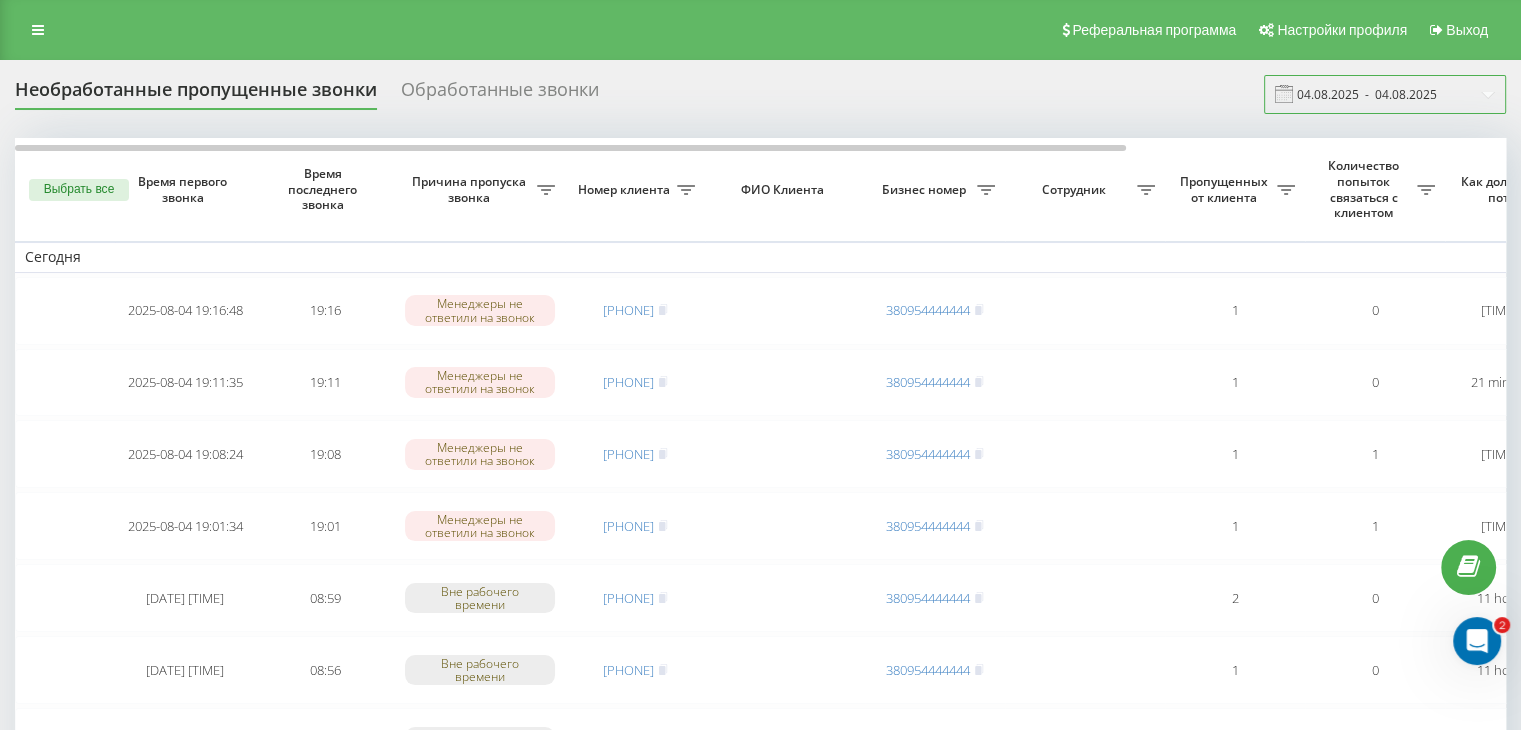 click on "04.08.2025  -  04.08.2025" at bounding box center (1385, 94) 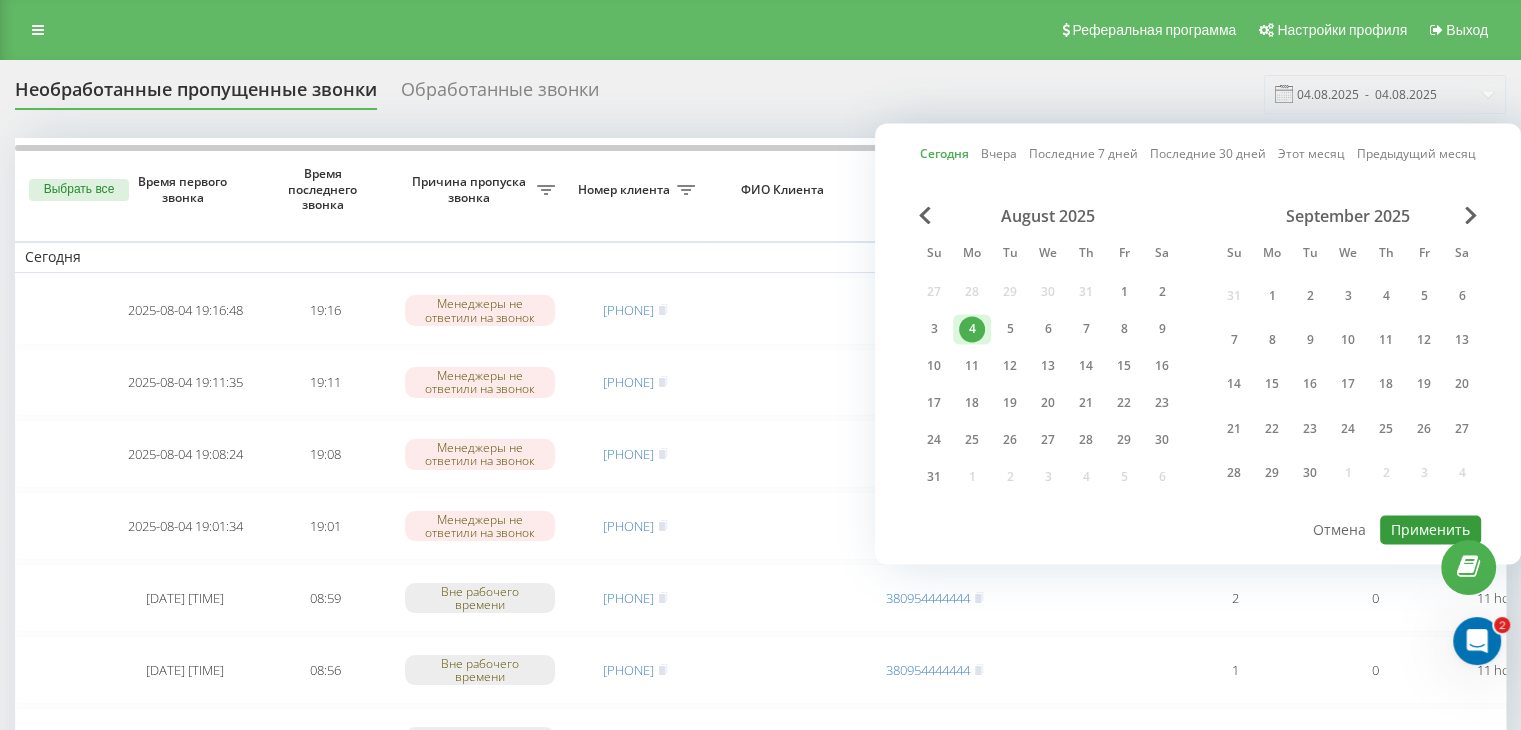 click on "Применить" at bounding box center [1430, 529] 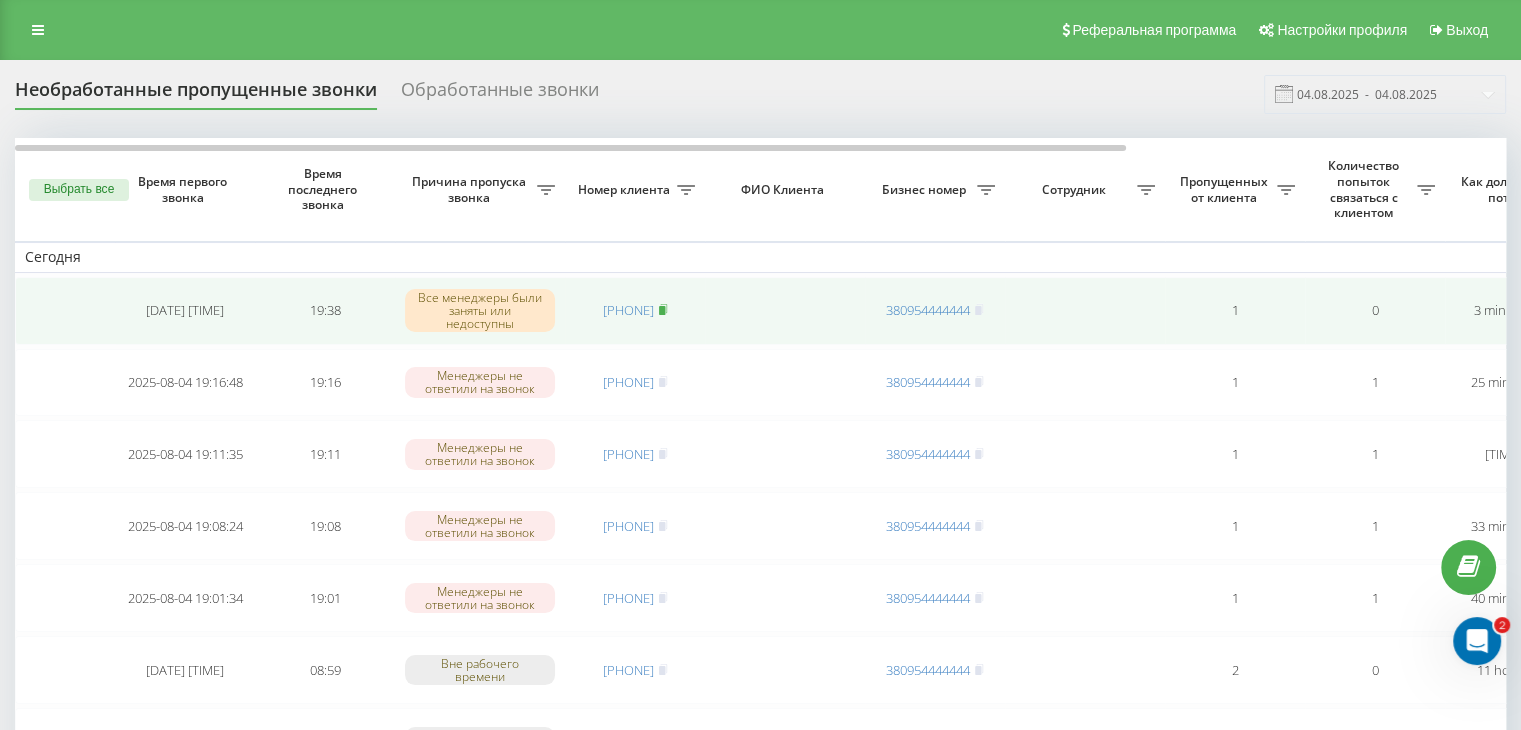 click 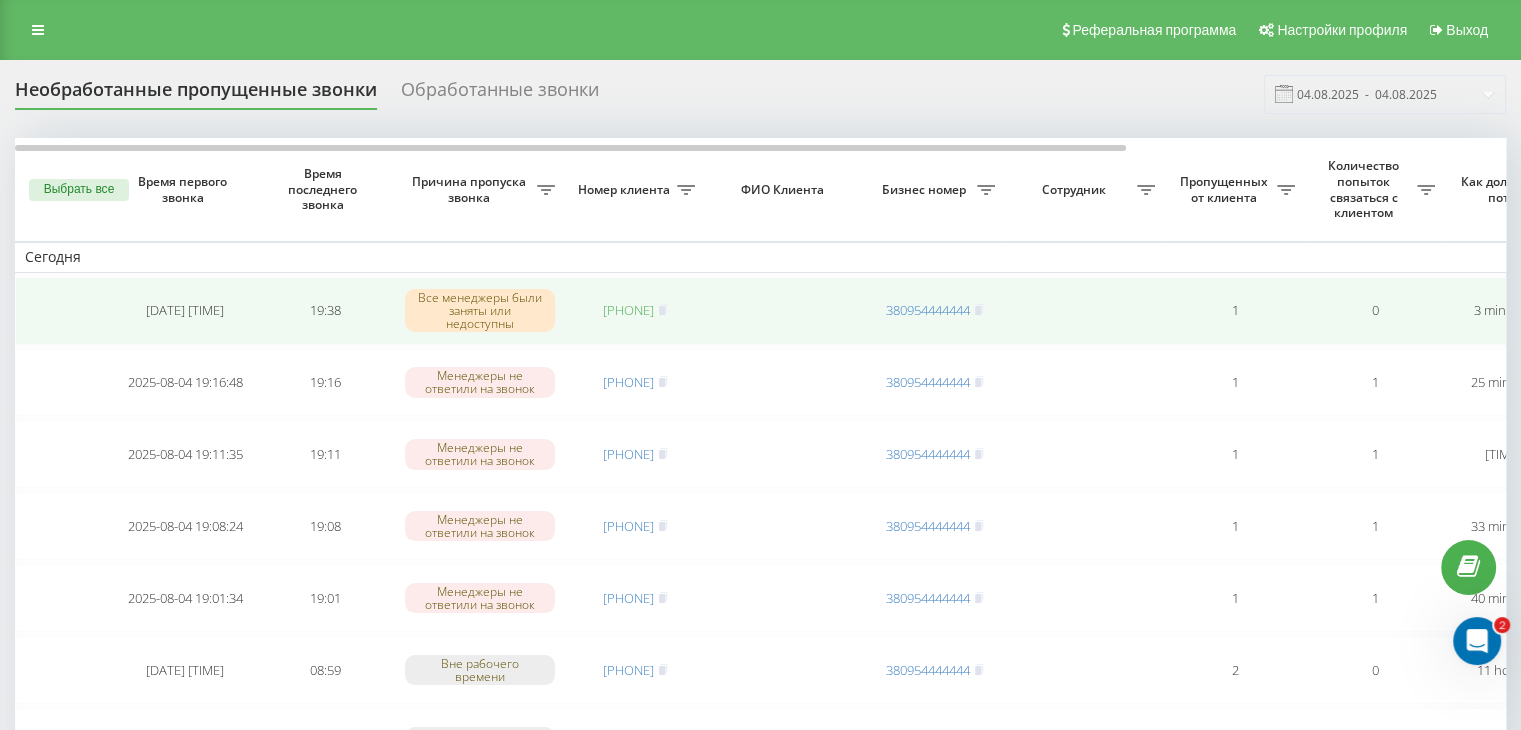 click on "[PHONE]" at bounding box center [628, 310] 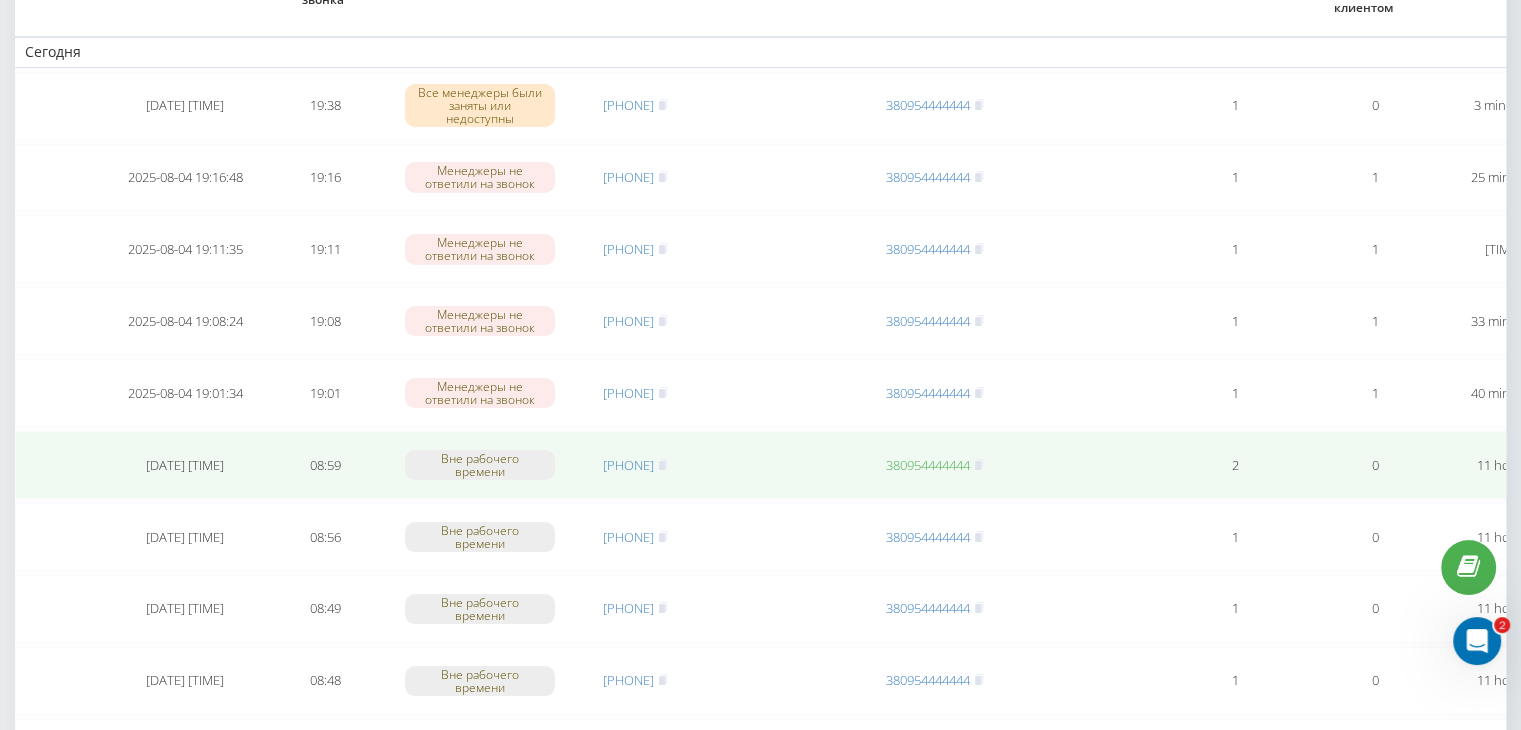 scroll, scrollTop: 300, scrollLeft: 0, axis: vertical 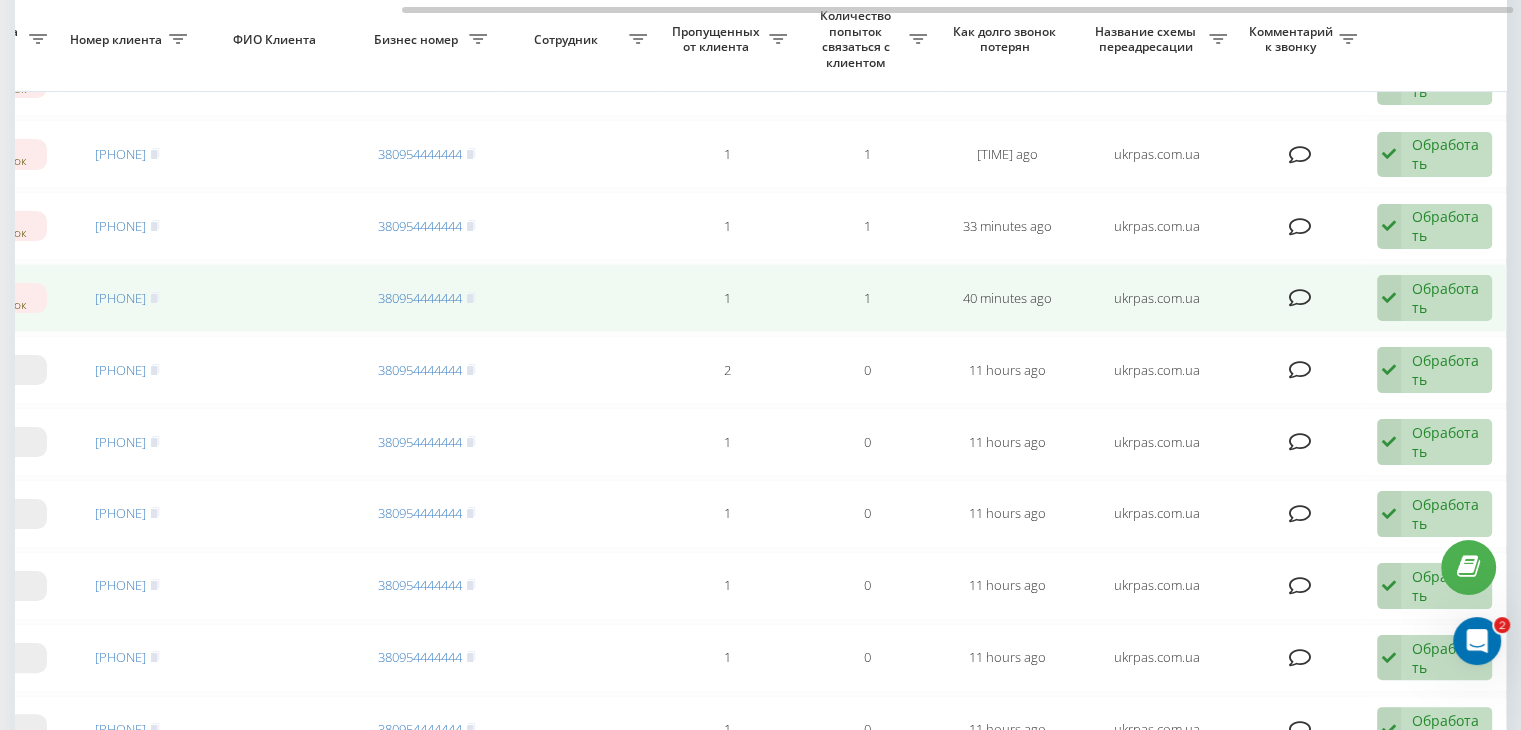 click on "Обработать" at bounding box center (1446, 298) 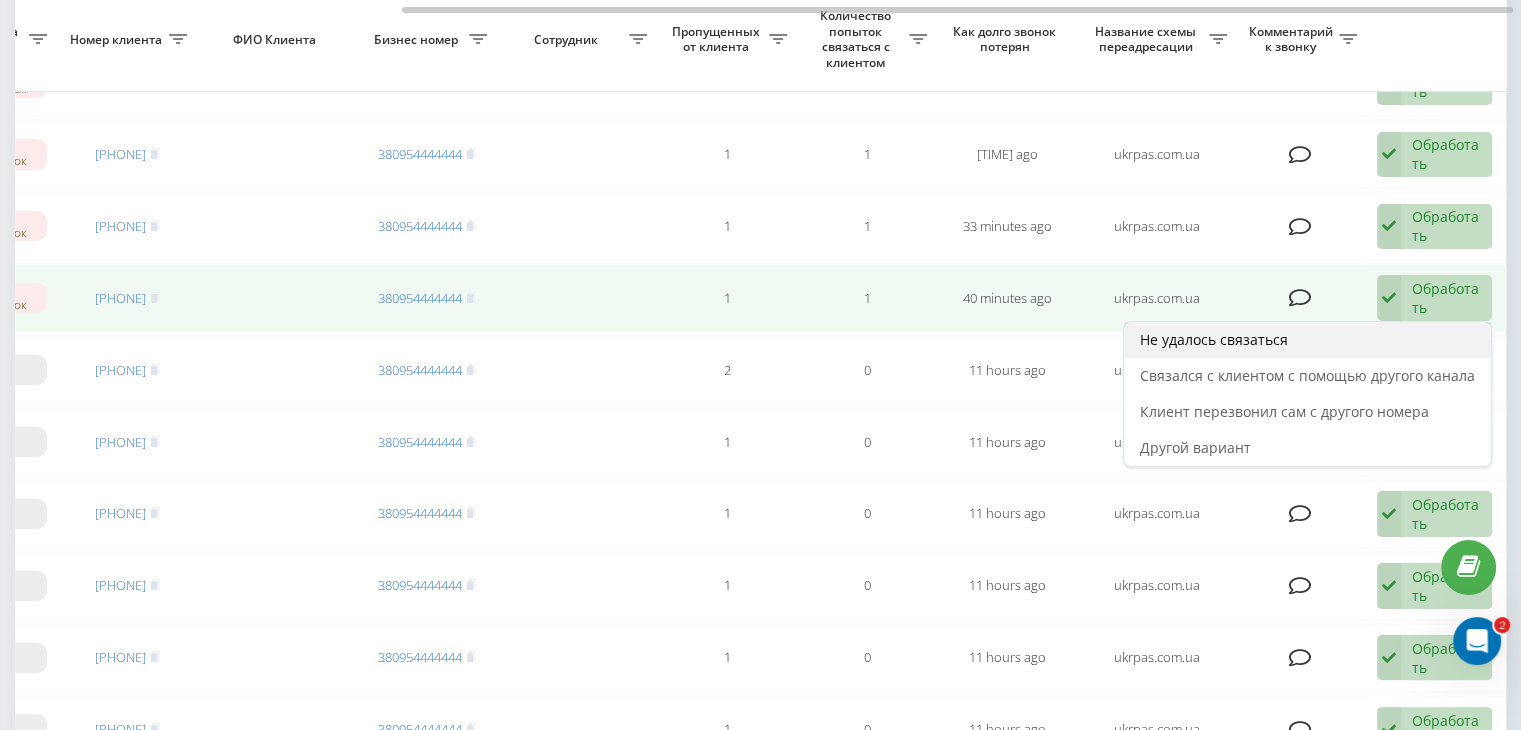 click on "Не удалось связаться" at bounding box center [1307, 340] 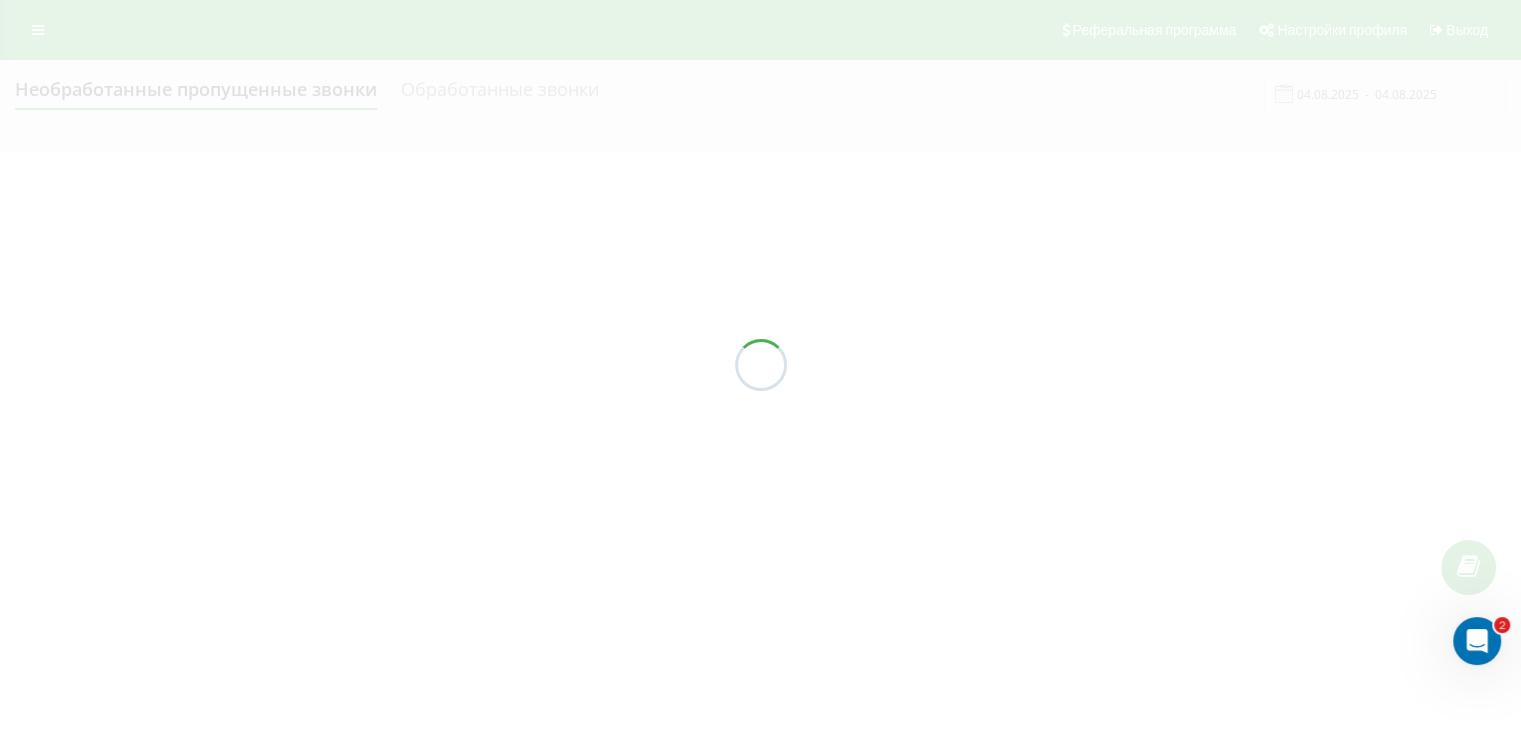 scroll, scrollTop: 0, scrollLeft: 0, axis: both 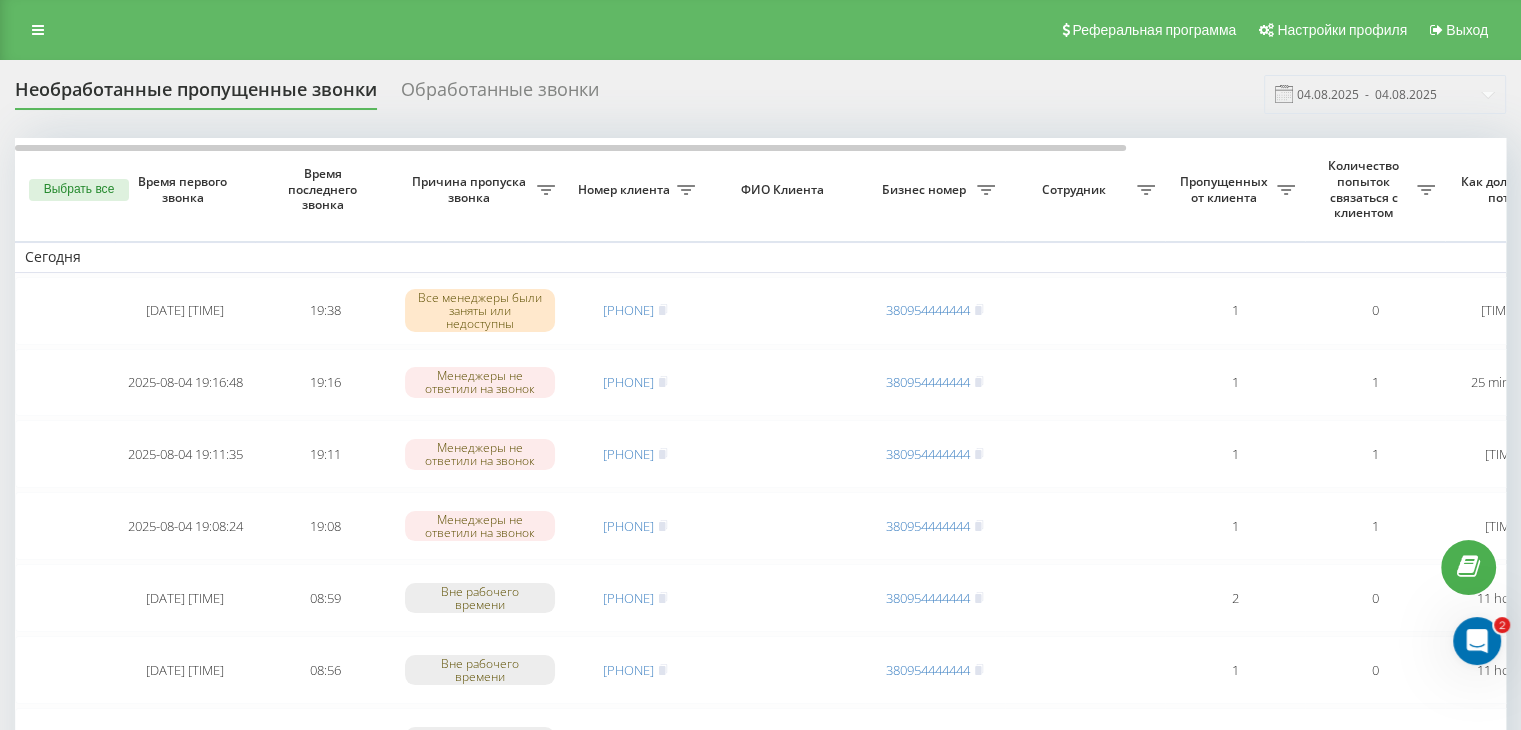 click on "Необработанные пропущенные звонки Обработанные звонки 04.08.2025  -  04.08.2025" at bounding box center [760, 94] 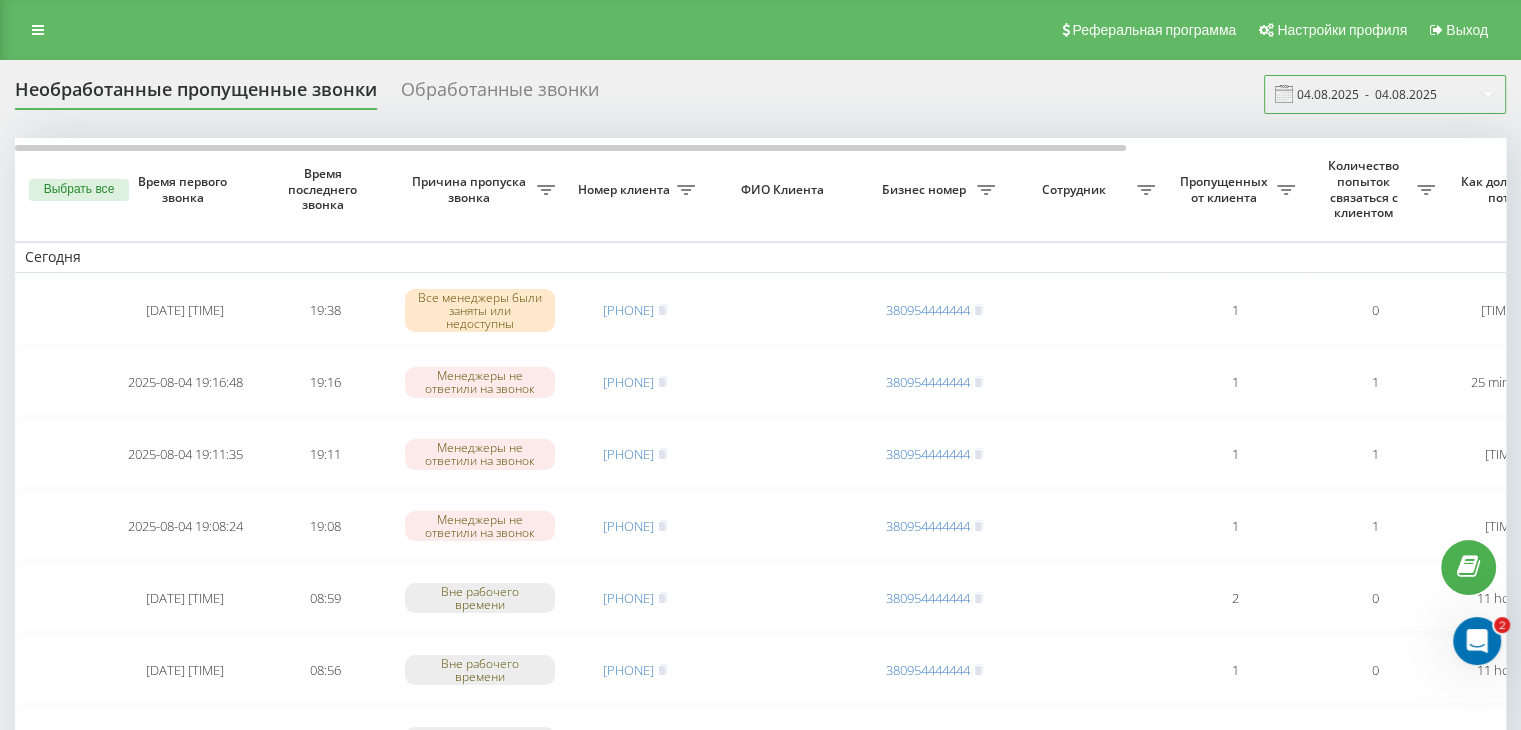 click on "04.08.2025  -  04.08.2025" at bounding box center (1385, 94) 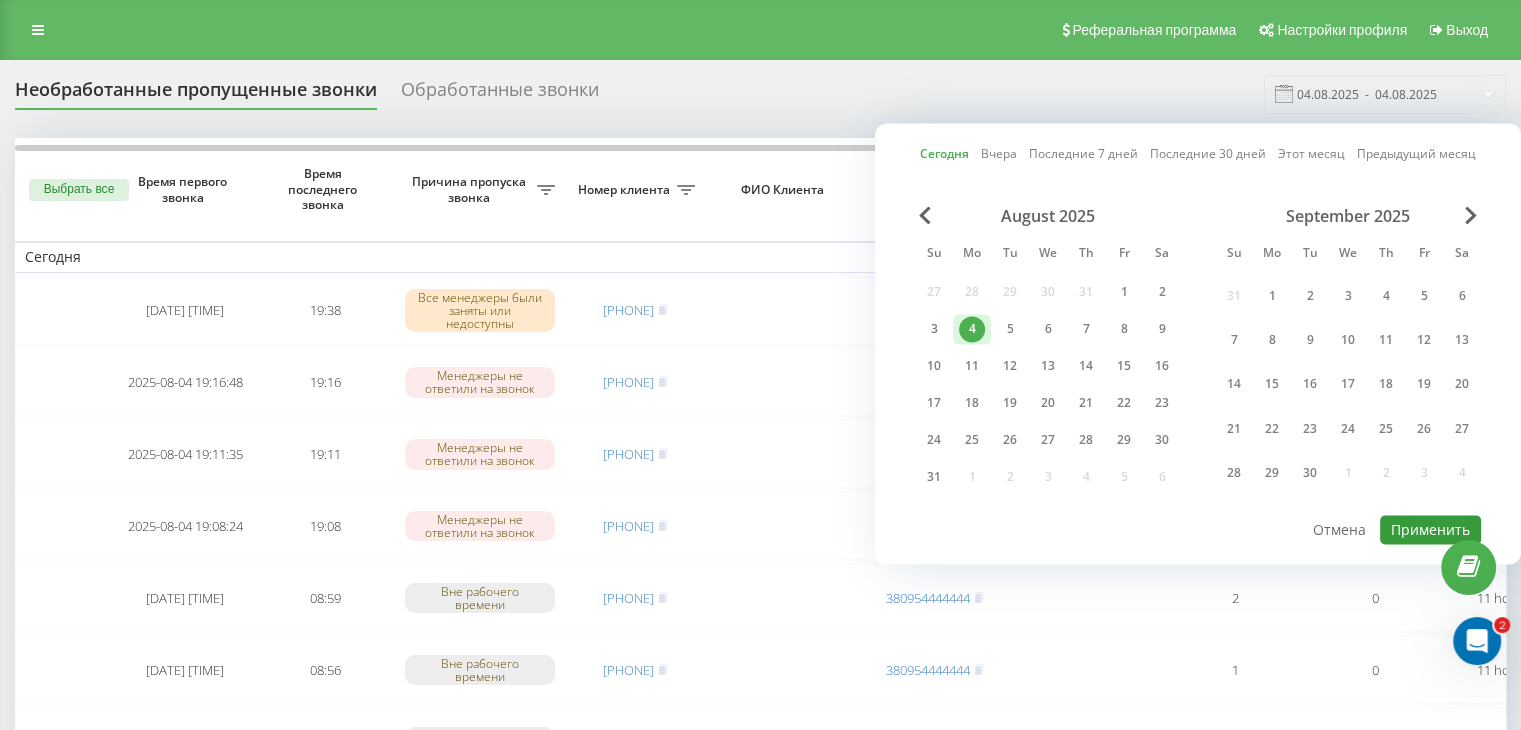 click on "Применить" at bounding box center (1430, 529) 